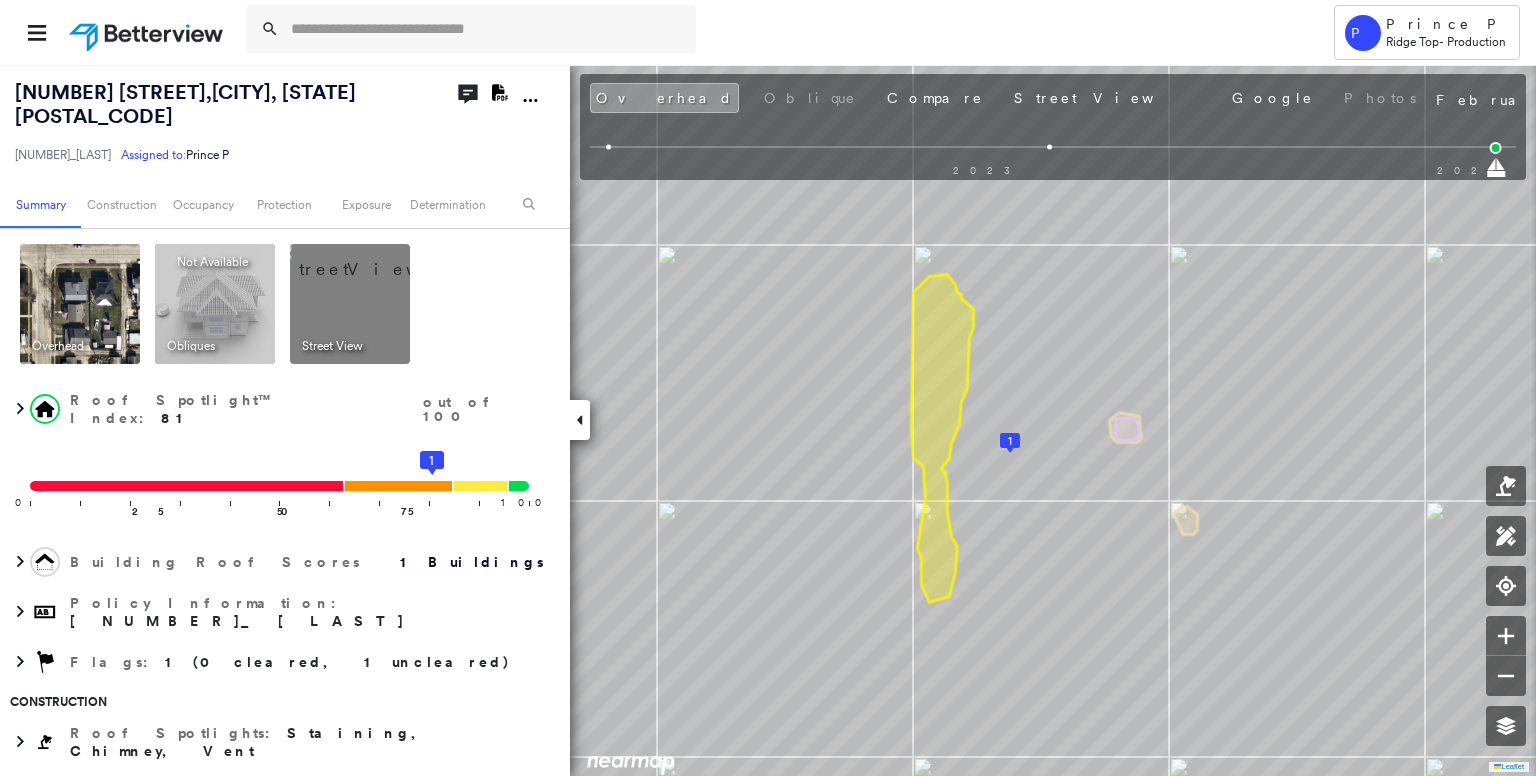 scroll, scrollTop: 0, scrollLeft: 0, axis: both 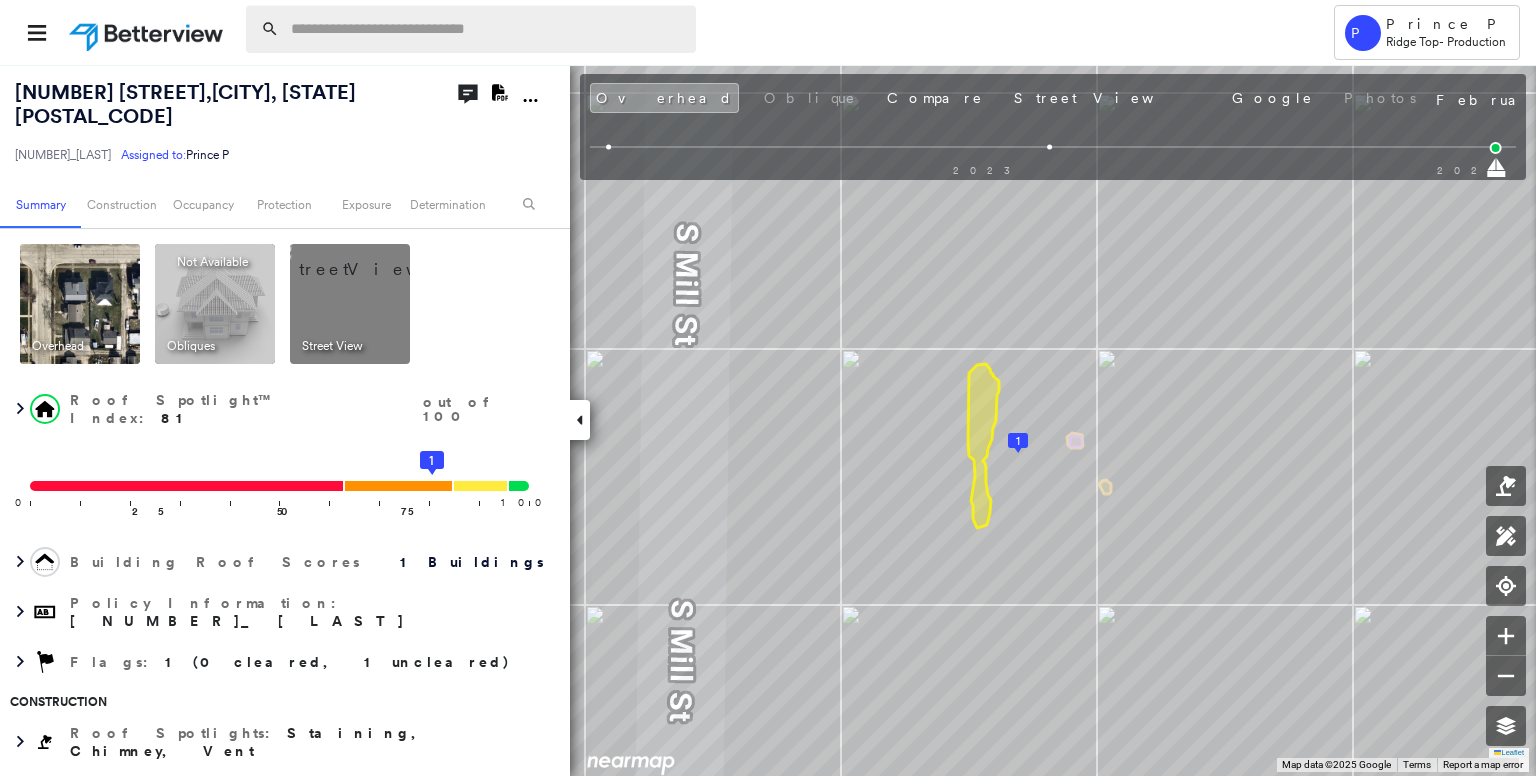 click at bounding box center [487, 29] 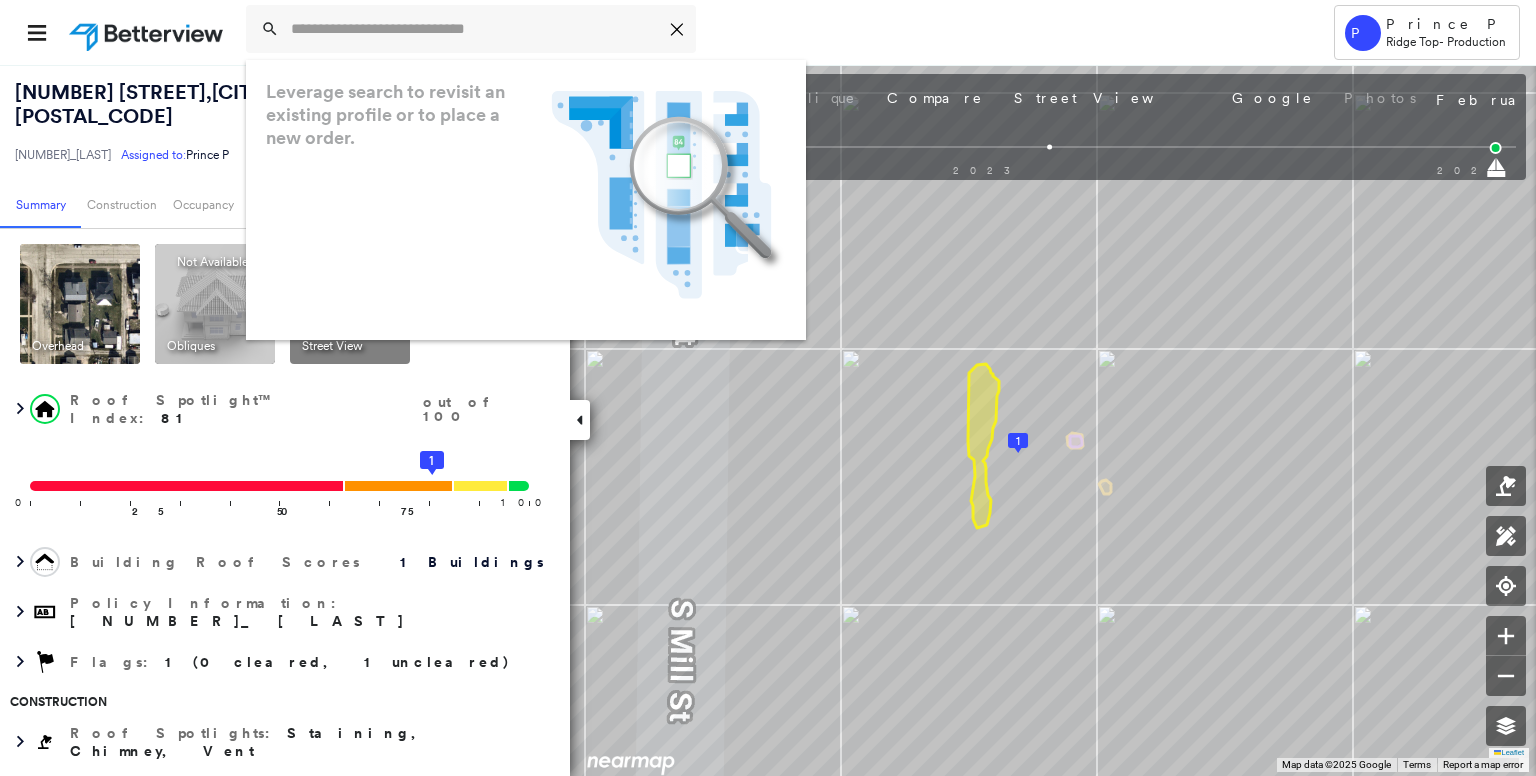 paste on "**********" 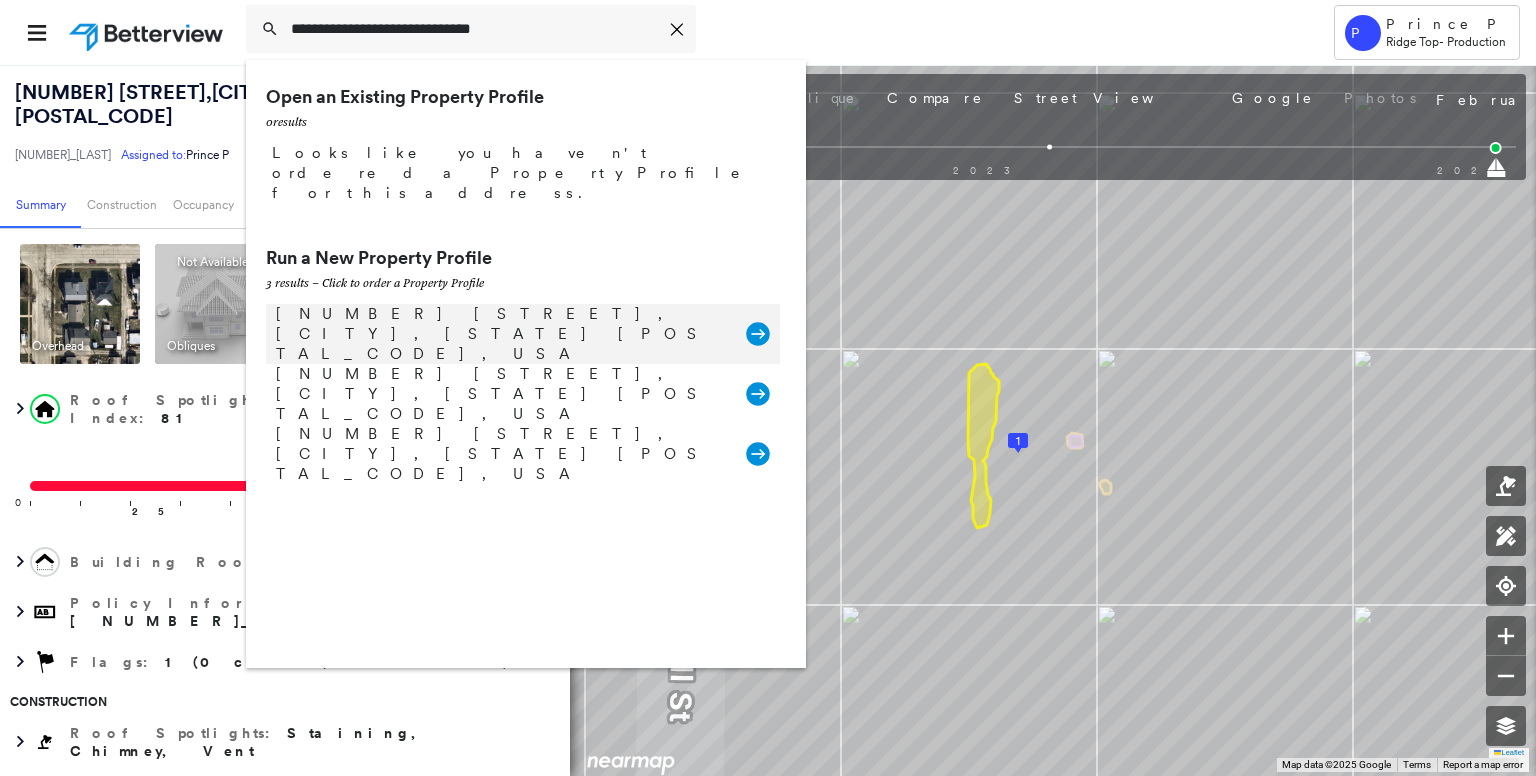 type on "**********" 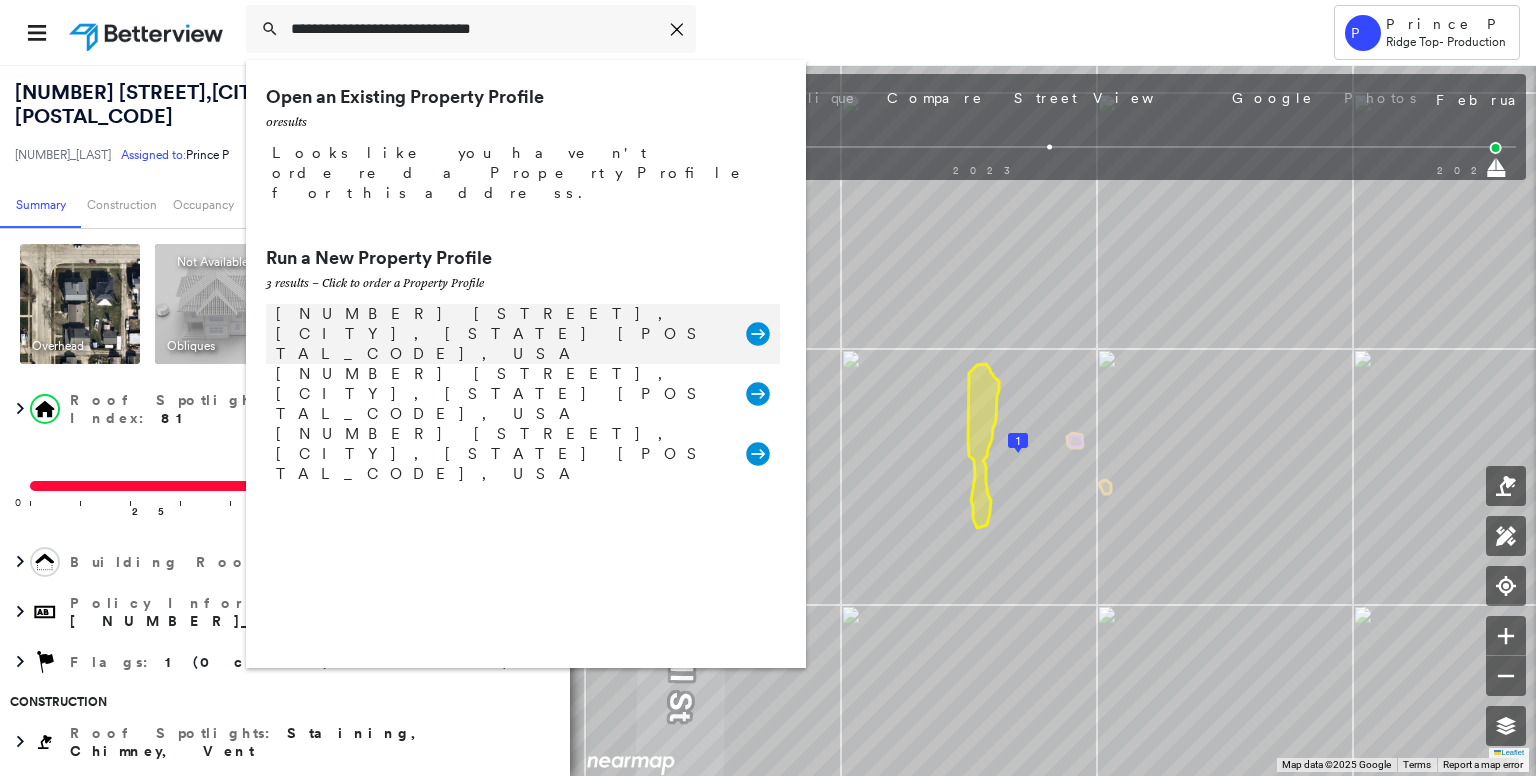 click 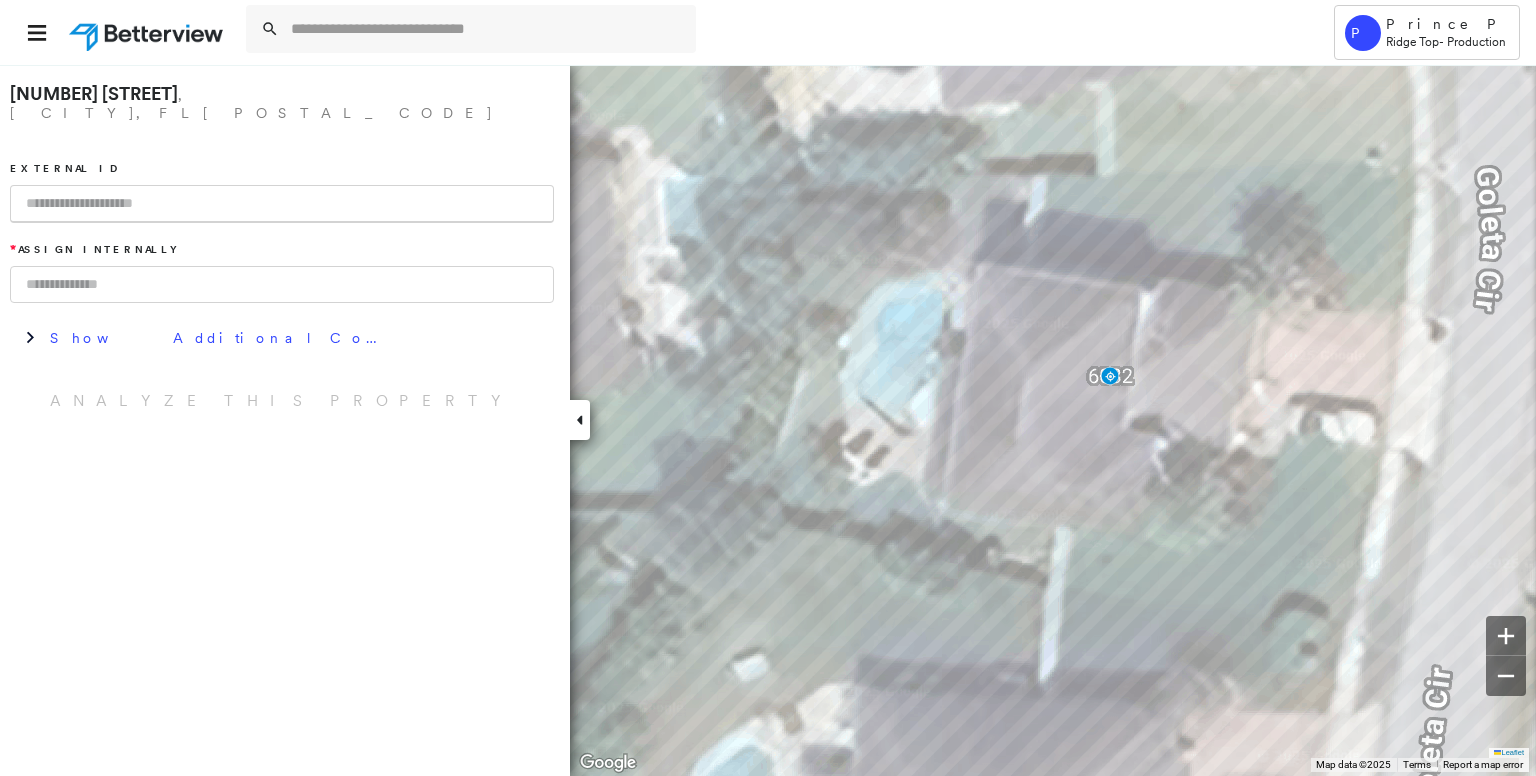 click at bounding box center [282, 204] 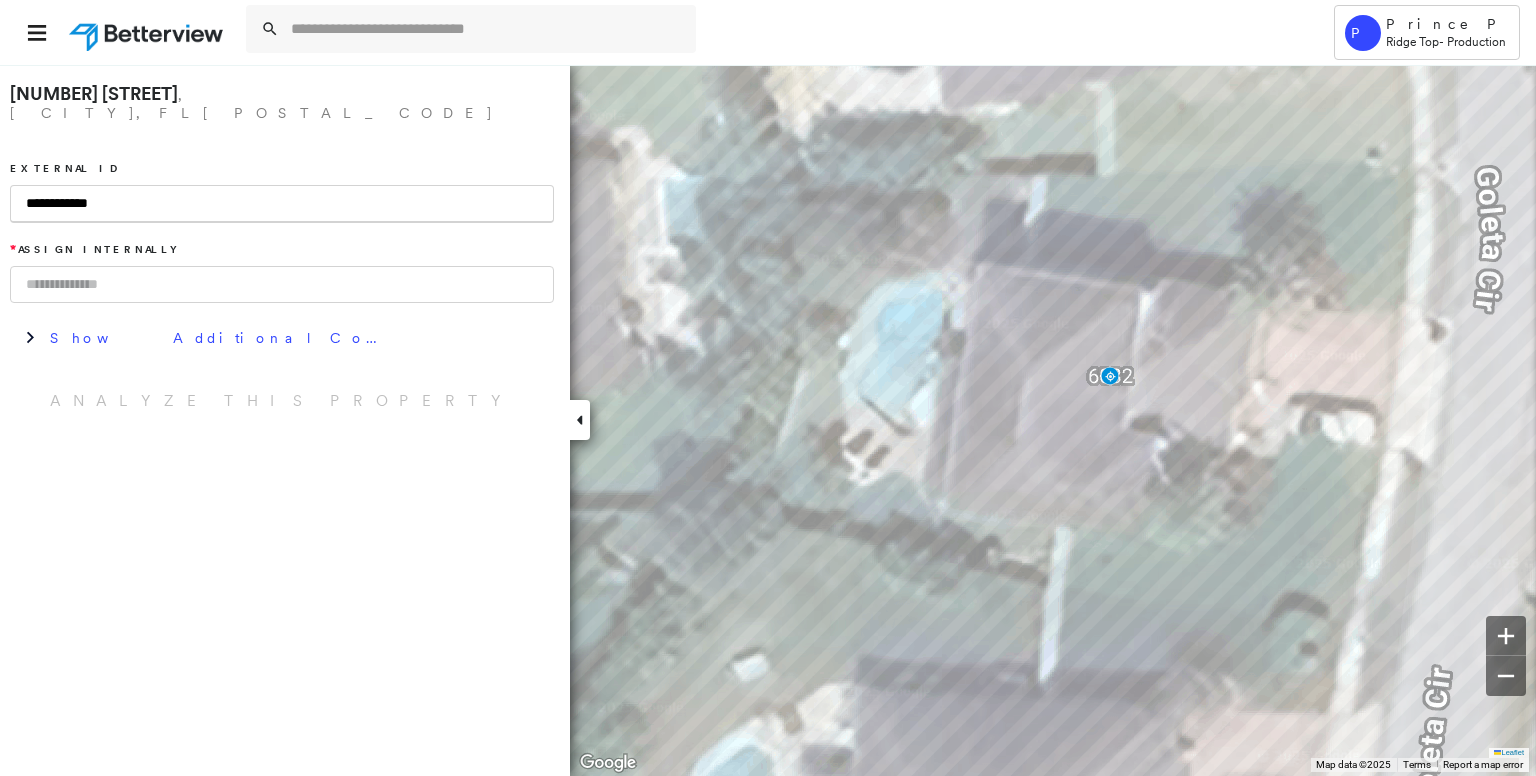type on "**********" 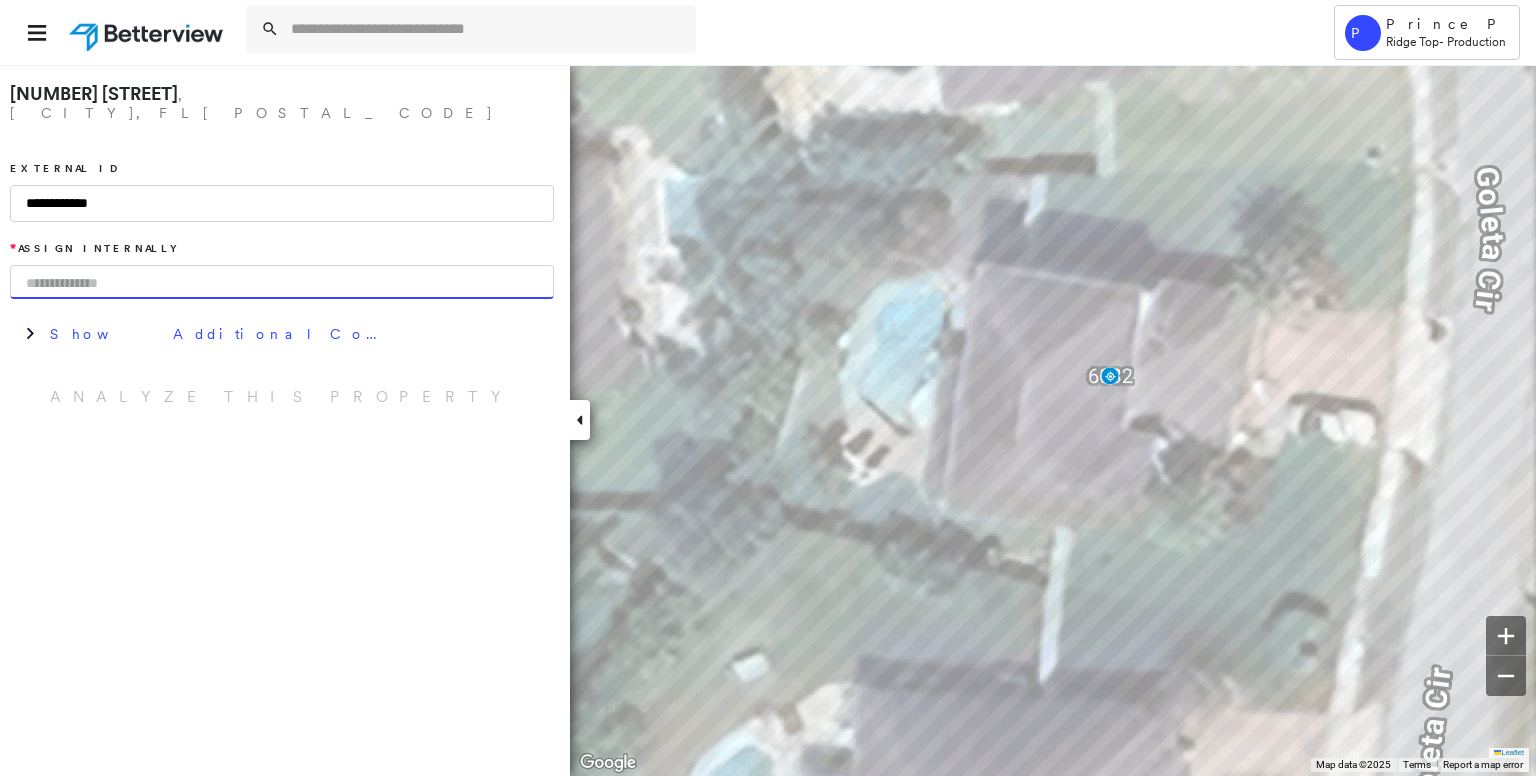 click at bounding box center [282, 282] 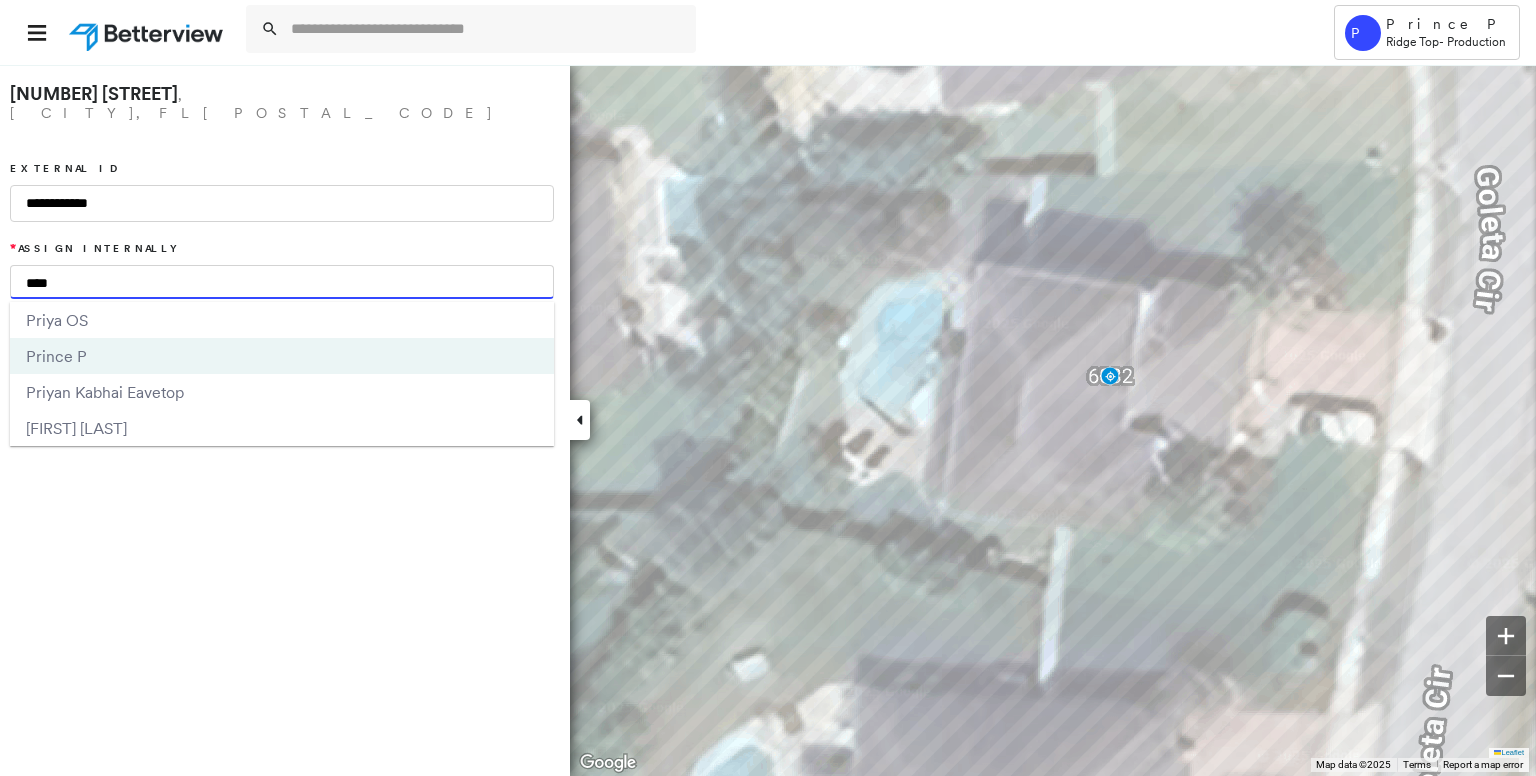 type on "****" 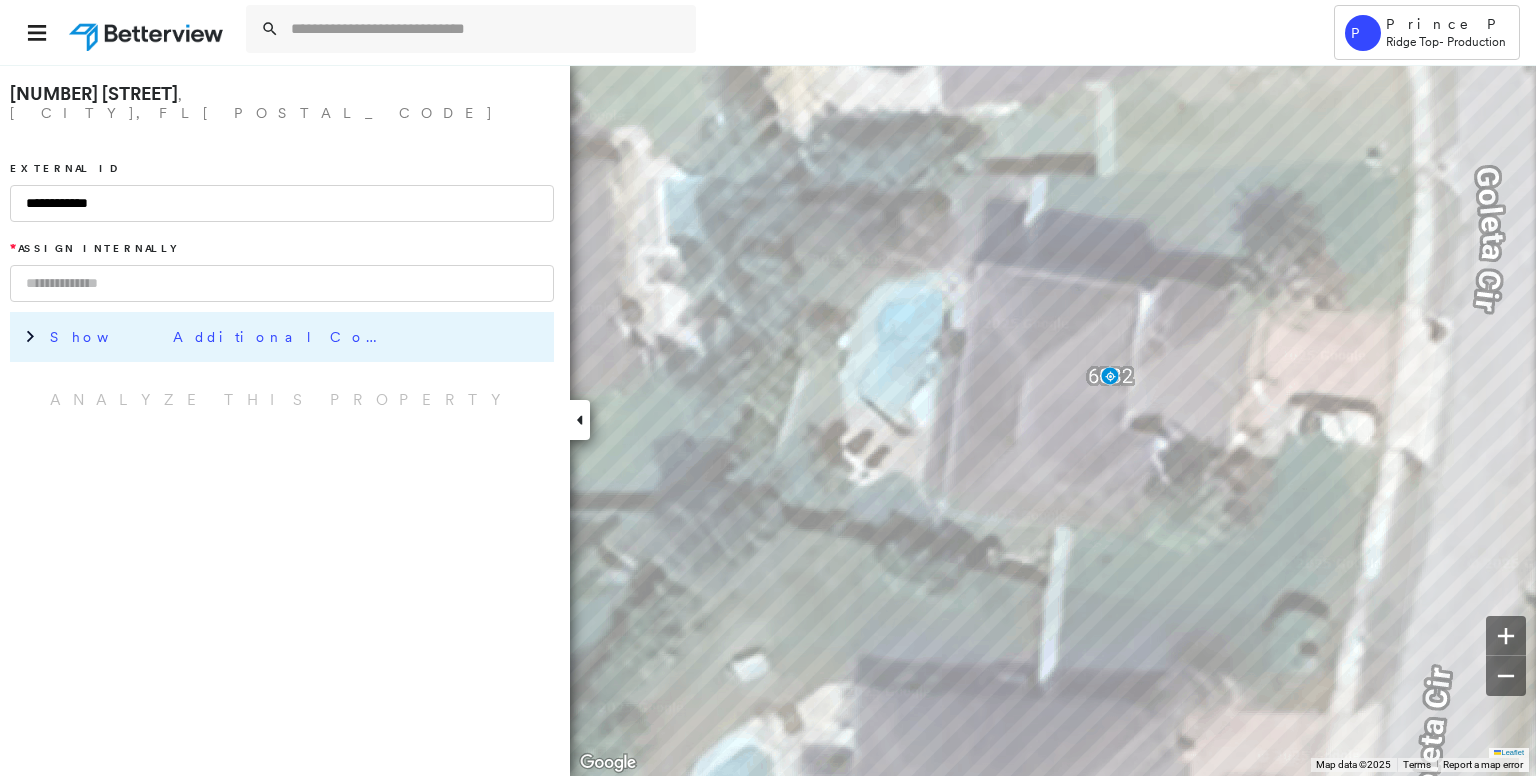 click on "Show Additional Company Data" at bounding box center (297, 337) 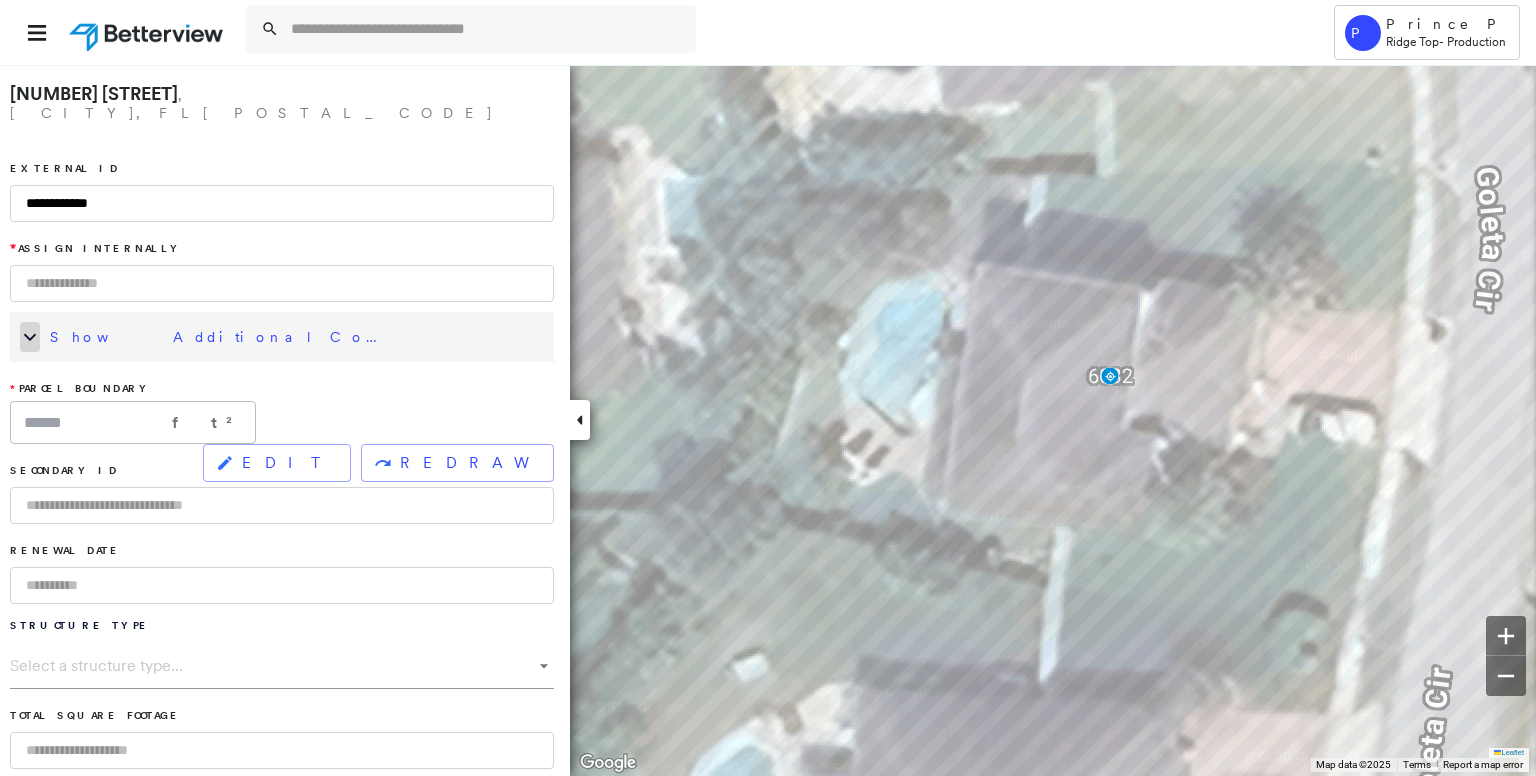 click at bounding box center [30, 337] 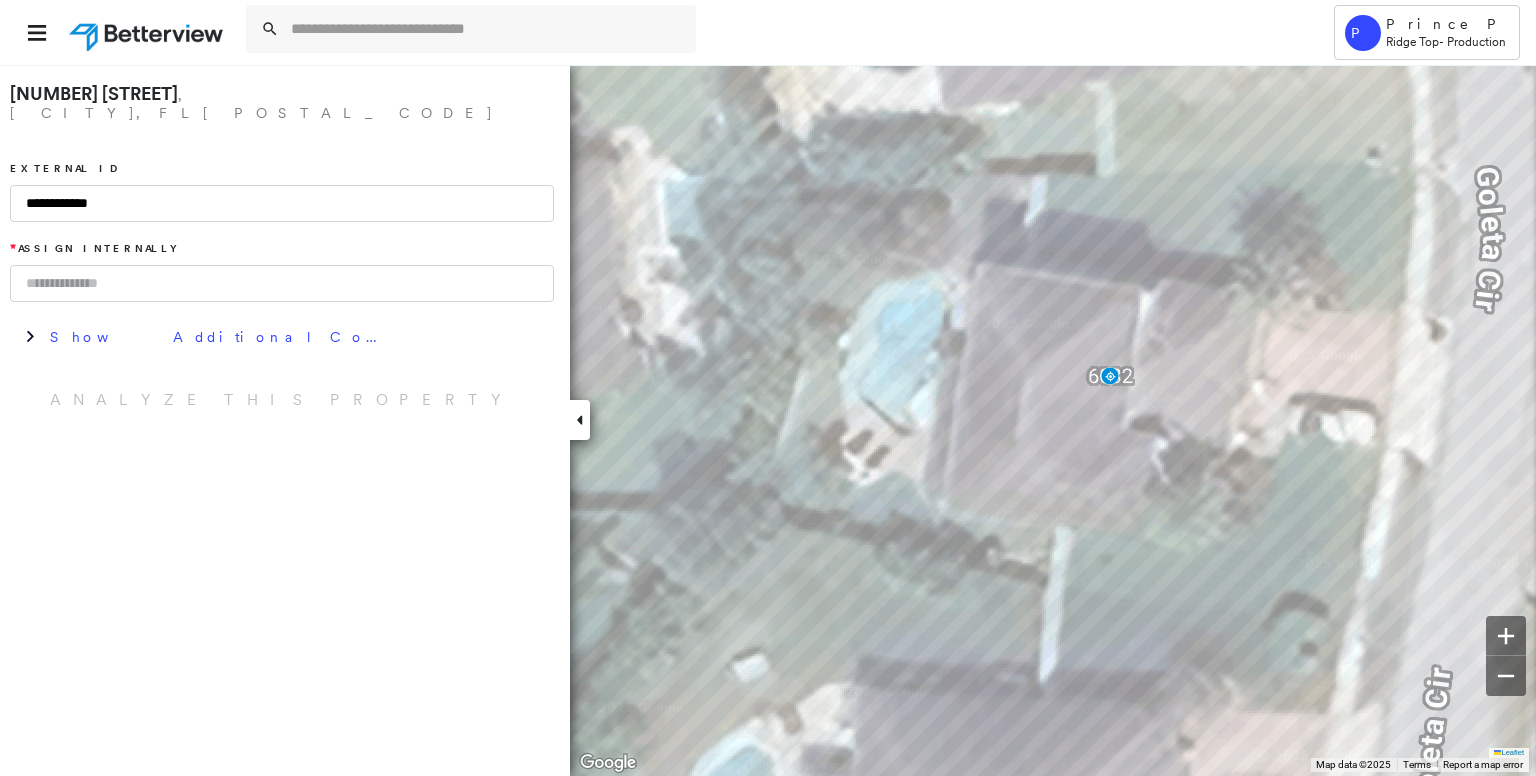 click at bounding box center [282, 283] 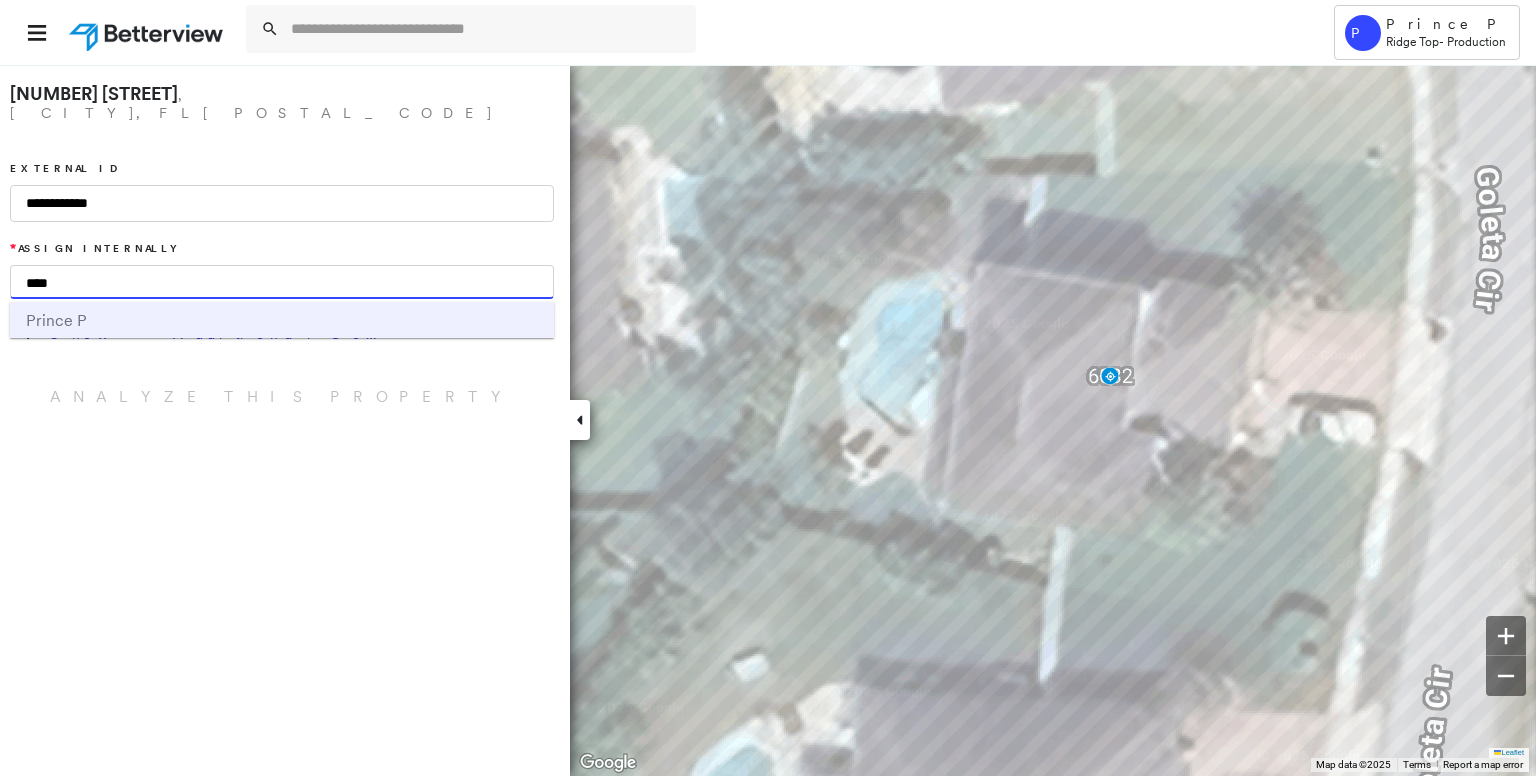 type on "****" 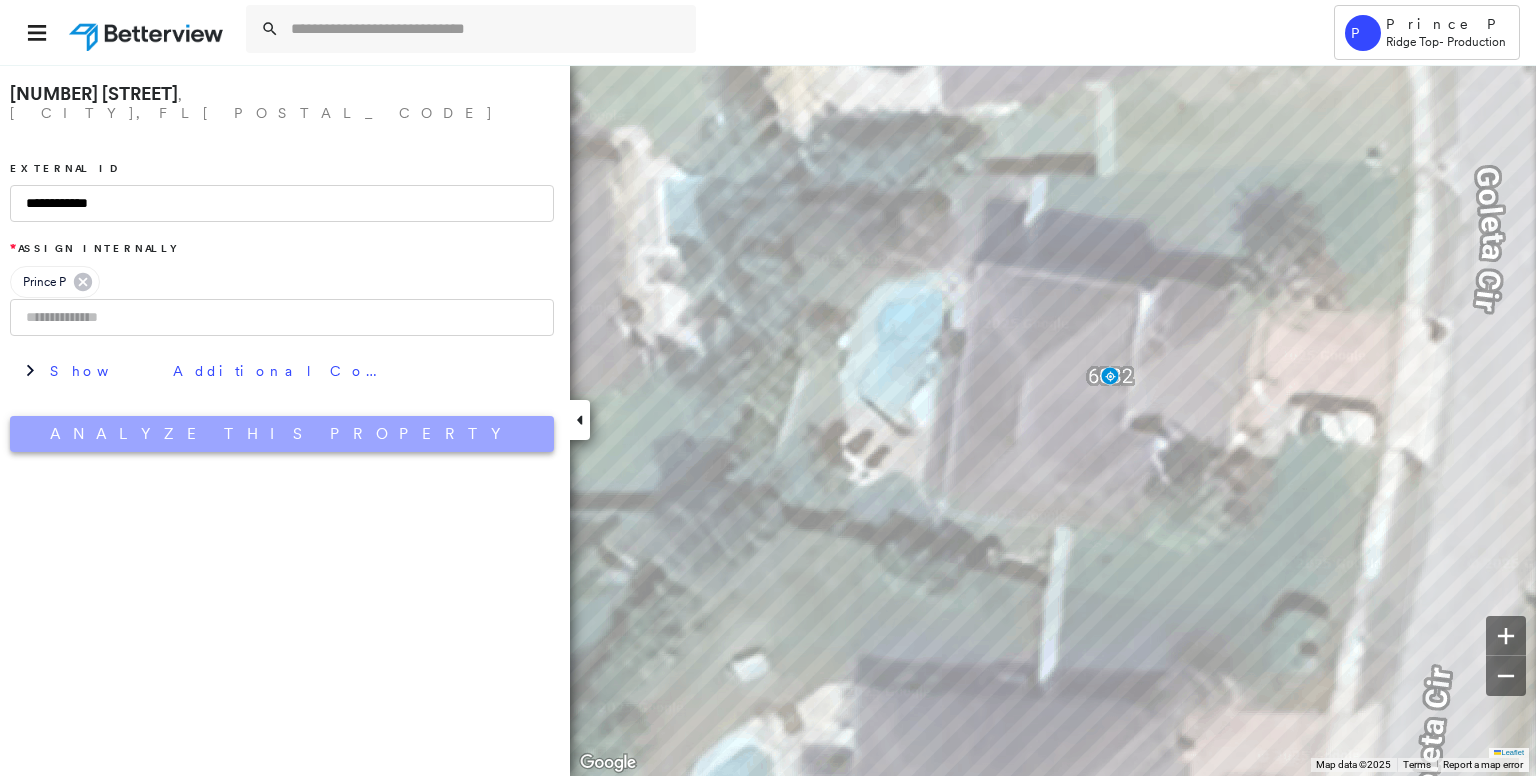 click on "Analyze This Property" at bounding box center [282, 434] 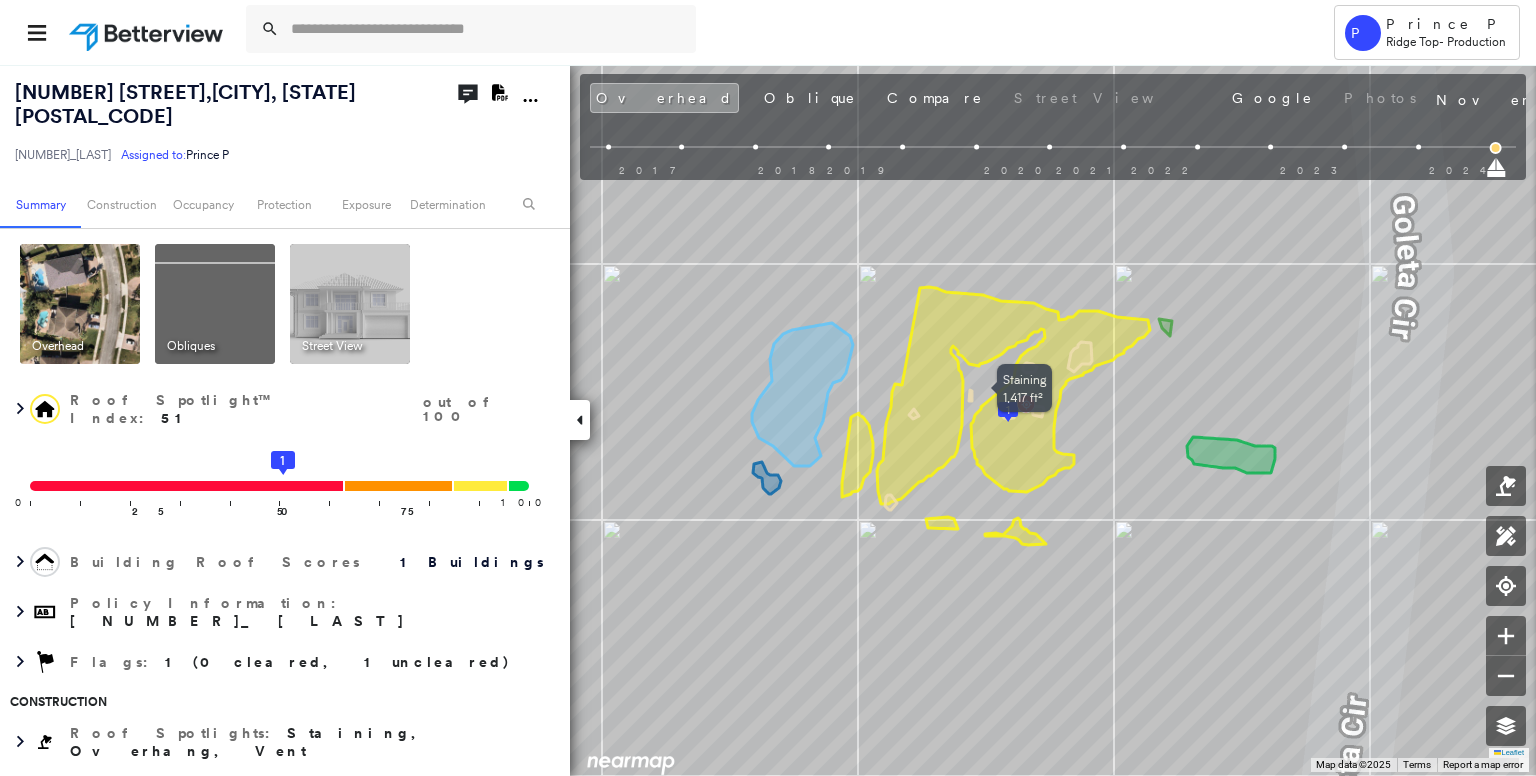 drag, startPoint x: 1026, startPoint y: 469, endPoint x: 1028, endPoint y: 499, distance: 30.066593 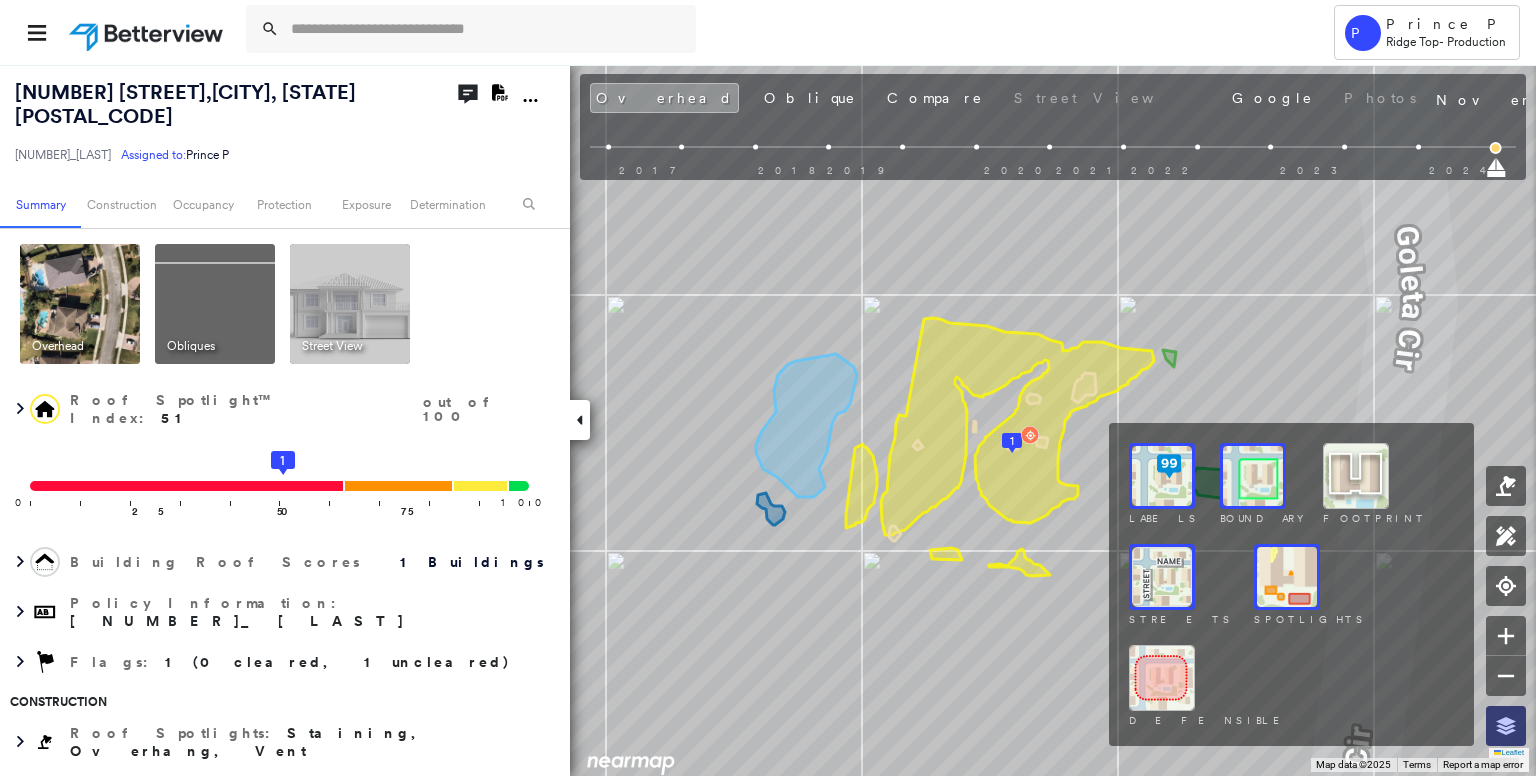 click 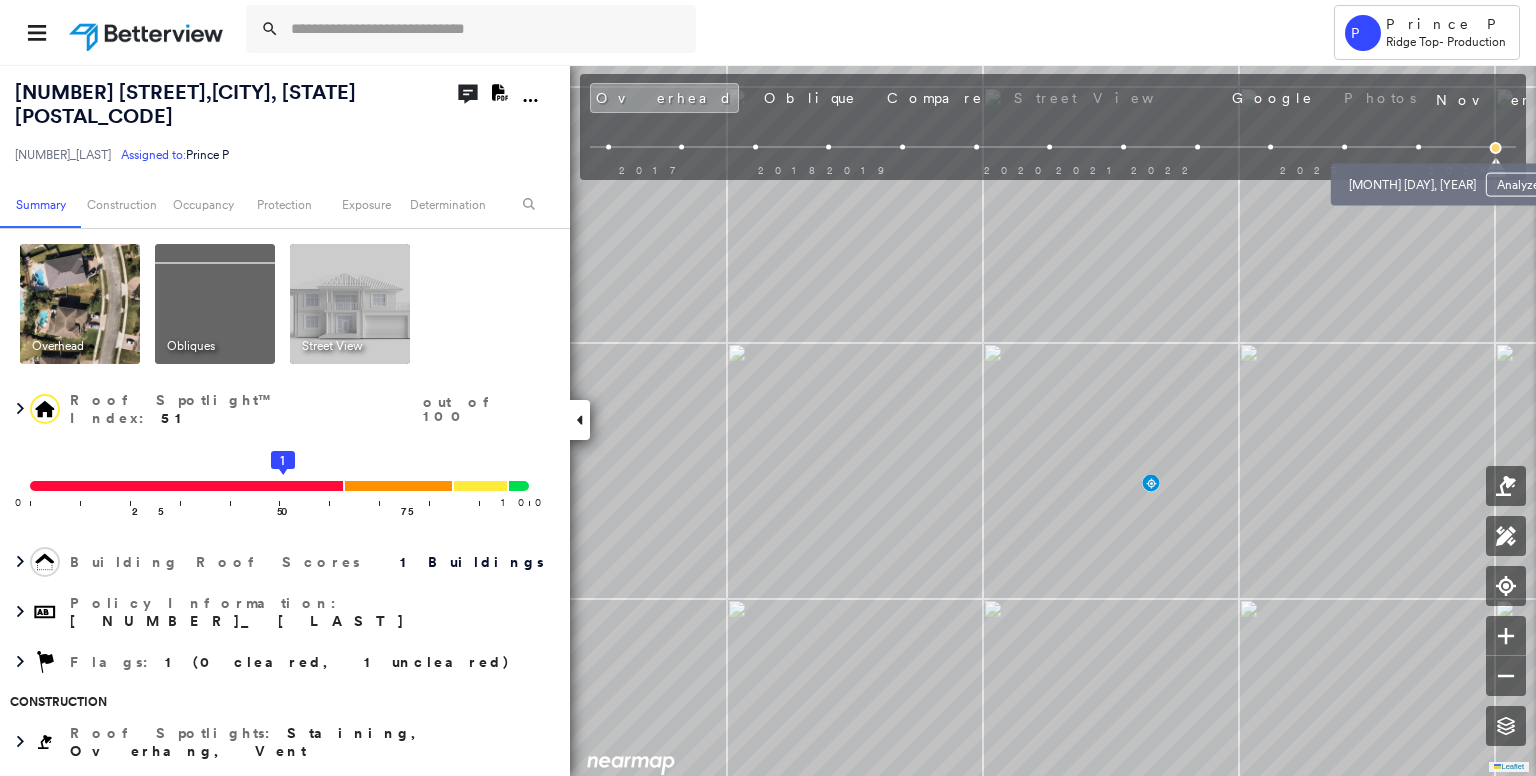 click at bounding box center (1418, 147) 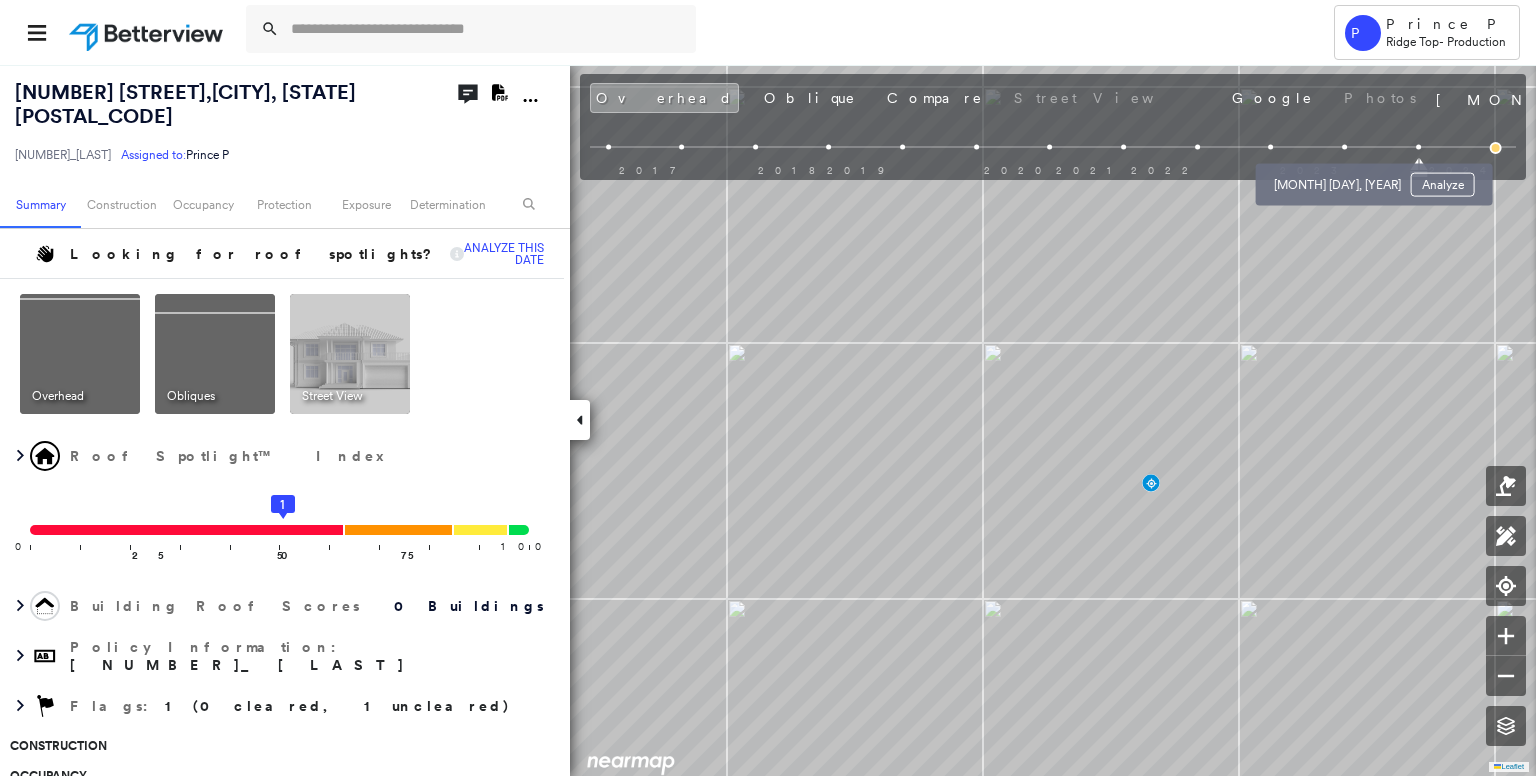click on "Oct 31, 2023 Analyze" at bounding box center (1374, 179) 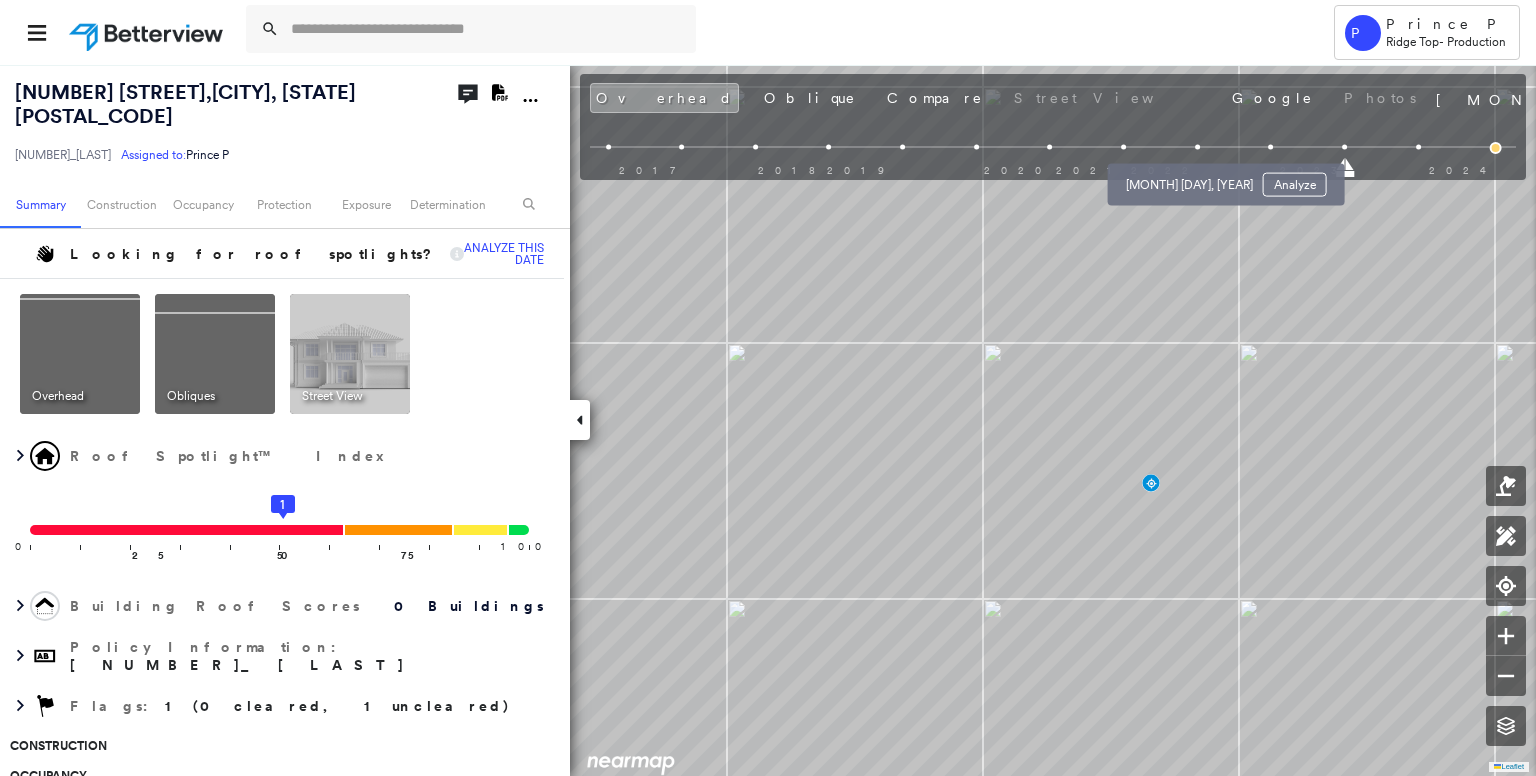 click at bounding box center (1197, 147) 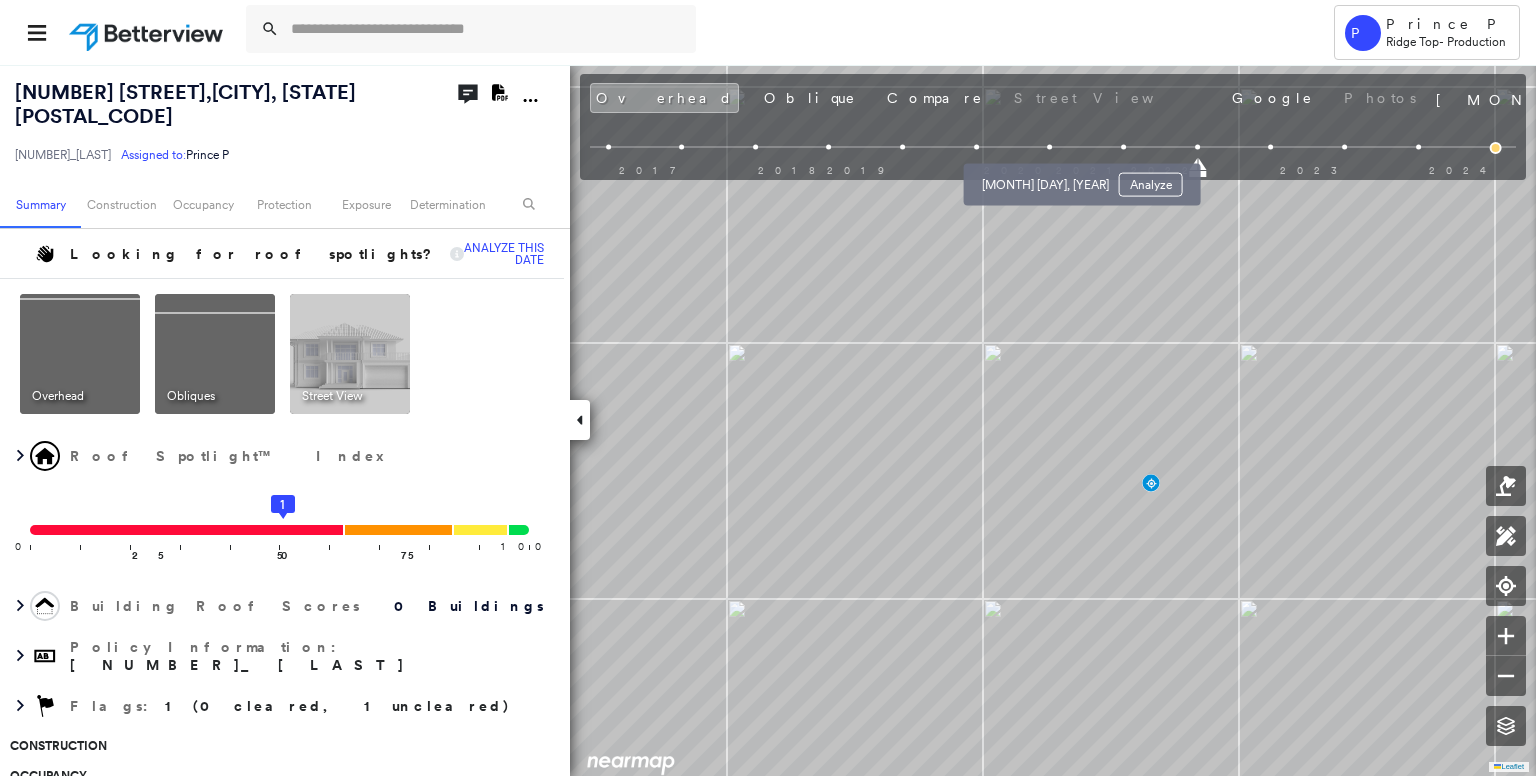 click at bounding box center (1050, 147) 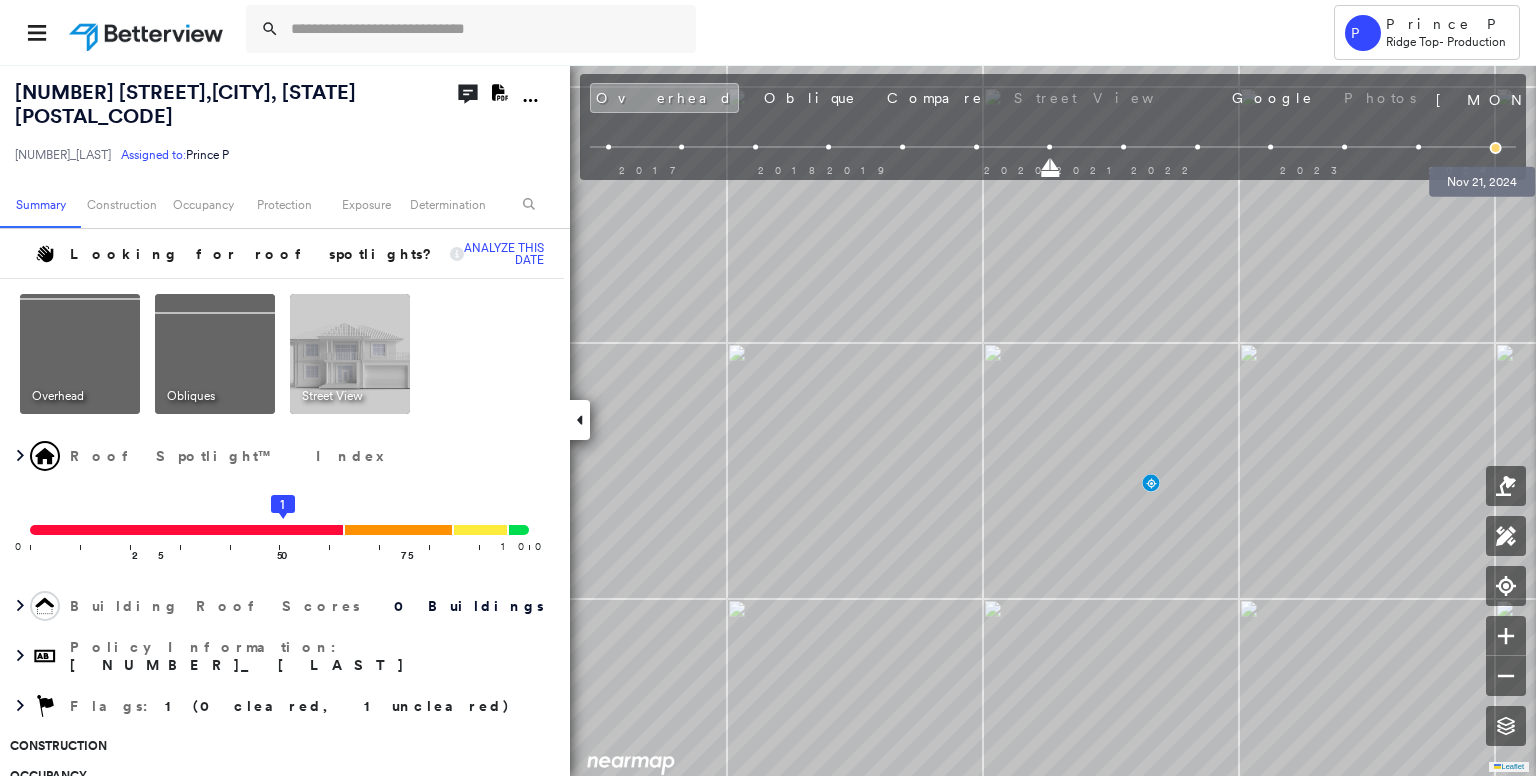 click at bounding box center (1496, 148) 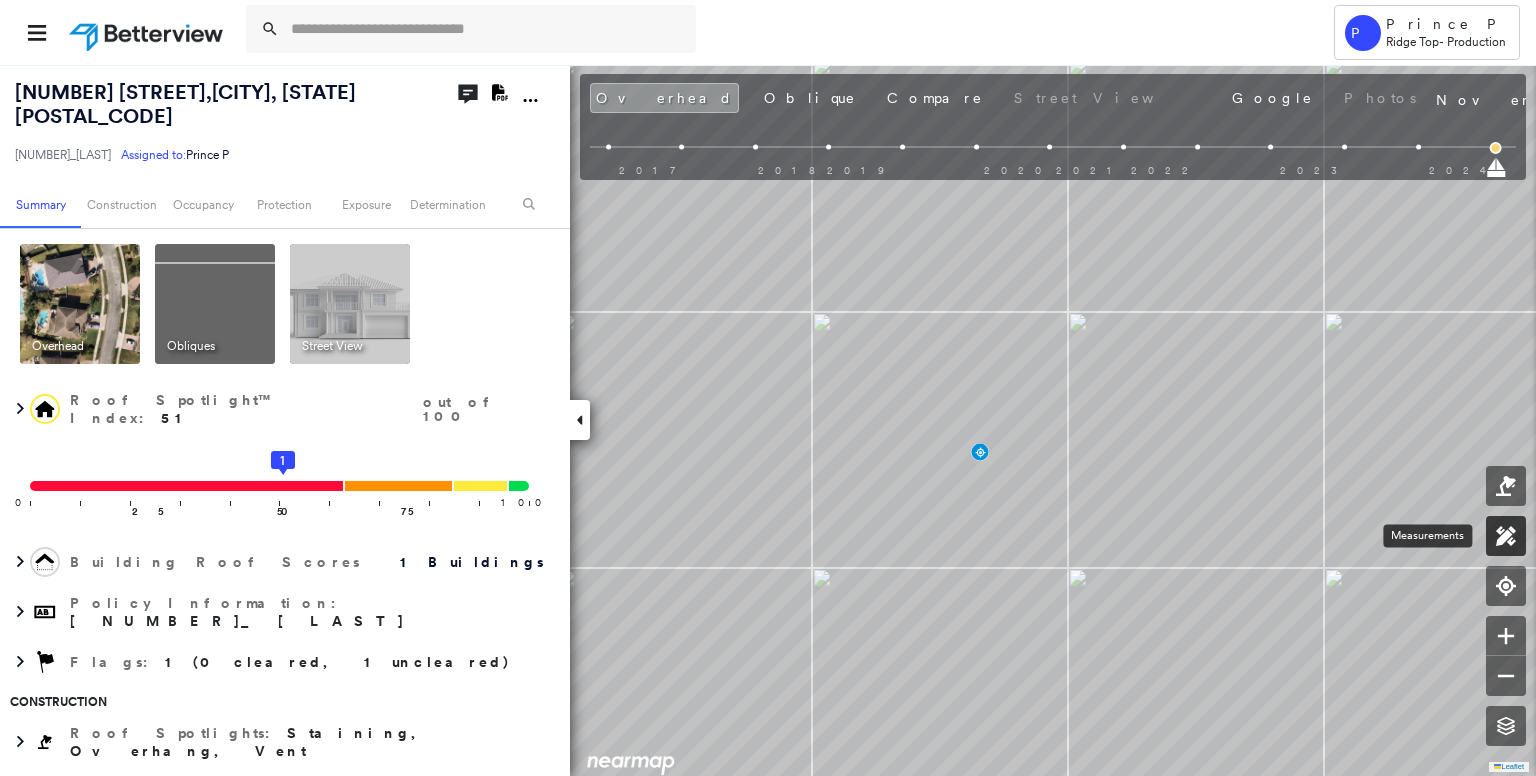 click at bounding box center (1506, 536) 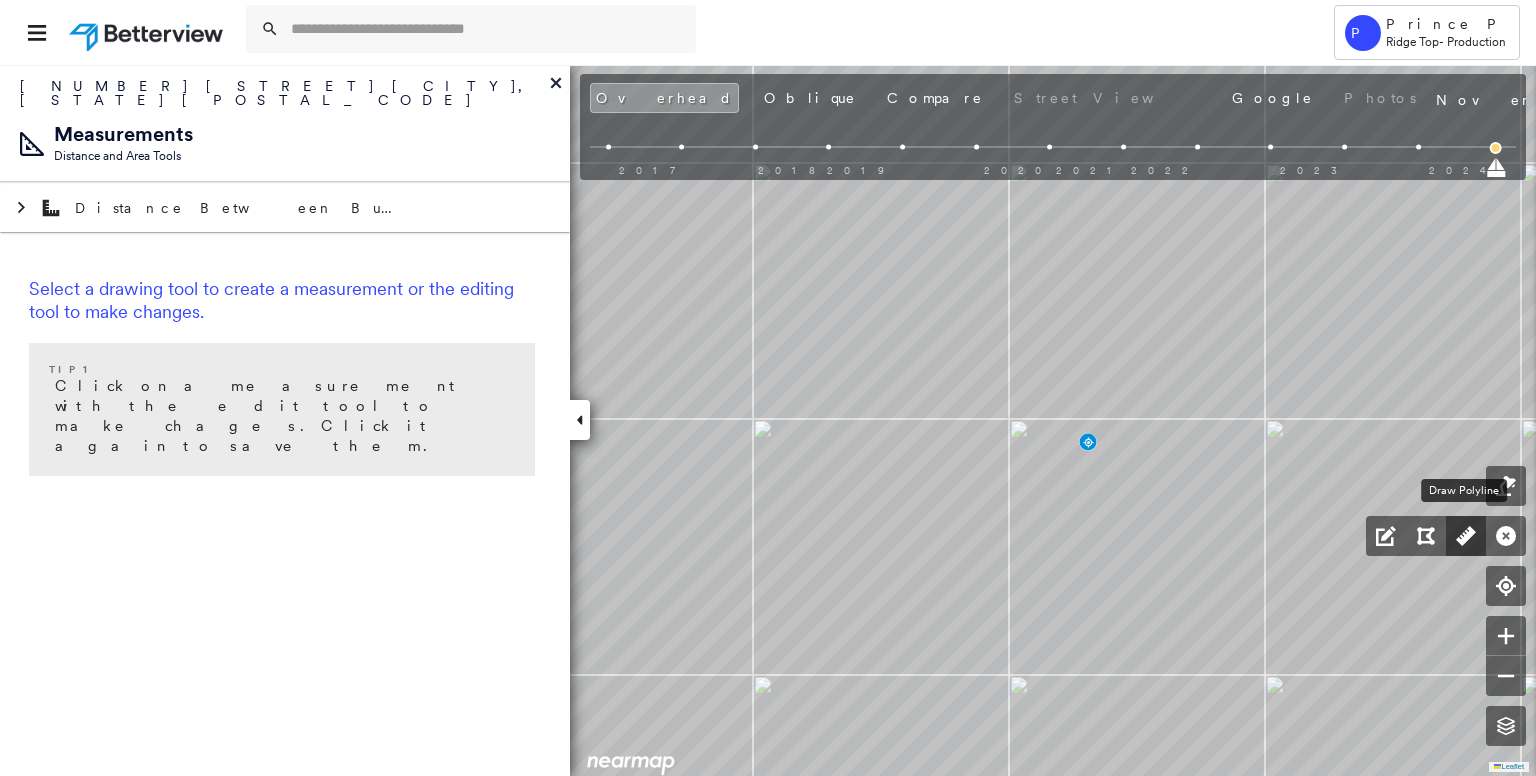 click at bounding box center [1466, 536] 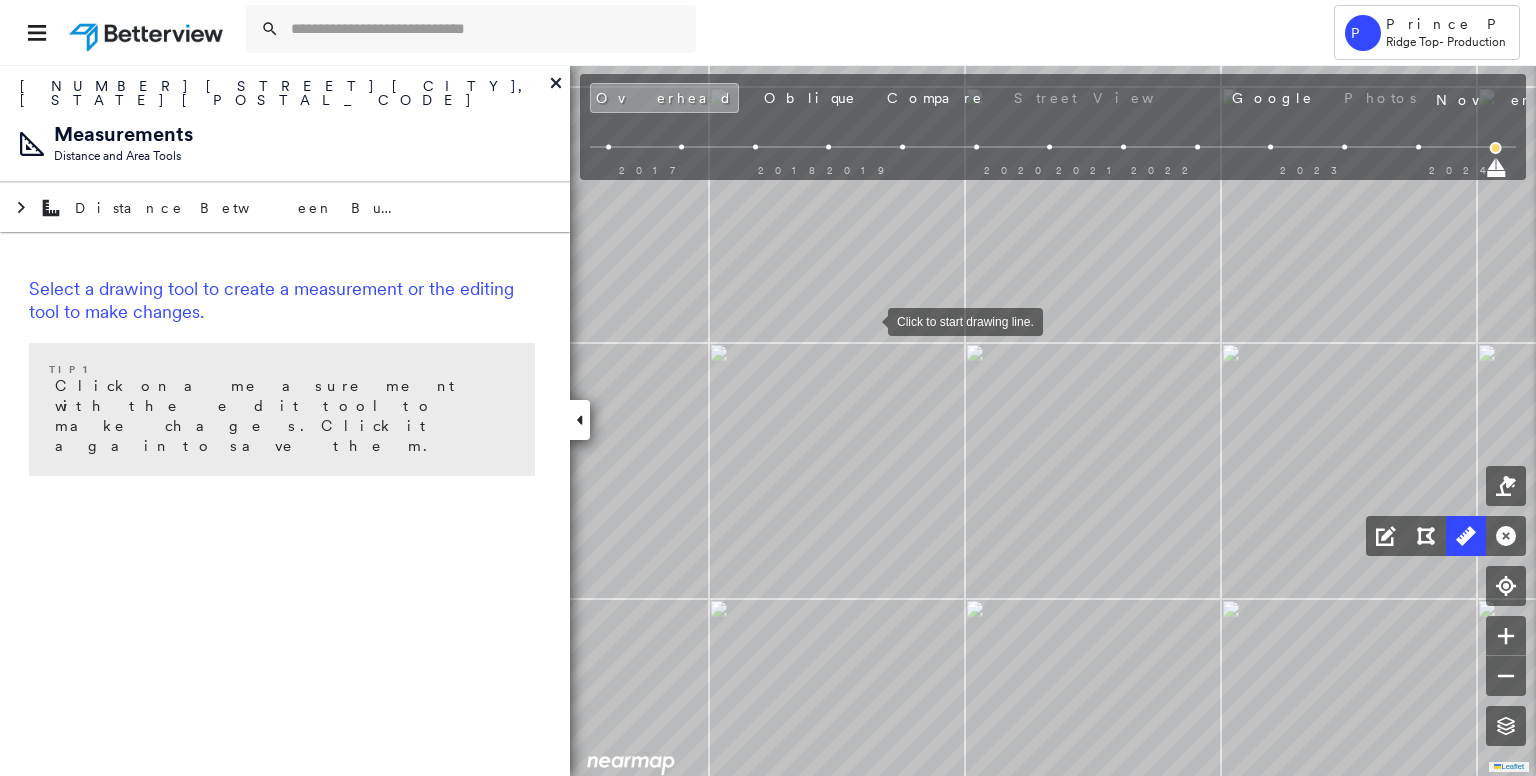 click at bounding box center [868, 320] 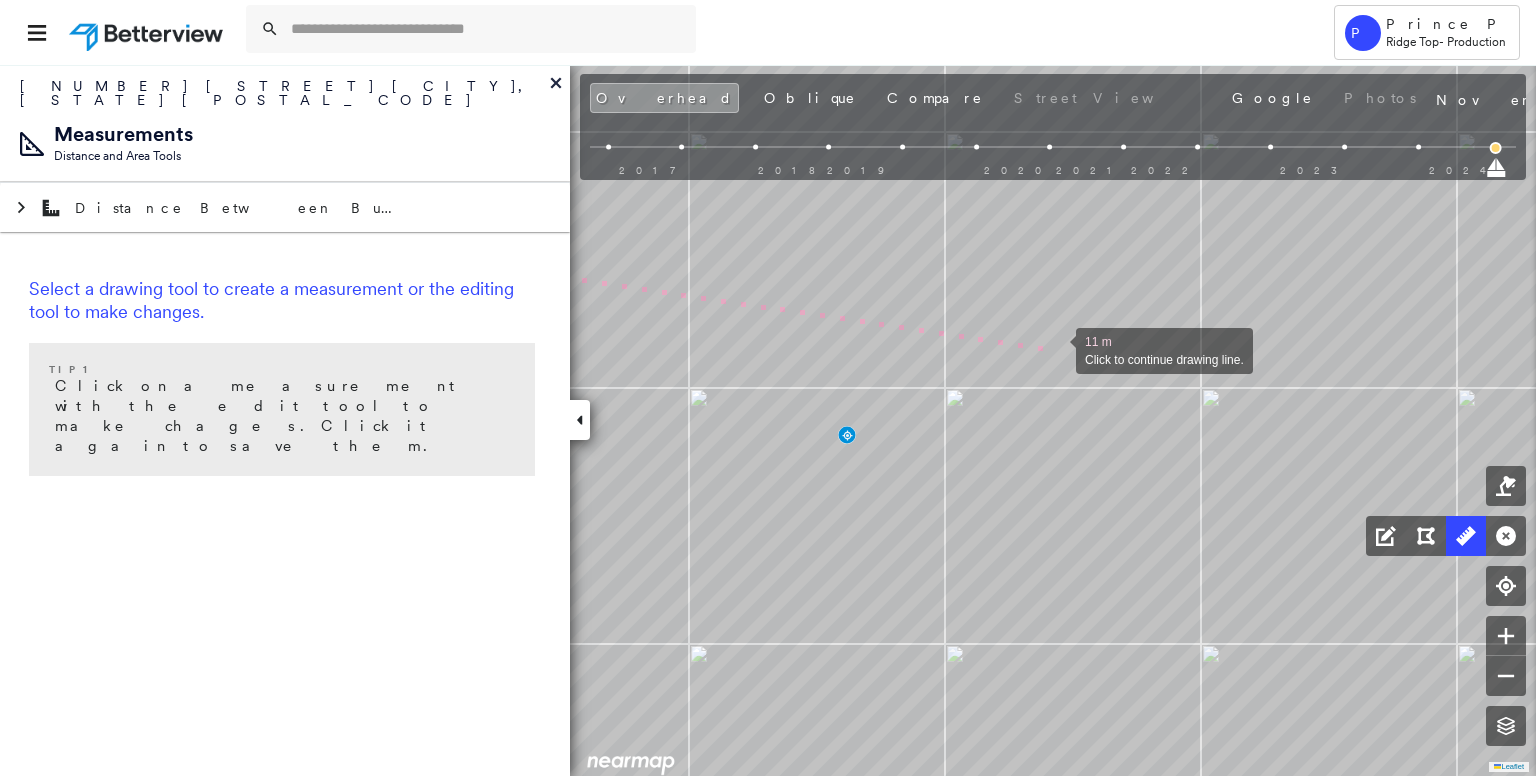 click at bounding box center (1056, 349) 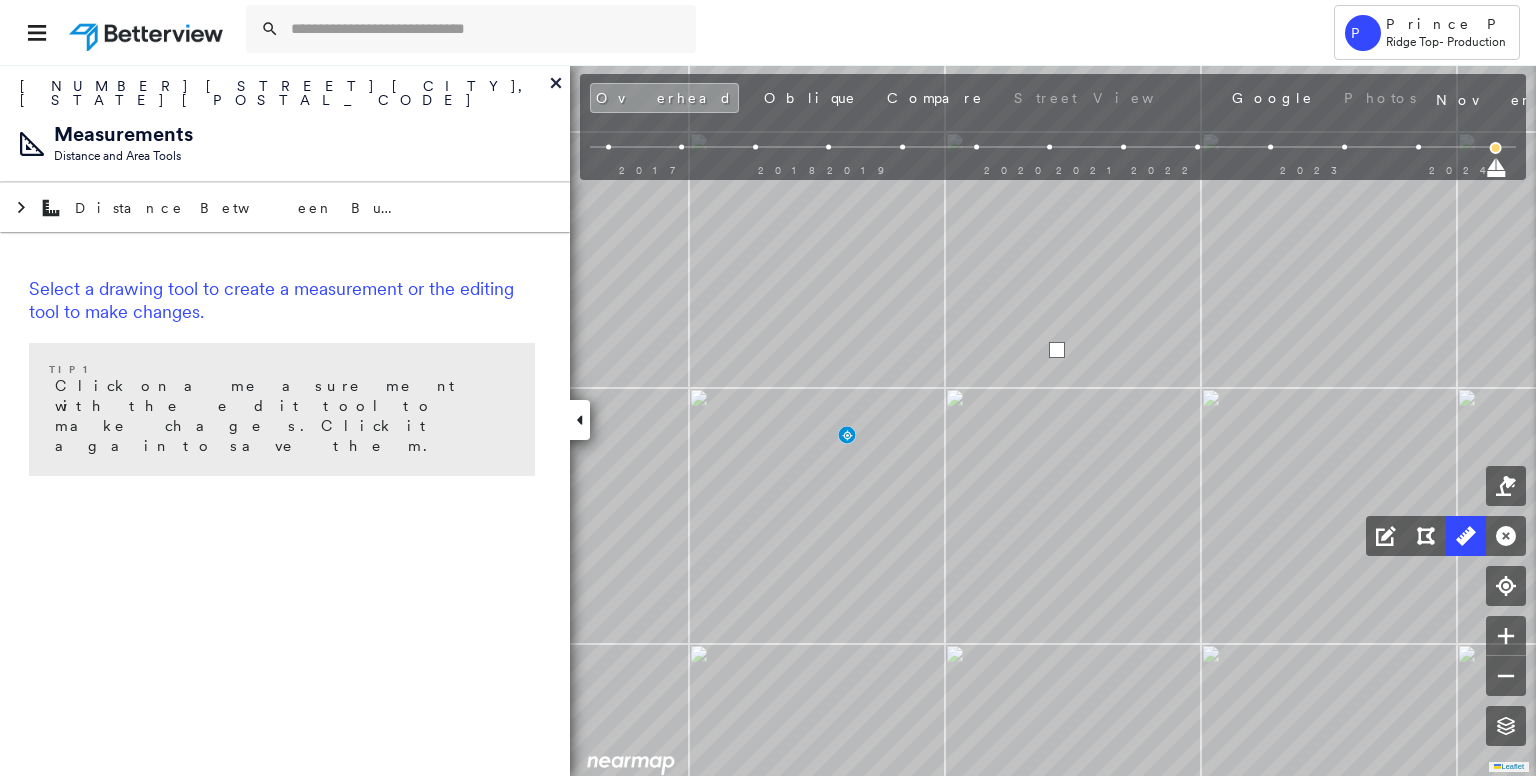click at bounding box center (1057, 350) 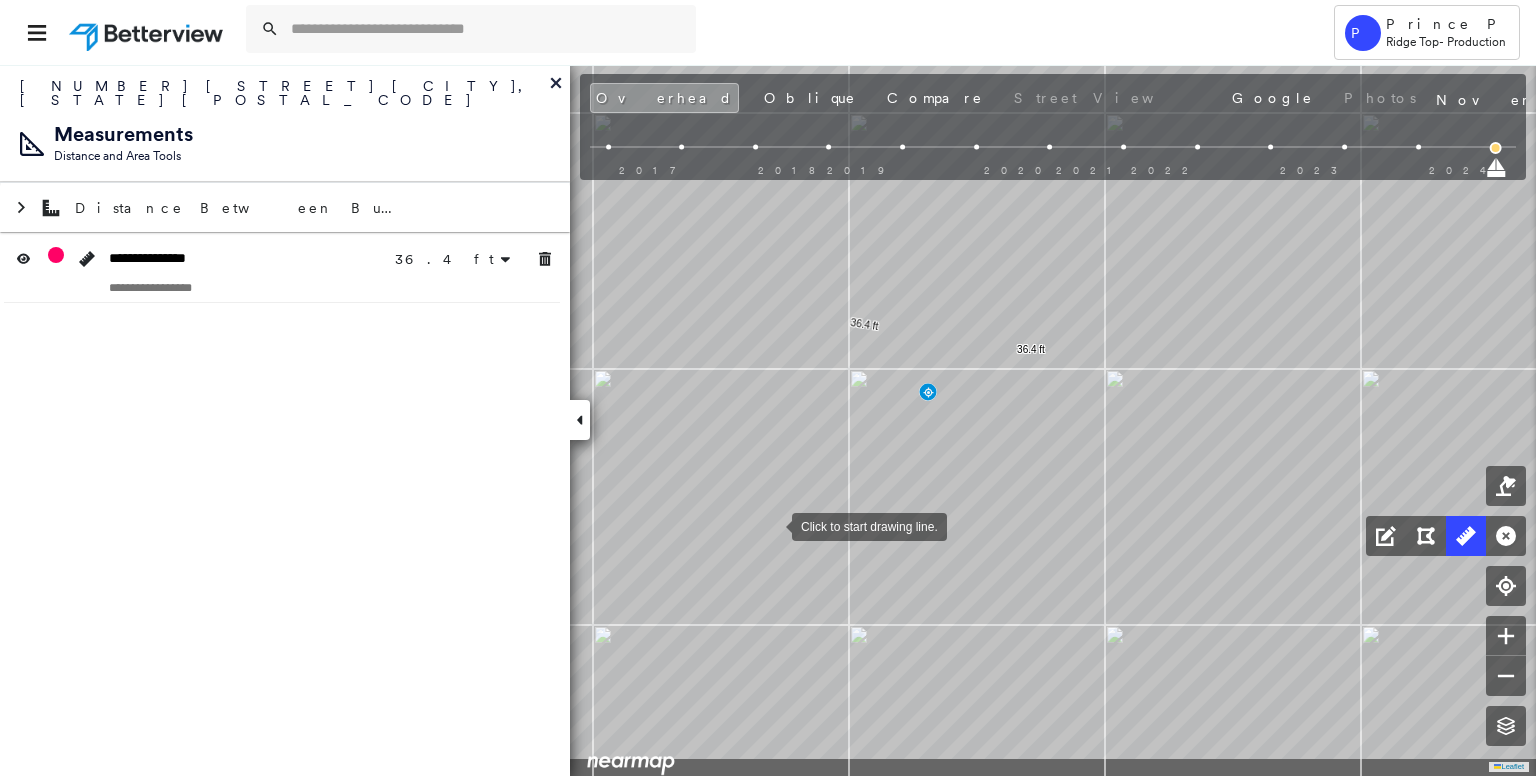 drag, startPoint x: 760, startPoint y: 613, endPoint x: 778, endPoint y: 508, distance: 106.531685 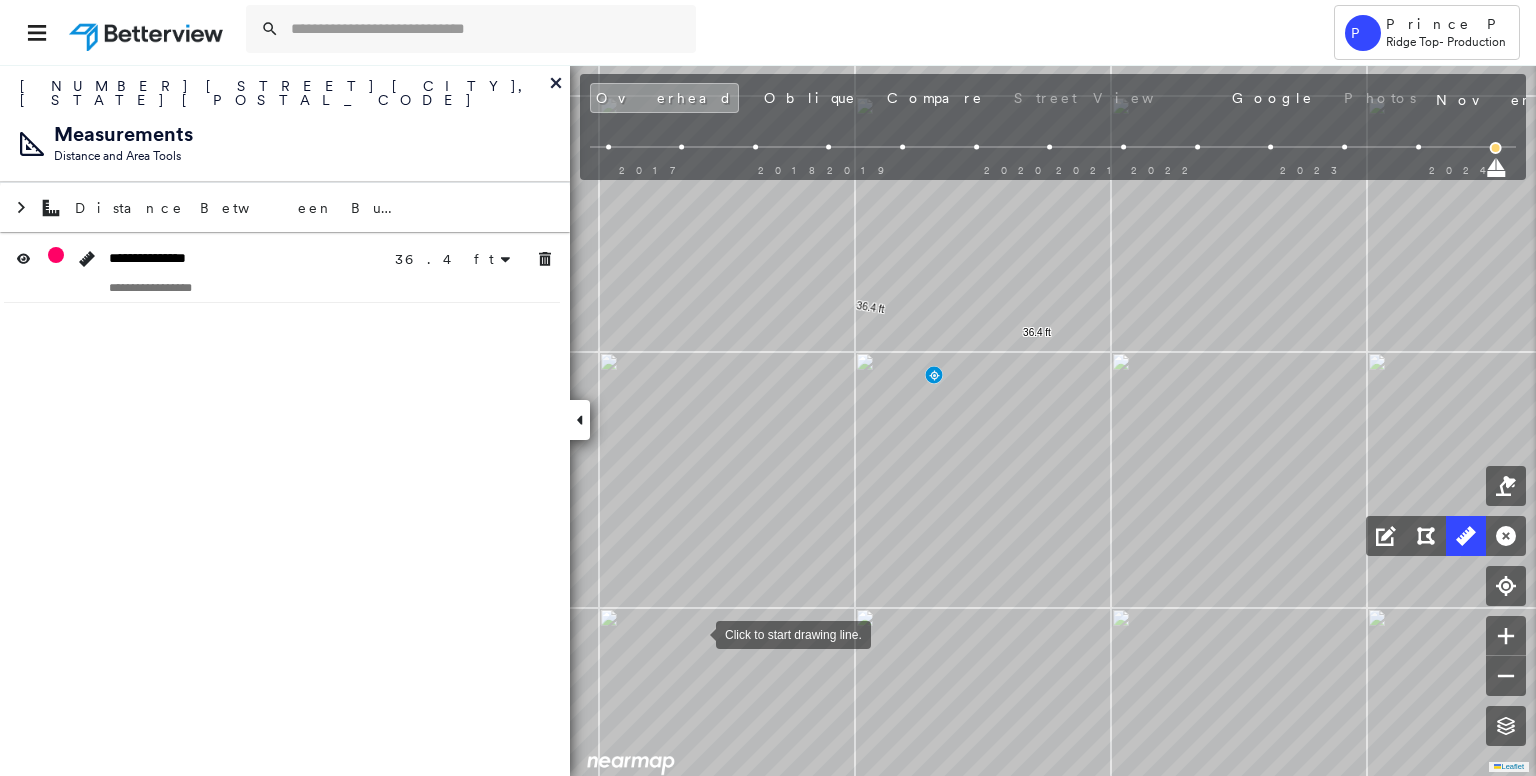 click at bounding box center [696, 633] 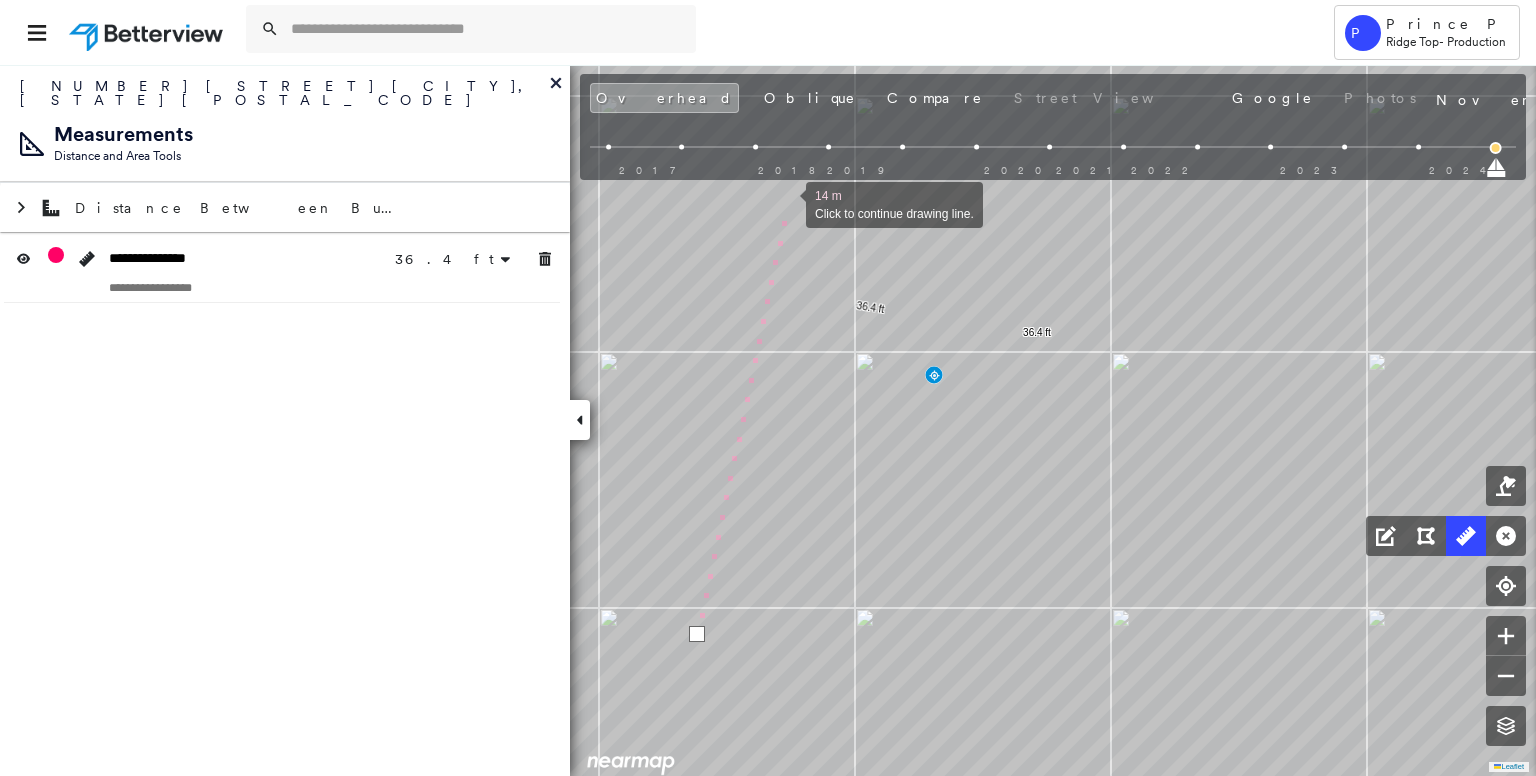 drag, startPoint x: 800, startPoint y: 150, endPoint x: 786, endPoint y: 203, distance: 54.81788 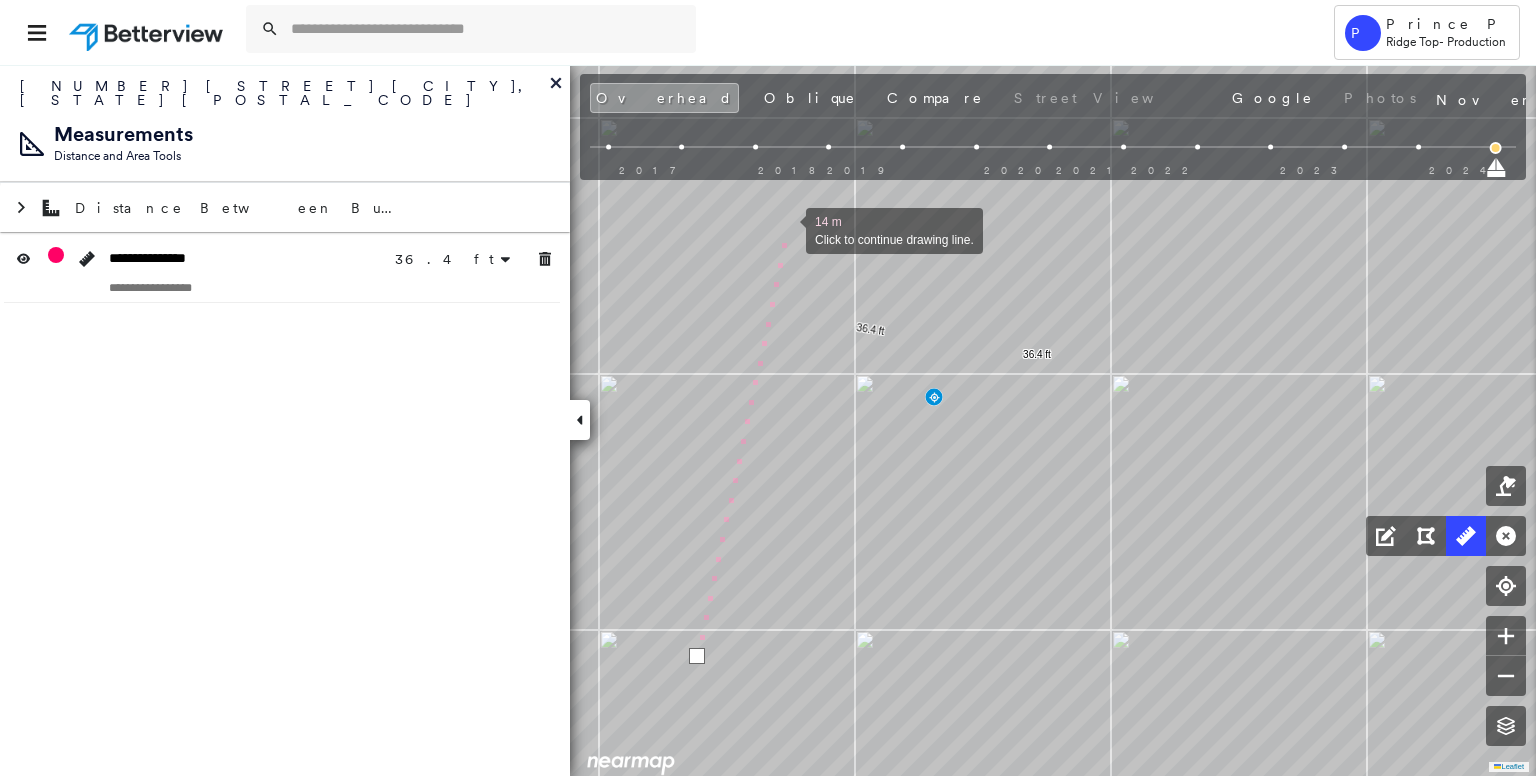 drag, startPoint x: 786, startPoint y: 203, endPoint x: 785, endPoint y: 230, distance: 27.018513 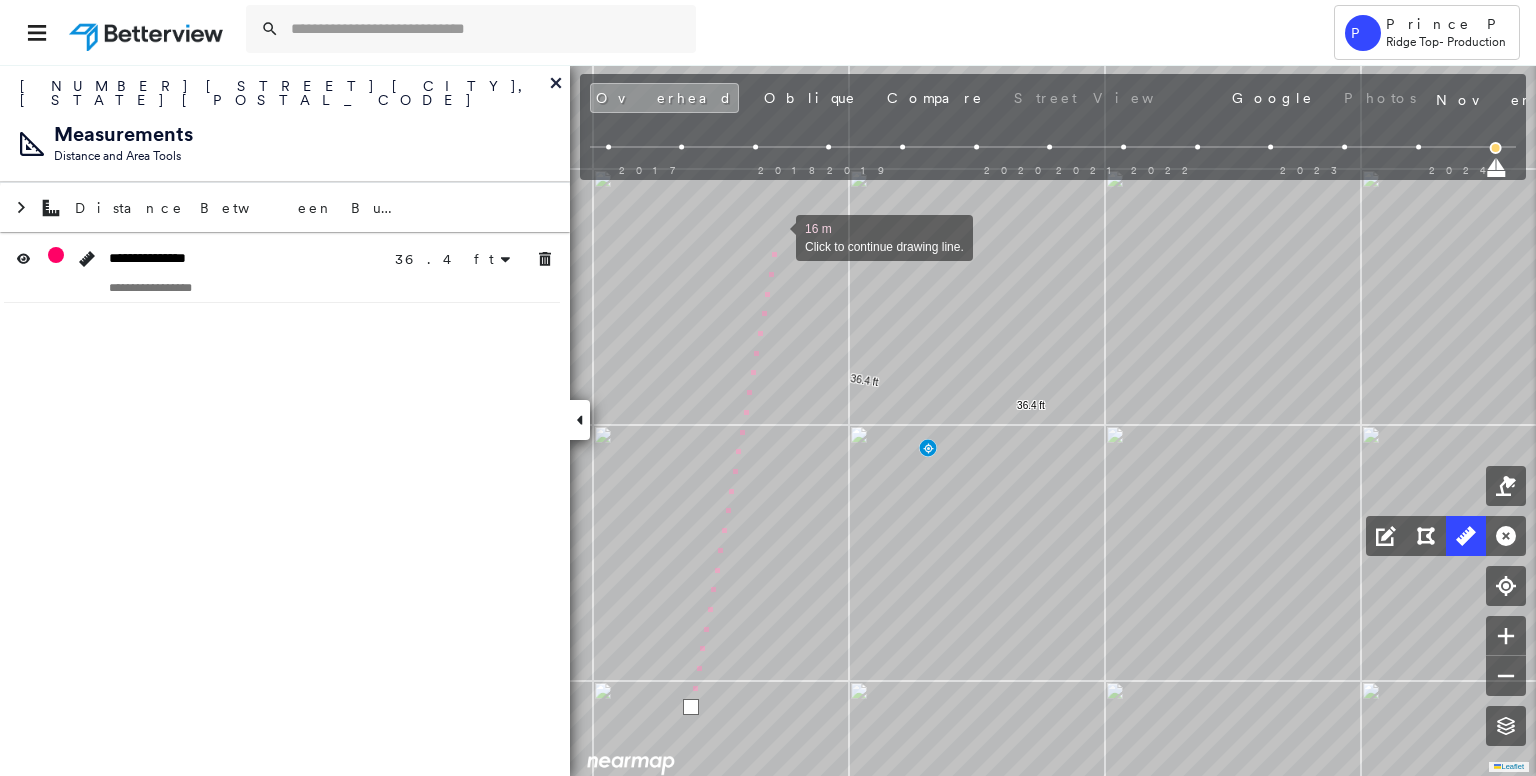 drag, startPoint x: 781, startPoint y: 197, endPoint x: 776, endPoint y: 235, distance: 38.327538 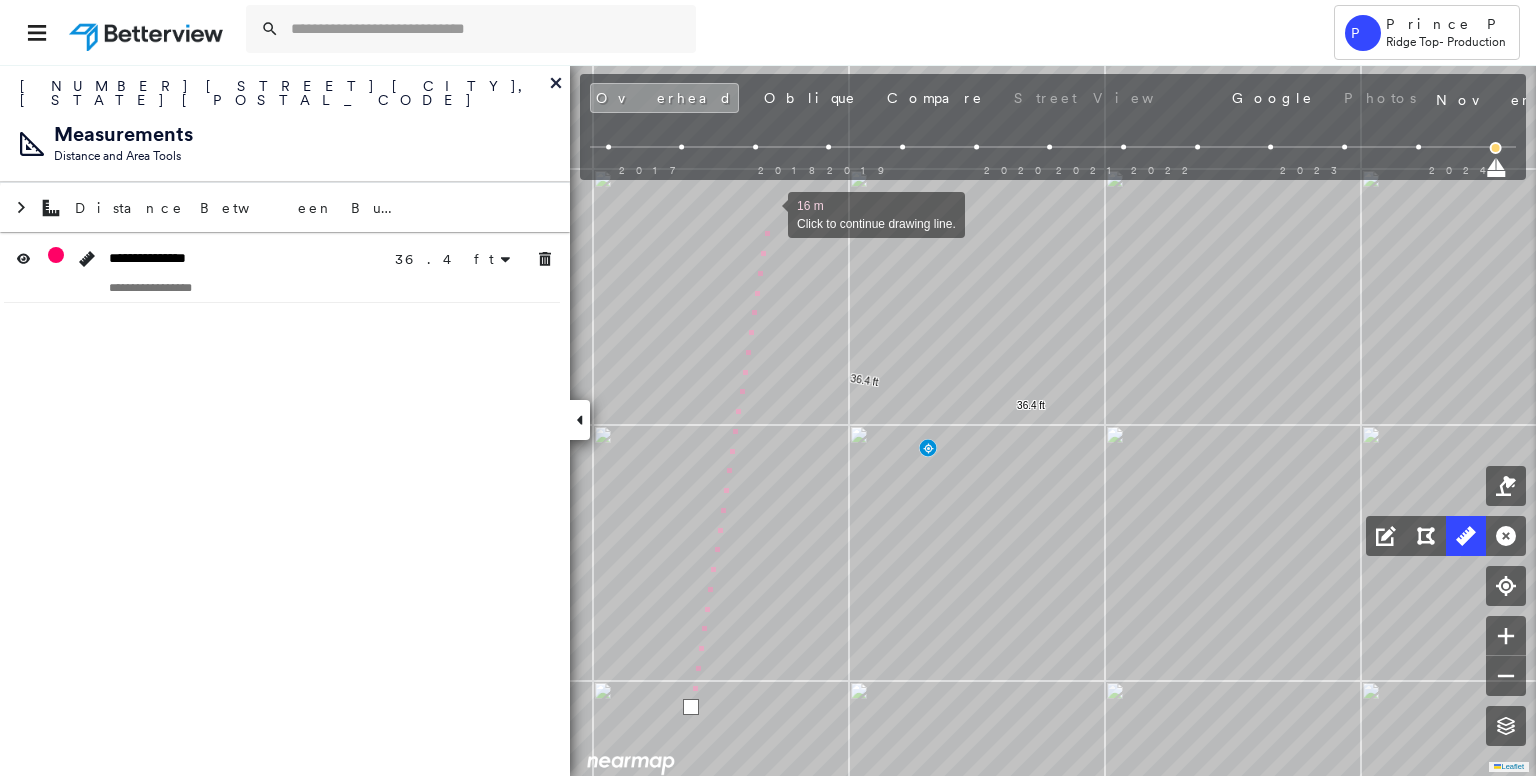 click at bounding box center (768, 213) 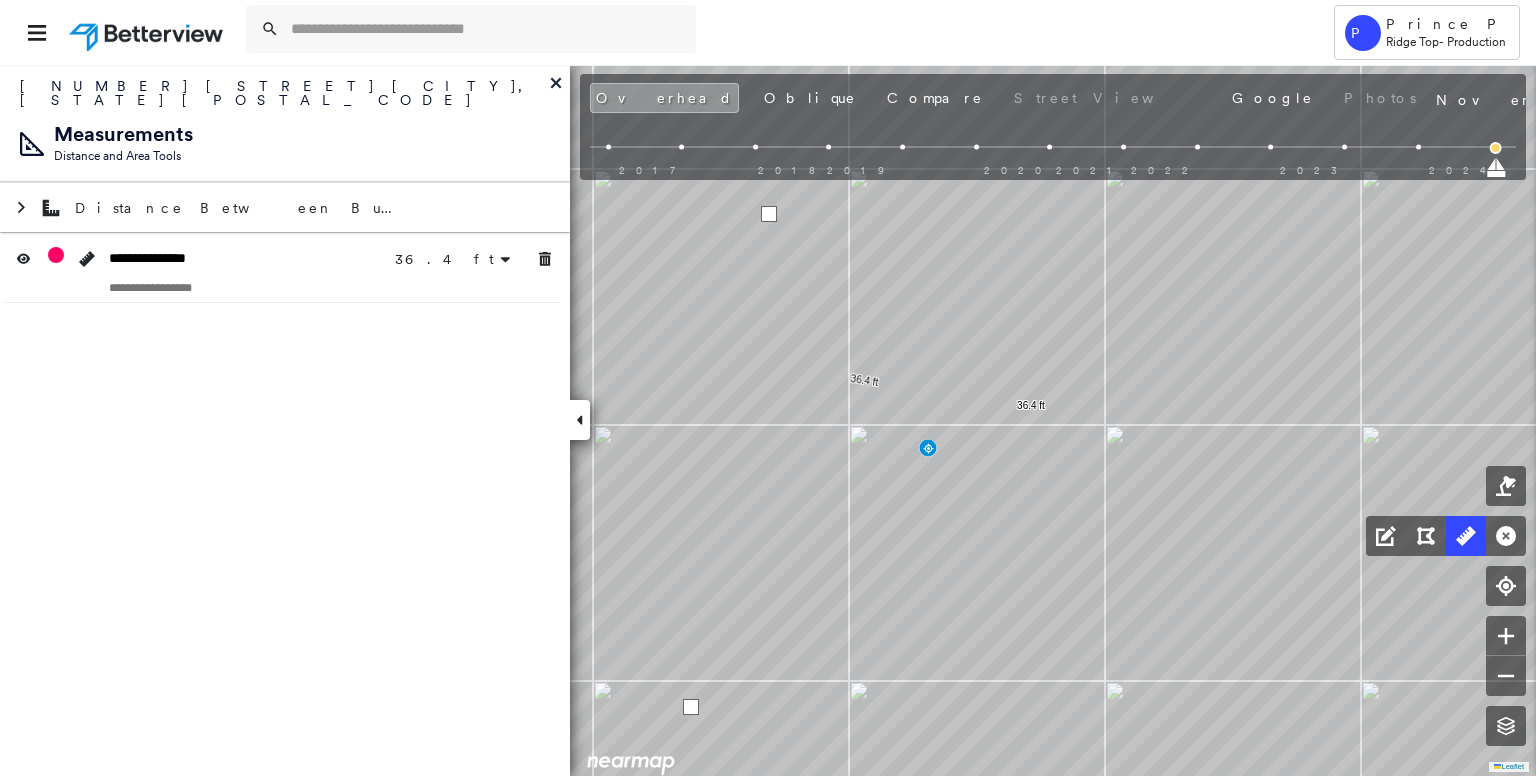 click at bounding box center (769, 214) 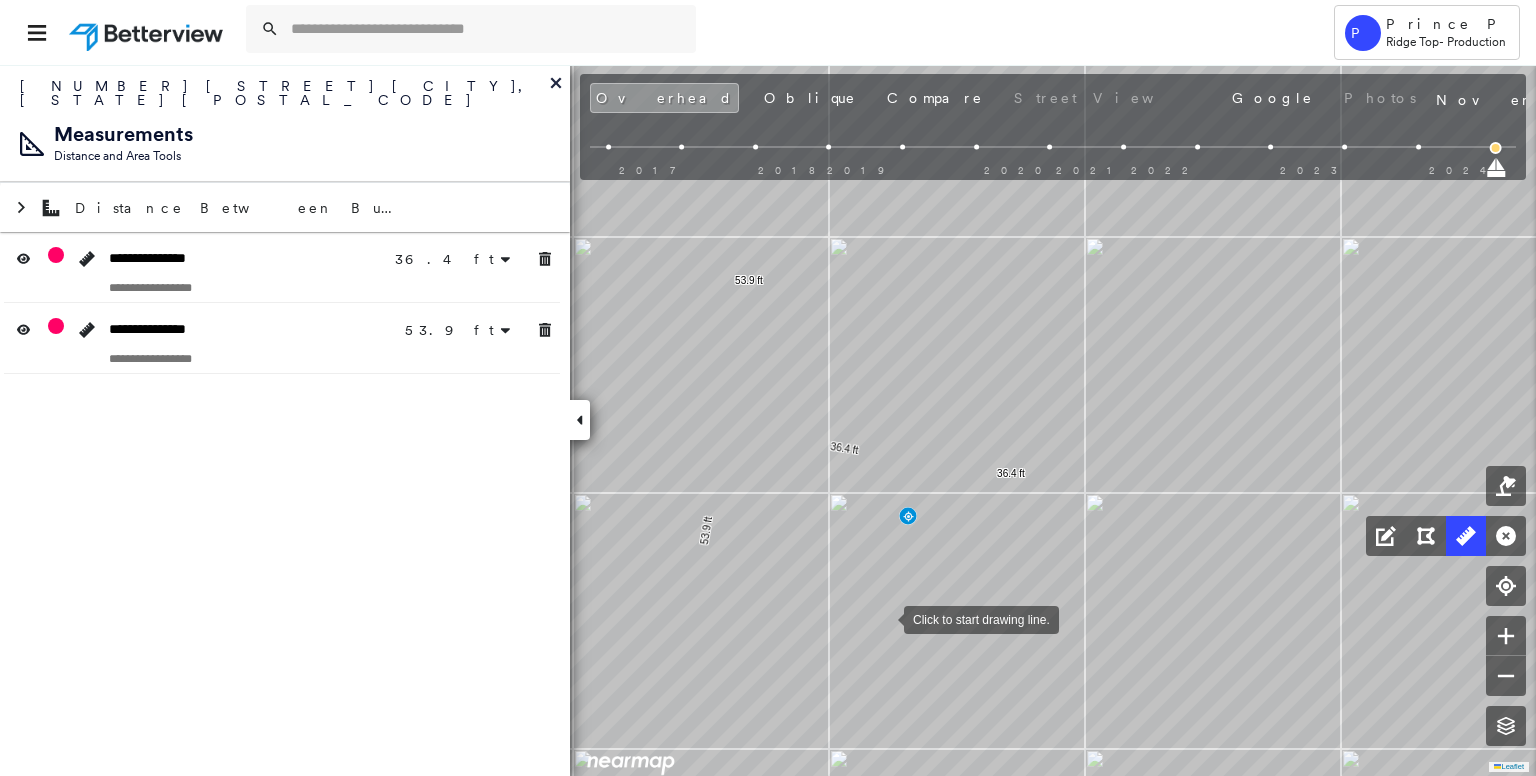 drag, startPoint x: 904, startPoint y: 549, endPoint x: 793, endPoint y: 516, distance: 115.80155 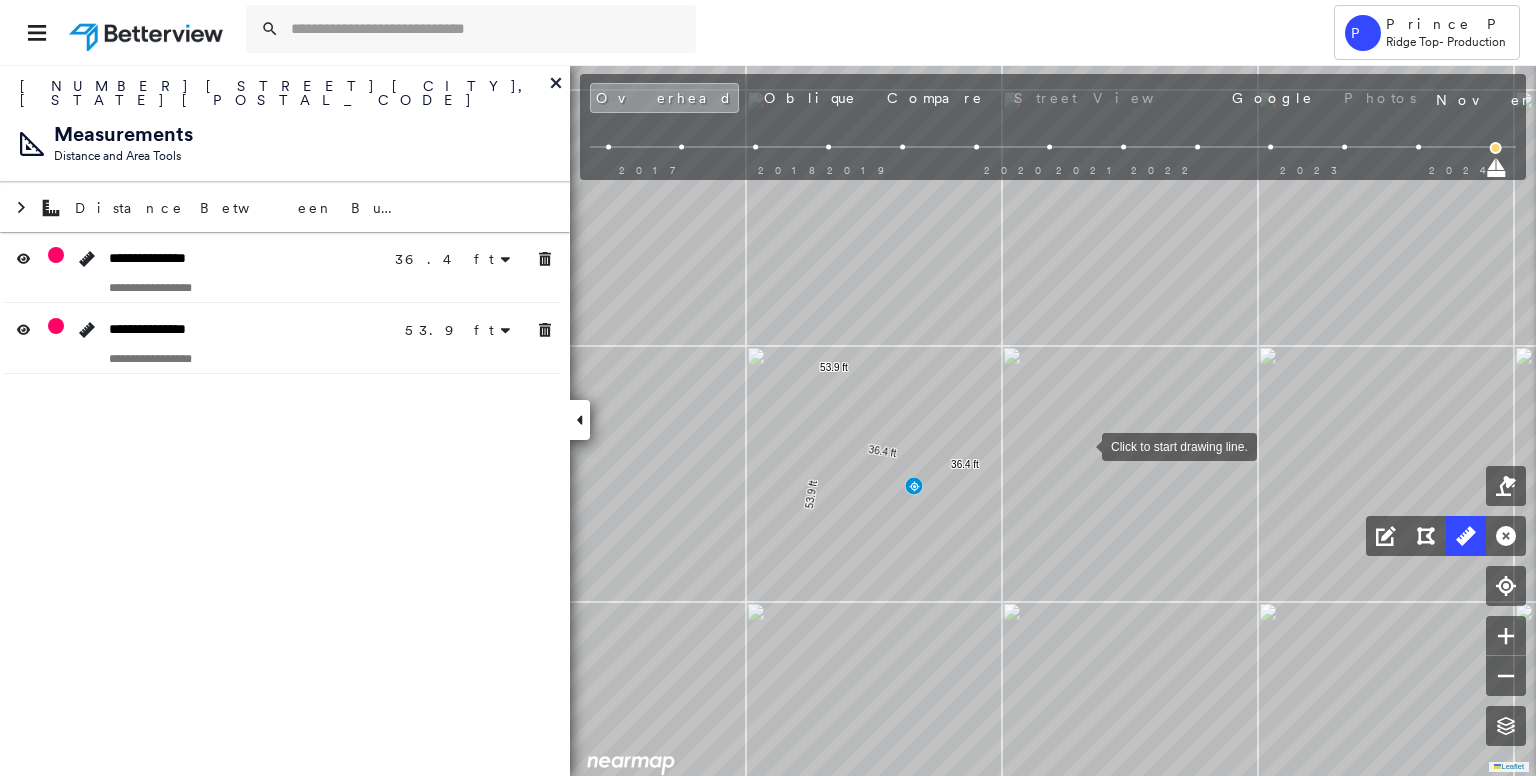 drag, startPoint x: 1082, startPoint y: 445, endPoint x: 1083, endPoint y: 413, distance: 32.01562 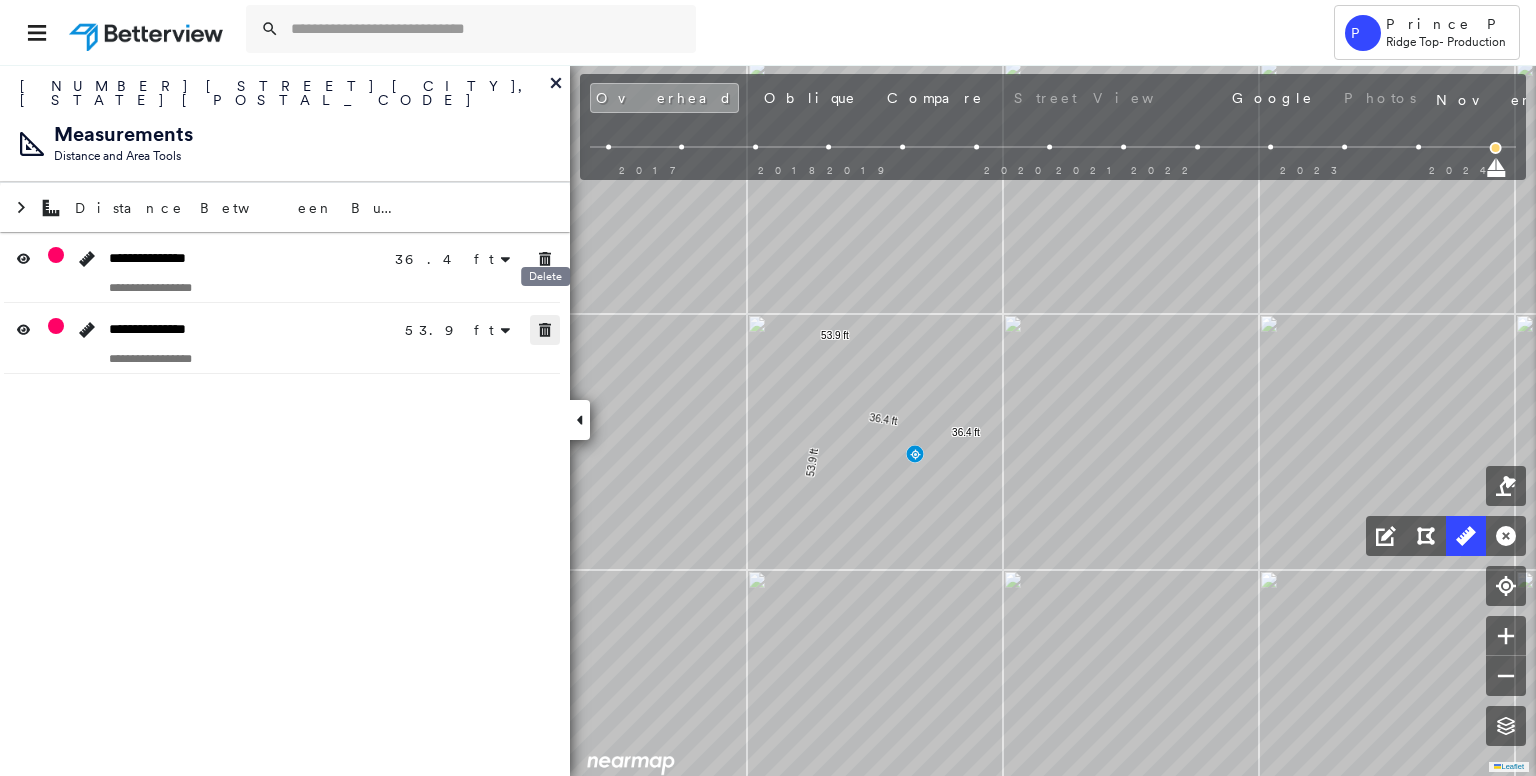 click at bounding box center [545, 330] 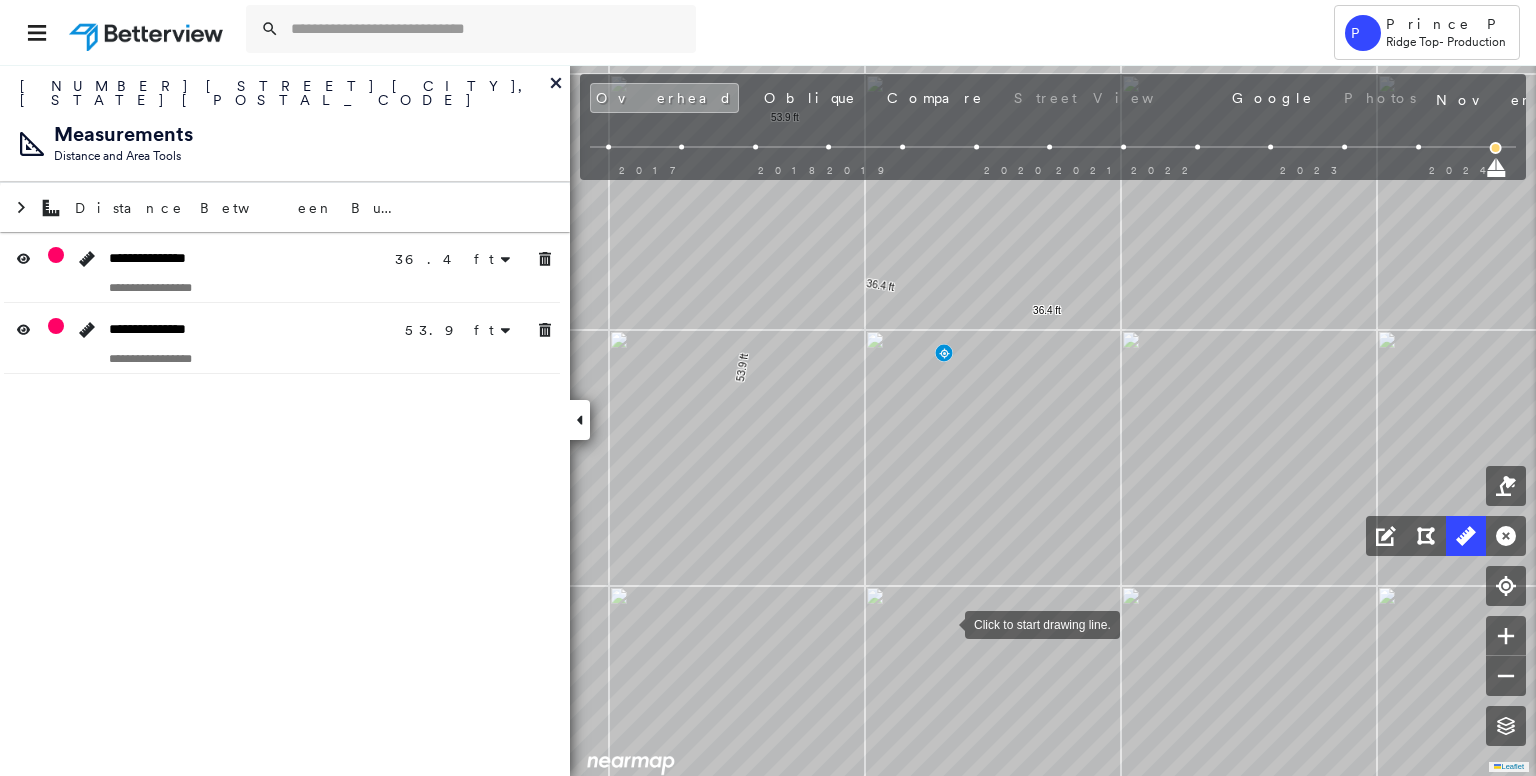 drag, startPoint x: 935, startPoint y: 627, endPoint x: 966, endPoint y: 617, distance: 32.572994 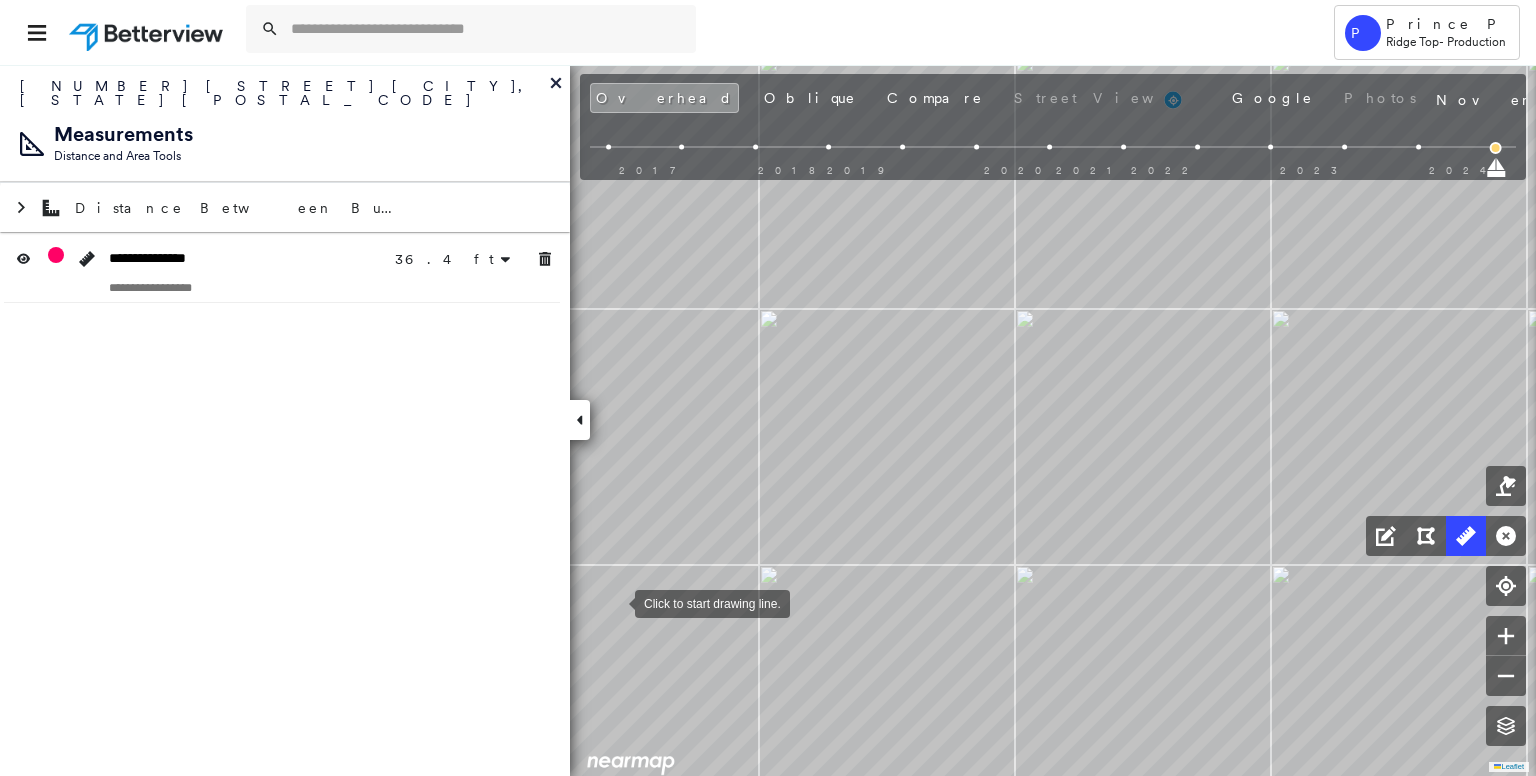 click at bounding box center [615, 602] 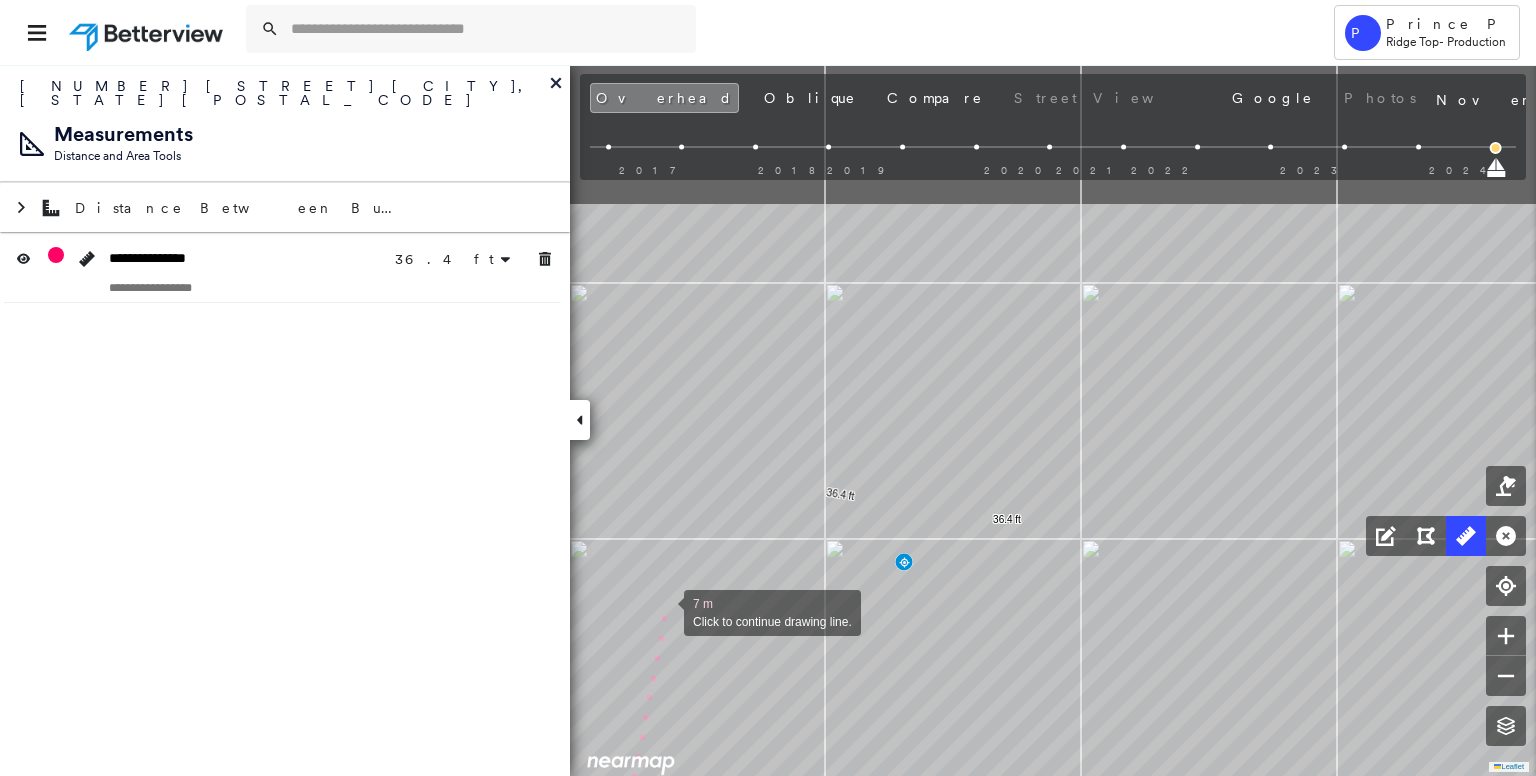 drag, startPoint x: 655, startPoint y: 399, endPoint x: 664, endPoint y: 610, distance: 211.19185 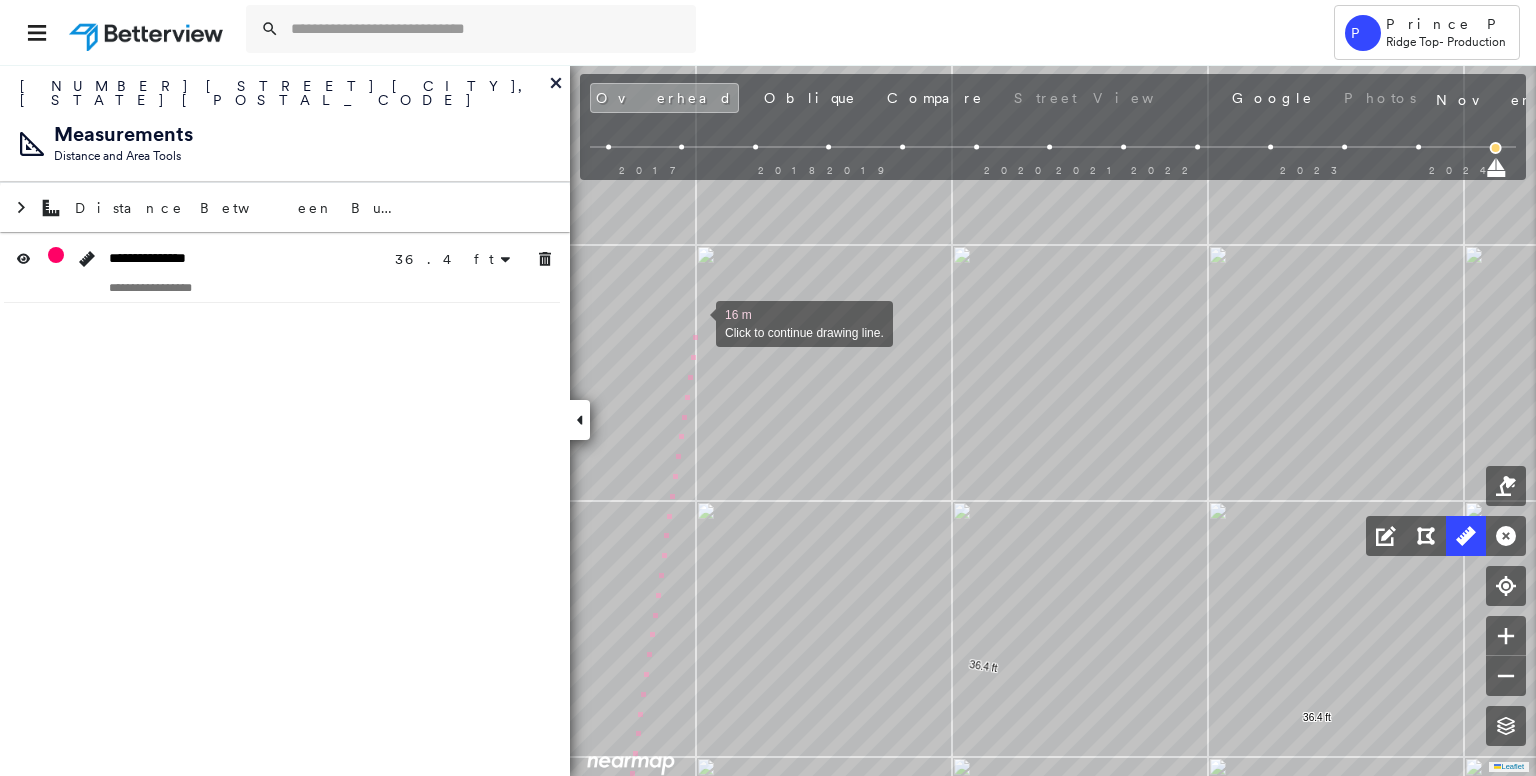 click at bounding box center (696, 322) 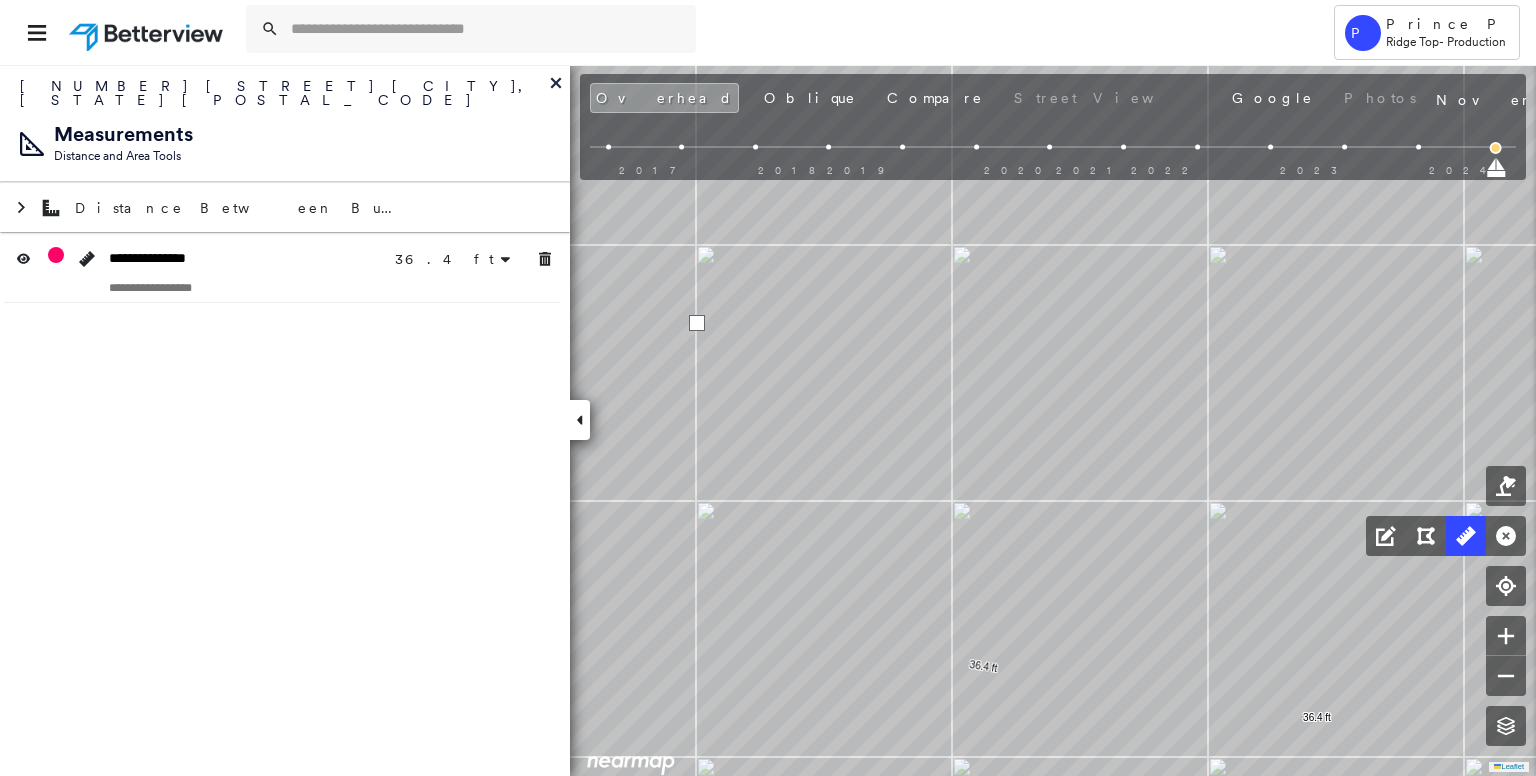 click at bounding box center [697, 323] 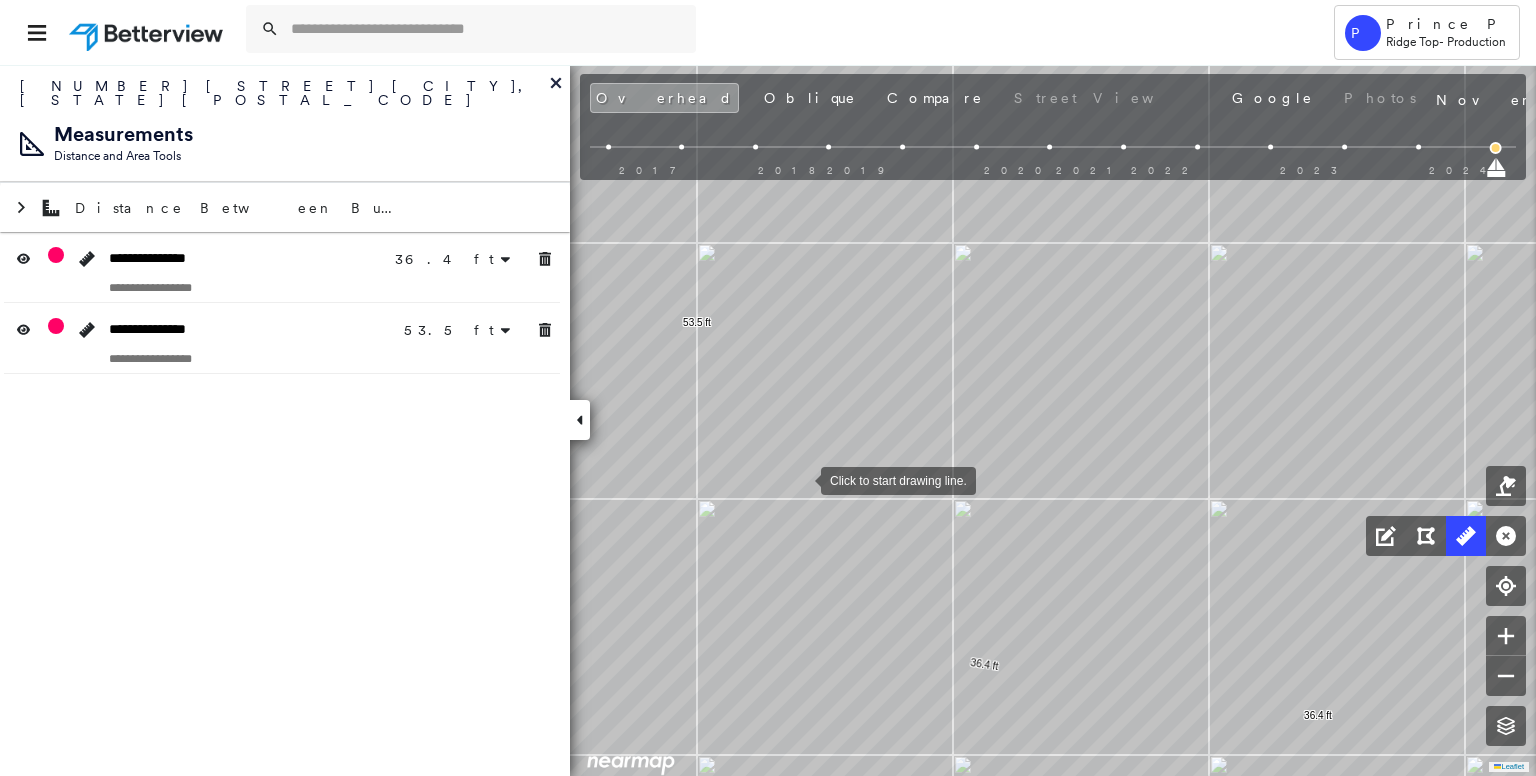drag, startPoint x: 799, startPoint y: 483, endPoint x: 829, endPoint y: 410, distance: 78.92401 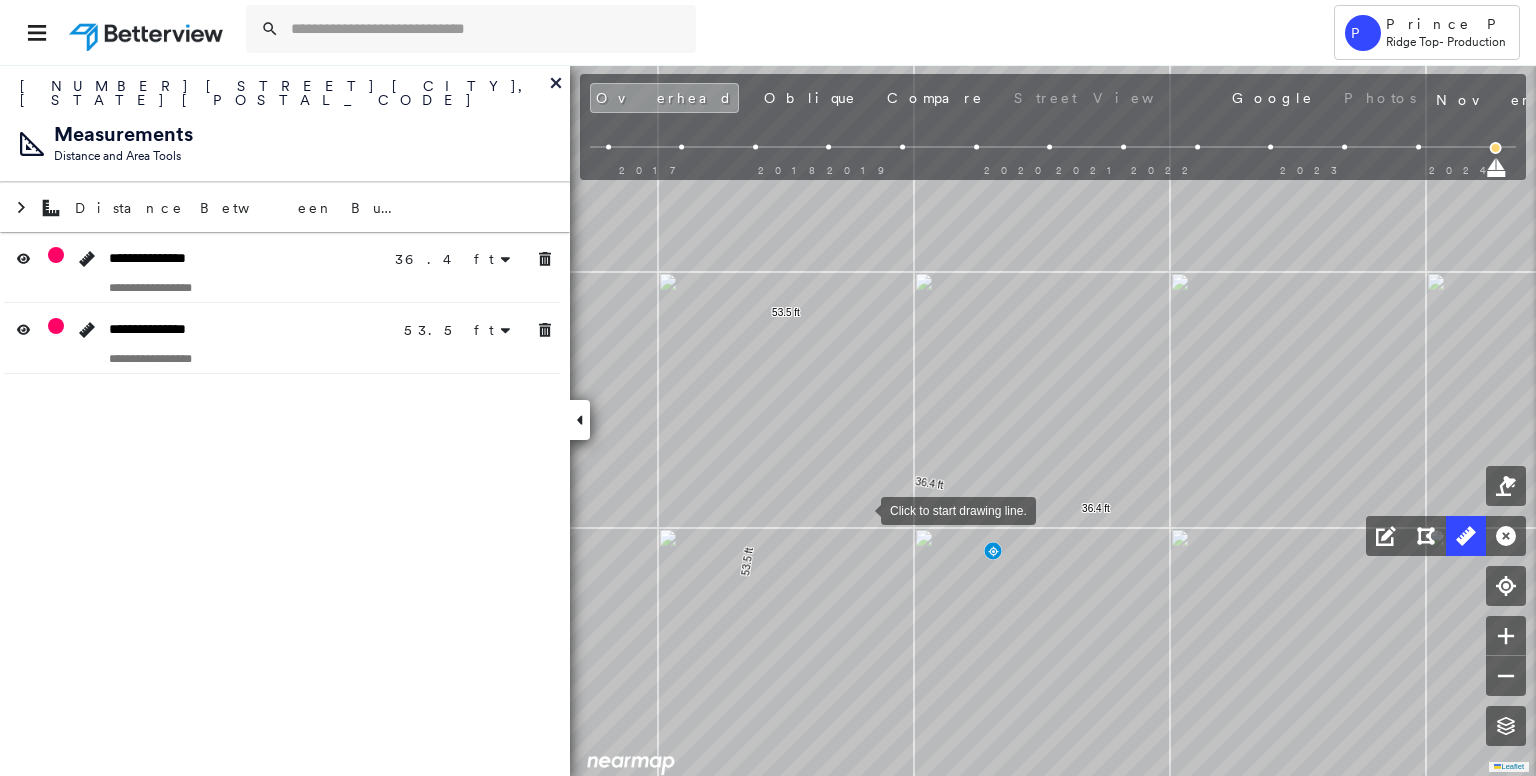 drag, startPoint x: 852, startPoint y: 545, endPoint x: 893, endPoint y: 410, distance: 141.08862 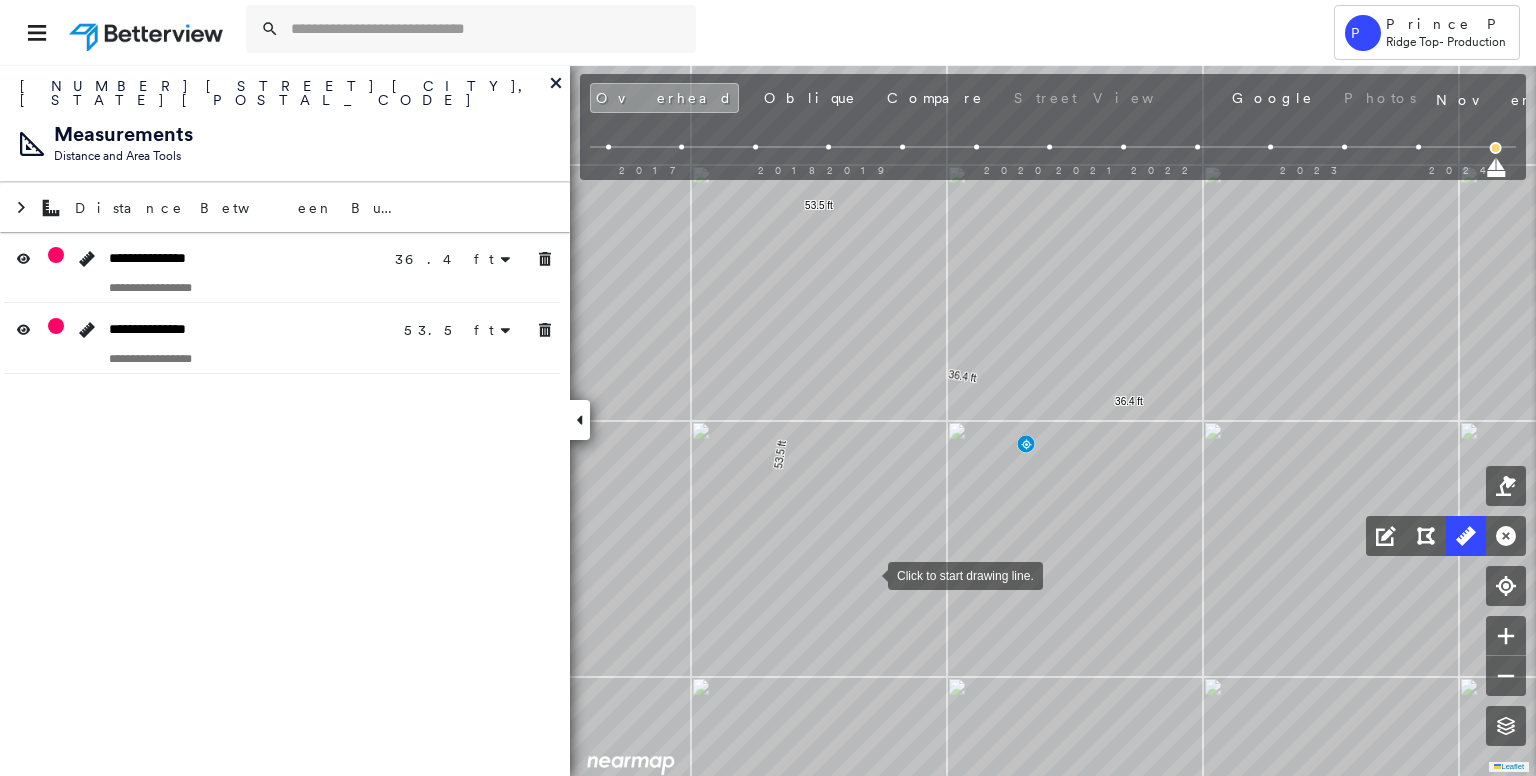 click at bounding box center [868, 574] 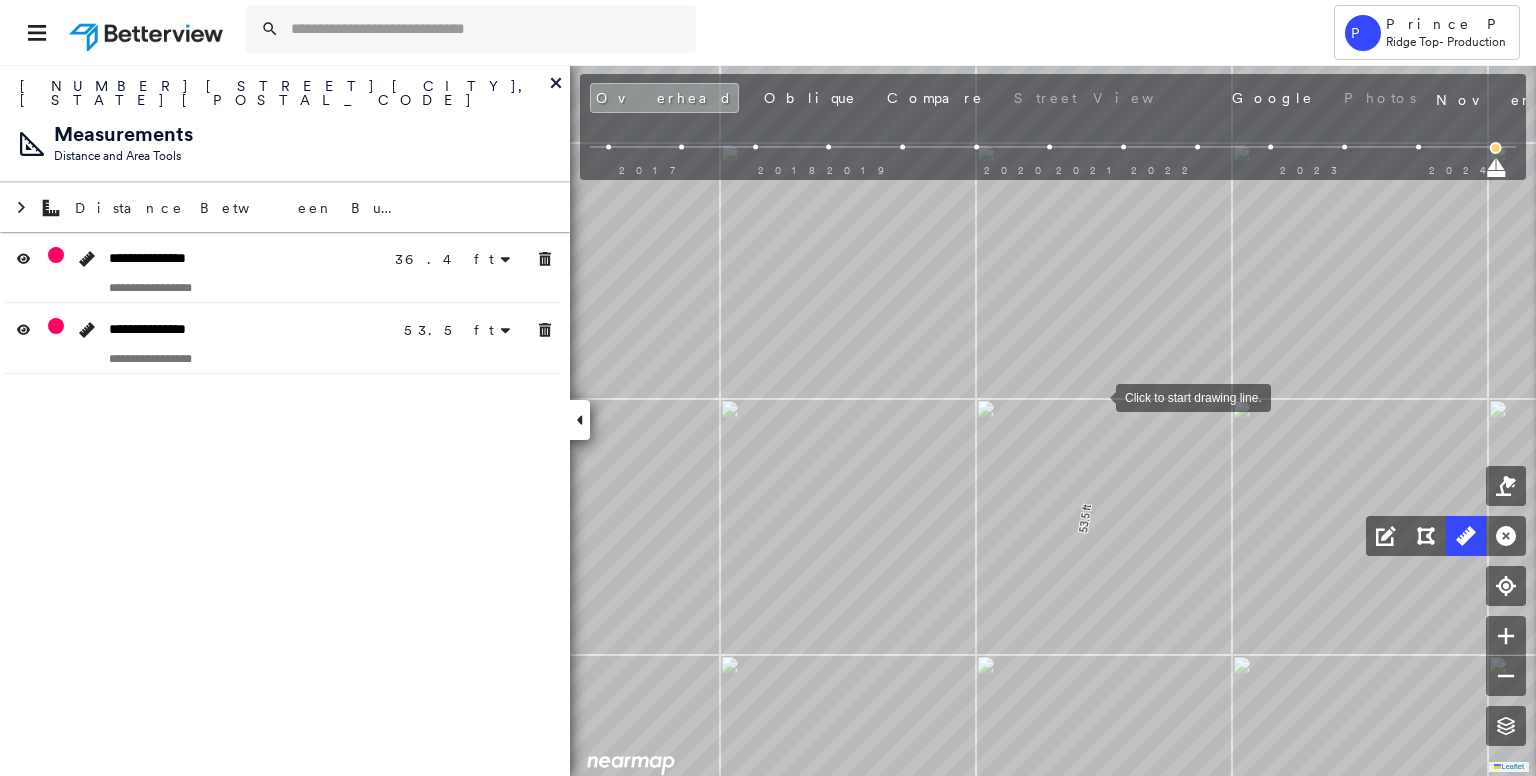 click at bounding box center [1096, 396] 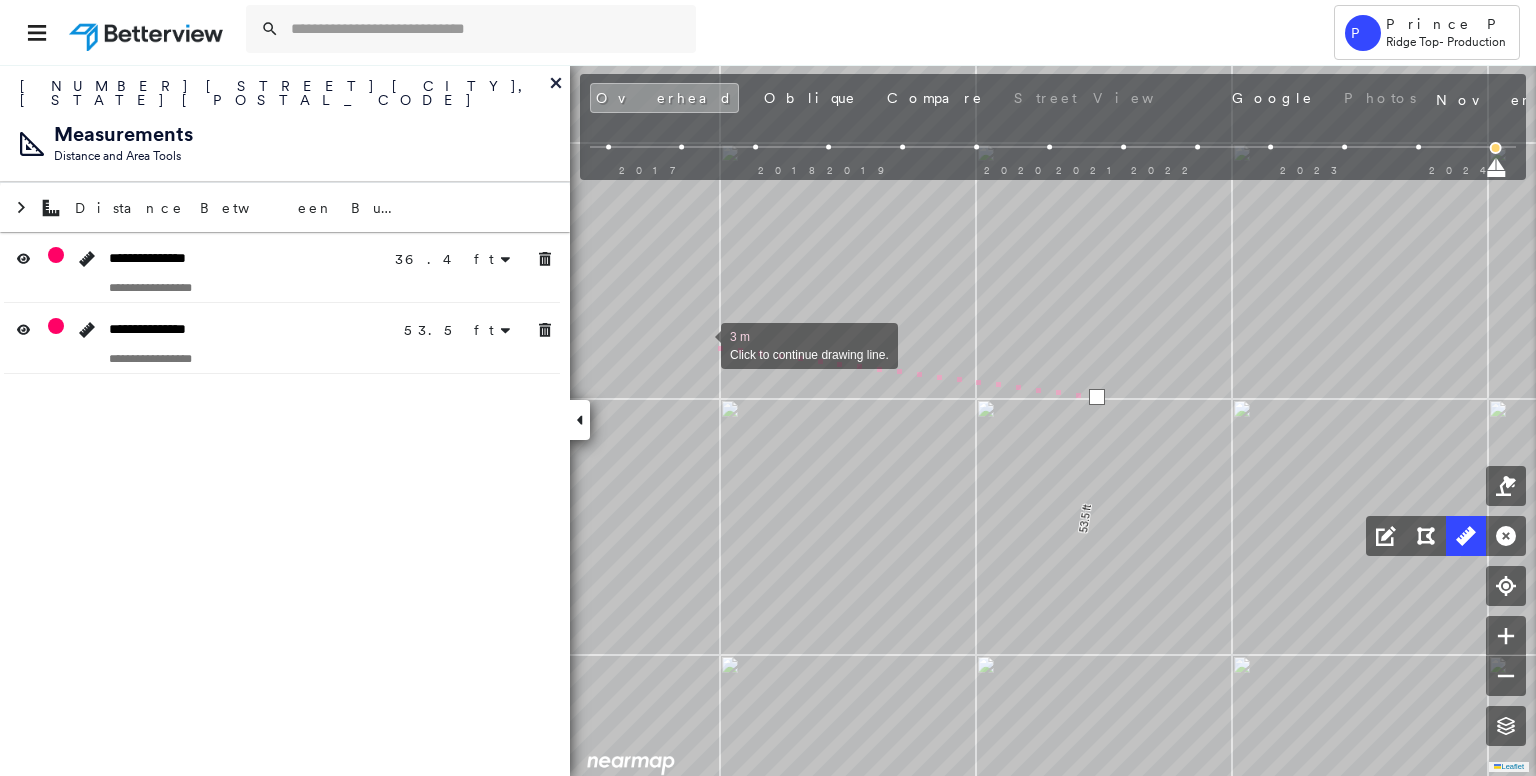 click at bounding box center [701, 344] 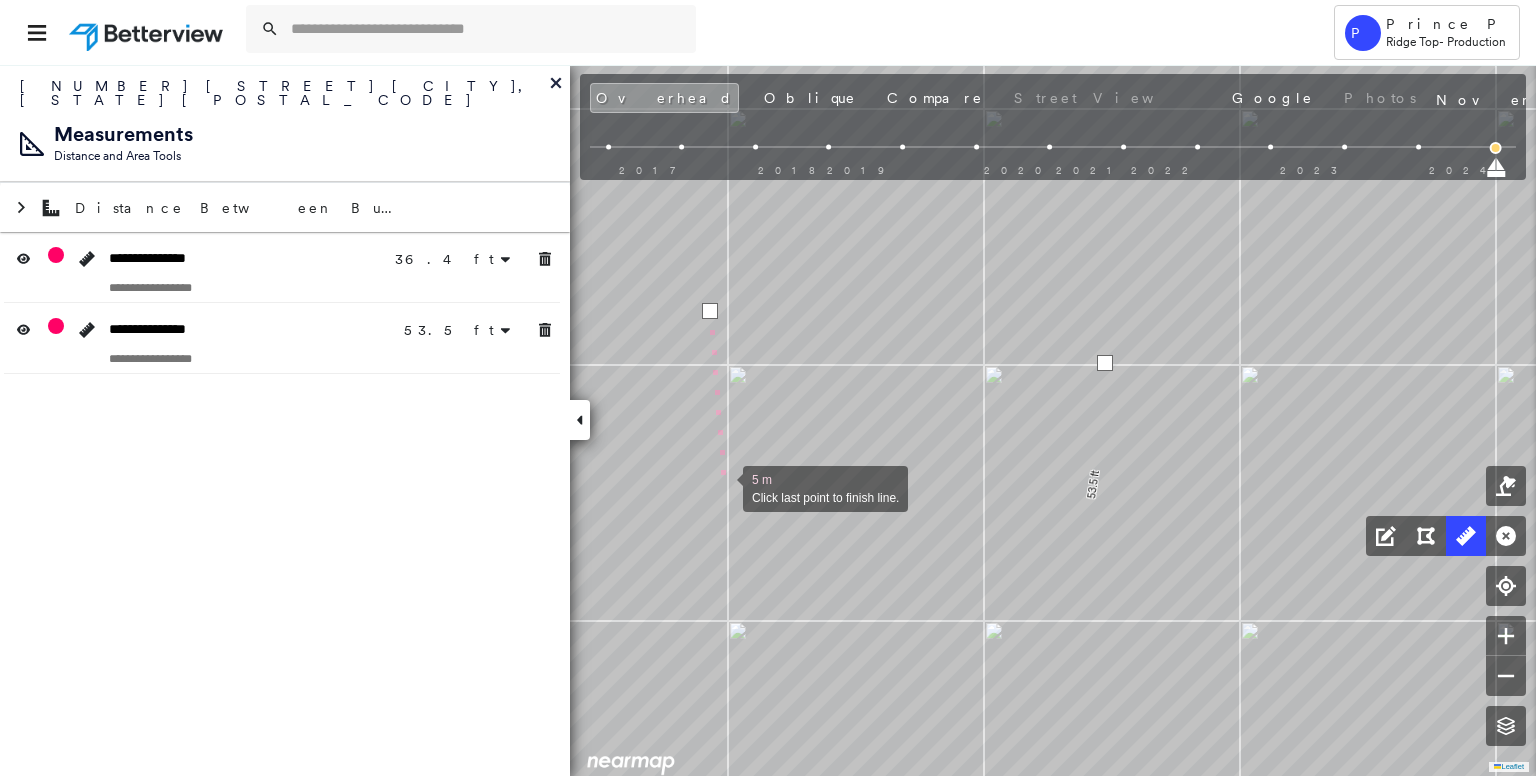 drag, startPoint x: 720, startPoint y: 496, endPoint x: 823, endPoint y: 282, distance: 237.49738 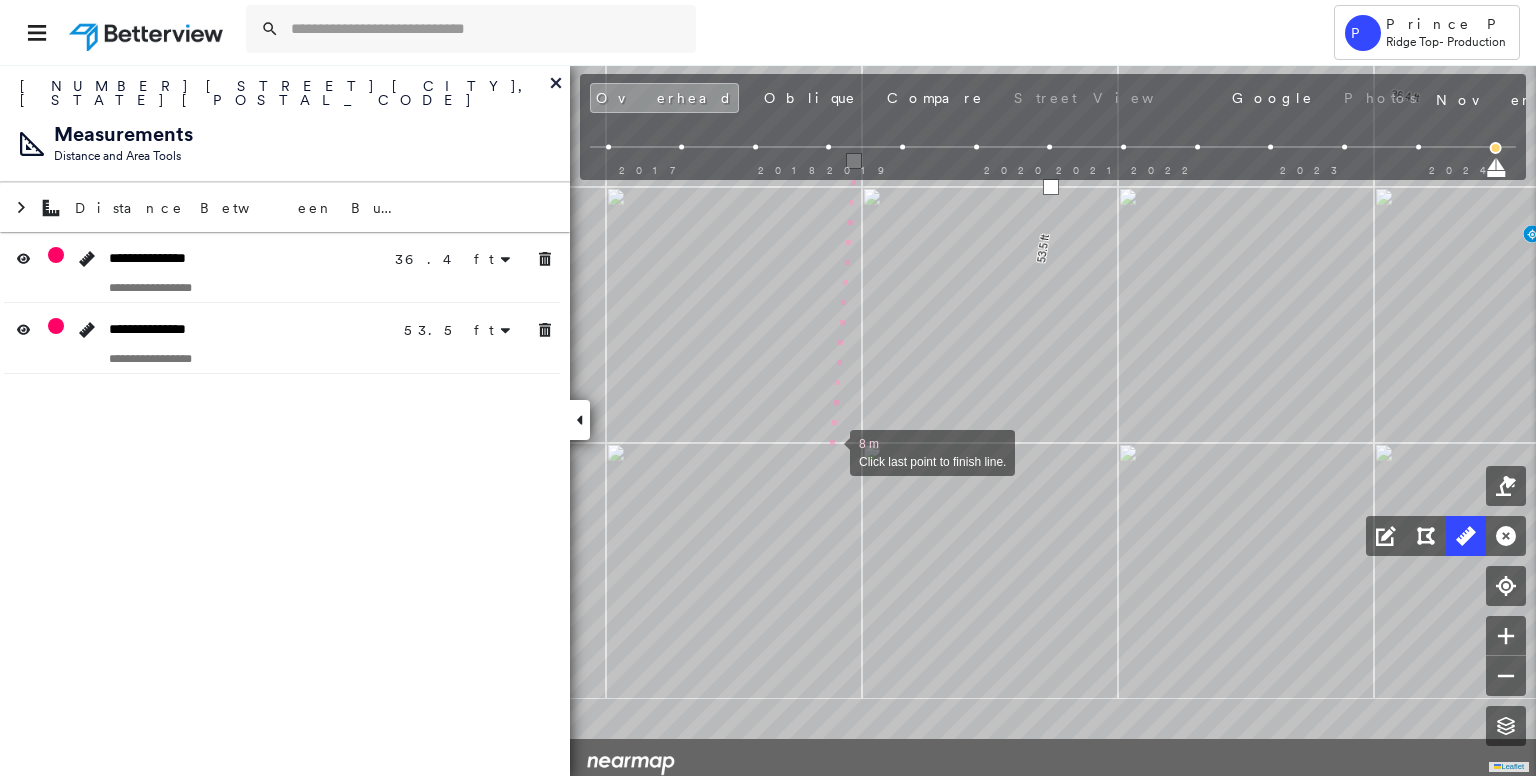 drag, startPoint x: 779, startPoint y: 568, endPoint x: 892, endPoint y: 298, distance: 292.69266 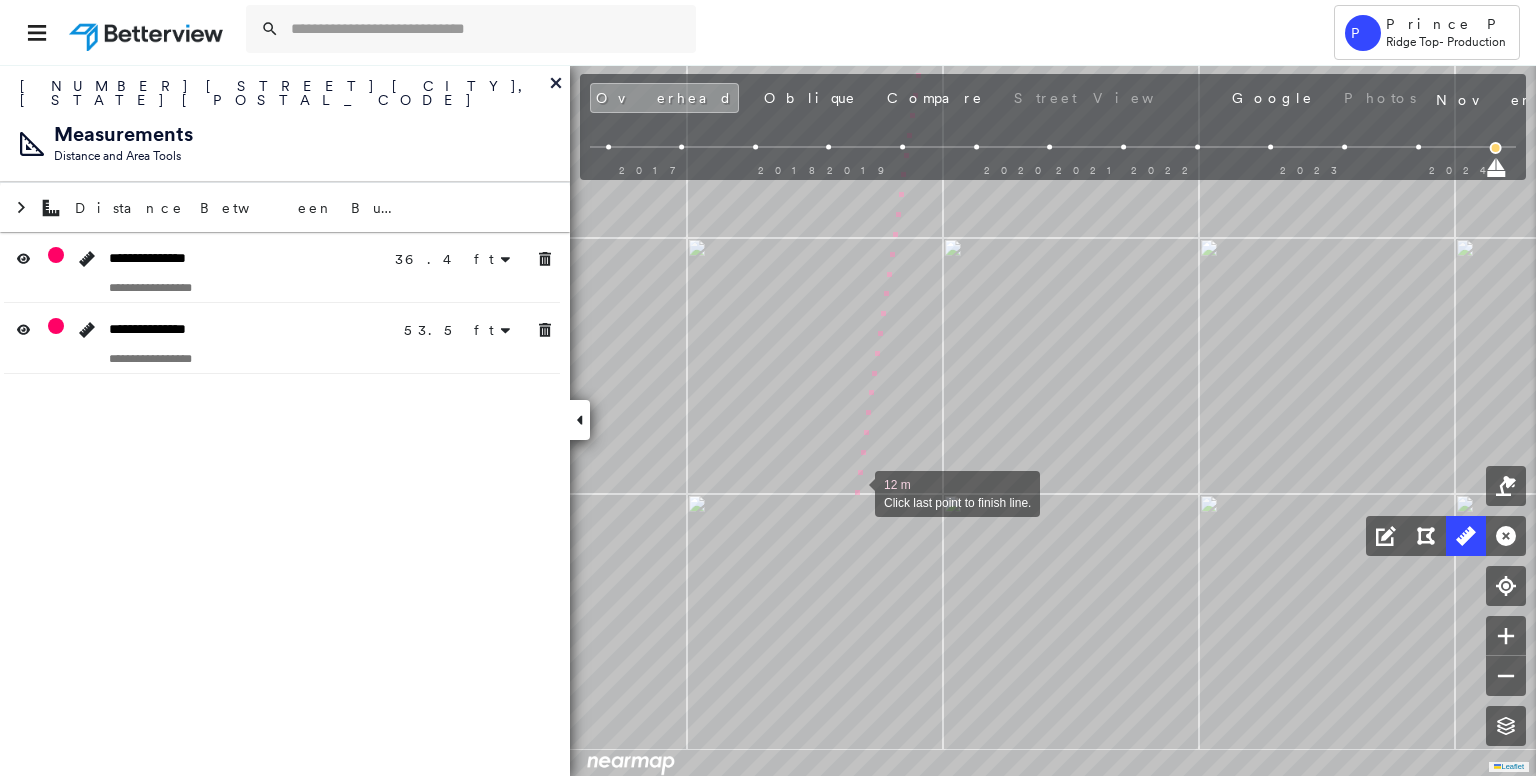 drag, startPoint x: 840, startPoint y: 533, endPoint x: 858, endPoint y: 494, distance: 42.953465 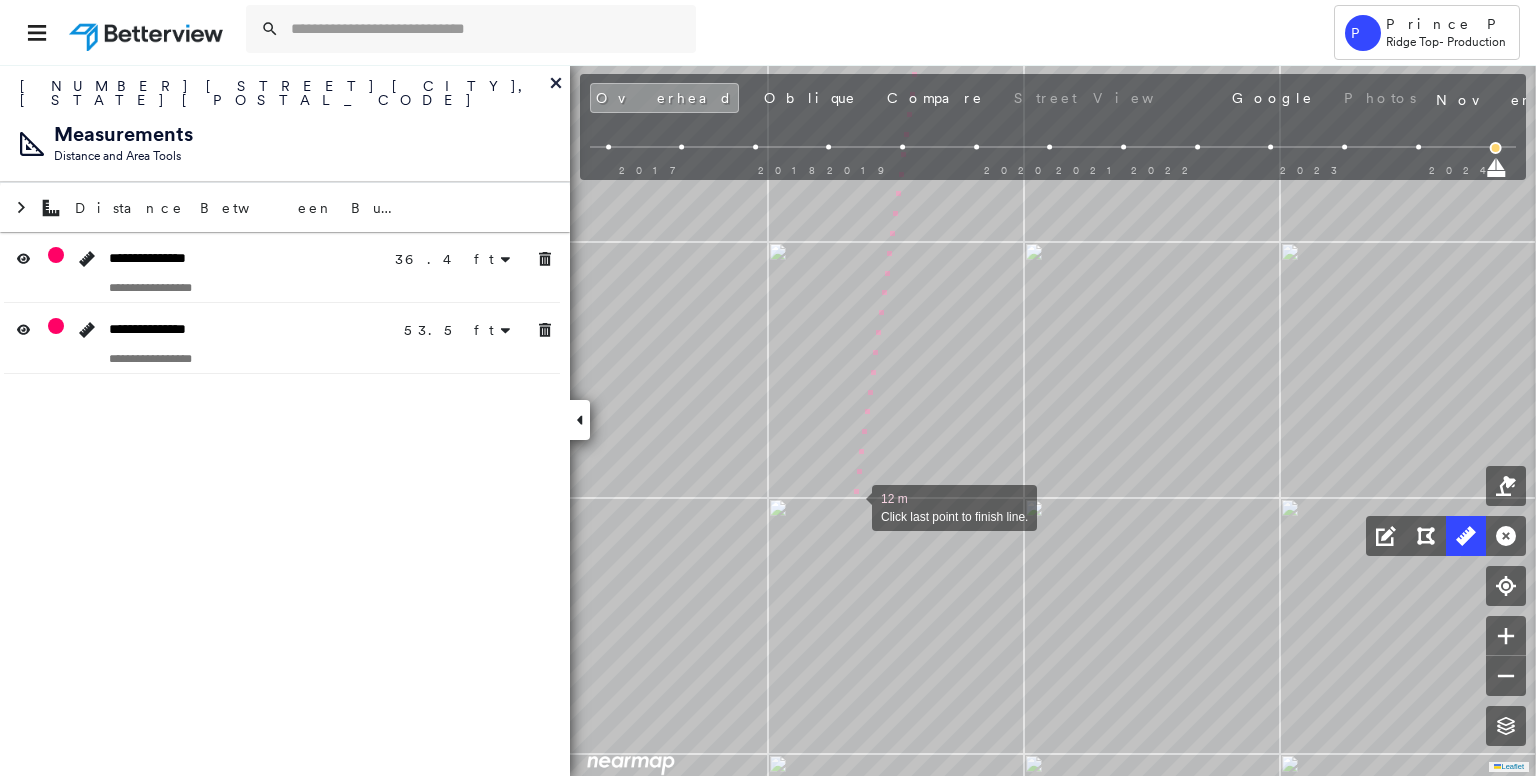 click at bounding box center (852, 506) 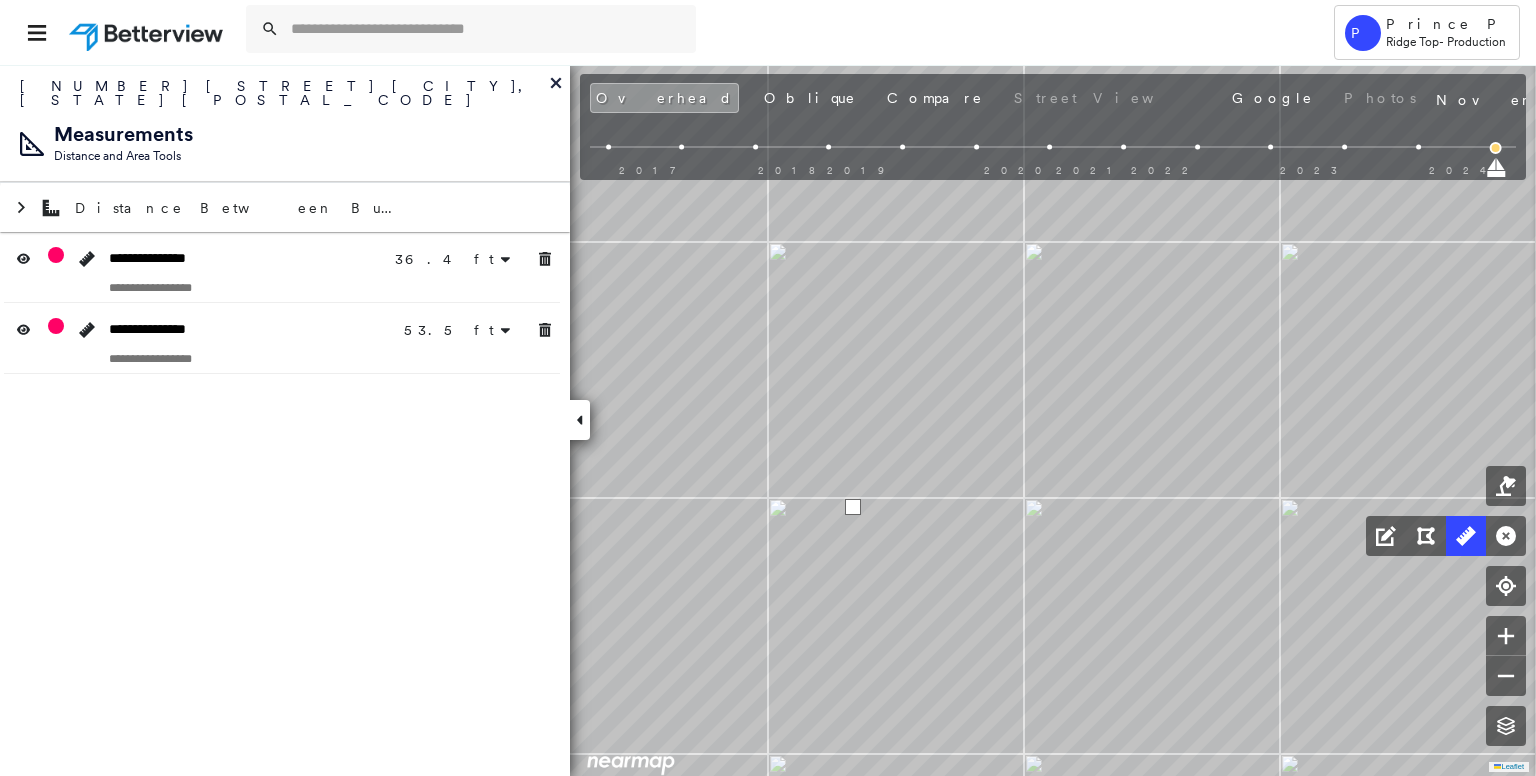 click at bounding box center [853, 507] 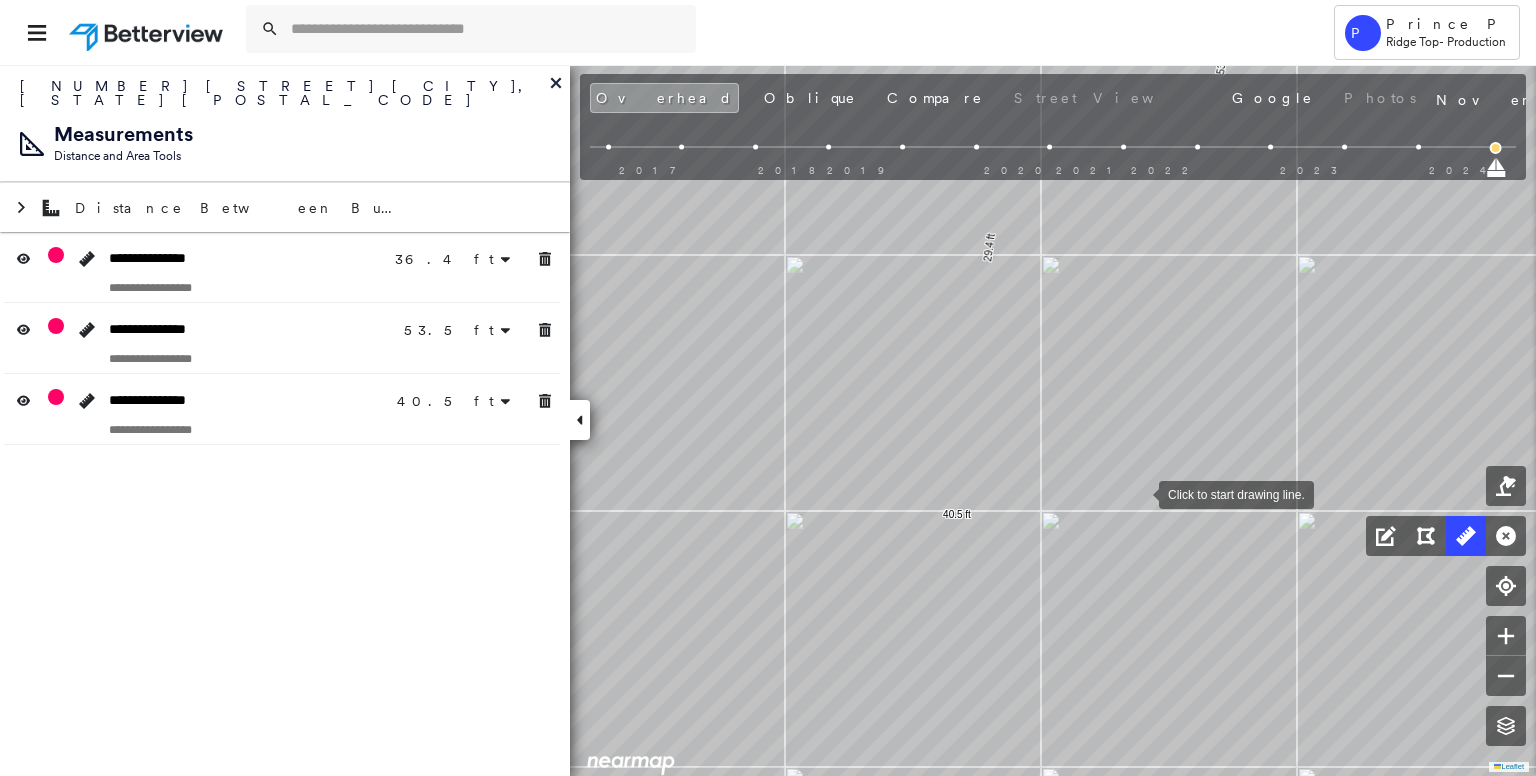 drag, startPoint x: 852, startPoint y: 506, endPoint x: 1009, endPoint y: 565, distance: 167.72 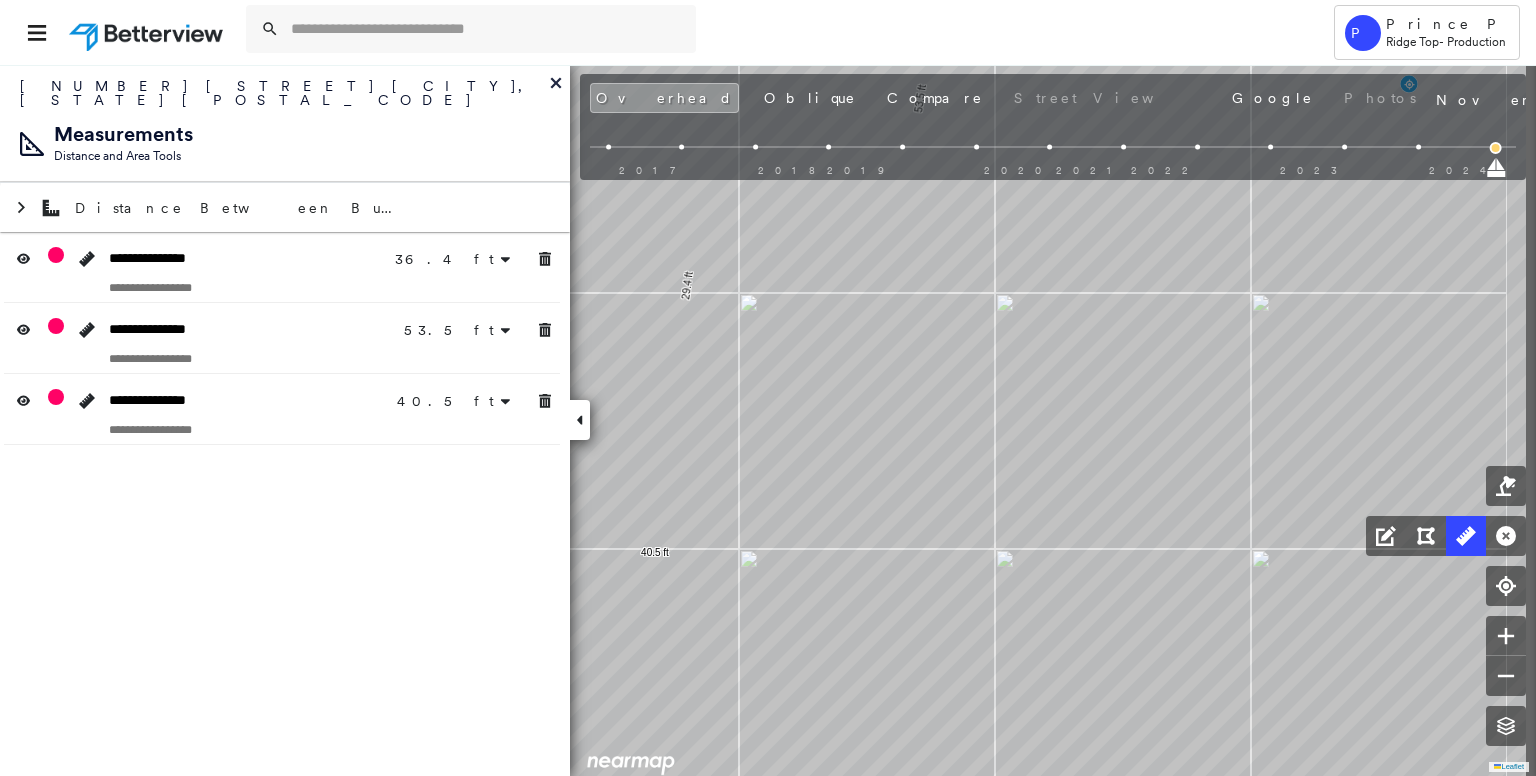 drag, startPoint x: 1032, startPoint y: 507, endPoint x: 777, endPoint y: 451, distance: 261.07663 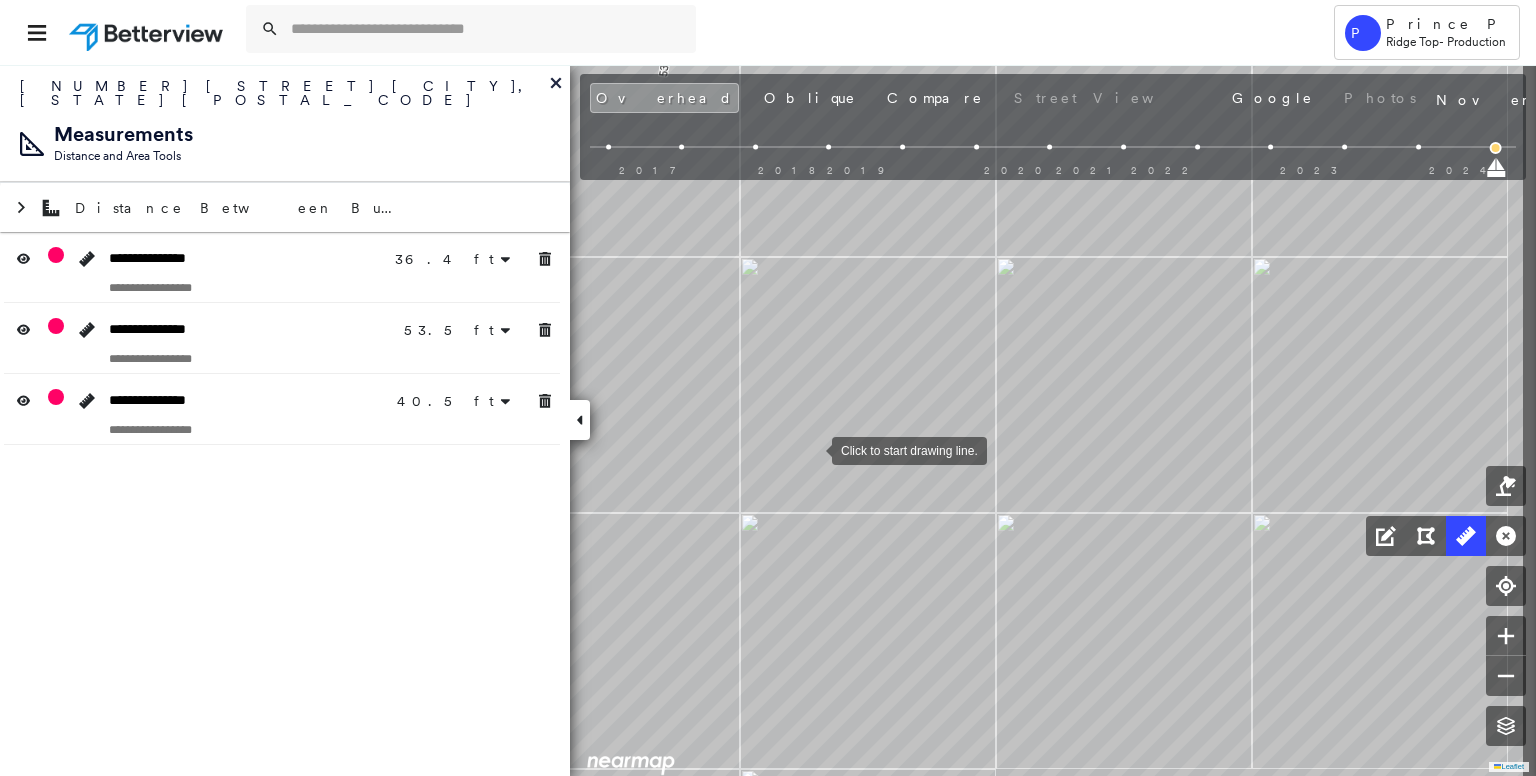 drag, startPoint x: 982, startPoint y: 469, endPoint x: 809, endPoint y: 446, distance: 174.5222 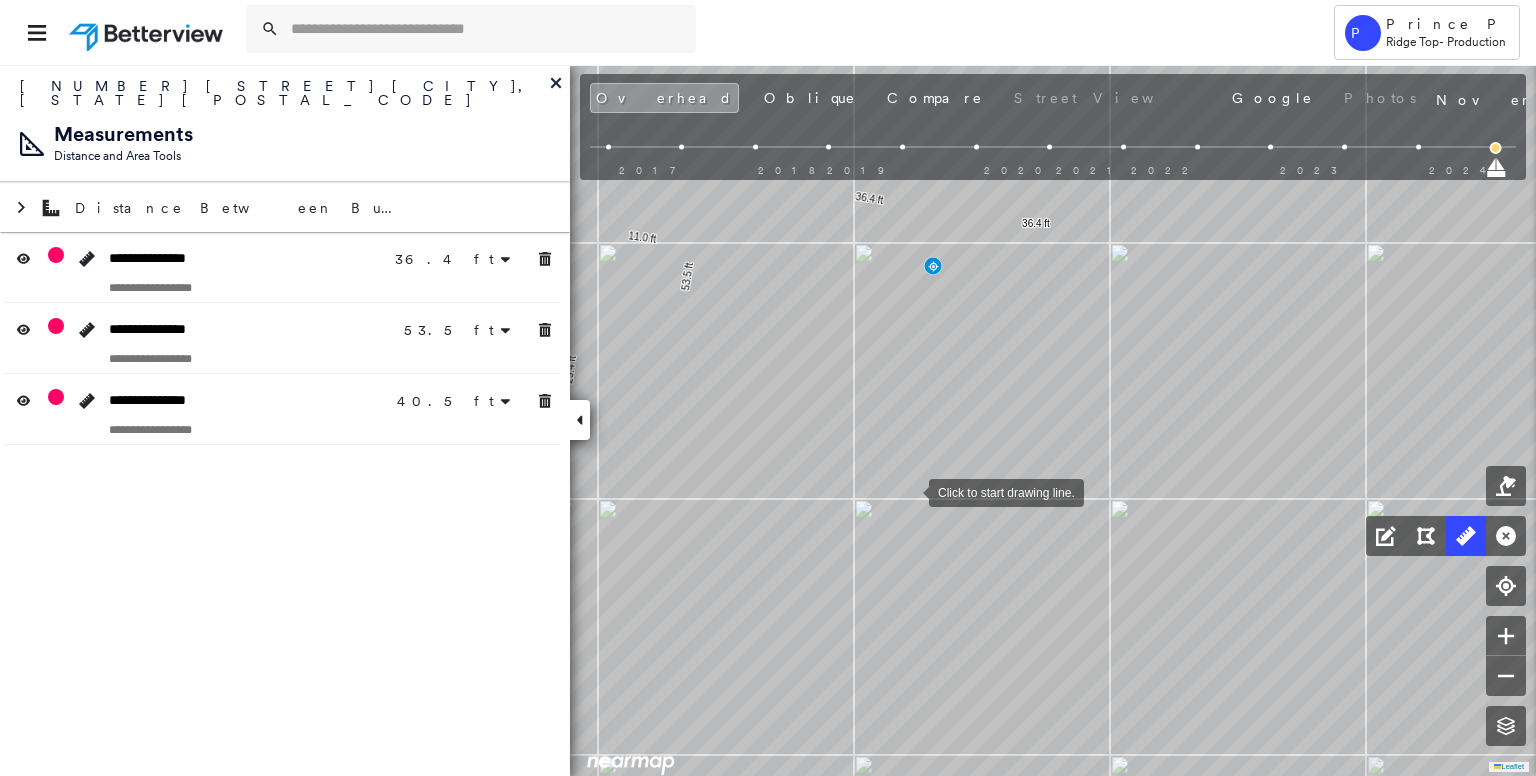 drag, startPoint x: 960, startPoint y: 469, endPoint x: 900, endPoint y: 501, distance: 68 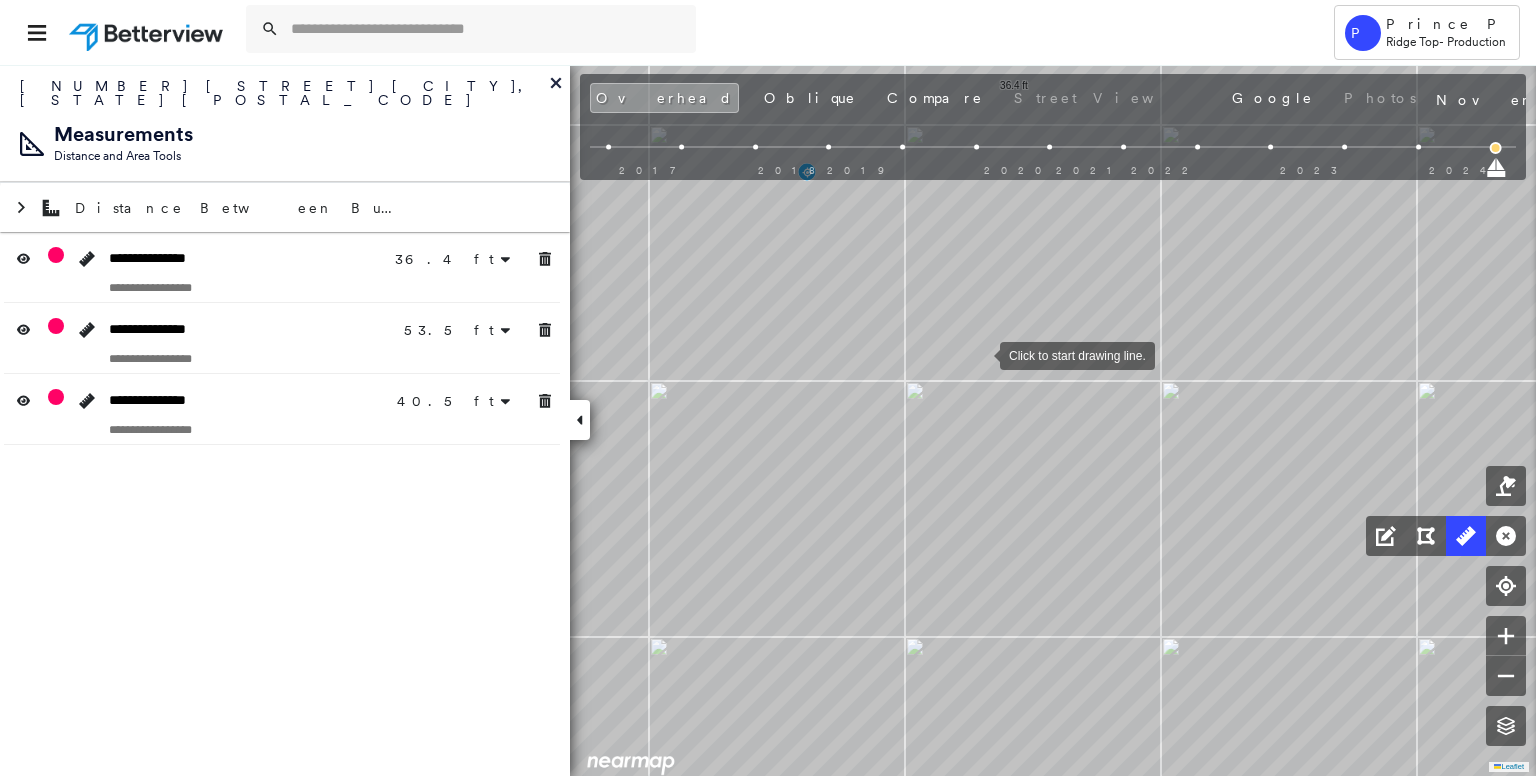 click at bounding box center [980, 354] 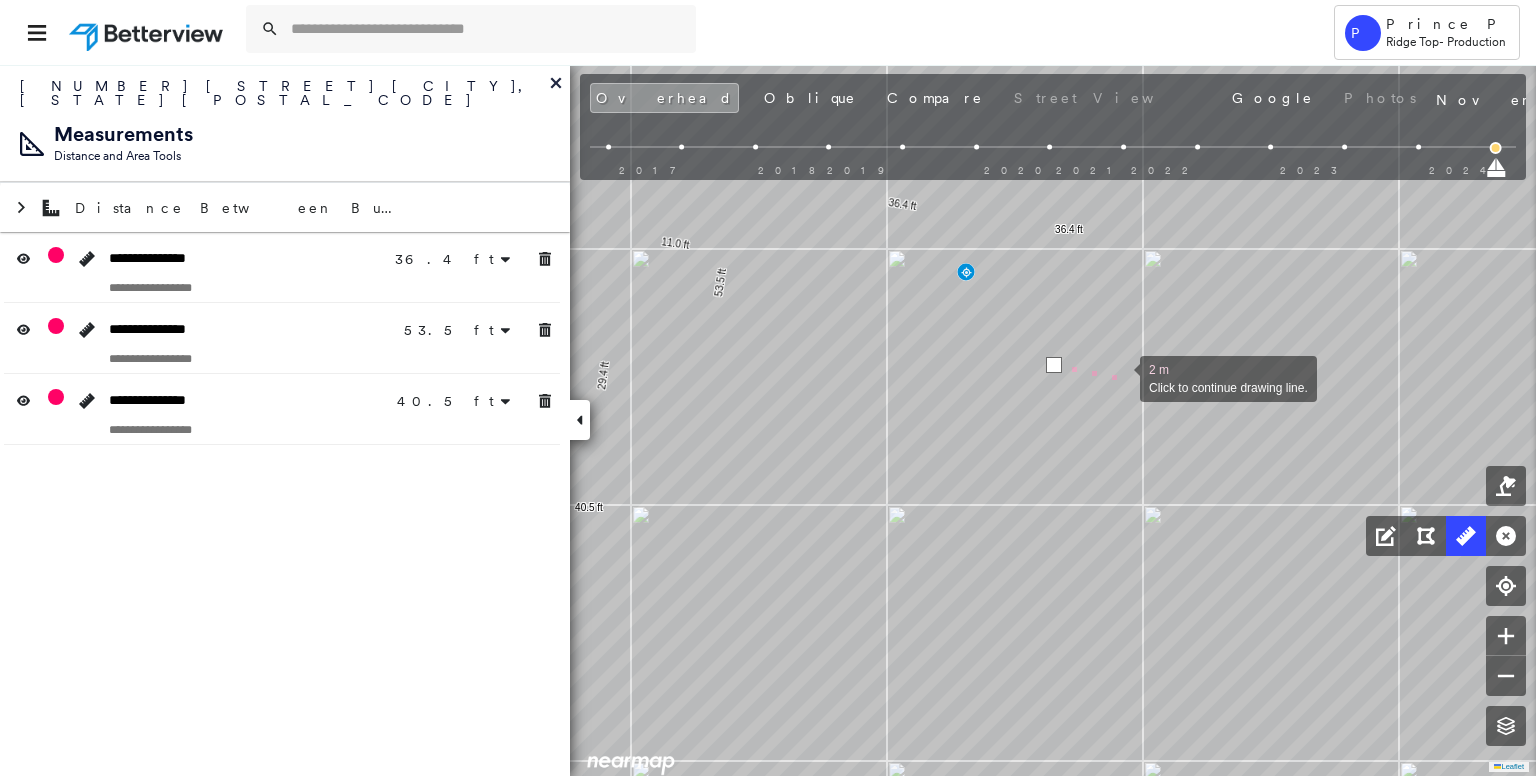 click at bounding box center [1120, 377] 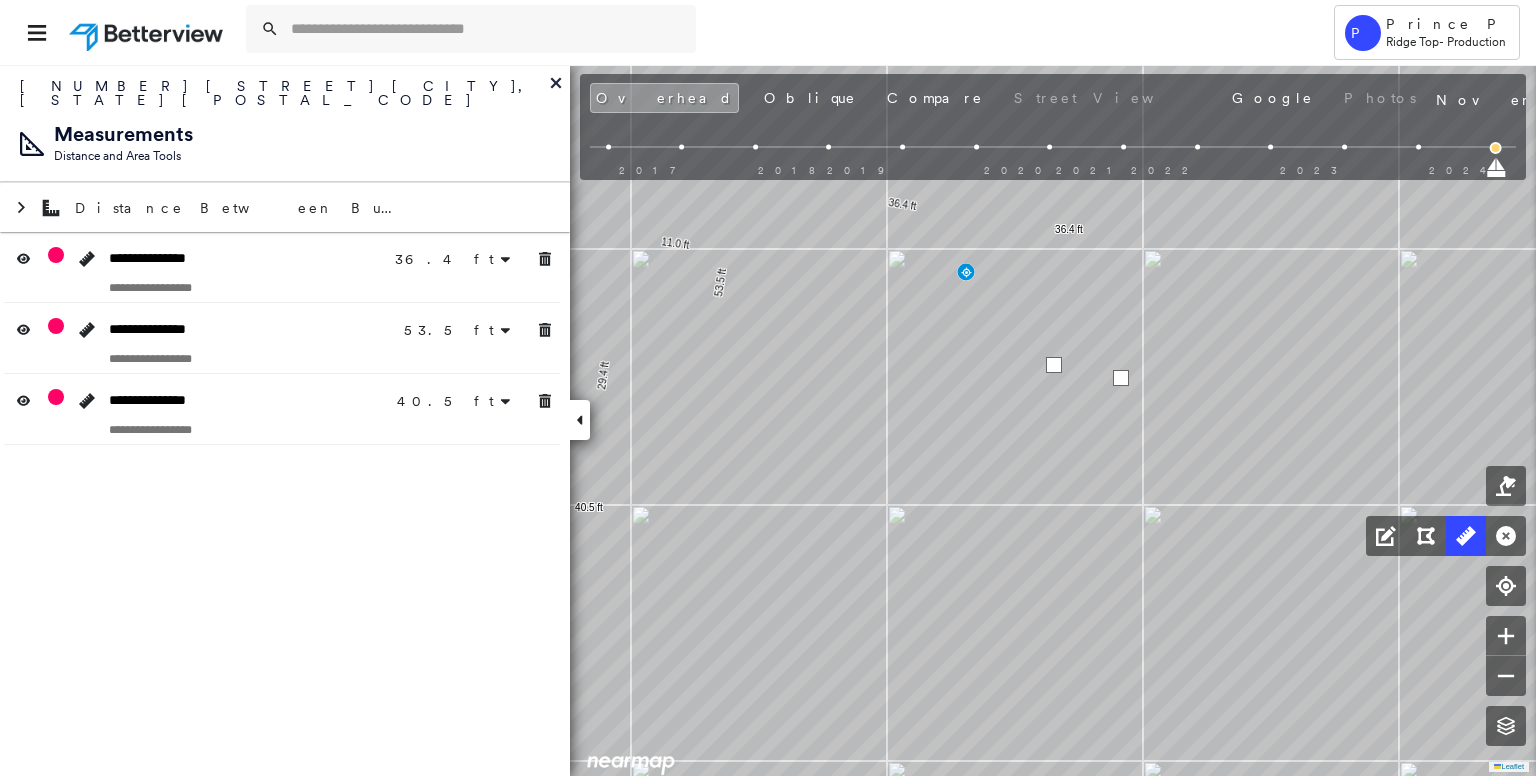 click at bounding box center [1121, 378] 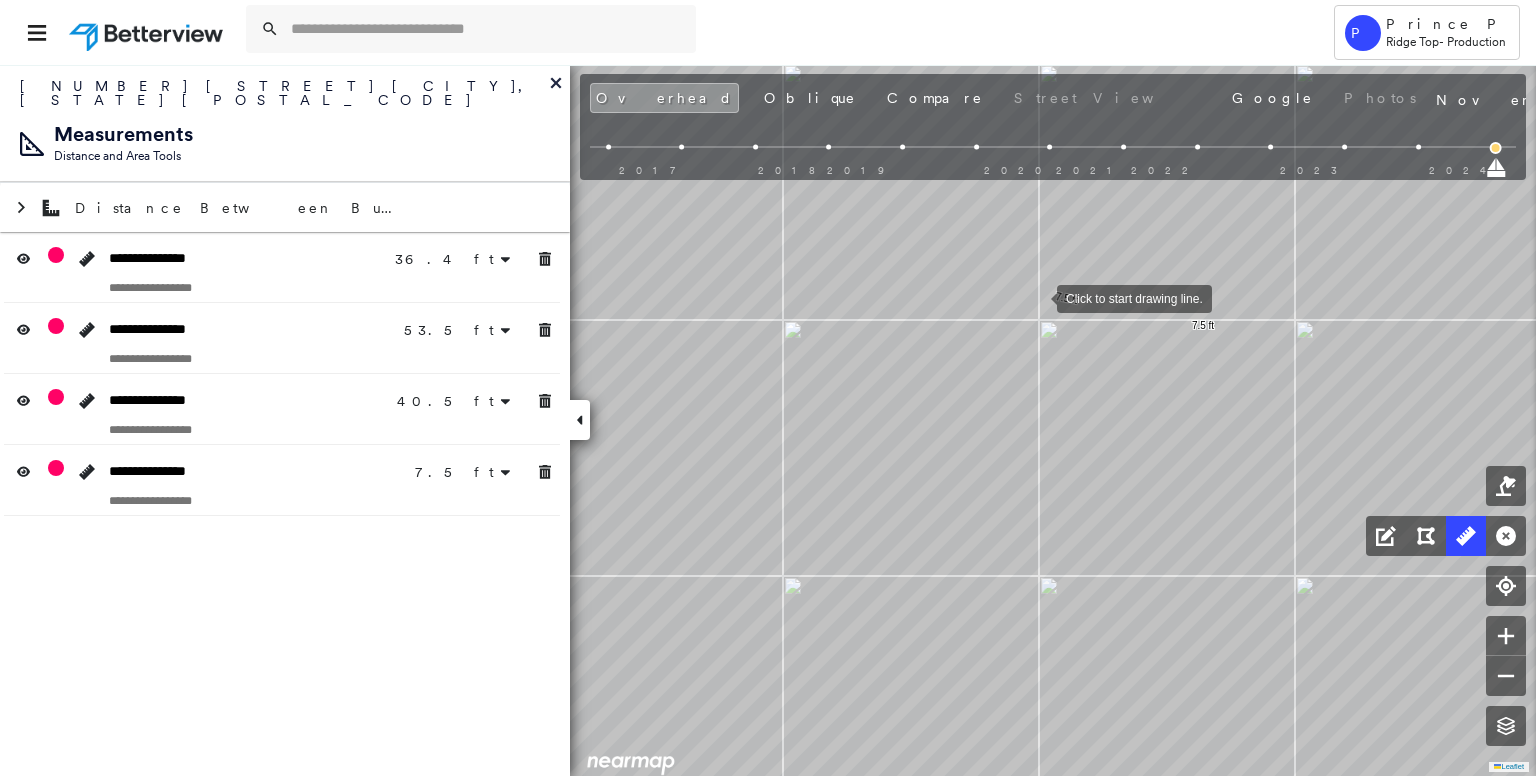 click at bounding box center [1037, 297] 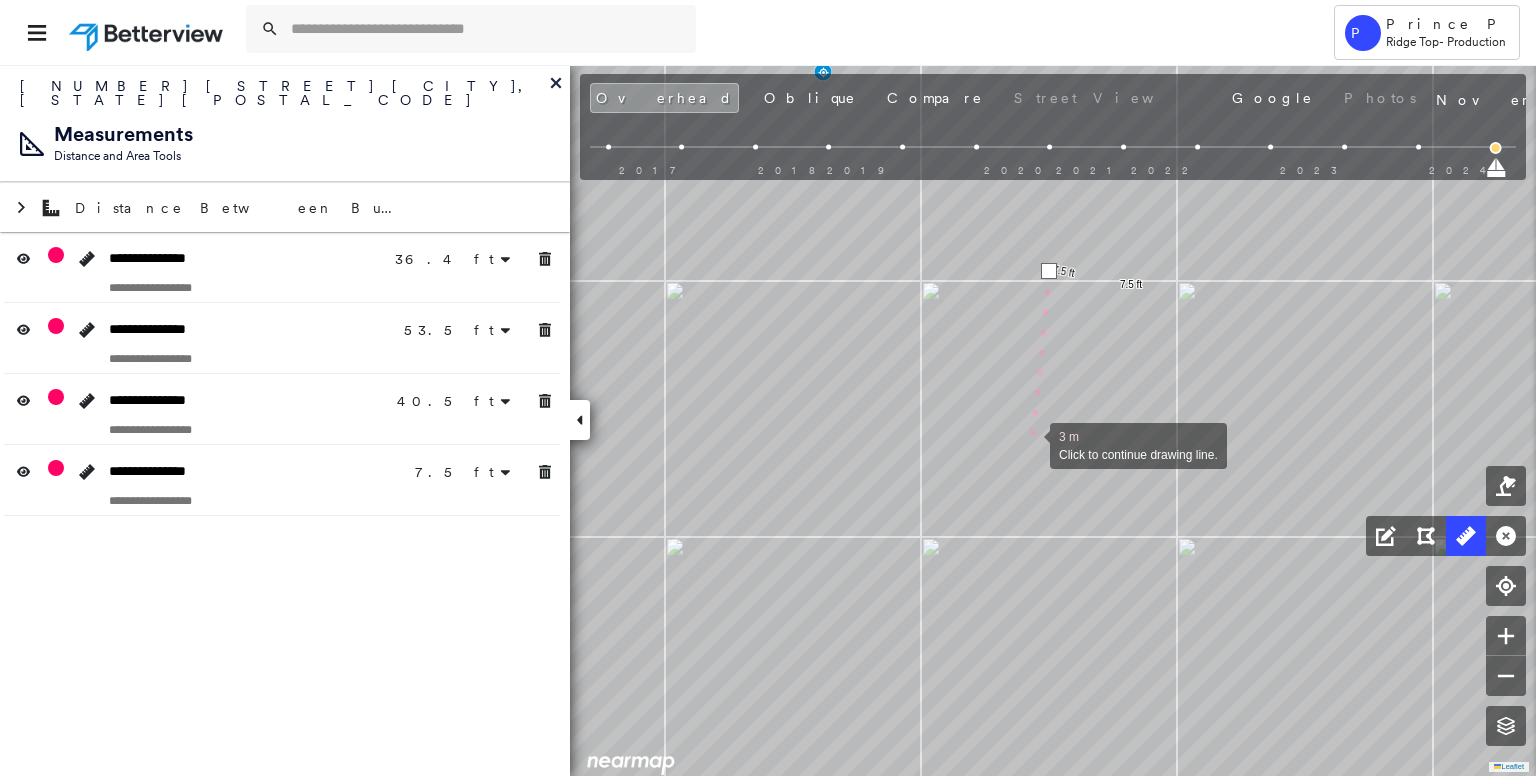 drag, startPoint x: 1019, startPoint y: 487, endPoint x: 1028, endPoint y: 462, distance: 26.57066 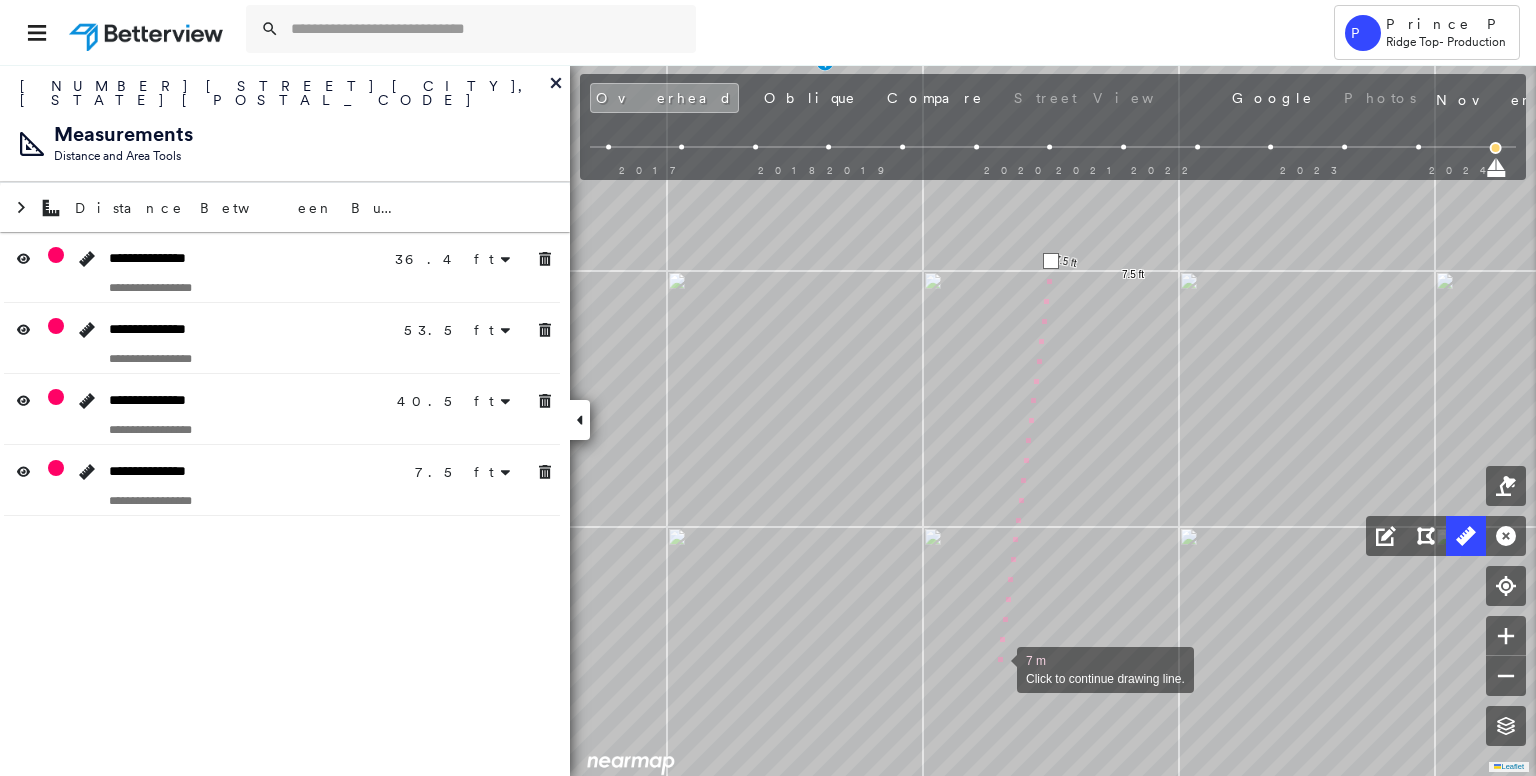 click at bounding box center (997, 668) 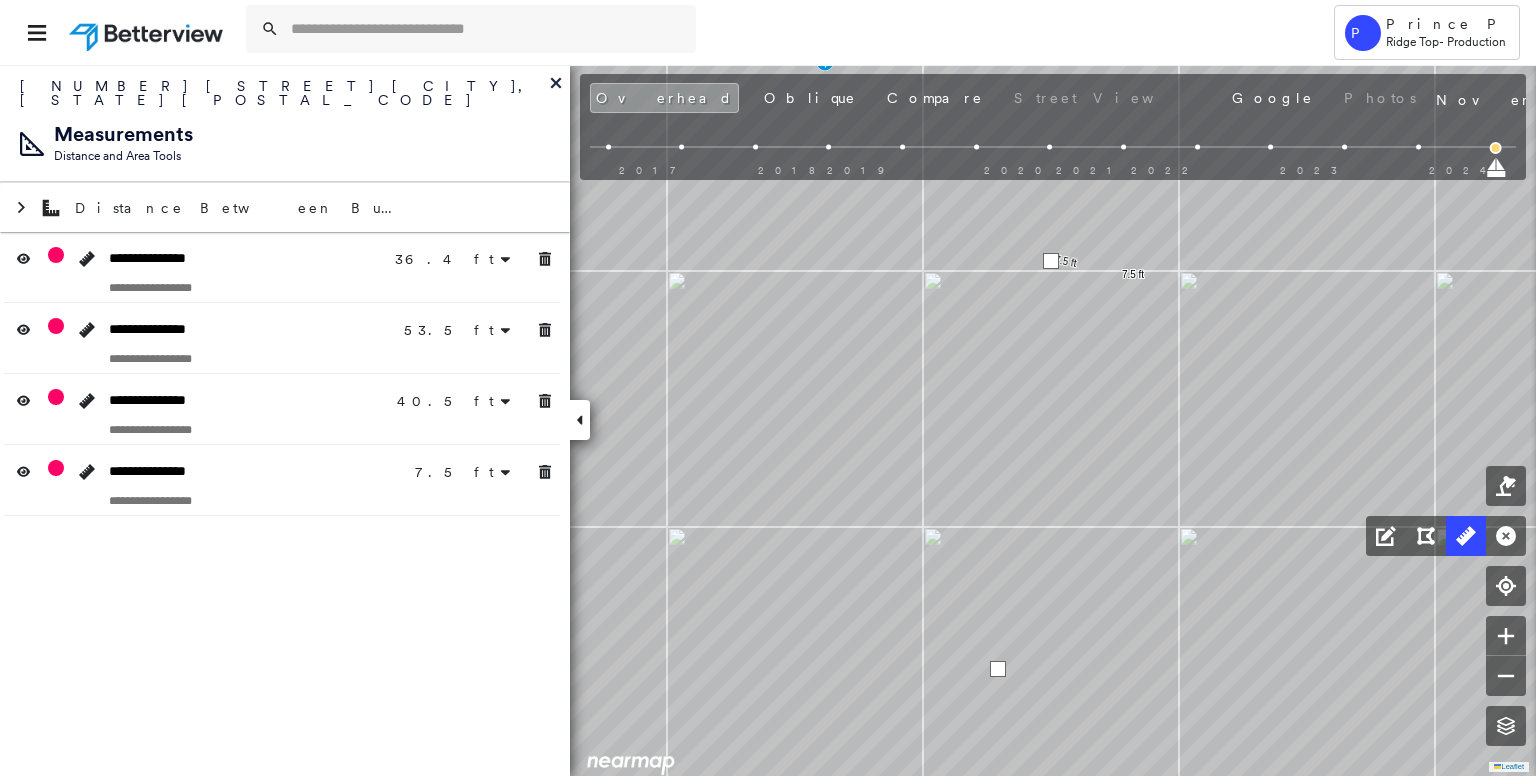 click at bounding box center (998, 669) 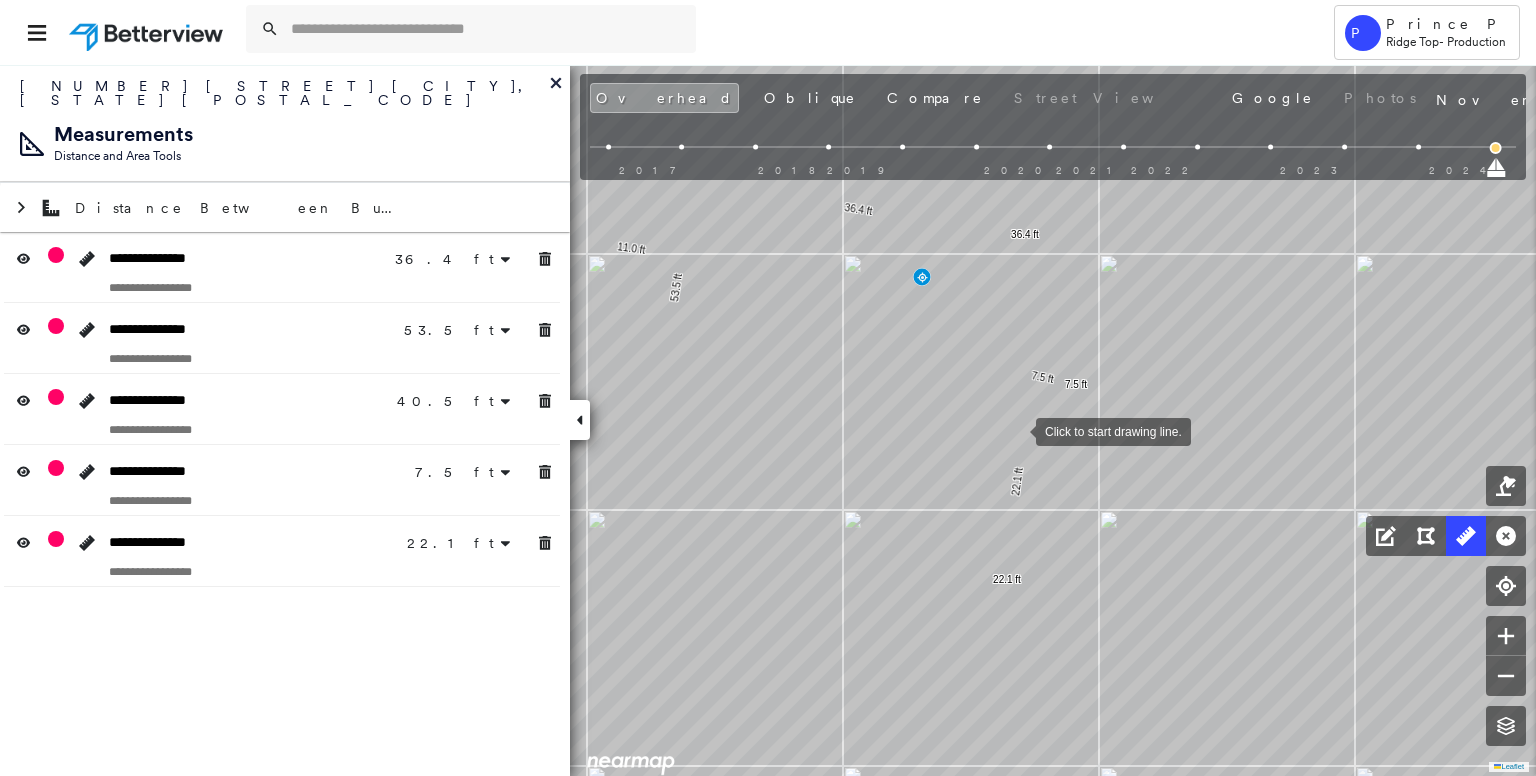 drag, startPoint x: 1016, startPoint y: 419, endPoint x: 1016, endPoint y: 437, distance: 18 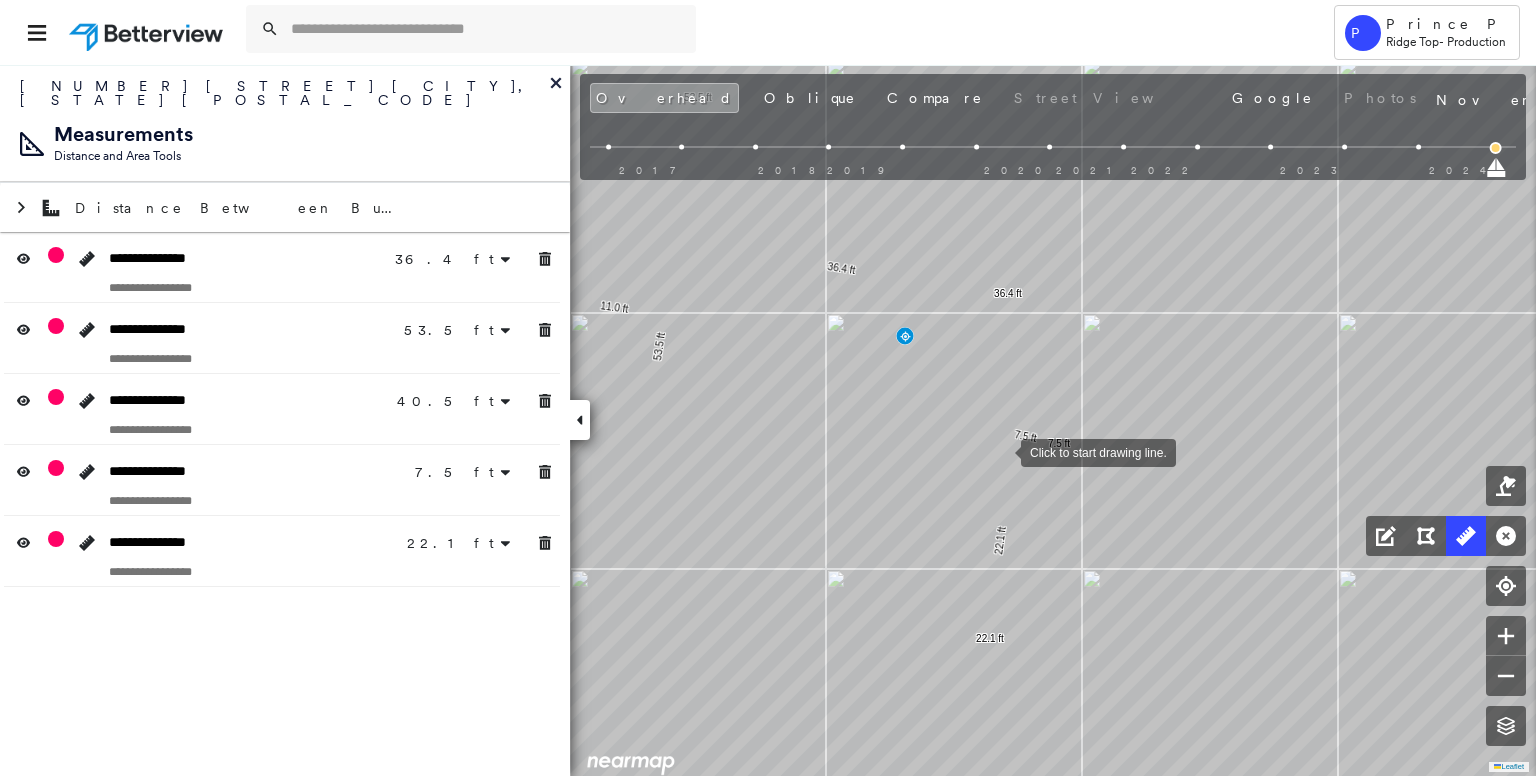 drag, startPoint x: 1020, startPoint y: 405, endPoint x: 973, endPoint y: 513, distance: 117.7837 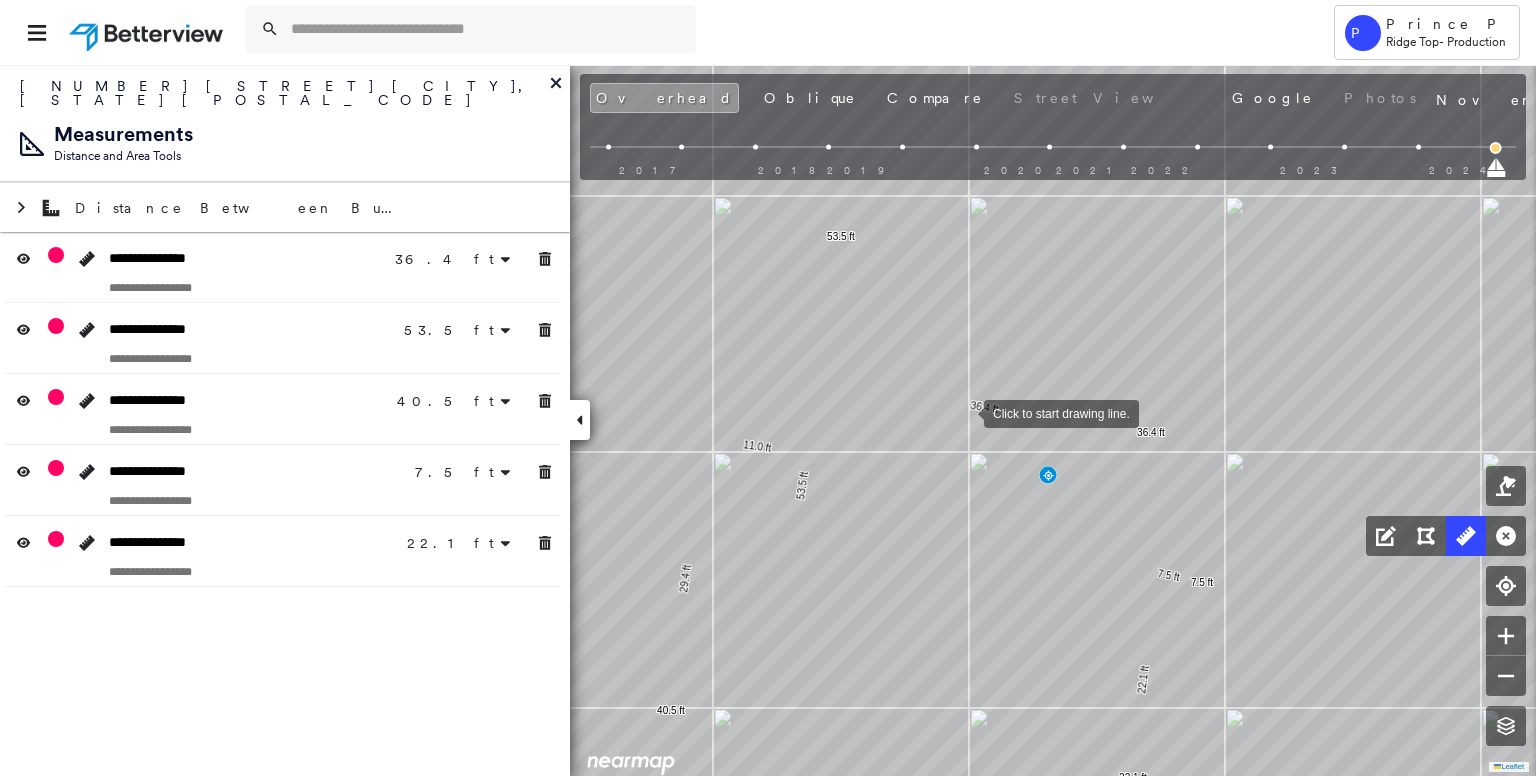 drag, startPoint x: 963, startPoint y: 472, endPoint x: 970, endPoint y: 391, distance: 81.3019 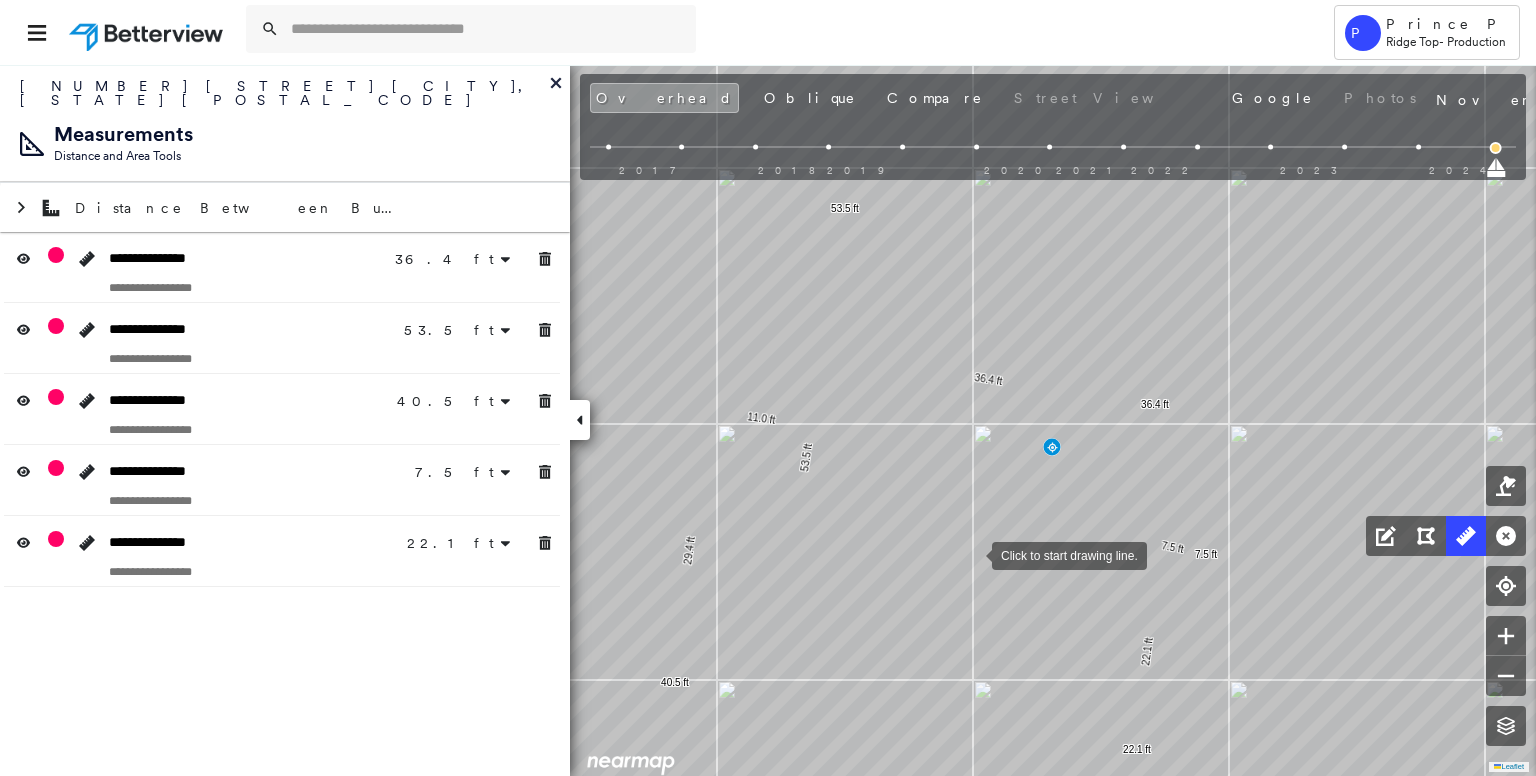 click at bounding box center [972, 554] 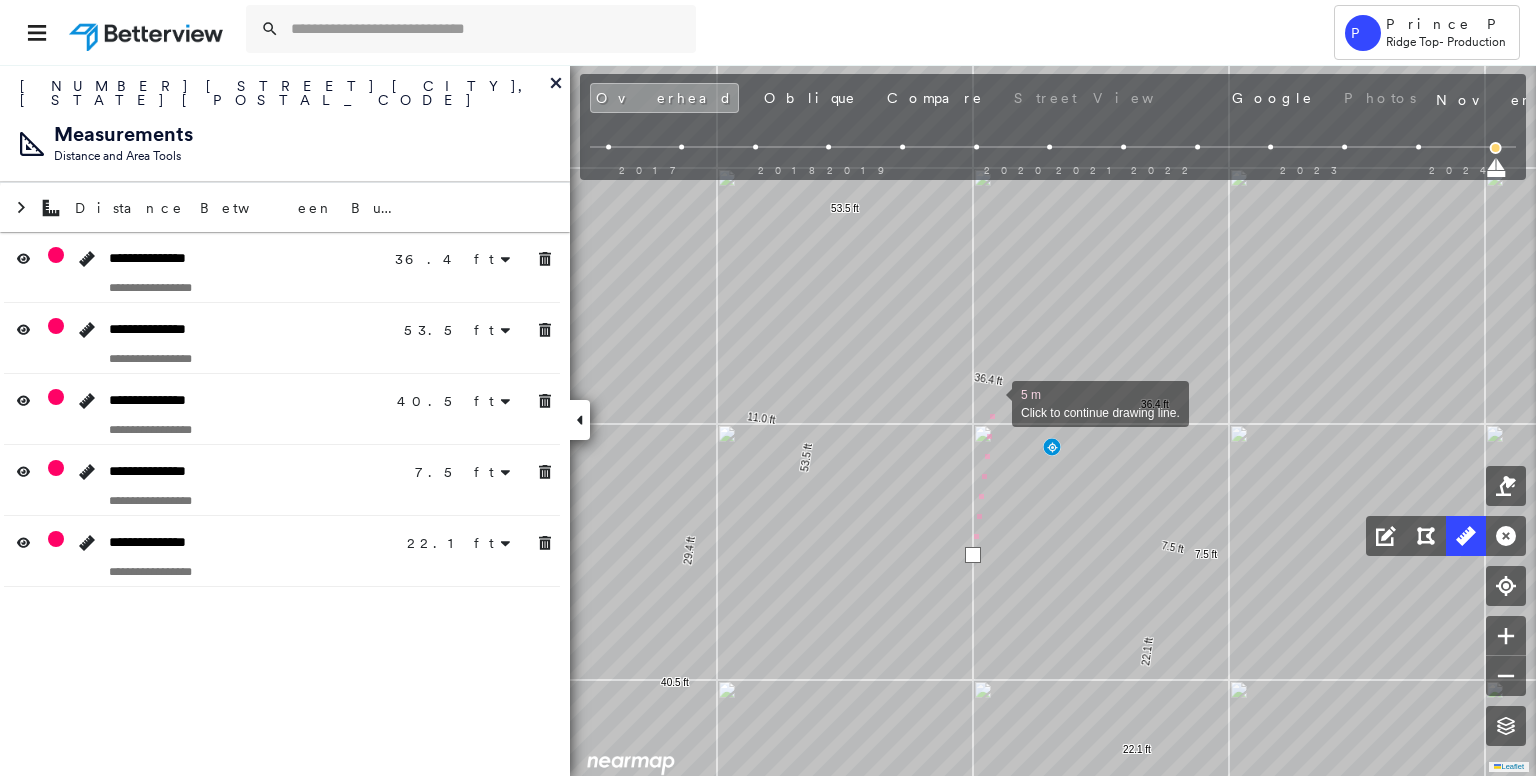 click at bounding box center [992, 402] 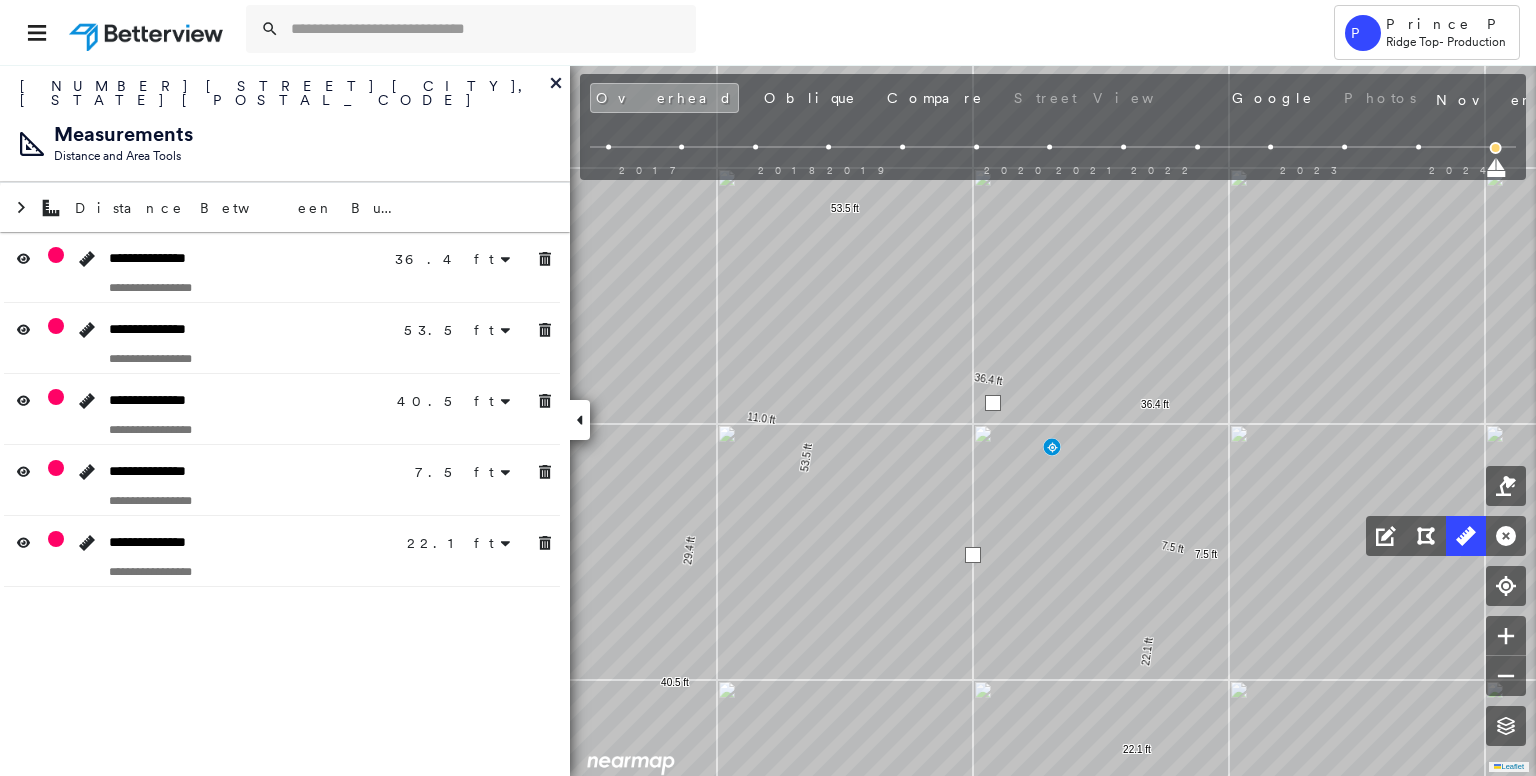 click at bounding box center (993, 403) 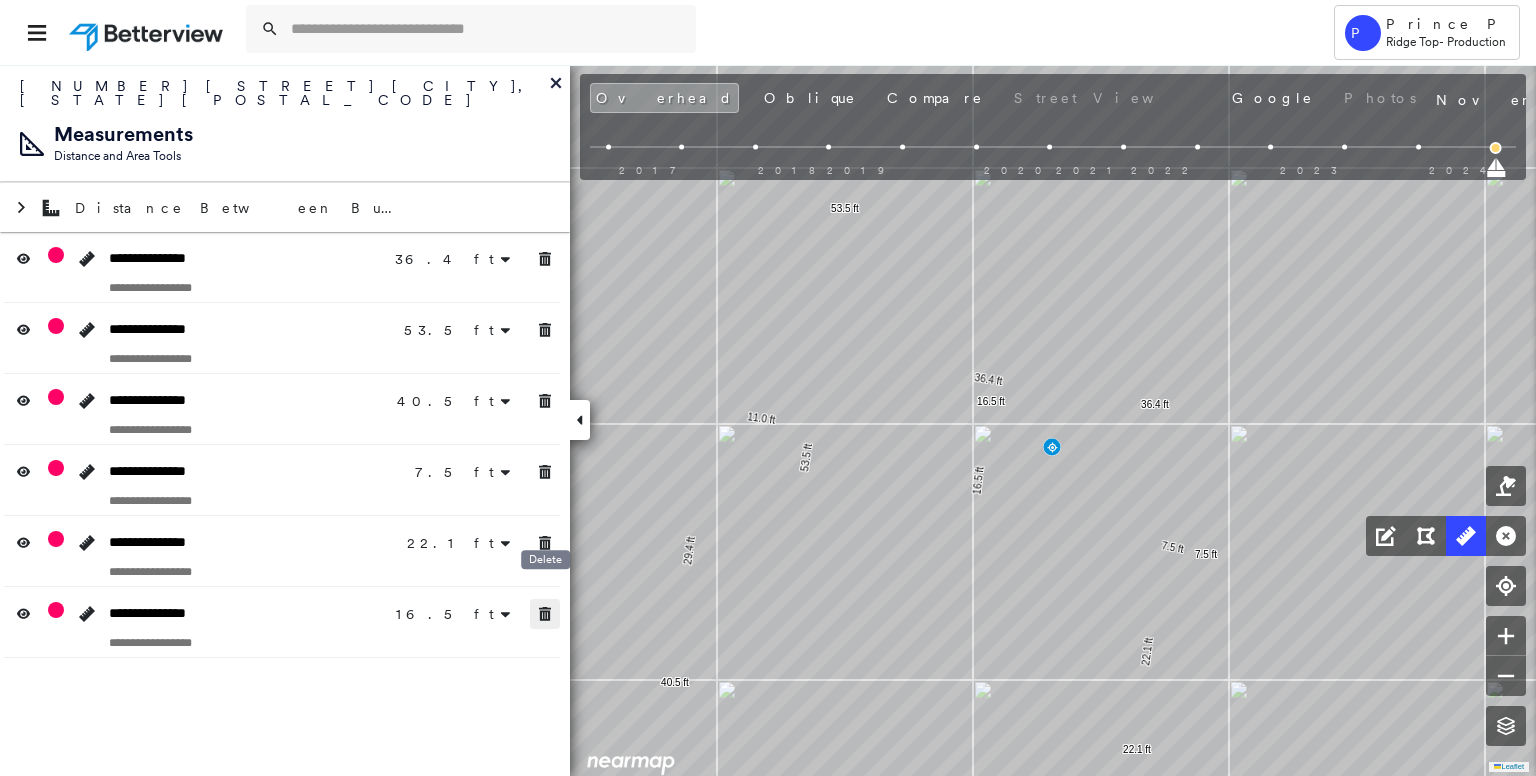 click at bounding box center (545, 614) 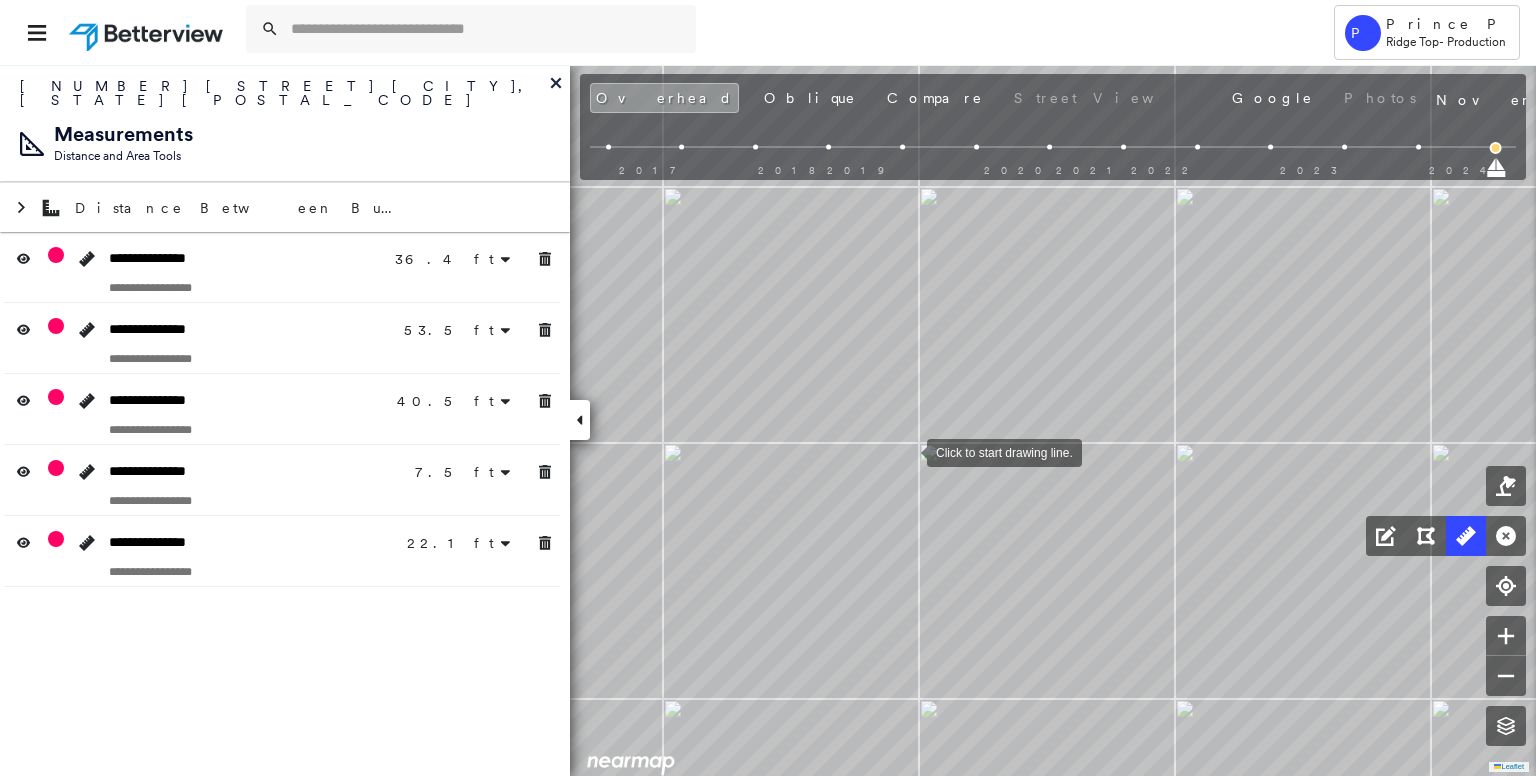 click at bounding box center (907, 451) 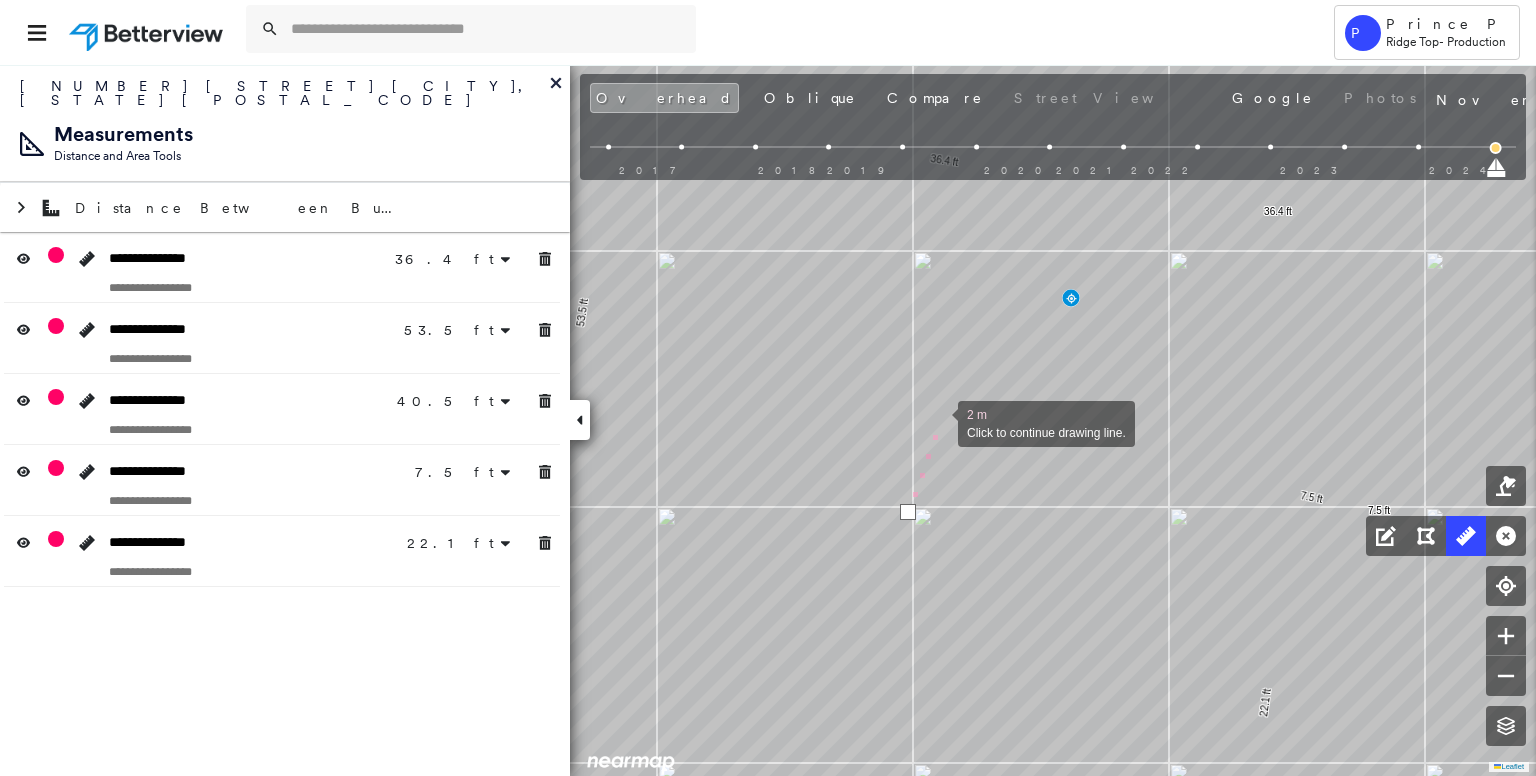 drag, startPoint x: 938, startPoint y: 356, endPoint x: 928, endPoint y: 572, distance: 216.23135 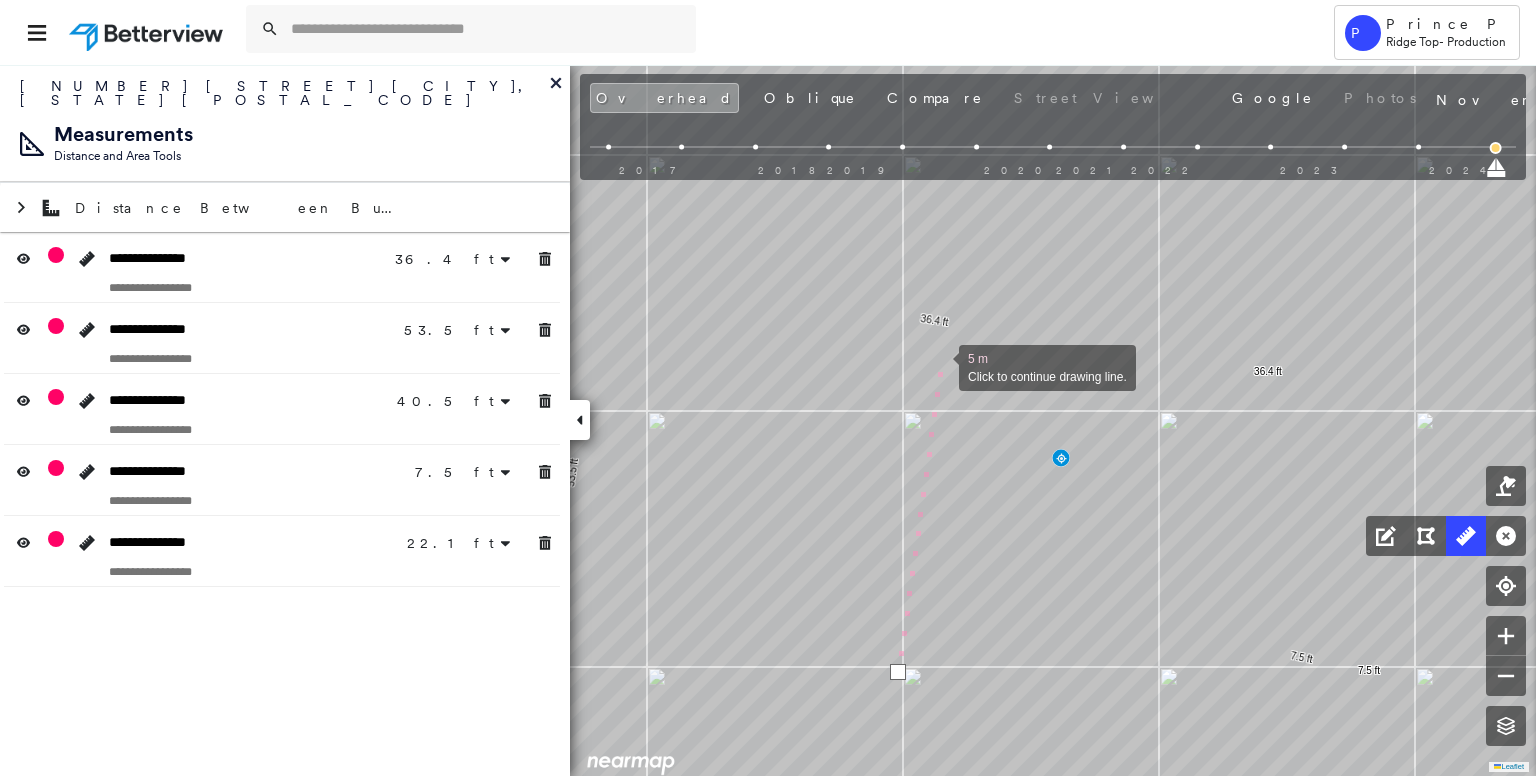 click at bounding box center [939, 366] 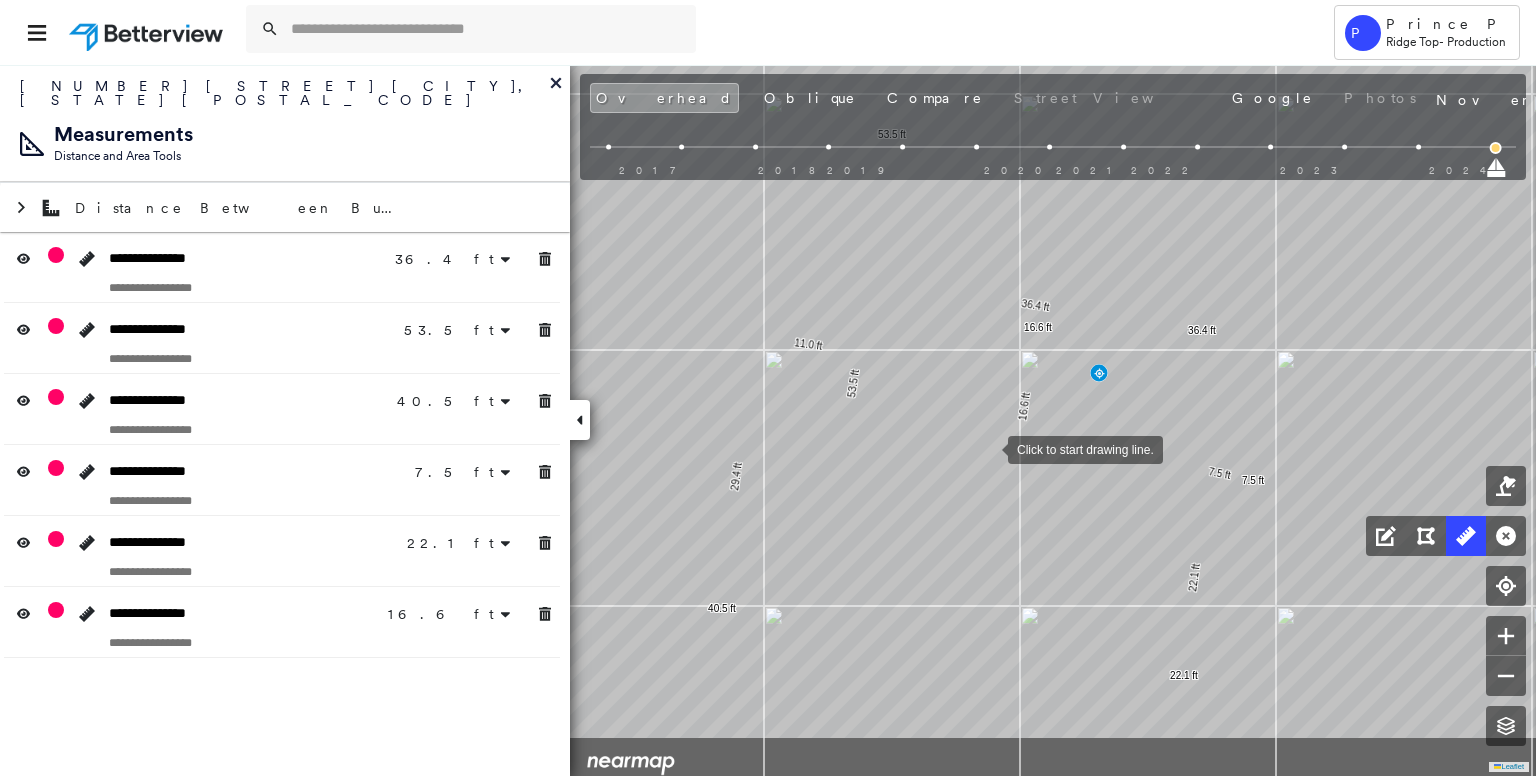 drag, startPoint x: 918, startPoint y: 557, endPoint x: 988, endPoint y: 448, distance: 129.5415 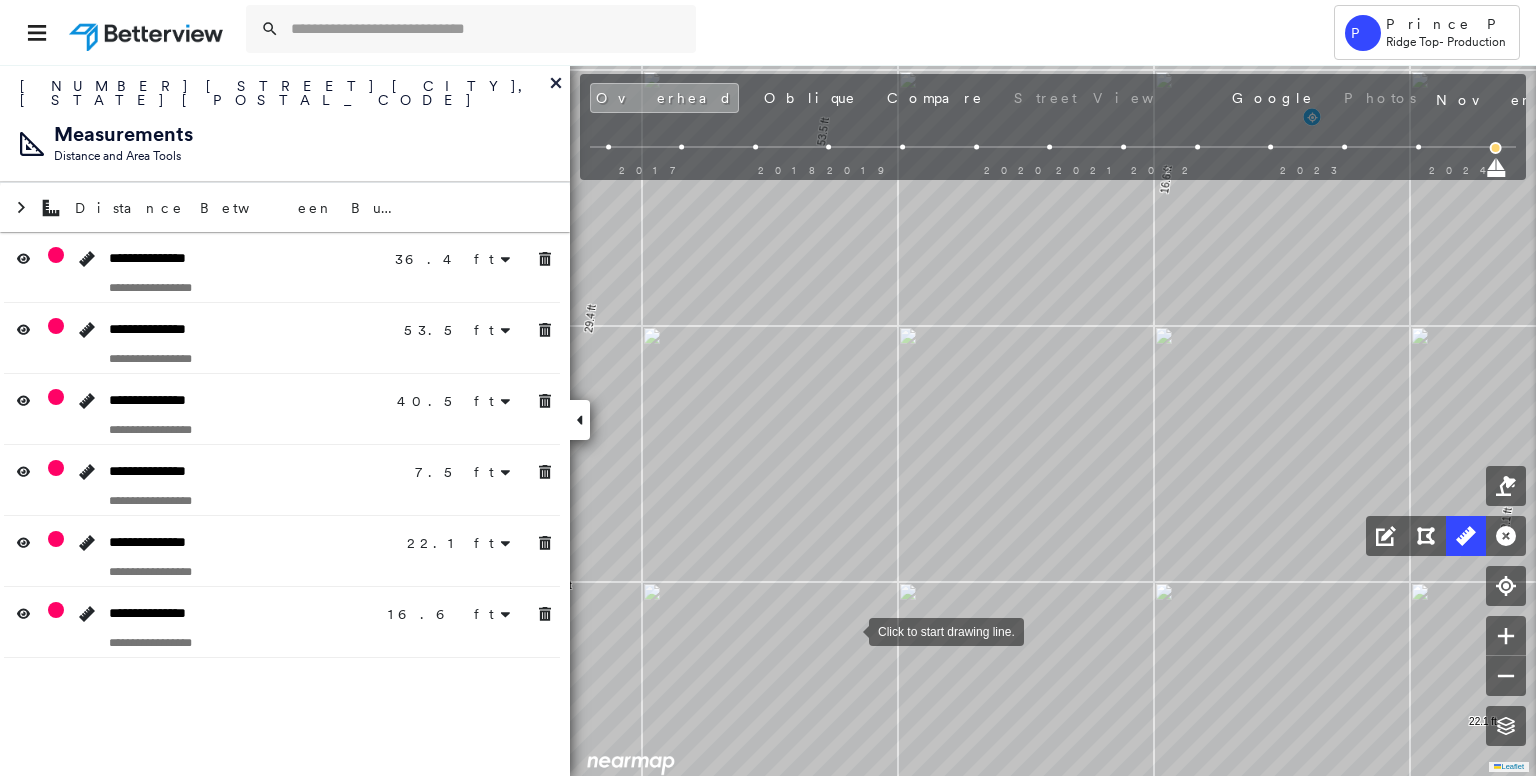 click at bounding box center (849, 630) 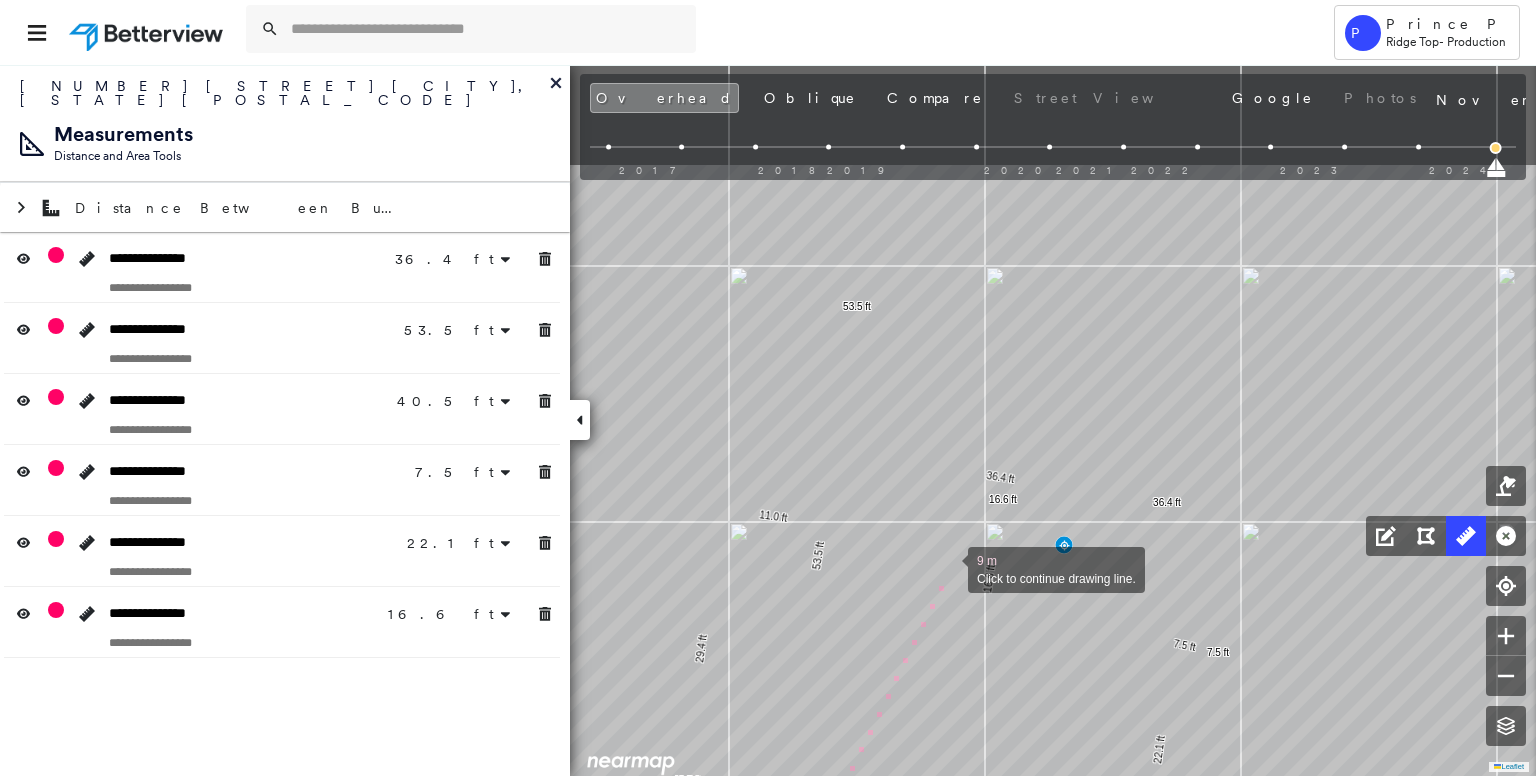 drag, startPoint x: 964, startPoint y: 393, endPoint x: 947, endPoint y: 565, distance: 172.83807 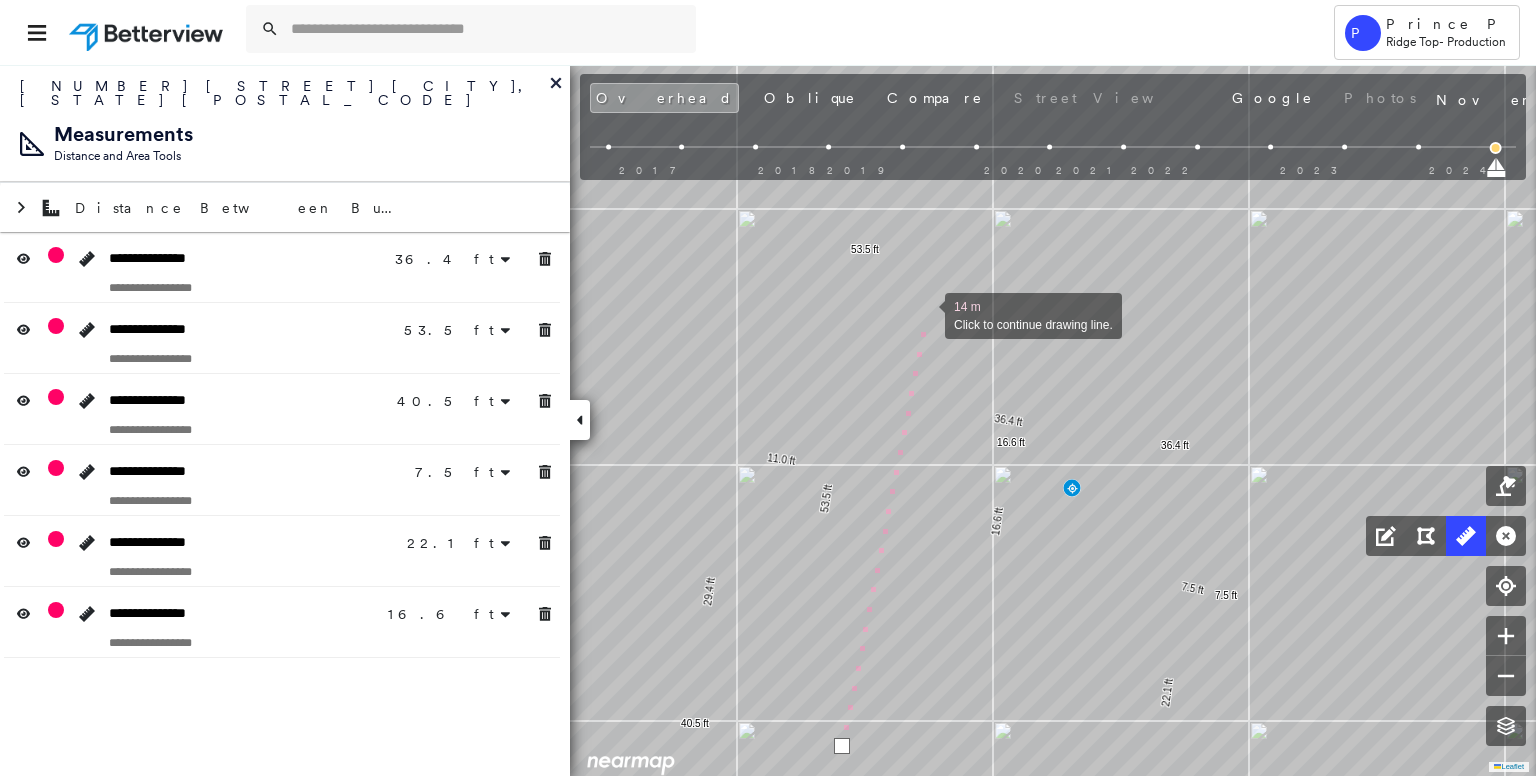 drag, startPoint x: 916, startPoint y: 372, endPoint x: 926, endPoint y: 306, distance: 66.75328 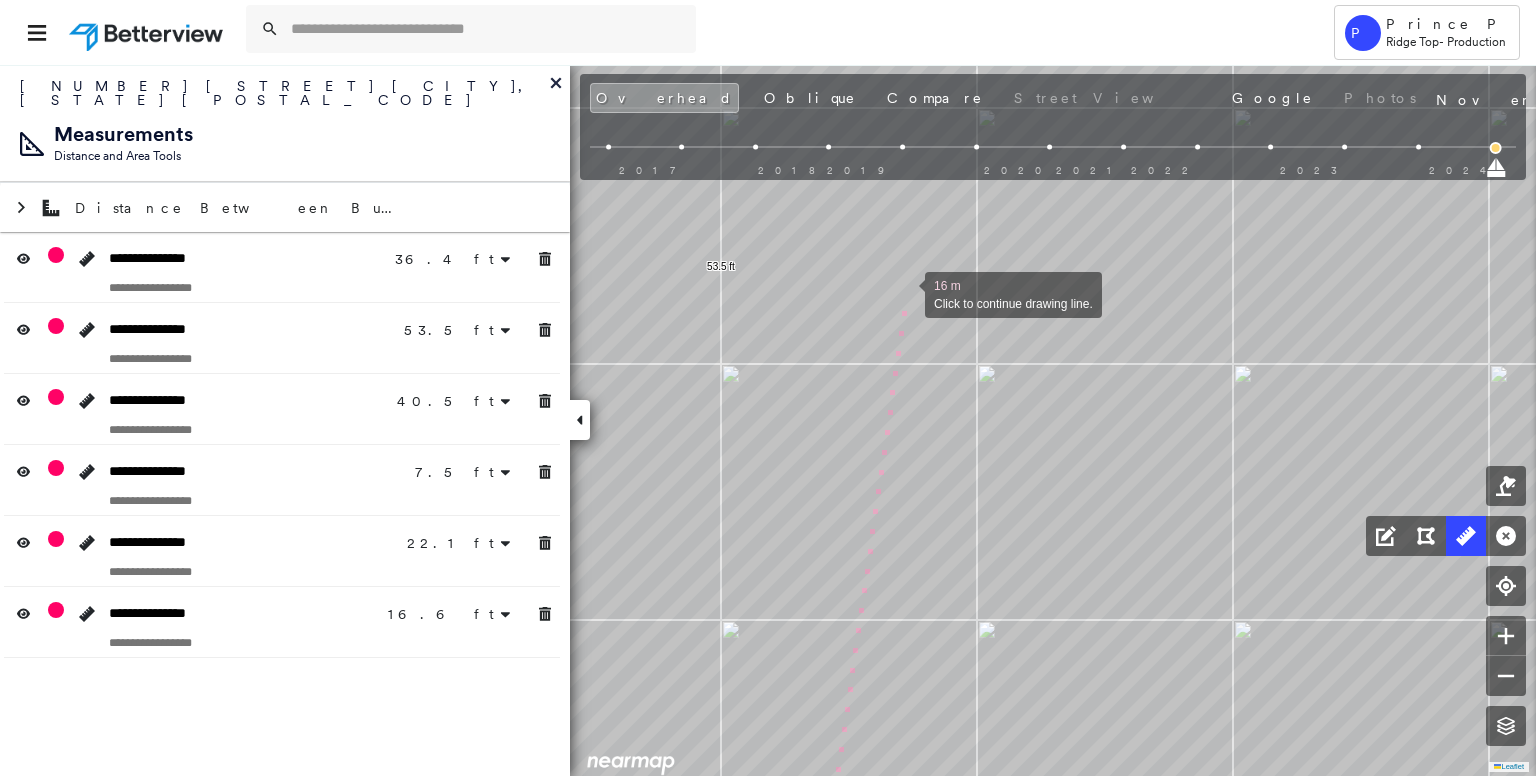 click at bounding box center (905, 293) 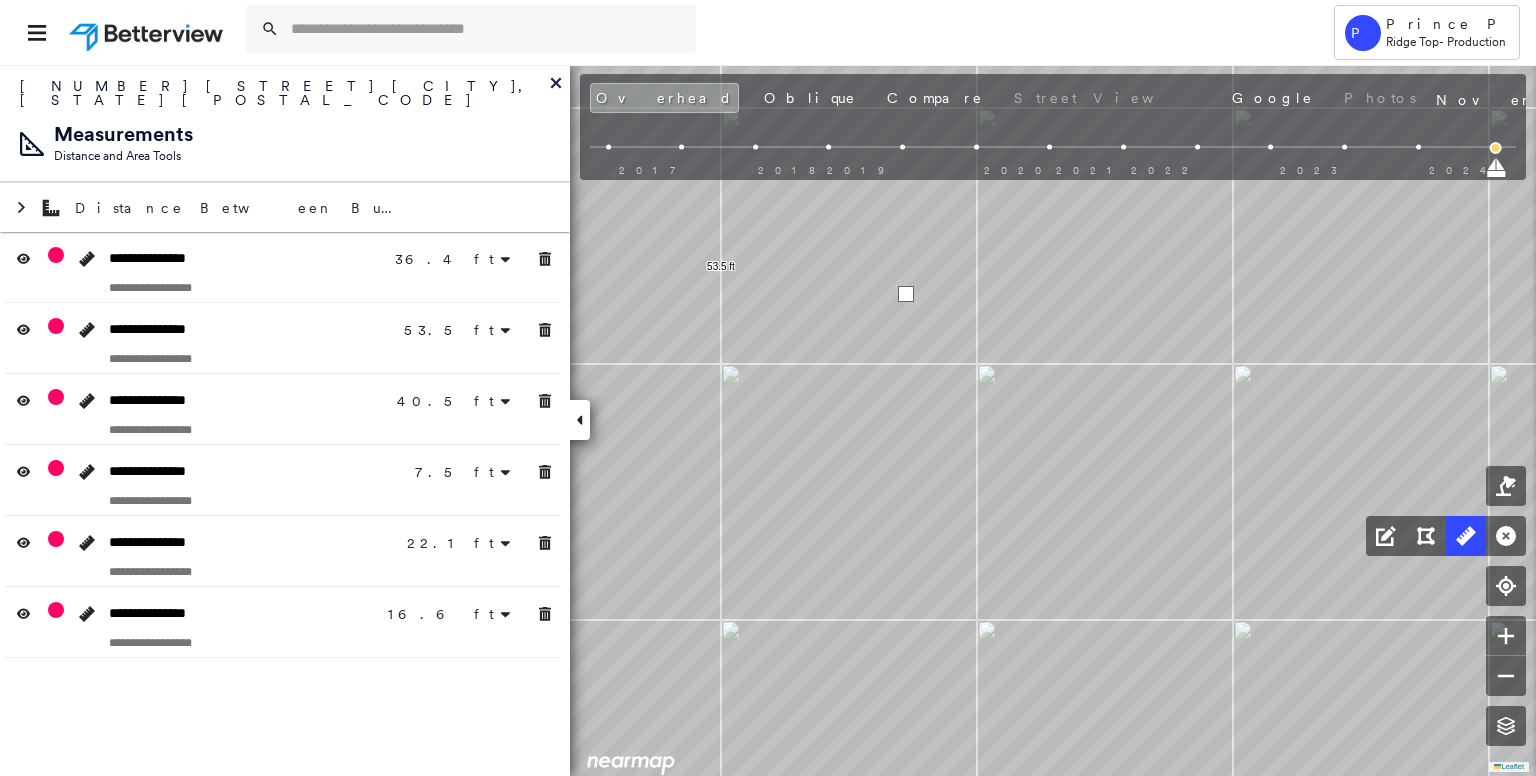 click at bounding box center [906, 294] 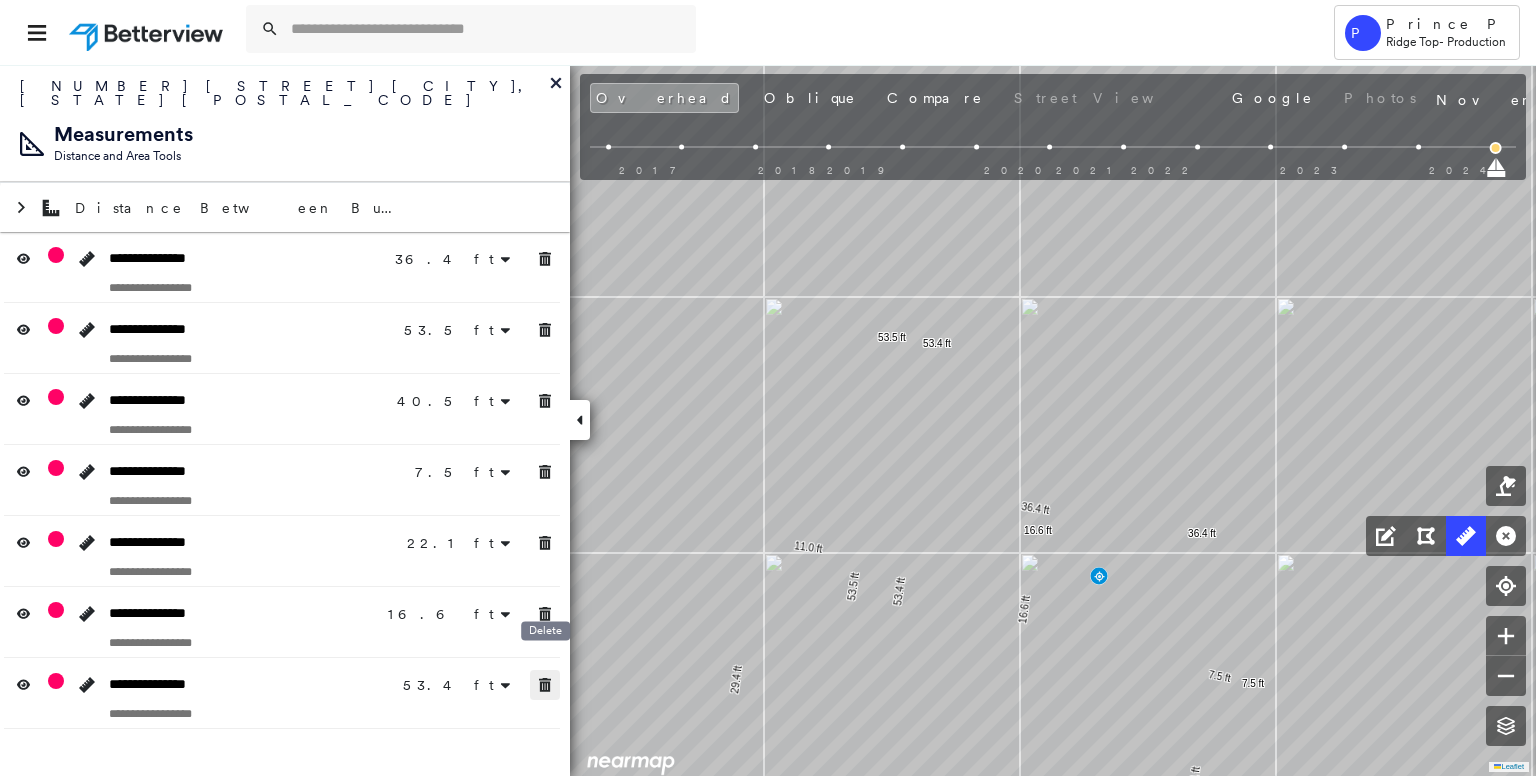 click 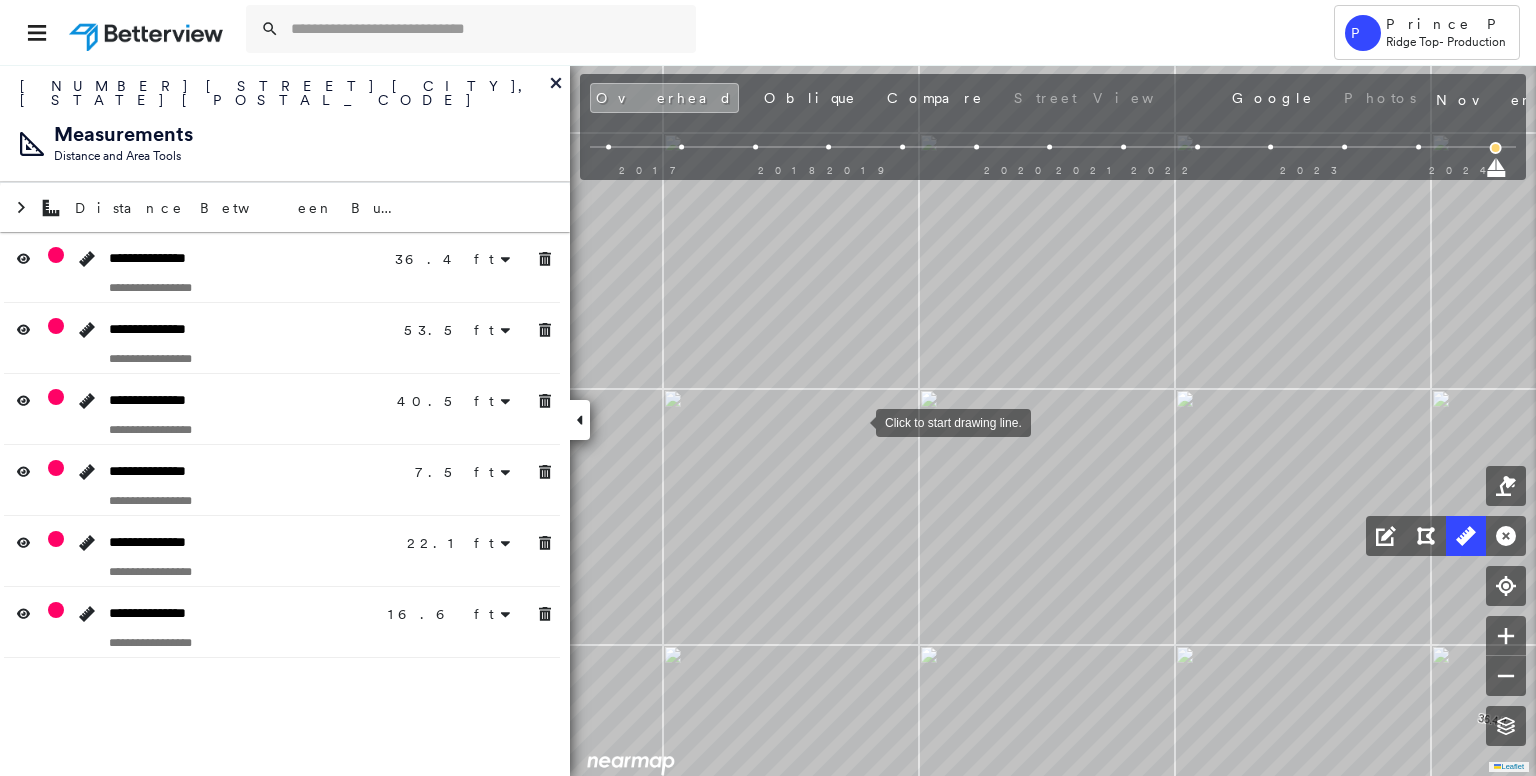 click at bounding box center [856, 421] 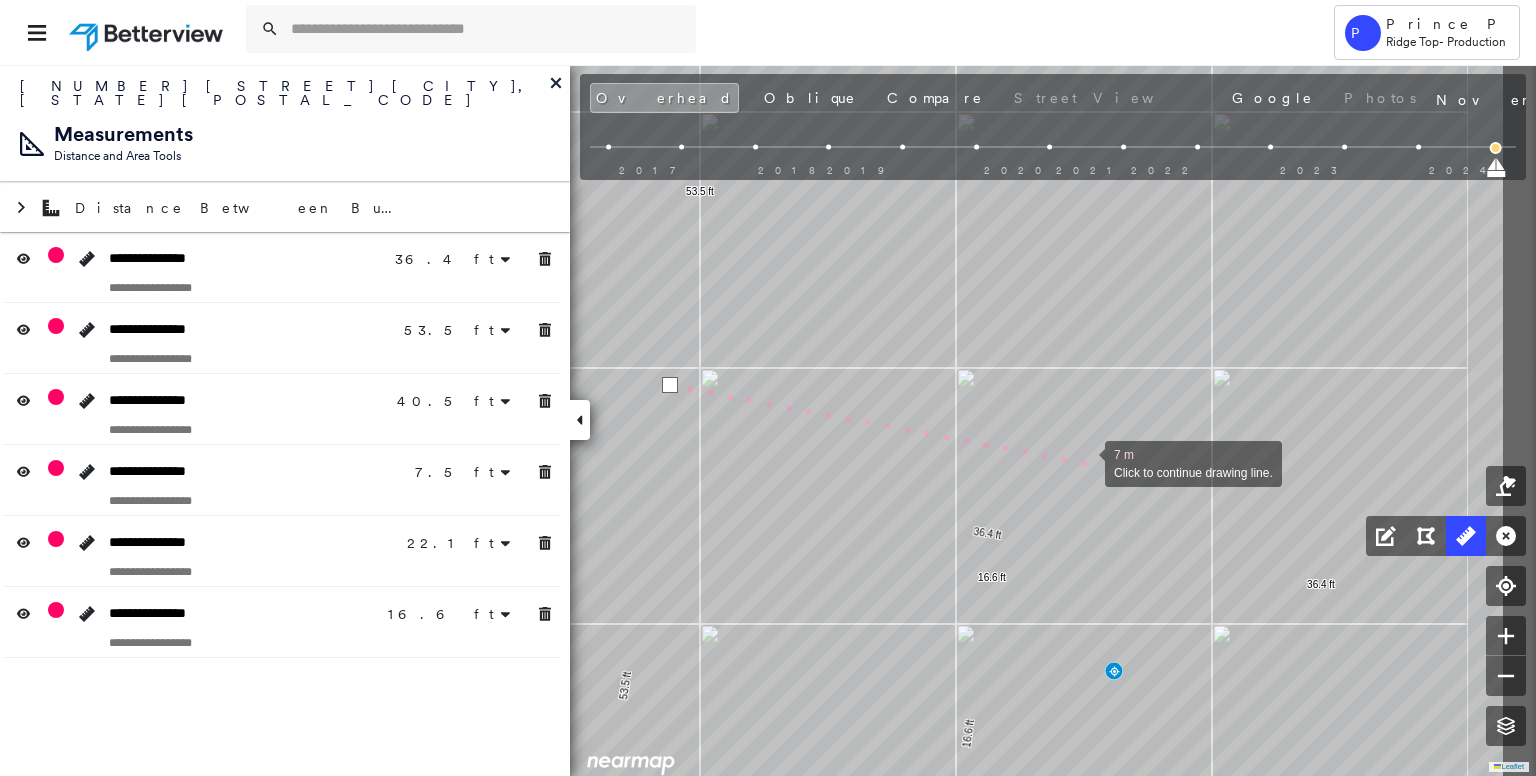 drag, startPoint x: 1277, startPoint y: 504, endPoint x: 1036, endPoint y: 450, distance: 246.97571 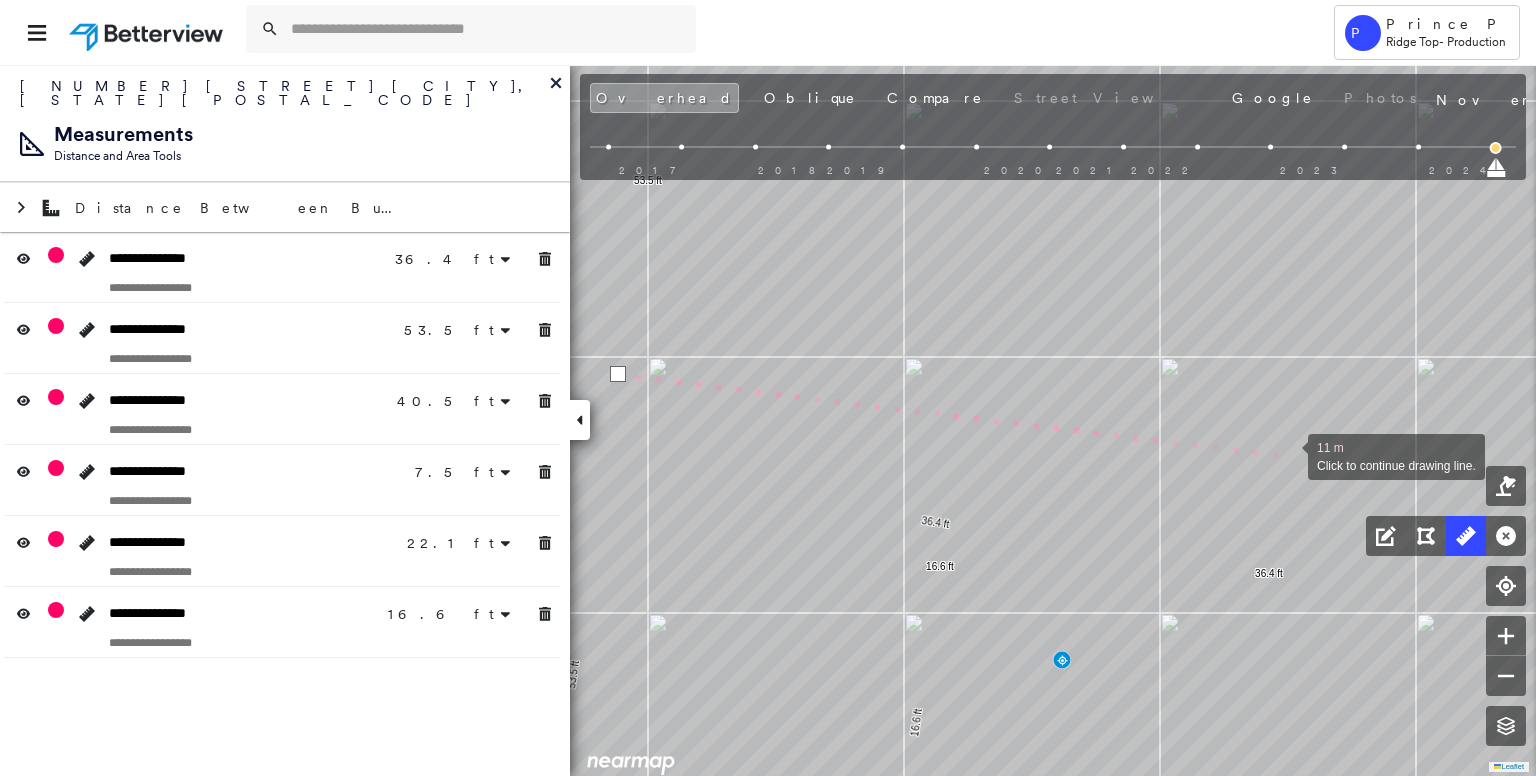 click at bounding box center (1288, 455) 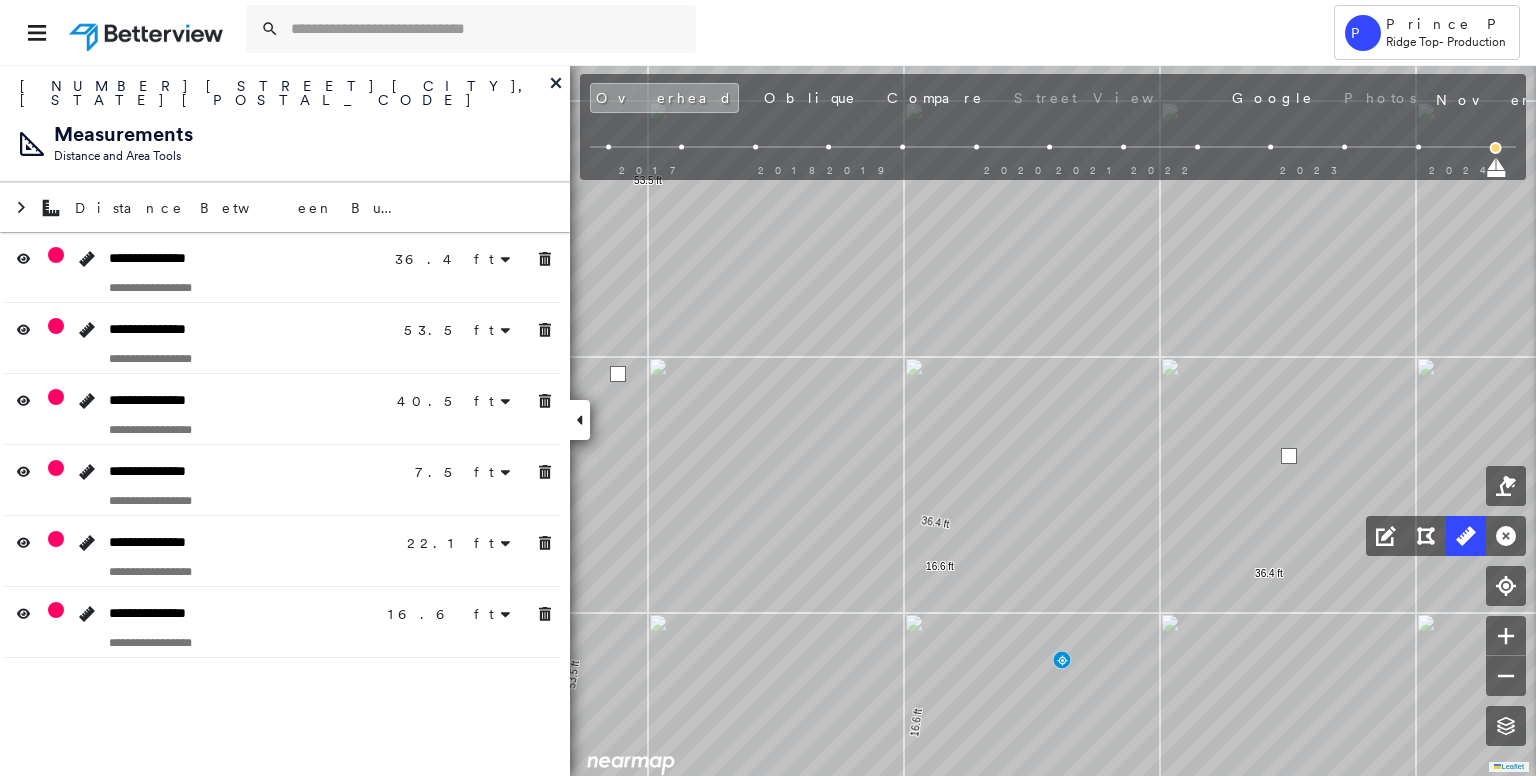click at bounding box center (1289, 456) 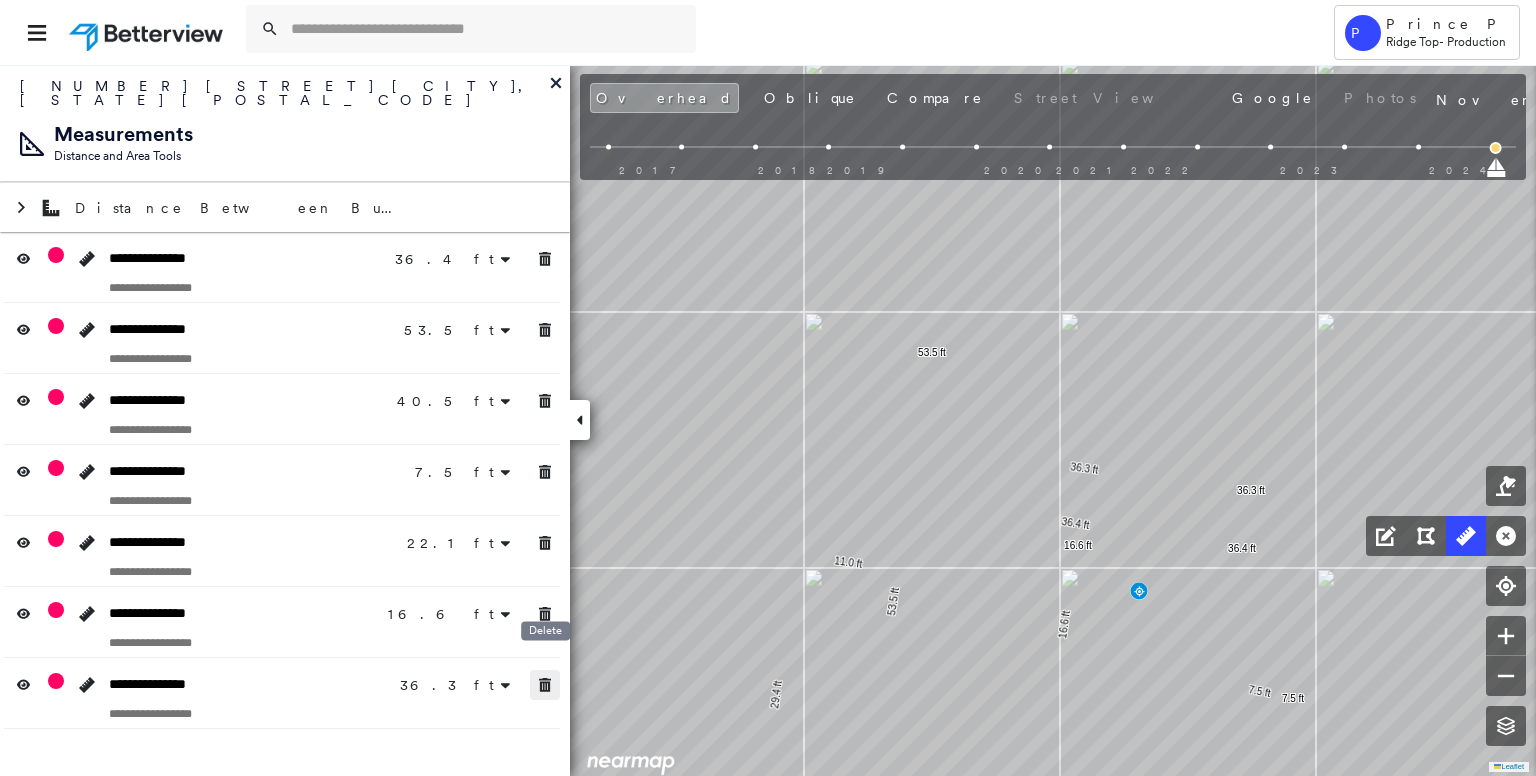 click 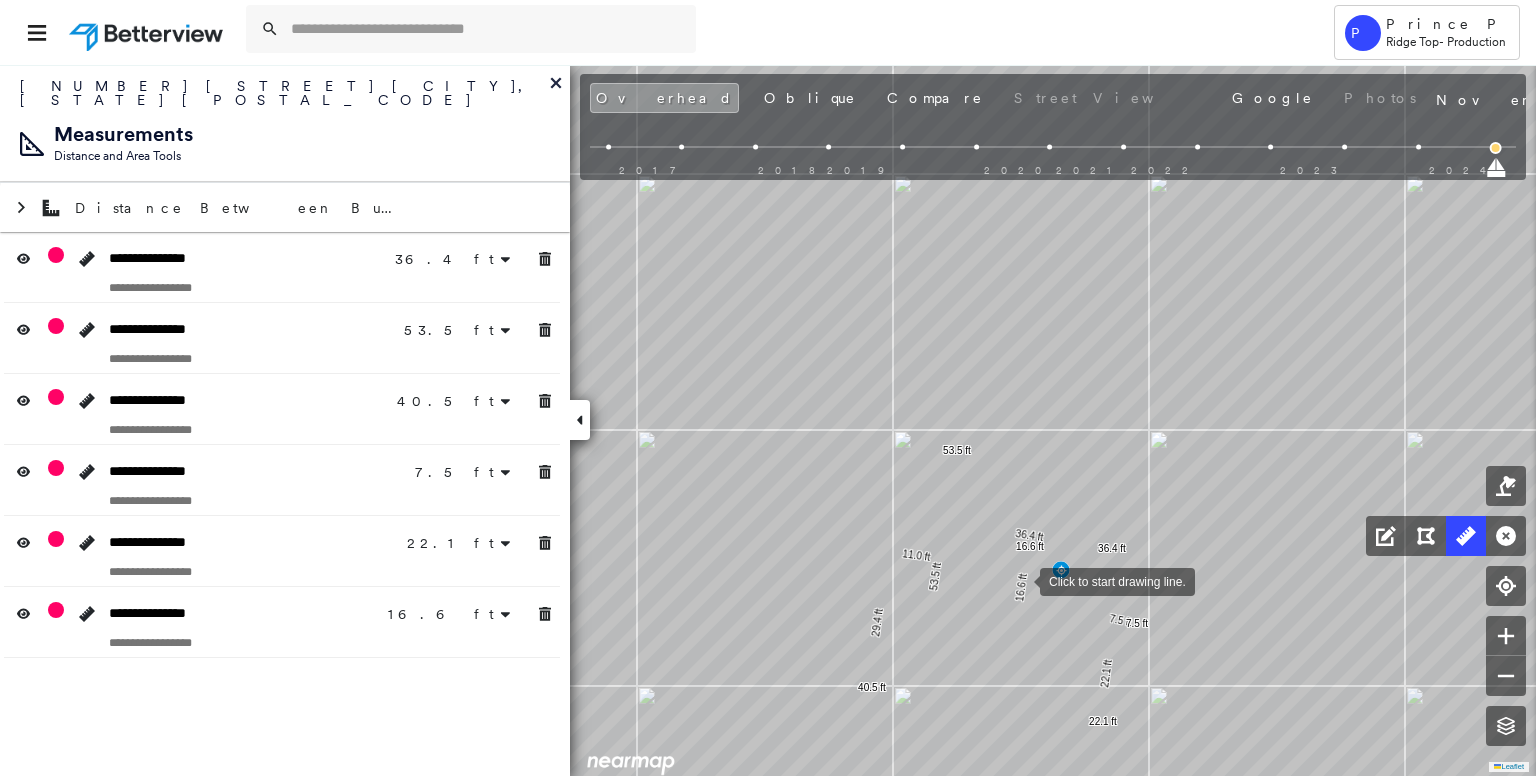 drag, startPoint x: 1020, startPoint y: 609, endPoint x: 1038, endPoint y: 456, distance: 154.05519 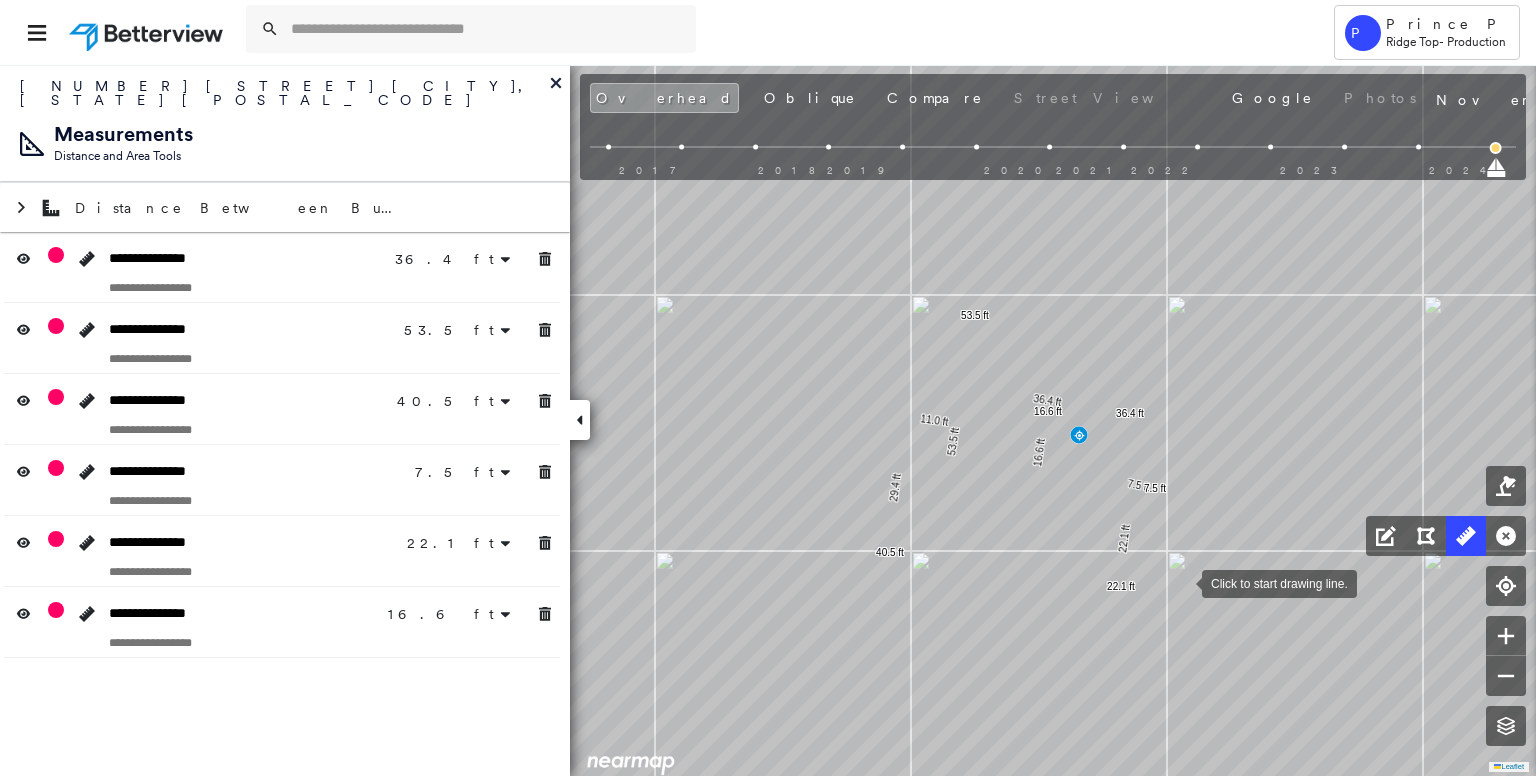 drag, startPoint x: 1182, startPoint y: 582, endPoint x: 1118, endPoint y: 565, distance: 66.21933 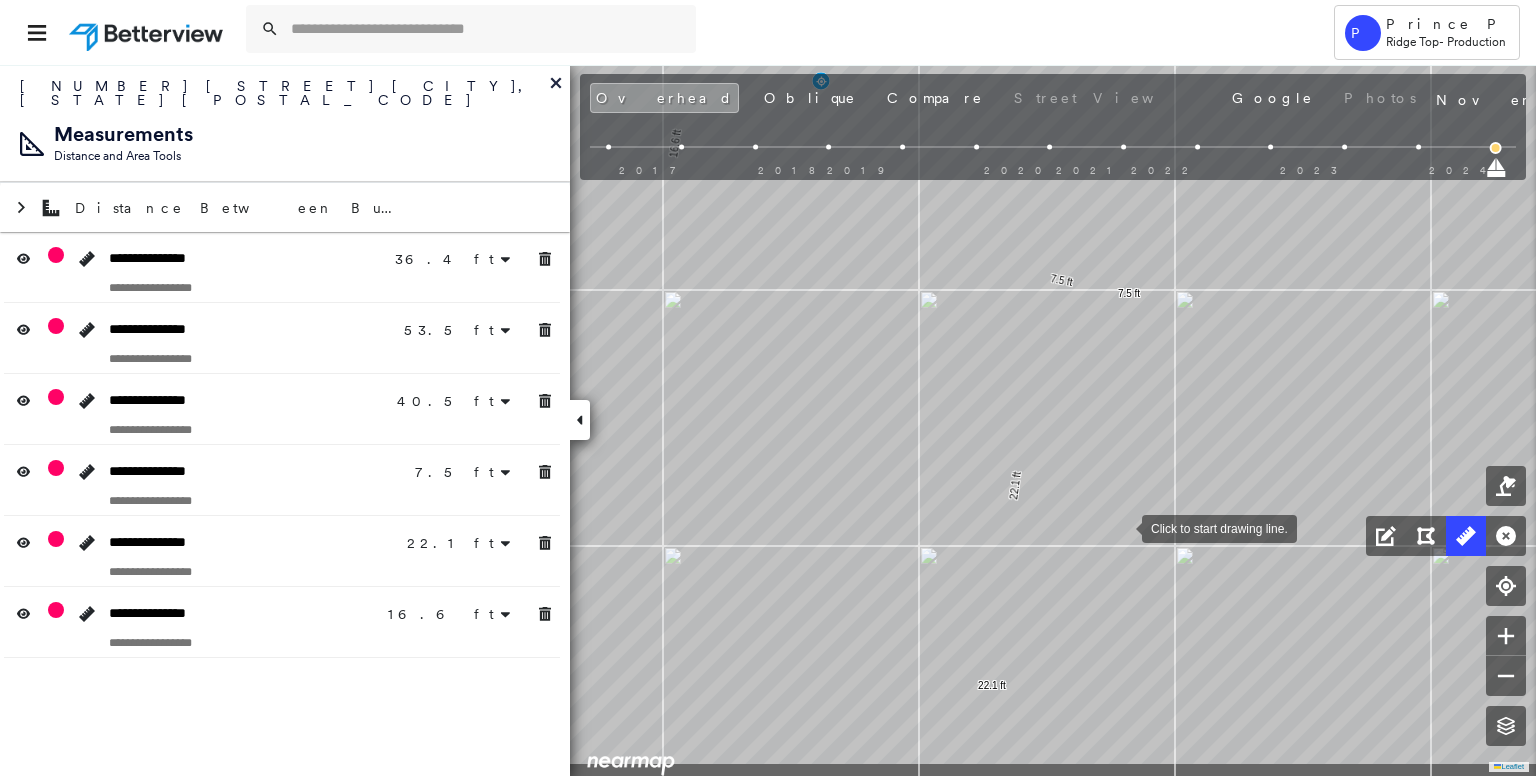 drag, startPoint x: 1108, startPoint y: 559, endPoint x: 1130, endPoint y: 516, distance: 48.30114 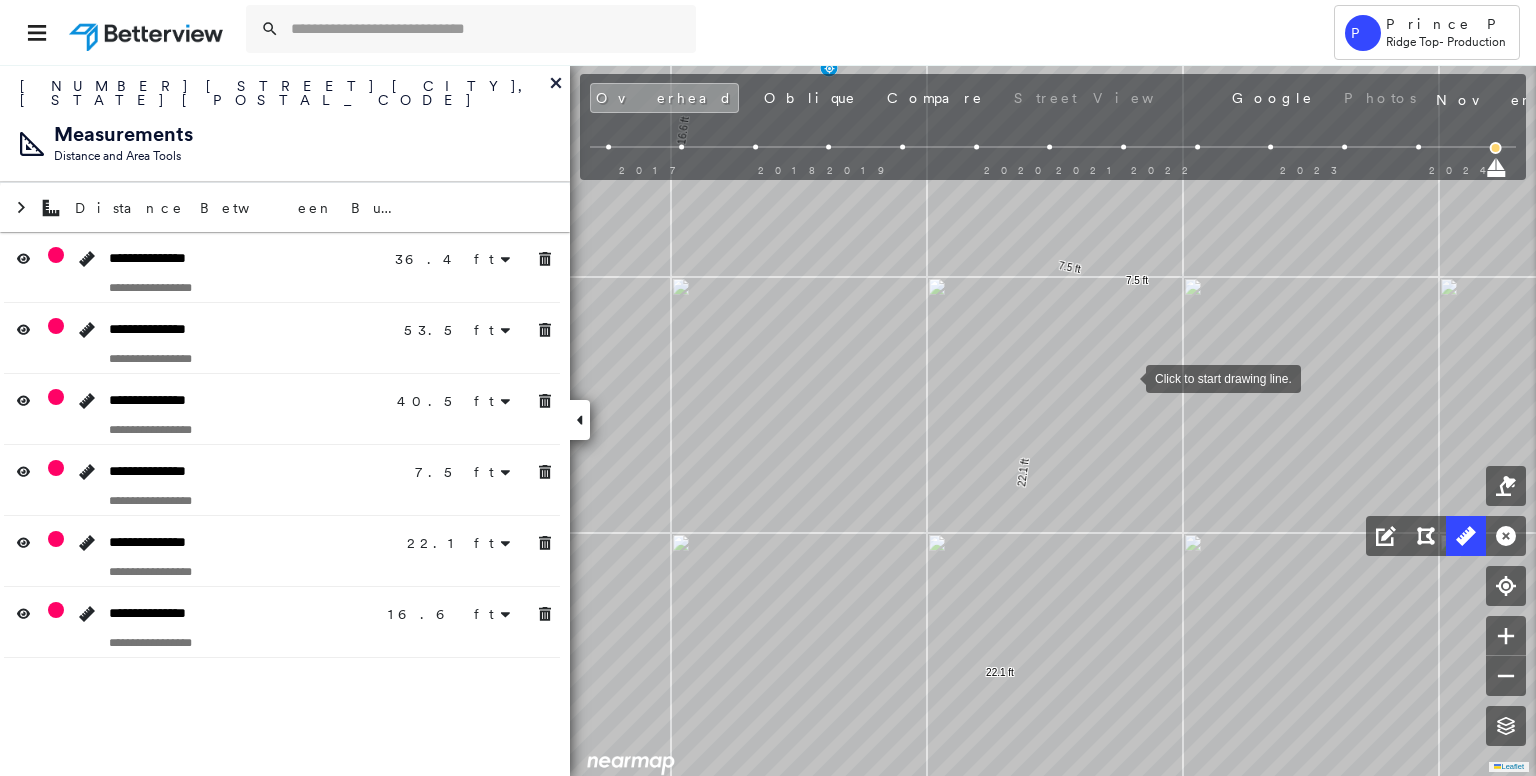 click at bounding box center [1126, 377] 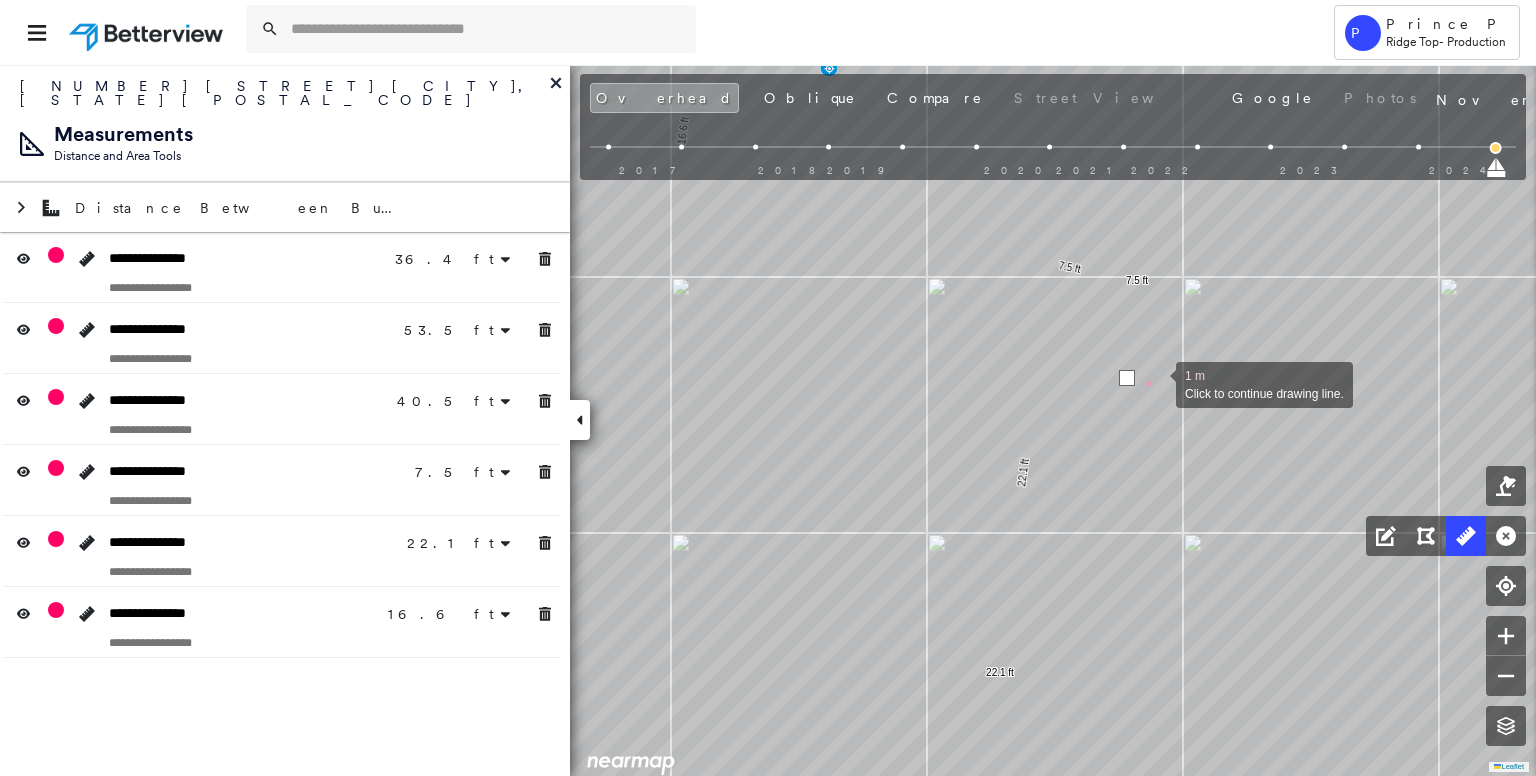 click at bounding box center (1156, 383) 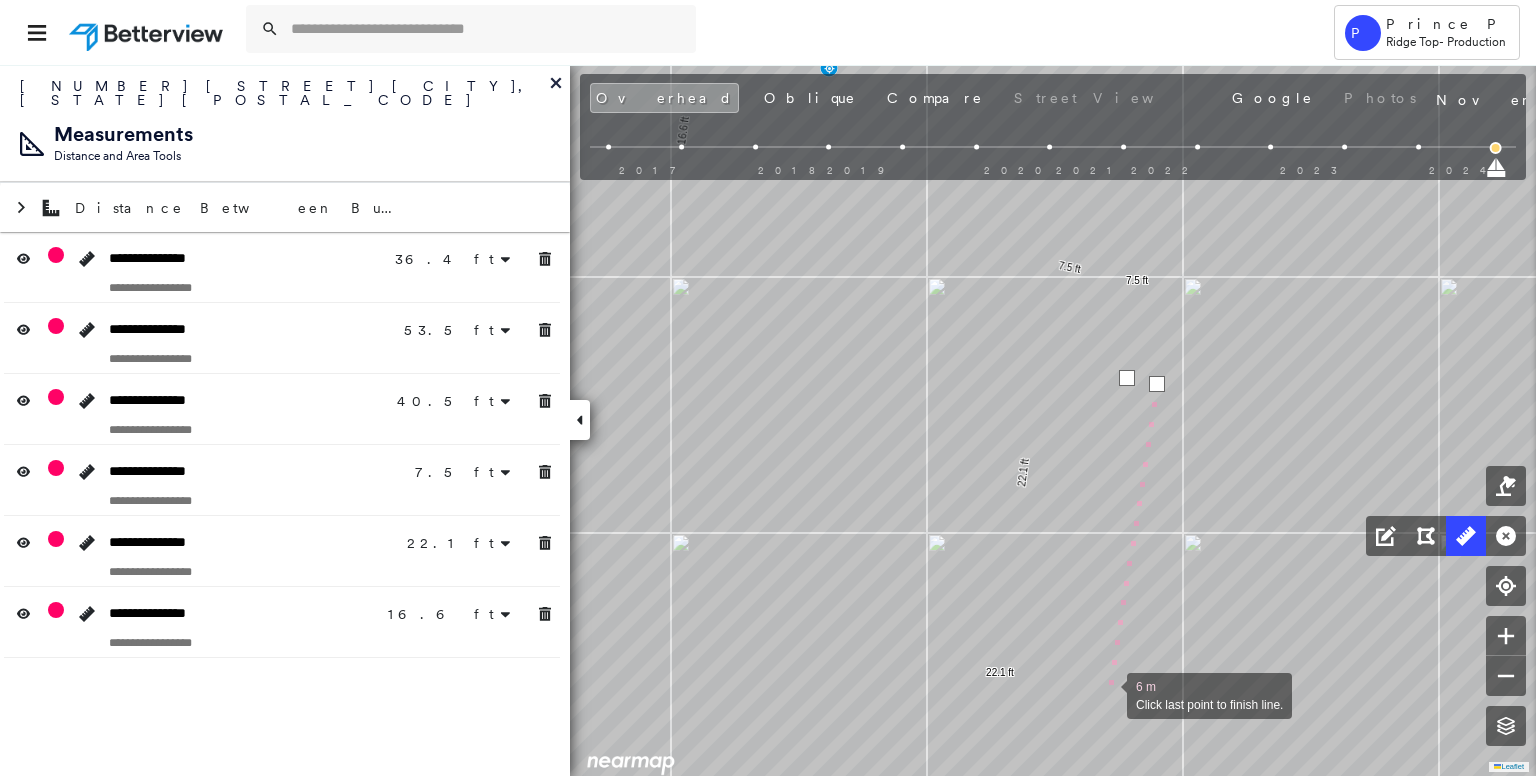 click at bounding box center (1107, 694) 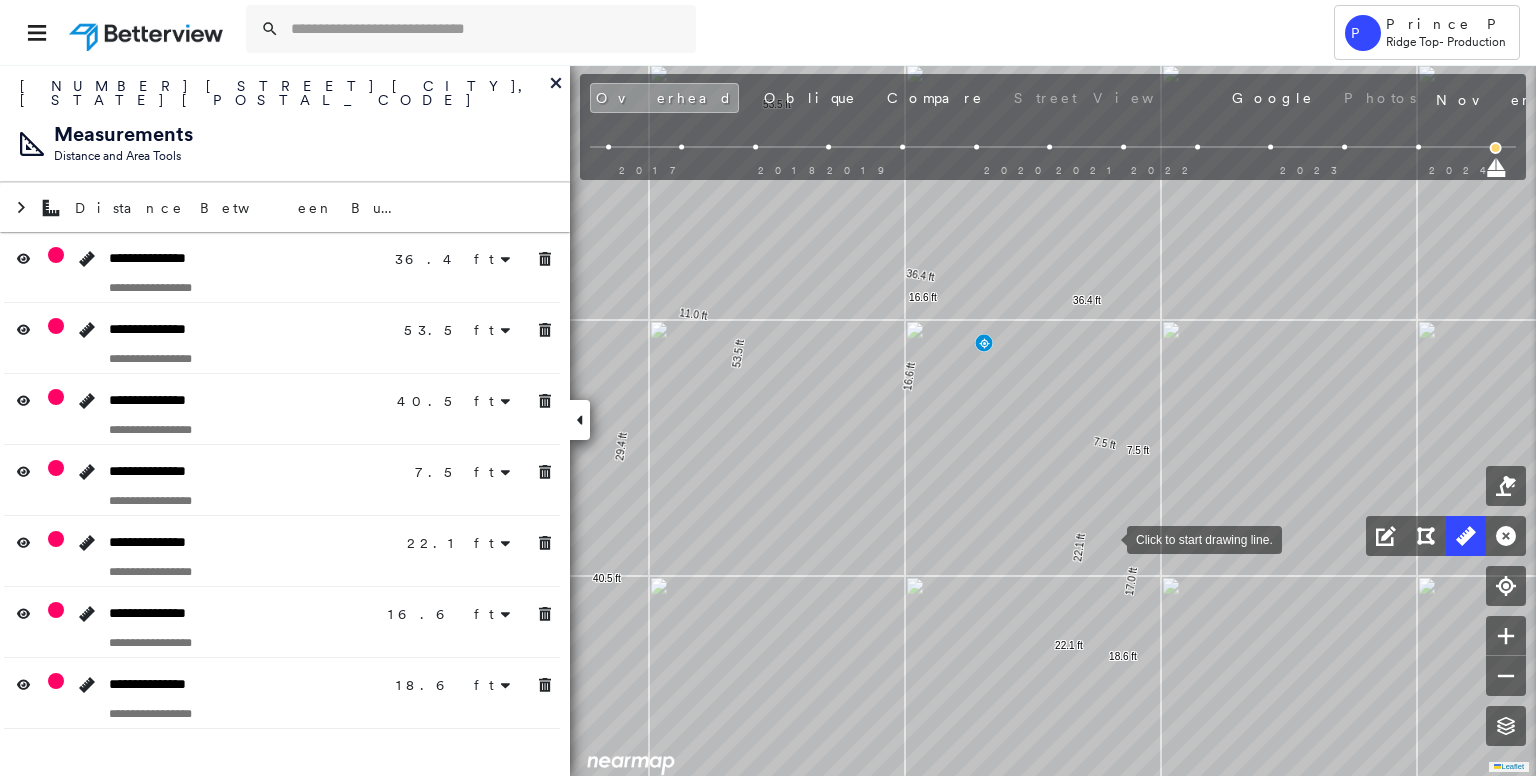 drag, startPoint x: 1107, startPoint y: 533, endPoint x: 1083, endPoint y: 678, distance: 146.9728 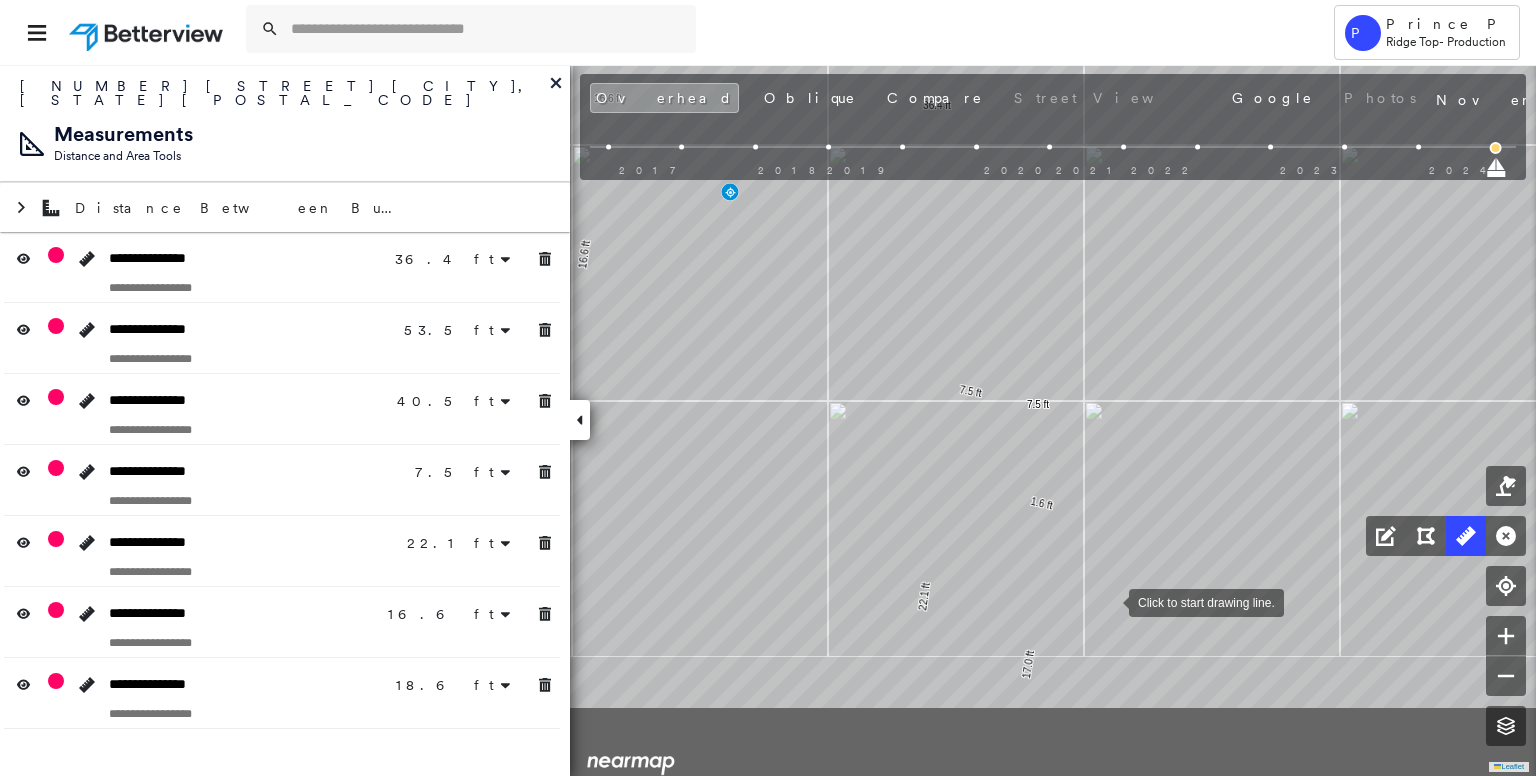drag, startPoint x: 1128, startPoint y: 744, endPoint x: 1109, endPoint y: 572, distance: 173.04623 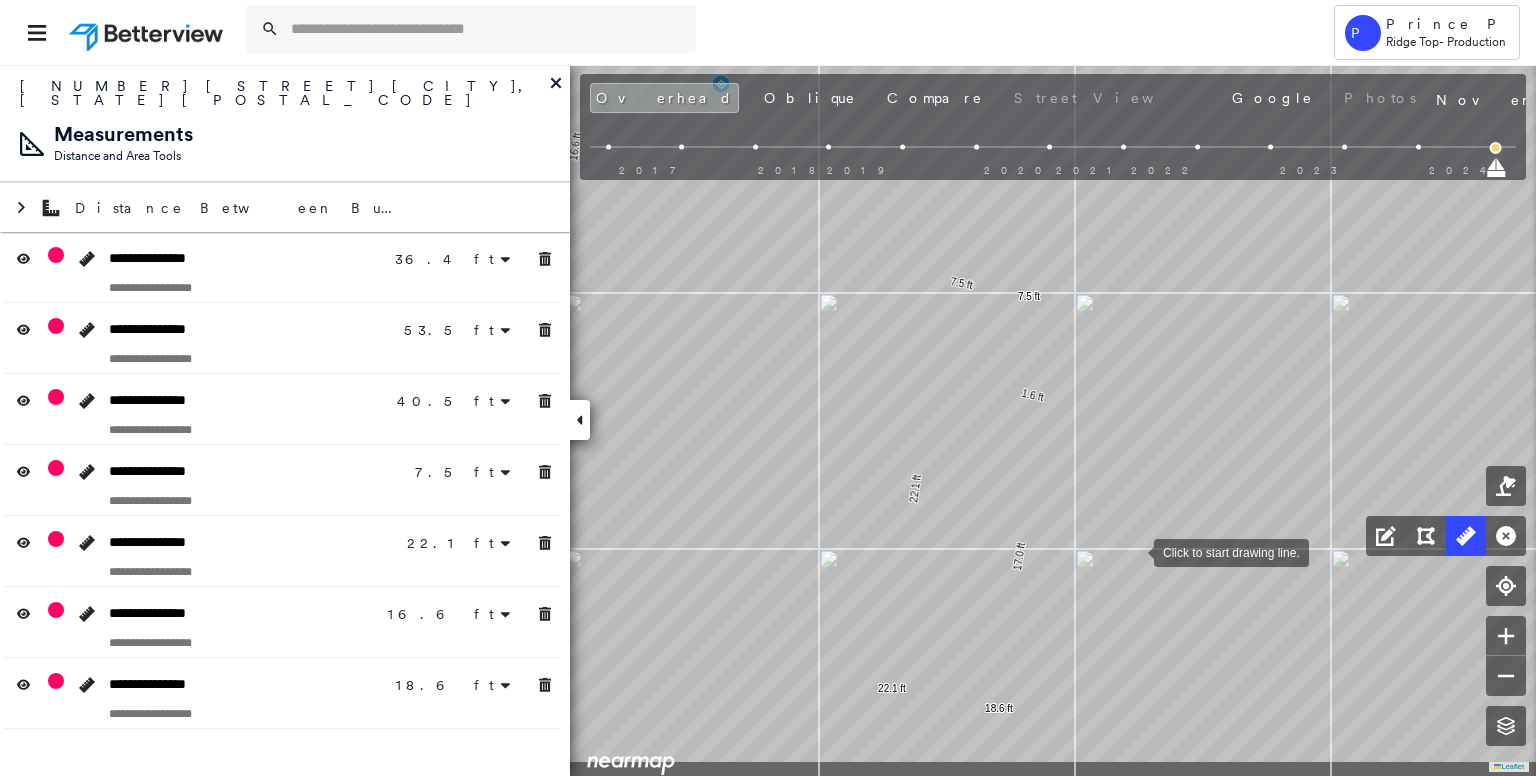 drag, startPoint x: 1143, startPoint y: 639, endPoint x: 1140, endPoint y: 517, distance: 122.03688 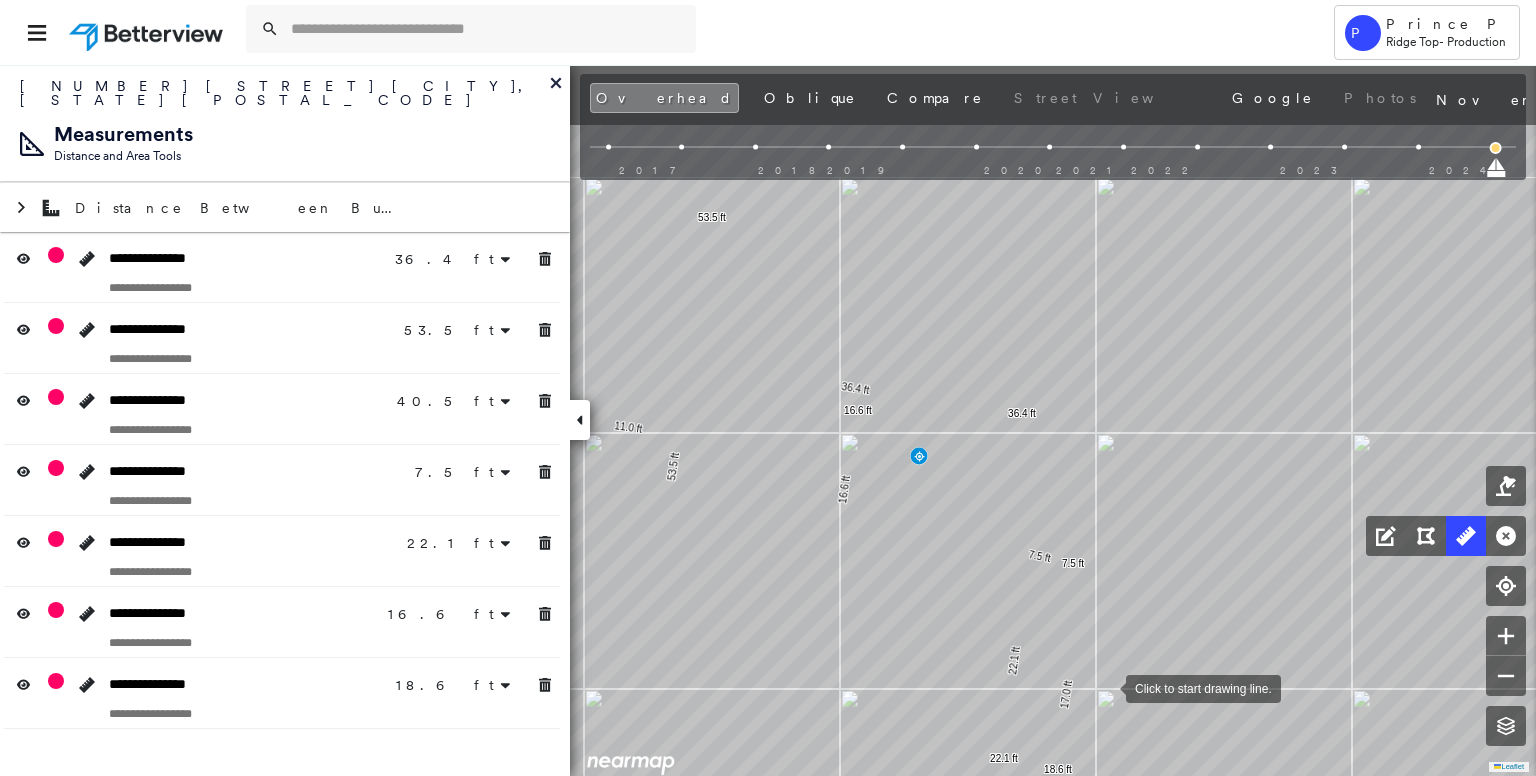 drag, startPoint x: 1109, startPoint y: 545, endPoint x: 1100, endPoint y: 704, distance: 159.25452 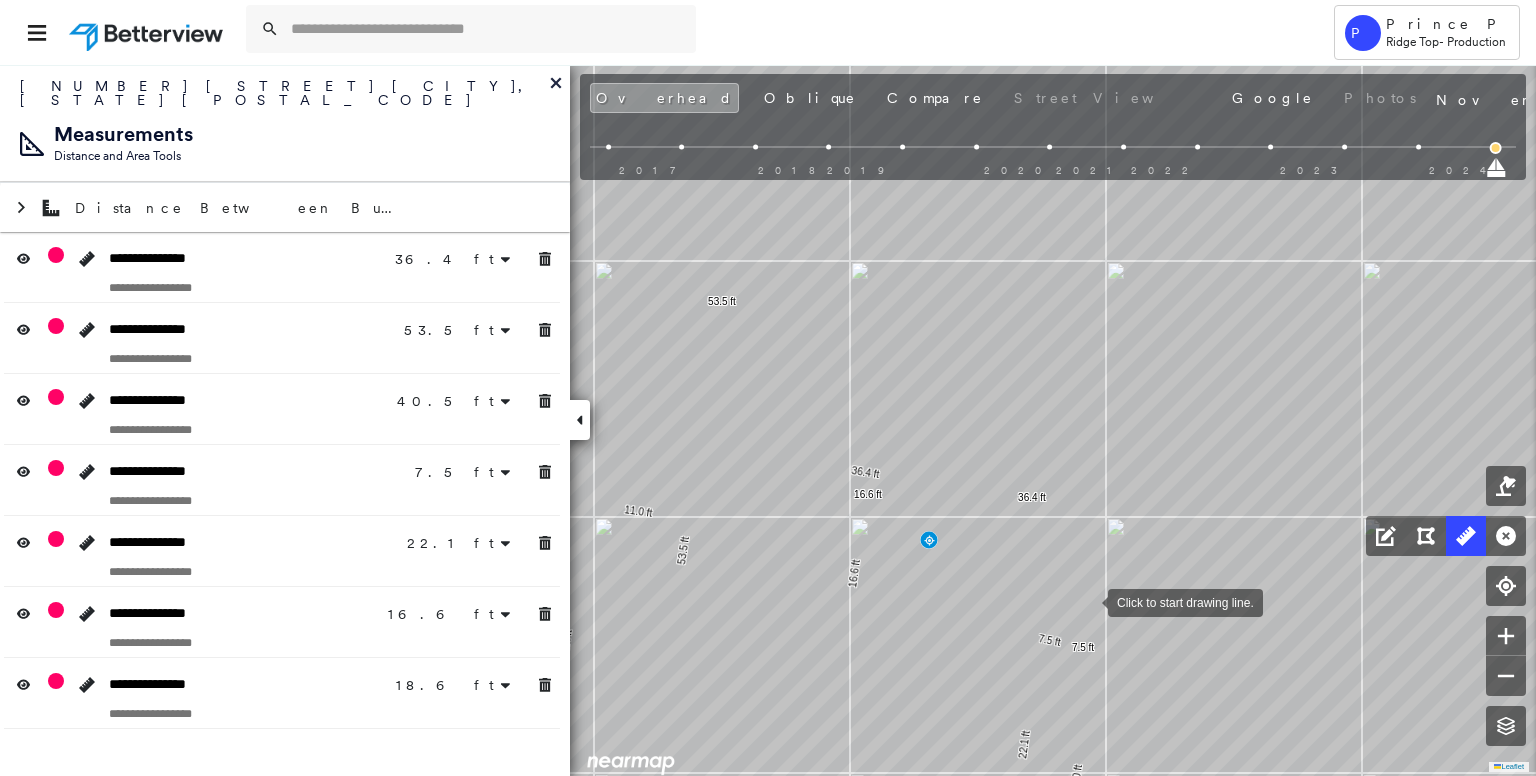 drag, startPoint x: 1075, startPoint y: 549, endPoint x: 1085, endPoint y: 608, distance: 59.841457 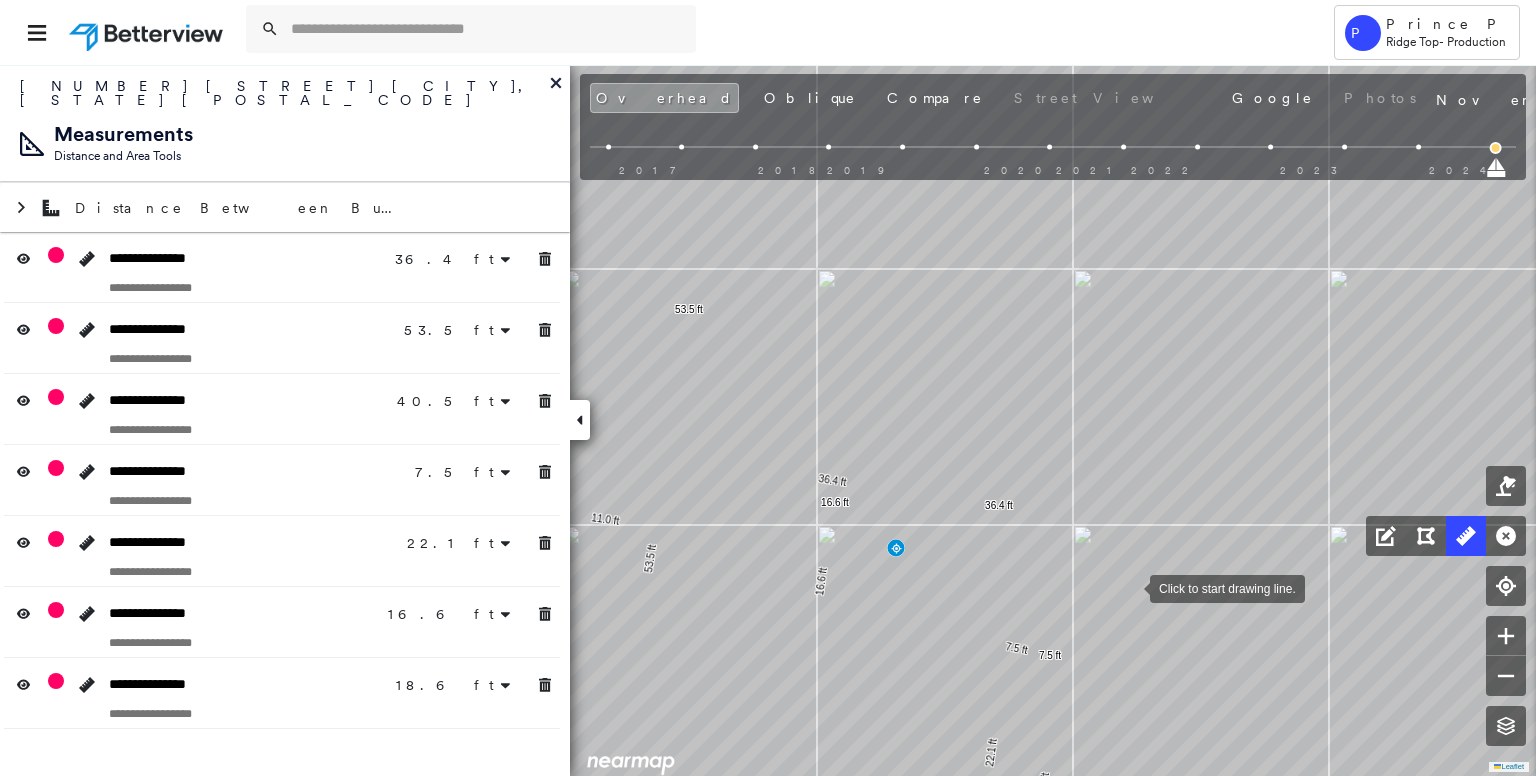click at bounding box center [1130, 587] 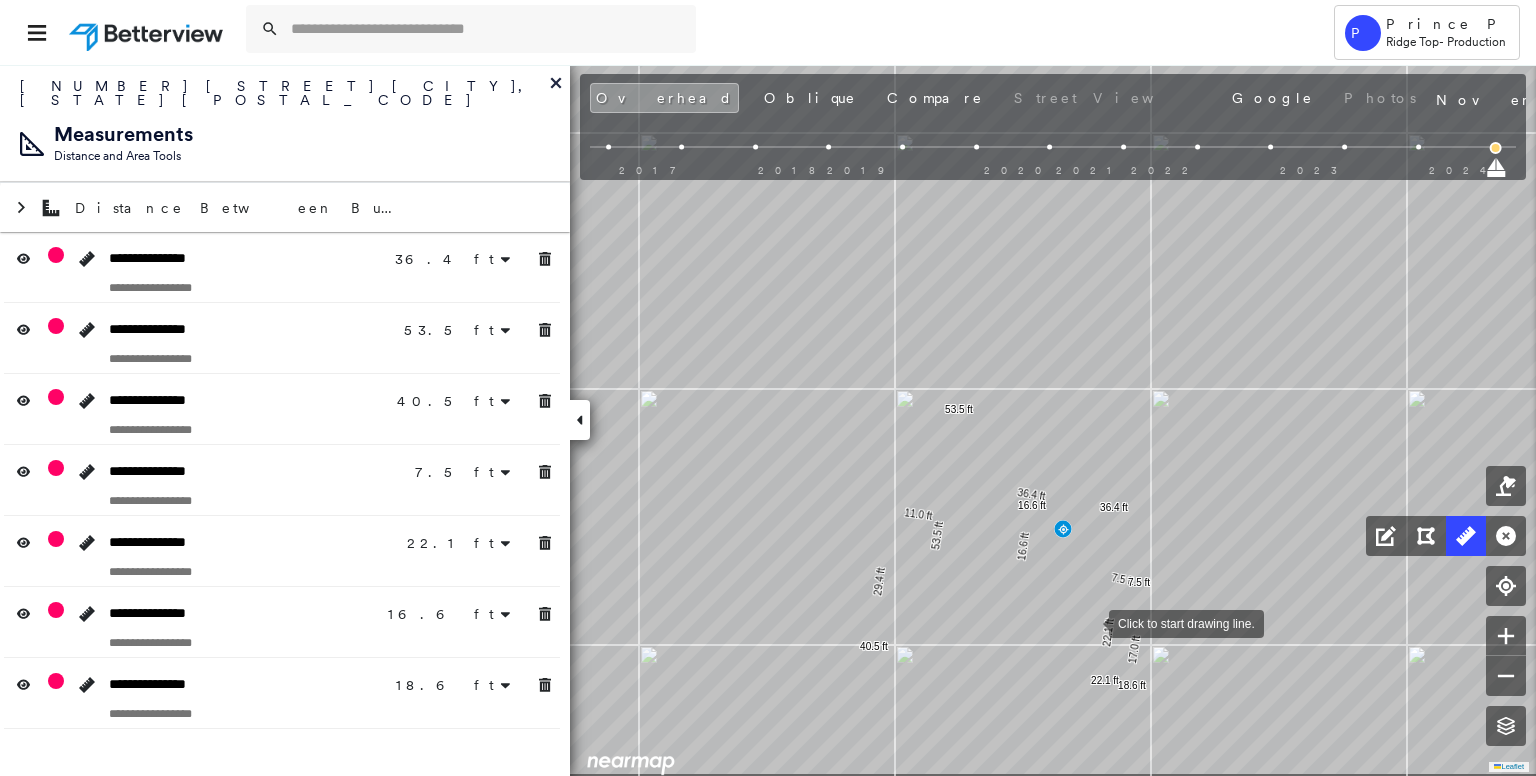 drag, startPoint x: 1017, startPoint y: 702, endPoint x: 1096, endPoint y: 613, distance: 119.0042 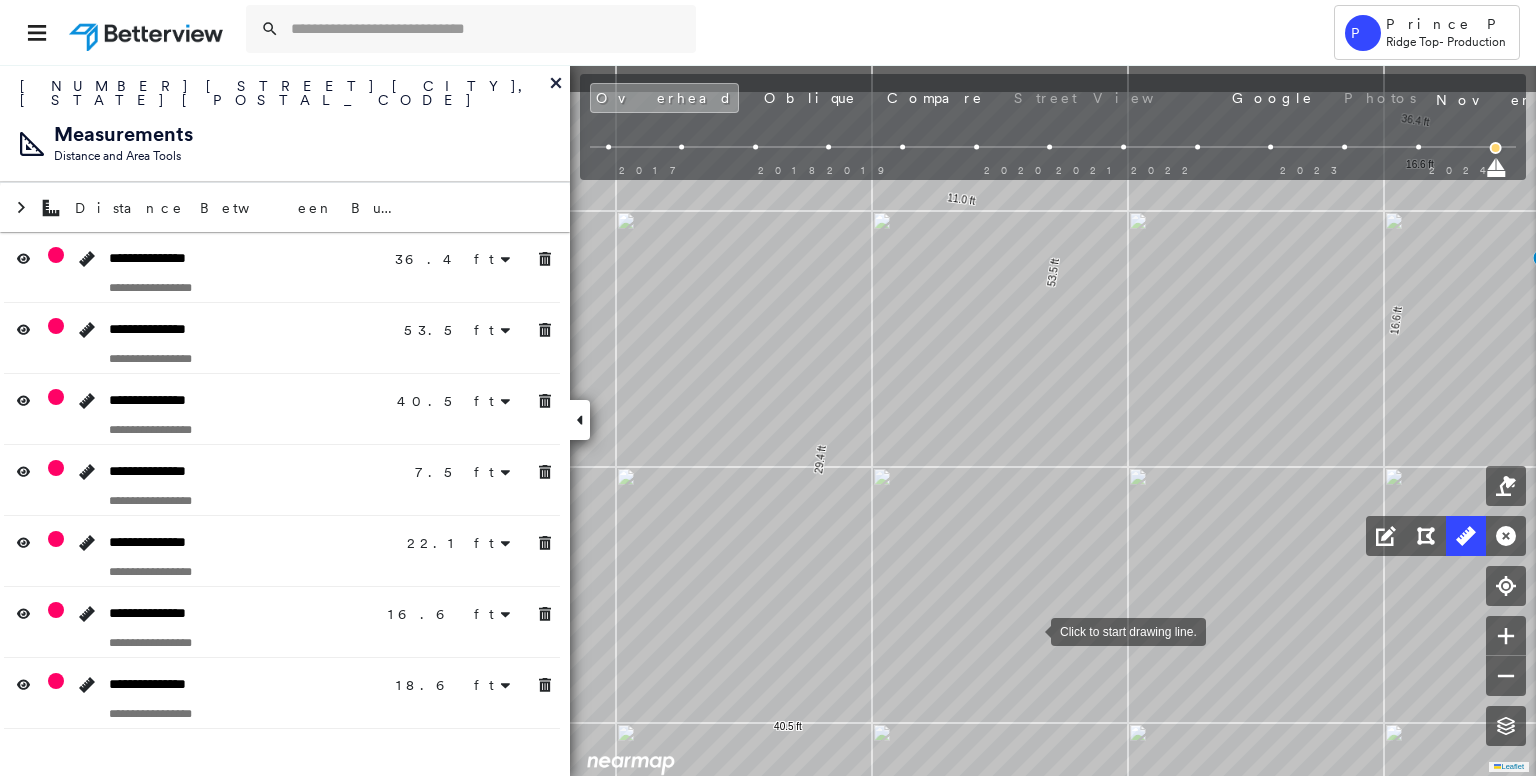 drag, startPoint x: 1016, startPoint y: 533, endPoint x: 1033, endPoint y: 645, distance: 113.28283 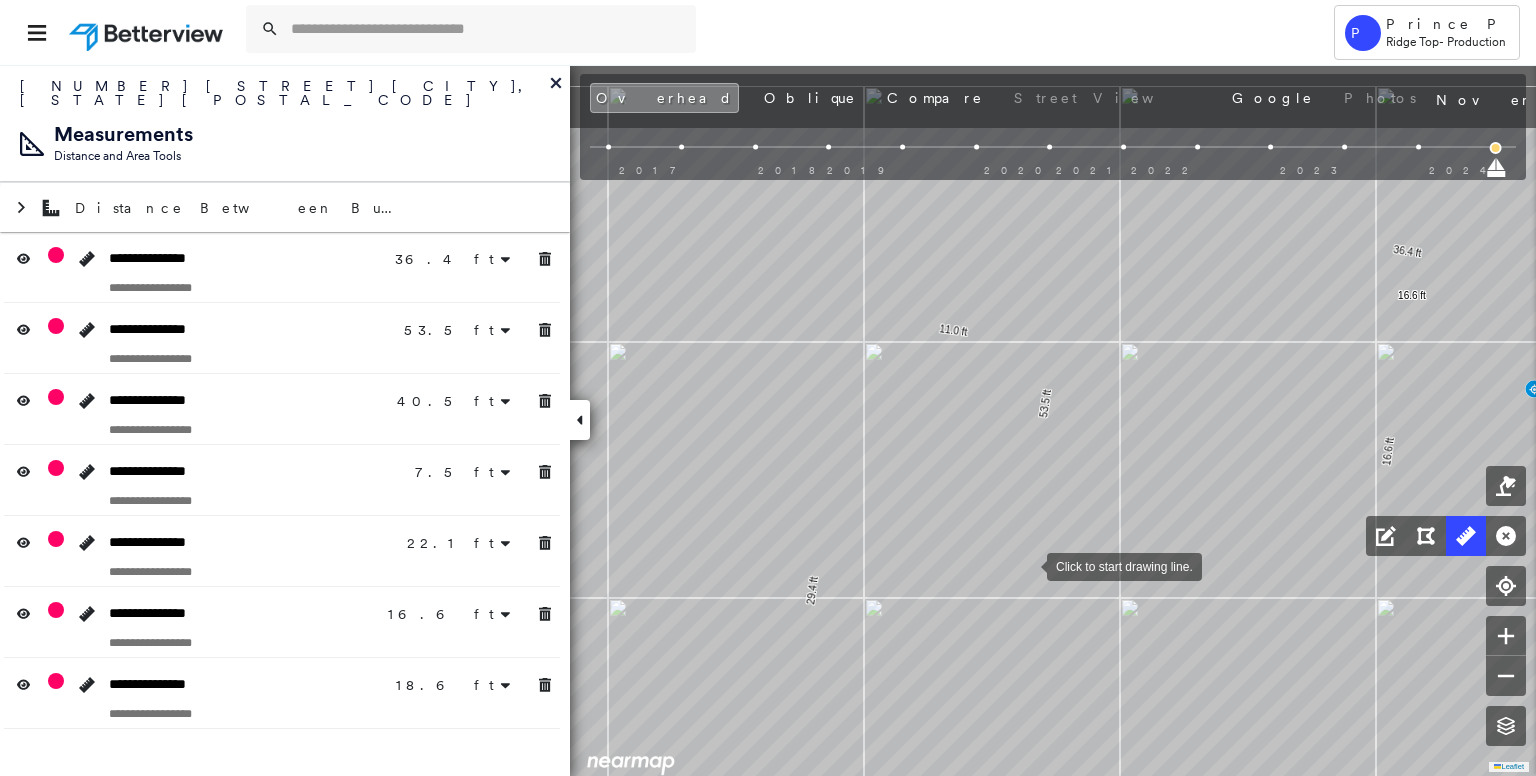 drag, startPoint x: 1021, startPoint y: 418, endPoint x: 1027, endPoint y: 624, distance: 206.08736 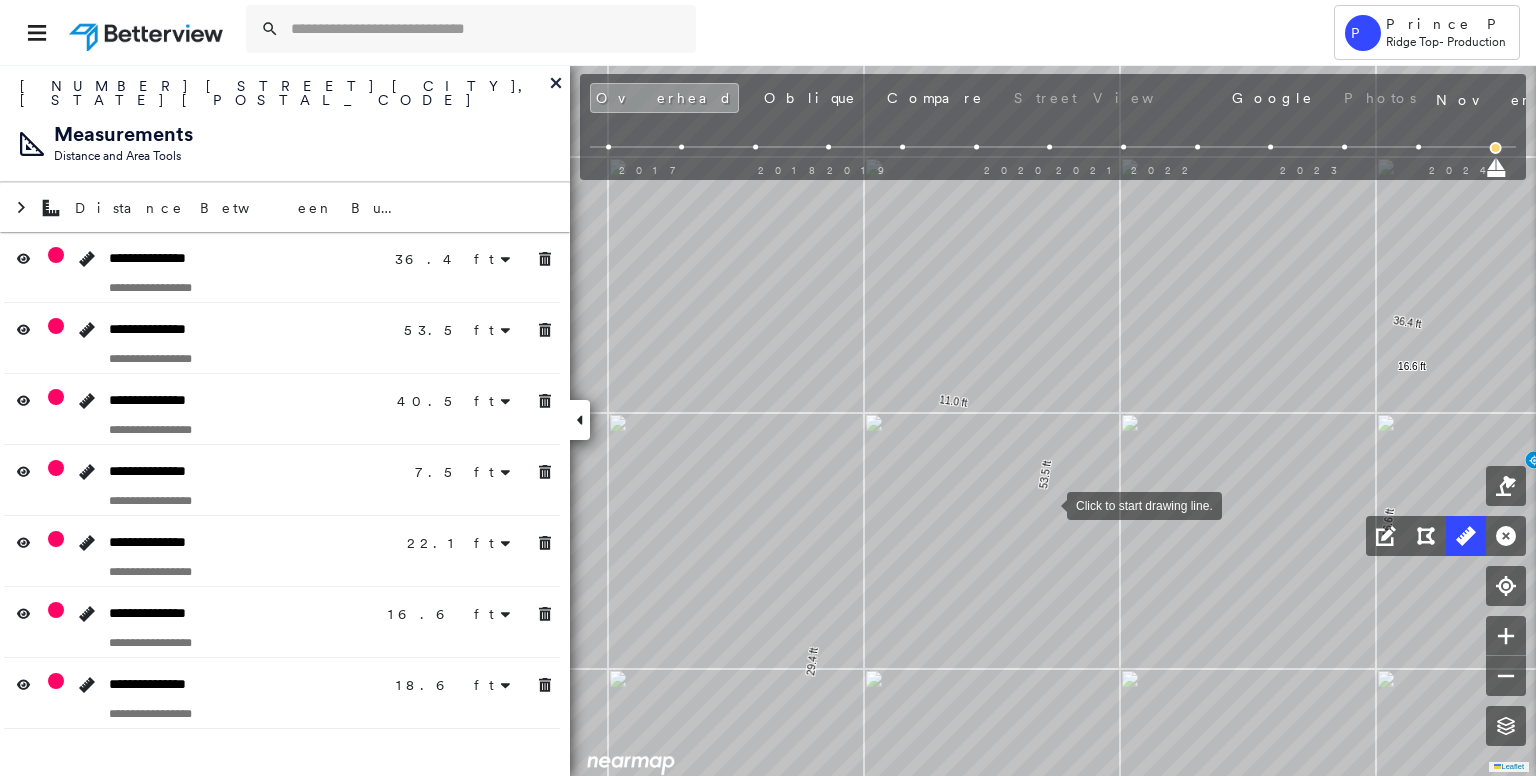 drag, startPoint x: 1047, startPoint y: 504, endPoint x: 1044, endPoint y: 589, distance: 85.052925 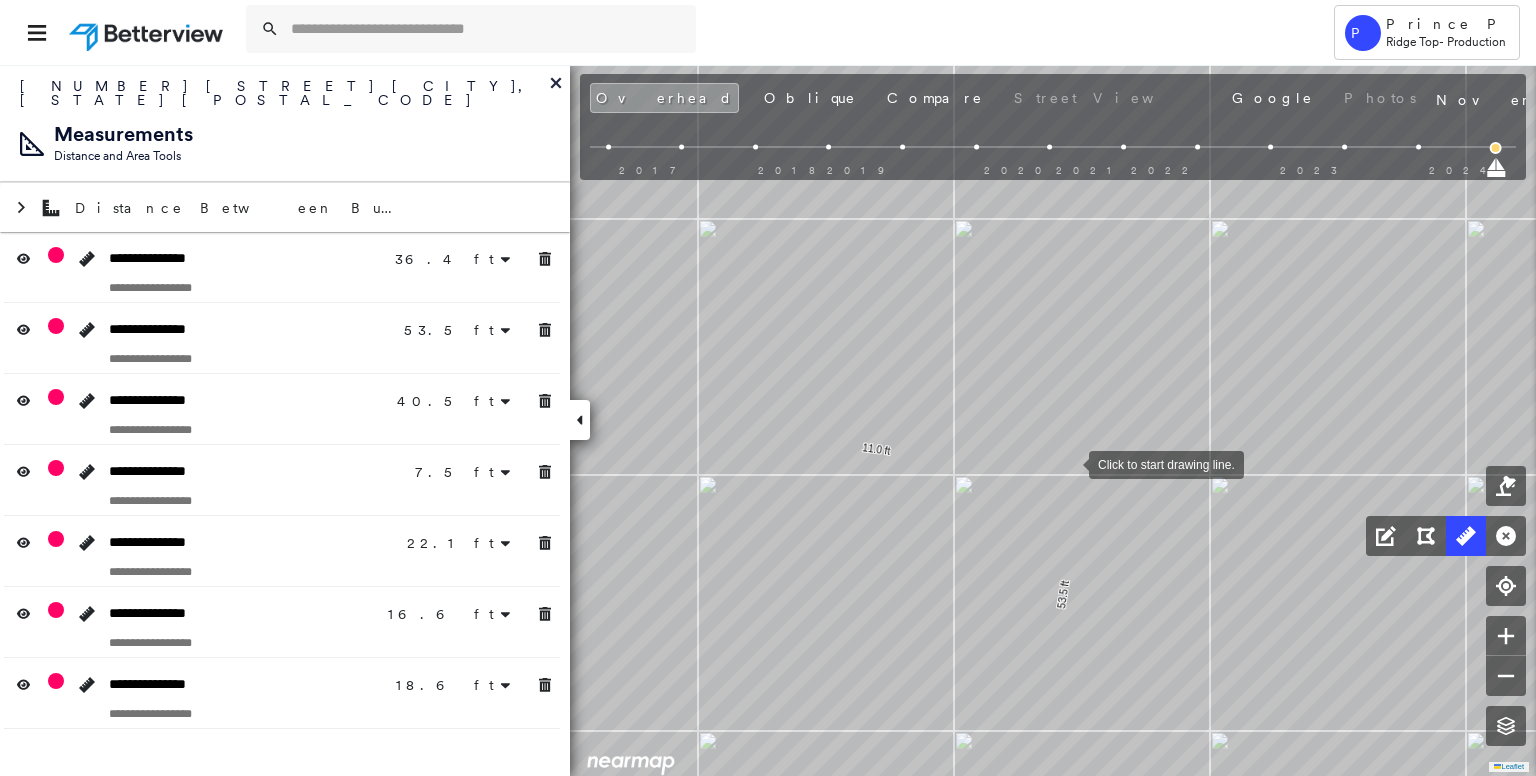 click at bounding box center (1069, 463) 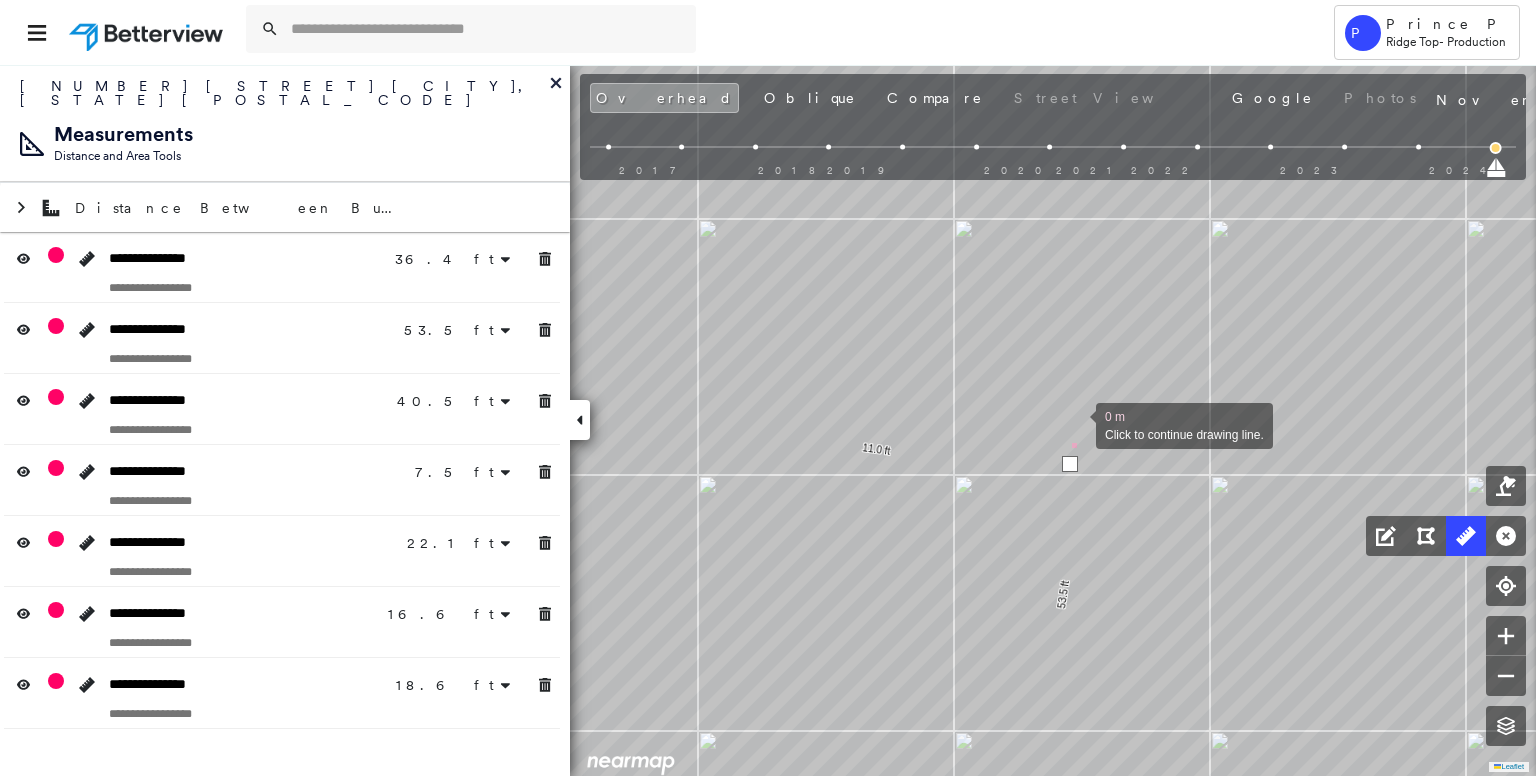 click at bounding box center (1076, 424) 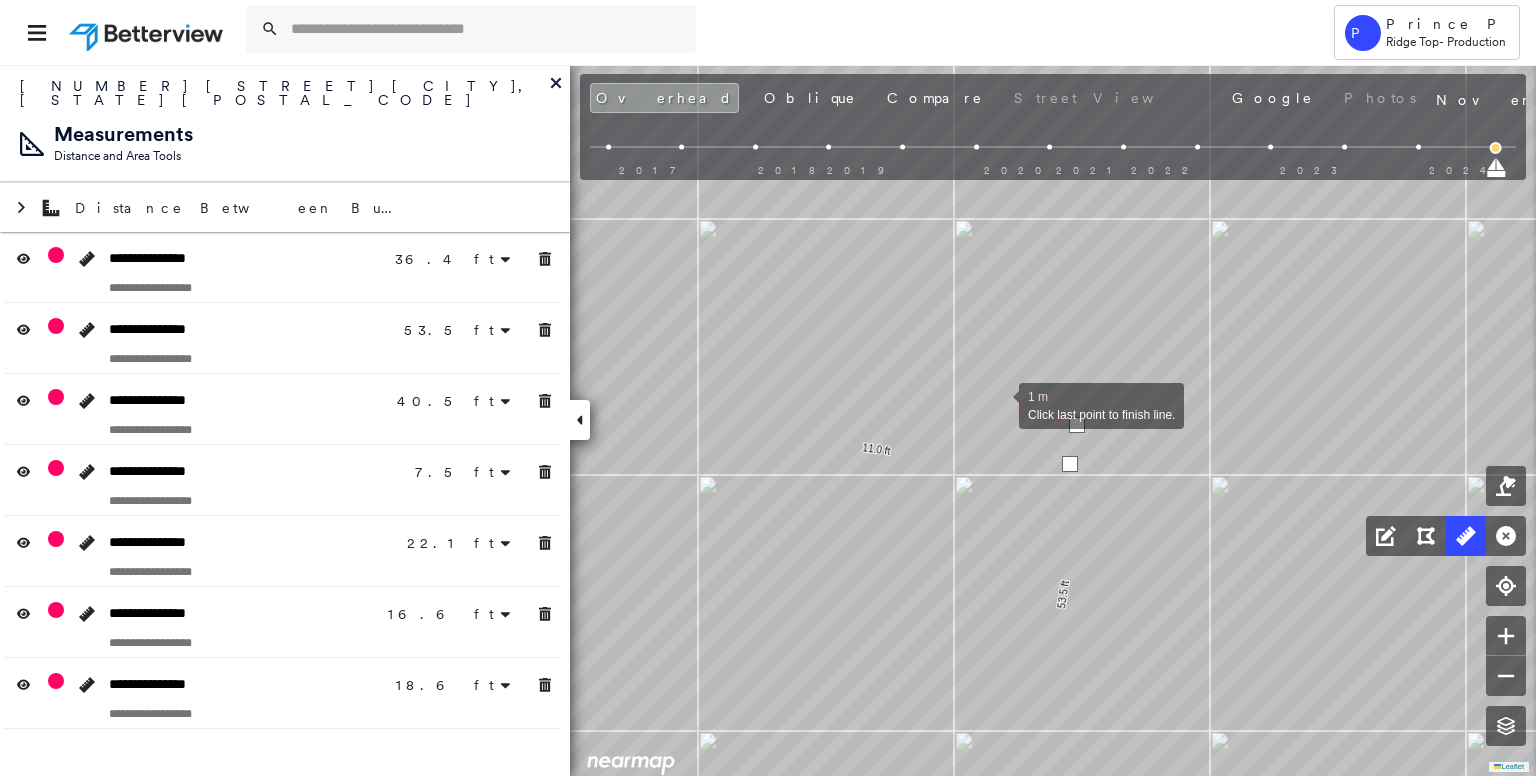 click at bounding box center (999, 404) 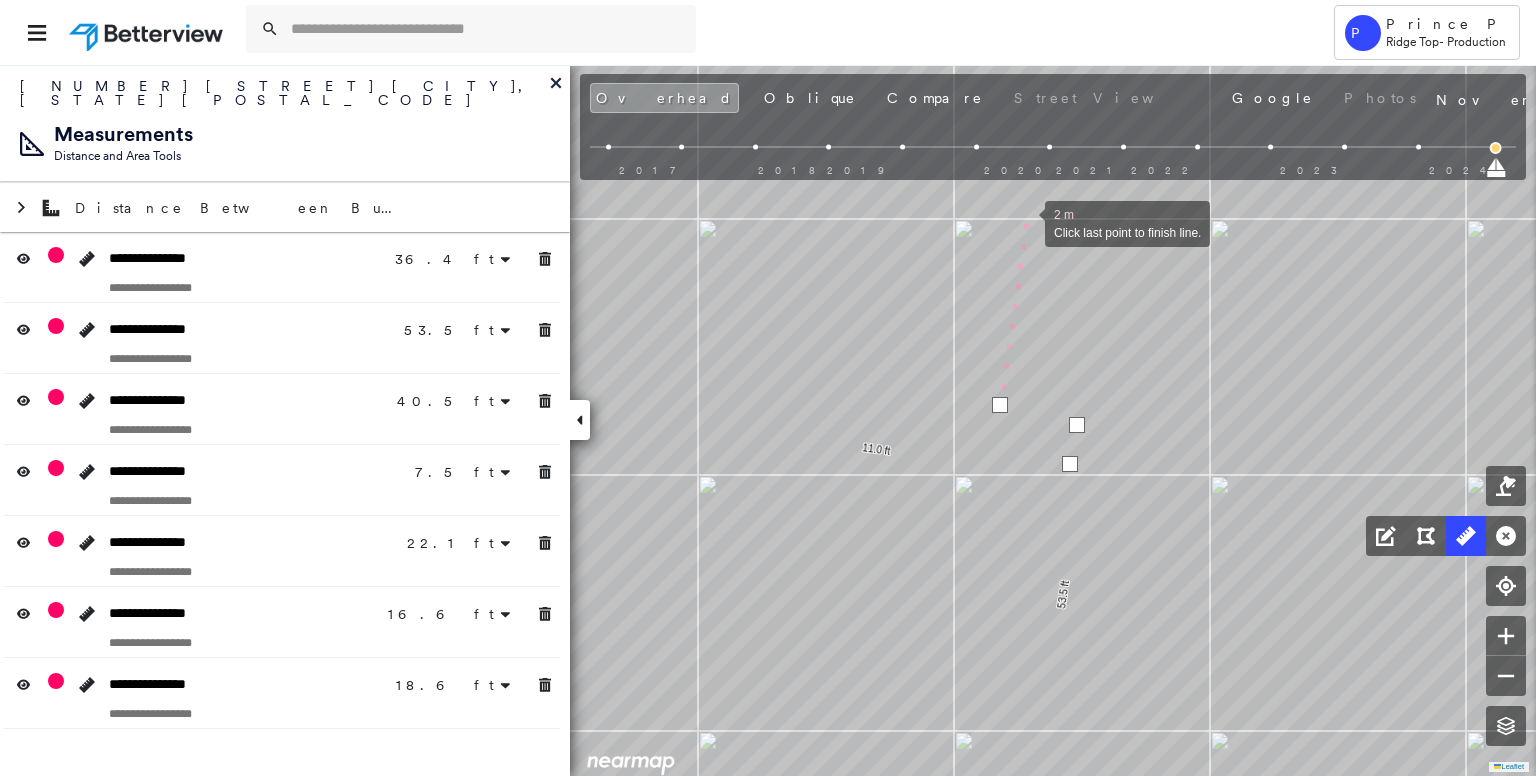 click at bounding box center (1025, 222) 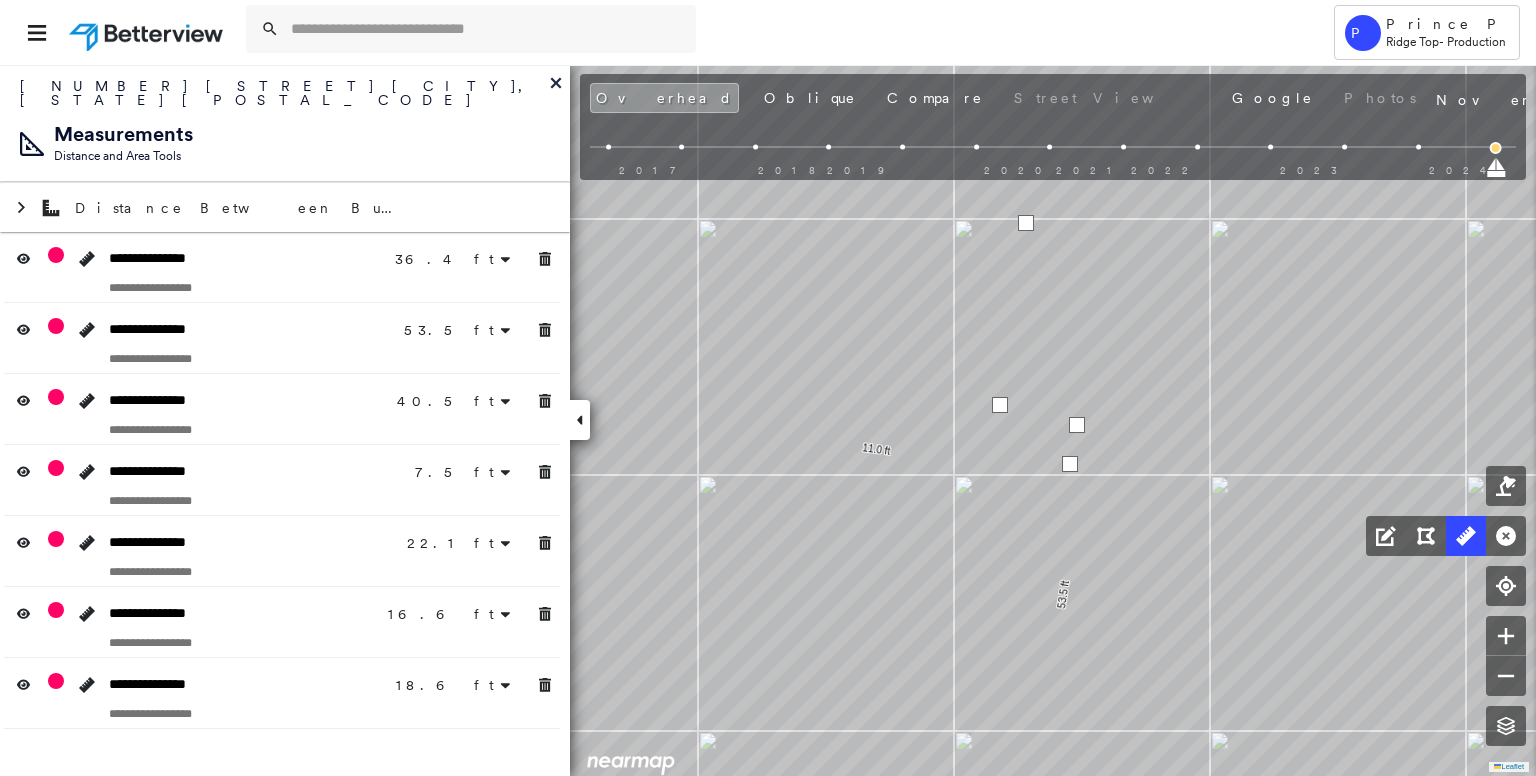 click at bounding box center [1026, 223] 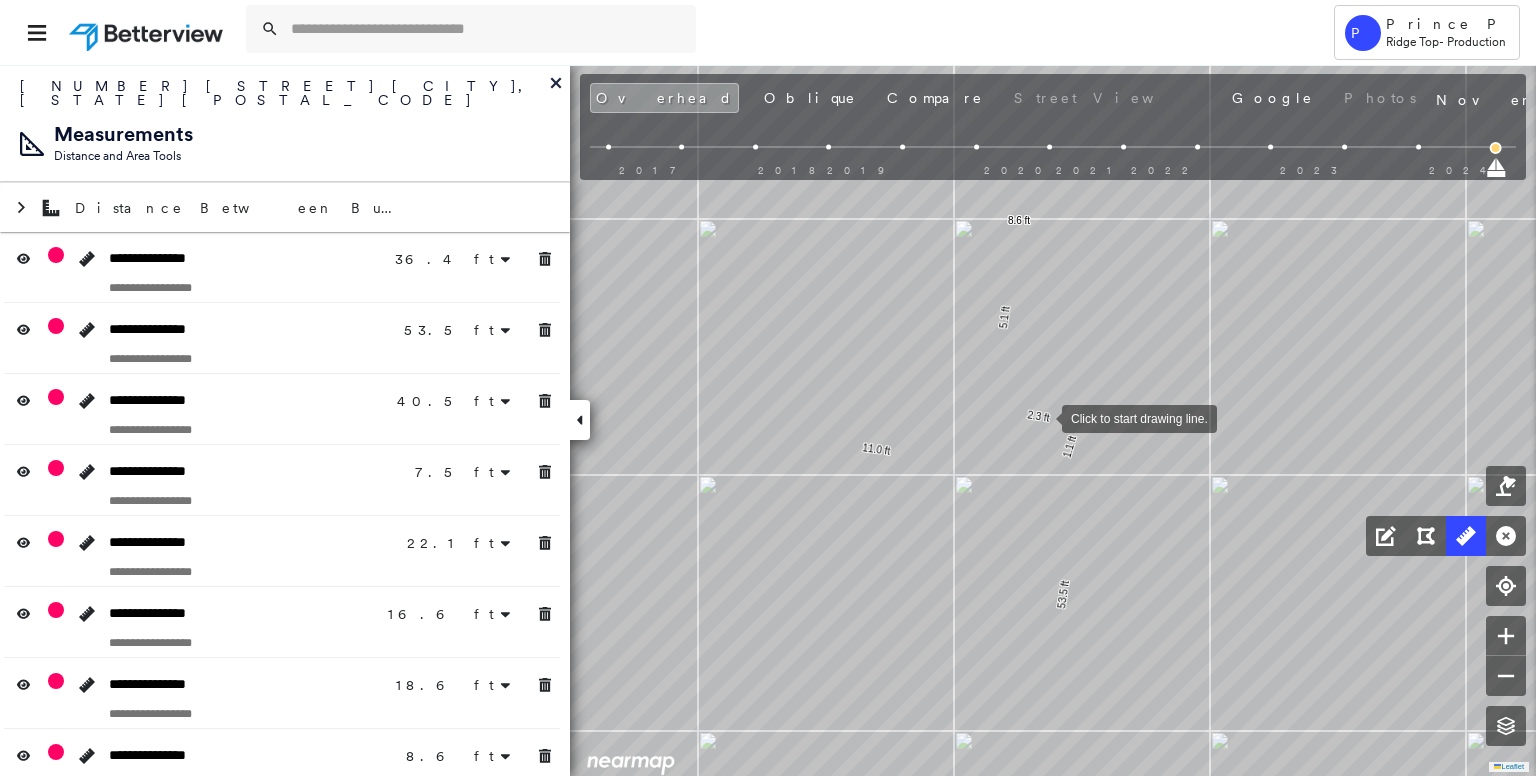 click at bounding box center (1042, 417) 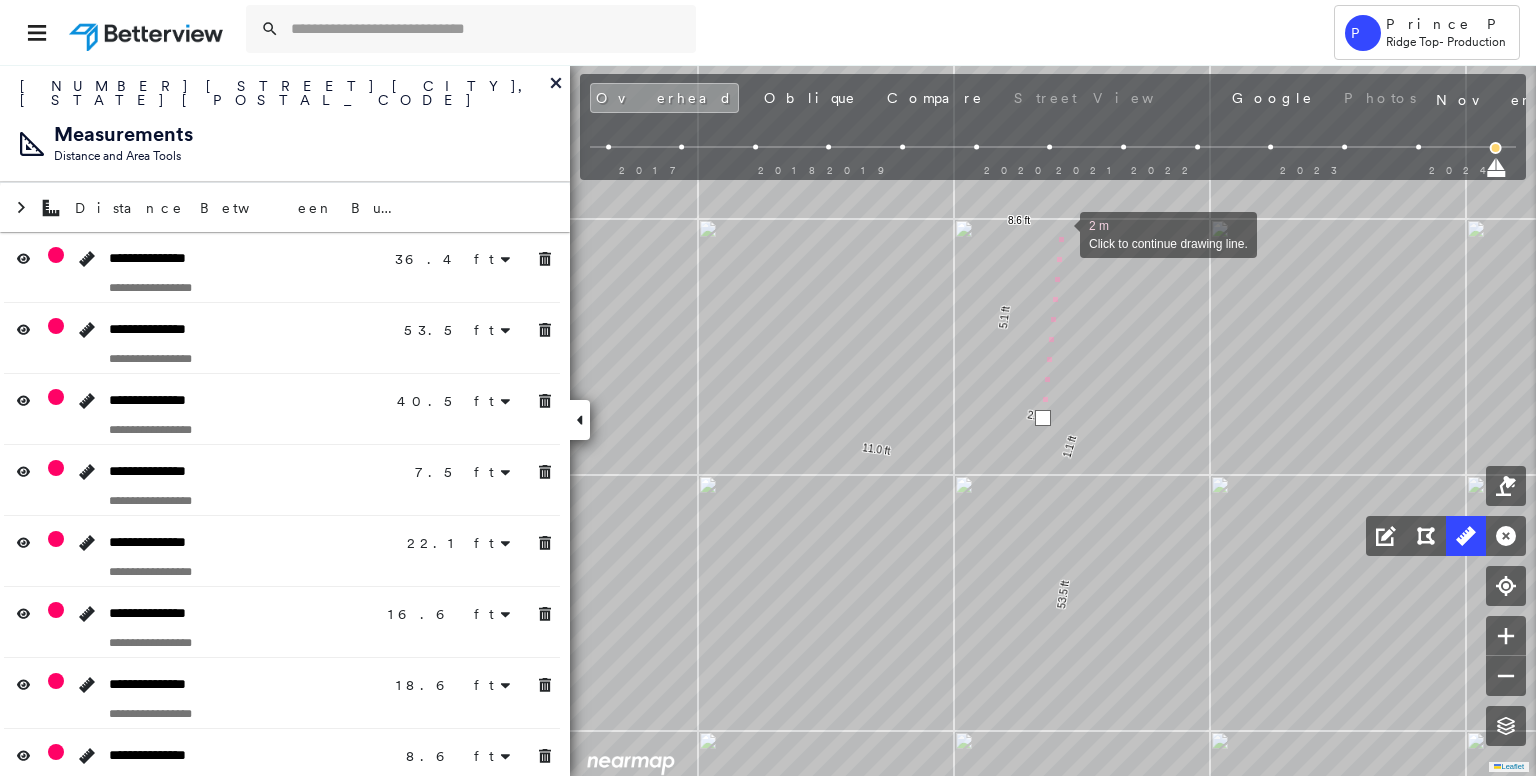 click at bounding box center (1060, 233) 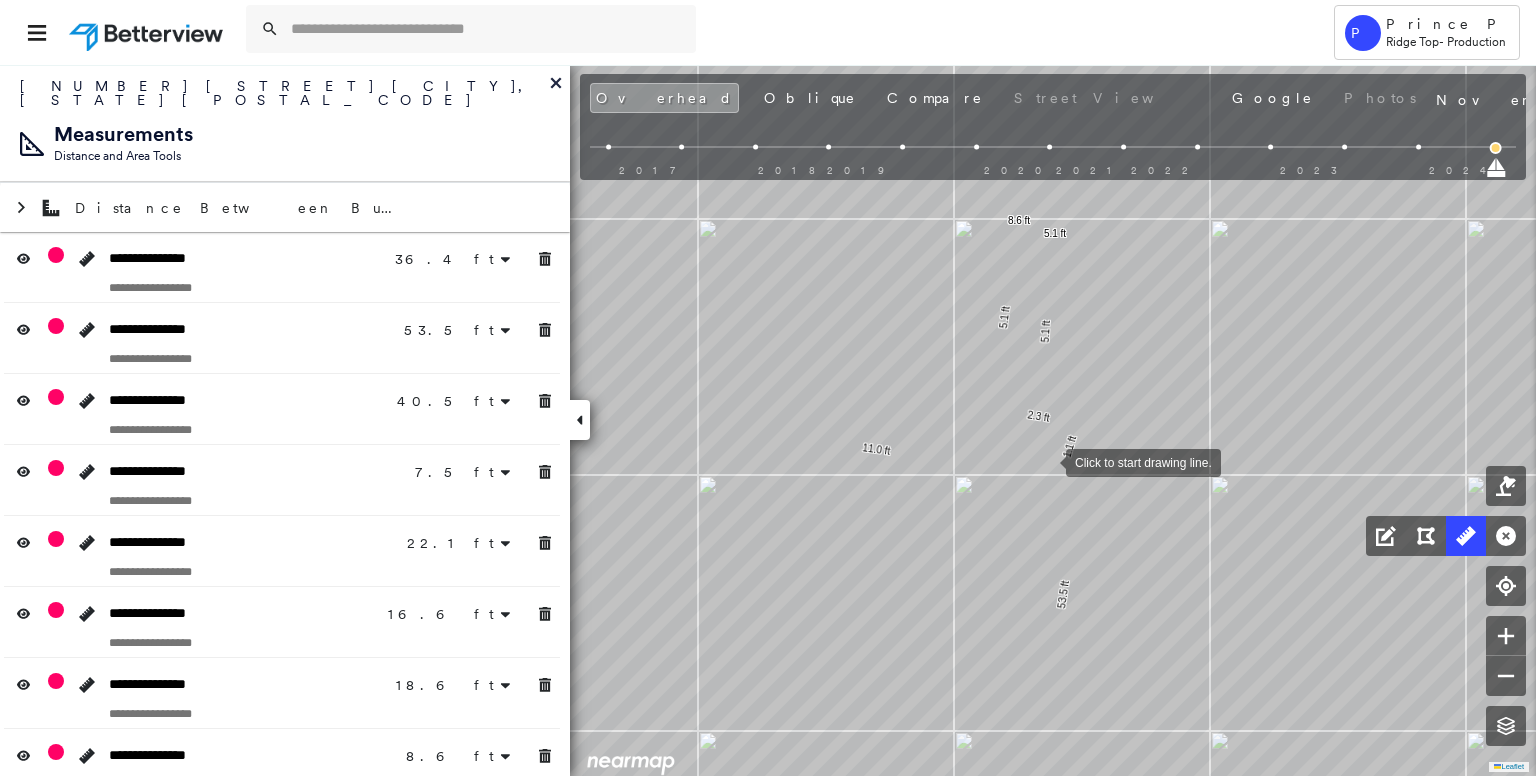 click at bounding box center [1046, 461] 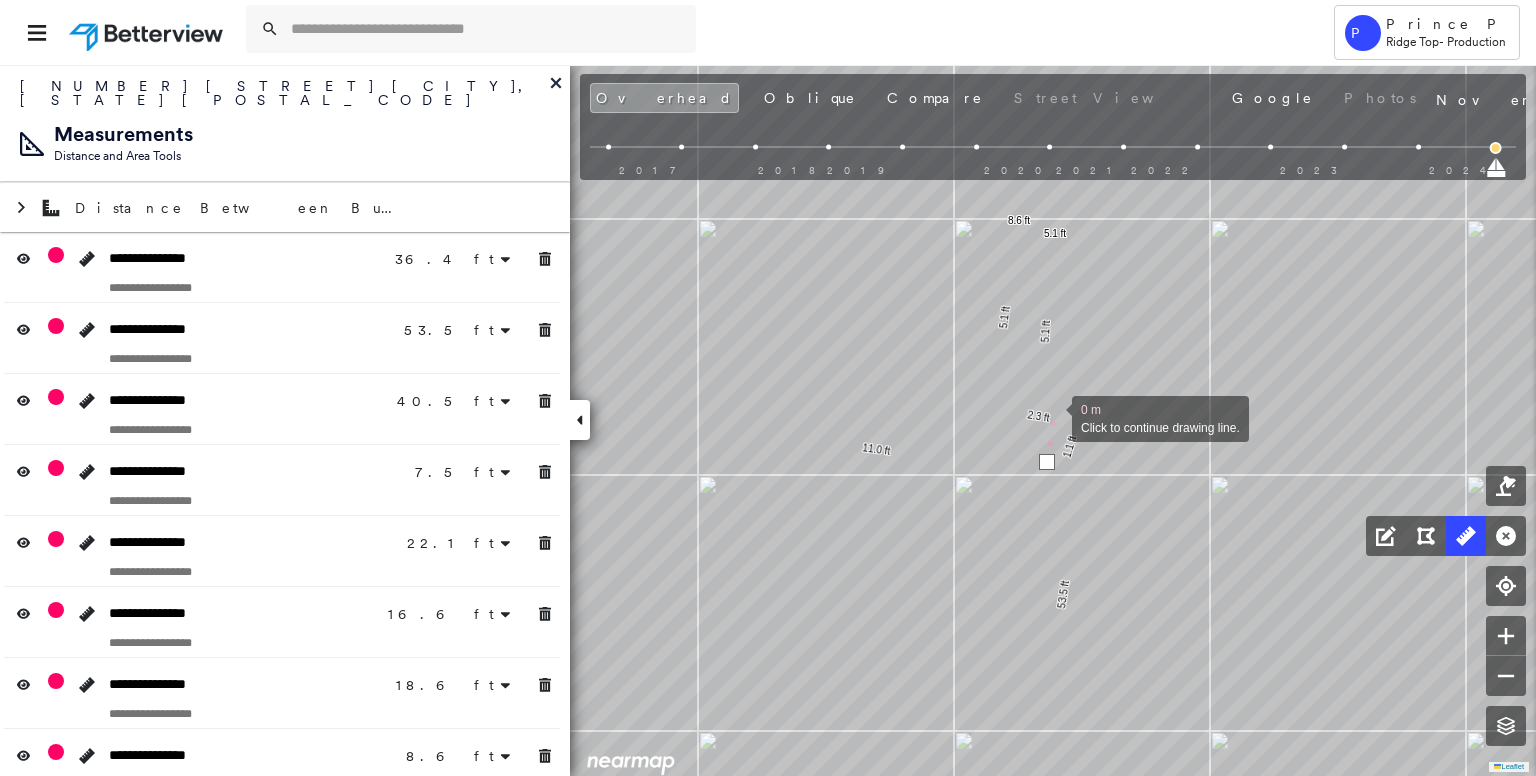click at bounding box center (1052, 417) 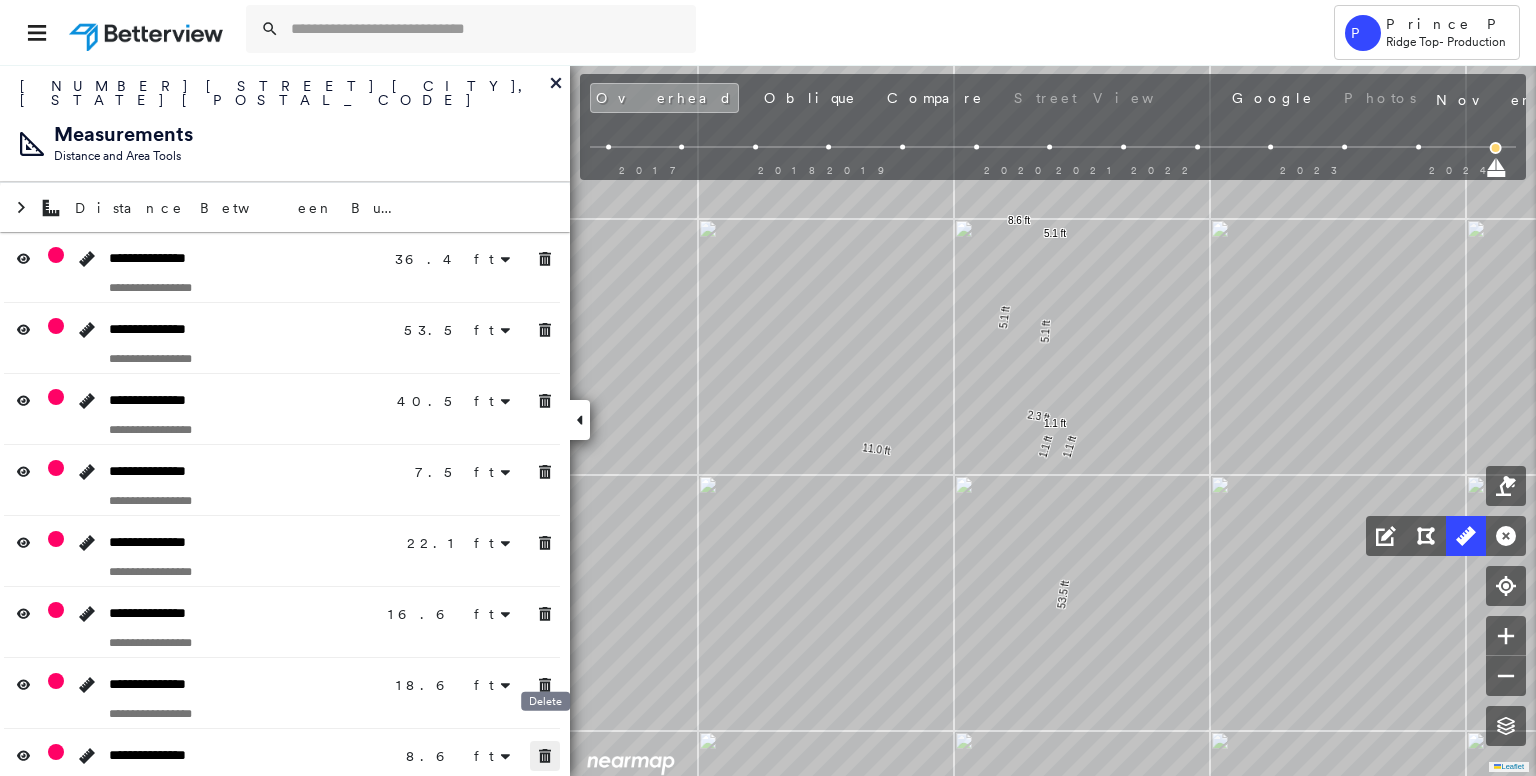 click at bounding box center (545, 756) 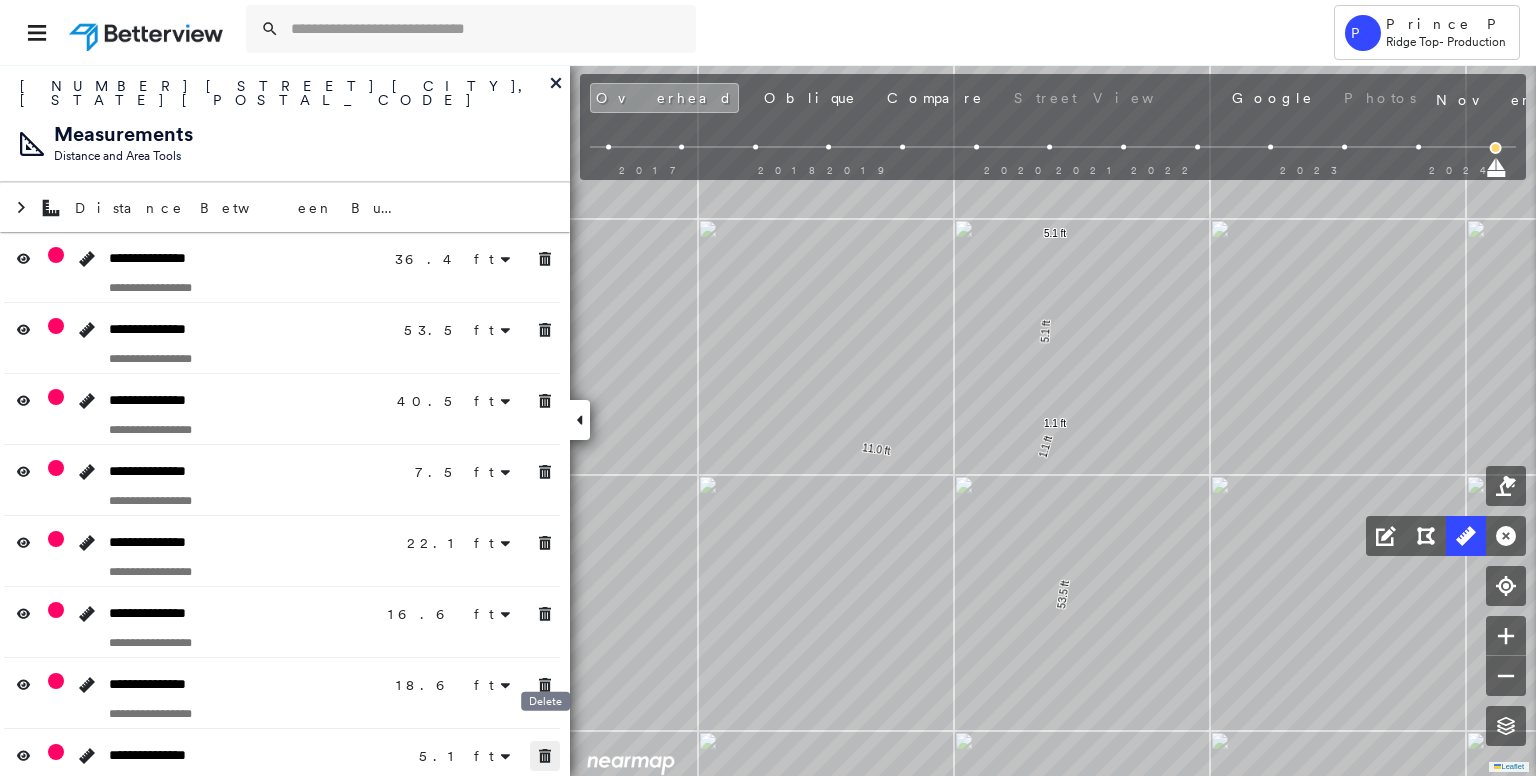 click 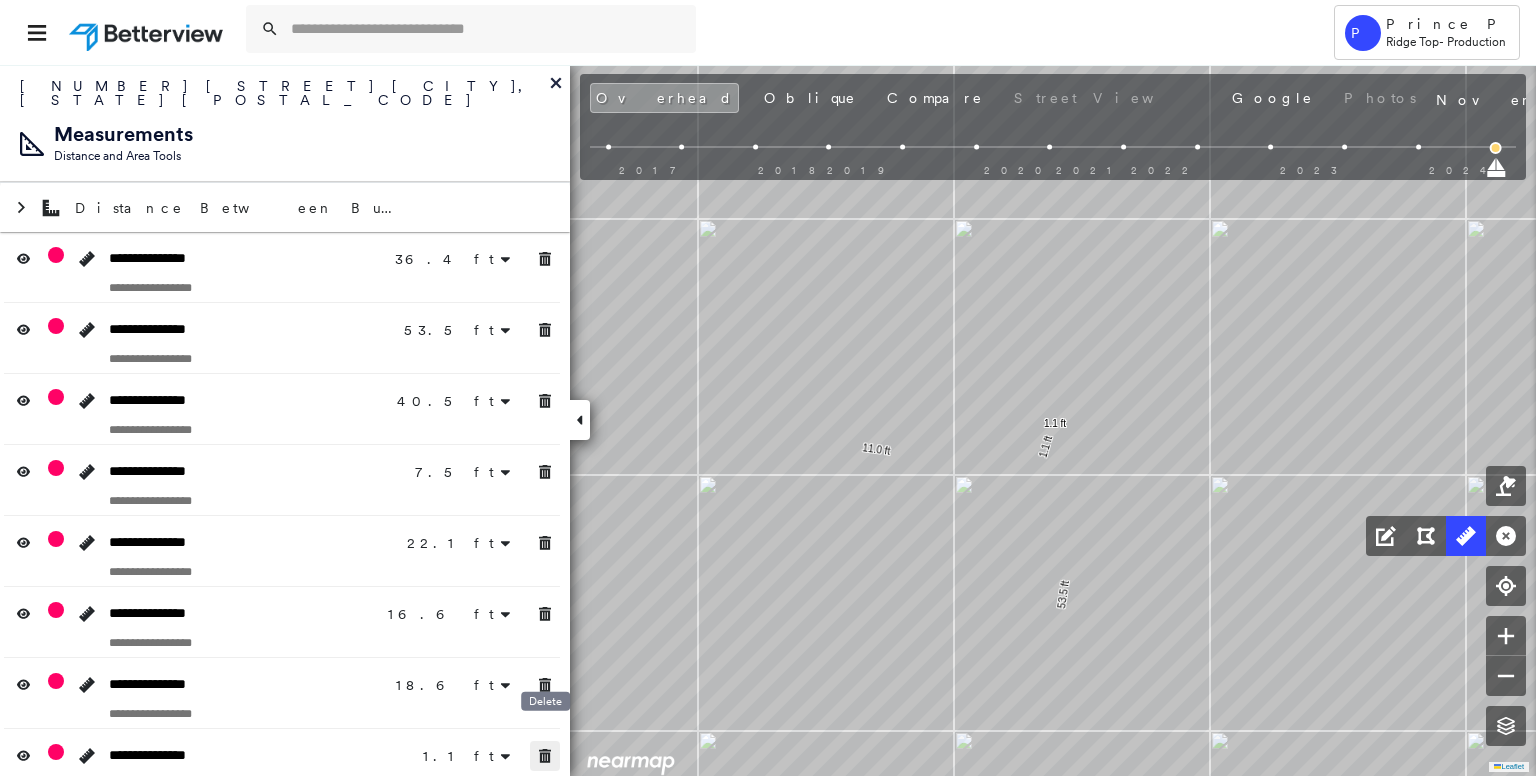 click 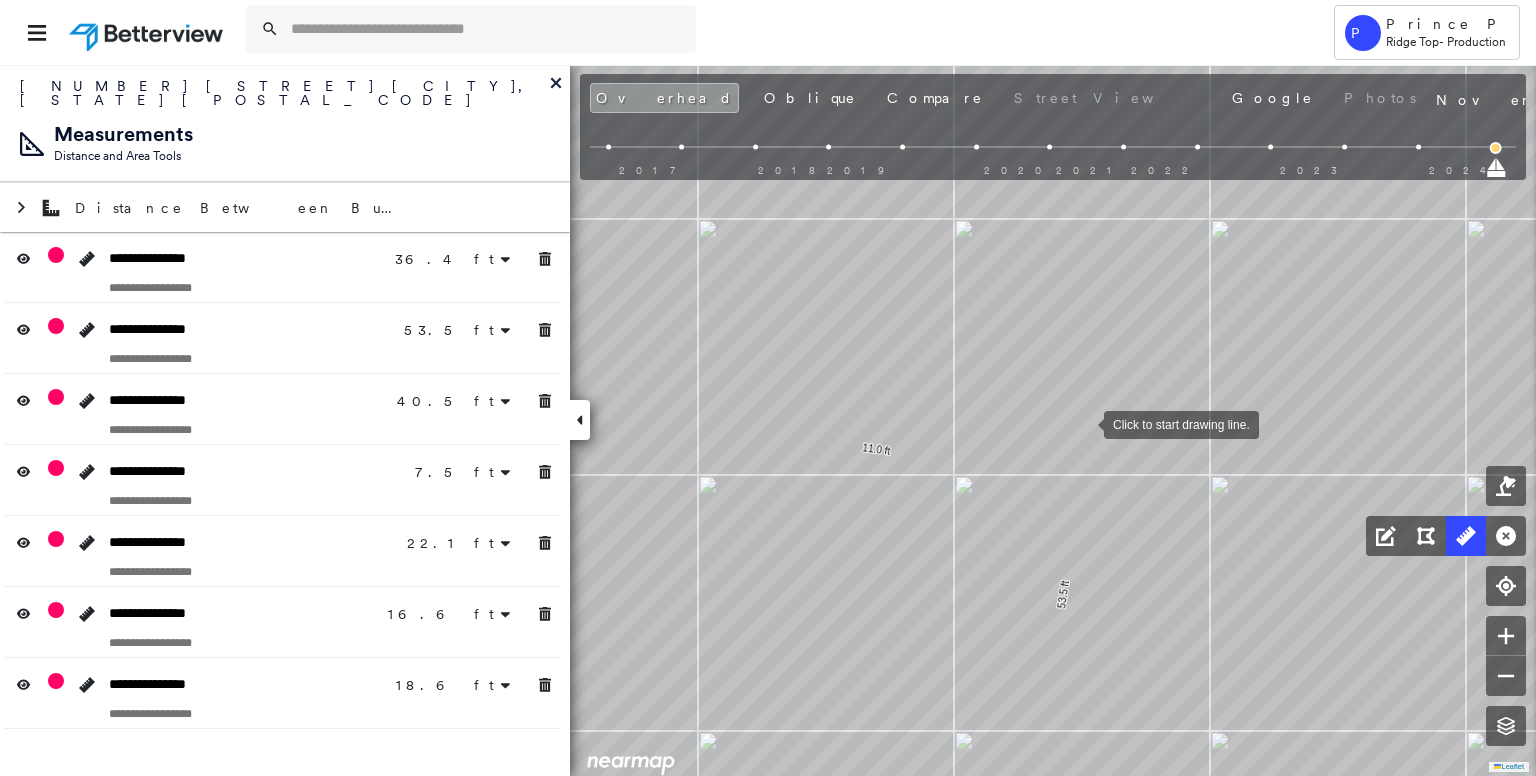 click at bounding box center [1084, 423] 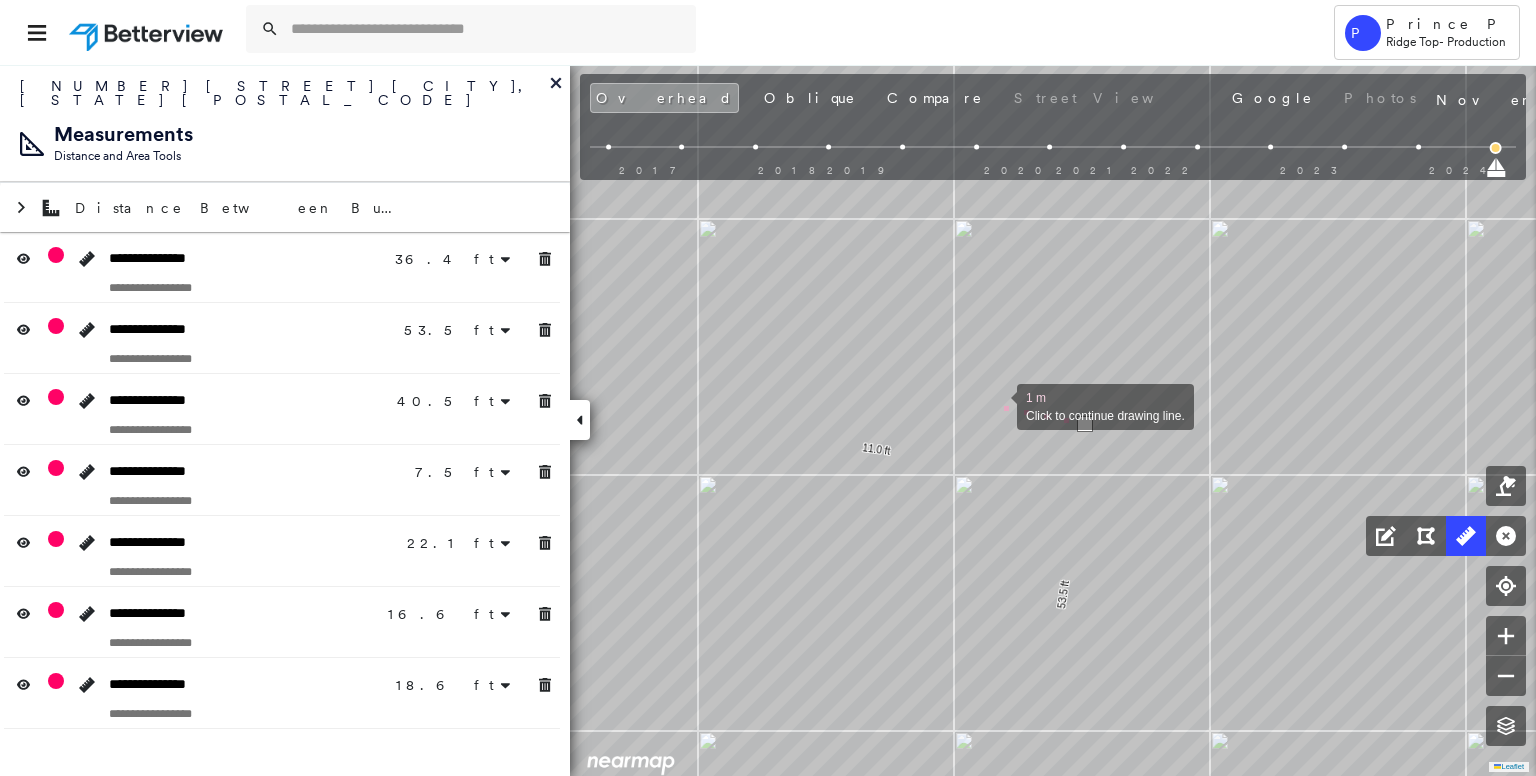 click at bounding box center (997, 405) 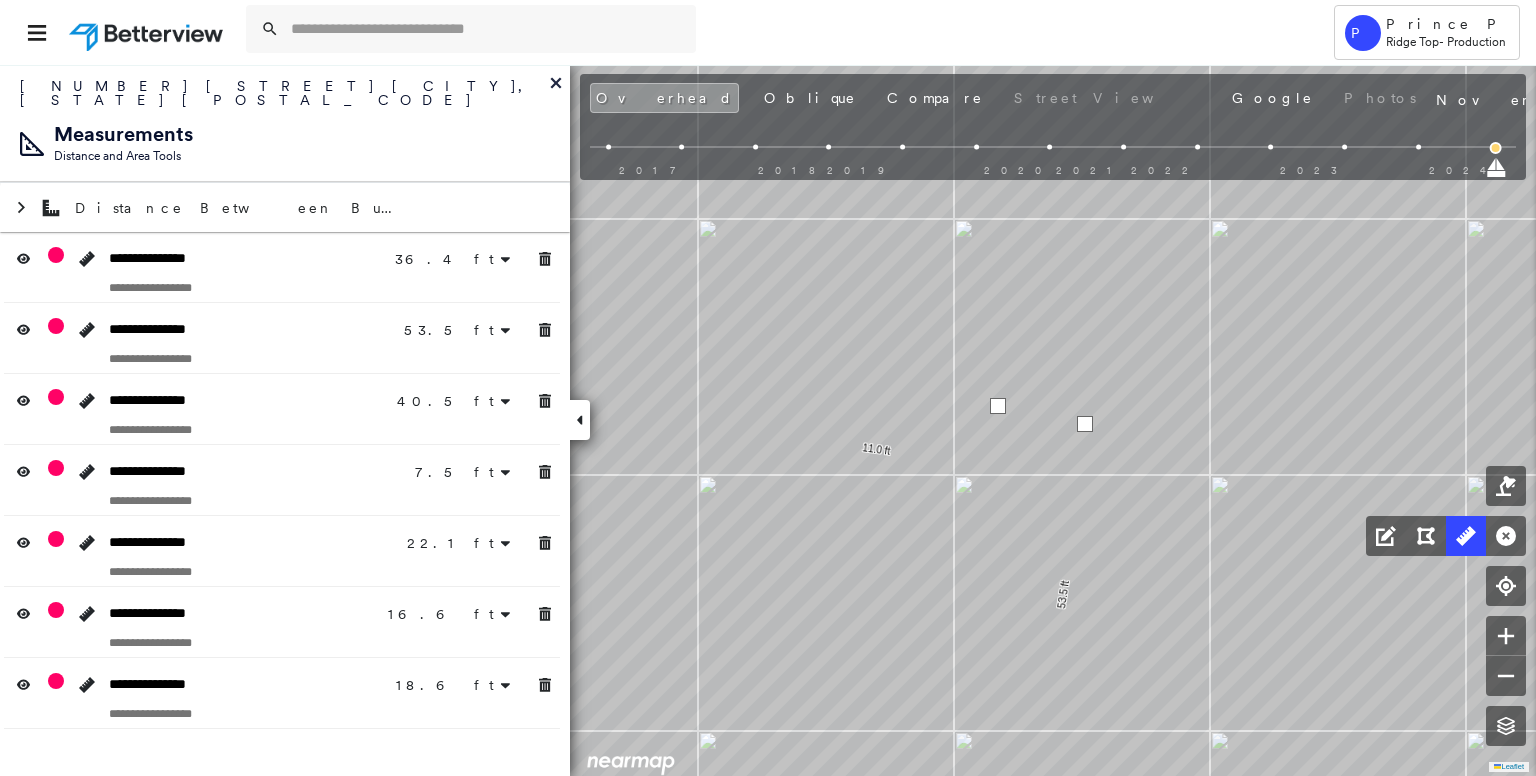 click at bounding box center [998, 406] 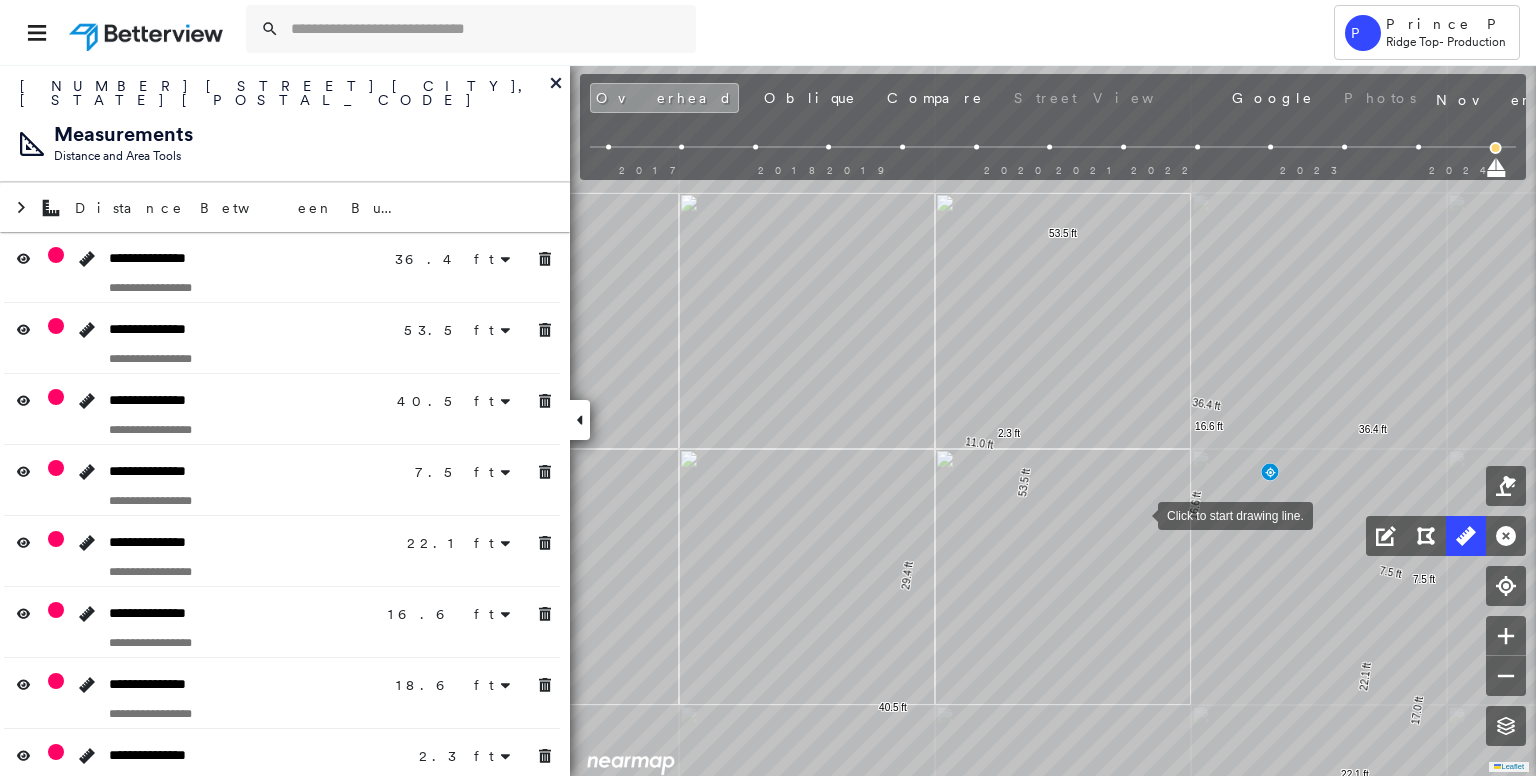 drag, startPoint x: 1097, startPoint y: 498, endPoint x: 941, endPoint y: 472, distance: 158.15182 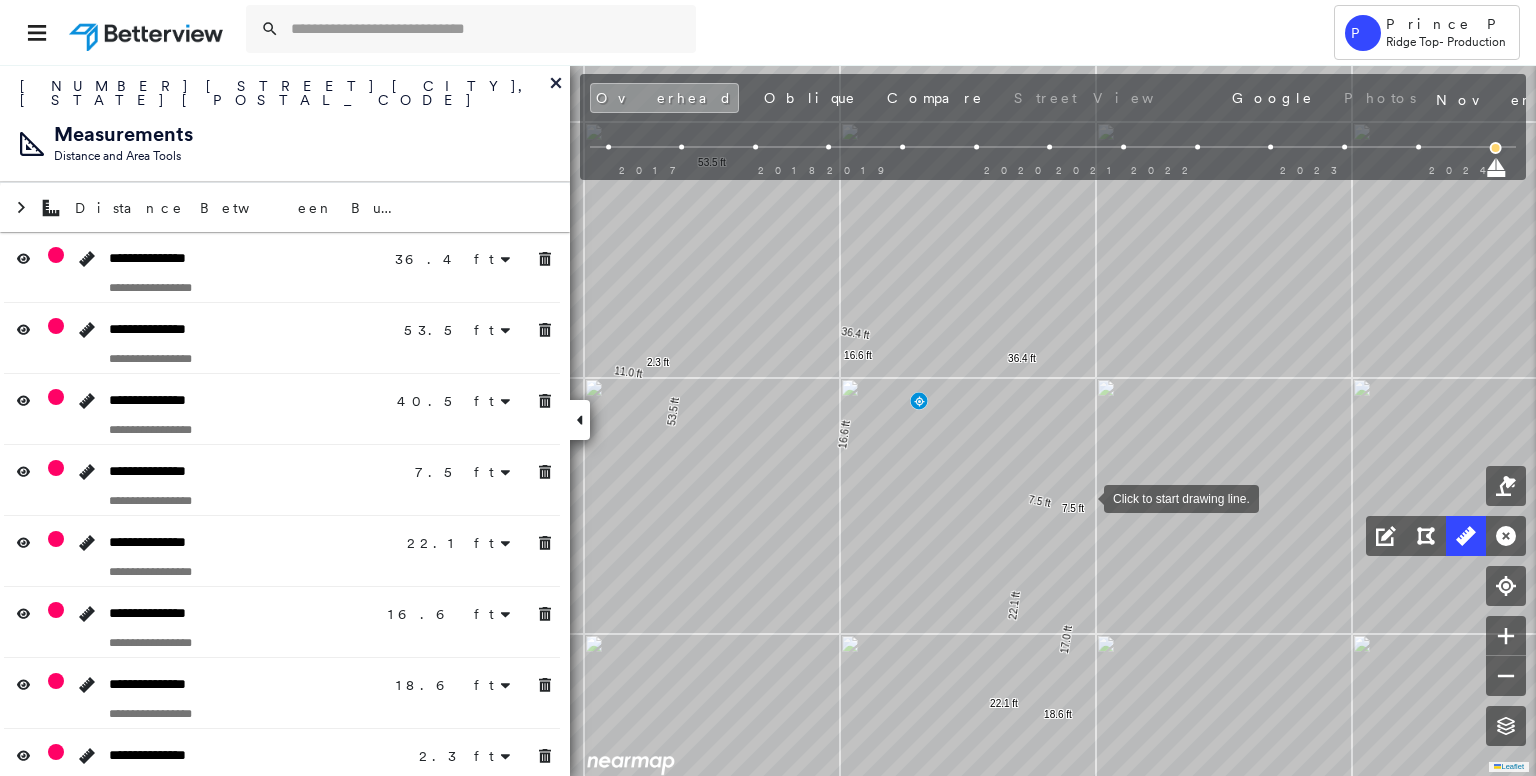 drag, startPoint x: 1237, startPoint y: 526, endPoint x: 1084, endPoint y: 498, distance: 155.54099 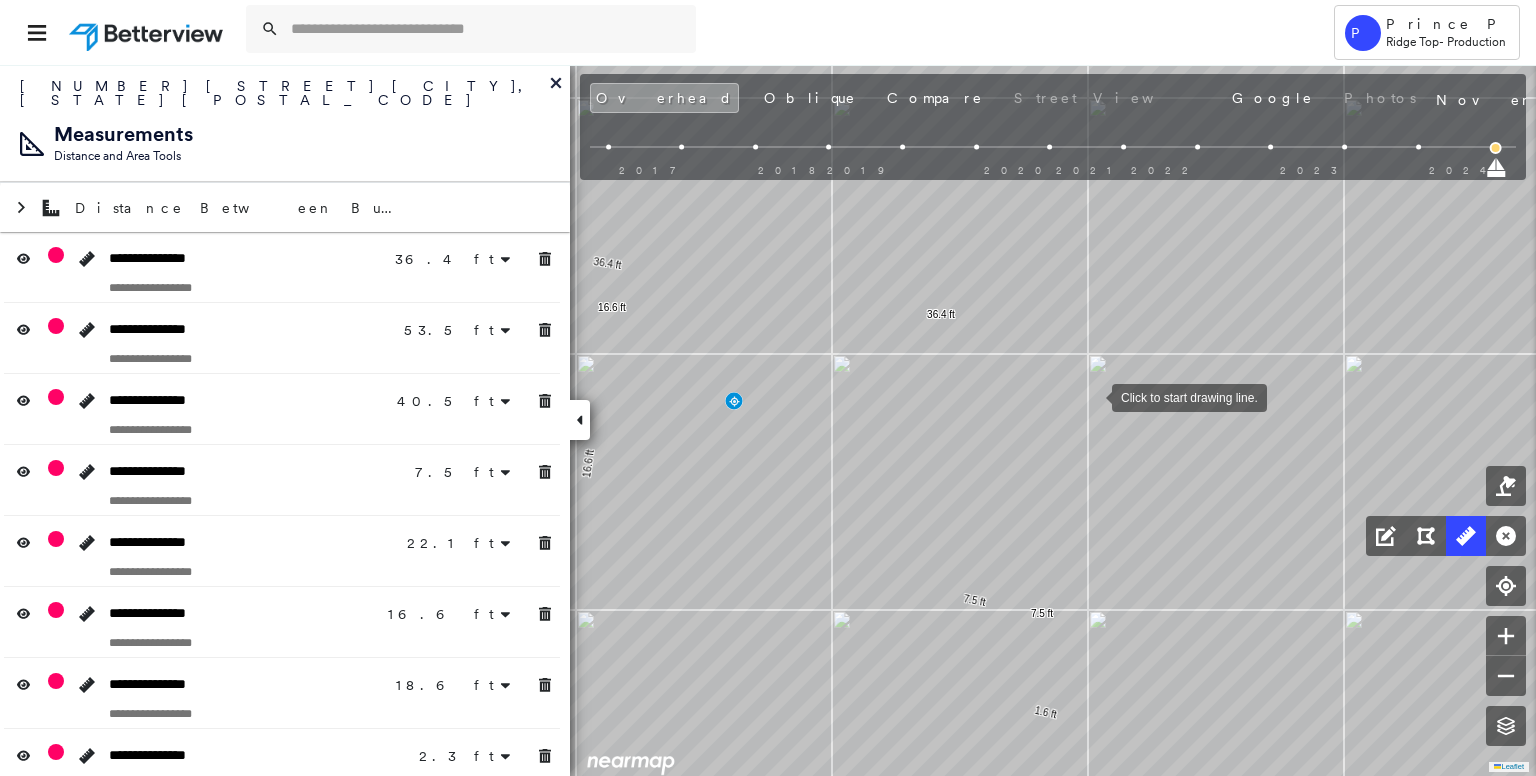 drag, startPoint x: 1064, startPoint y: 549, endPoint x: 1055, endPoint y: 560, distance: 14.21267 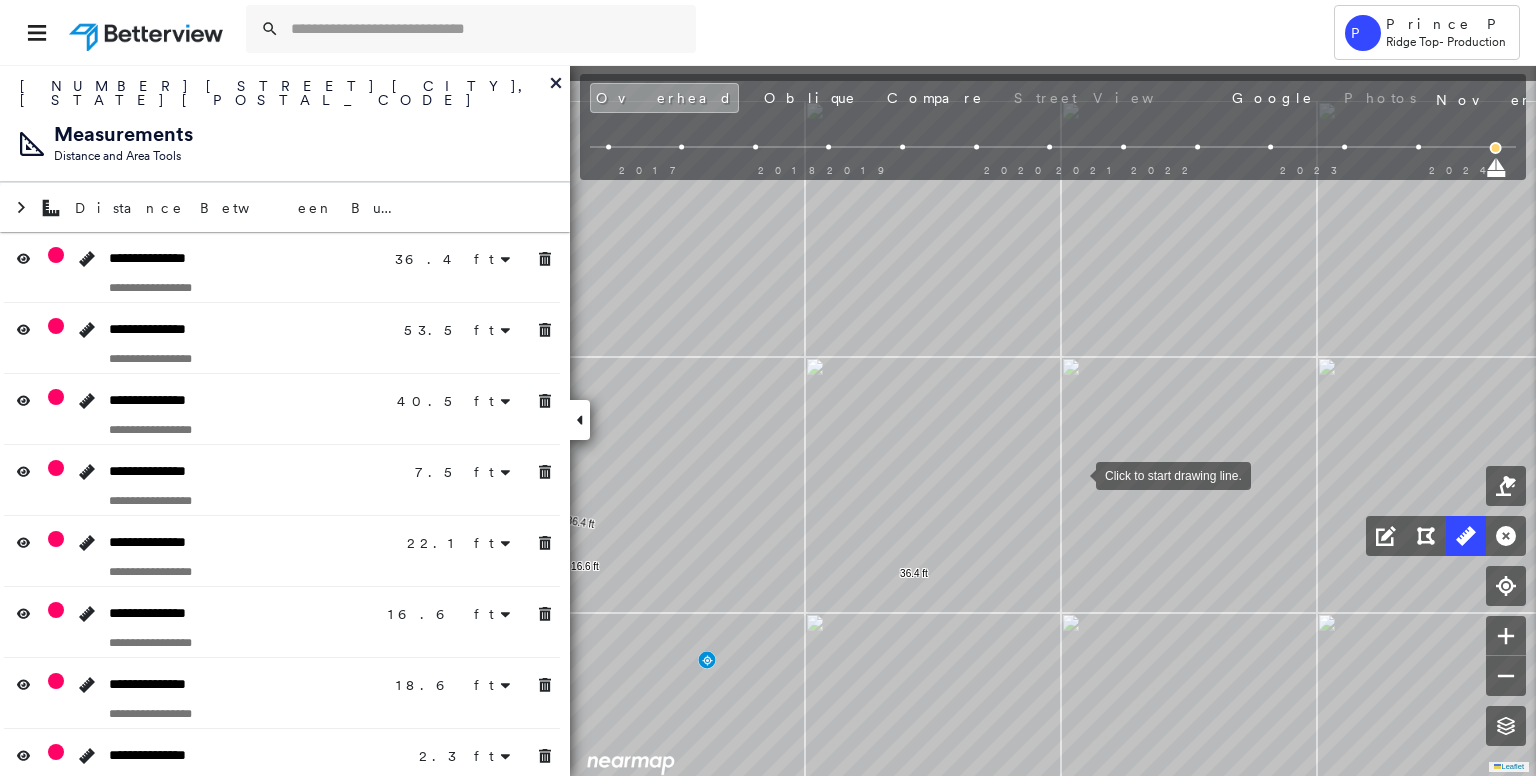 drag, startPoint x: 1068, startPoint y: 384, endPoint x: 1076, endPoint y: 472, distance: 88.362885 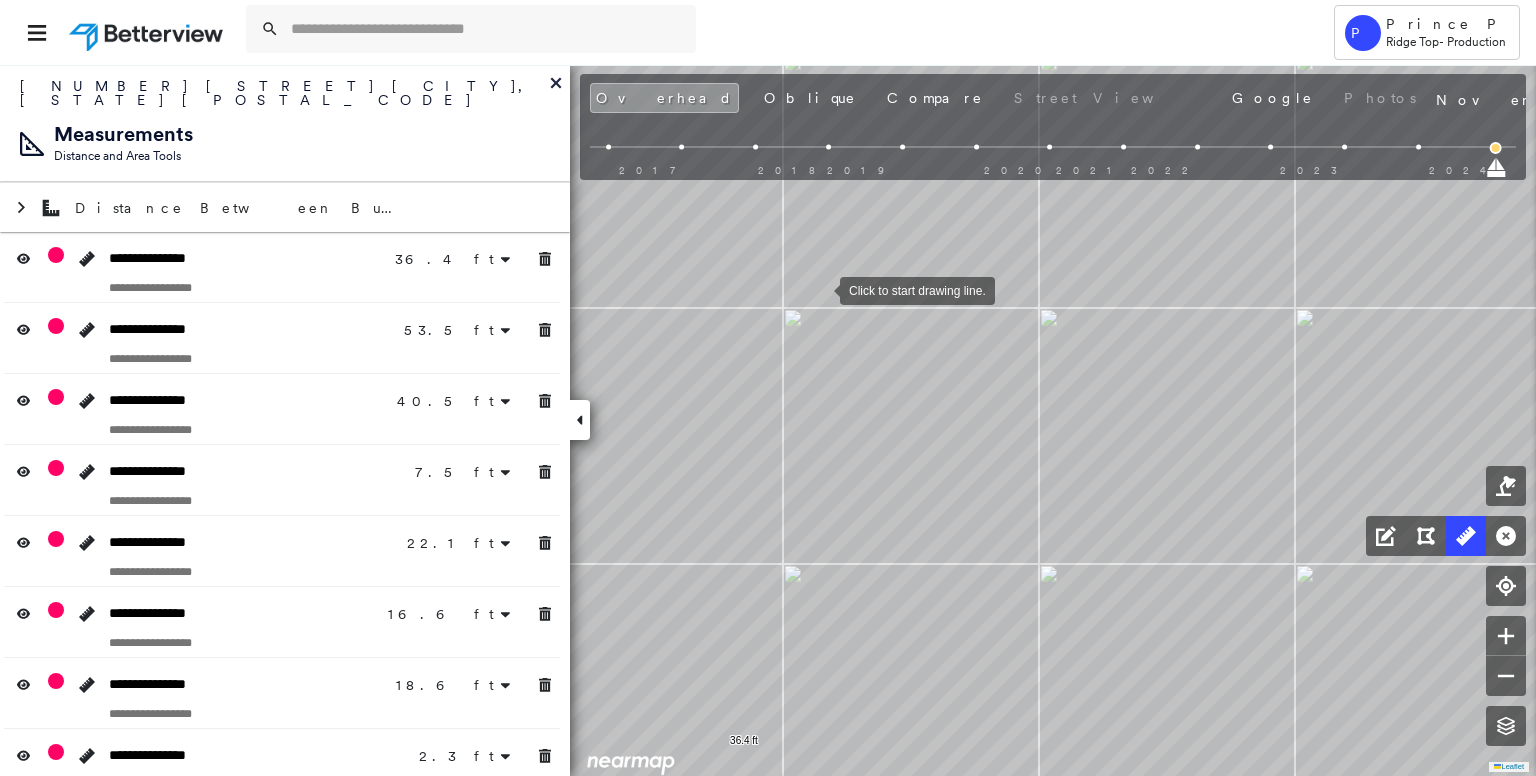 click at bounding box center [820, 289] 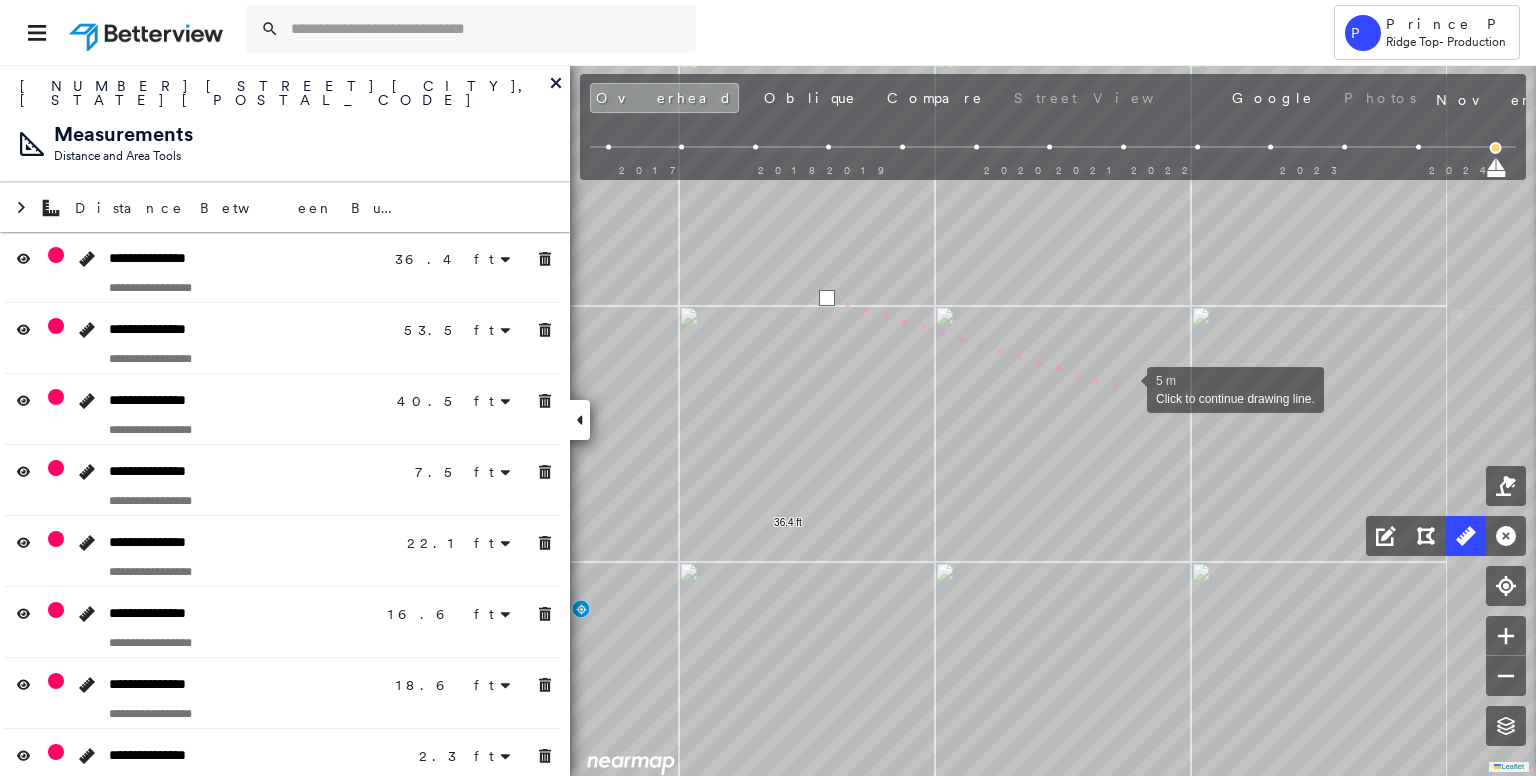 drag, startPoint x: 1127, startPoint y: 388, endPoint x: 1084, endPoint y: 378, distance: 44.14748 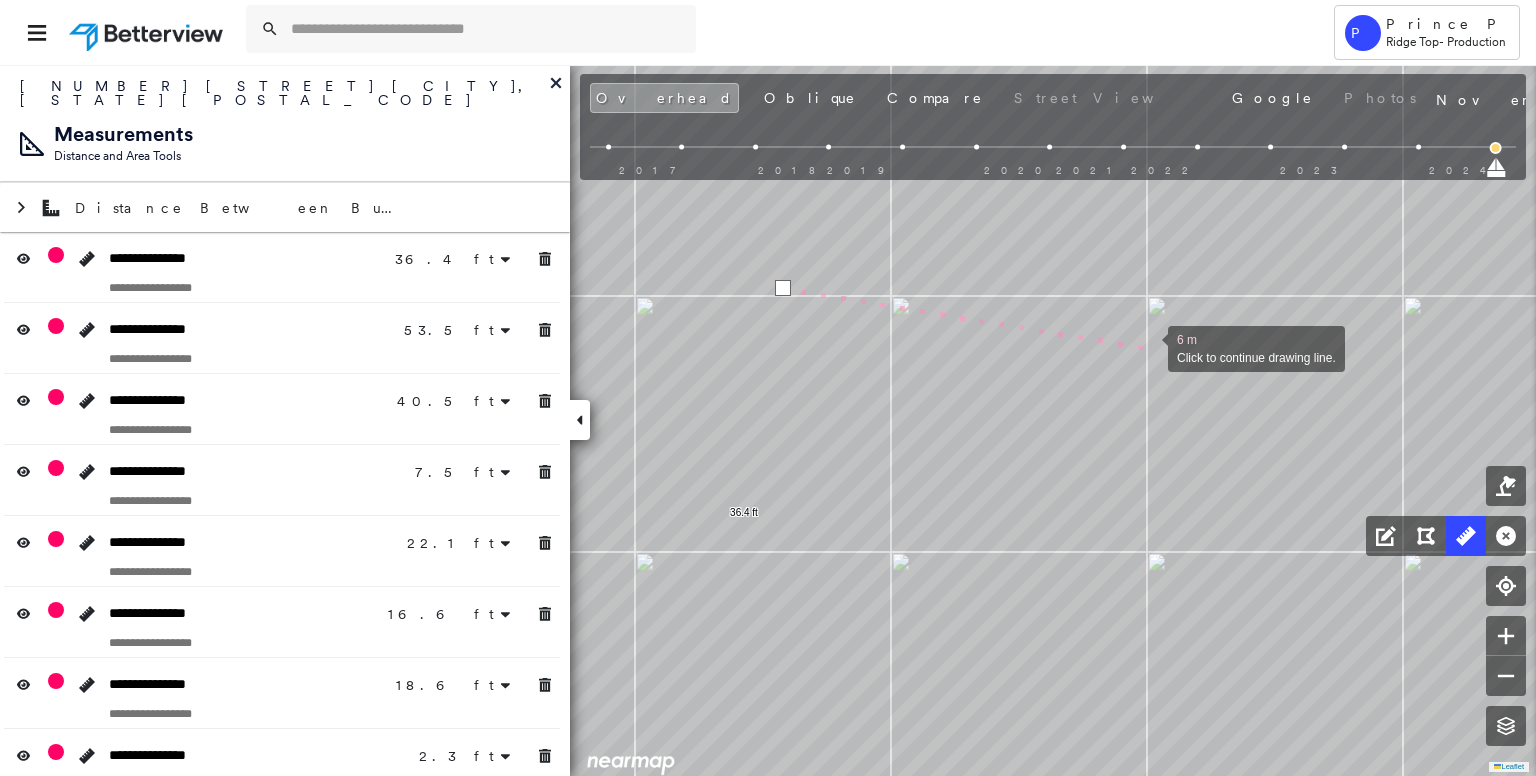 click at bounding box center (1148, 347) 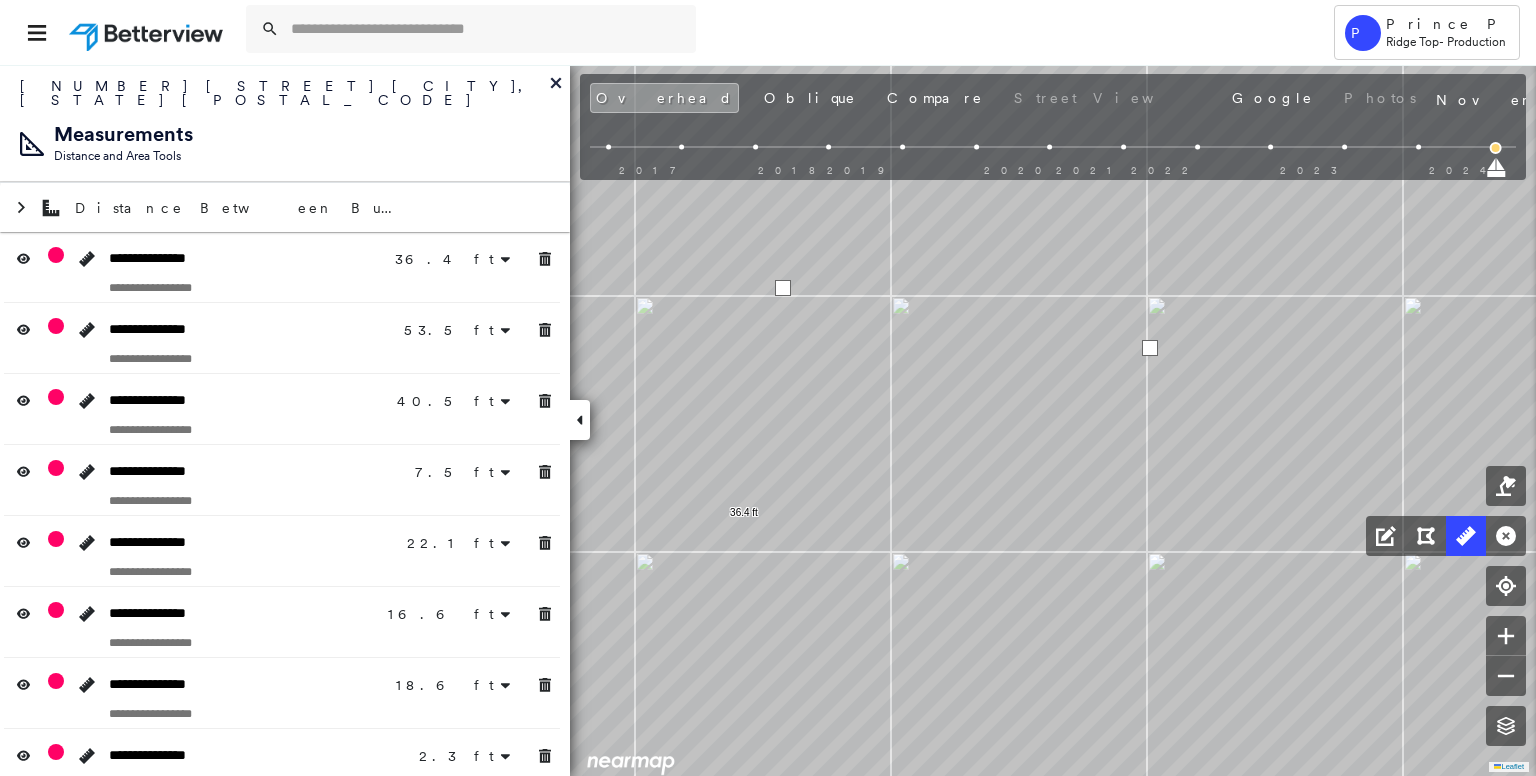 click at bounding box center [1150, 348] 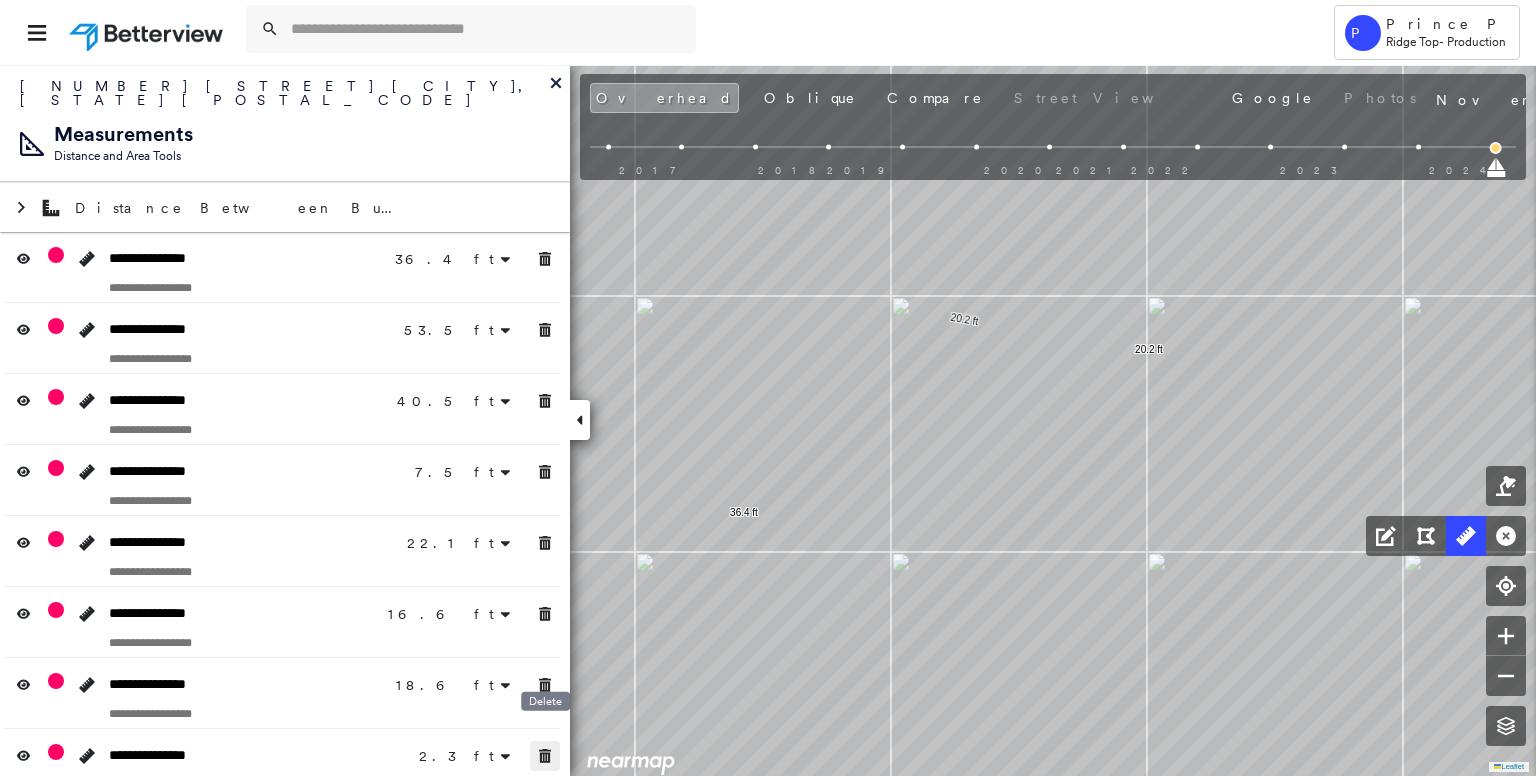 click 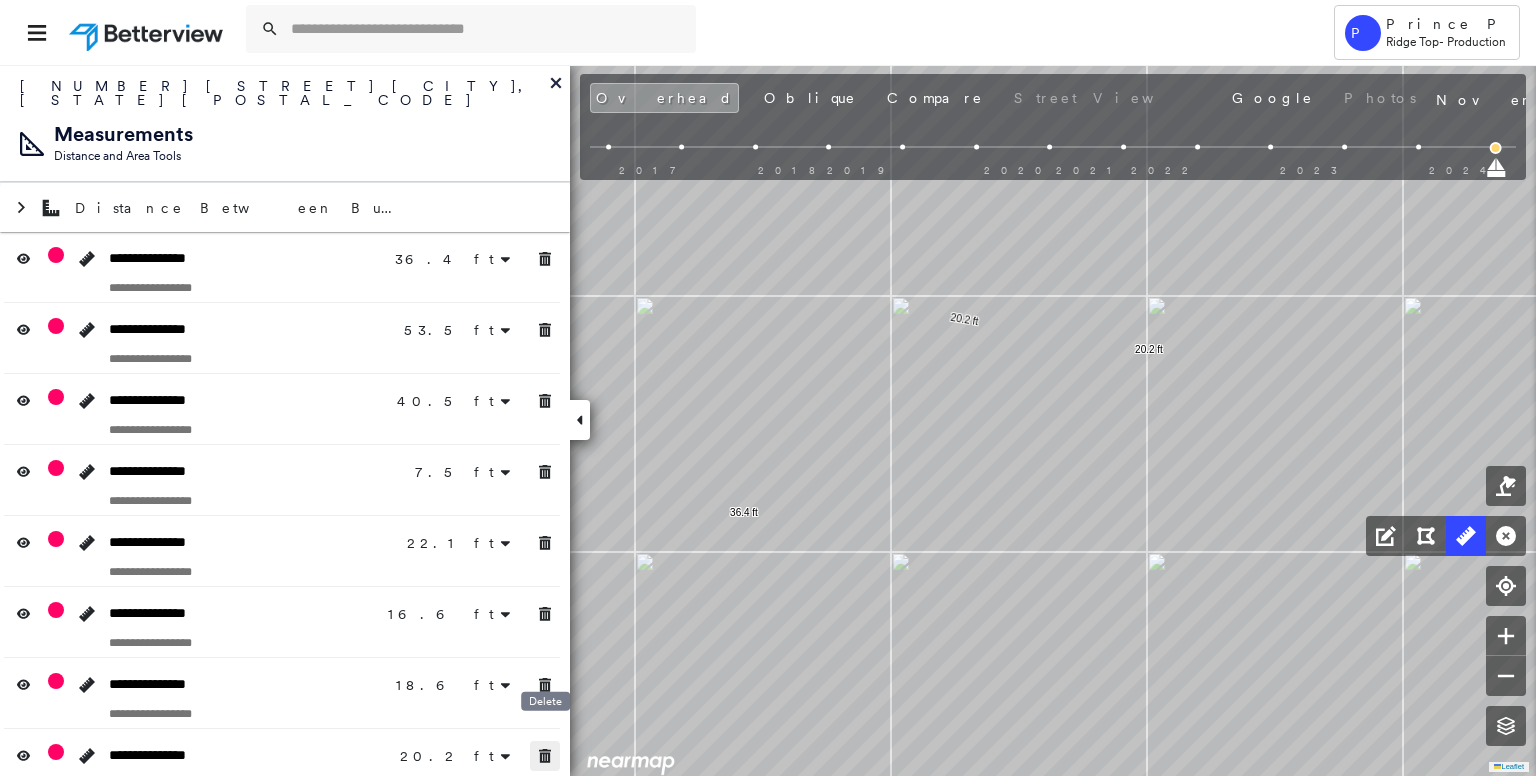 click 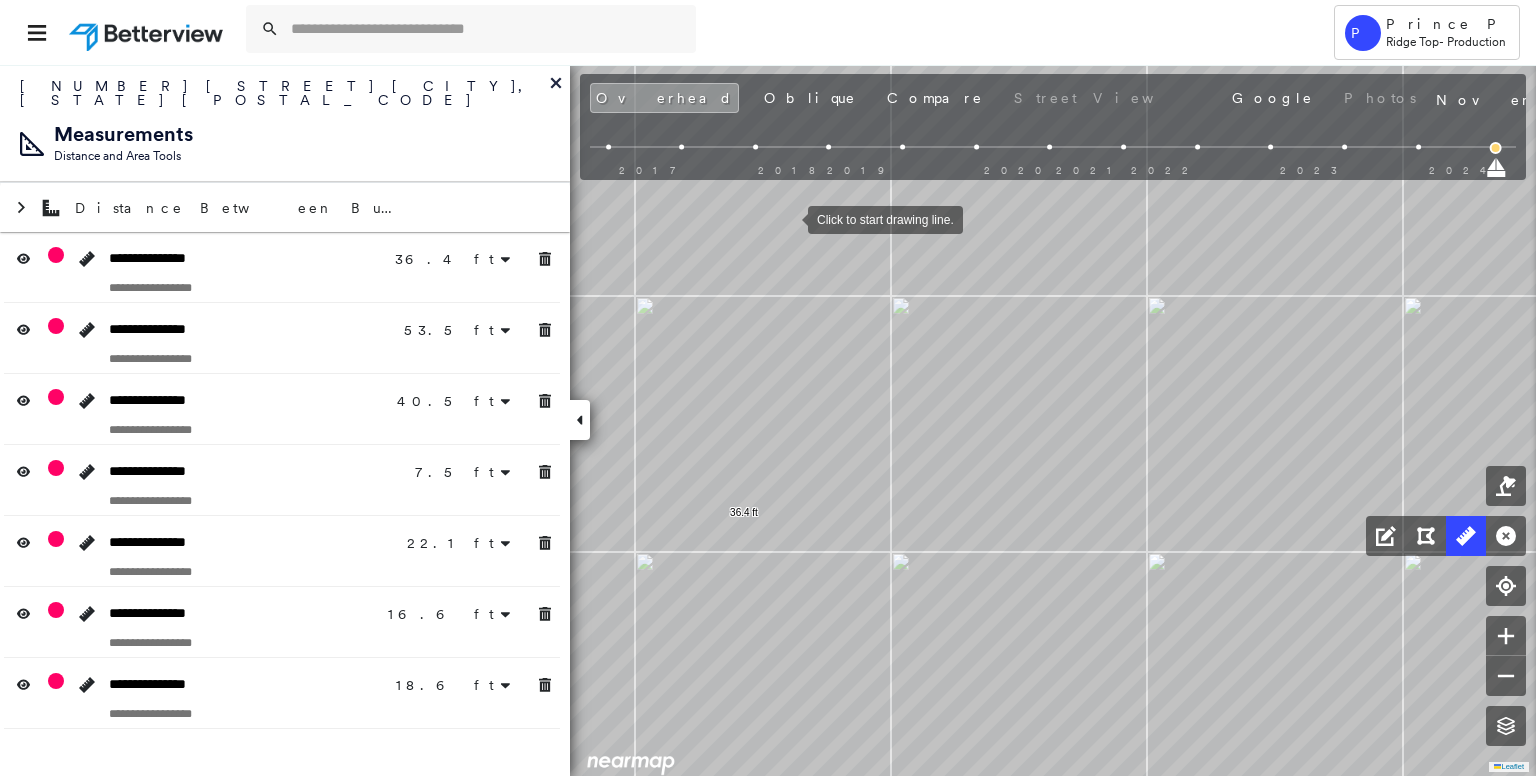 click at bounding box center [788, 218] 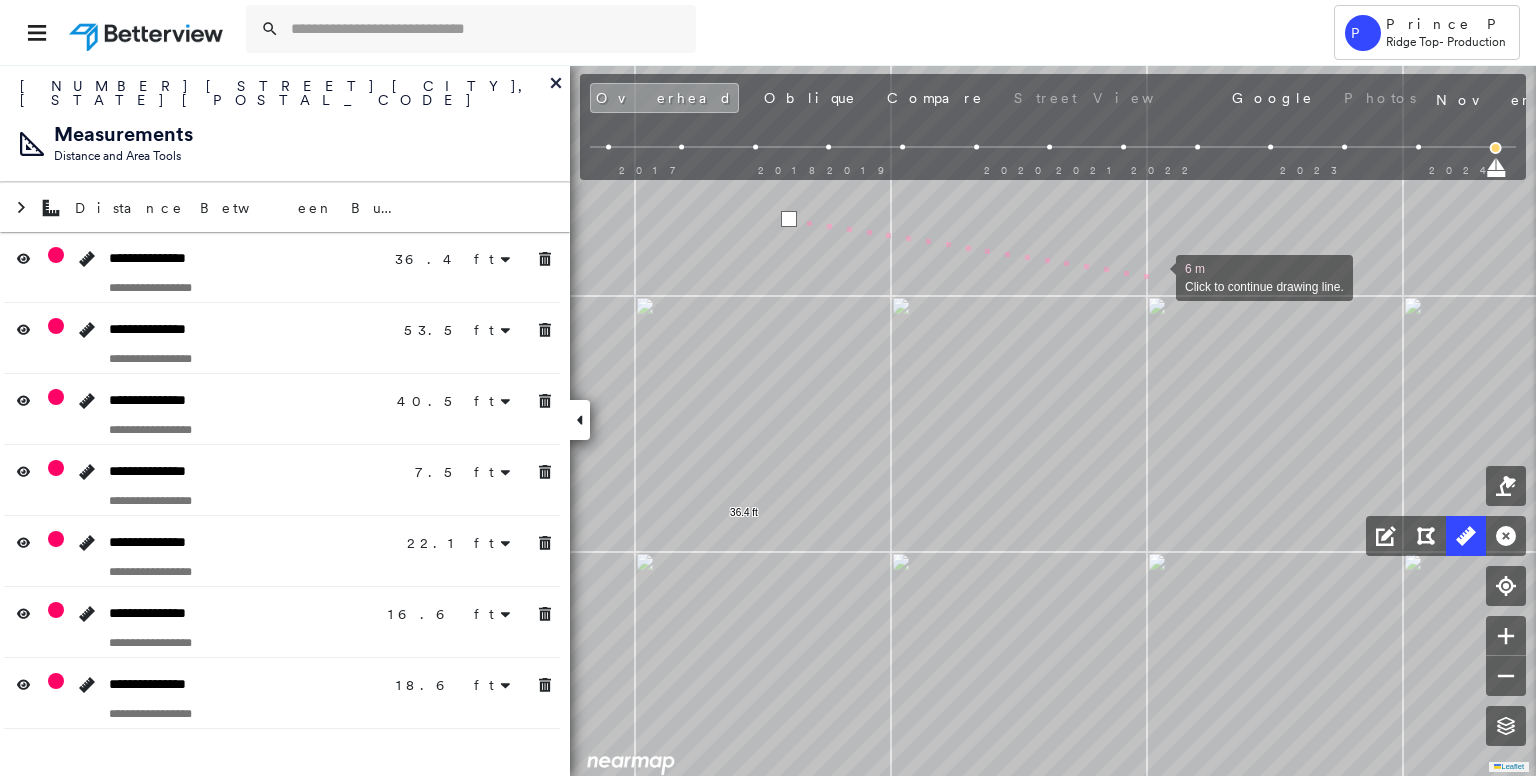 click at bounding box center (1156, 276) 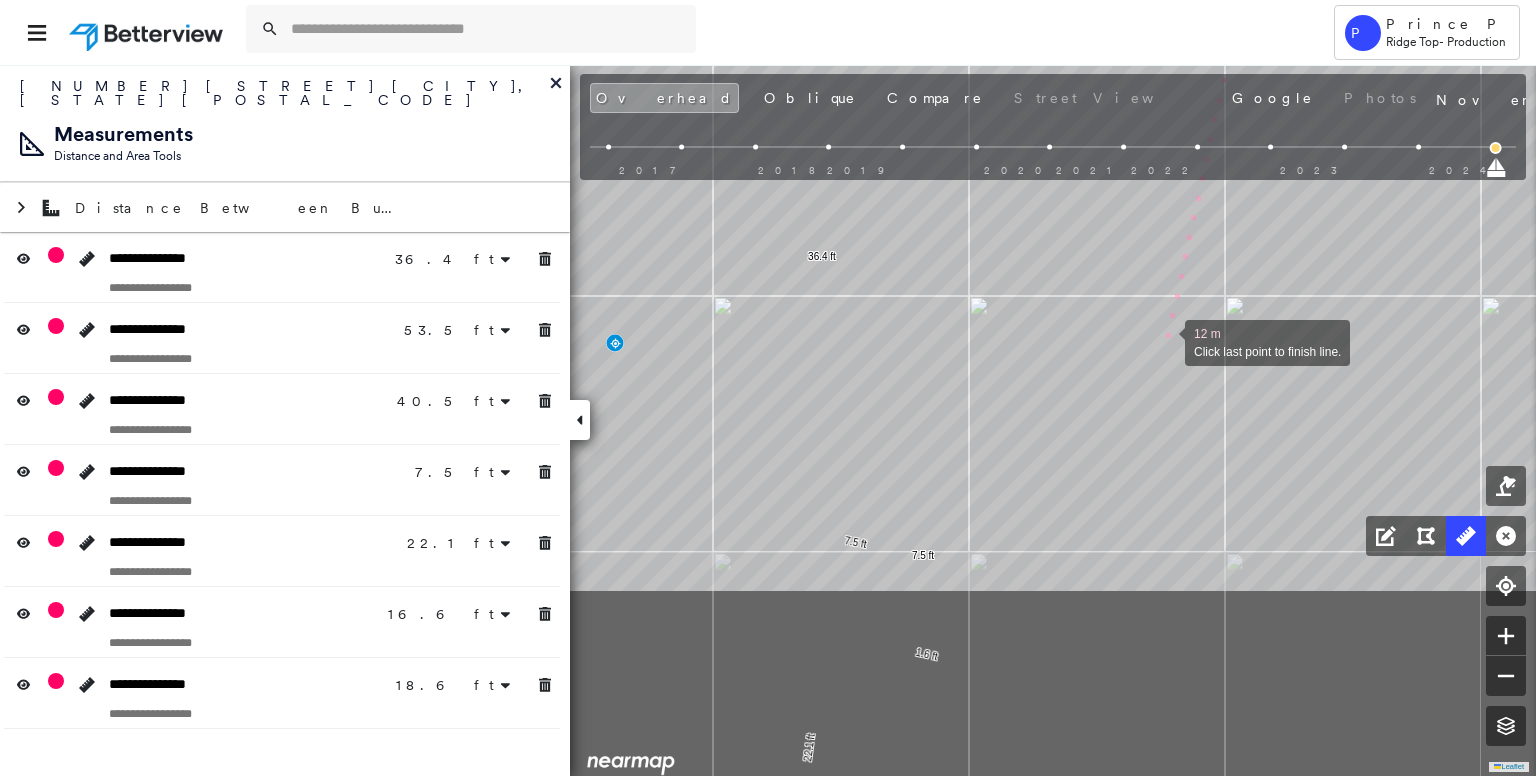 drag, startPoint x: 1086, startPoint y: 597, endPoint x: 1164, endPoint y: 332, distance: 276.24084 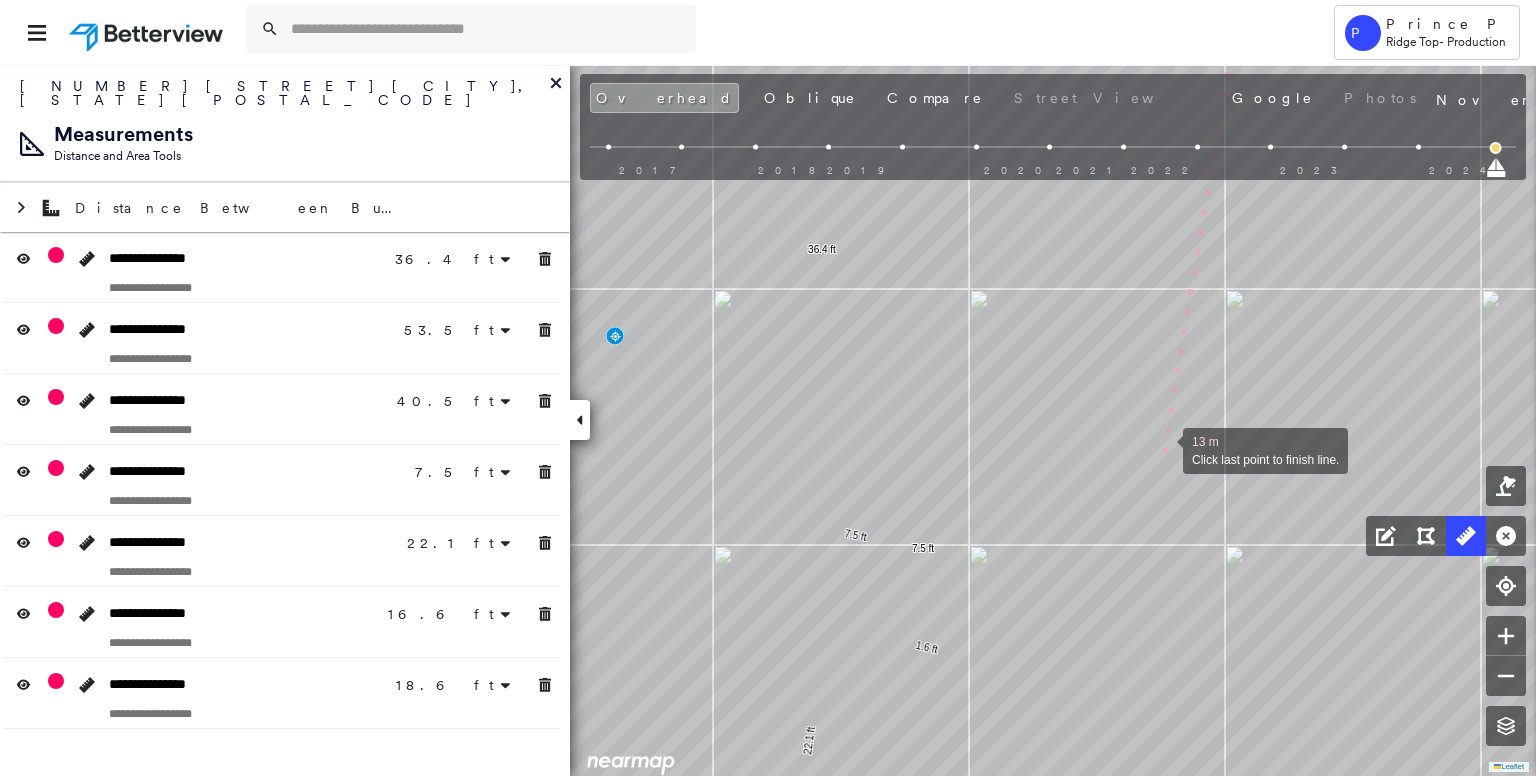 click at bounding box center (1163, 449) 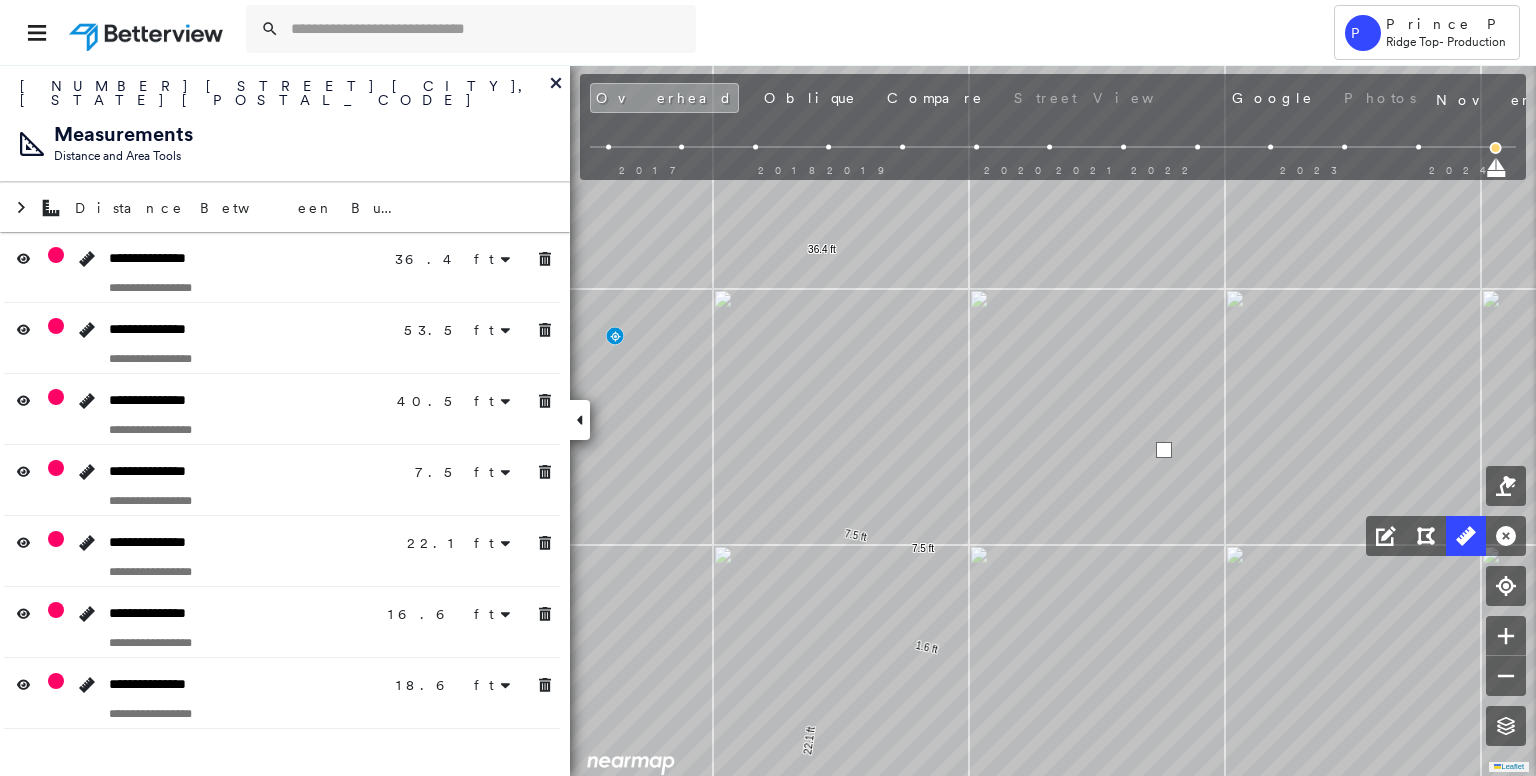 click at bounding box center [1164, 450] 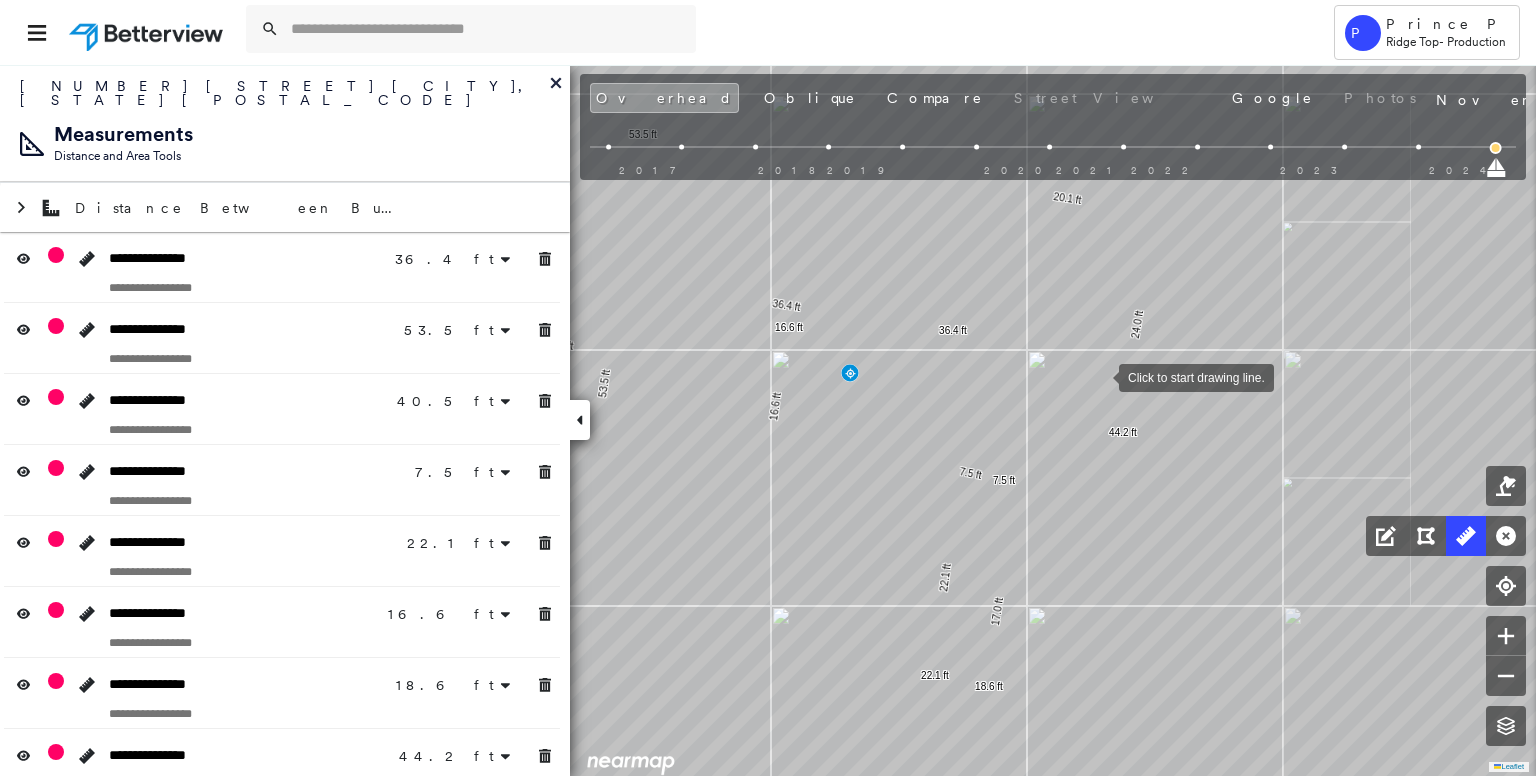 drag, startPoint x: 1101, startPoint y: 373, endPoint x: 1084, endPoint y: 417, distance: 47.169907 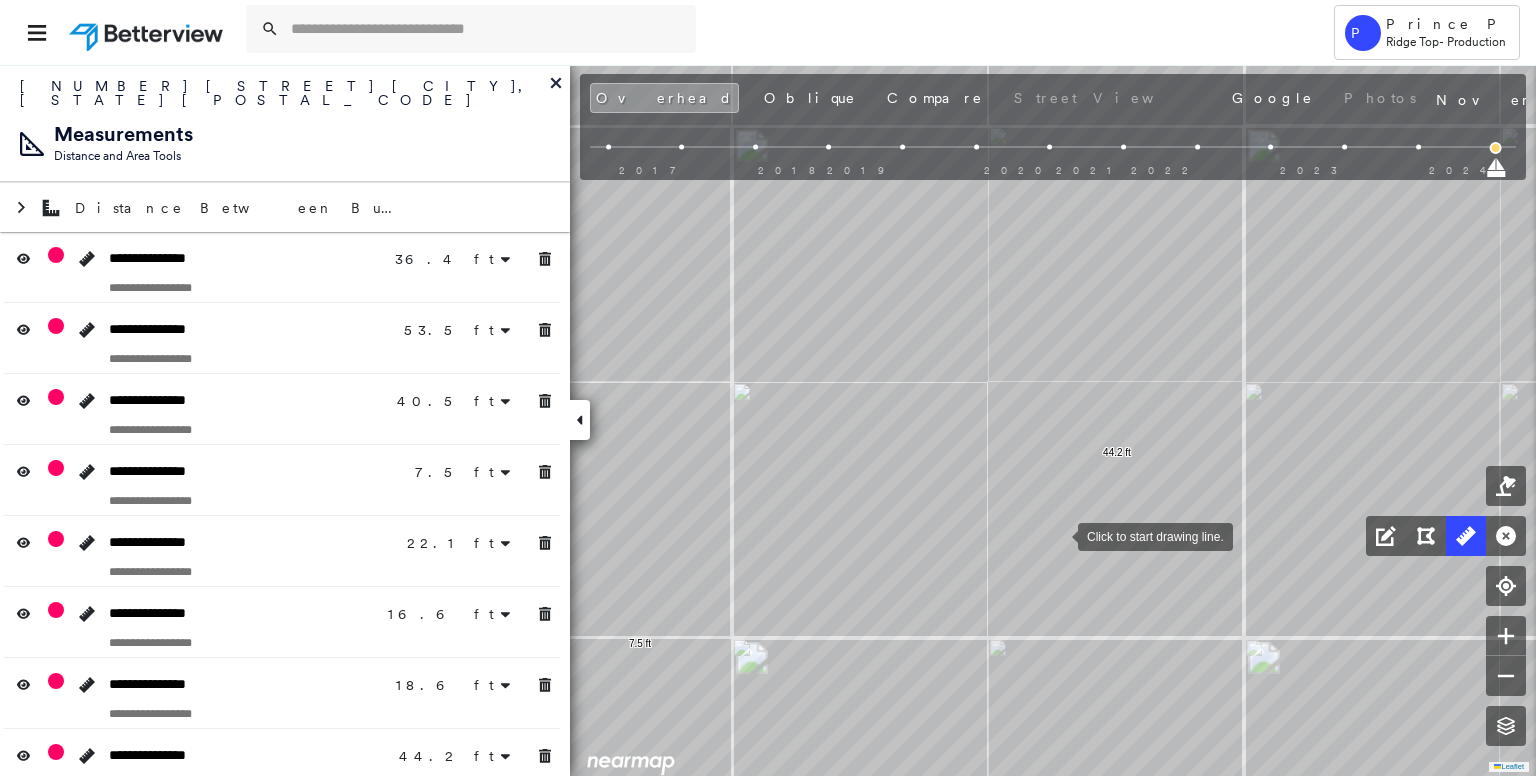 drag, startPoint x: 1056, startPoint y: 553, endPoint x: 1072, endPoint y: 502, distance: 53.450912 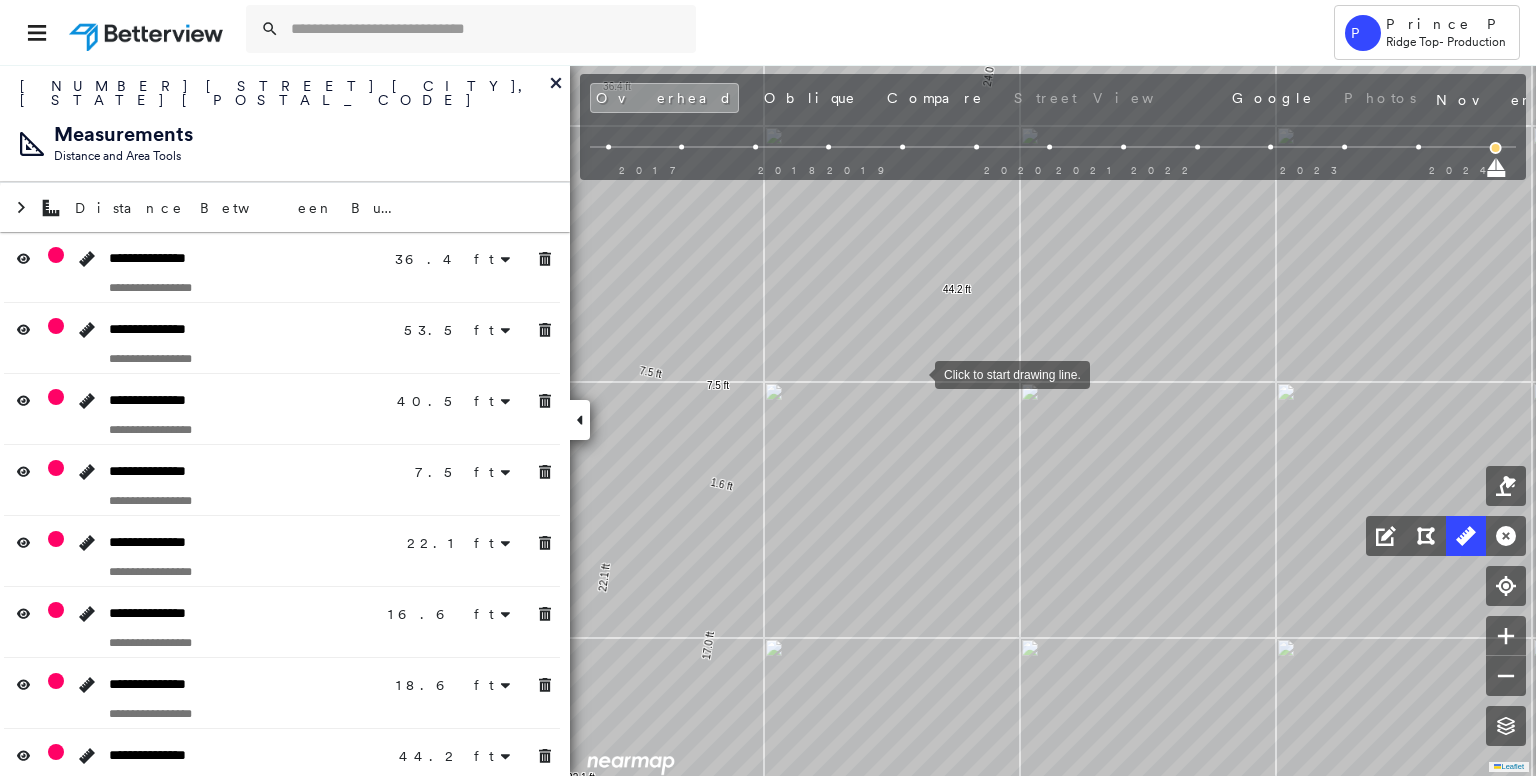 click at bounding box center [915, 373] 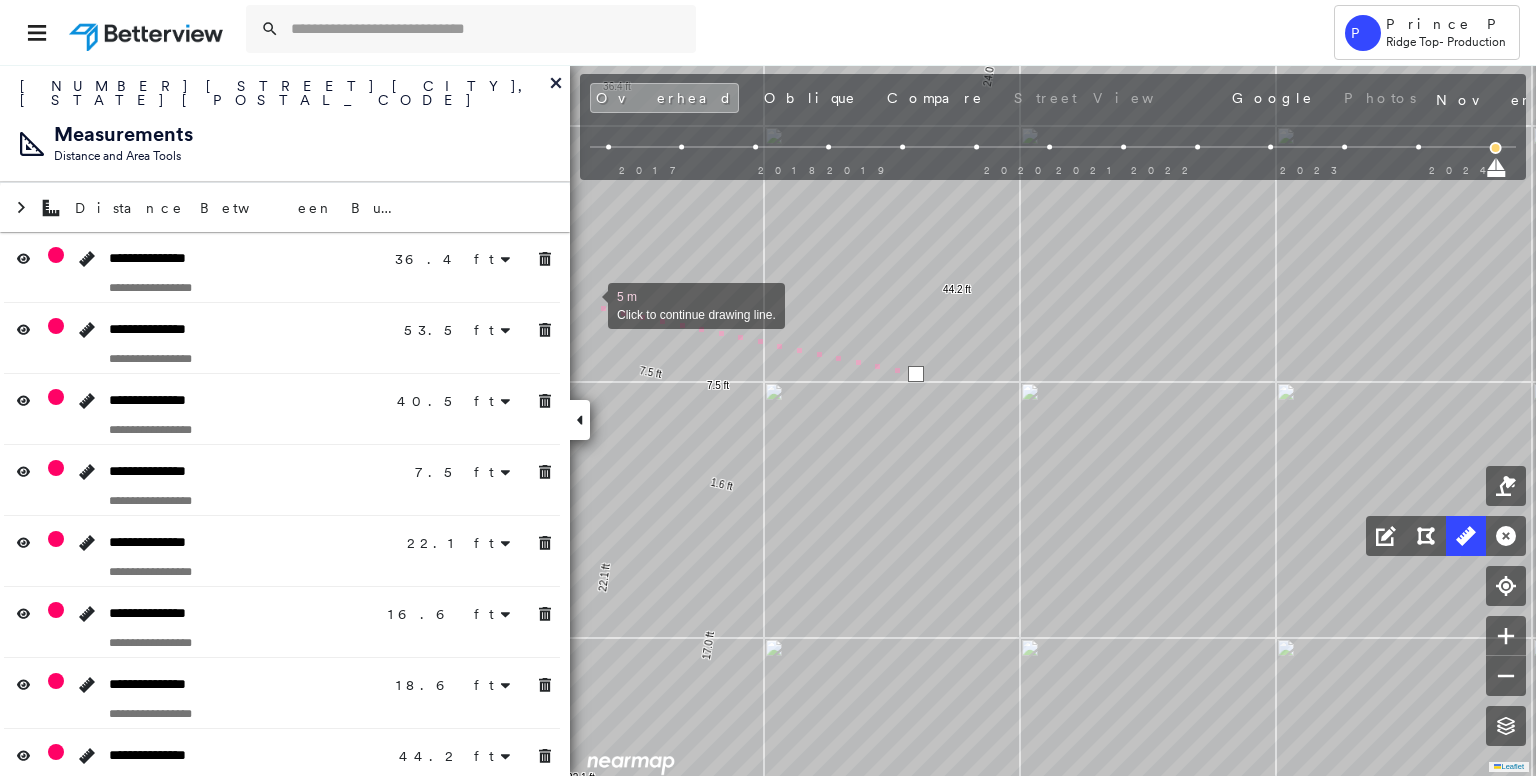 click at bounding box center (588, 304) 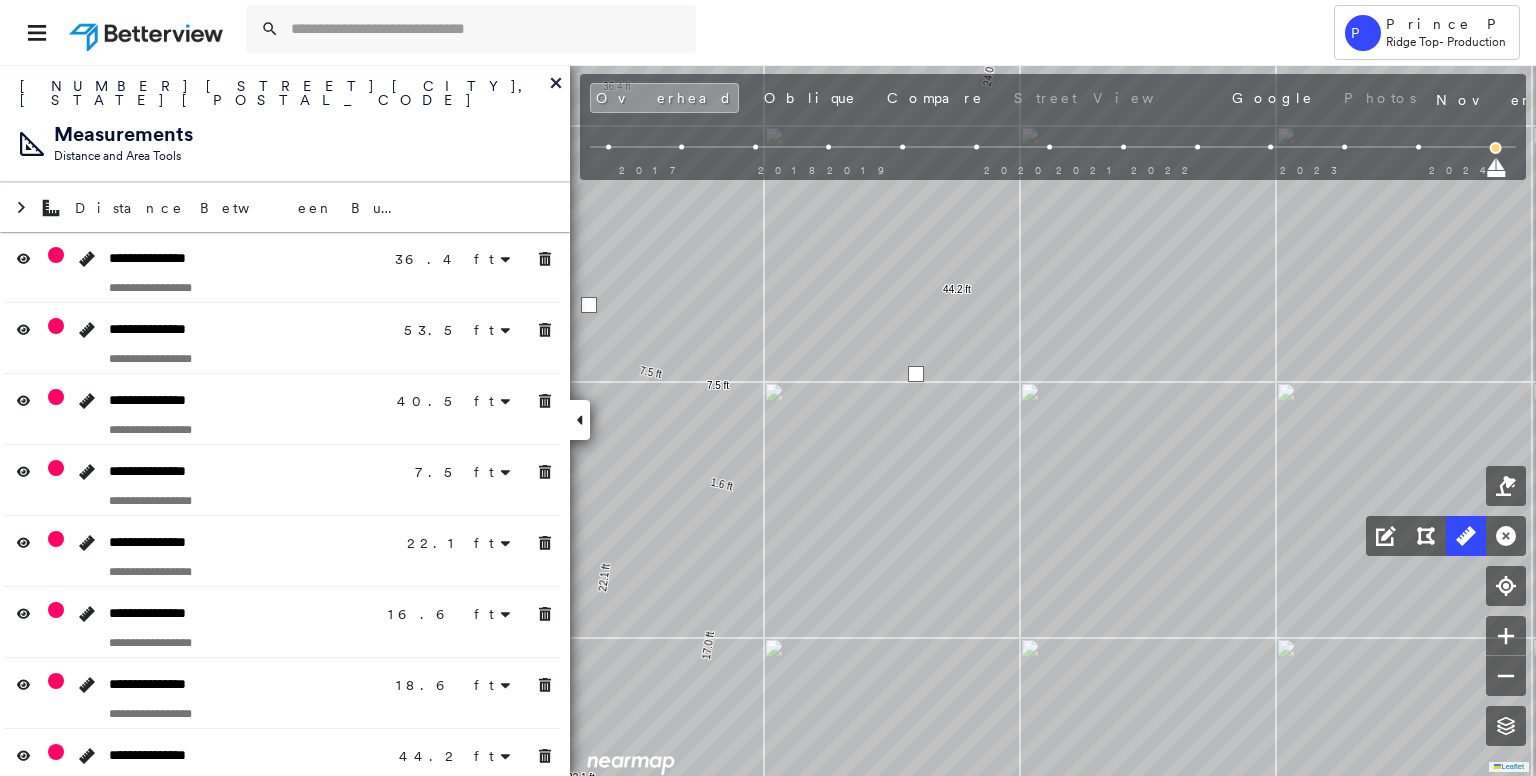 click at bounding box center (589, 305) 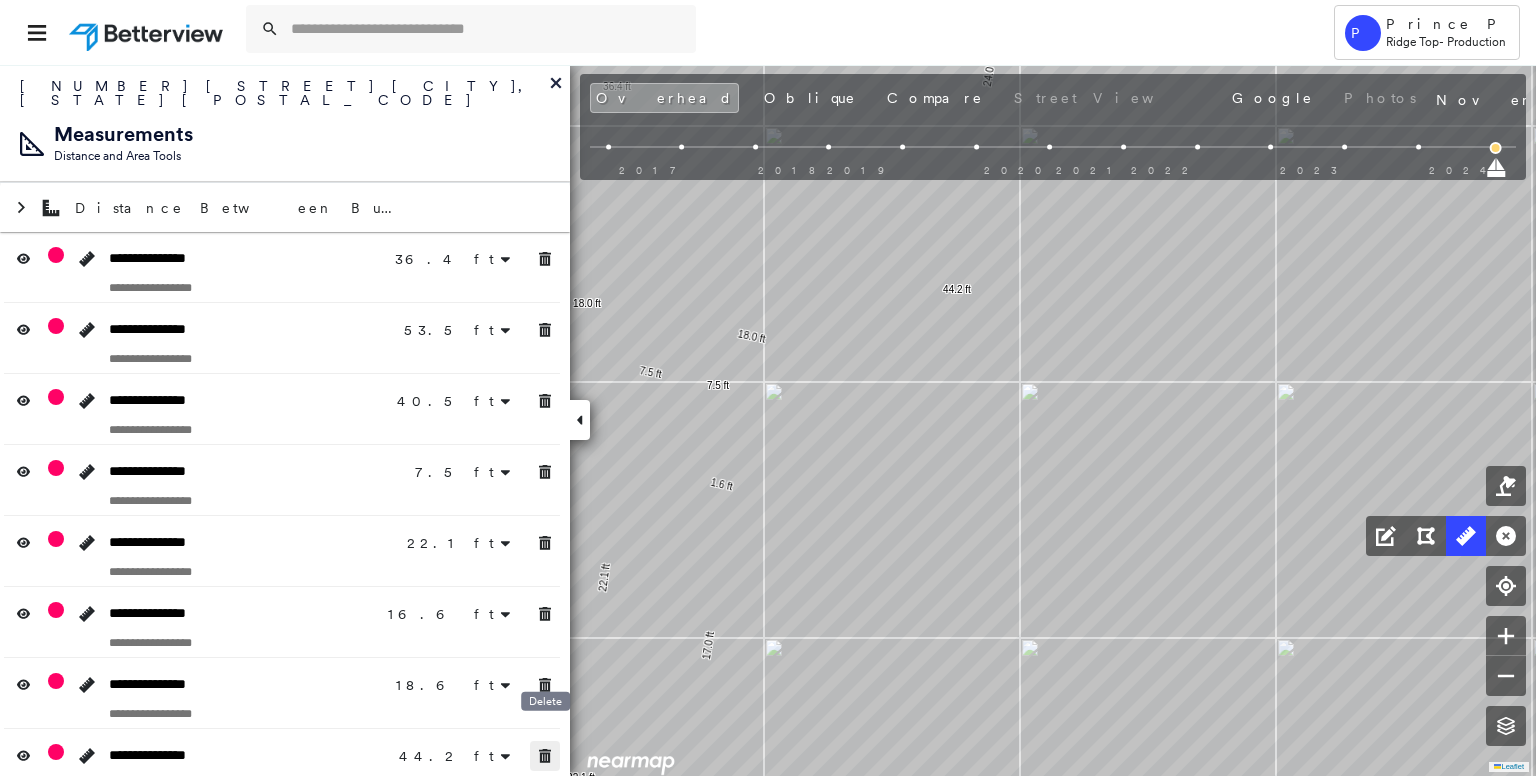 click at bounding box center [545, 756] 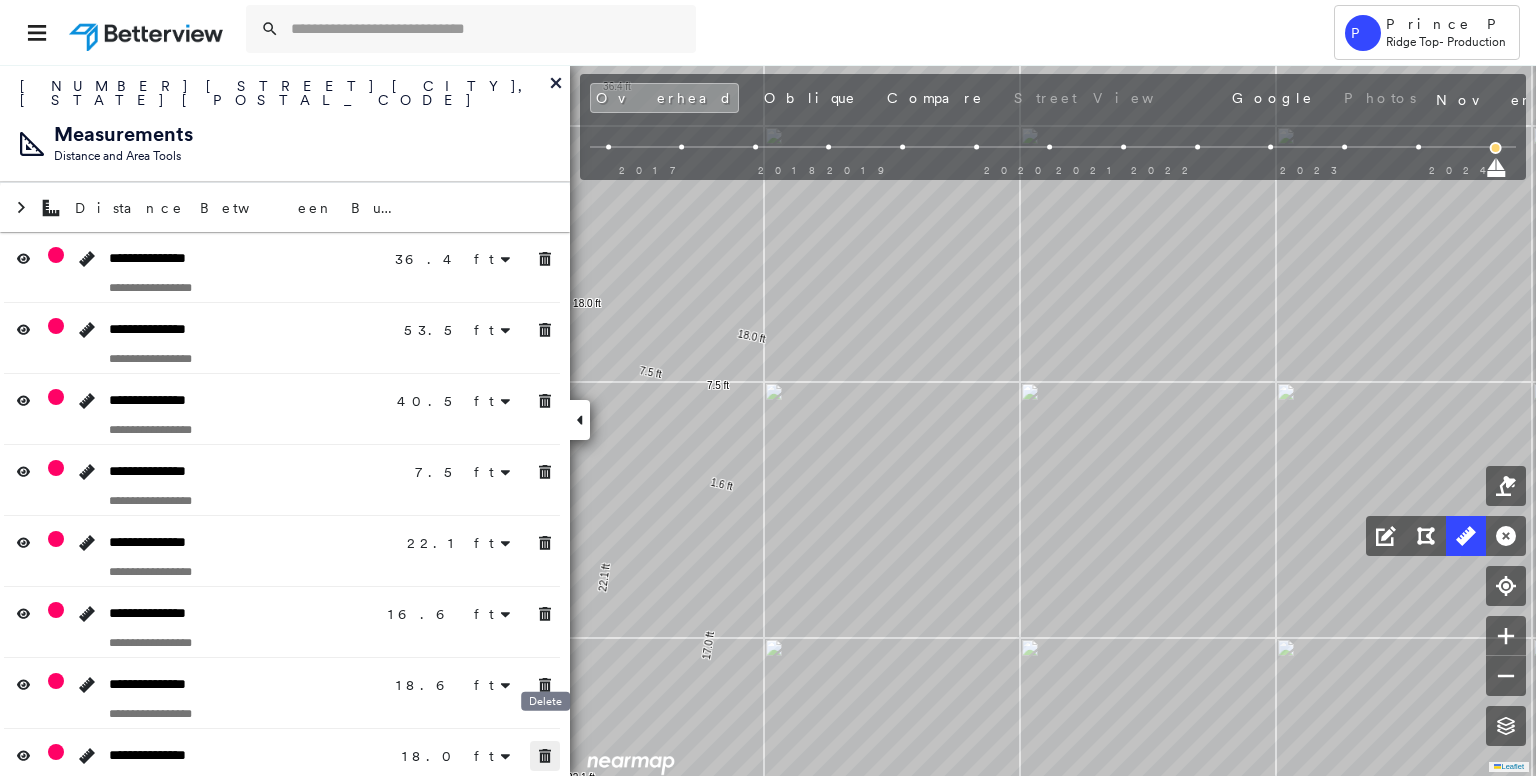 click 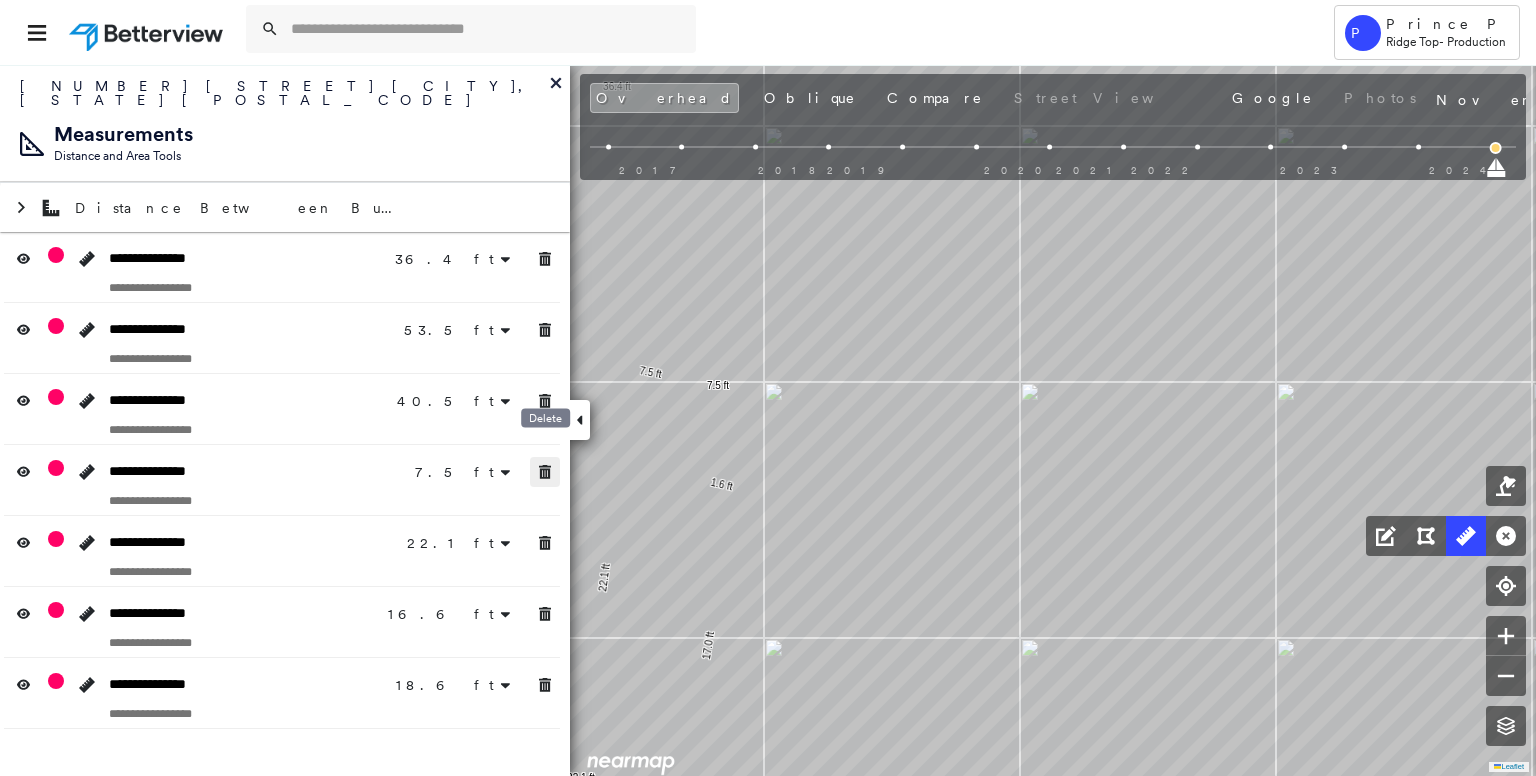 click at bounding box center (545, 472) 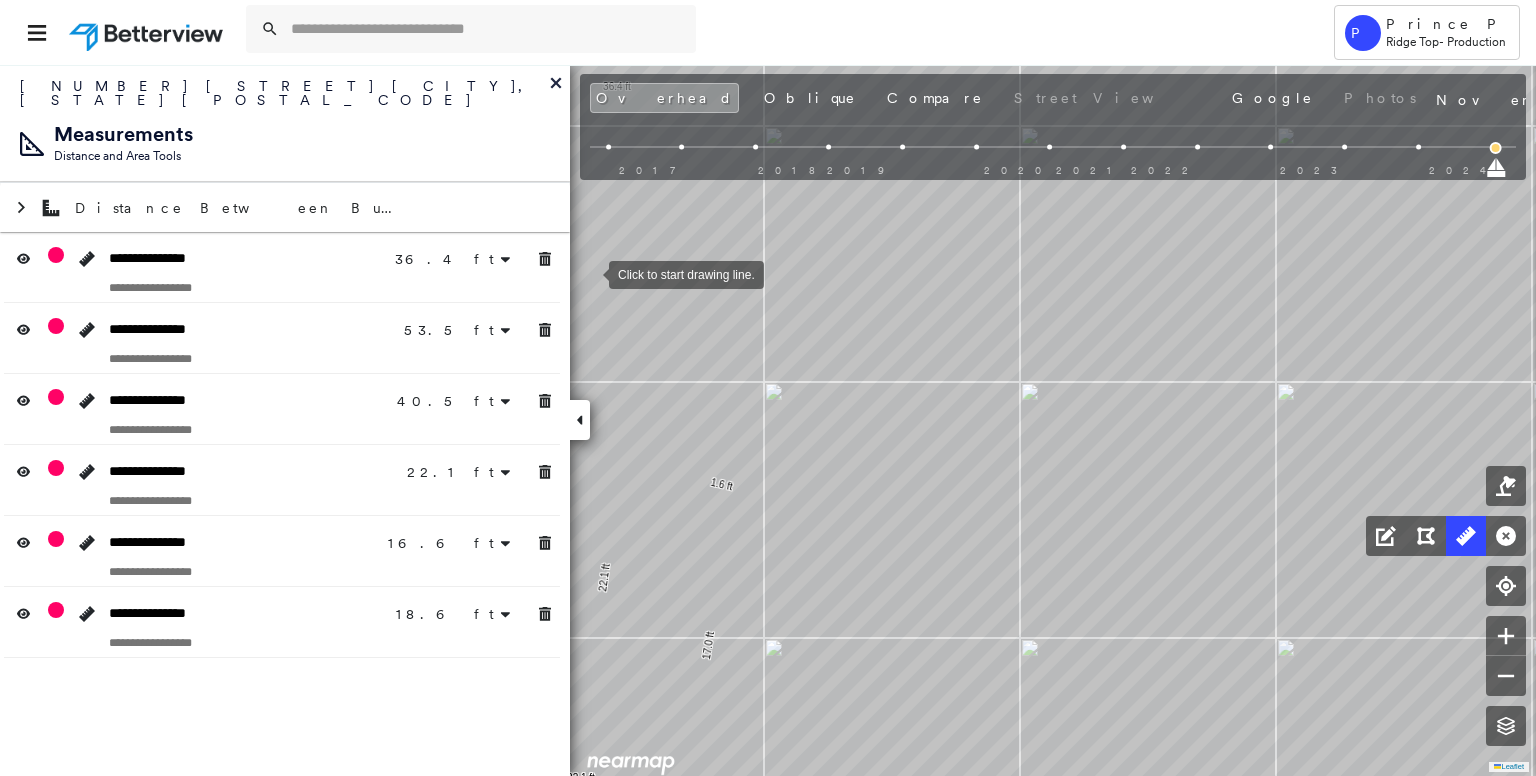 click at bounding box center (589, 273) 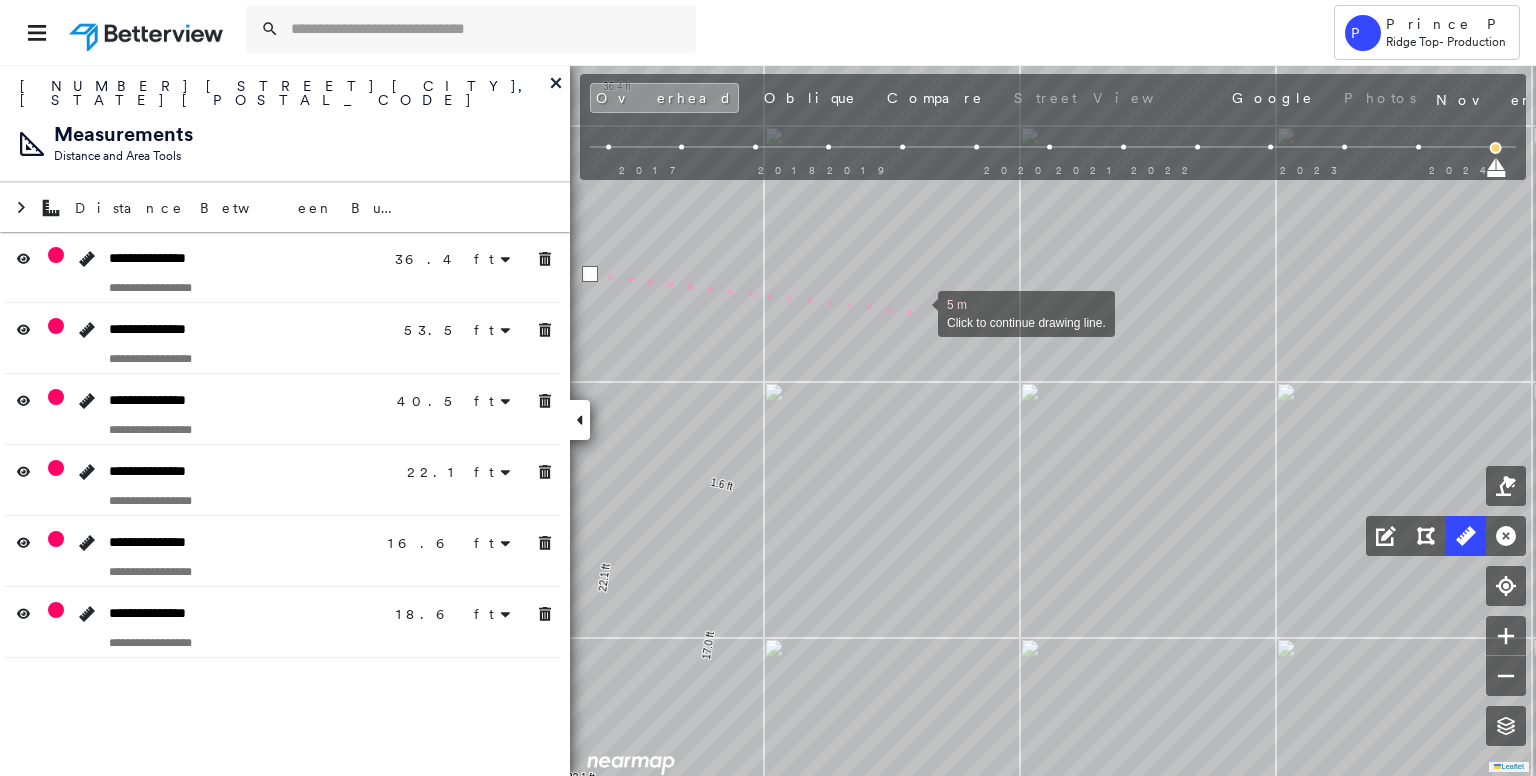 click at bounding box center (918, 312) 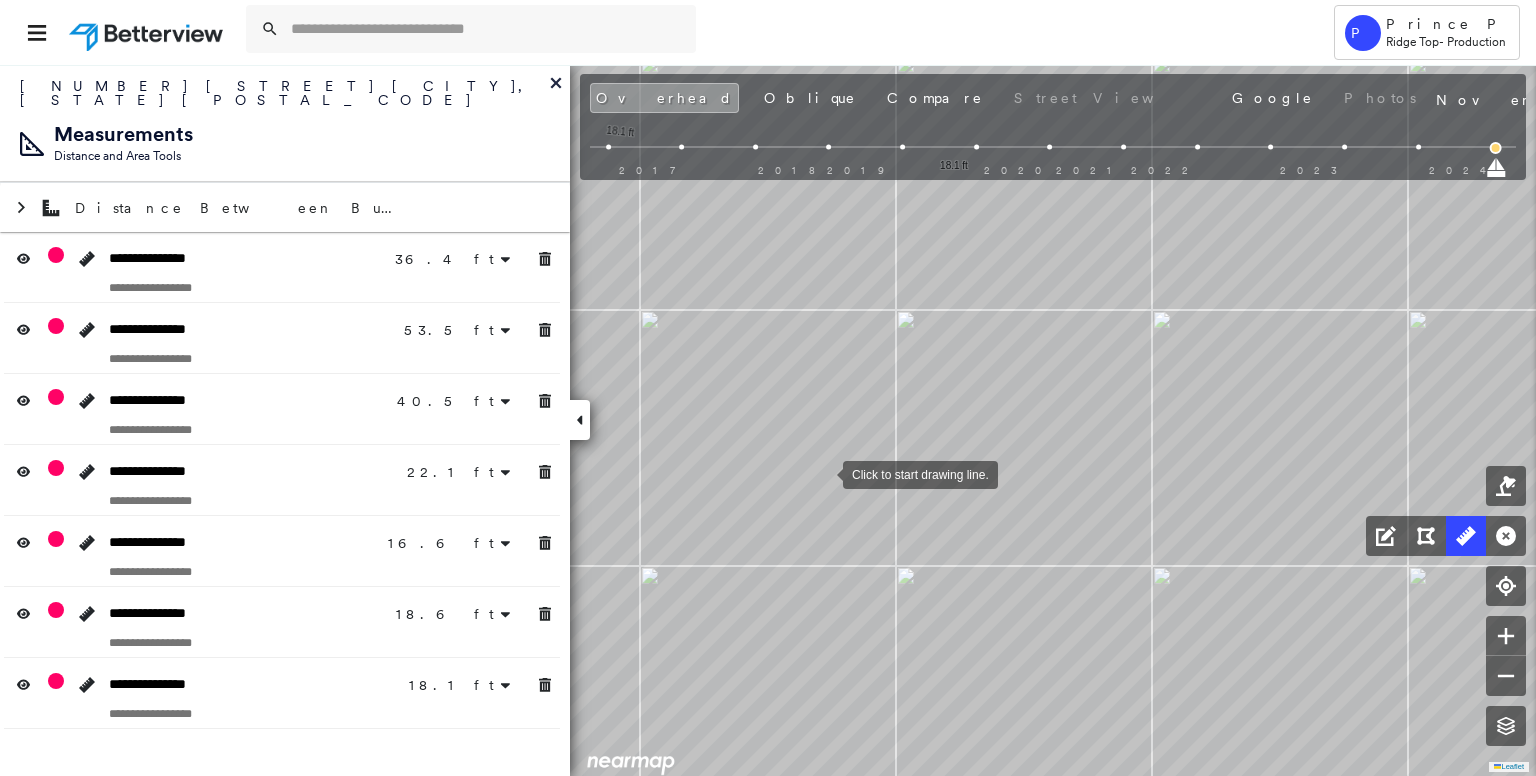click at bounding box center [823, 473] 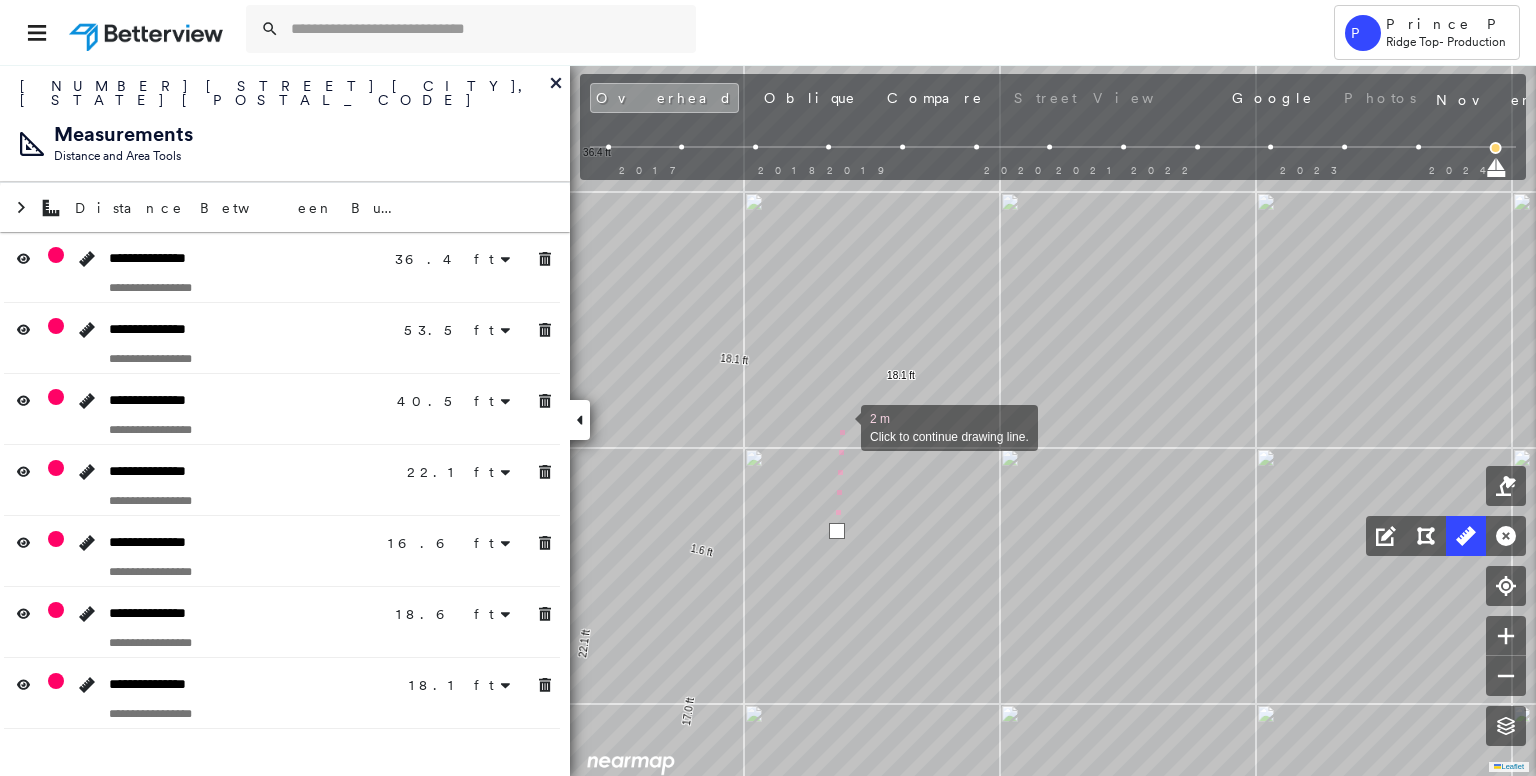 drag, startPoint x: 829, startPoint y: 361, endPoint x: 845, endPoint y: 529, distance: 168.76018 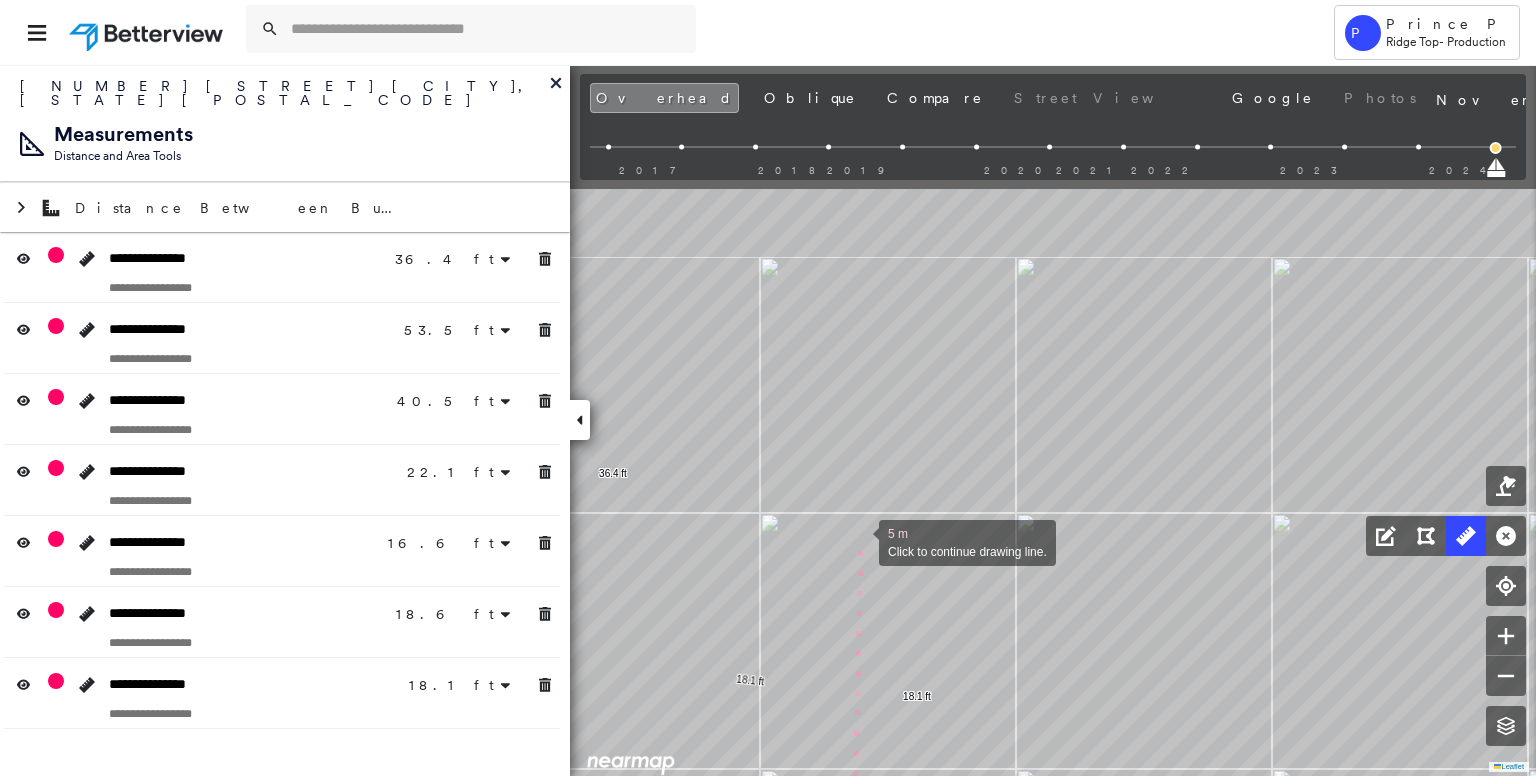 drag, startPoint x: 854, startPoint y: 337, endPoint x: 860, endPoint y: 477, distance: 140.12851 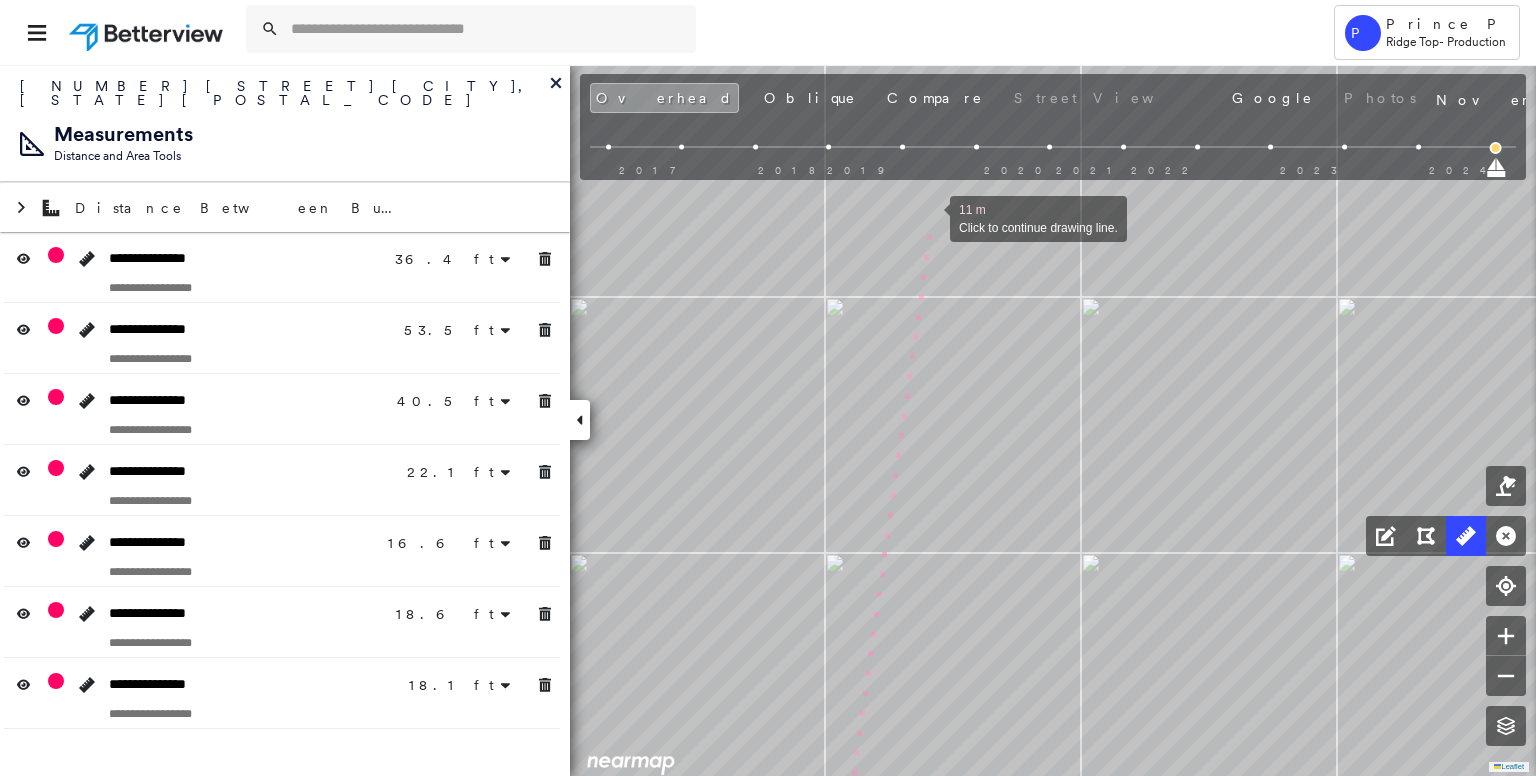 click at bounding box center (930, 217) 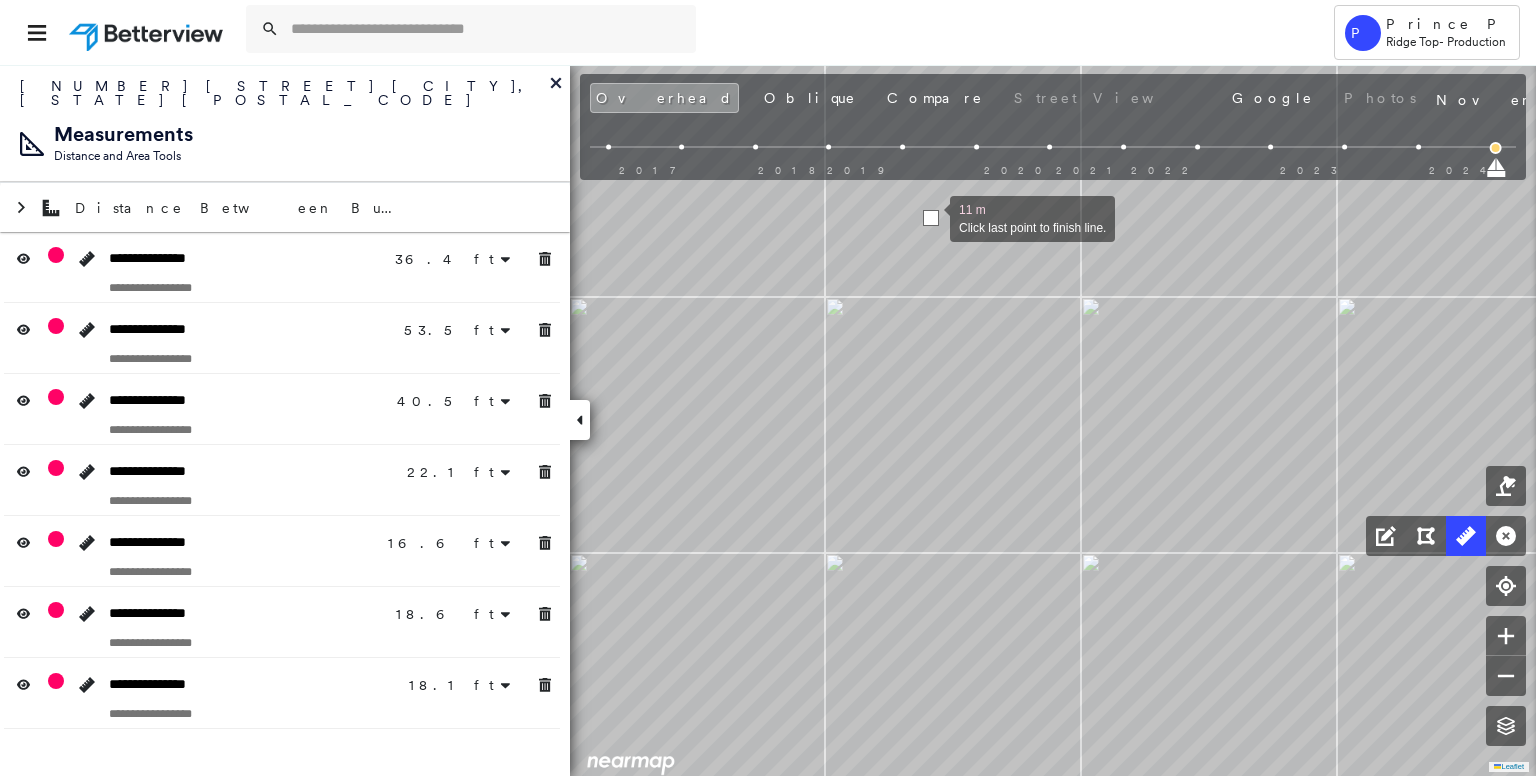 click at bounding box center (931, 218) 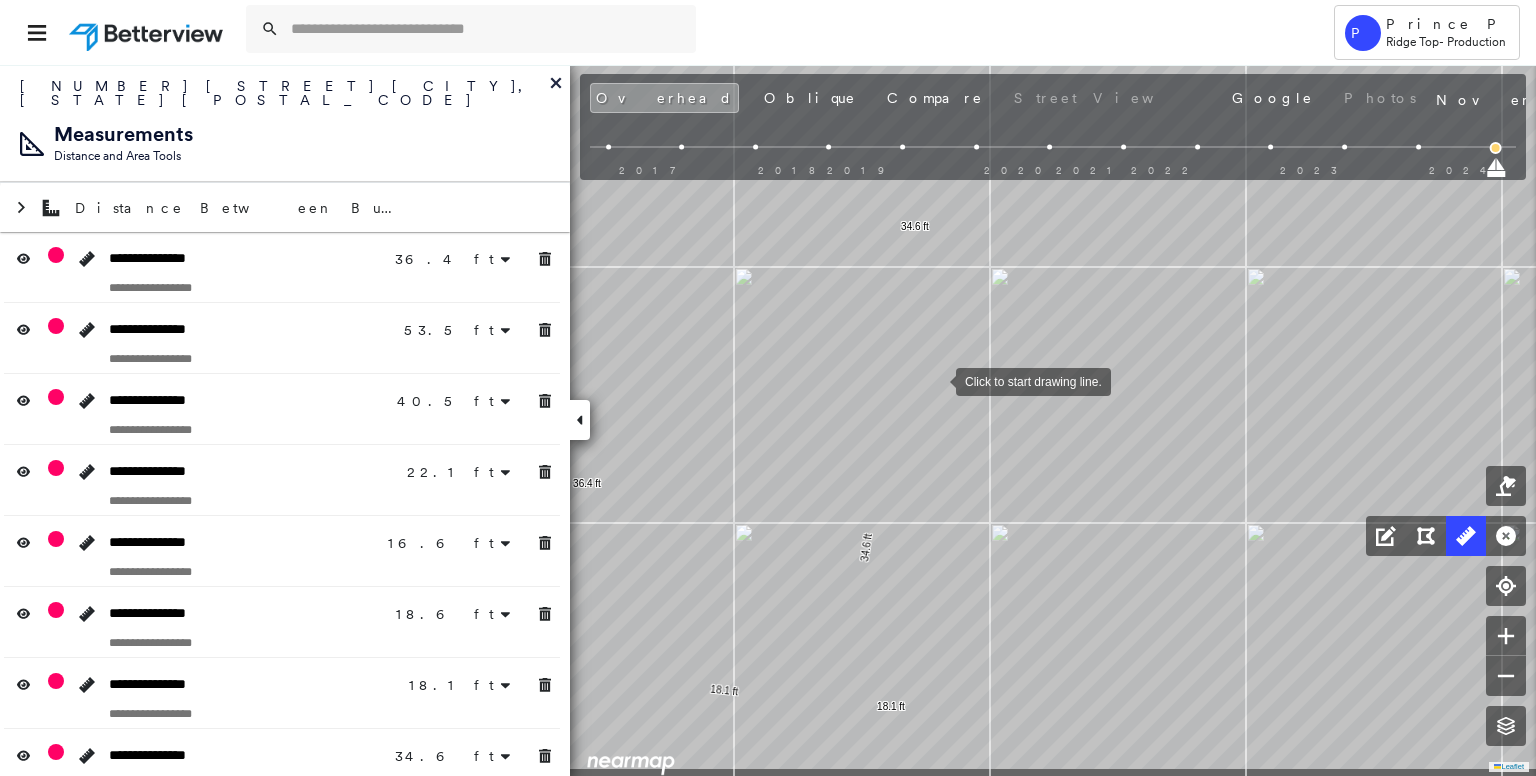 drag, startPoint x: 930, startPoint y: 465, endPoint x: 940, endPoint y: 358, distance: 107.46627 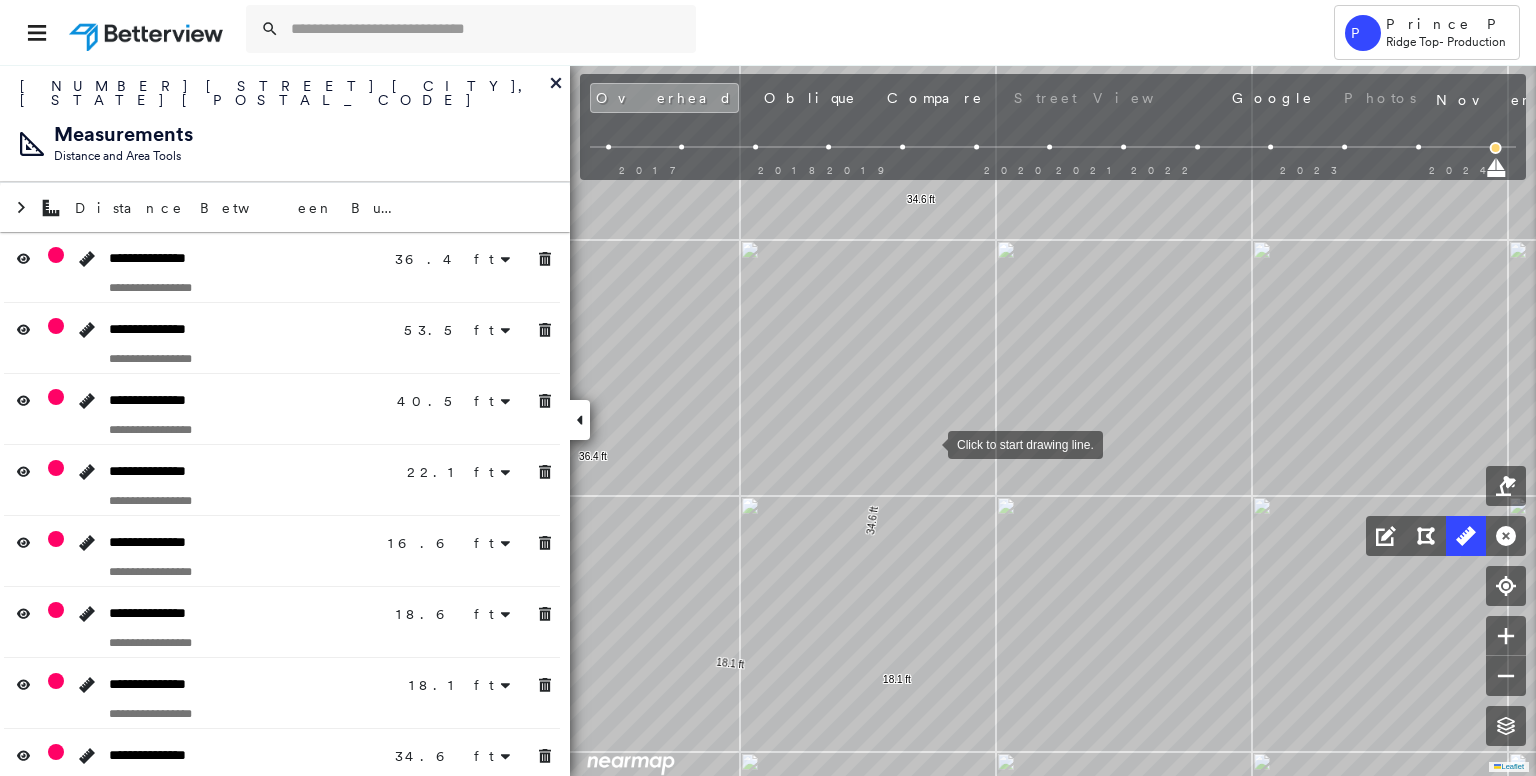 drag, startPoint x: 928, startPoint y: 443, endPoint x: 949, endPoint y: 313, distance: 131.68523 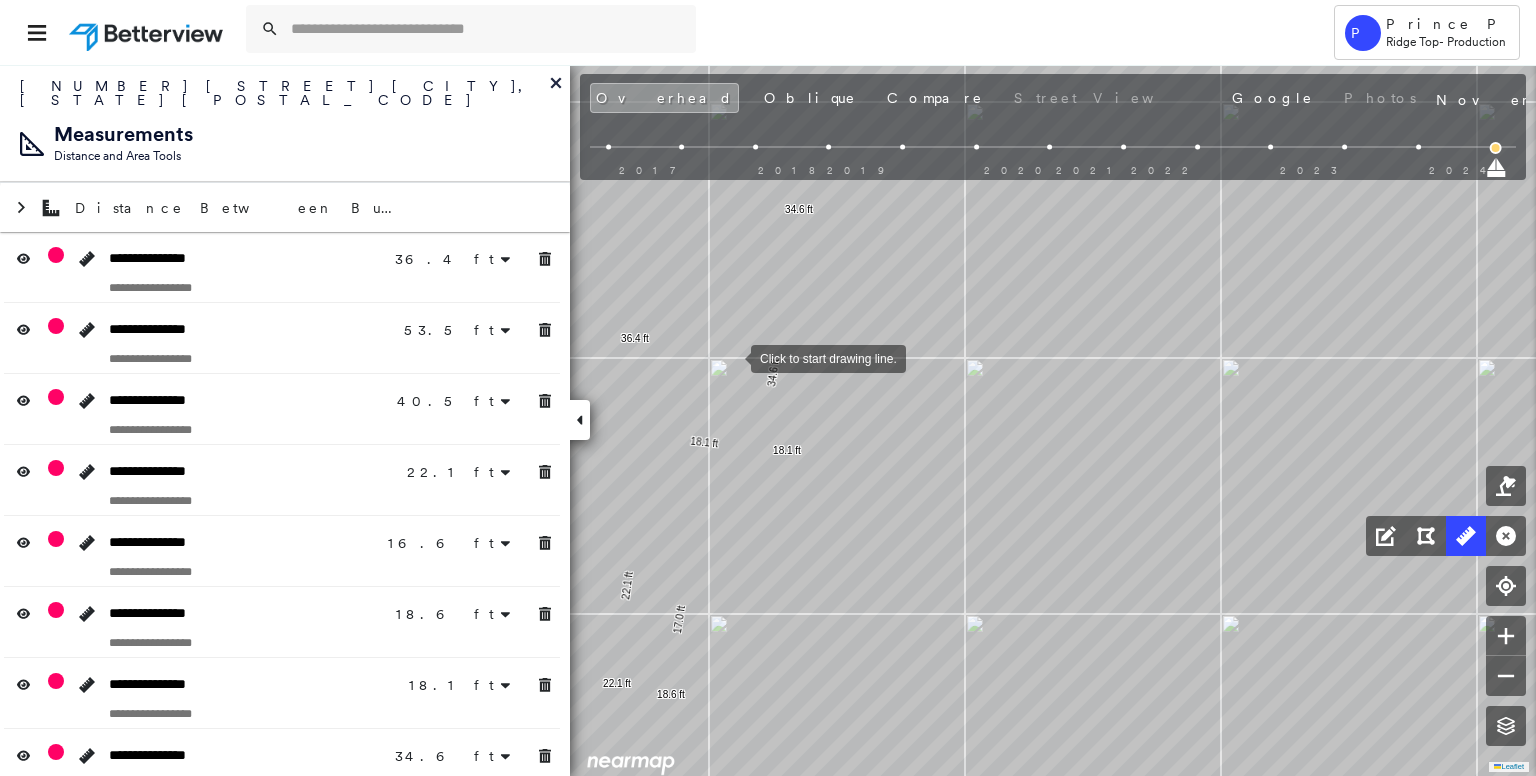 drag, startPoint x: 699, startPoint y: 345, endPoint x: 875, endPoint y: 393, distance: 182.42807 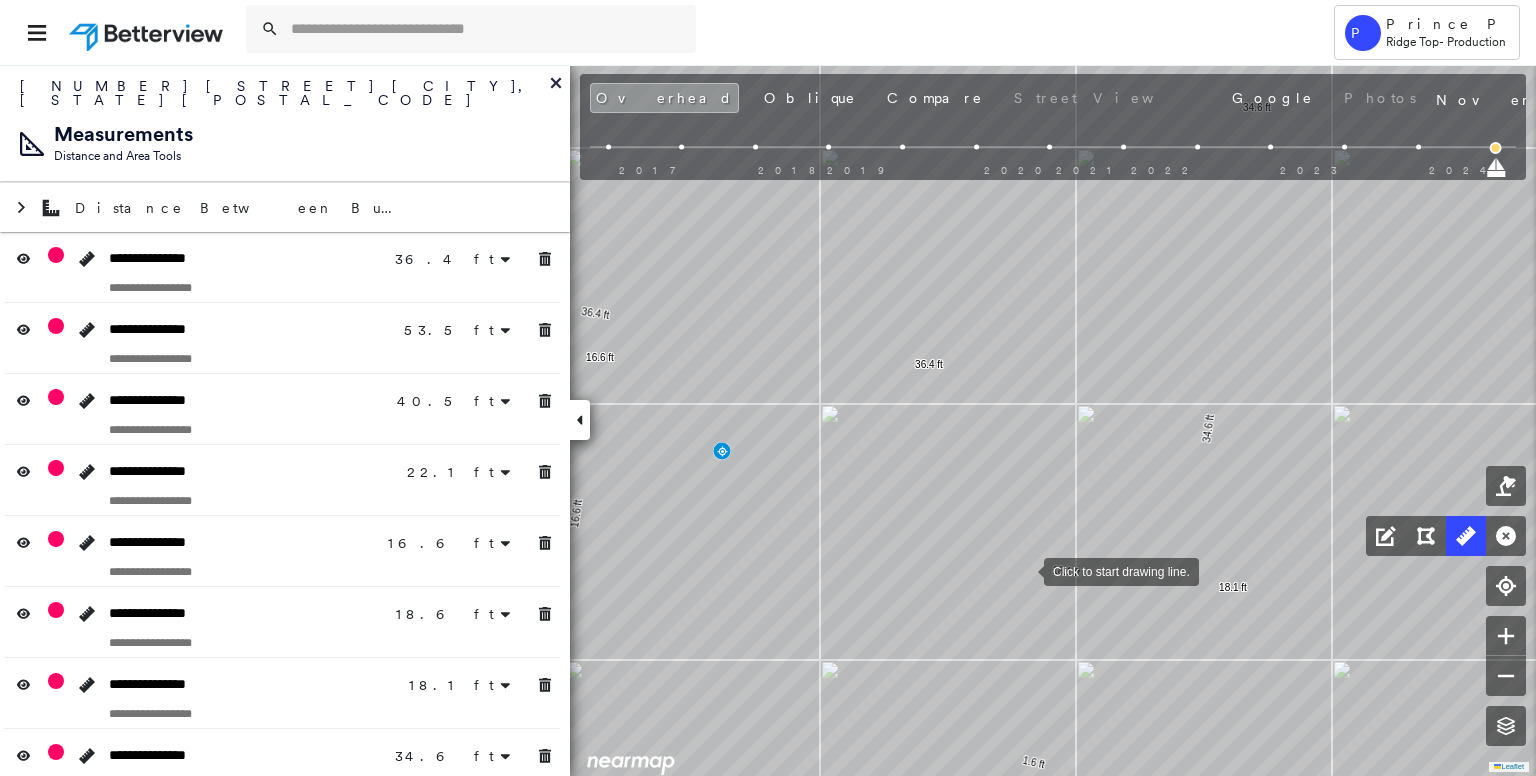 drag, startPoint x: 872, startPoint y: 530, endPoint x: 1022, endPoint y: 568, distance: 154.7385 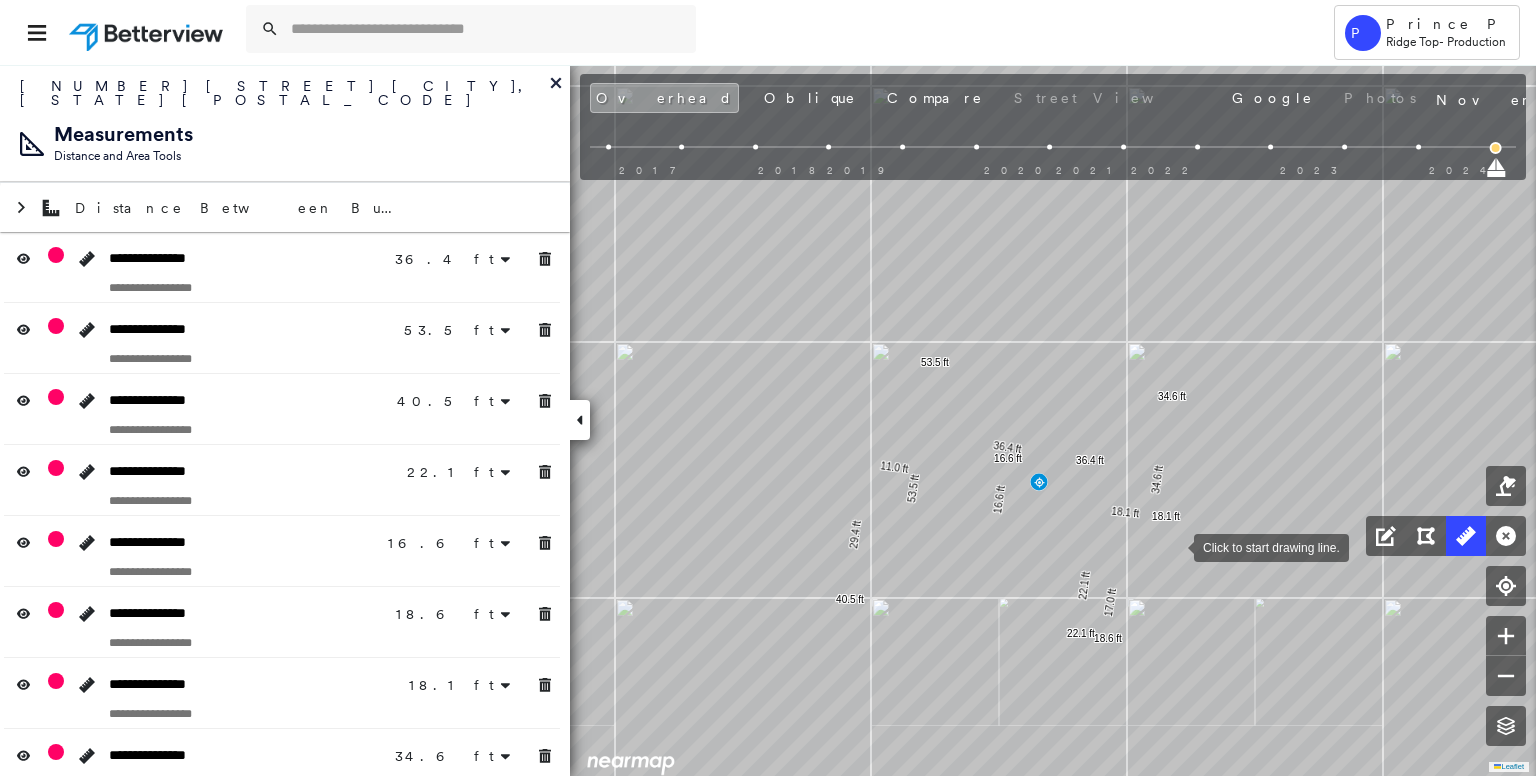 drag, startPoint x: 1164, startPoint y: 600, endPoint x: 1180, endPoint y: 511, distance: 90.426765 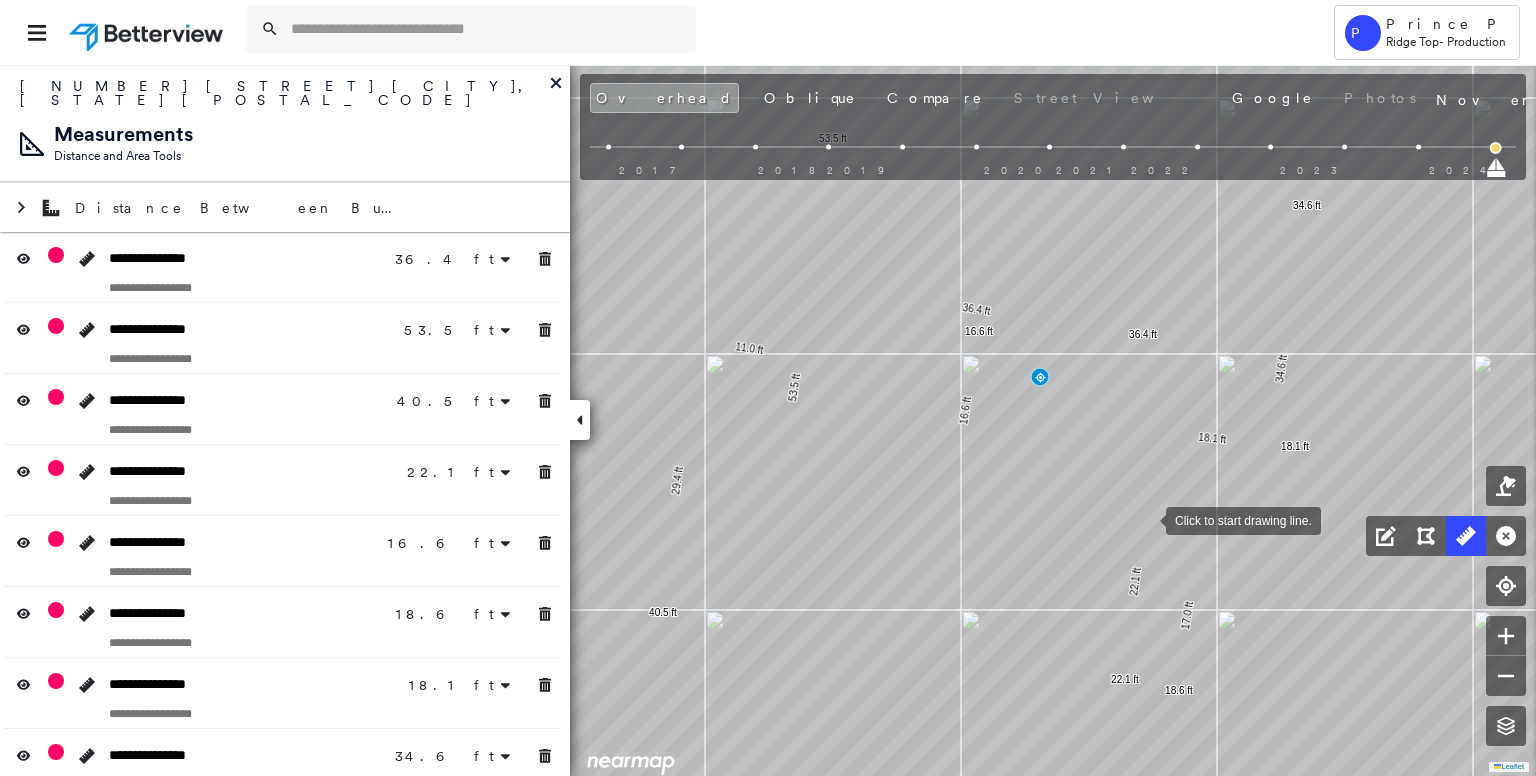 drag, startPoint x: 1160, startPoint y: 515, endPoint x: 950, endPoint y: 579, distance: 219.53587 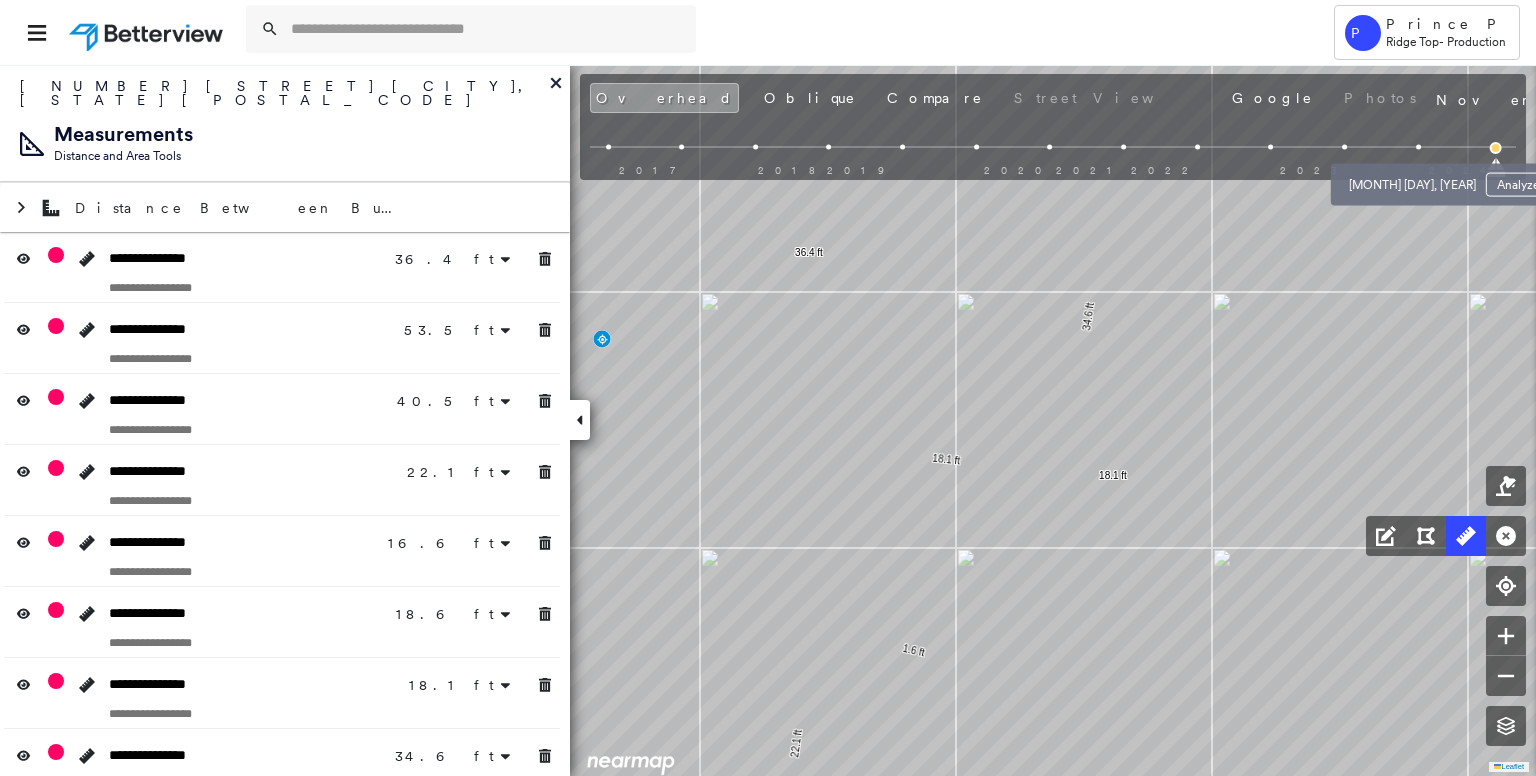 click at bounding box center (1418, 147) 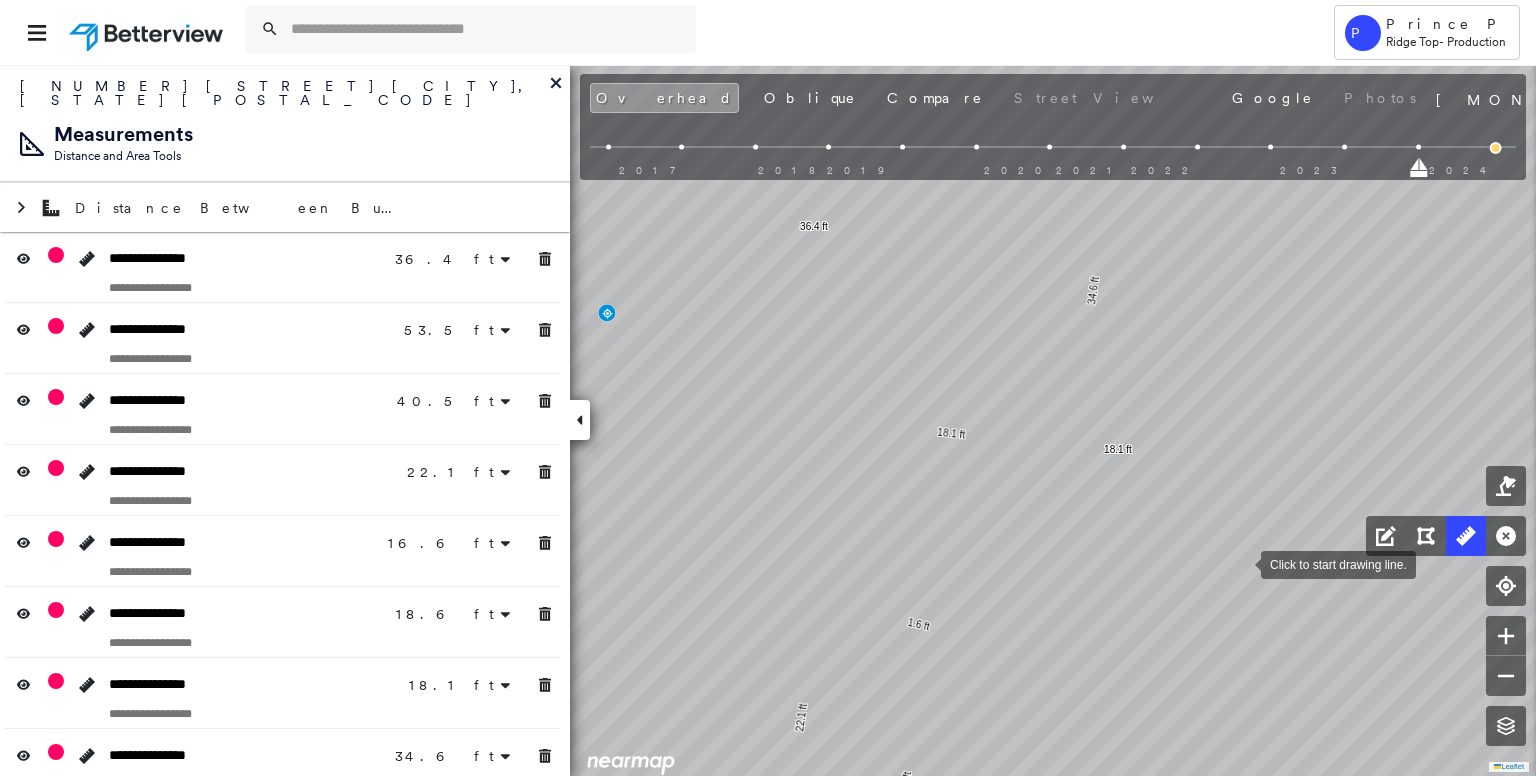 drag, startPoint x: 1234, startPoint y: 594, endPoint x: 1257, endPoint y: 493, distance: 103.58572 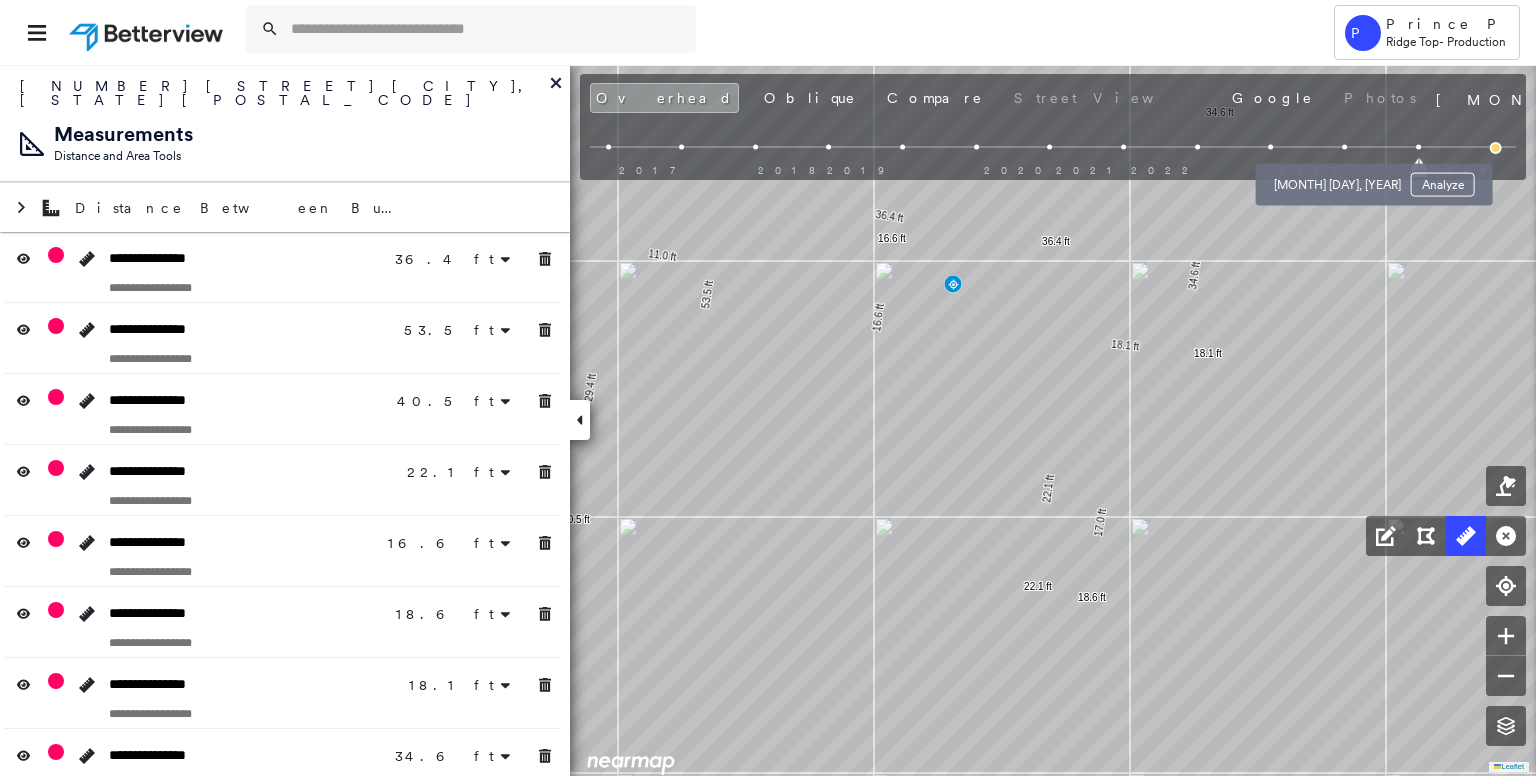 click at bounding box center (1344, 147) 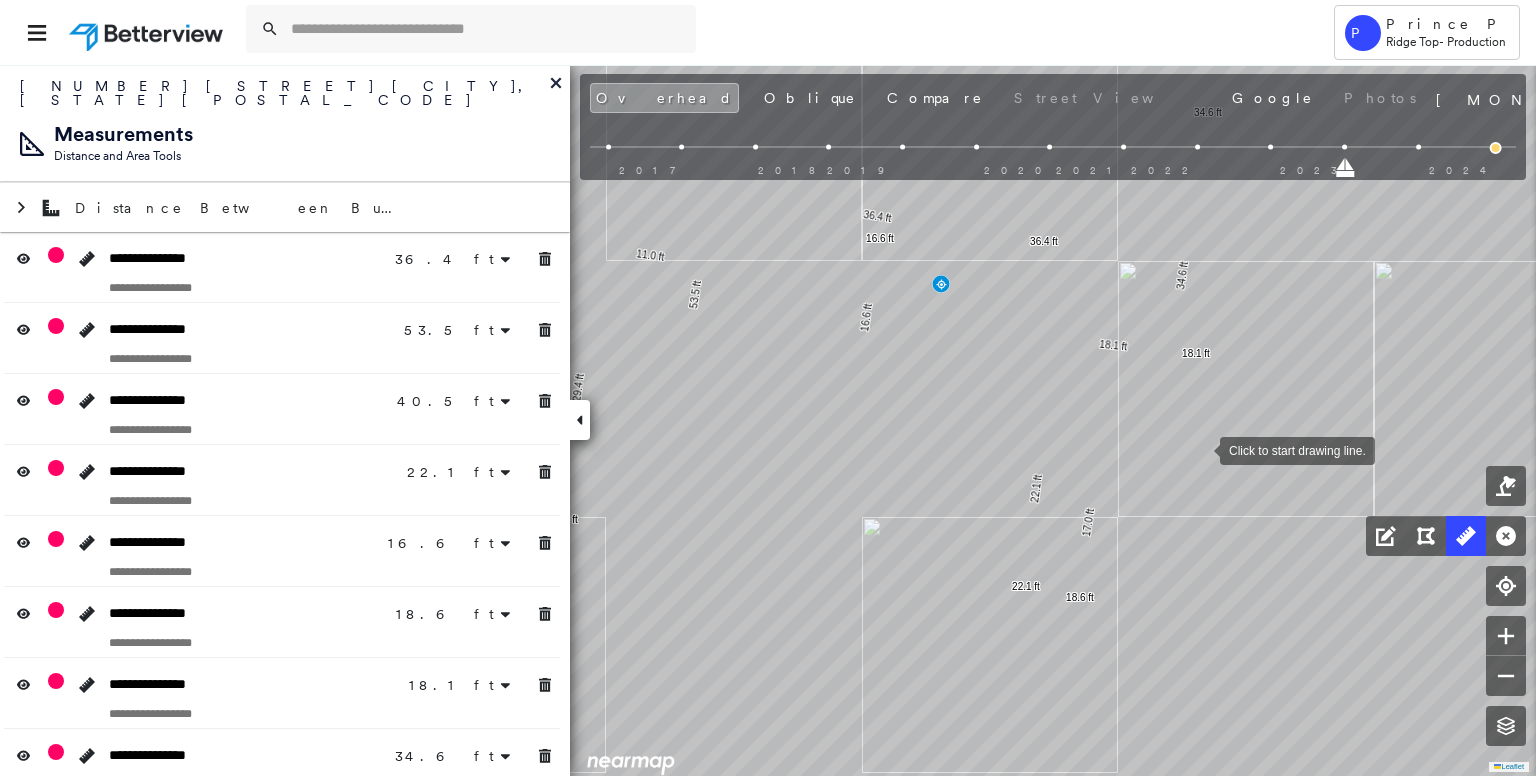 drag, startPoint x: 1216, startPoint y: 449, endPoint x: 1171, endPoint y: 449, distance: 45 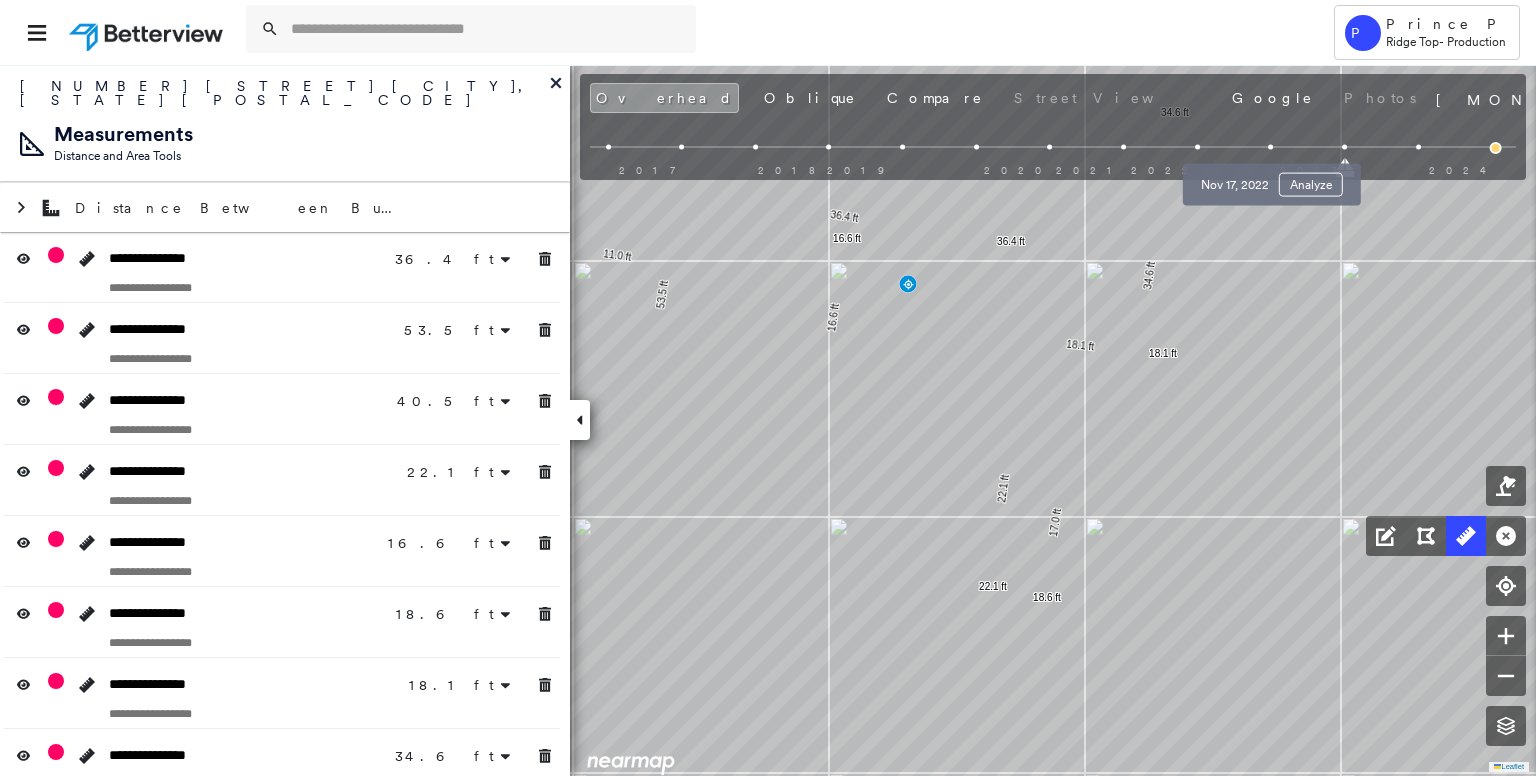 click at bounding box center (1271, 147) 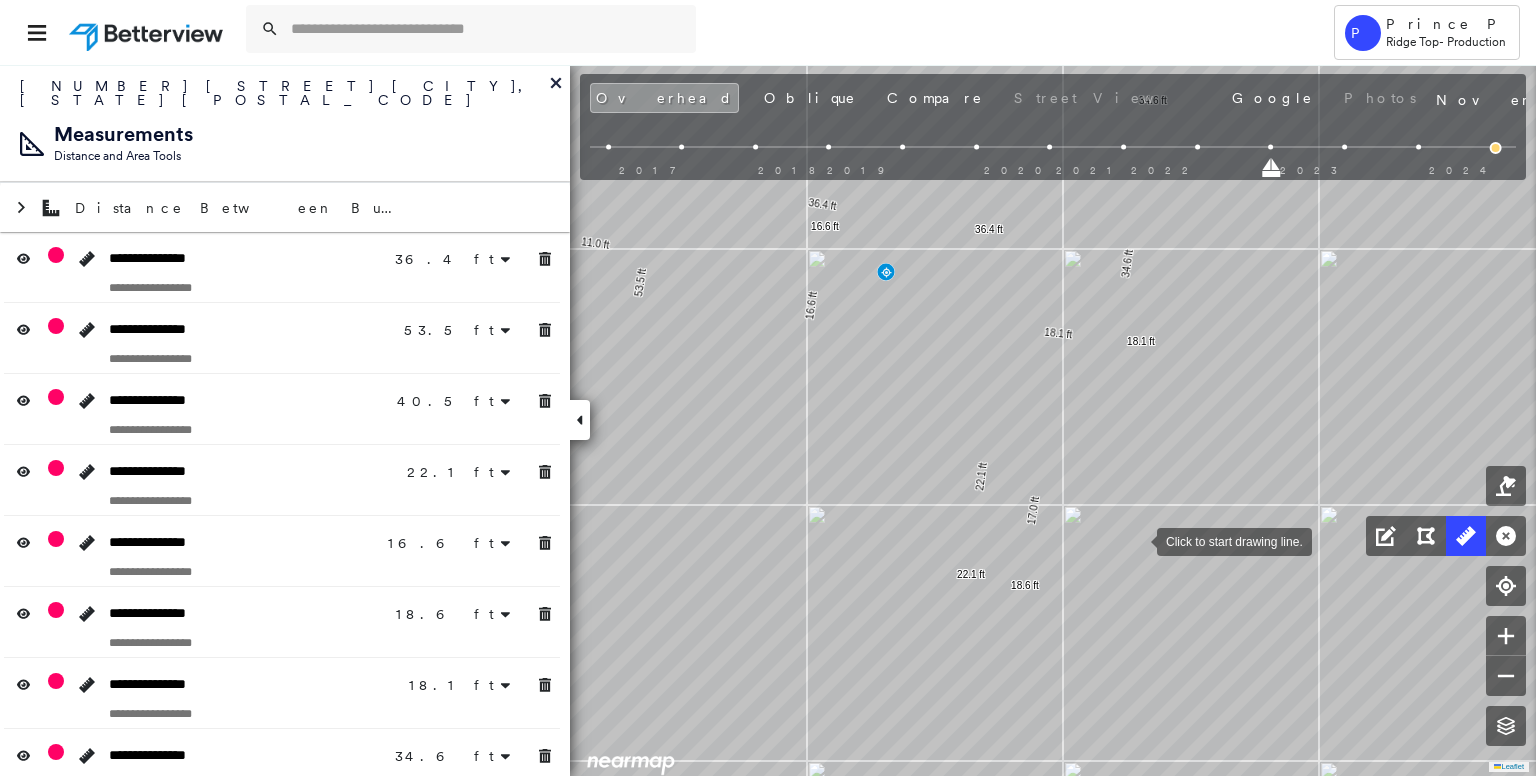drag, startPoint x: 1160, startPoint y: 553, endPoint x: 1138, endPoint y: 541, distance: 25.059929 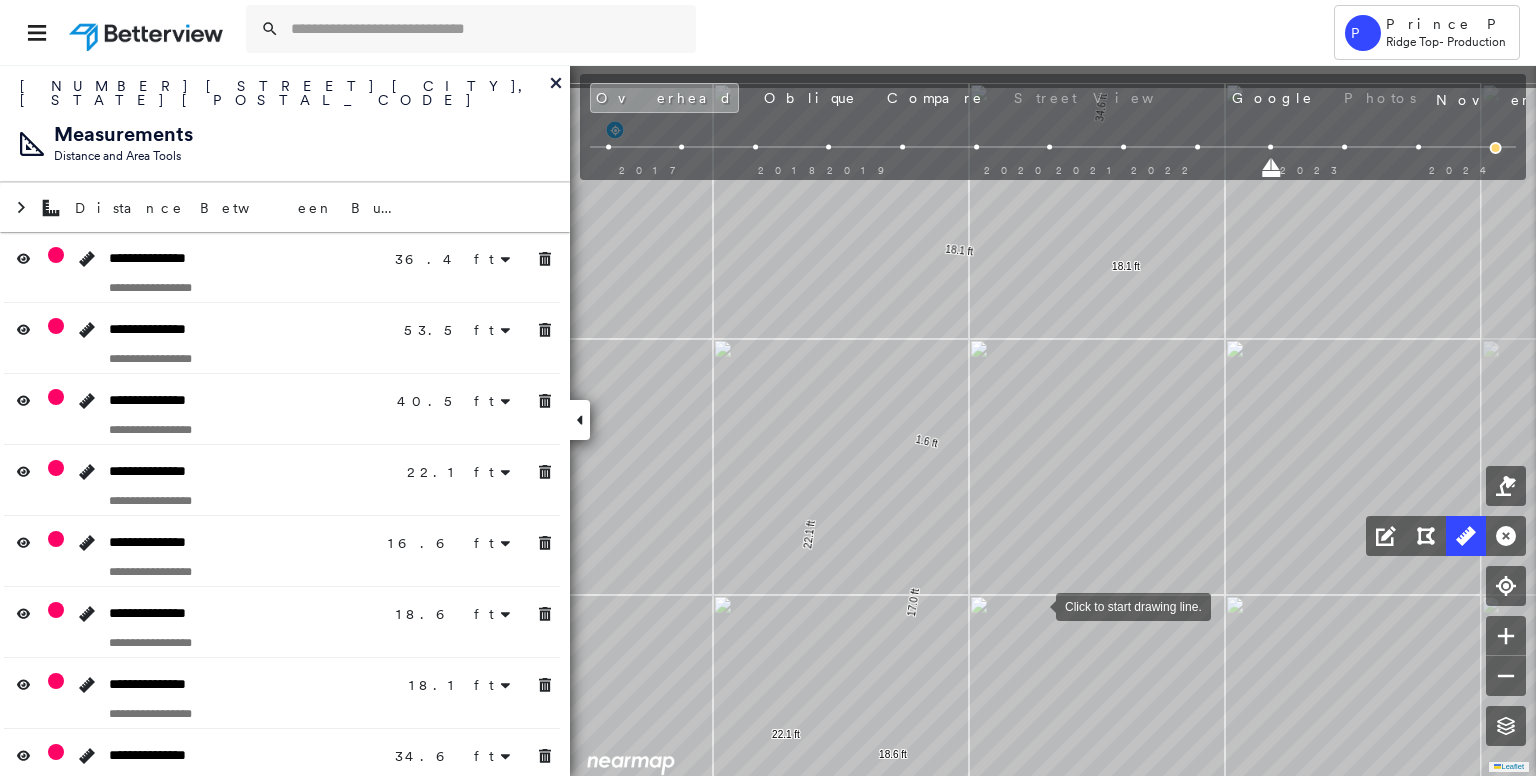 drag, startPoint x: 1097, startPoint y: 510, endPoint x: 1035, endPoint y: 606, distance: 114.28036 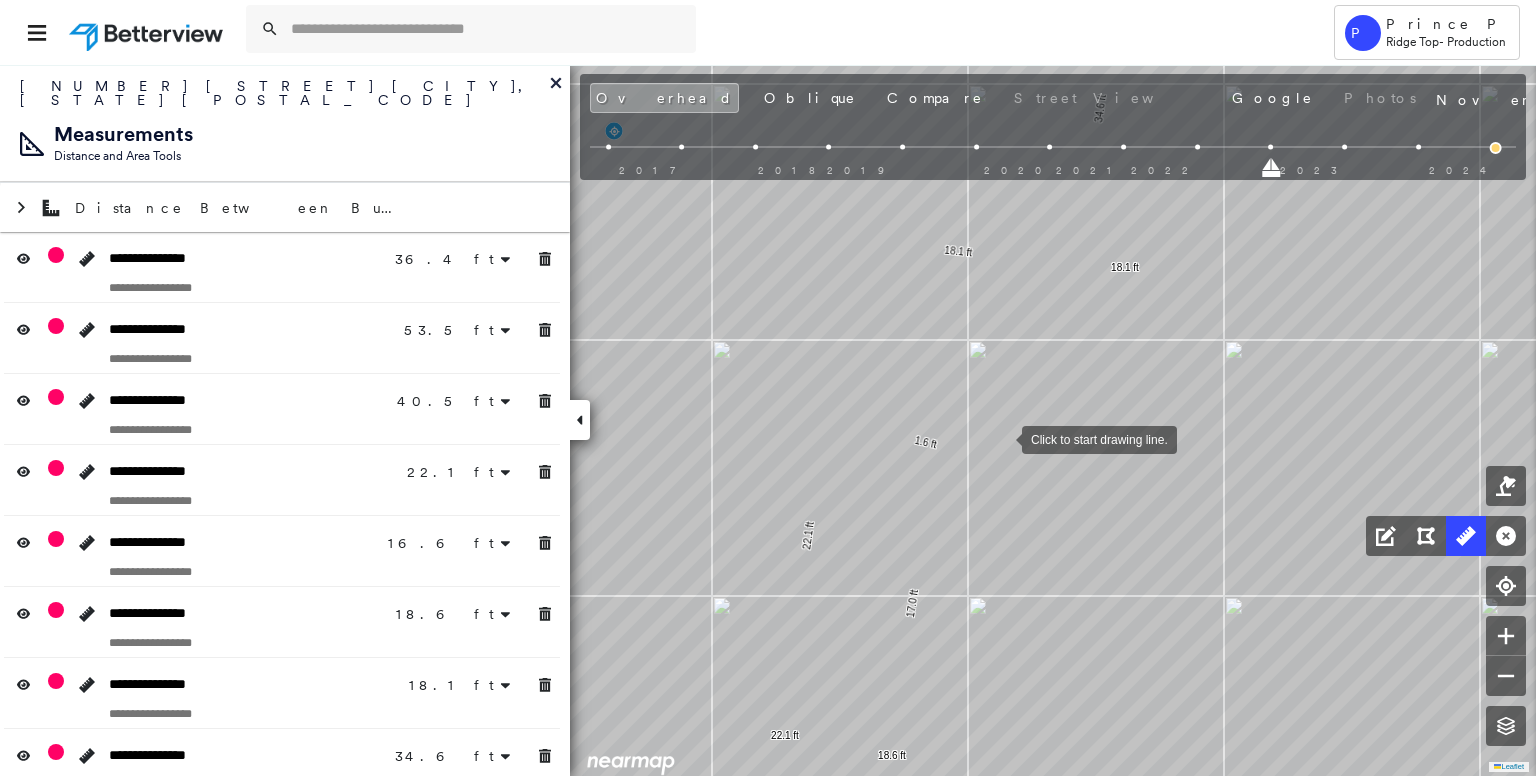click at bounding box center [1002, 438] 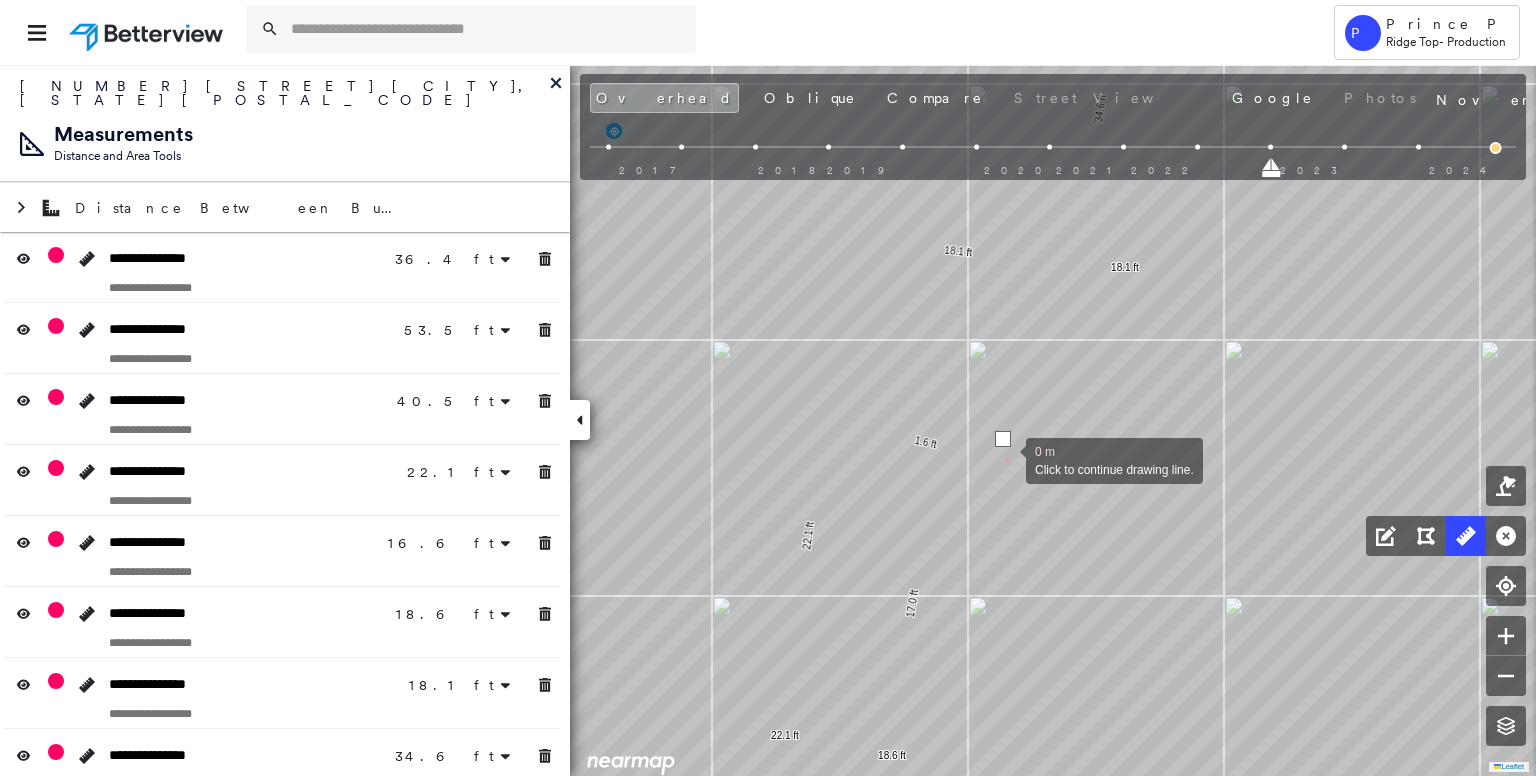 click at bounding box center [1006, 459] 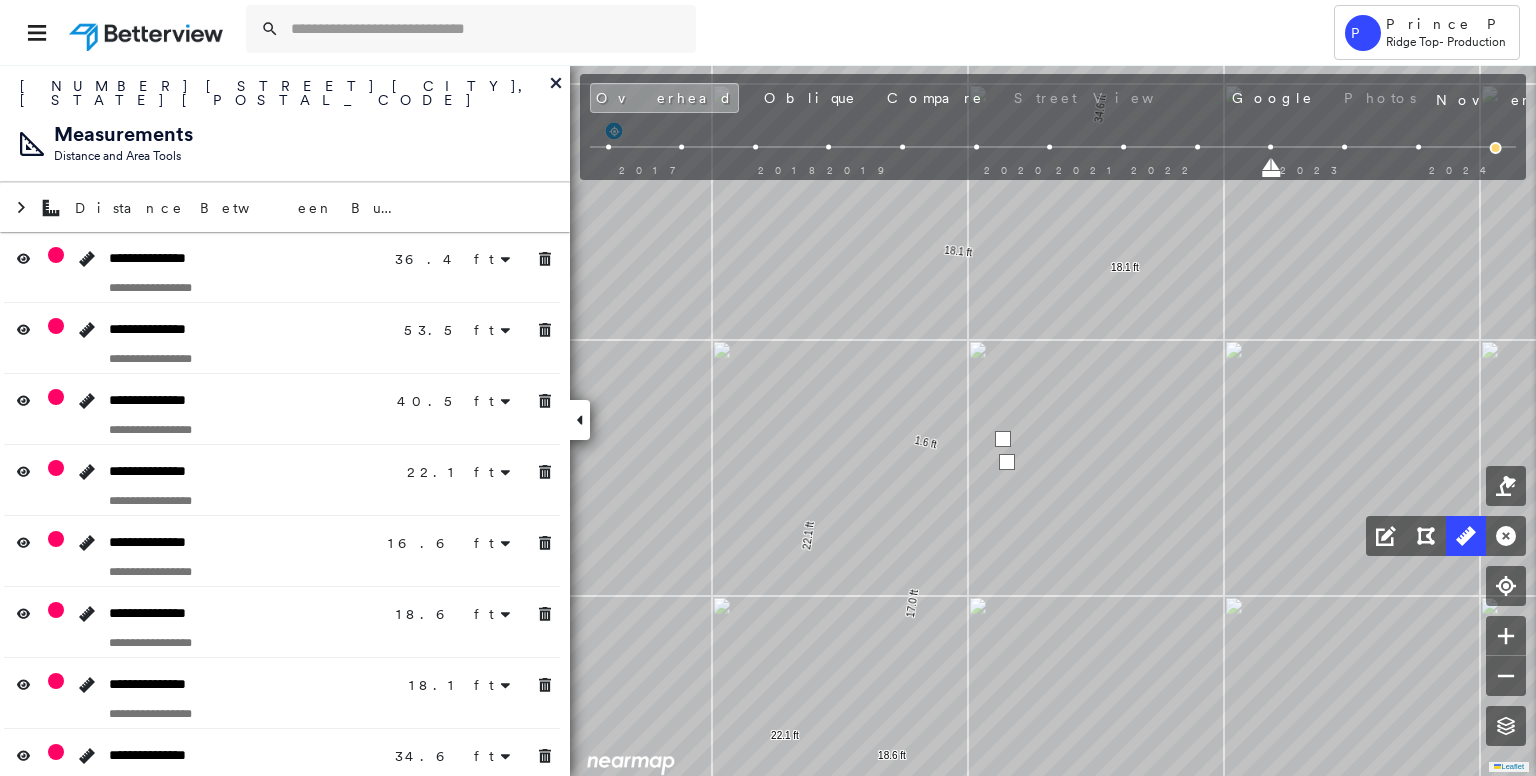click at bounding box center (1007, 462) 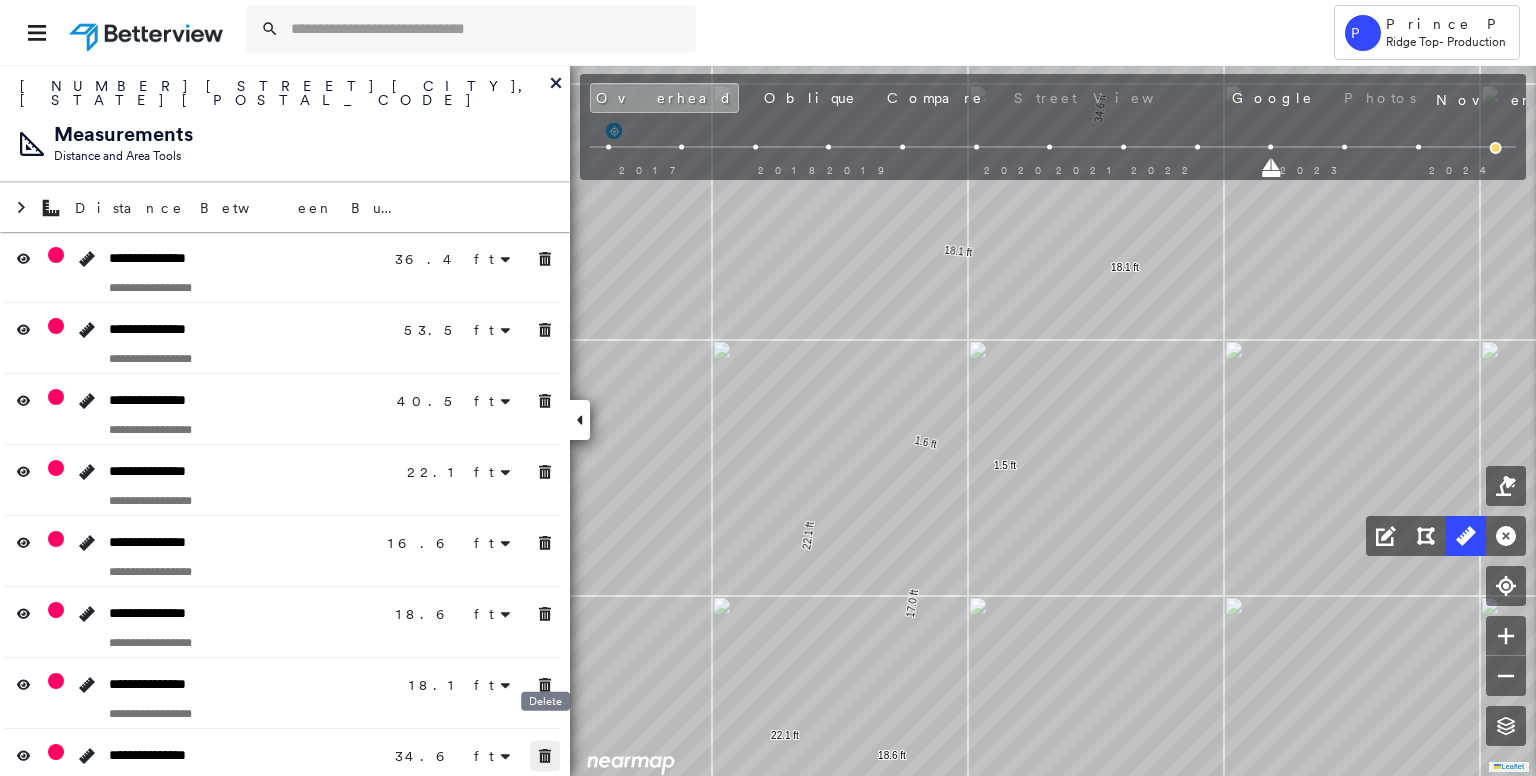 click at bounding box center (545, 756) 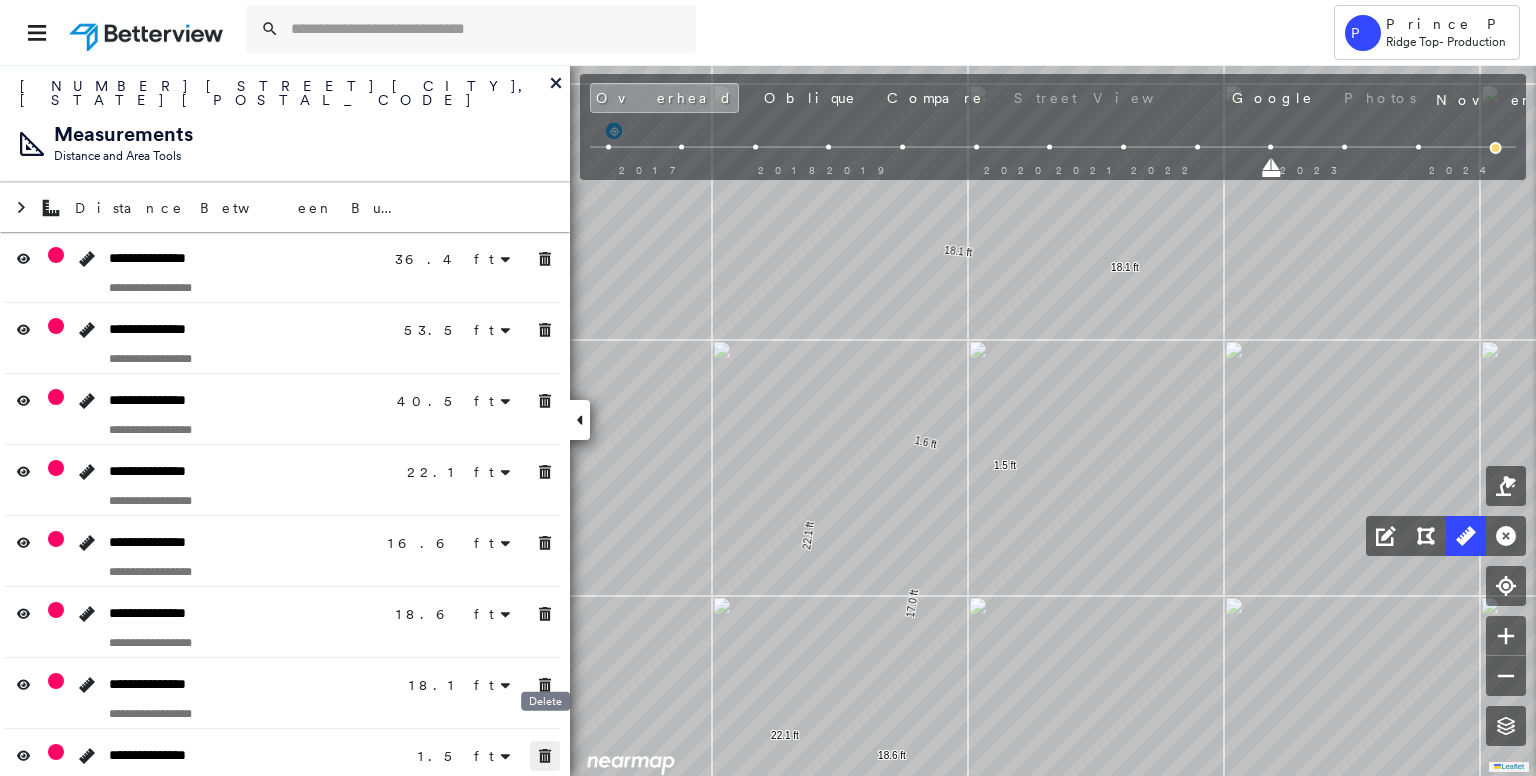 click at bounding box center [545, 756] 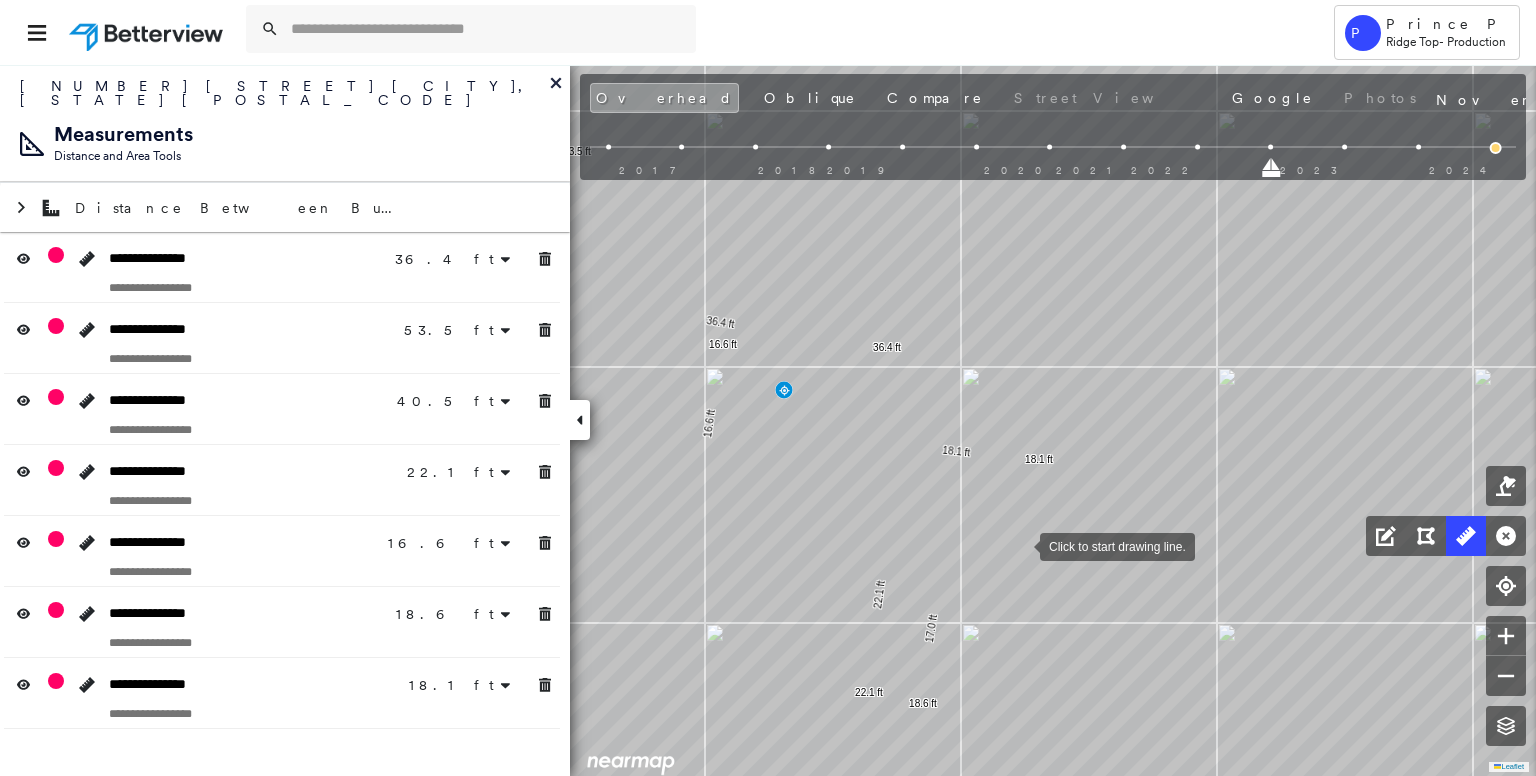 drag, startPoint x: 1063, startPoint y: 473, endPoint x: 986, endPoint y: 499, distance: 81.27115 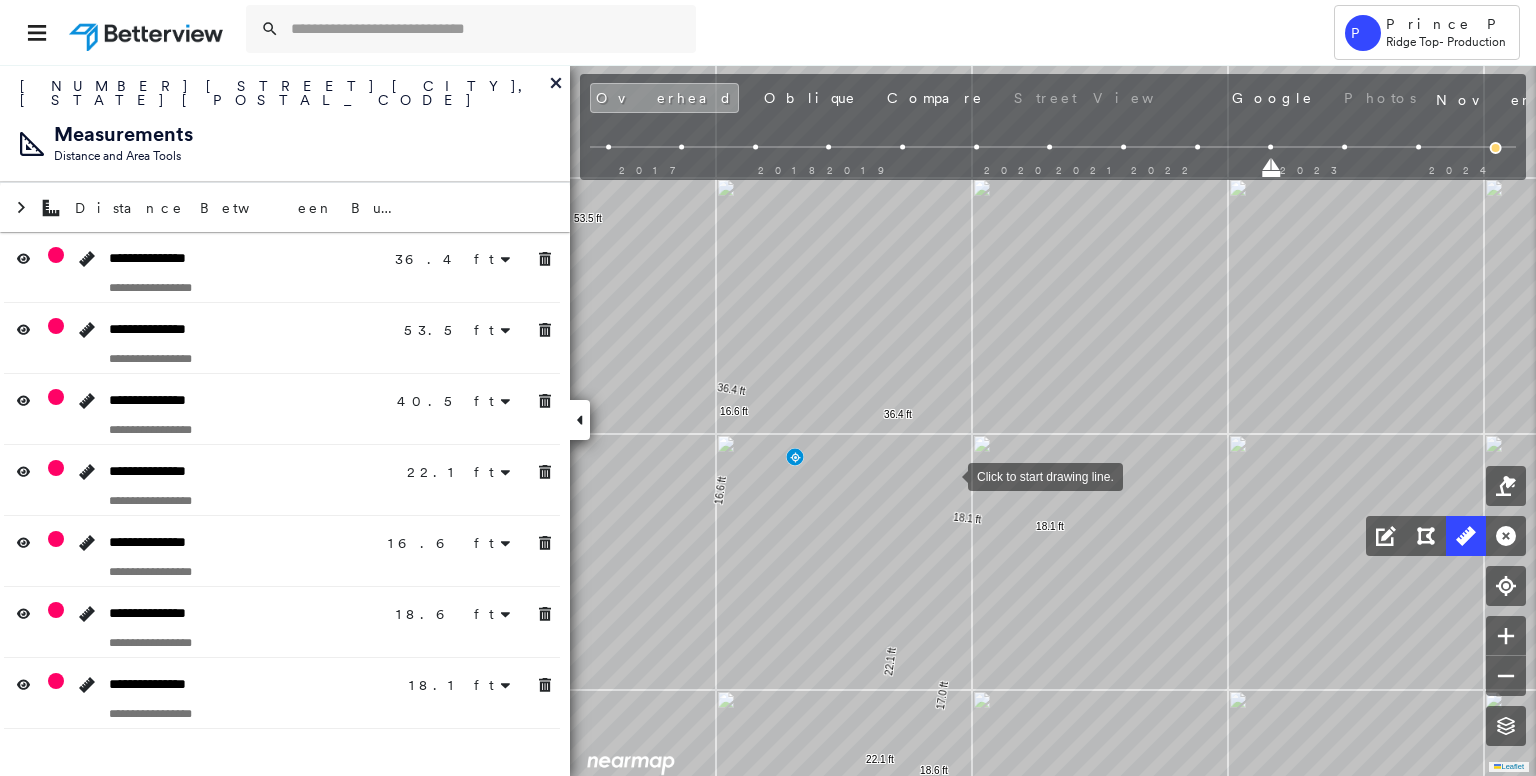 drag, startPoint x: 937, startPoint y: 399, endPoint x: 969, endPoint y: 590, distance: 193.66208 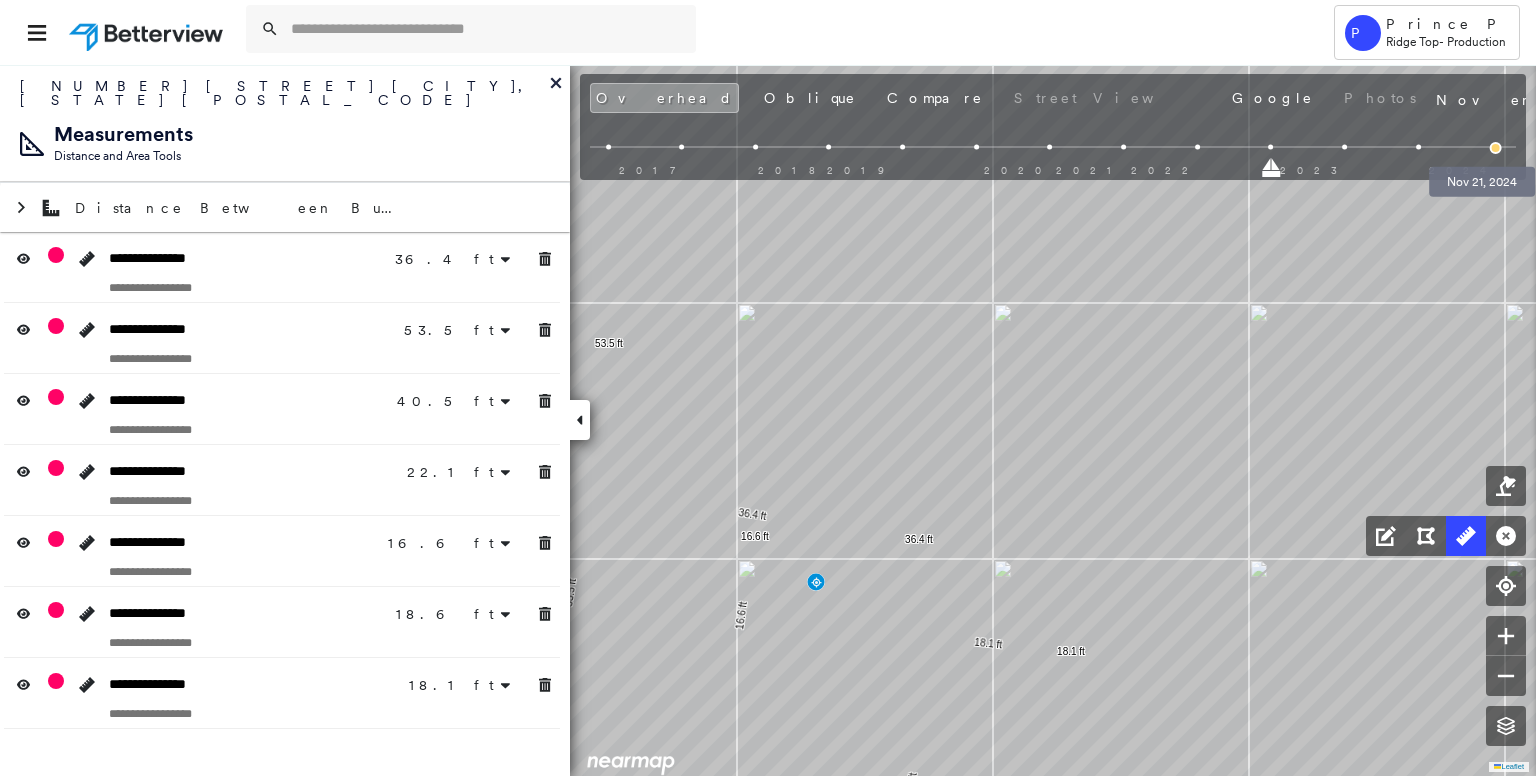 click at bounding box center [1496, 148] 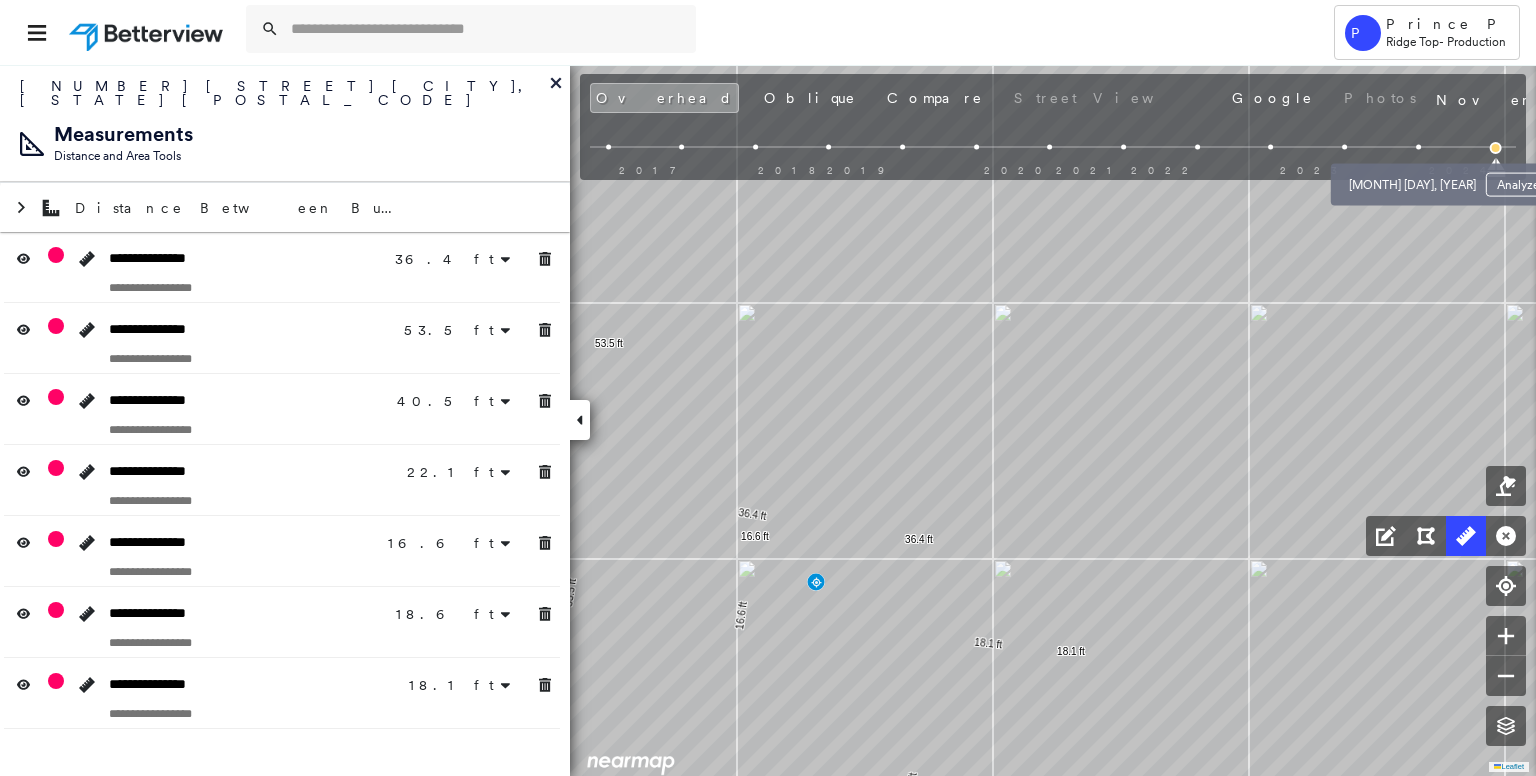 click at bounding box center [1418, 147] 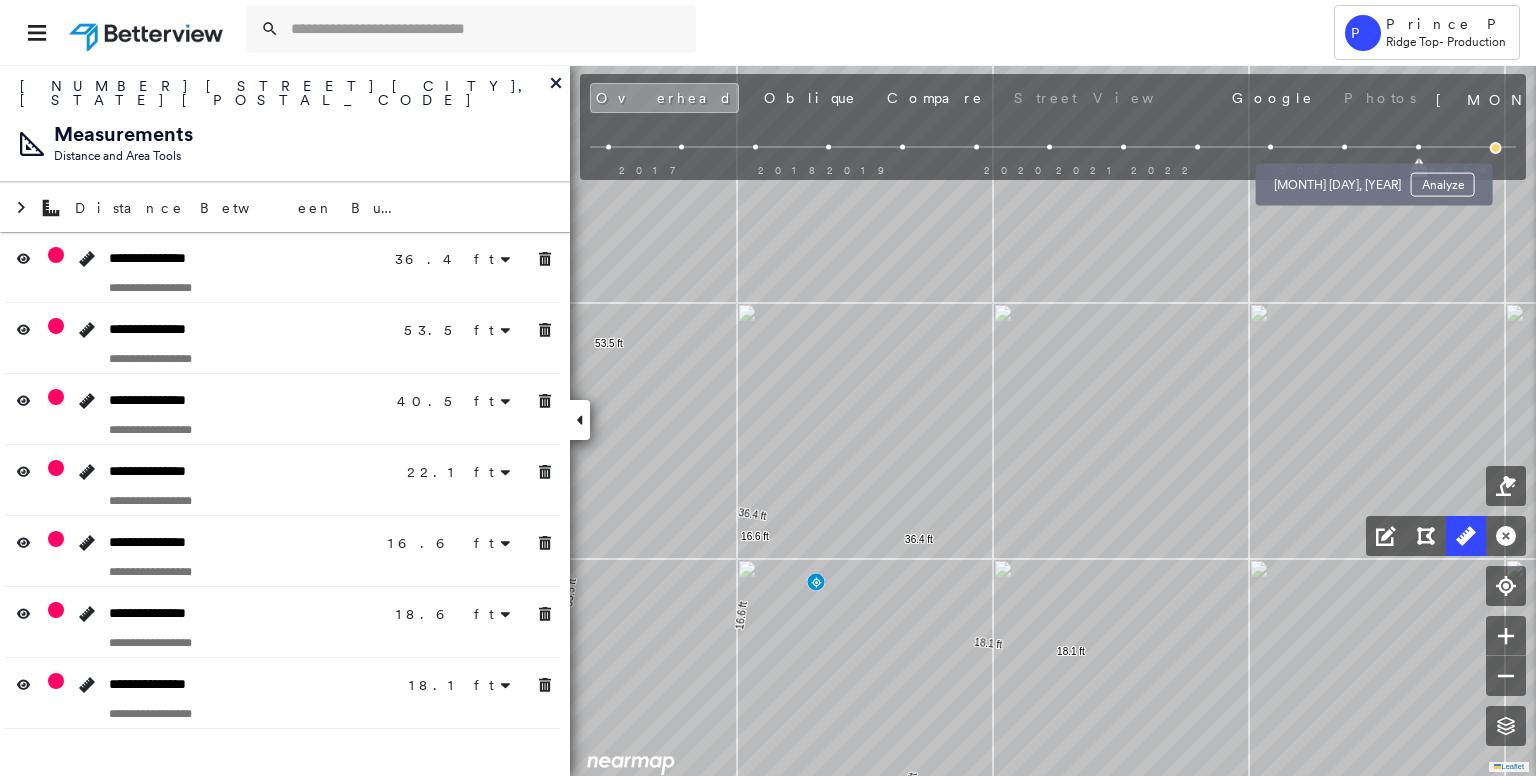 click at bounding box center [1344, 147] 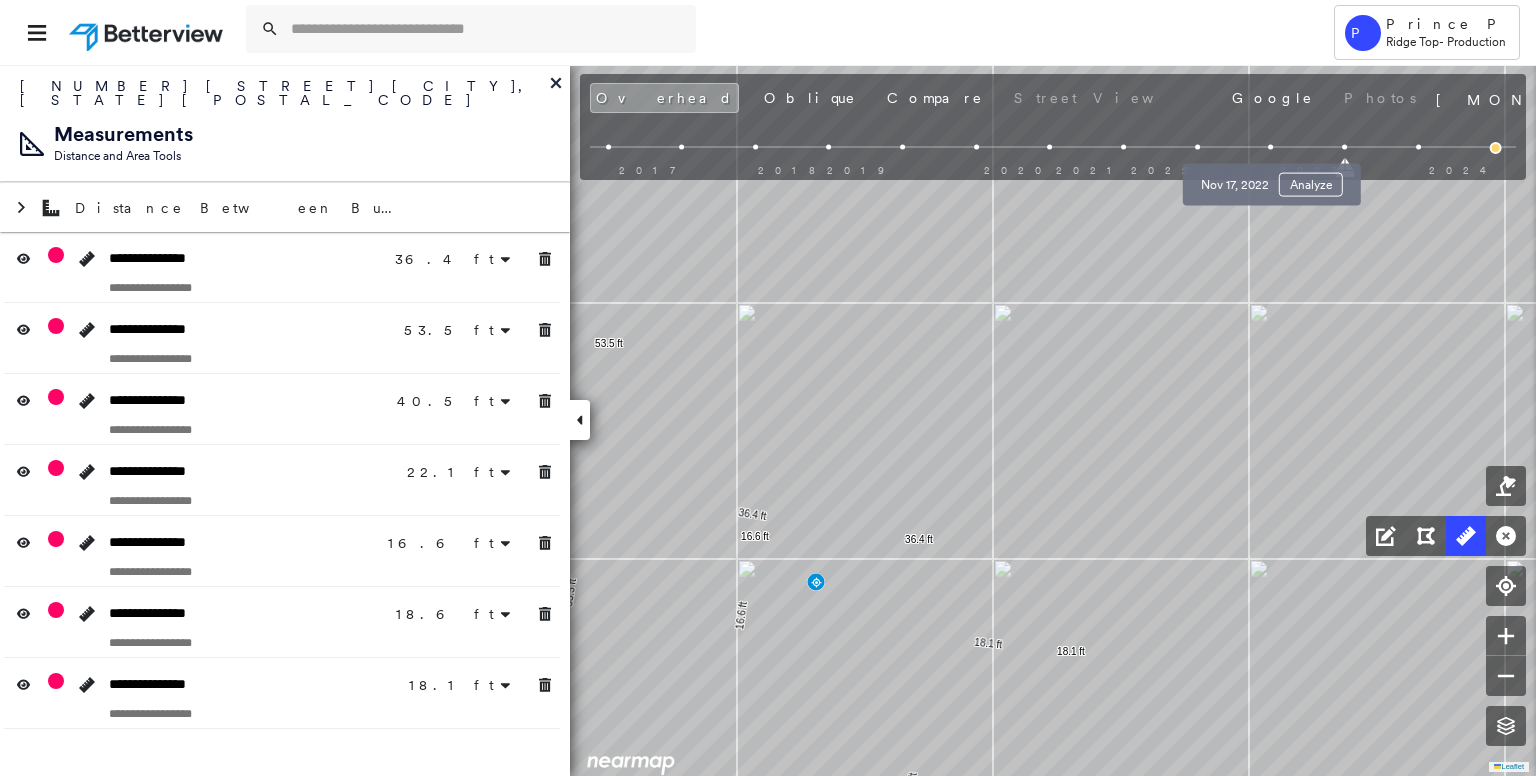 click at bounding box center (1271, 147) 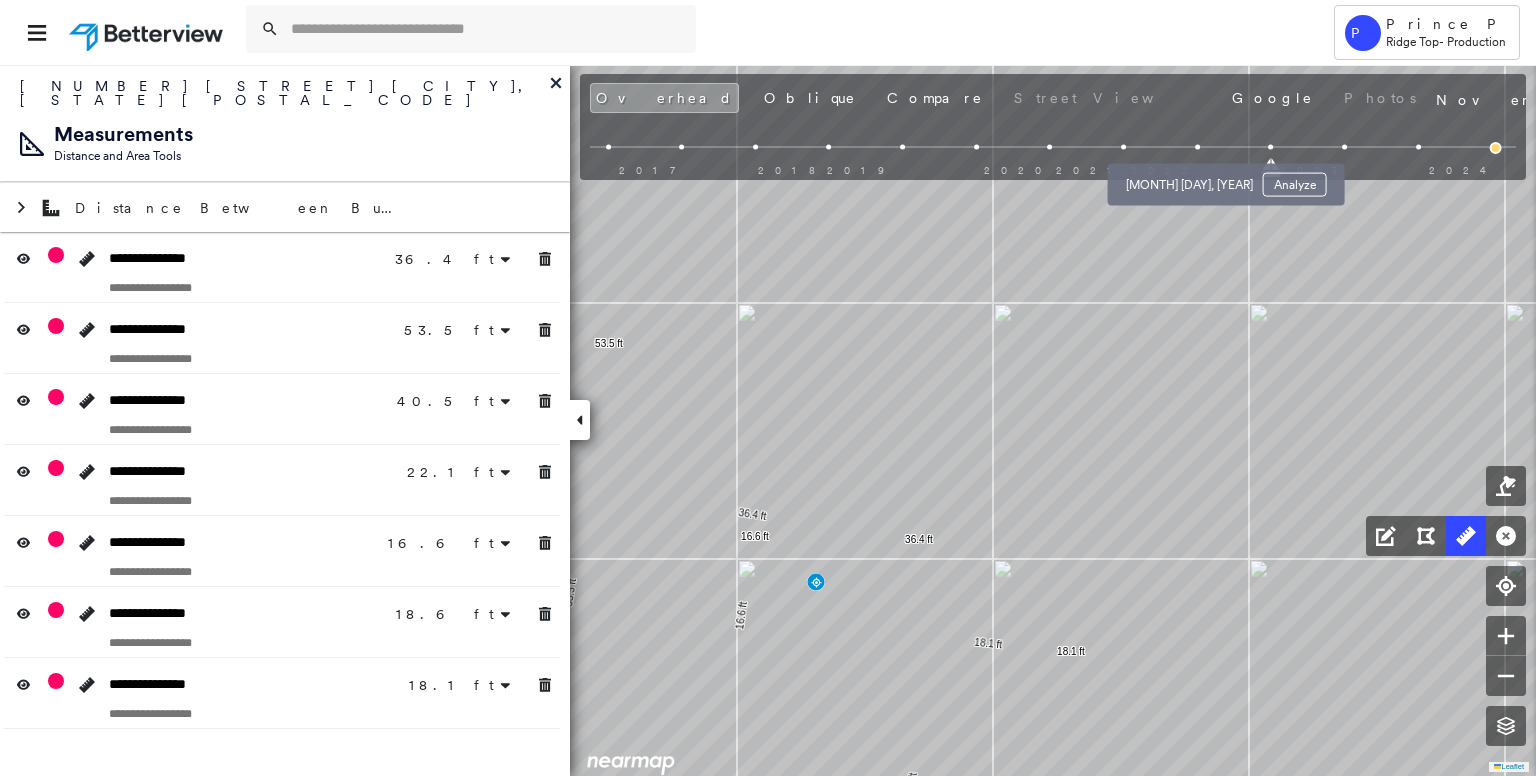 click at bounding box center [1197, 147] 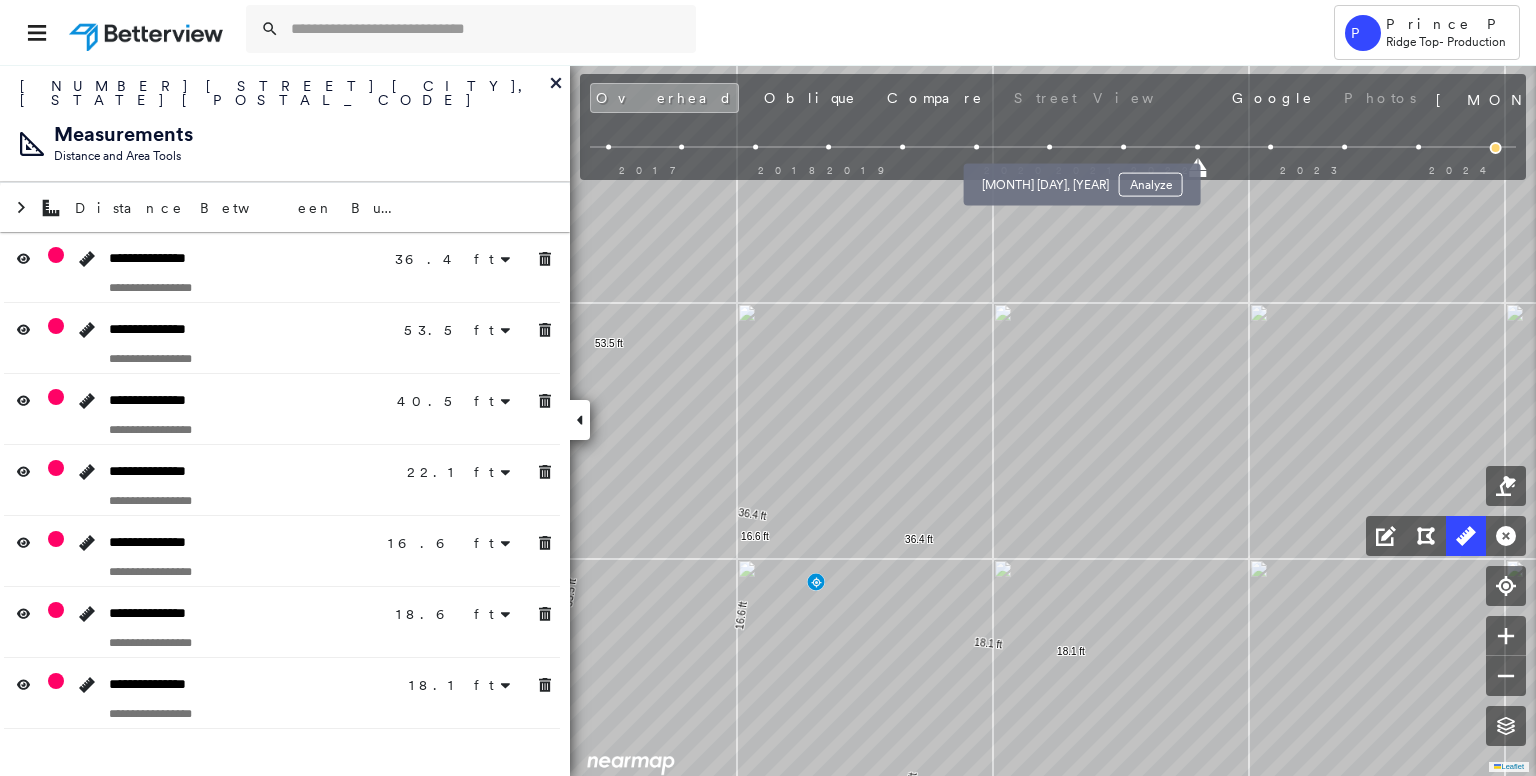click at bounding box center [1050, 147] 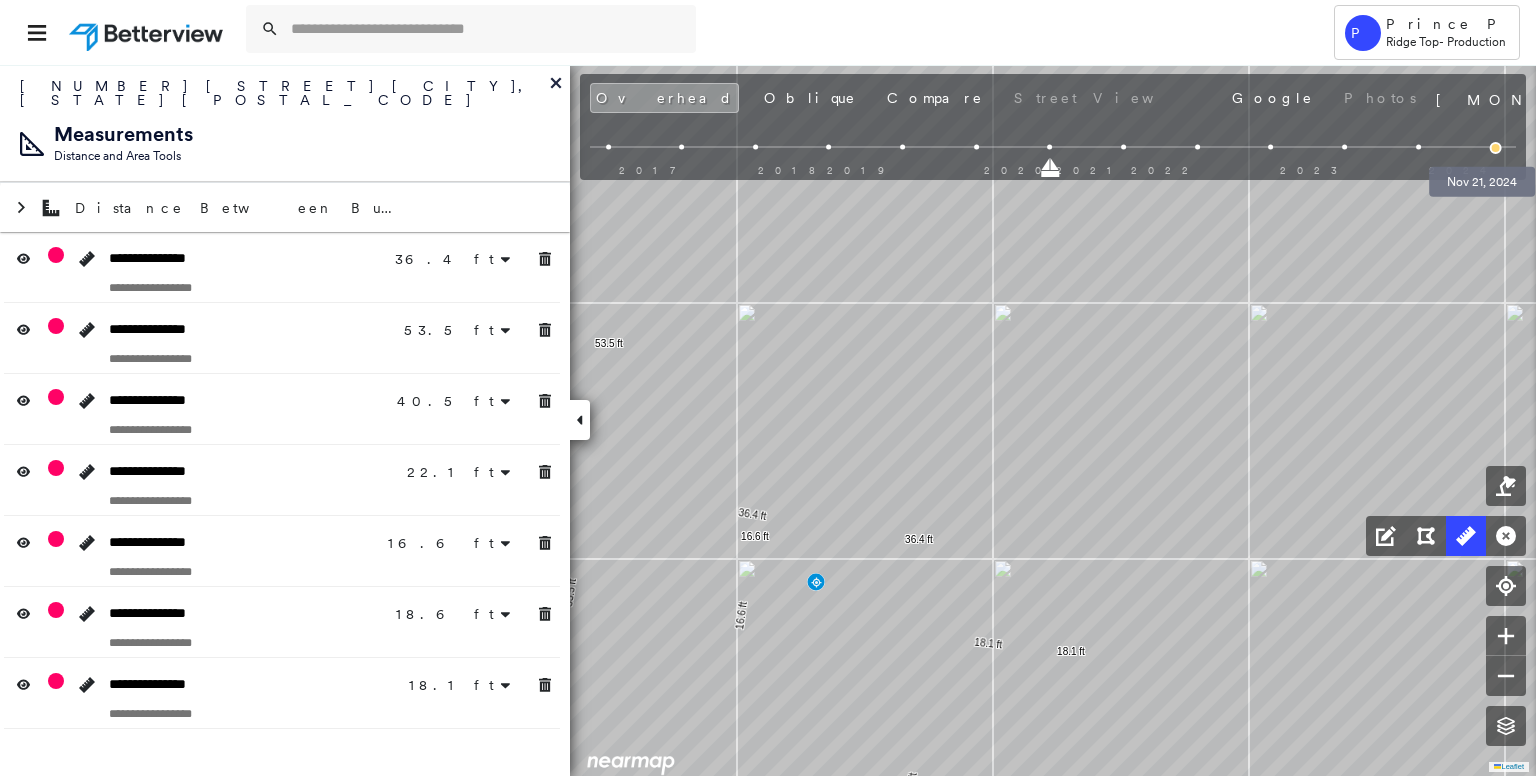 click at bounding box center (1496, 148) 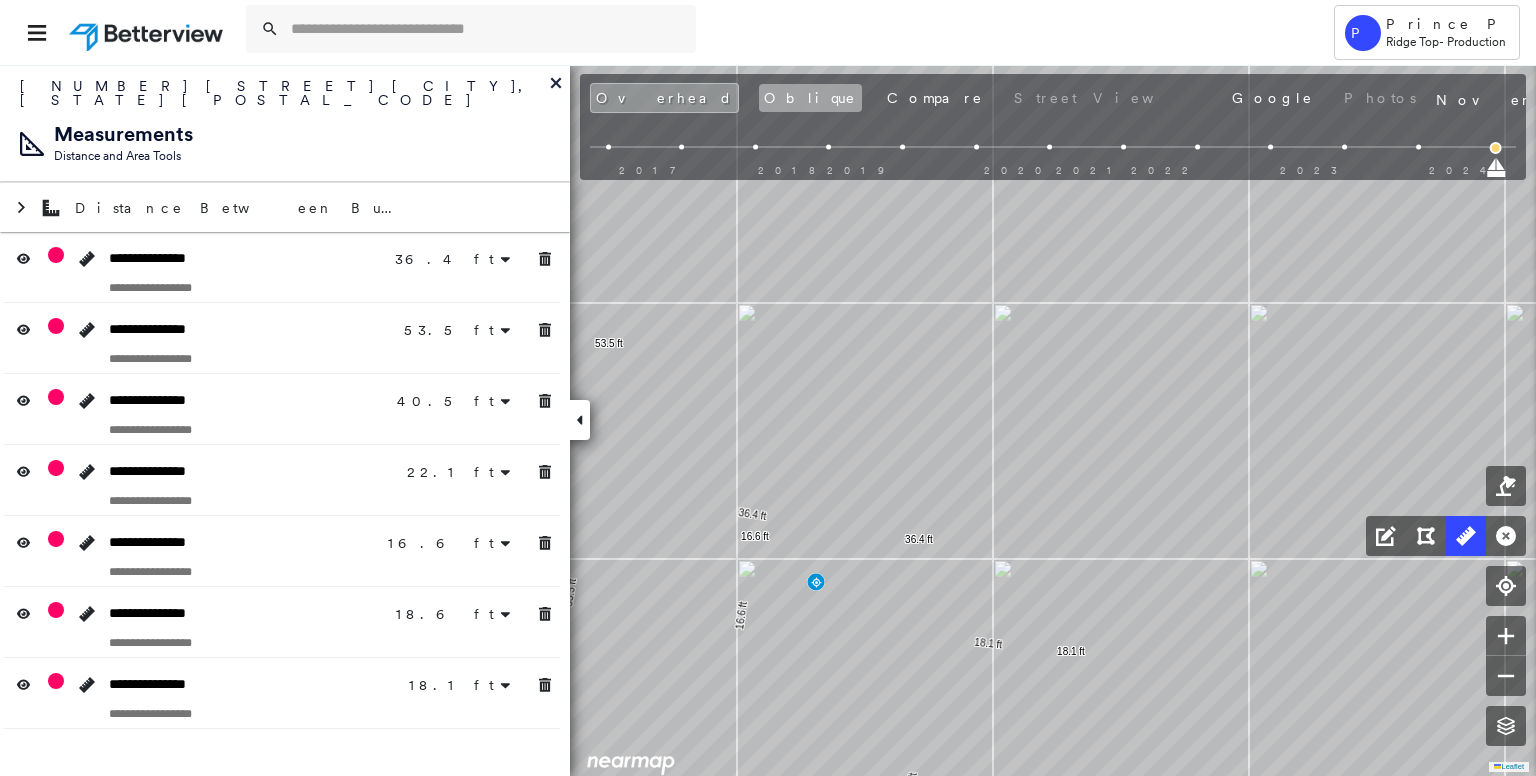 click on "Oblique" at bounding box center (810, 98) 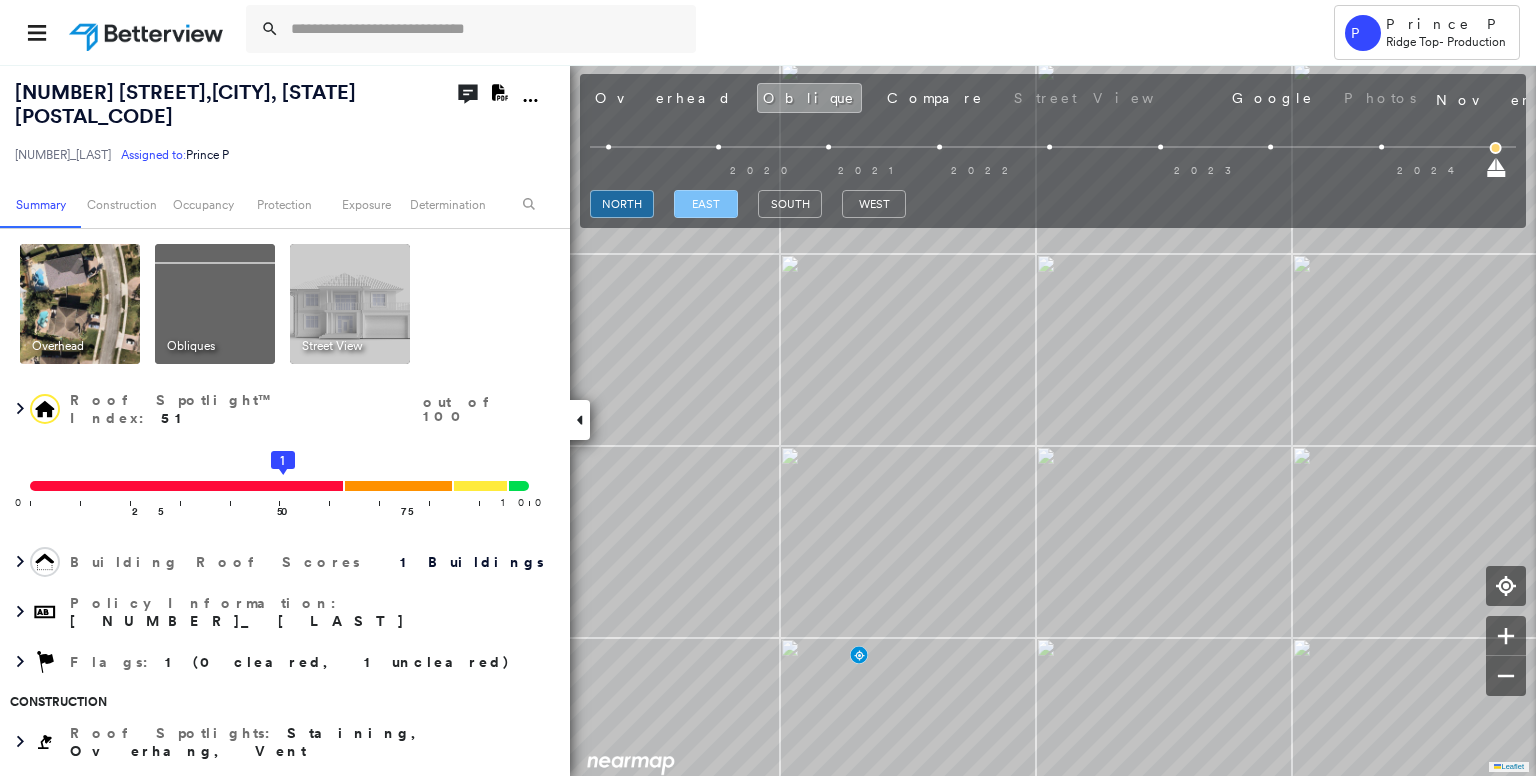 click on "east" at bounding box center [706, 204] 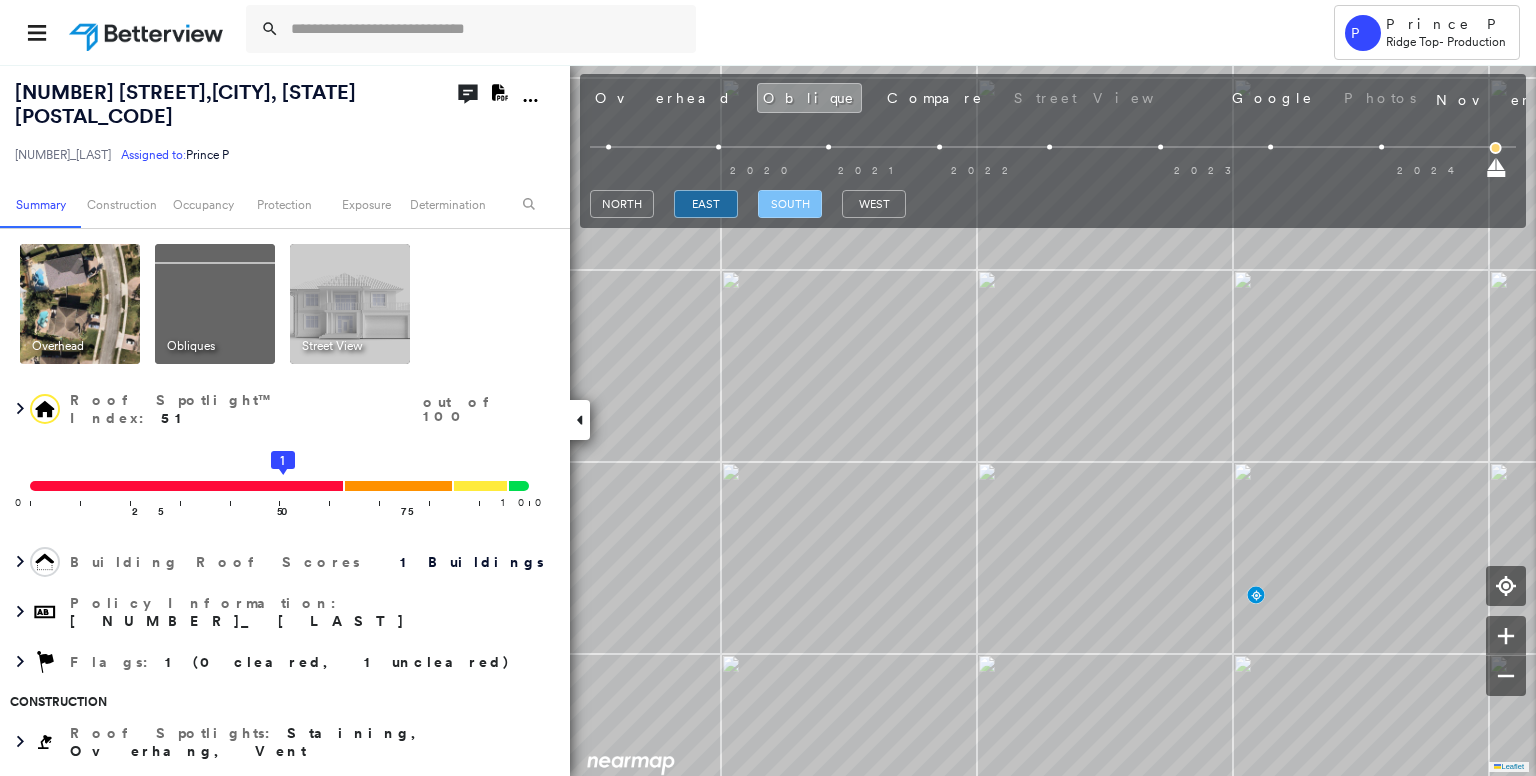 click on "south" at bounding box center (790, 204) 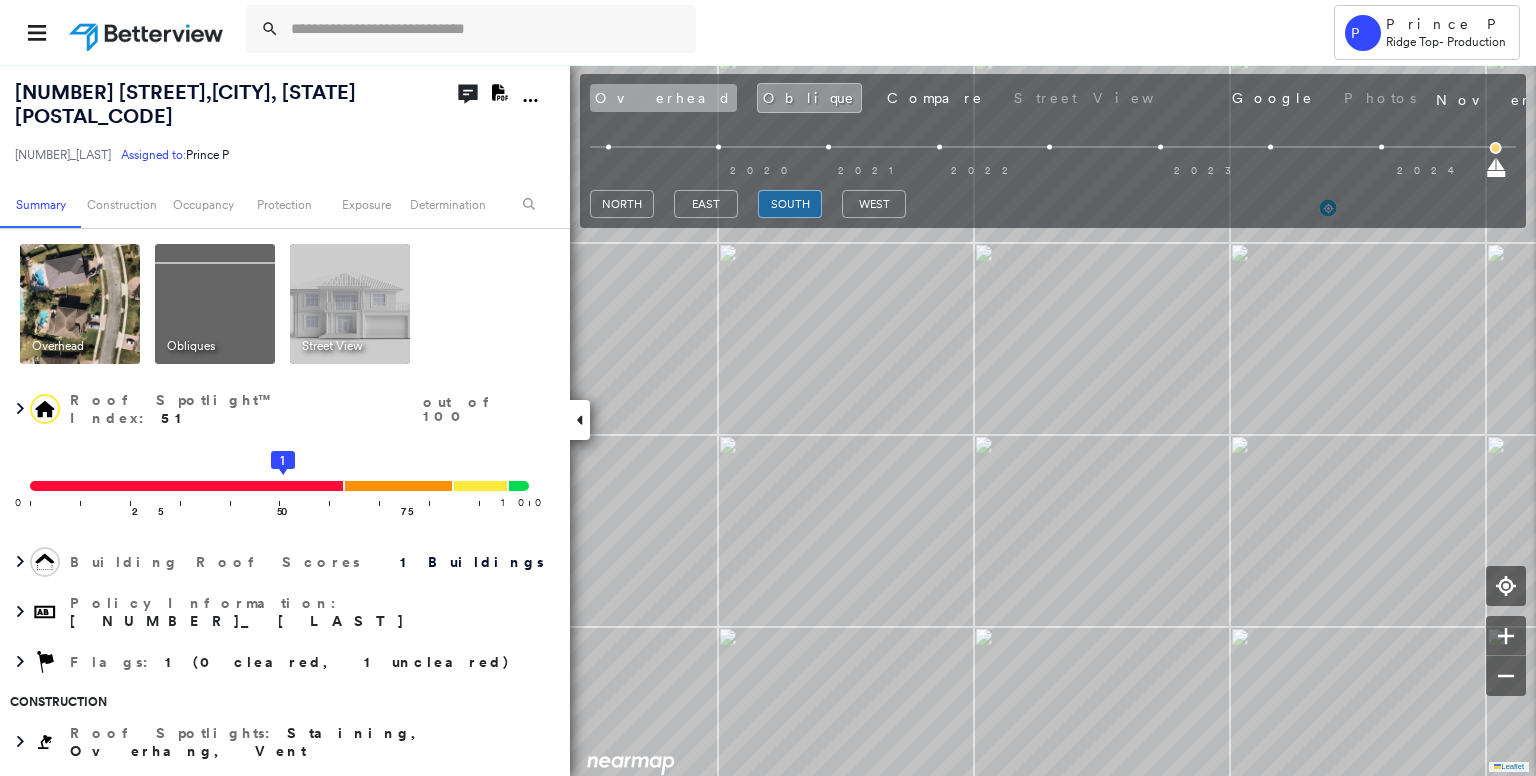 click on "Overhead" at bounding box center (663, 98) 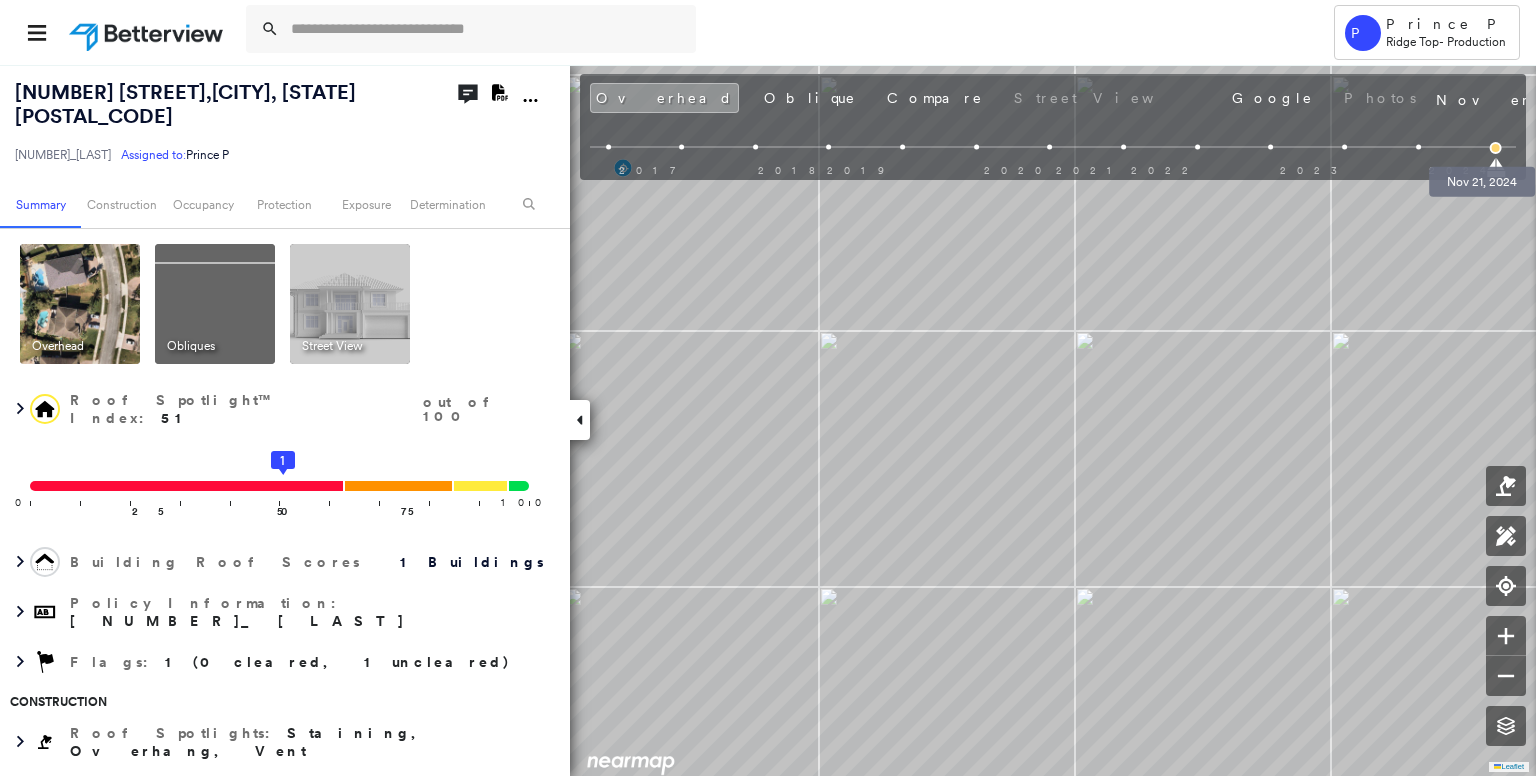 click at bounding box center (1496, 148) 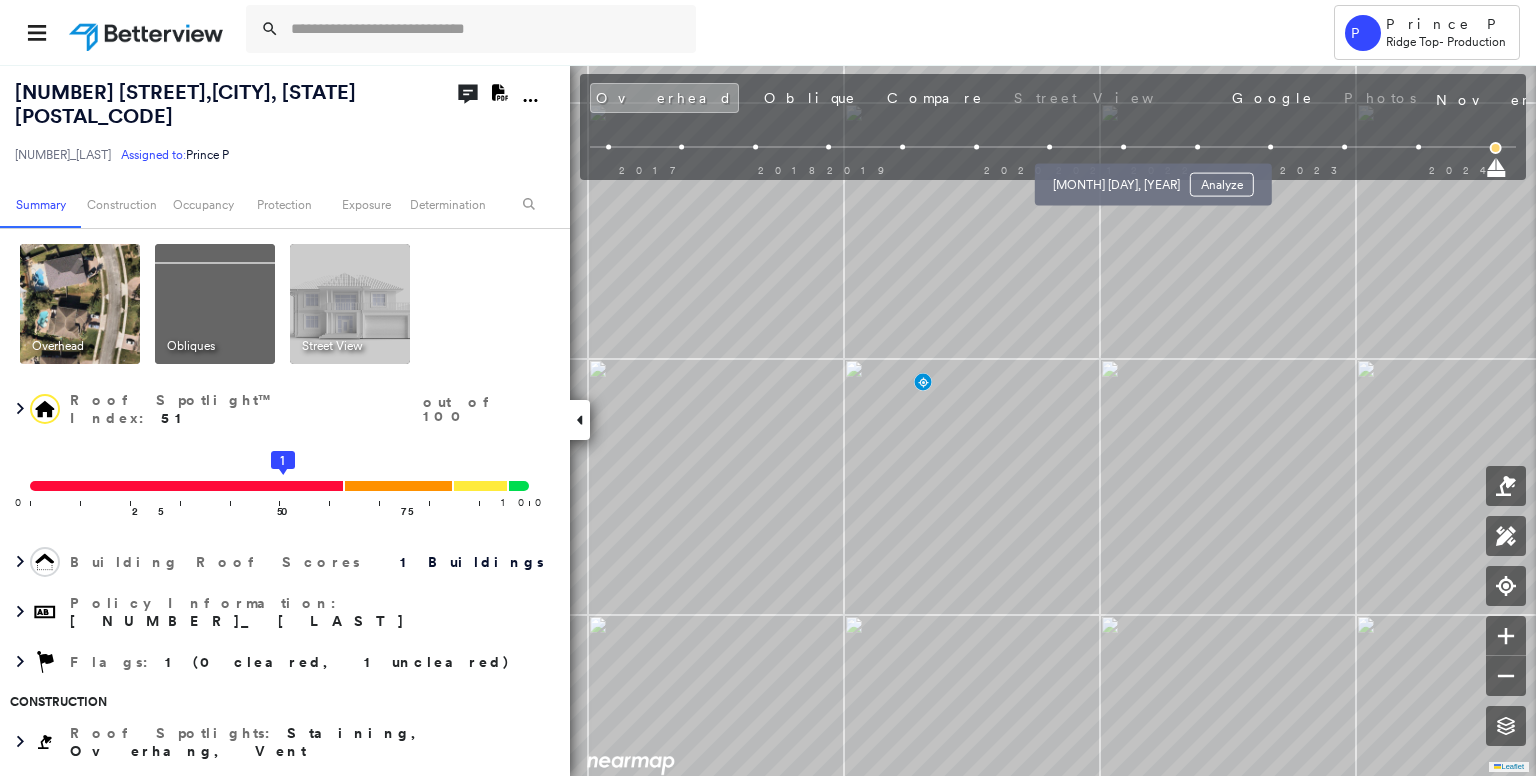 click at bounding box center [1123, 147] 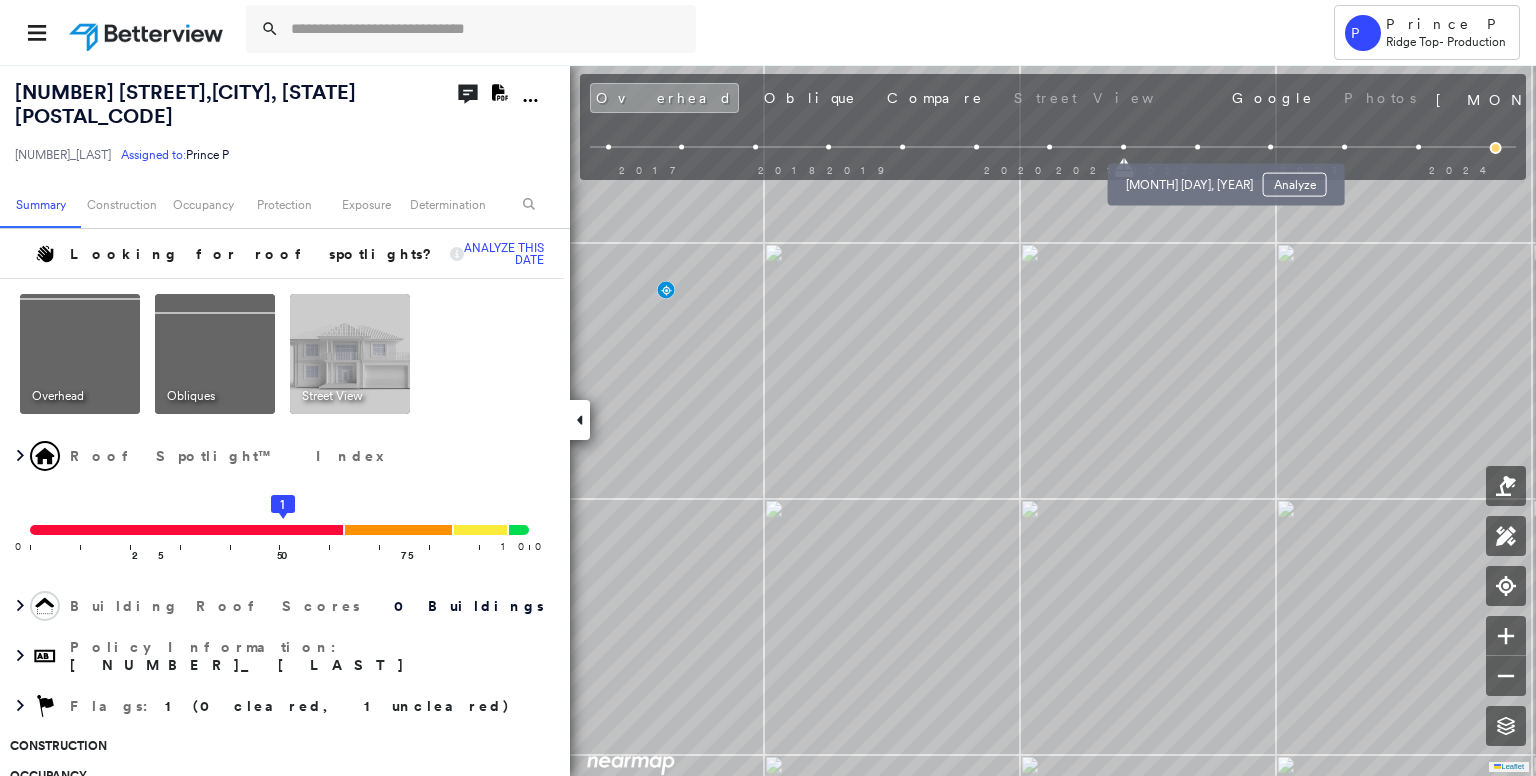 click at bounding box center [1197, 147] 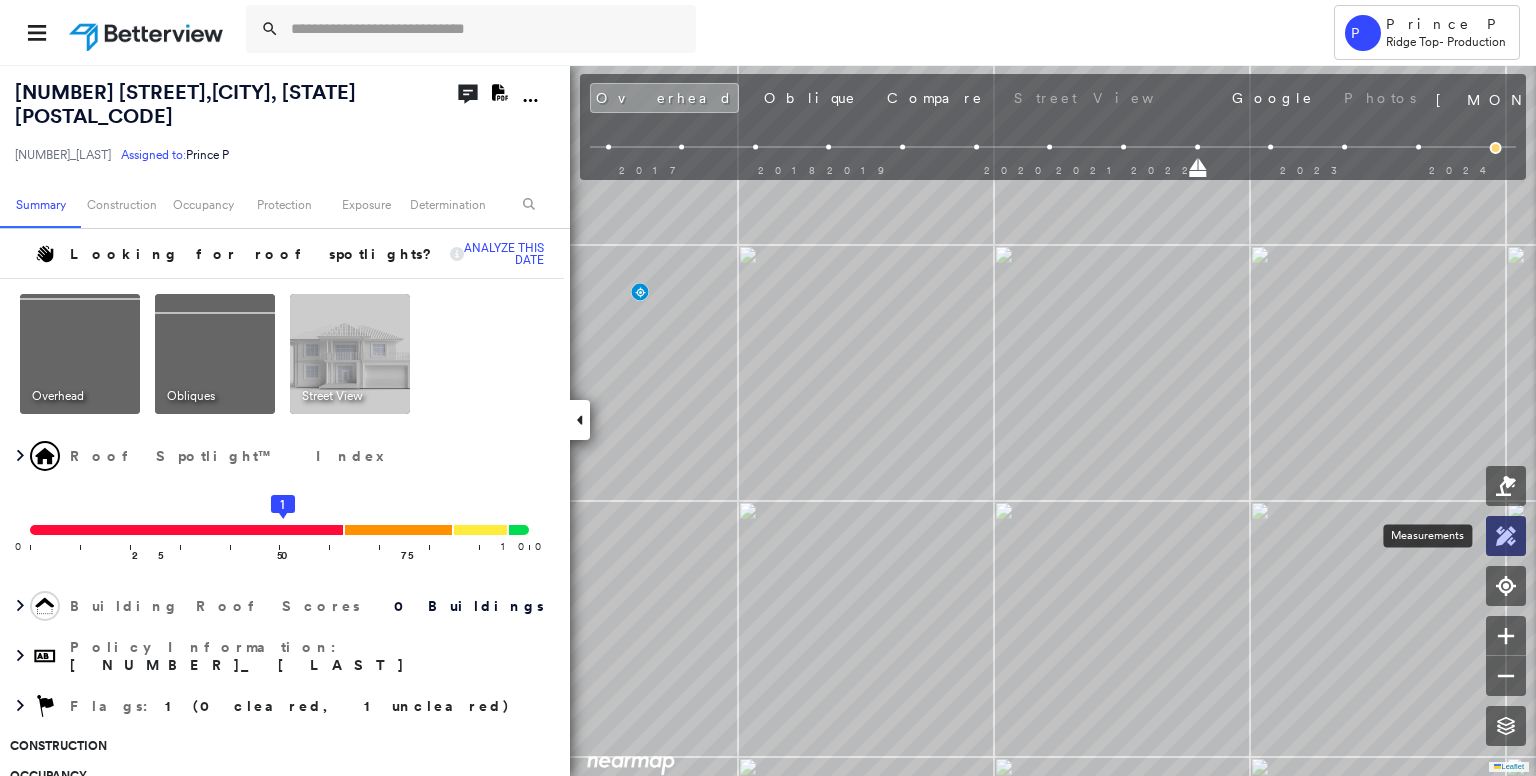 click 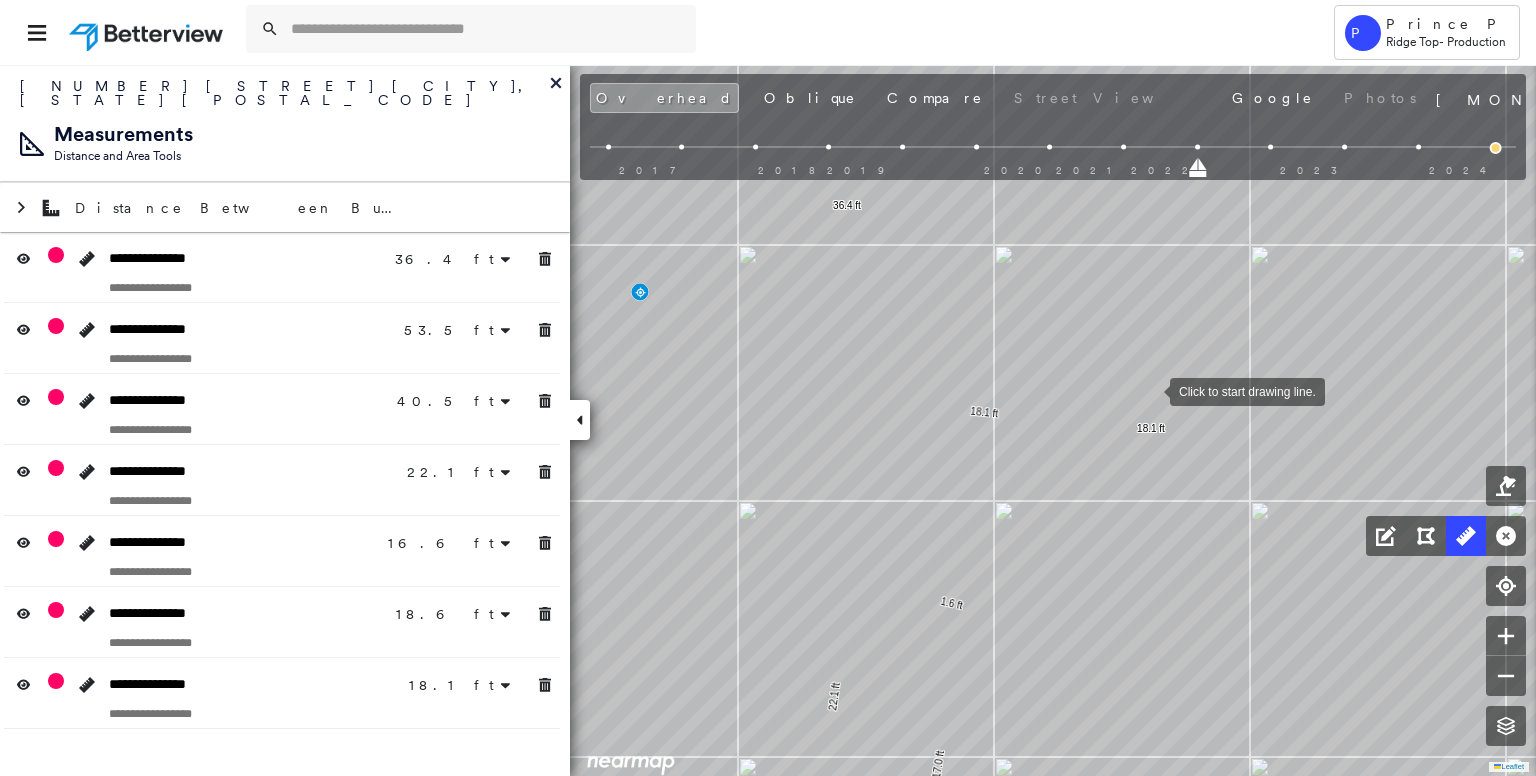 click at bounding box center (1150, 390) 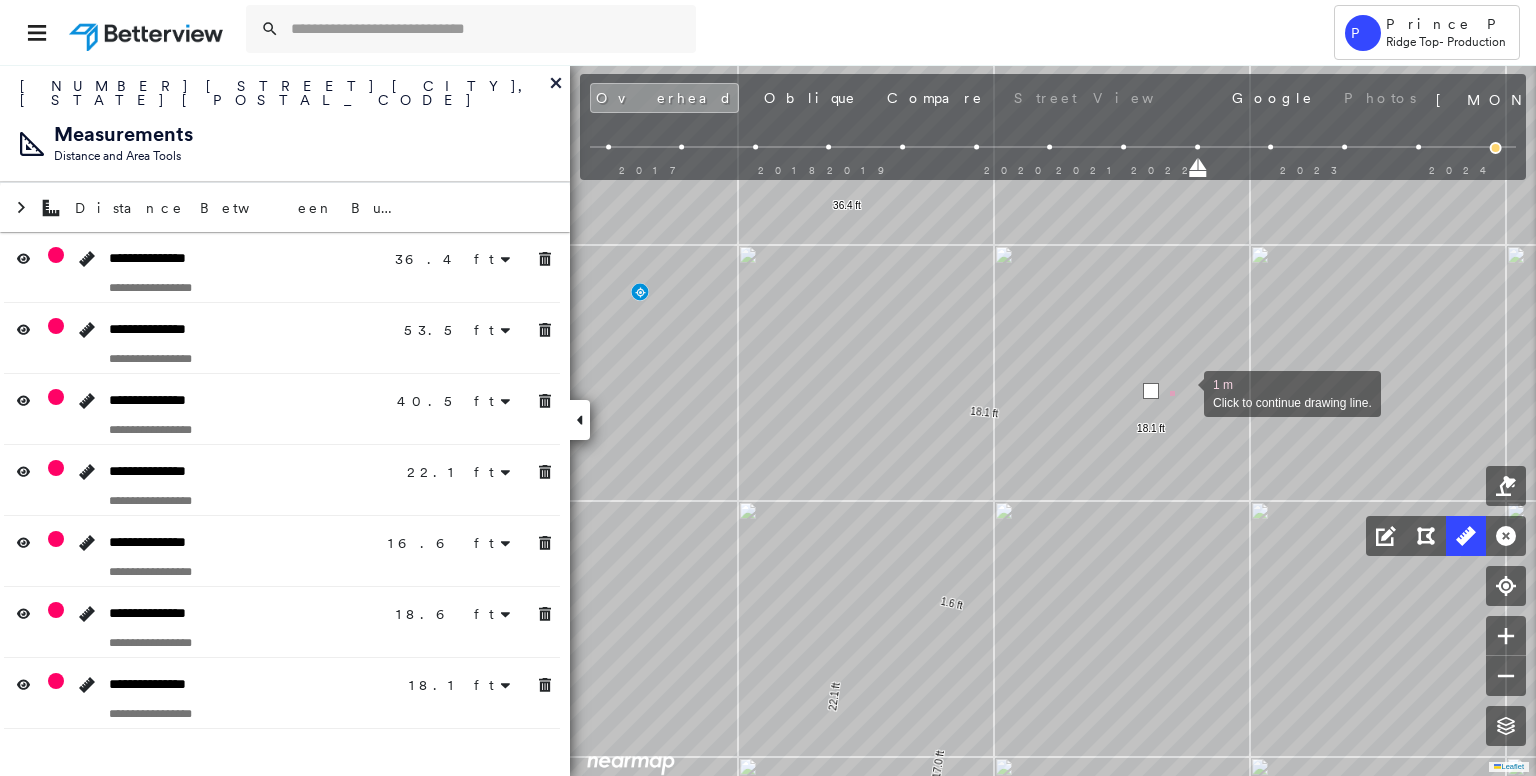 click at bounding box center [1184, 392] 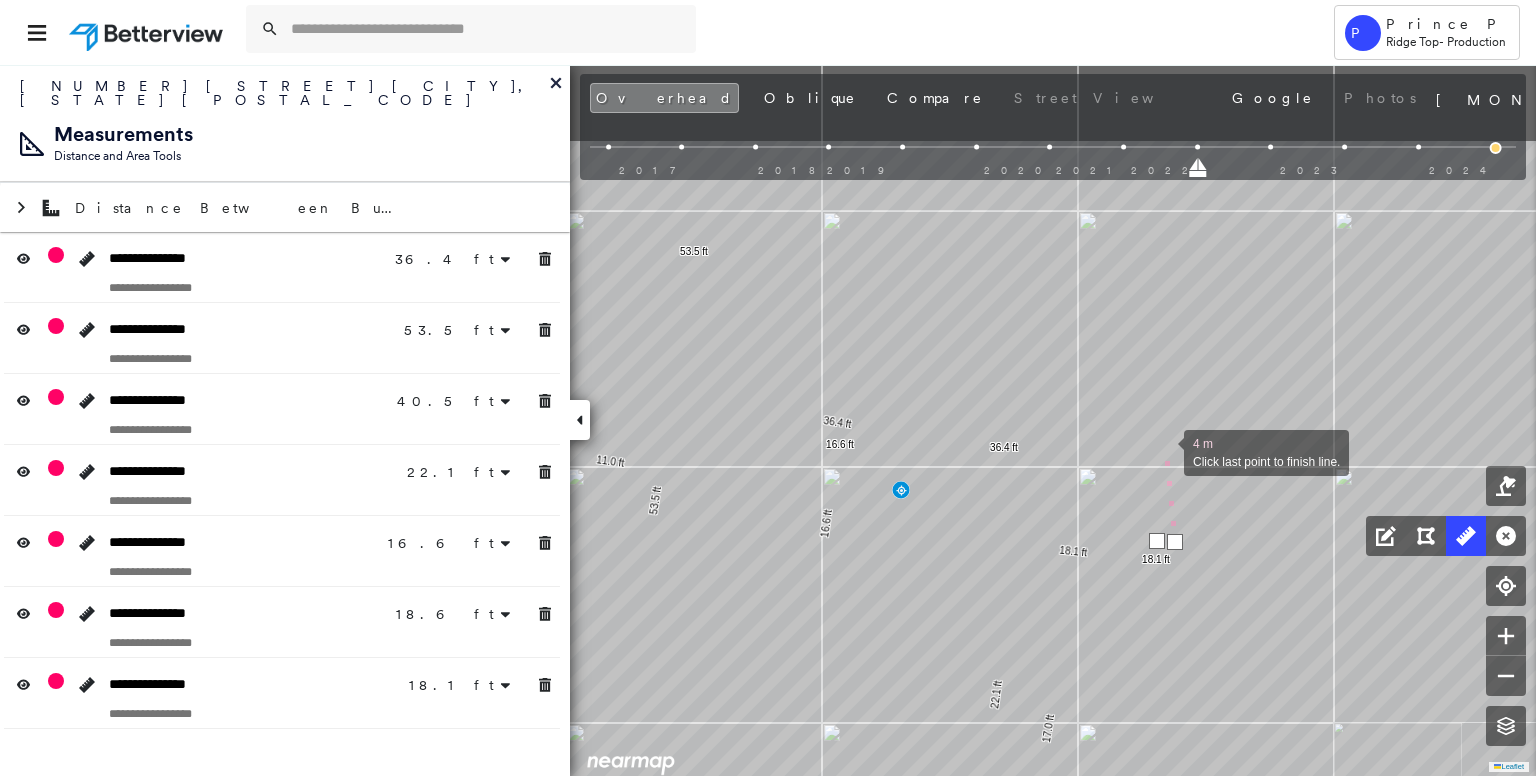 drag, startPoint x: 1177, startPoint y: 298, endPoint x: 1163, endPoint y: 437, distance: 139.70326 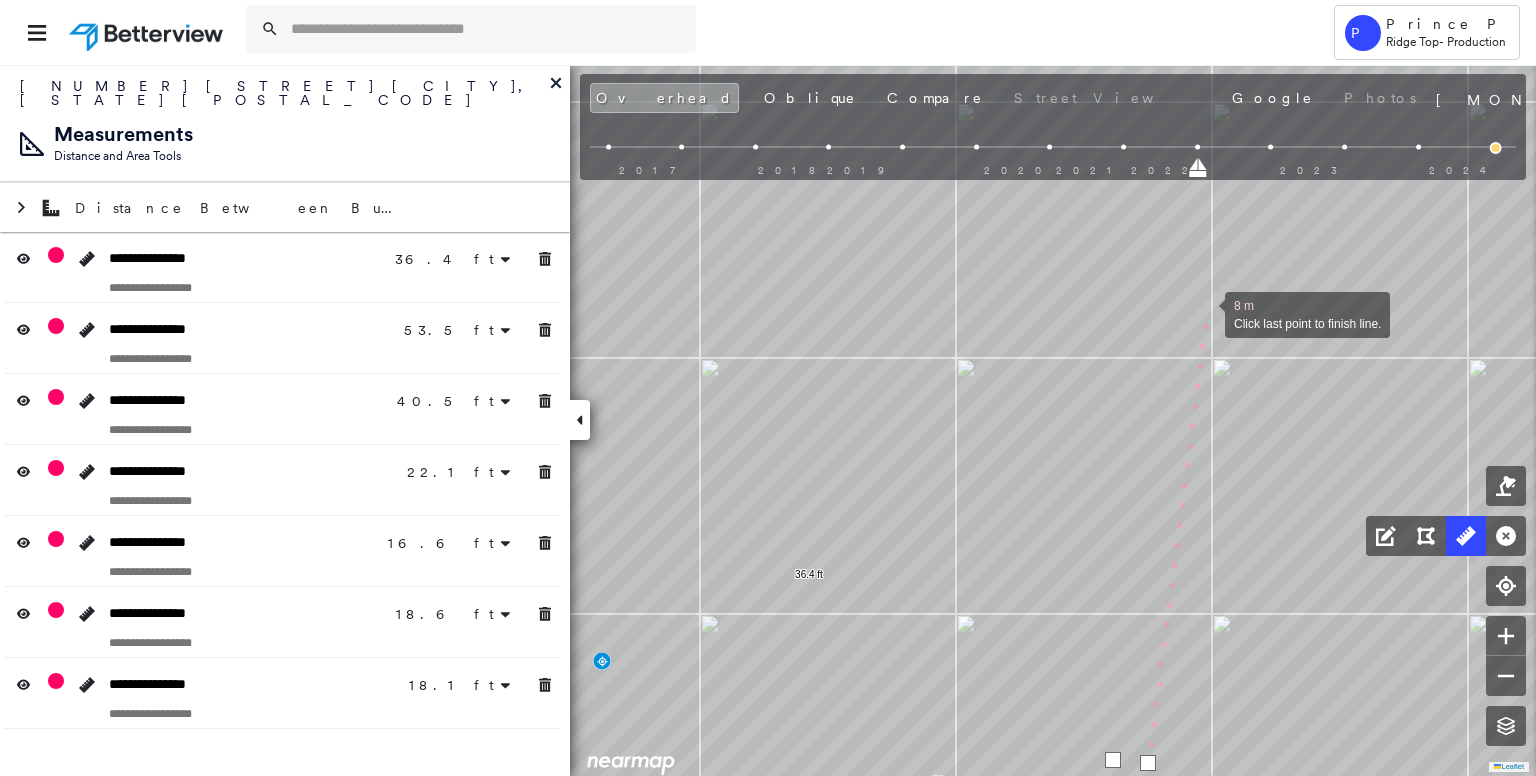 click at bounding box center (1205, 313) 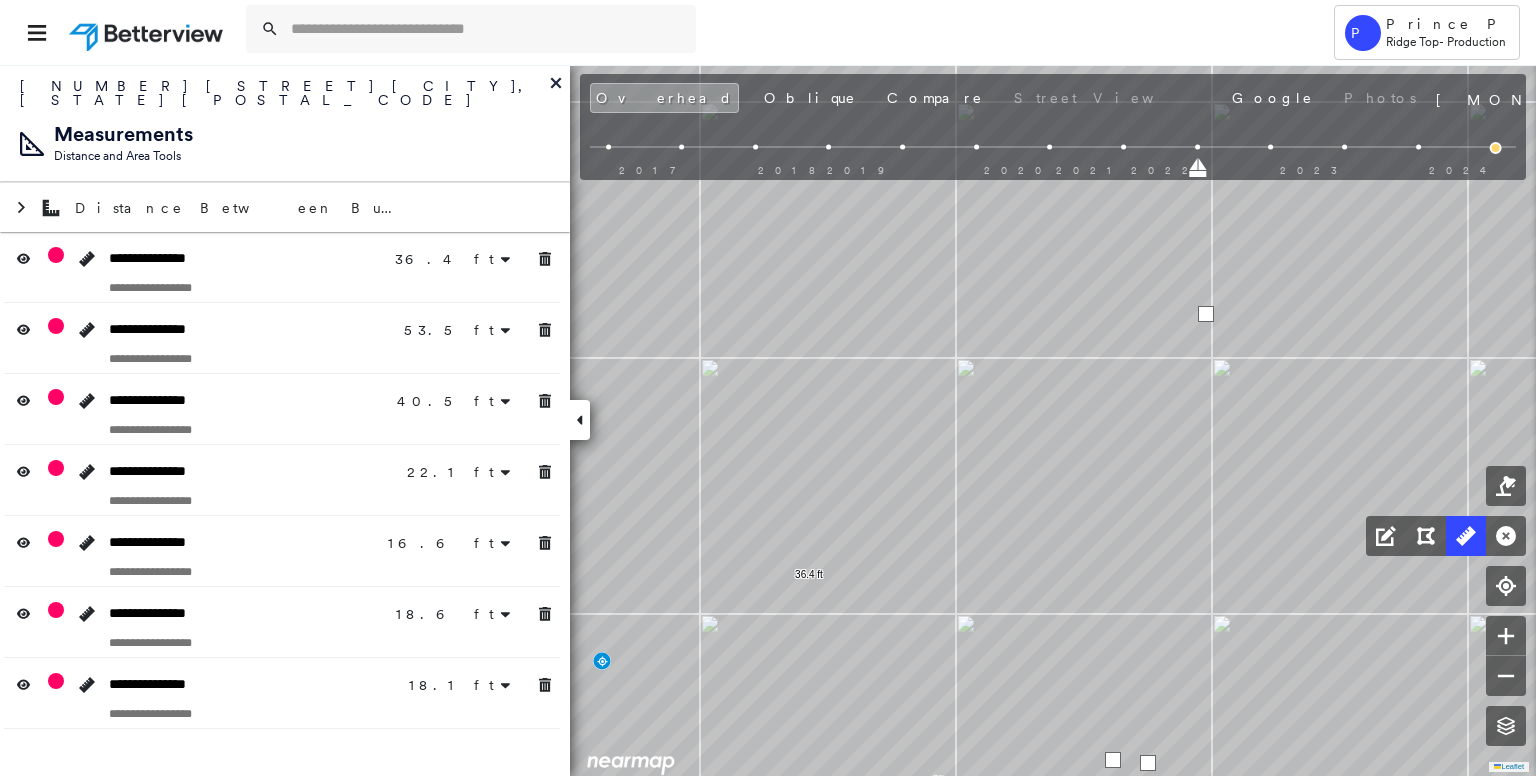 click at bounding box center [1206, 314] 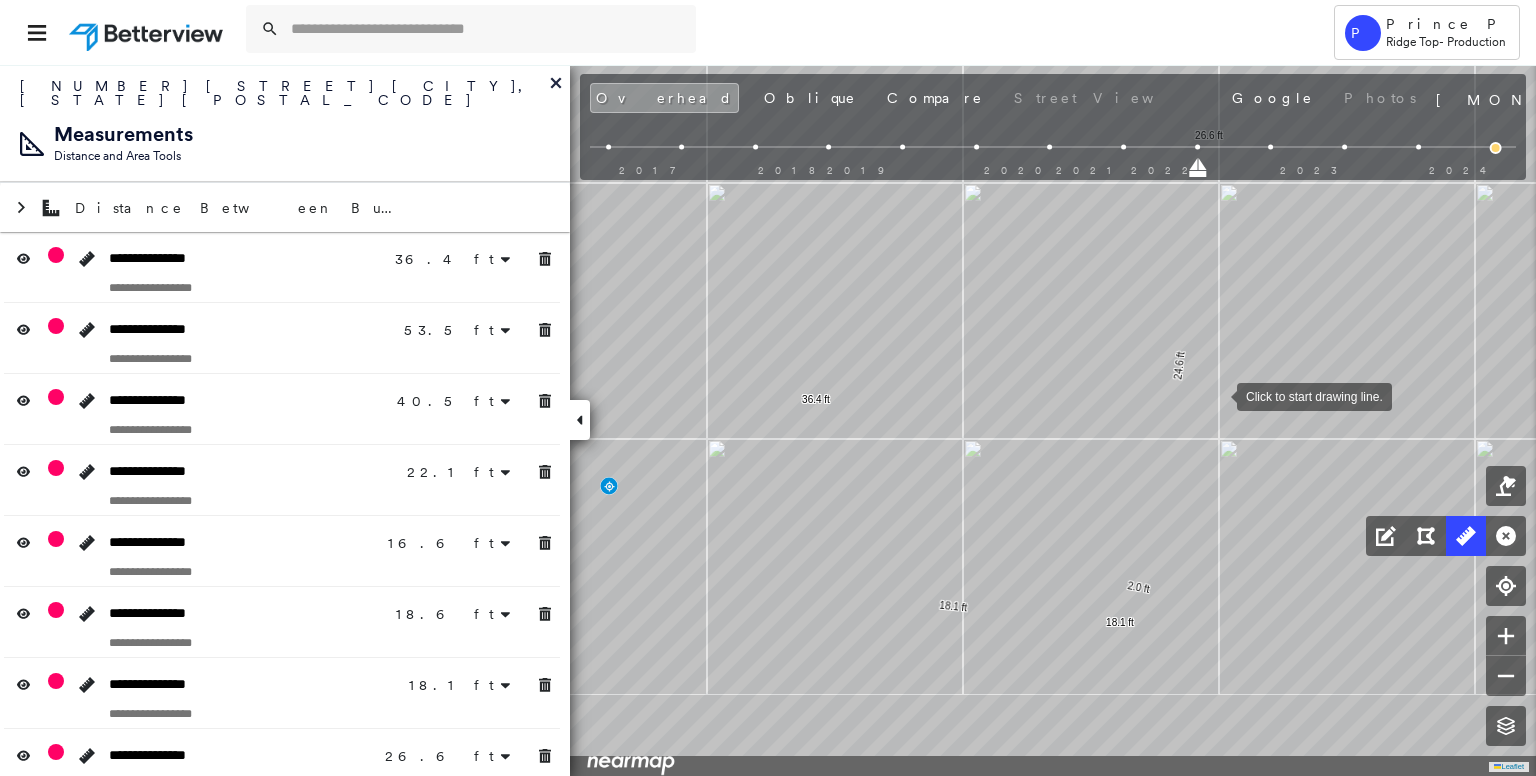 drag, startPoint x: 1216, startPoint y: 487, endPoint x: 1217, endPoint y: 396, distance: 91.00549 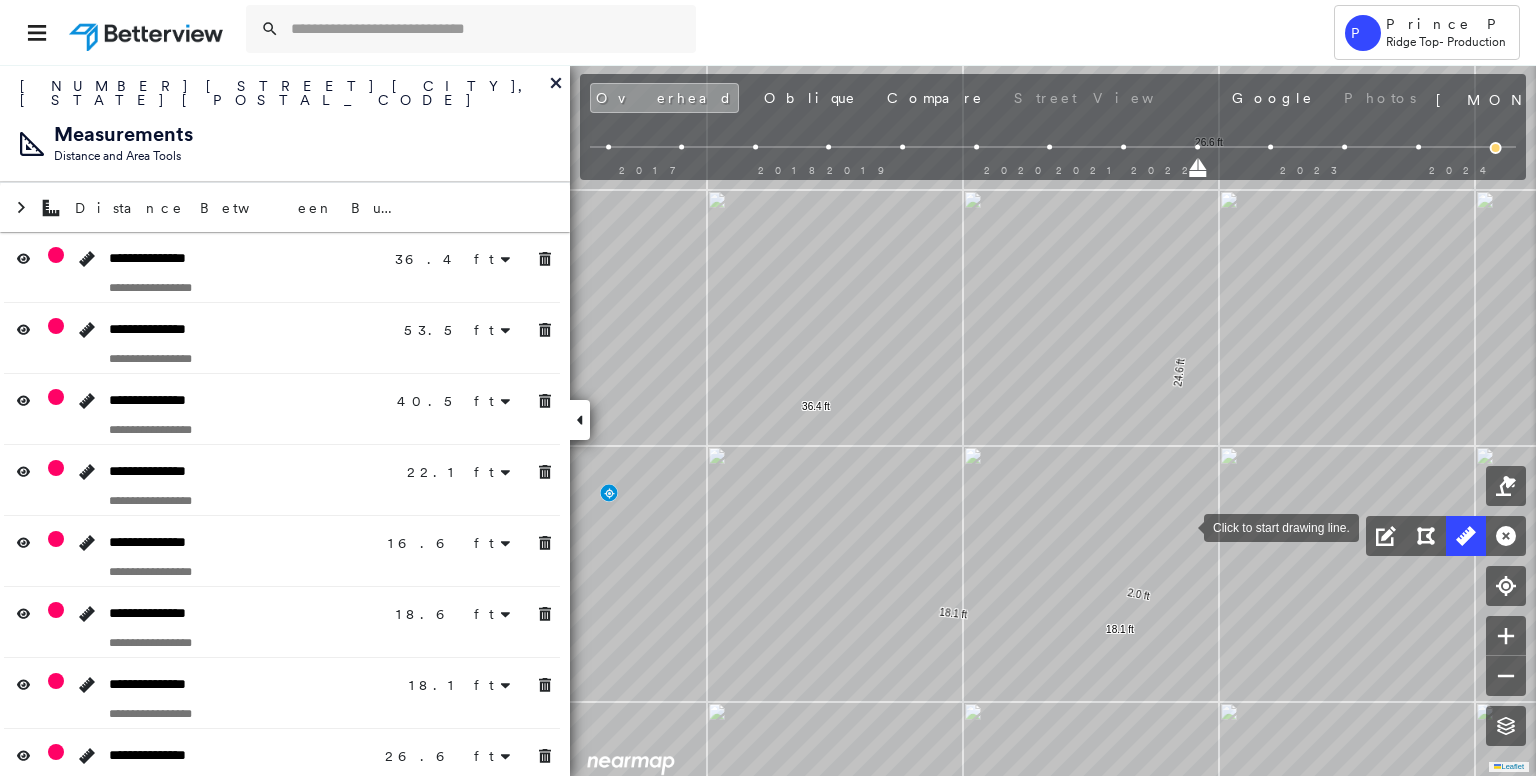 drag, startPoint x: 1184, startPoint y: 524, endPoint x: 1183, endPoint y: 577, distance: 53.009434 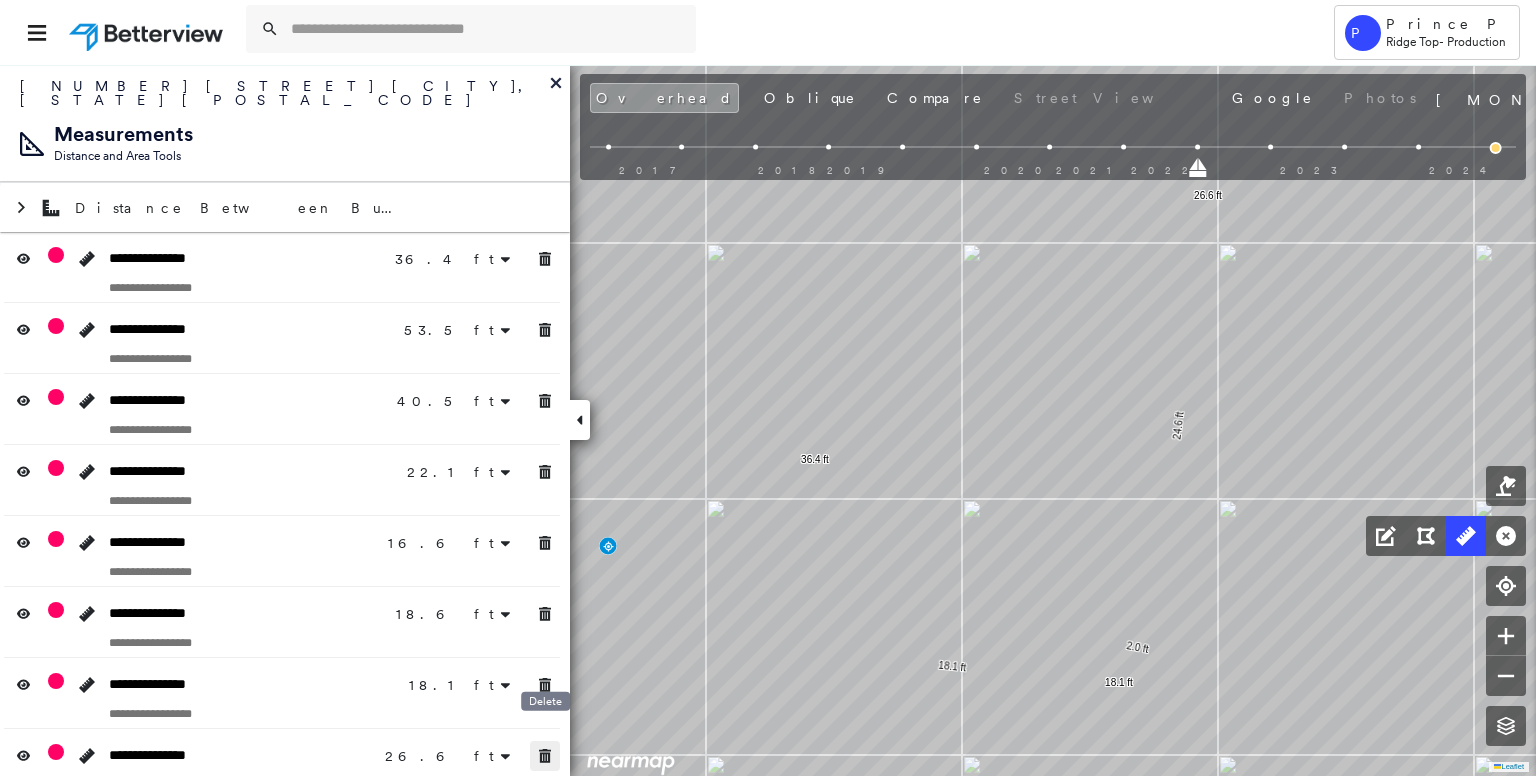 click at bounding box center [545, 756] 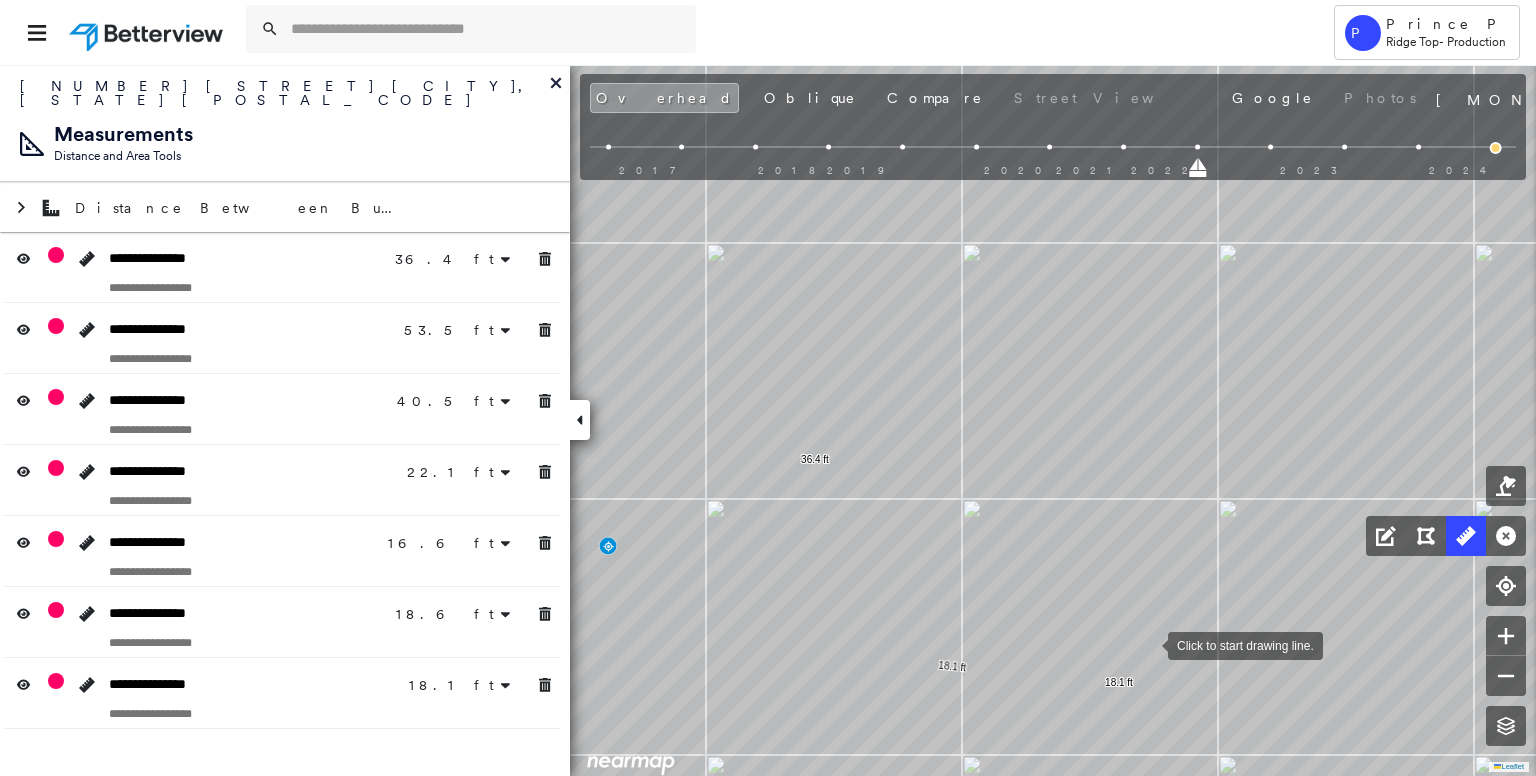 click at bounding box center [1148, 644] 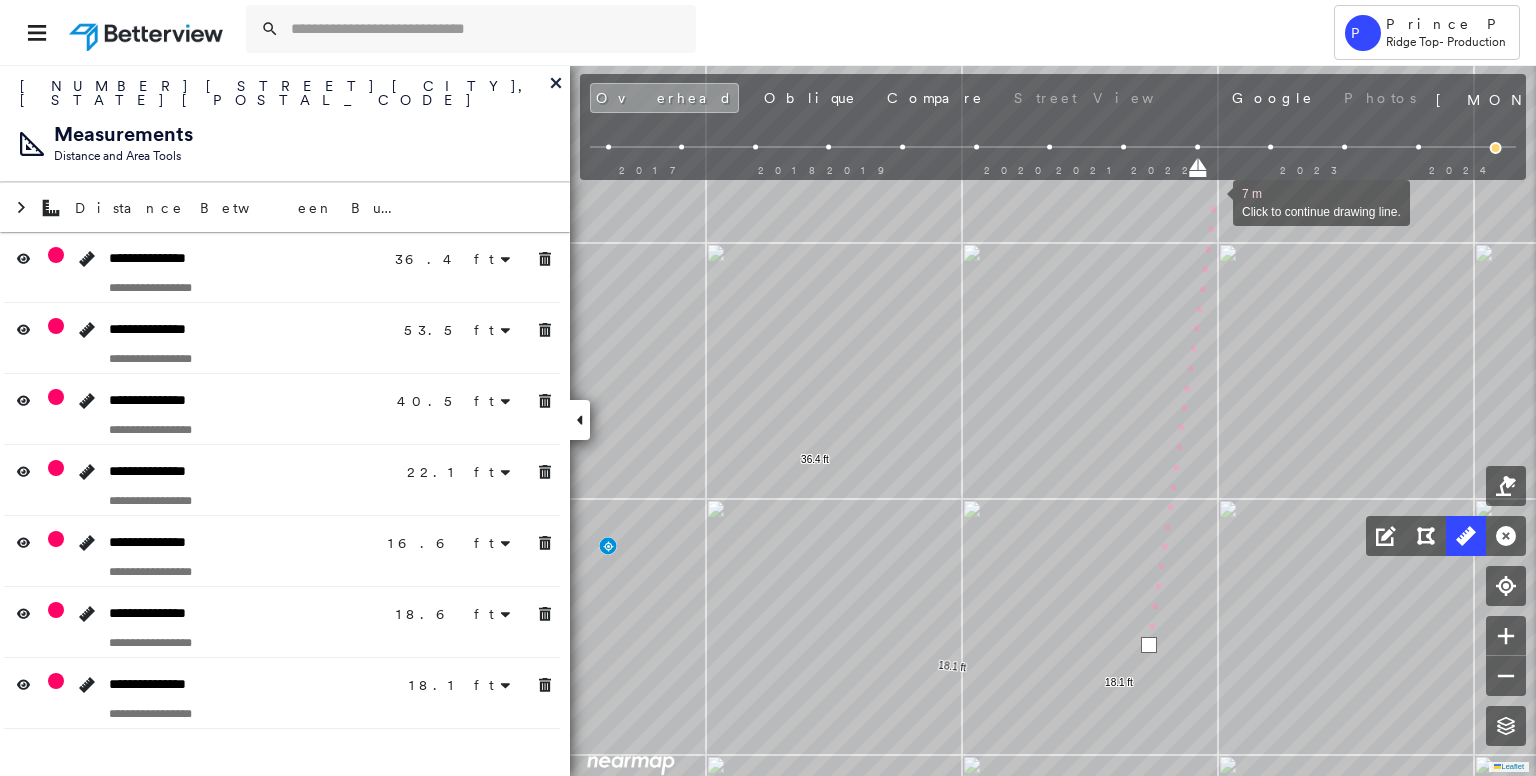 click at bounding box center [1213, 201] 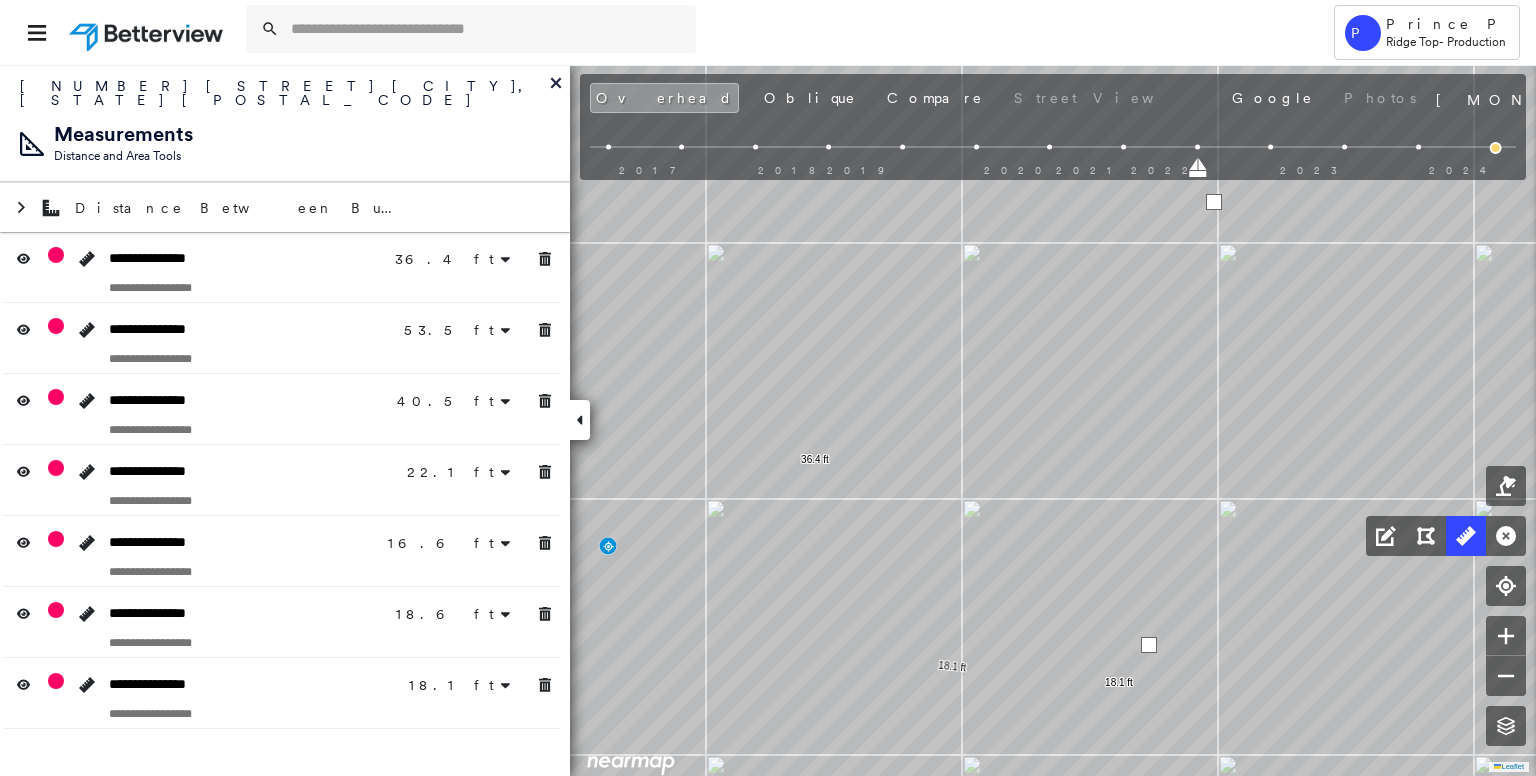 click at bounding box center [1214, 202] 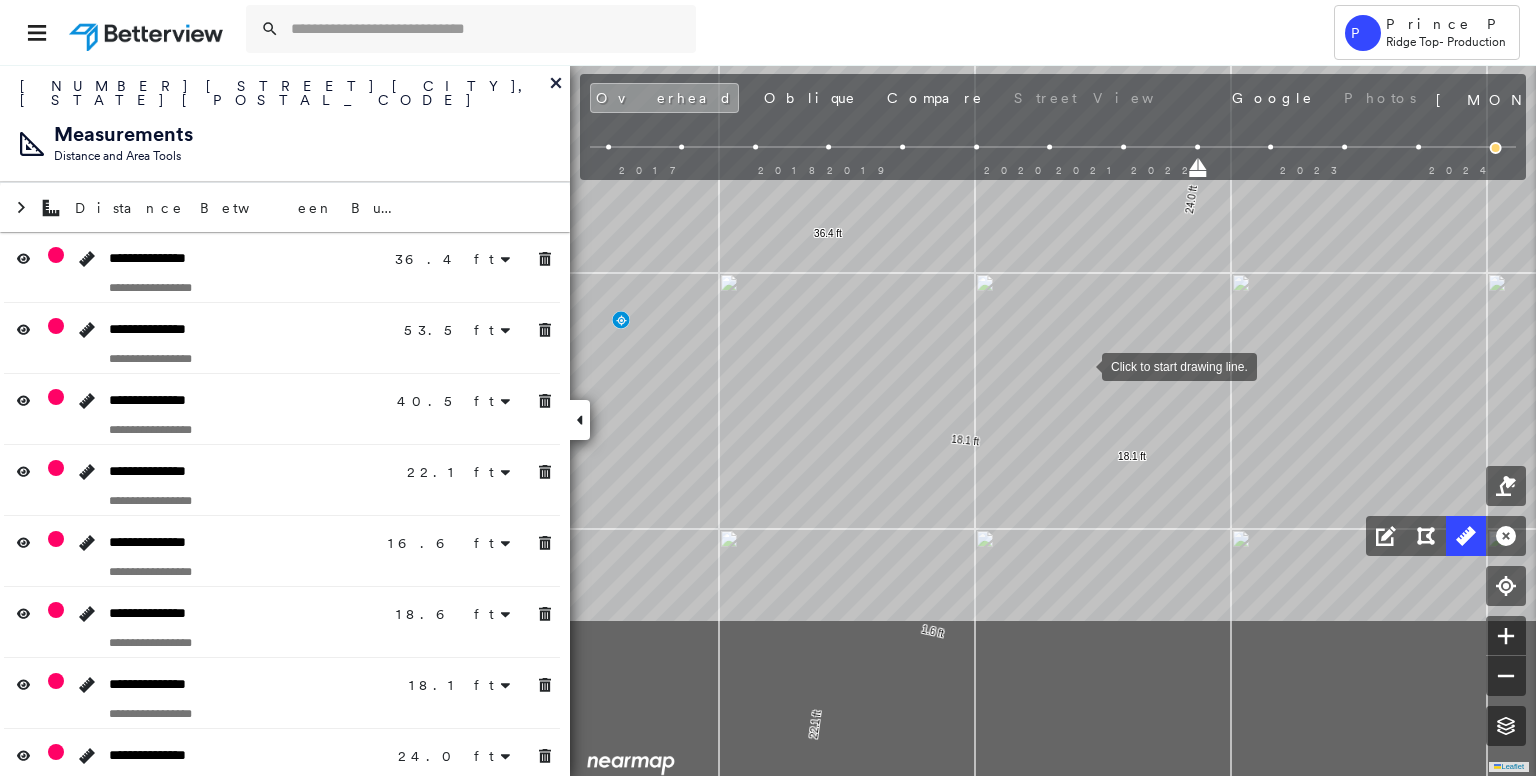 drag, startPoint x: 1068, startPoint y: 594, endPoint x: 1094, endPoint y: 329, distance: 266.27243 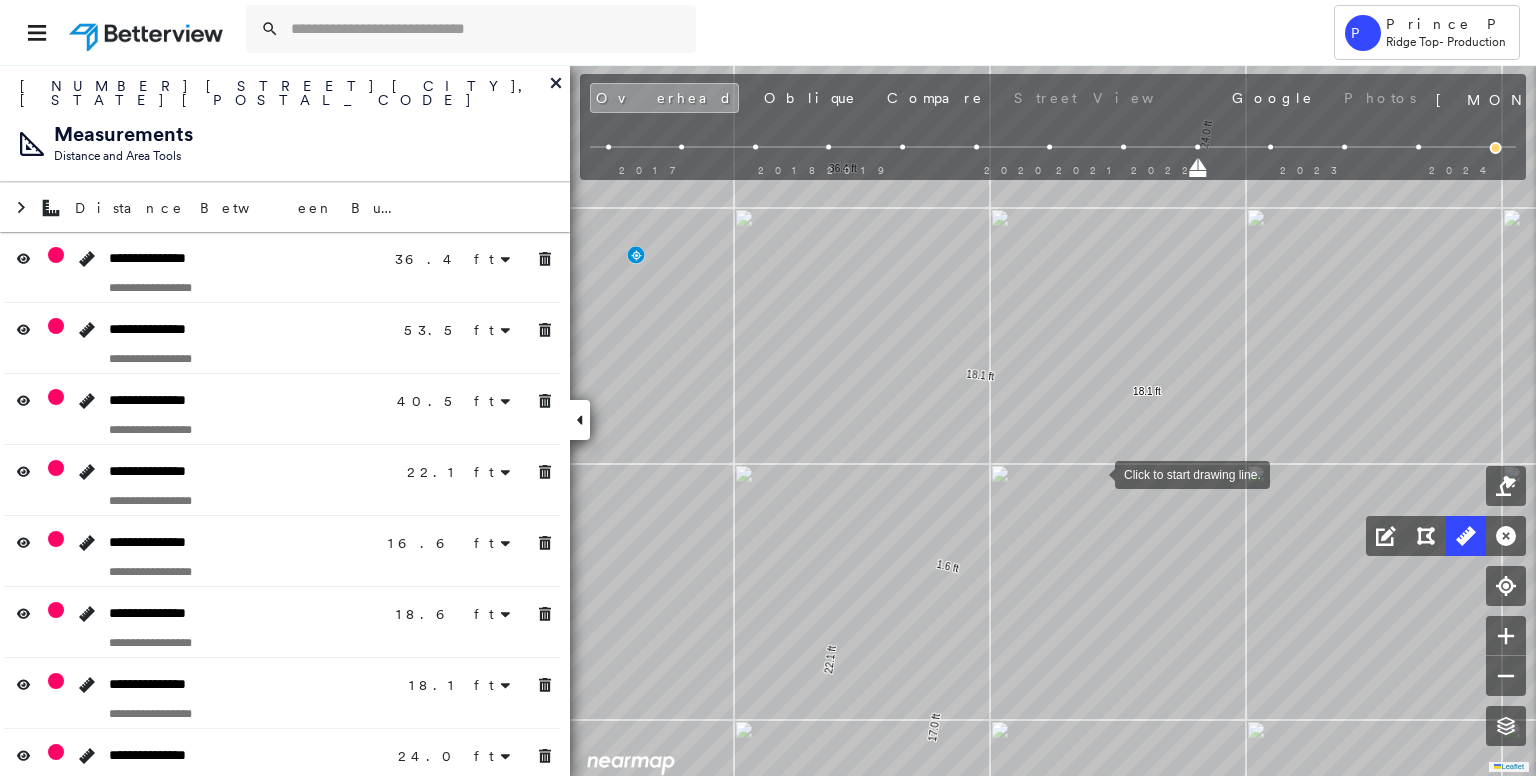 drag, startPoint x: 1095, startPoint y: 499, endPoint x: 1111, endPoint y: 341, distance: 158.80806 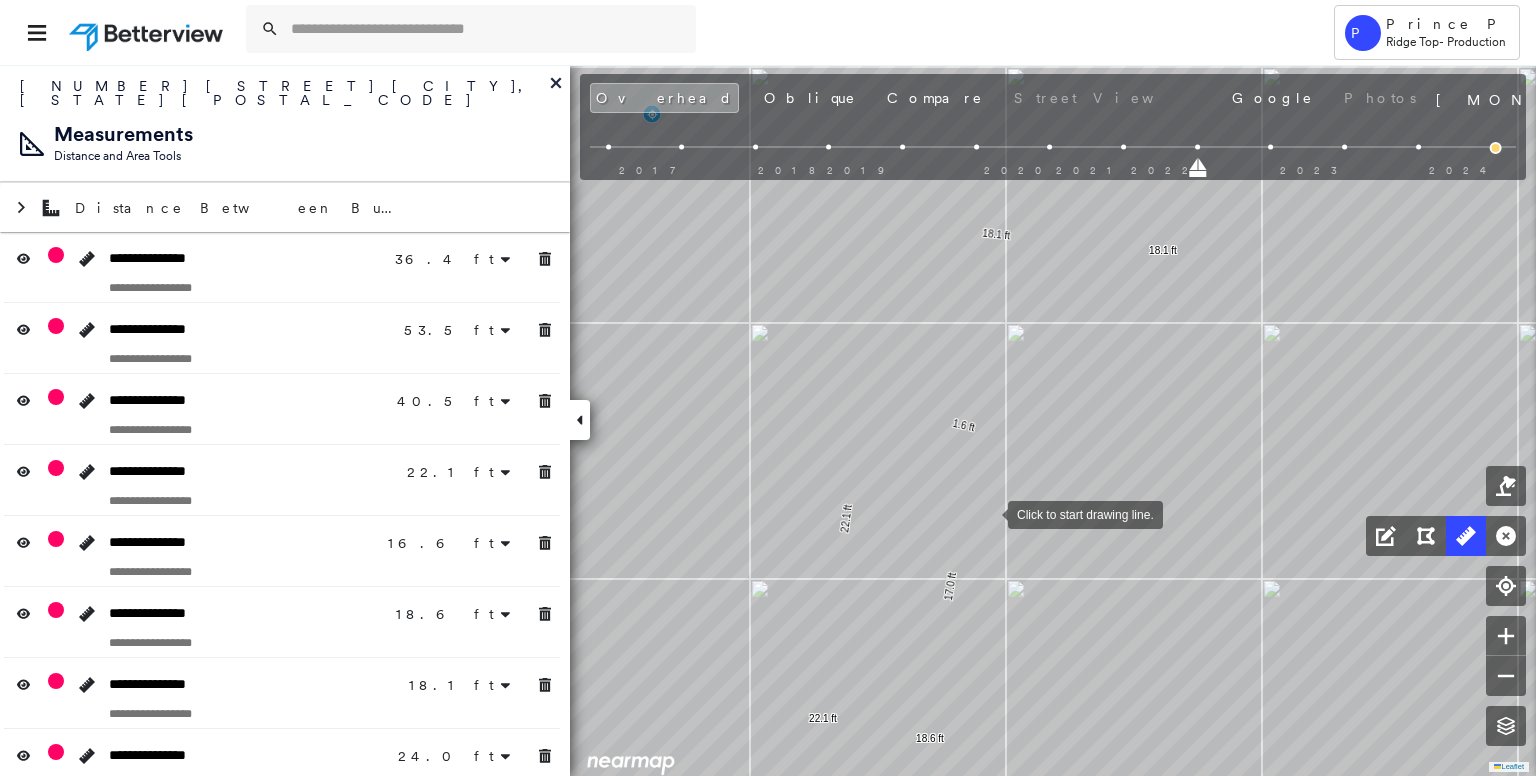 drag, startPoint x: 988, startPoint y: 513, endPoint x: 1004, endPoint y: 461, distance: 54.405884 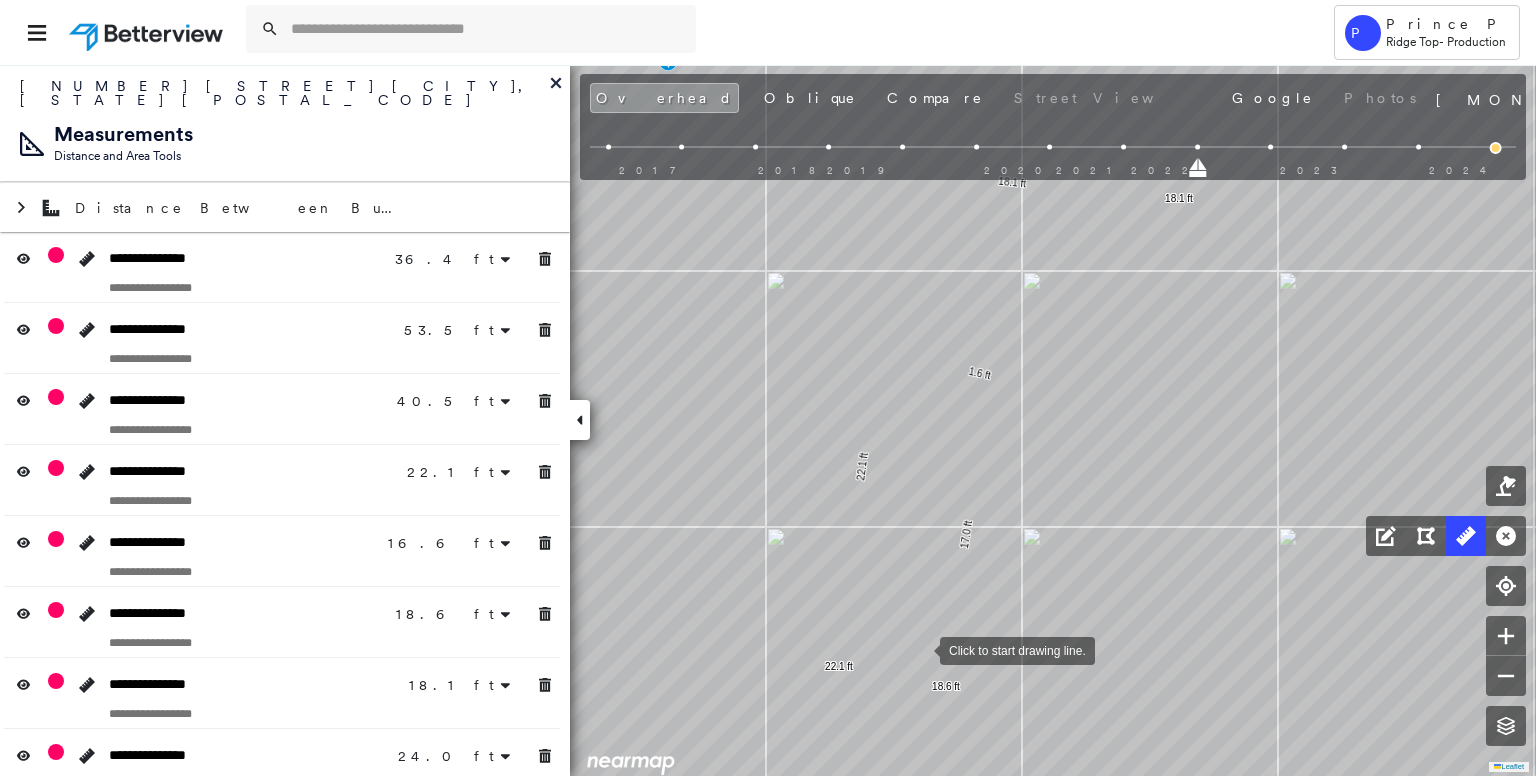 click at bounding box center [920, 649] 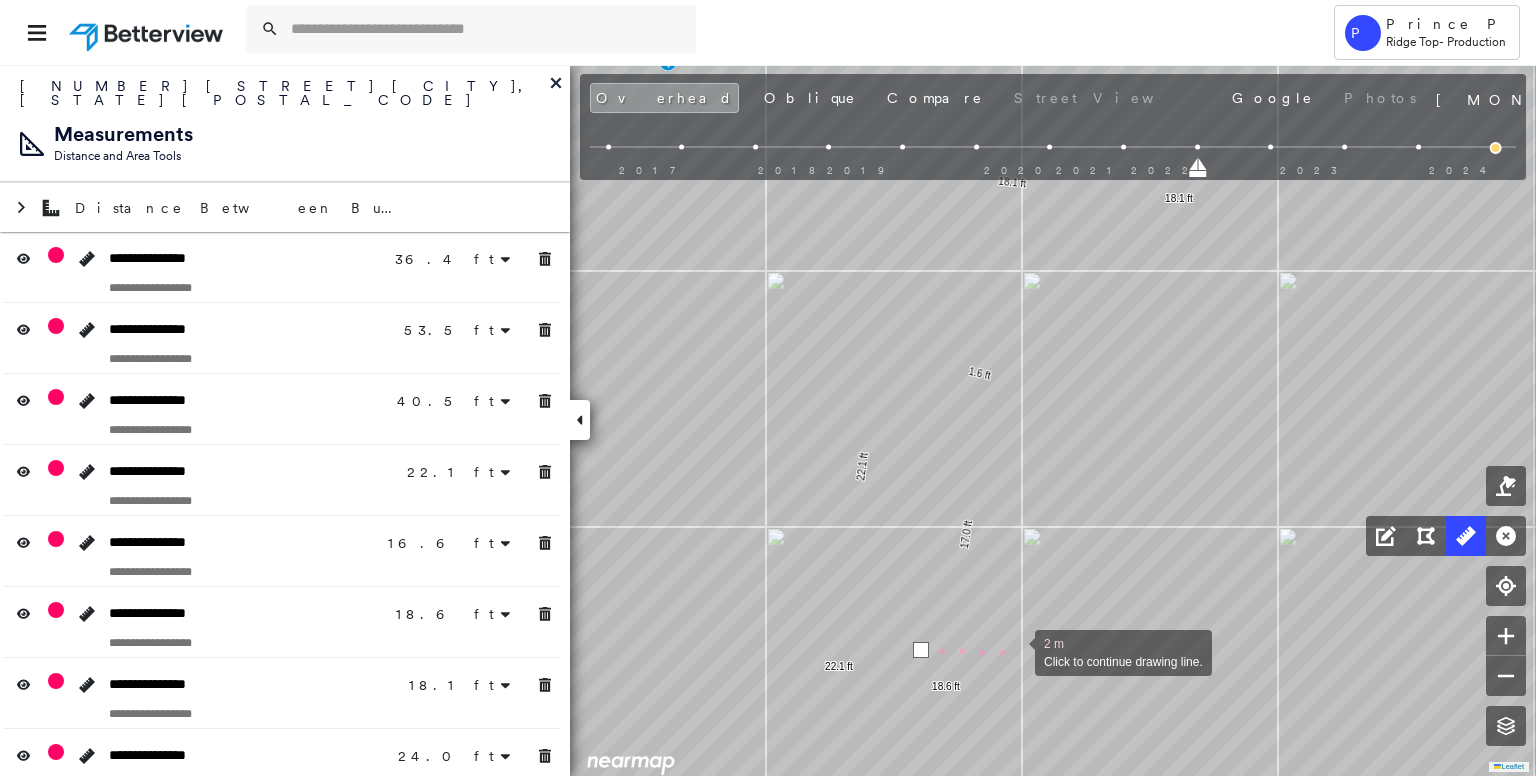 click at bounding box center (1015, 651) 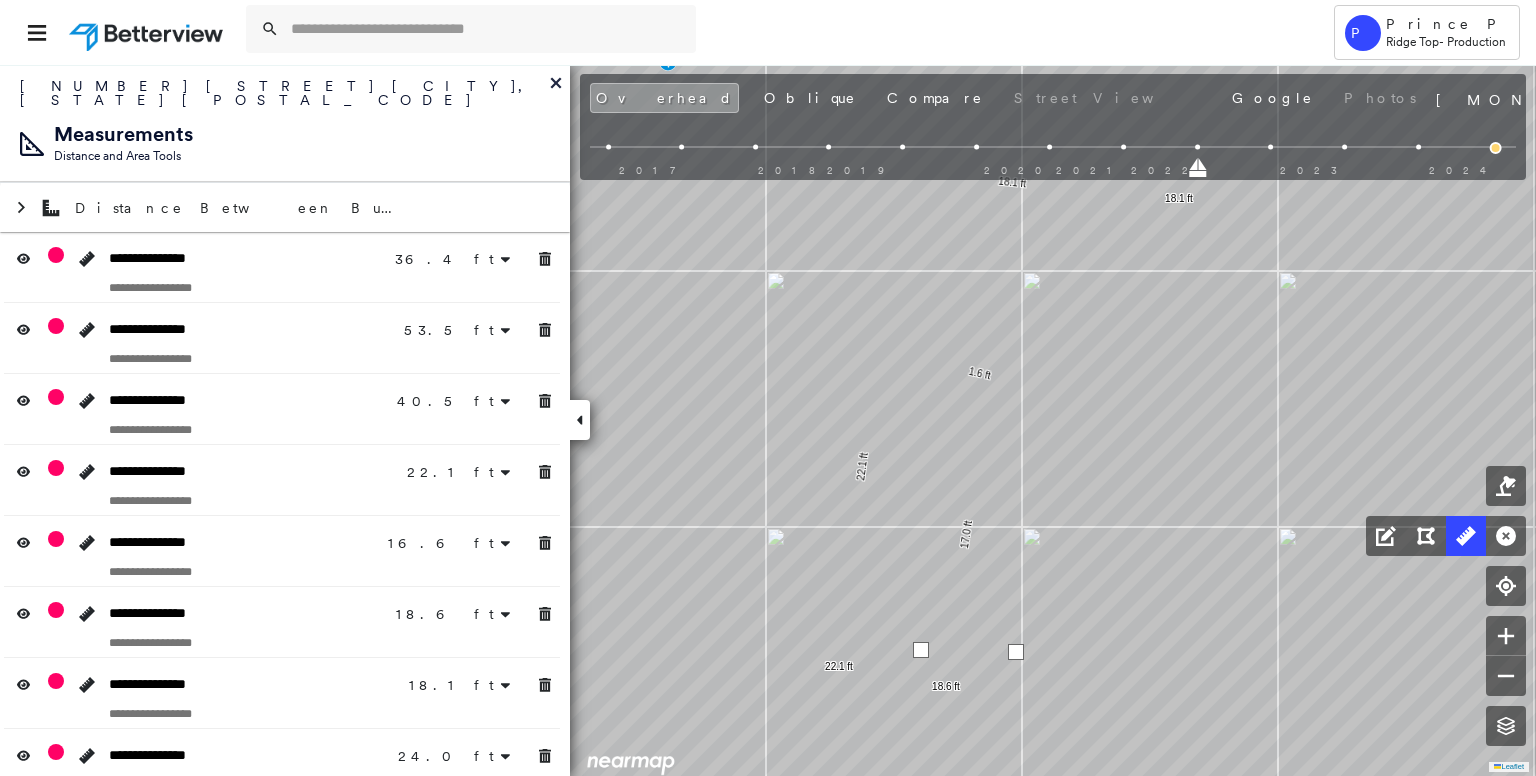 click at bounding box center [1016, 652] 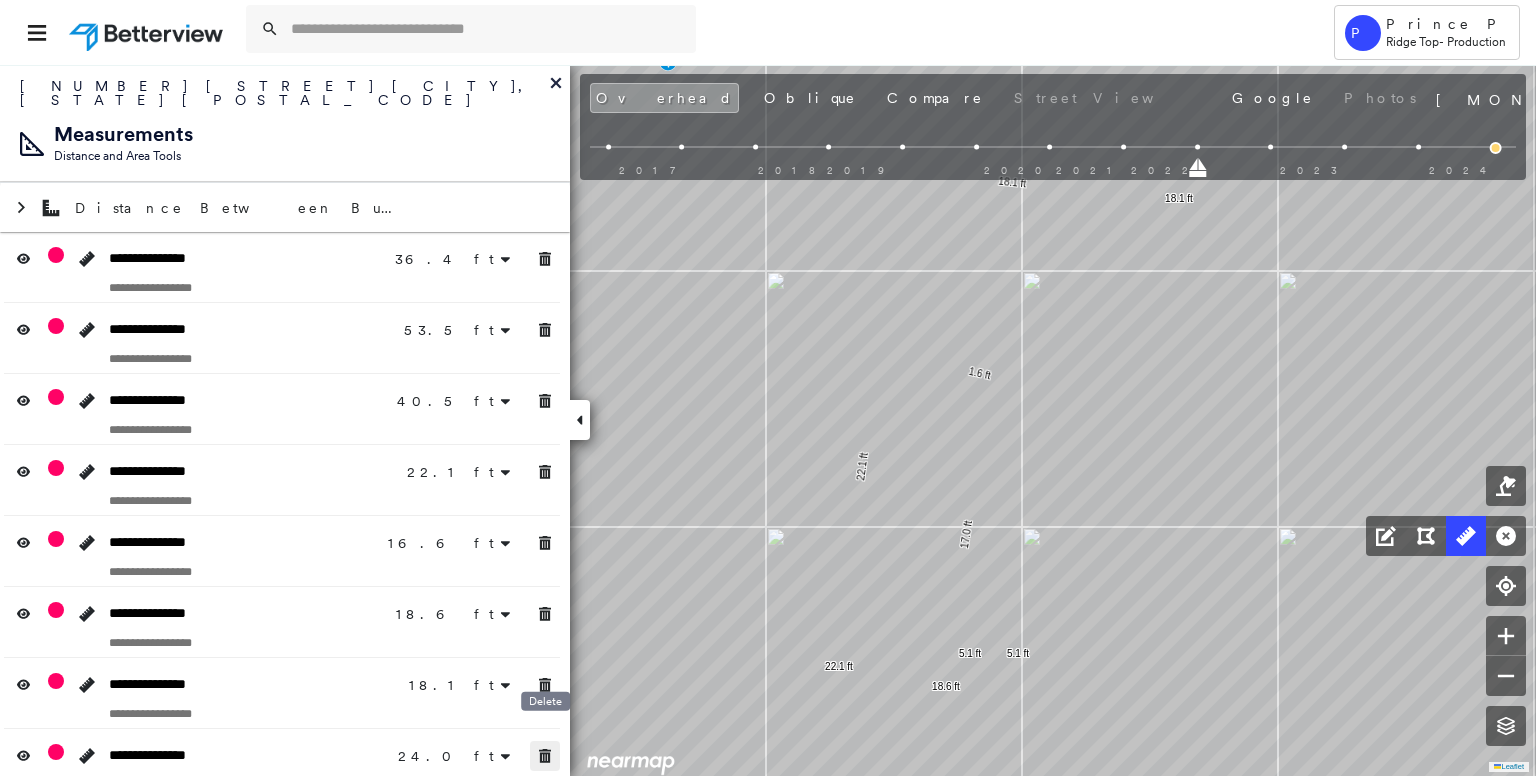 click 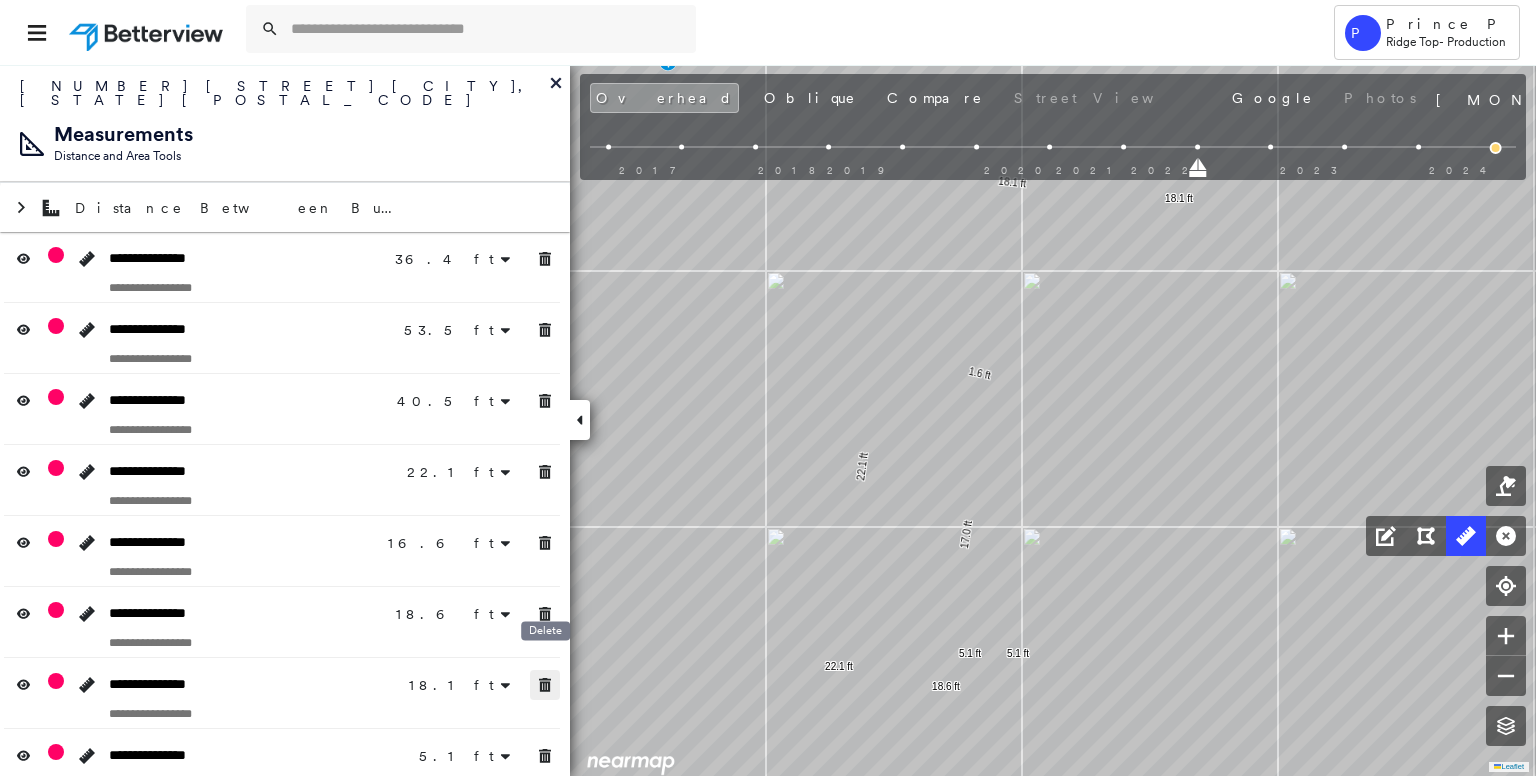 click at bounding box center [545, 685] 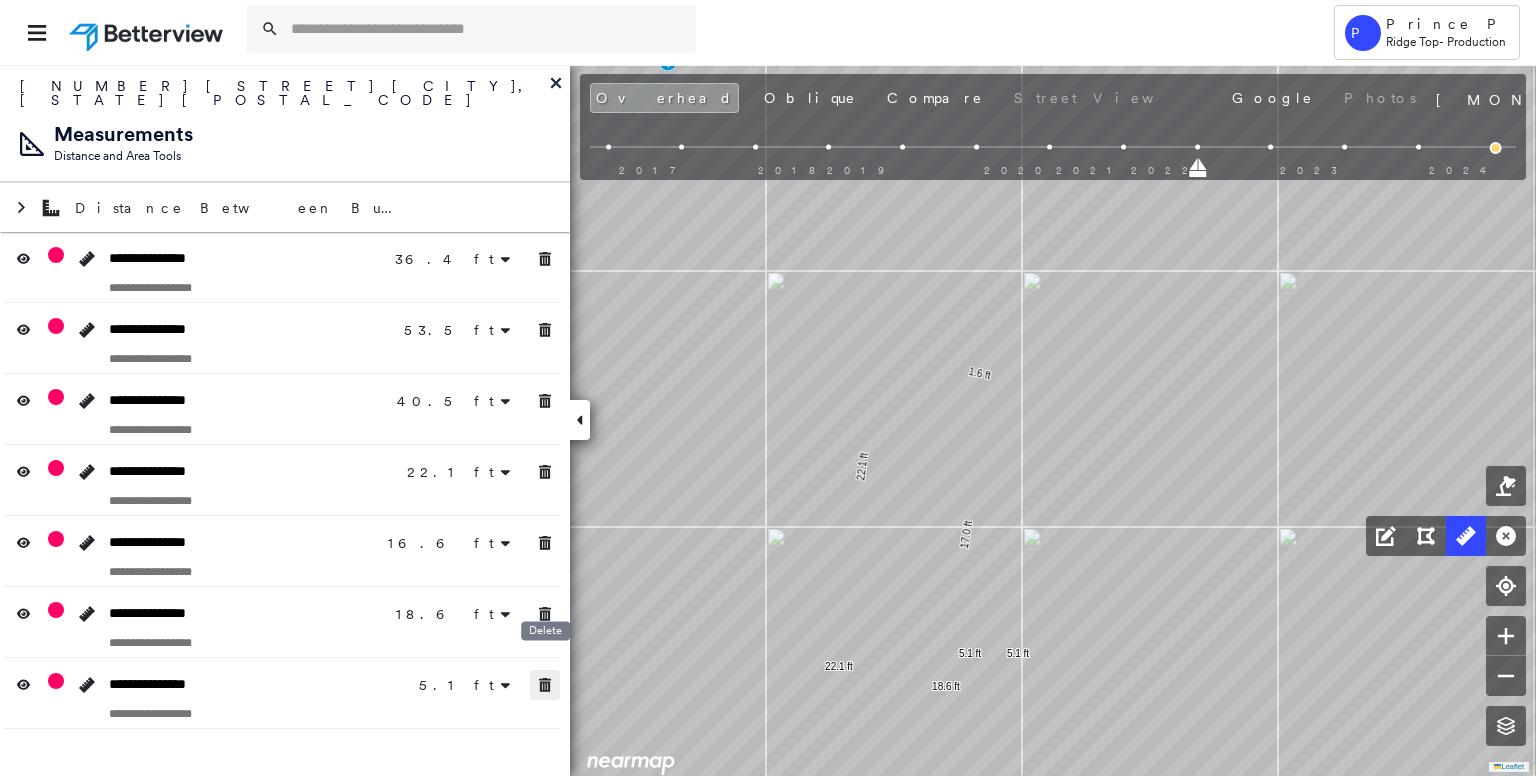click at bounding box center [545, 685] 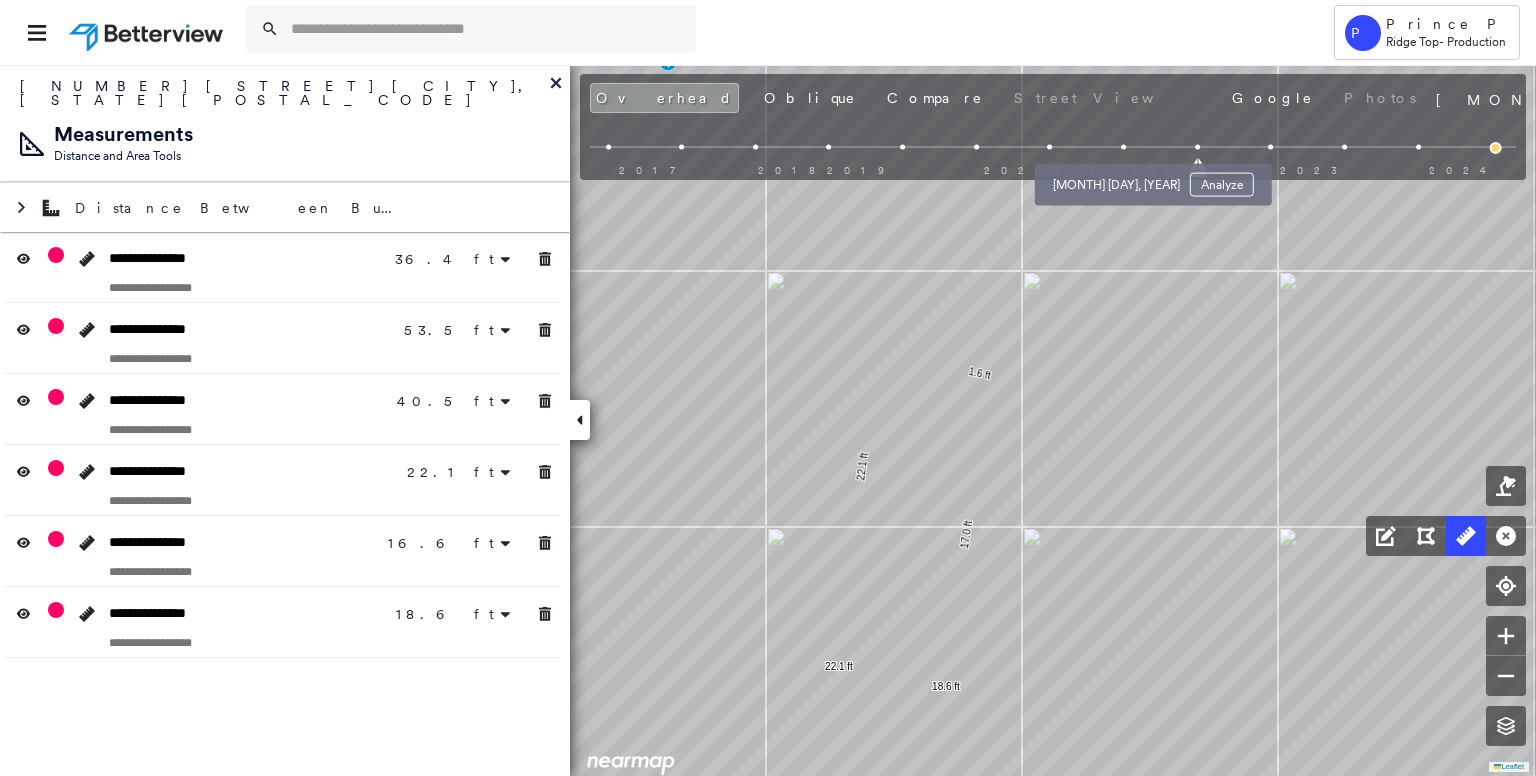 click on "Nov 27, 2021 Analyze" at bounding box center [1153, 179] 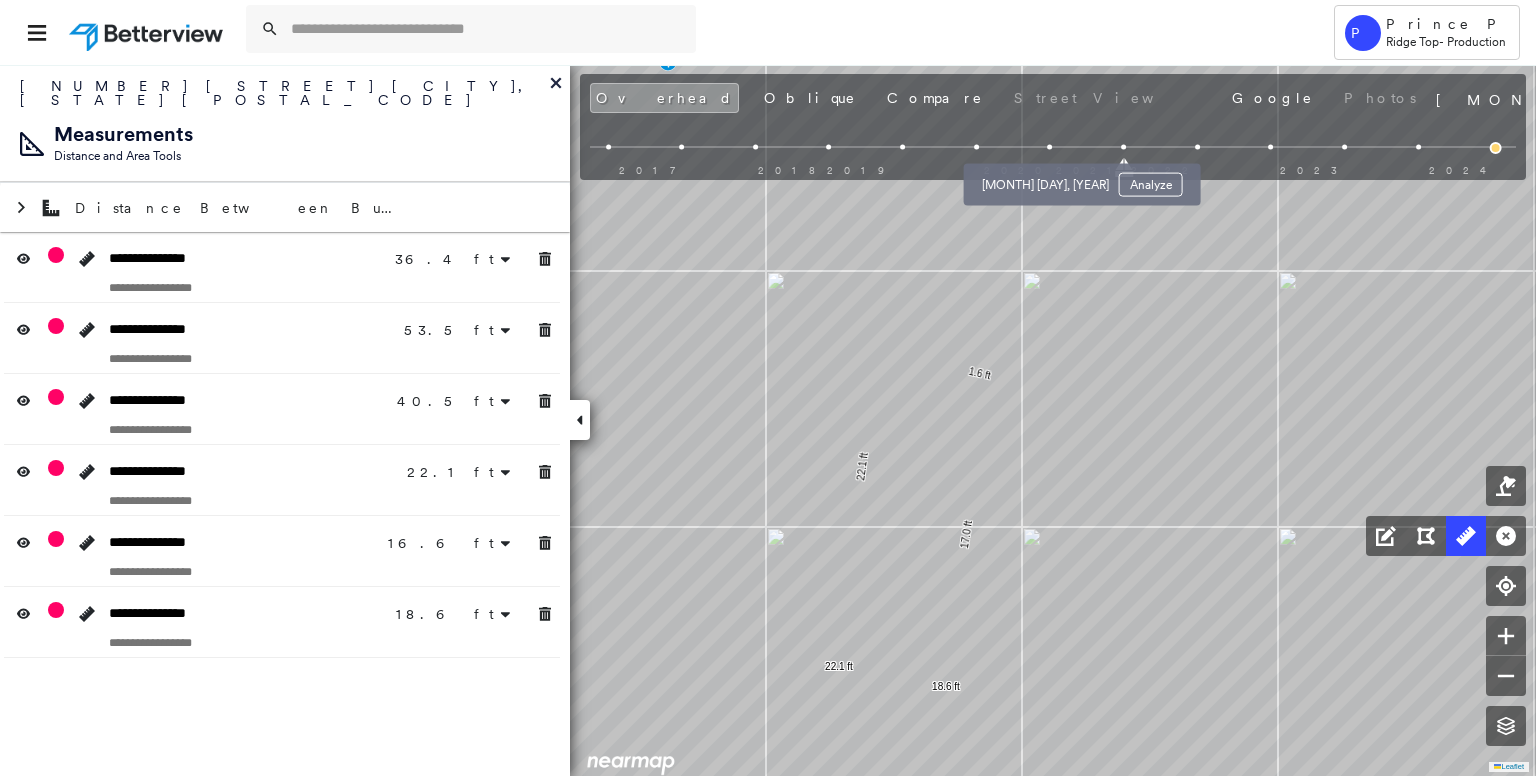 click at bounding box center [1050, 147] 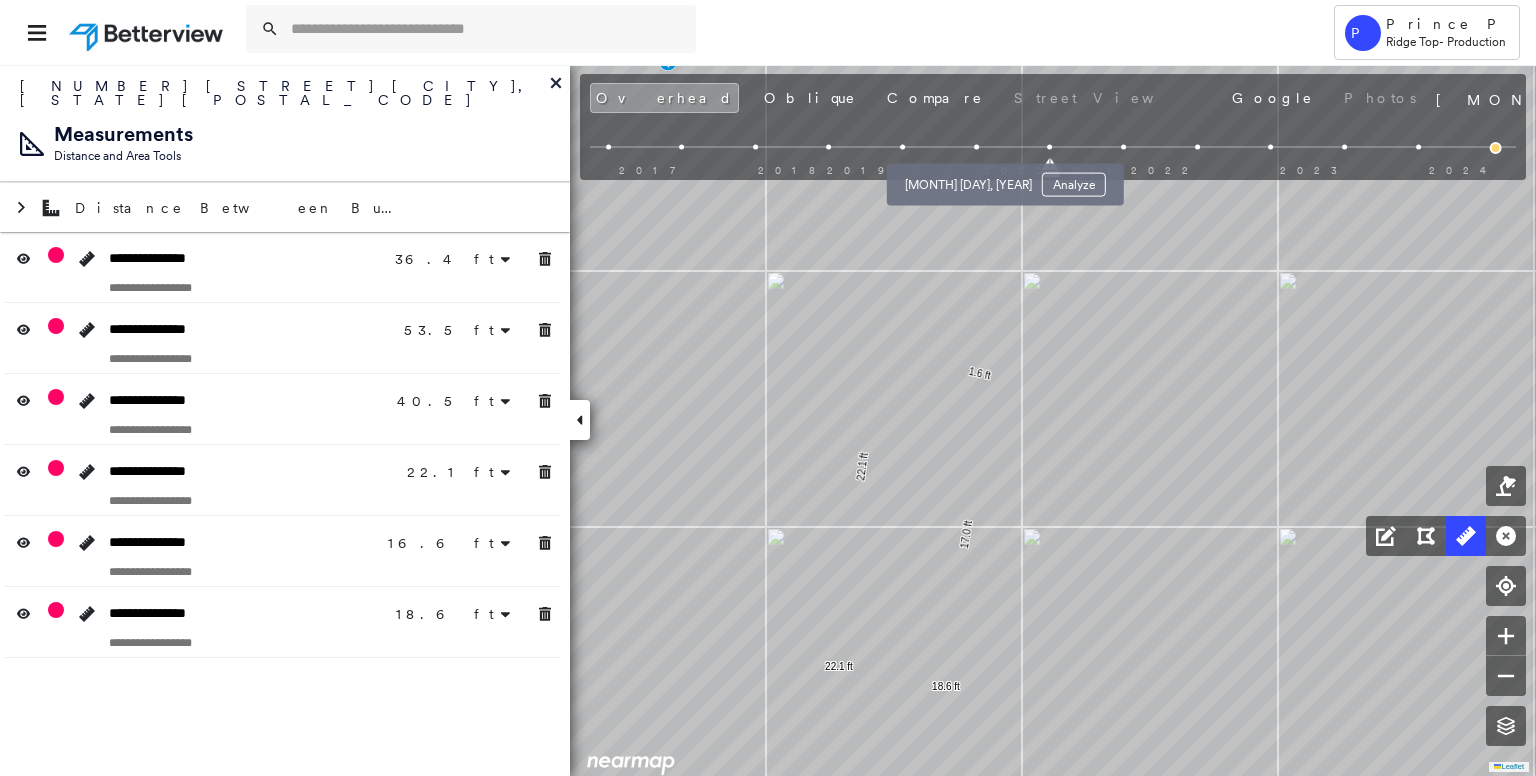 click at bounding box center (976, 147) 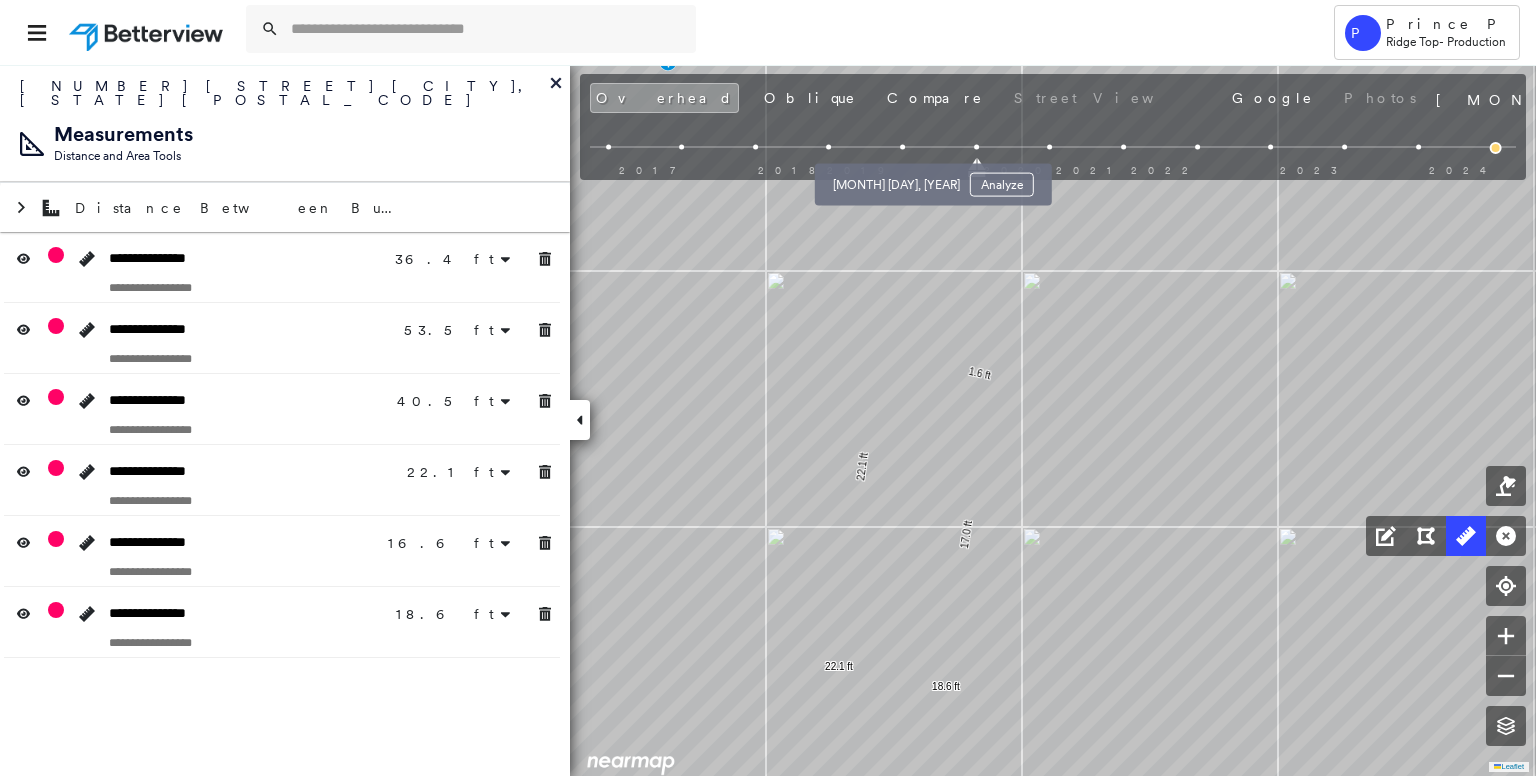 click at bounding box center [902, 147] 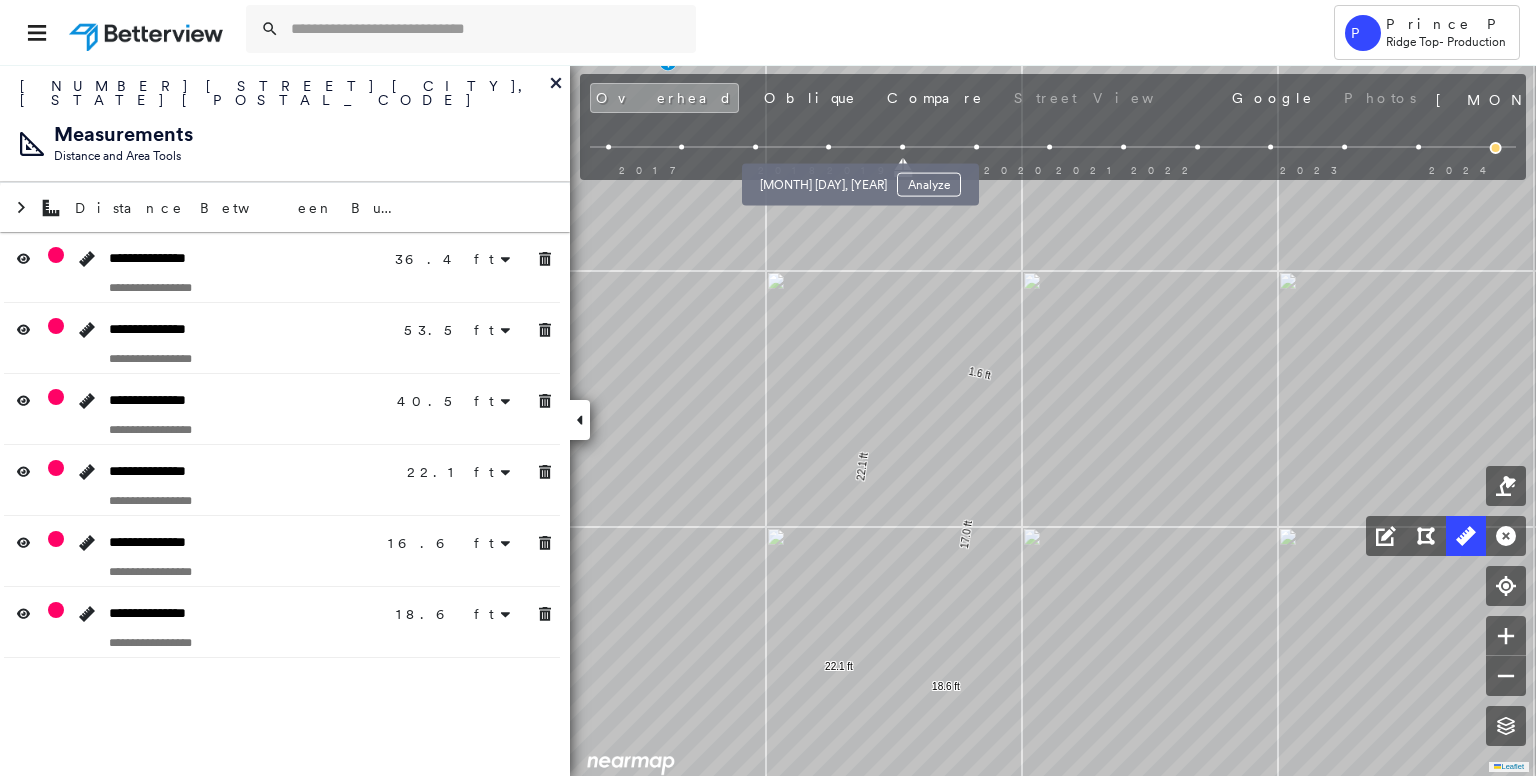 click at bounding box center [829, 147] 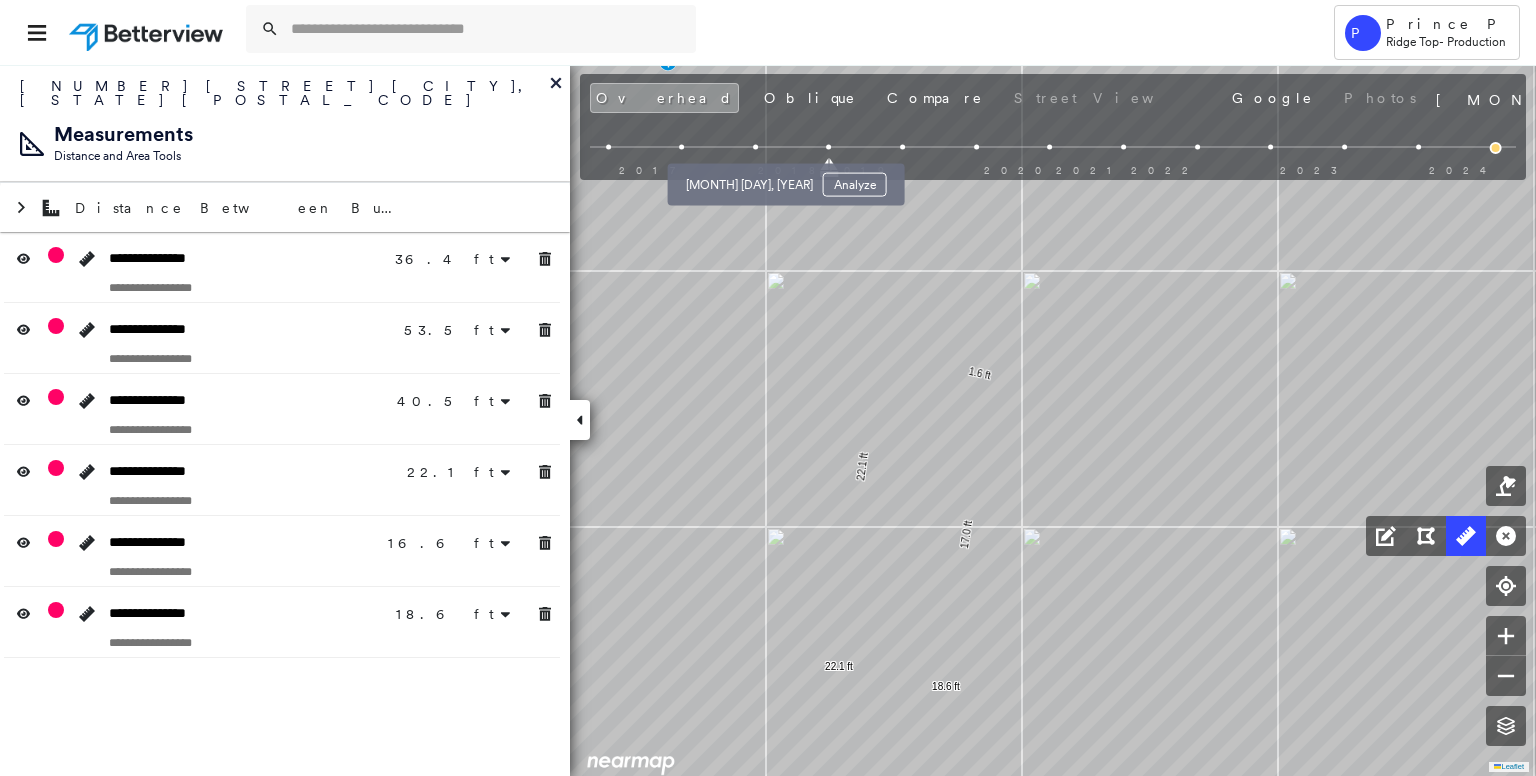 click at bounding box center (755, 147) 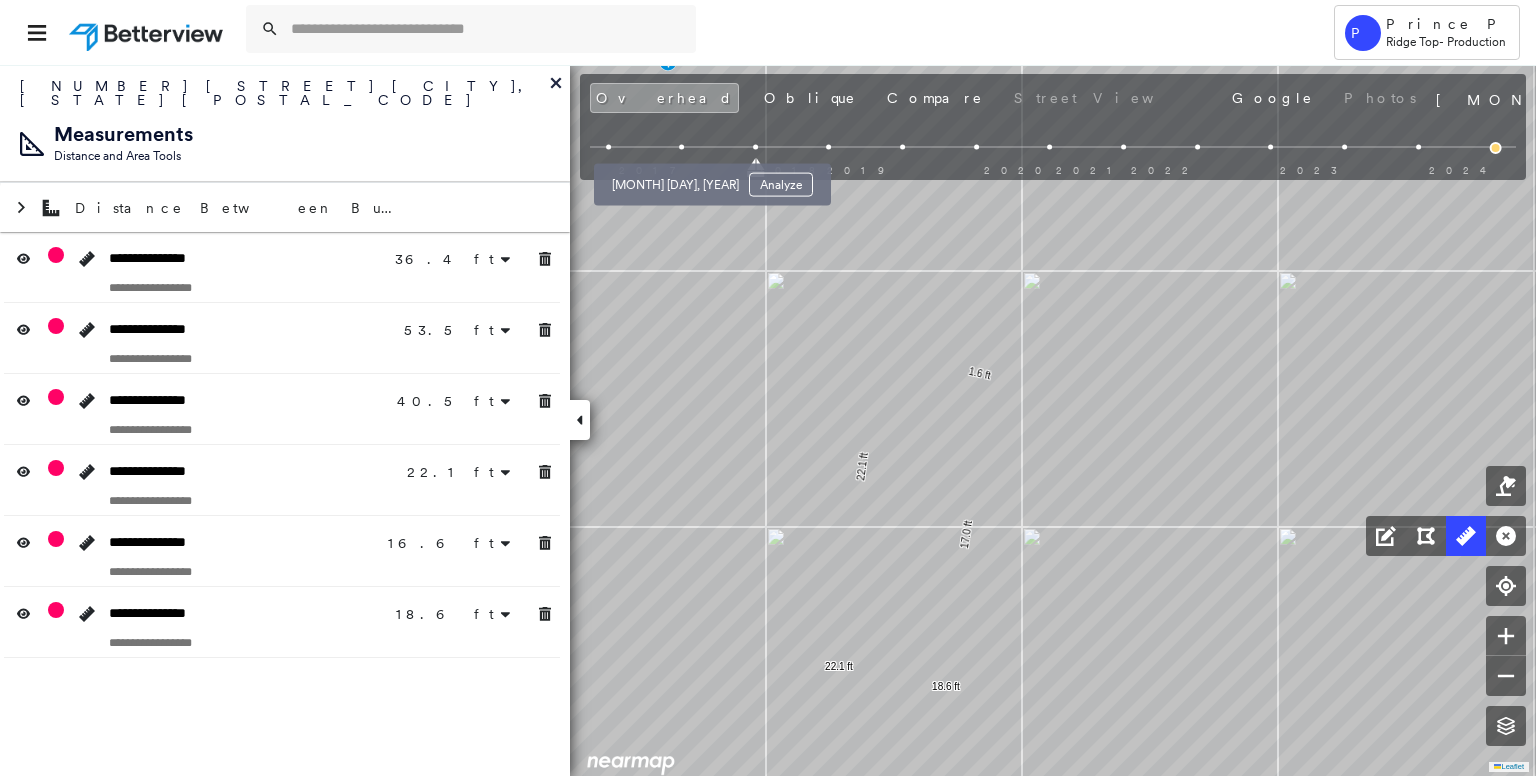 click at bounding box center (681, 147) 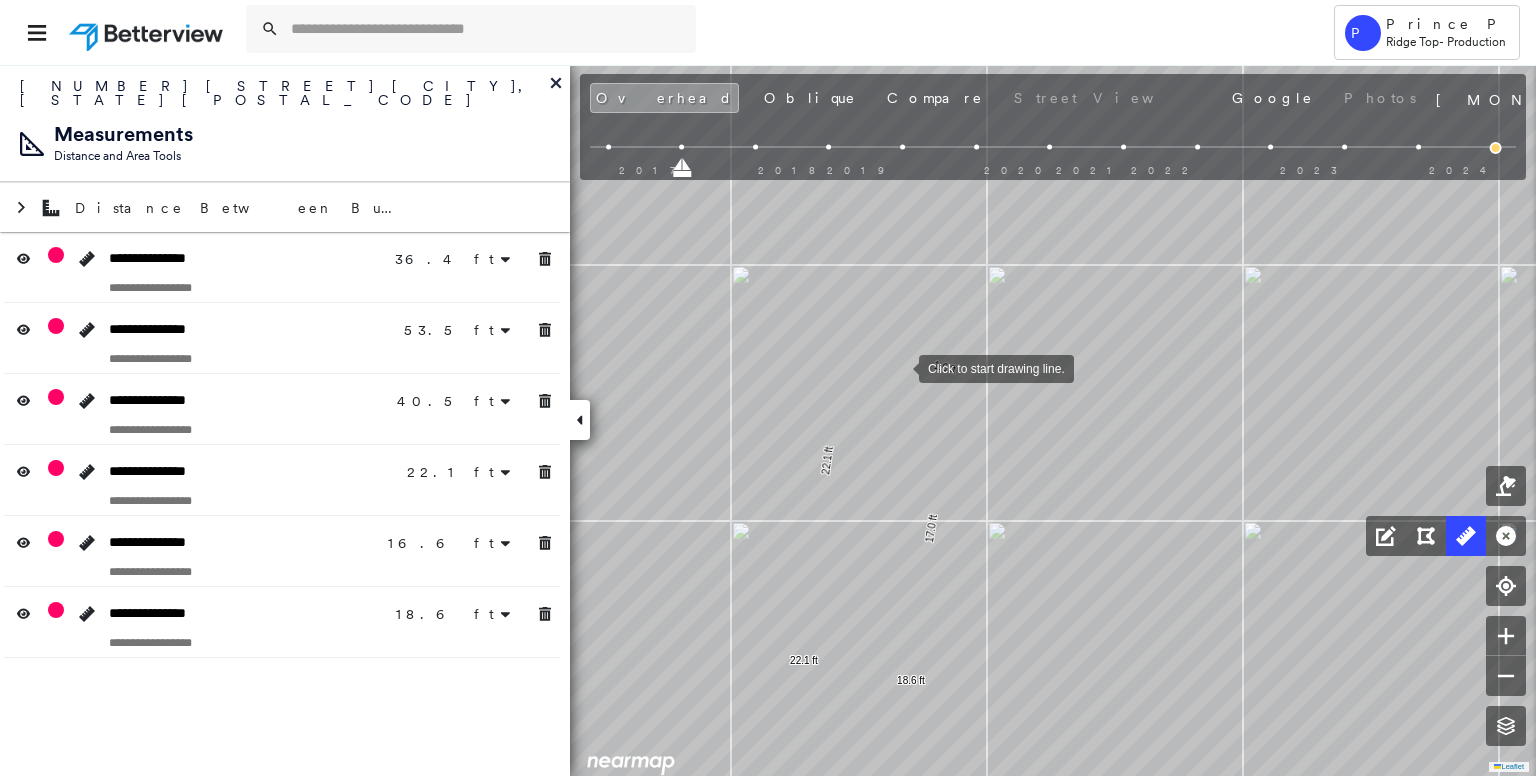 drag, startPoint x: 936, startPoint y: 373, endPoint x: 900, endPoint y: 366, distance: 36.67424 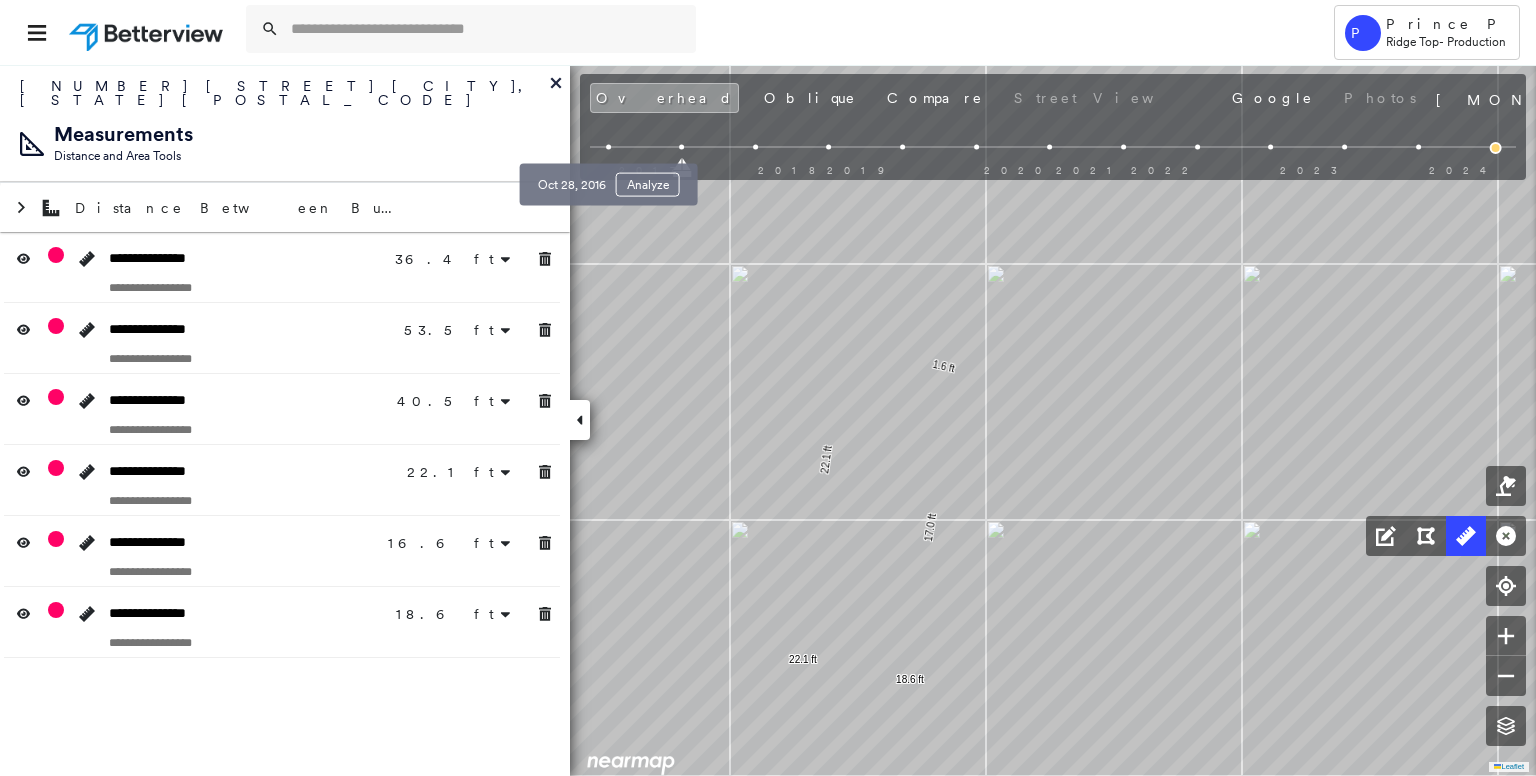 click at bounding box center [608, 147] 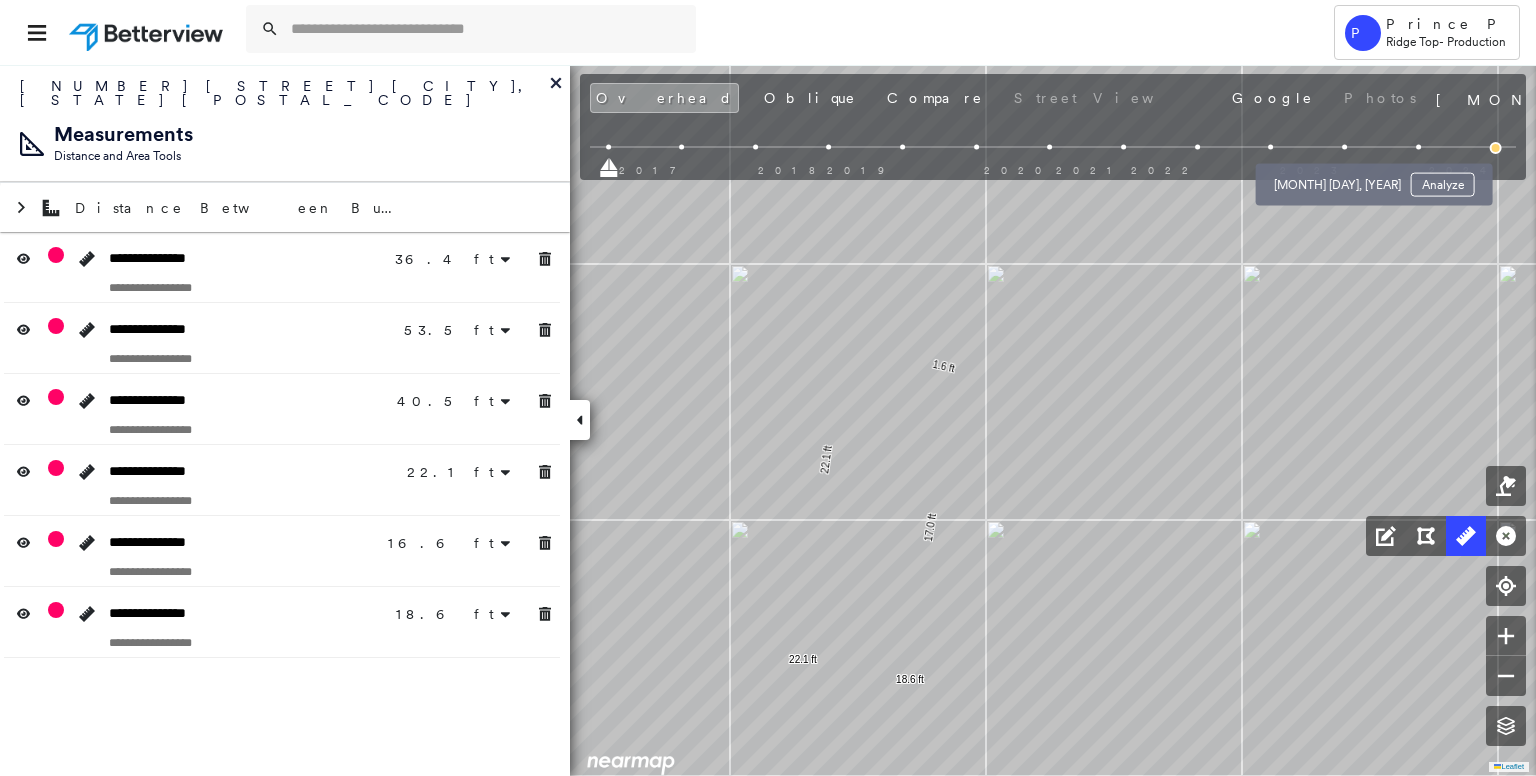click on "Oct 31, 2023 Analyze" at bounding box center [1374, 179] 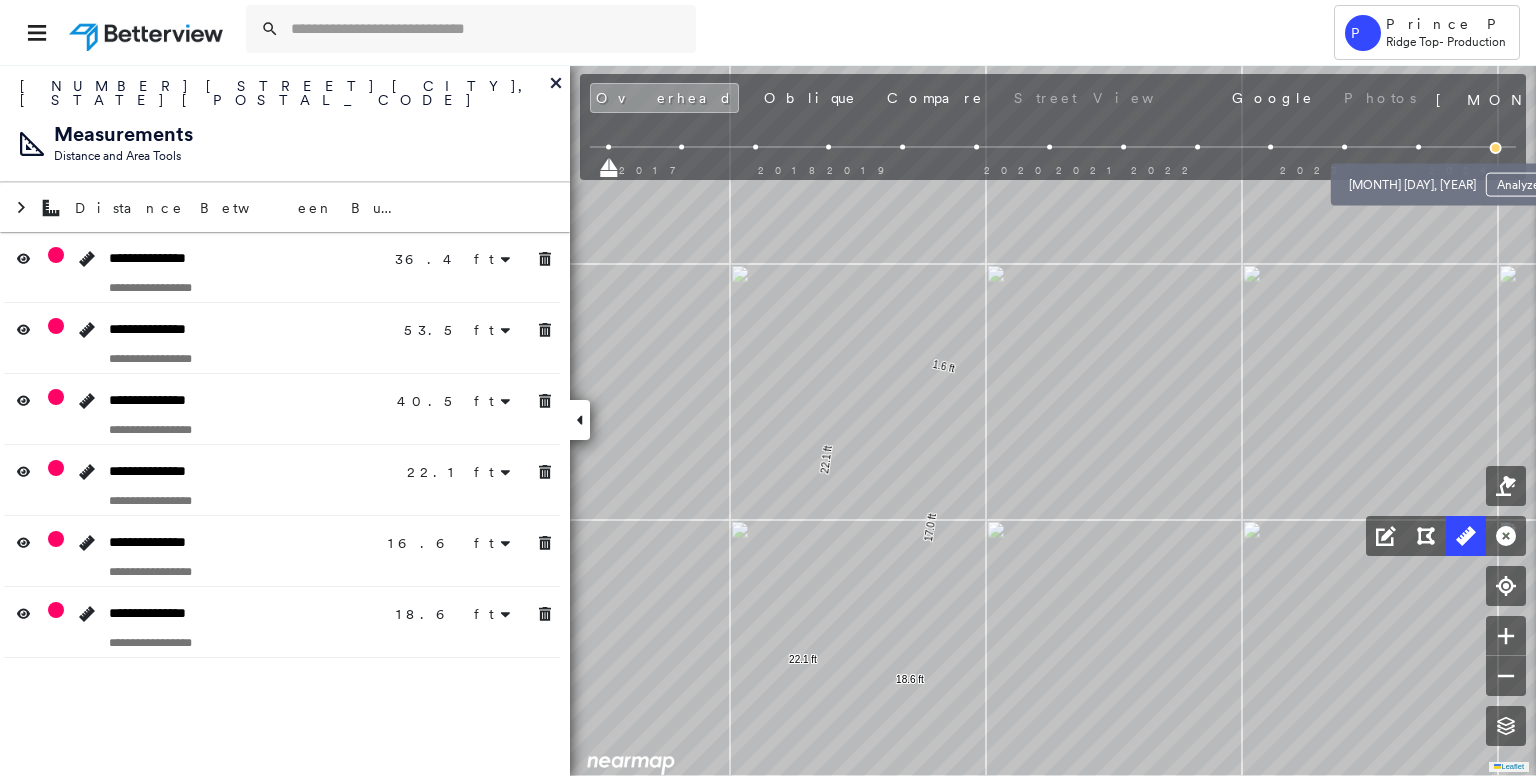 click at bounding box center (1418, 147) 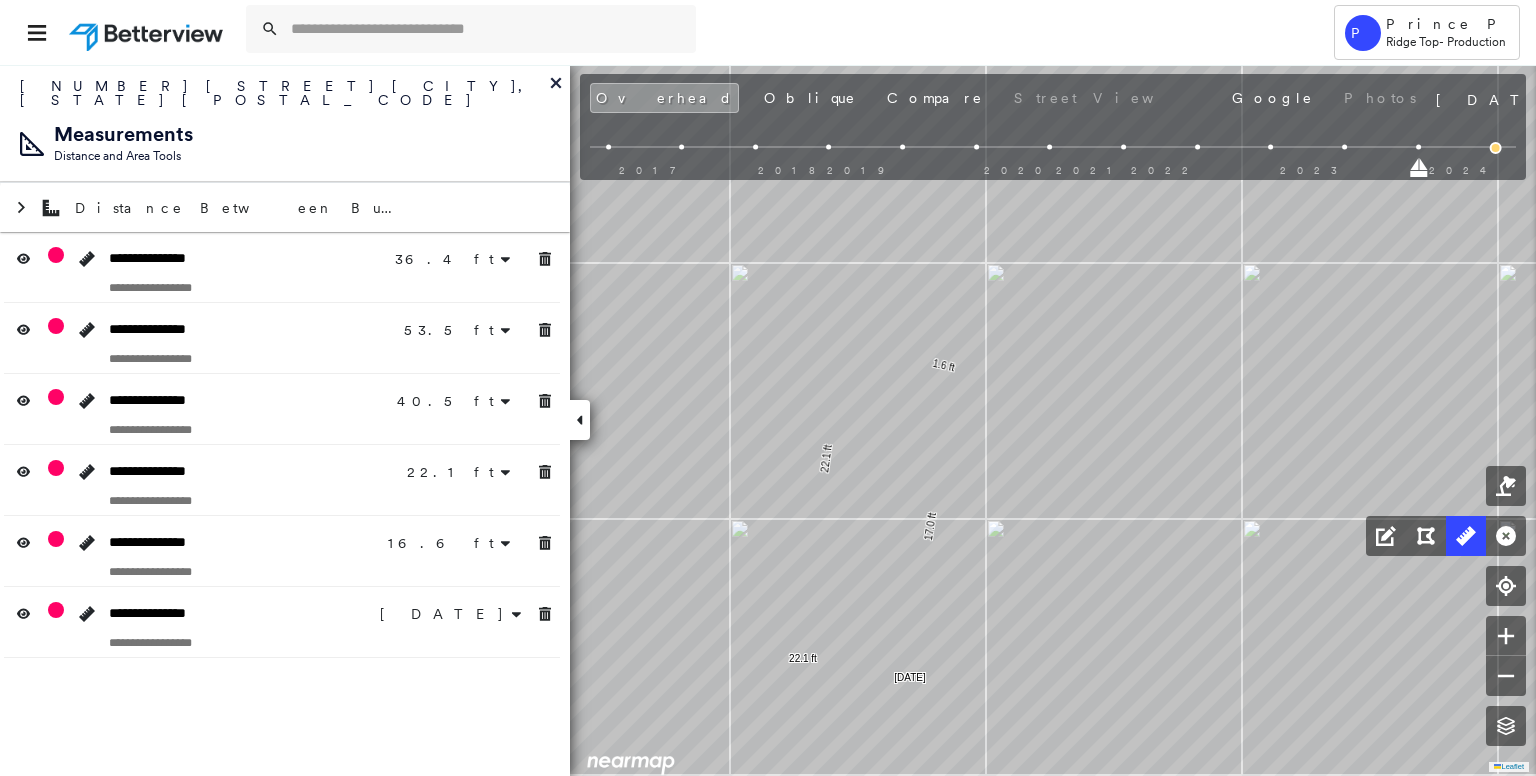 scroll, scrollTop: 0, scrollLeft: 0, axis: both 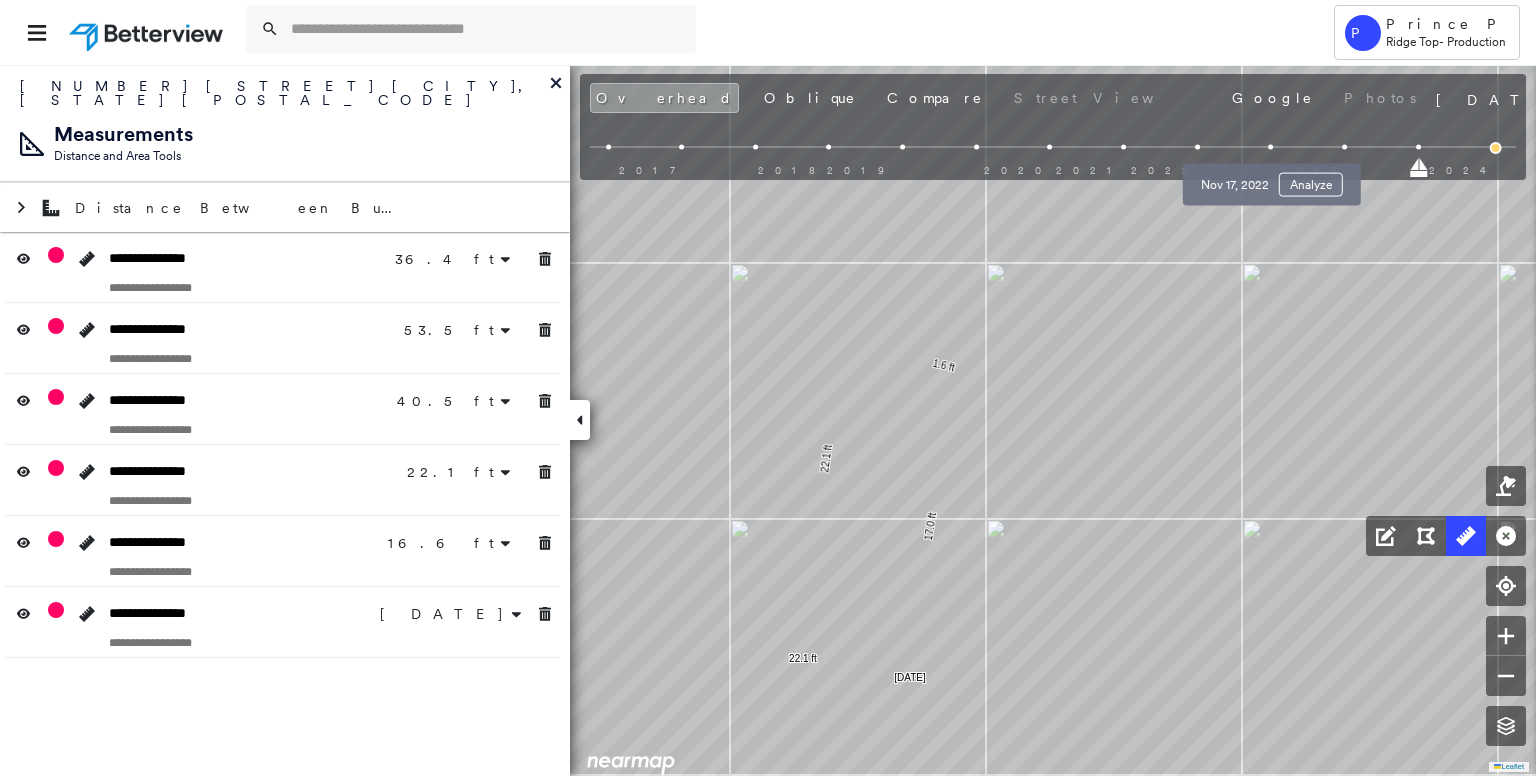 click at bounding box center [1271, 147] 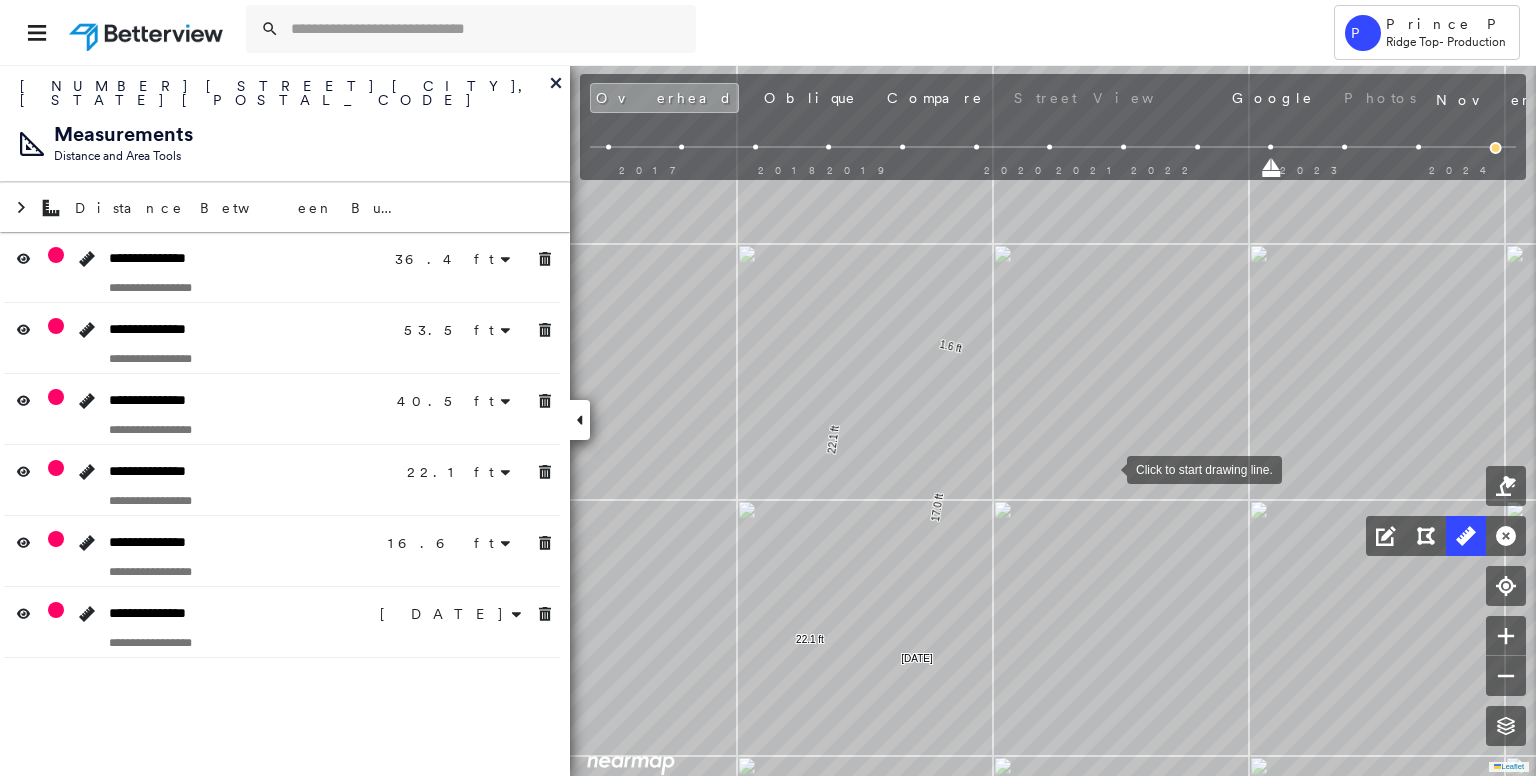 drag, startPoint x: 1100, startPoint y: 489, endPoint x: 1107, endPoint y: 470, distance: 20.248457 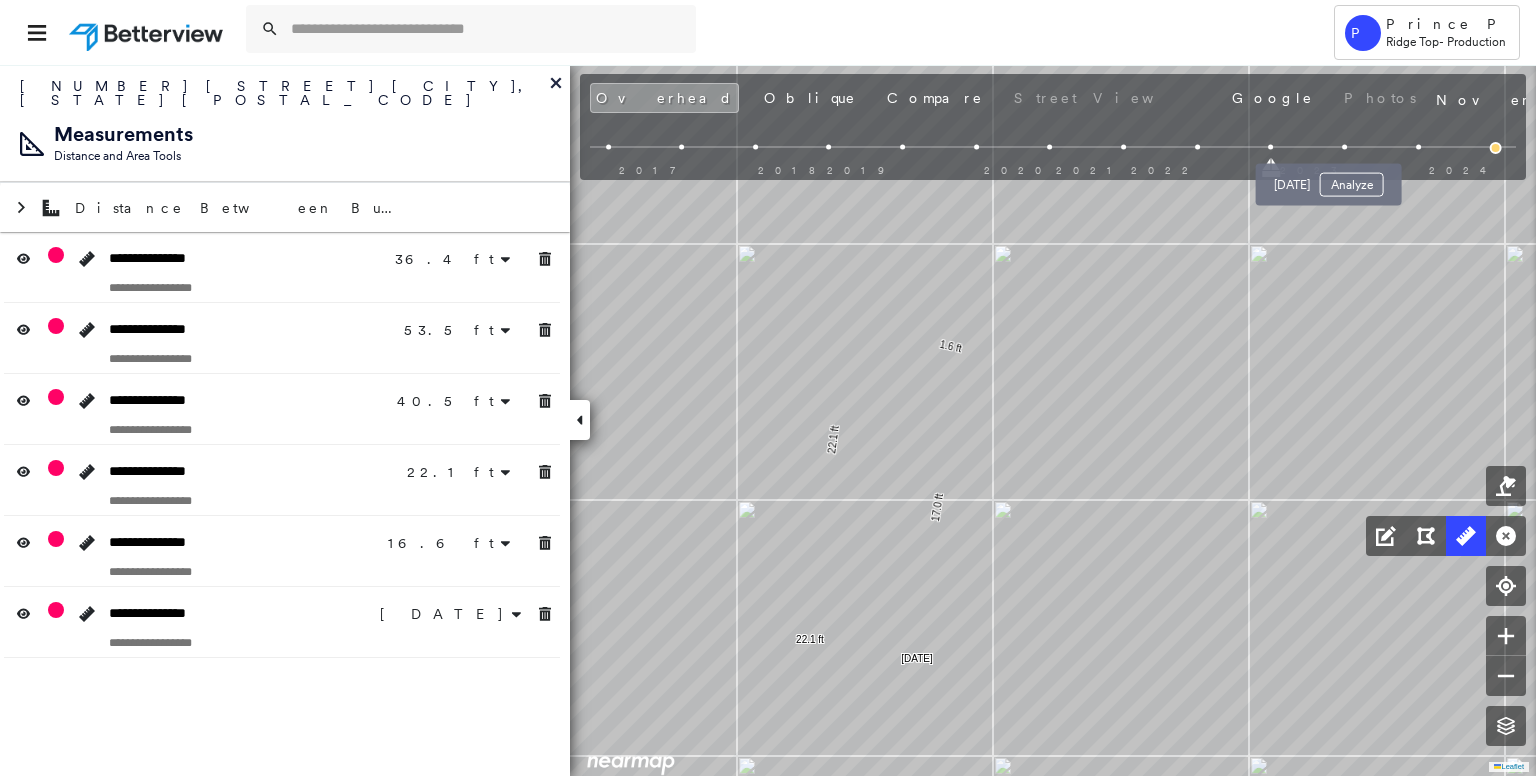 click at bounding box center (1344, 147) 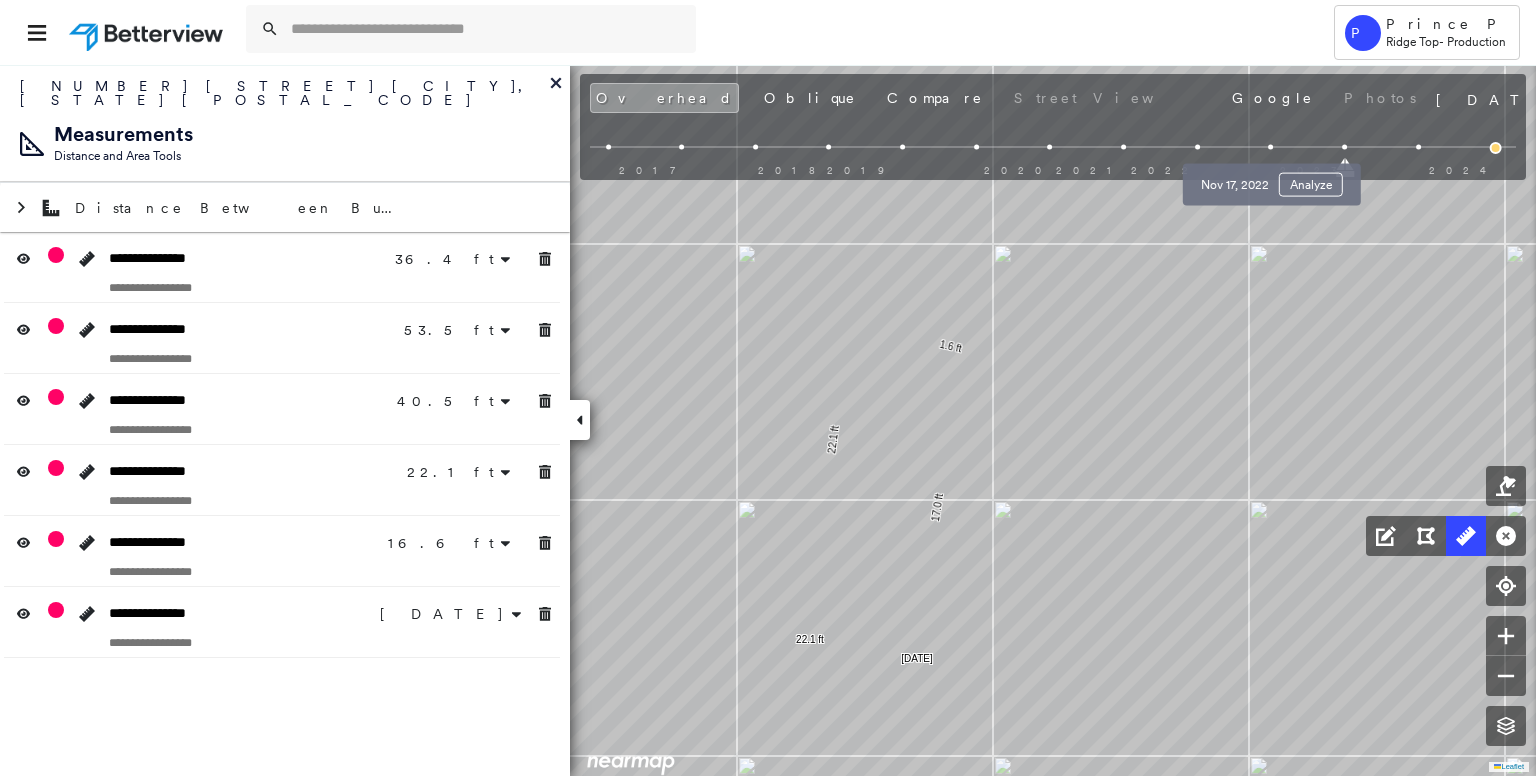 click at bounding box center [1271, 147] 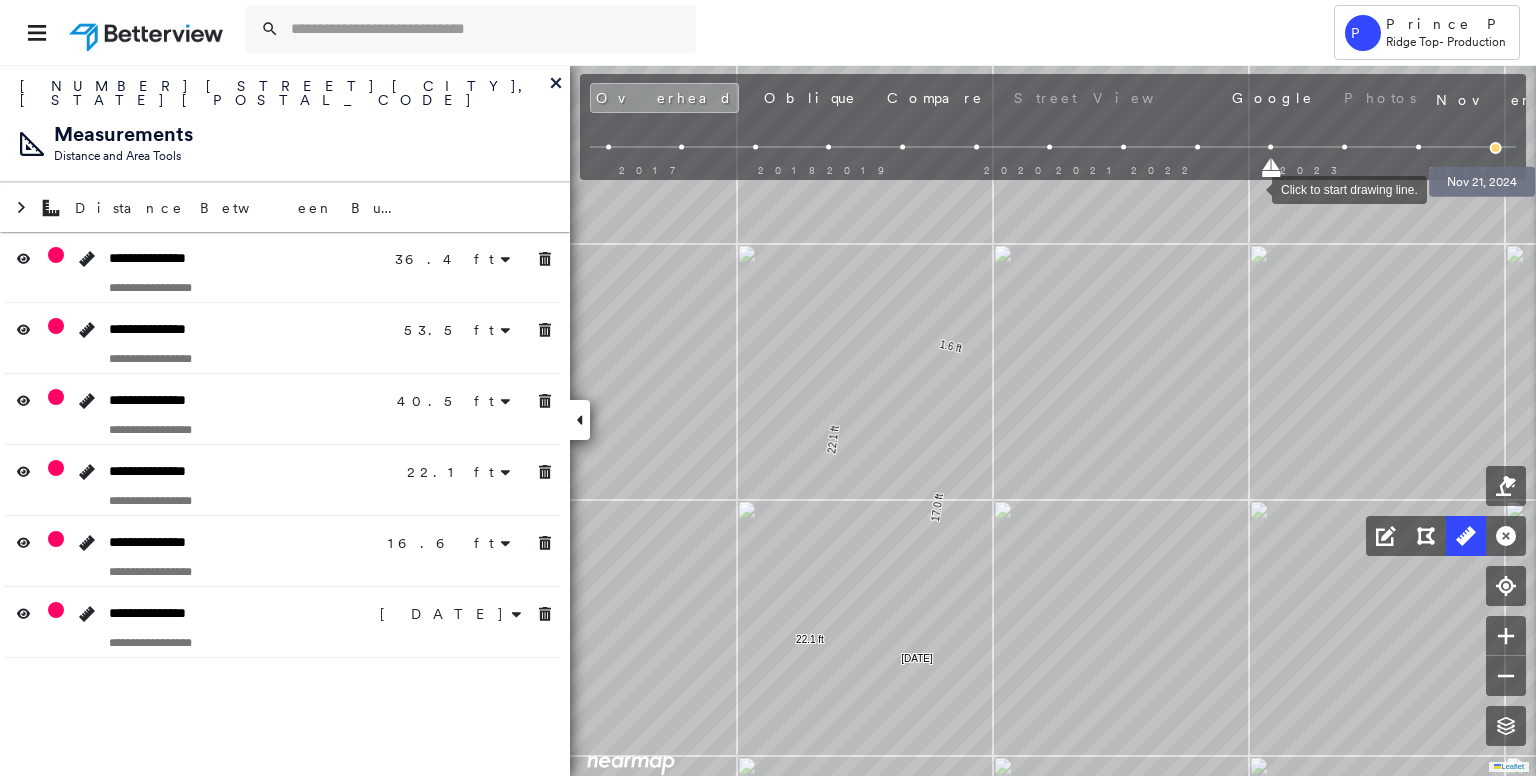 click at bounding box center (1496, 148) 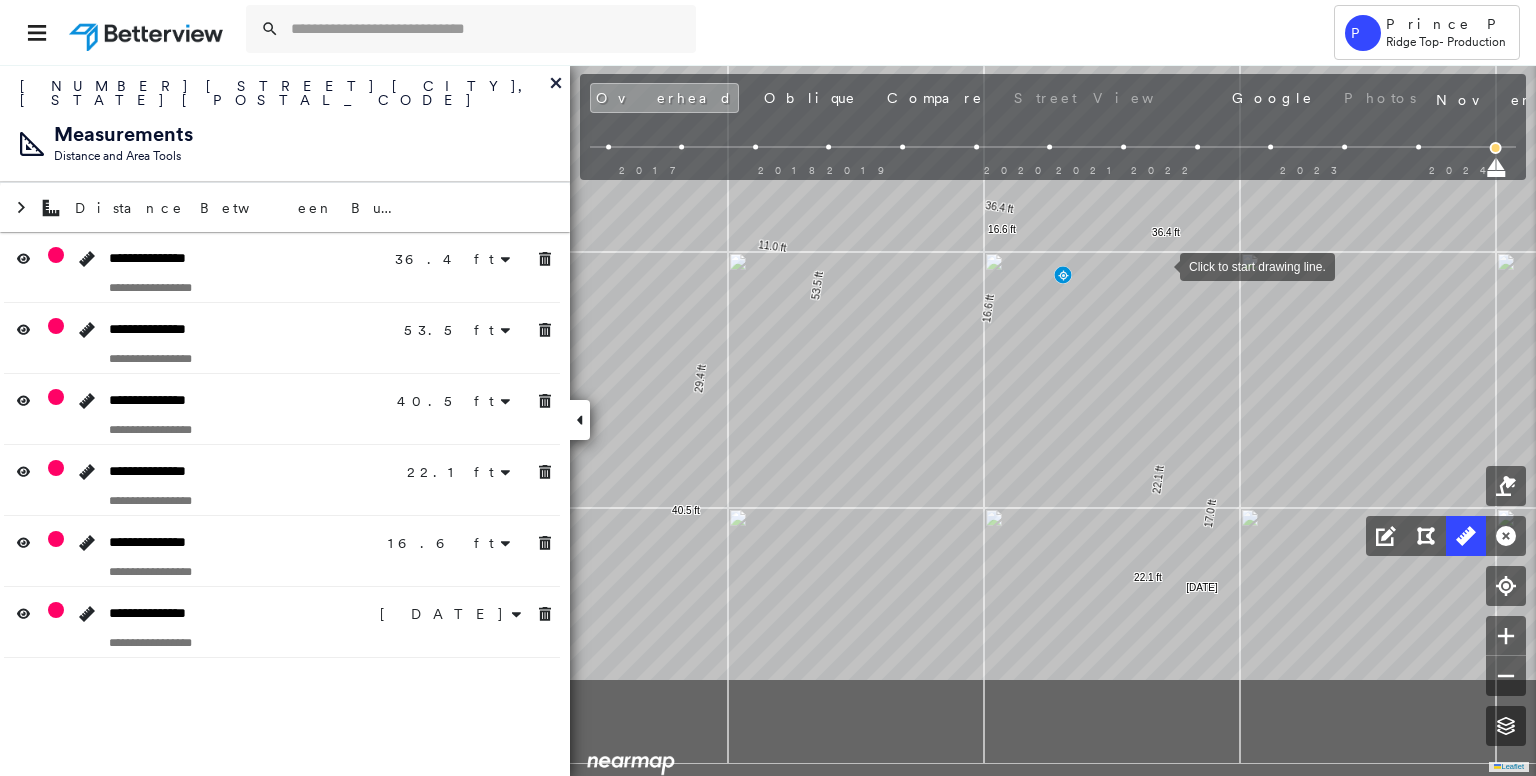 drag, startPoint x: 1187, startPoint y: 438, endPoint x: 1154, endPoint y: 217, distance: 223.45021 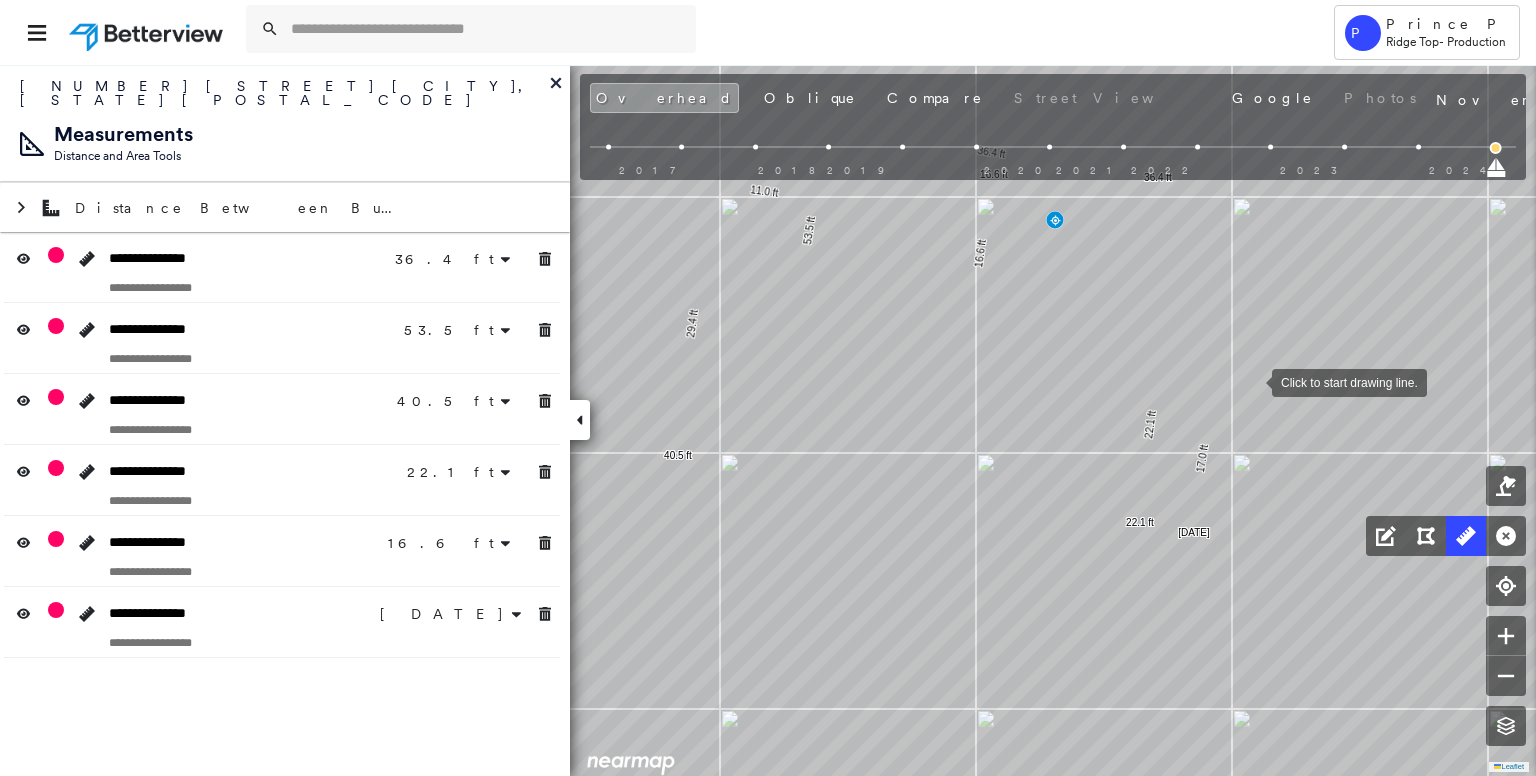 drag, startPoint x: 1252, startPoint y: 381, endPoint x: 1215, endPoint y: 333, distance: 60.60528 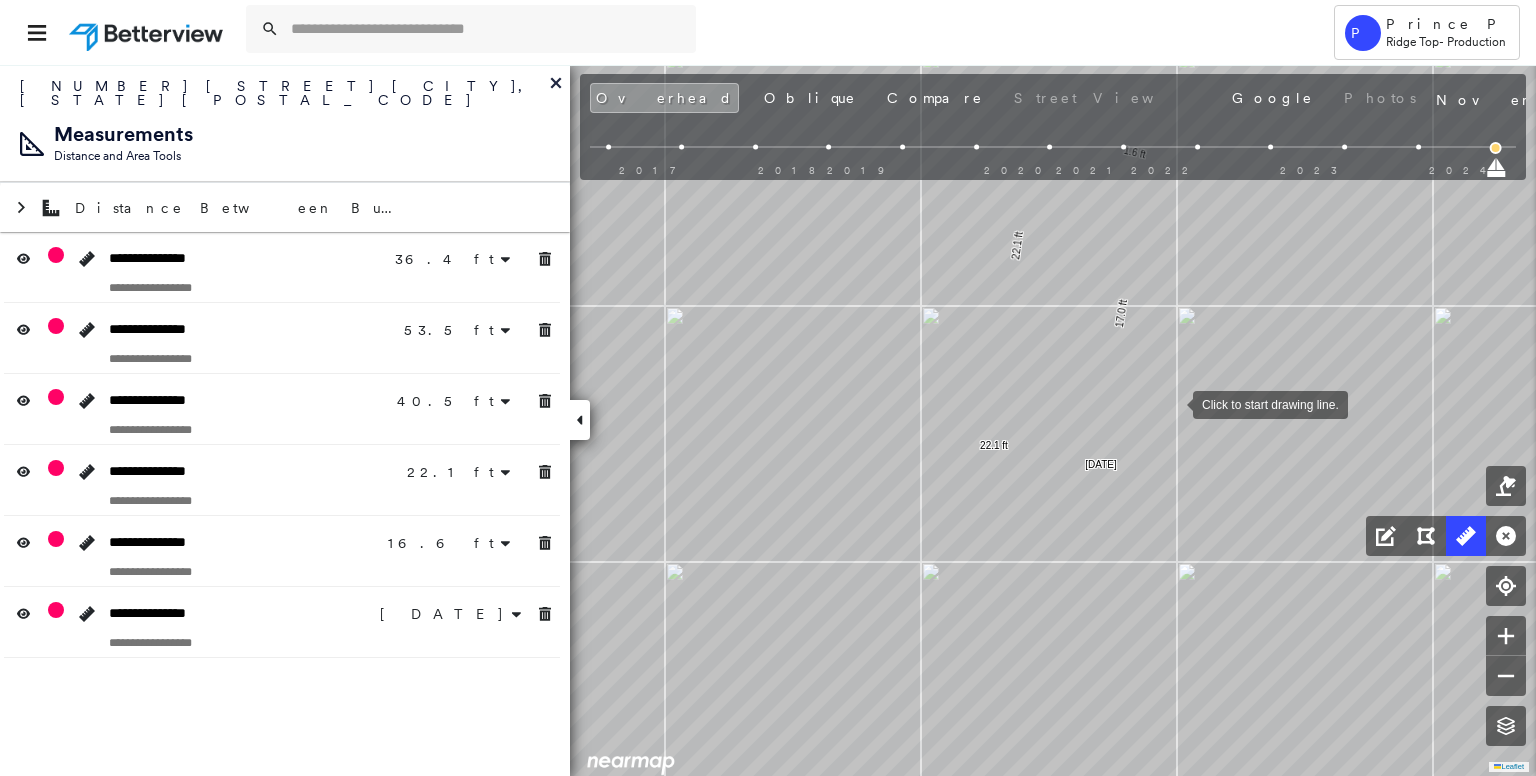 drag, startPoint x: 1177, startPoint y: 413, endPoint x: 1165, endPoint y: 380, distance: 35.1141 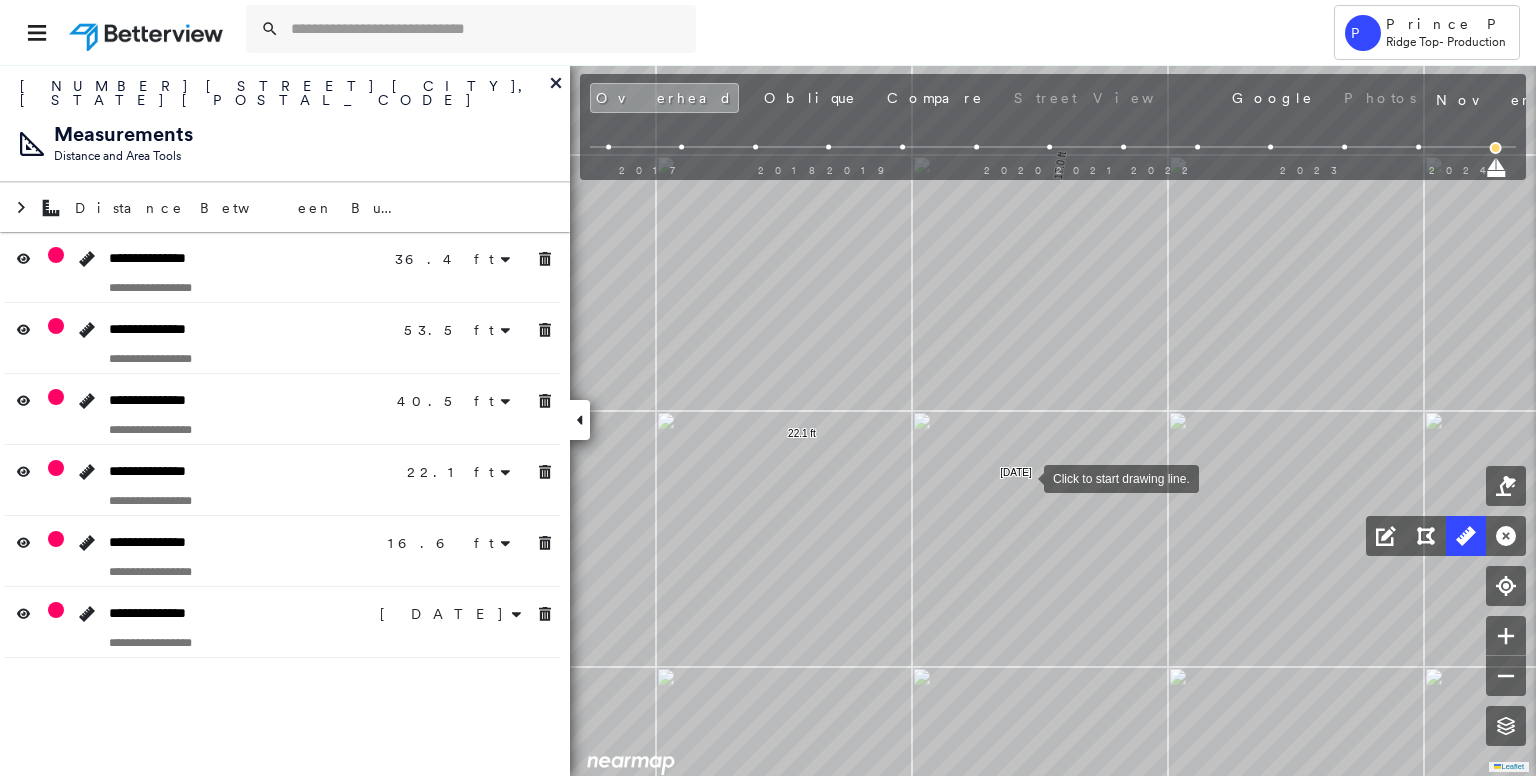 click at bounding box center (1024, 477) 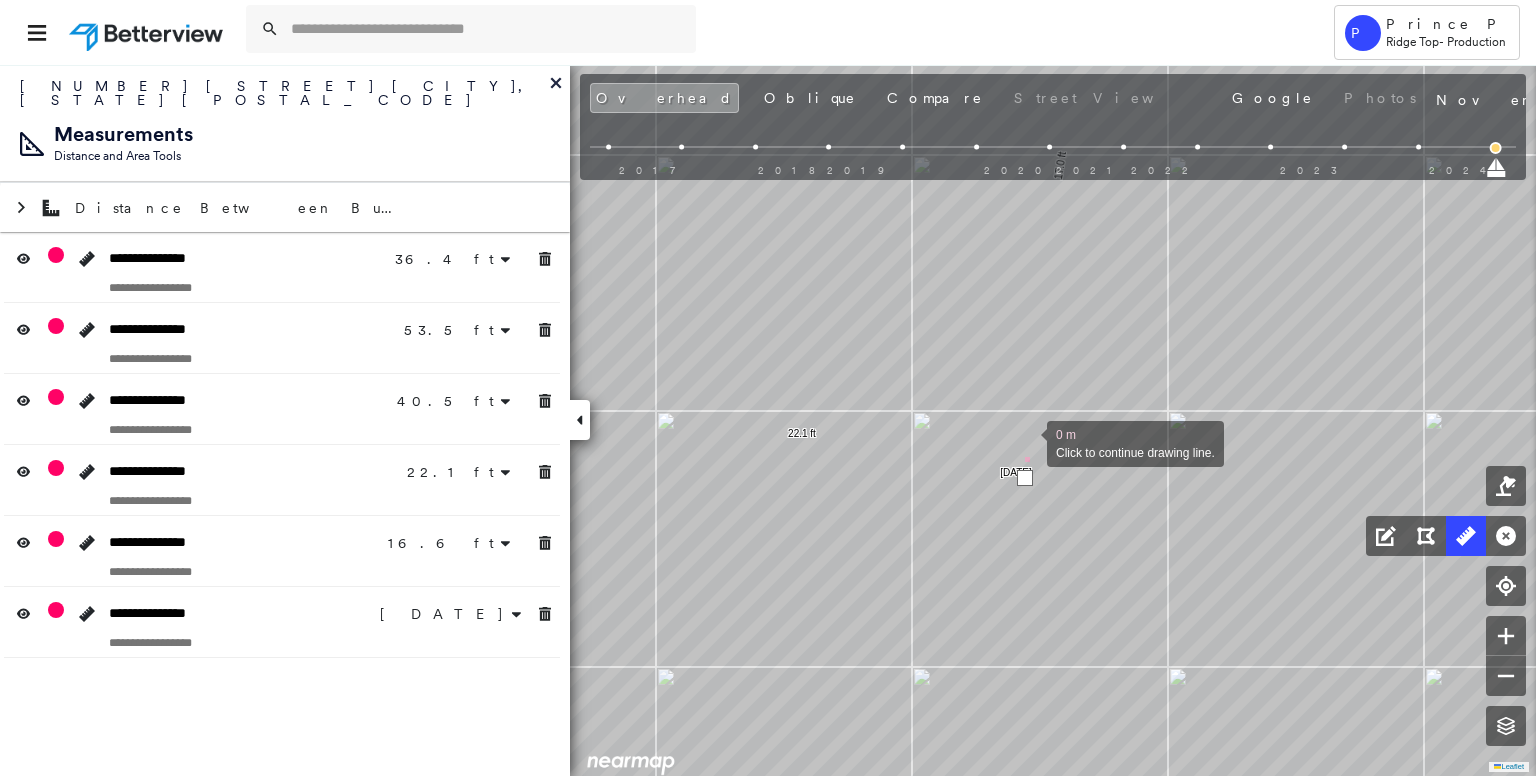 click at bounding box center [1027, 442] 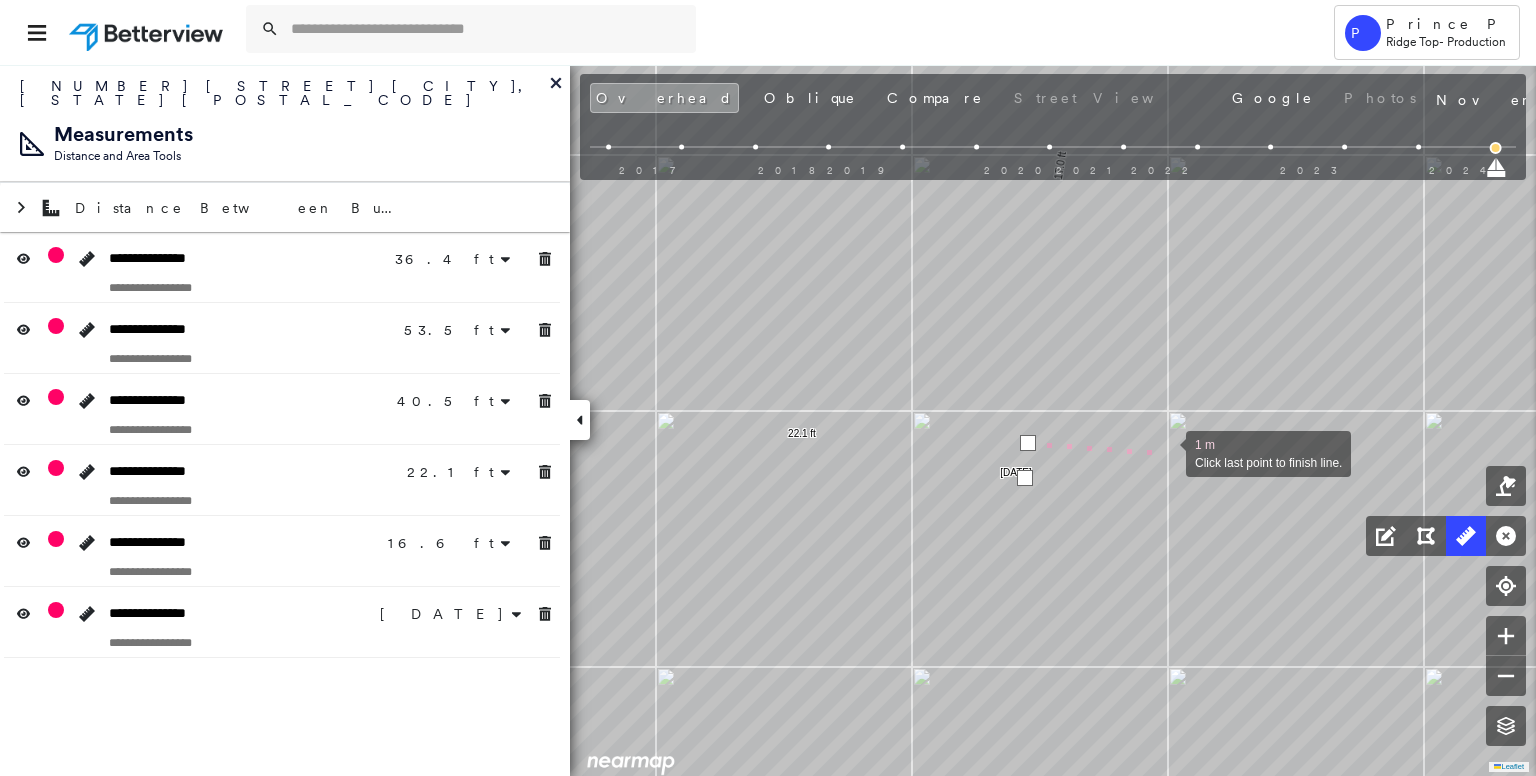 click at bounding box center [1166, 452] 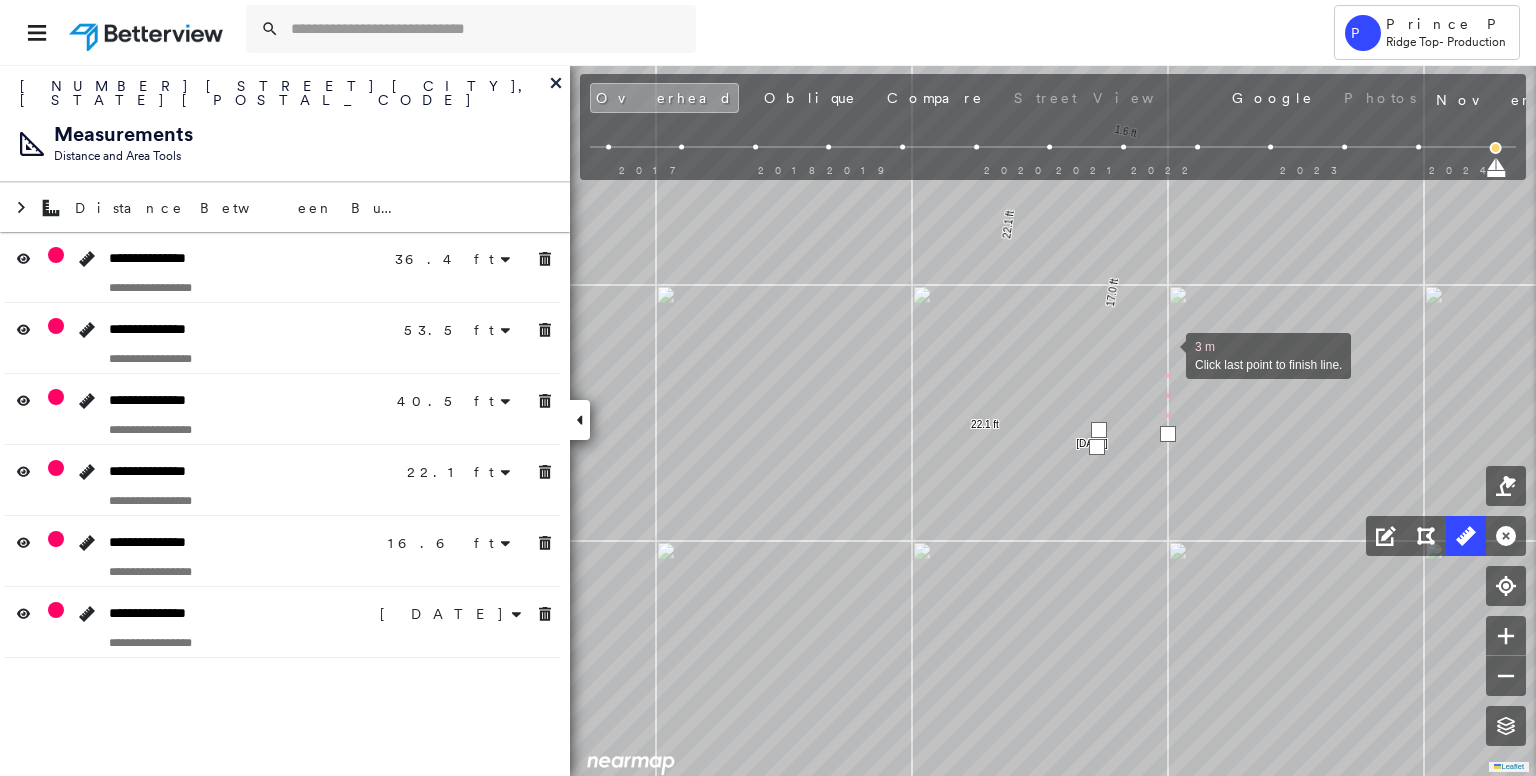 drag, startPoint x: 1175, startPoint y: 277, endPoint x: 1158, endPoint y: 445, distance: 168.85793 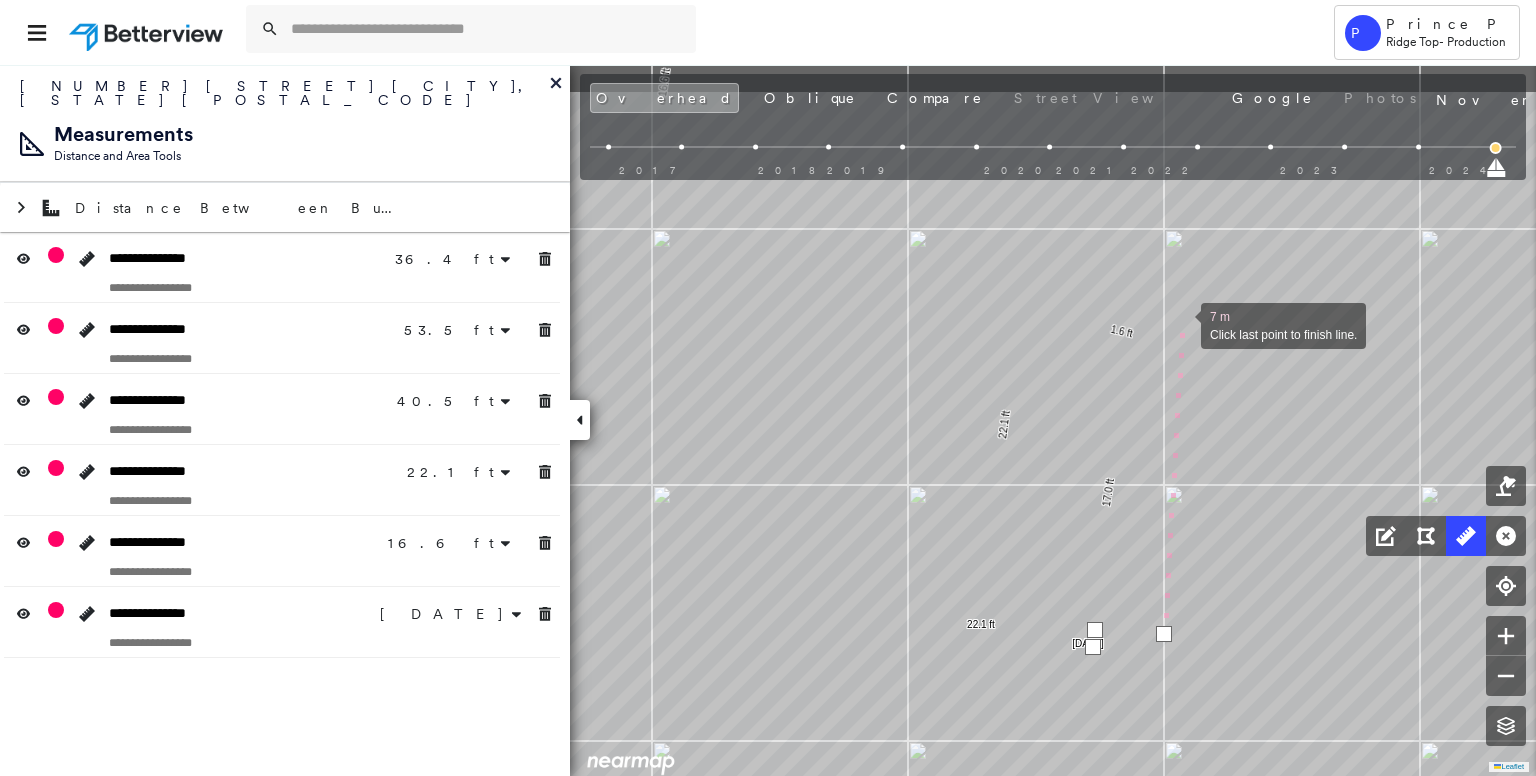 drag, startPoint x: 1176, startPoint y: 224, endPoint x: 1181, endPoint y: 323, distance: 99.12618 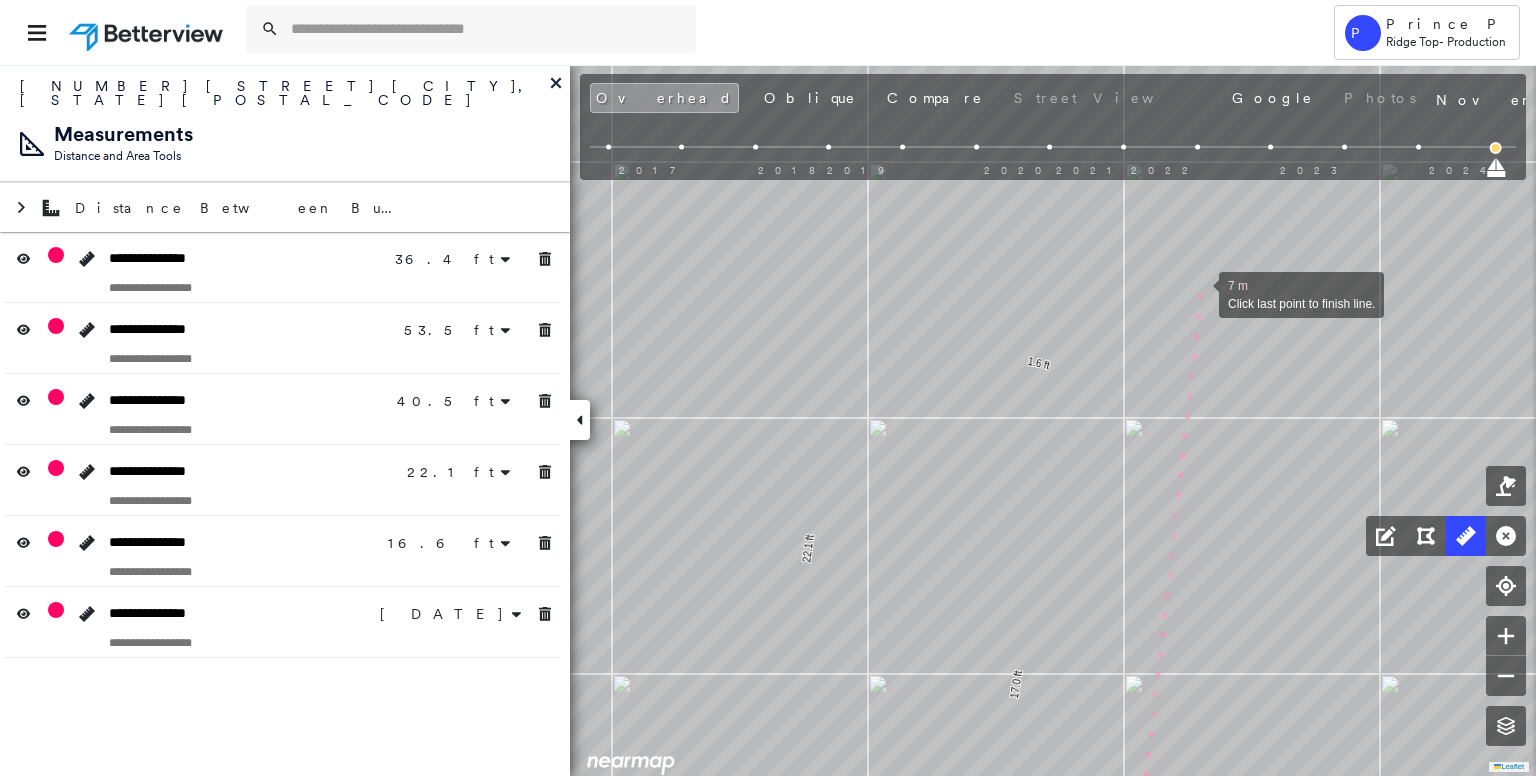 click at bounding box center (1199, 293) 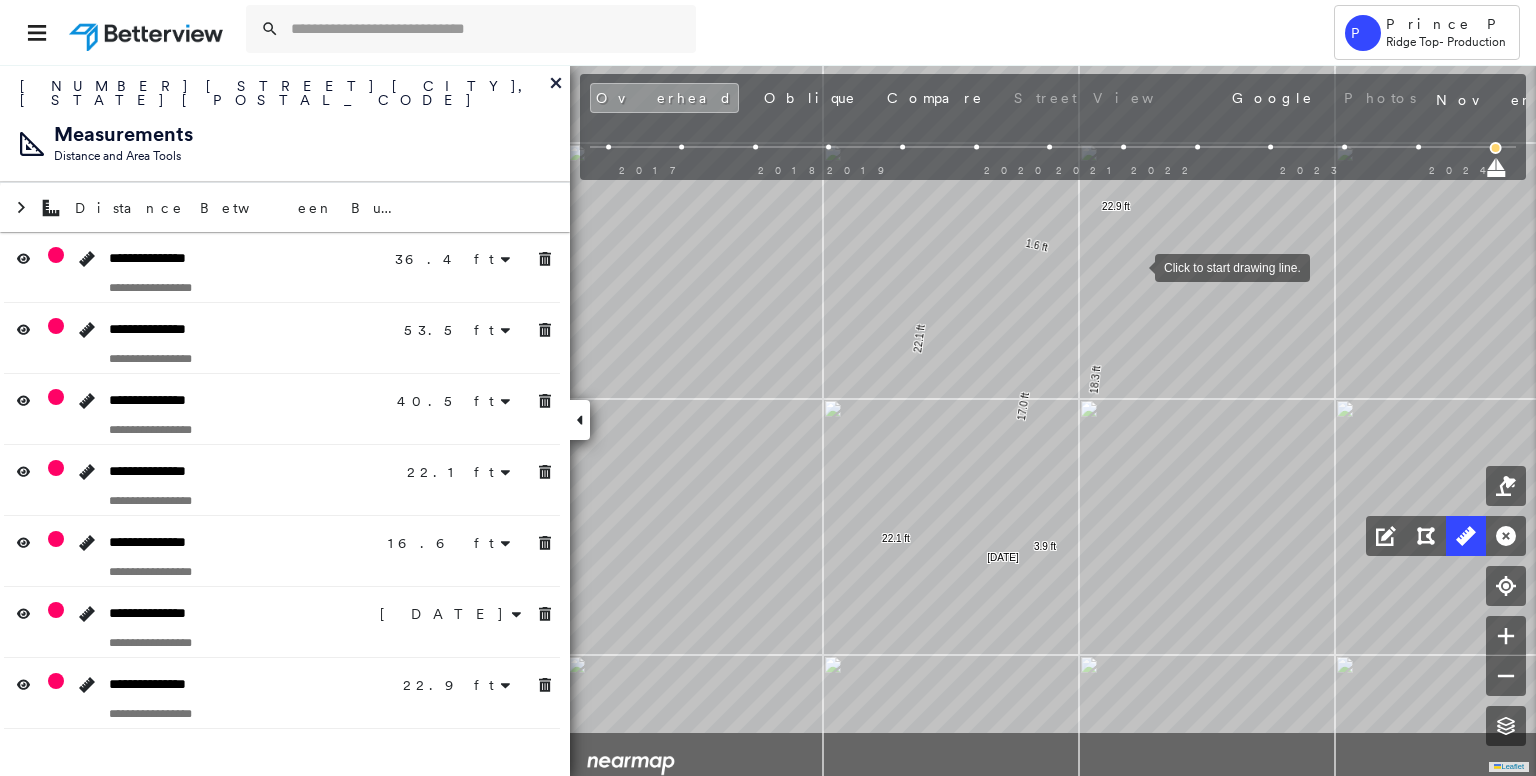 drag, startPoint x: 1240, startPoint y: 383, endPoint x: 1141, endPoint y: 277, distance: 145.04137 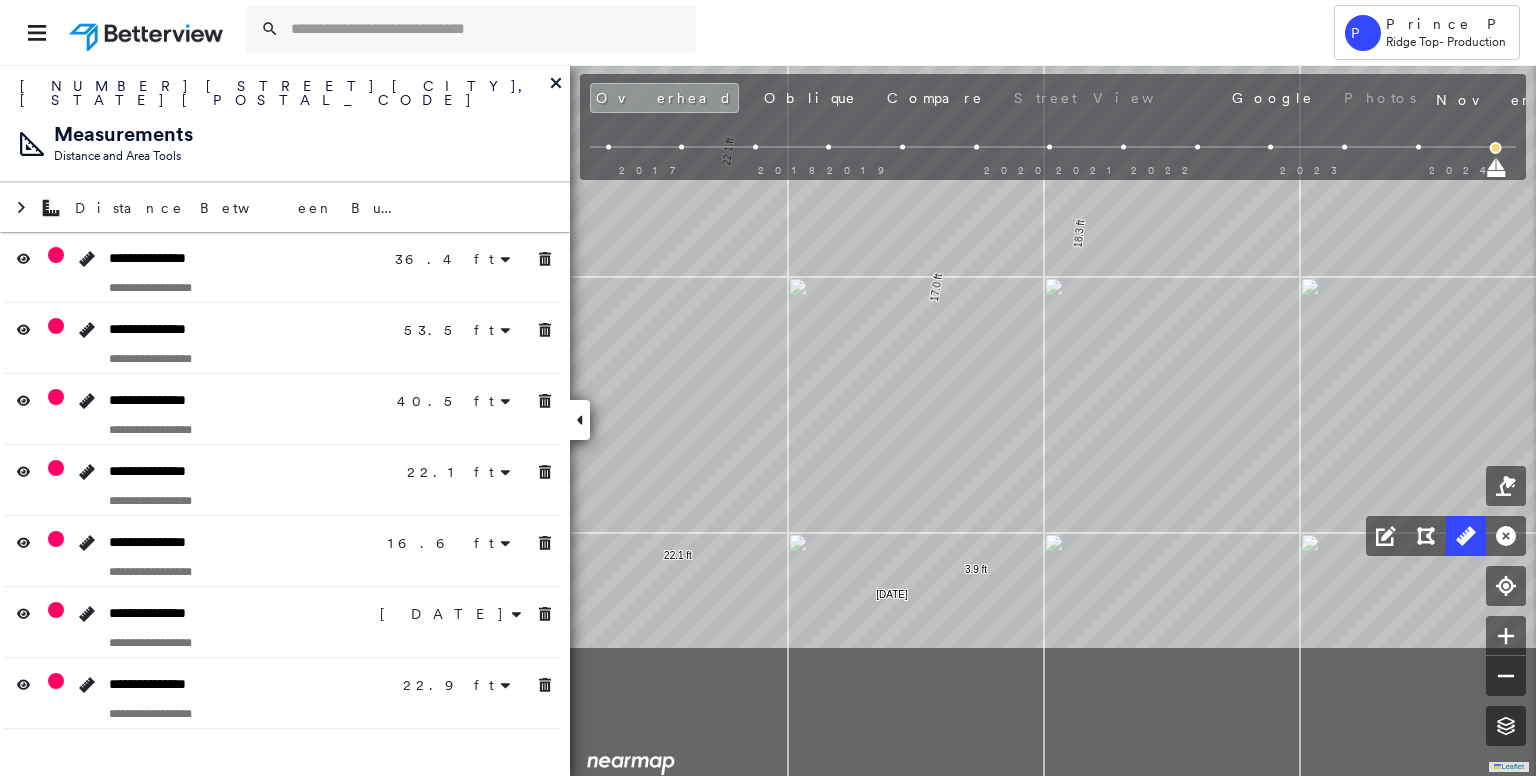 drag, startPoint x: 1084, startPoint y: 523, endPoint x: 1144, endPoint y: 257, distance: 272.68295 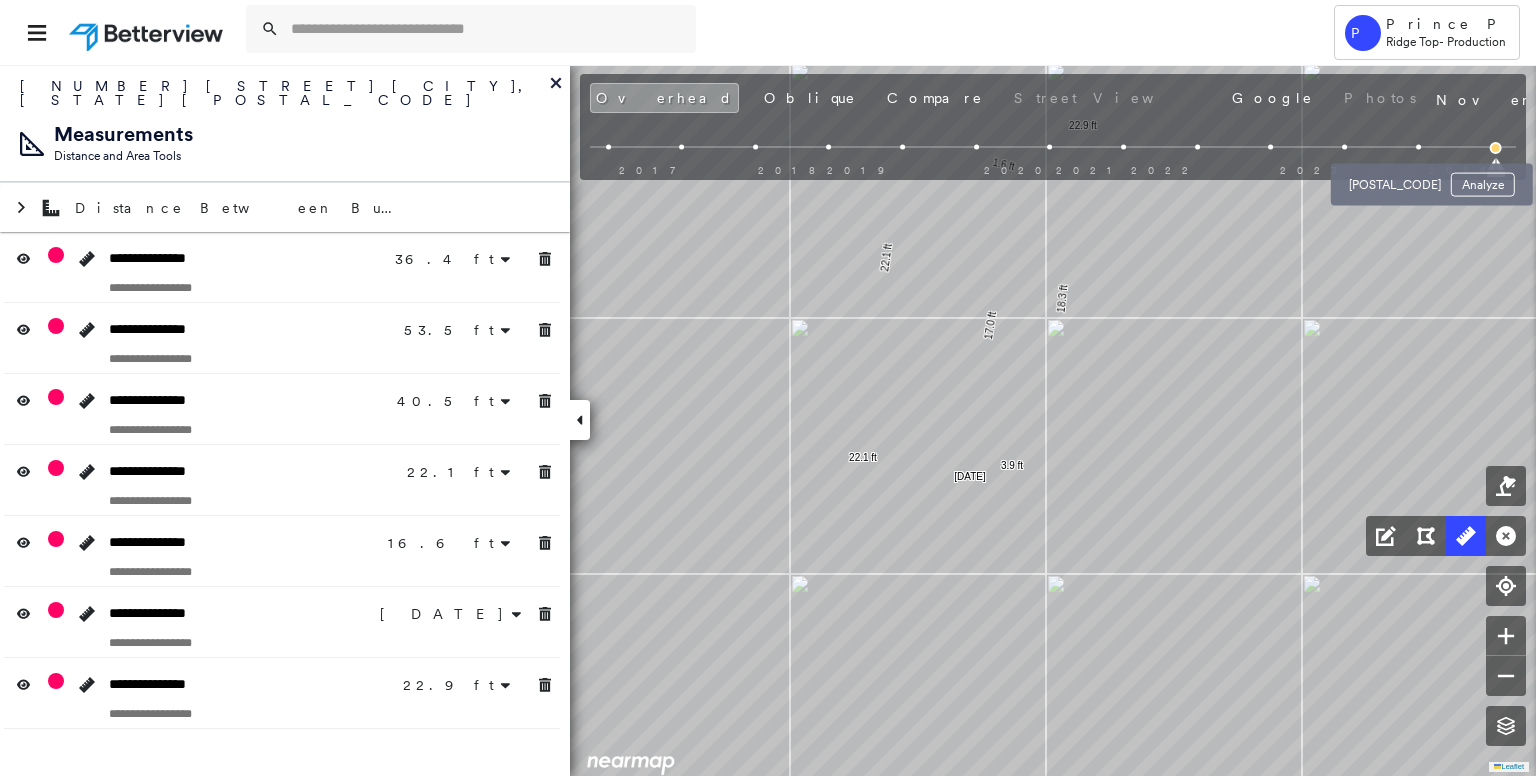click at bounding box center (1418, 147) 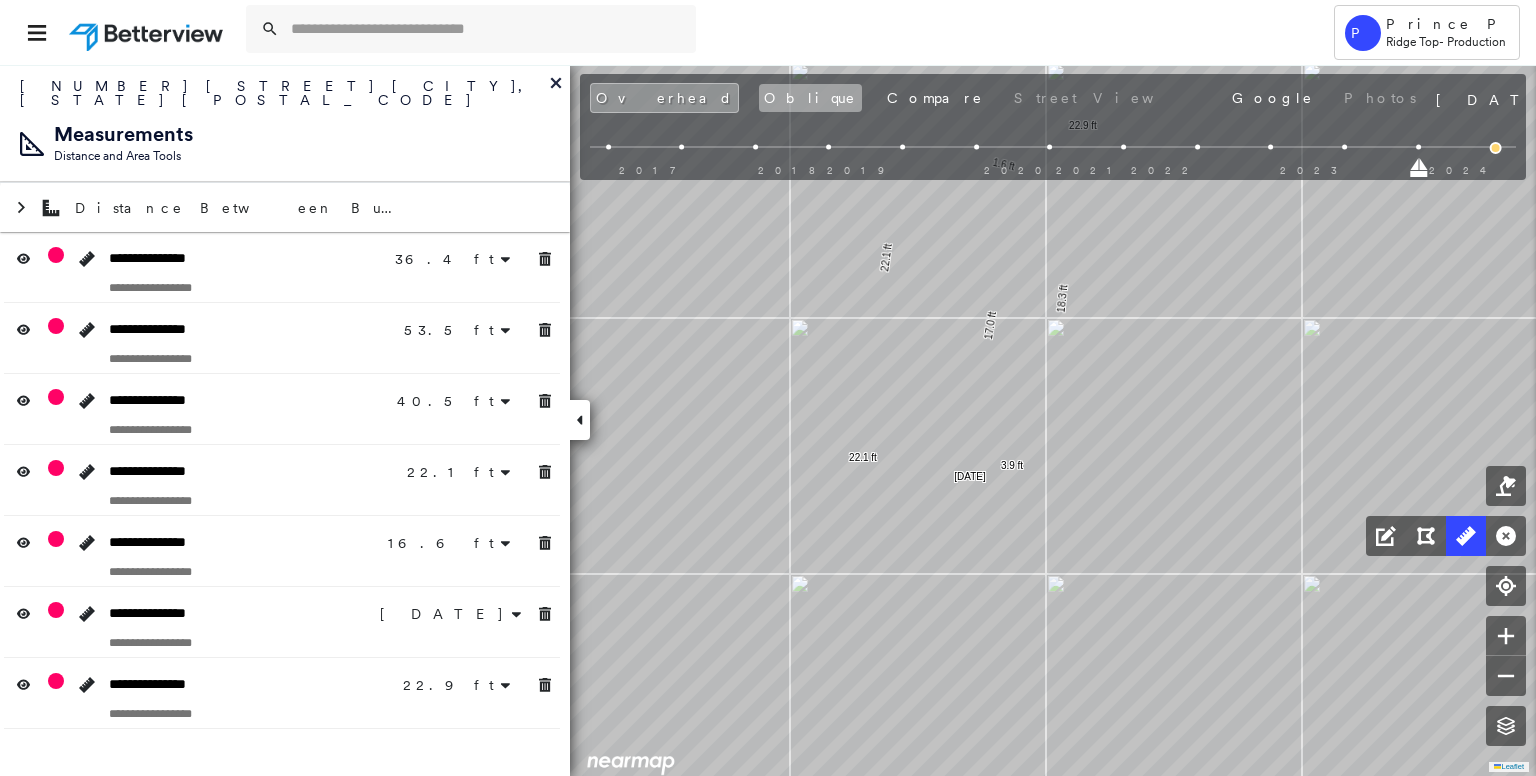 click on "Oblique" at bounding box center (810, 98) 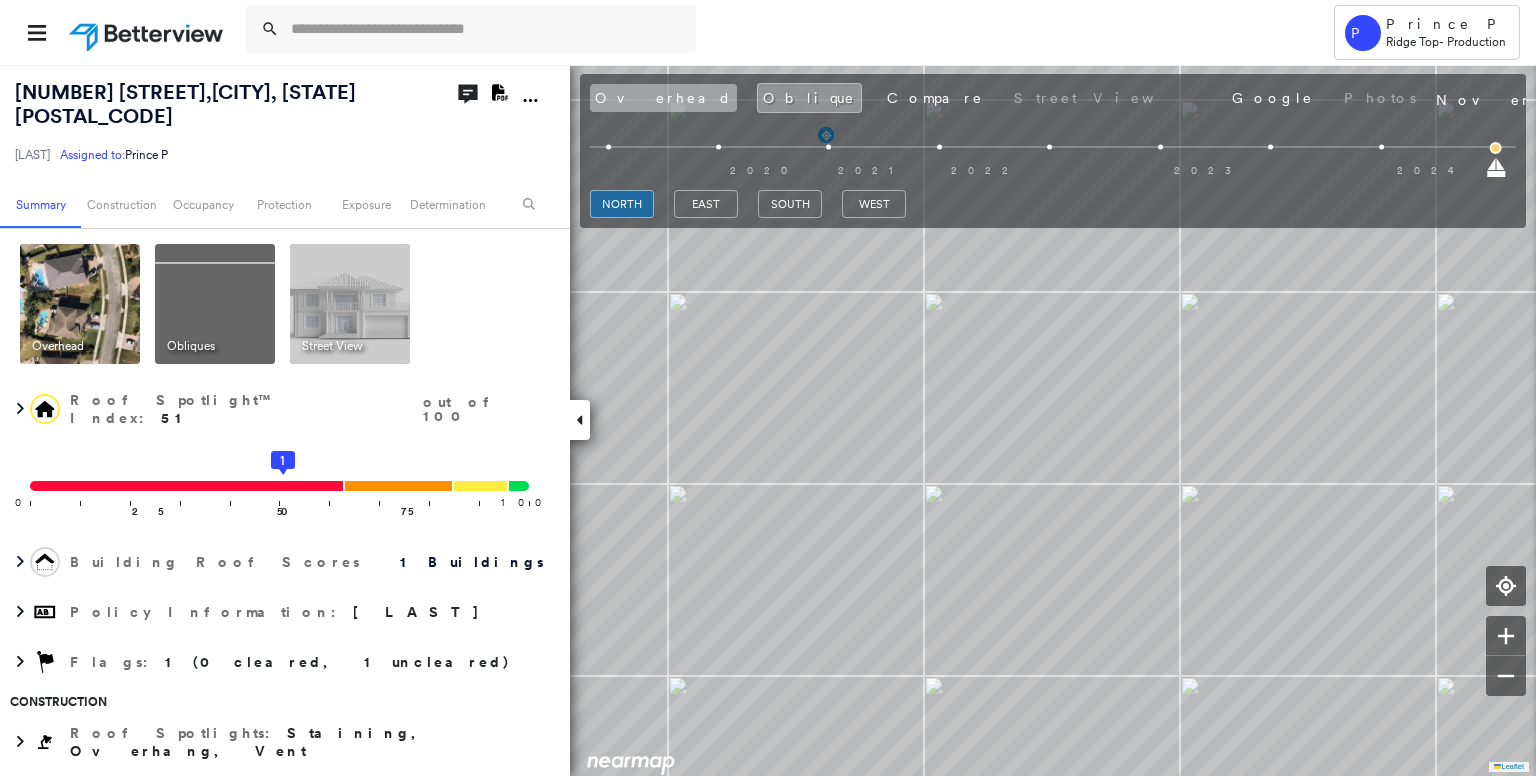 click on "Overhead" at bounding box center [663, 98] 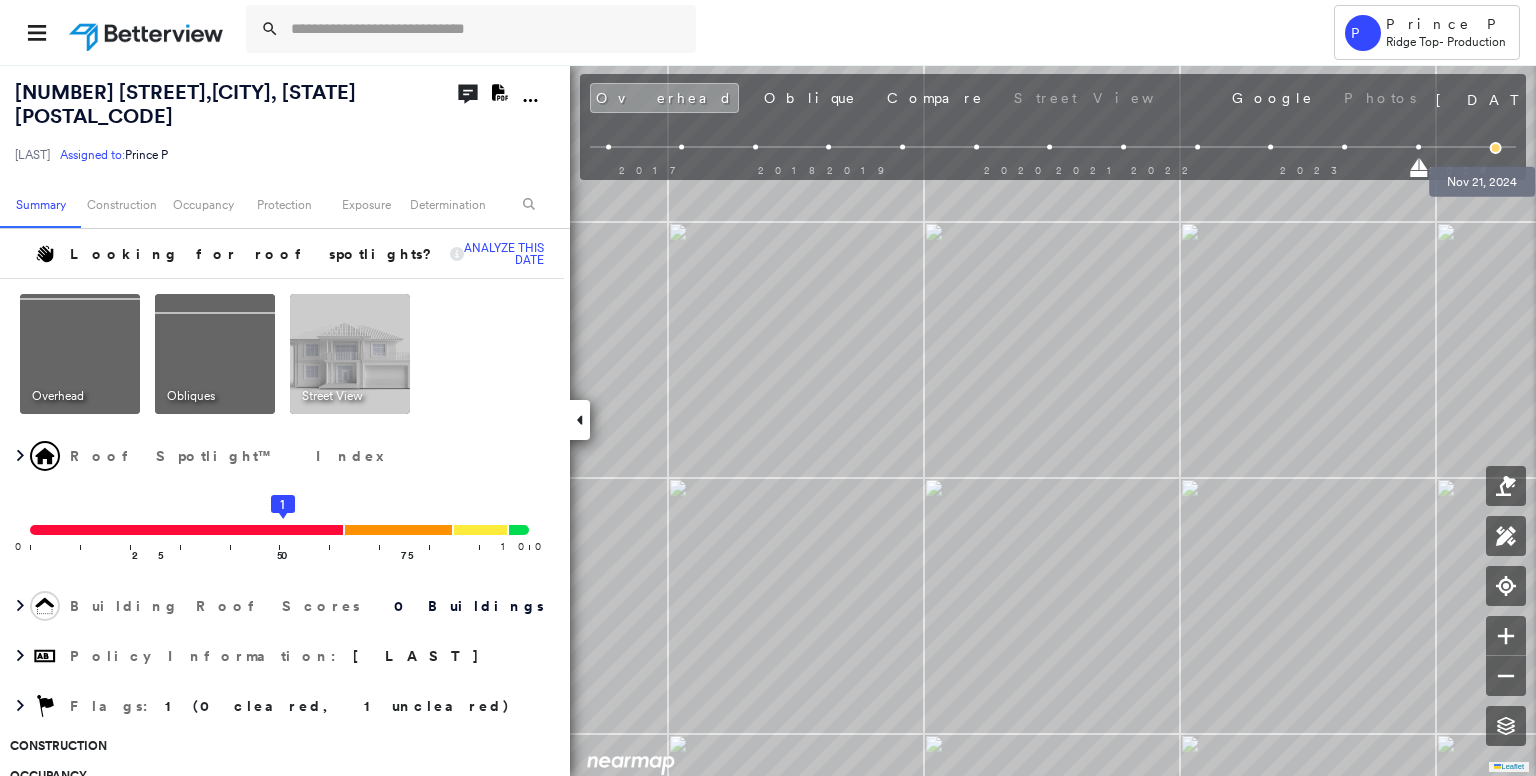click at bounding box center [1496, 148] 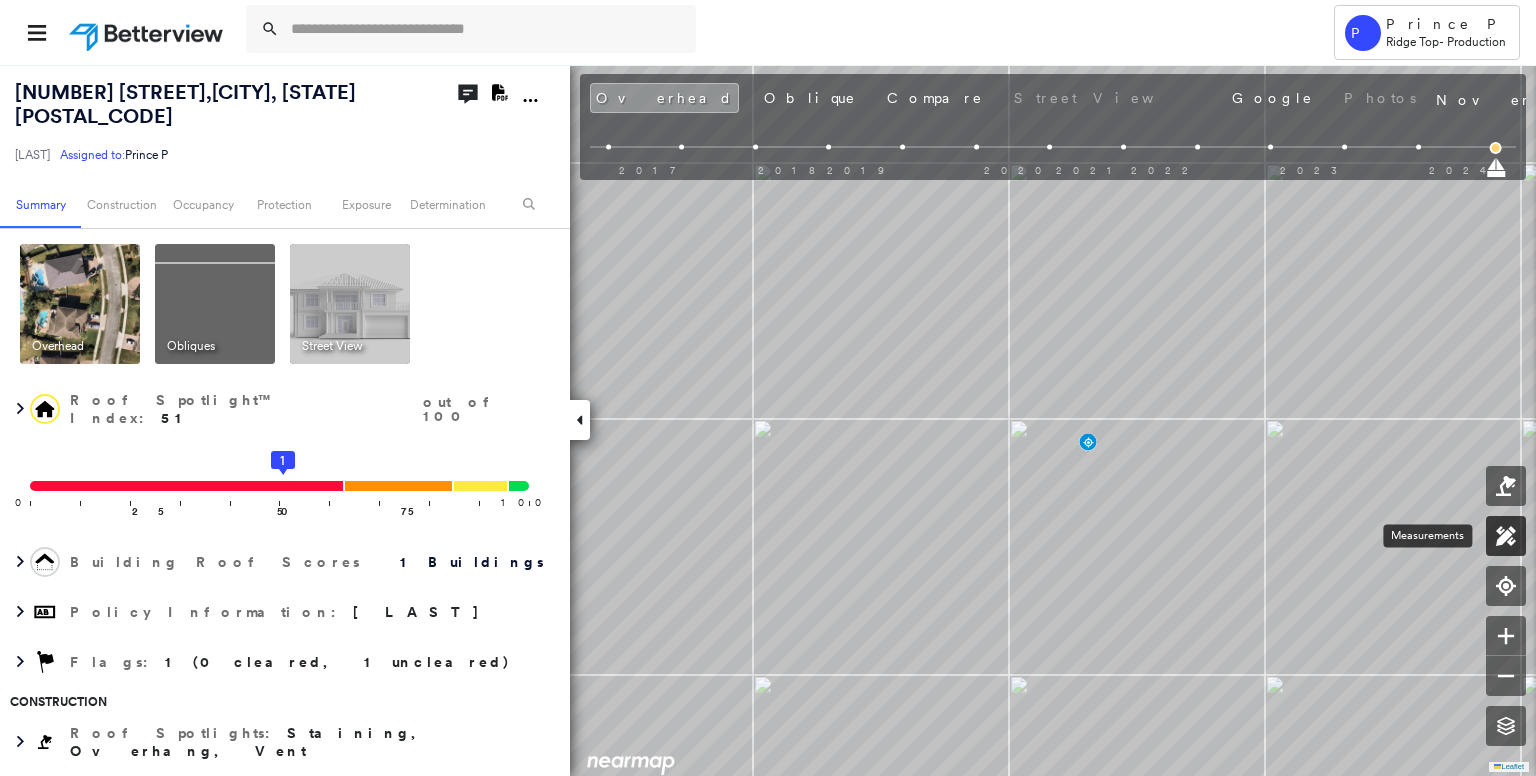 click at bounding box center [1506, 536] 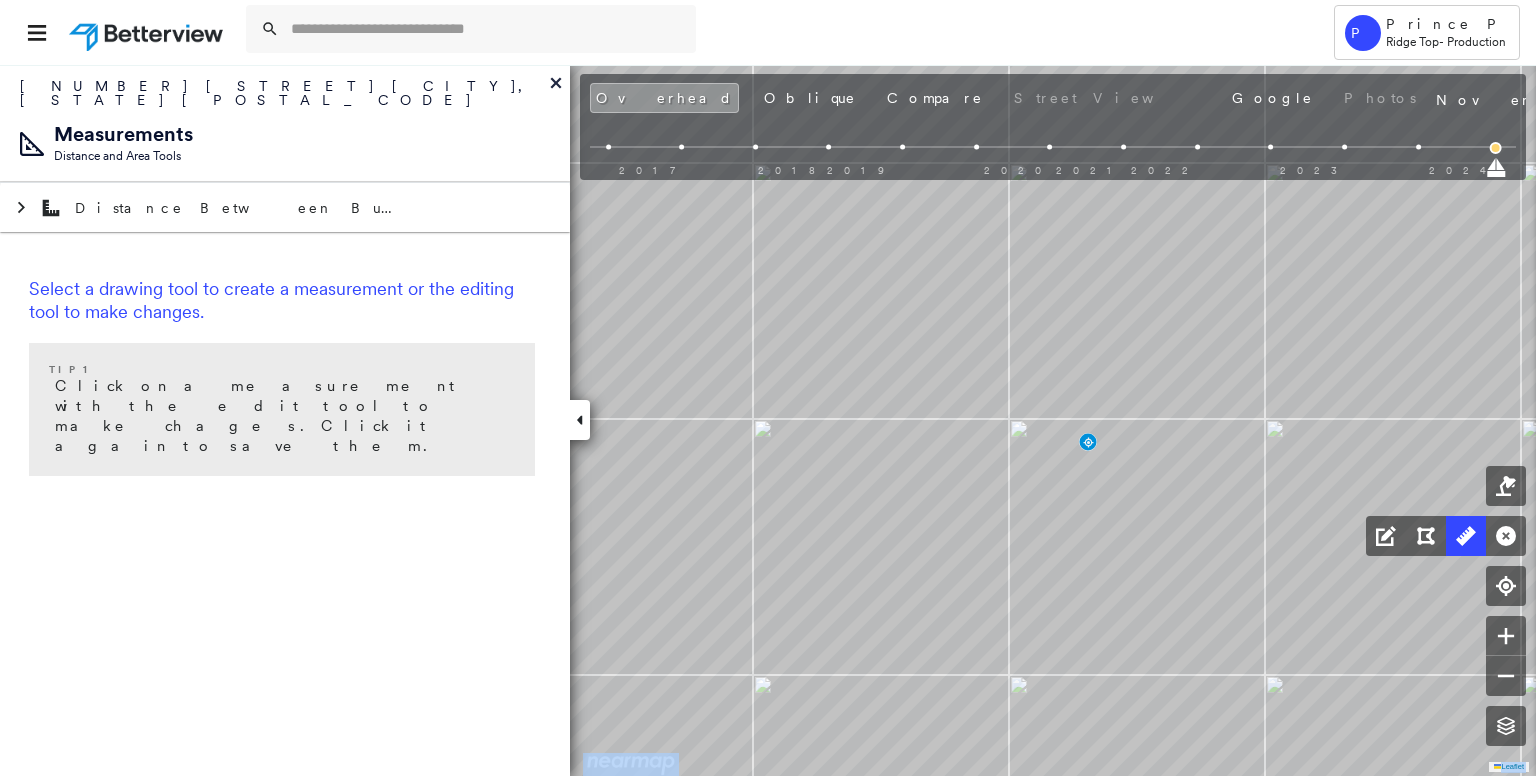 click on "Tower P Prince P Ridge Top  -   Production 6032 Goleta Cir ,  Melbourne, FL 32940 782415_Baker Assigned to:  Prince P Assigned to:  Prince P 782415_Baker Assigned to:  Prince P Open Comments Download PDF Report Summary Construction Occupancy Protection Exposure Determination Overhead Obliques Street View Roof Spotlight™ Index :  51 out of 100 0 100 25 50 75 1 Building Roof Scores 1 Buildings Policy Information :  782415_Baker Flags :  1 (0 cleared, 1 uncleared) Construction Roof Spotlights :  Staining, Overhang, Vent Property Features :  Car, Patio Furniture, Pool Roof Size & Shape :  1 building  - Hip | Asphalt Shingle Occupancy Protection Exposure Determination Flags :  1 (0 cleared, 1 uncleared) Uncleared Flags (1) Cleared Flags  (0) Betterview Property Flagged 08/05/25 Clear Action Taken New Entry History Quote/New Business Terms & Conditions Added ACV Endorsement Added Cosmetic Endorsement Inspection/Loss Control Report Information Added to Inspection Survey Onsite Inspection Ordered General Save Save" at bounding box center [768, 388] 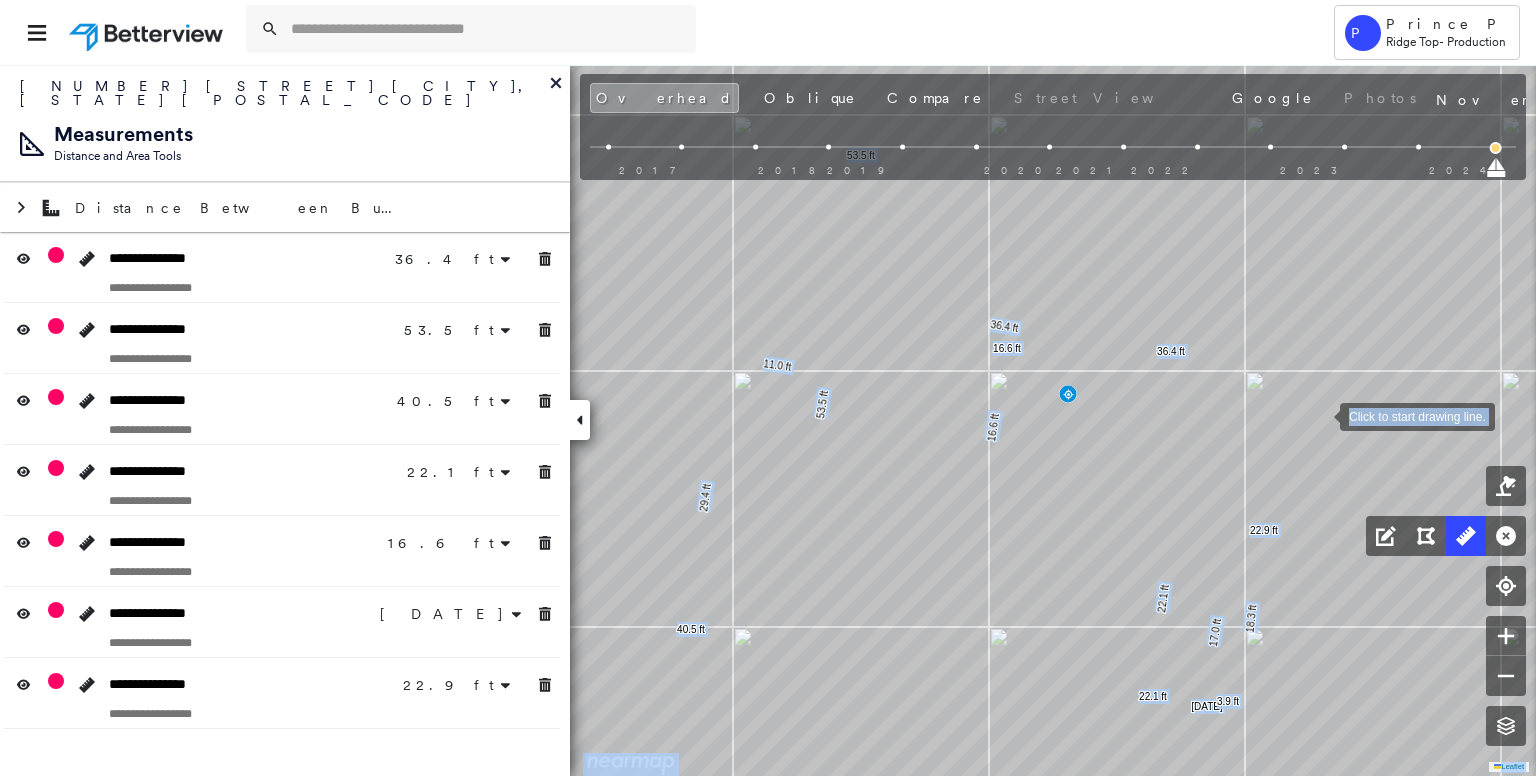 drag, startPoint x: 1344, startPoint y: 471, endPoint x: 1267, endPoint y: 313, distance: 175.76405 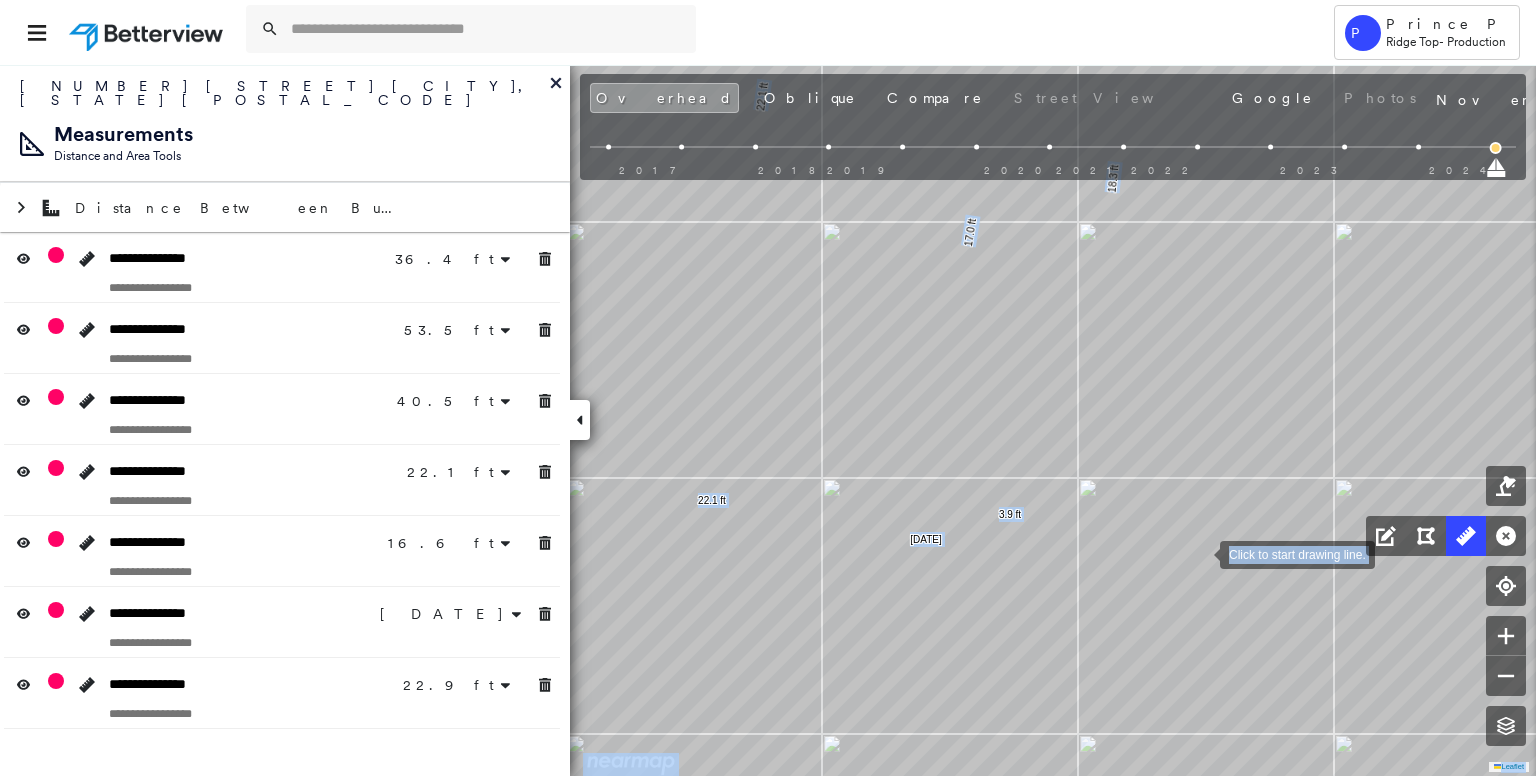 drag, startPoint x: 1198, startPoint y: 557, endPoint x: 1210, endPoint y: 531, distance: 28.635643 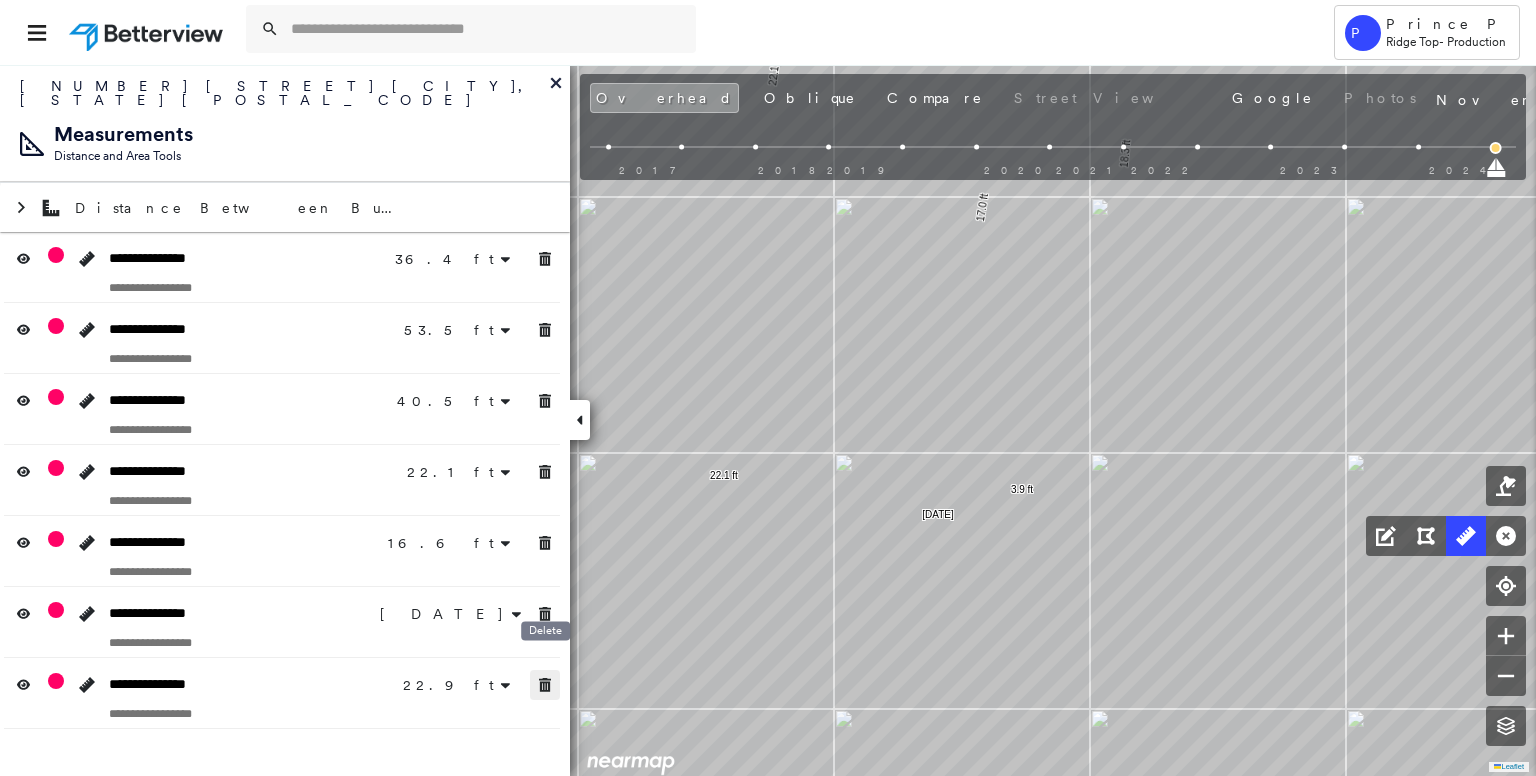 click 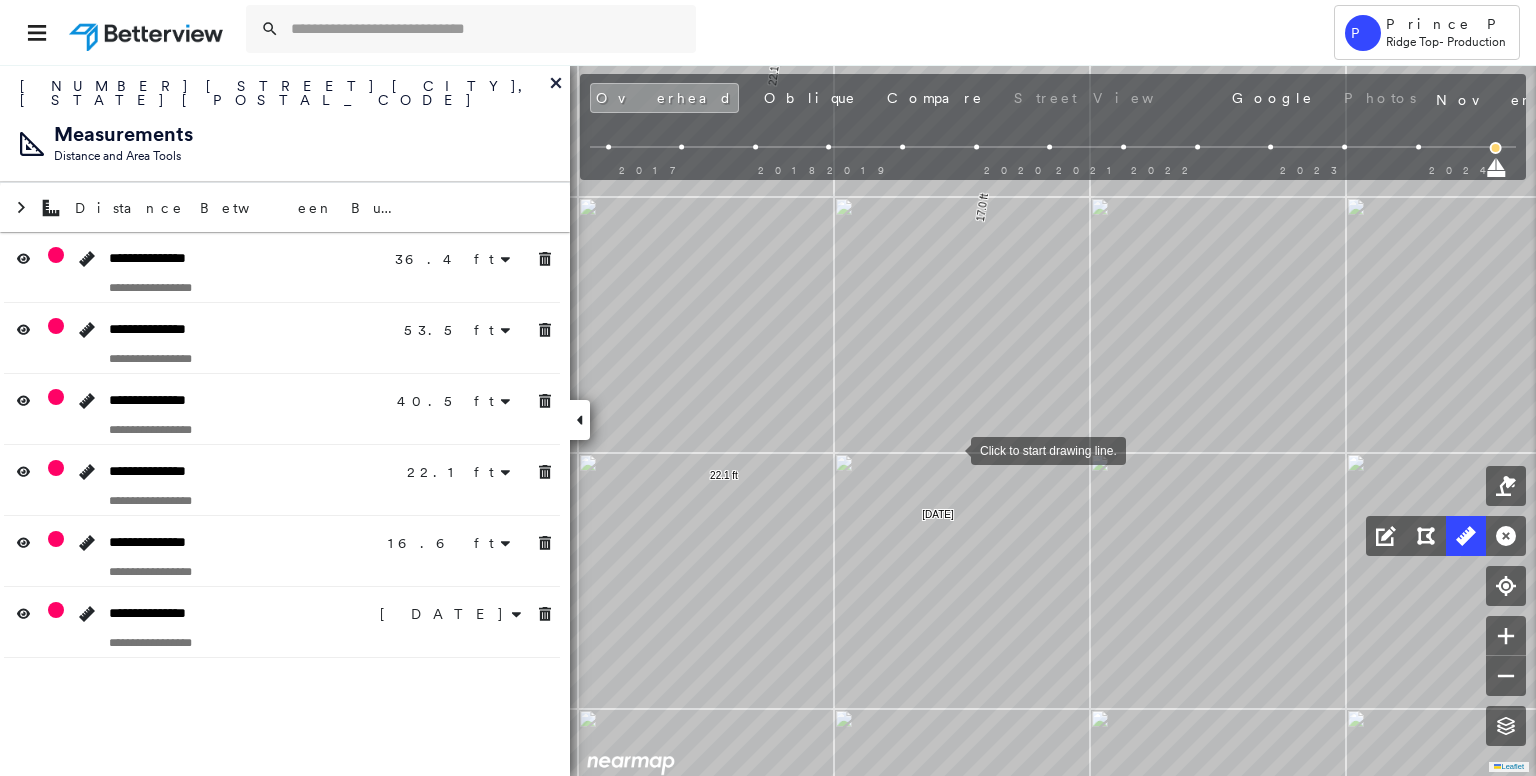 click at bounding box center [951, 449] 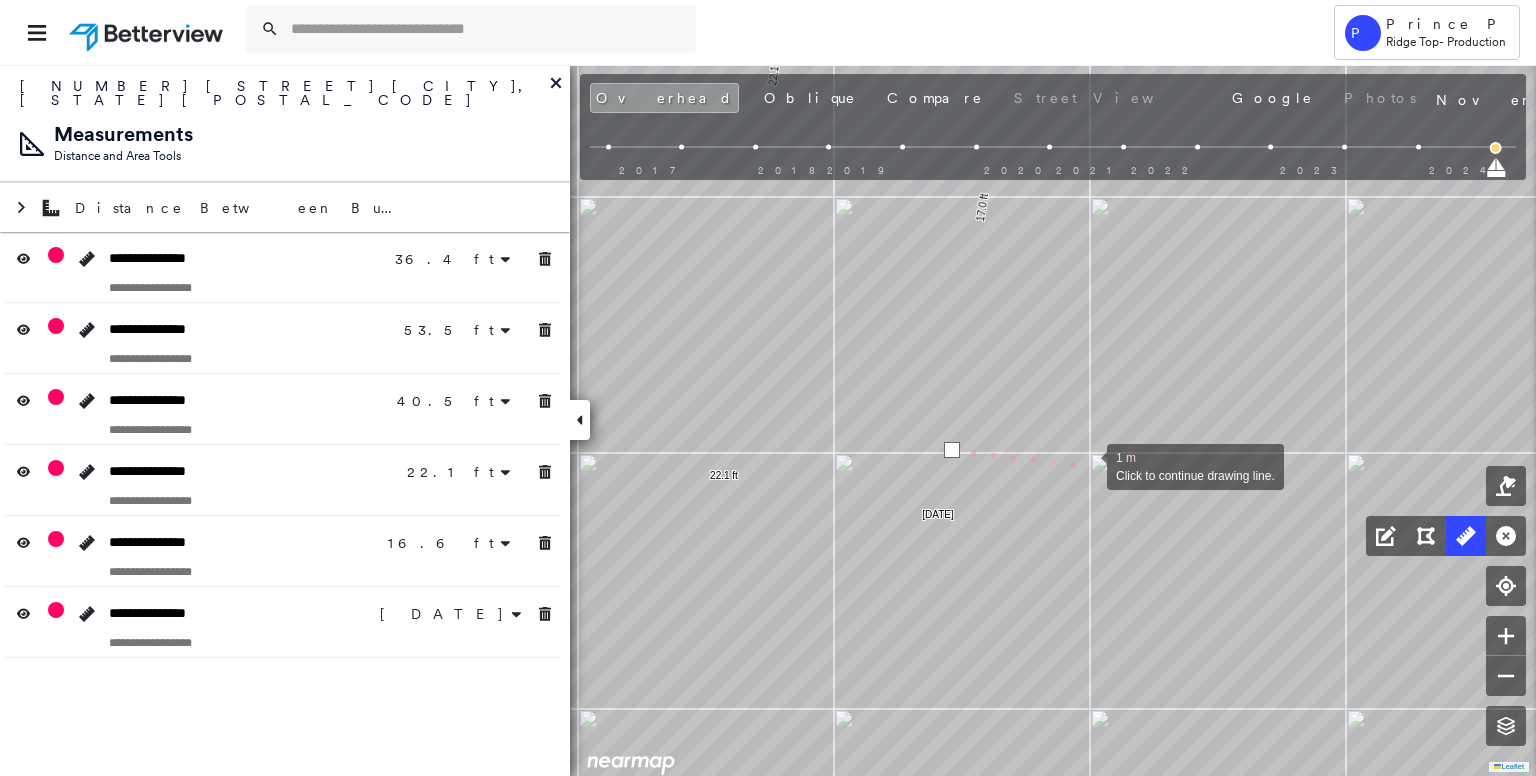 click at bounding box center [1087, 465] 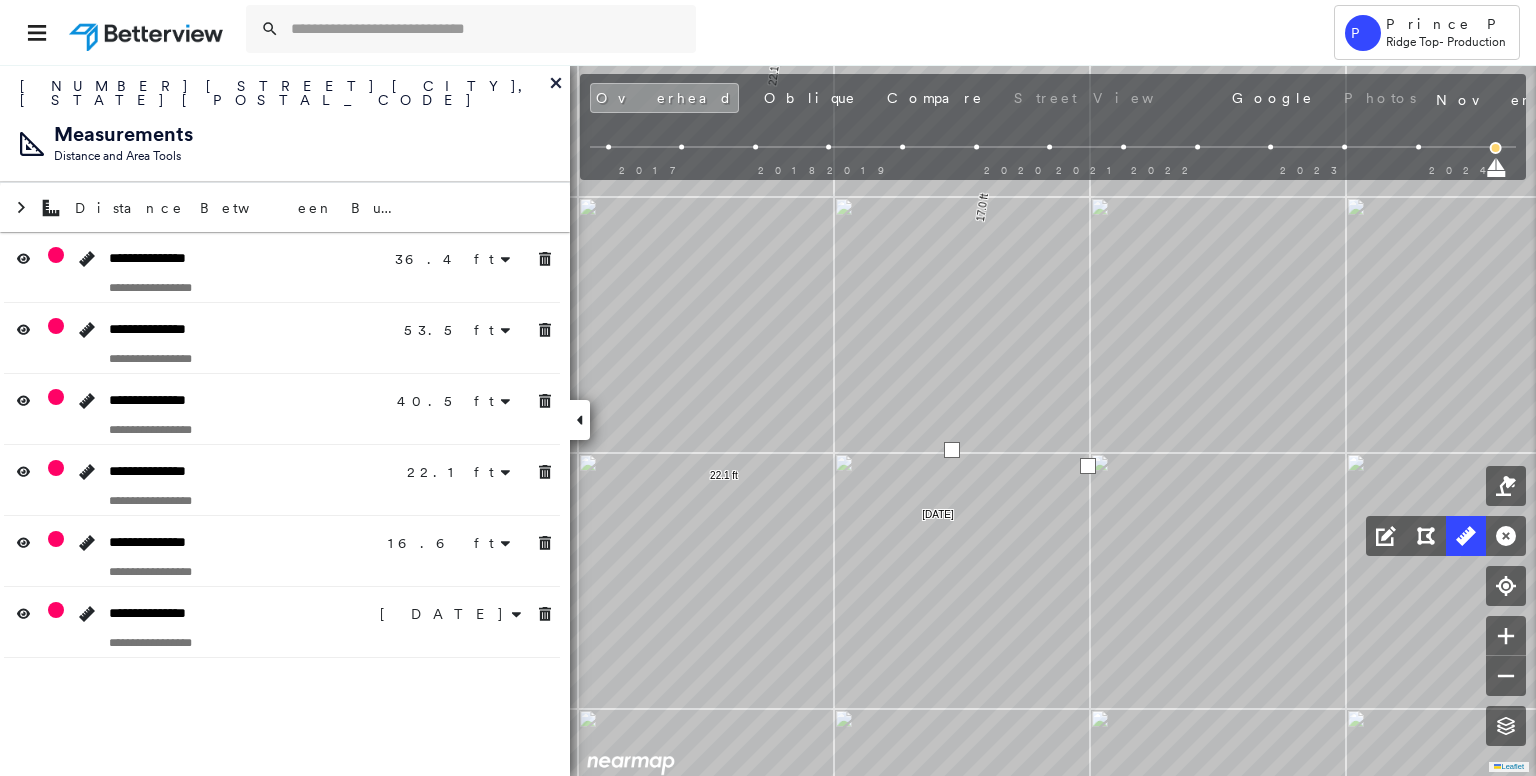 click at bounding box center [1088, 466] 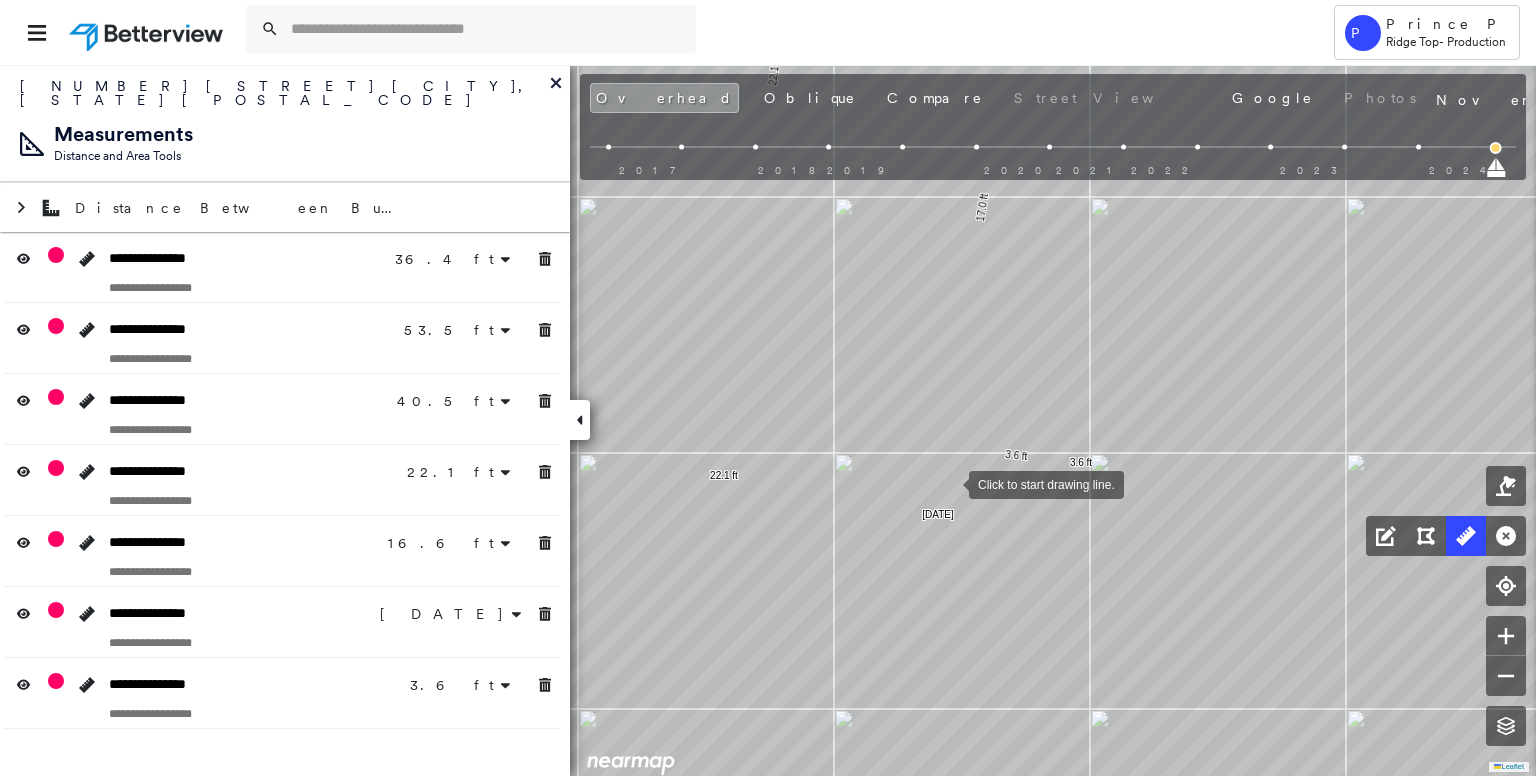 click at bounding box center [949, 483] 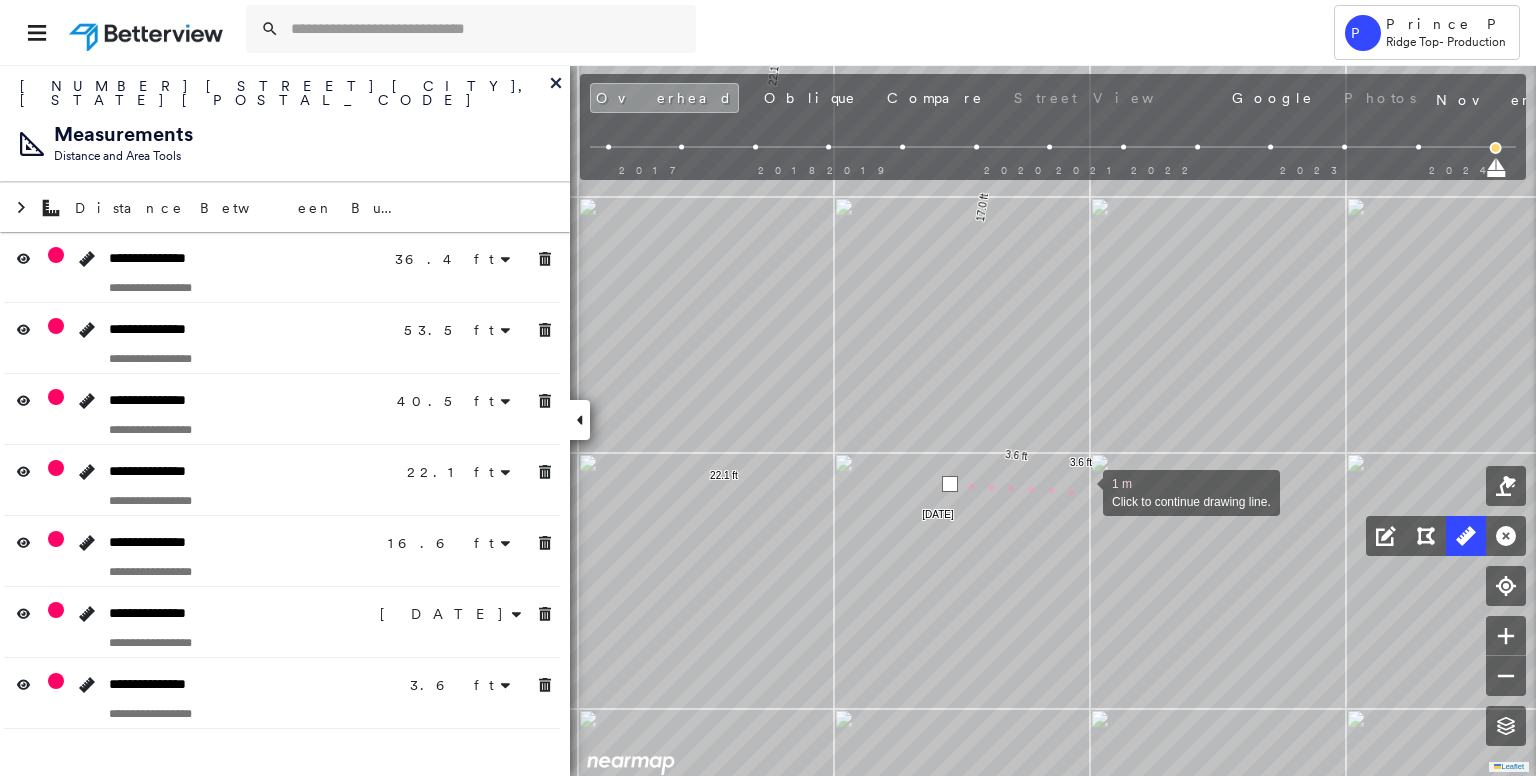 click at bounding box center (1083, 491) 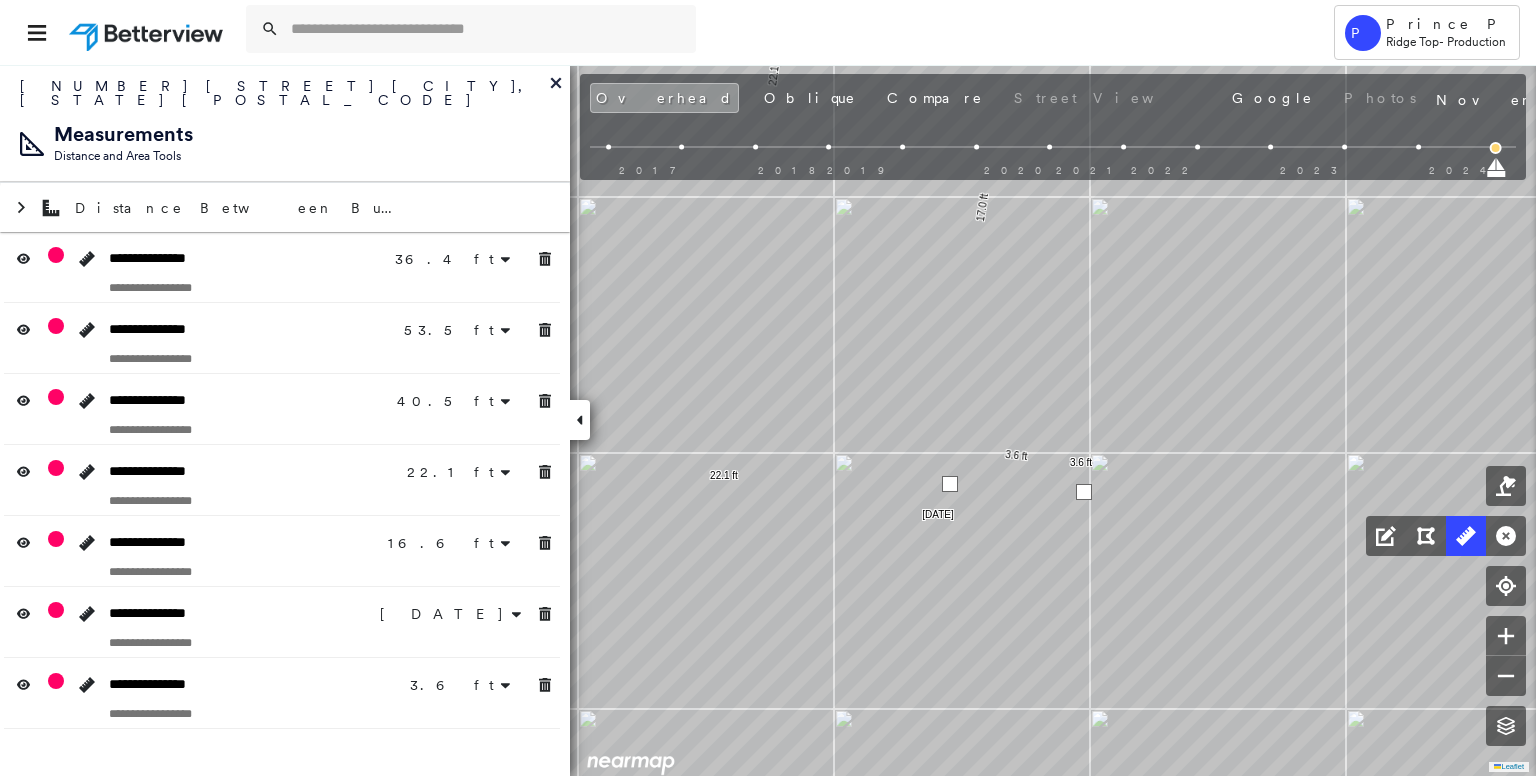 click at bounding box center (1084, 492) 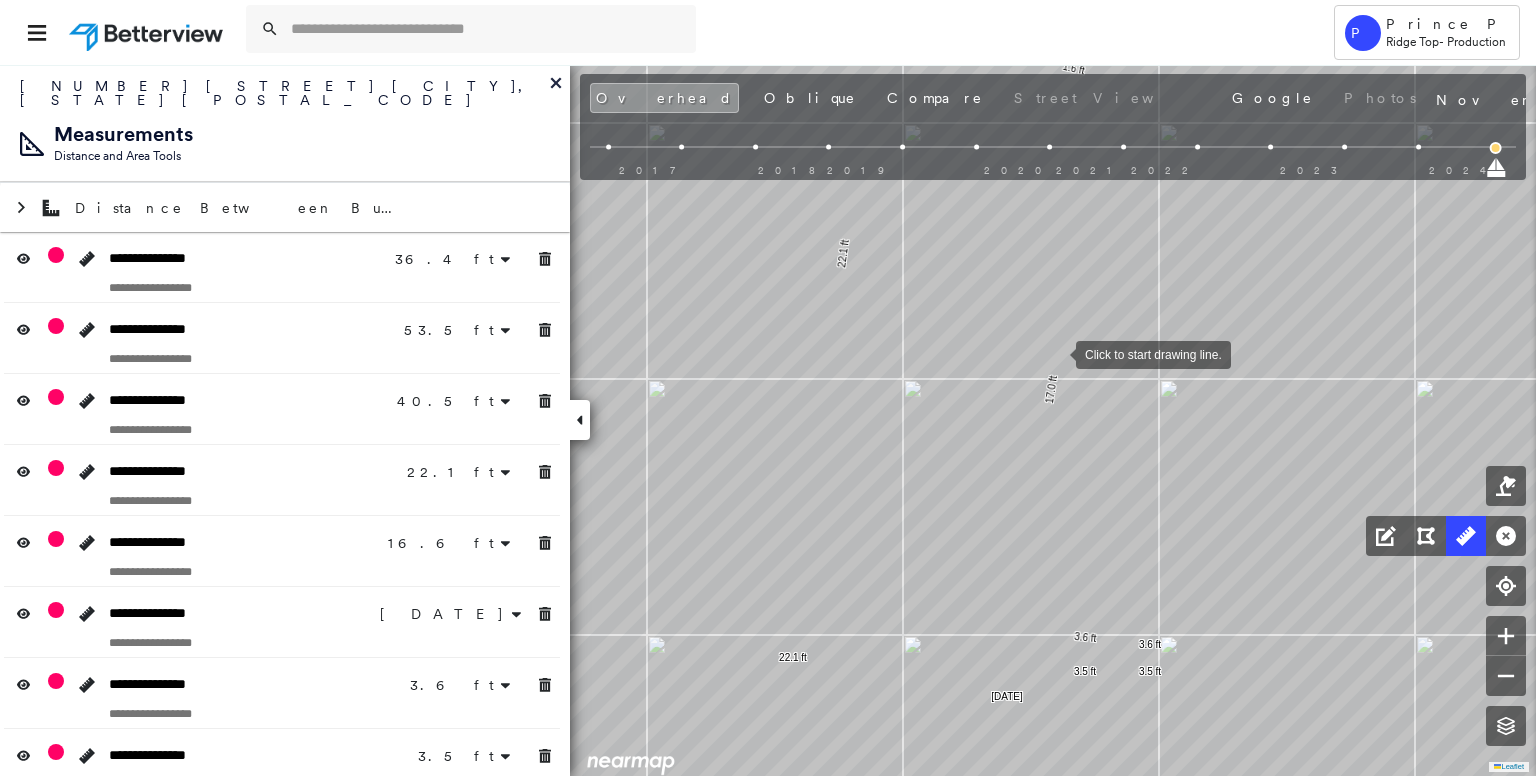 click at bounding box center [1056, 353] 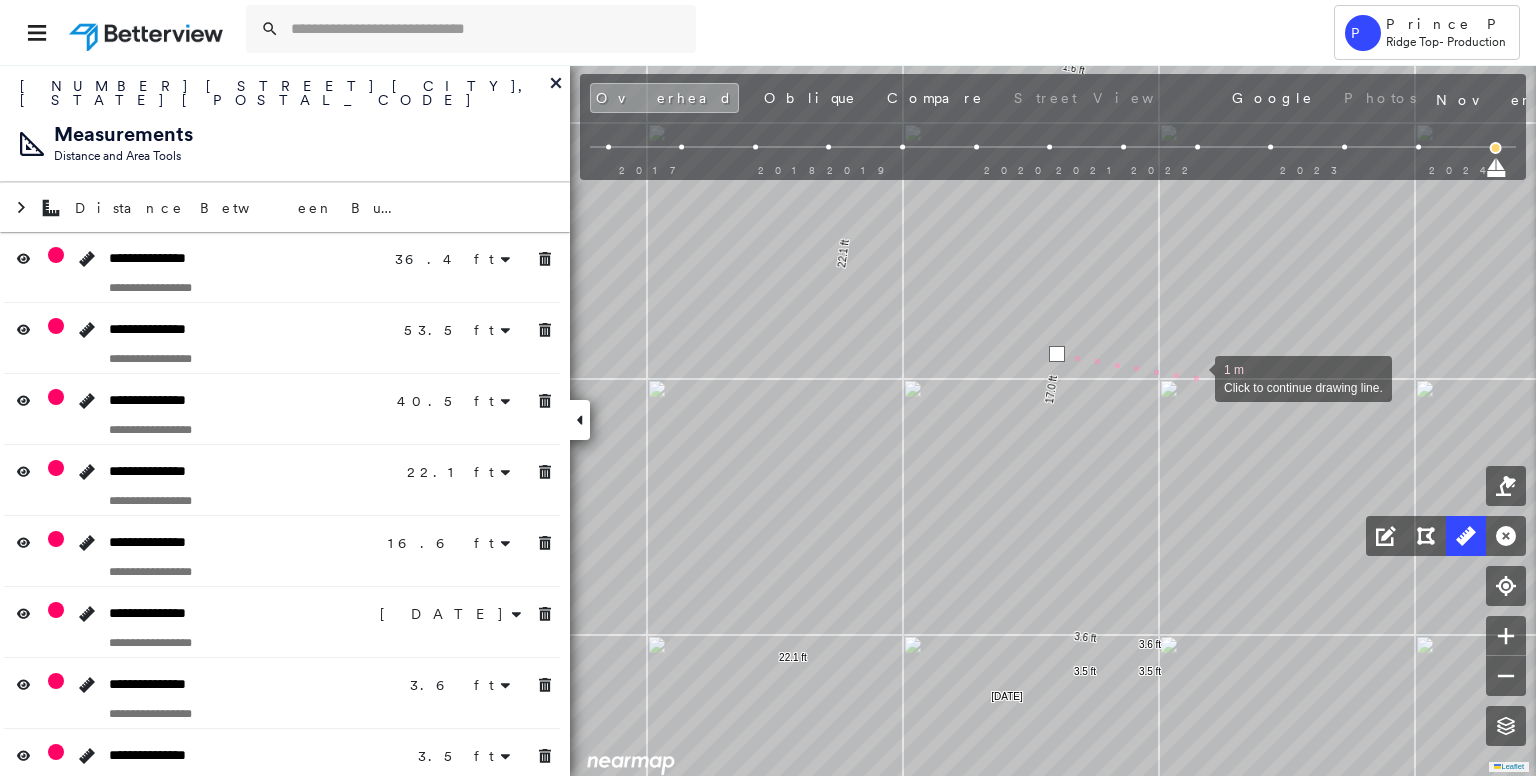click at bounding box center [1195, 377] 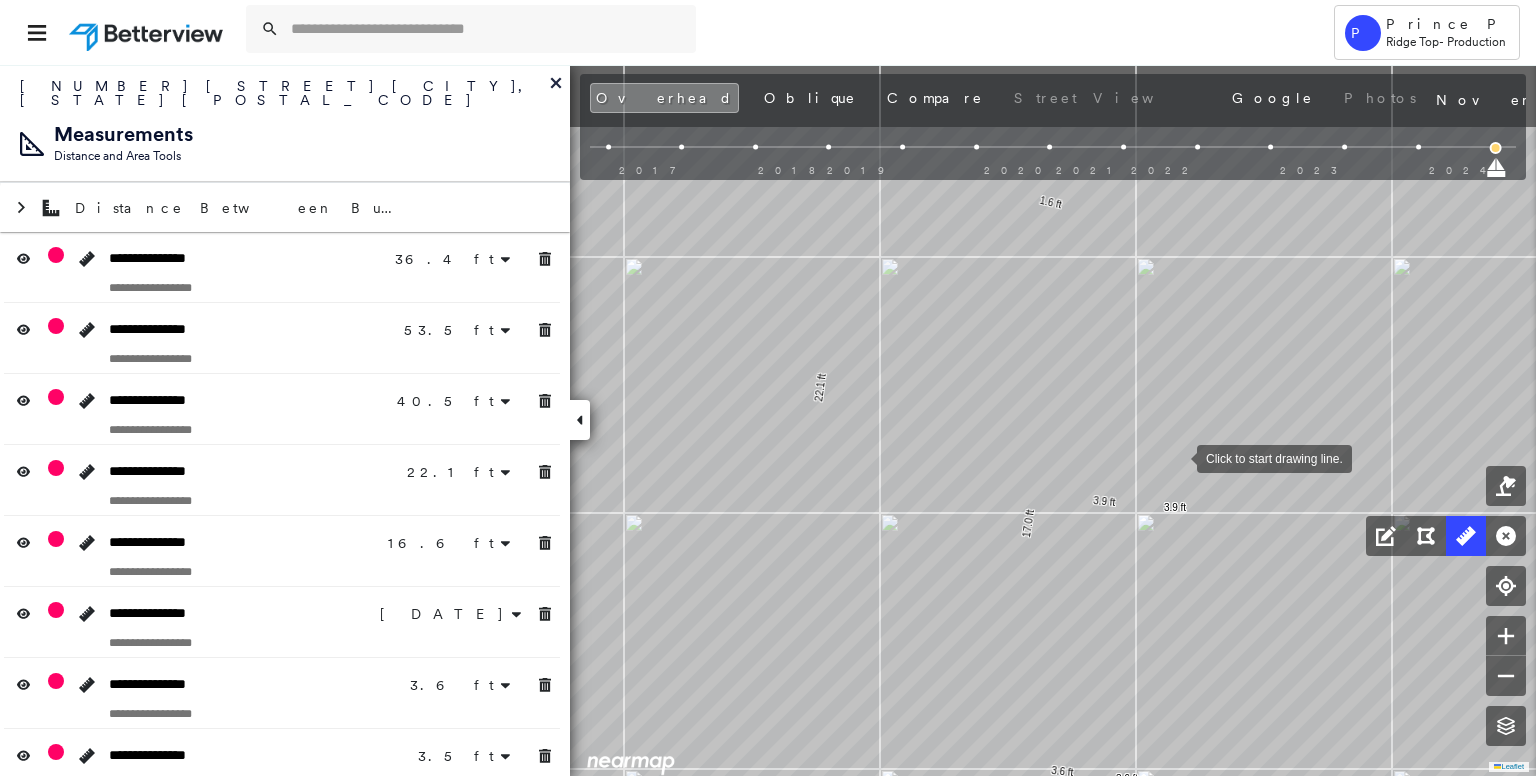 drag, startPoint x: 1193, startPoint y: 397, endPoint x: 1176, endPoint y: 462, distance: 67.18631 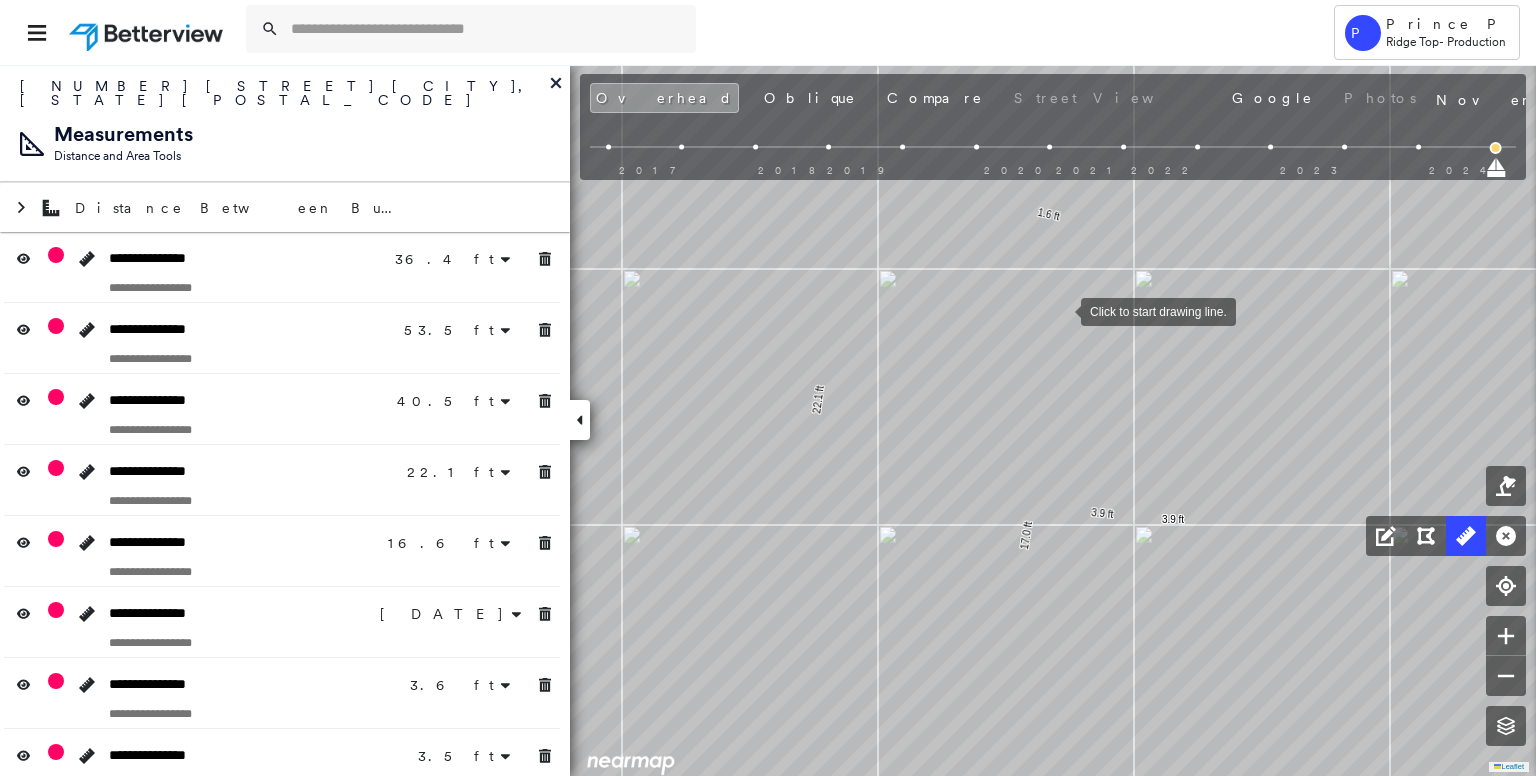 click at bounding box center [1061, 310] 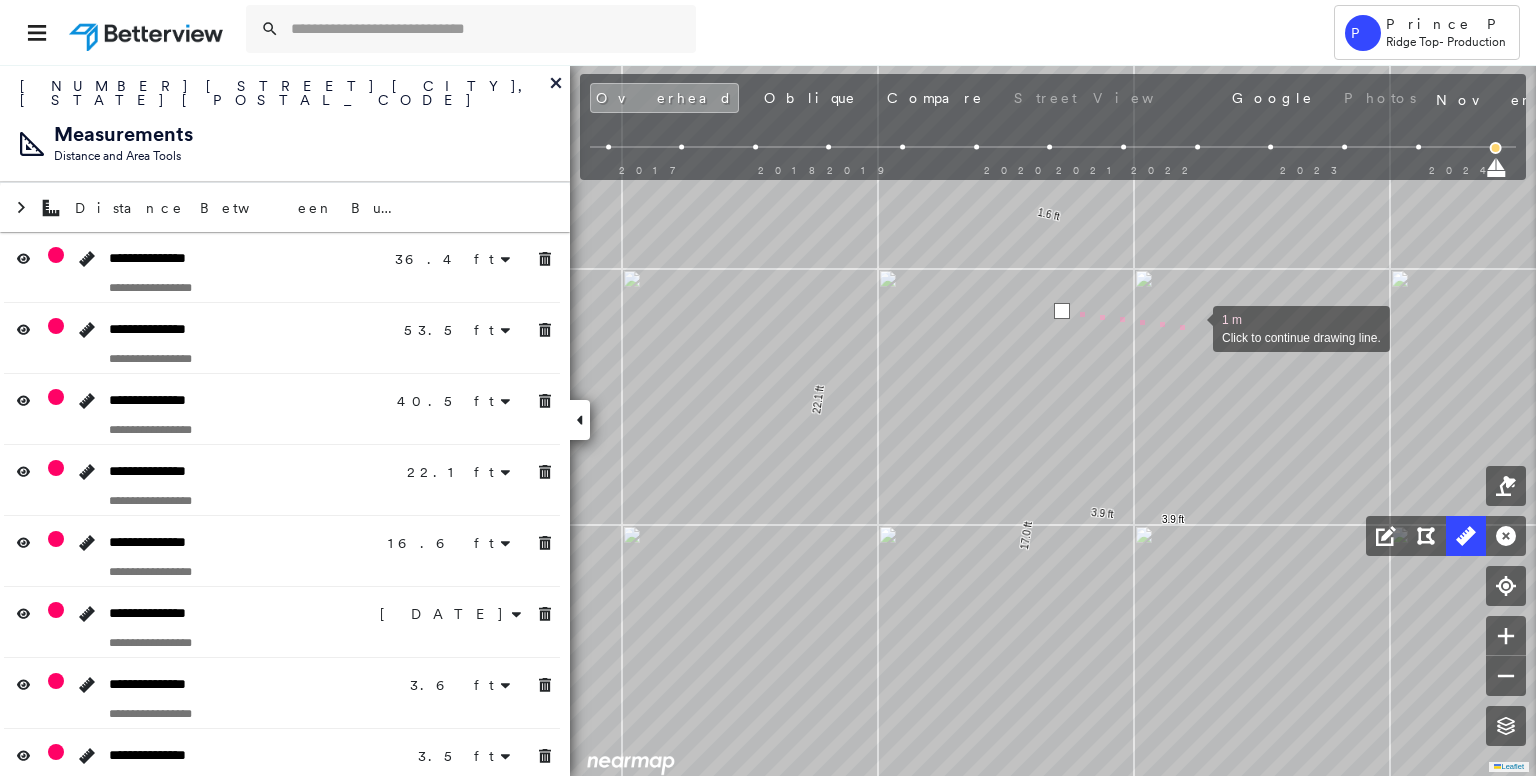 click at bounding box center (1193, 327) 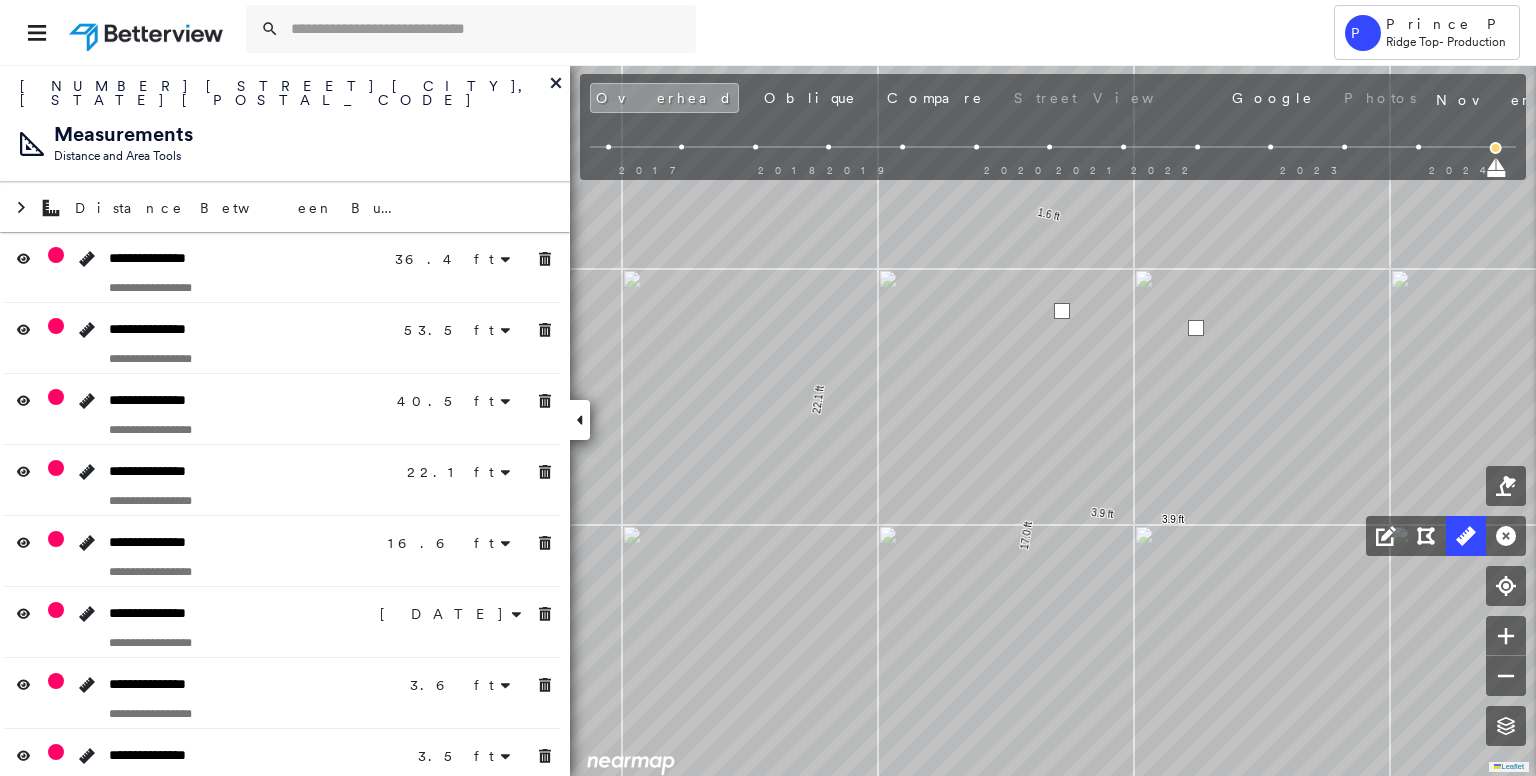 click at bounding box center [1196, 328] 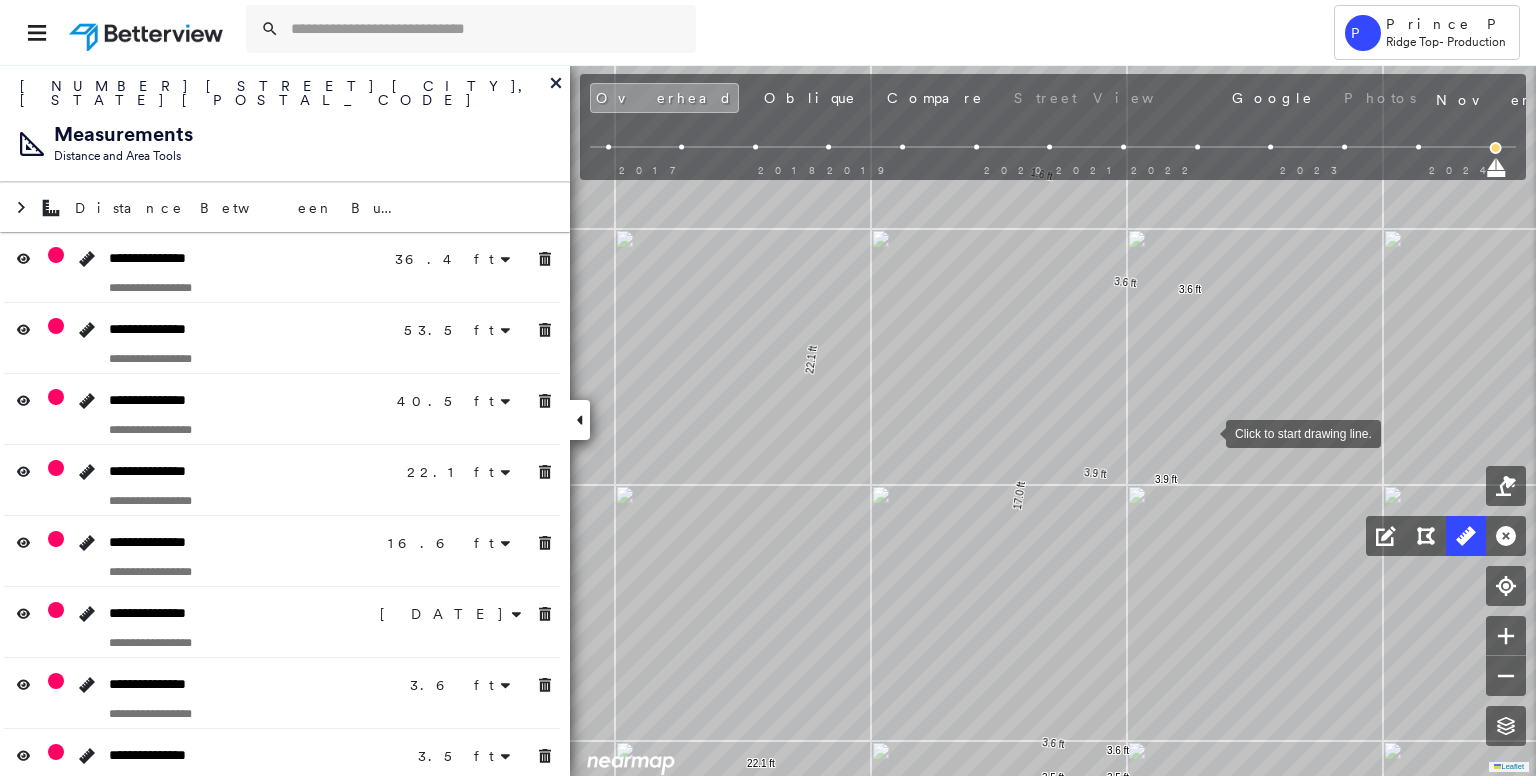 drag, startPoint x: 1200, startPoint y: 453, endPoint x: 1248, endPoint y: 317, distance: 144.22205 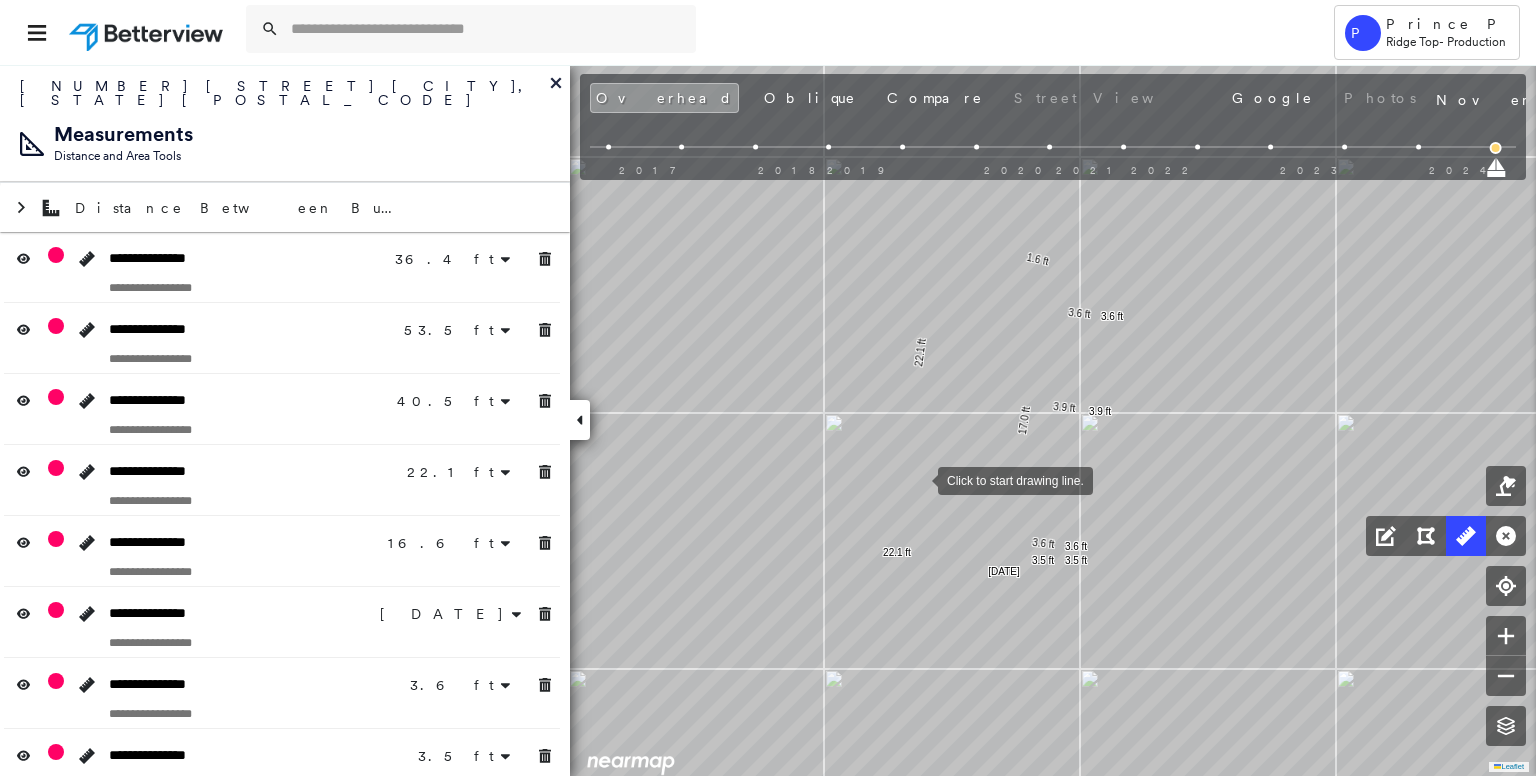 drag, startPoint x: 1050, startPoint y: 406, endPoint x: 916, endPoint y: 474, distance: 150.26643 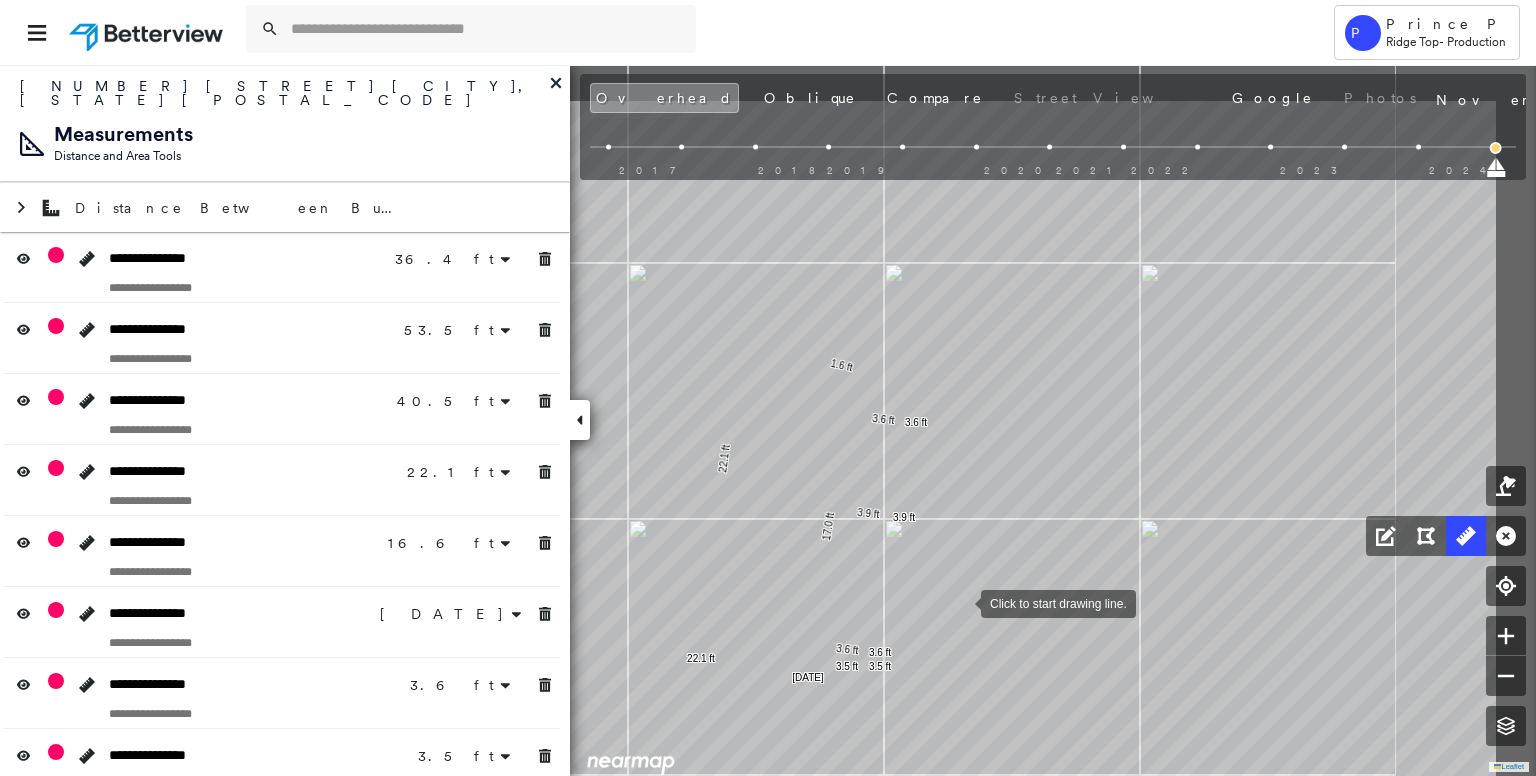 drag, startPoint x: 1151, startPoint y: 494, endPoint x: 953, endPoint y: 550, distance: 205.76686 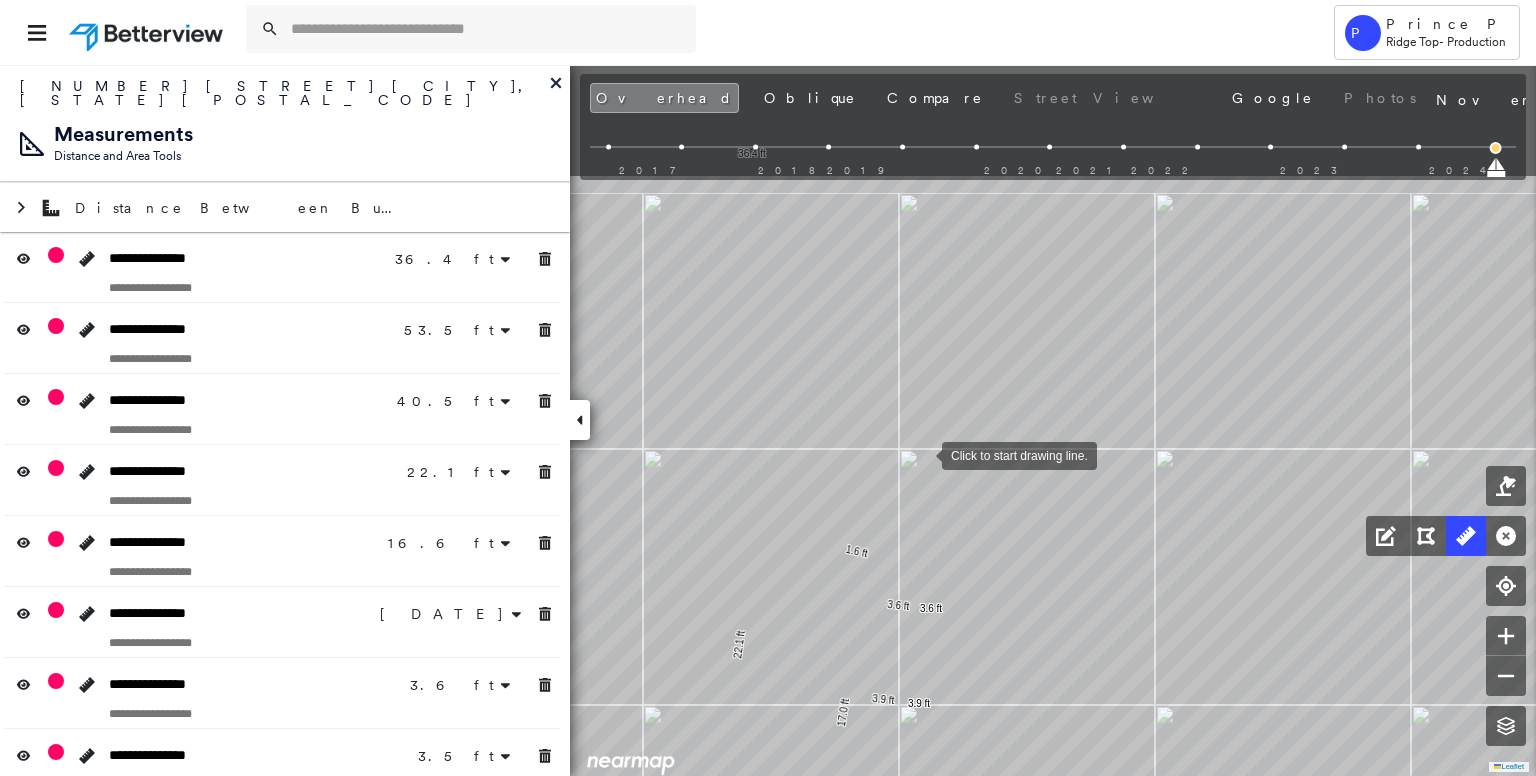 drag, startPoint x: 908, startPoint y: 270, endPoint x: 936, endPoint y: 489, distance: 220.7827 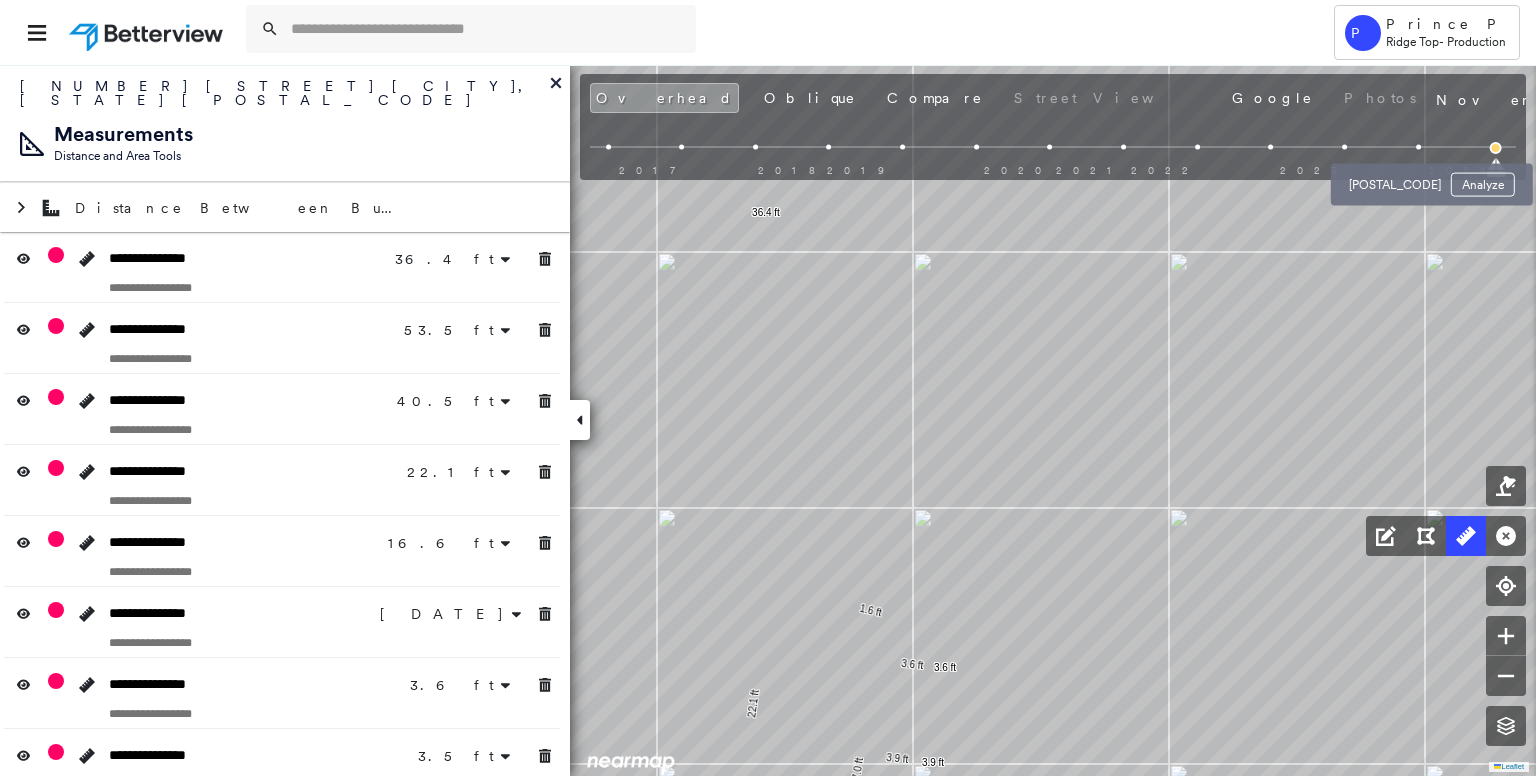 click at bounding box center (1418, 147) 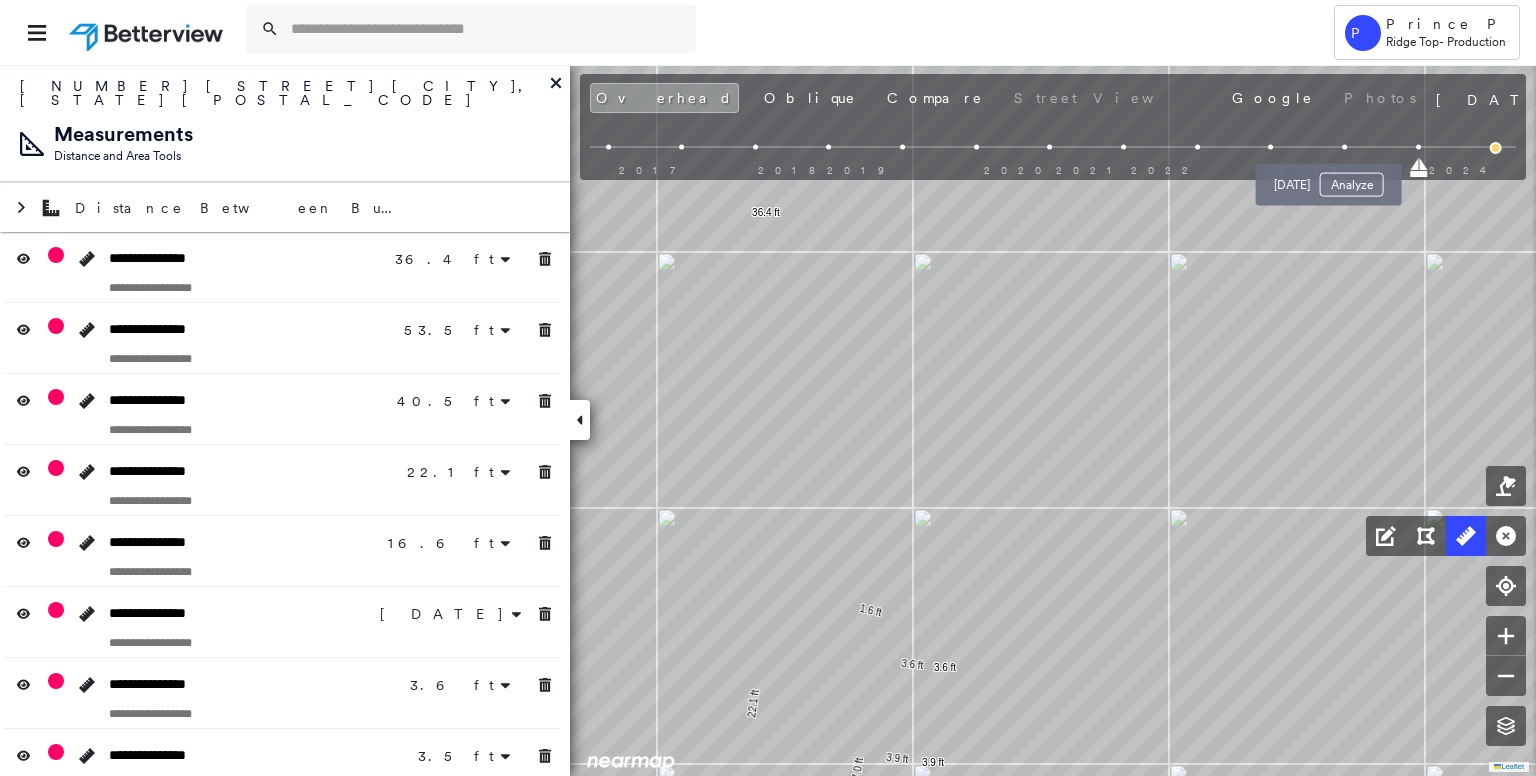 click at bounding box center [1344, 147] 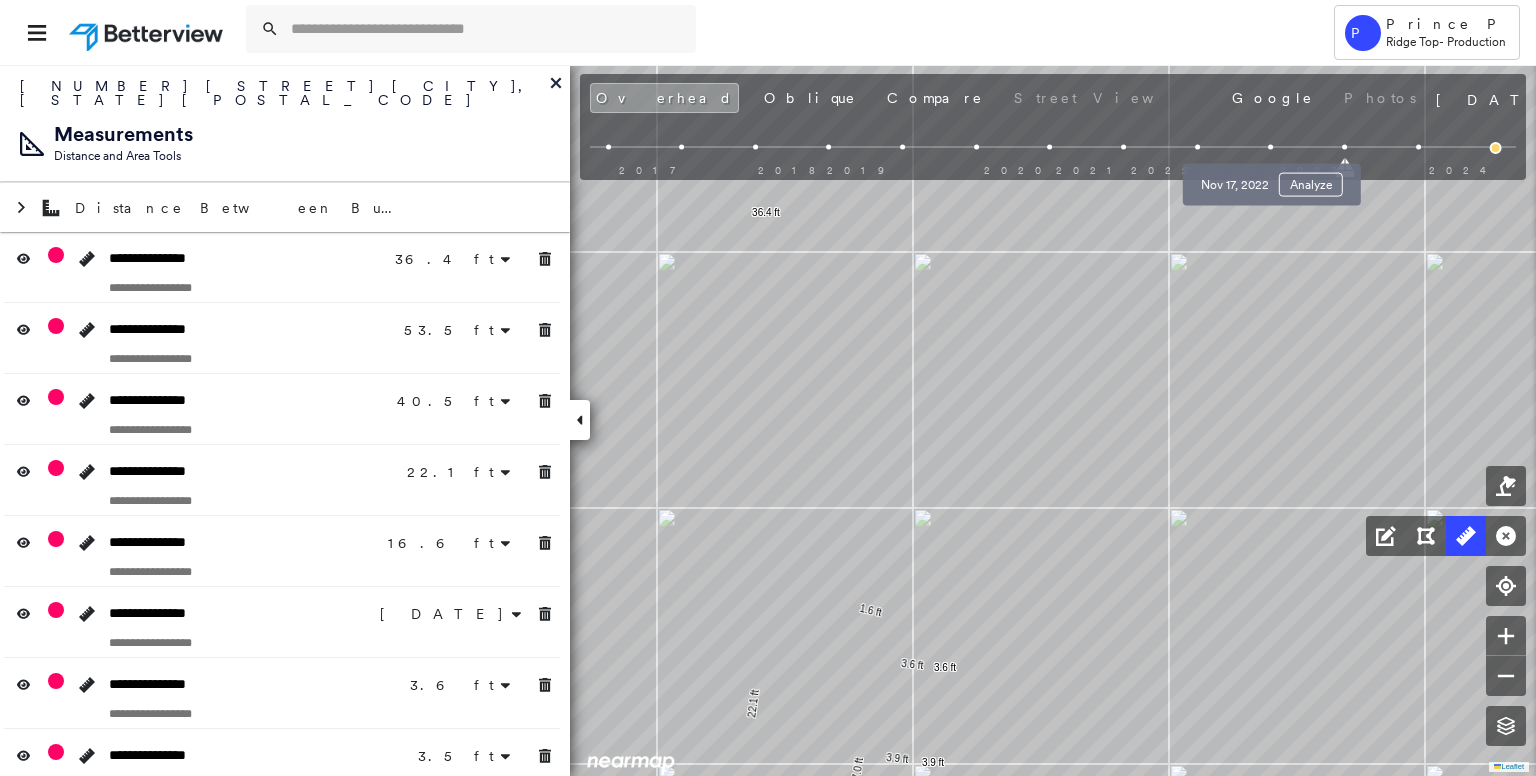 click at bounding box center (1271, 147) 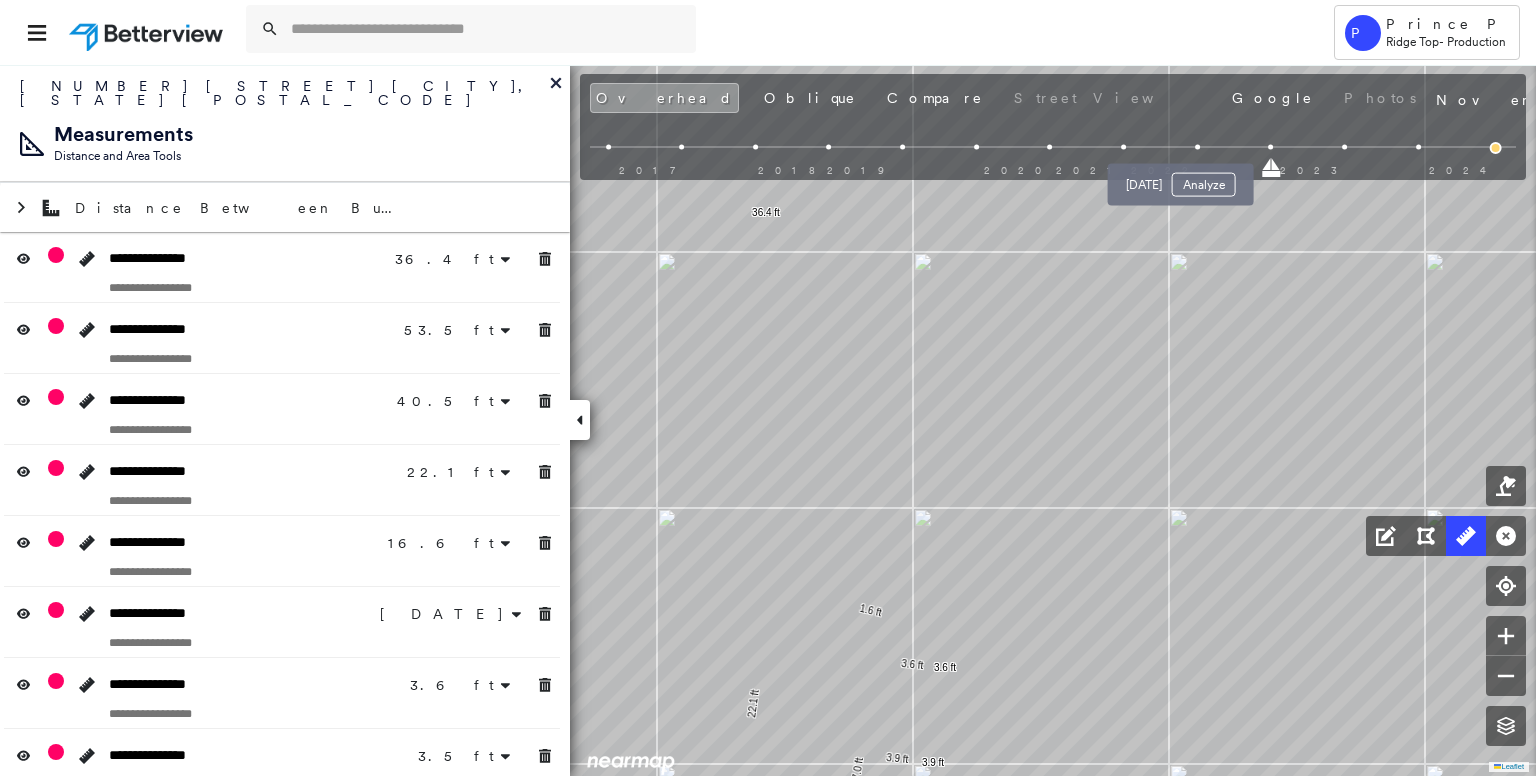 click at bounding box center (1197, 147) 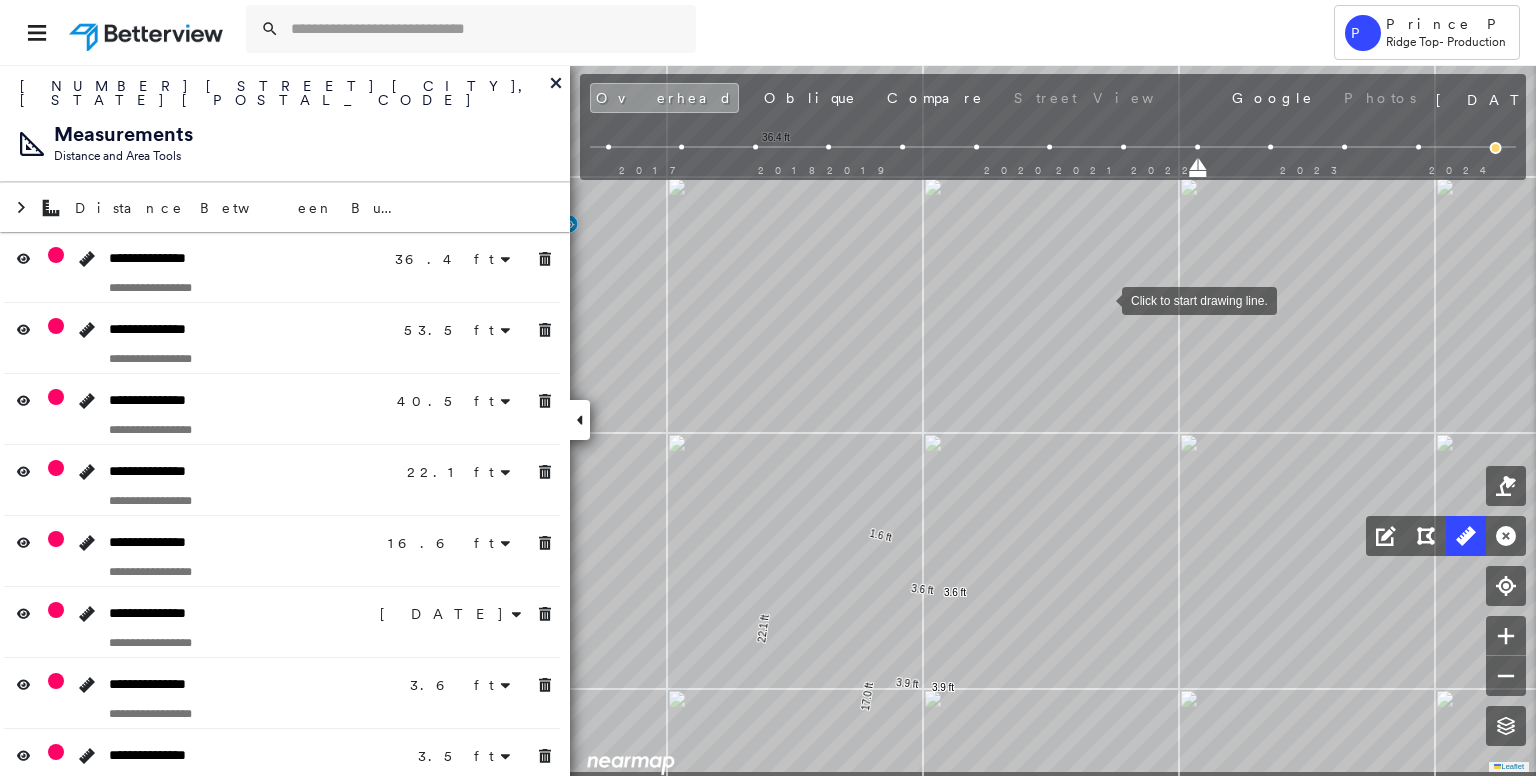 drag, startPoint x: 1091, startPoint y: 374, endPoint x: 1101, endPoint y: 299, distance: 75.66373 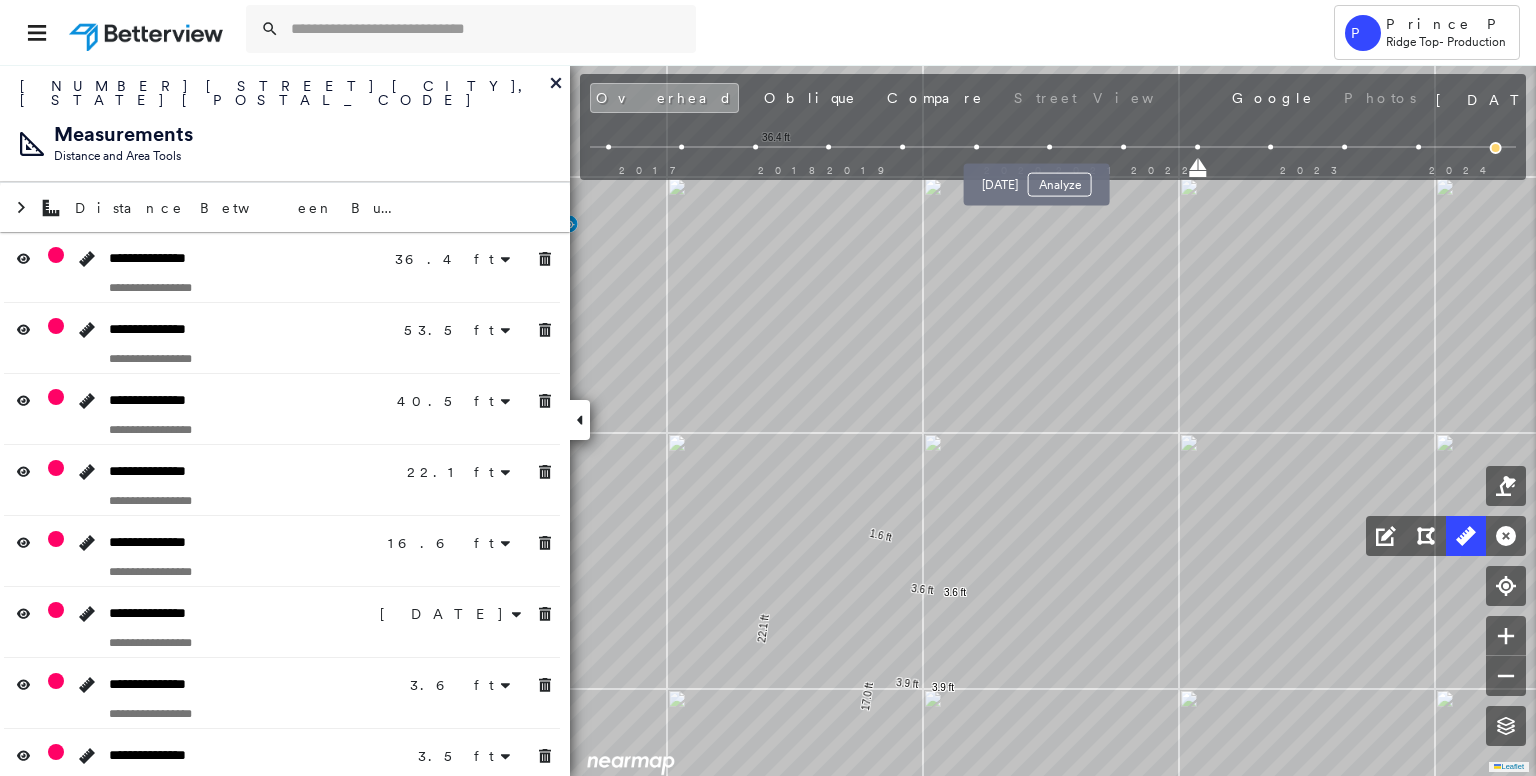 click at bounding box center (1050, 147) 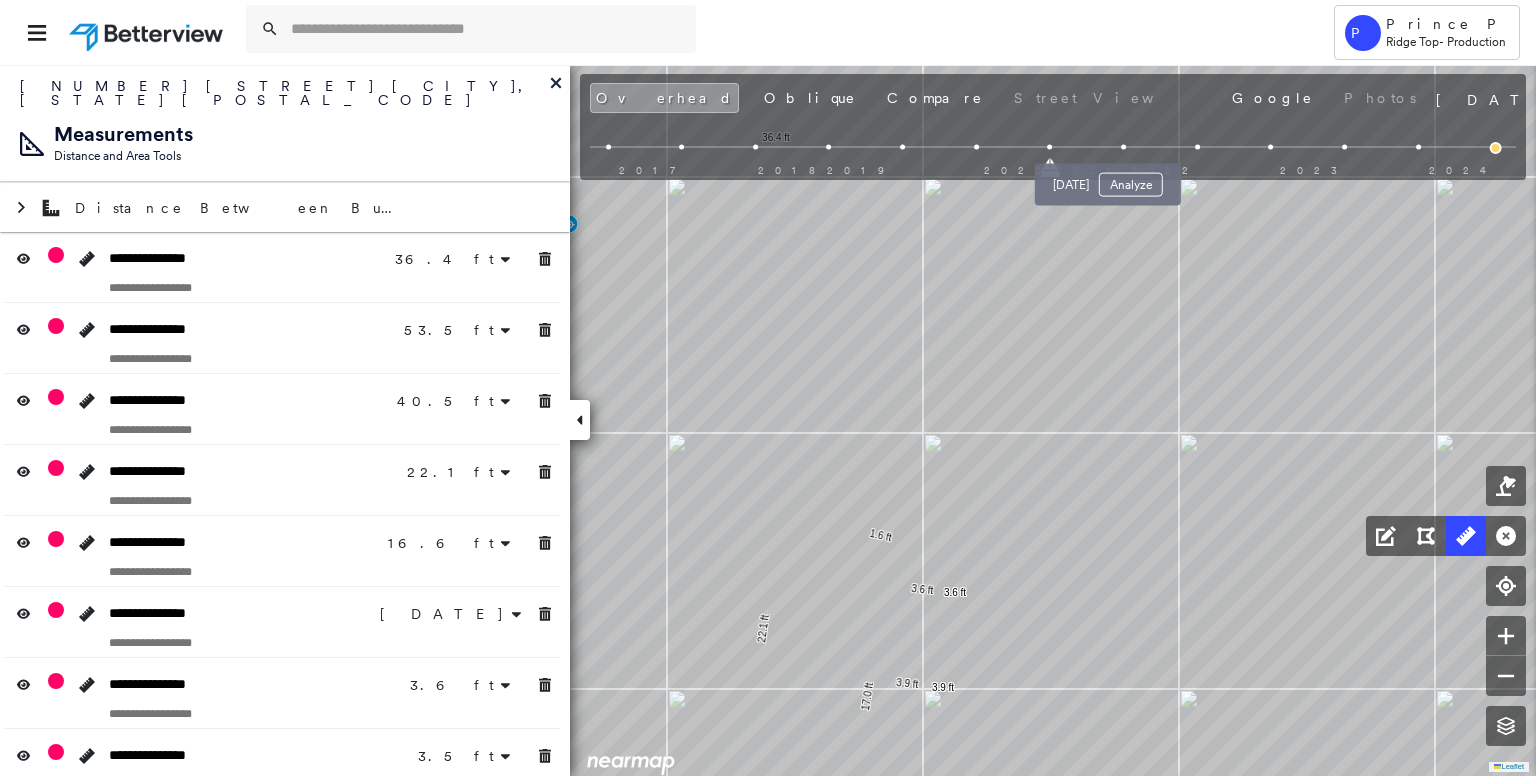 click at bounding box center [1123, 147] 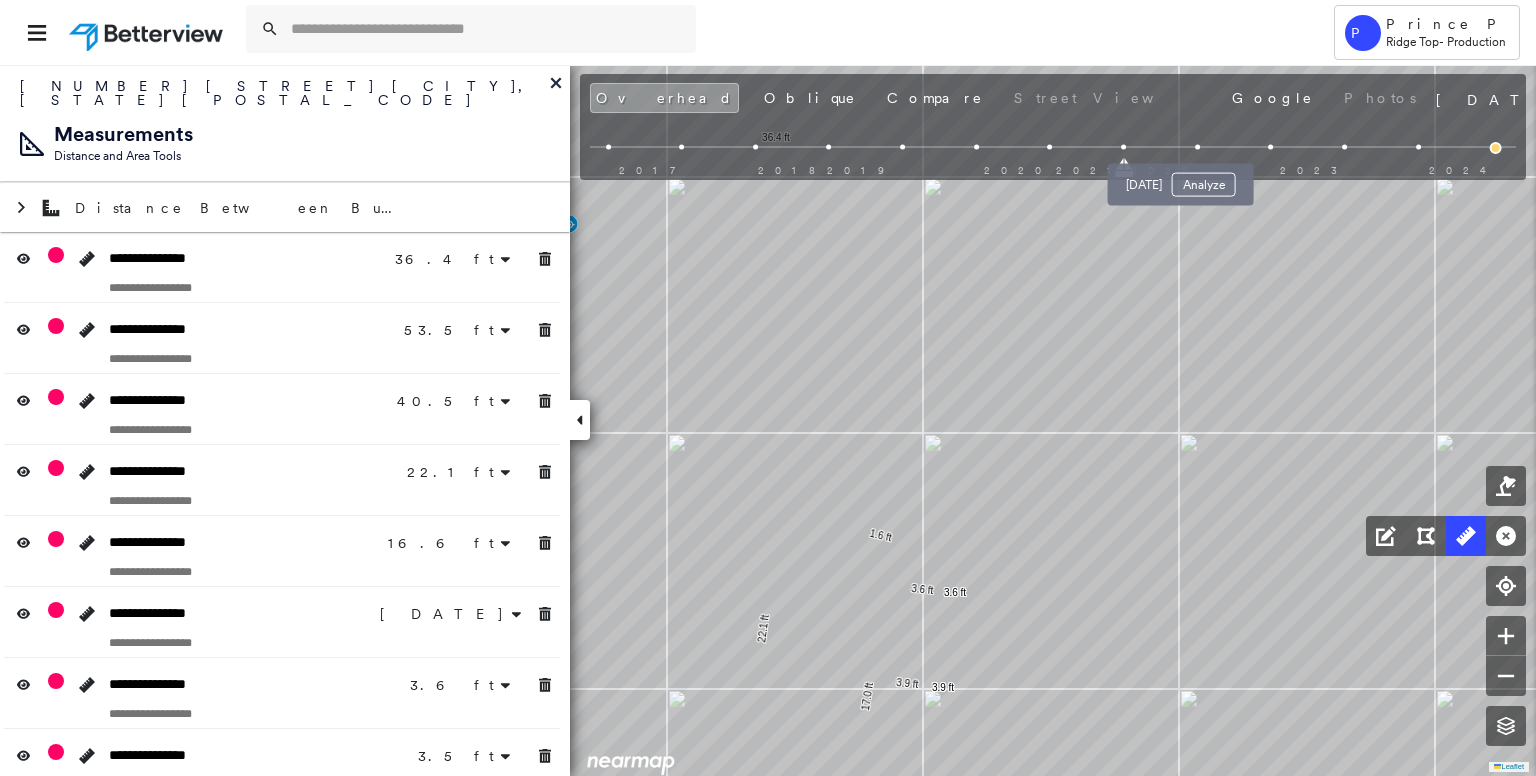 click at bounding box center [1197, 147] 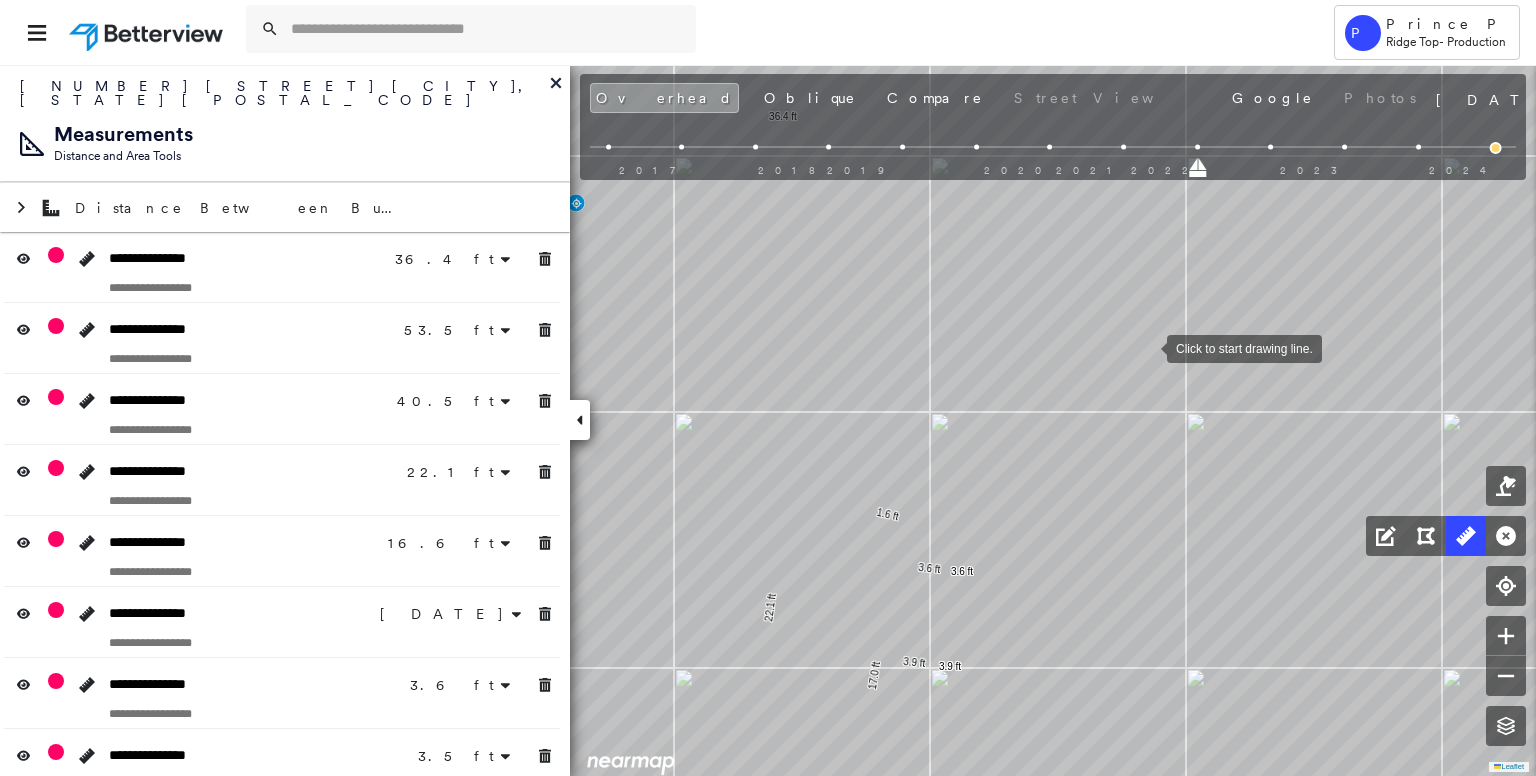 drag, startPoint x: 1140, startPoint y: 368, endPoint x: 1156, endPoint y: 329, distance: 42.154476 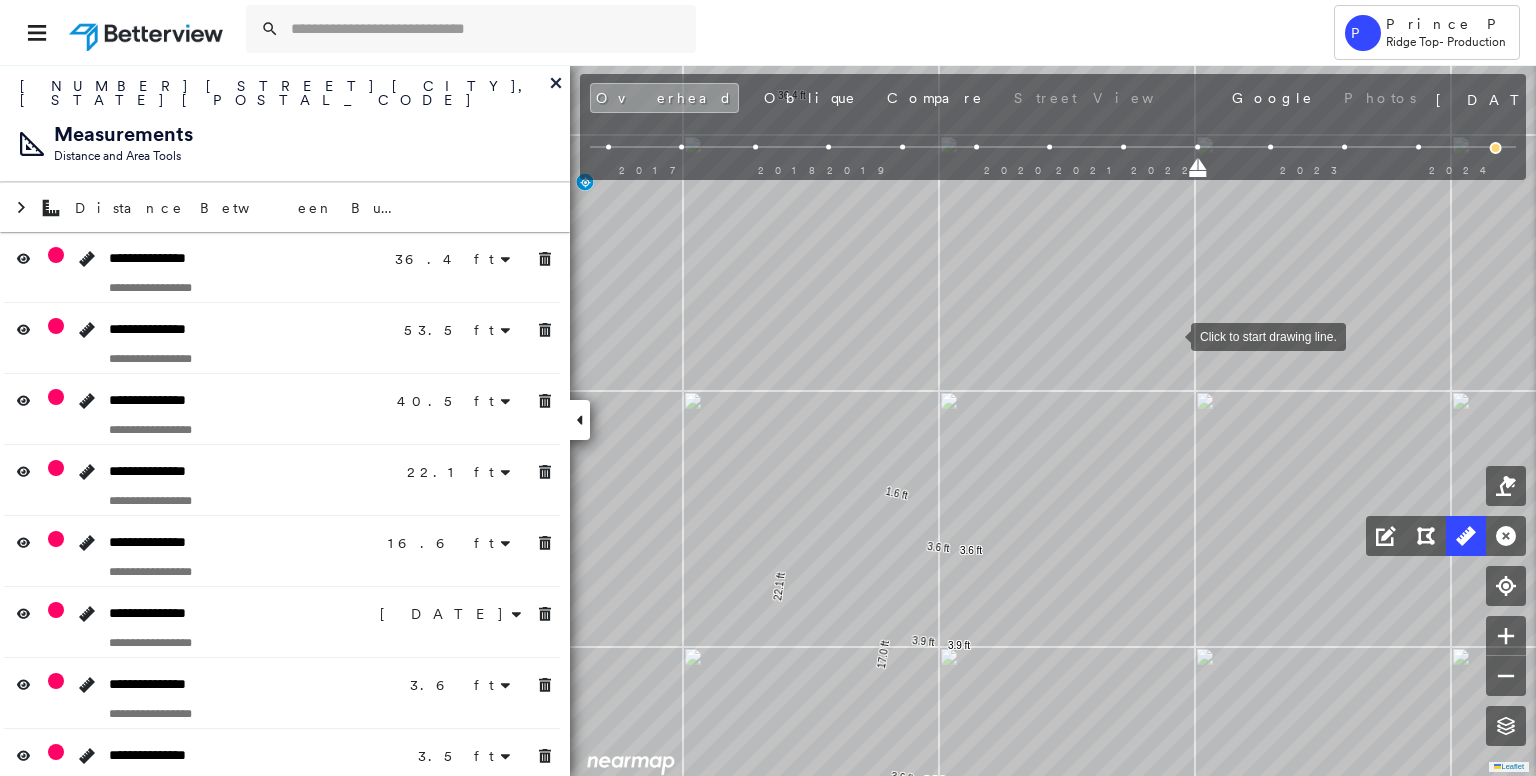 click at bounding box center [1171, 335] 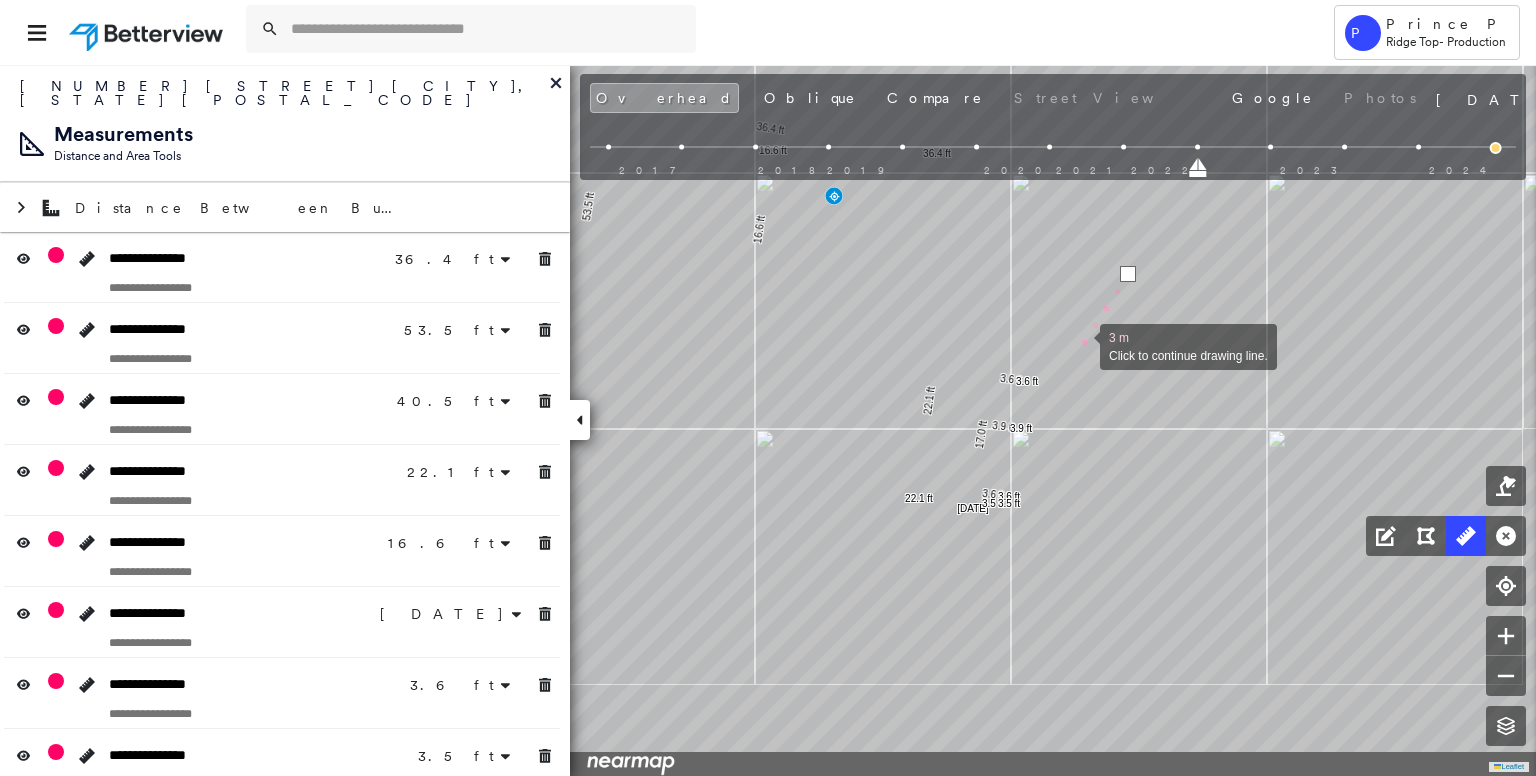 drag, startPoint x: 1080, startPoint y: 409, endPoint x: 1080, endPoint y: 345, distance: 64 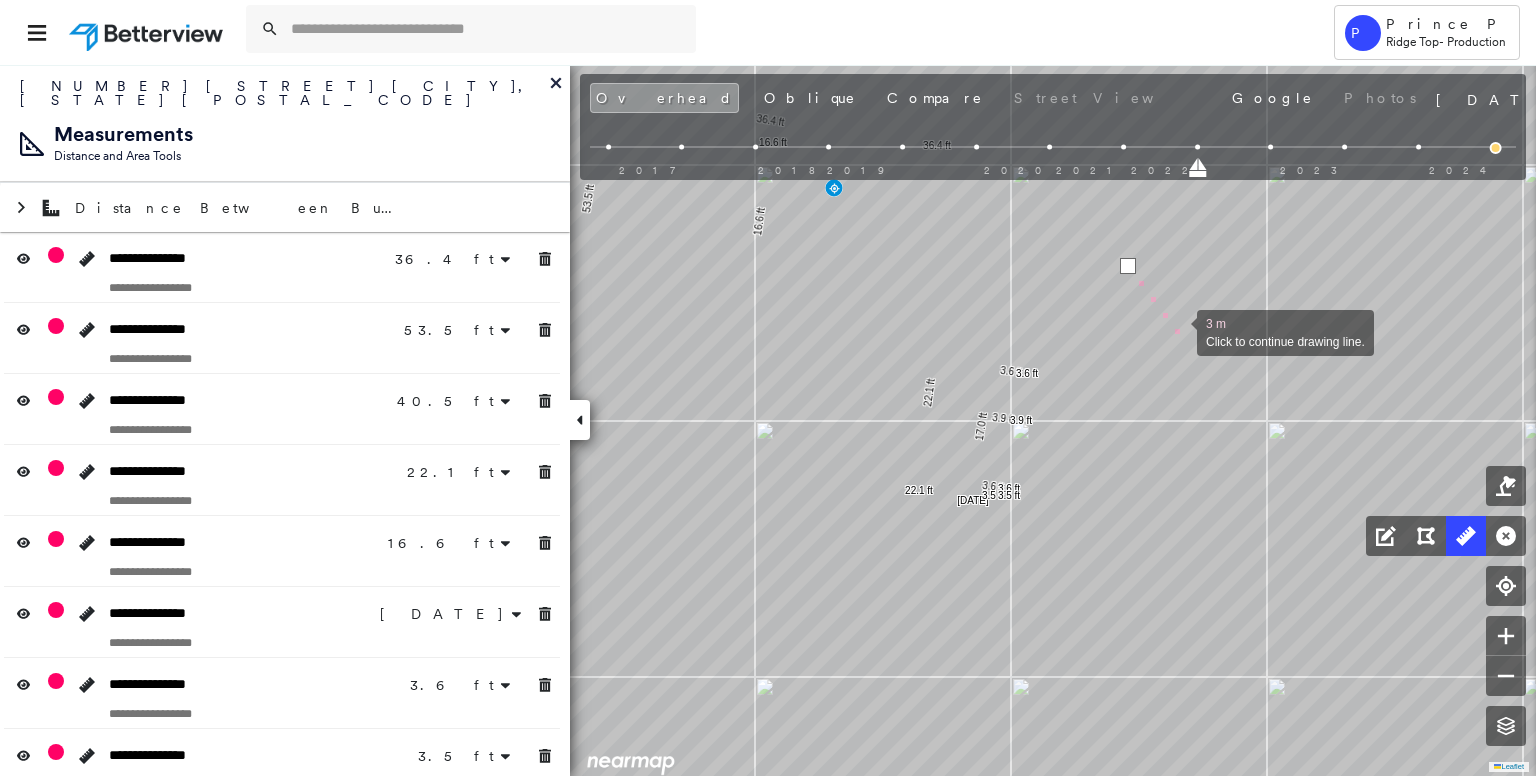 click at bounding box center [1177, 331] 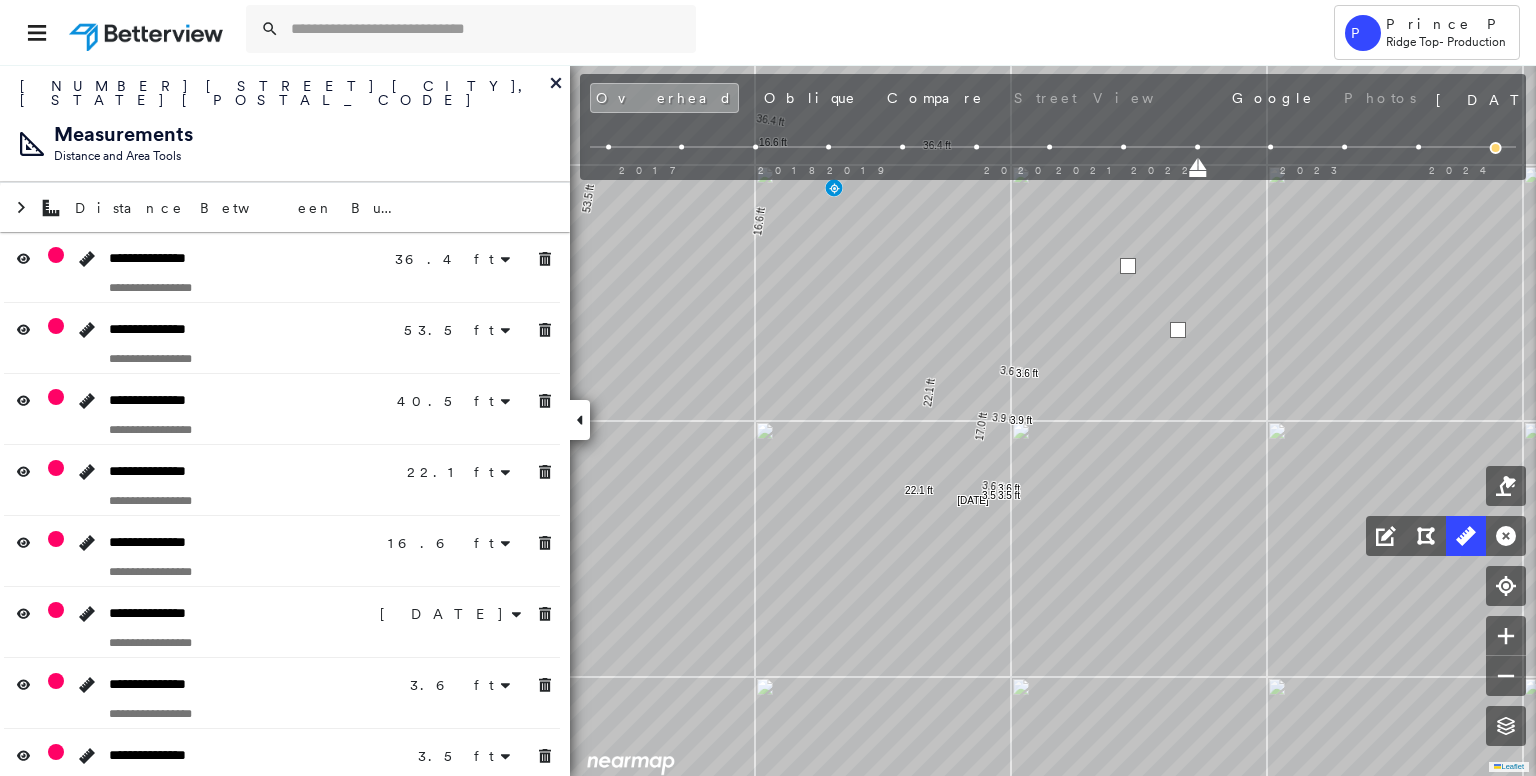 click at bounding box center [1178, 330] 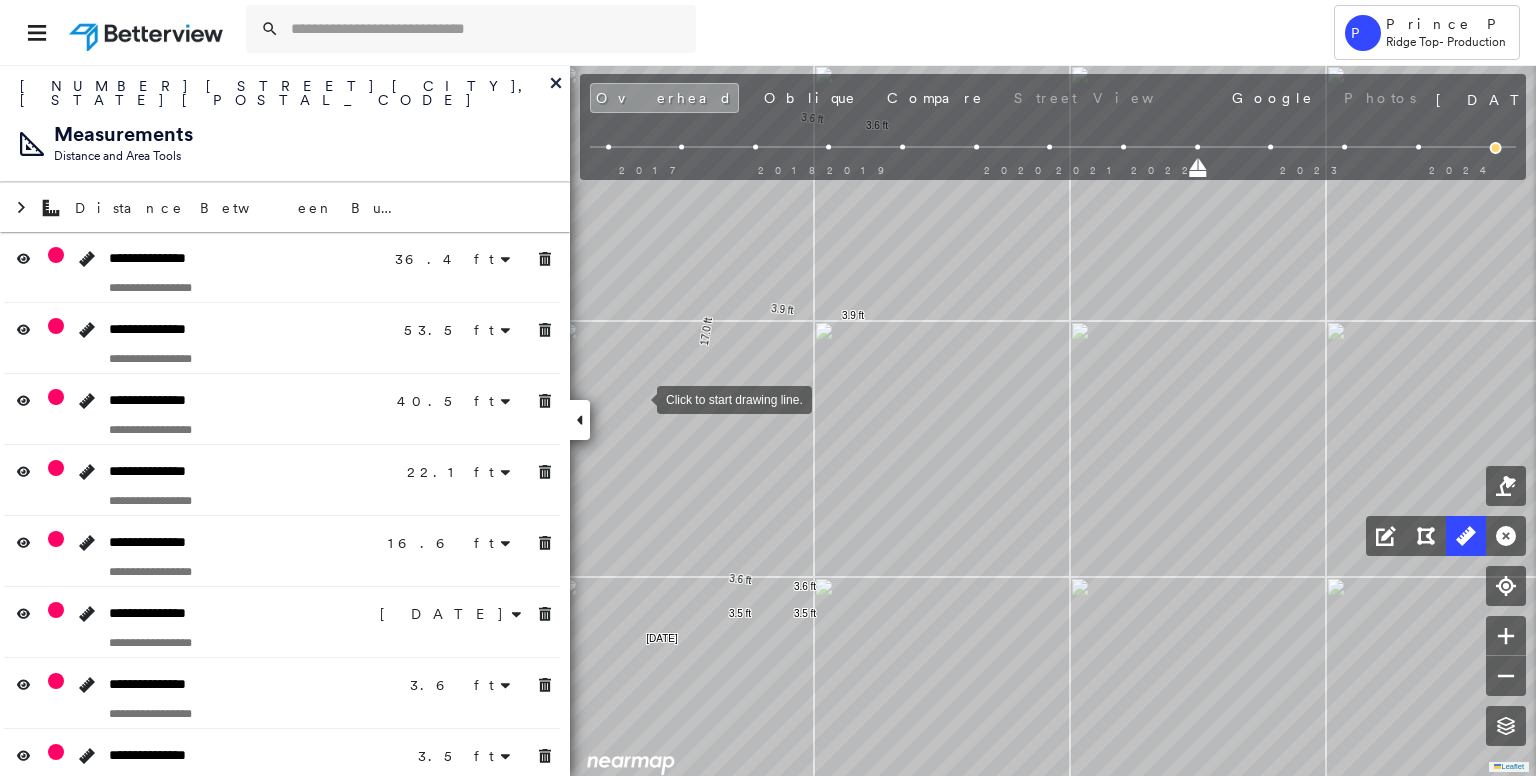 click at bounding box center [637, 398] 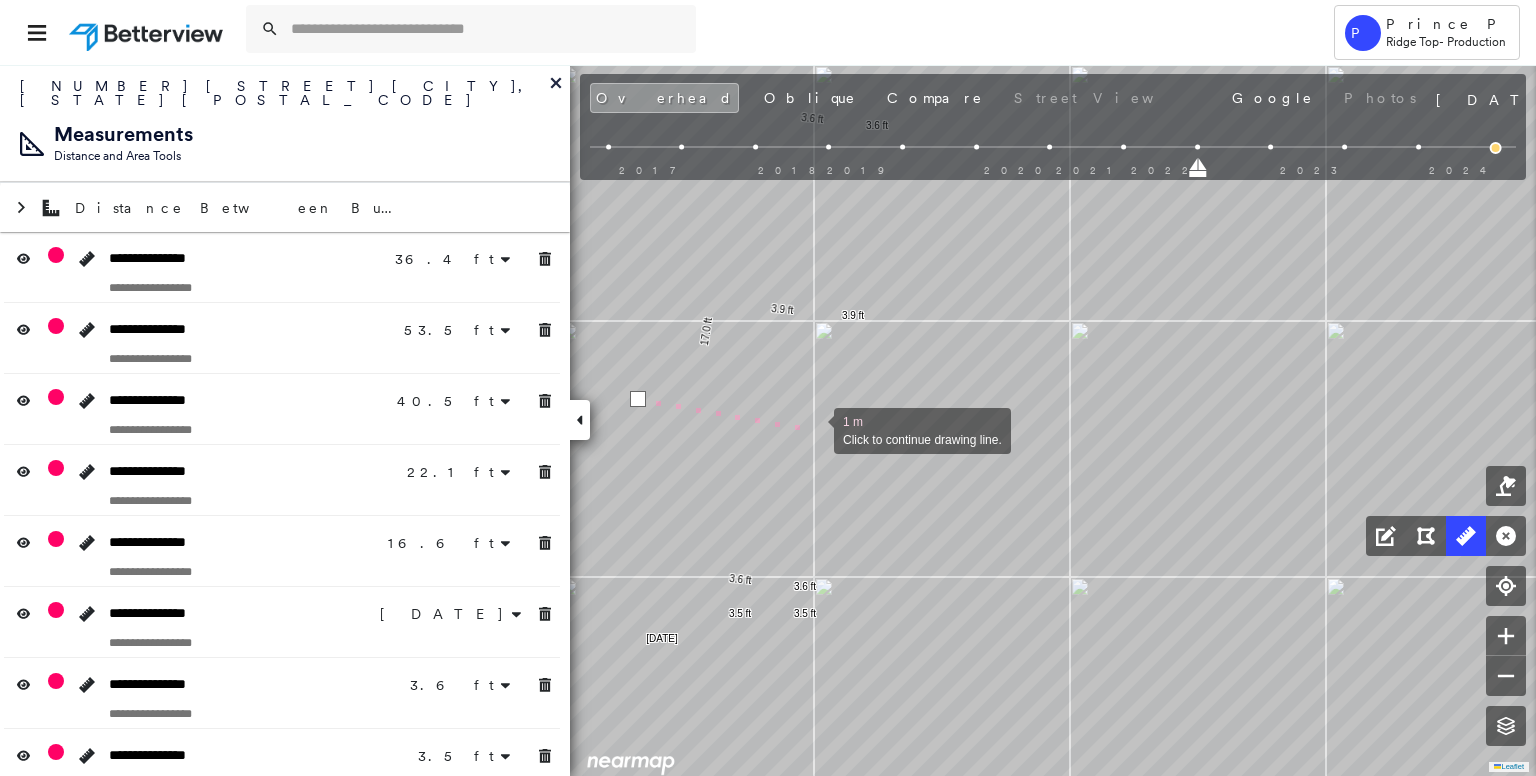 click at bounding box center [814, 429] 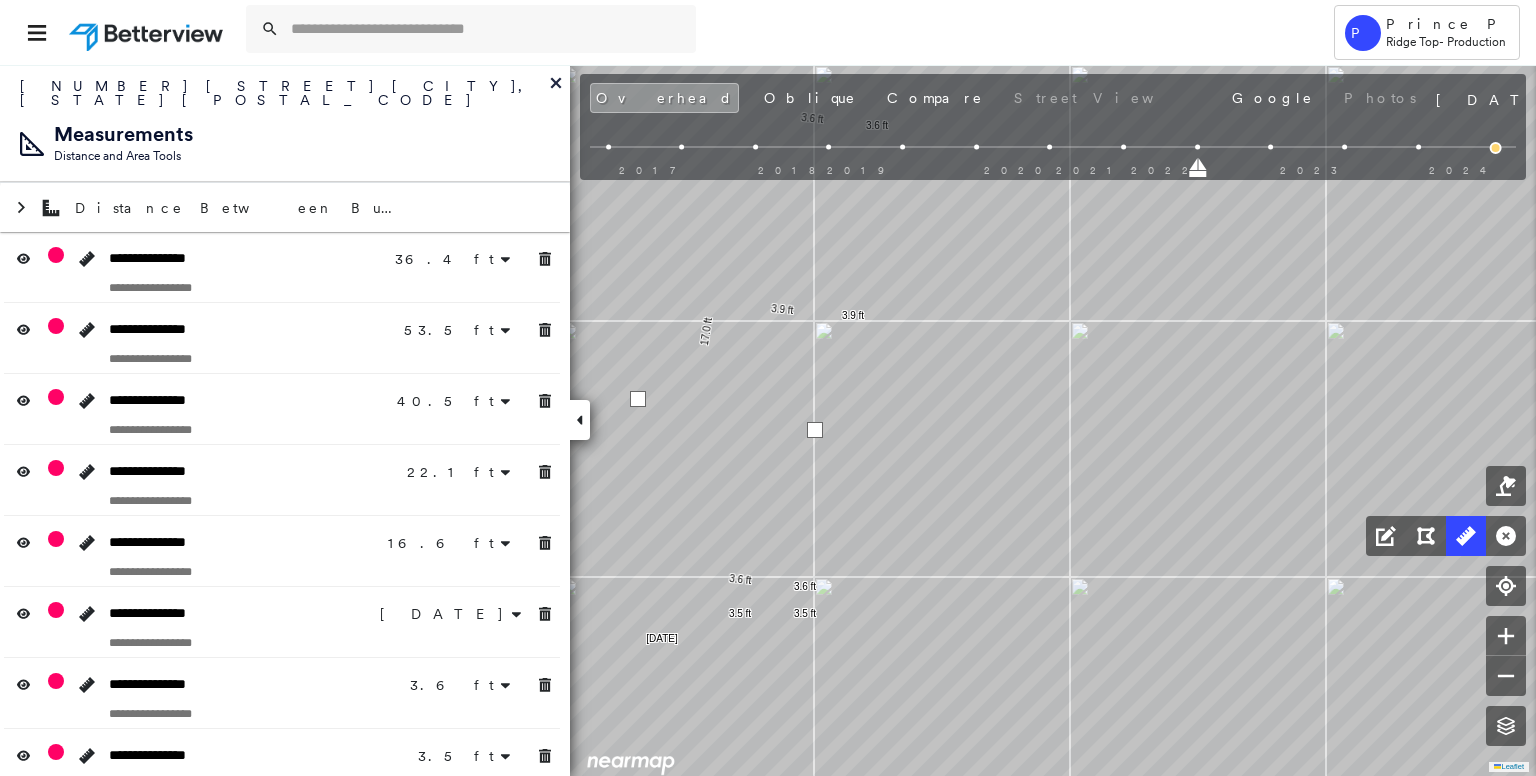 click at bounding box center (815, 430) 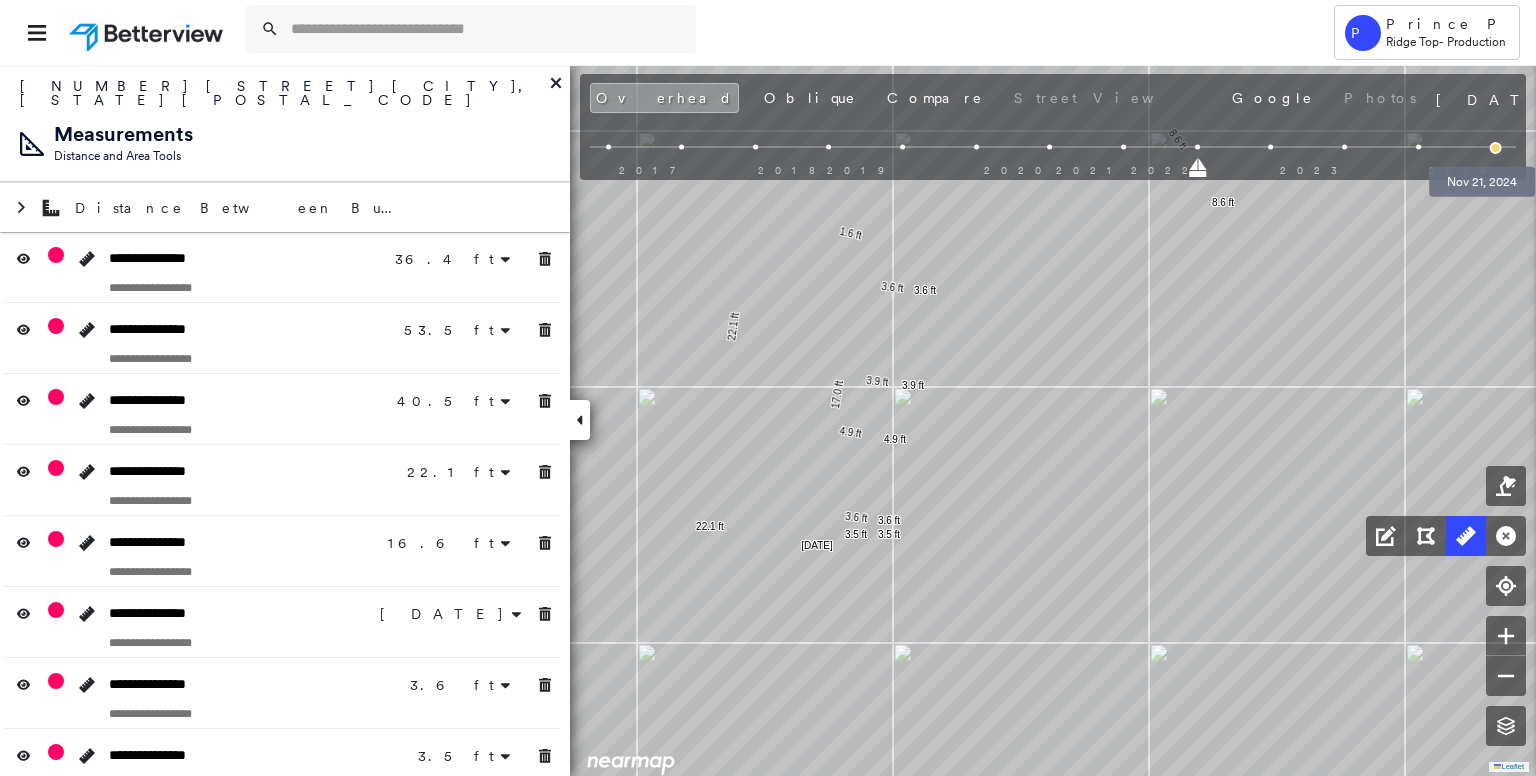 click at bounding box center (1496, 148) 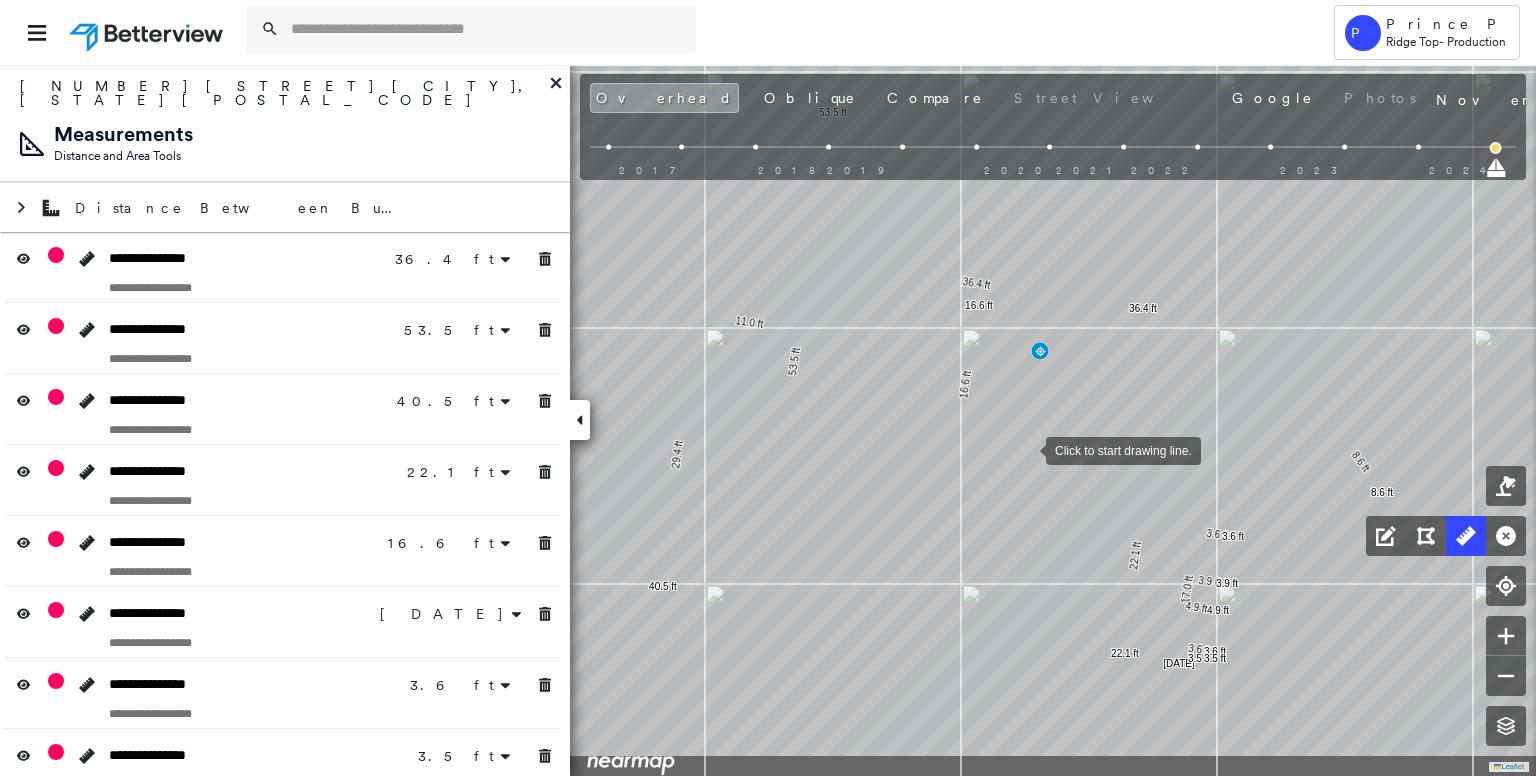 drag, startPoint x: 1075, startPoint y: 544, endPoint x: 1052, endPoint y: 475, distance: 72.73238 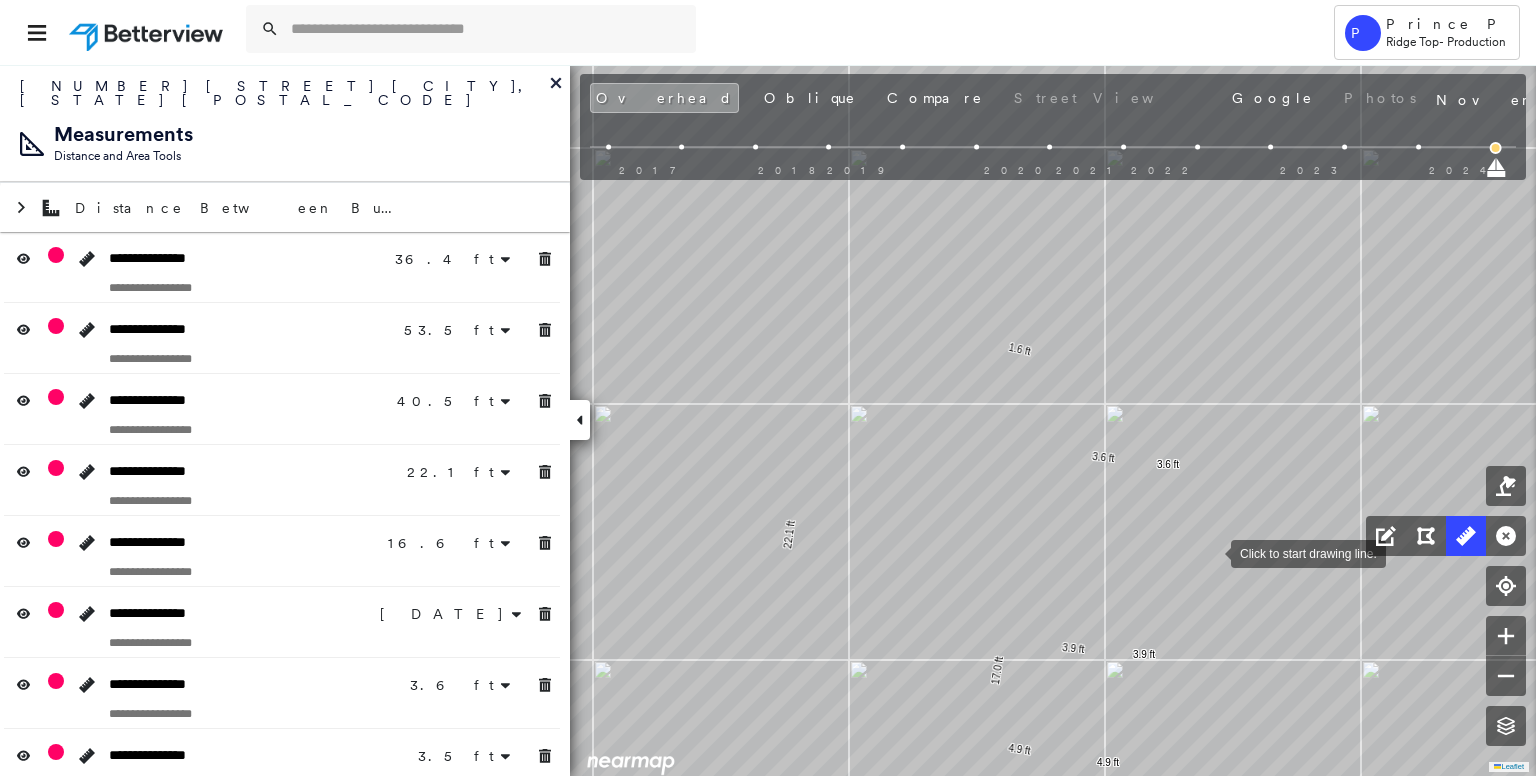 drag, startPoint x: 1211, startPoint y: 552, endPoint x: 1201, endPoint y: 534, distance: 20.59126 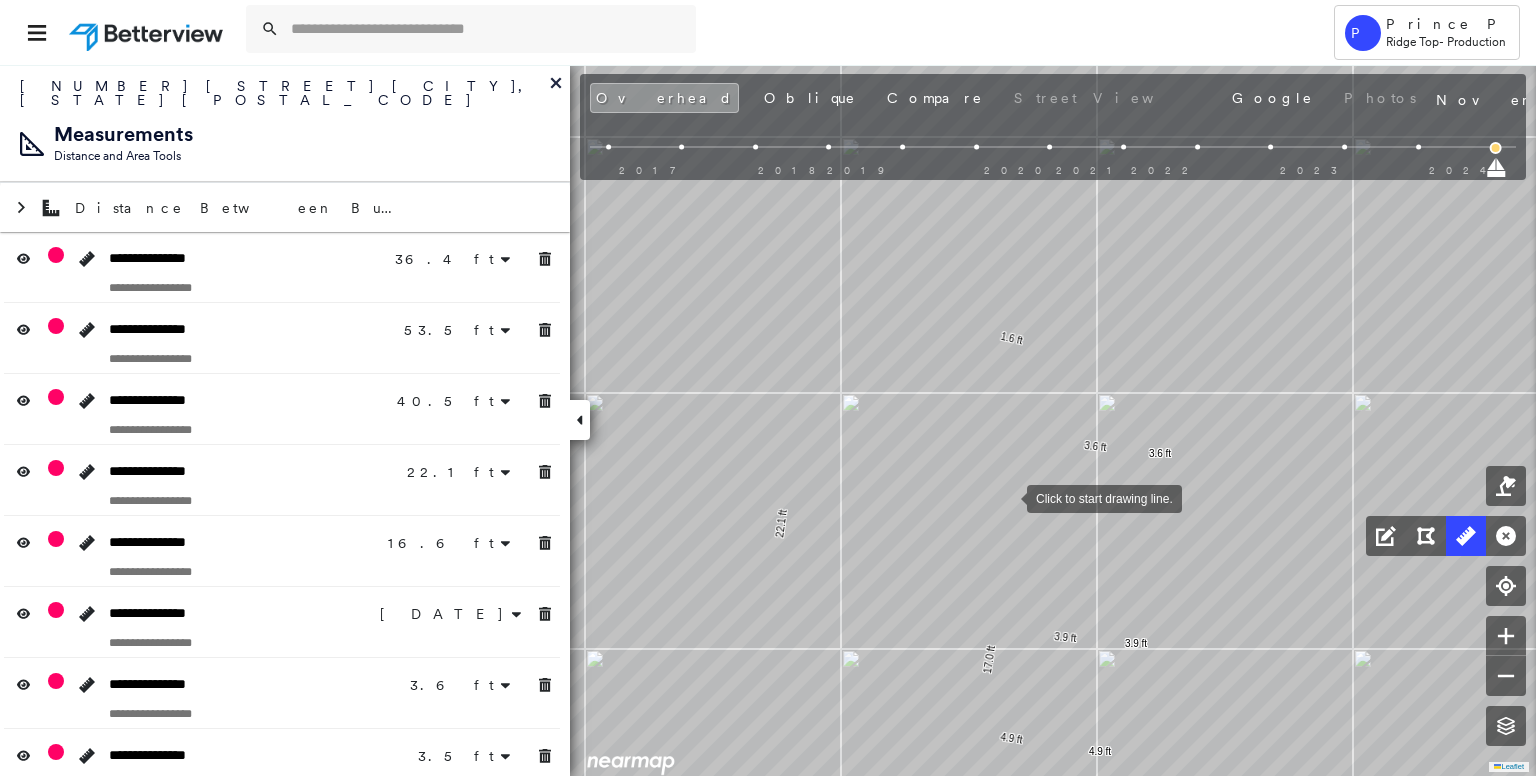 click at bounding box center (1007, 497) 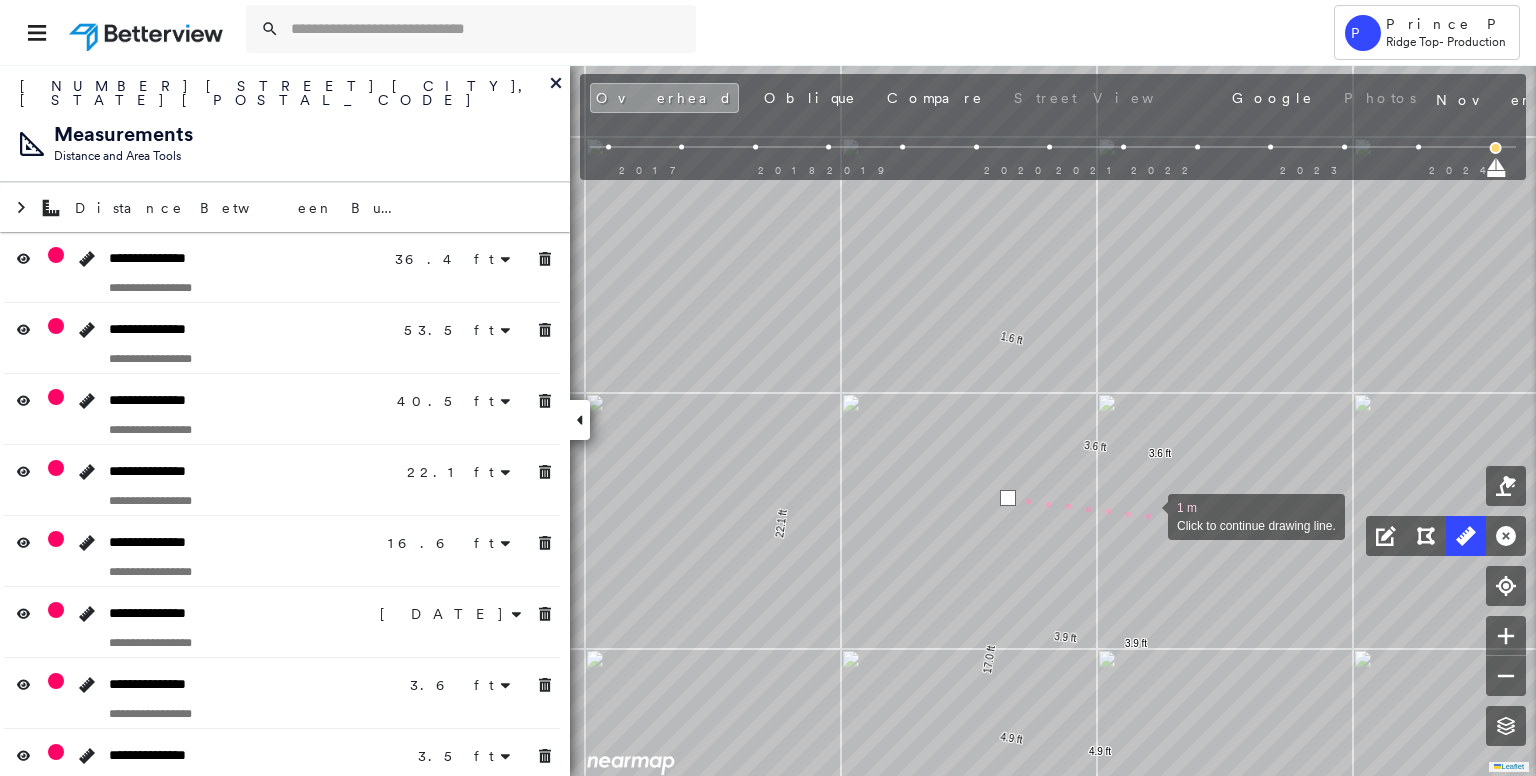 click at bounding box center [1148, 515] 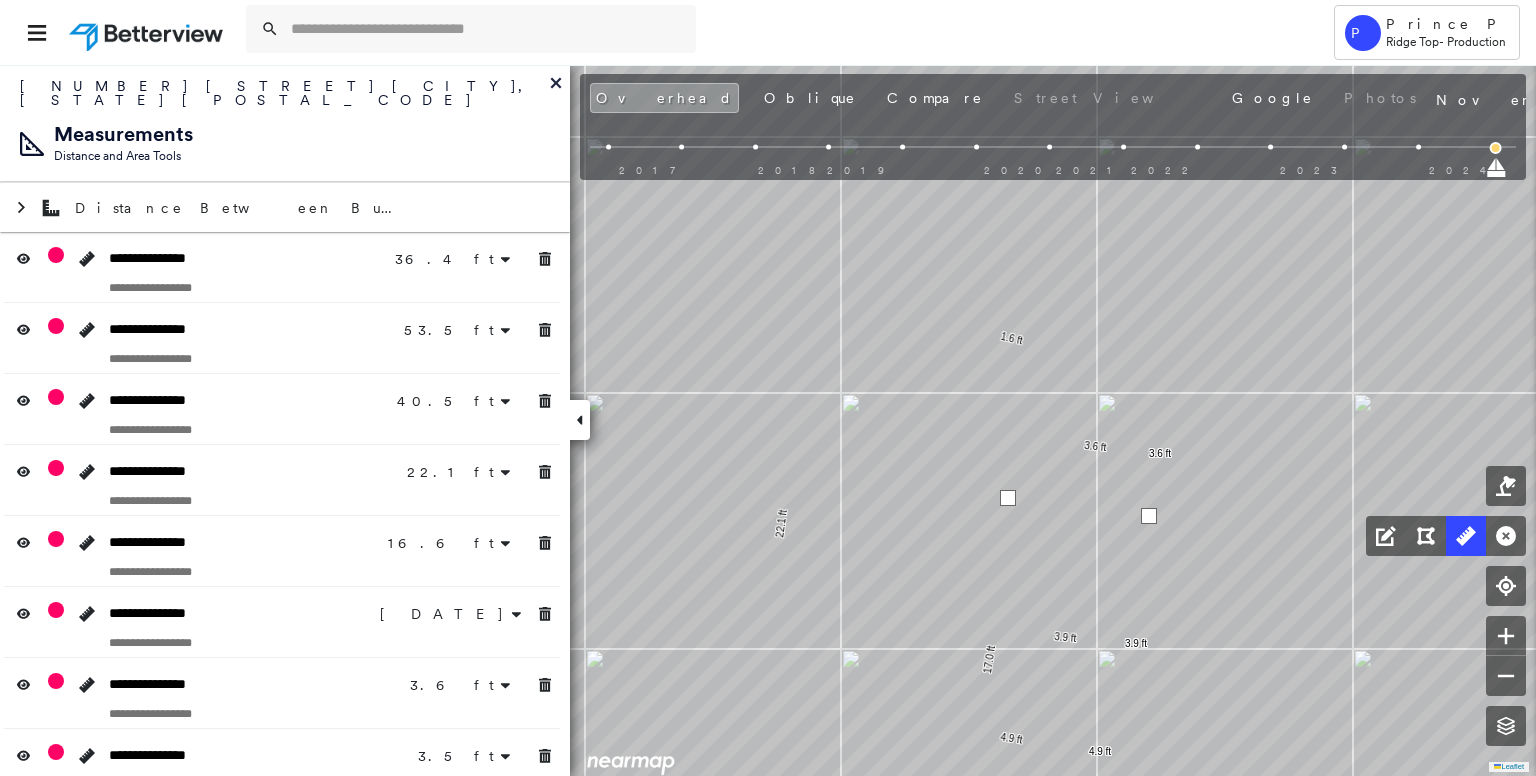 click at bounding box center [1149, 516] 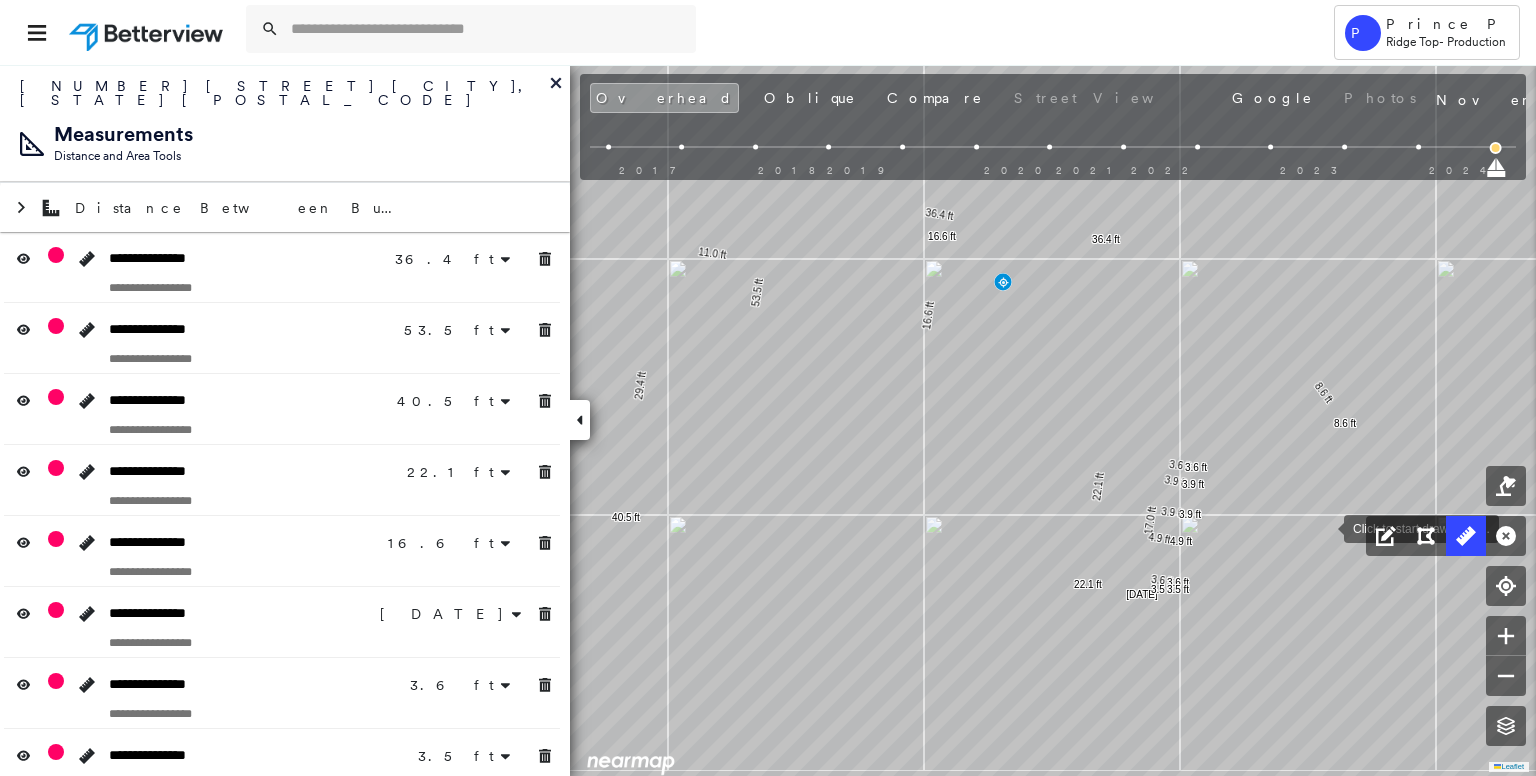drag, startPoint x: 1336, startPoint y: 540, endPoint x: 1224, endPoint y: 467, distance: 133.68994 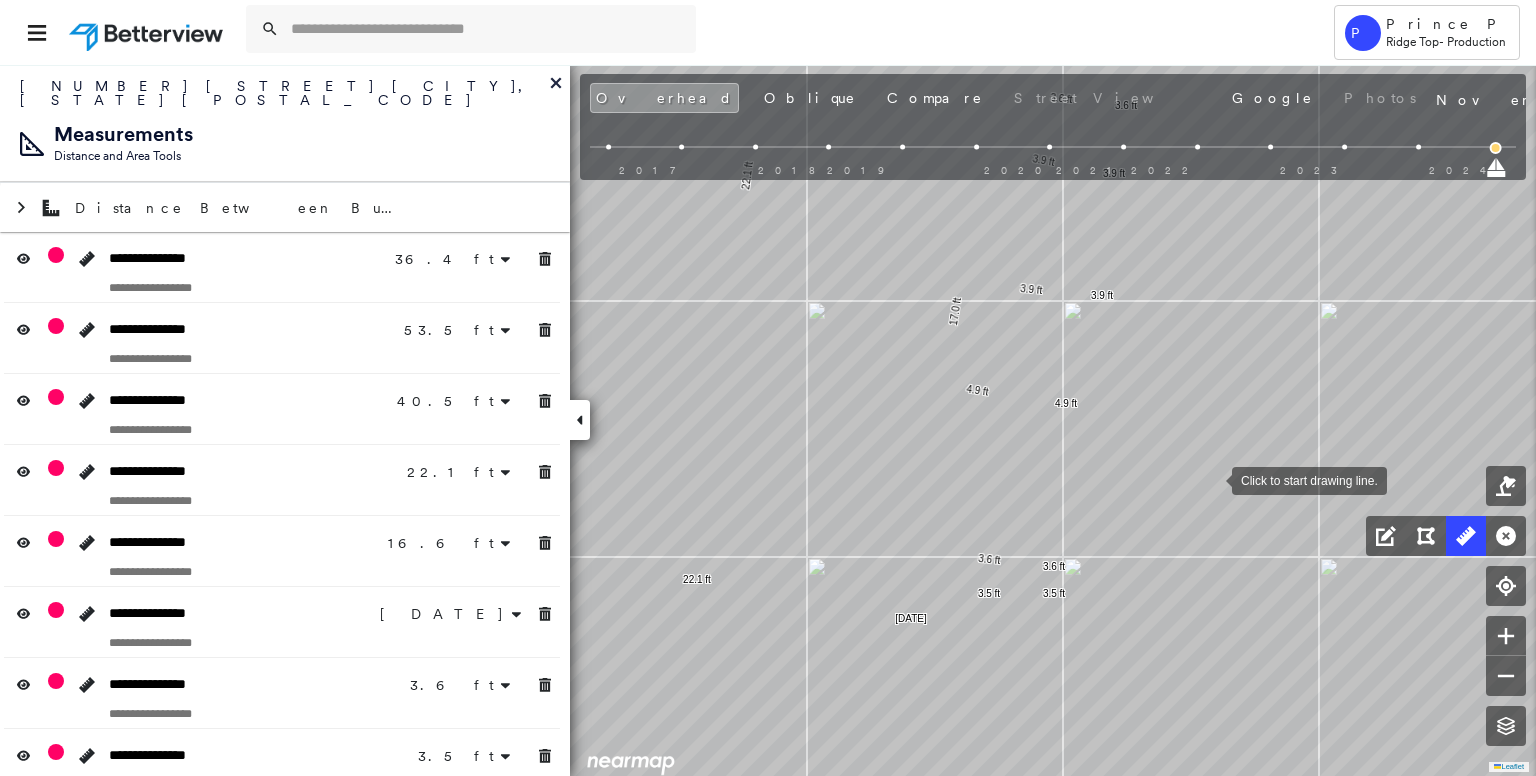 drag, startPoint x: 1112, startPoint y: 532, endPoint x: 1211, endPoint y: 478, distance: 112.76968 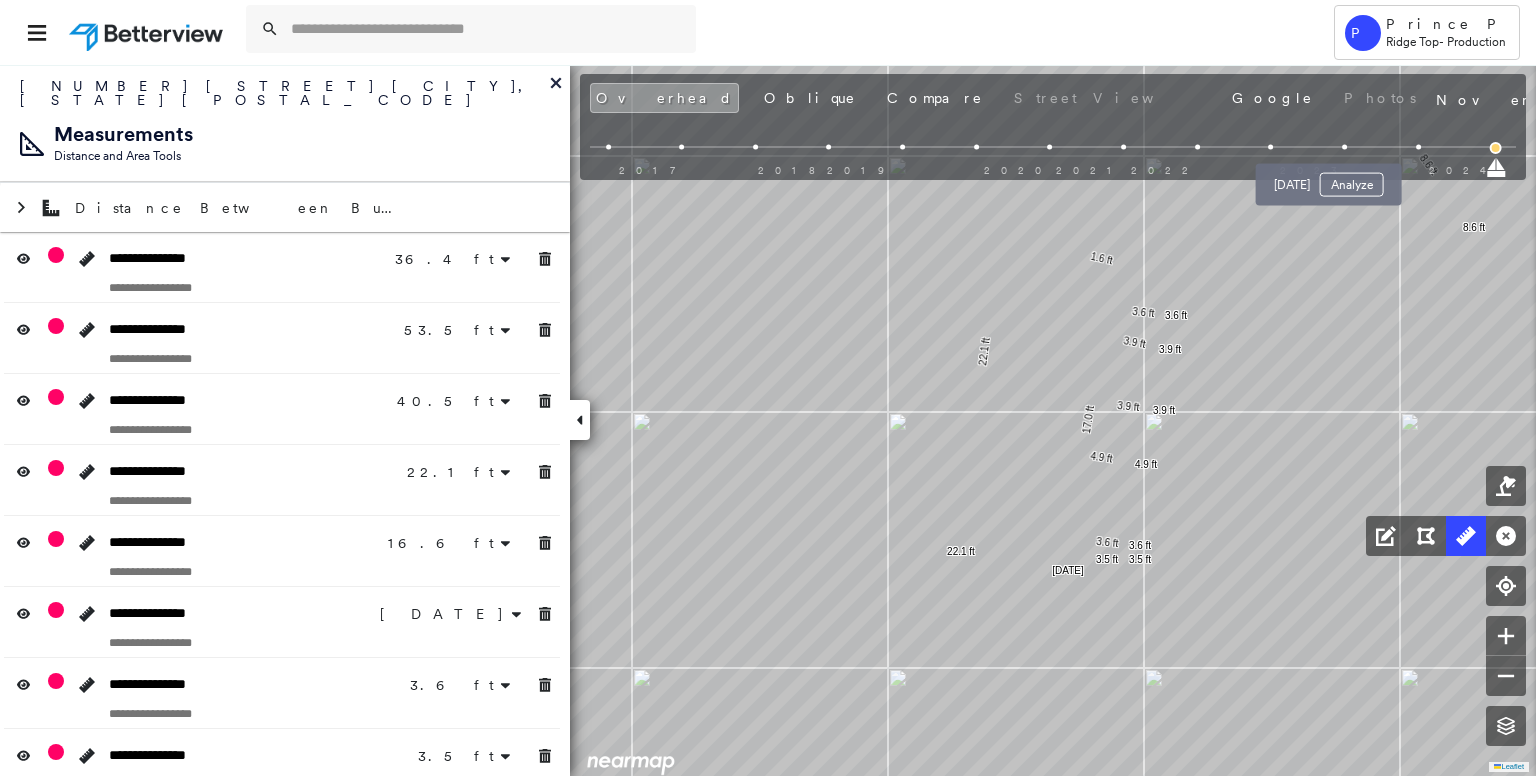 click at bounding box center [1344, 147] 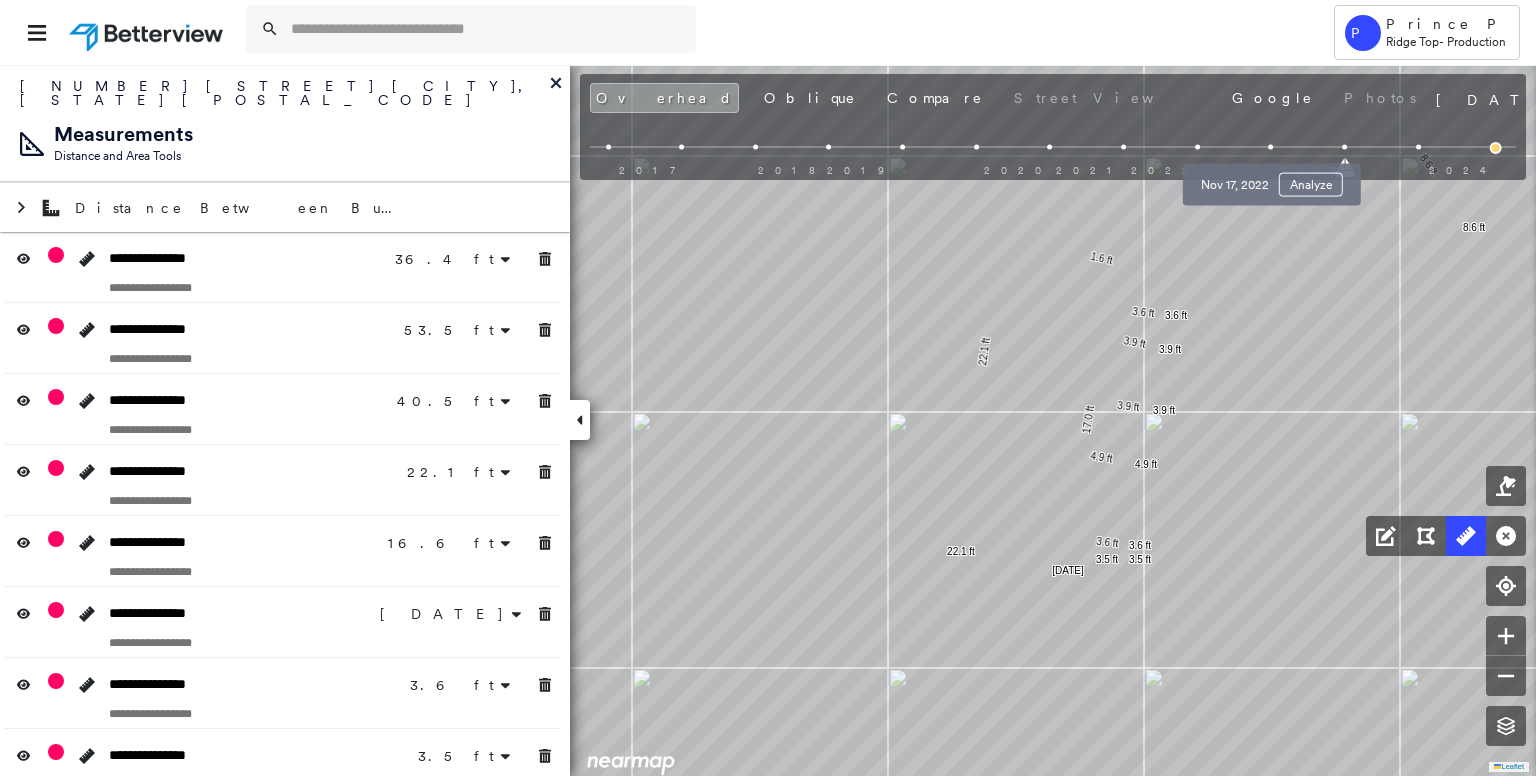 click at bounding box center [1271, 147] 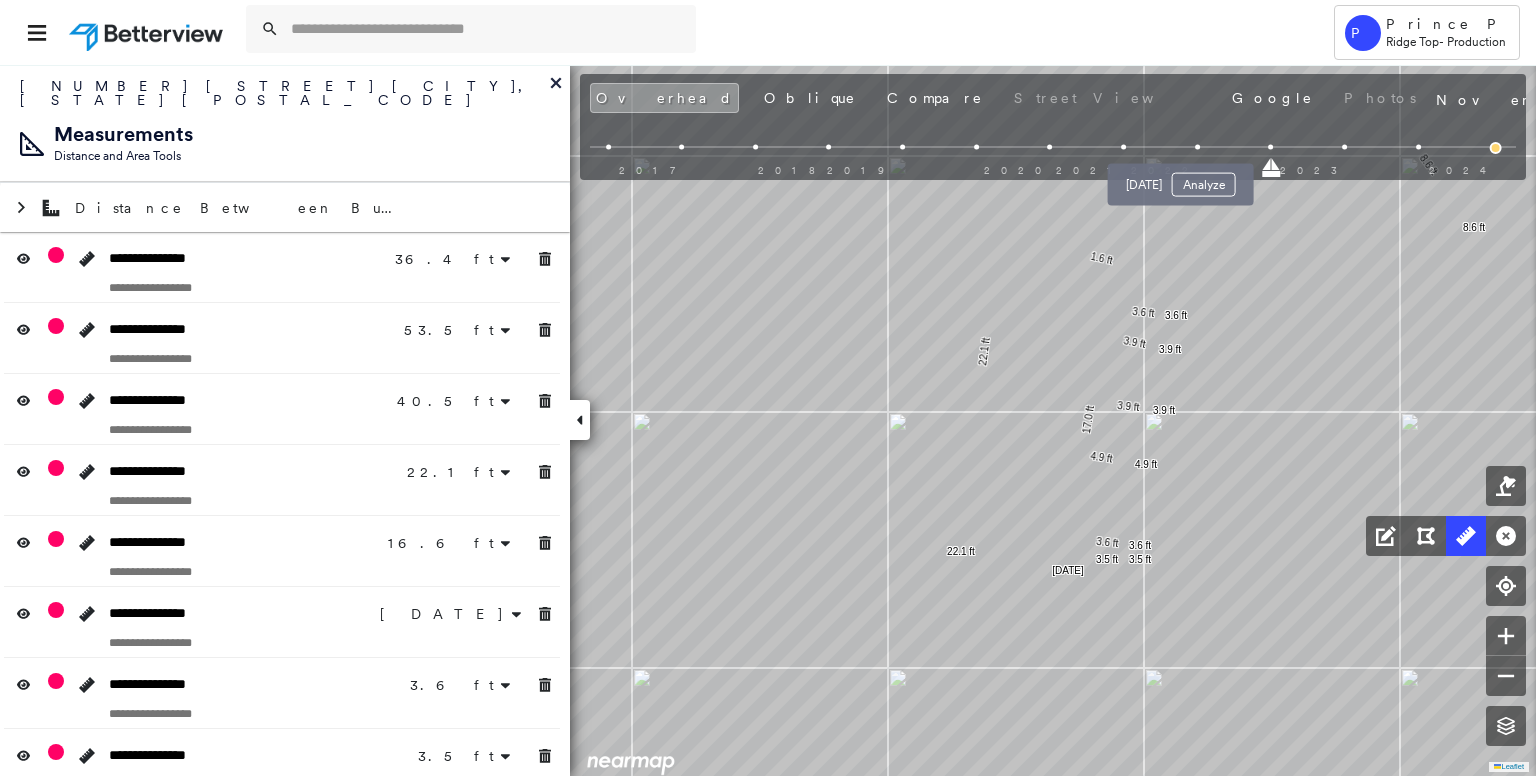 click at bounding box center (1197, 147) 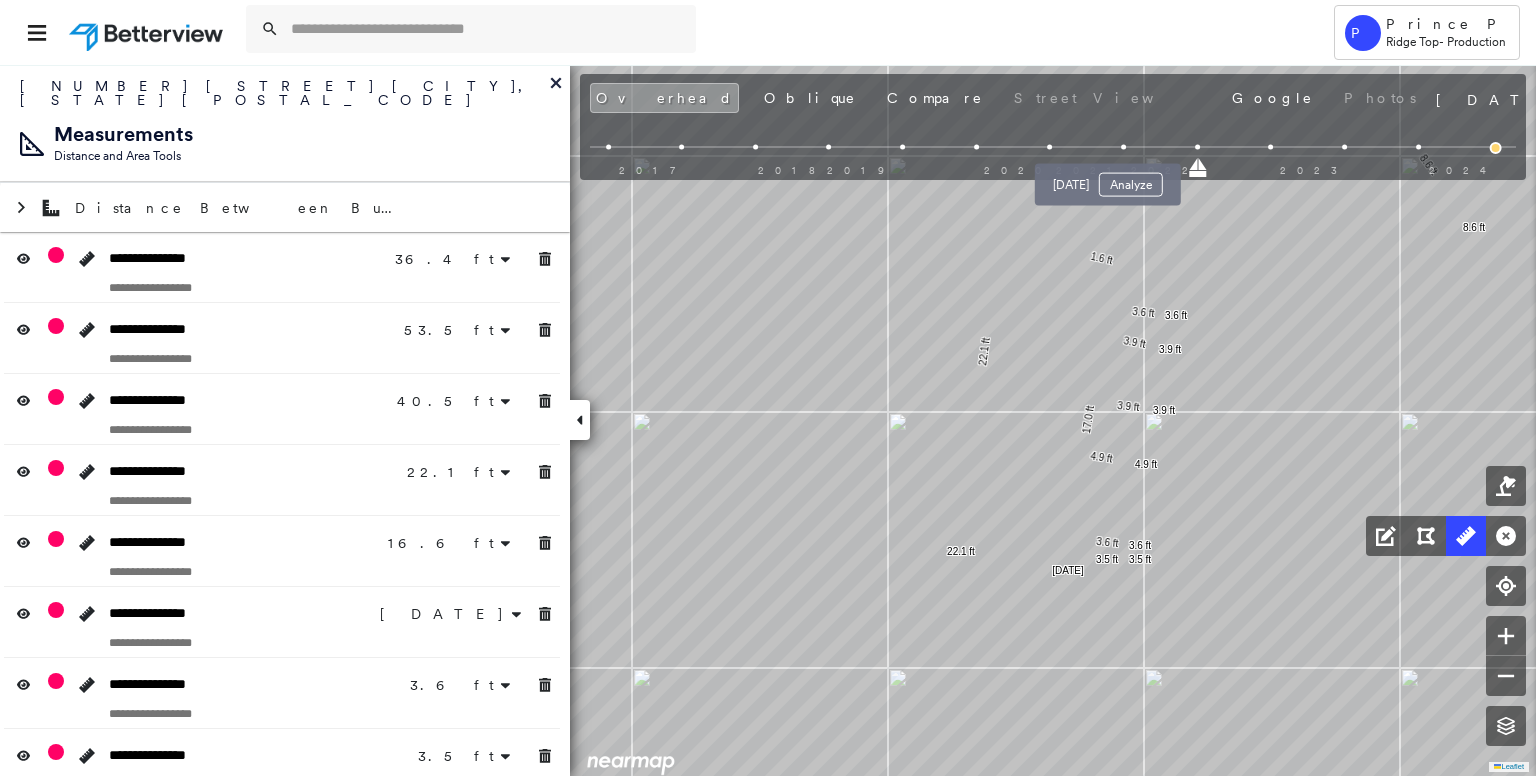 click at bounding box center [1123, 147] 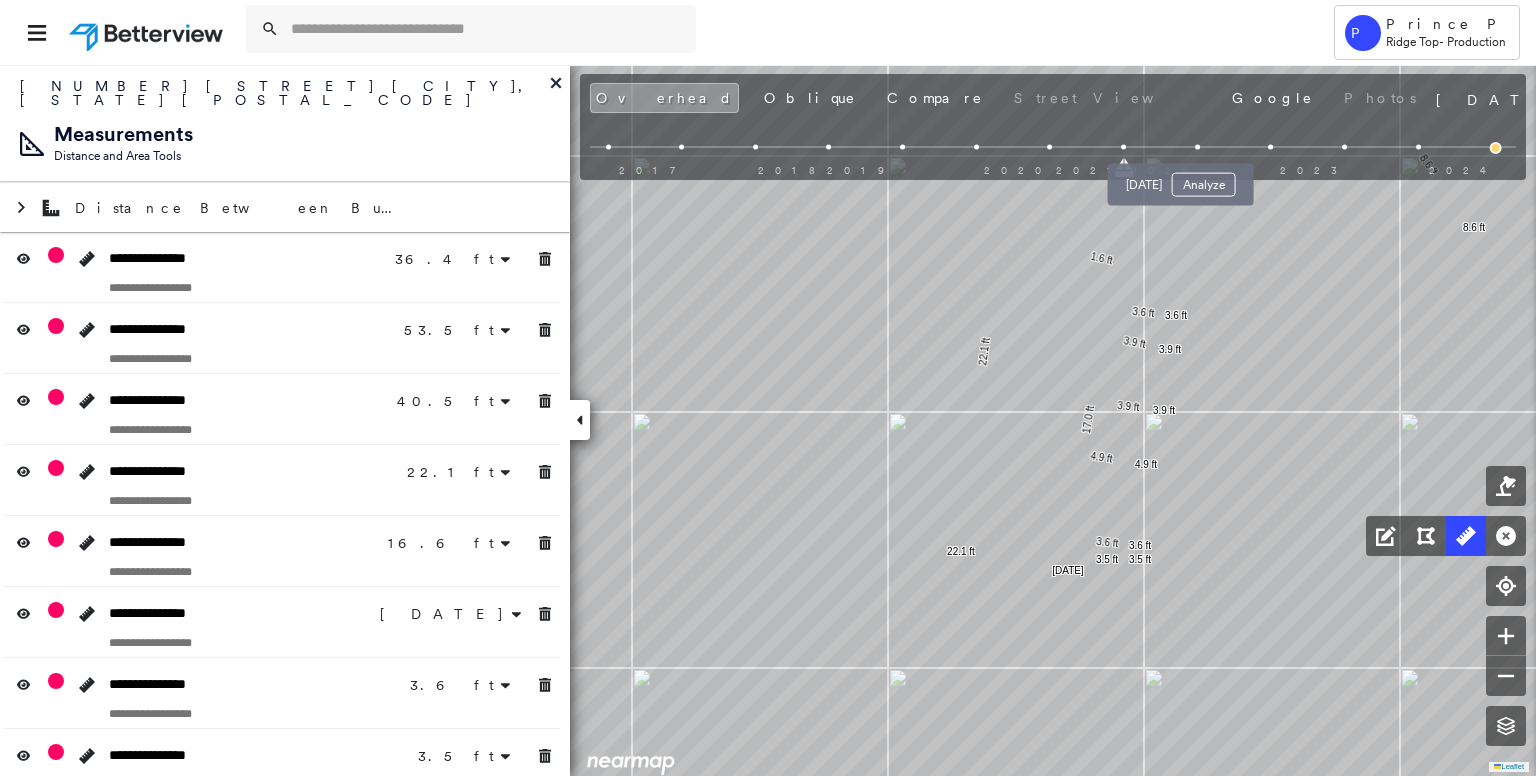 click at bounding box center (1197, 147) 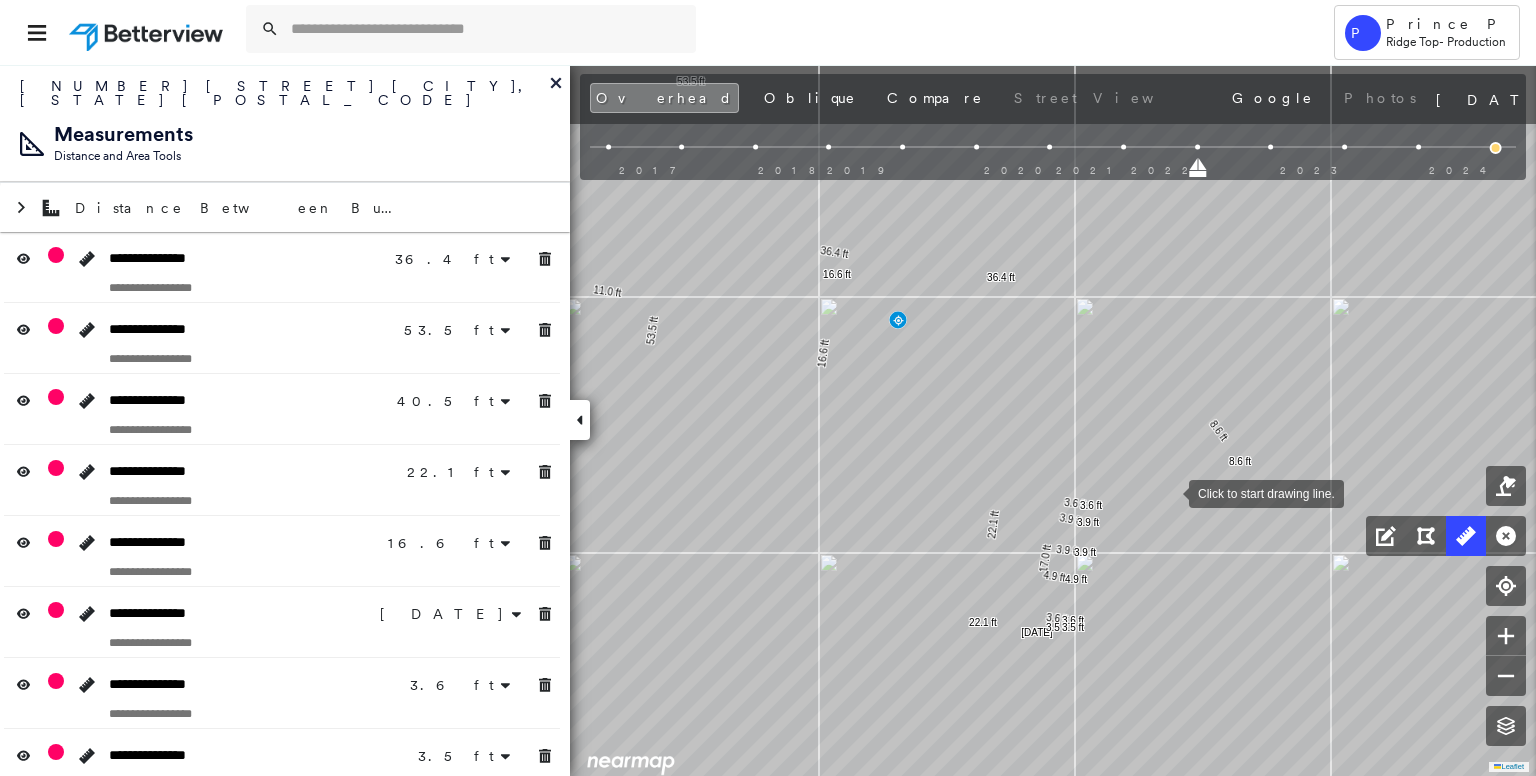 drag, startPoint x: 1248, startPoint y: 418, endPoint x: 1160, endPoint y: 479, distance: 107.07474 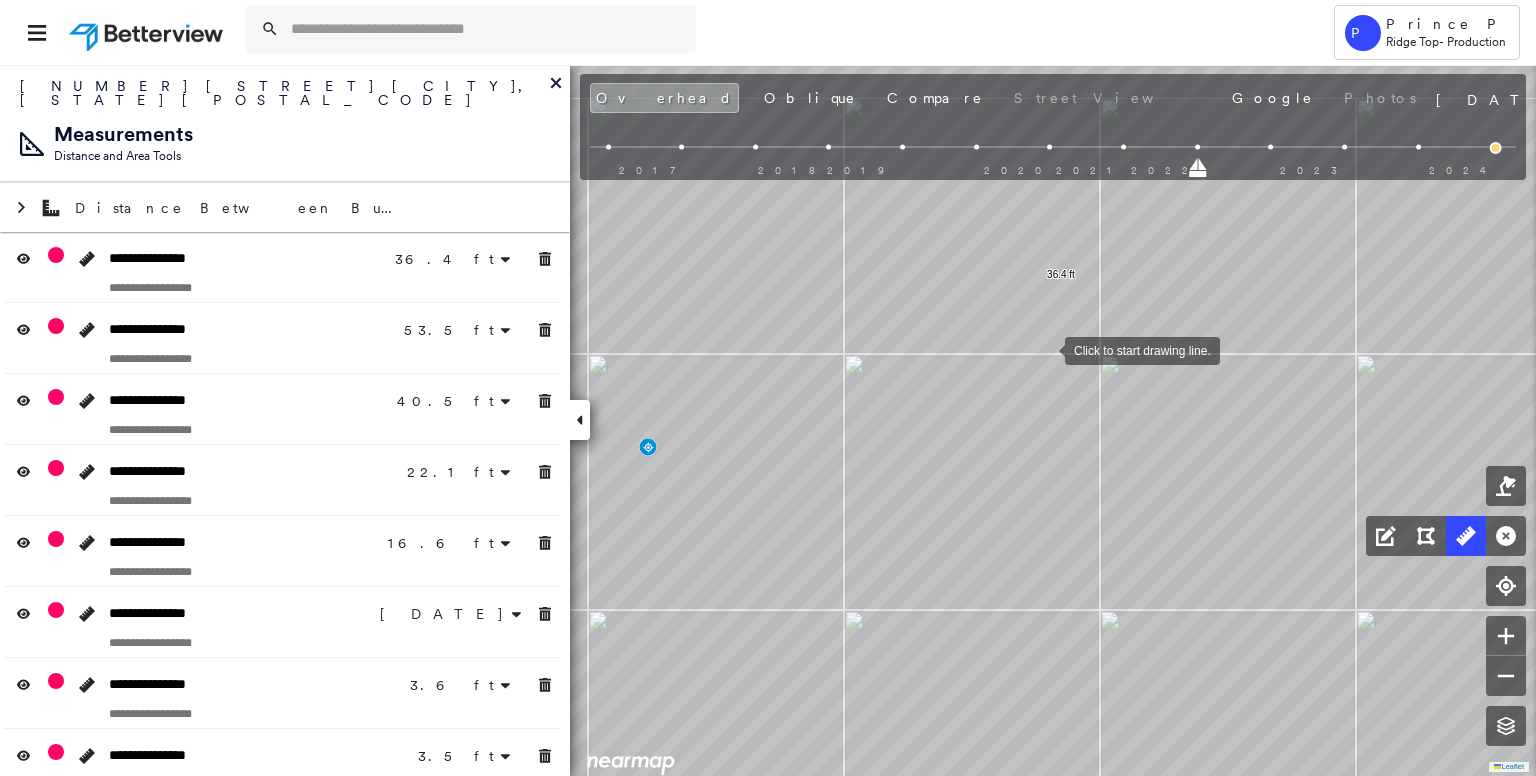 drag, startPoint x: 1045, startPoint y: 332, endPoint x: 1045, endPoint y: 352, distance: 20 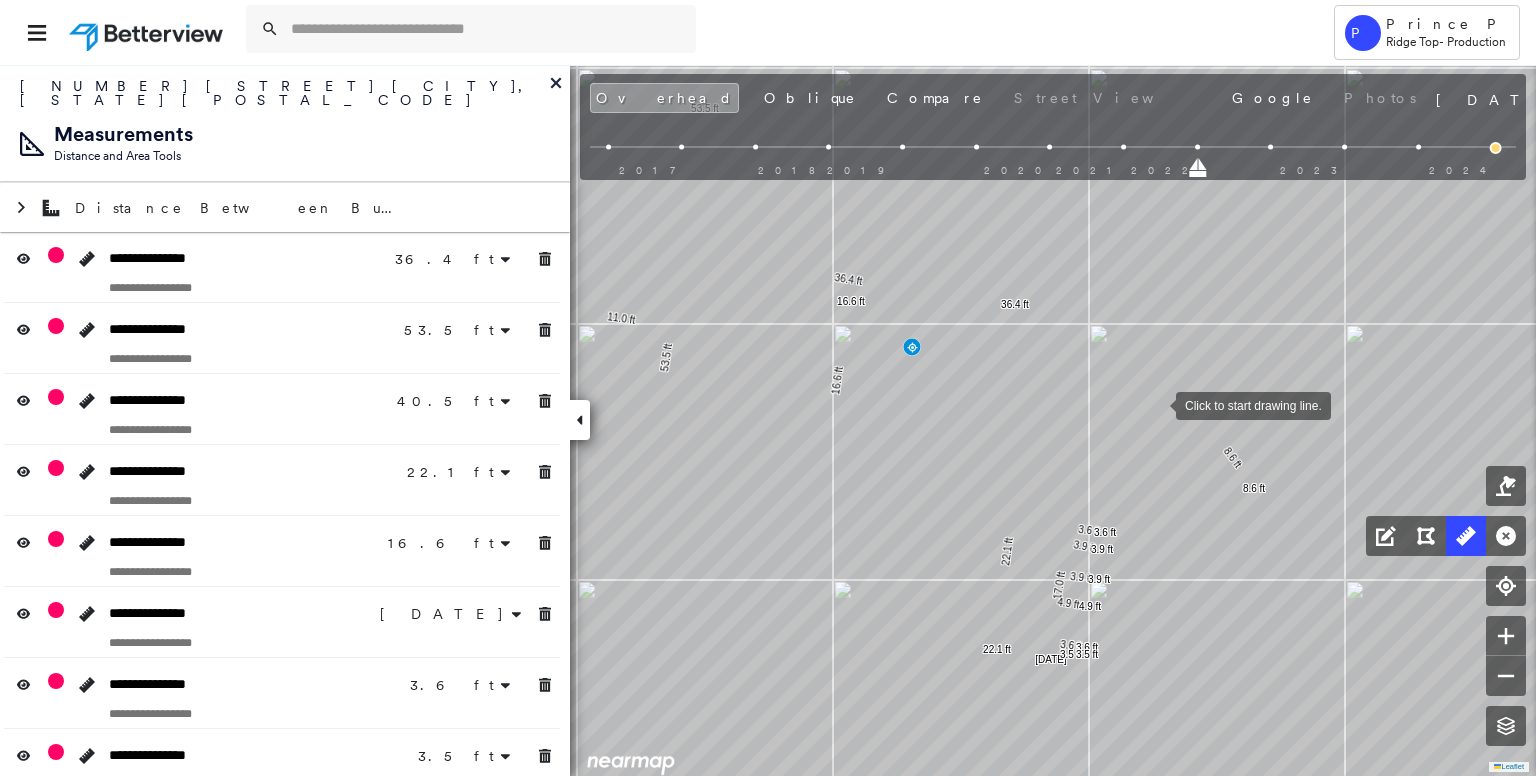 drag, startPoint x: 1191, startPoint y: 433, endPoint x: 1156, endPoint y: 392, distance: 53.90733 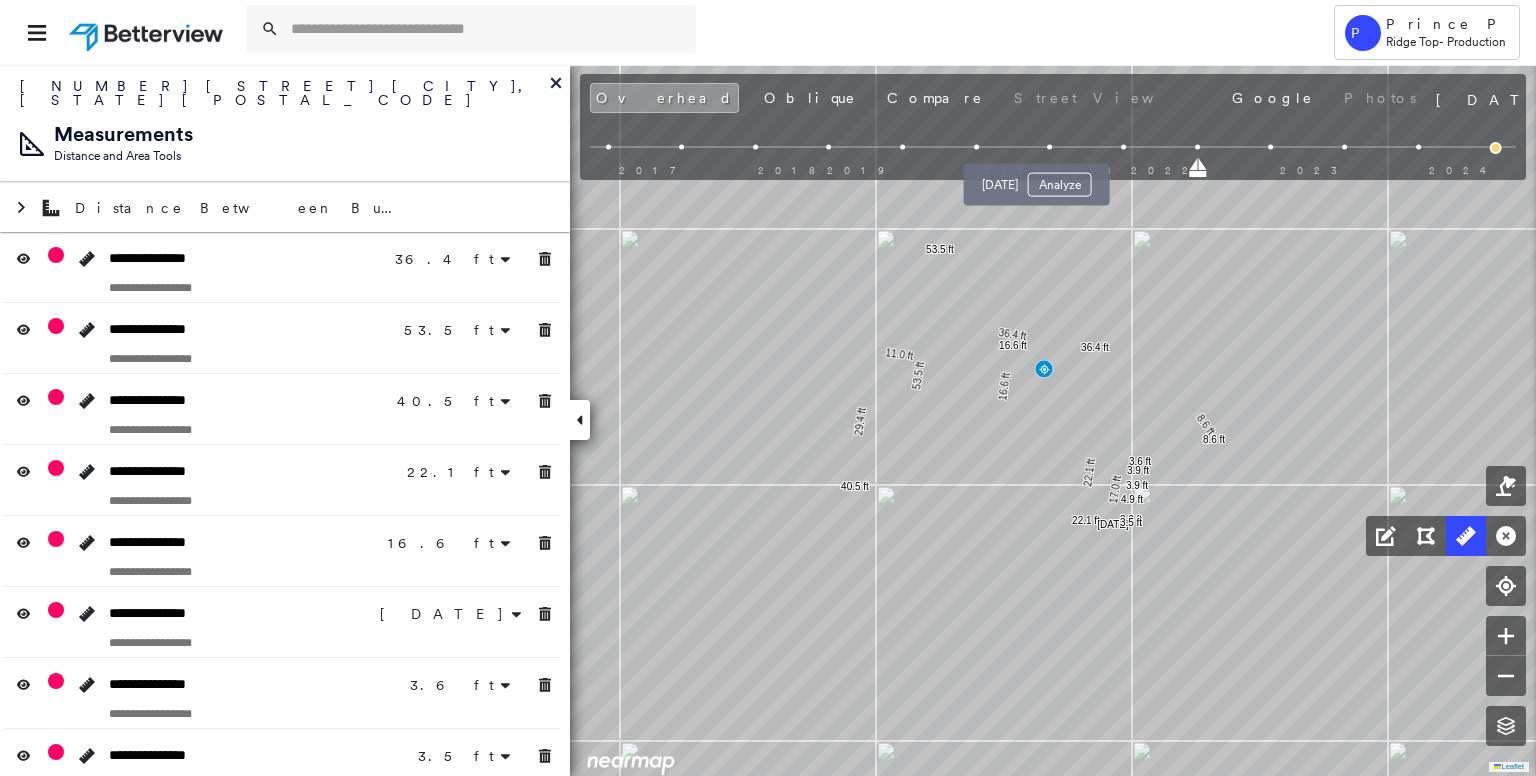 click at bounding box center (1050, 147) 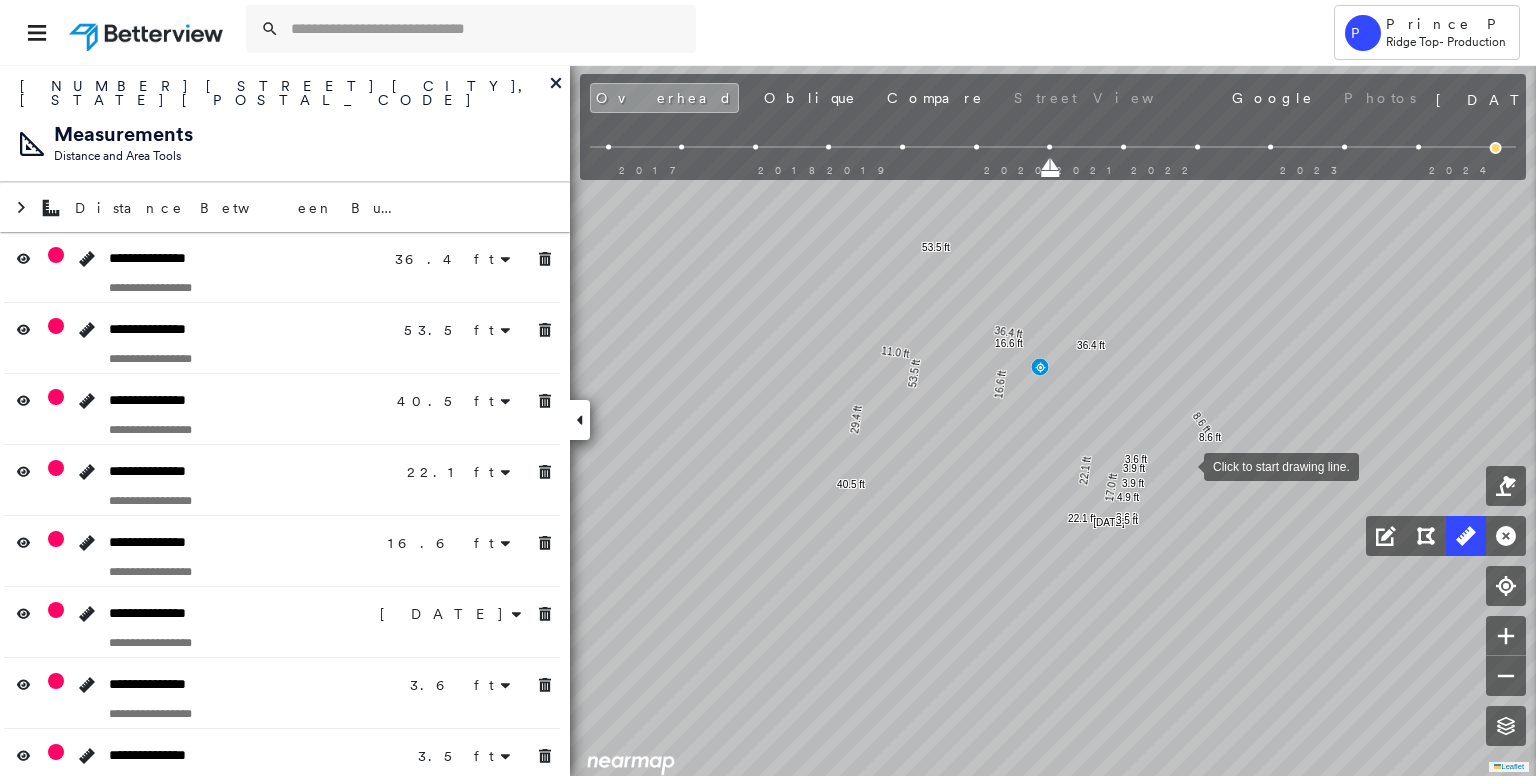 drag, startPoint x: 1192, startPoint y: 469, endPoint x: 1134, endPoint y: 428, distance: 71.02816 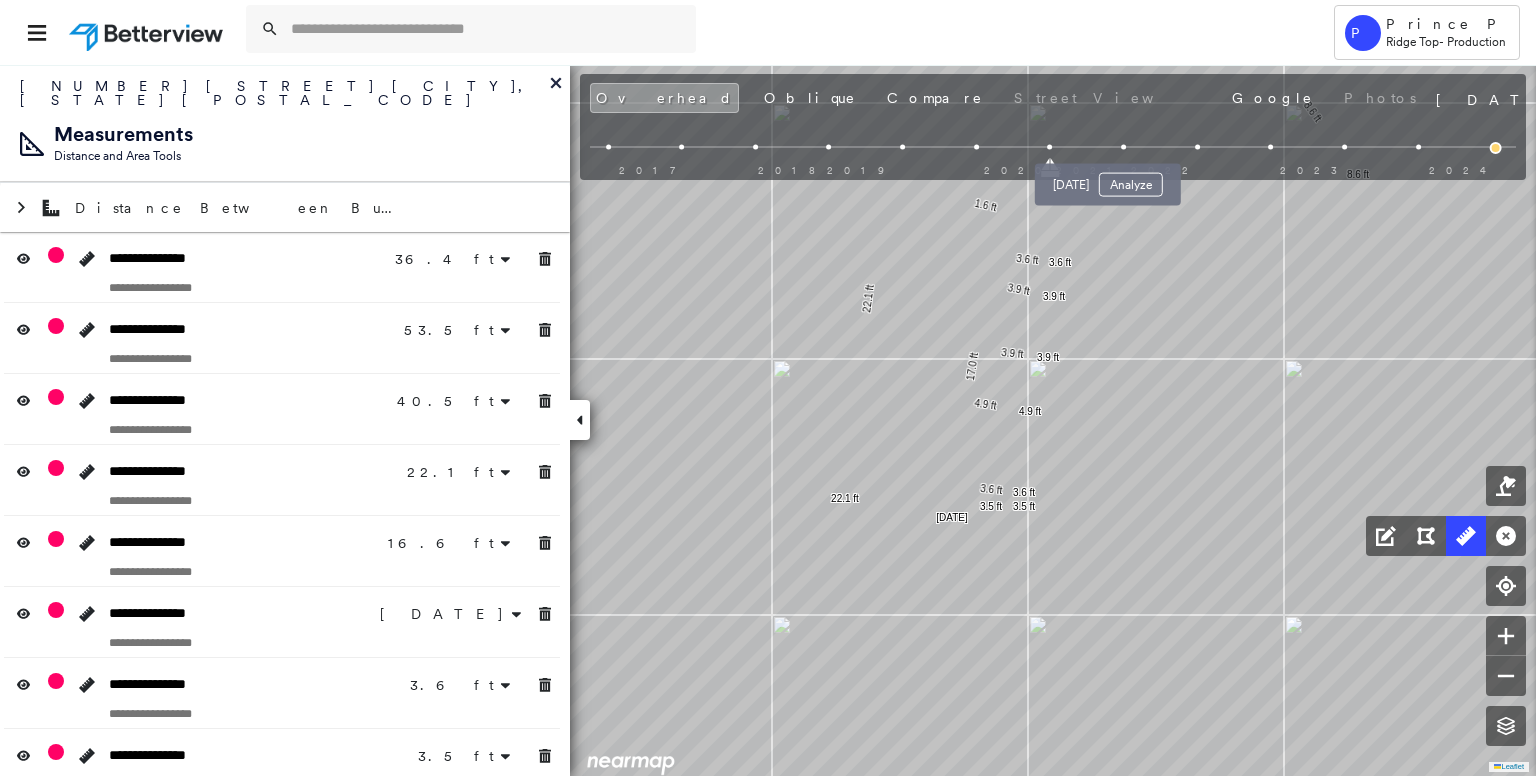 click at bounding box center [1123, 147] 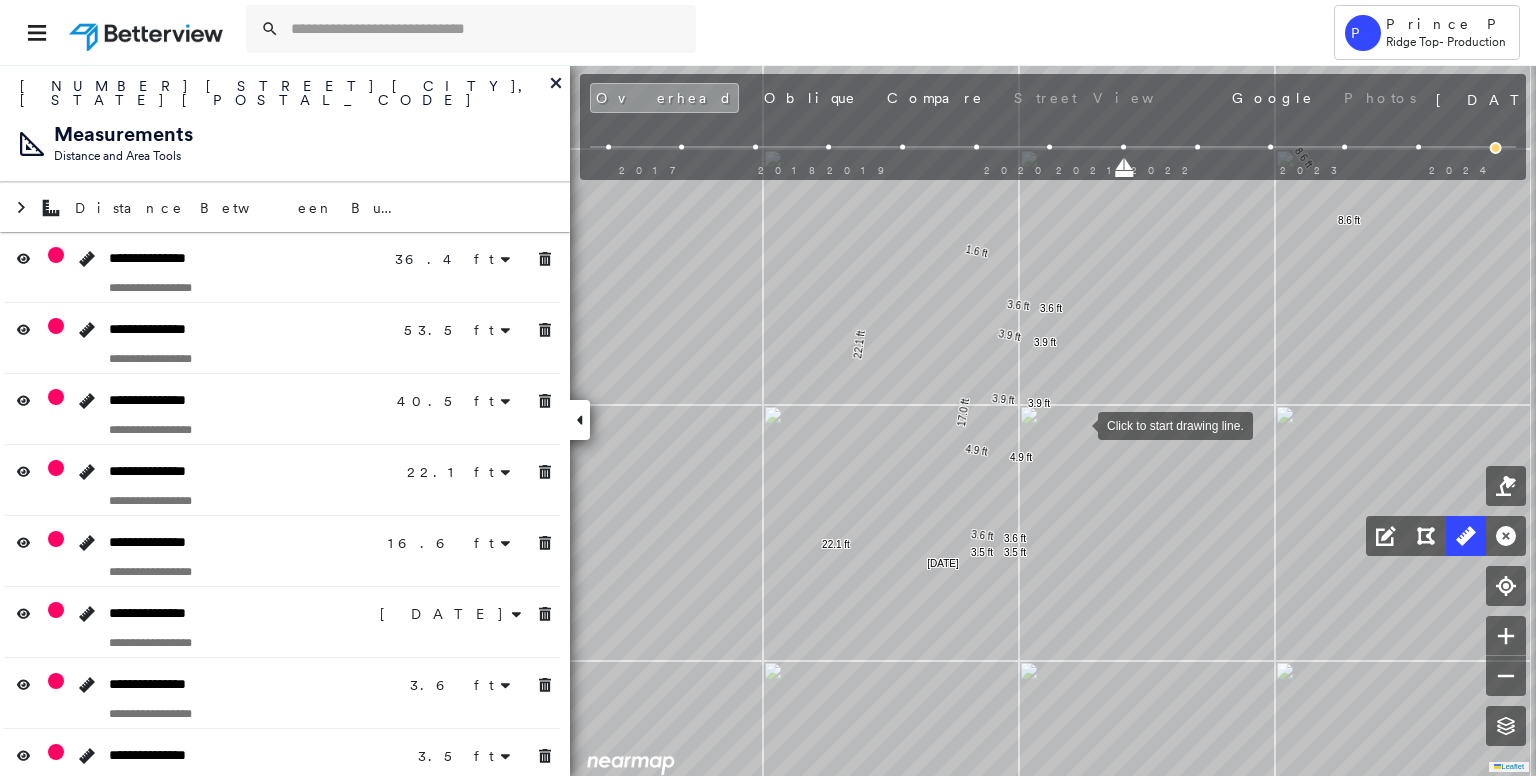 drag, startPoint x: 1092, startPoint y: 363, endPoint x: 1058, endPoint y: 477, distance: 118.96218 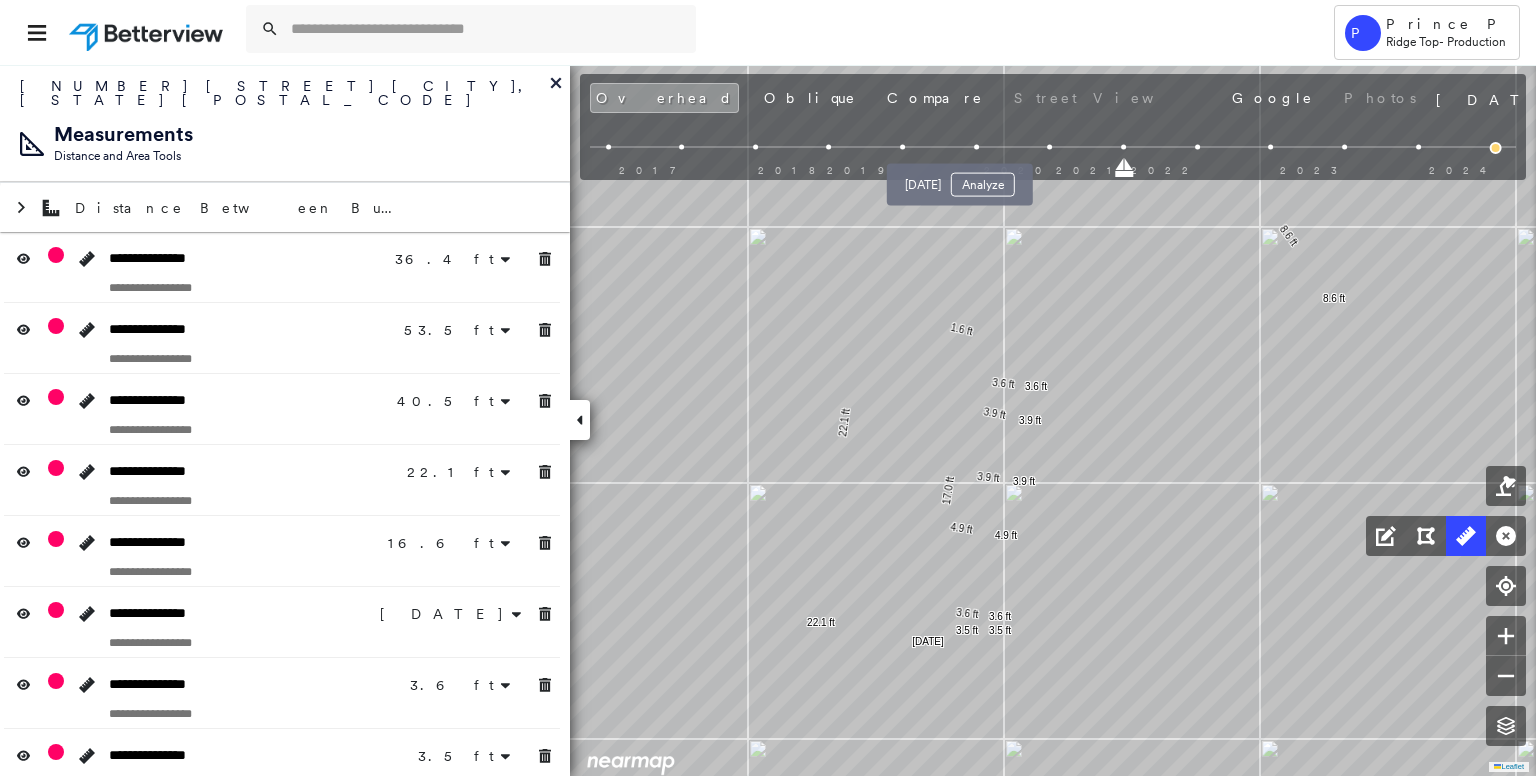 click at bounding box center (976, 147) 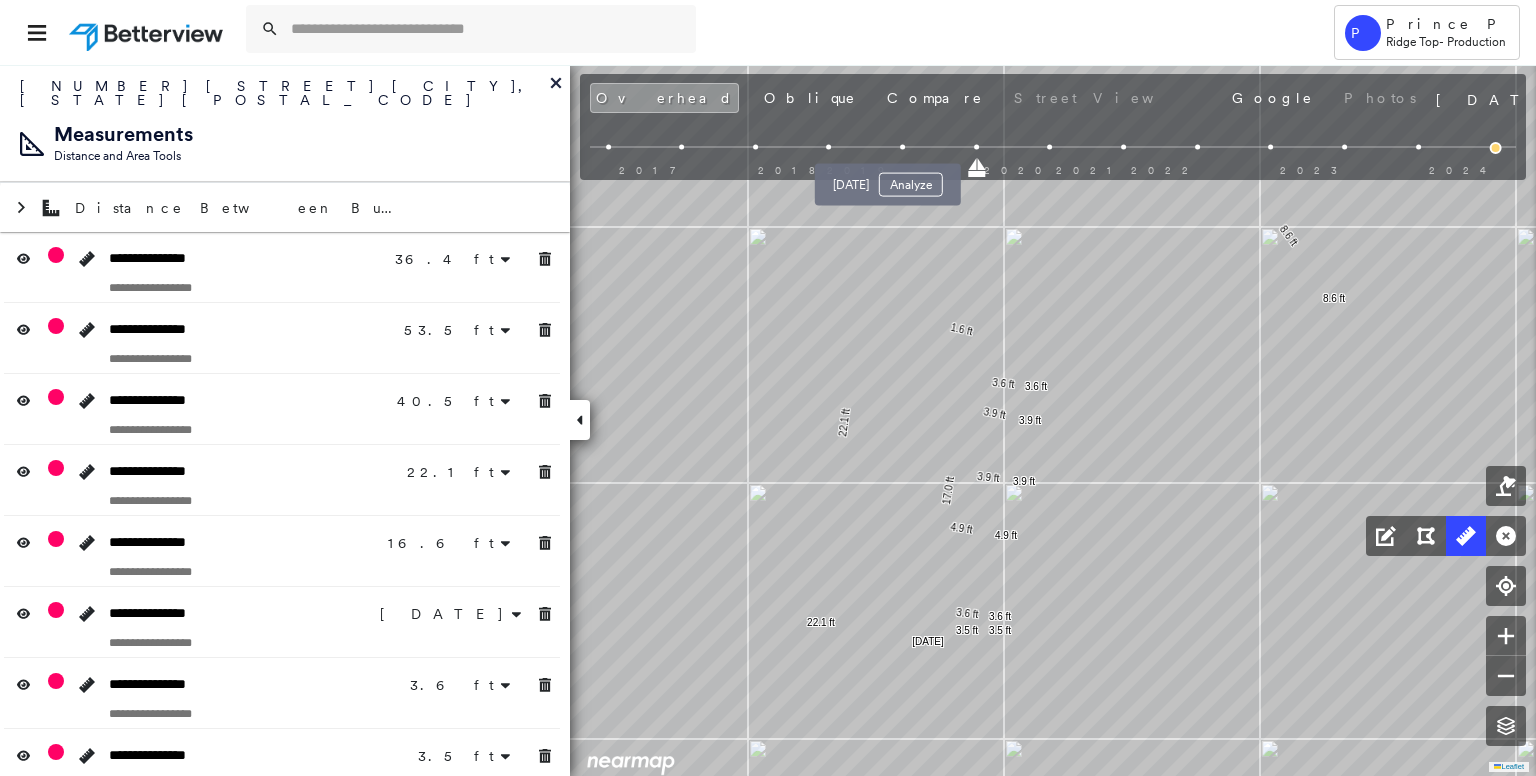 click on "Nov 19, 2019 Analyze" at bounding box center (888, 179) 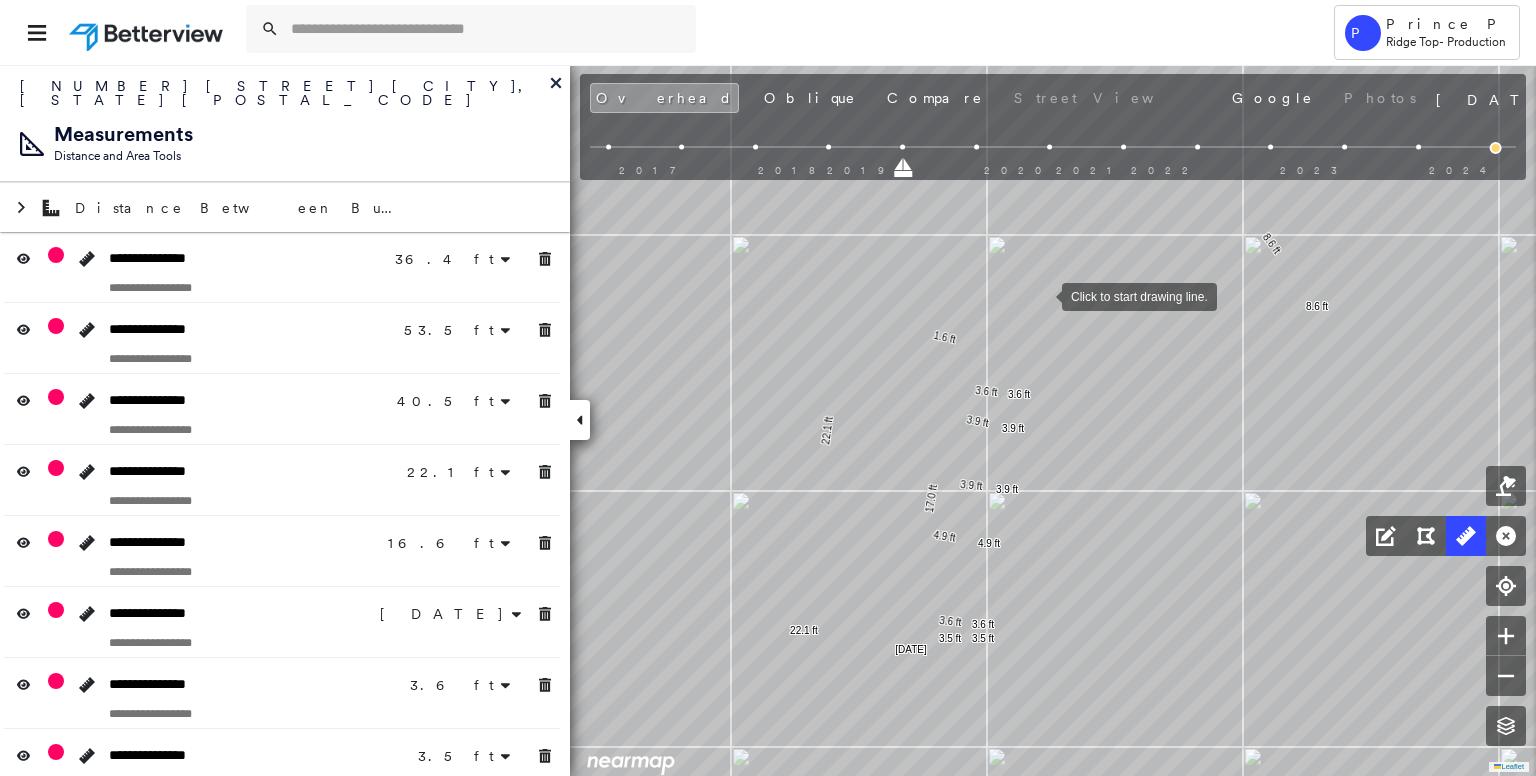 drag, startPoint x: 1047, startPoint y: 292, endPoint x: 979, endPoint y: 376, distance: 108.07405 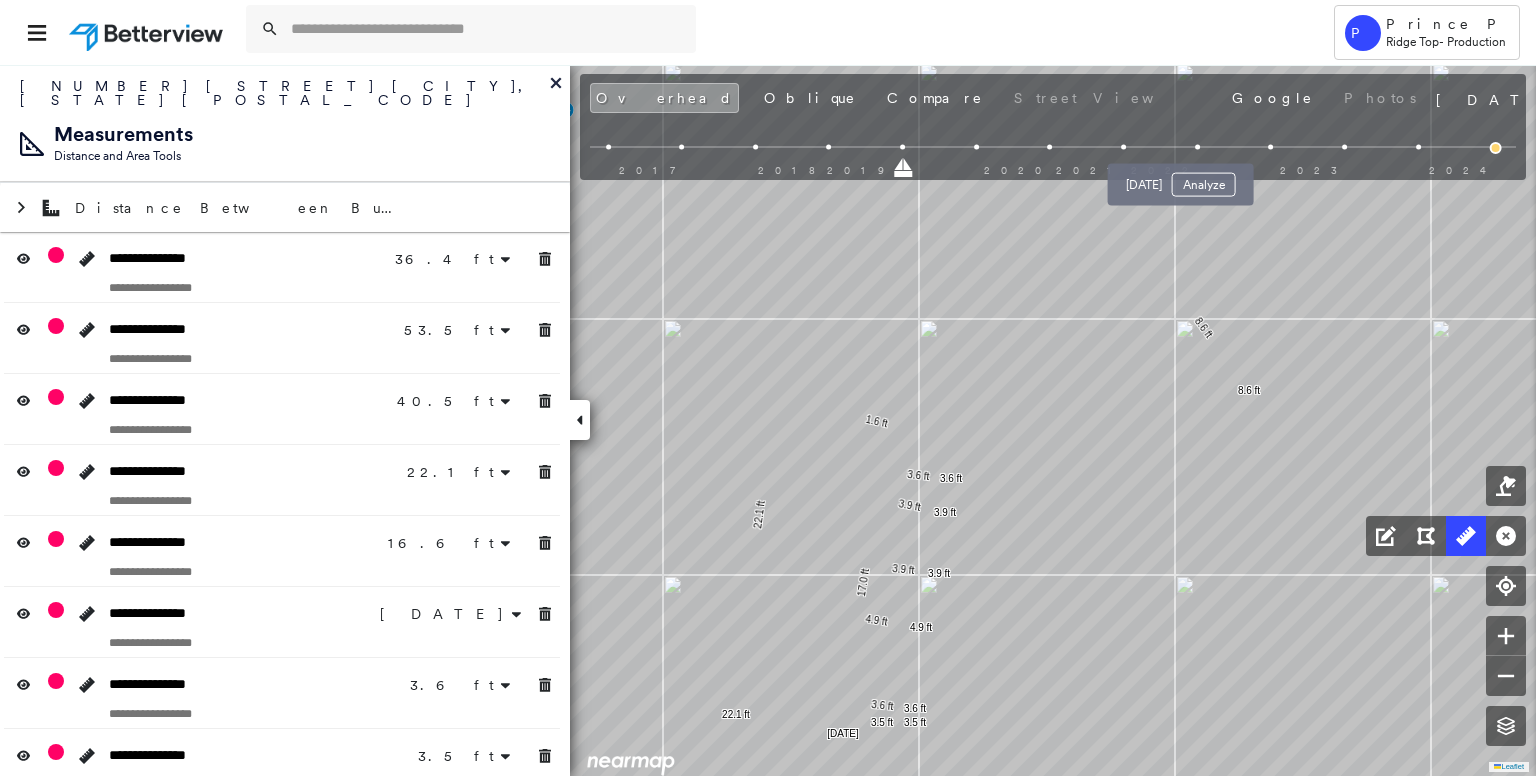 click at bounding box center [1197, 147] 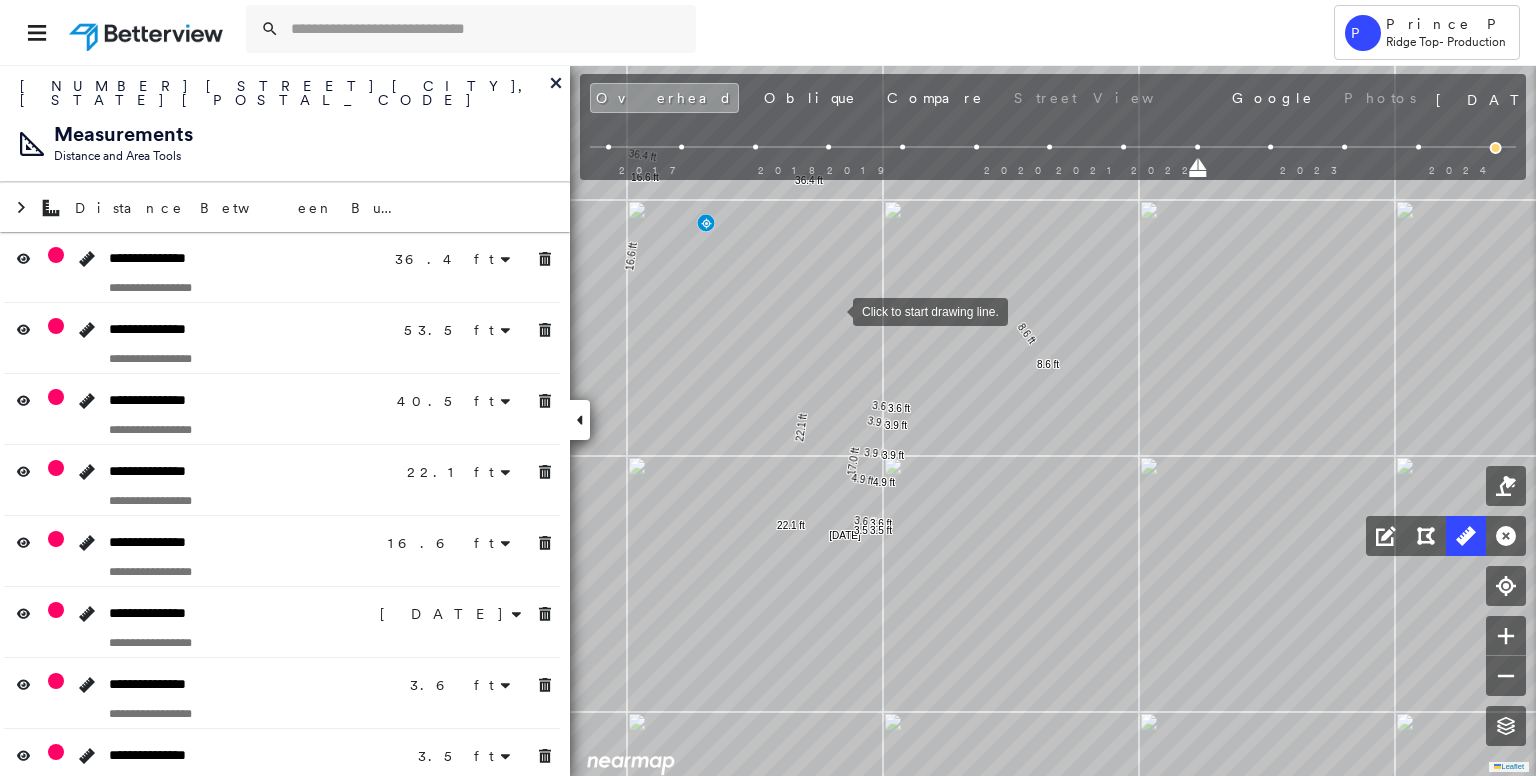 drag, startPoint x: 825, startPoint y: 293, endPoint x: 832, endPoint y: 308, distance: 16.552946 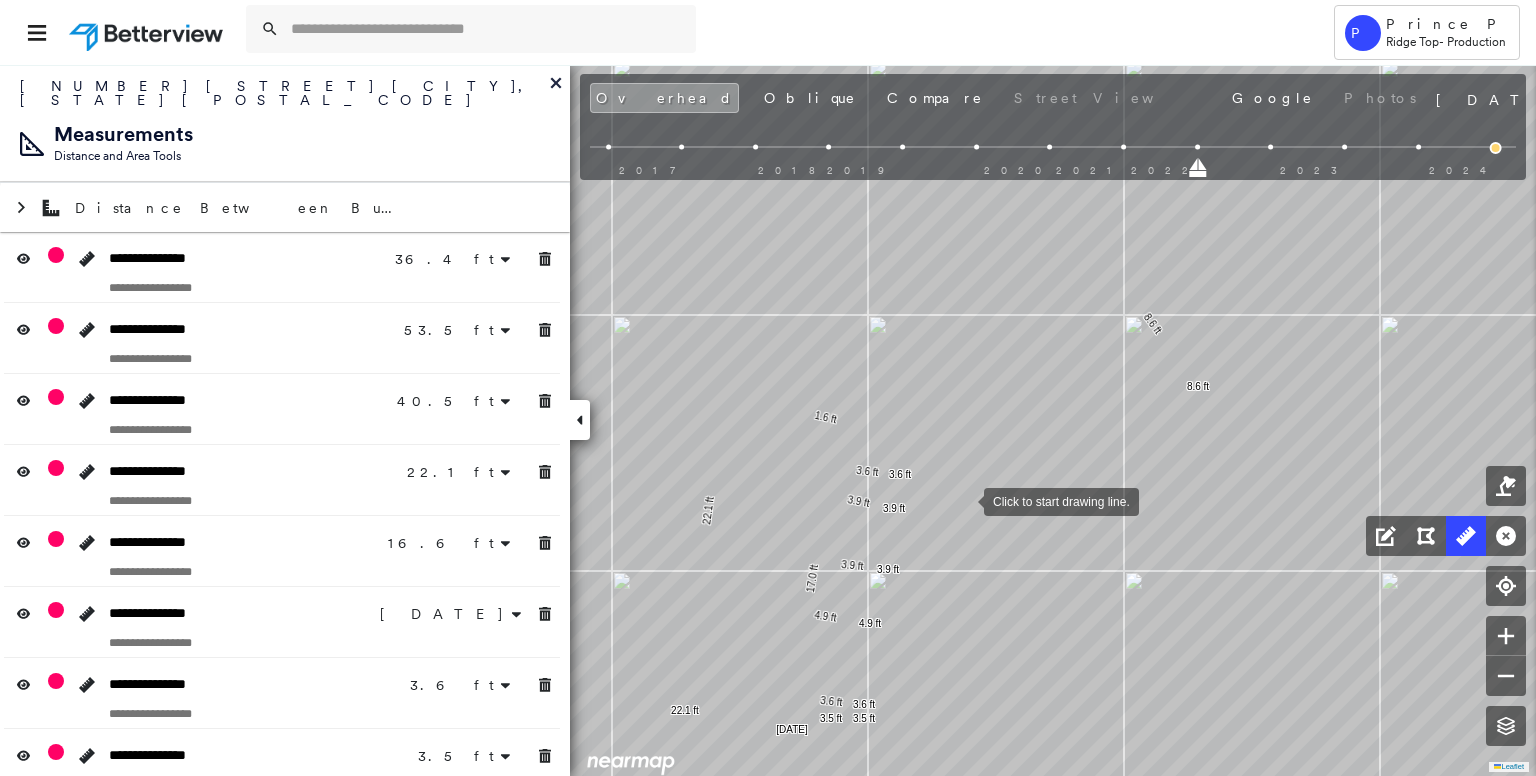click at bounding box center [964, 500] 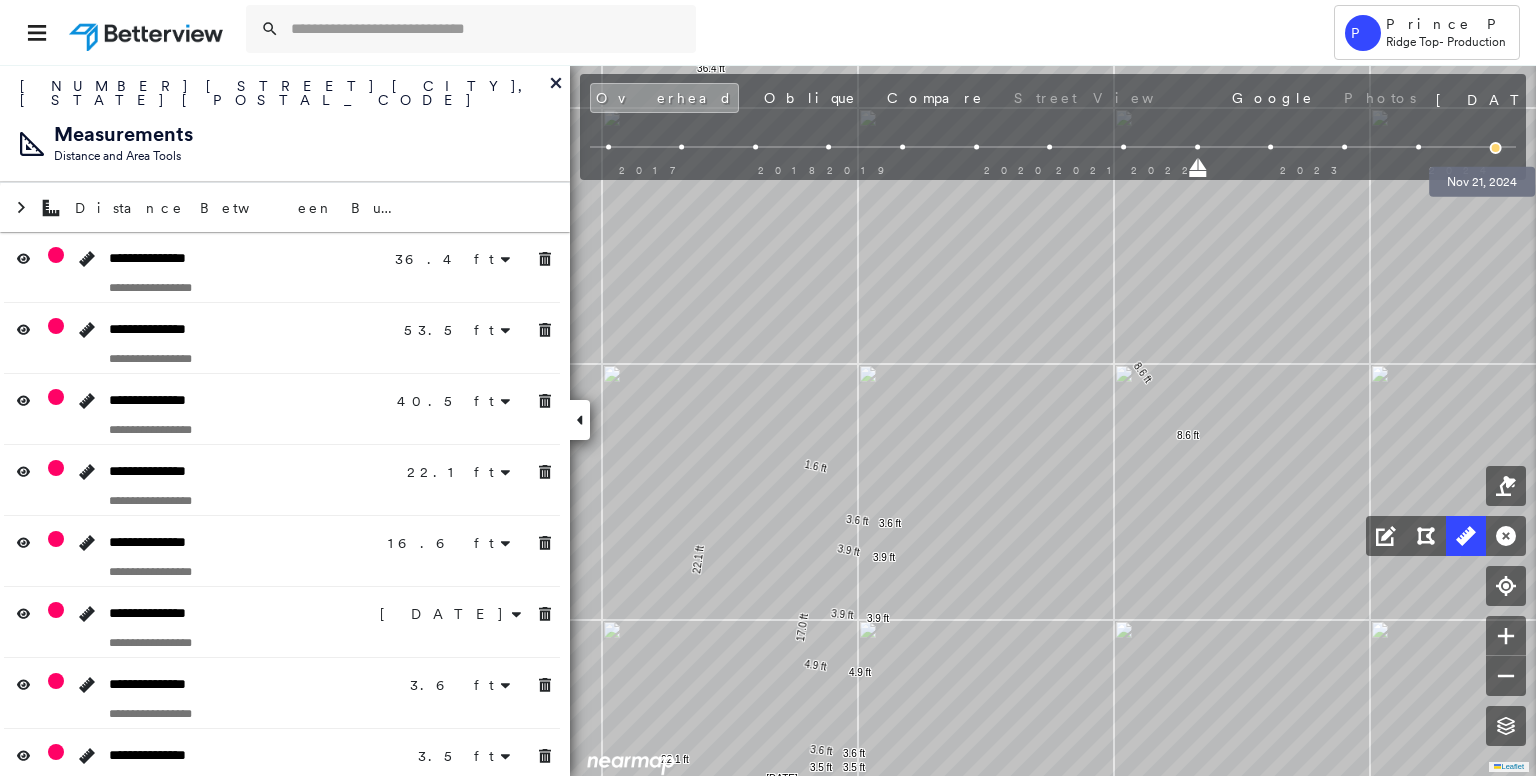 click at bounding box center [1496, 148] 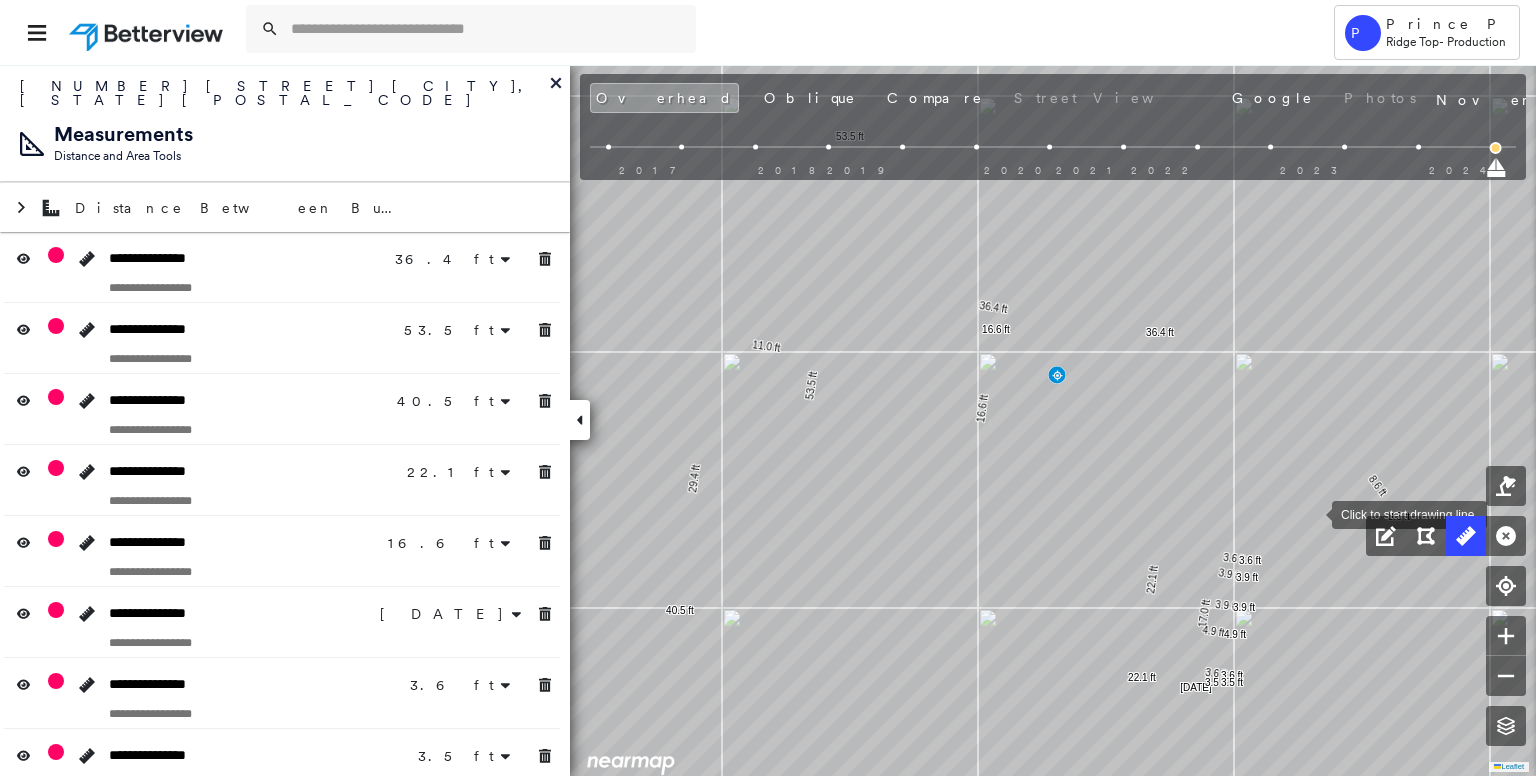 drag, startPoint x: 1343, startPoint y: 580, endPoint x: 1309, endPoint y: 543, distance: 50.24938 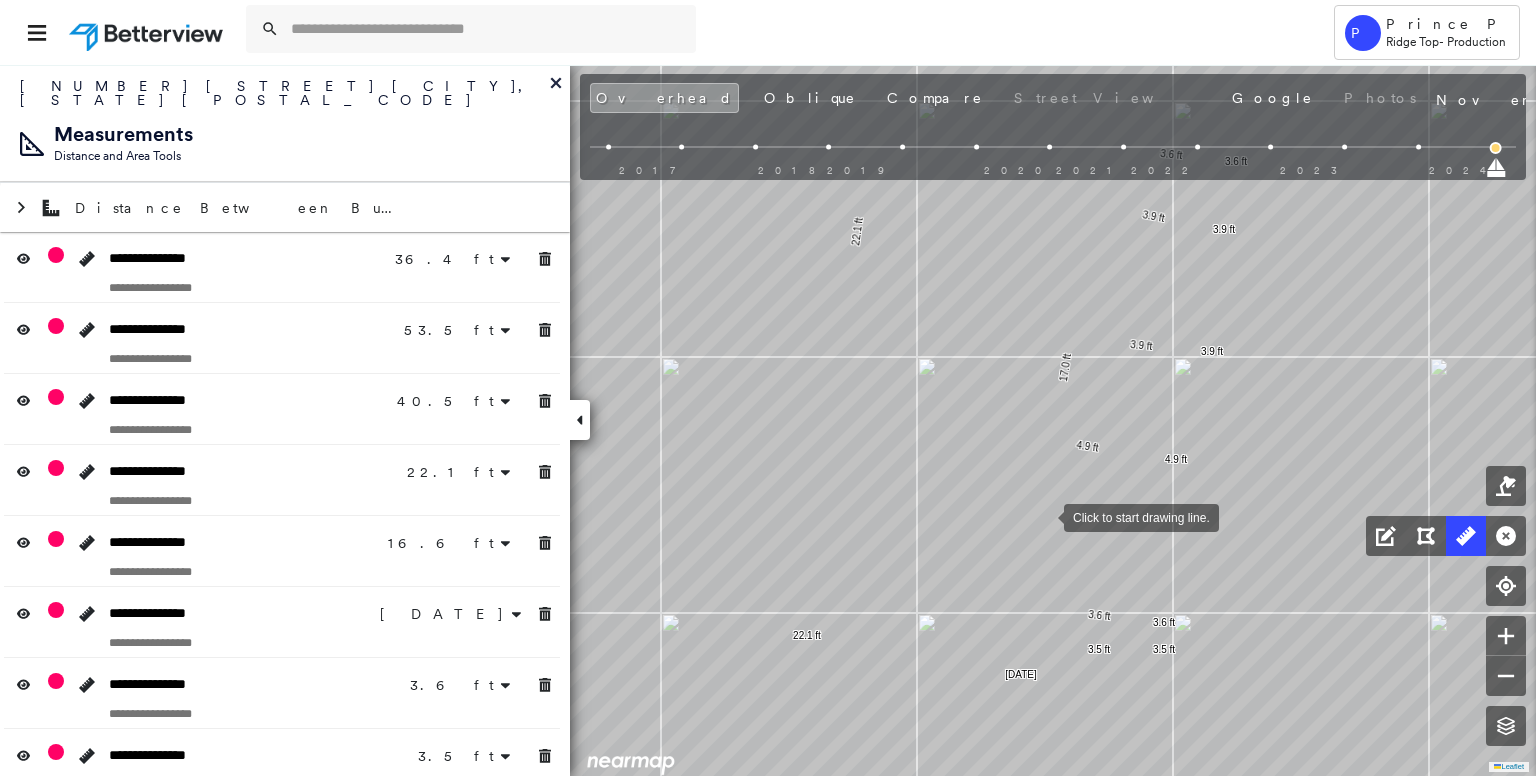 click at bounding box center (1044, 516) 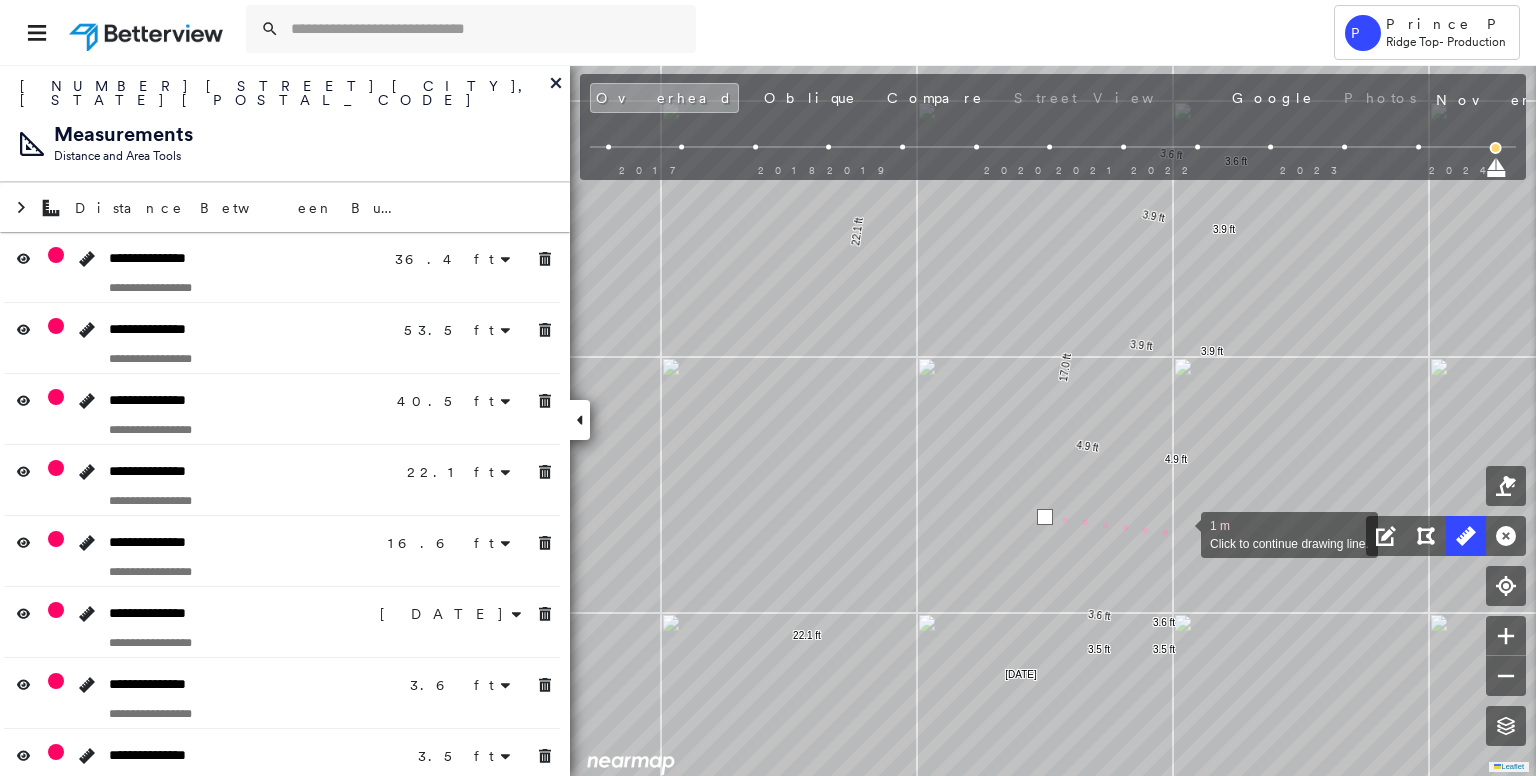 click at bounding box center (1181, 533) 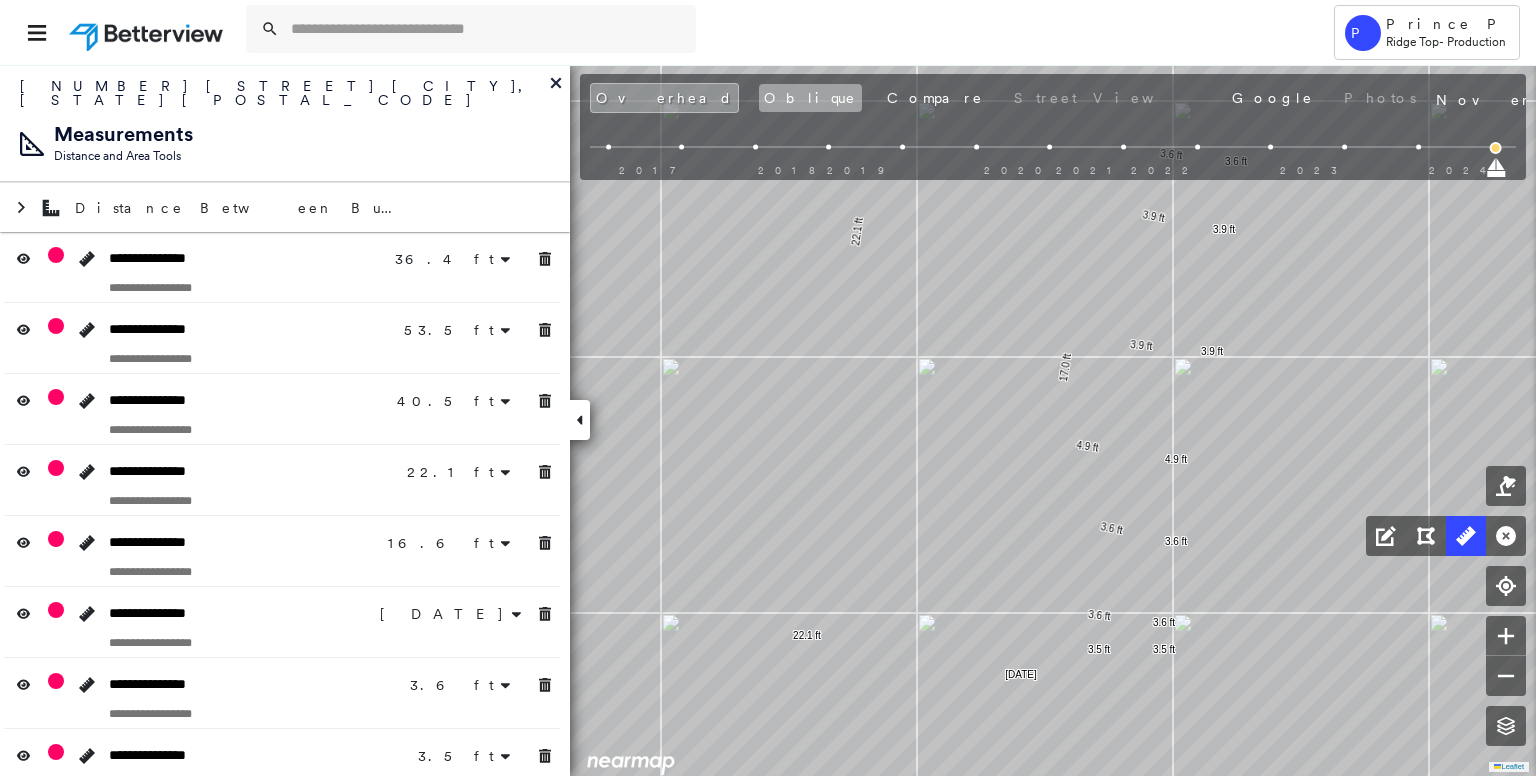 click on "Oblique" at bounding box center (810, 98) 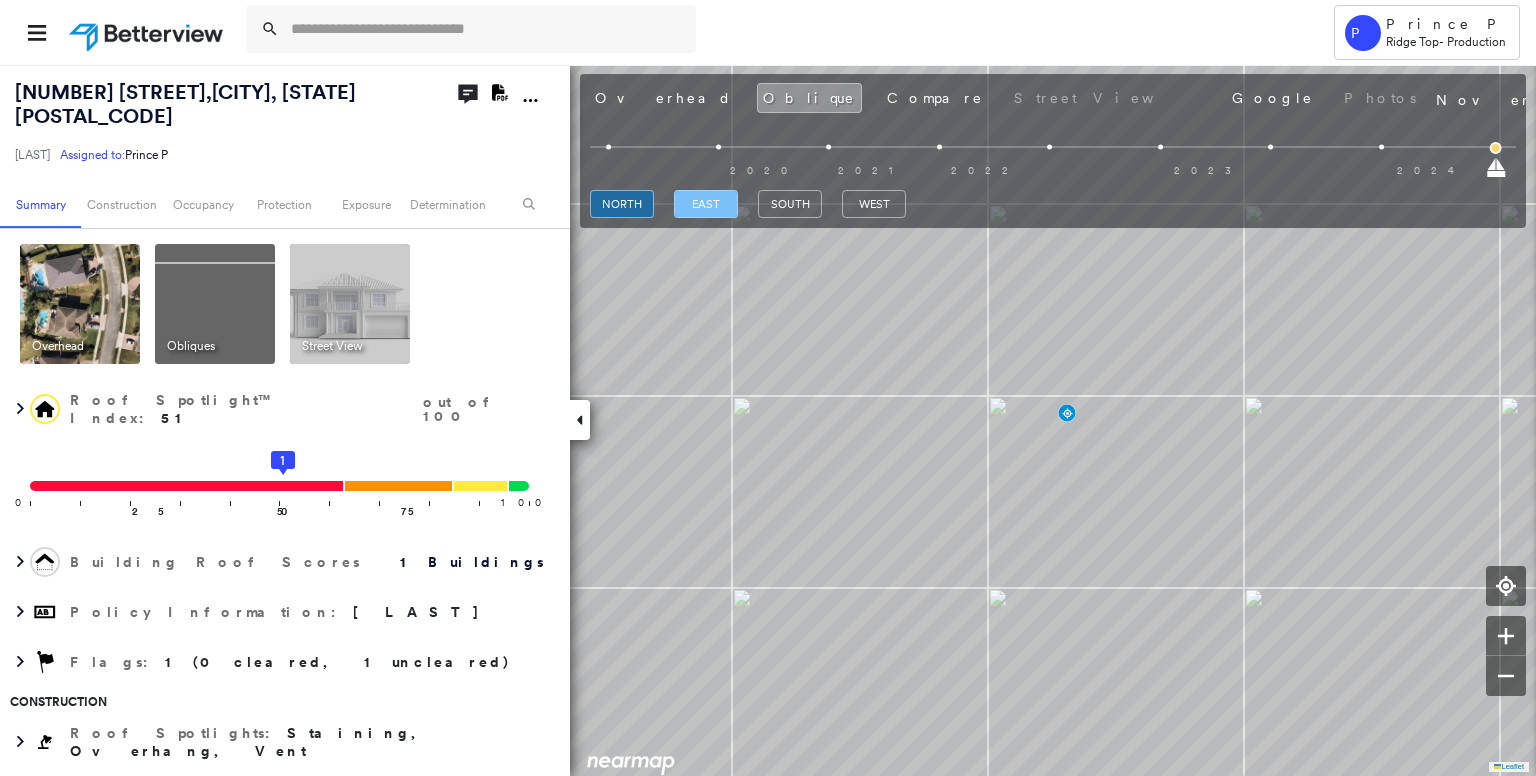 click on "east" at bounding box center (706, 204) 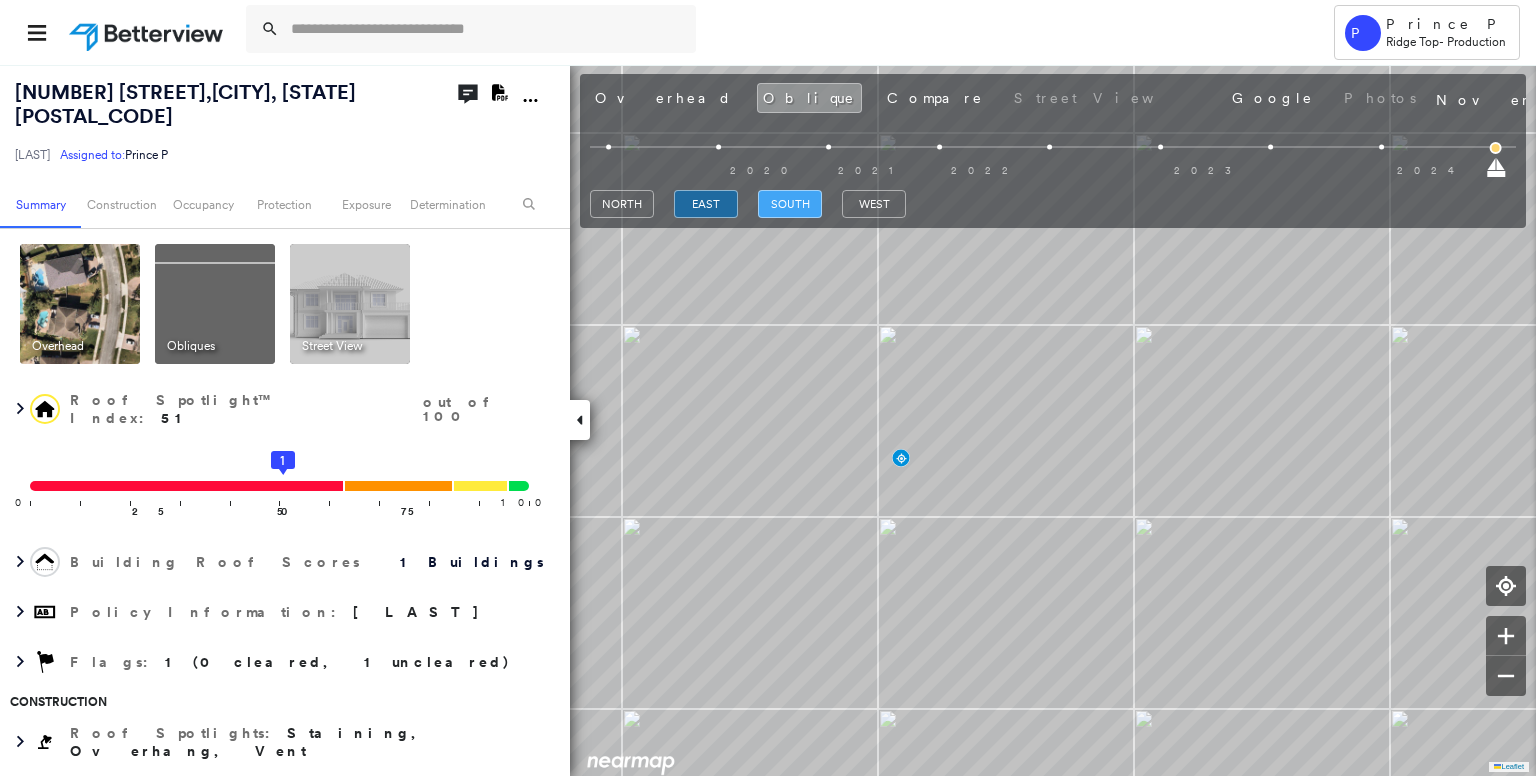 click on "south" at bounding box center [790, 204] 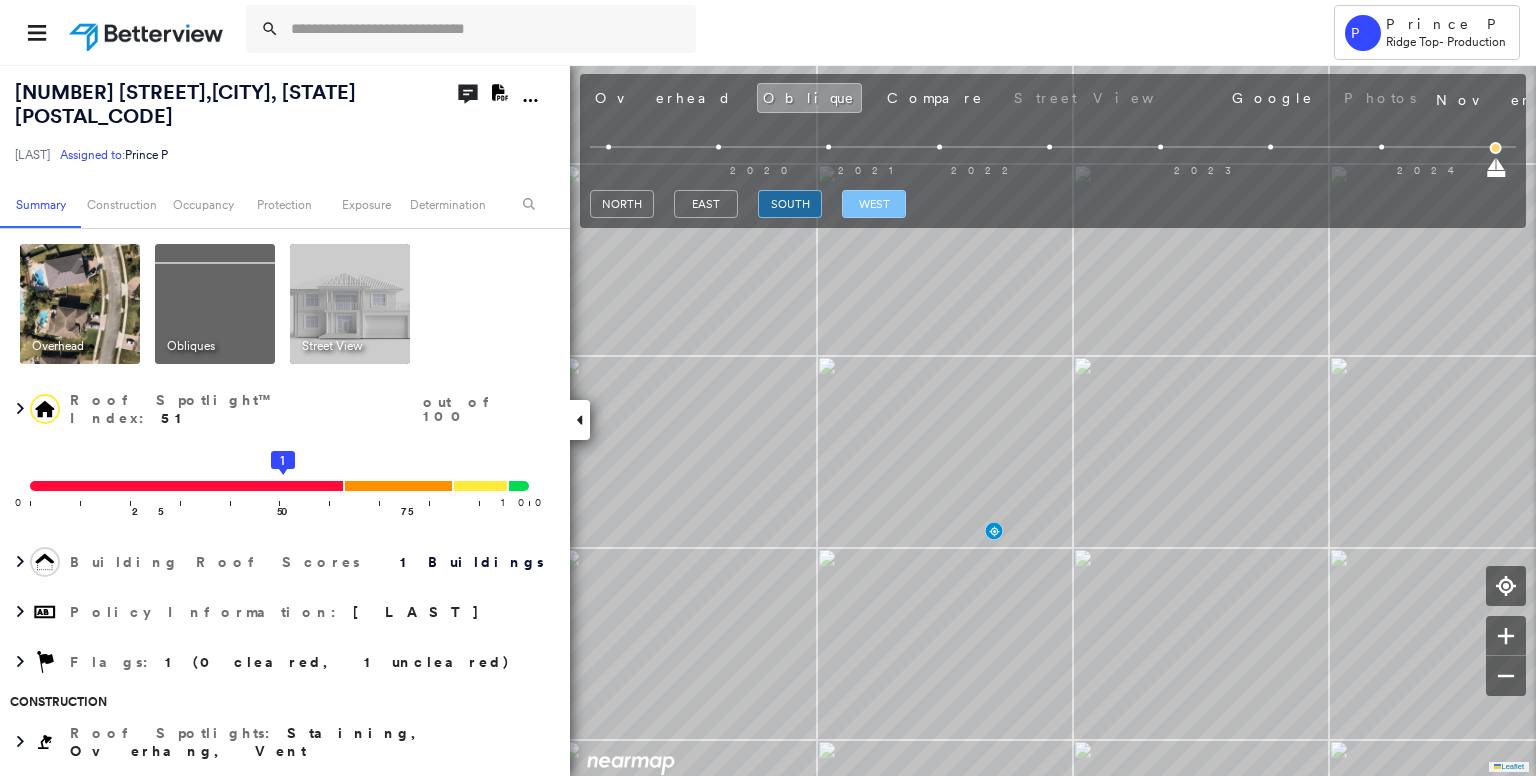 click on "west" at bounding box center [874, 204] 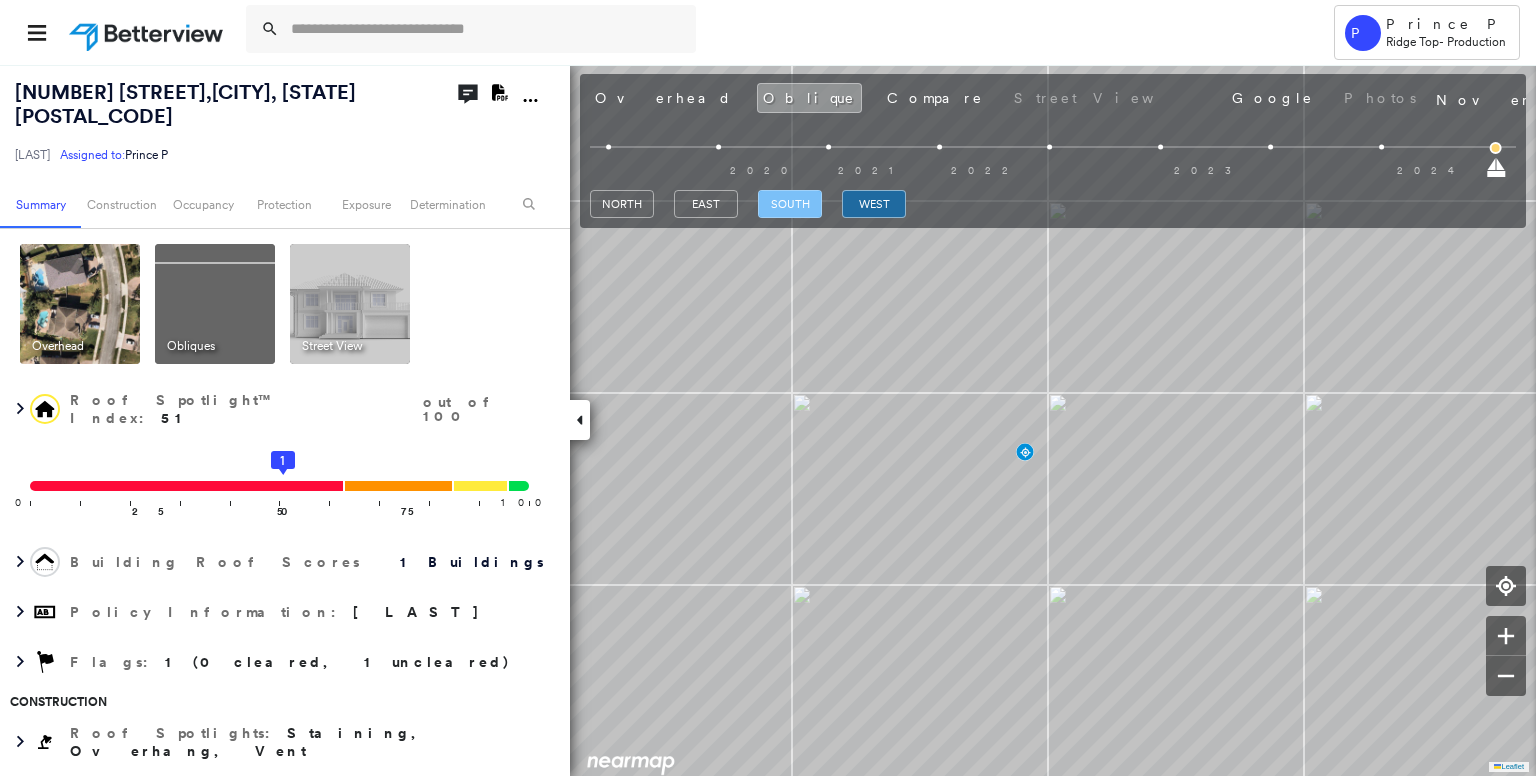 click on "south" at bounding box center [790, 204] 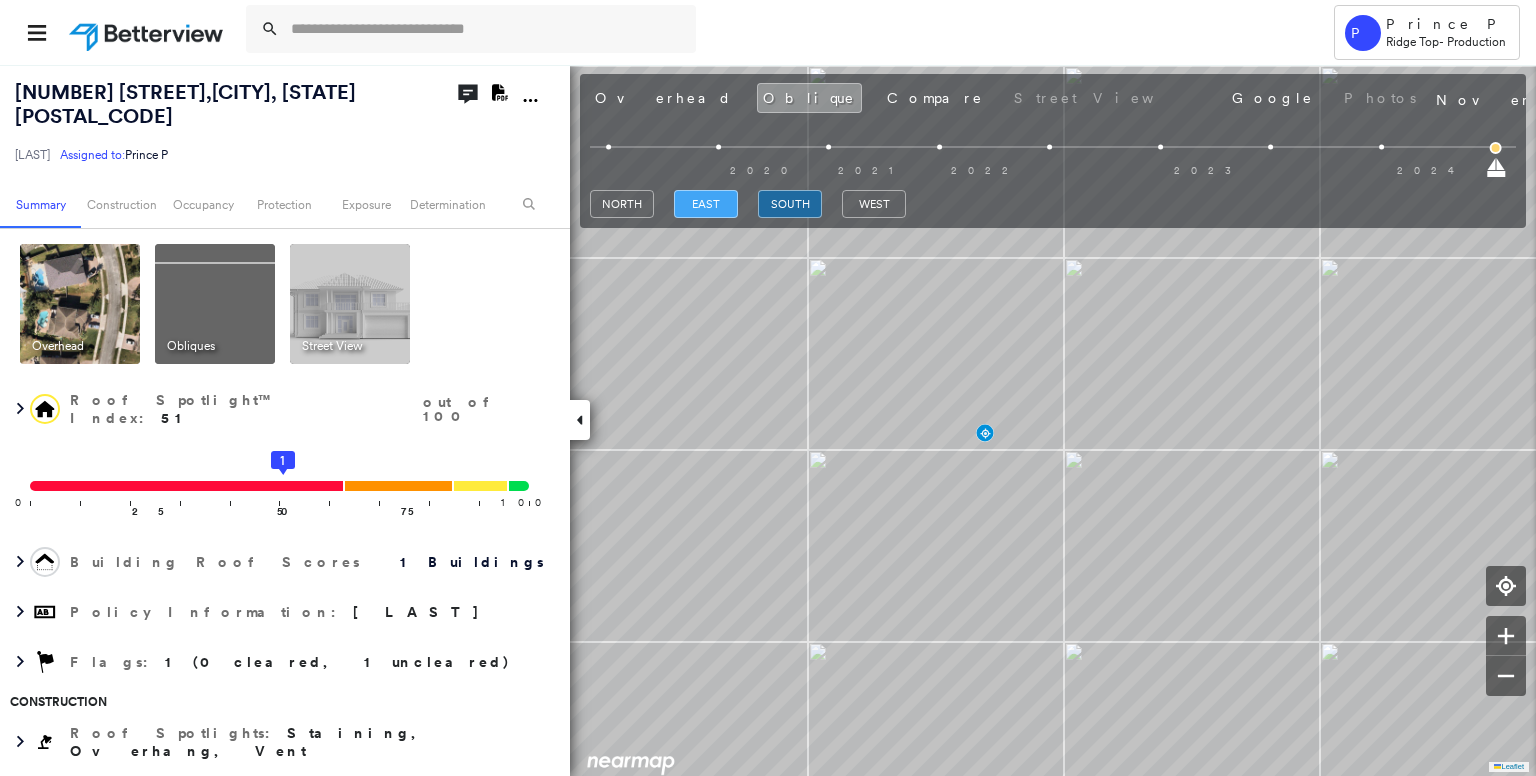 click on "east" at bounding box center (706, 204) 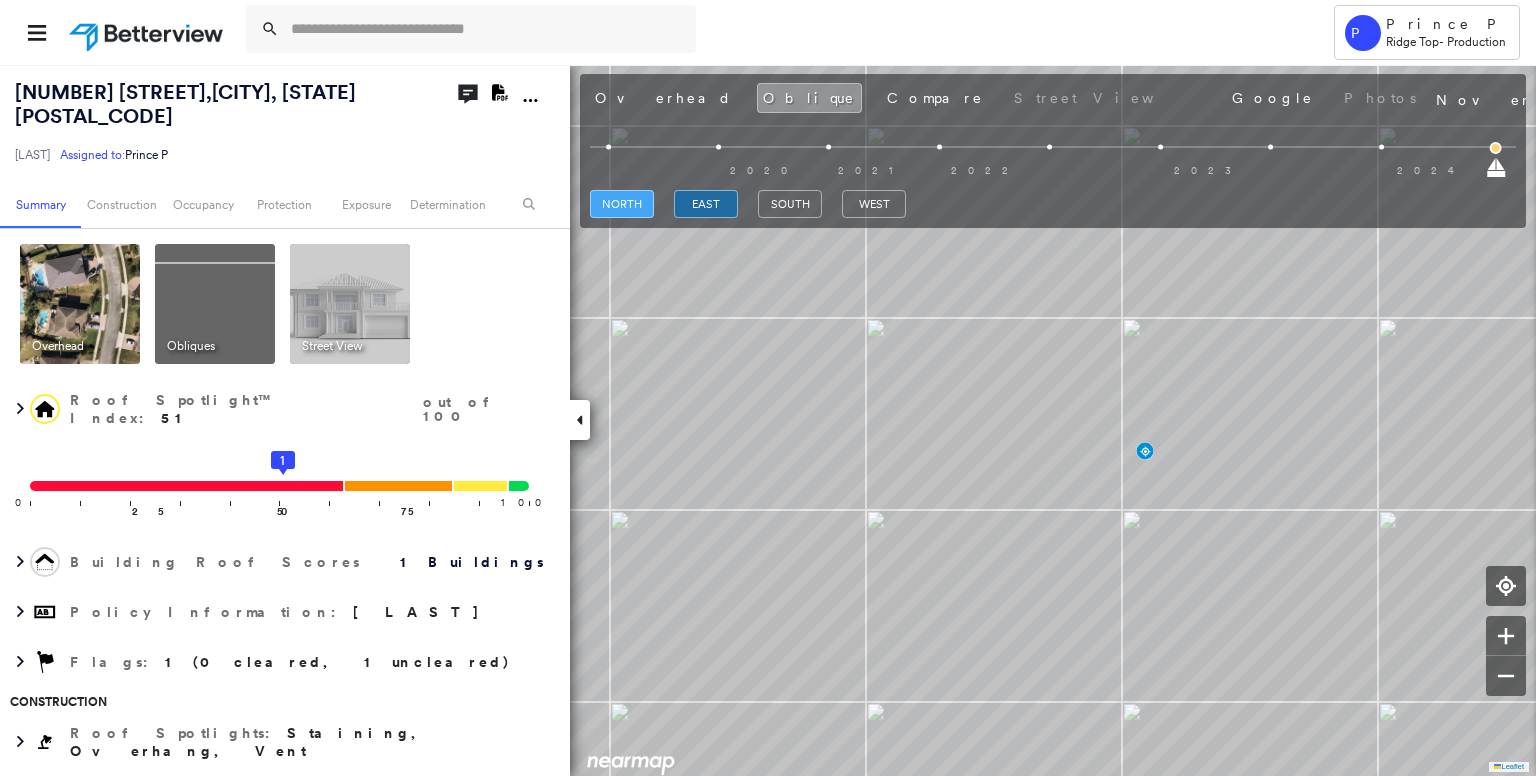 click on "north" at bounding box center [622, 204] 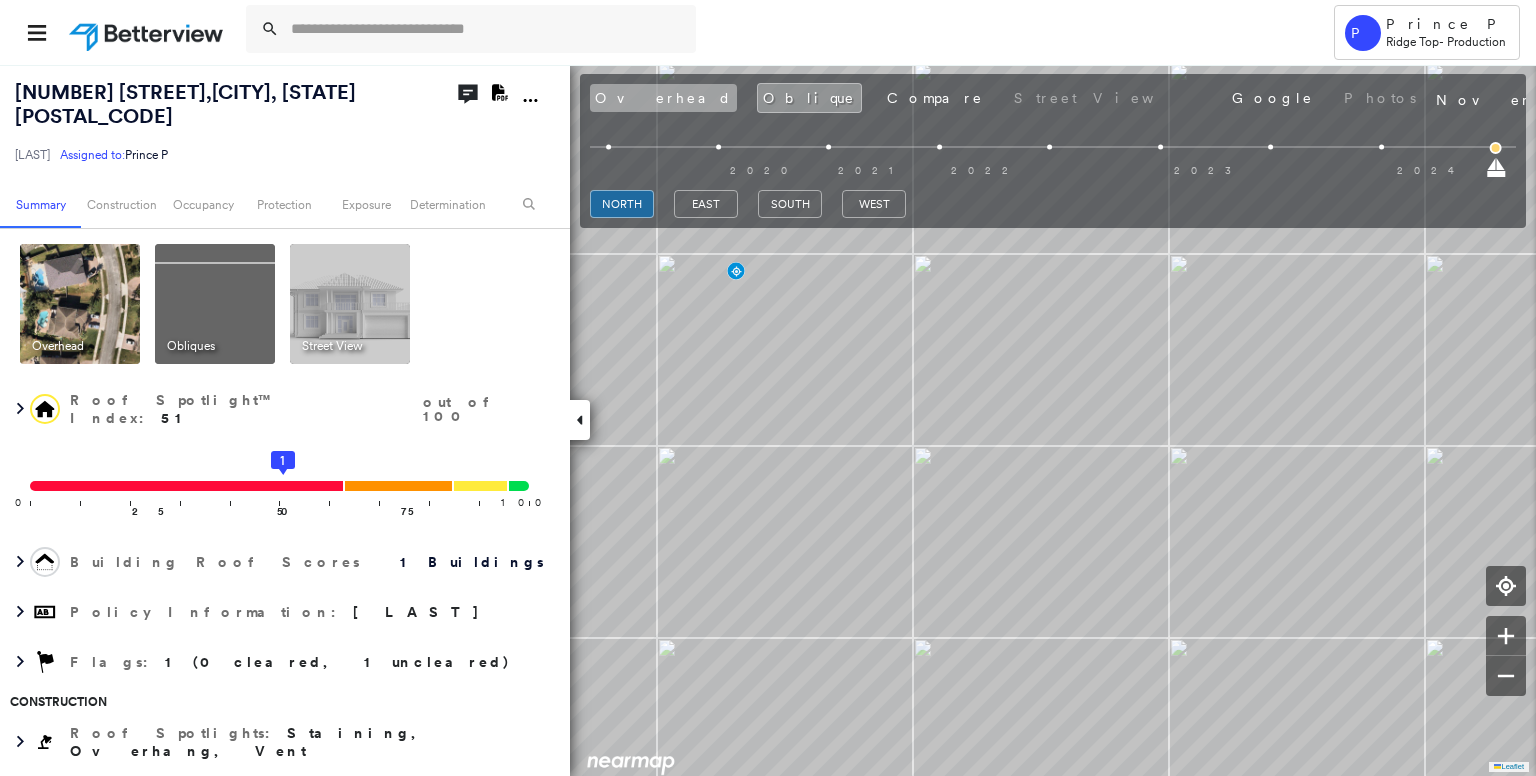 drag, startPoint x: 617, startPoint y: 97, endPoint x: 626, endPoint y: 106, distance: 12.727922 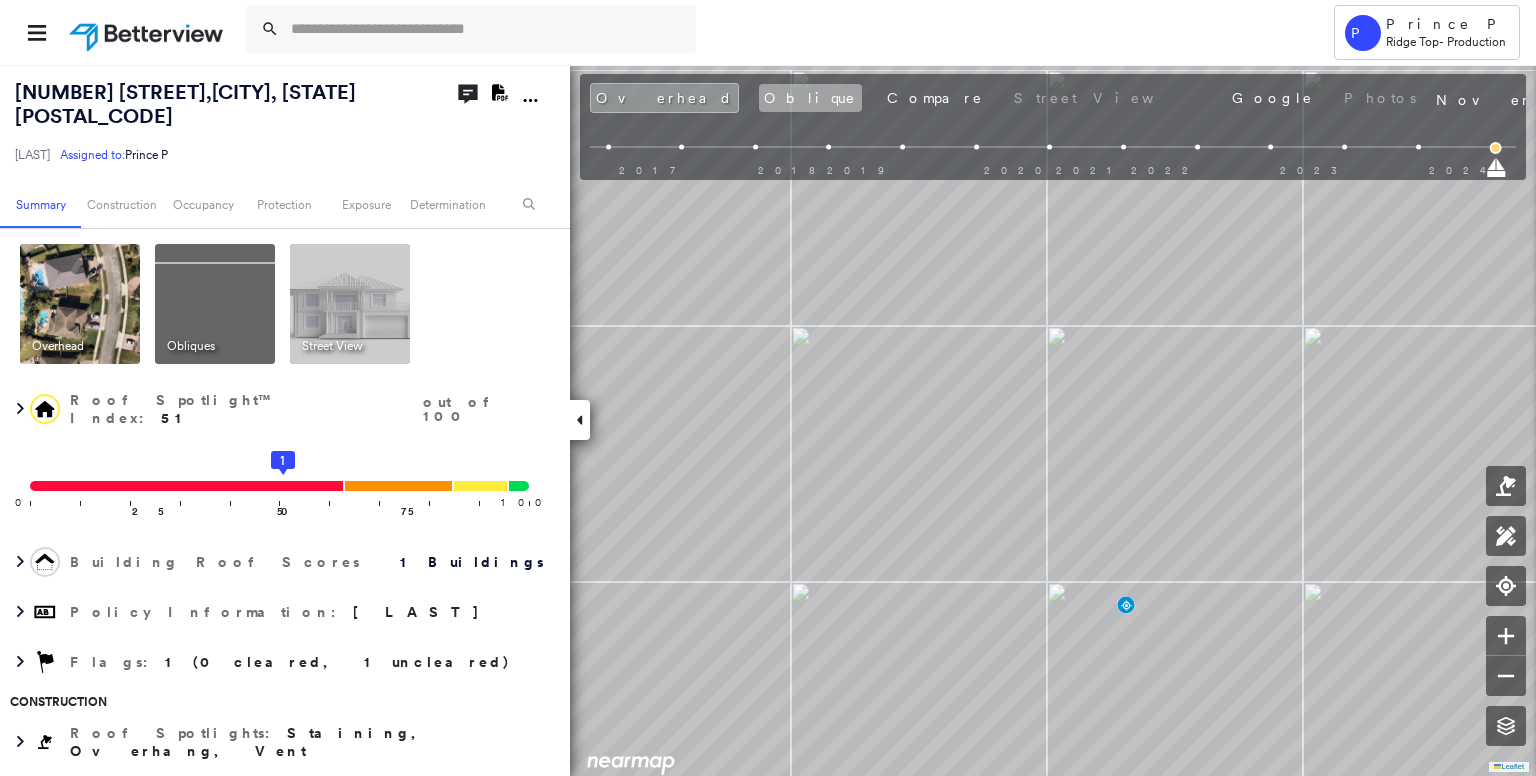 click on "Oblique" at bounding box center (810, 98) 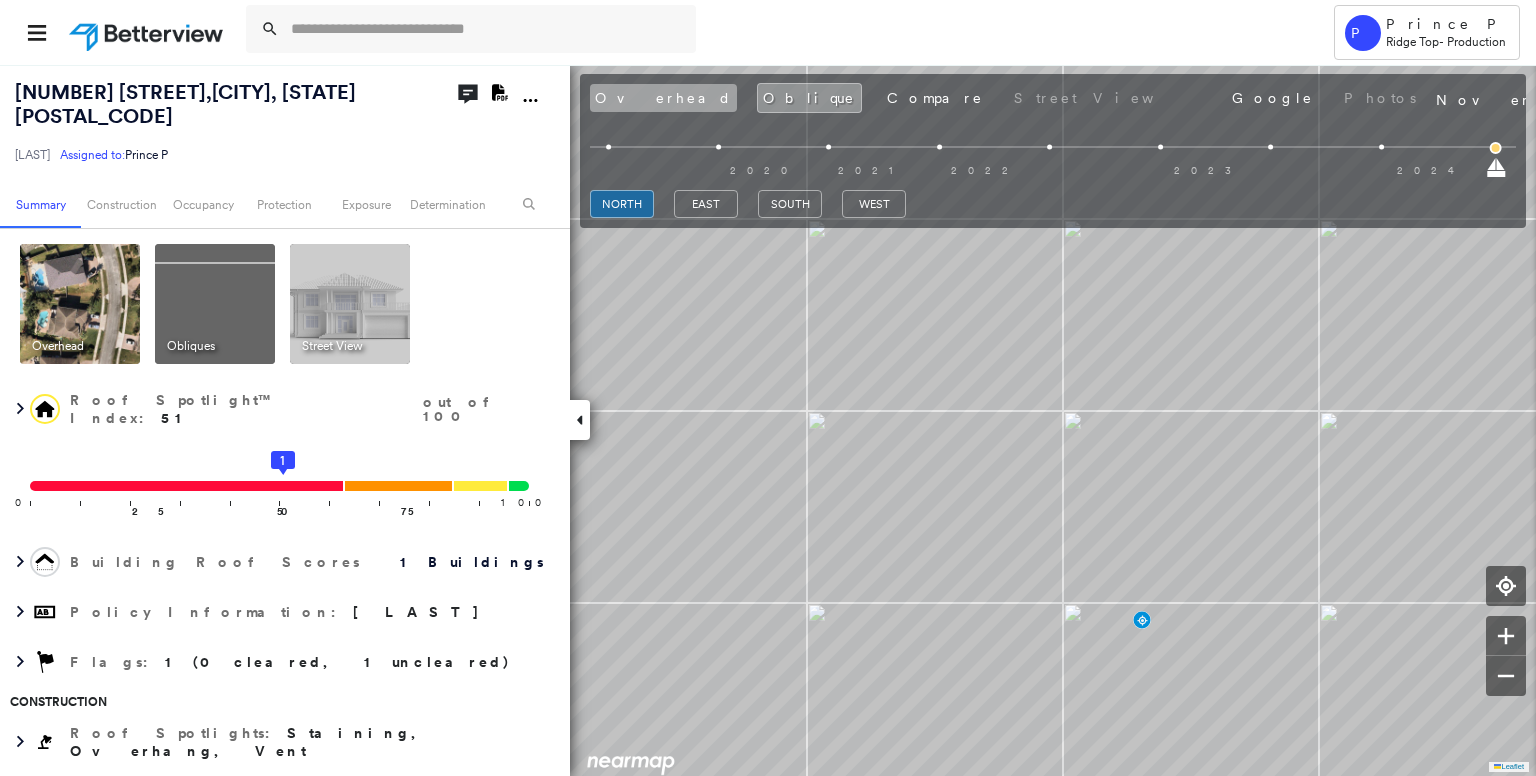 click on "Overhead" at bounding box center (663, 98) 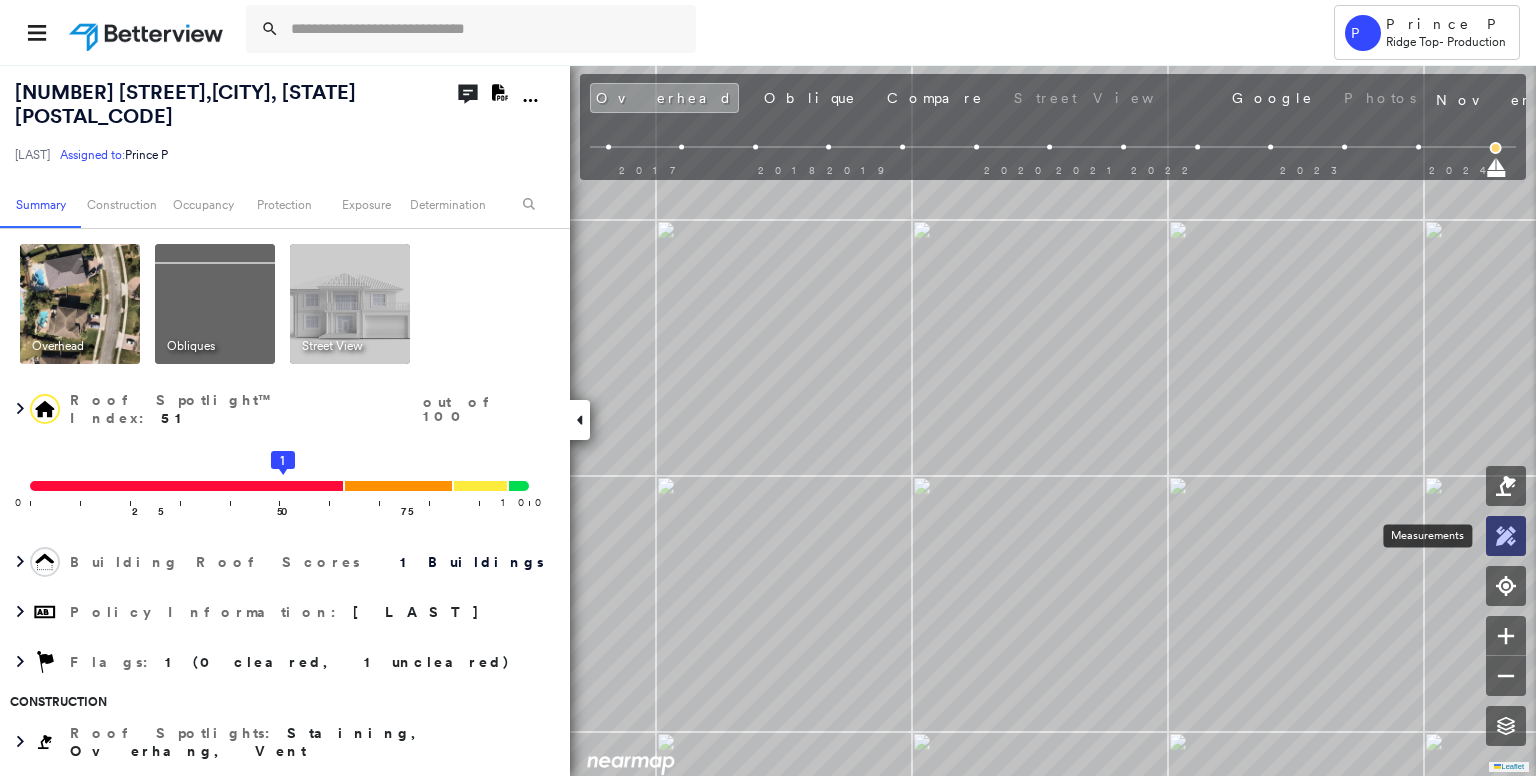 click 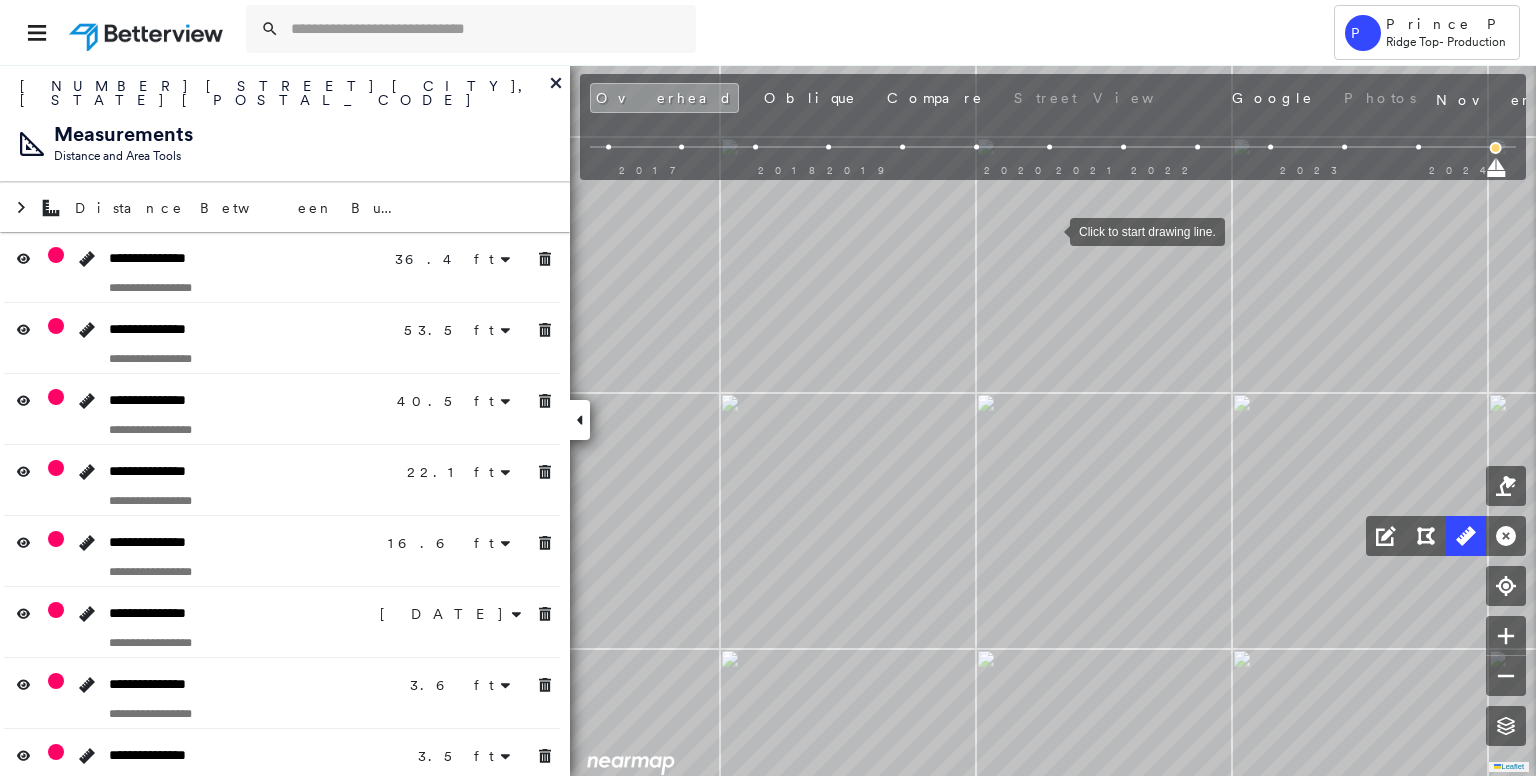 click at bounding box center (1050, 230) 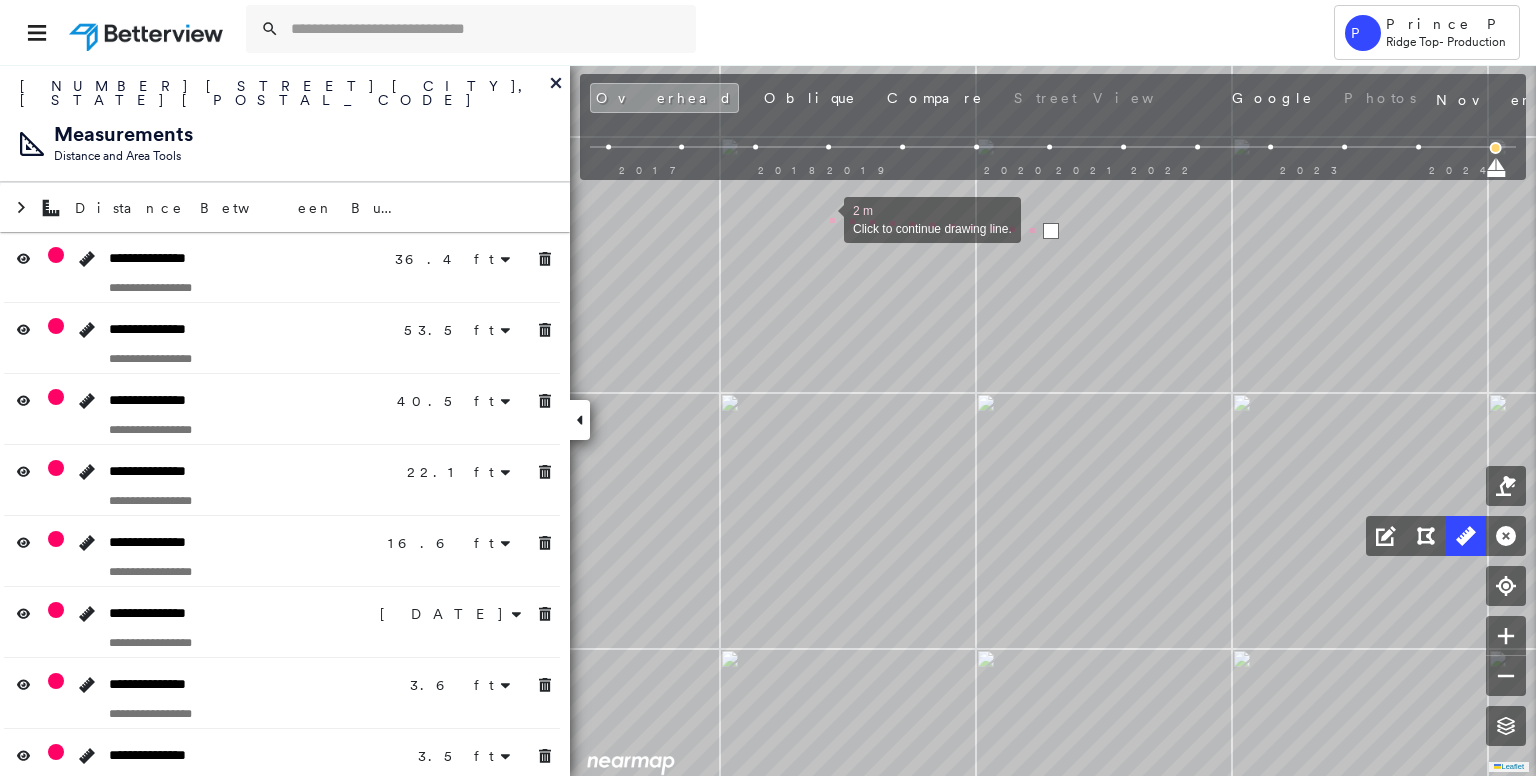 click at bounding box center [824, 218] 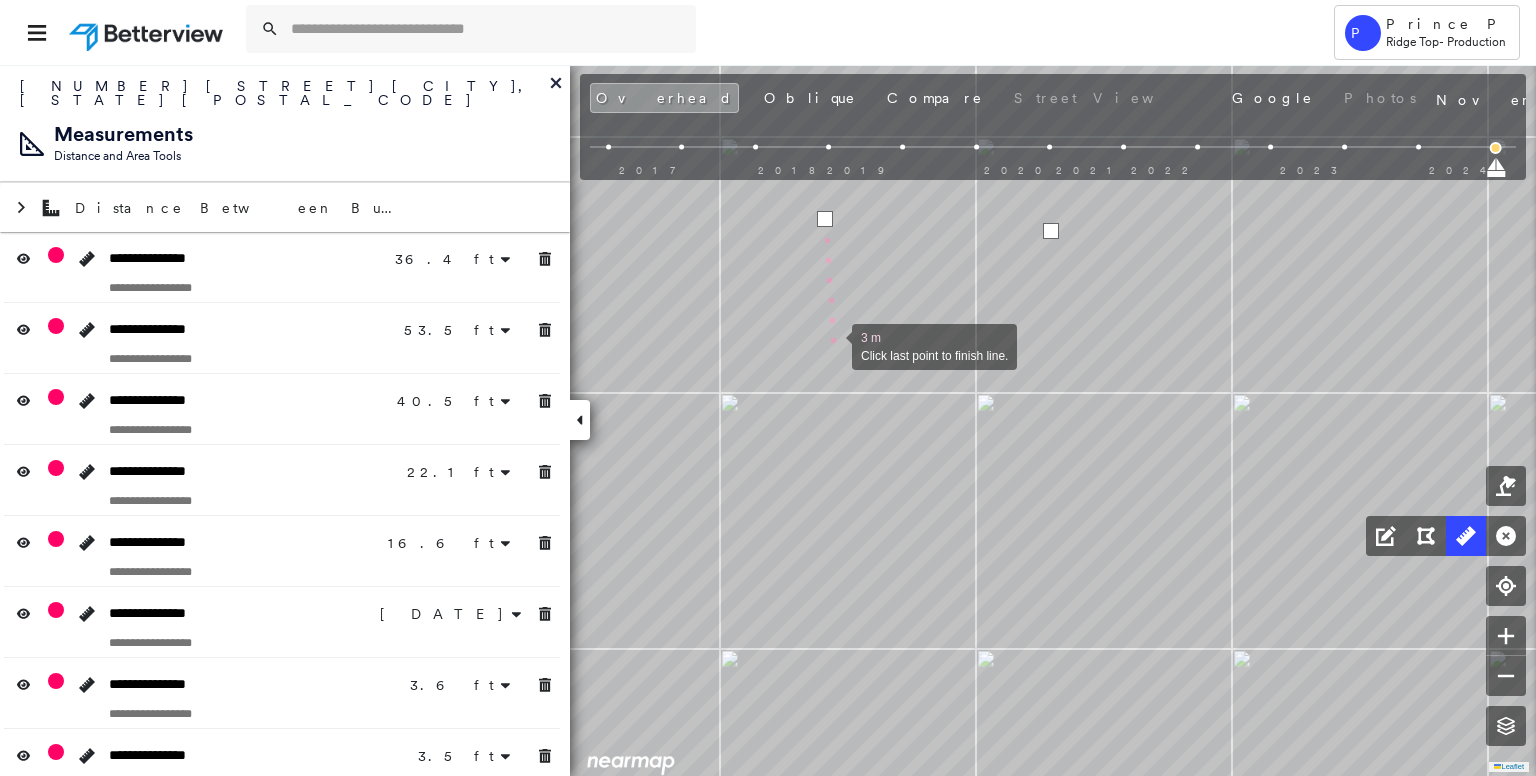 click at bounding box center (832, 345) 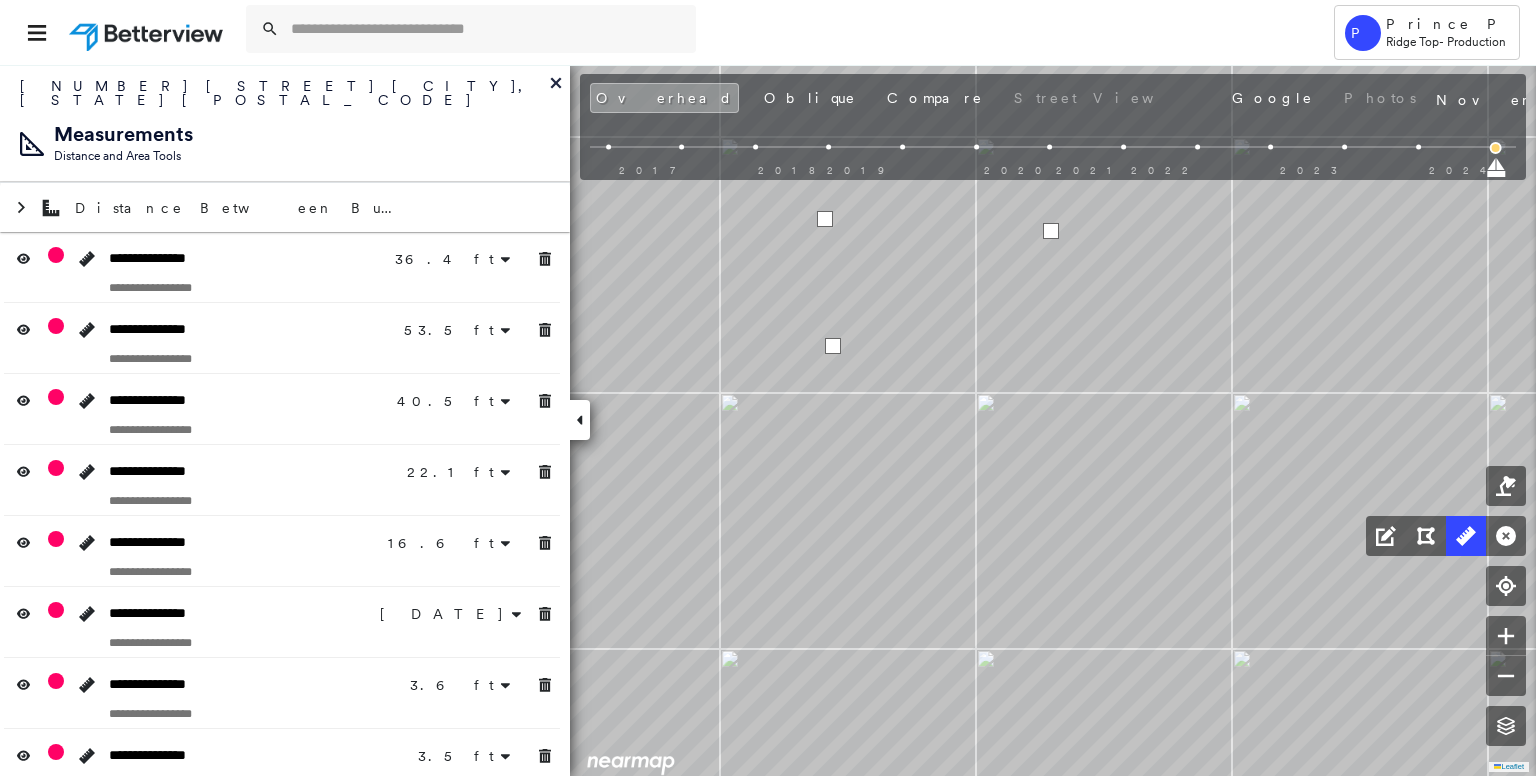 click at bounding box center [833, 346] 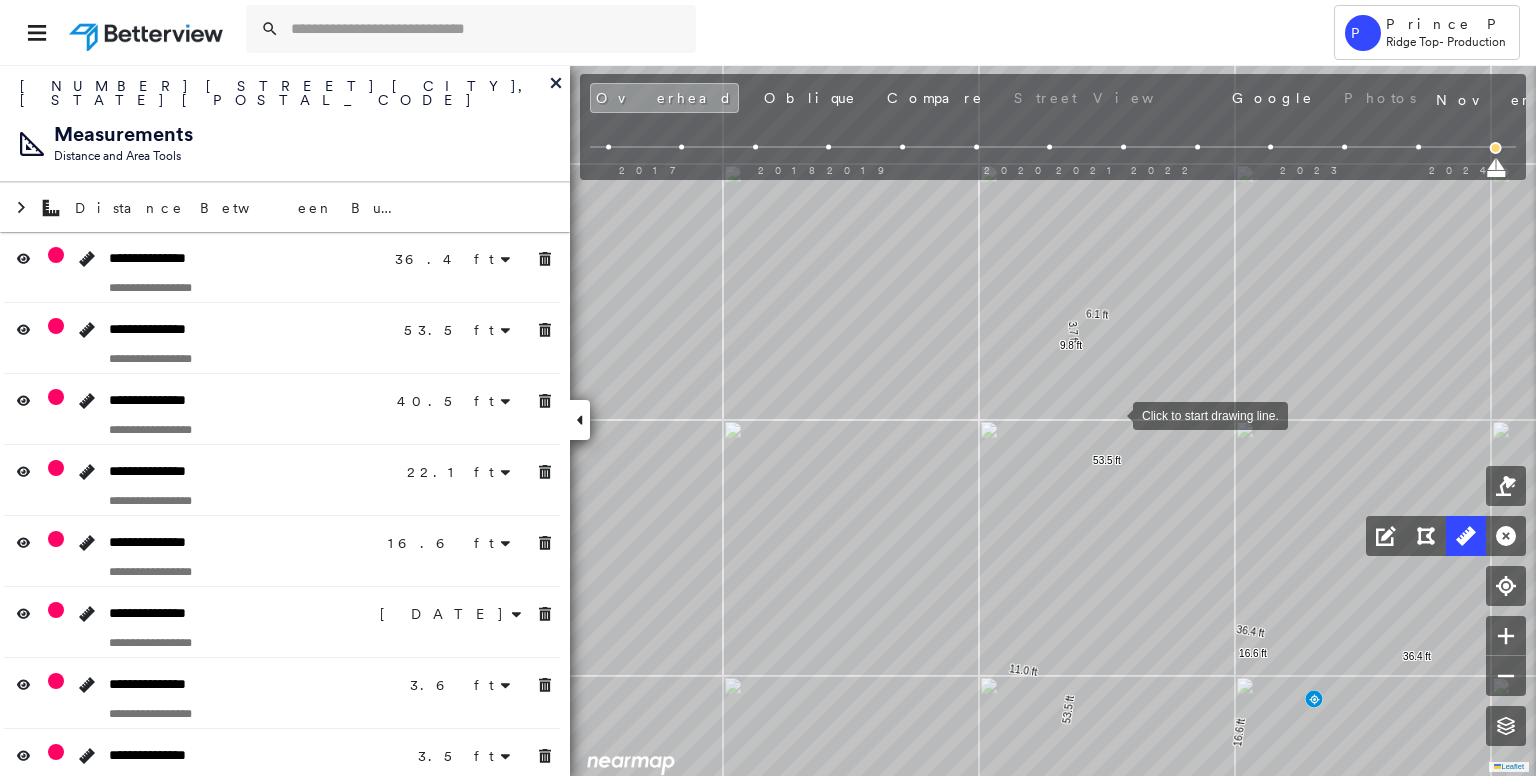 drag, startPoint x: 1043, startPoint y: 439, endPoint x: 1141, endPoint y: 393, distance: 108.25895 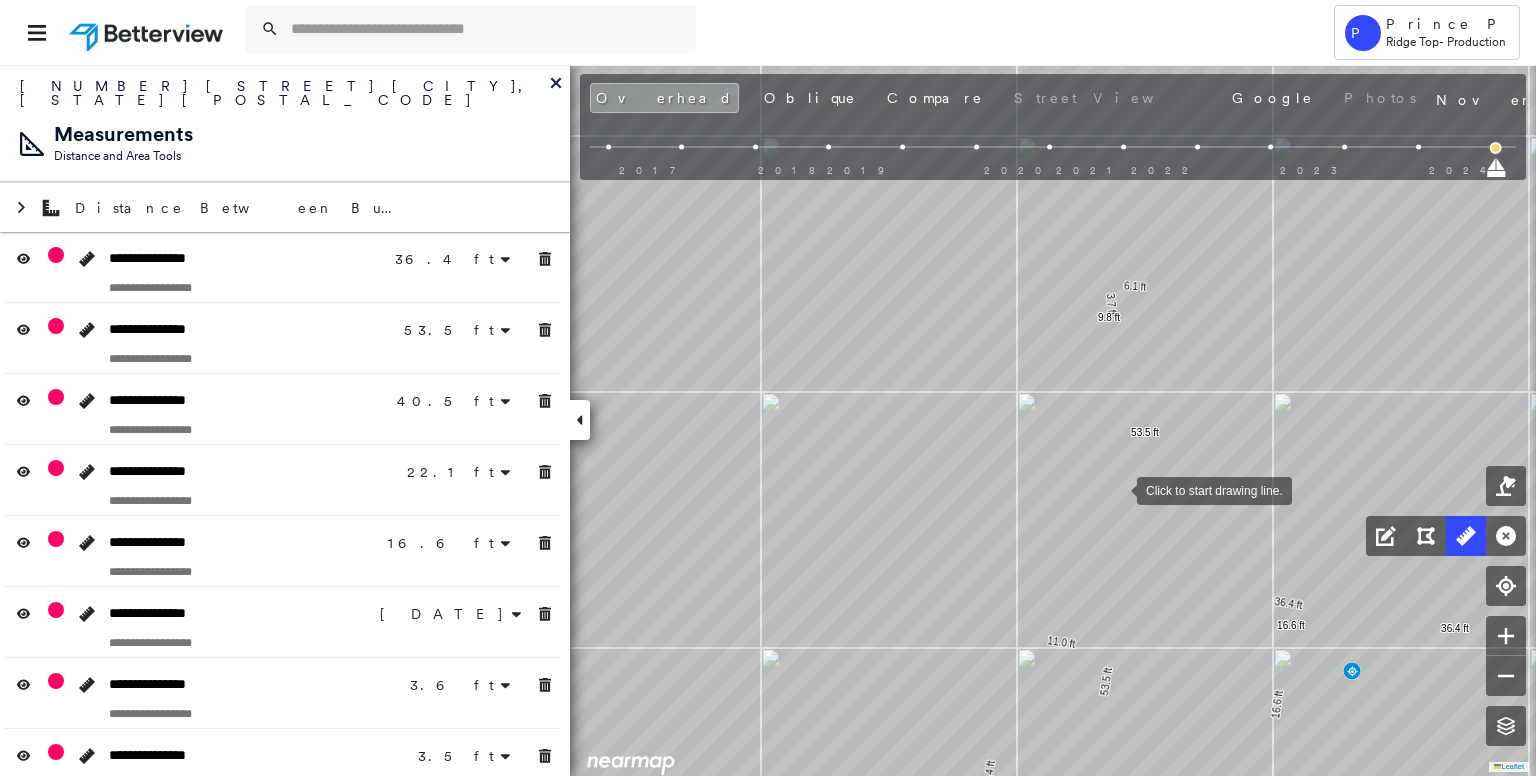 drag, startPoint x: 1117, startPoint y: 489, endPoint x: 1080, endPoint y: 347, distance: 146.74127 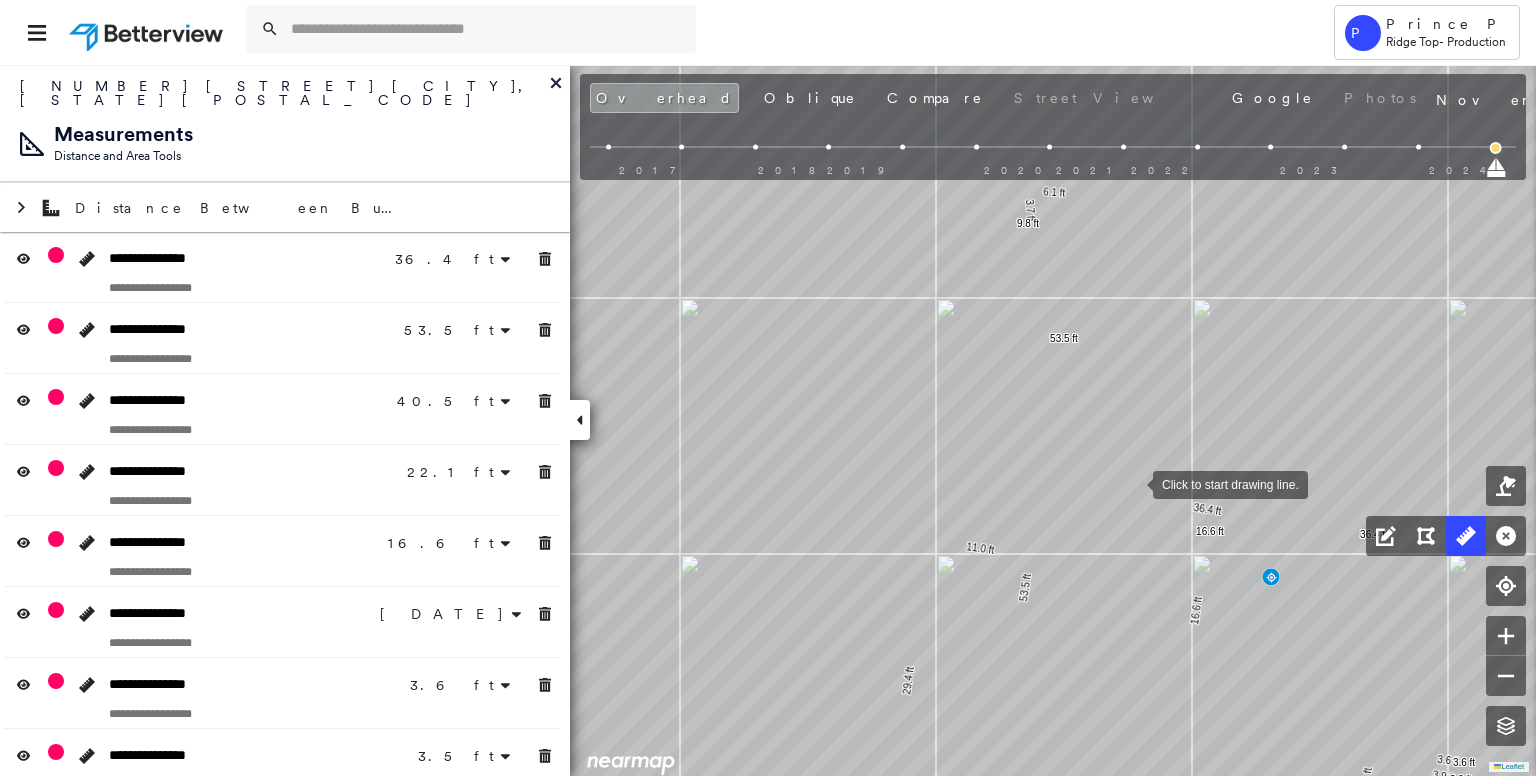 drag, startPoint x: 1175, startPoint y: 436, endPoint x: 1133, endPoint y: 481, distance: 61.554855 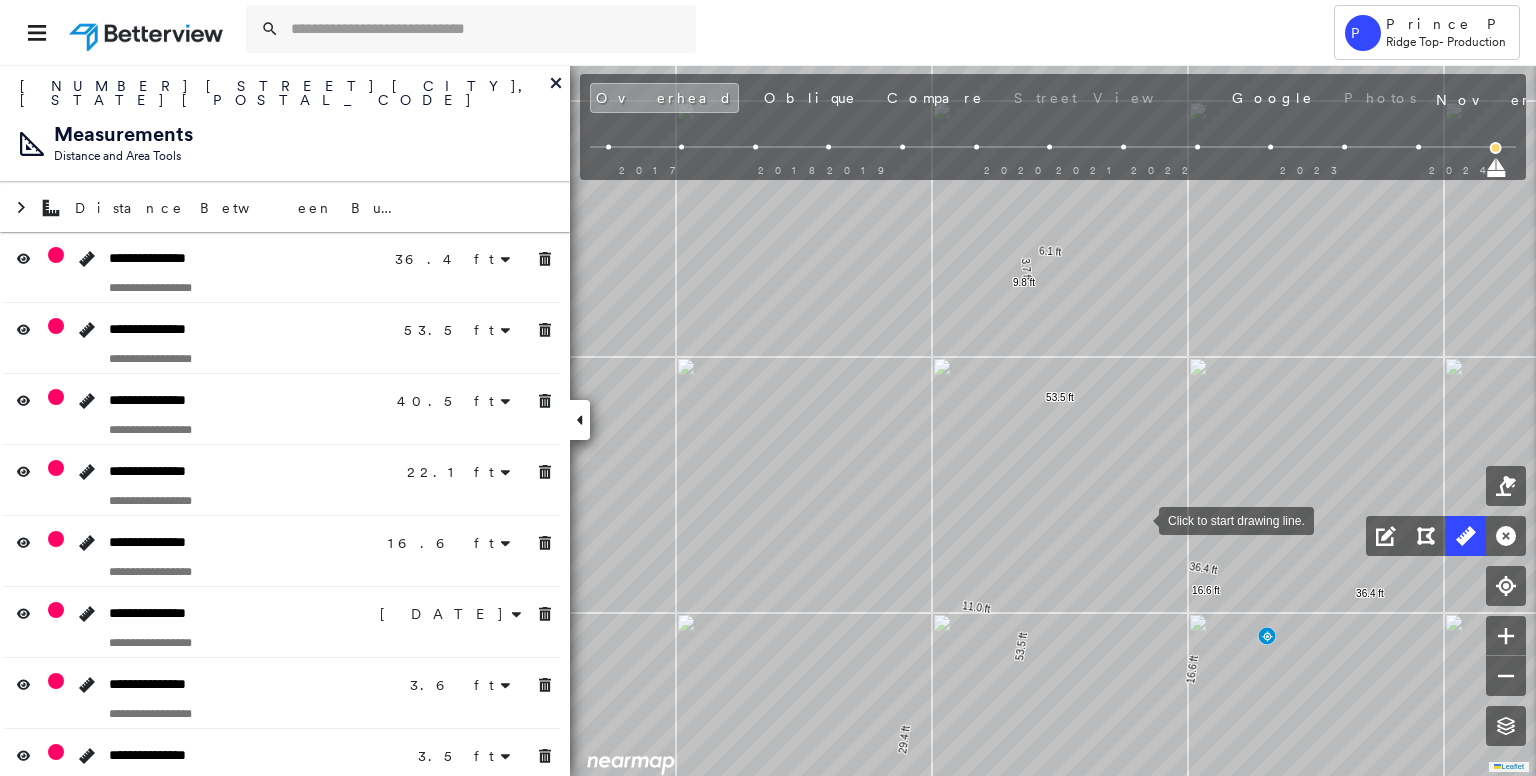 drag, startPoint x: 1143, startPoint y: 451, endPoint x: 1131, endPoint y: 509, distance: 59.22837 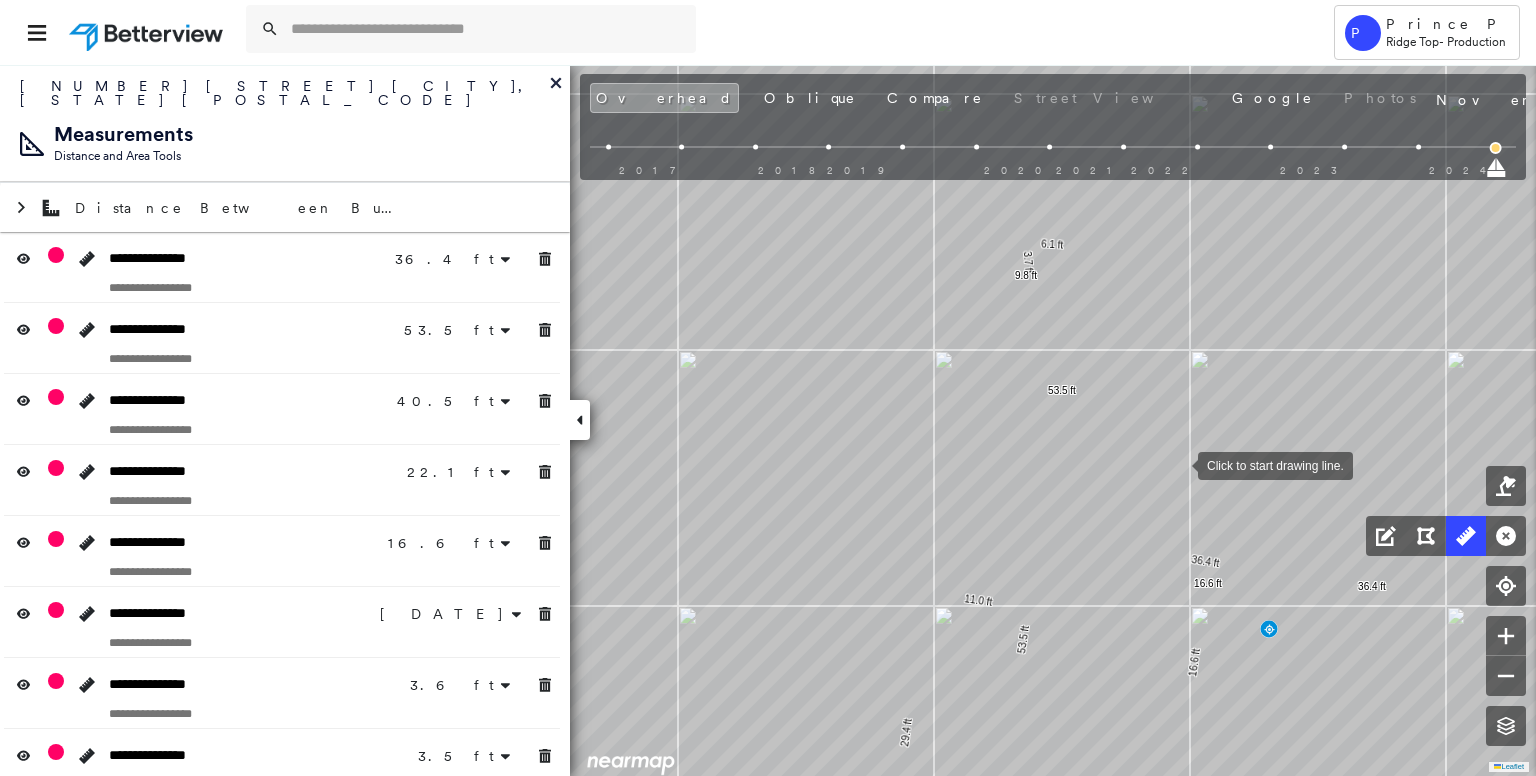 drag, startPoint x: 1147, startPoint y: 498, endPoint x: 1200, endPoint y: 448, distance: 72.862885 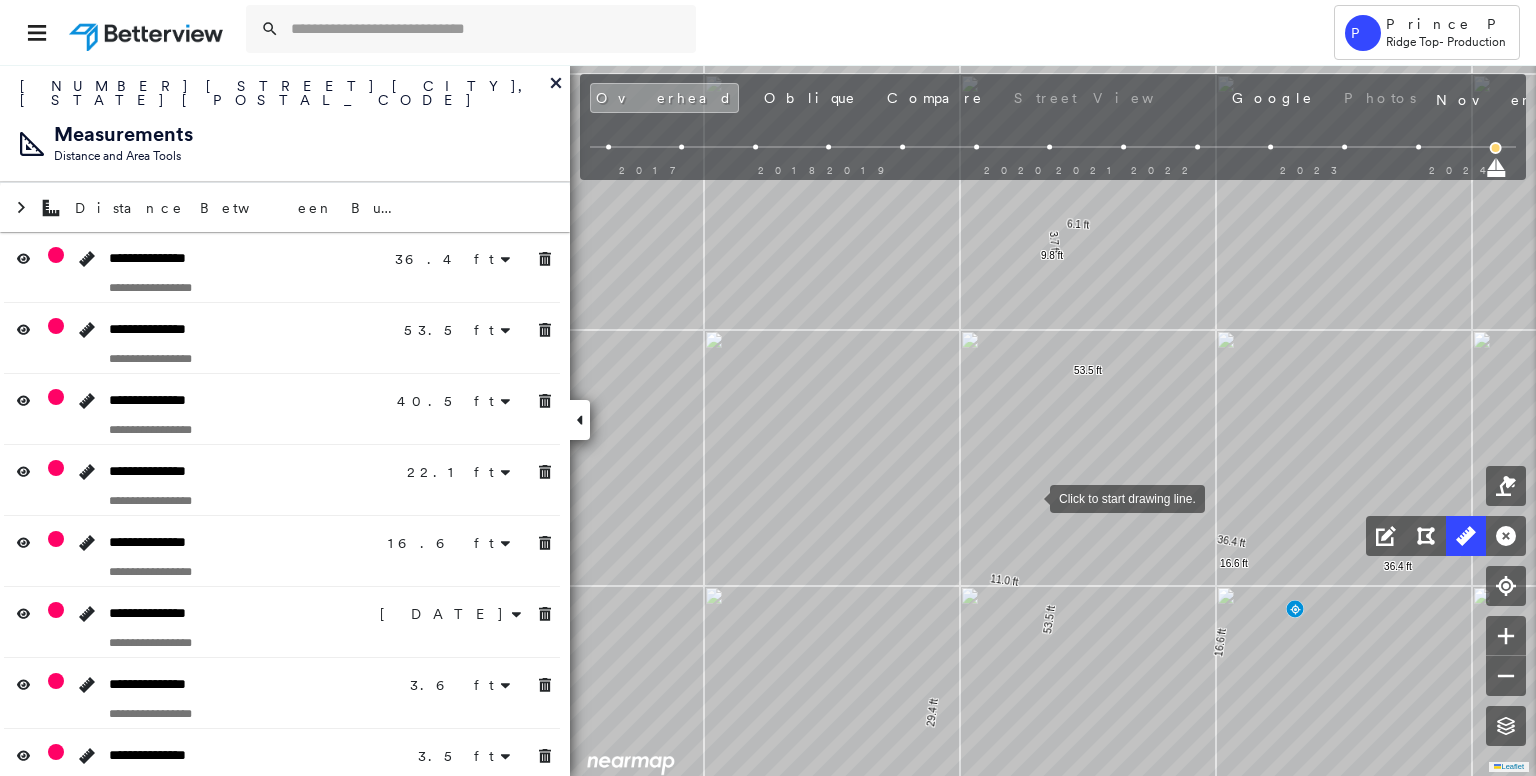 drag, startPoint x: 1036, startPoint y: 491, endPoint x: 1132, endPoint y: 375, distance: 150.57224 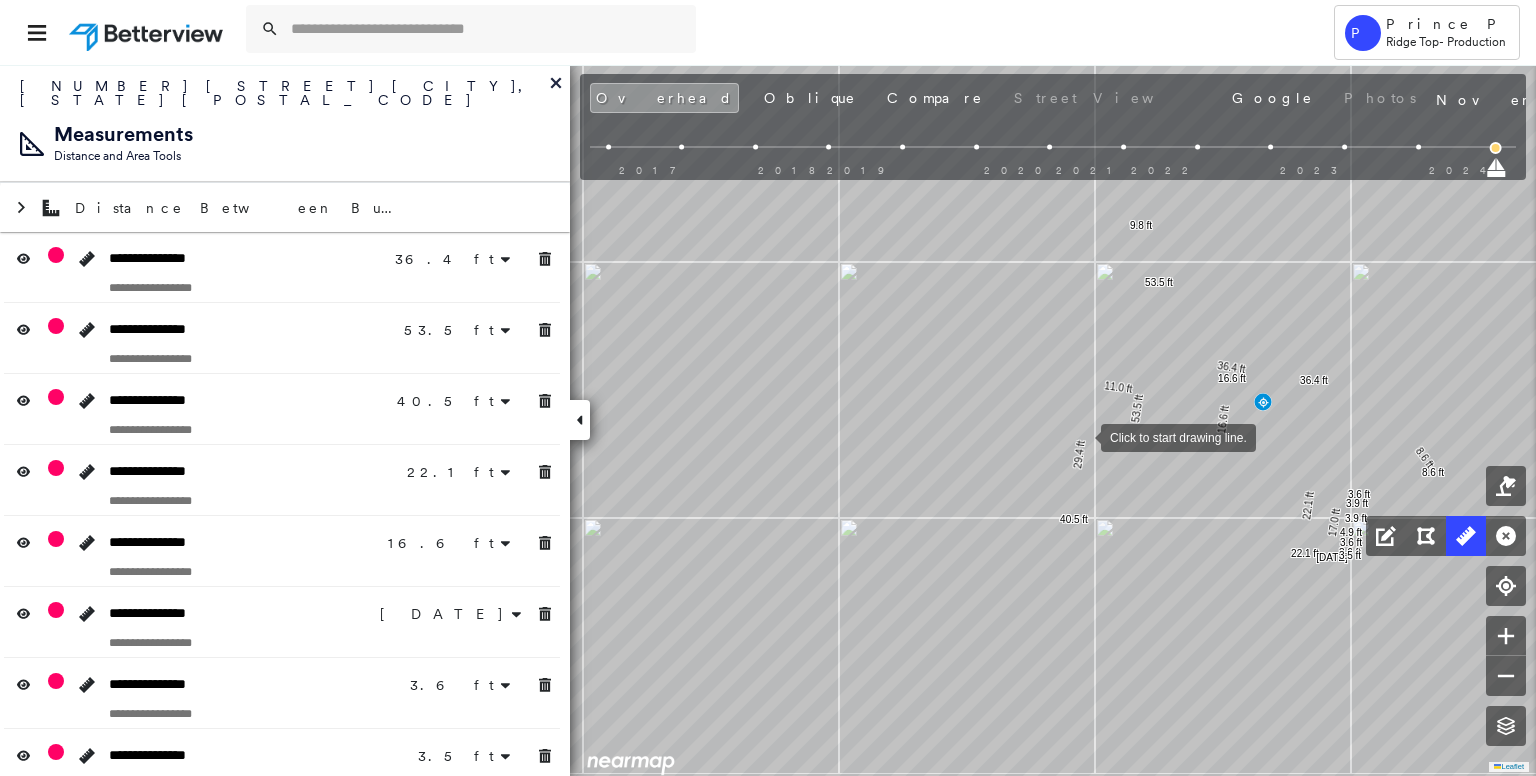 drag, startPoint x: 1108, startPoint y: 434, endPoint x: 1081, endPoint y: 437, distance: 27.166155 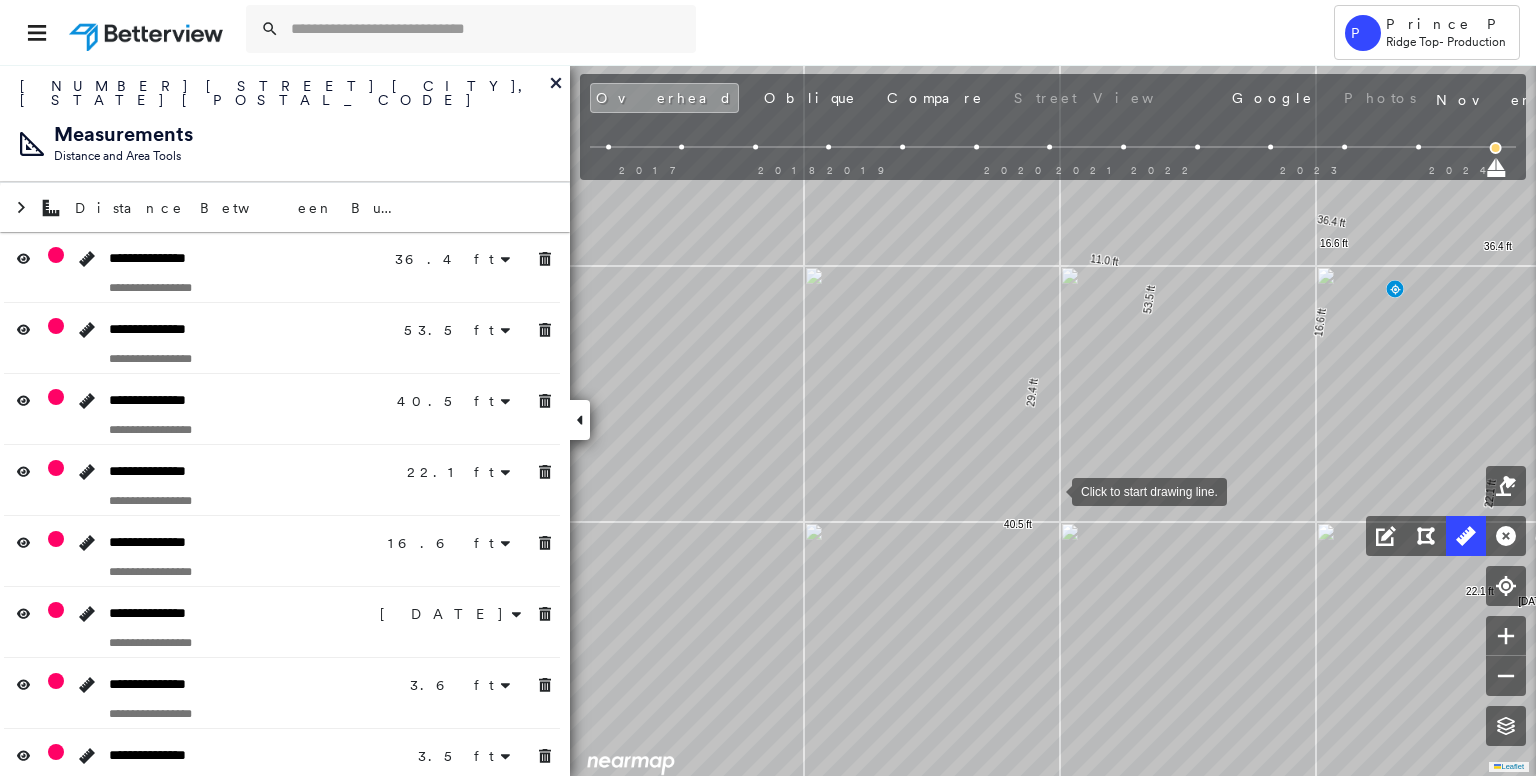 drag, startPoint x: 1051, startPoint y: 441, endPoint x: 1044, endPoint y: 481, distance: 40.60788 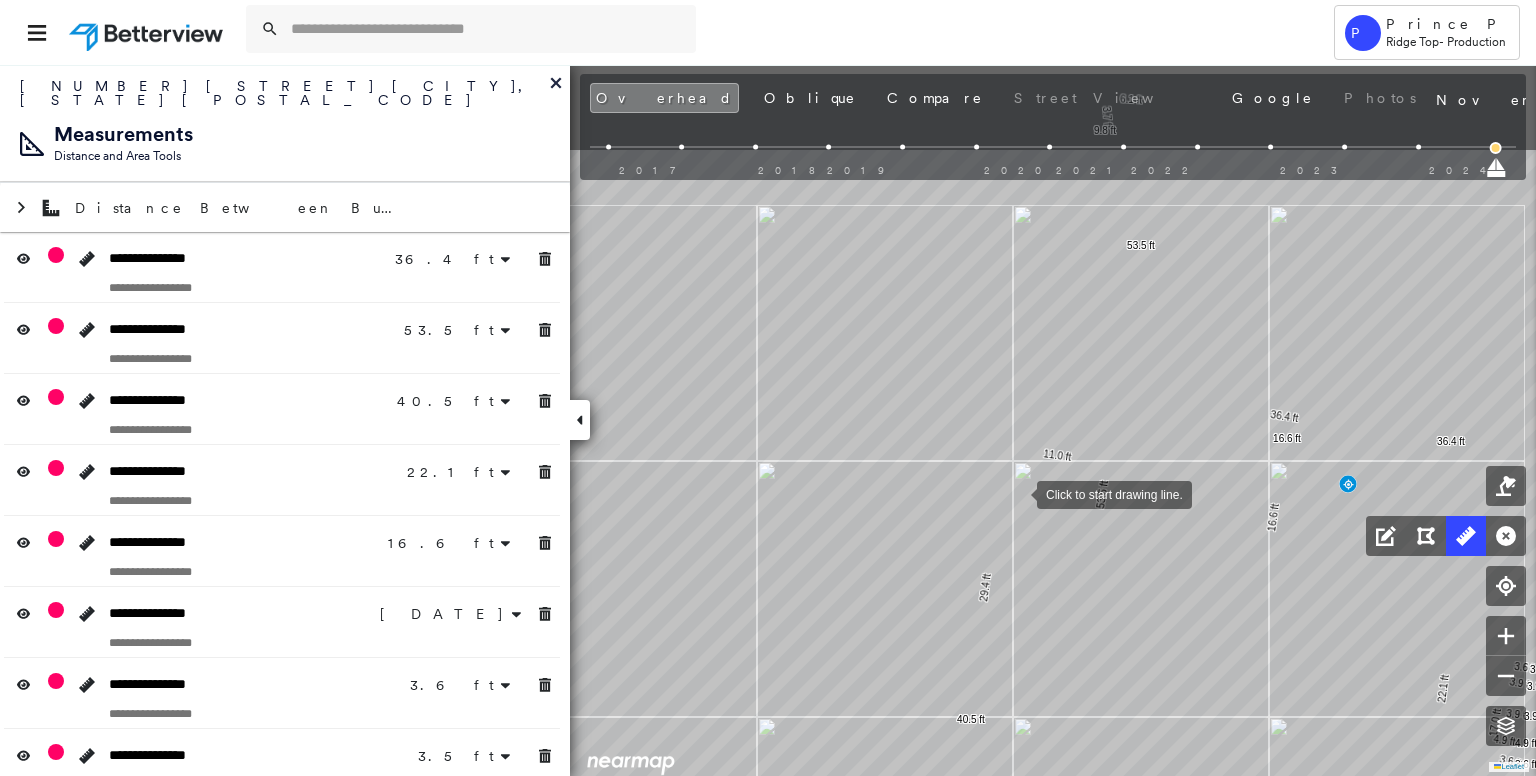 drag, startPoint x: 1024, startPoint y: 473, endPoint x: 999, endPoint y: 525, distance: 57.697487 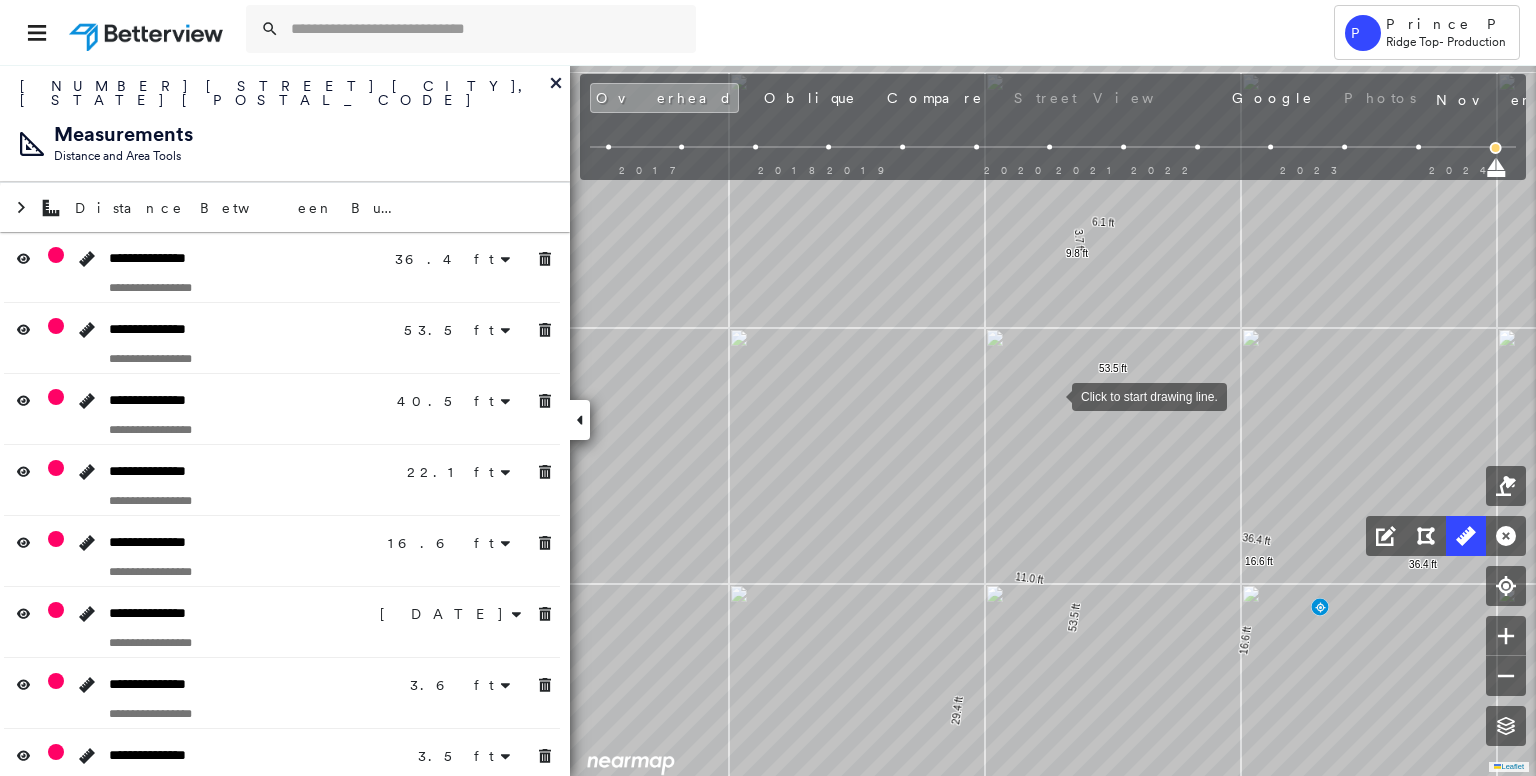 drag, startPoint x: 1052, startPoint y: 377, endPoint x: 1035, endPoint y: 477, distance: 101.43471 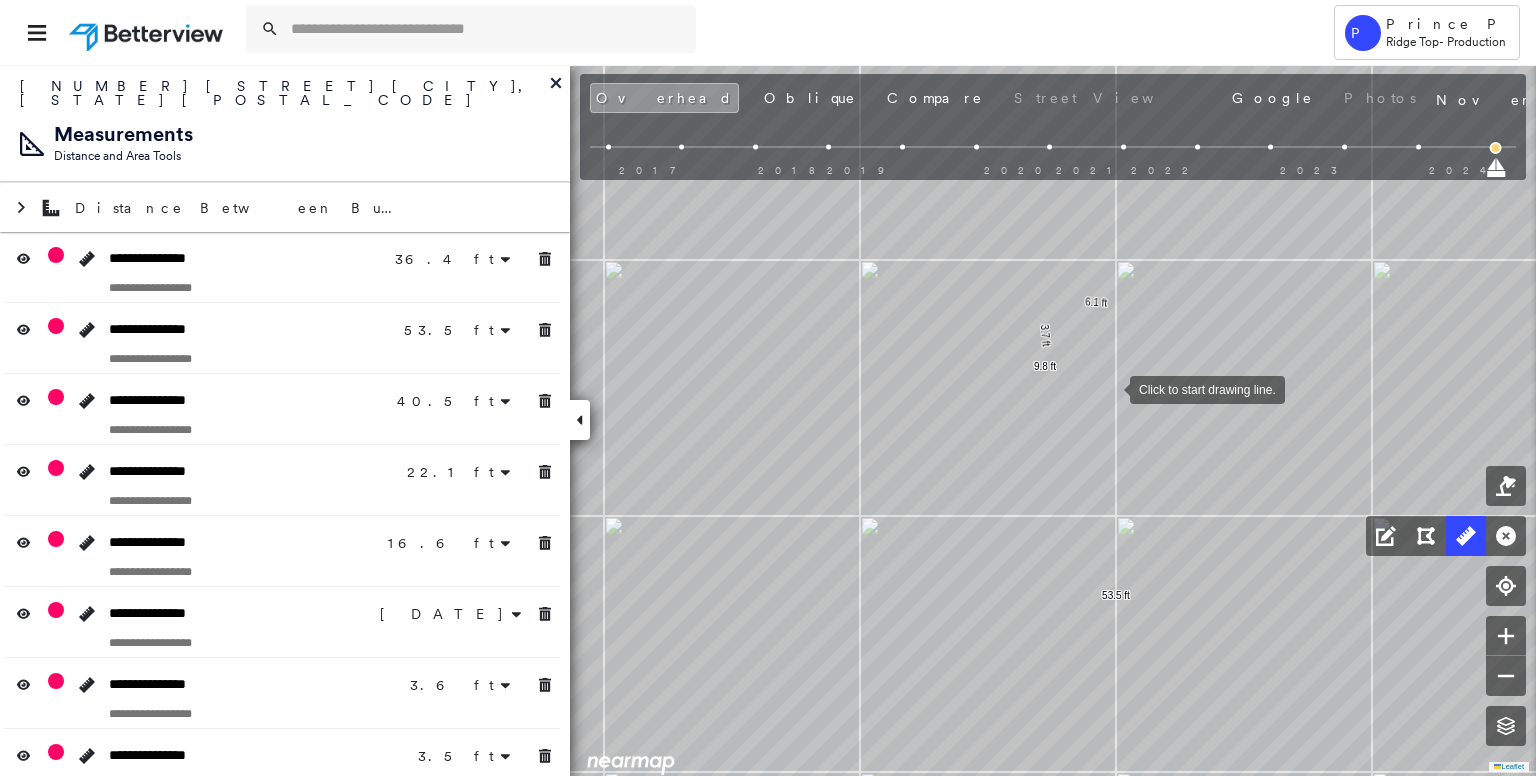 drag, startPoint x: 1111, startPoint y: 386, endPoint x: 1099, endPoint y: 407, distance: 24.186773 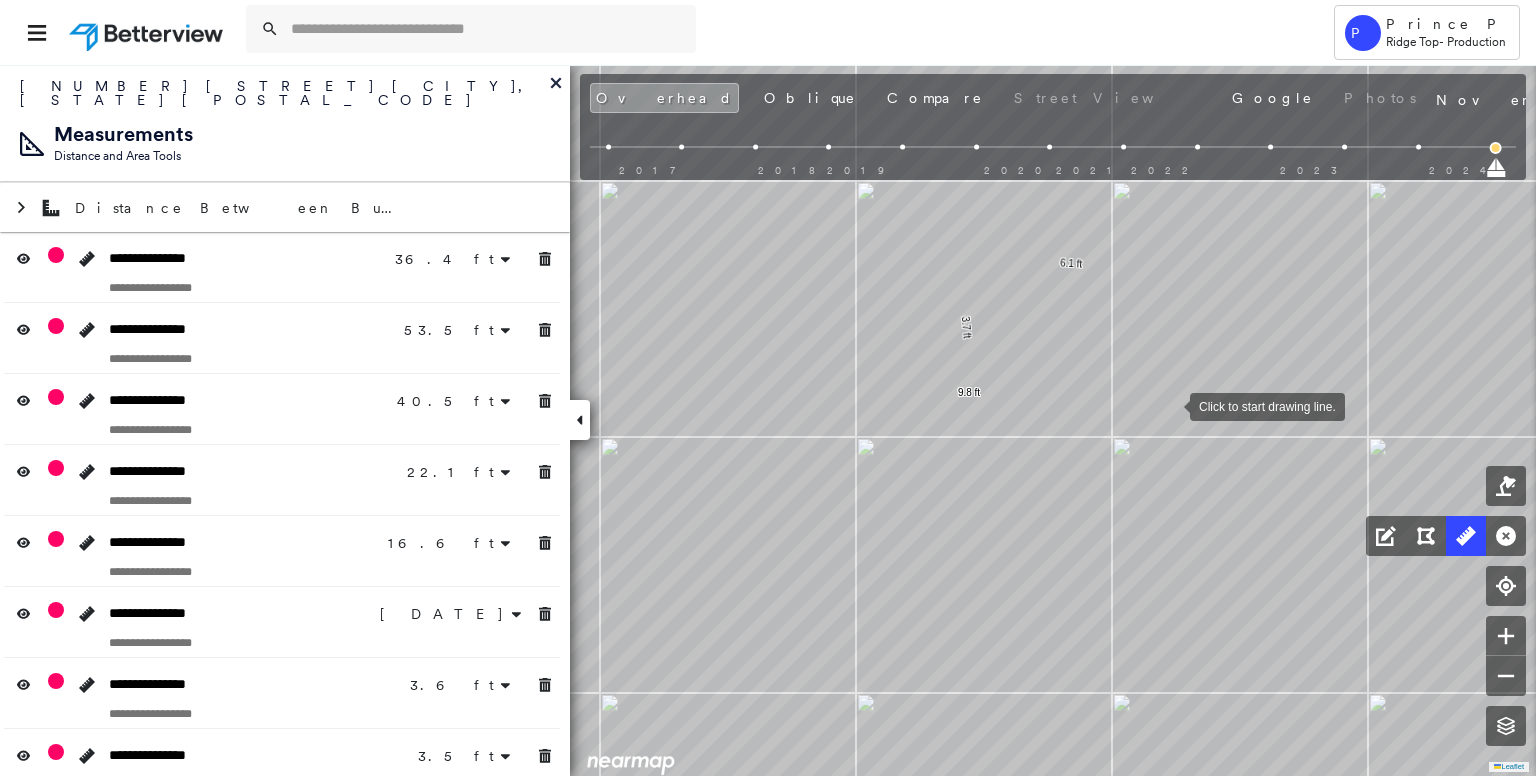 click at bounding box center [1170, 405] 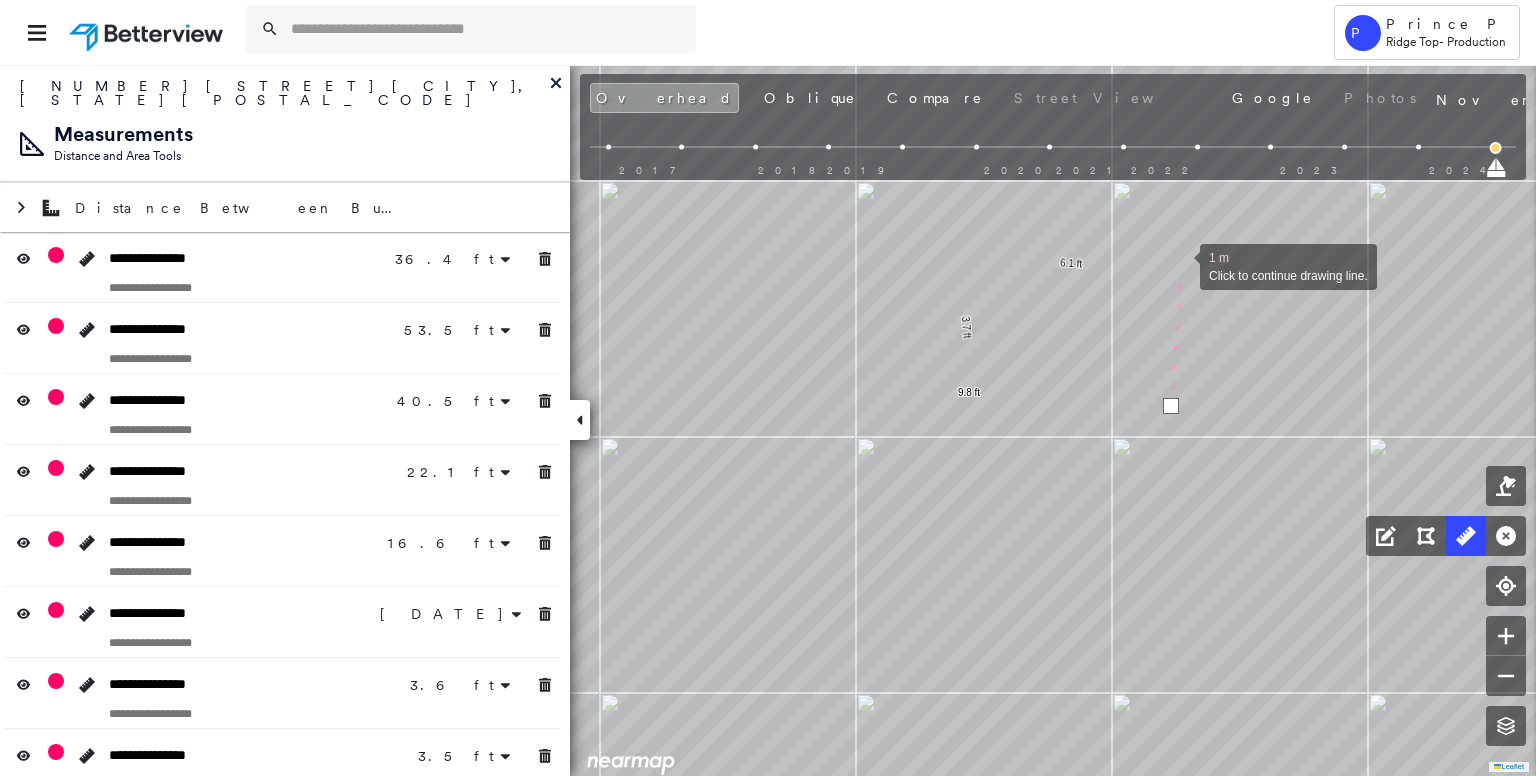 click at bounding box center (1180, 265) 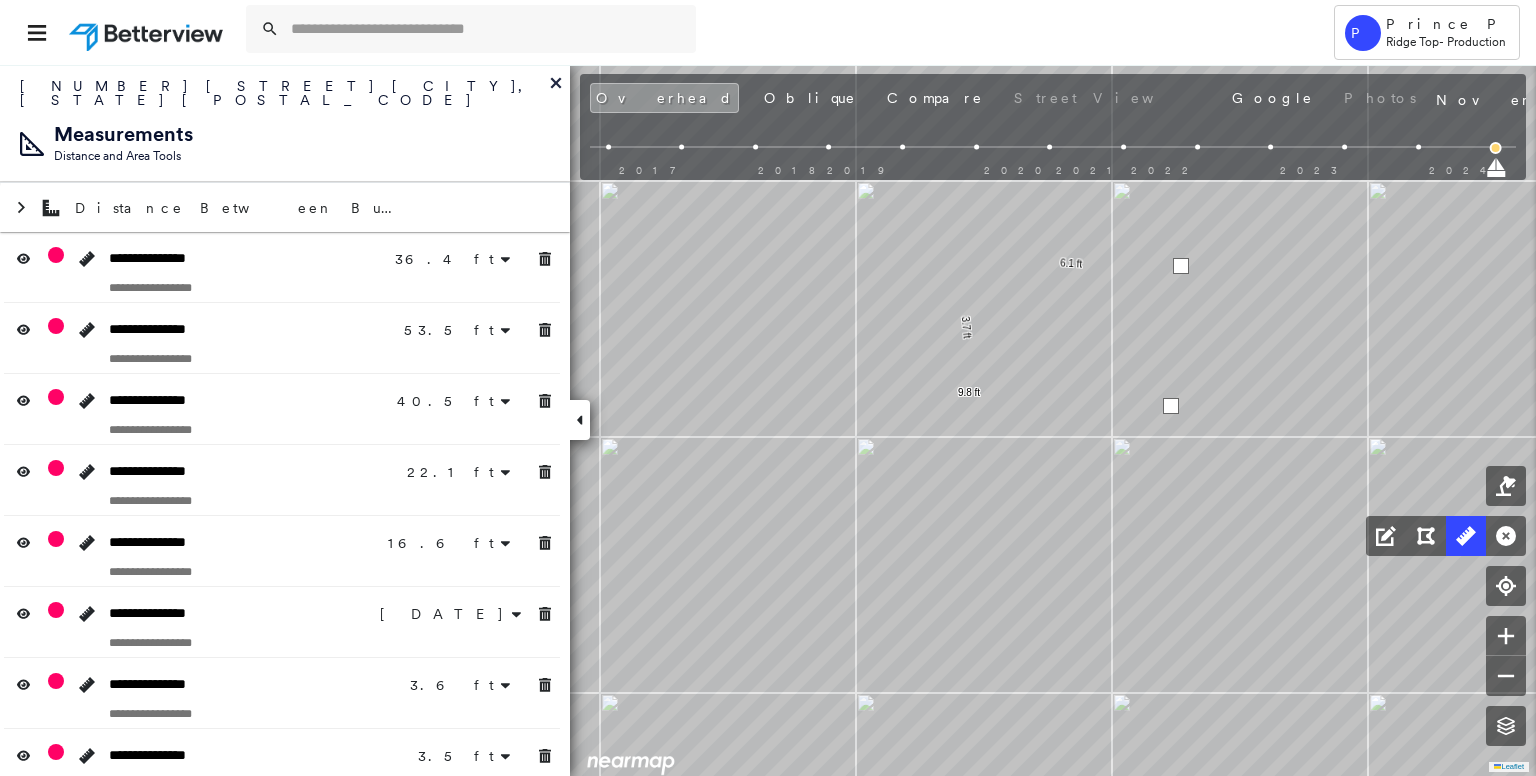 click at bounding box center [1181, 266] 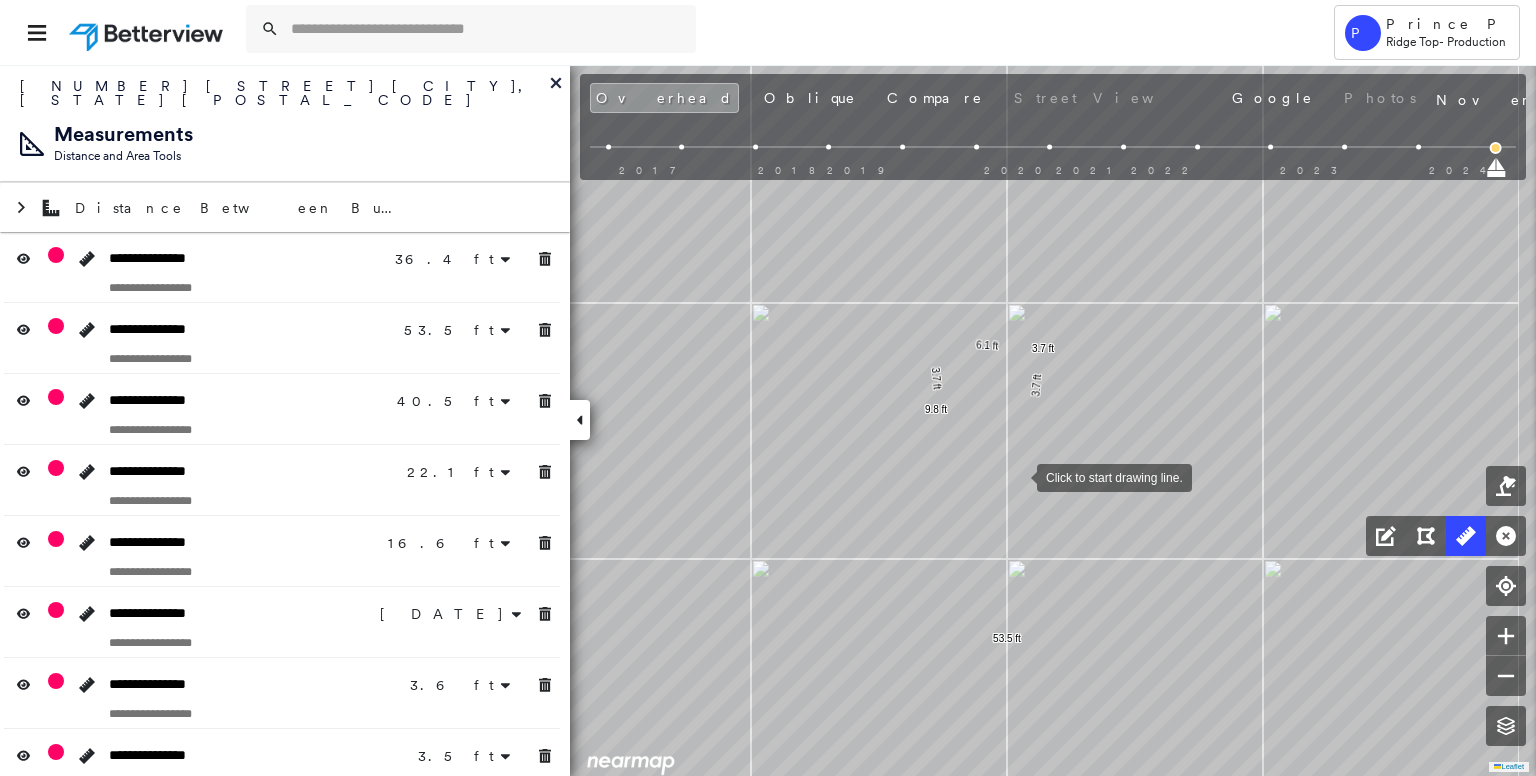 drag, startPoint x: 1077, startPoint y: 512, endPoint x: 1018, endPoint y: 474, distance: 70.178345 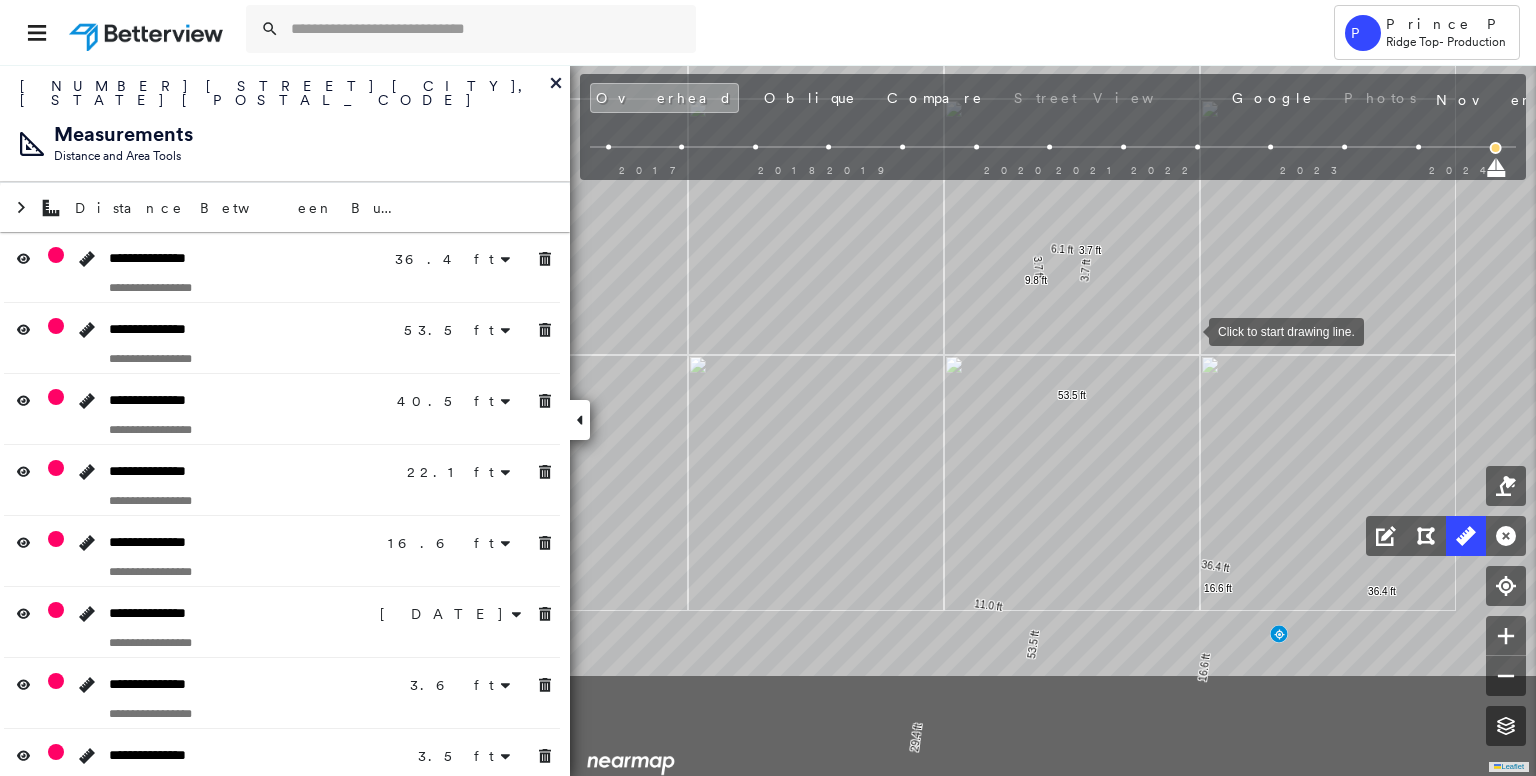 drag, startPoint x: 1254, startPoint y: 461, endPoint x: 1186, endPoint y: 328, distance: 149.37537 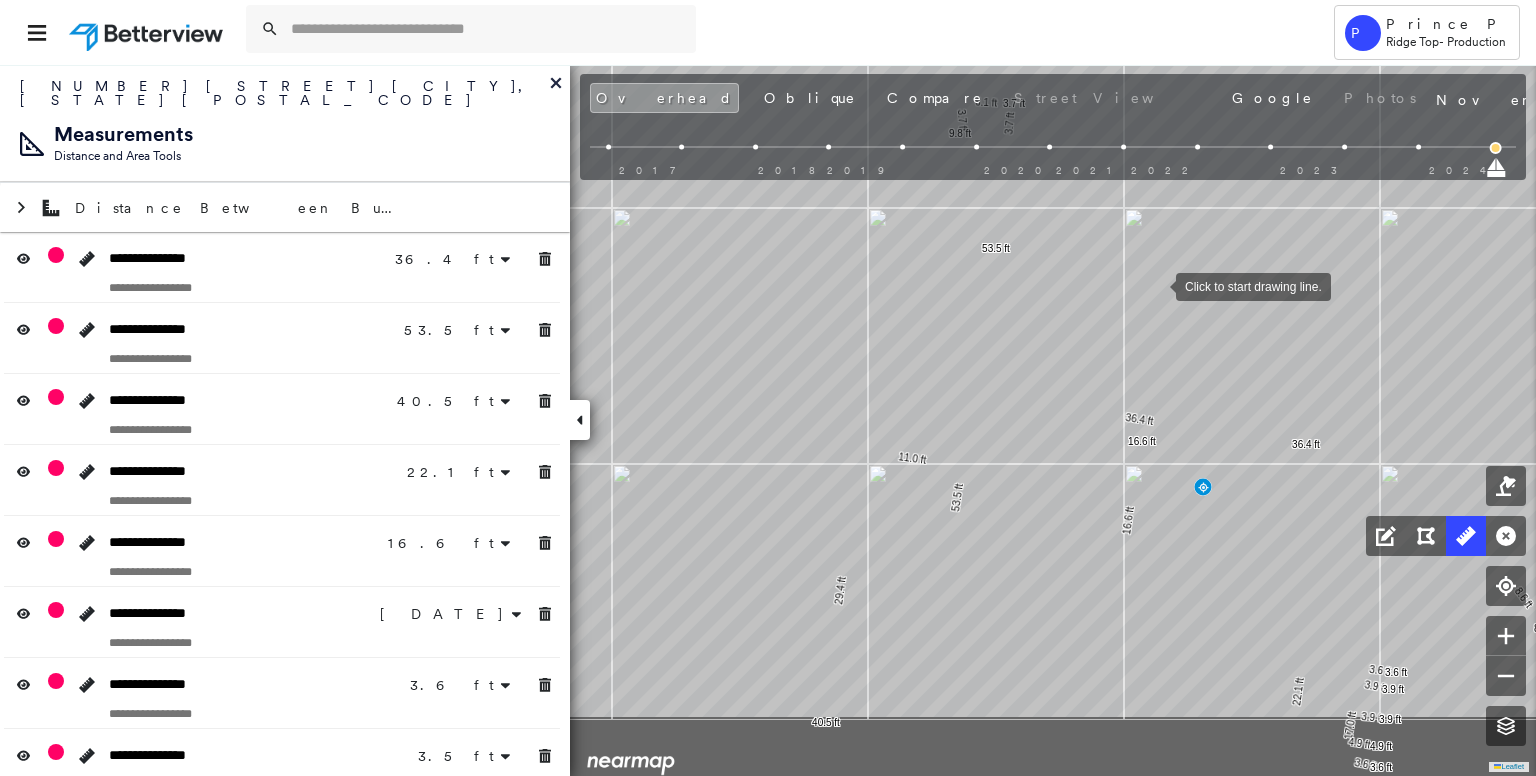 drag, startPoint x: 1229, startPoint y: 417, endPoint x: 1157, endPoint y: 287, distance: 148.60686 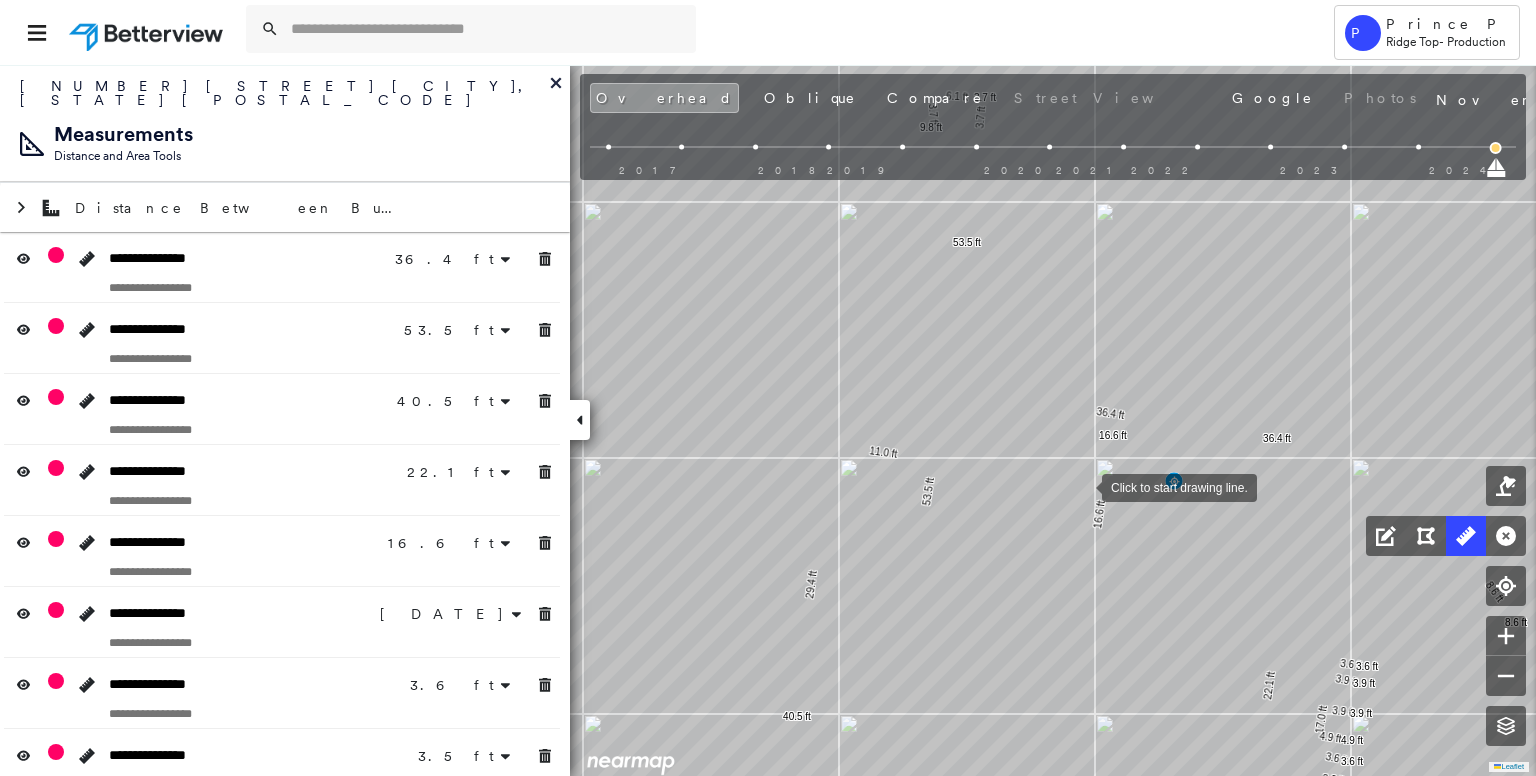 drag, startPoint x: 1113, startPoint y: 493, endPoint x: 1055, endPoint y: 478, distance: 59.908264 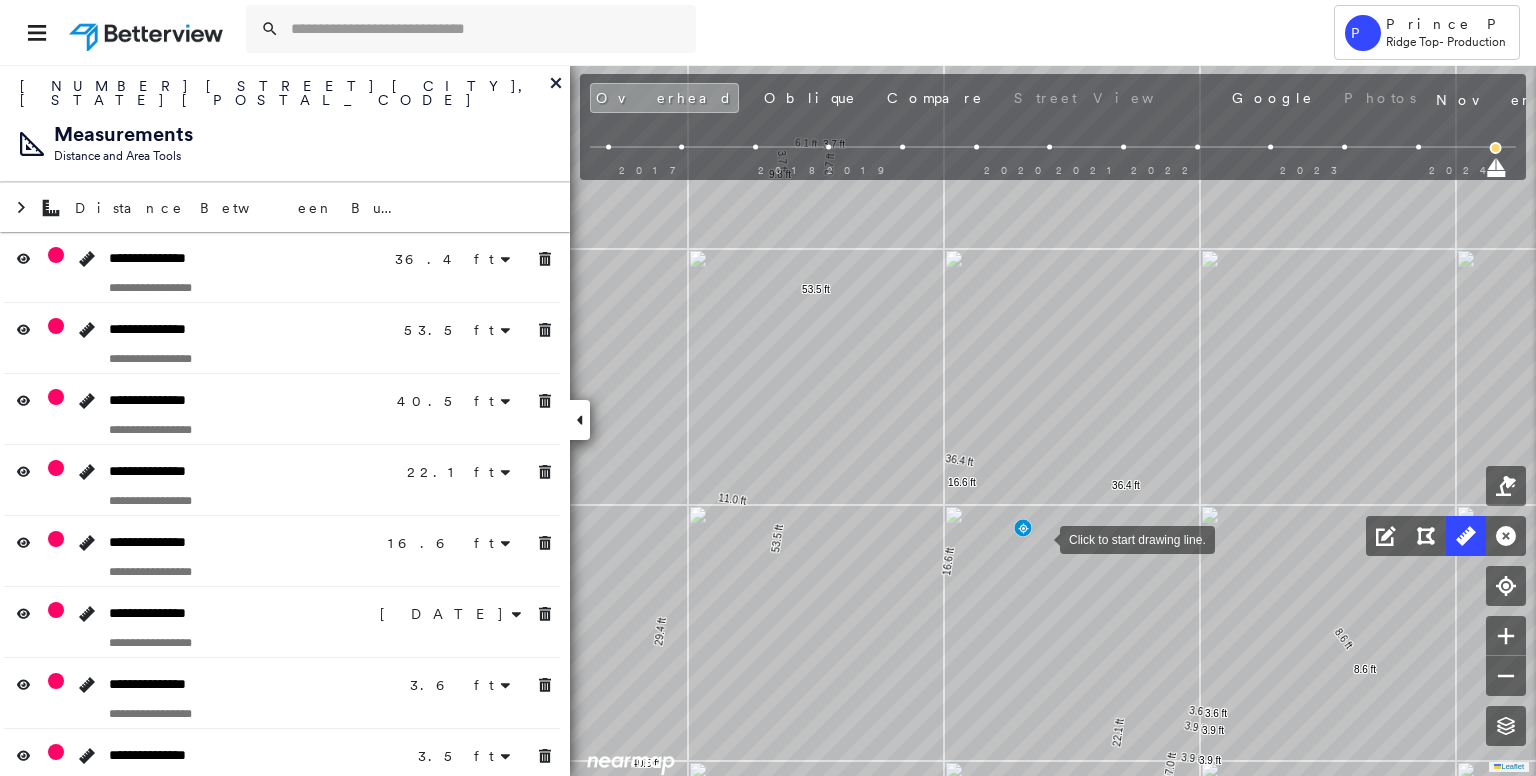 drag, startPoint x: 1163, startPoint y: 489, endPoint x: 1040, endPoint y: 538, distance: 132.40091 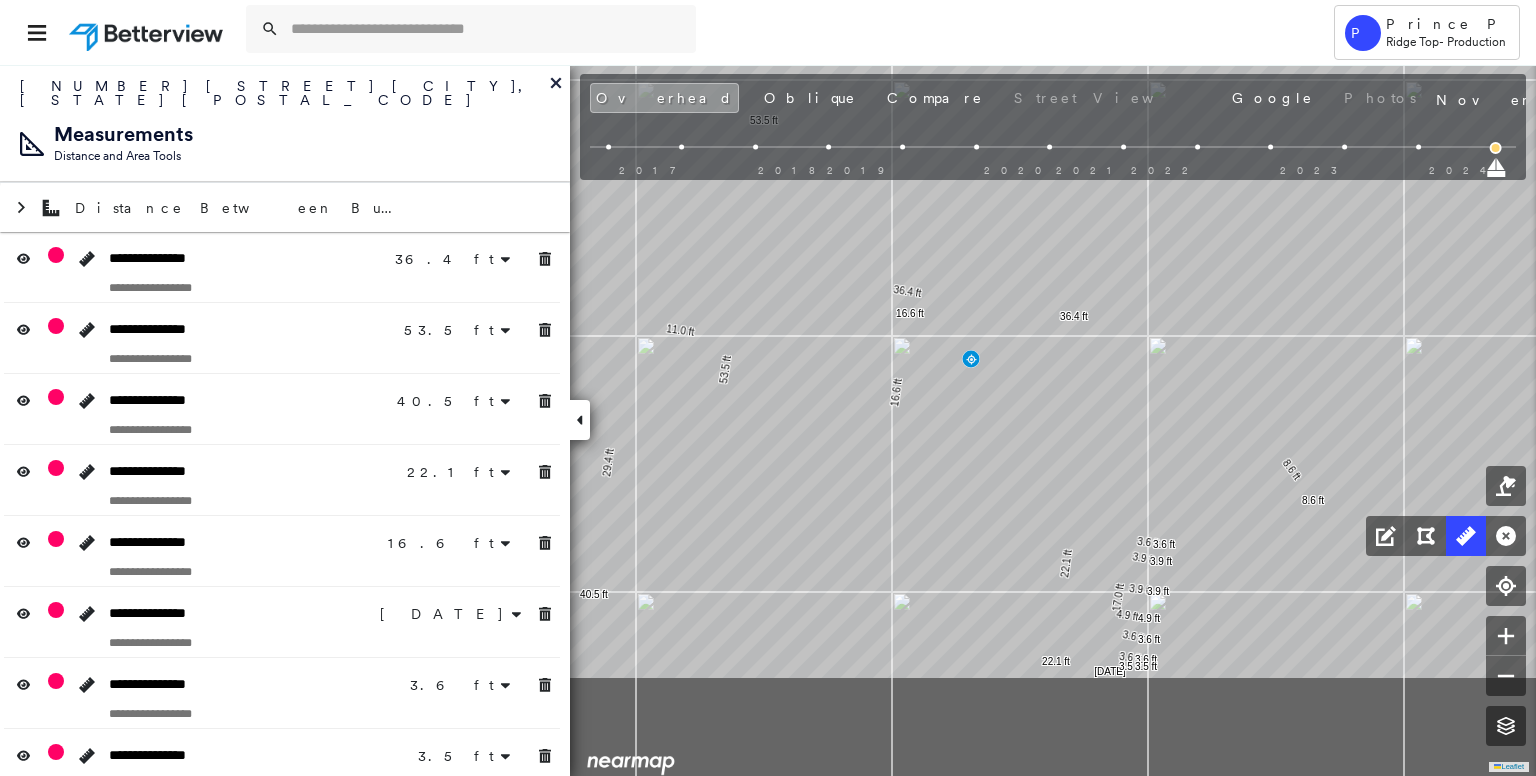drag, startPoint x: 1204, startPoint y: 529, endPoint x: 1148, endPoint y: 277, distance: 258.14725 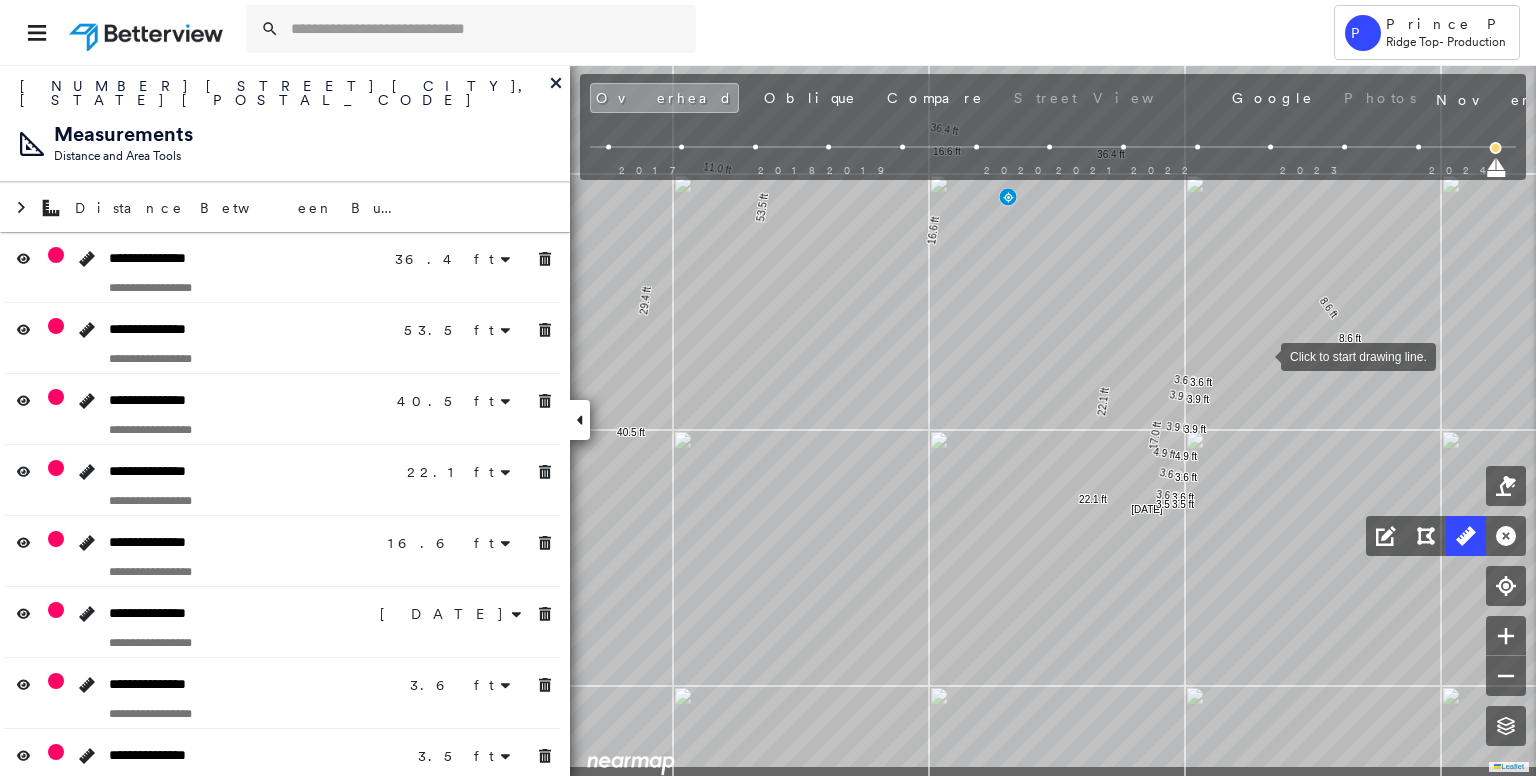 drag, startPoint x: 1218, startPoint y: 438, endPoint x: 1290, endPoint y: 319, distance: 139.0863 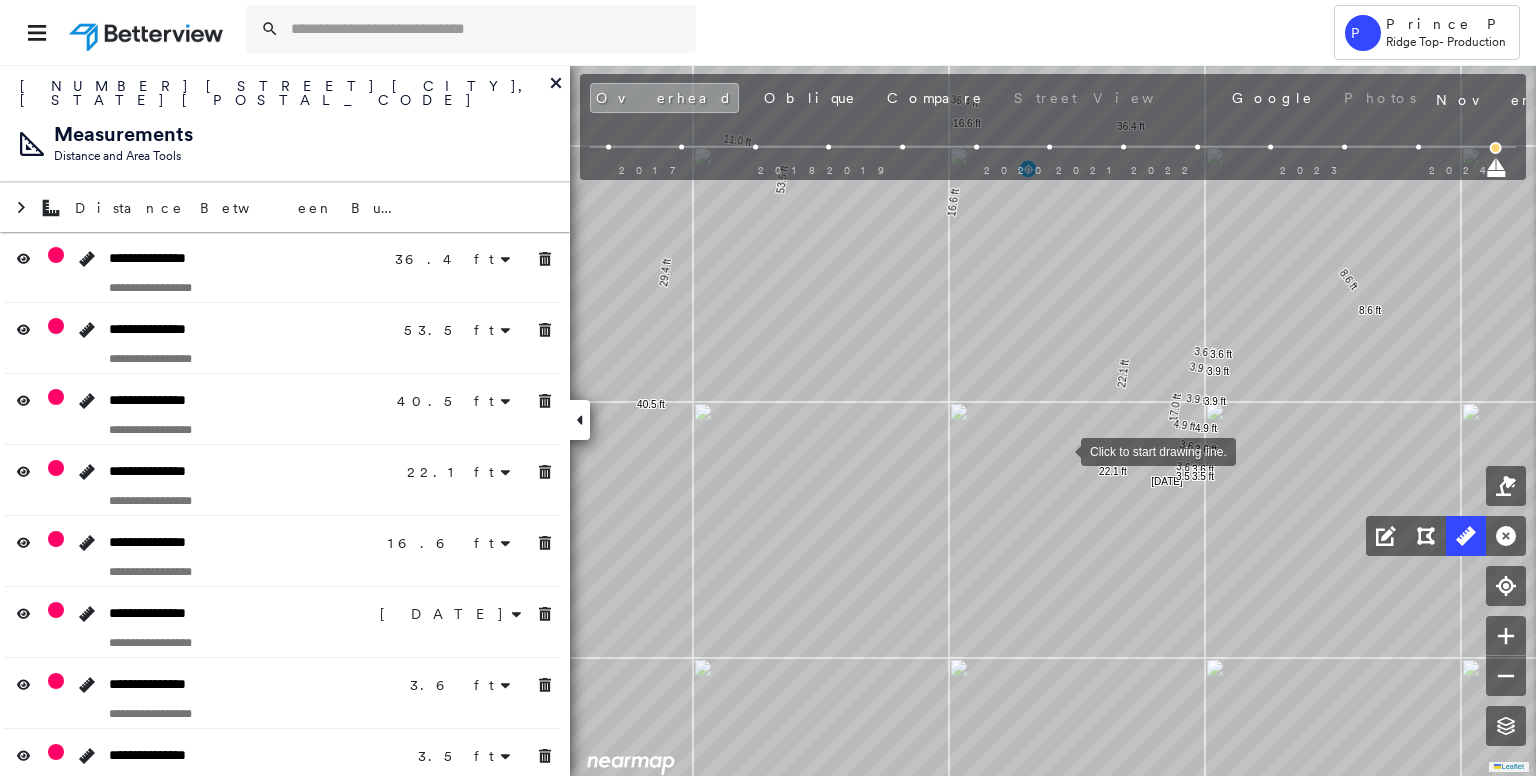 drag, startPoint x: 1063, startPoint y: 449, endPoint x: 1254, endPoint y: 427, distance: 192.26285 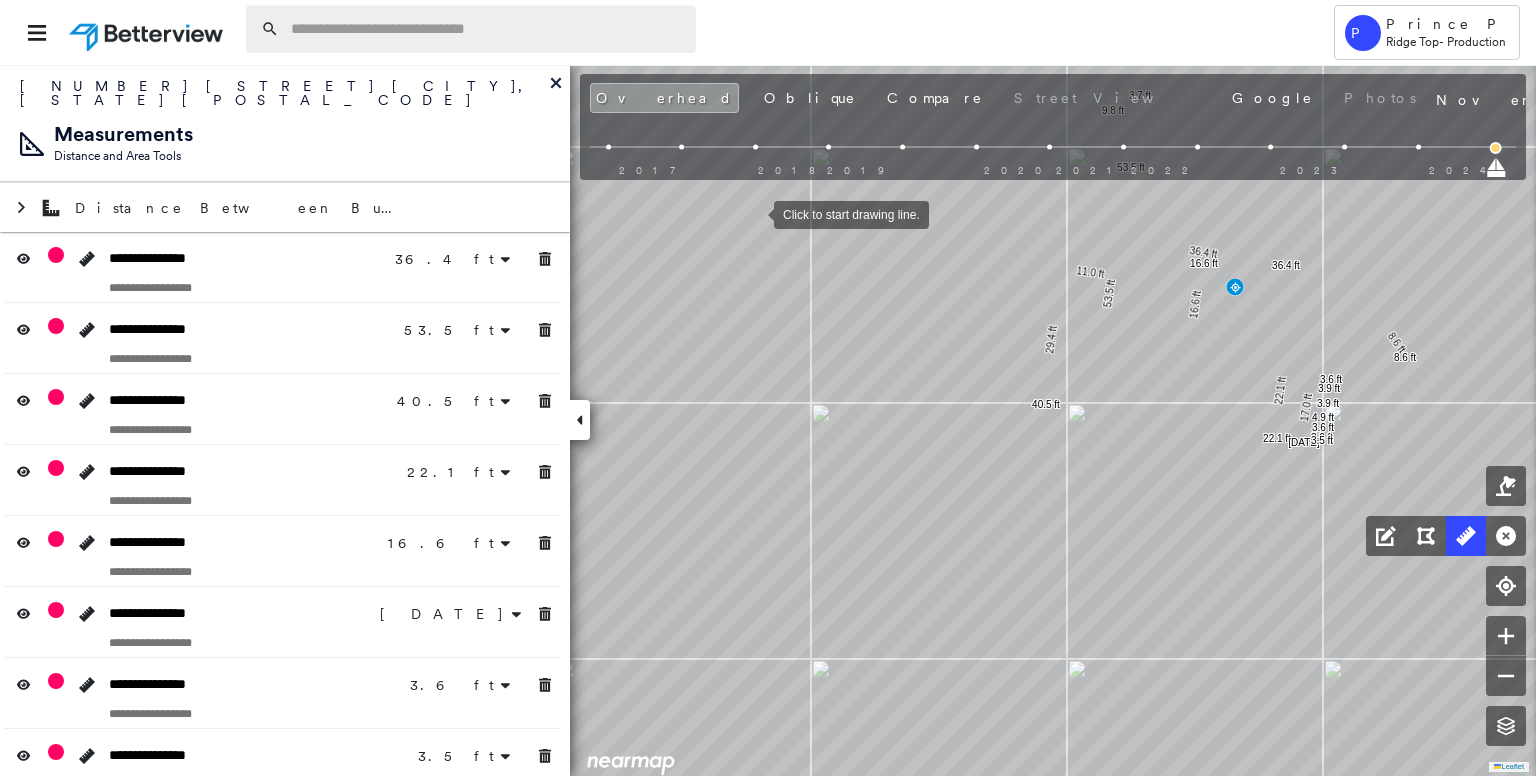 click at bounding box center [487, 29] 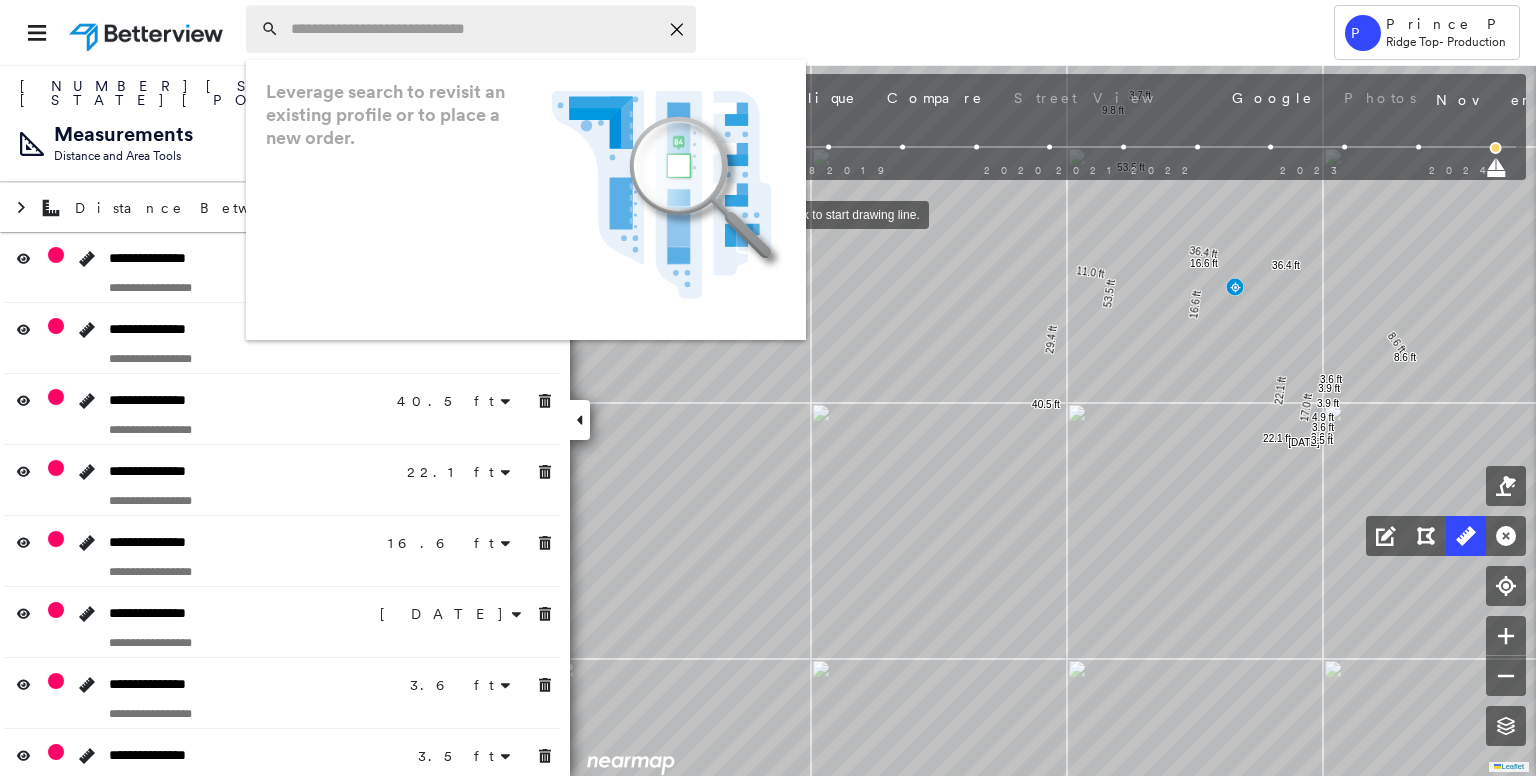 paste on "**********" 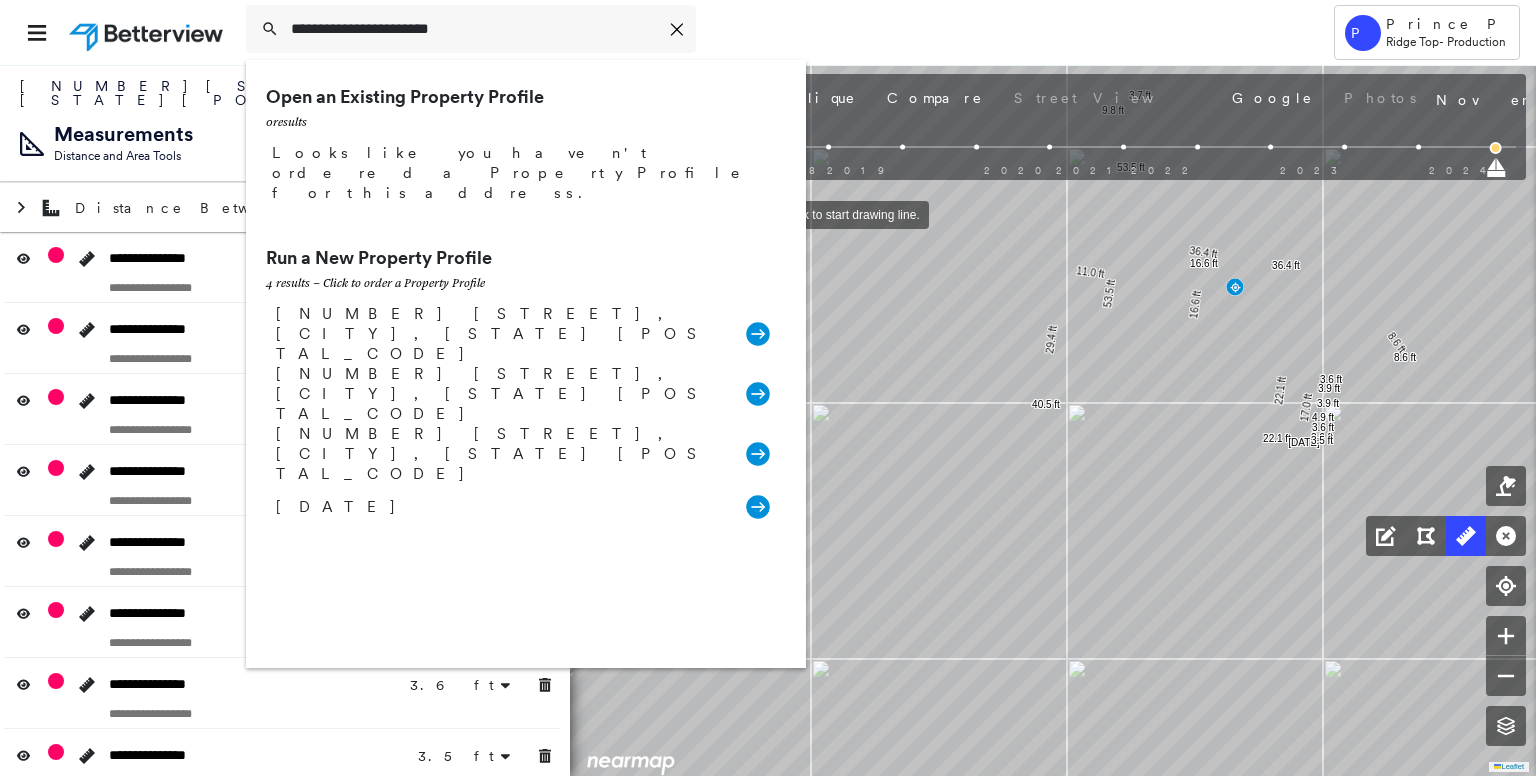 type on "**********" 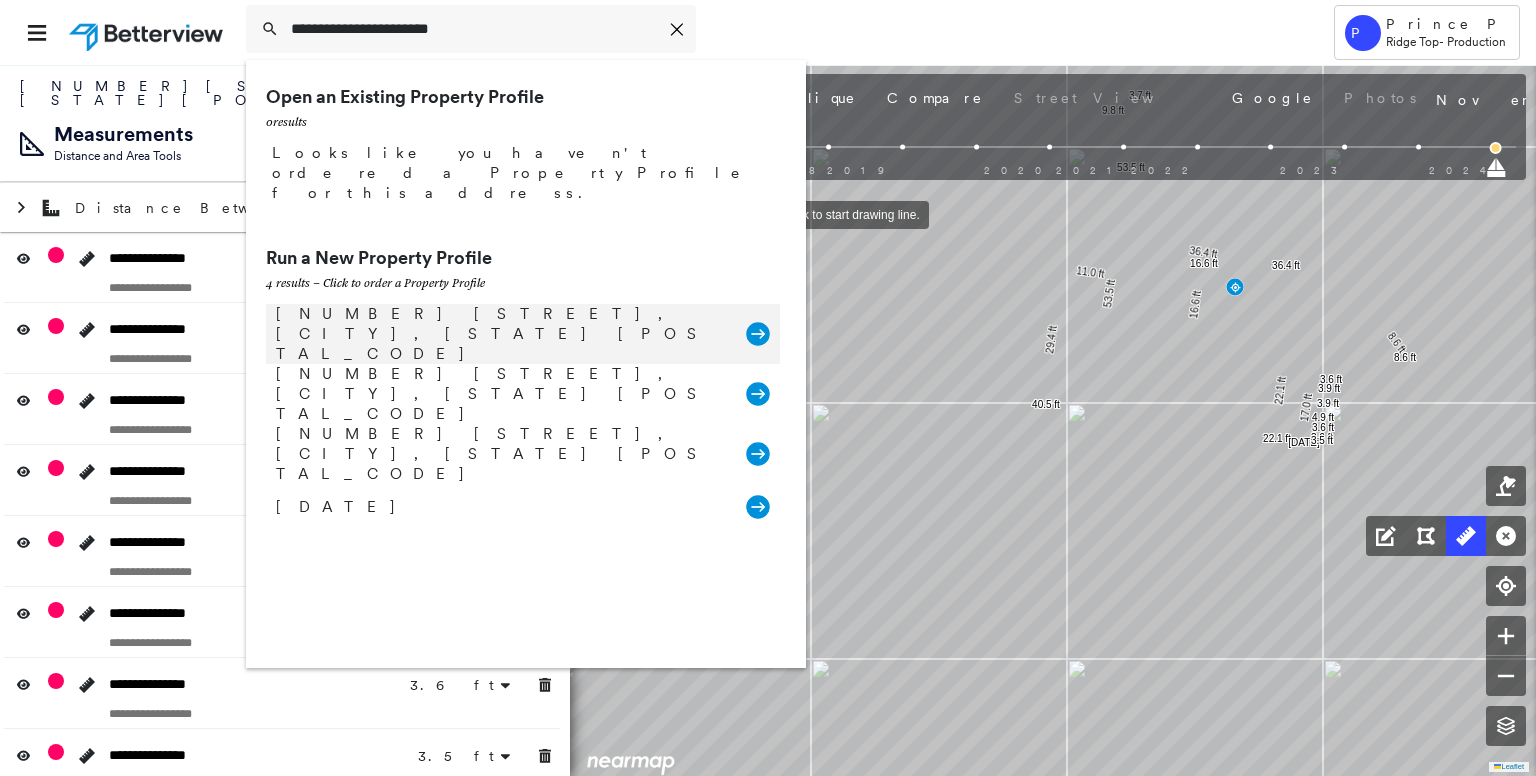 click on "Group Created with Sketch." 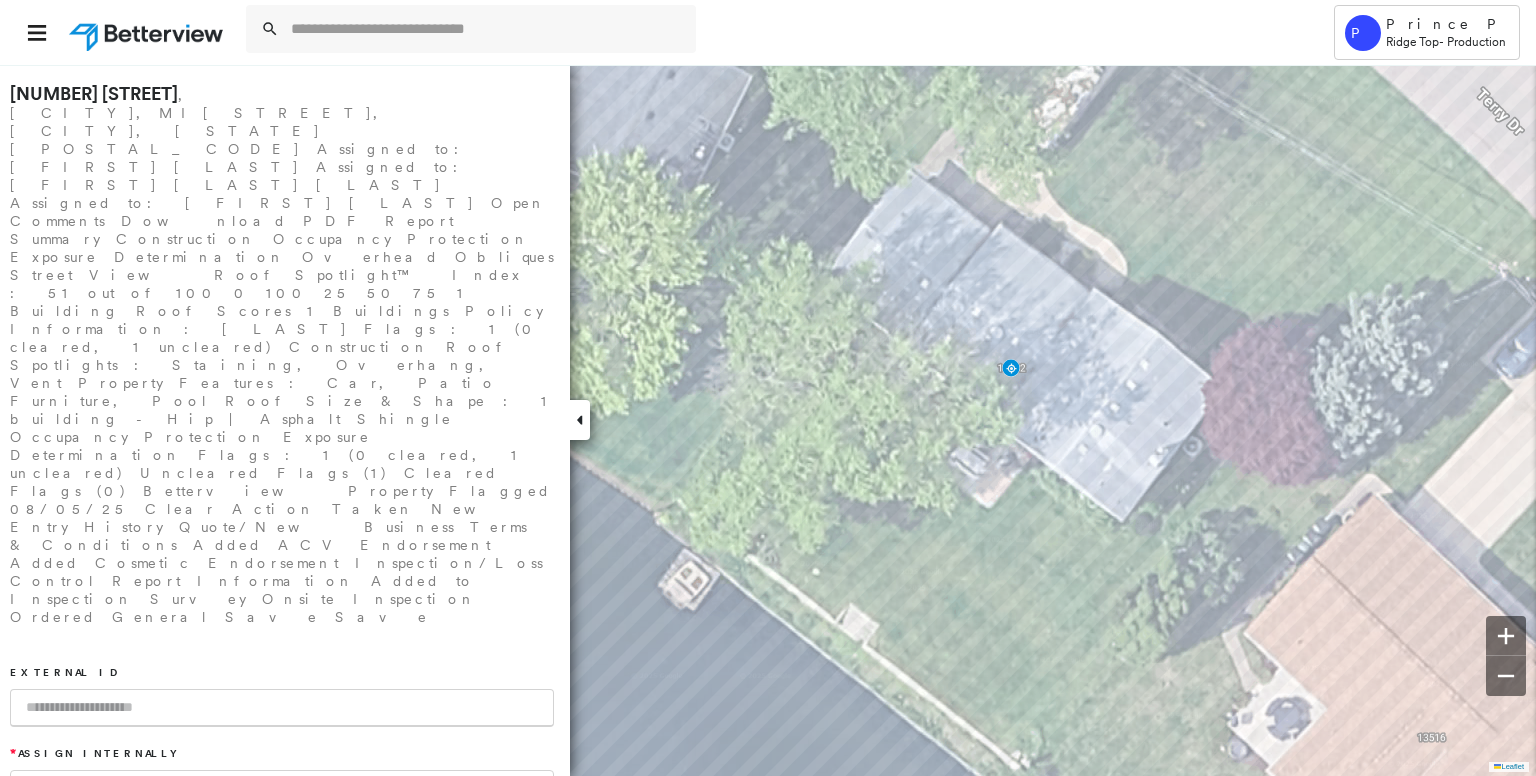 click at bounding box center [282, 708] 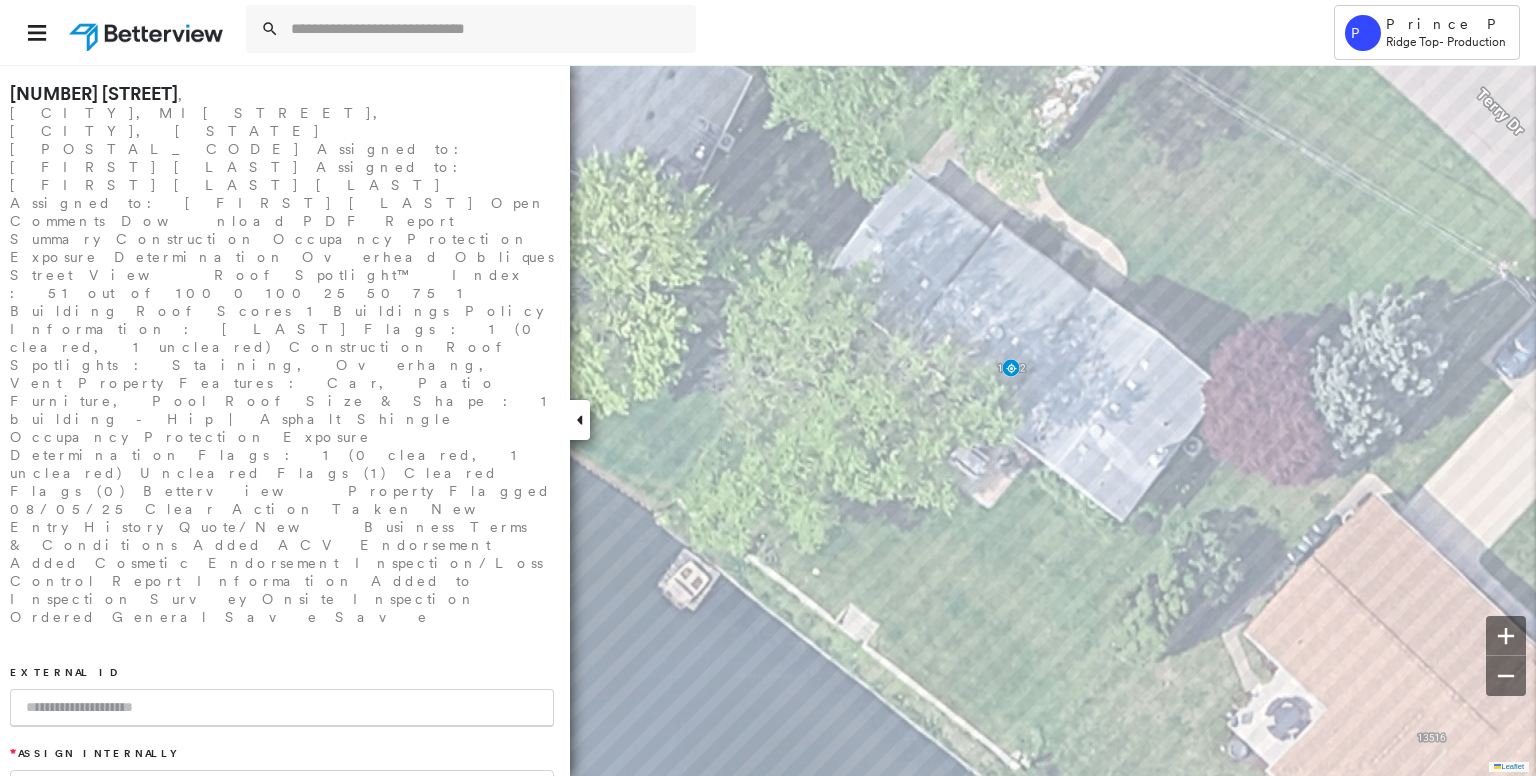 paste on "**********" 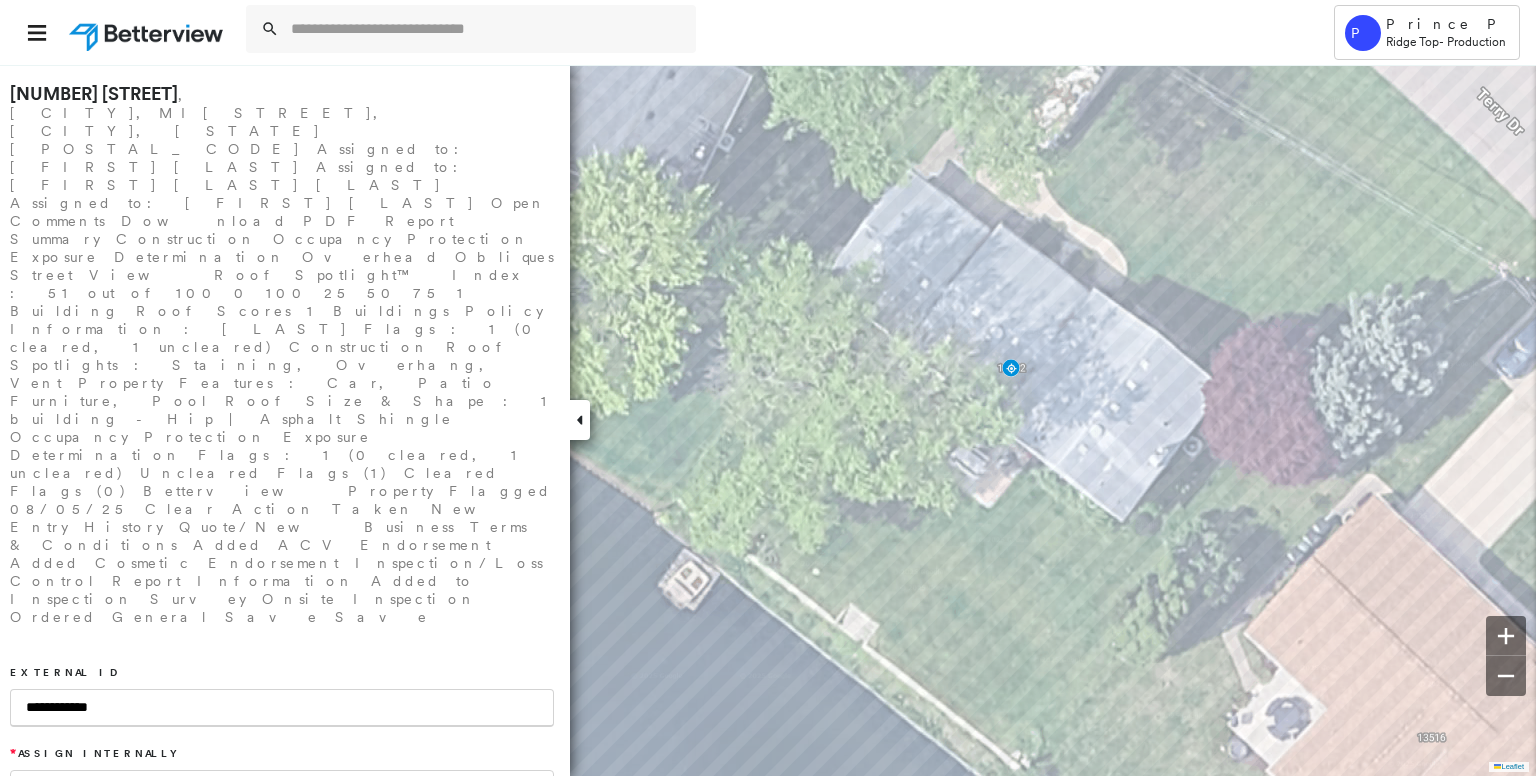type on "**********" 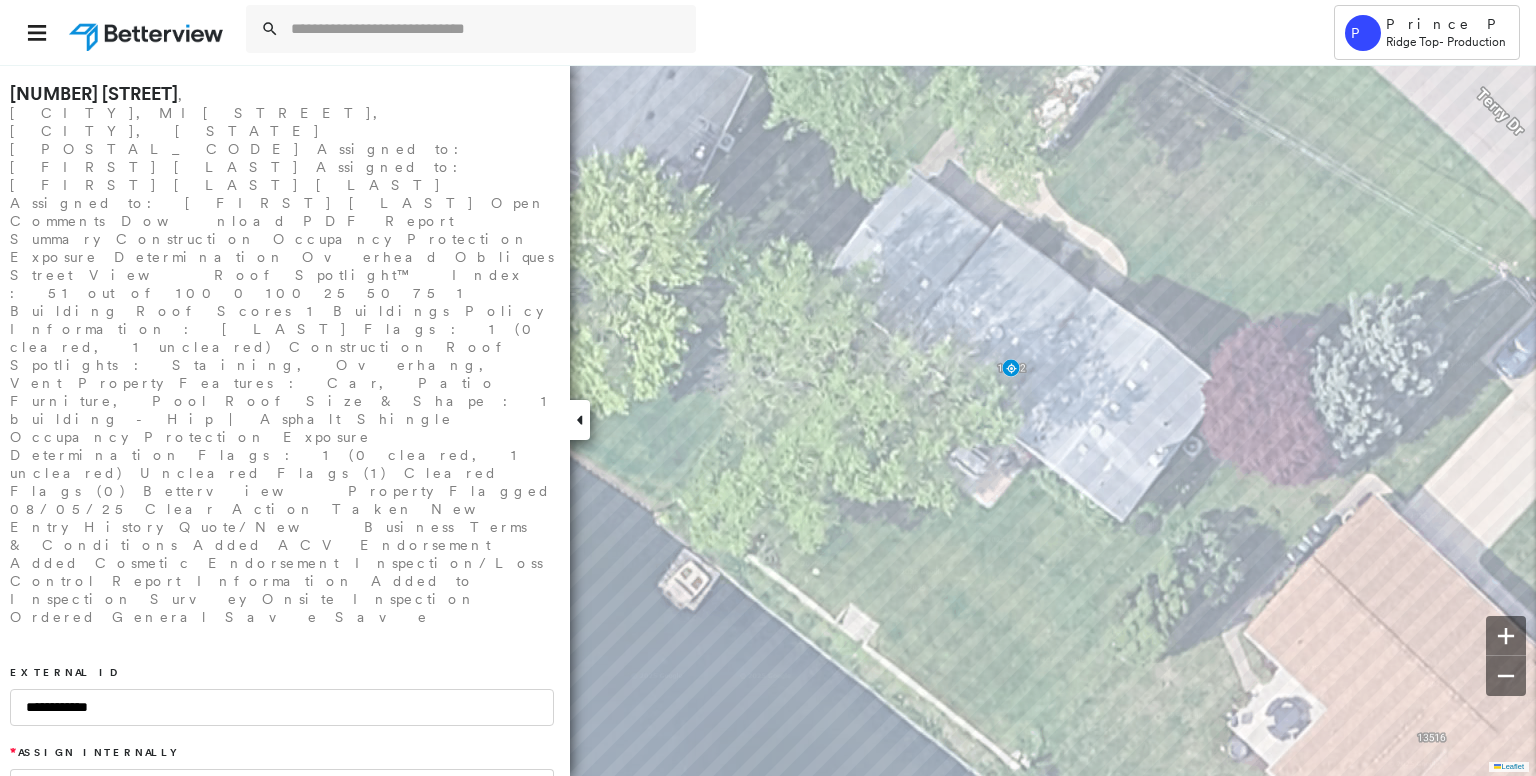 click at bounding box center (282, 786) 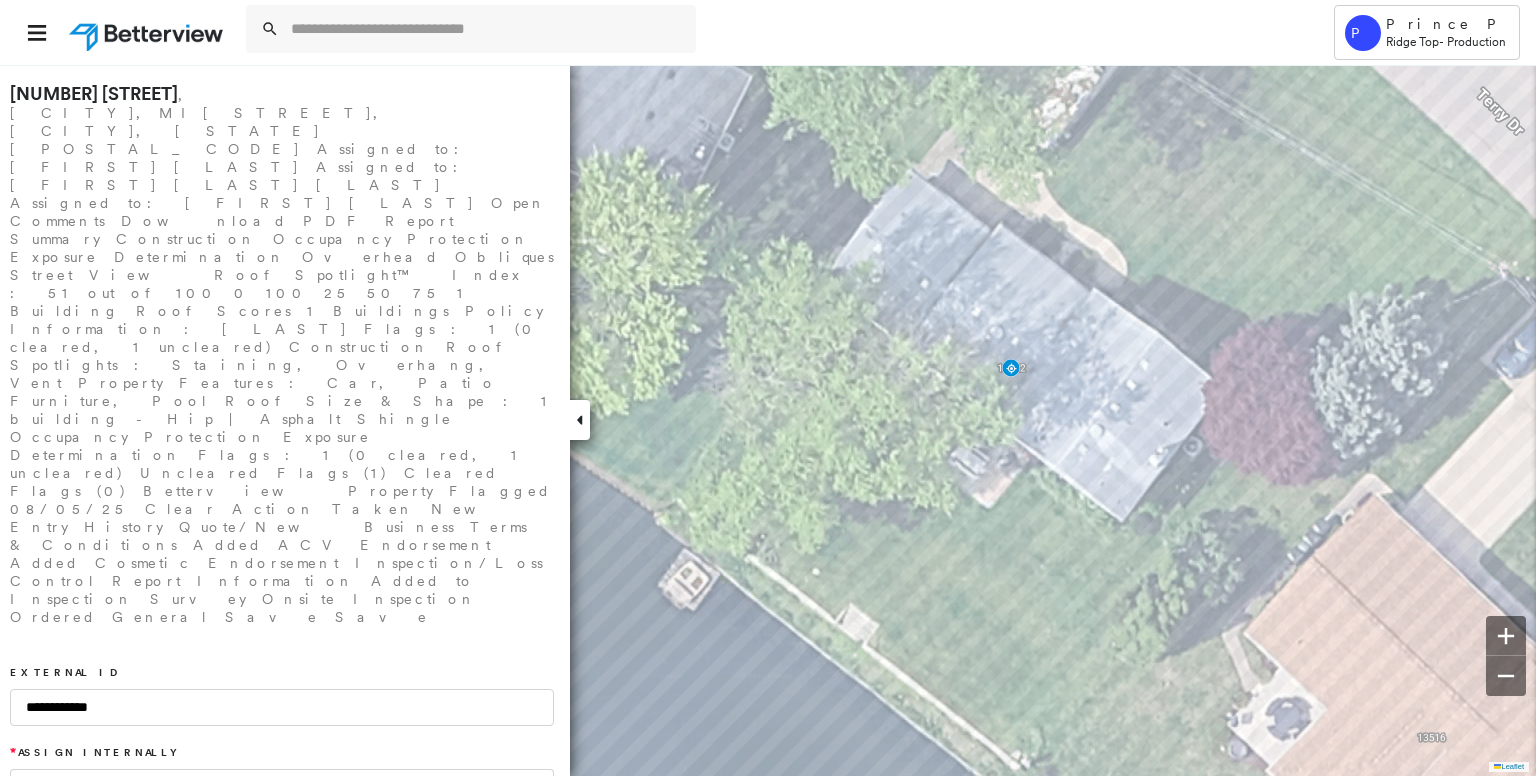type on "*****" 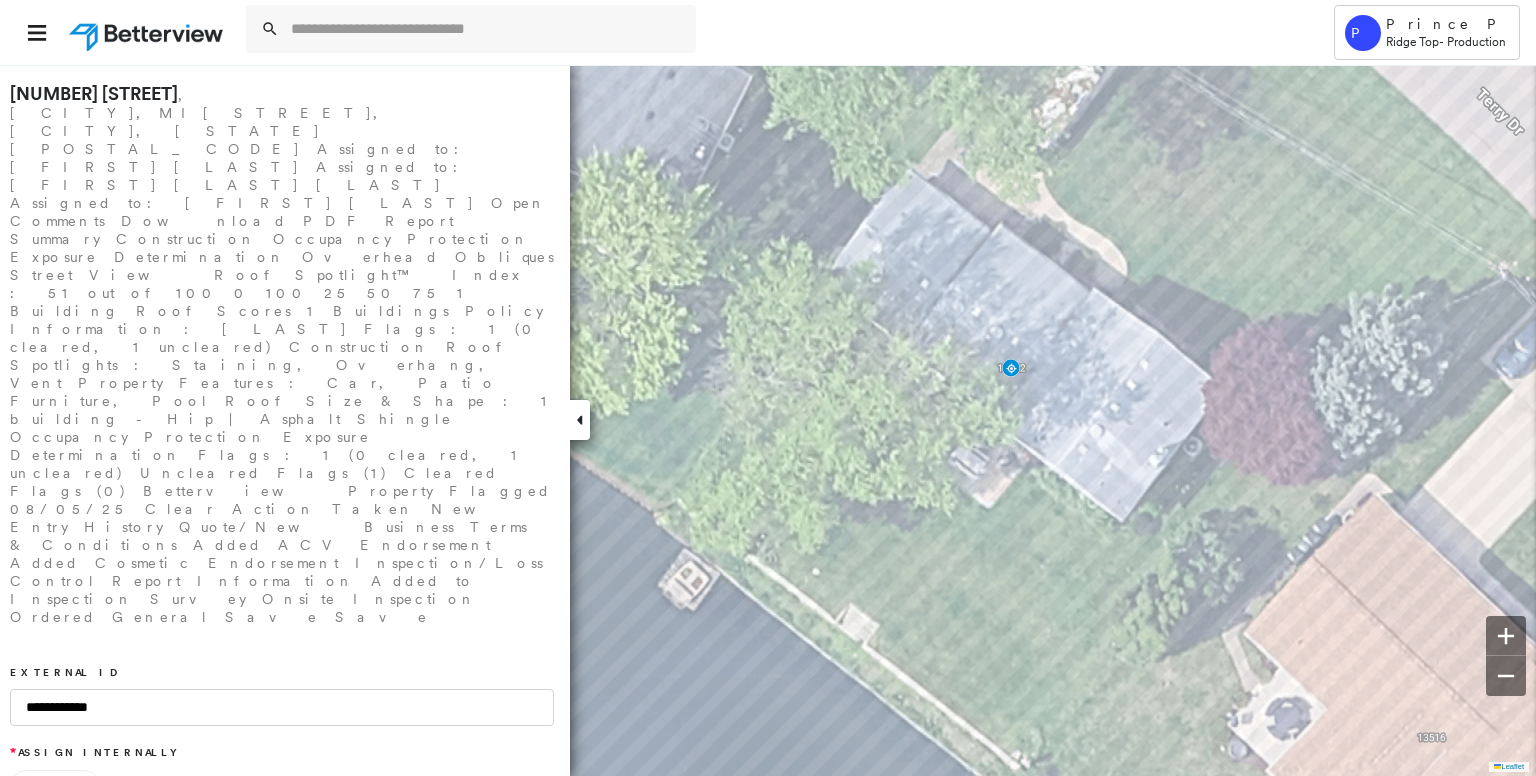 click on "Analyze This Property" at bounding box center (282, 935) 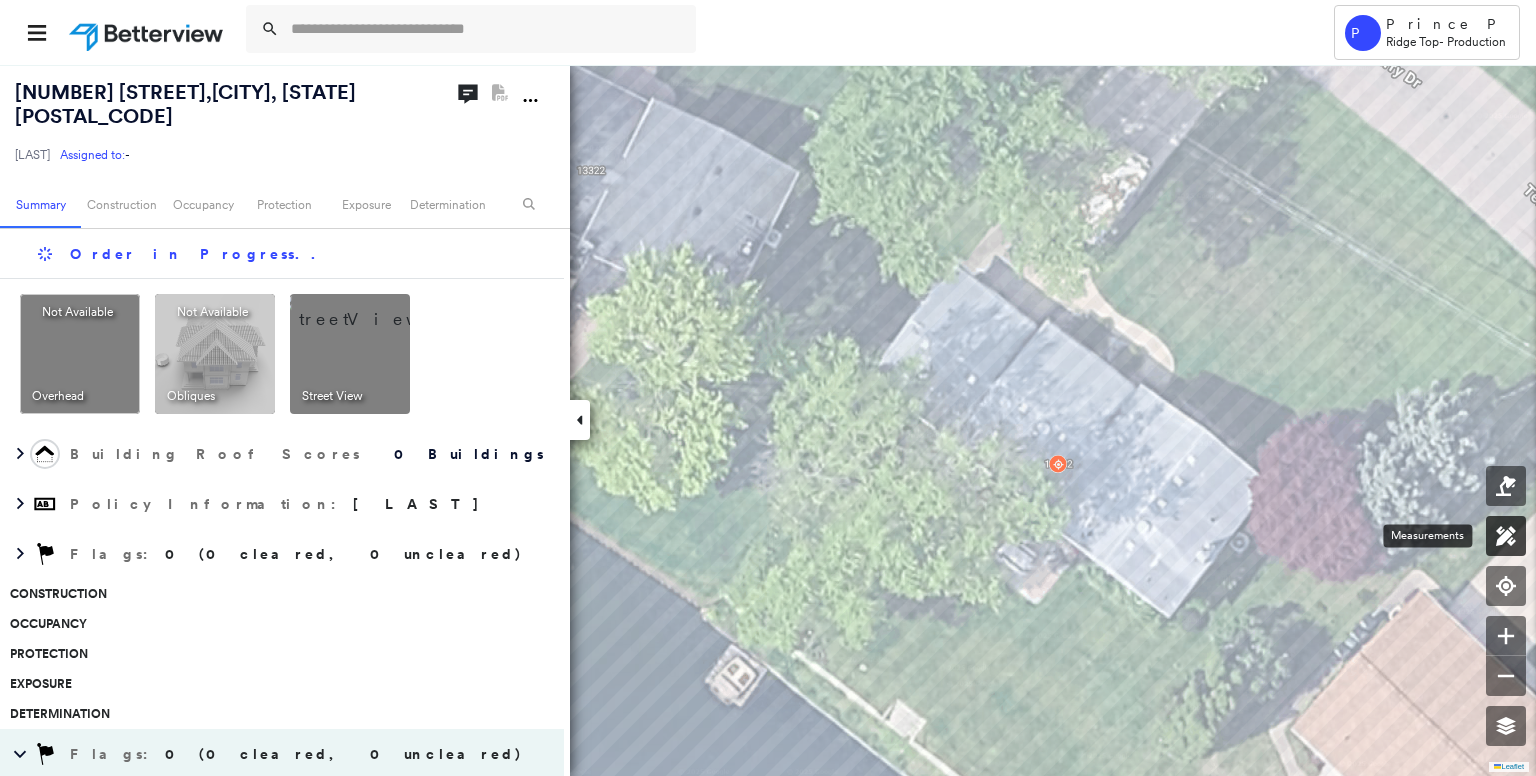 click 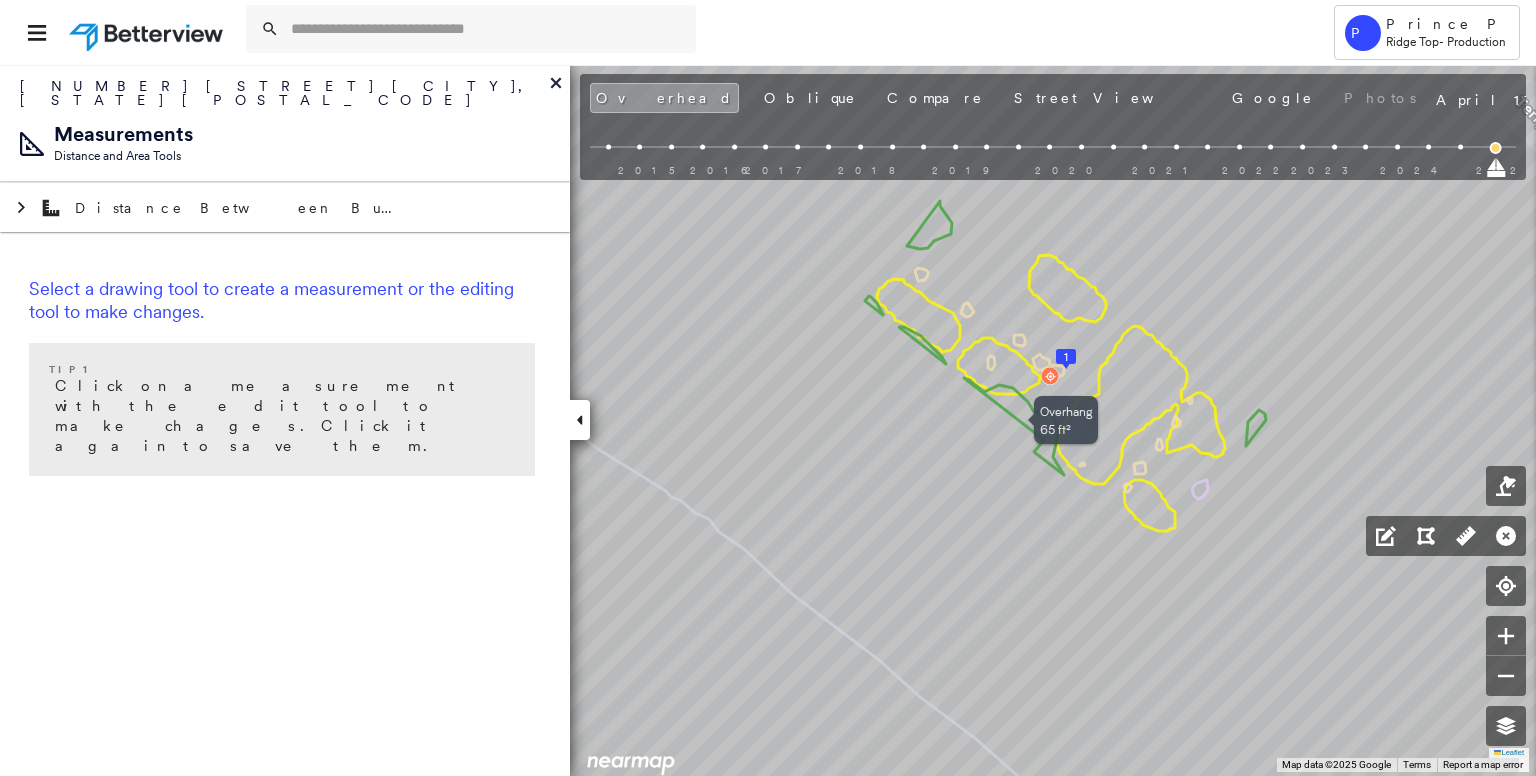 drag, startPoint x: 1052, startPoint y: 419, endPoint x: 1053, endPoint y: 429, distance: 10.049875 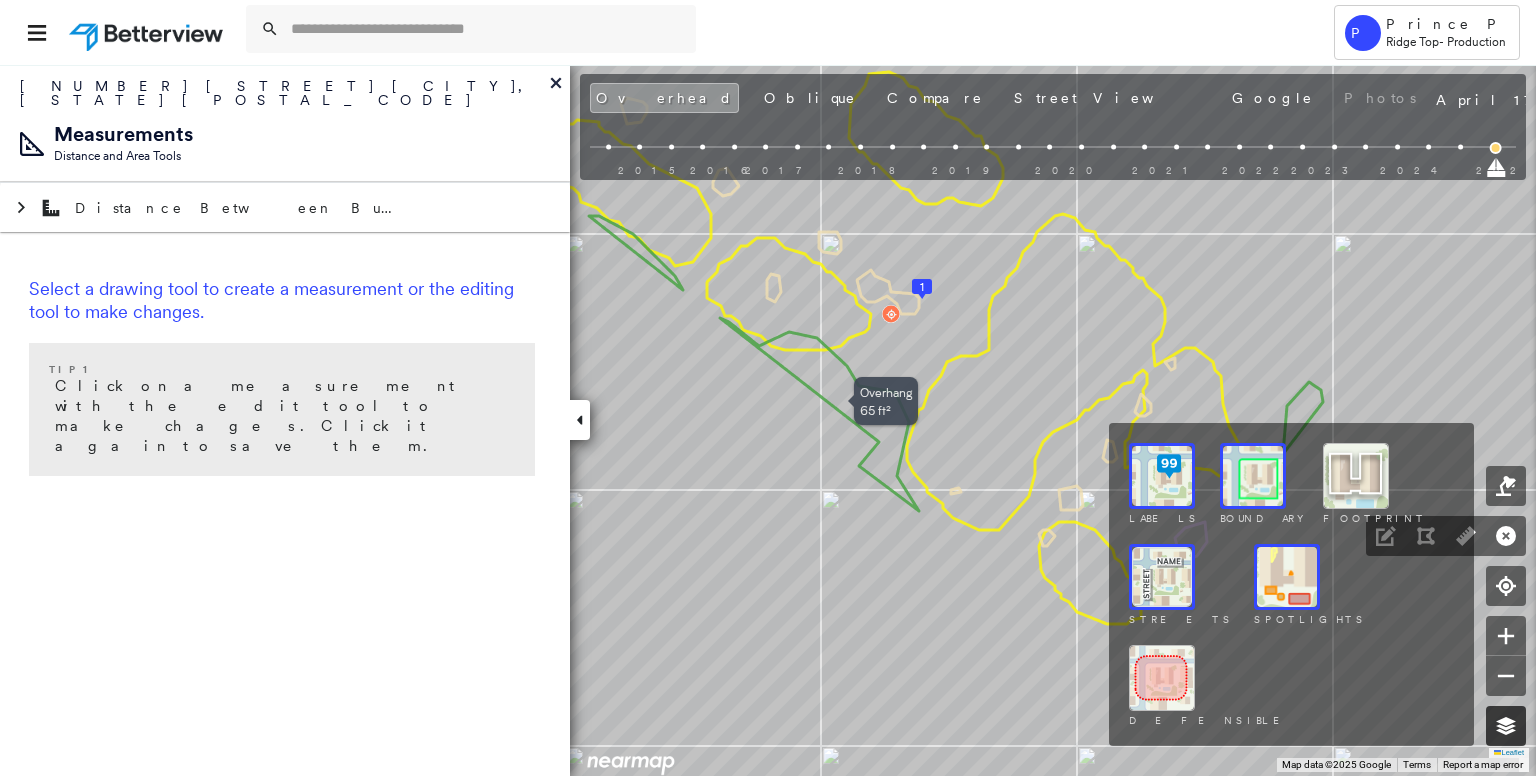 click 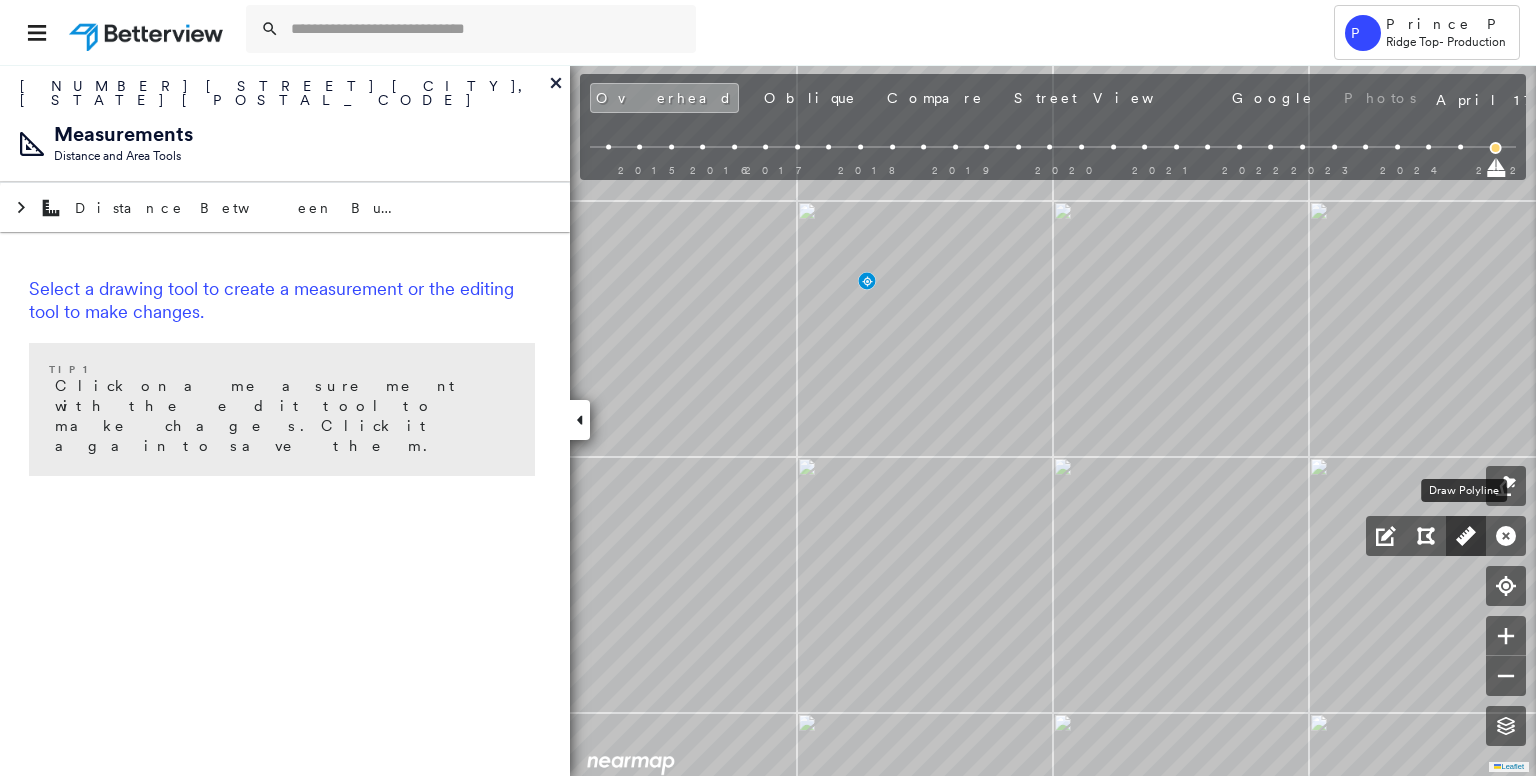 click 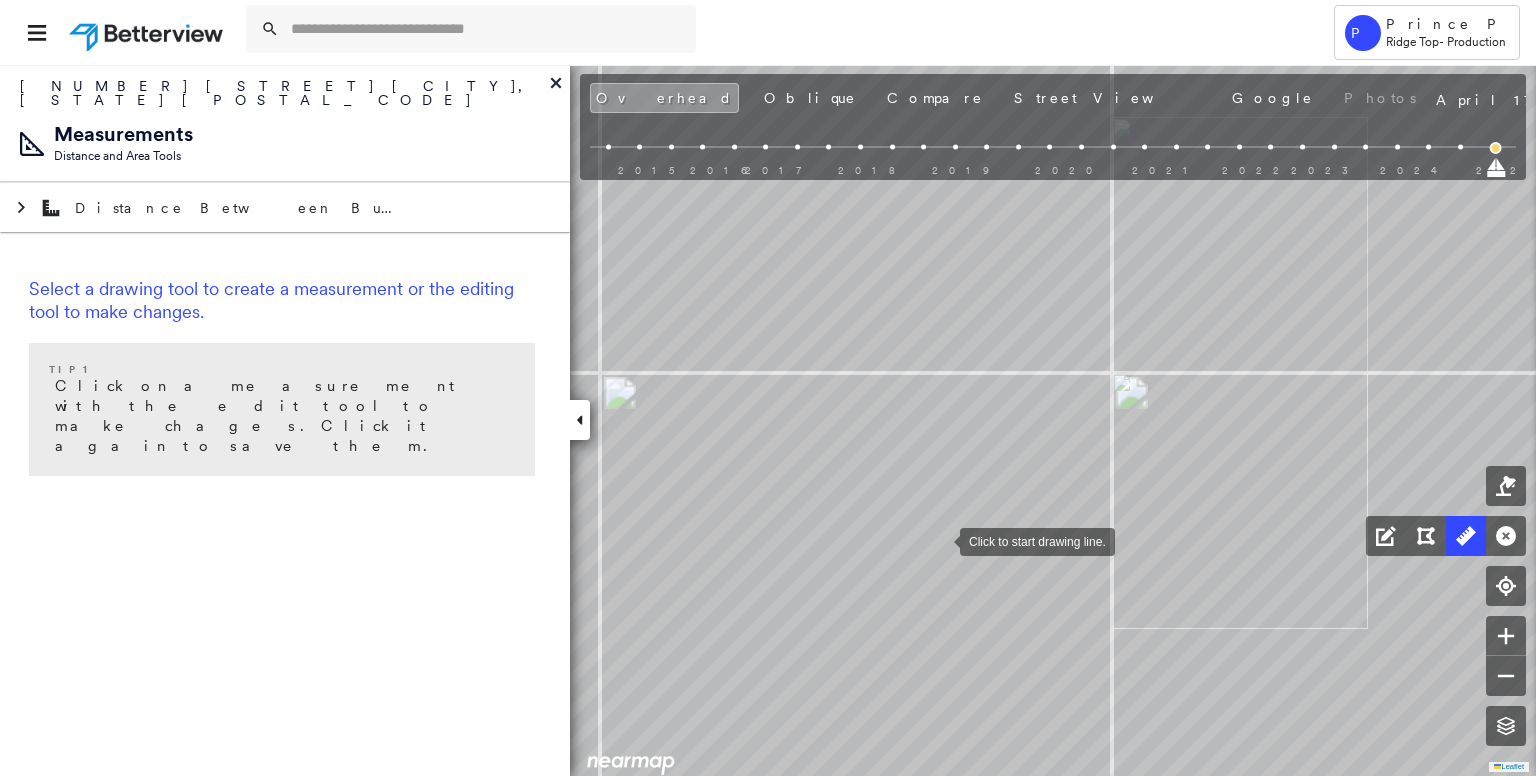 click at bounding box center [940, 540] 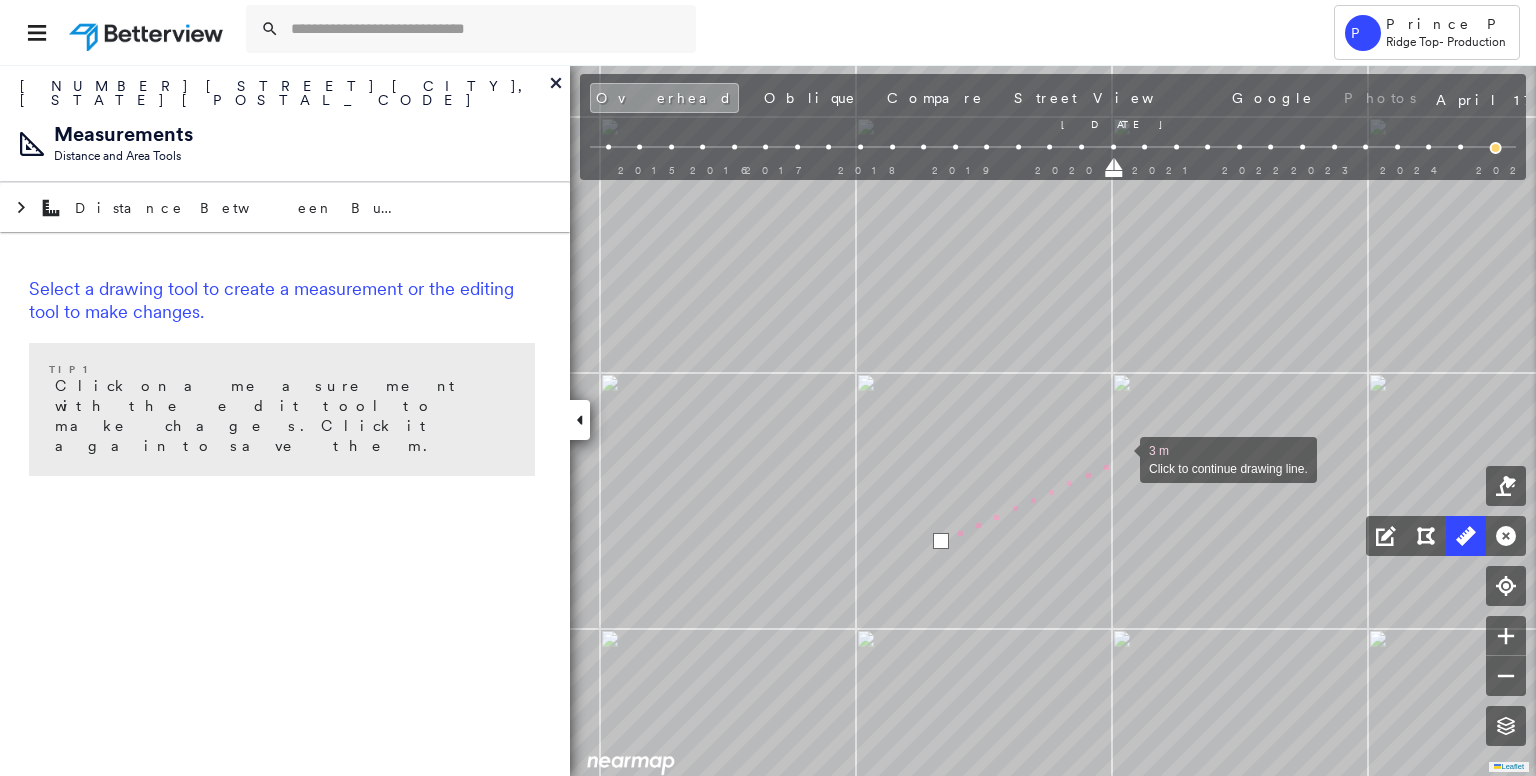 drag, startPoint x: 1244, startPoint y: 157, endPoint x: 1116, endPoint y: 465, distance: 333.5386 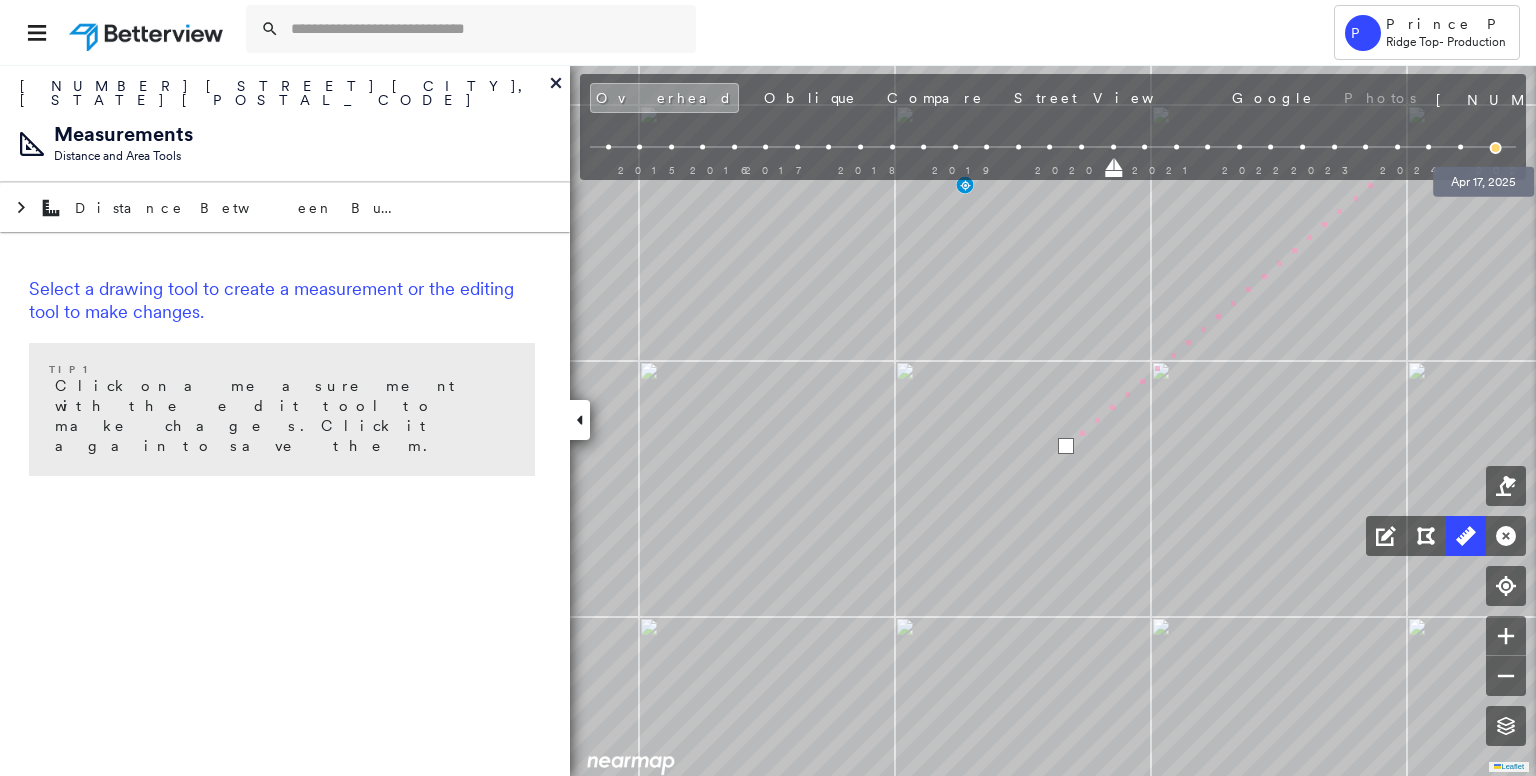 click at bounding box center [1496, 148] 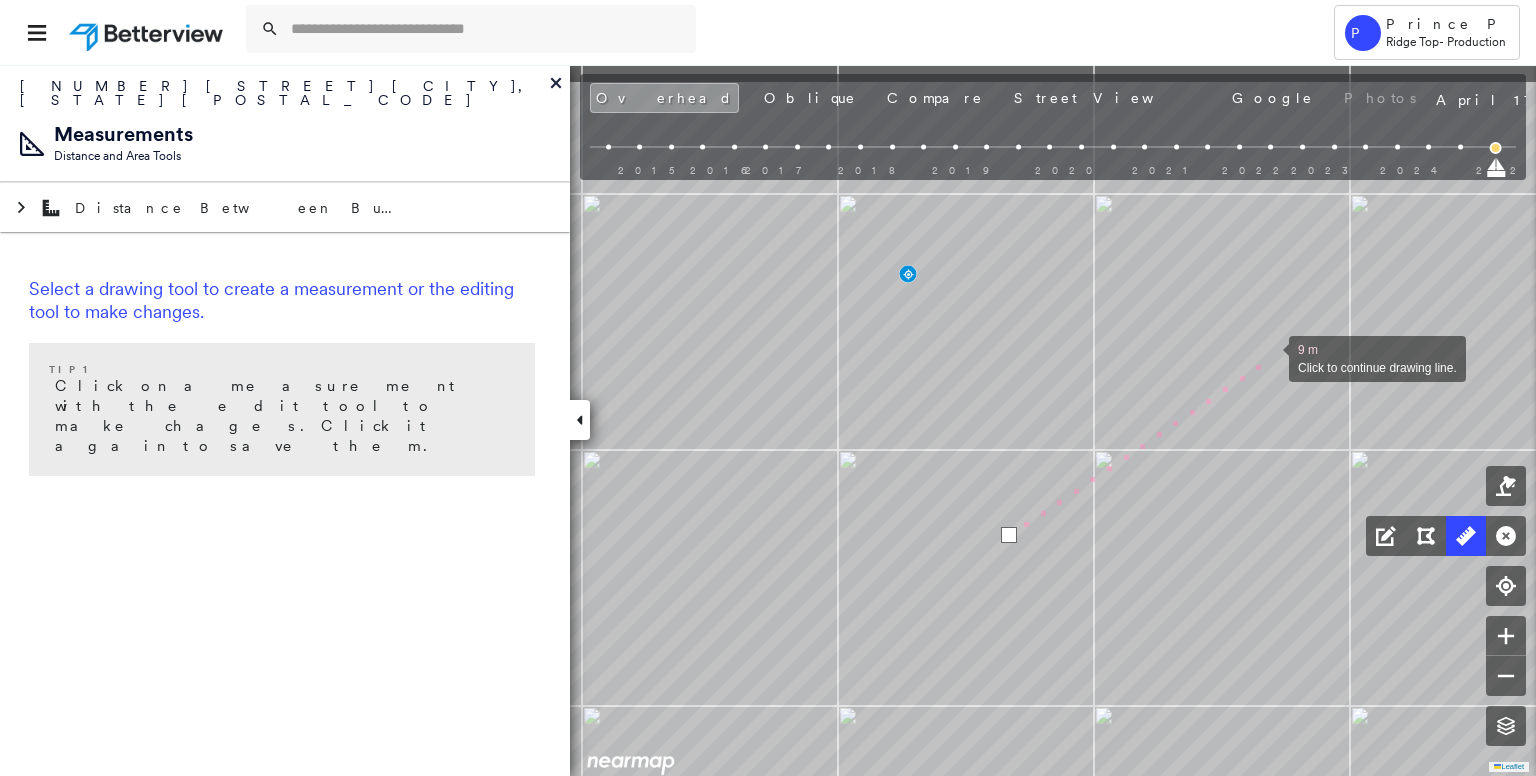 drag, startPoint x: 1329, startPoint y: 263, endPoint x: 1210, endPoint y: 353, distance: 149.2012 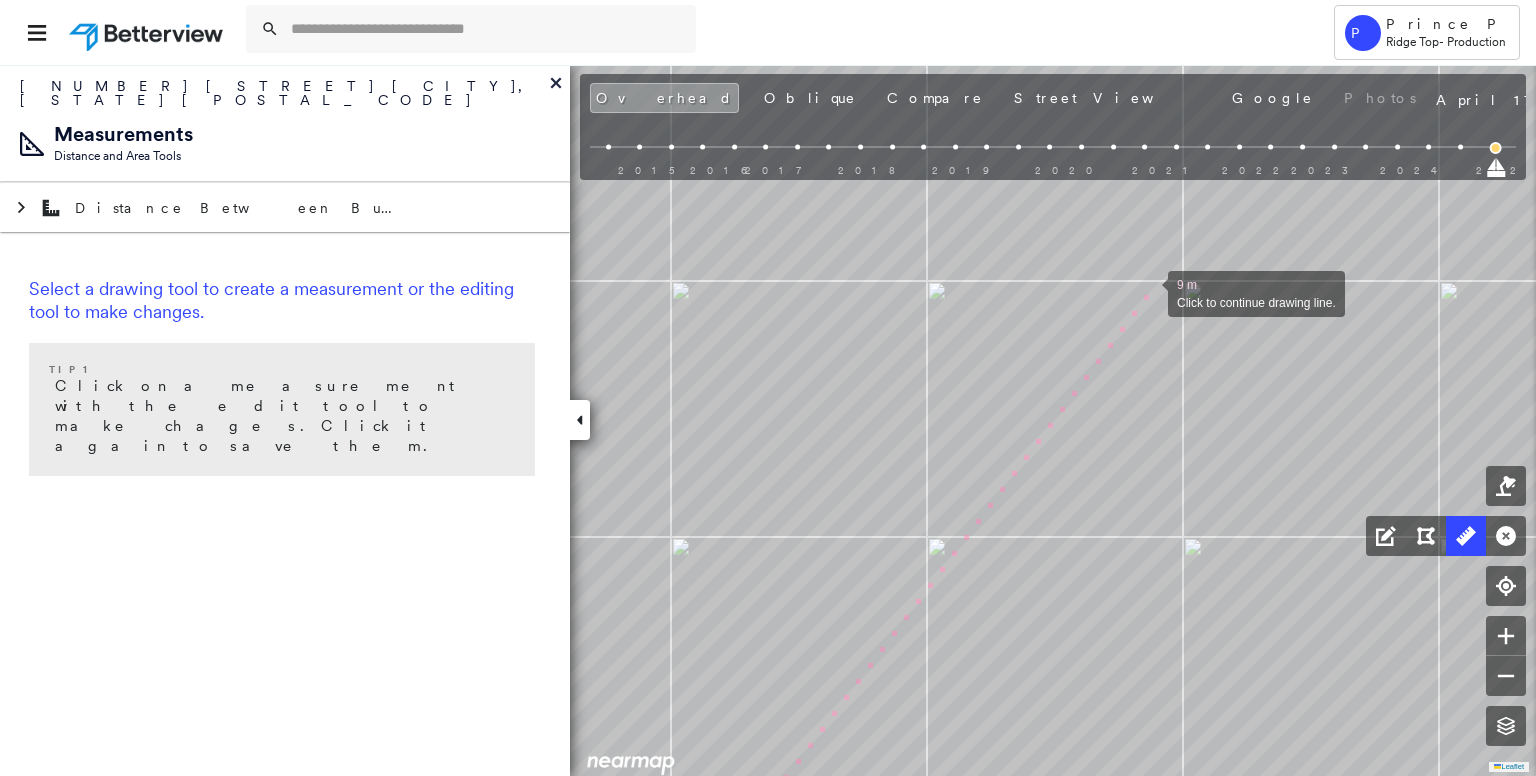 click at bounding box center [1148, 292] 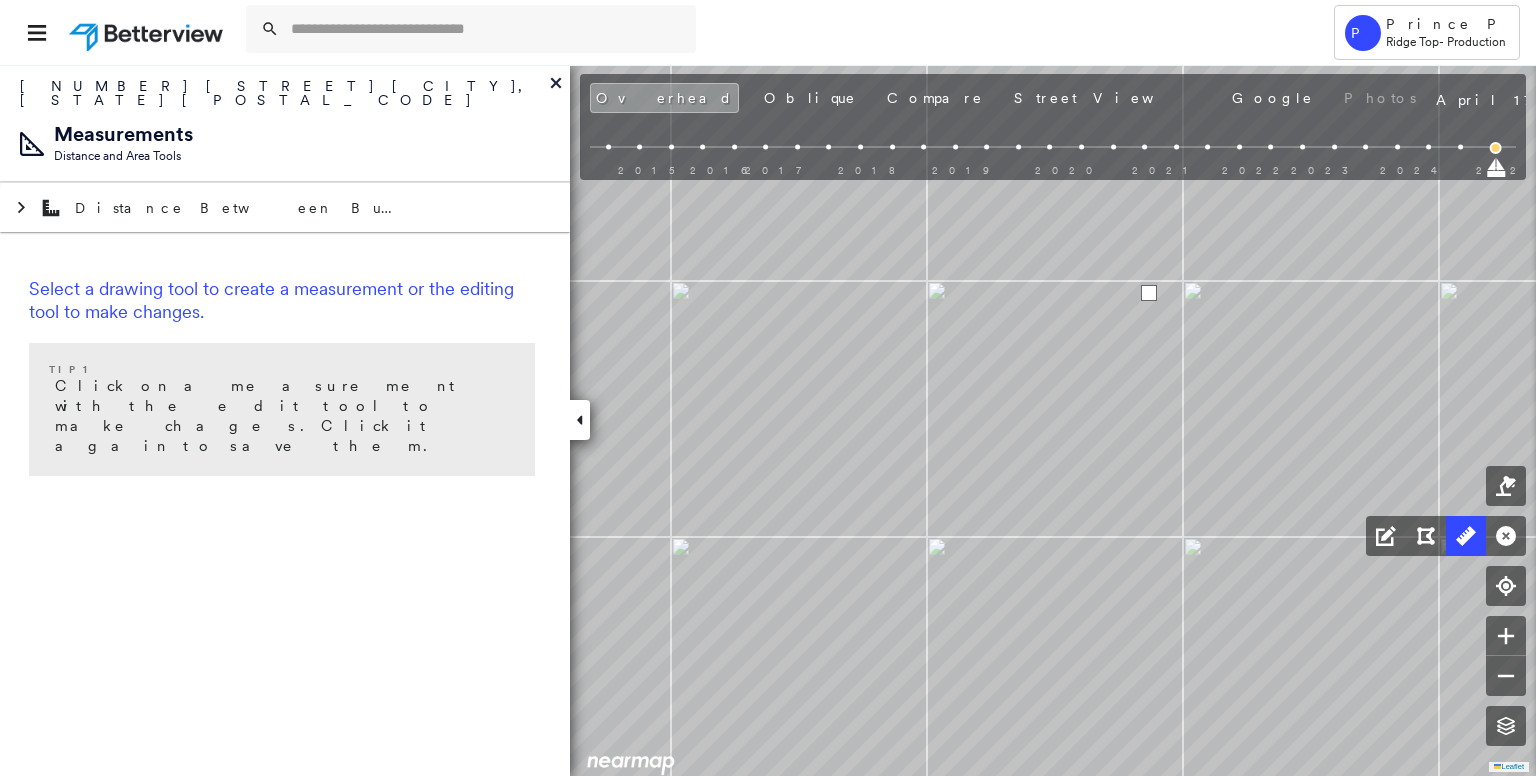 click at bounding box center [1149, 293] 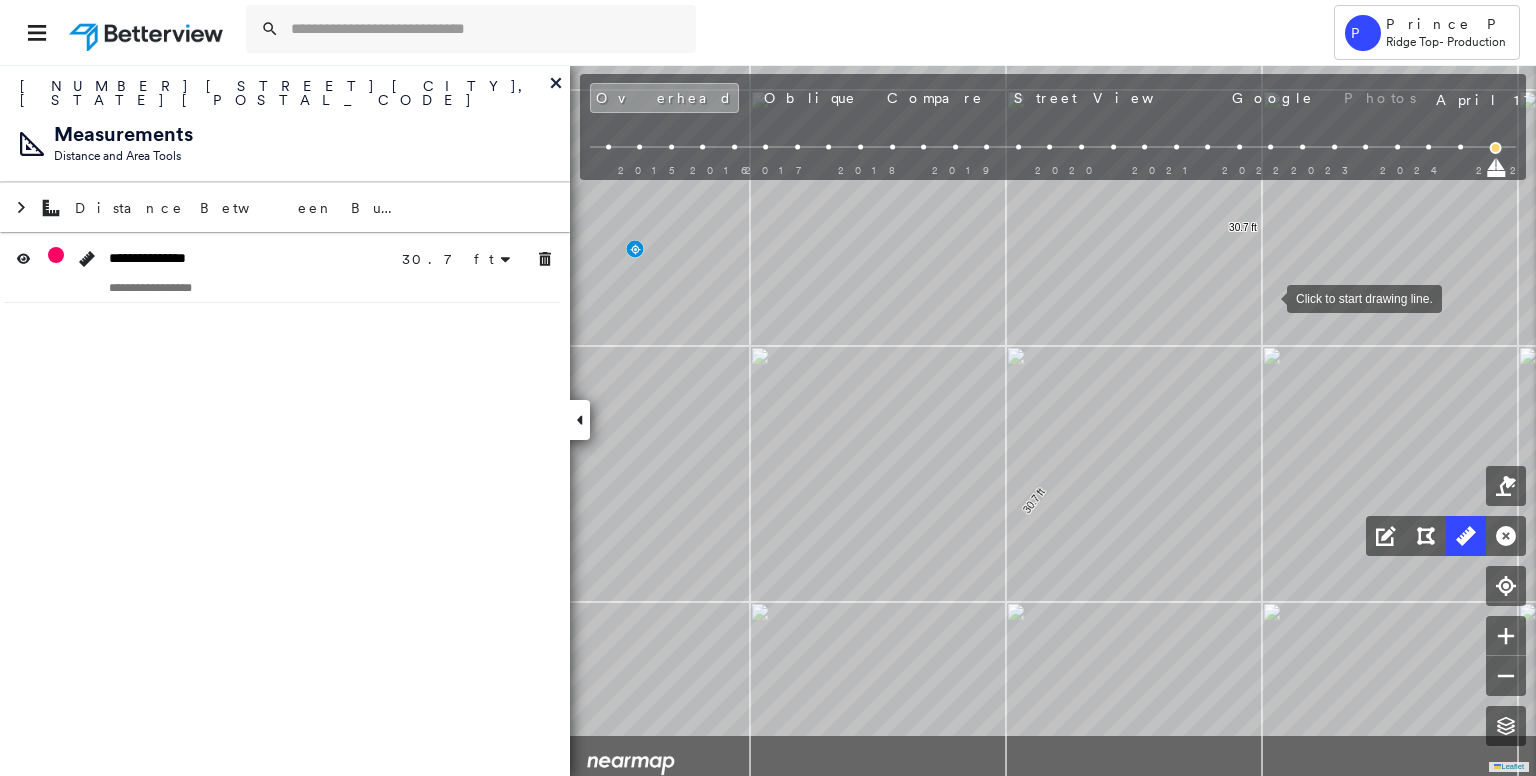 drag, startPoint x: 1195, startPoint y: 396, endPoint x: 1301, endPoint y: 260, distance: 172.4297 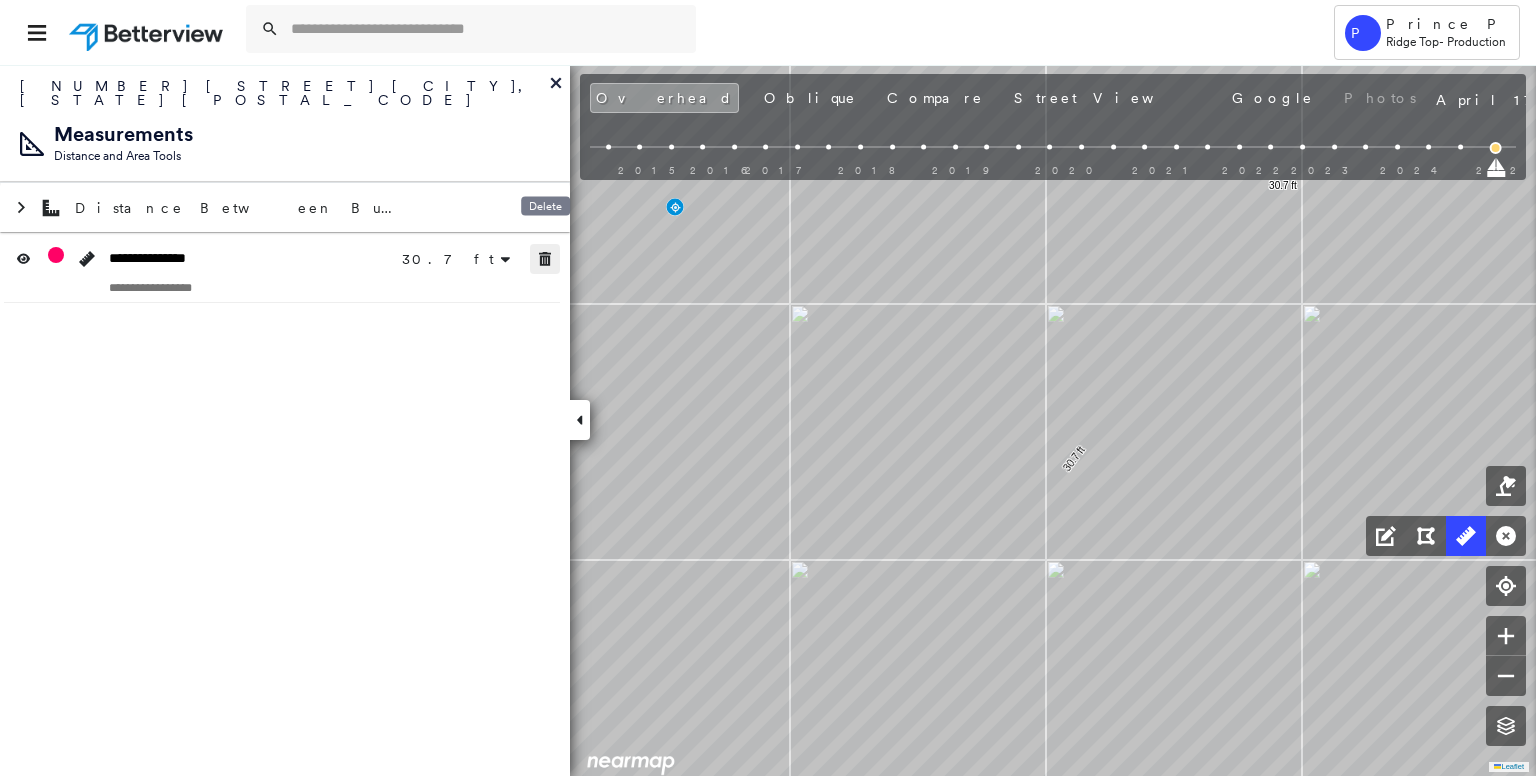 click at bounding box center [545, 259] 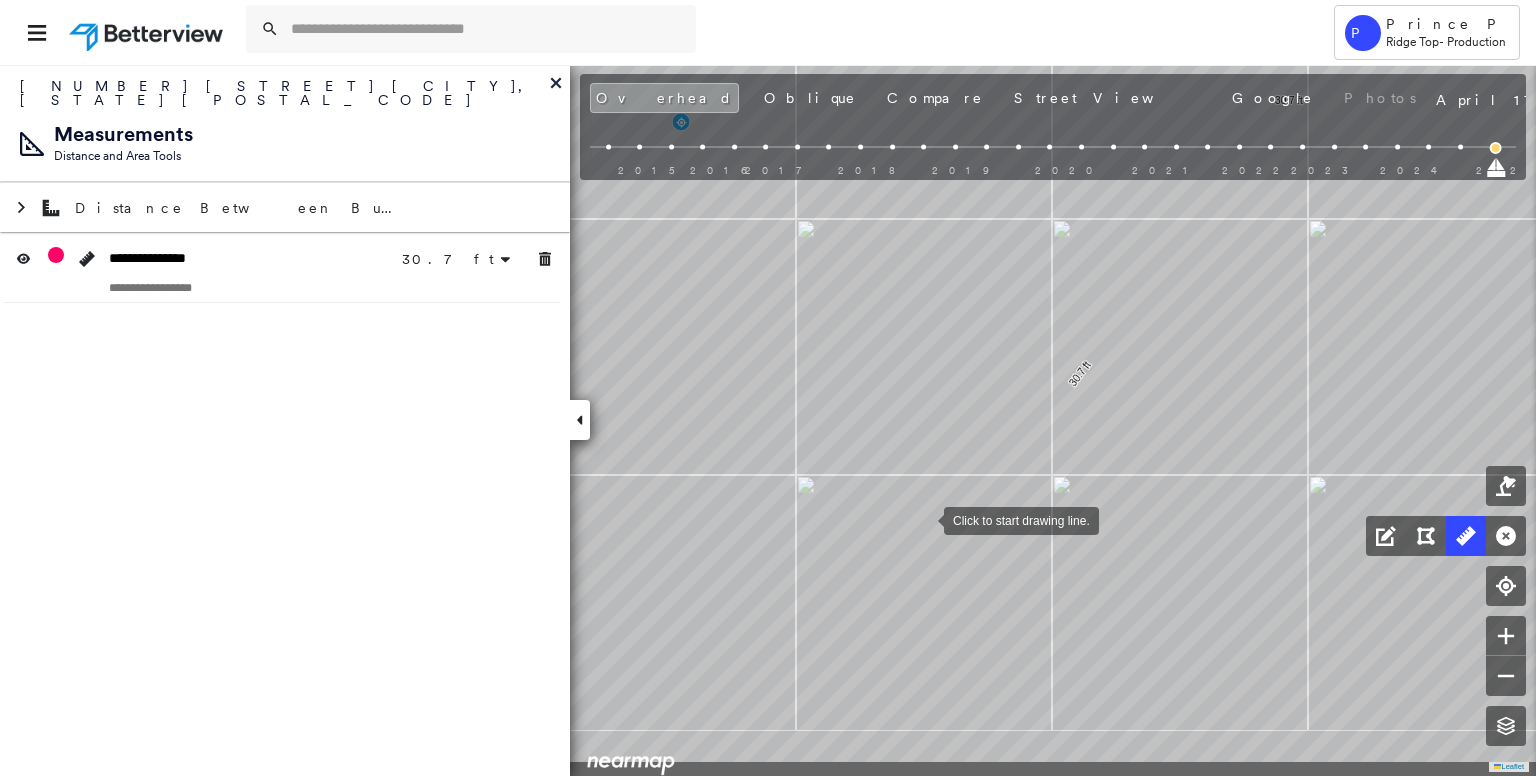 drag, startPoint x: 914, startPoint y: 613, endPoint x: 946, endPoint y: 457, distance: 159.24823 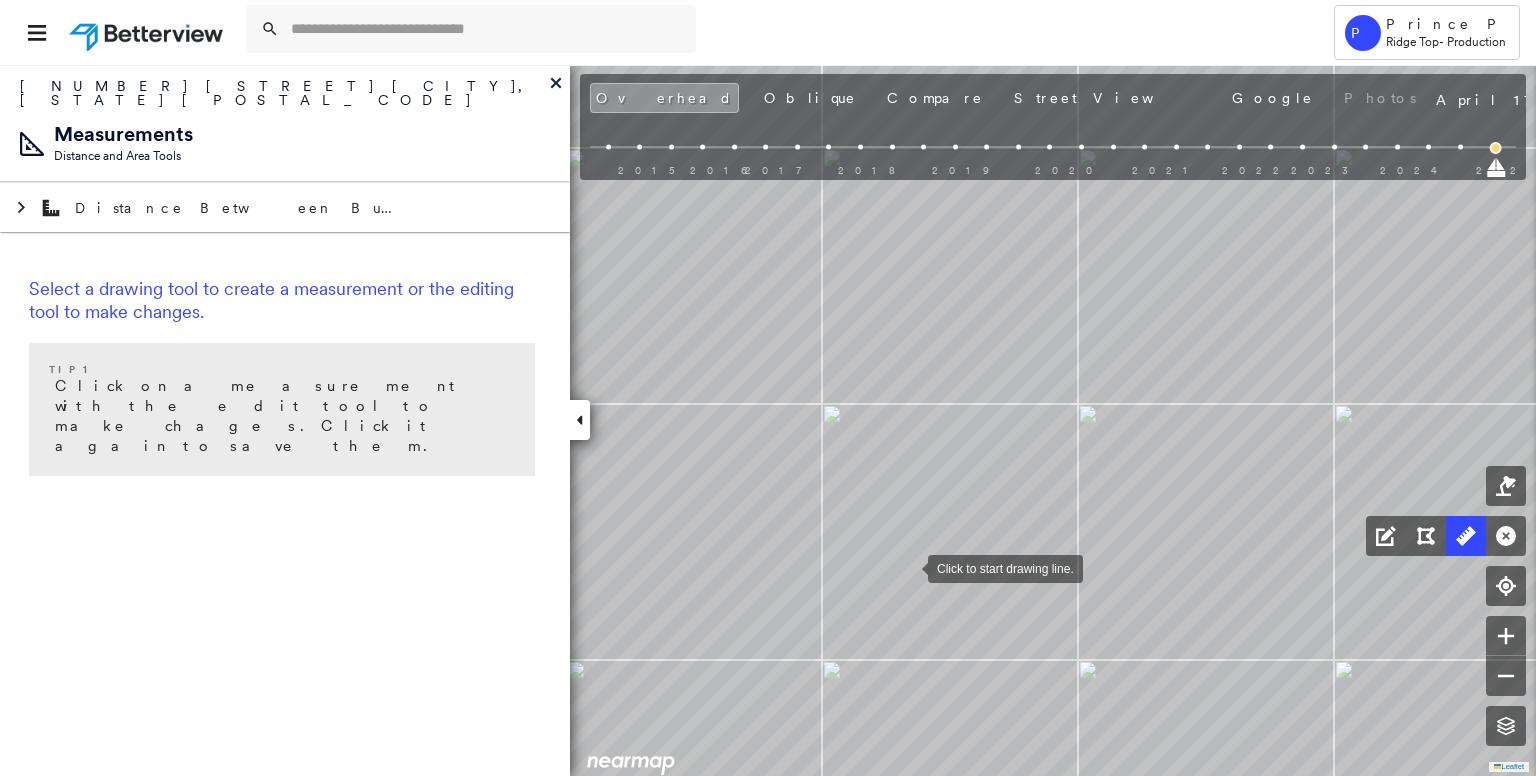 click at bounding box center (908, 567) 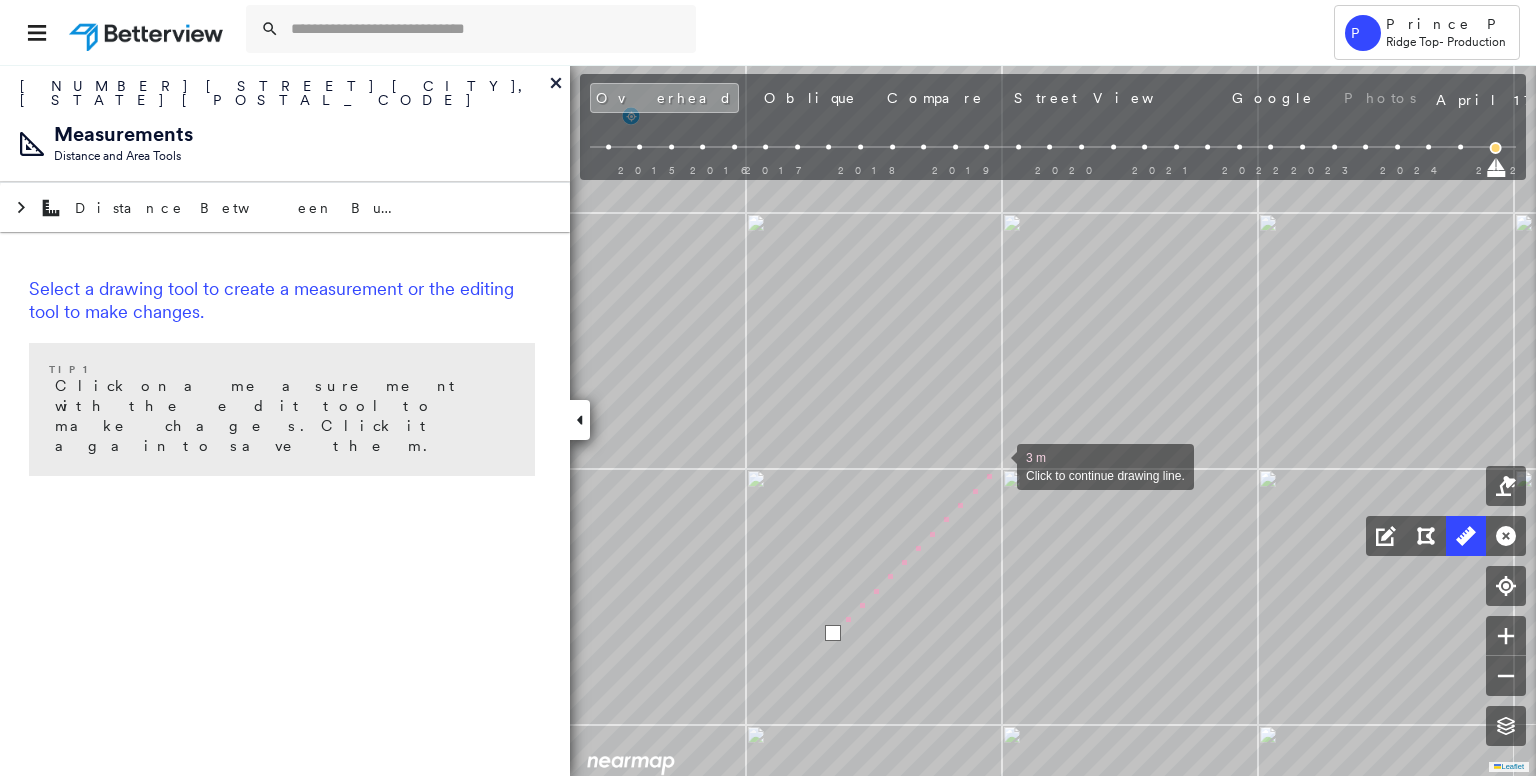 drag, startPoint x: 1080, startPoint y: 393, endPoint x: 937, endPoint y: 529, distance: 197.34488 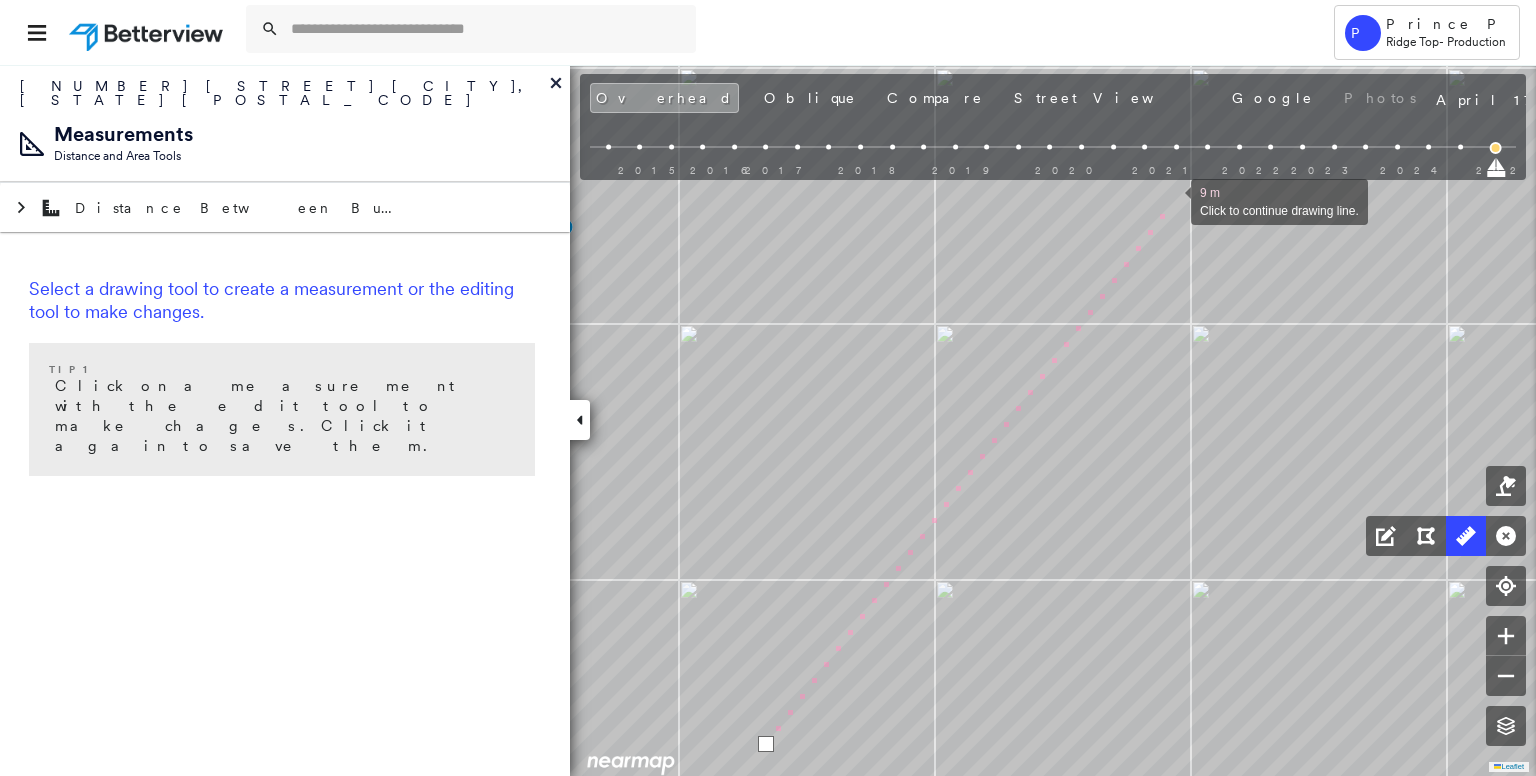 click at bounding box center [1171, 200] 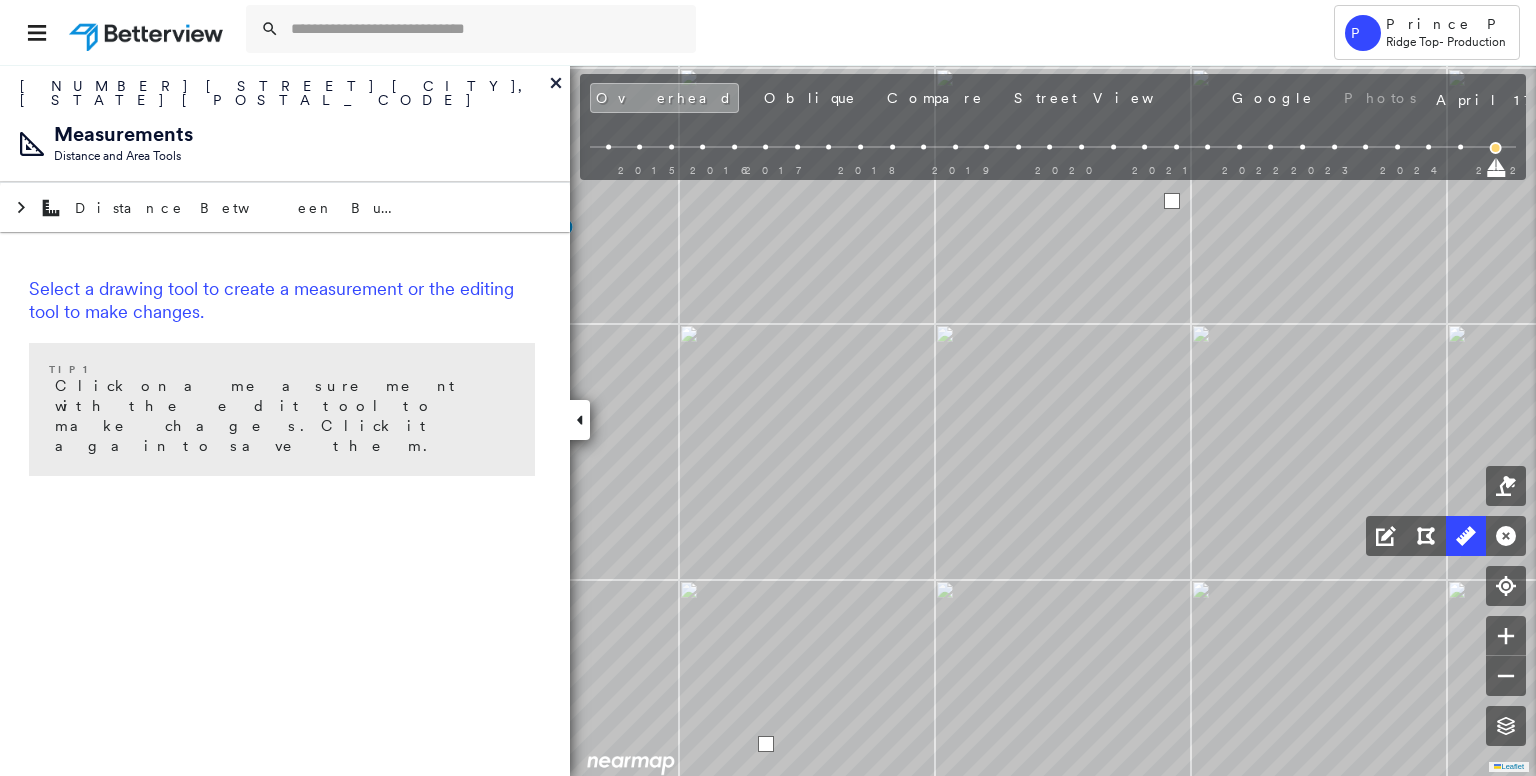 click at bounding box center (1172, 201) 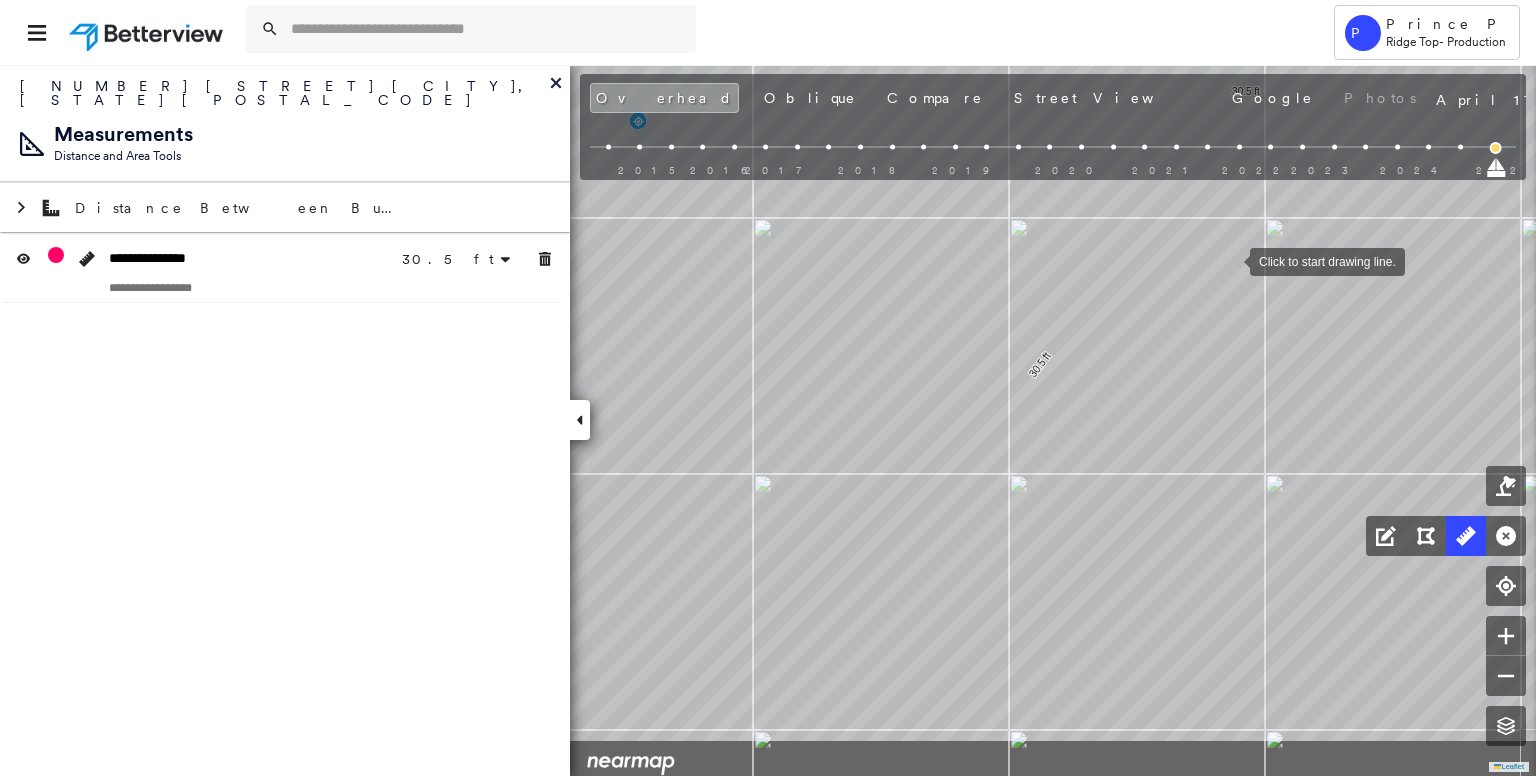 drag, startPoint x: 1148, startPoint y: 374, endPoint x: 1239, endPoint y: 241, distance: 161.1521 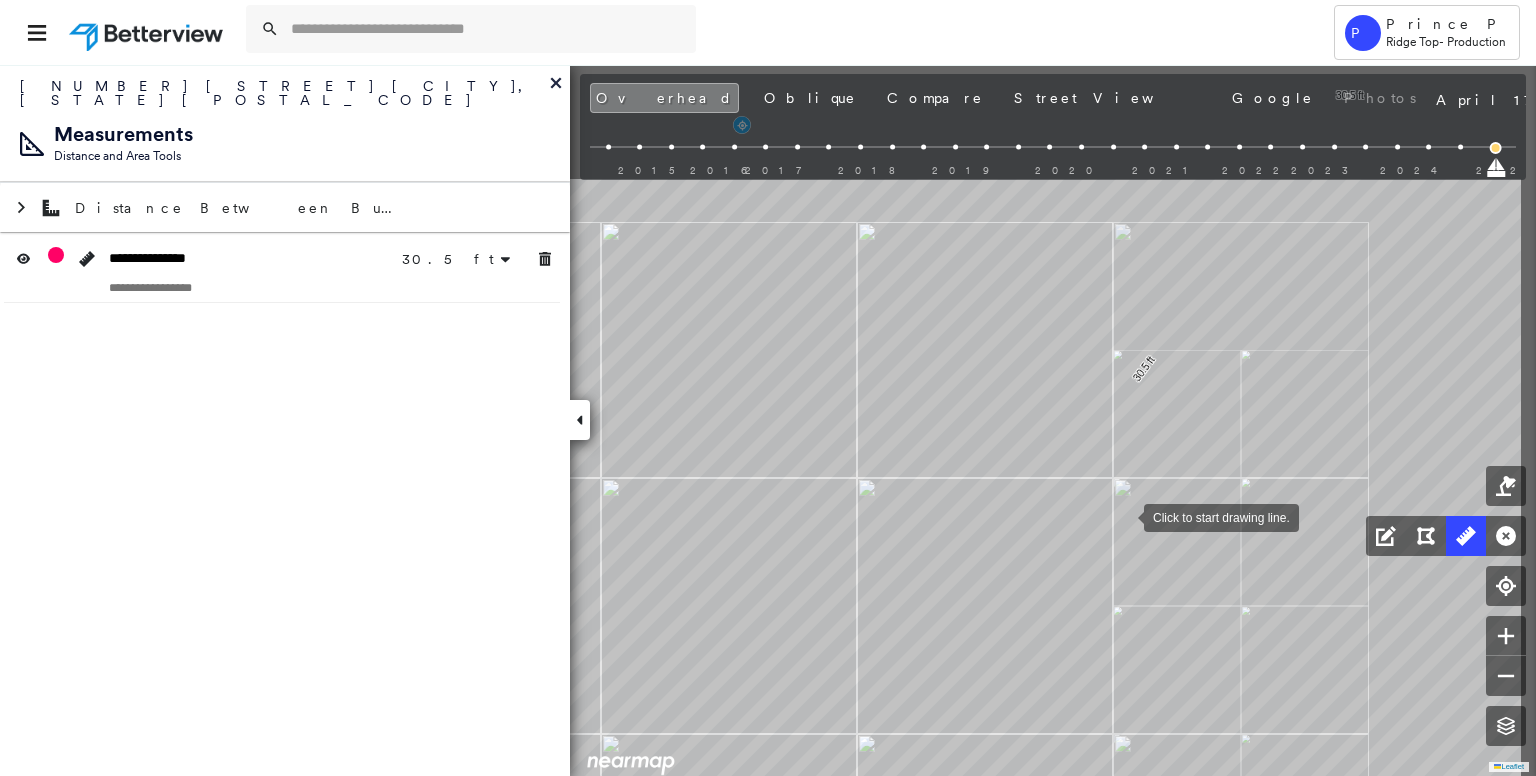 drag, startPoint x: 1132, startPoint y: 509, endPoint x: 1137, endPoint y: 466, distance: 43.289722 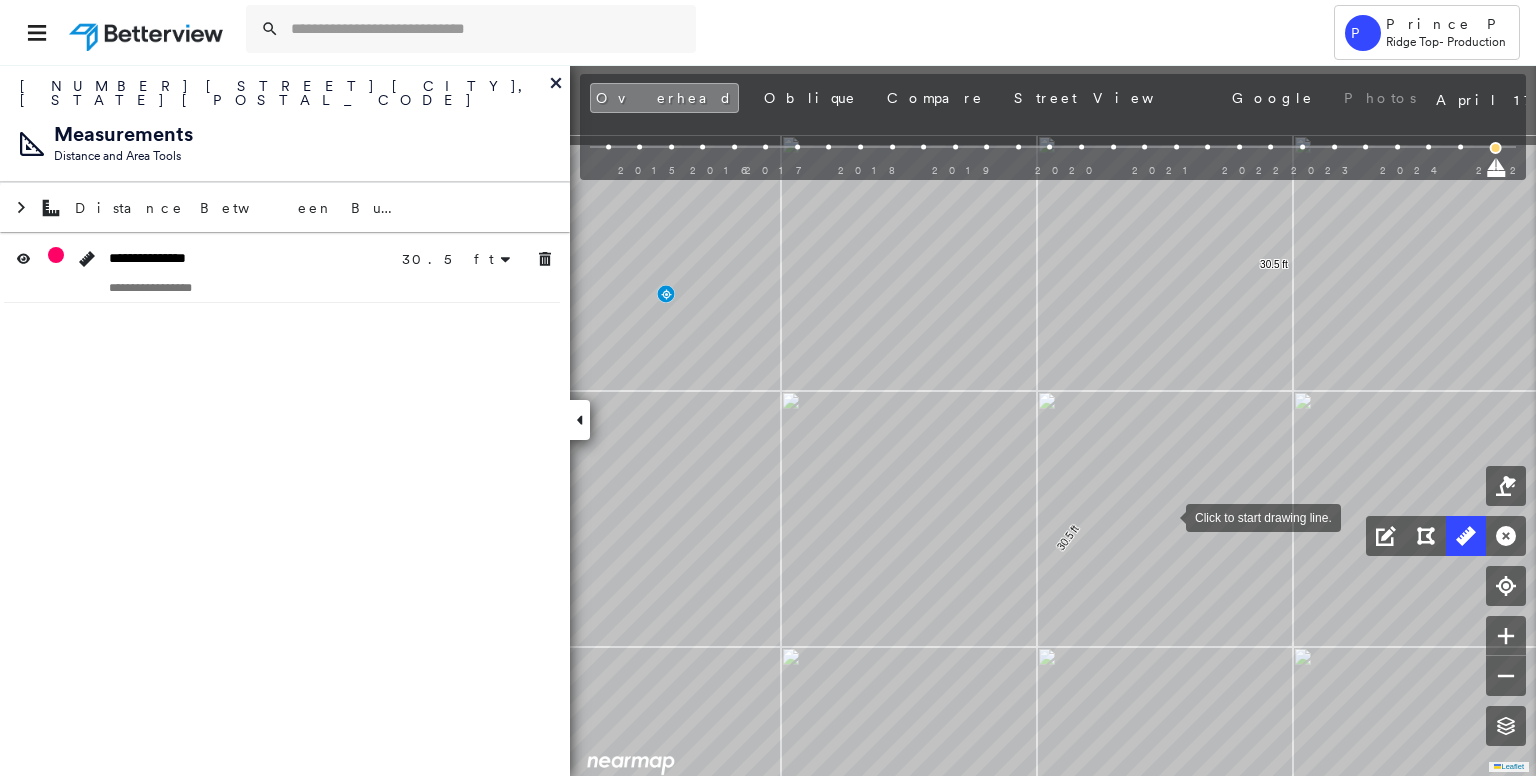 drag, startPoint x: 1219, startPoint y: 406, endPoint x: 1108, endPoint y: 551, distance: 182.60887 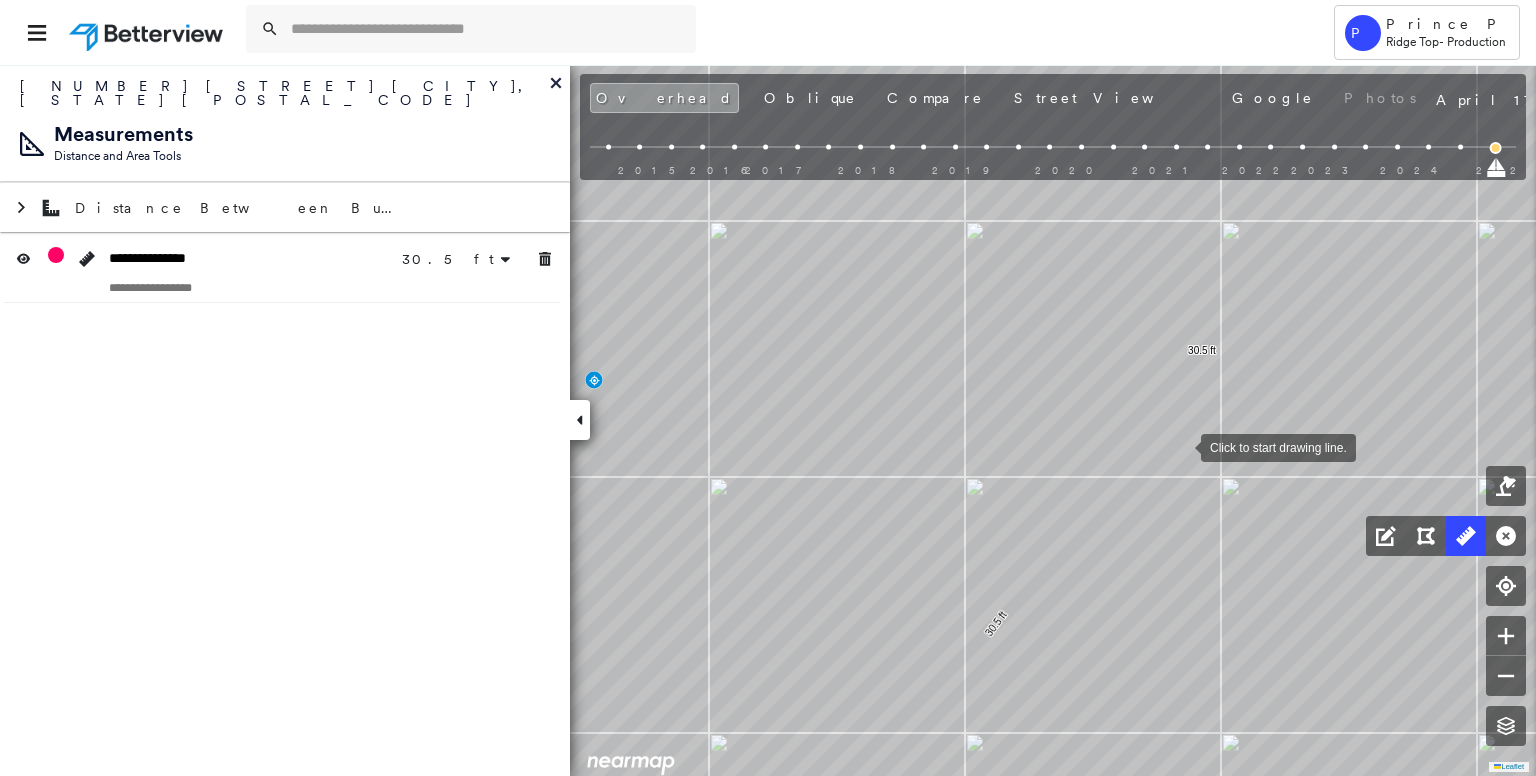 drag, startPoint x: 1189, startPoint y: 409, endPoint x: 1176, endPoint y: 502, distance: 93.904205 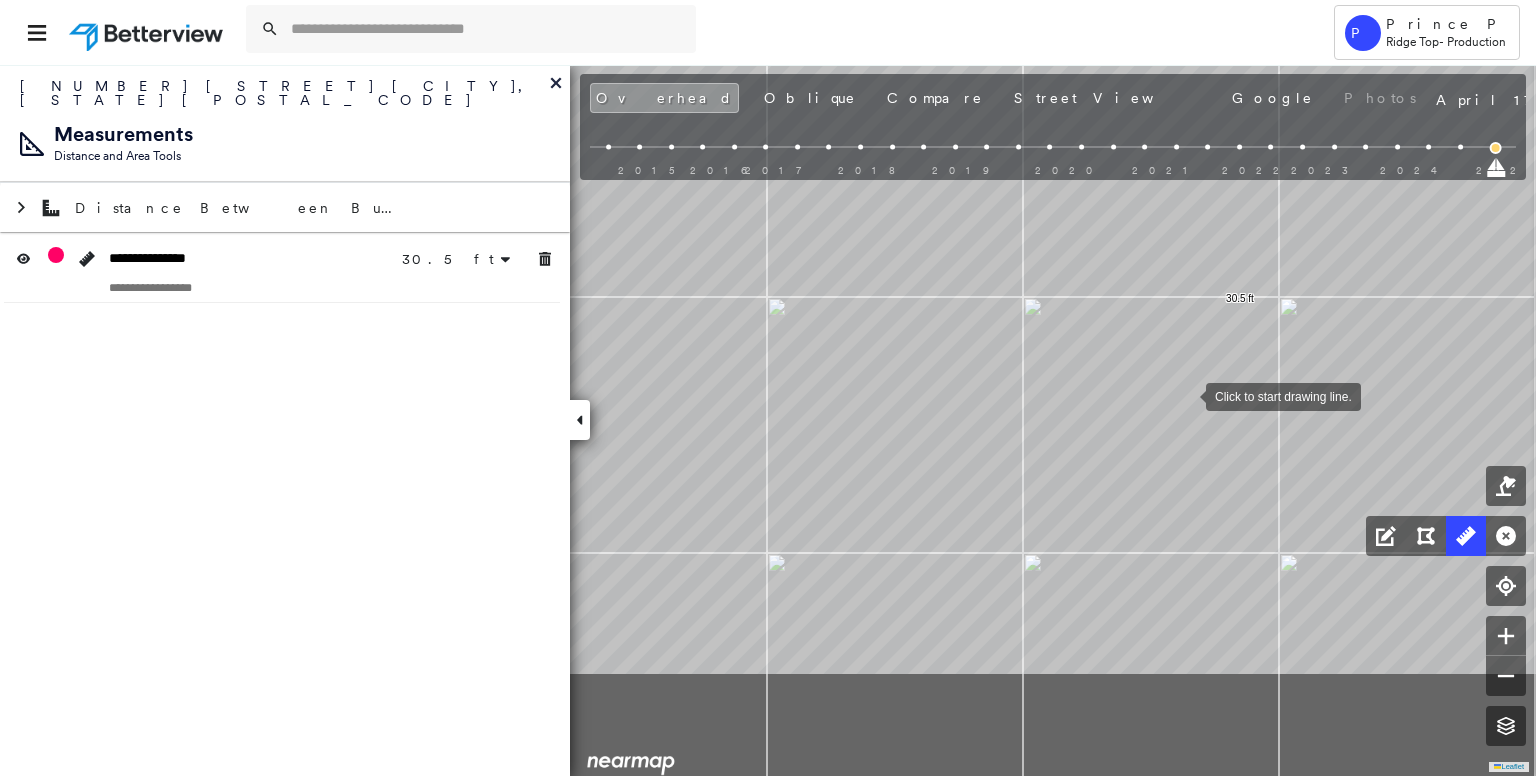 drag, startPoint x: 1095, startPoint y: 536, endPoint x: 1235, endPoint y: 327, distance: 251.55714 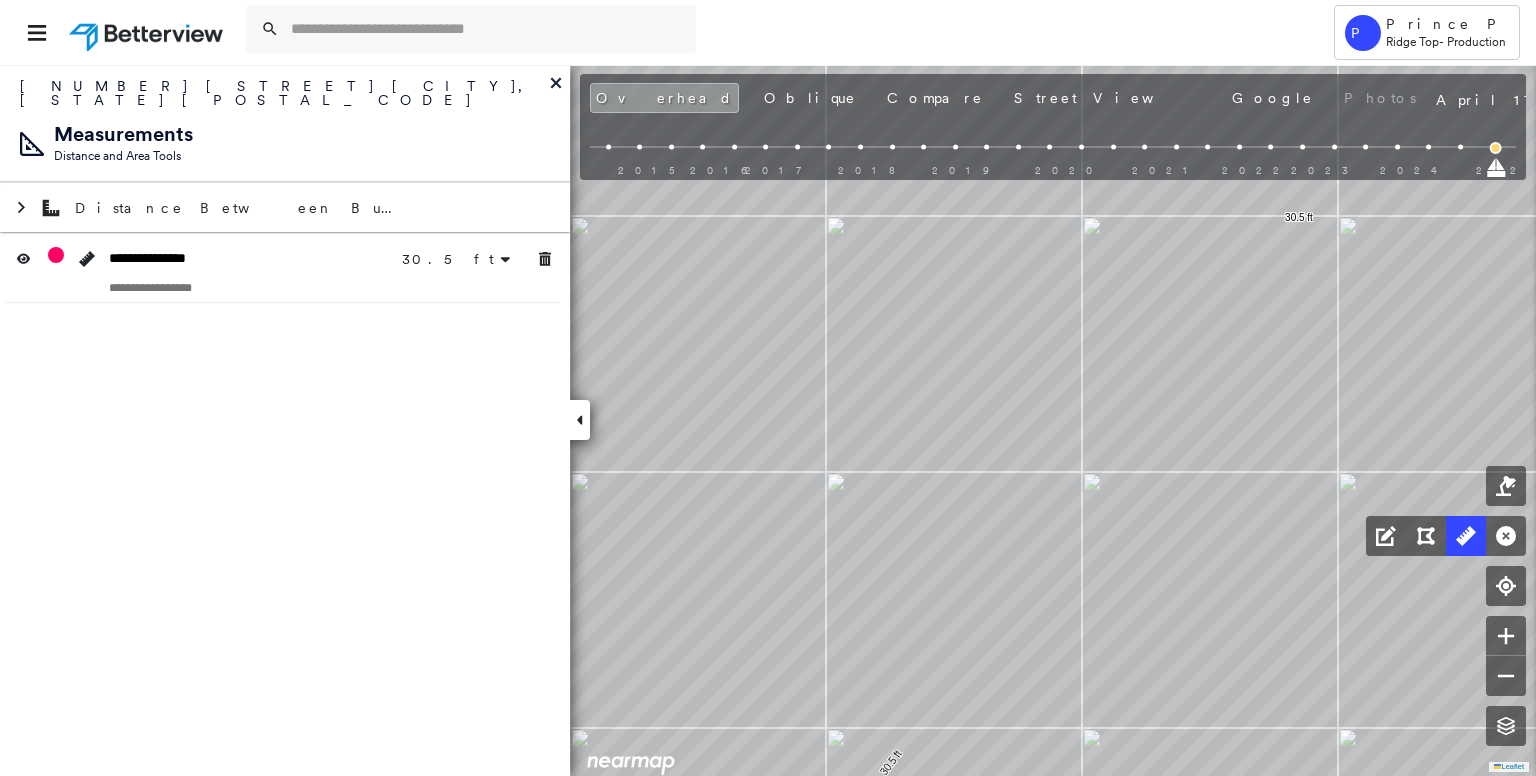 click at bounding box center [282, 287] 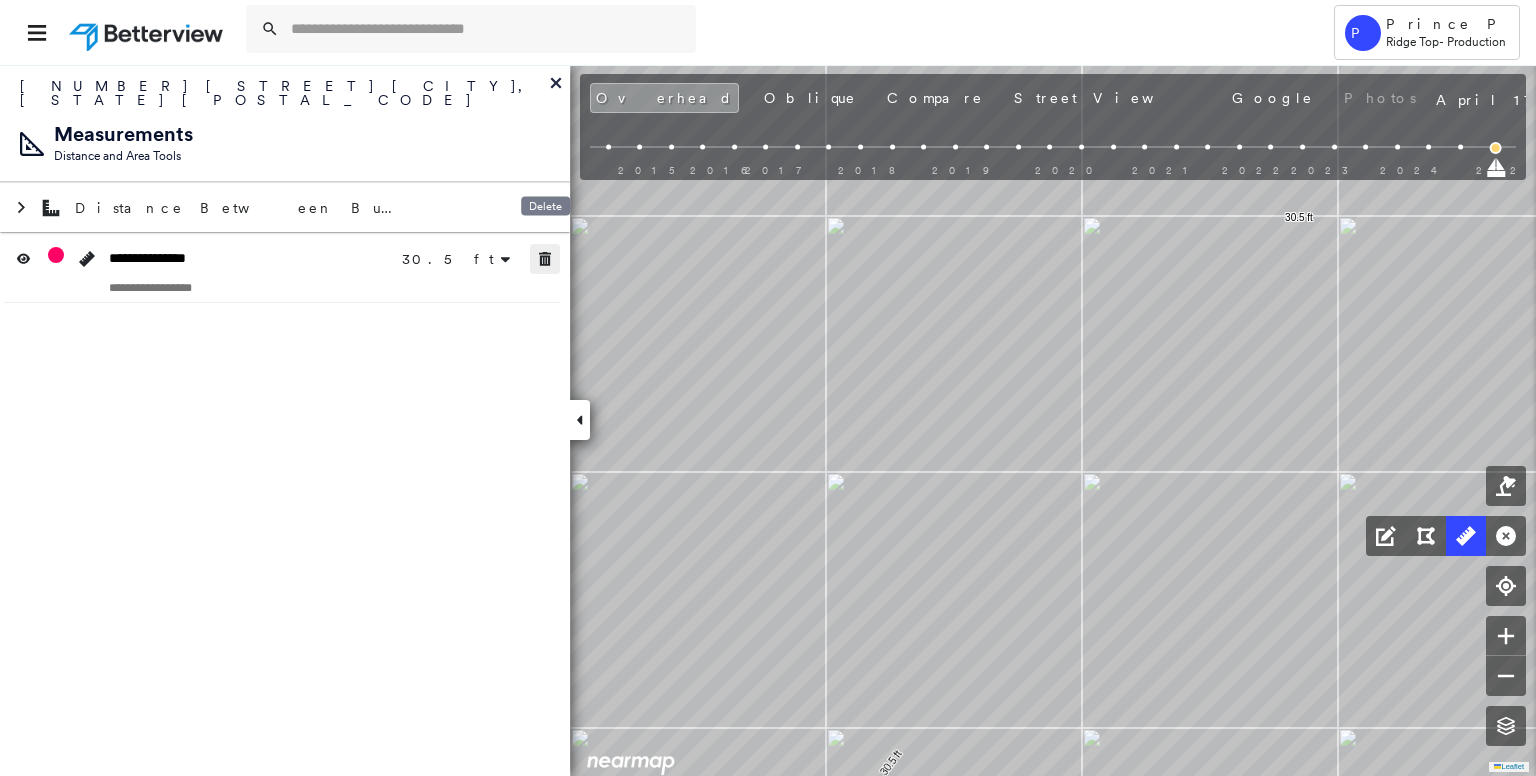 click 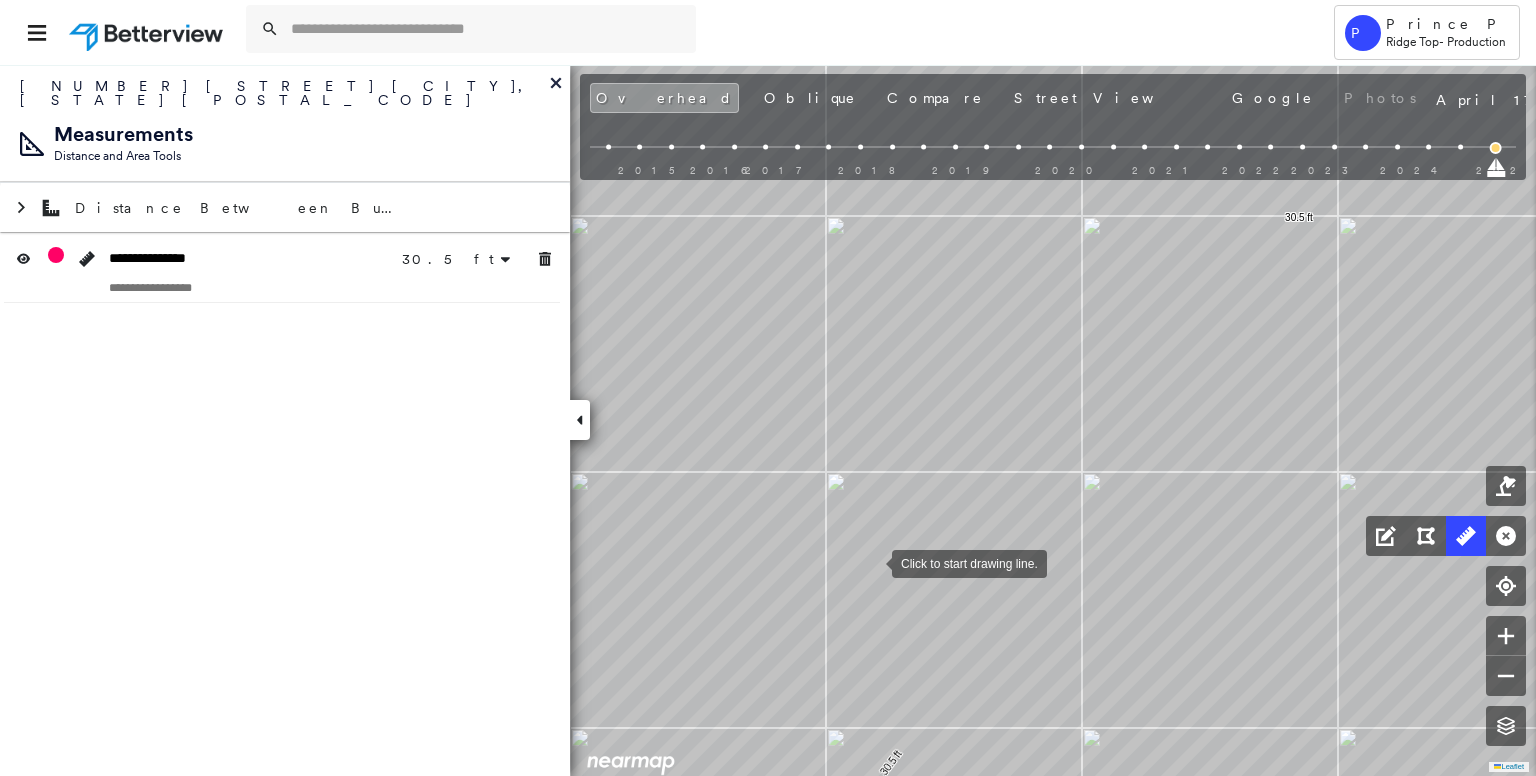 drag, startPoint x: 872, startPoint y: 562, endPoint x: 976, endPoint y: 350, distance: 236.13556 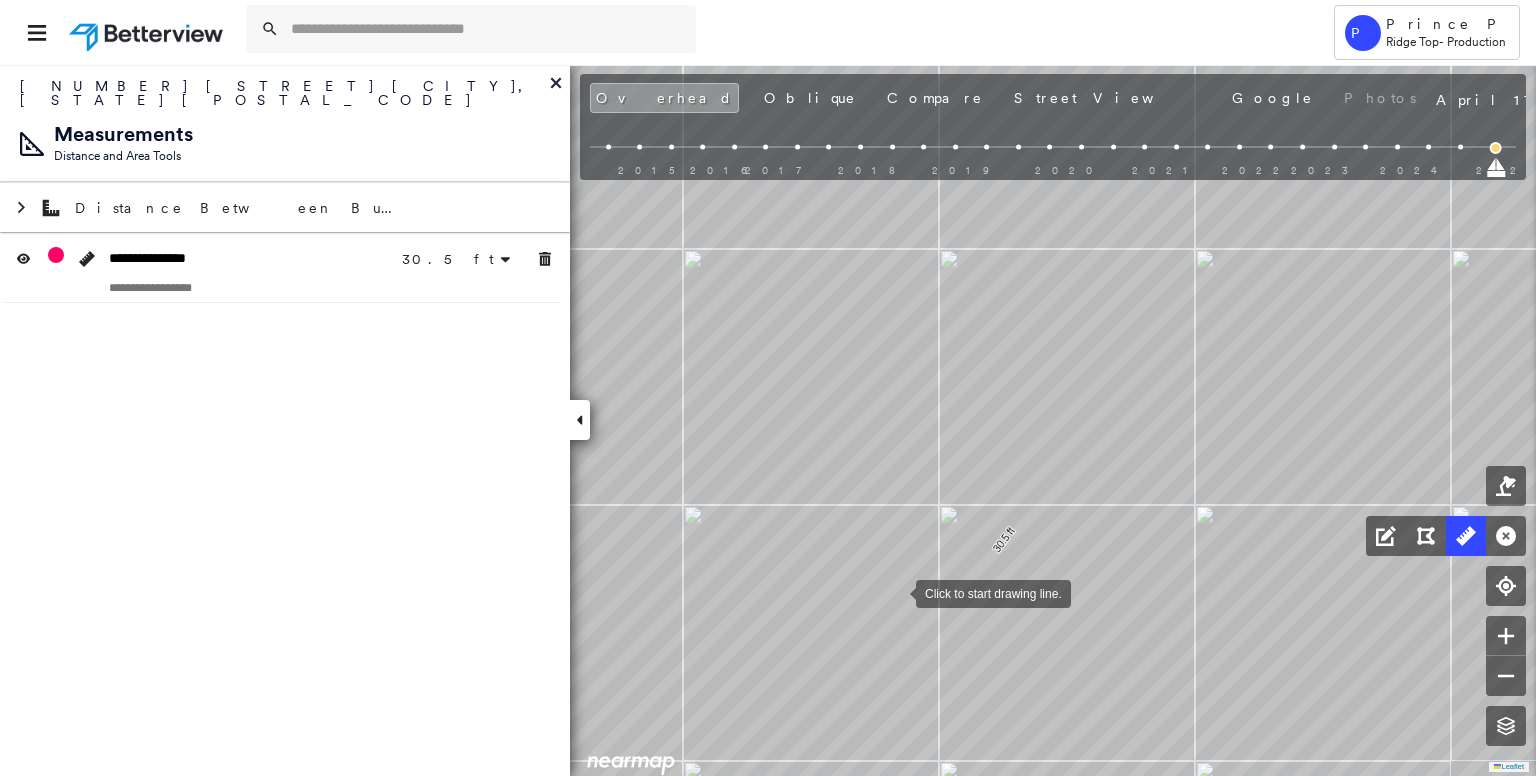 drag, startPoint x: 896, startPoint y: 591, endPoint x: 1020, endPoint y: 332, distance: 287.15326 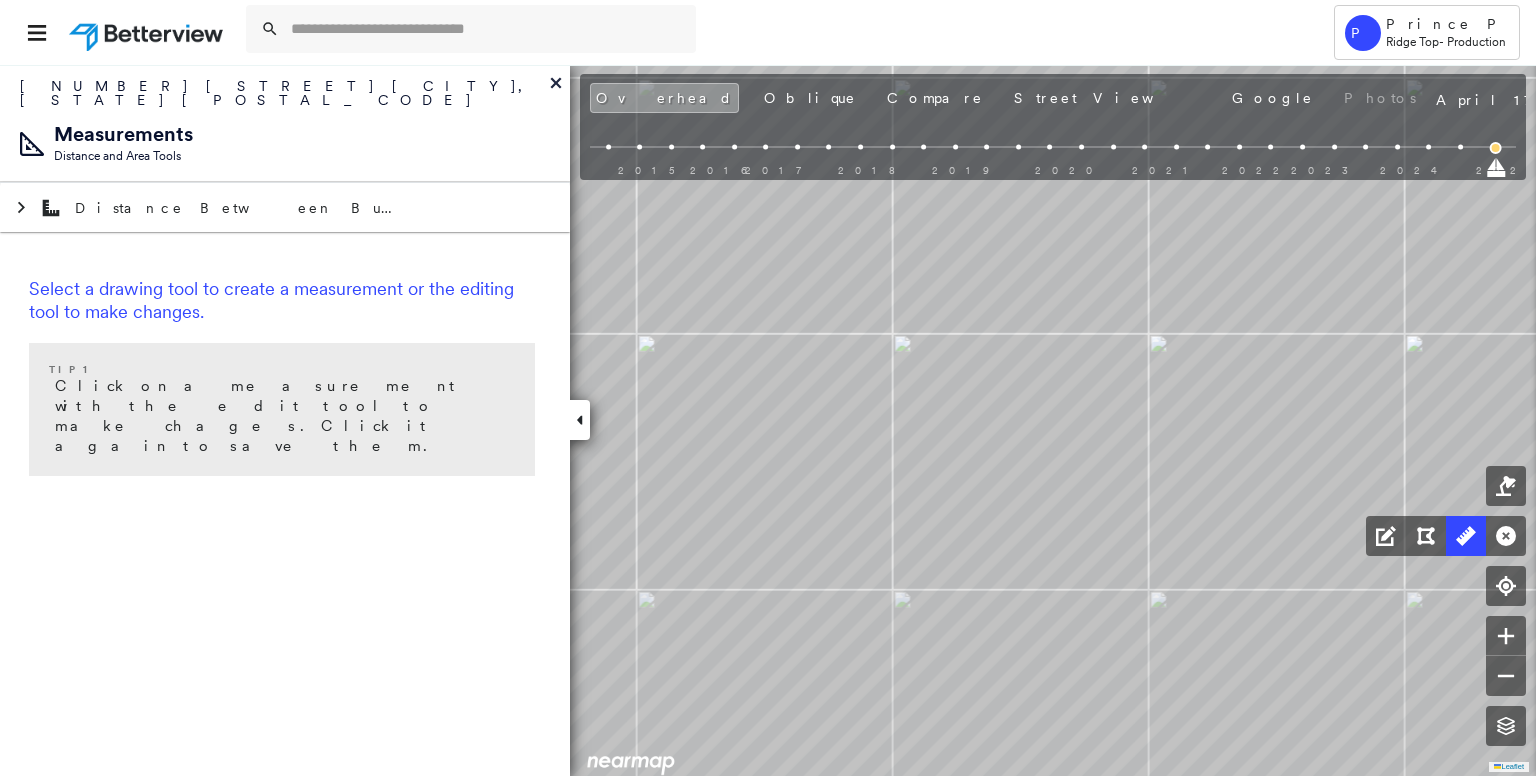 drag, startPoint x: 930, startPoint y: 587, endPoint x: 1012, endPoint y: 445, distance: 163.9756 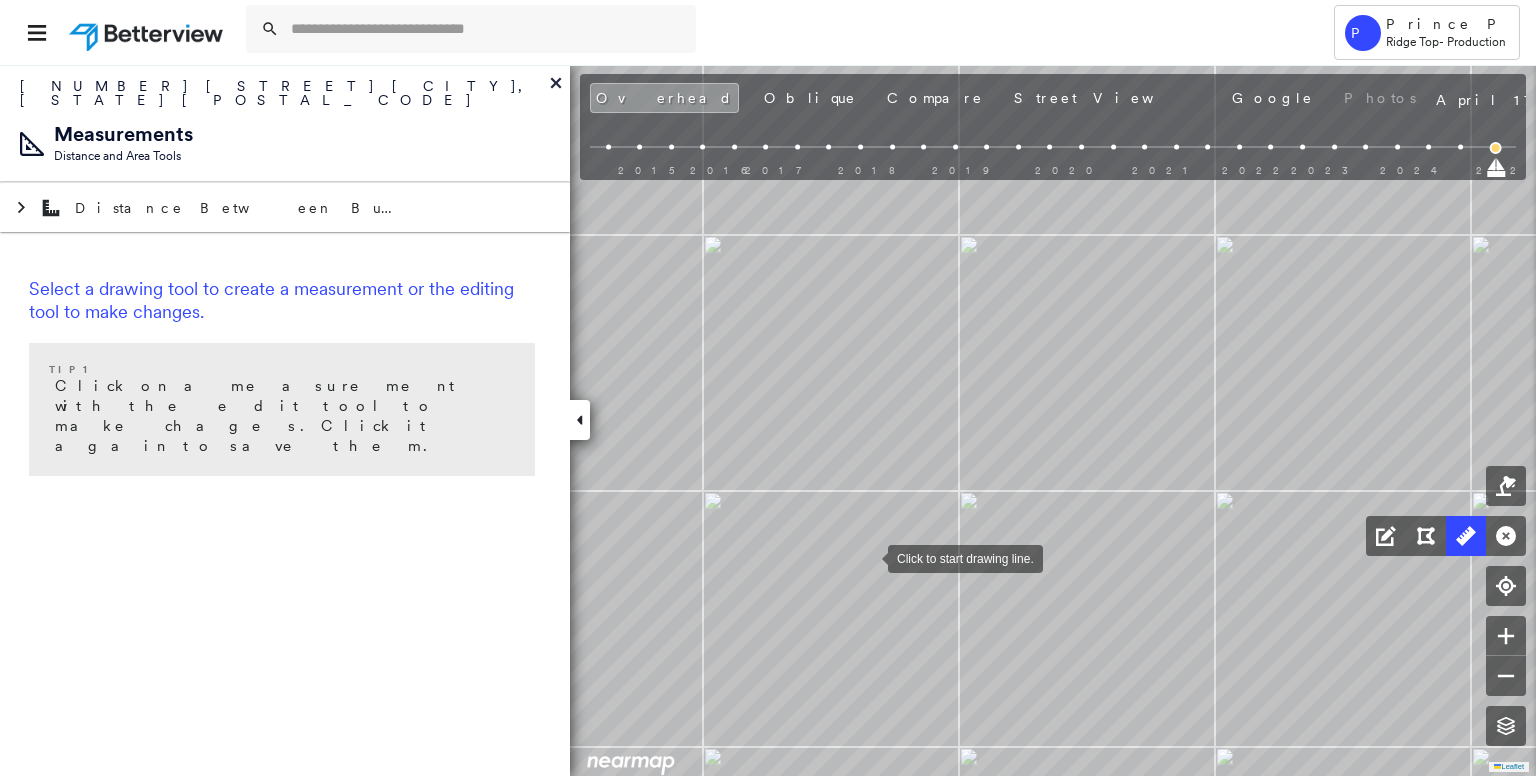 click at bounding box center (868, 557) 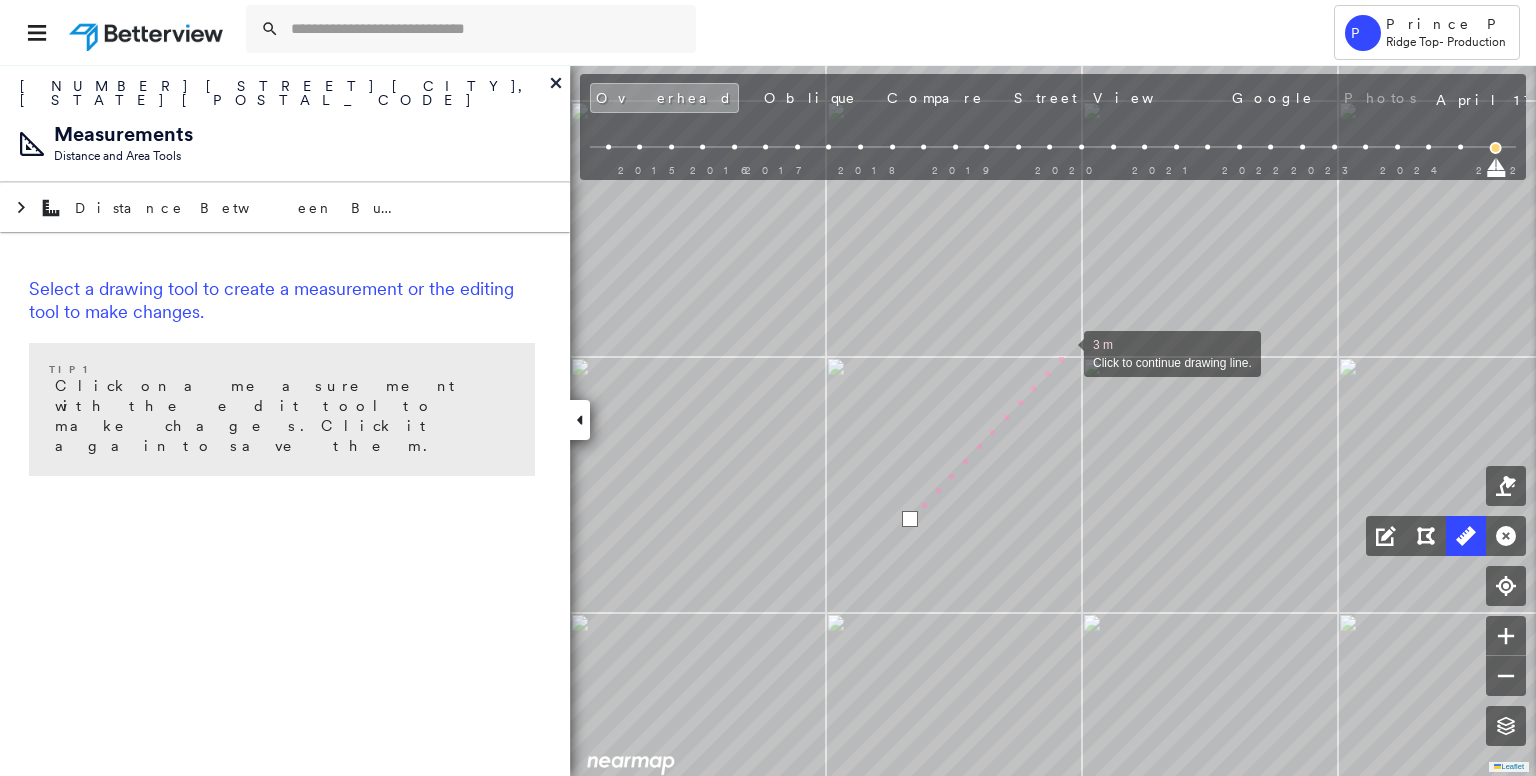 drag, startPoint x: 1064, startPoint y: 352, endPoint x: 899, endPoint y: 604, distance: 301.21255 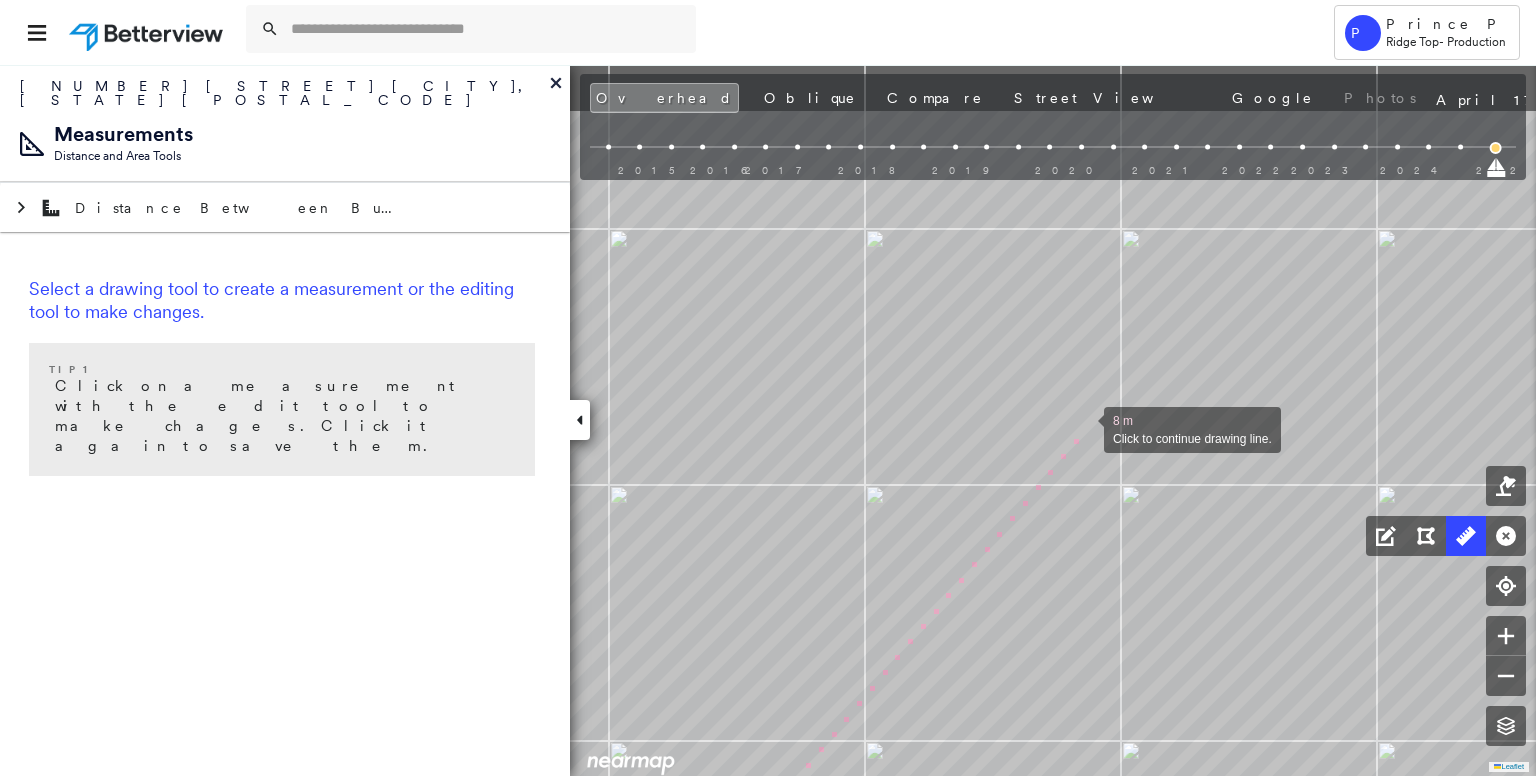 drag, startPoint x: 1142, startPoint y: 301, endPoint x: 1081, endPoint y: 436, distance: 148.14183 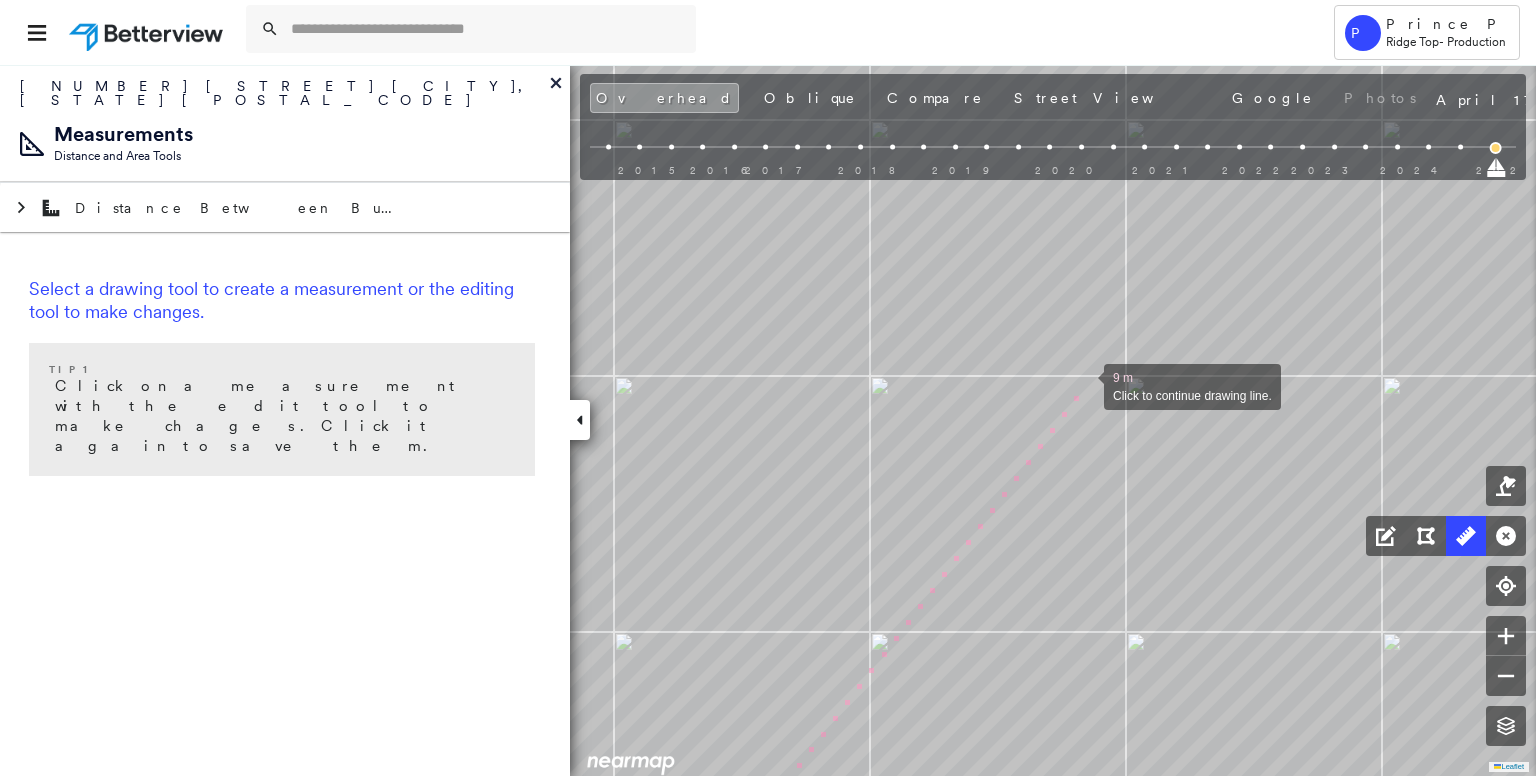 click at bounding box center [1084, 385] 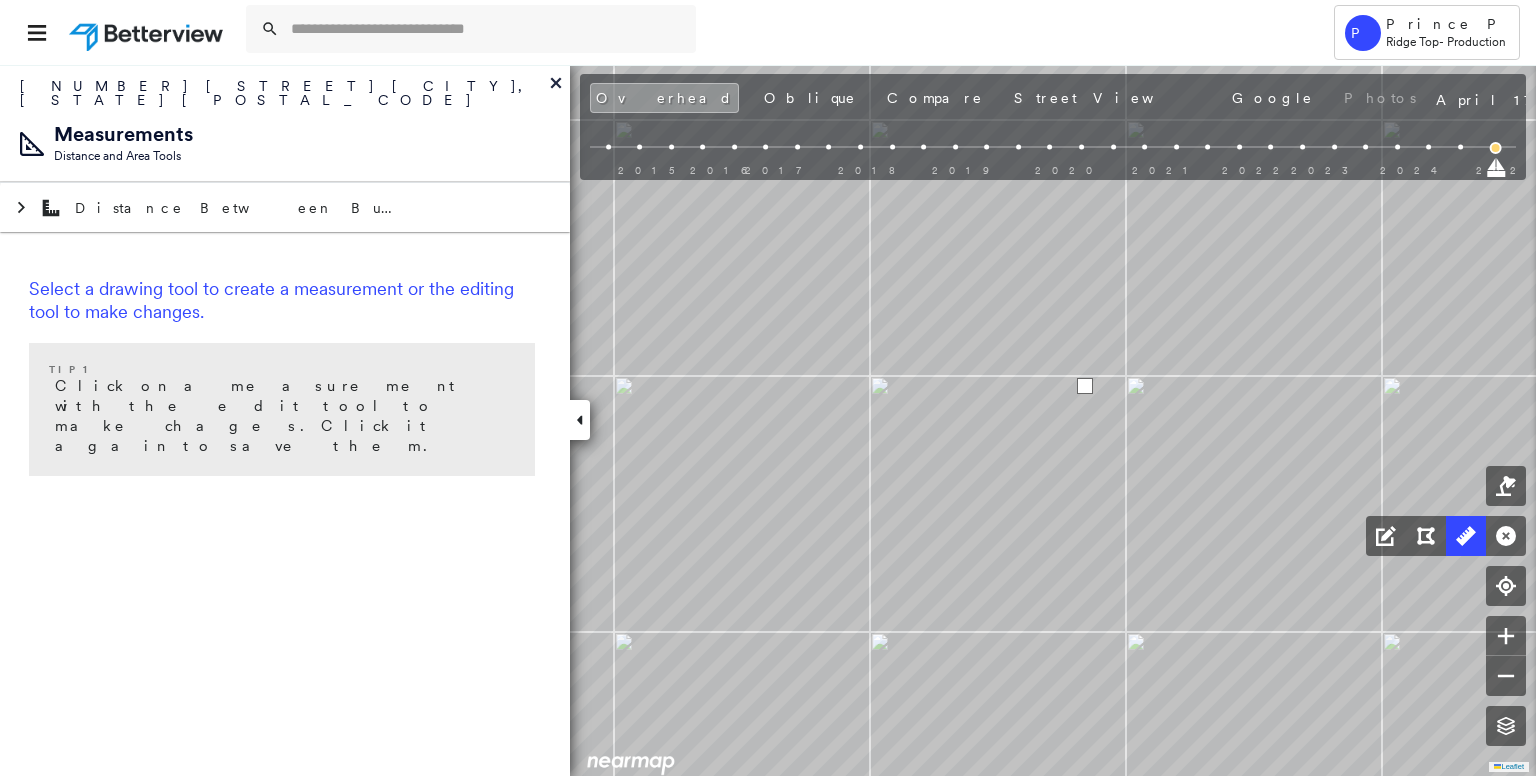 click at bounding box center [1085, 386] 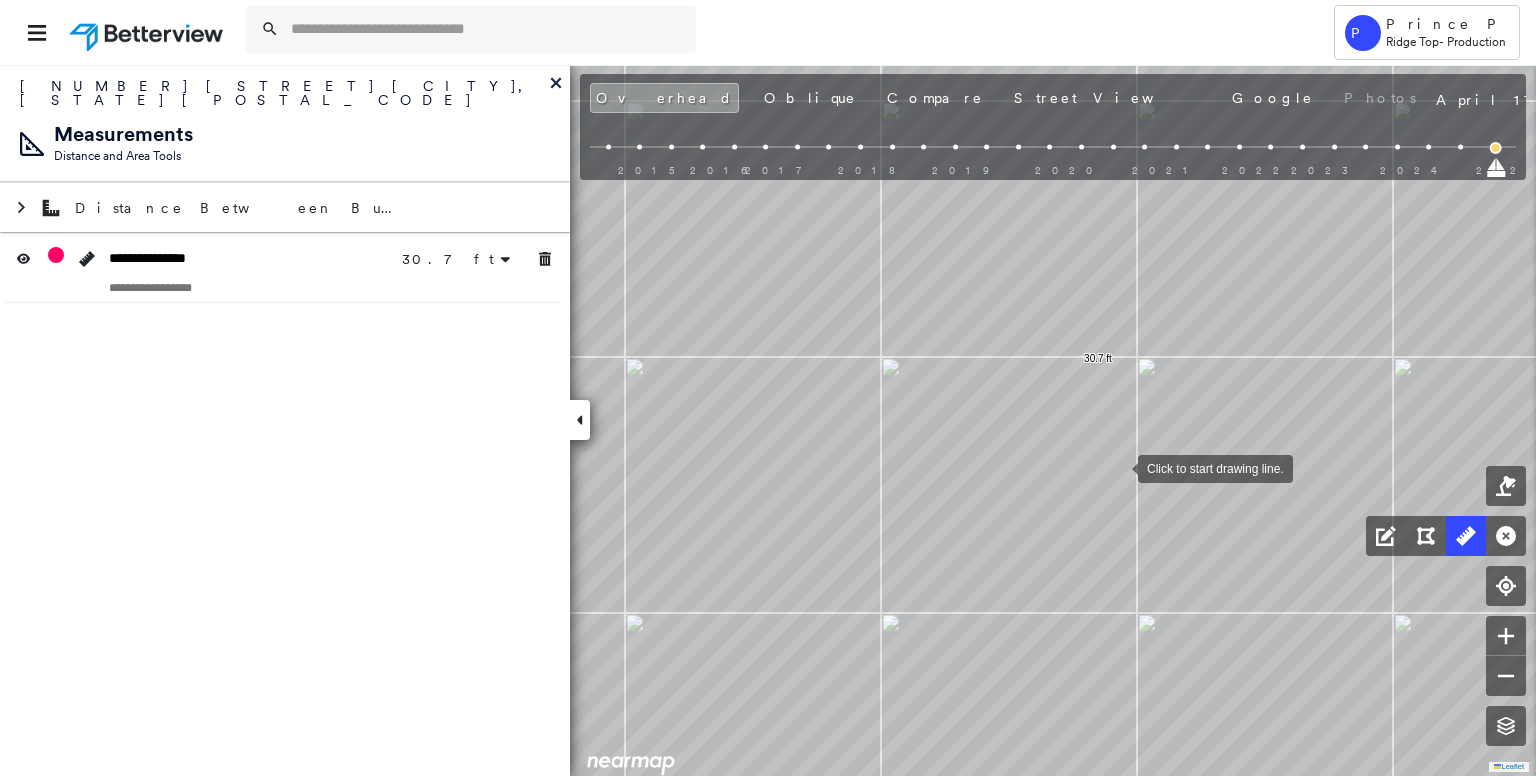 drag, startPoint x: 1113, startPoint y: 476, endPoint x: 1228, endPoint y: 300, distance: 210.24034 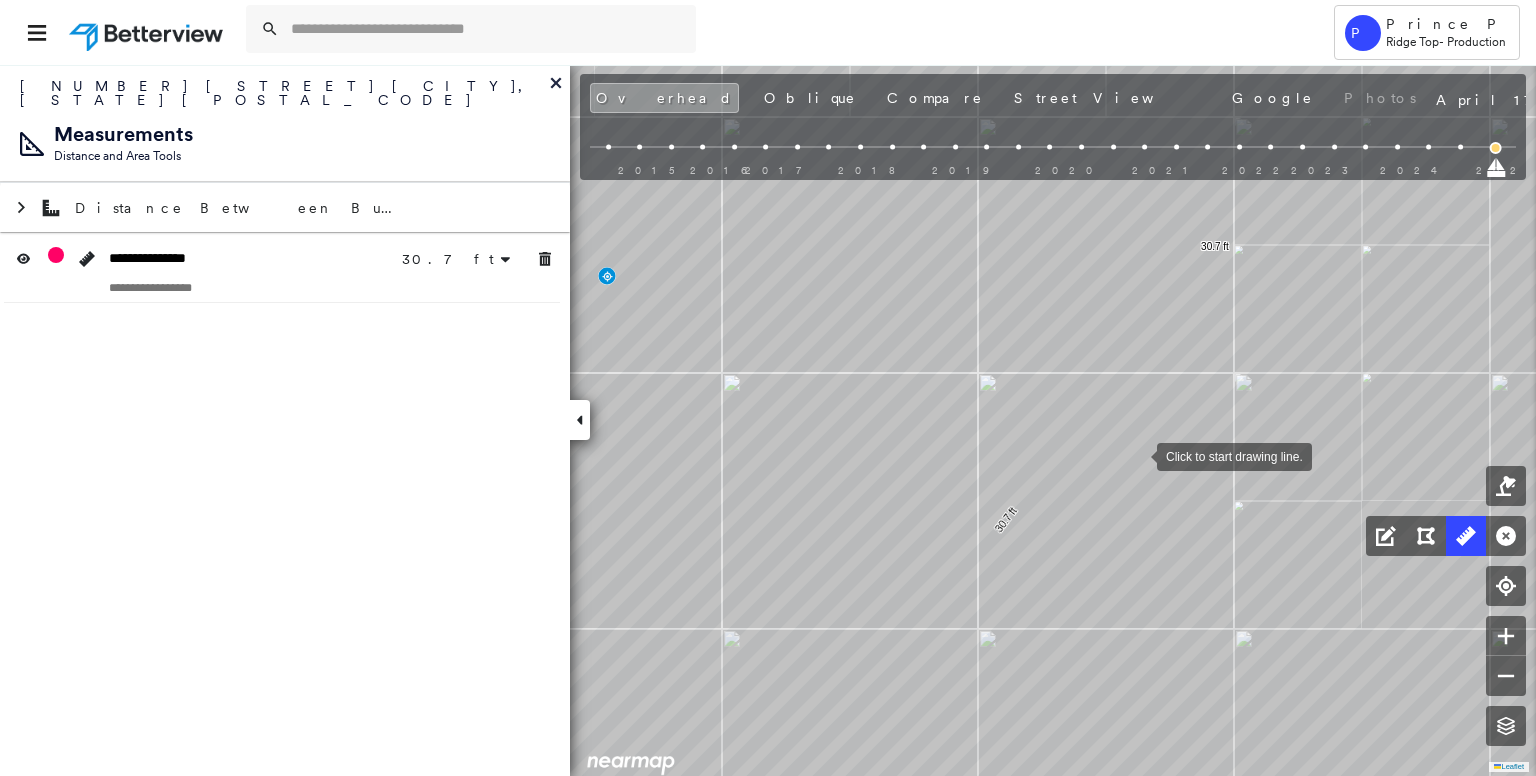drag, startPoint x: 1137, startPoint y: 455, endPoint x: 1169, endPoint y: 329, distance: 130 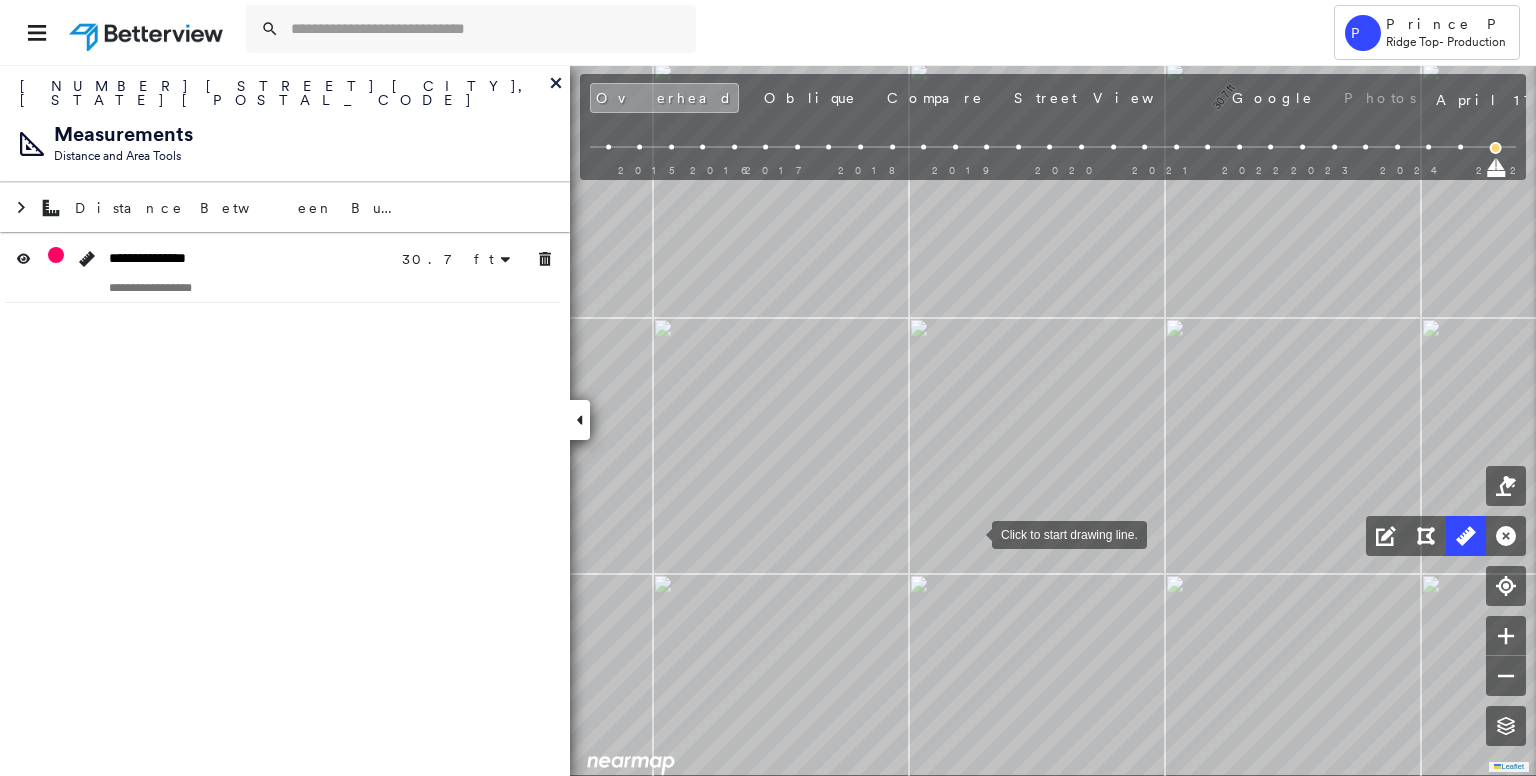 drag, startPoint x: 968, startPoint y: 539, endPoint x: 1017, endPoint y: 482, distance: 75.16648 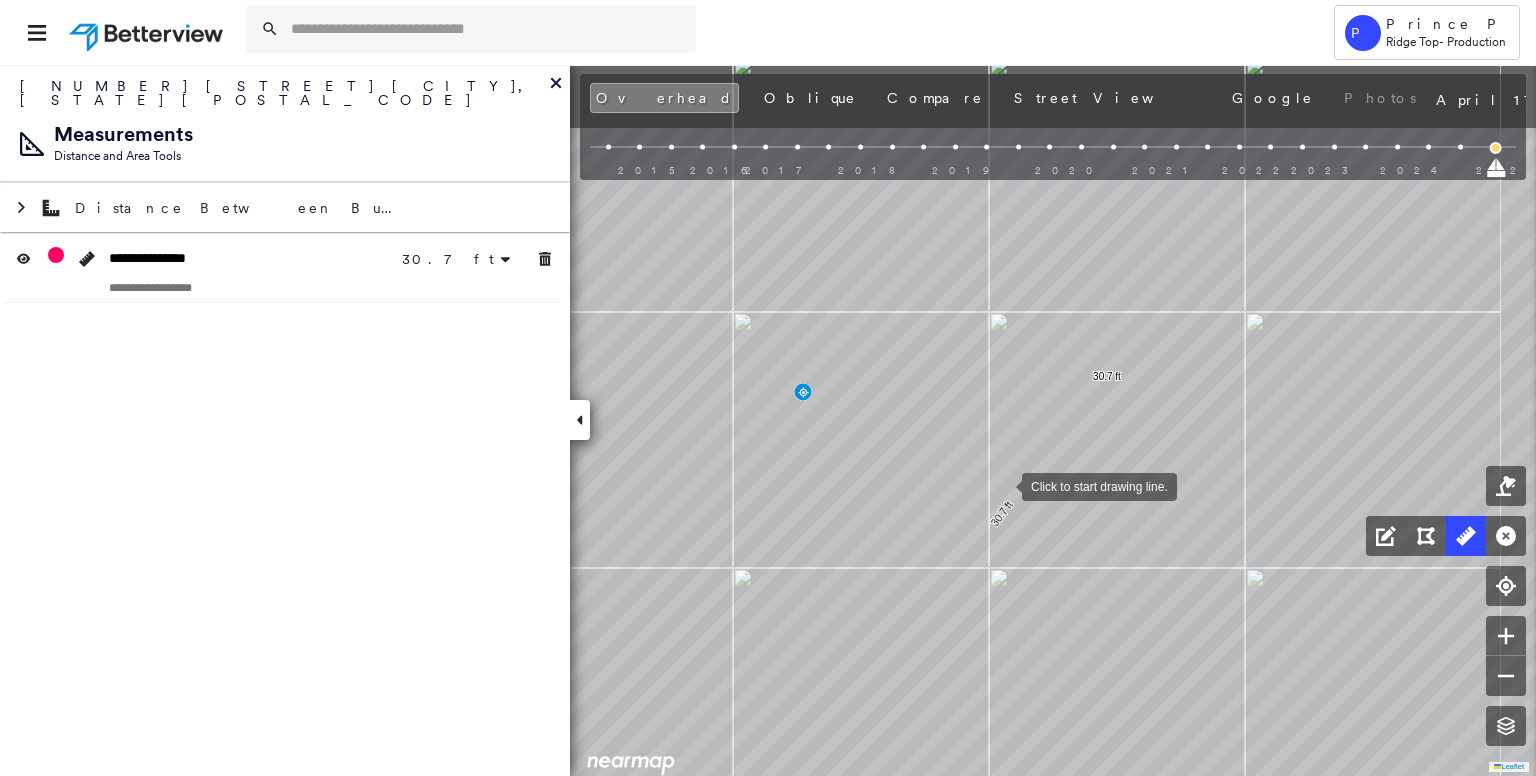 drag, startPoint x: 1076, startPoint y: 350, endPoint x: 1002, endPoint y: 485, distance: 153.9513 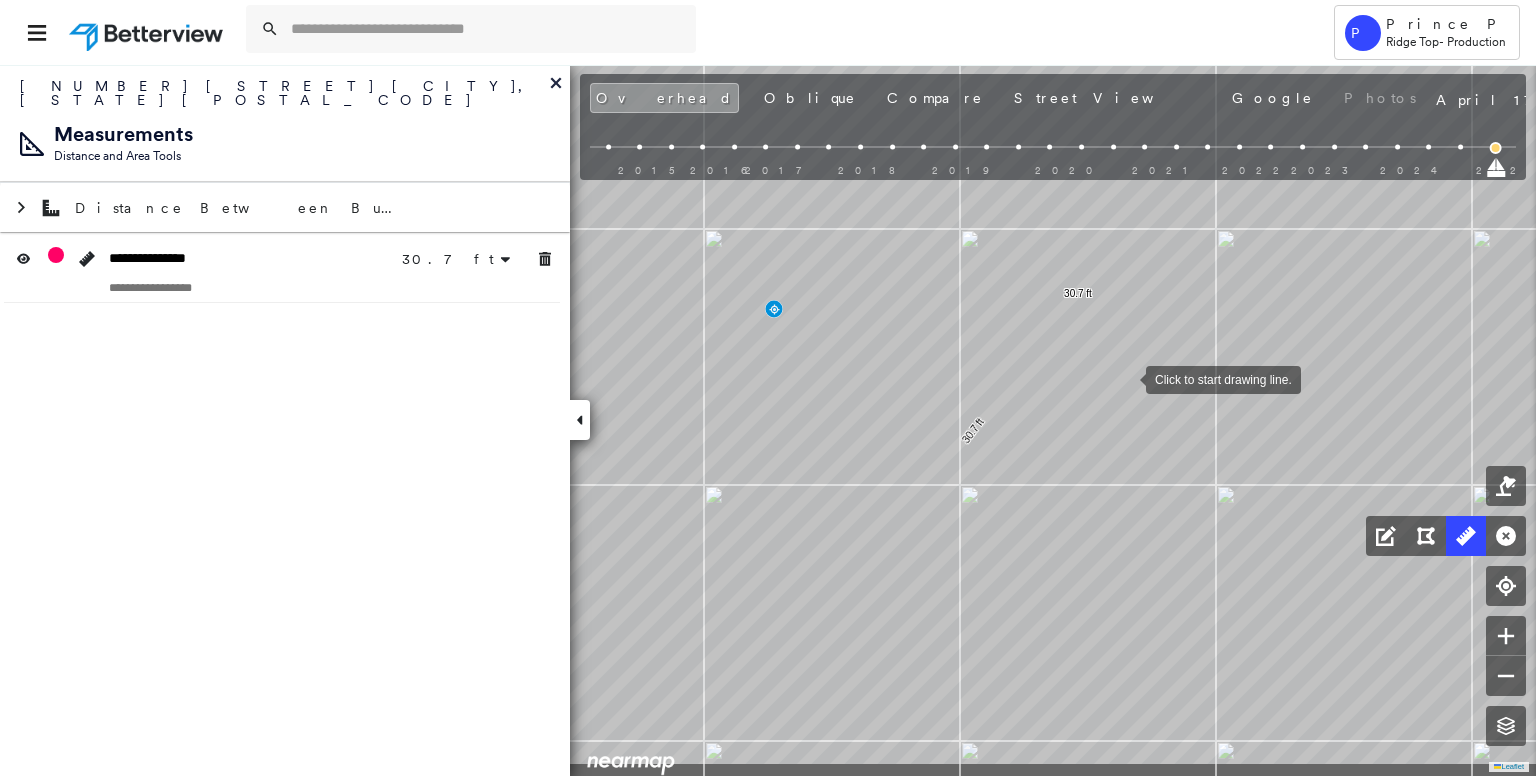 drag, startPoint x: 1155, startPoint y: 463, endPoint x: 1126, endPoint y: 359, distance: 107.96759 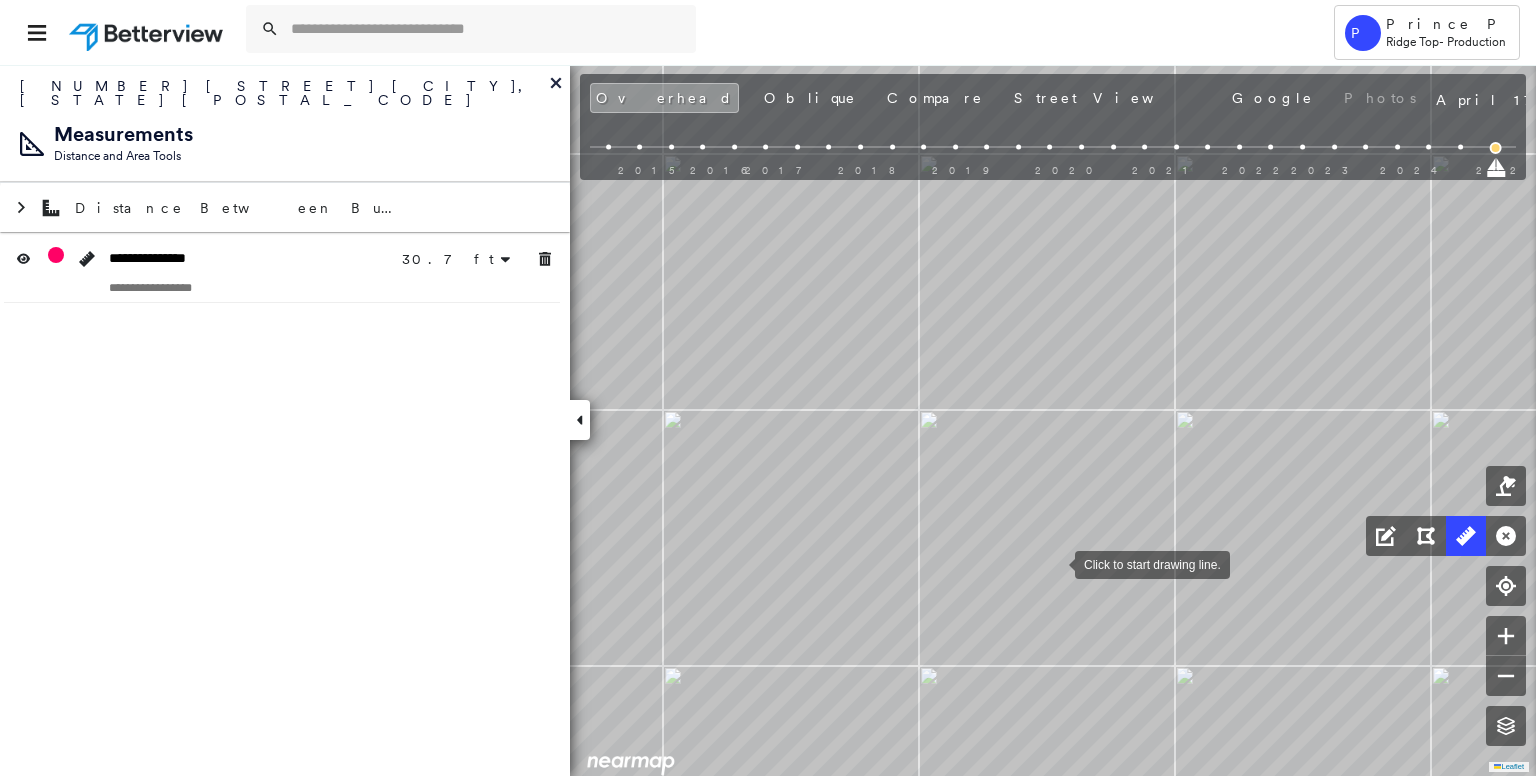 click at bounding box center (1055, 563) 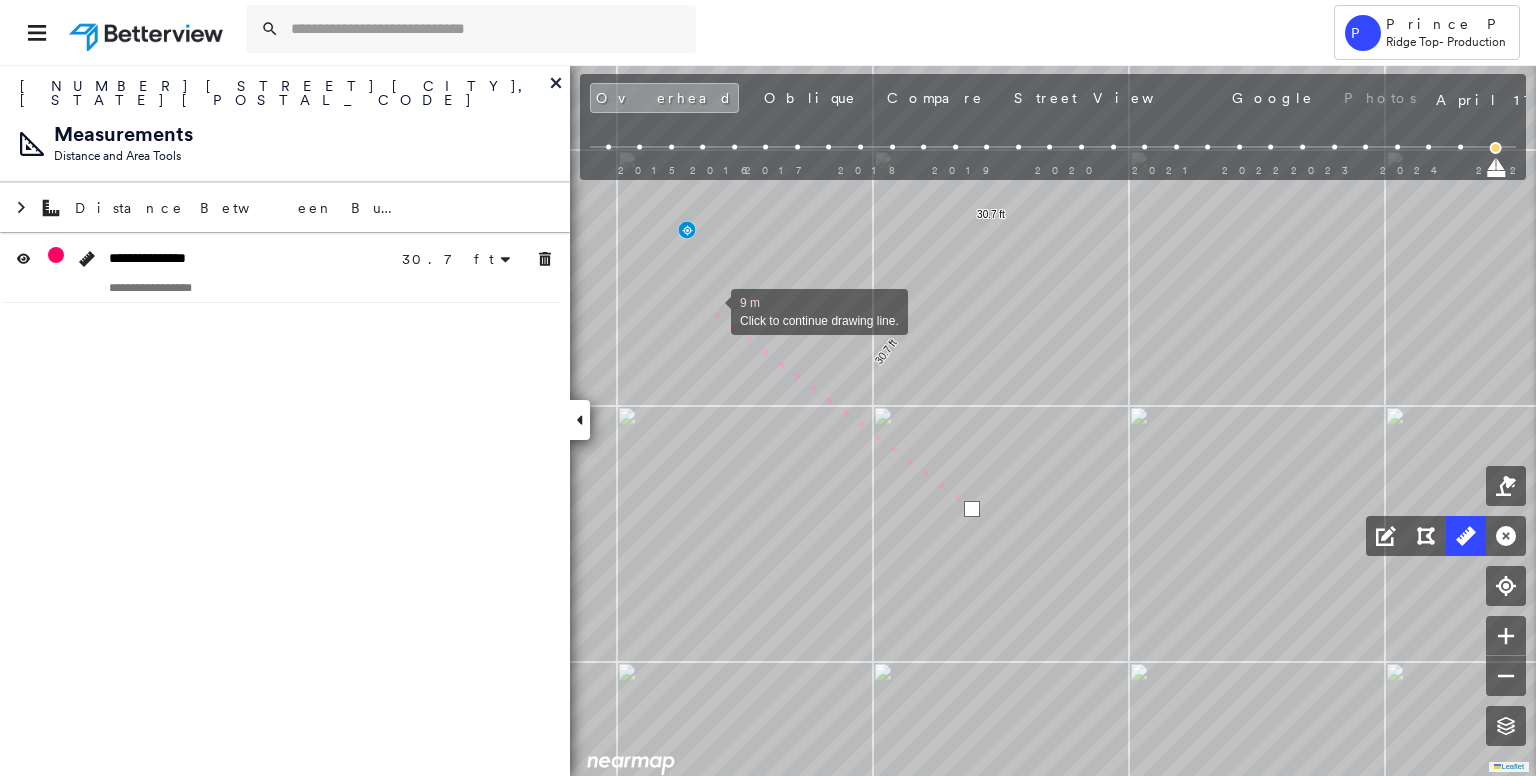 click at bounding box center (711, 310) 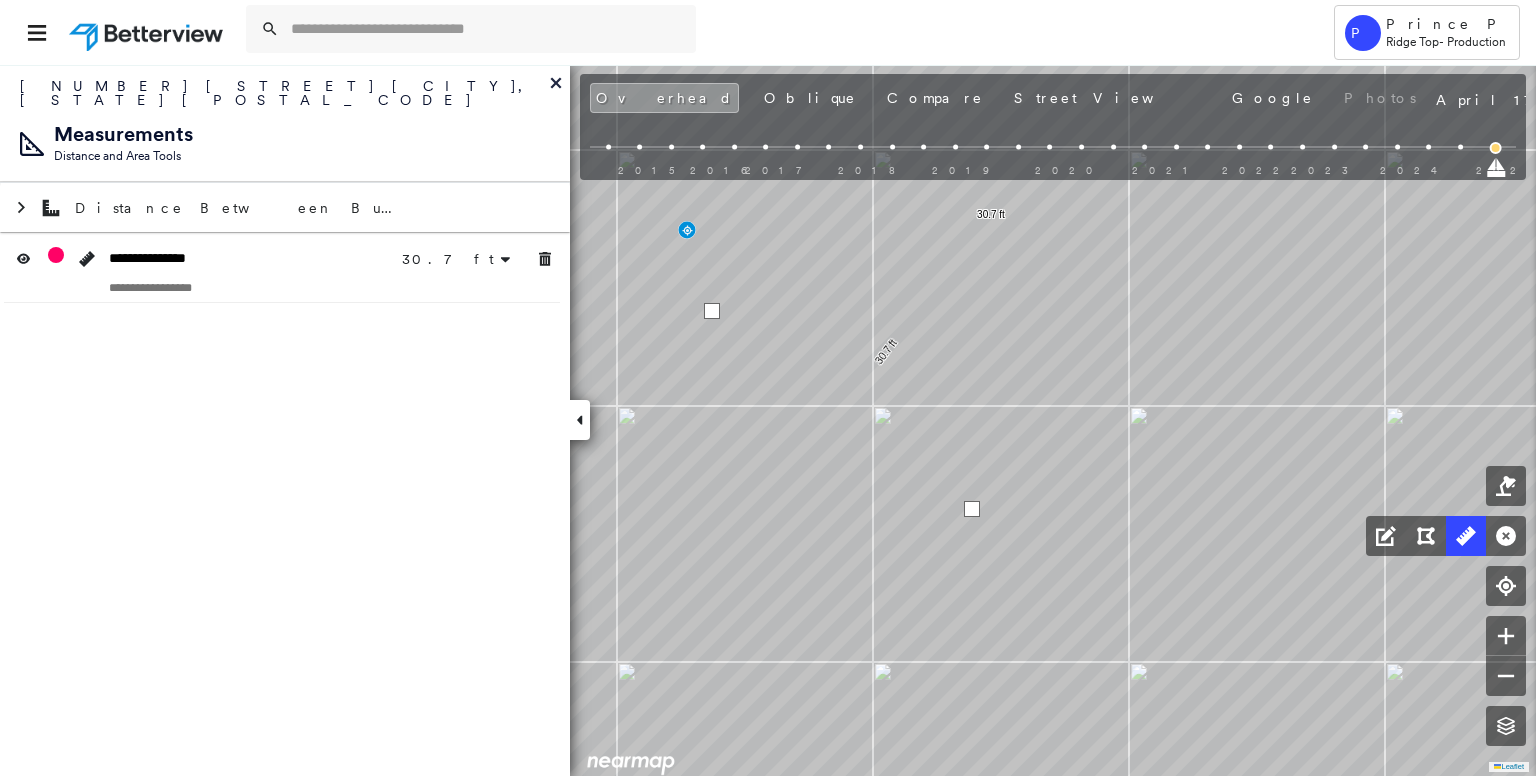 click at bounding box center (712, 311) 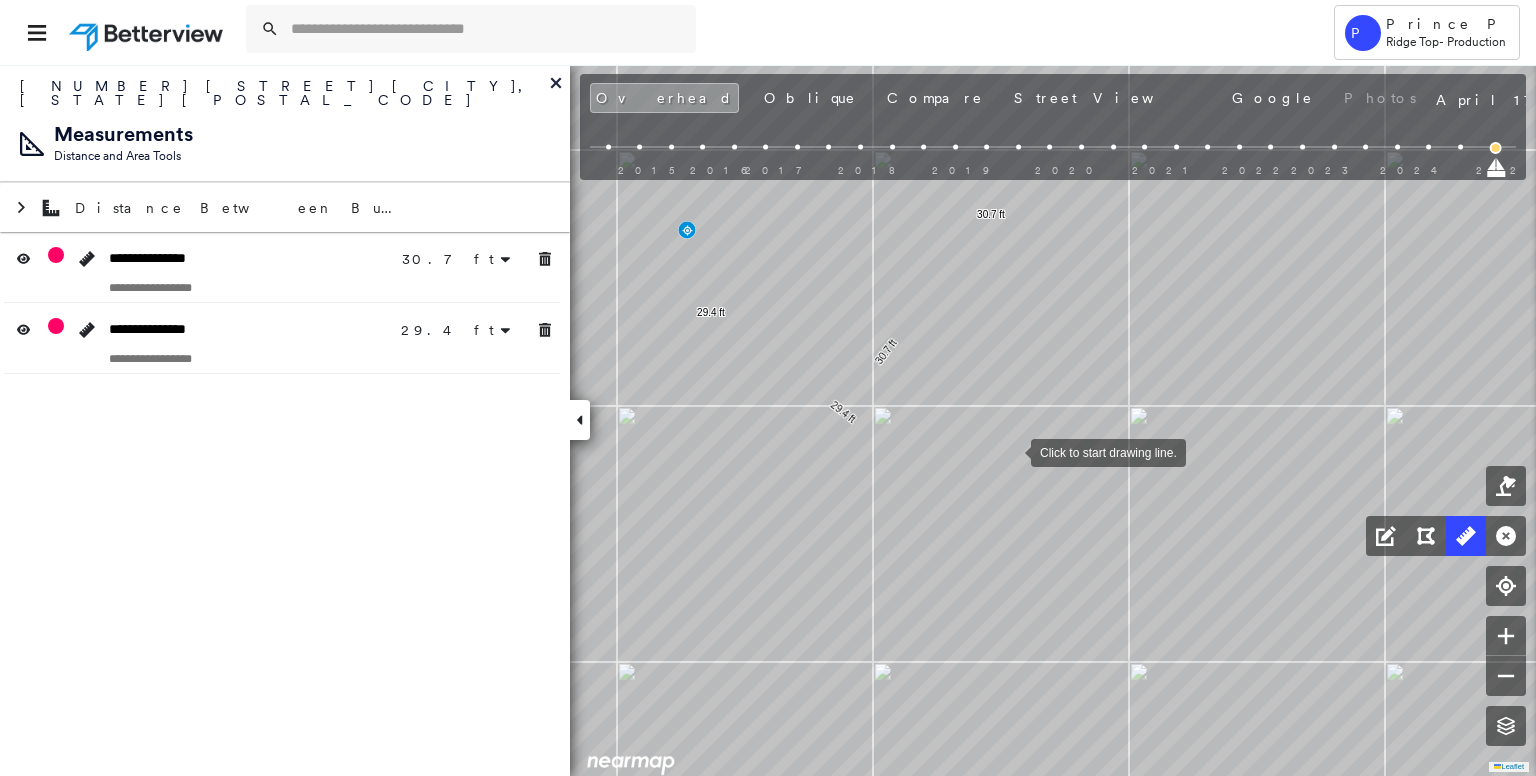 click at bounding box center [1011, 451] 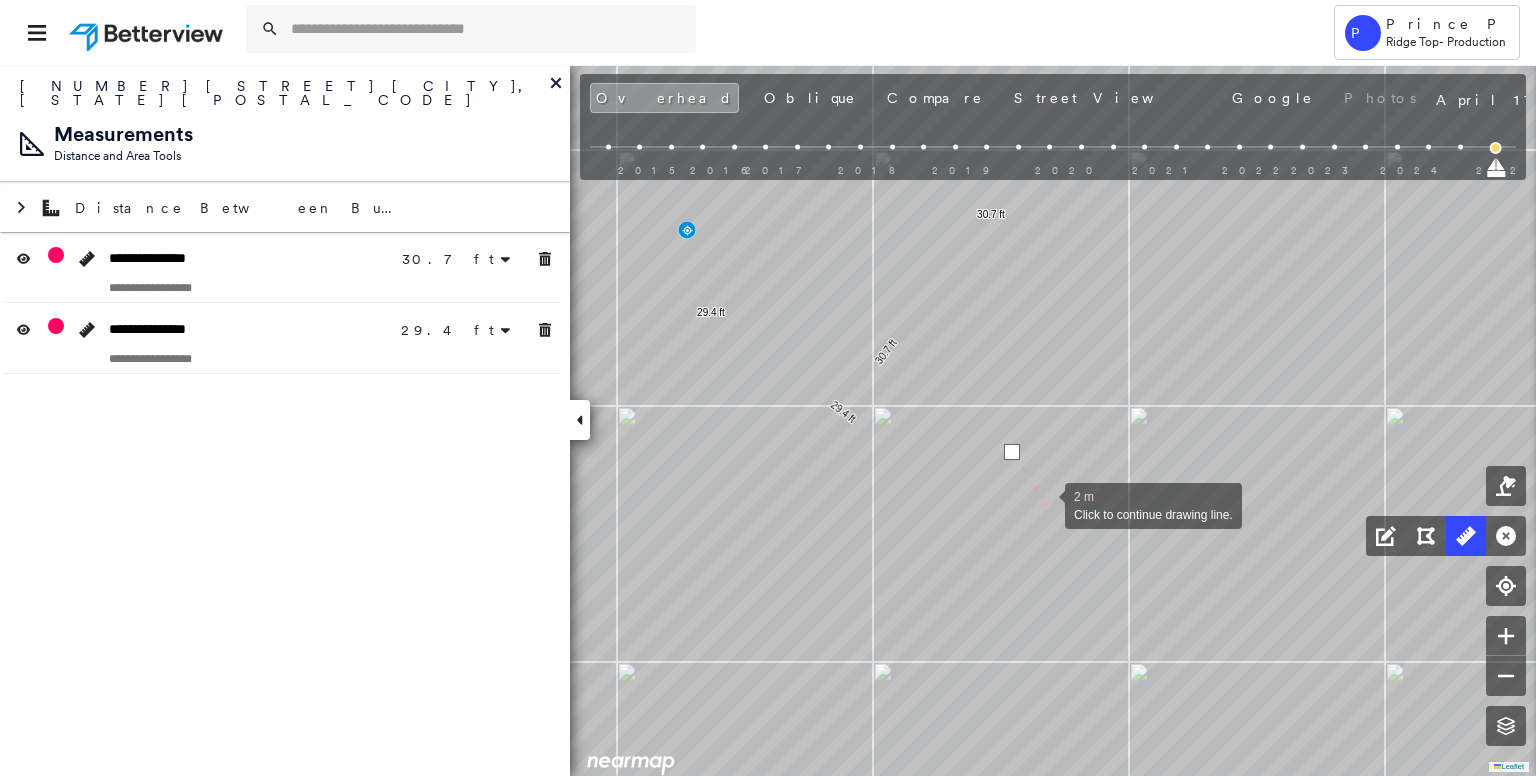 click at bounding box center (1045, 504) 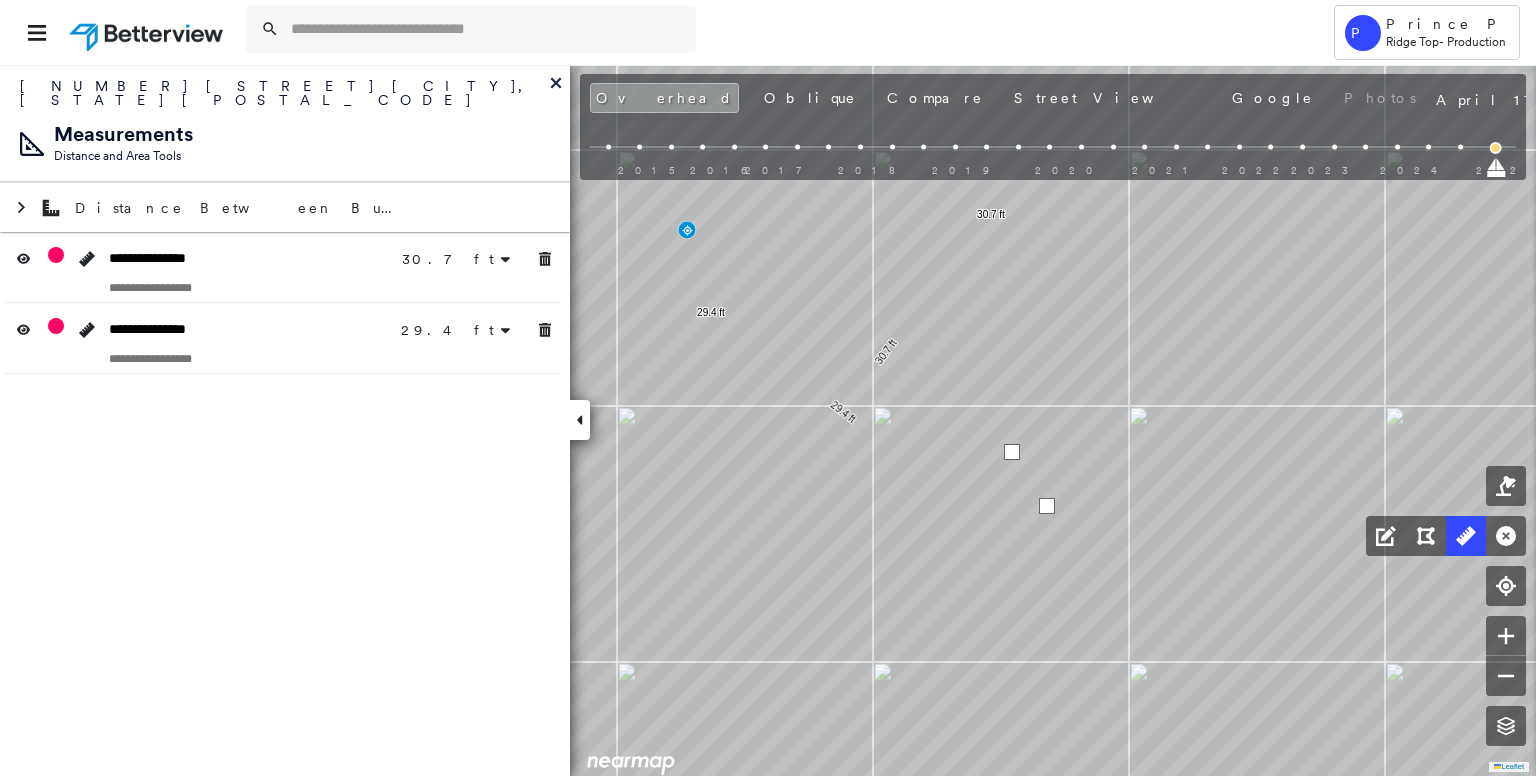 click at bounding box center (1047, 506) 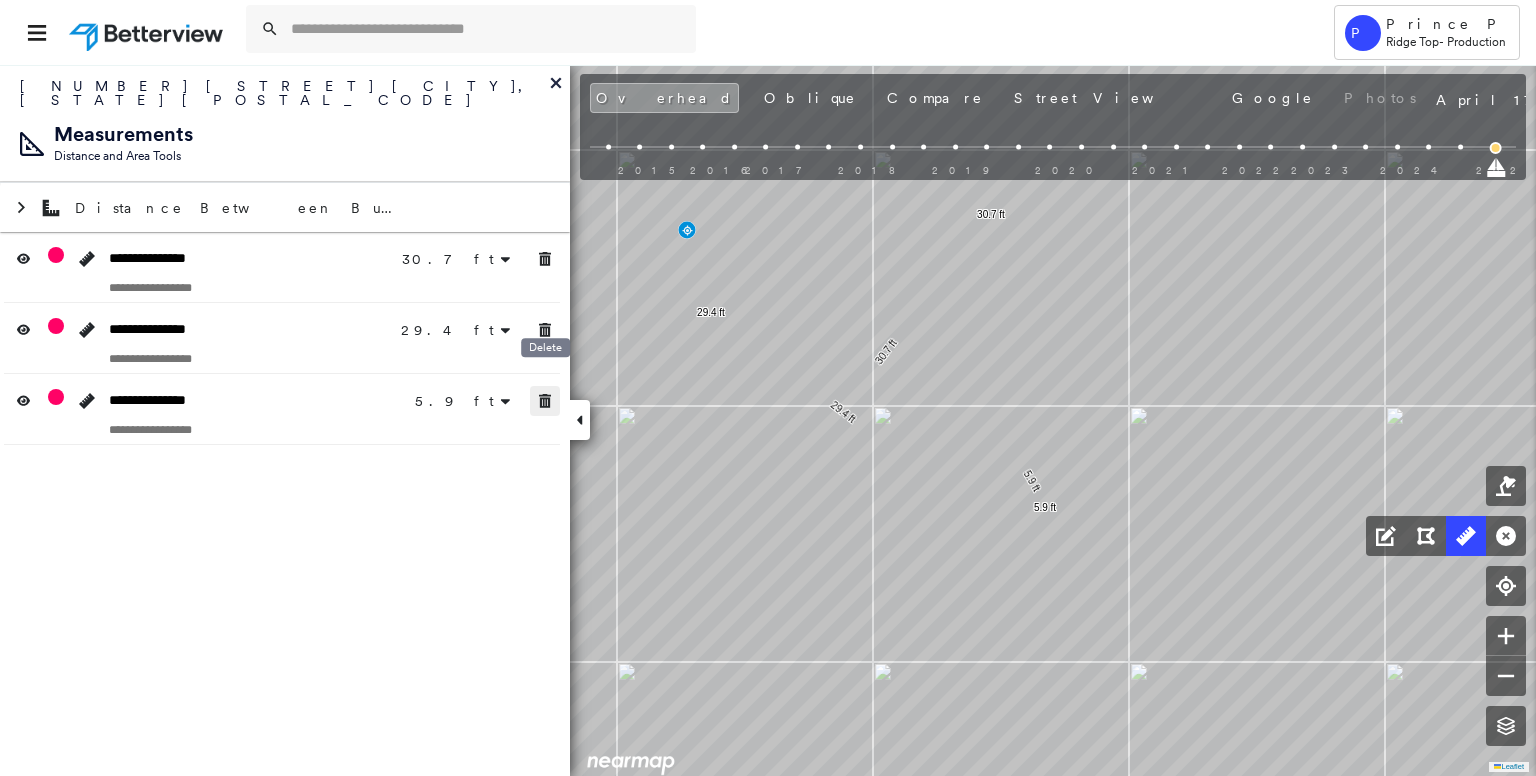 click at bounding box center (545, 401) 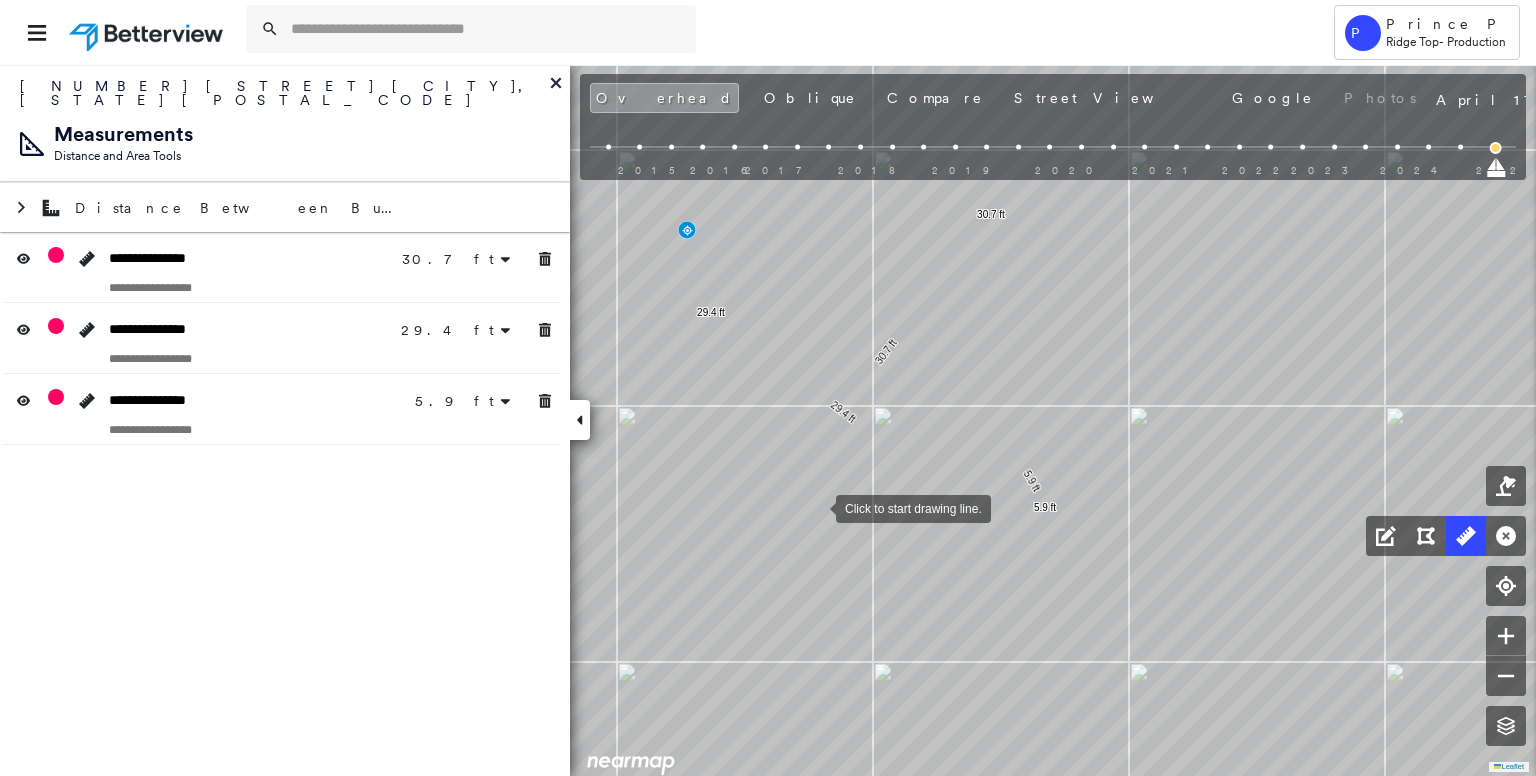 drag, startPoint x: 816, startPoint y: 507, endPoint x: 890, endPoint y: 451, distance: 92.800865 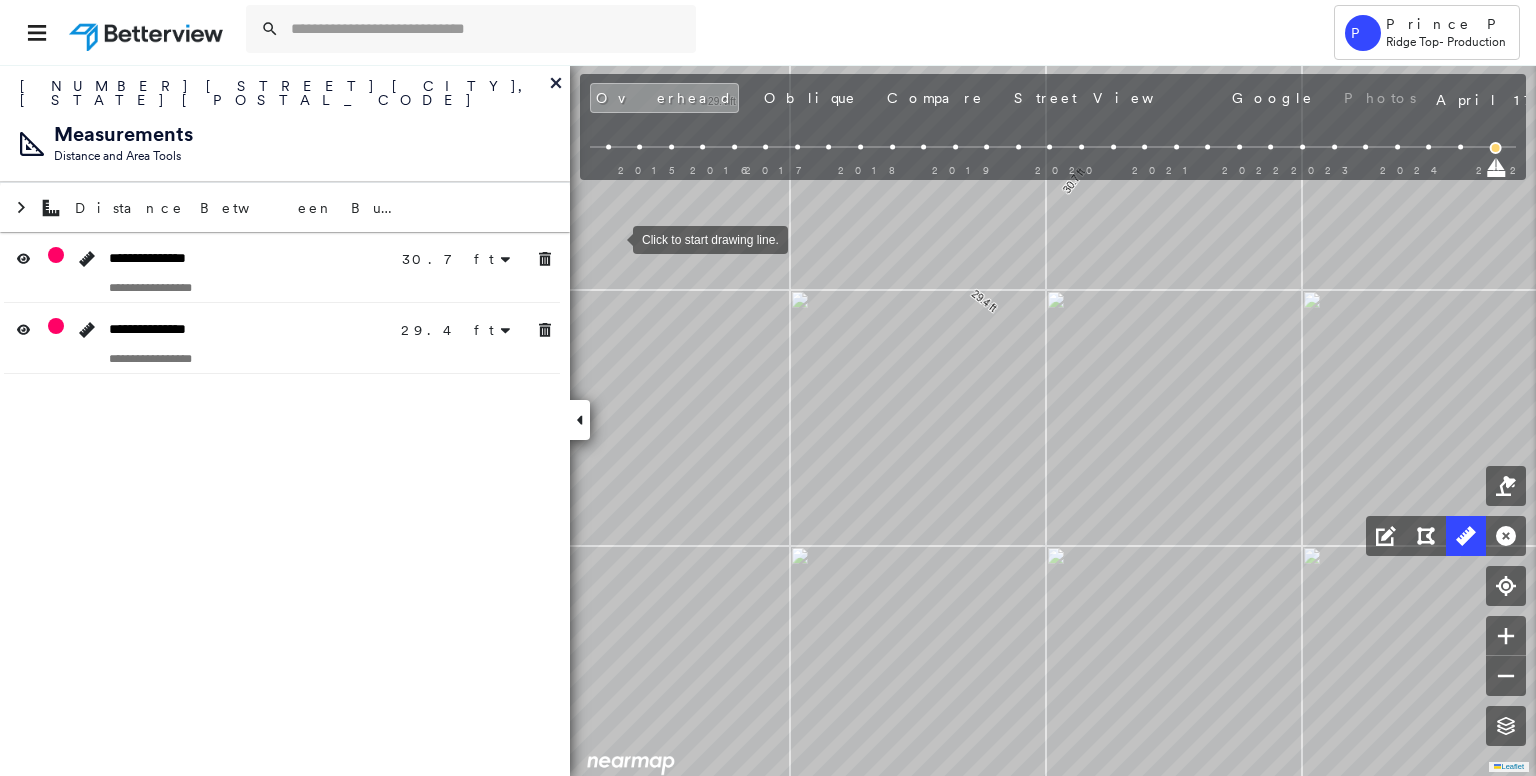 click at bounding box center (613, 238) 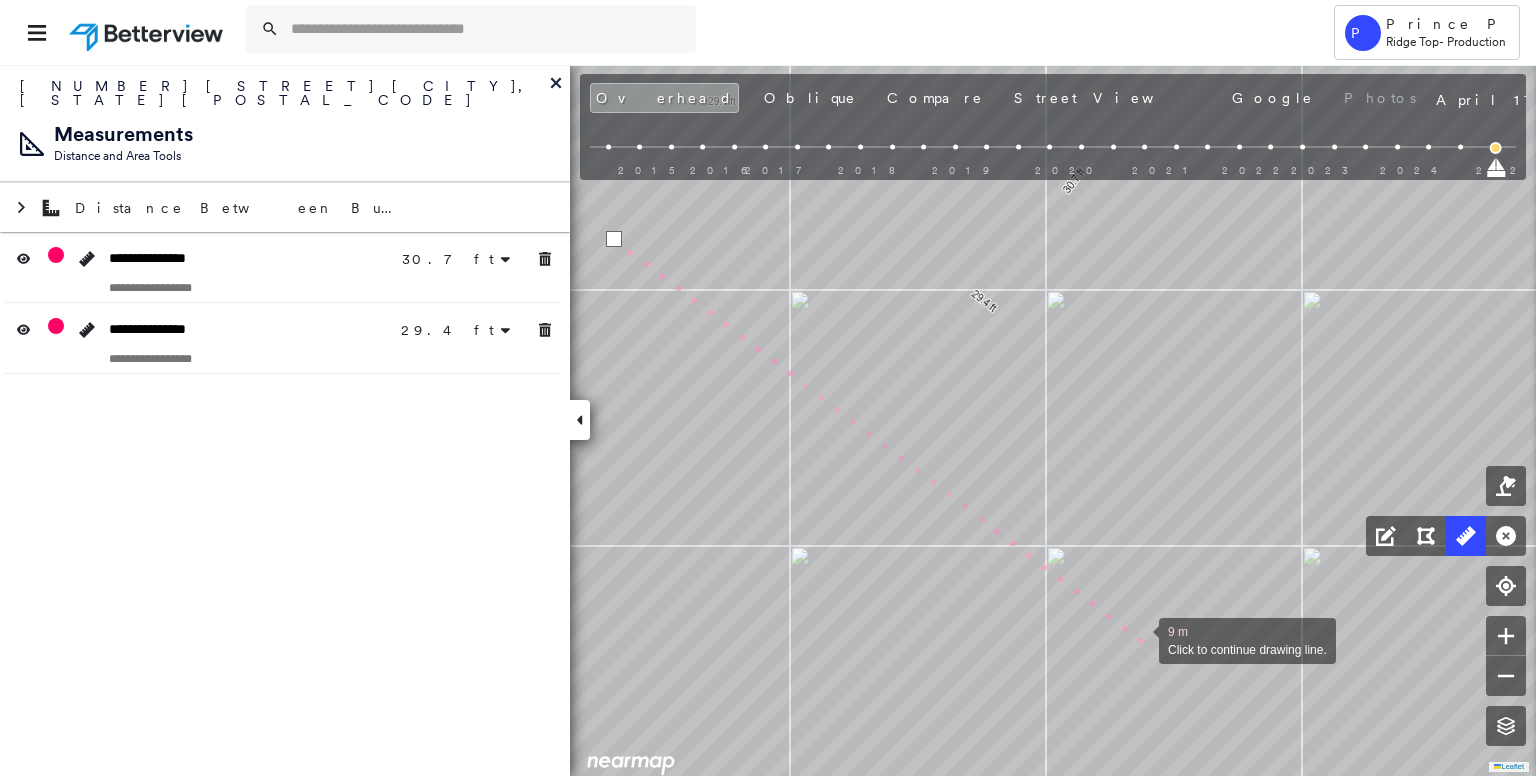 click at bounding box center (1139, 639) 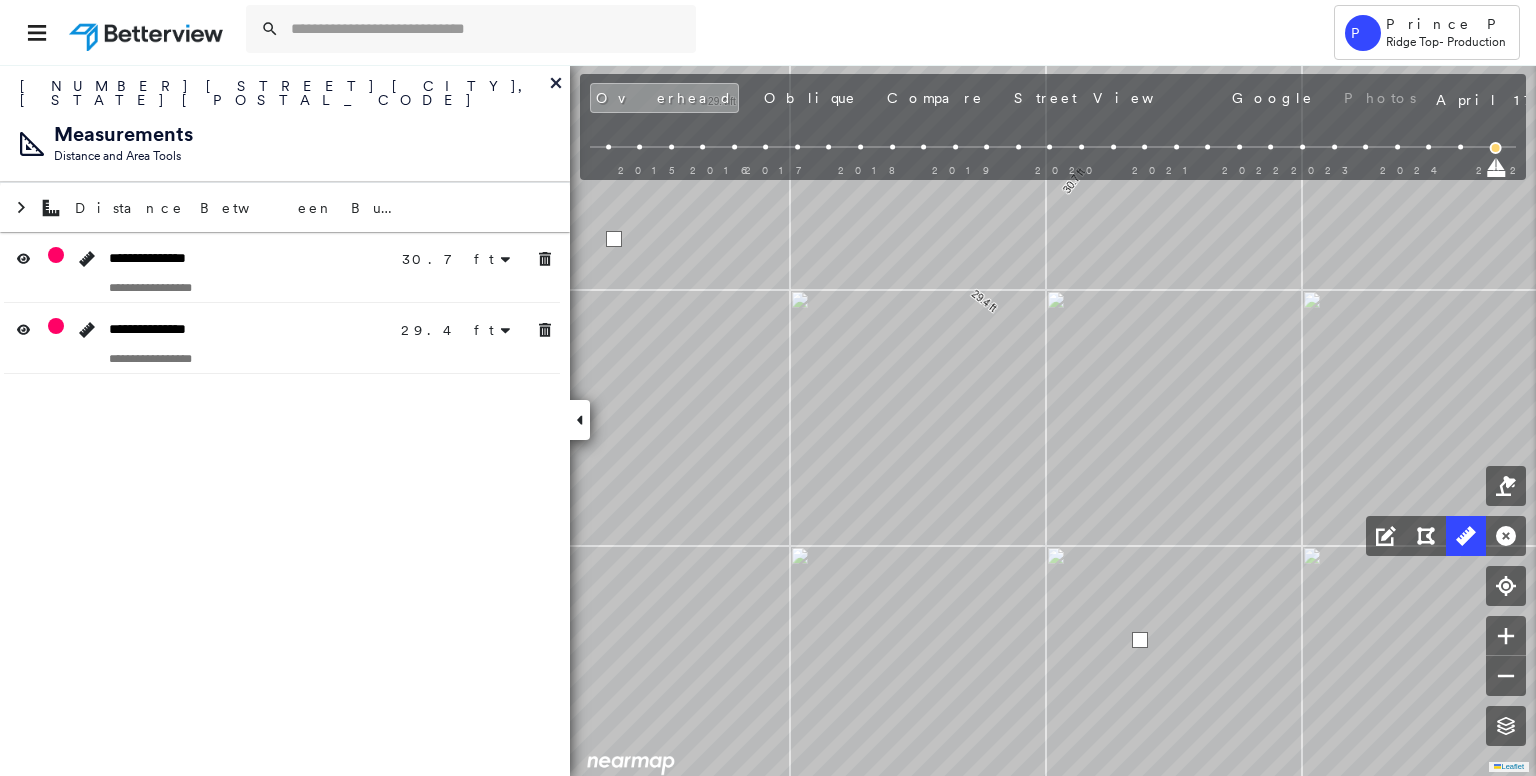 click at bounding box center [1140, 640] 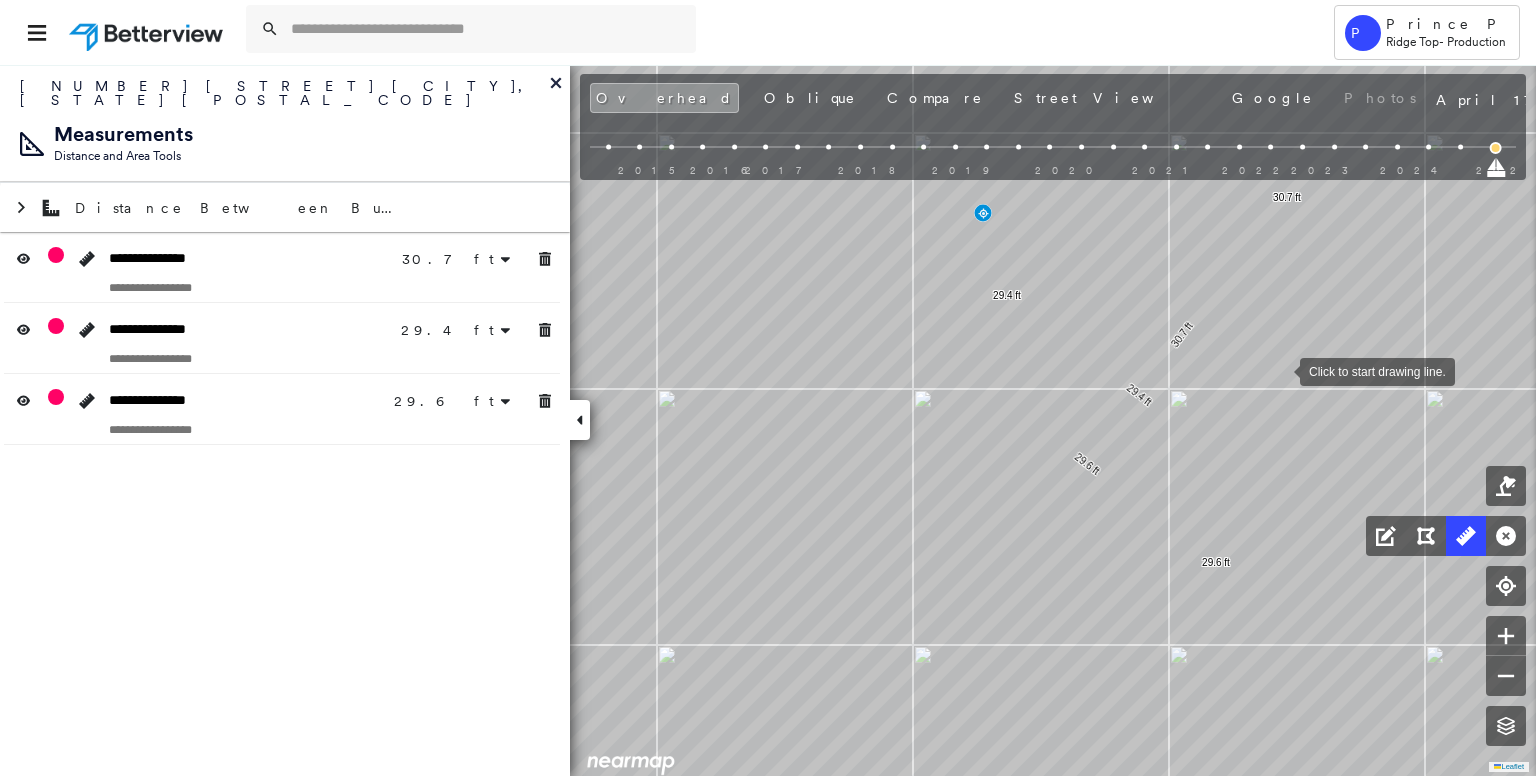 drag, startPoint x: 1291, startPoint y: 424, endPoint x: 1276, endPoint y: 356, distance: 69.63476 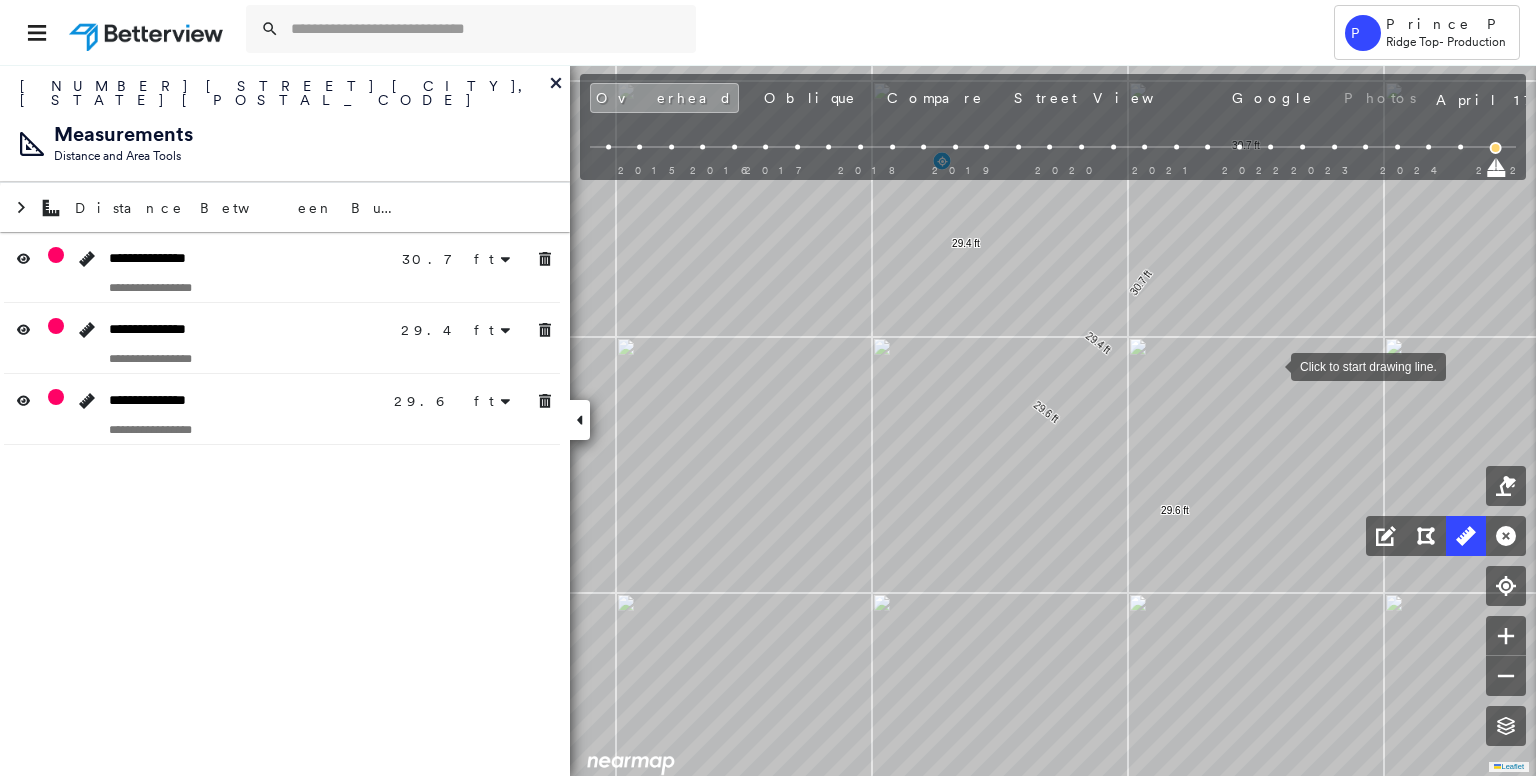 drag, startPoint x: 1309, startPoint y: 402, endPoint x: 1275, endPoint y: 361, distance: 53.263496 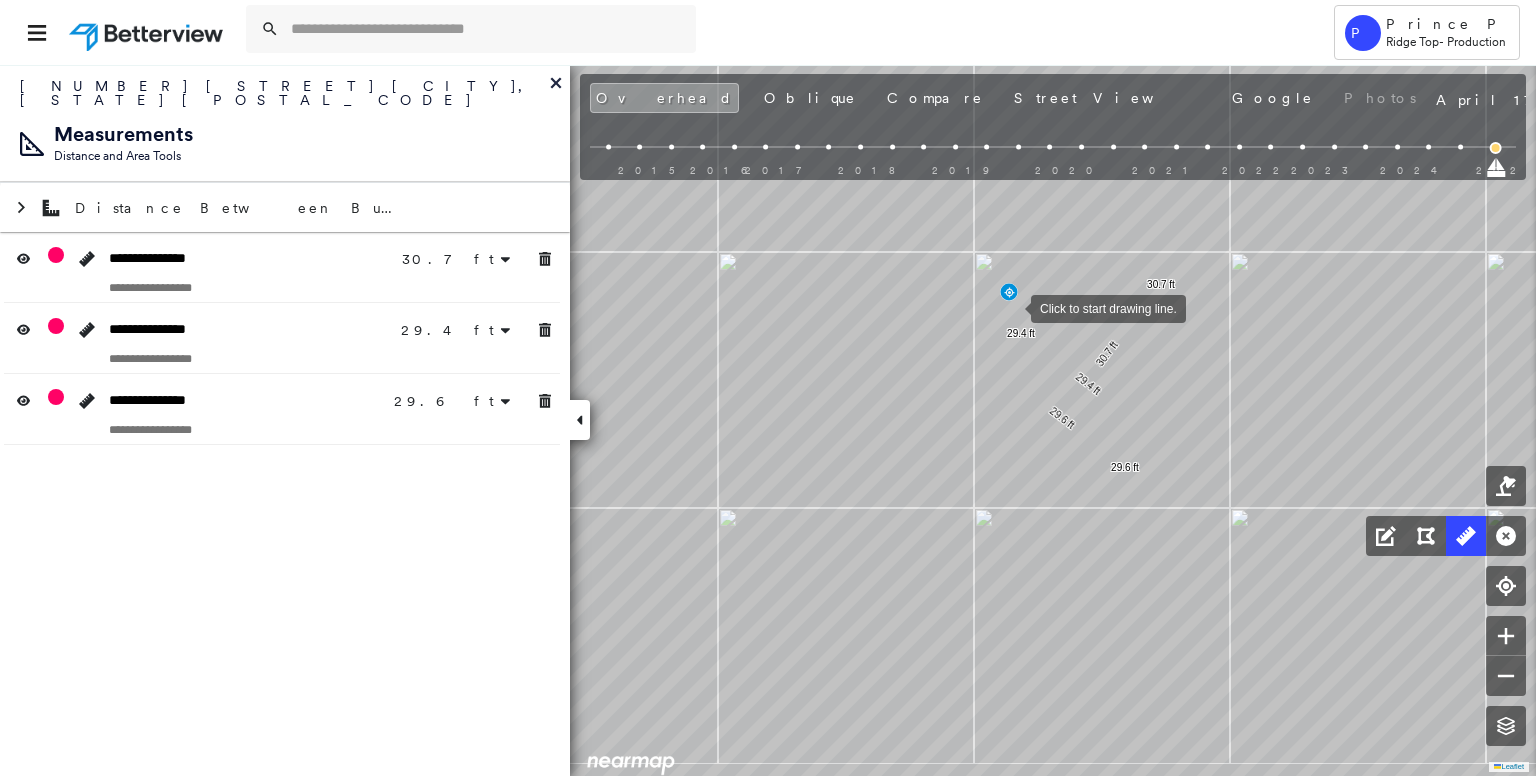 drag, startPoint x: 988, startPoint y: 259, endPoint x: 1010, endPoint y: 306, distance: 51.894123 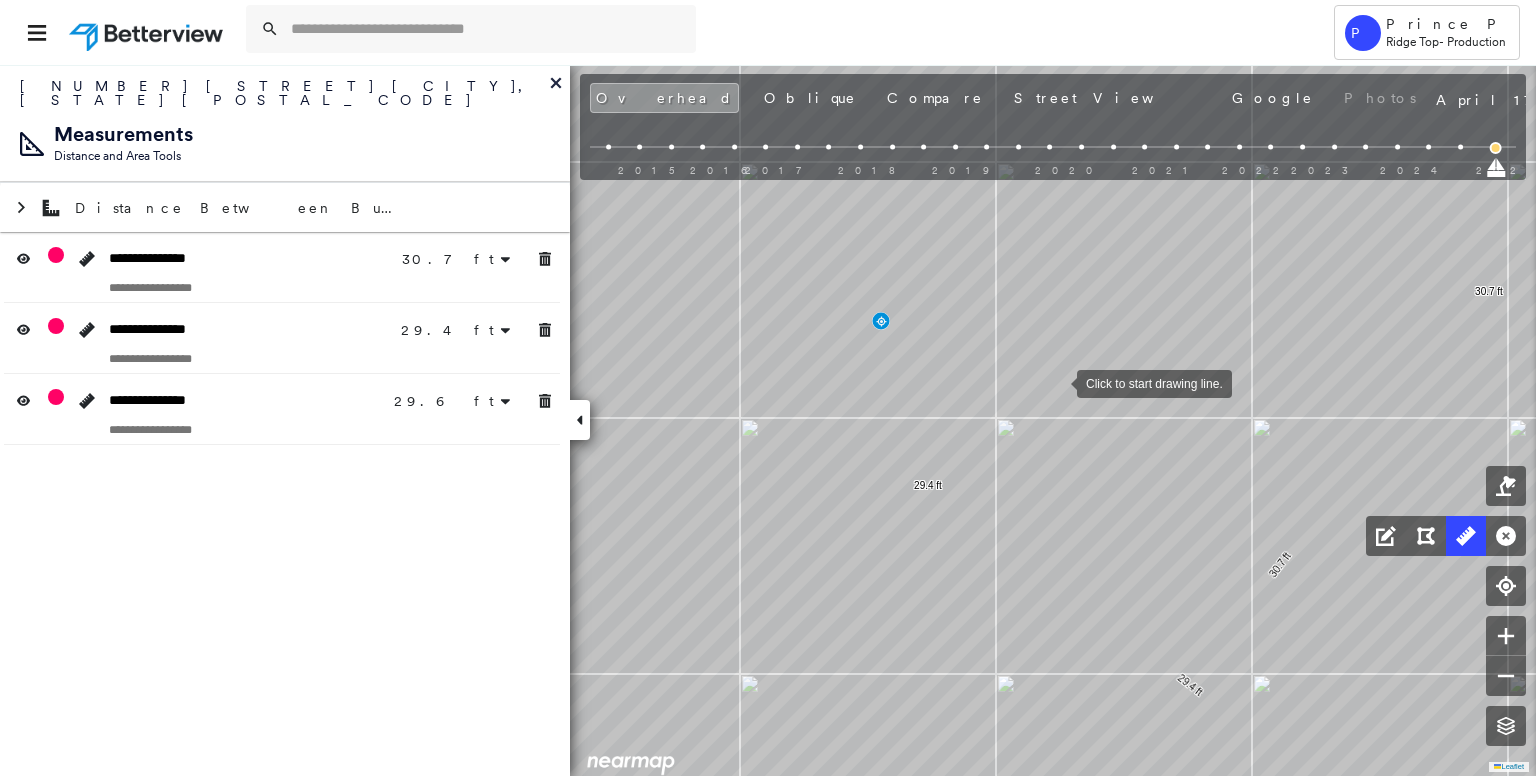 click at bounding box center (1057, 382) 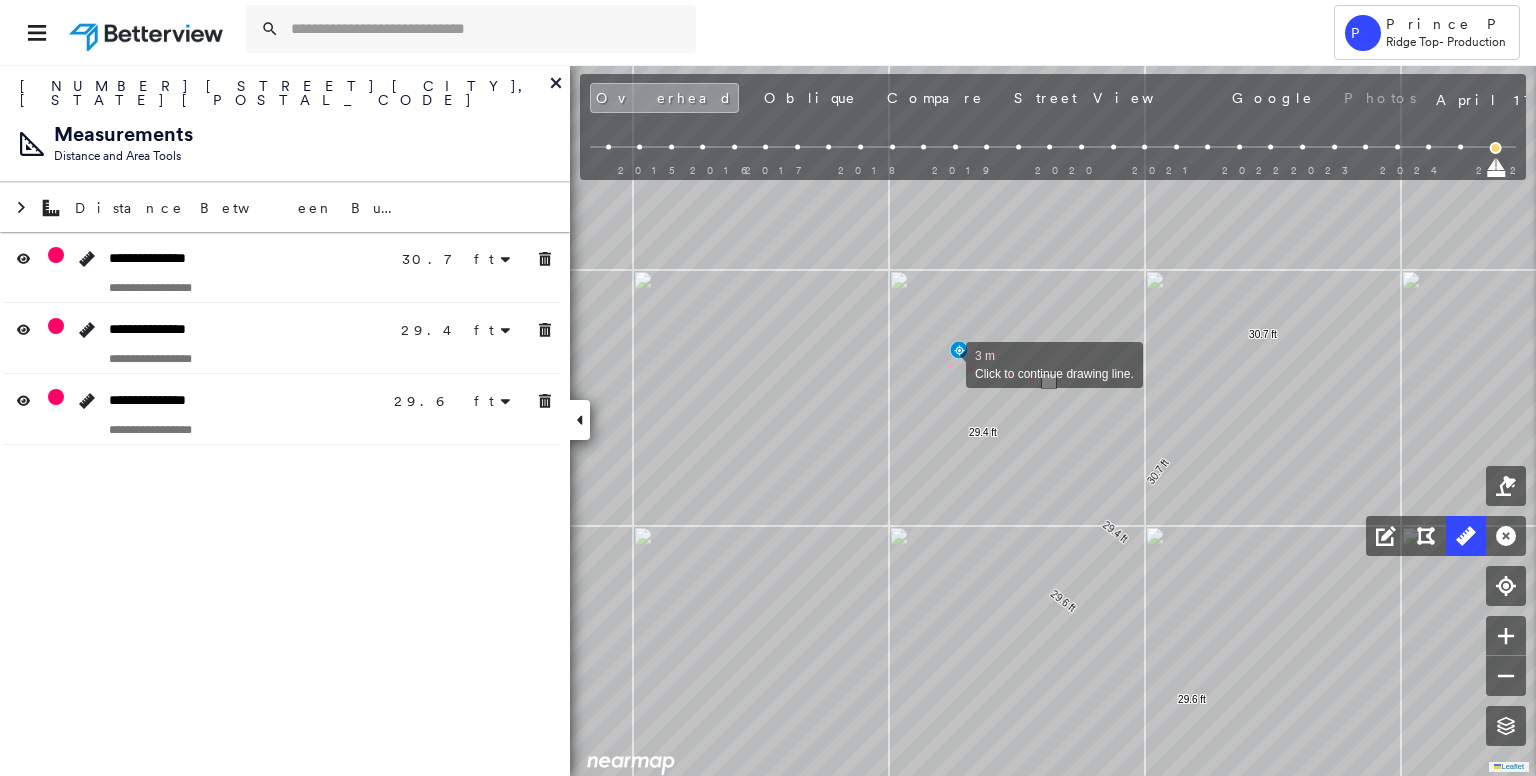 click at bounding box center (946, 363) 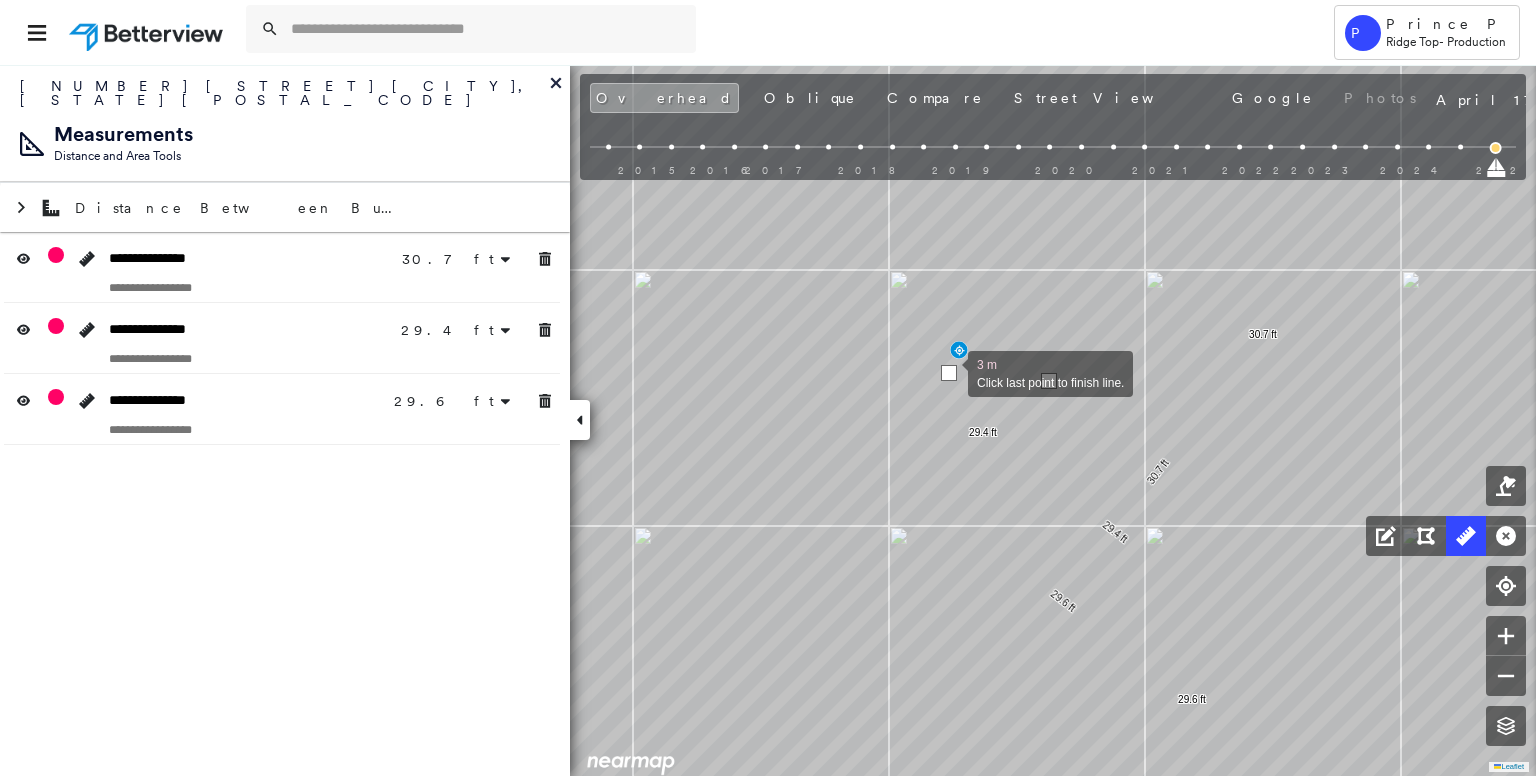 click at bounding box center (949, 373) 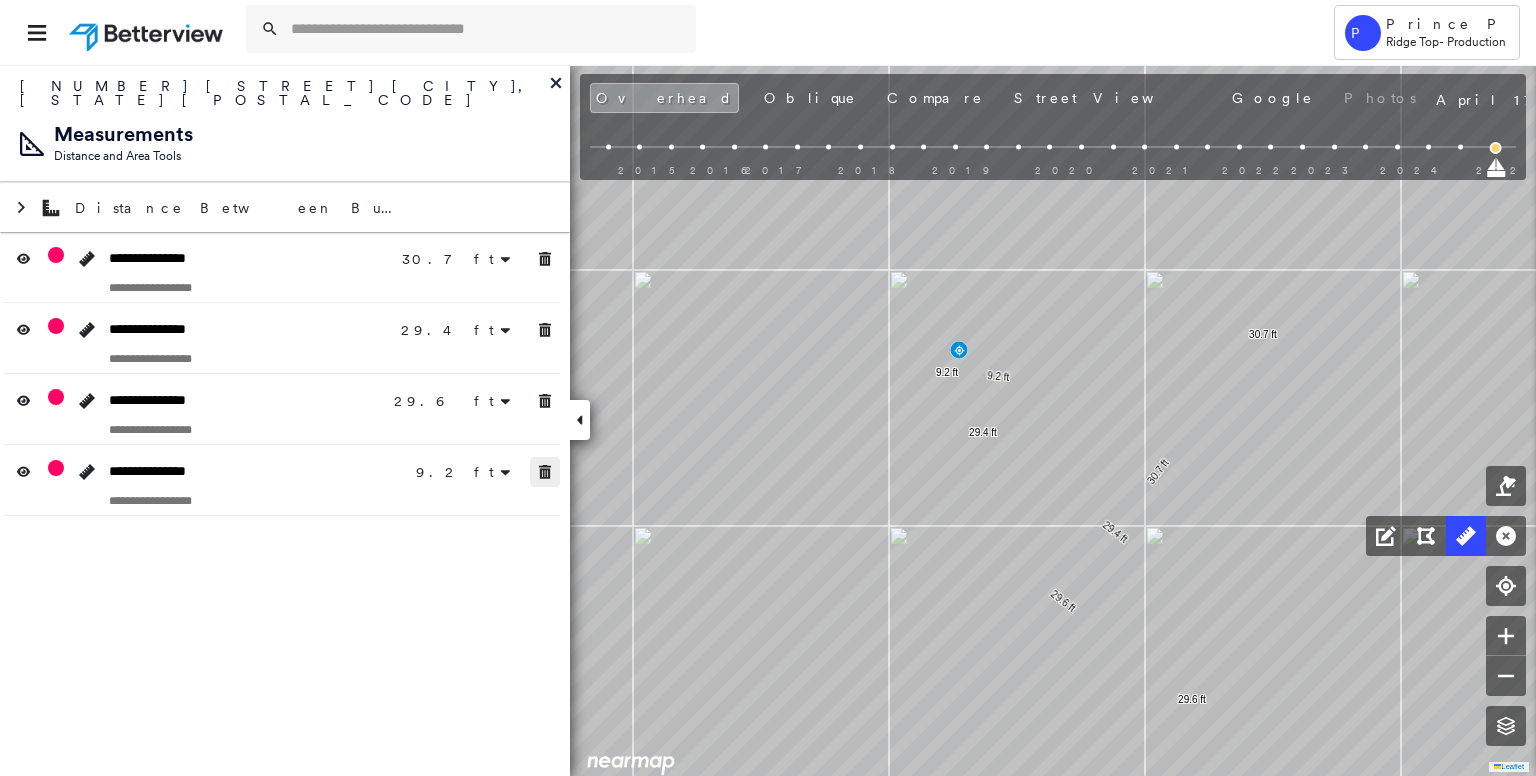 click 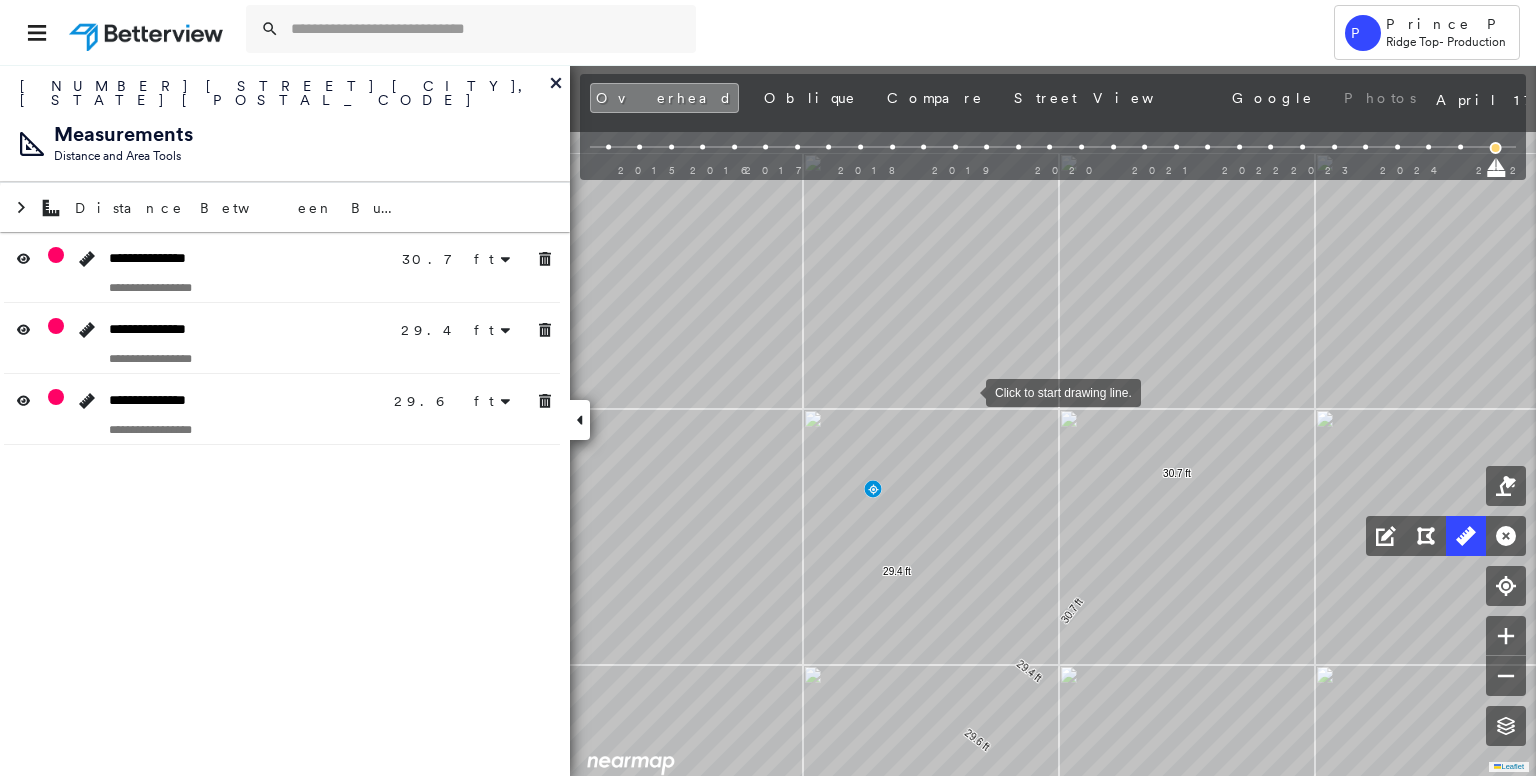 drag, startPoint x: 1053, startPoint y: 249, endPoint x: 967, endPoint y: 388, distance: 163.45335 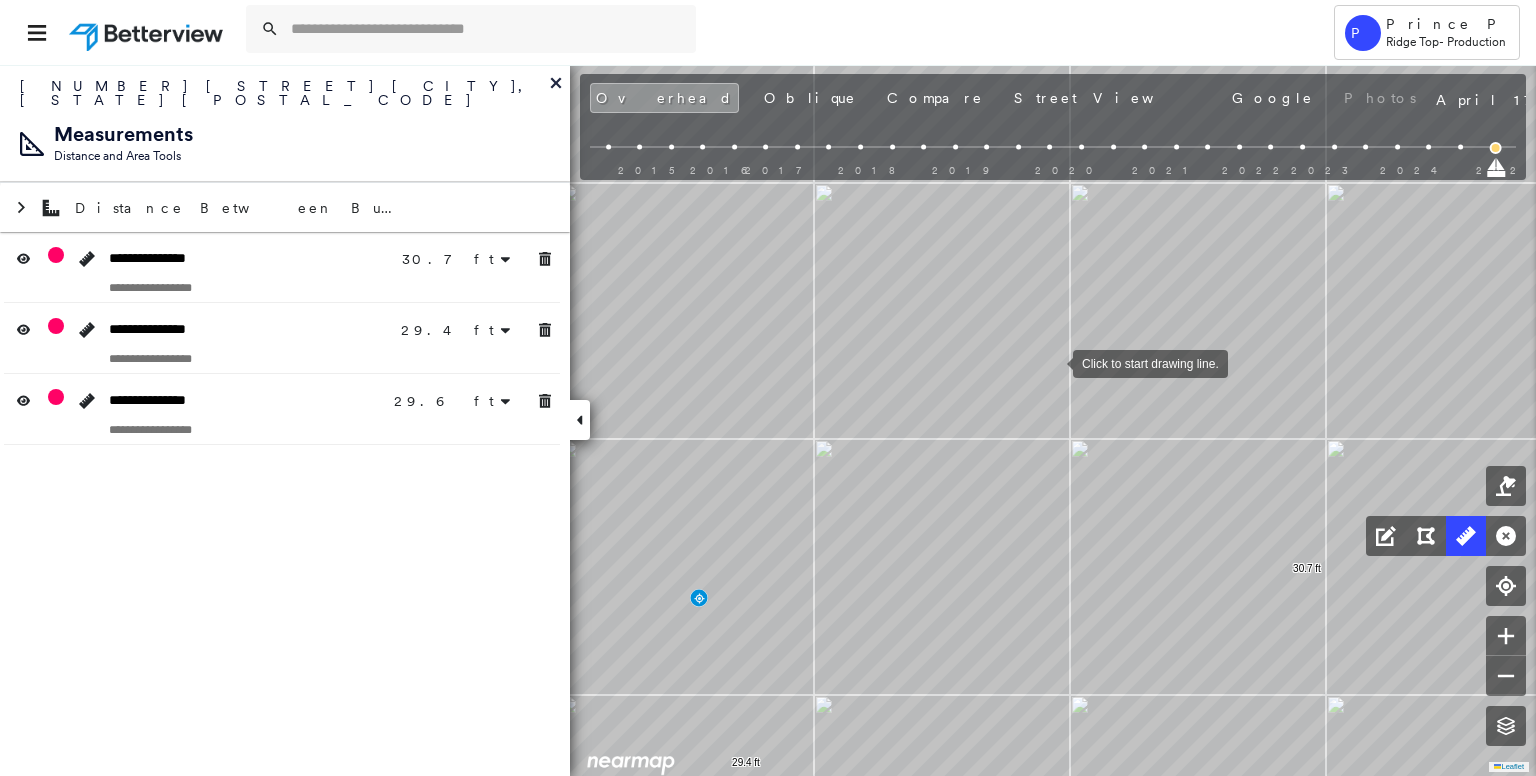 click at bounding box center (1053, 362) 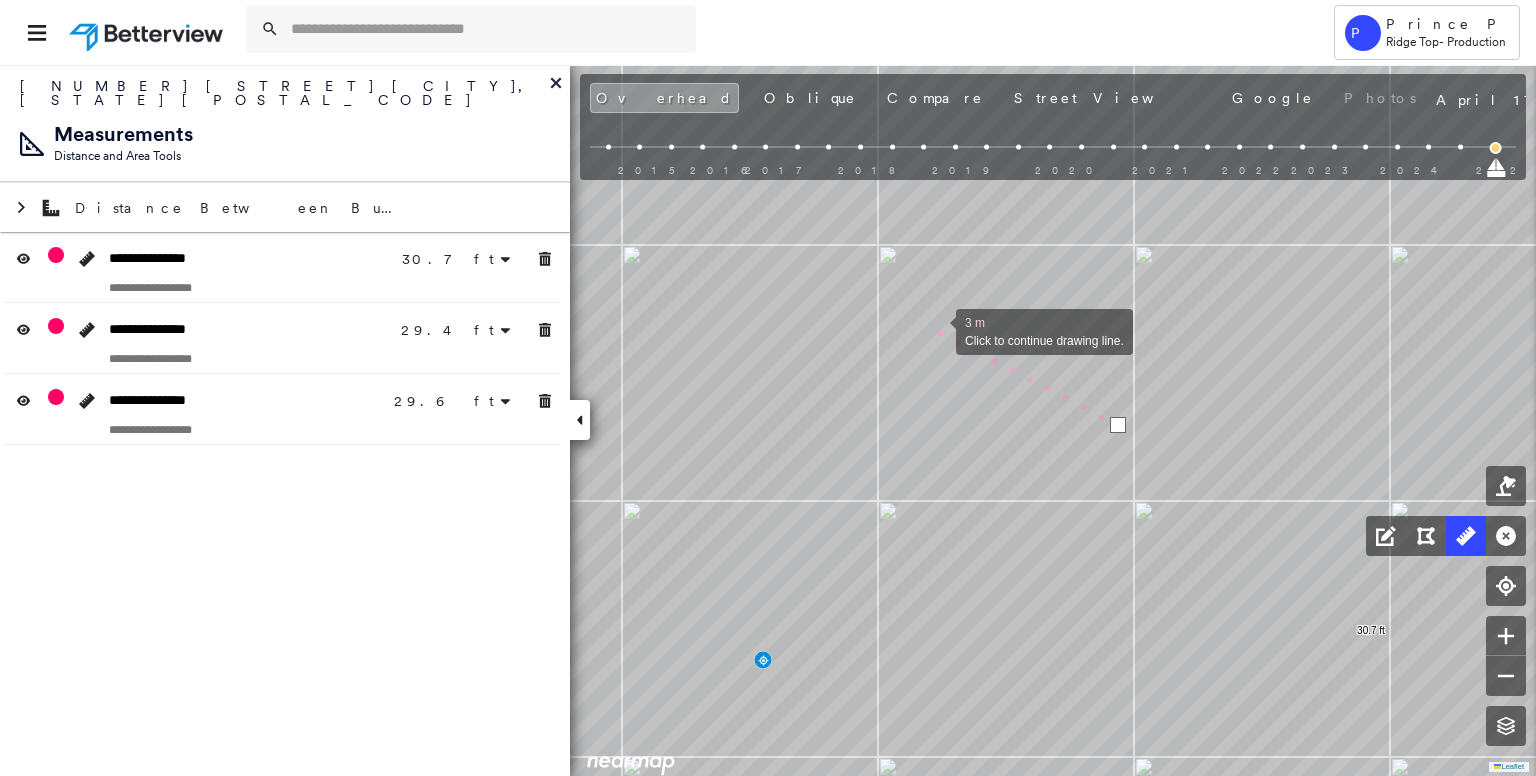 drag, startPoint x: 872, startPoint y: 267, endPoint x: 976, endPoint y: 373, distance: 148.49916 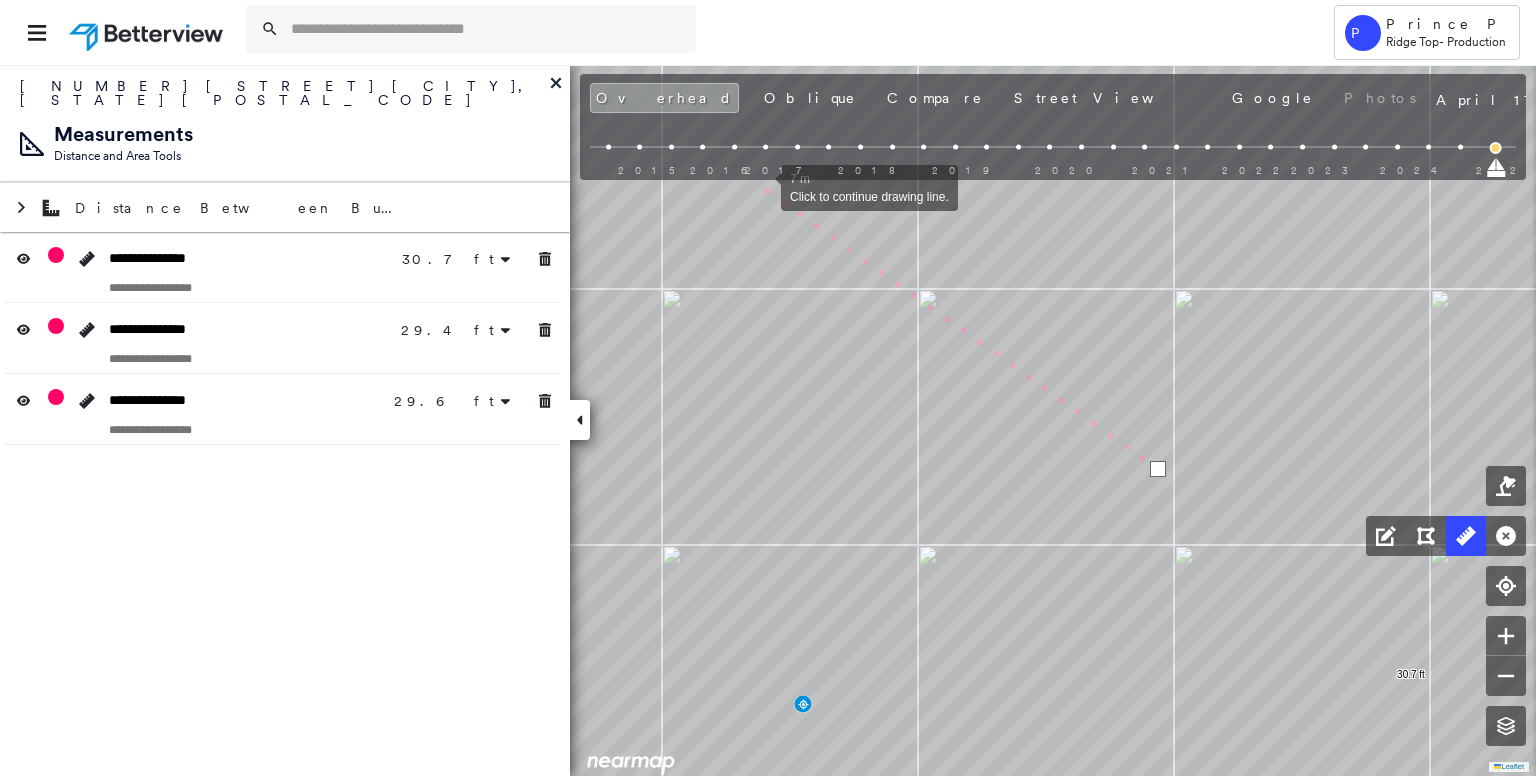 click at bounding box center (761, 186) 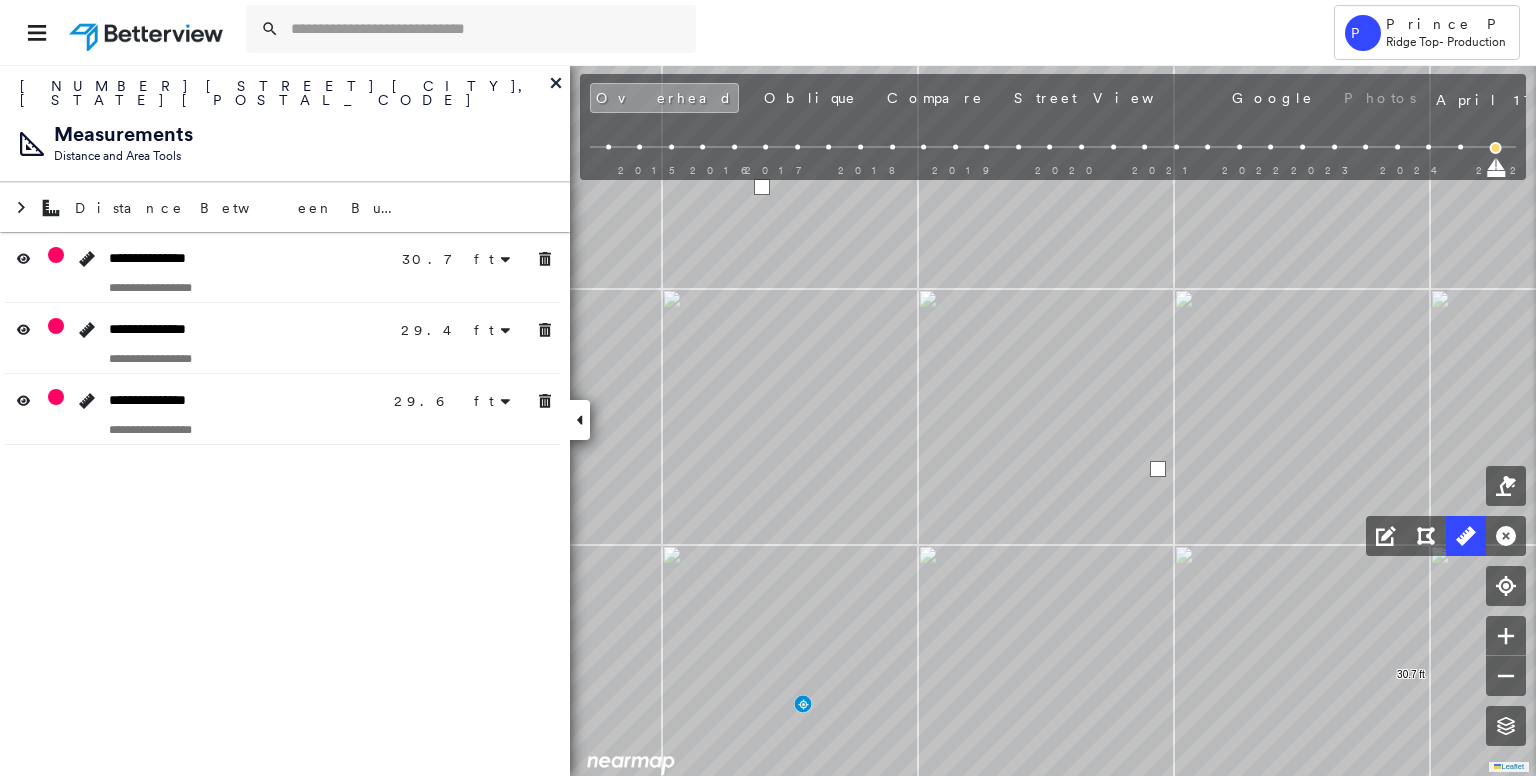 click at bounding box center (762, 187) 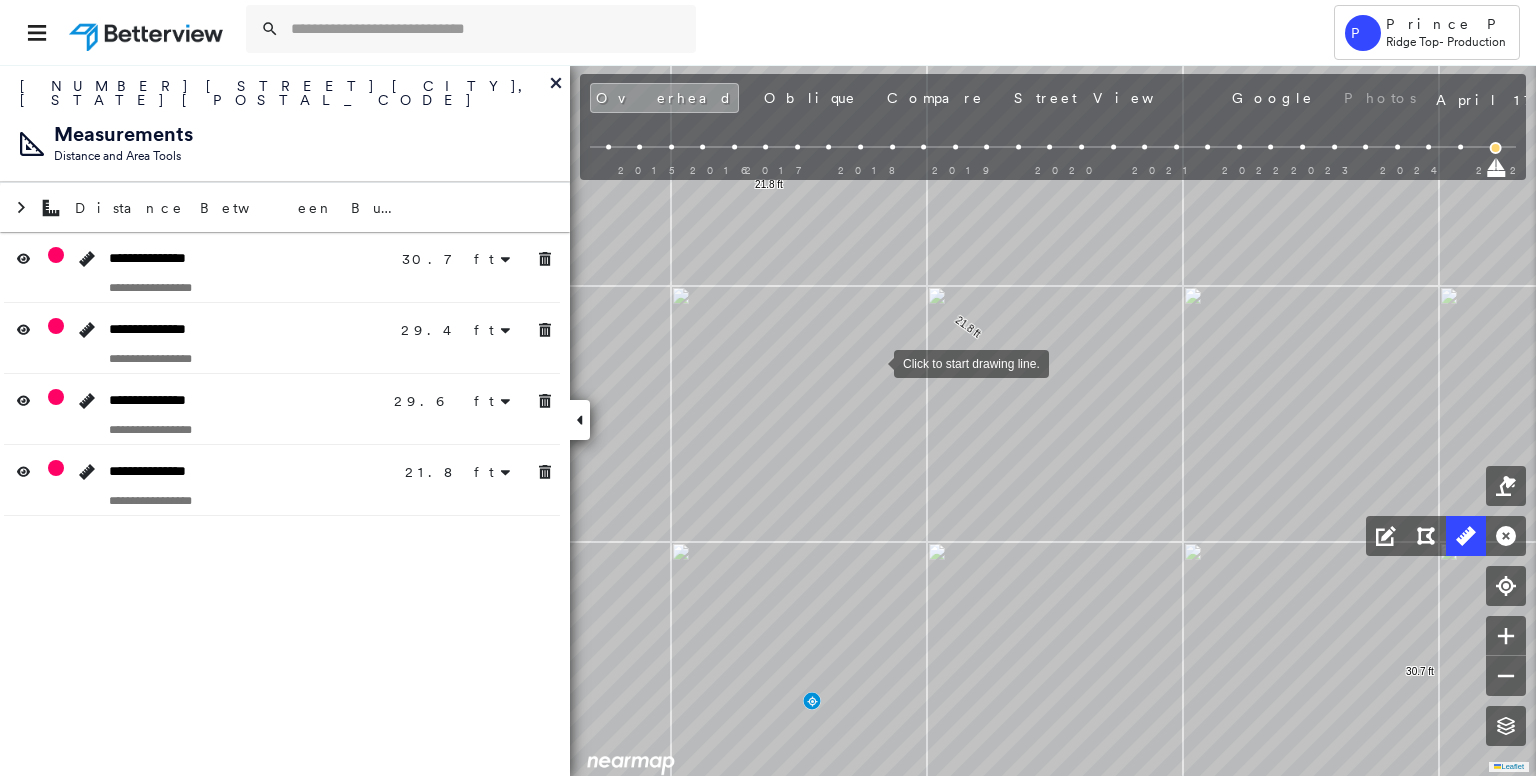 drag, startPoint x: 868, startPoint y: 365, endPoint x: 961, endPoint y: 335, distance: 97.71899 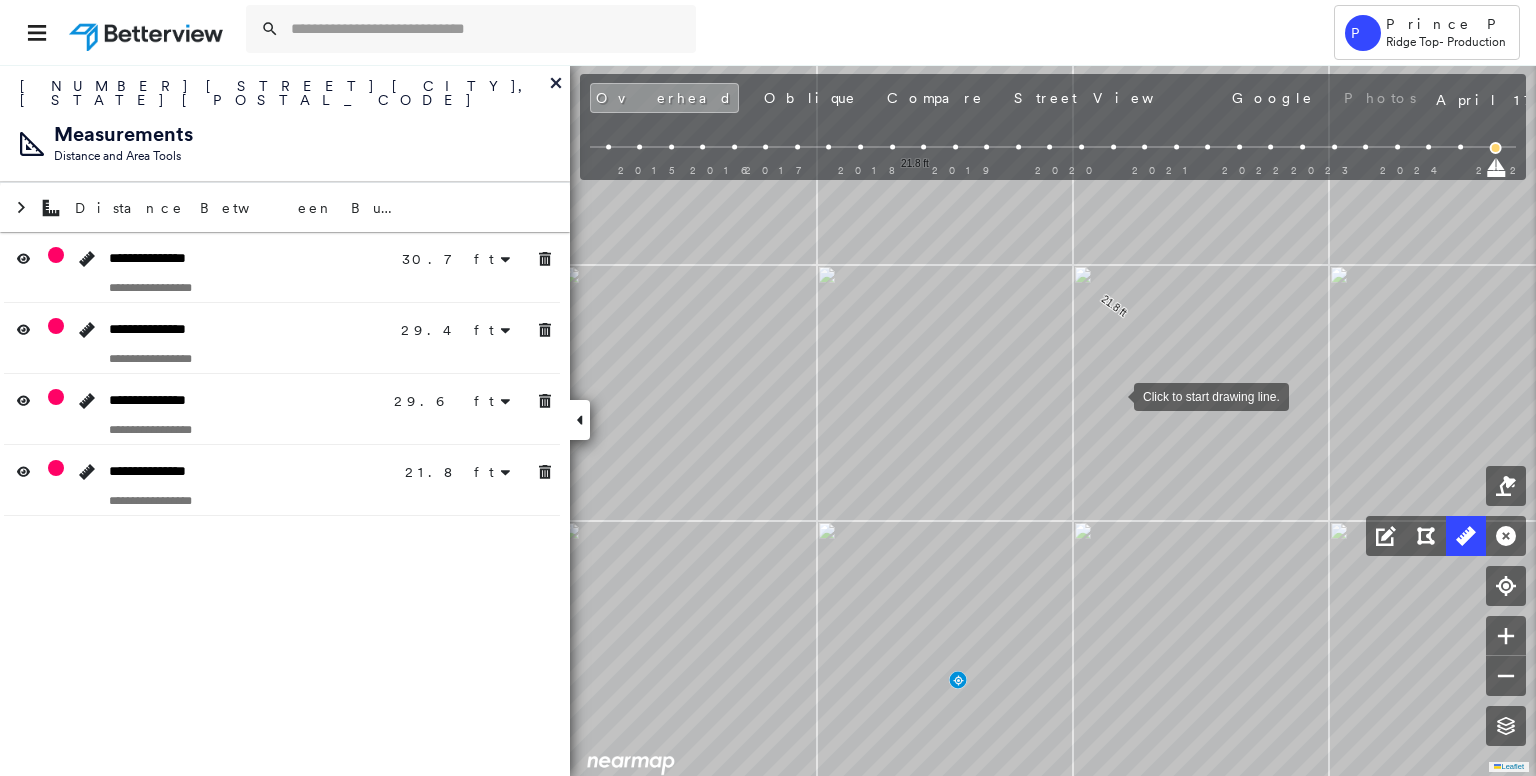 drag, startPoint x: 1078, startPoint y: 396, endPoint x: 1117, endPoint y: 392, distance: 39.20459 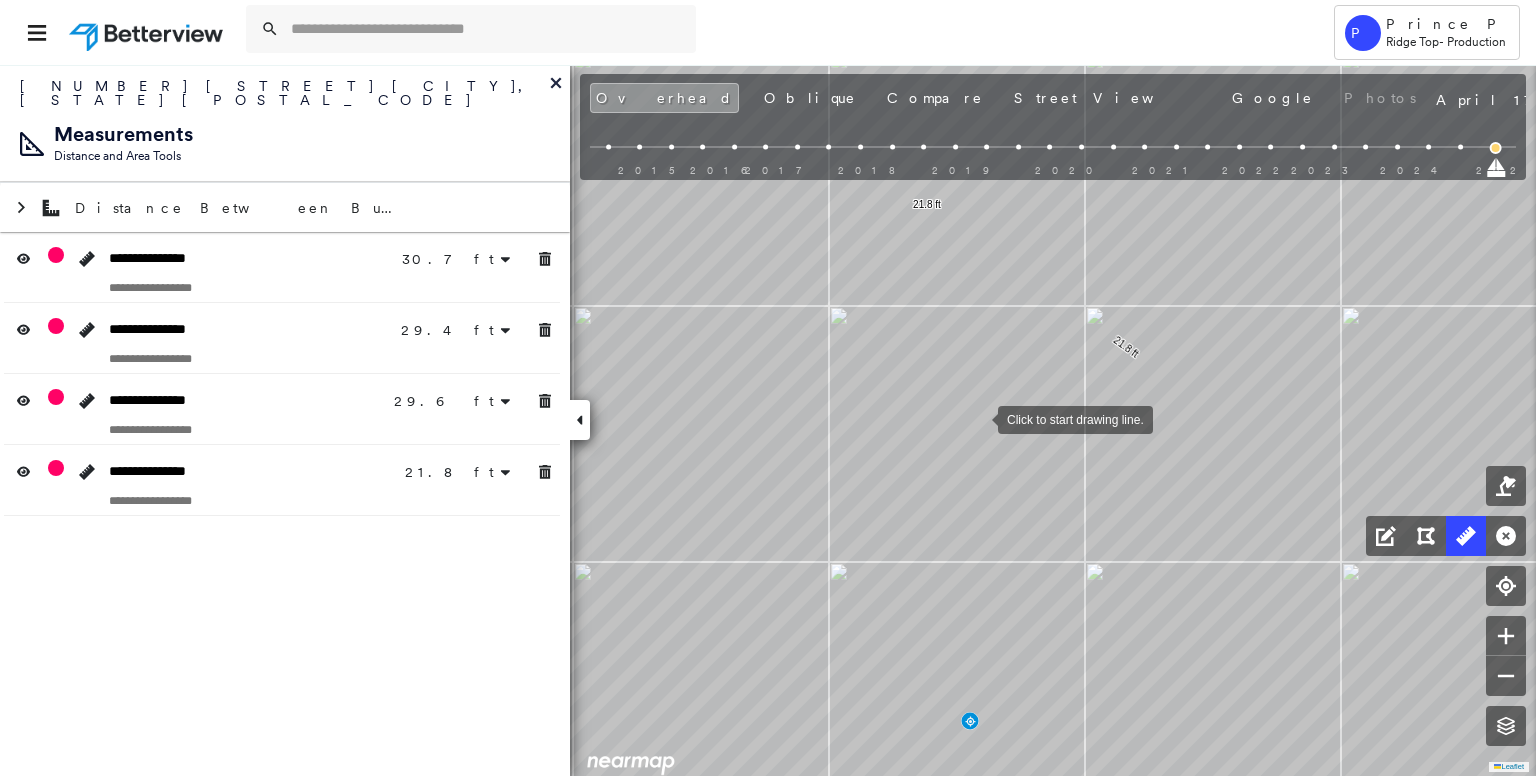 drag, startPoint x: 978, startPoint y: 414, endPoint x: 978, endPoint y: 437, distance: 23 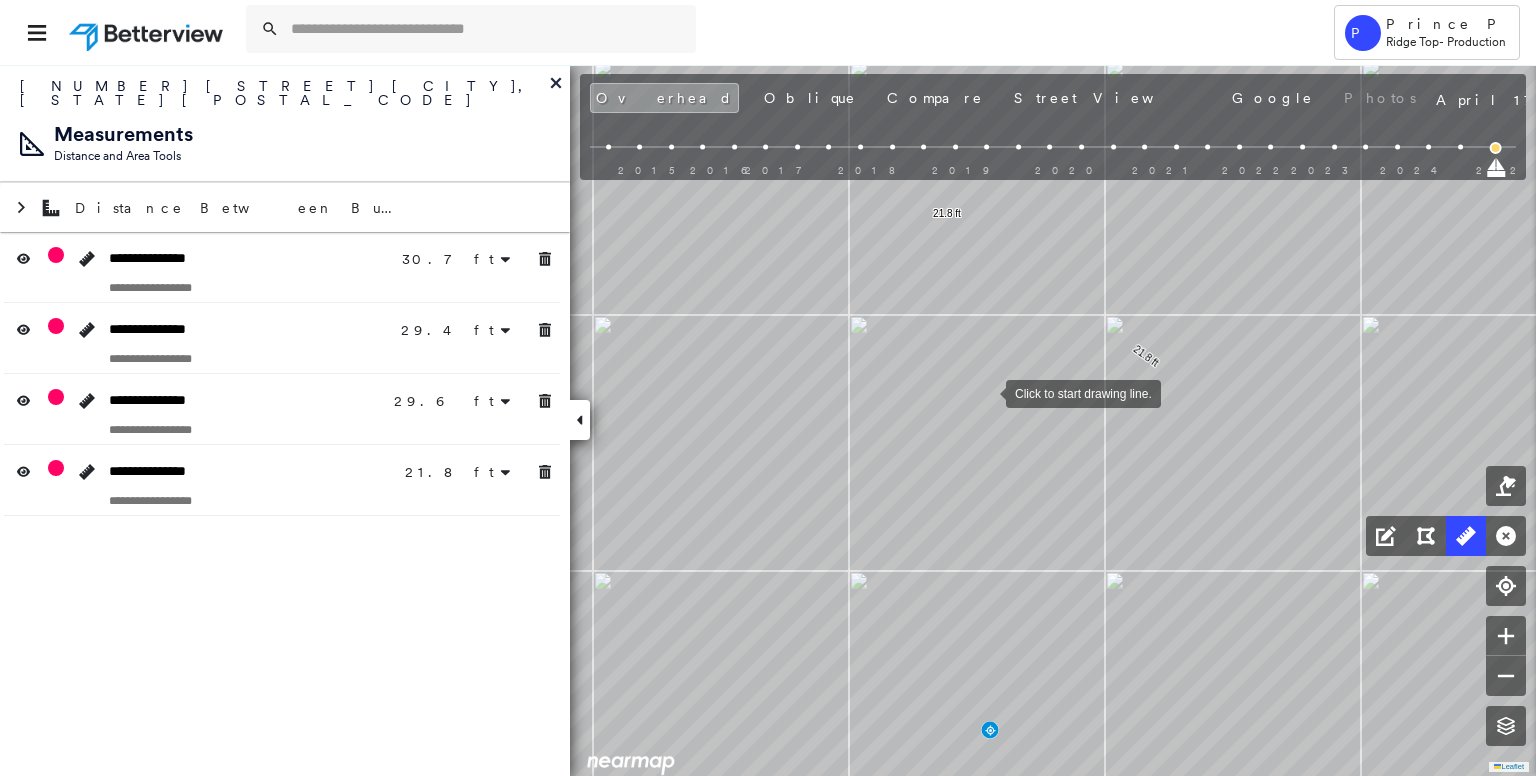 drag, startPoint x: 965, startPoint y: 406, endPoint x: 1129, endPoint y: 302, distance: 194.19577 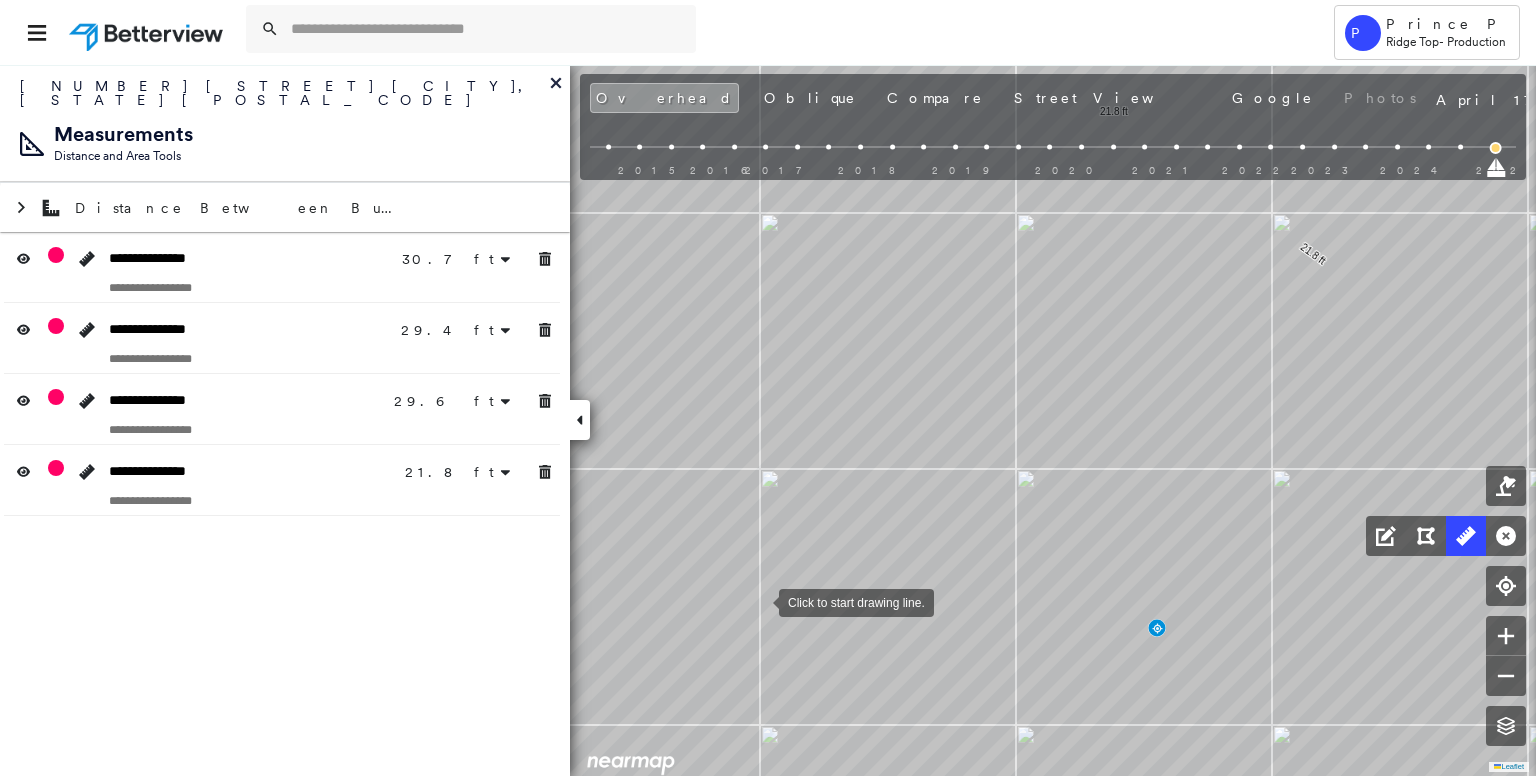 click at bounding box center [759, 601] 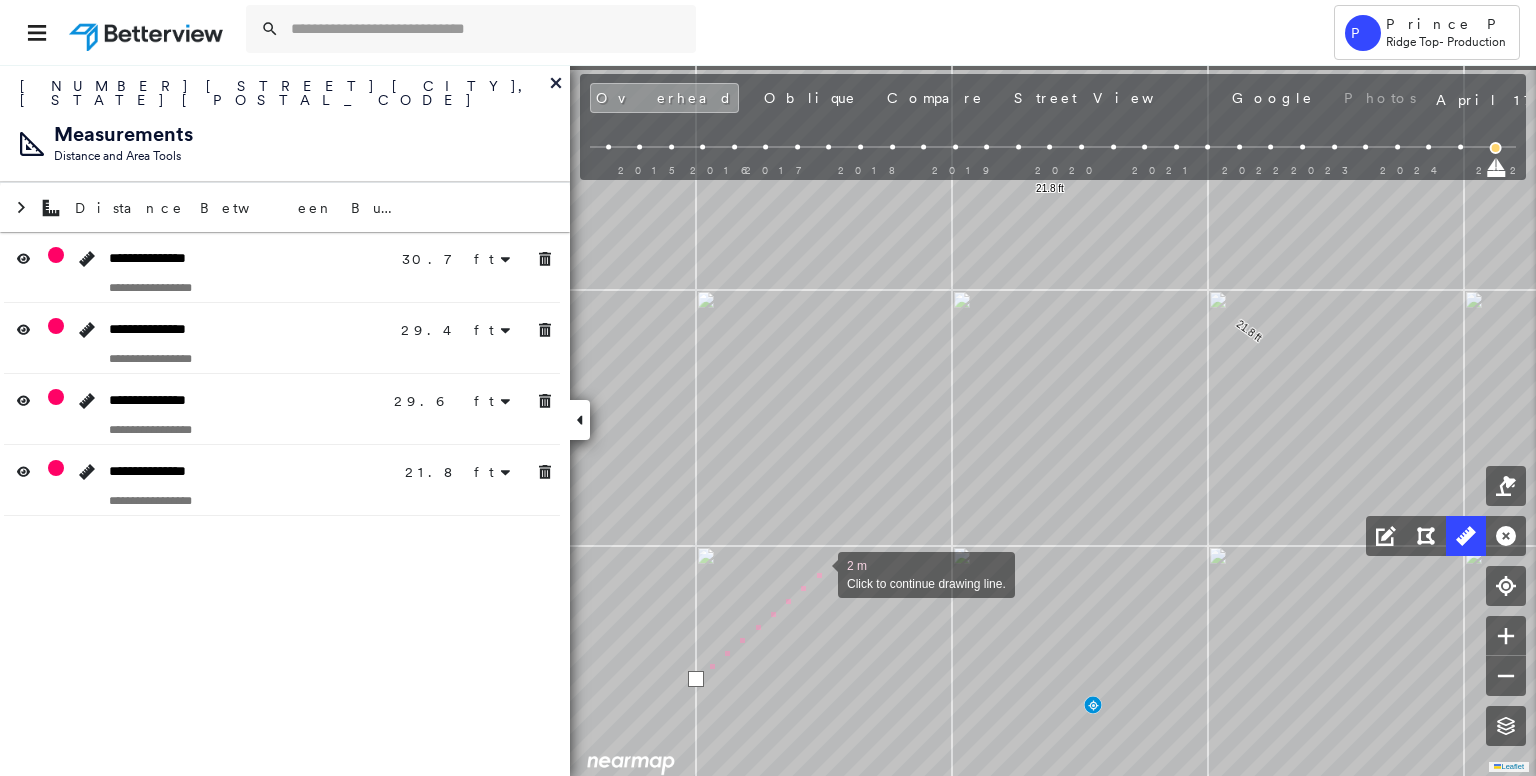 drag, startPoint x: 889, startPoint y: 489, endPoint x: 790, endPoint y: 578, distance: 133.12401 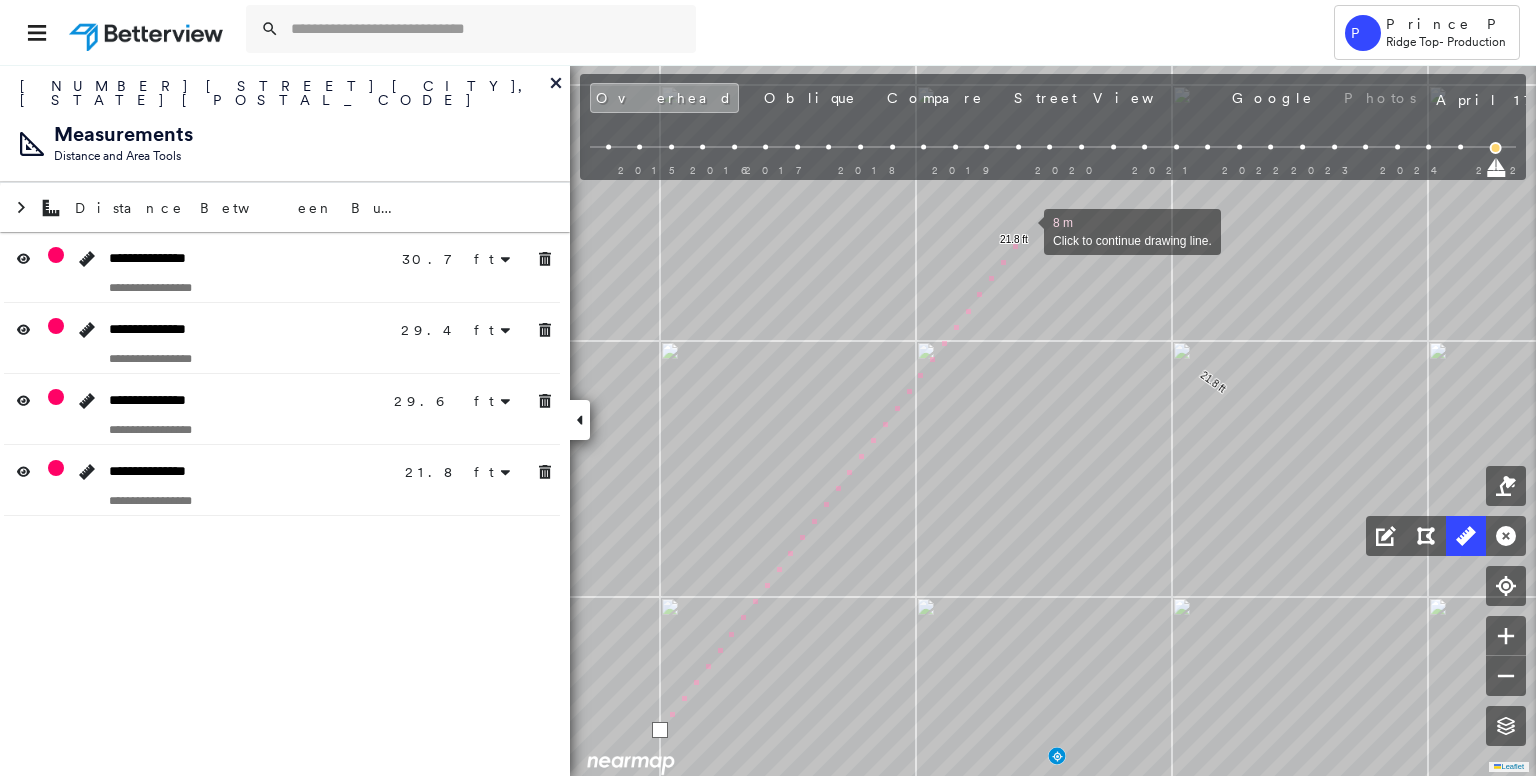 click at bounding box center (1024, 230) 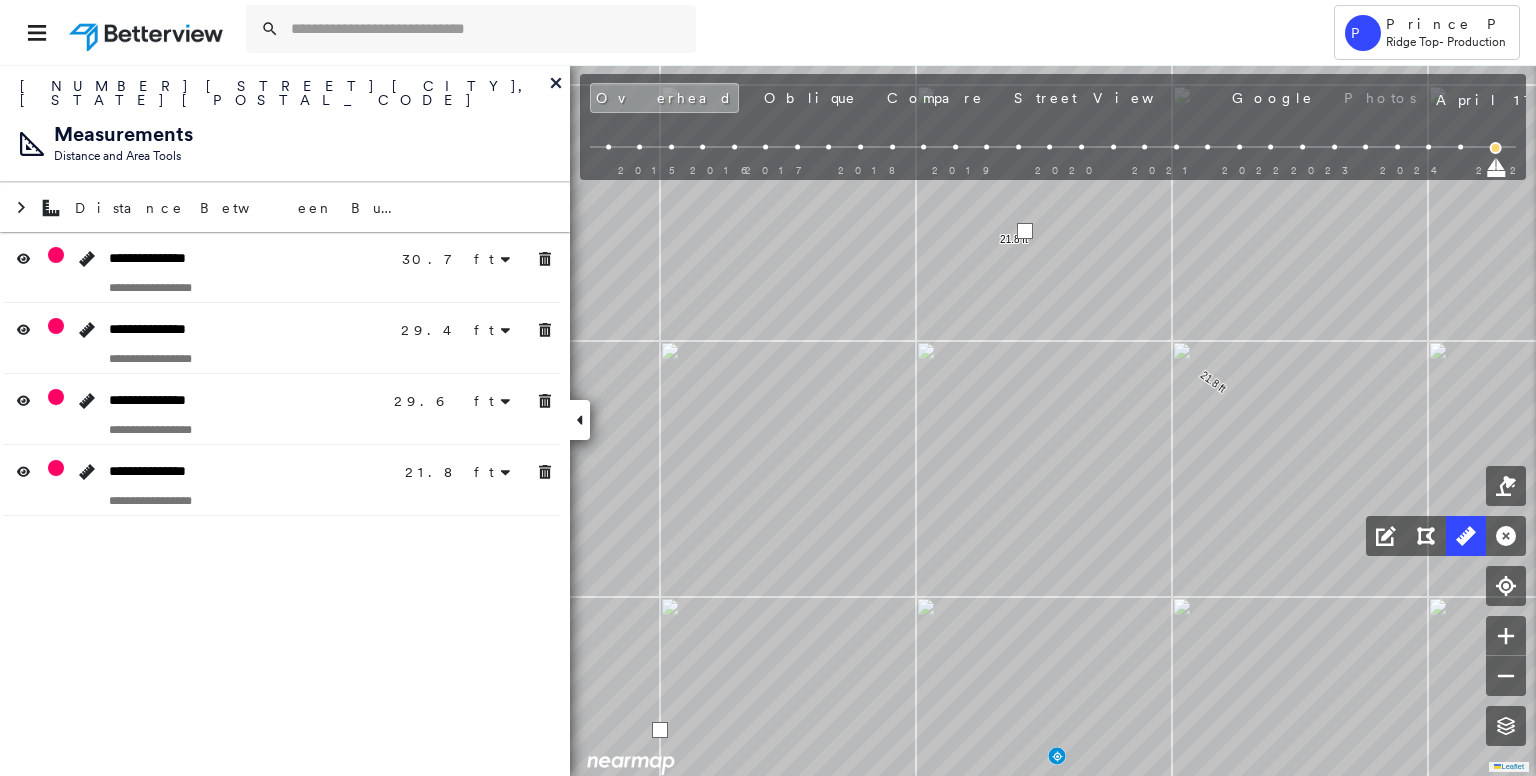 click at bounding box center [1025, 231] 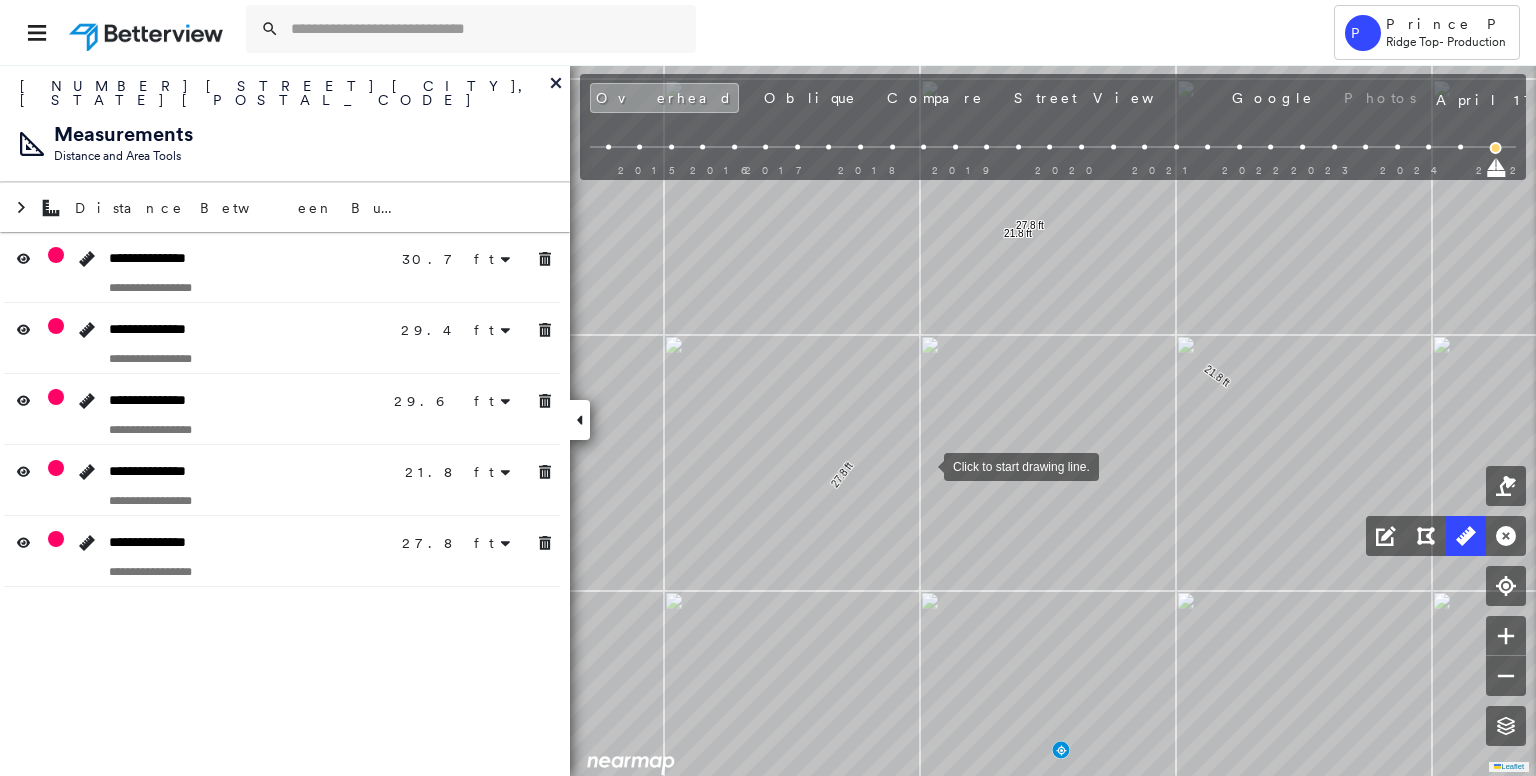 drag, startPoint x: 920, startPoint y: 471, endPoint x: 936, endPoint y: 439, distance: 35.77709 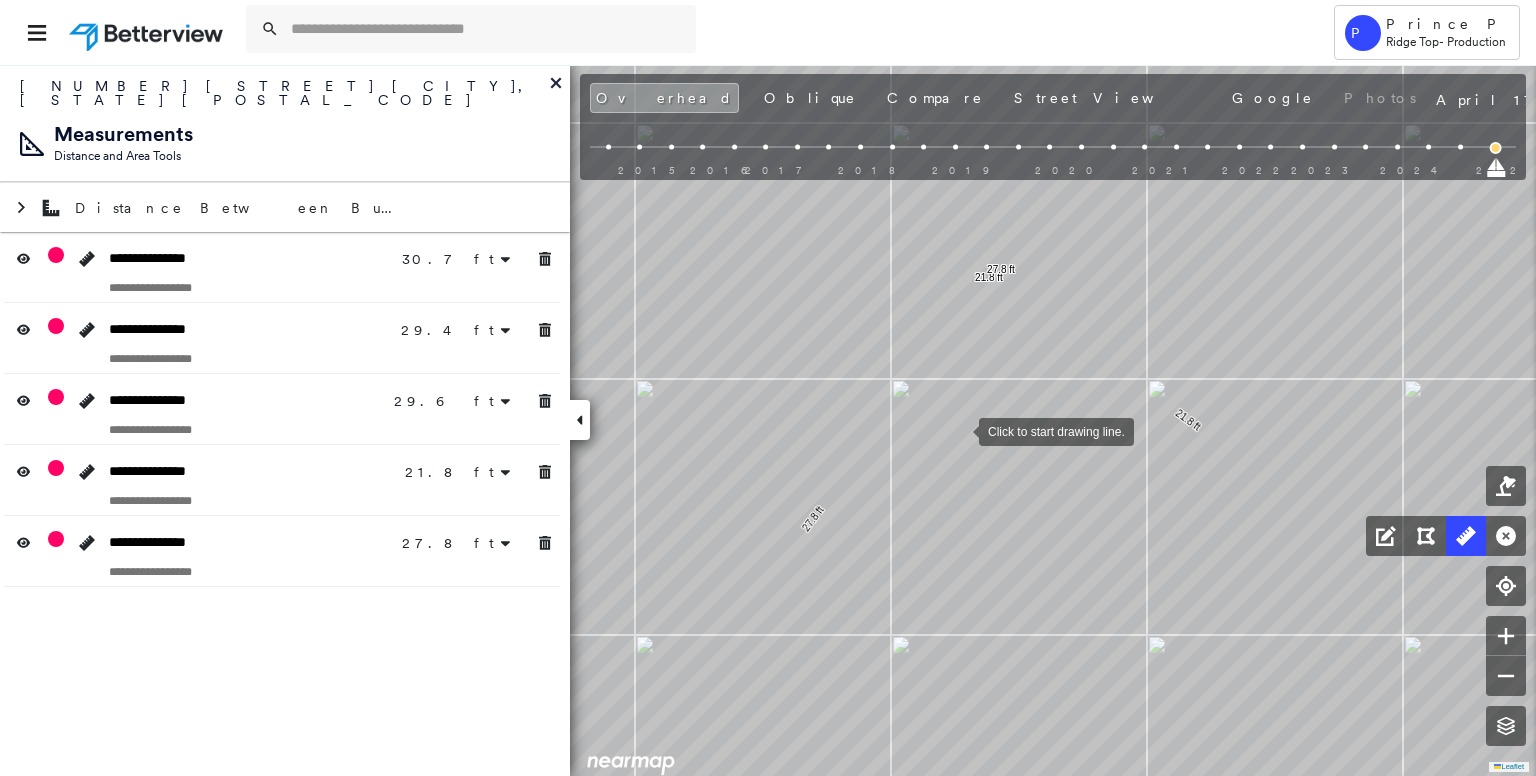 drag, startPoint x: 1004, startPoint y: 354, endPoint x: 907, endPoint y: 504, distance: 178.6309 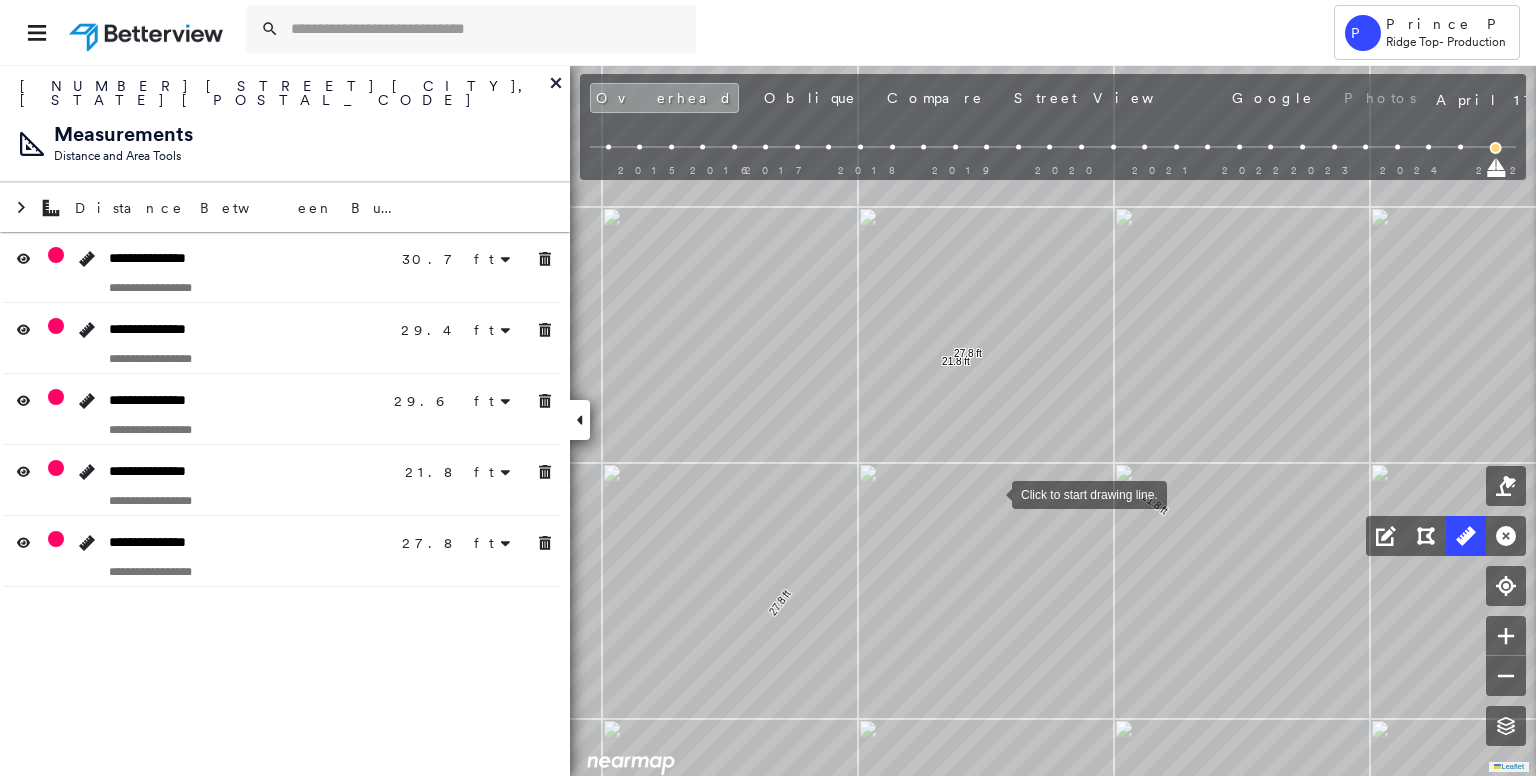 drag, startPoint x: 992, startPoint y: 493, endPoint x: 1027, endPoint y: 302, distance: 194.18033 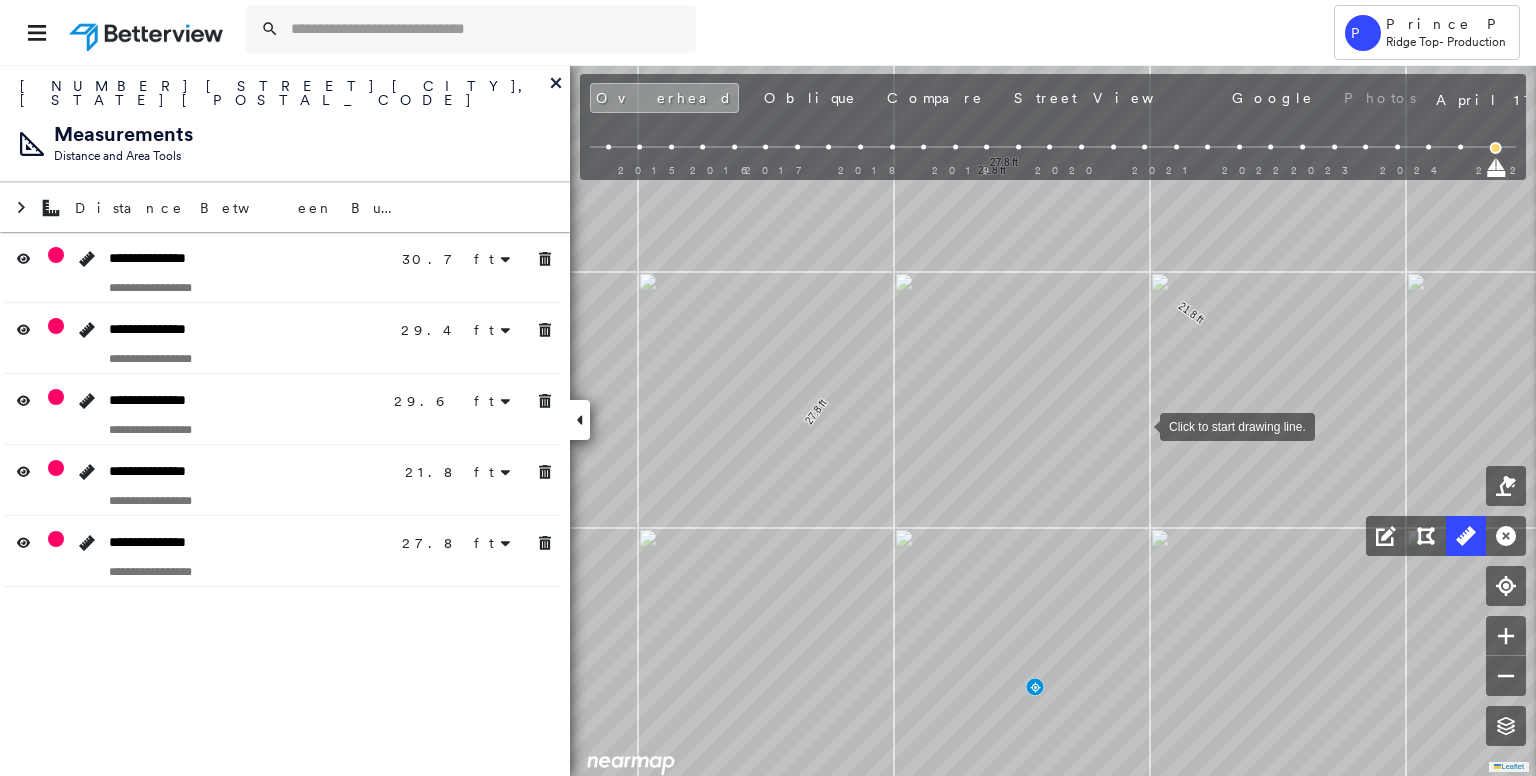 drag, startPoint x: 1141, startPoint y: 425, endPoint x: 1104, endPoint y: 285, distance: 144.80676 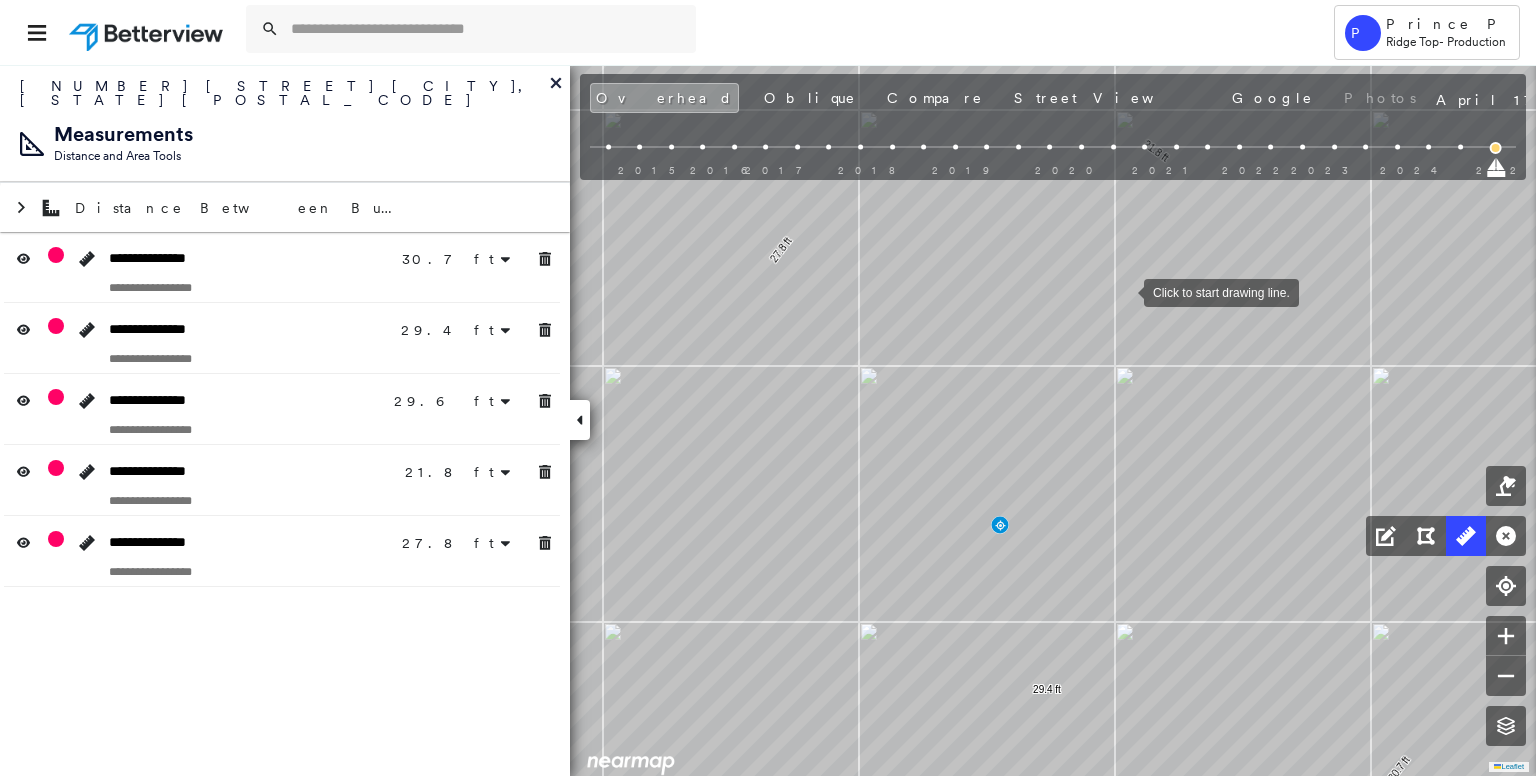 drag, startPoint x: 1121, startPoint y: 325, endPoint x: 1132, endPoint y: 249, distance: 76.79192 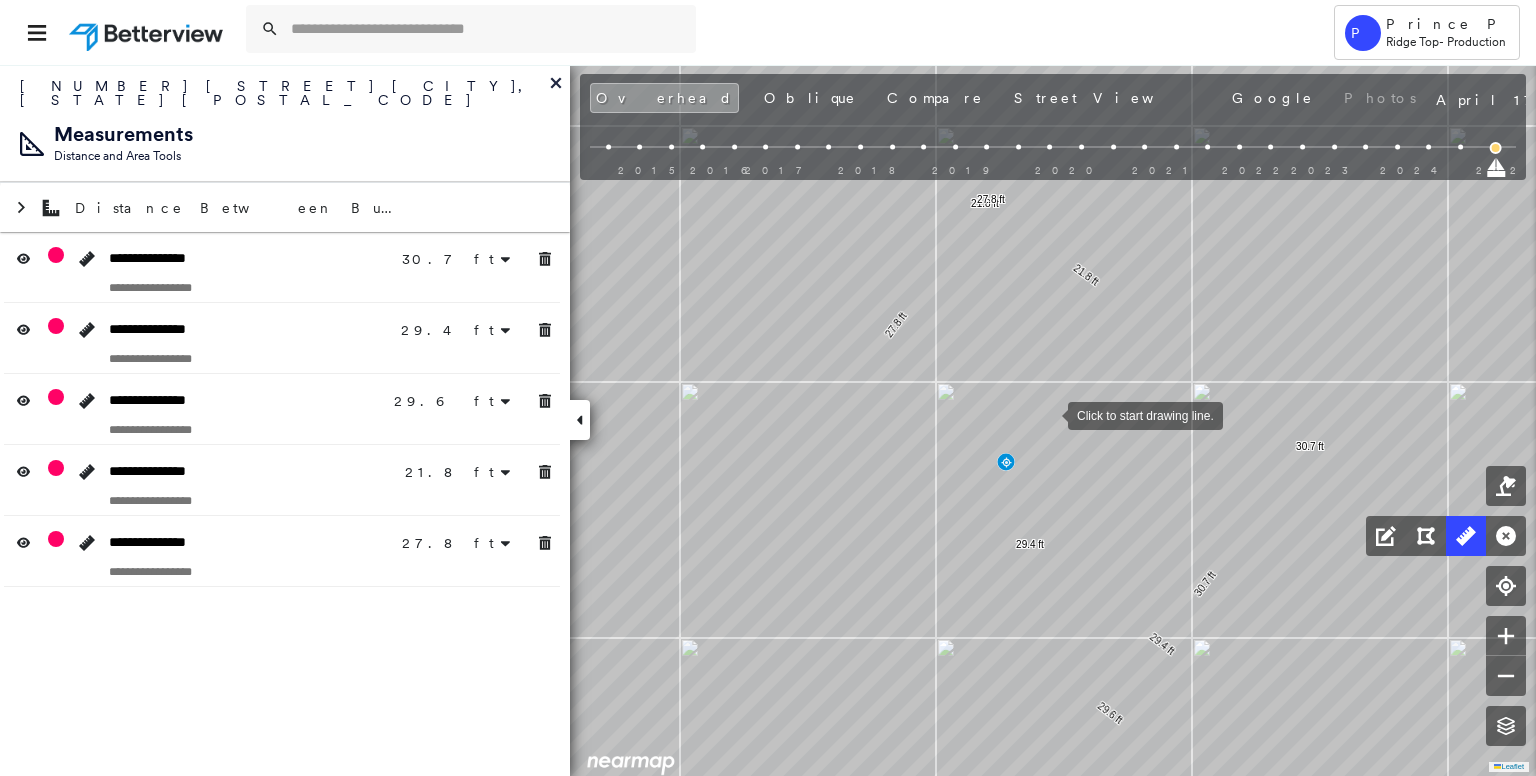 drag, startPoint x: 1095, startPoint y: 369, endPoint x: 1048, endPoint y: 405, distance: 59.20304 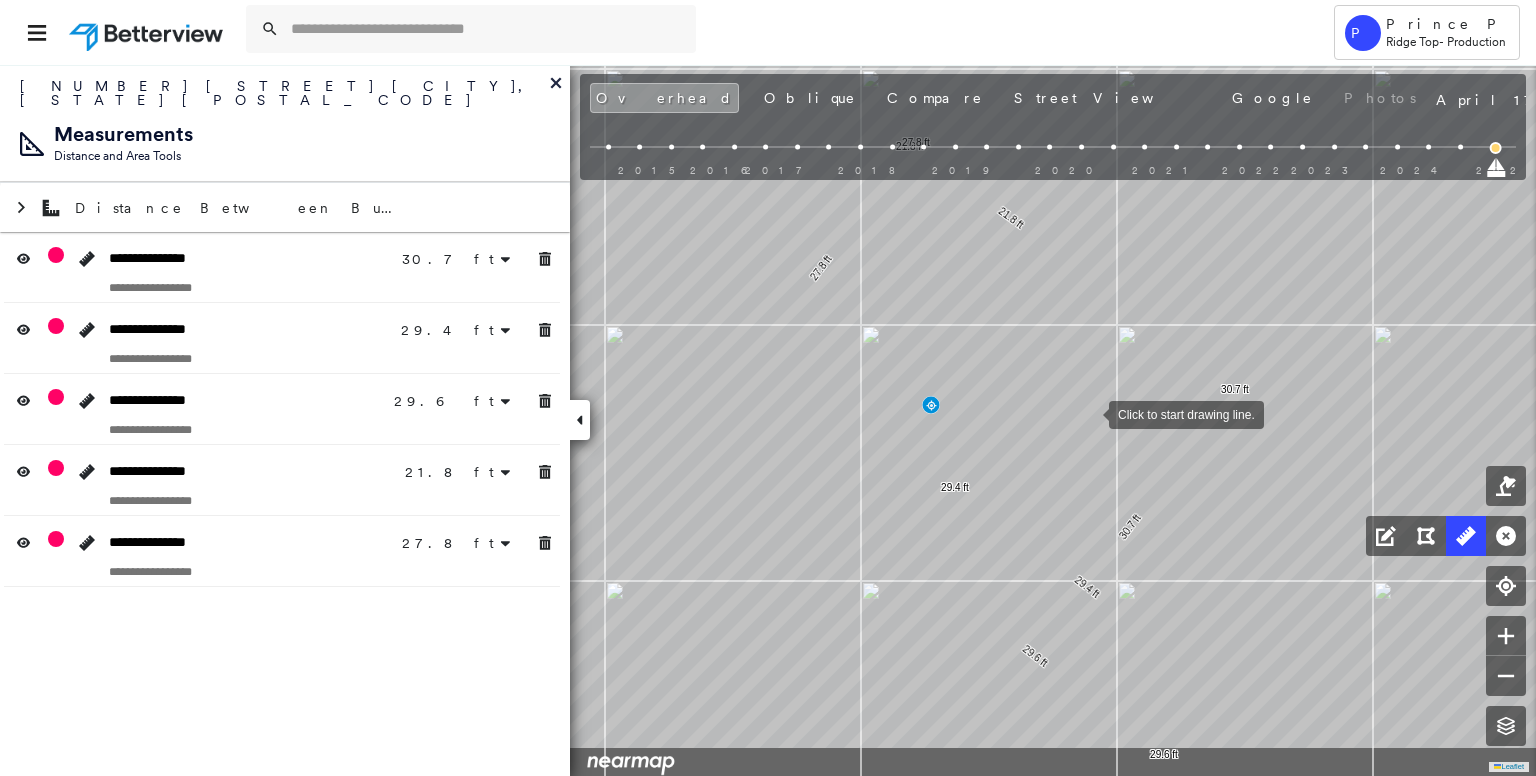 drag, startPoint x: 1104, startPoint y: 515, endPoint x: 1089, endPoint y: 409, distance: 107.05606 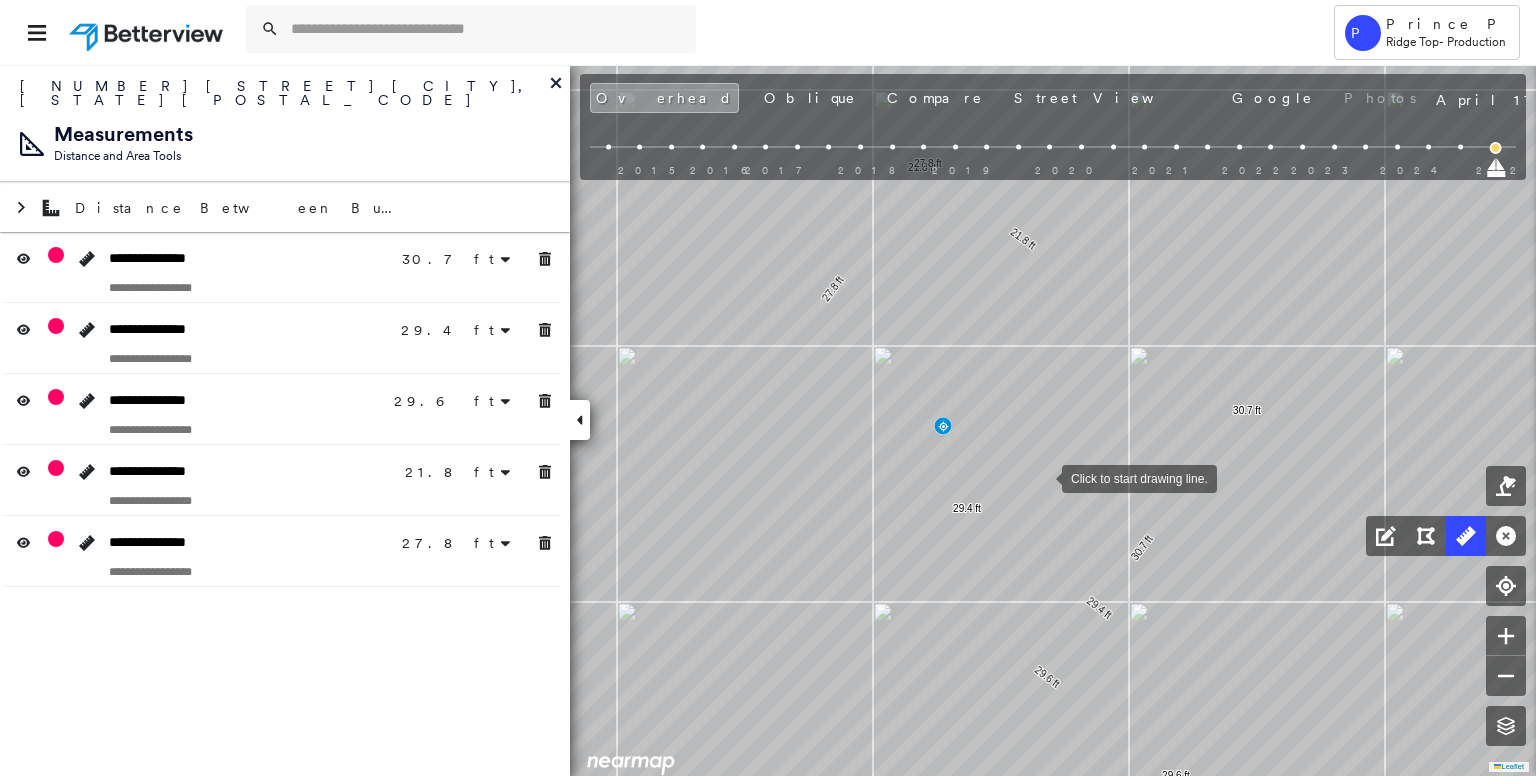 drag, startPoint x: 1038, startPoint y: 469, endPoint x: 1062, endPoint y: 537, distance: 72.11102 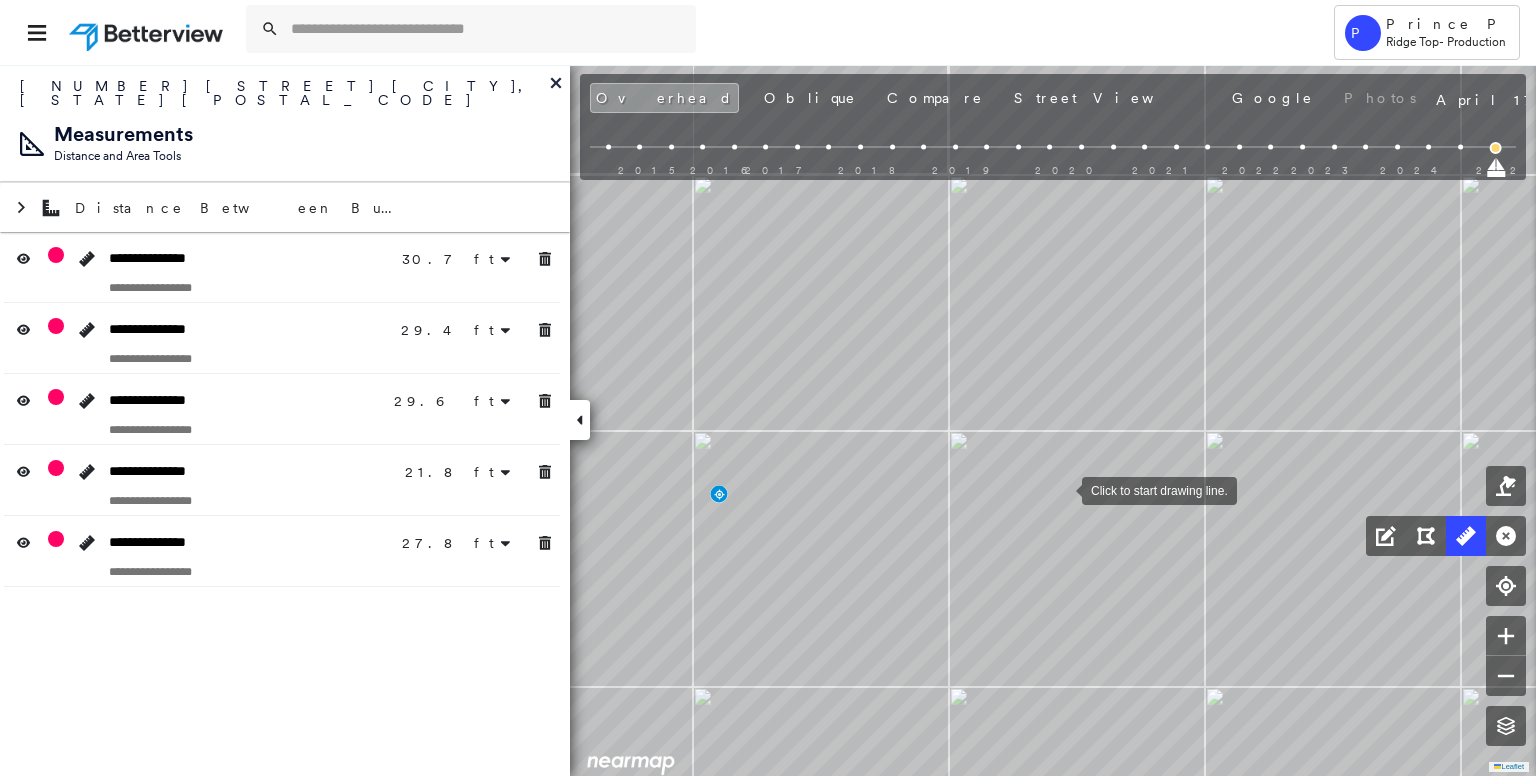 click at bounding box center (1062, 489) 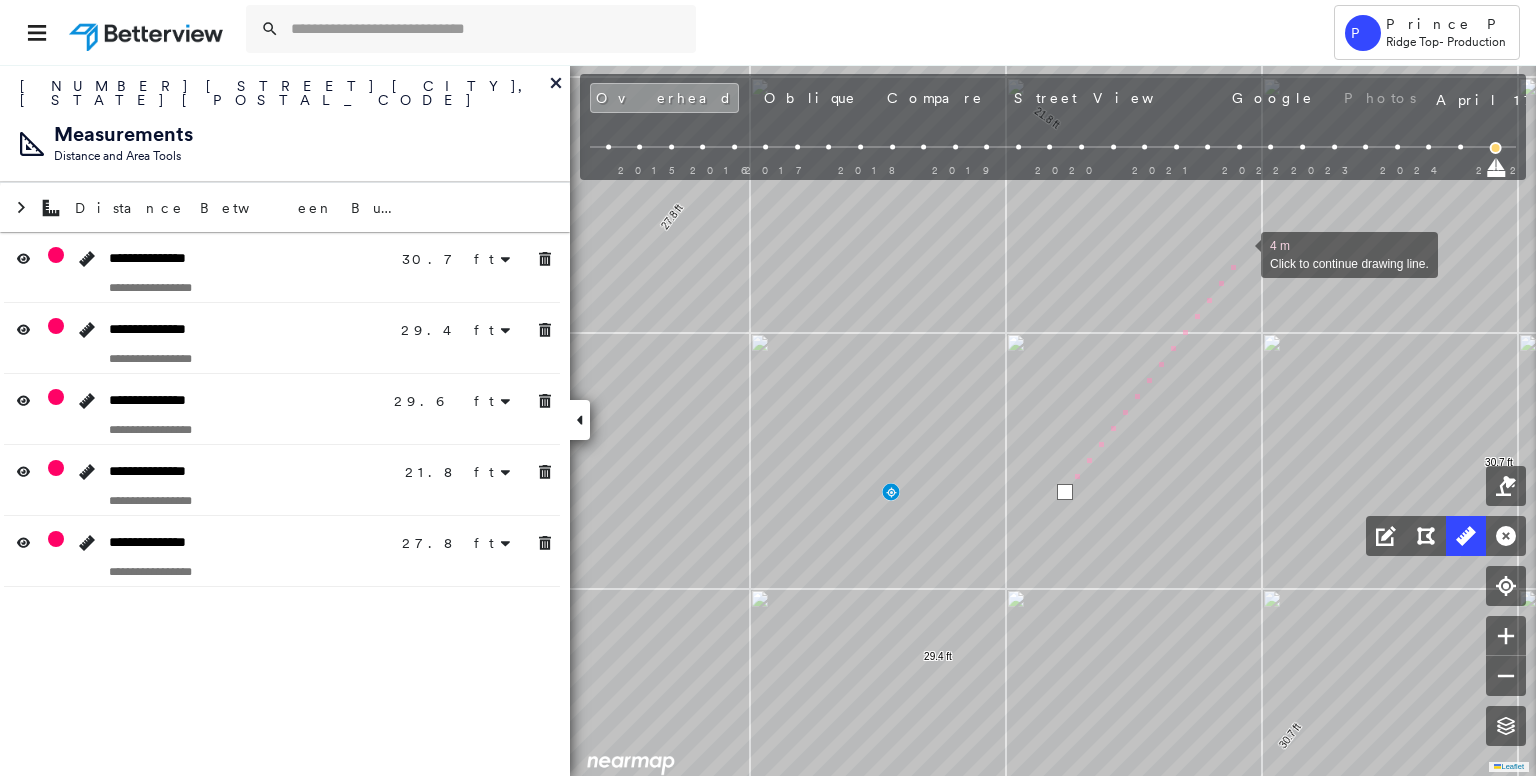 click at bounding box center (1241, 253) 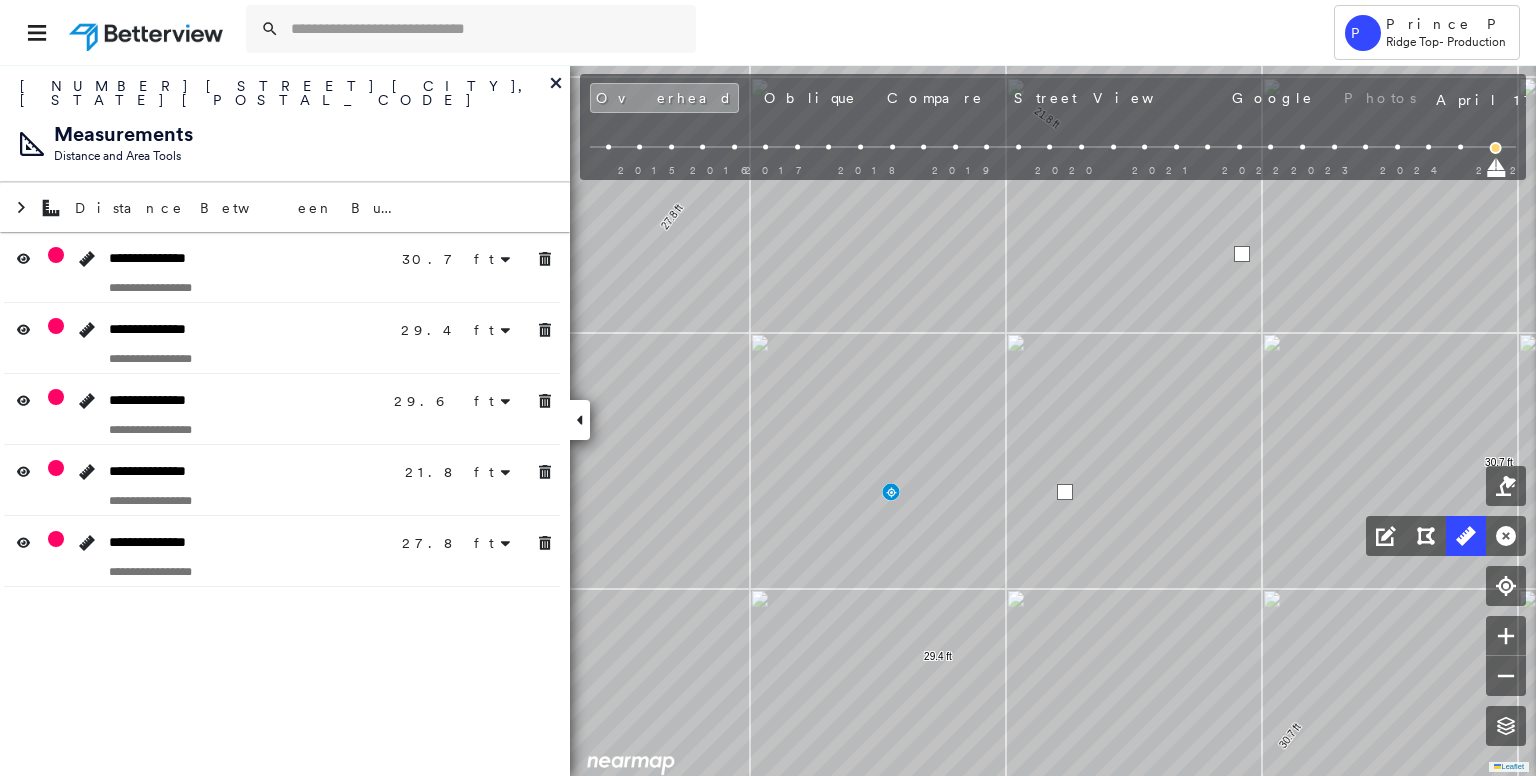 click at bounding box center (1242, 254) 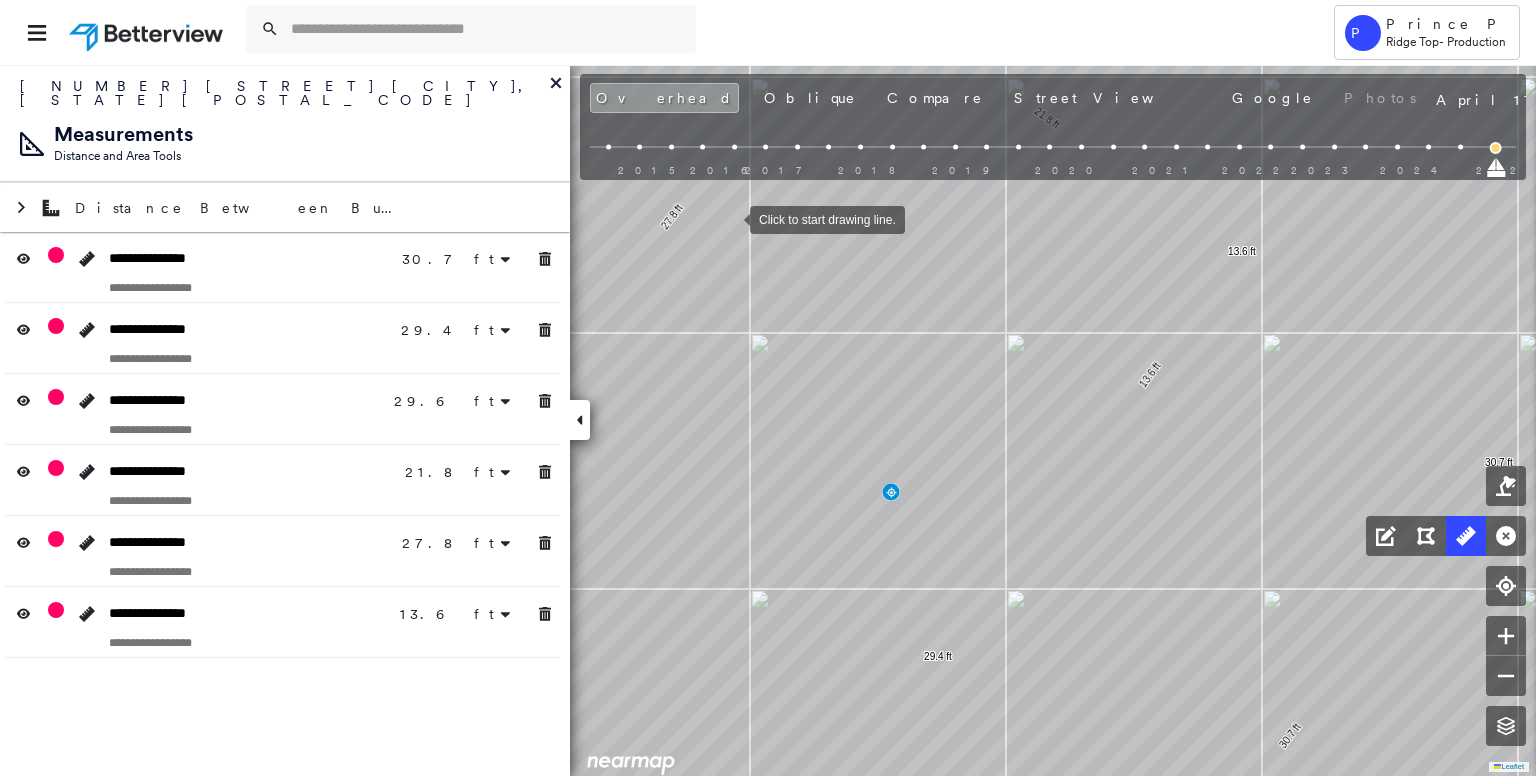 scroll, scrollTop: 0, scrollLeft: 0, axis: both 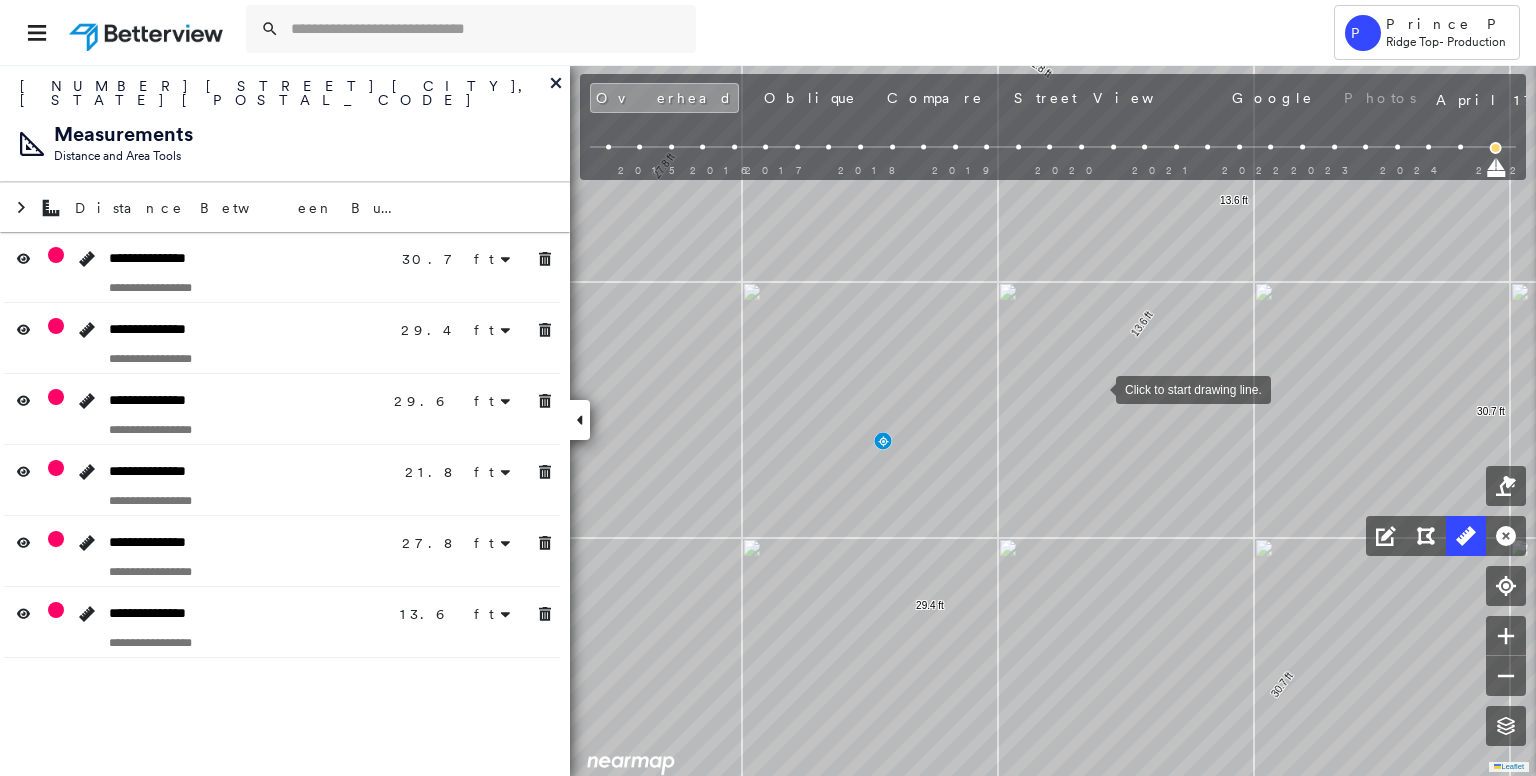 drag, startPoint x: 1104, startPoint y: 440, endPoint x: 1096, endPoint y: 389, distance: 51.62364 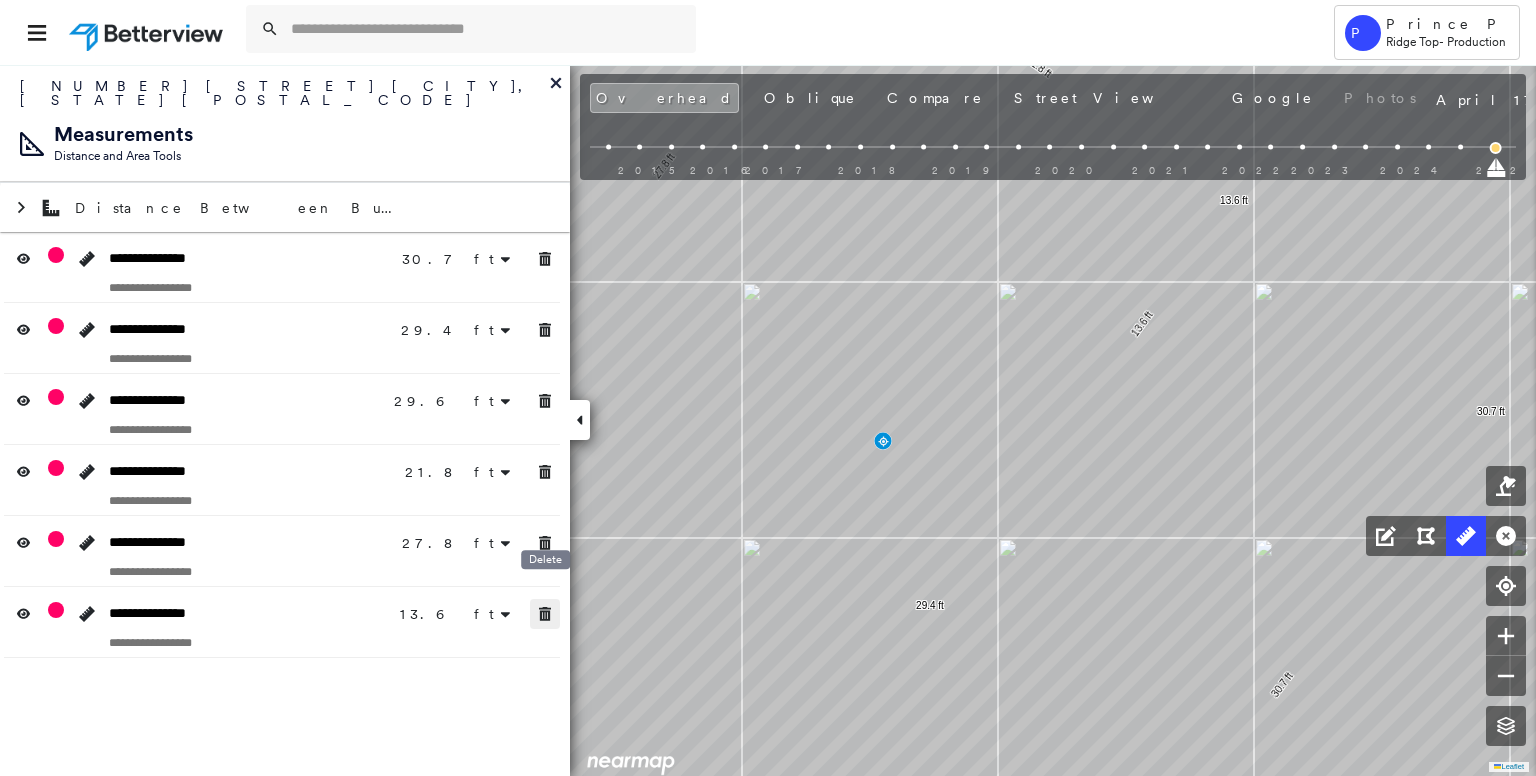 click 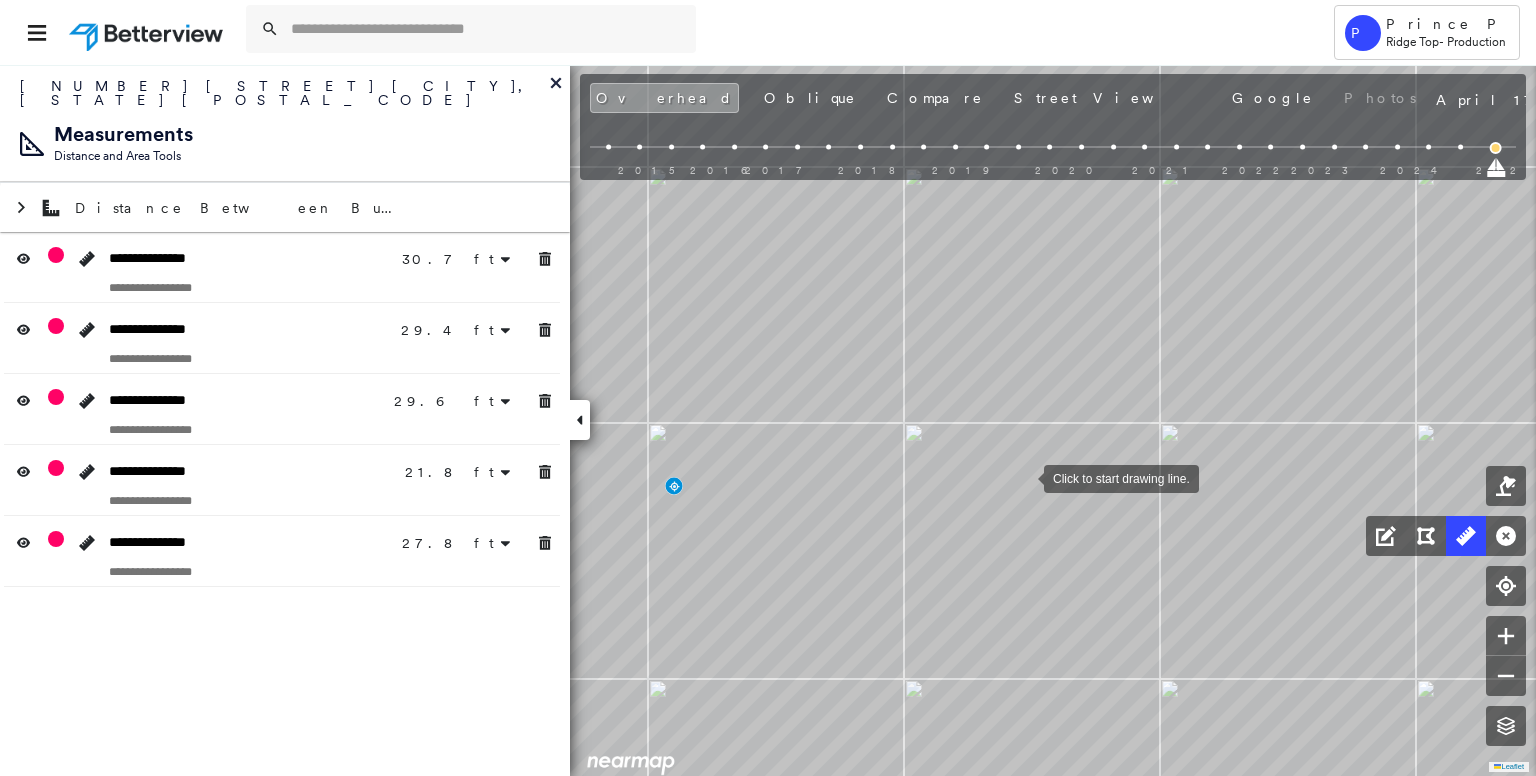 click at bounding box center [1024, 477] 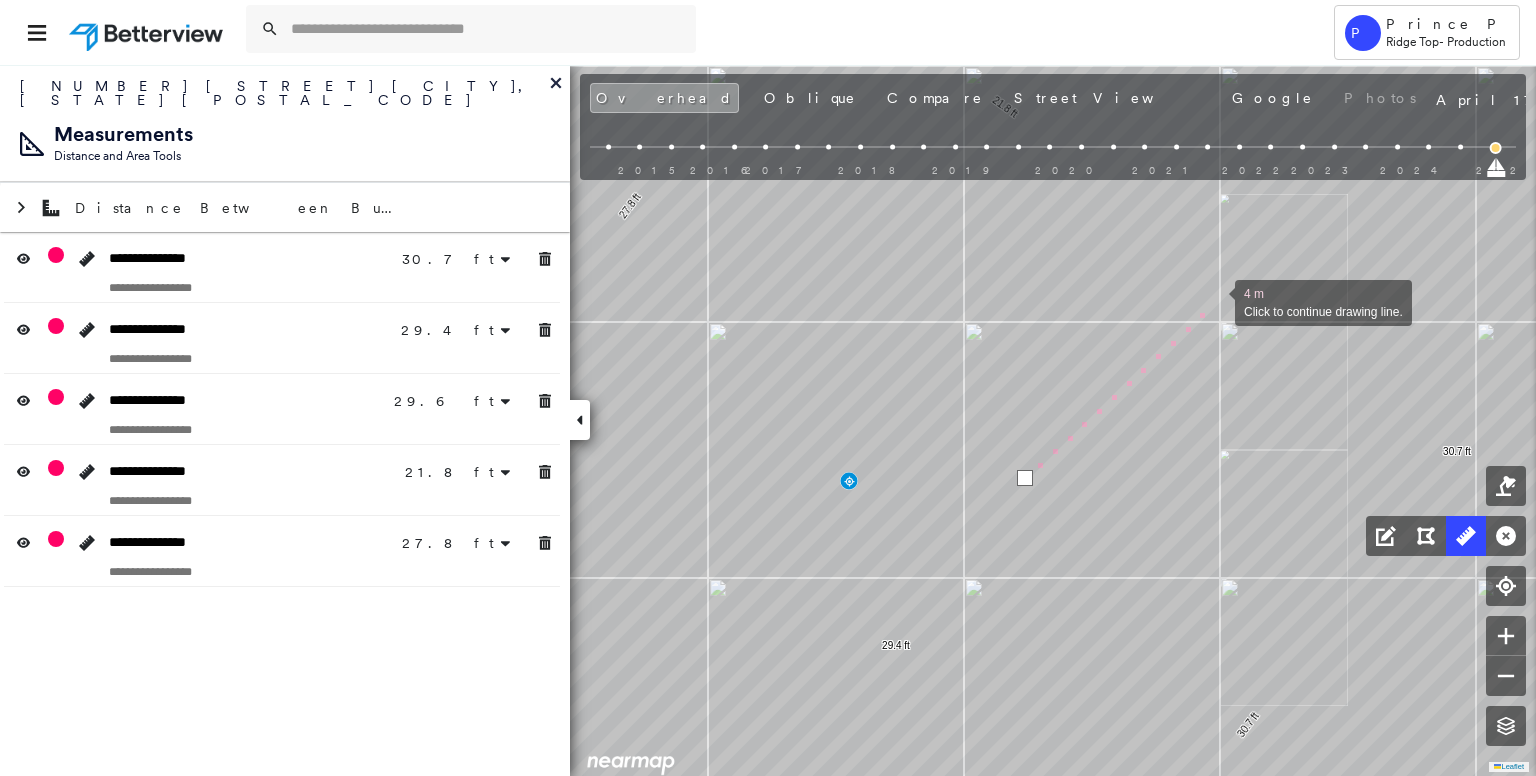 drag, startPoint x: 1216, startPoint y: 301, endPoint x: 1160, endPoint y: 384, distance: 100.12492 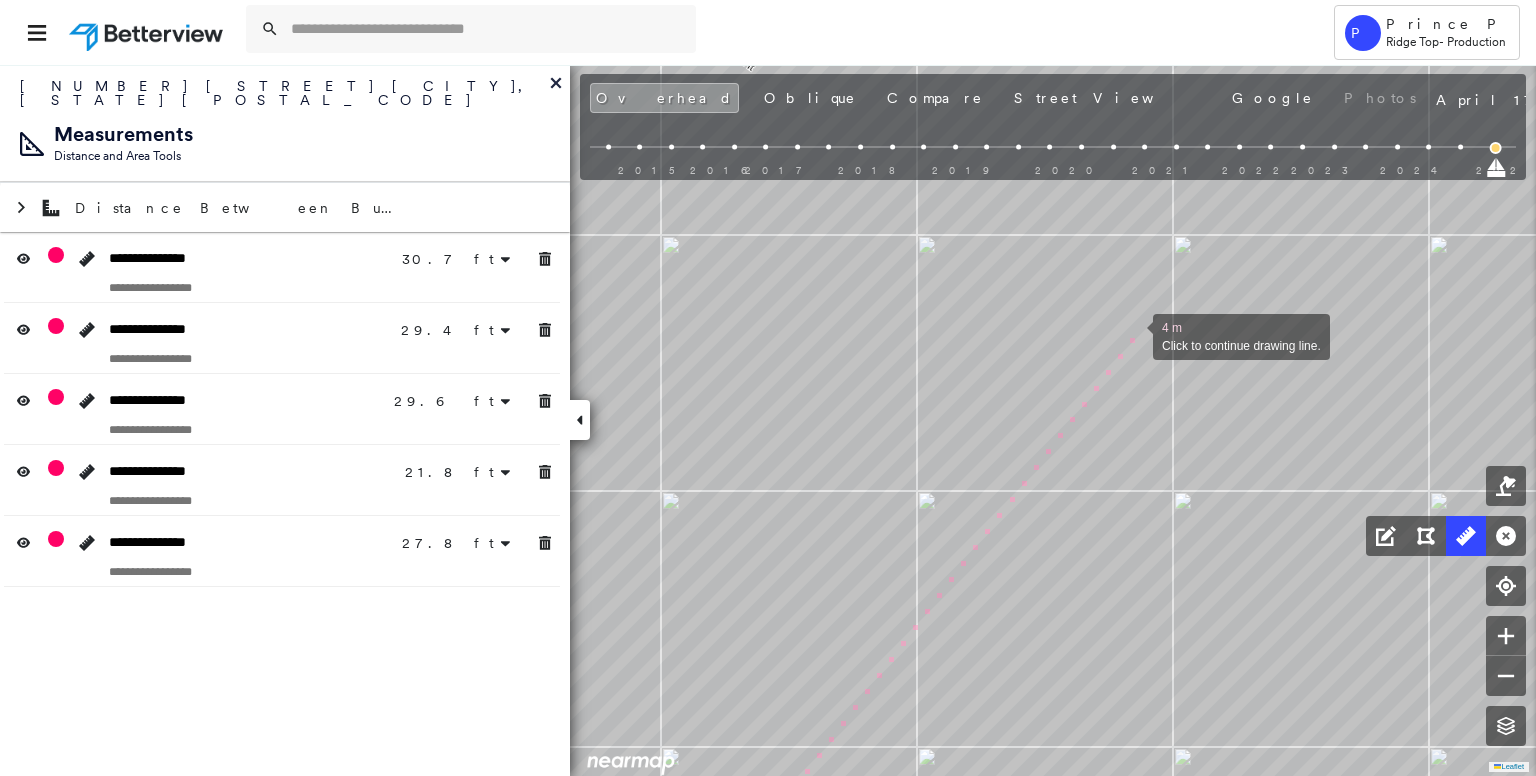 click at bounding box center (1133, 335) 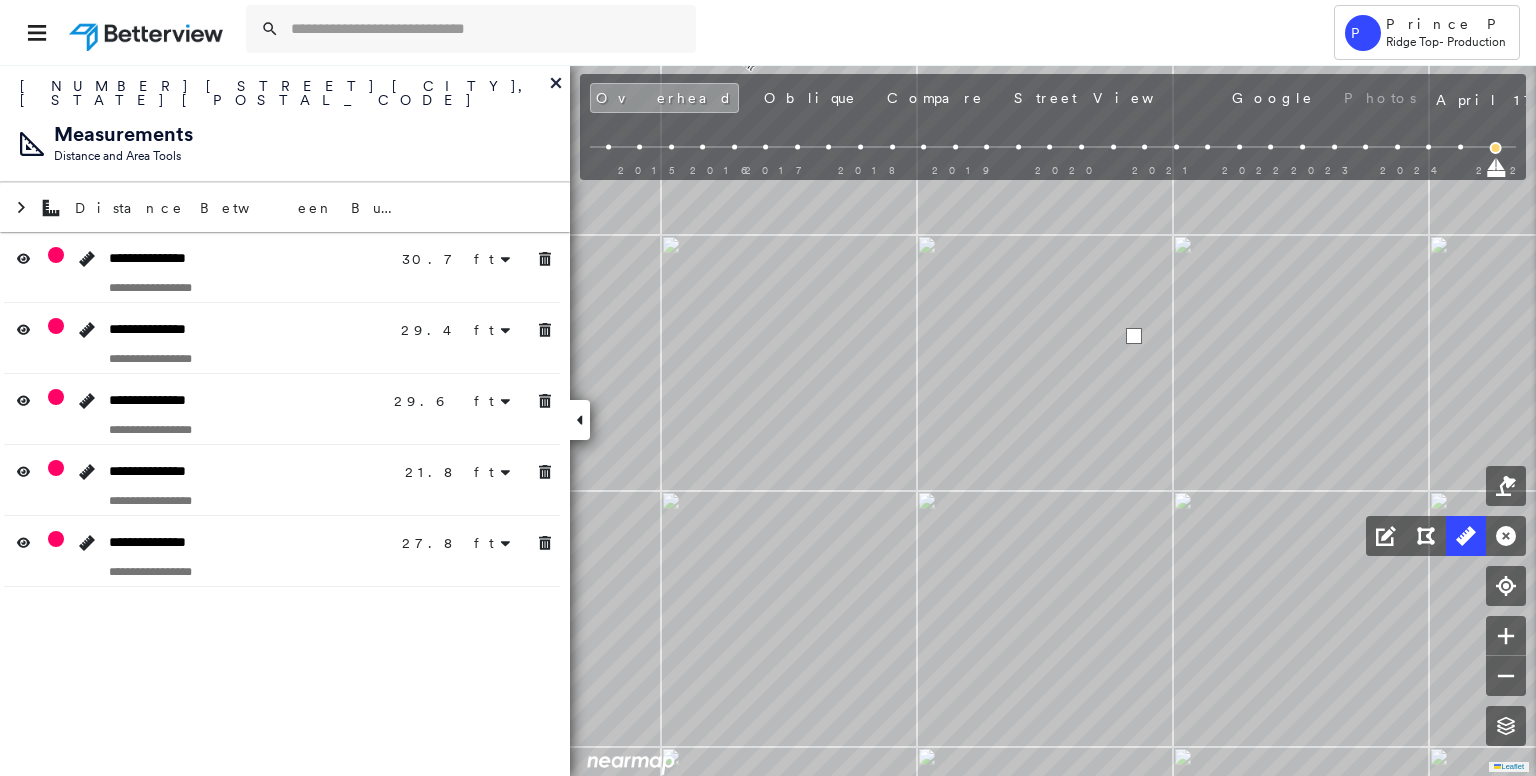 click at bounding box center (1134, 336) 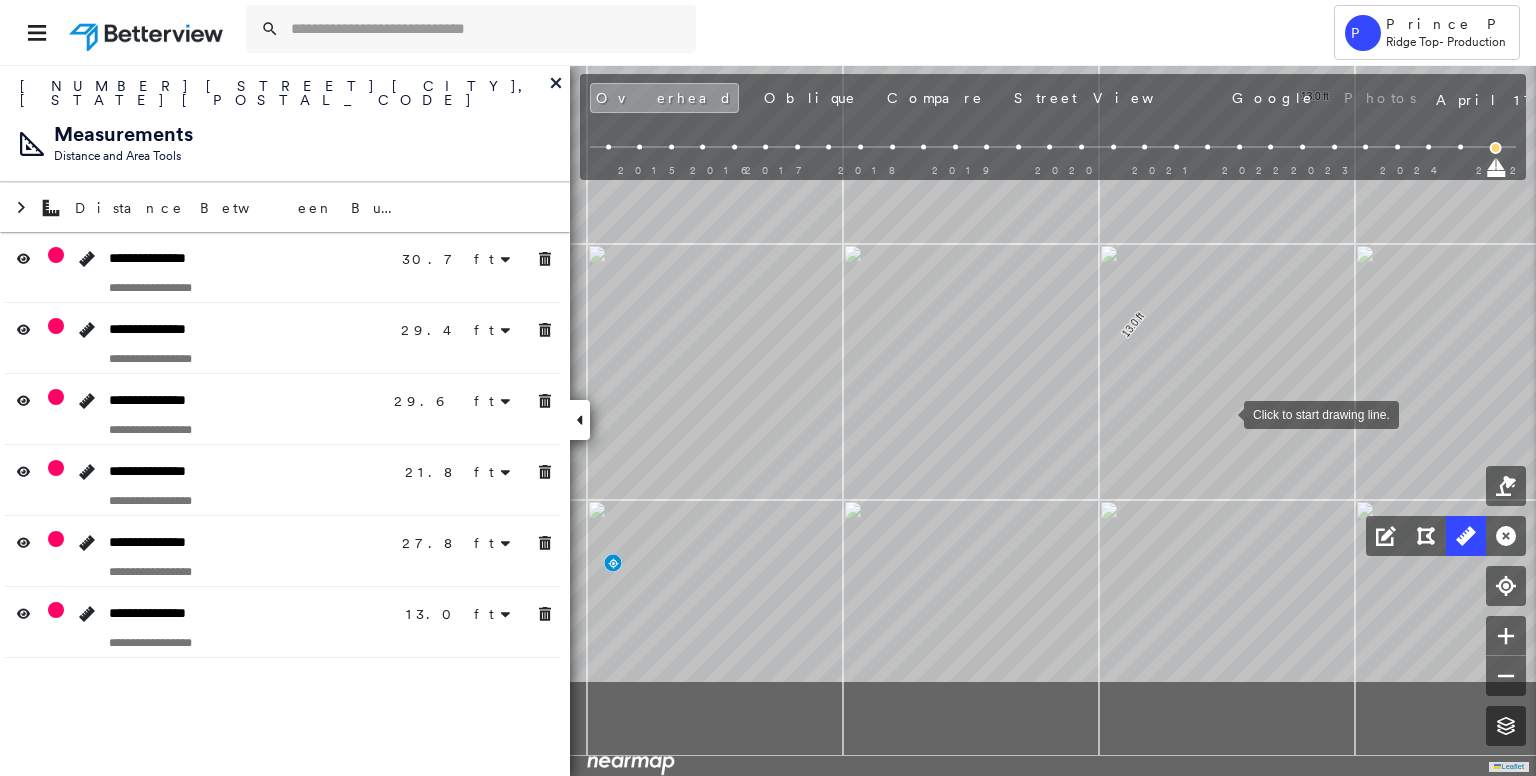 drag, startPoint x: 1116, startPoint y: 579, endPoint x: 1224, endPoint y: 414, distance: 197.20294 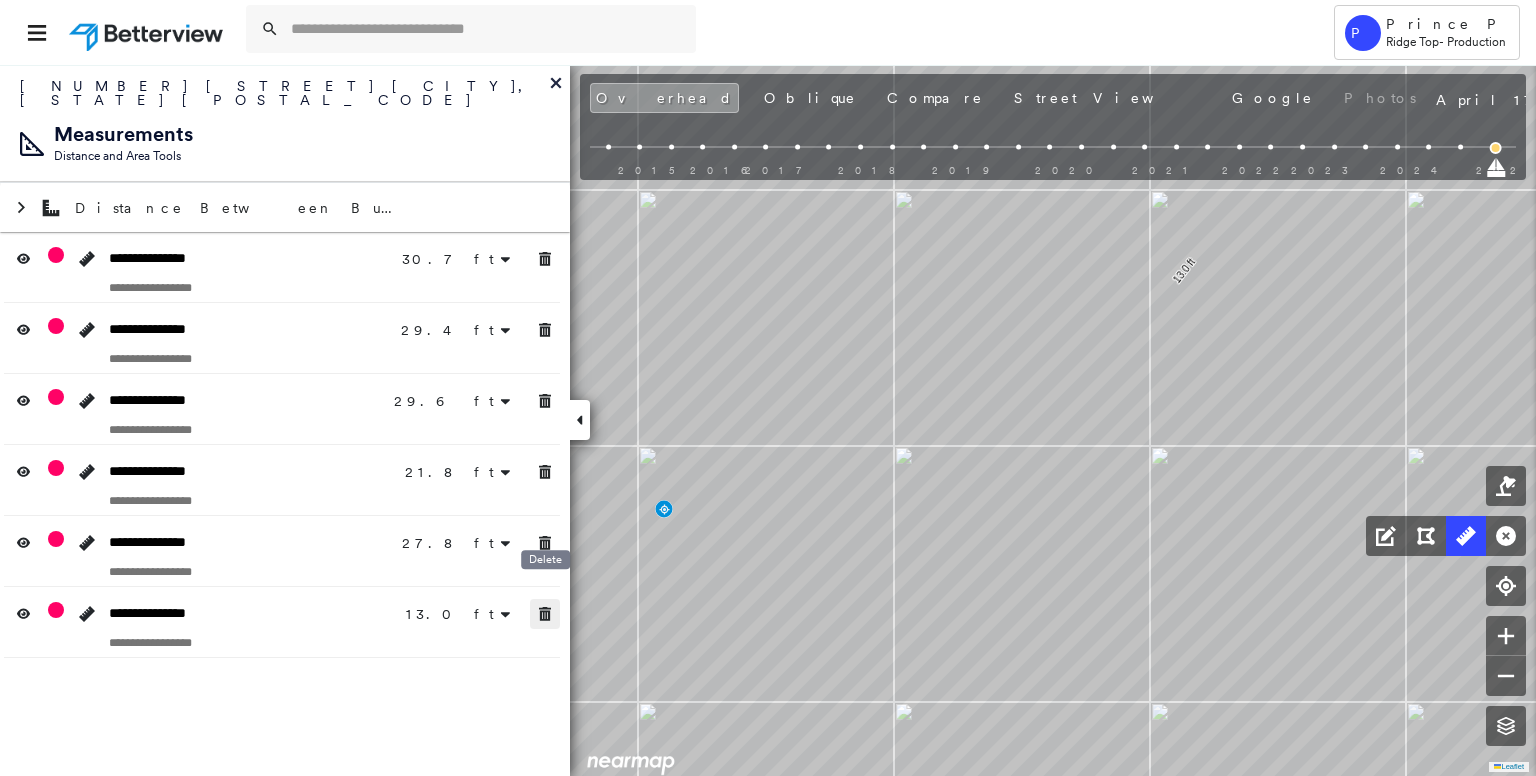 click at bounding box center (545, 614) 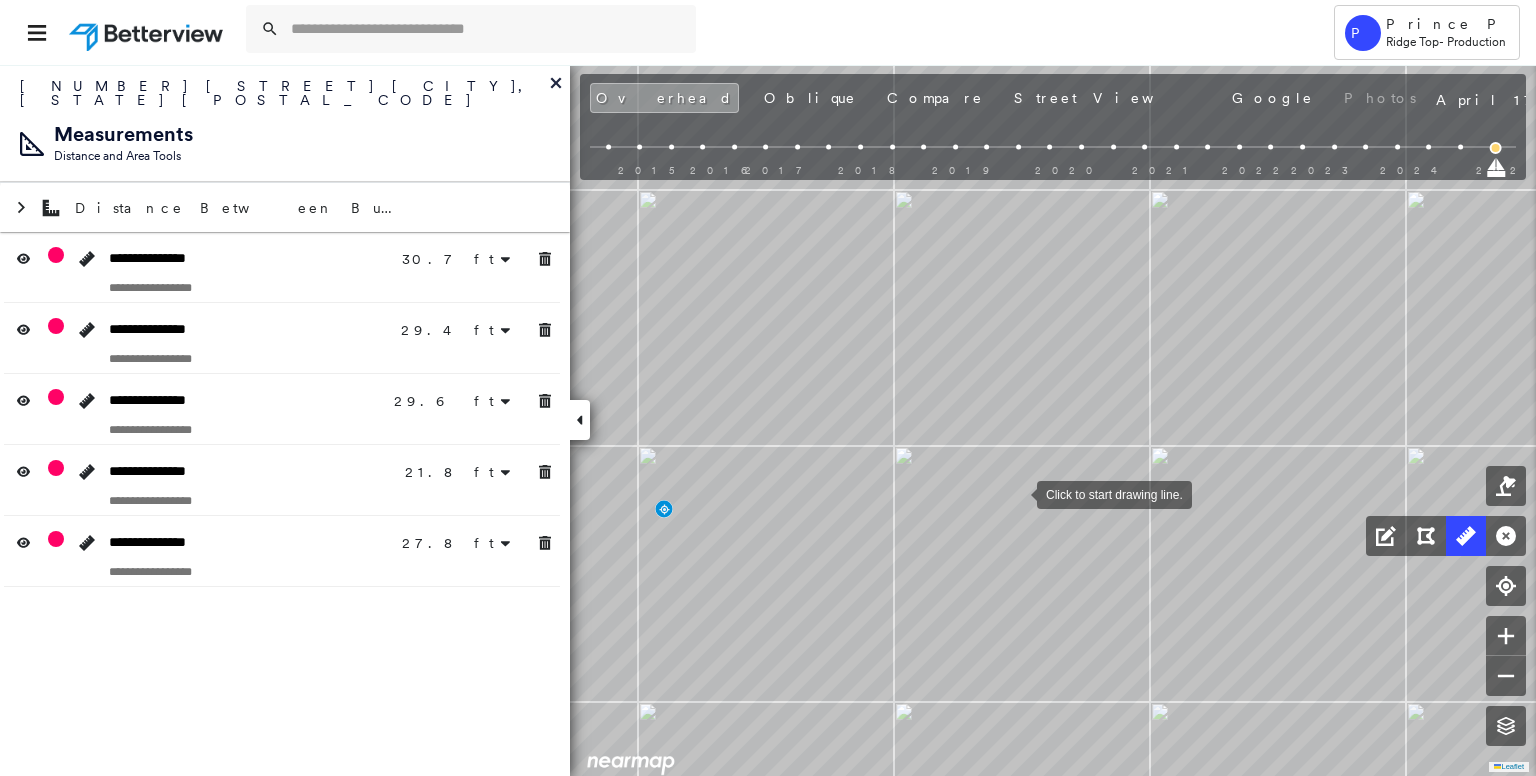 click at bounding box center (1017, 493) 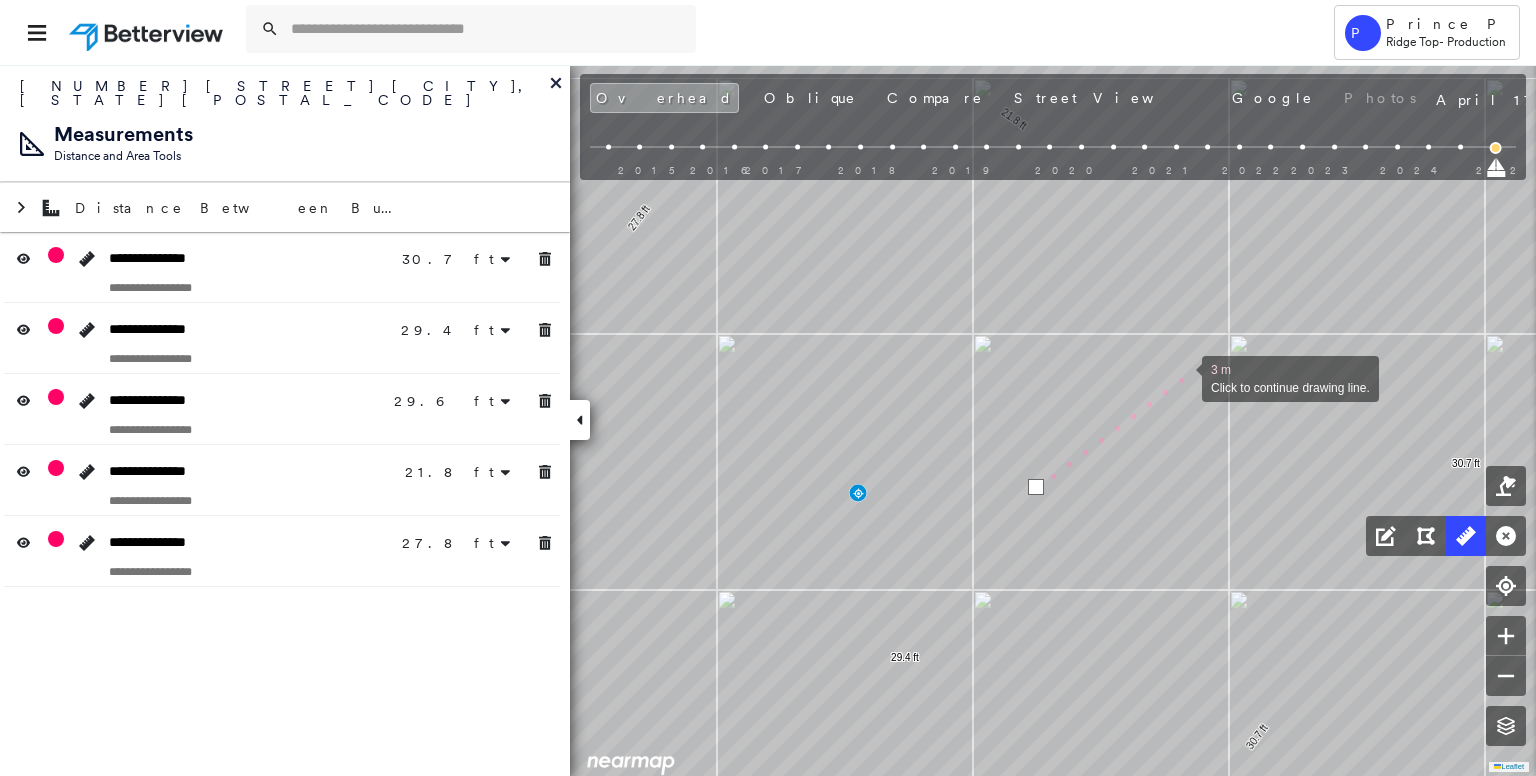 drag, startPoint x: 1190, startPoint y: 367, endPoint x: 1166, endPoint y: 386, distance: 30.610456 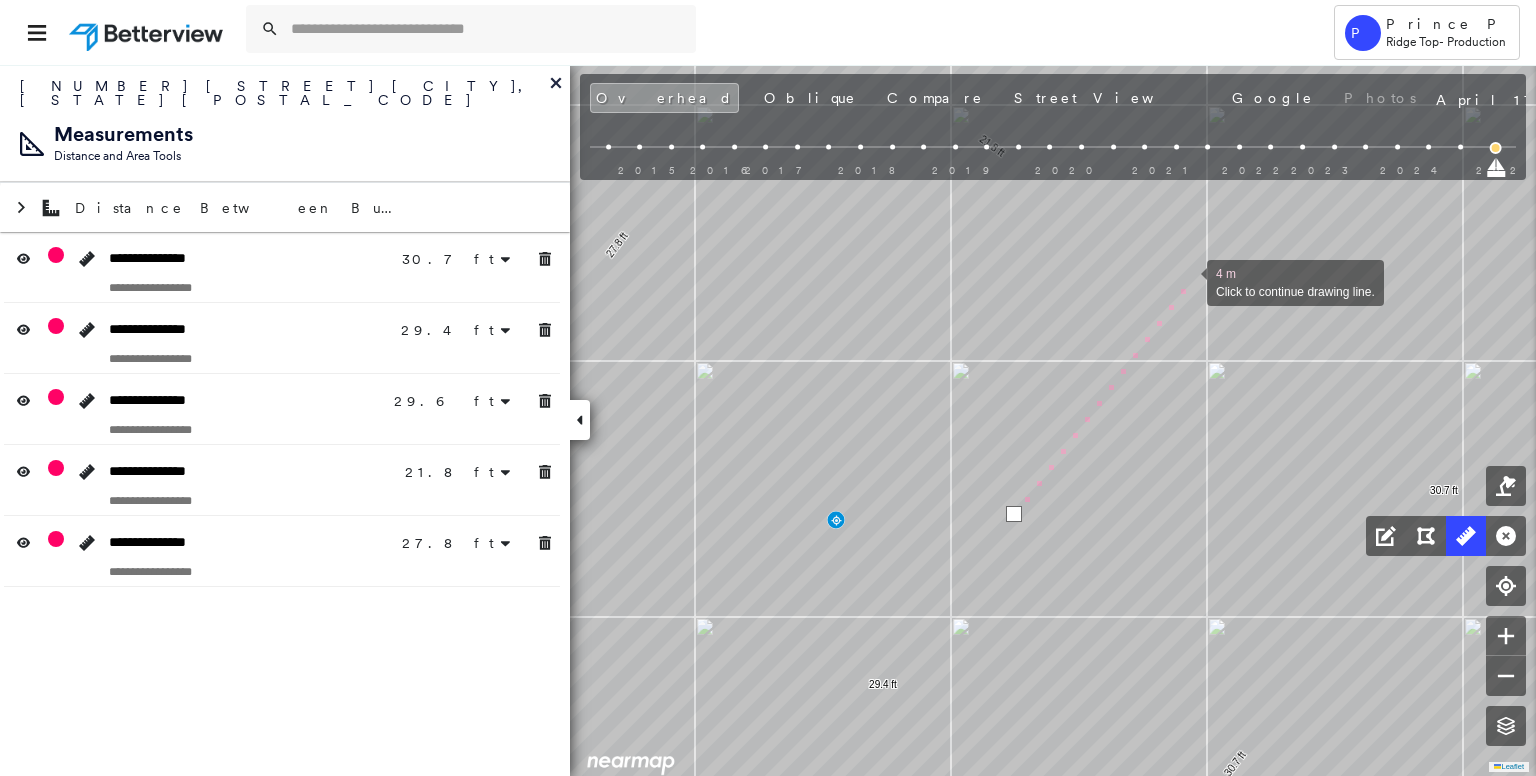 click at bounding box center (1187, 281) 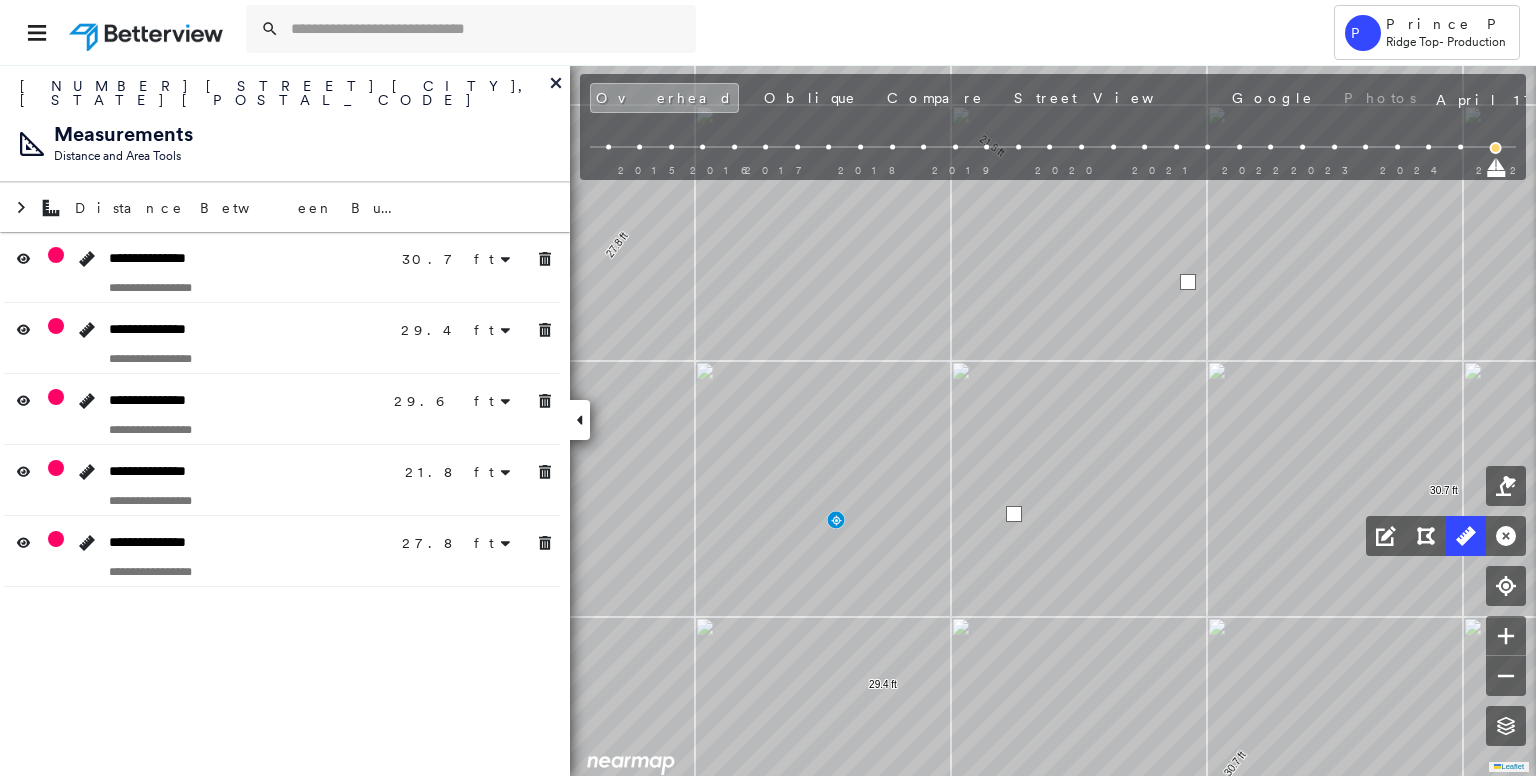 click at bounding box center (1188, 282) 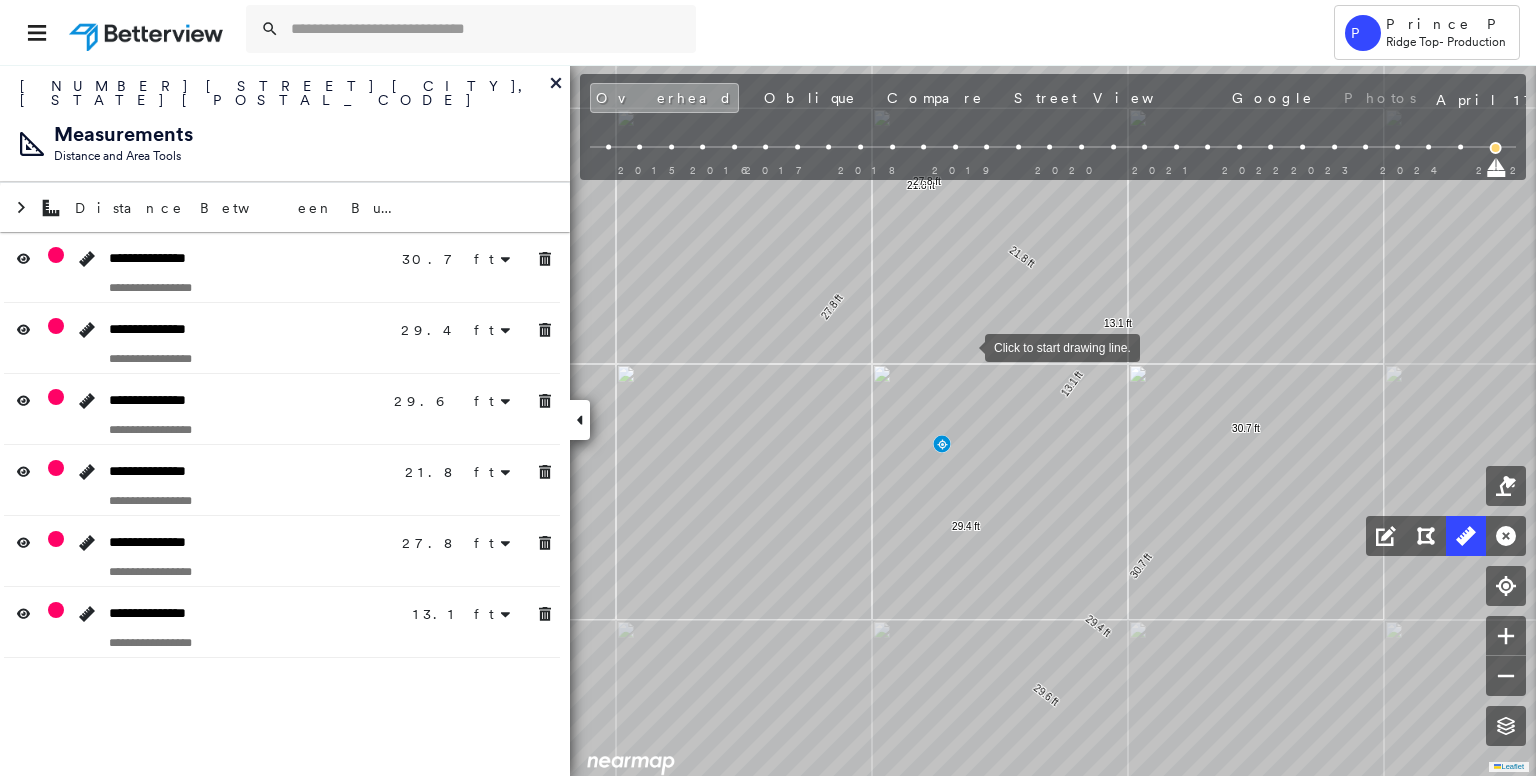 drag, startPoint x: 1014, startPoint y: 346, endPoint x: 1033, endPoint y: 433, distance: 89.050545 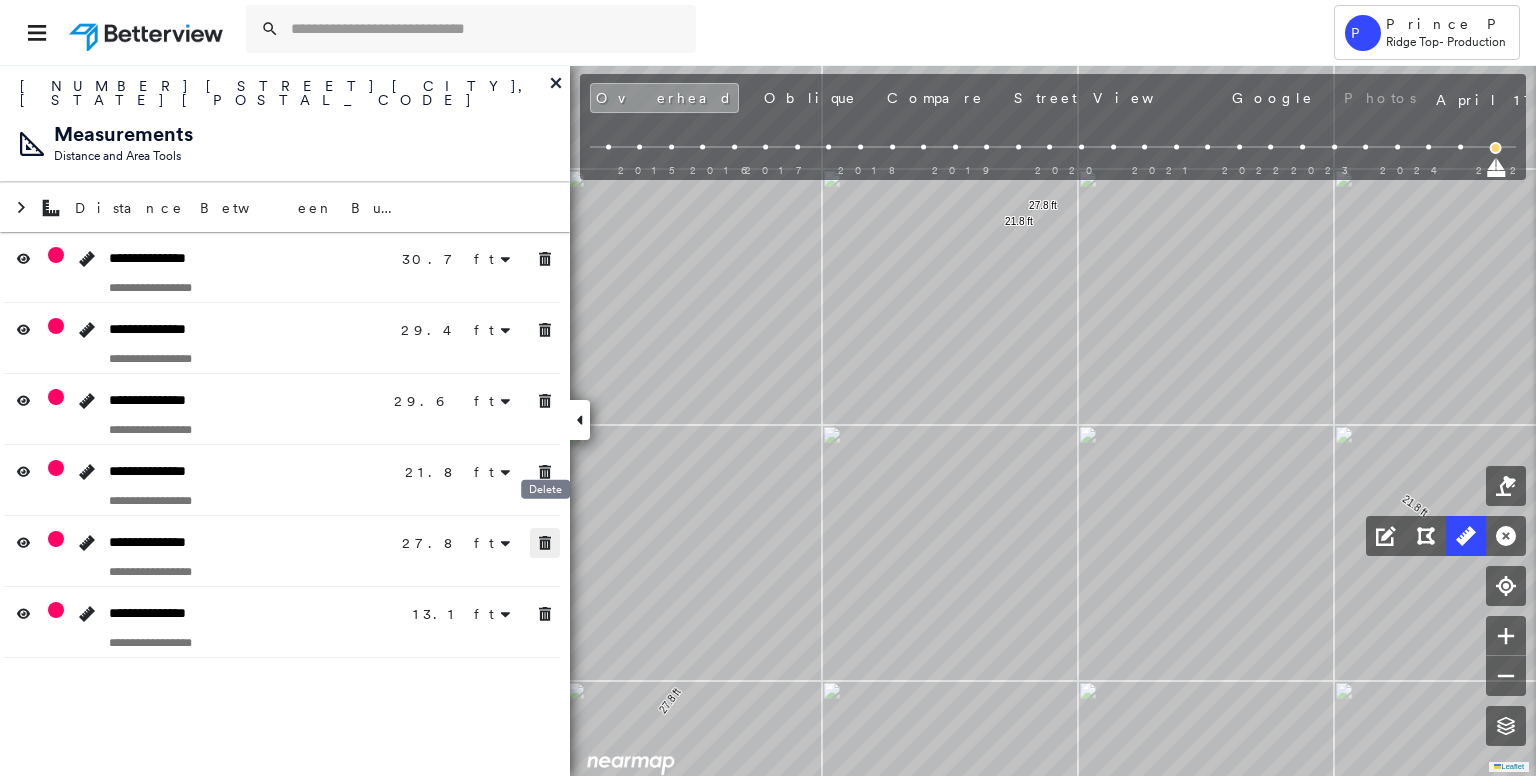 click 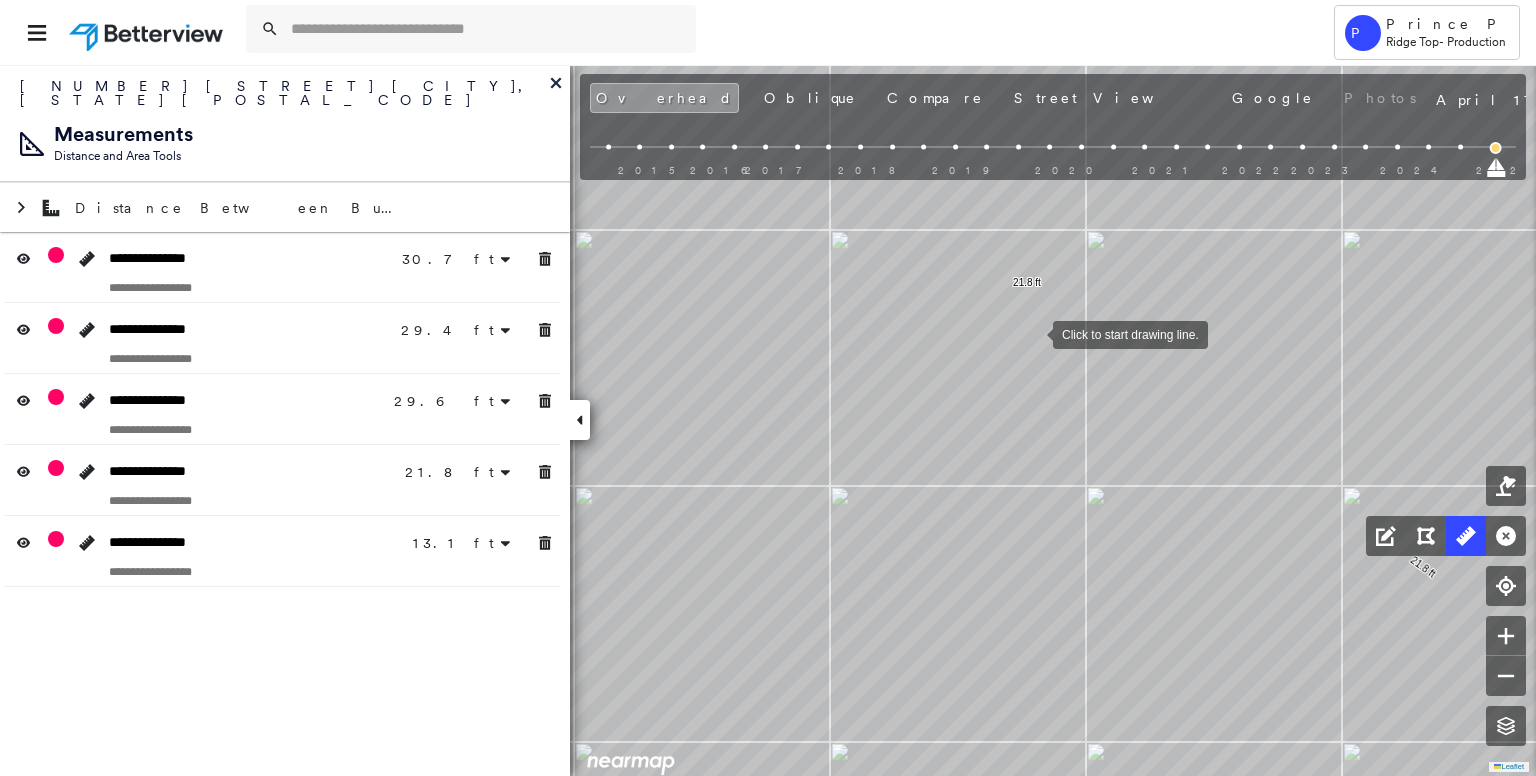drag, startPoint x: 1024, startPoint y: 267, endPoint x: 1040, endPoint y: 345, distance: 79.624115 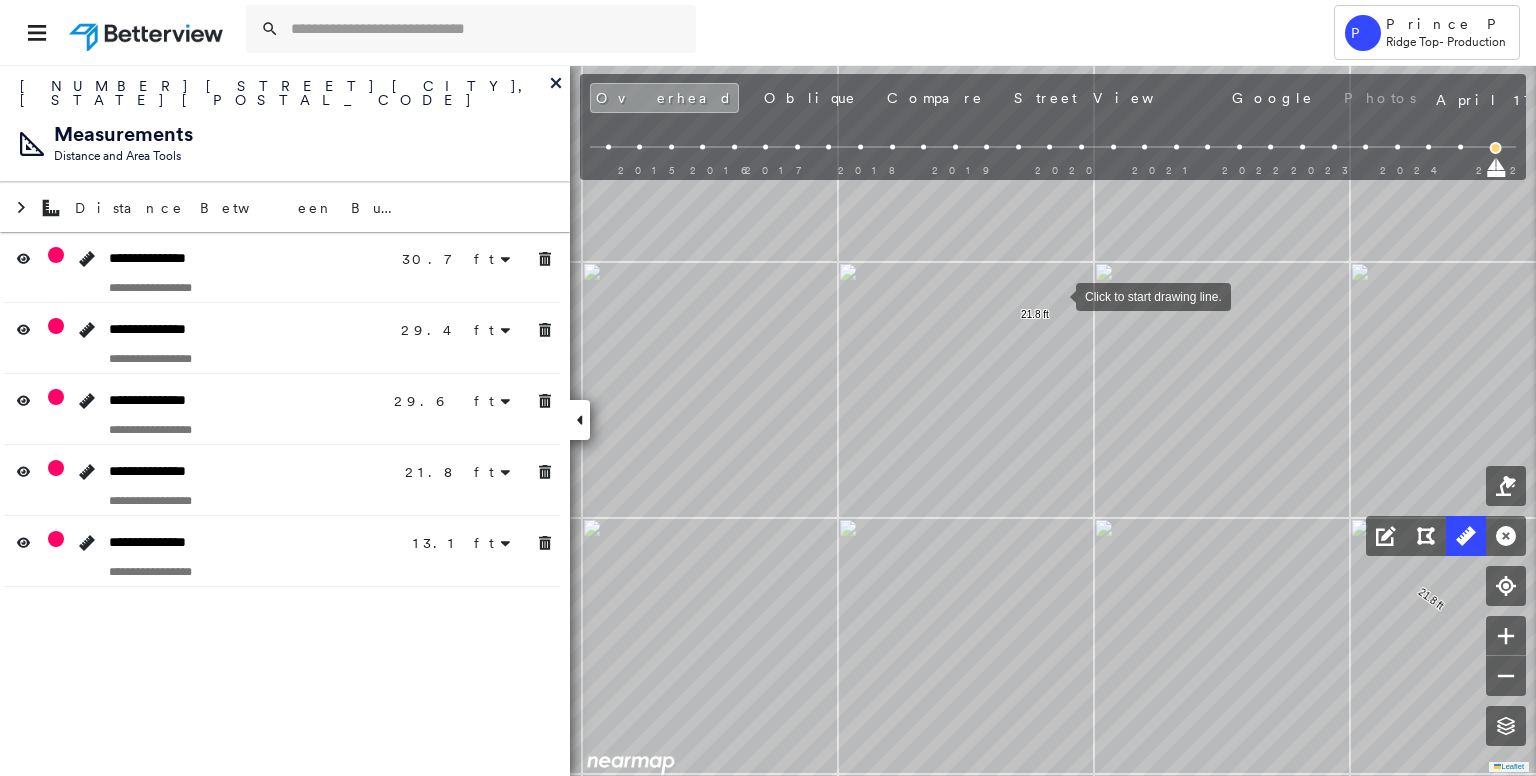 click at bounding box center [1056, 295] 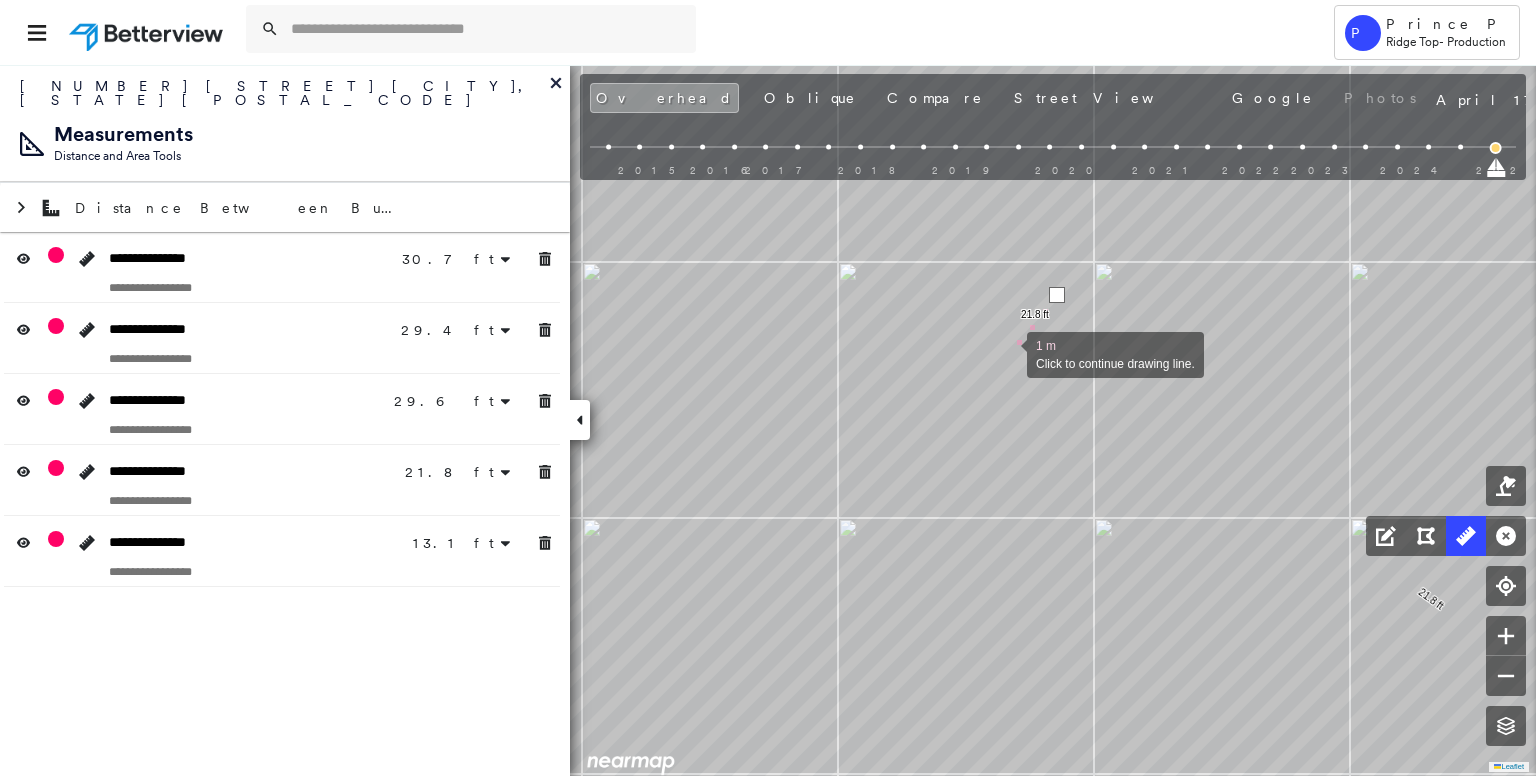 click at bounding box center (1007, 353) 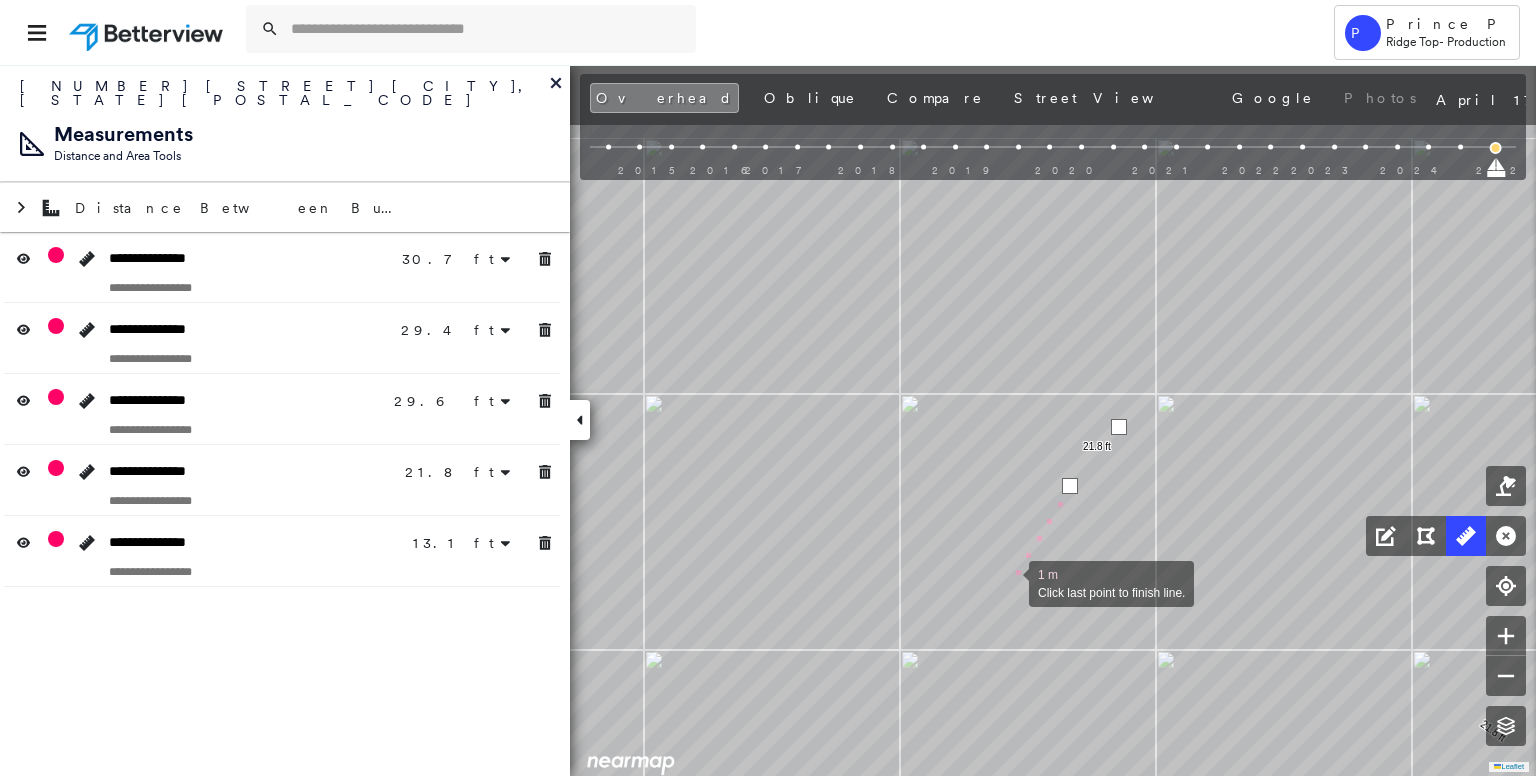 drag, startPoint x: 944, startPoint y: 439, endPoint x: 1027, endPoint y: 679, distance: 253.94684 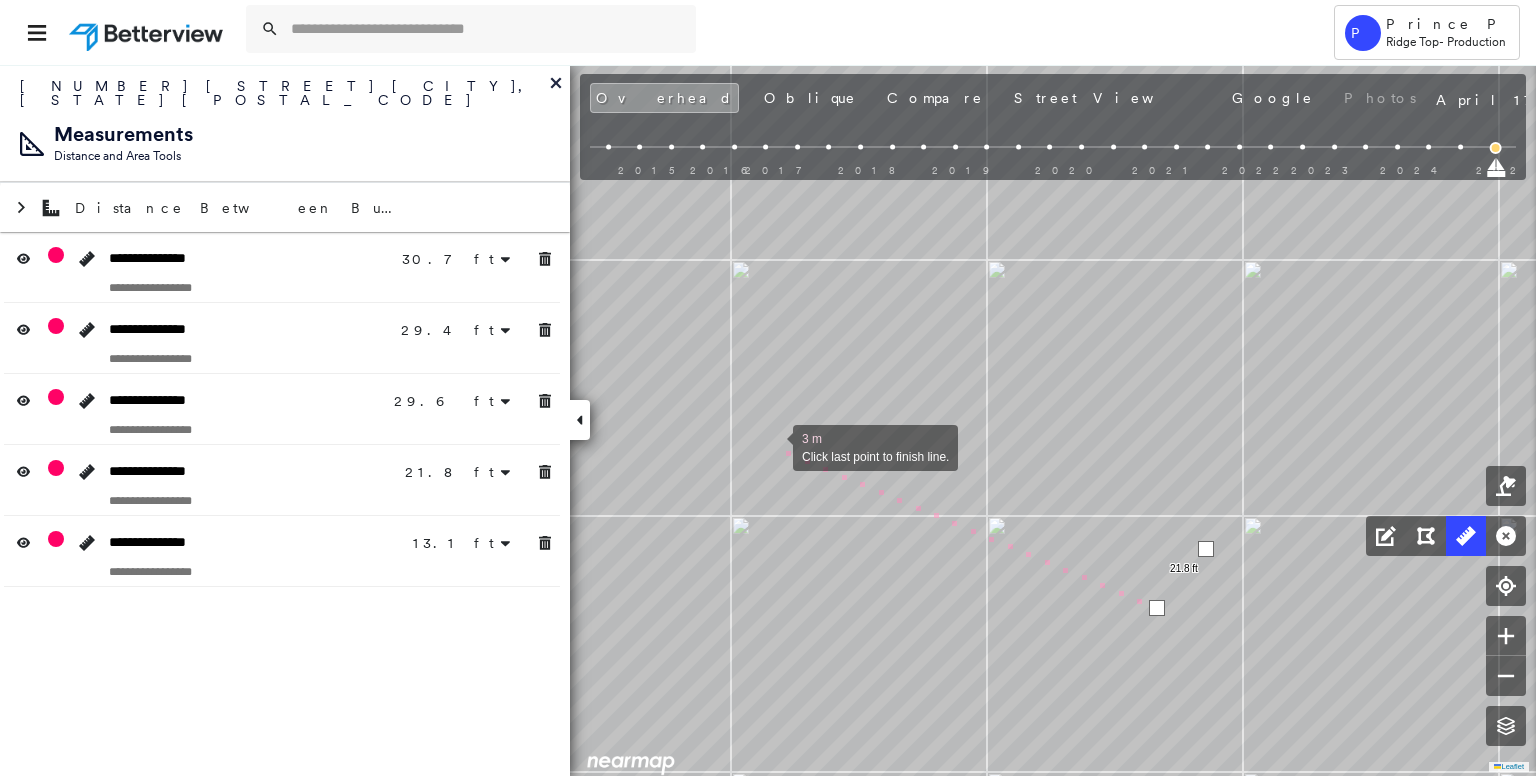 drag, startPoint x: 708, startPoint y: 429, endPoint x: 1016, endPoint y: 617, distance: 360.84344 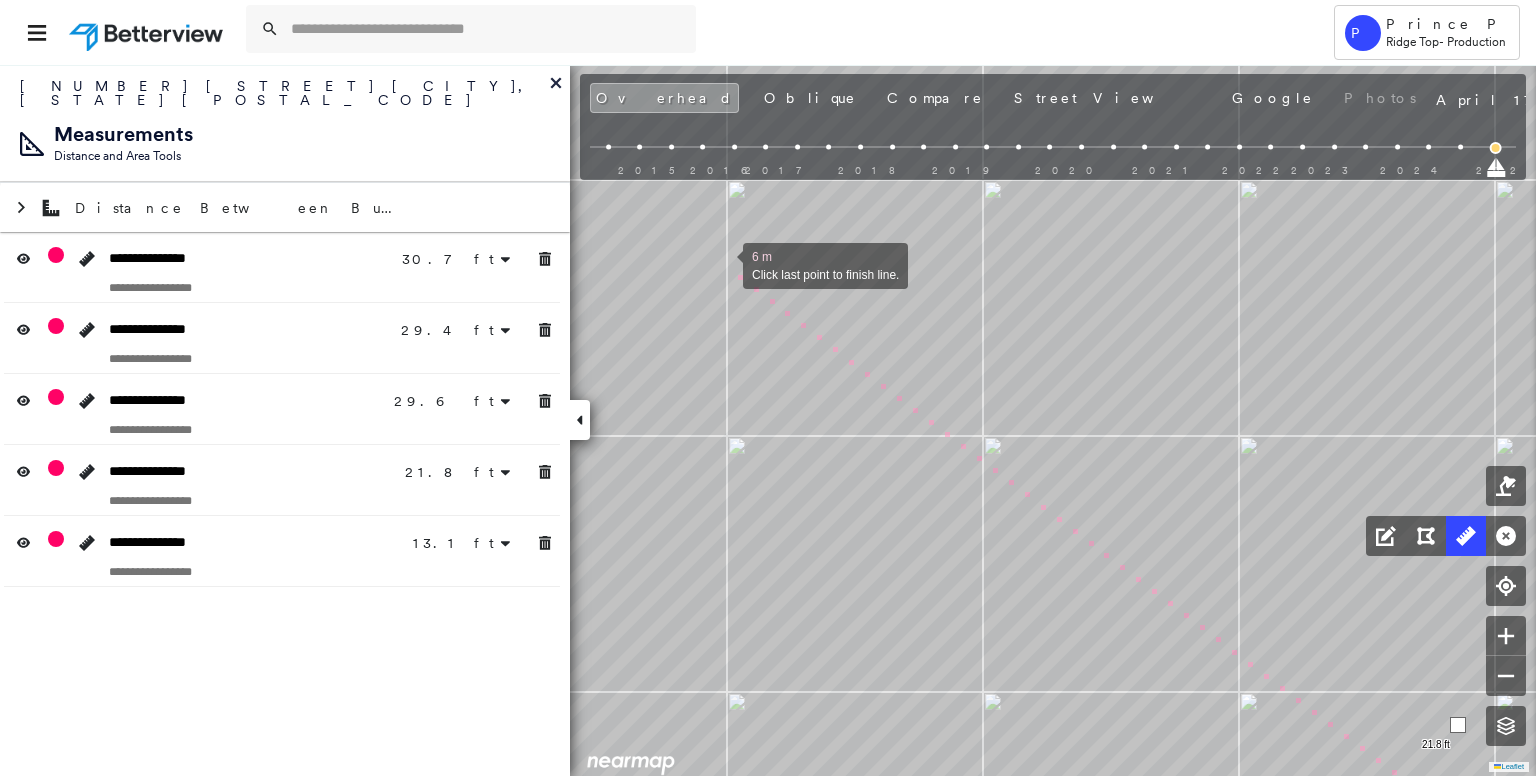 click at bounding box center [723, 264] 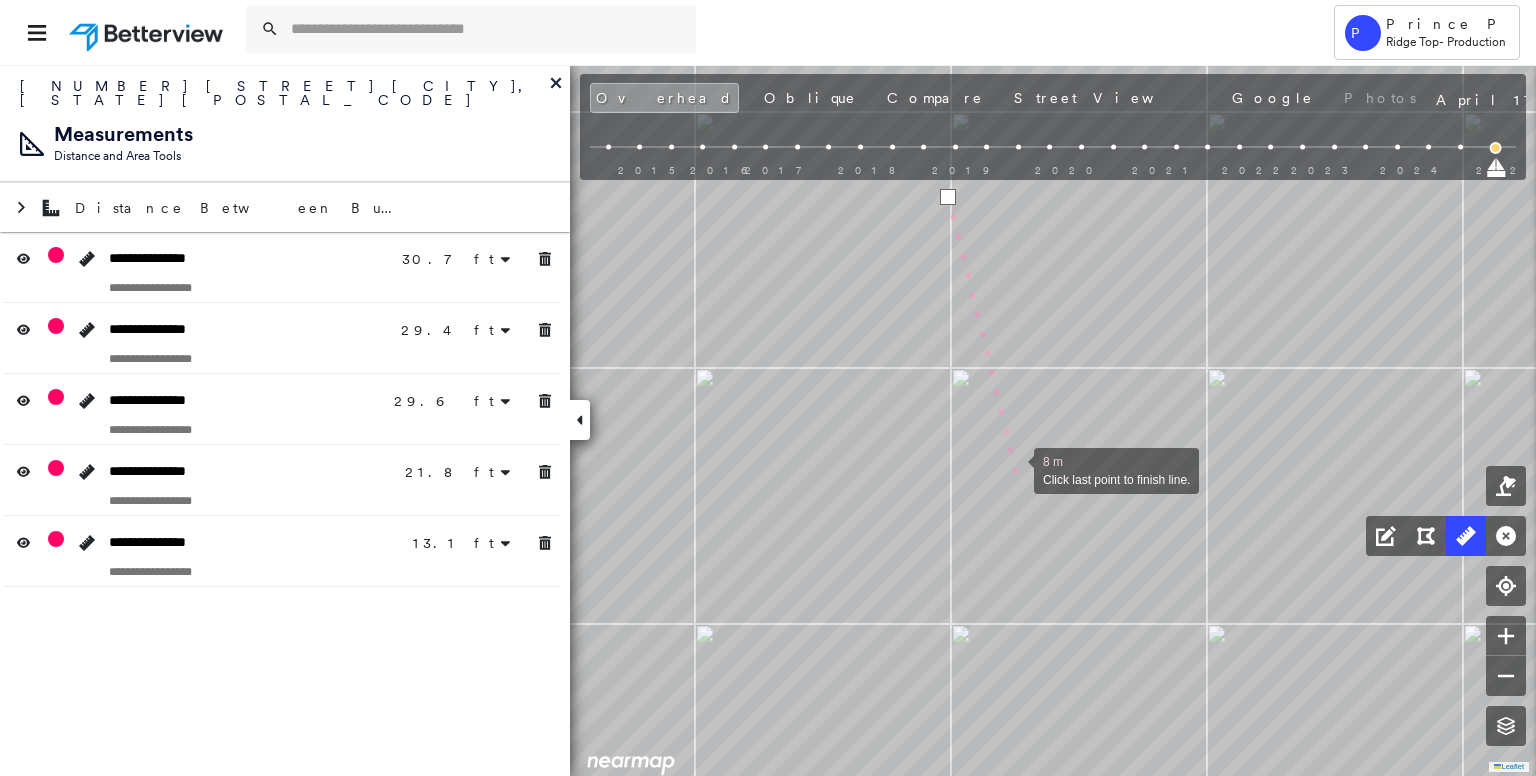 drag, startPoint x: 786, startPoint y: 541, endPoint x: 938, endPoint y: 529, distance: 152.47295 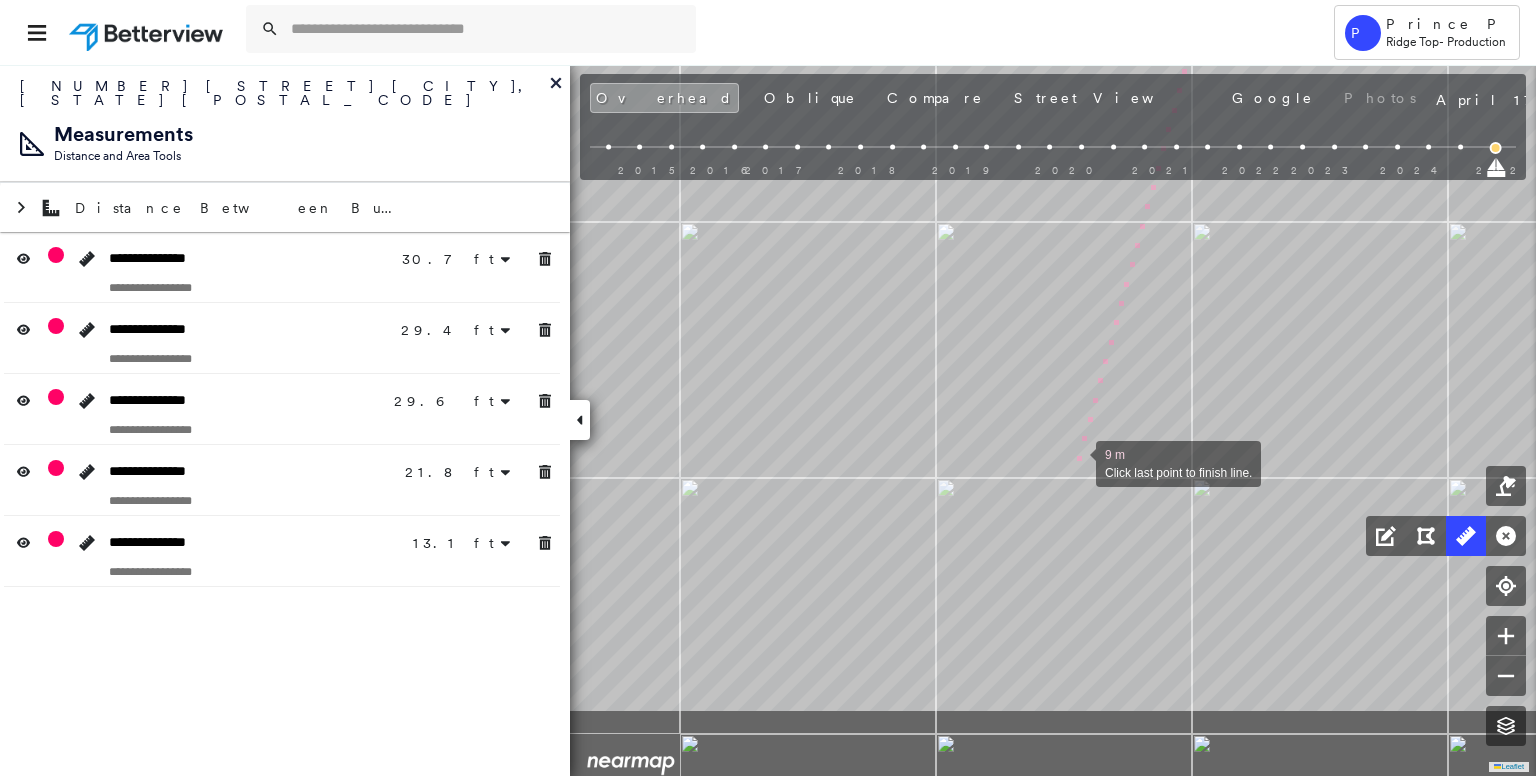 drag, startPoint x: 839, startPoint y: 605, endPoint x: 1024, endPoint y: 487, distance: 219.4288 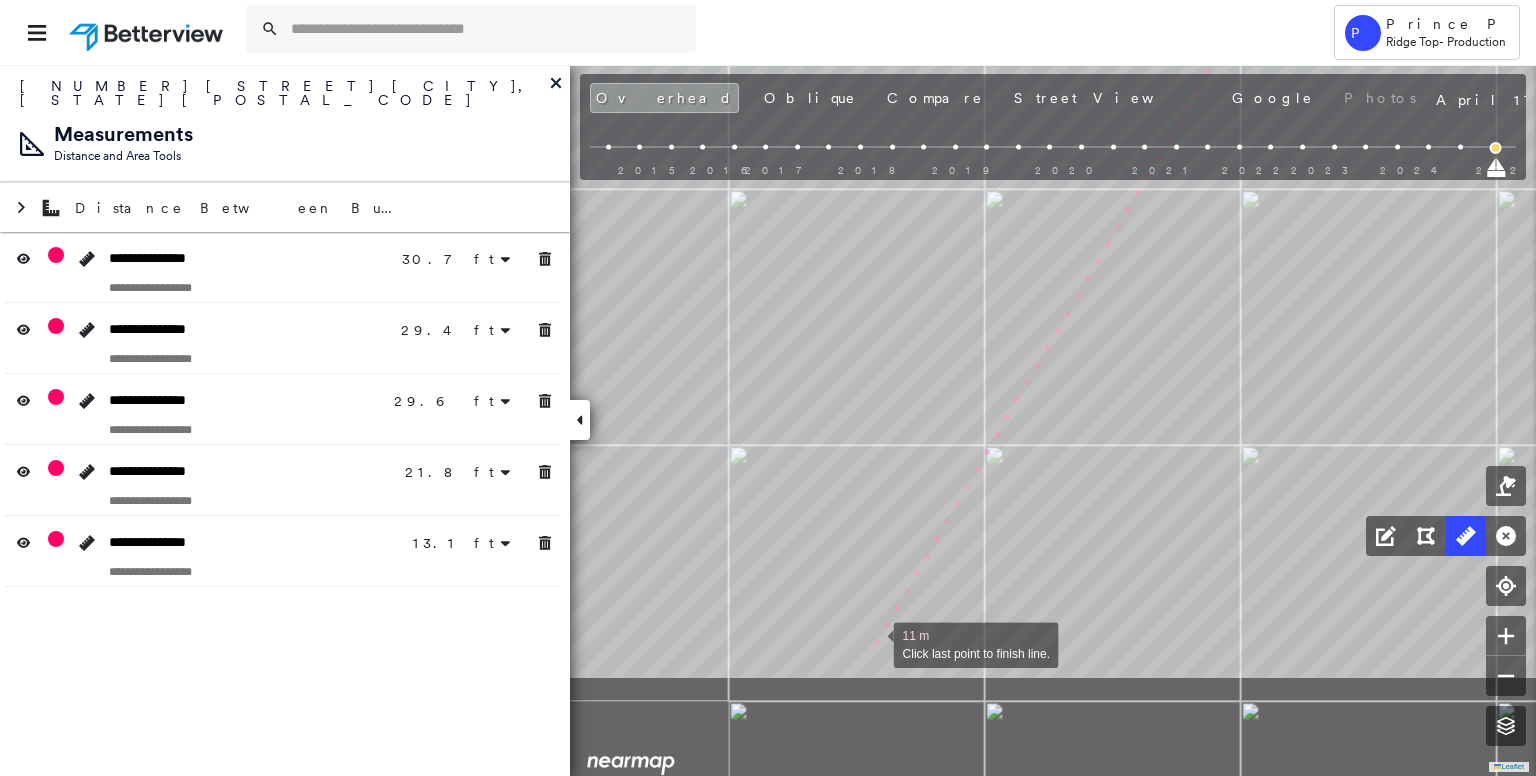 drag, startPoint x: 1008, startPoint y: 476, endPoint x: 1049, endPoint y: 417, distance: 71.84706 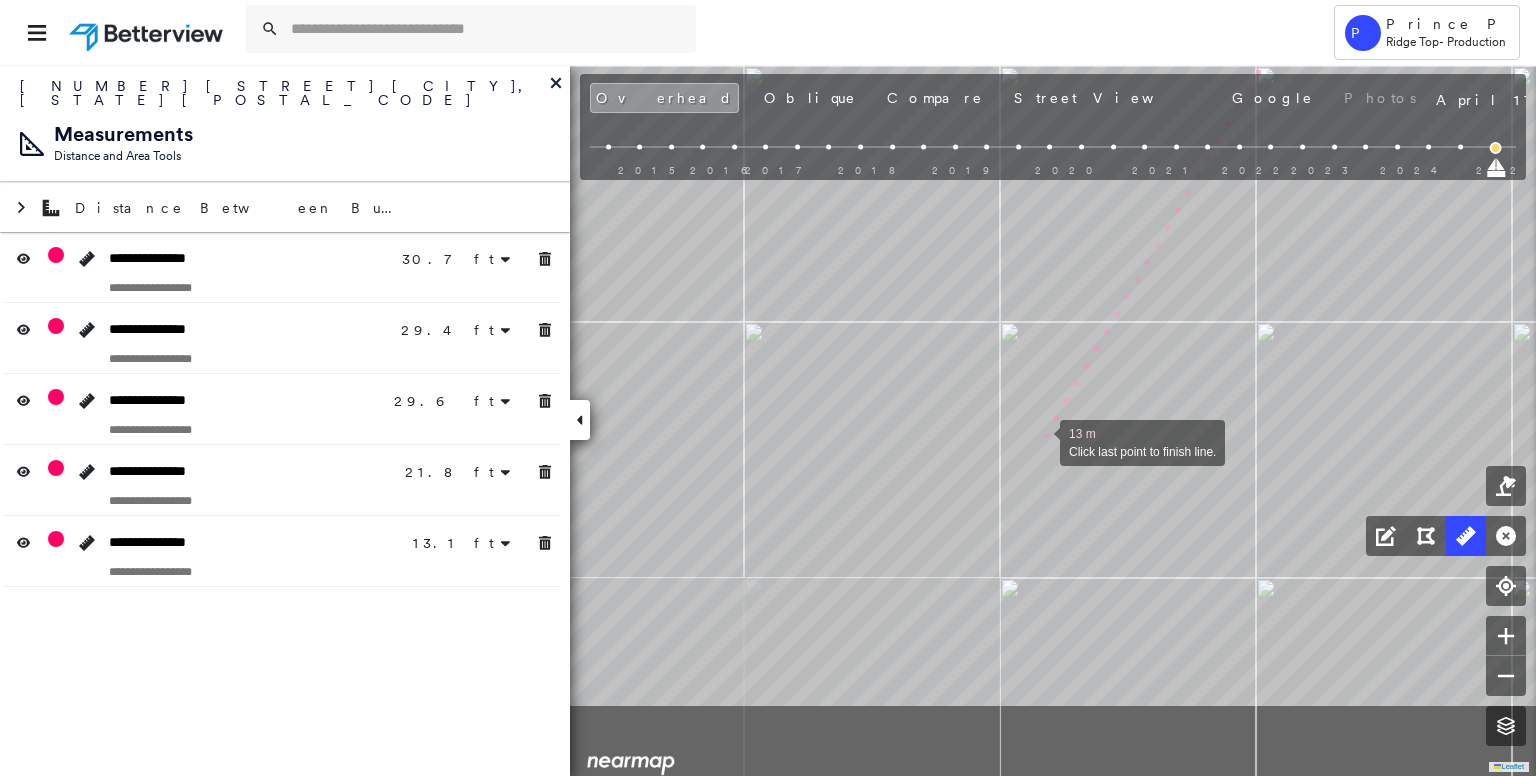 drag, startPoint x: 1004, startPoint y: 499, endPoint x: 1041, endPoint y: 439, distance: 70.491135 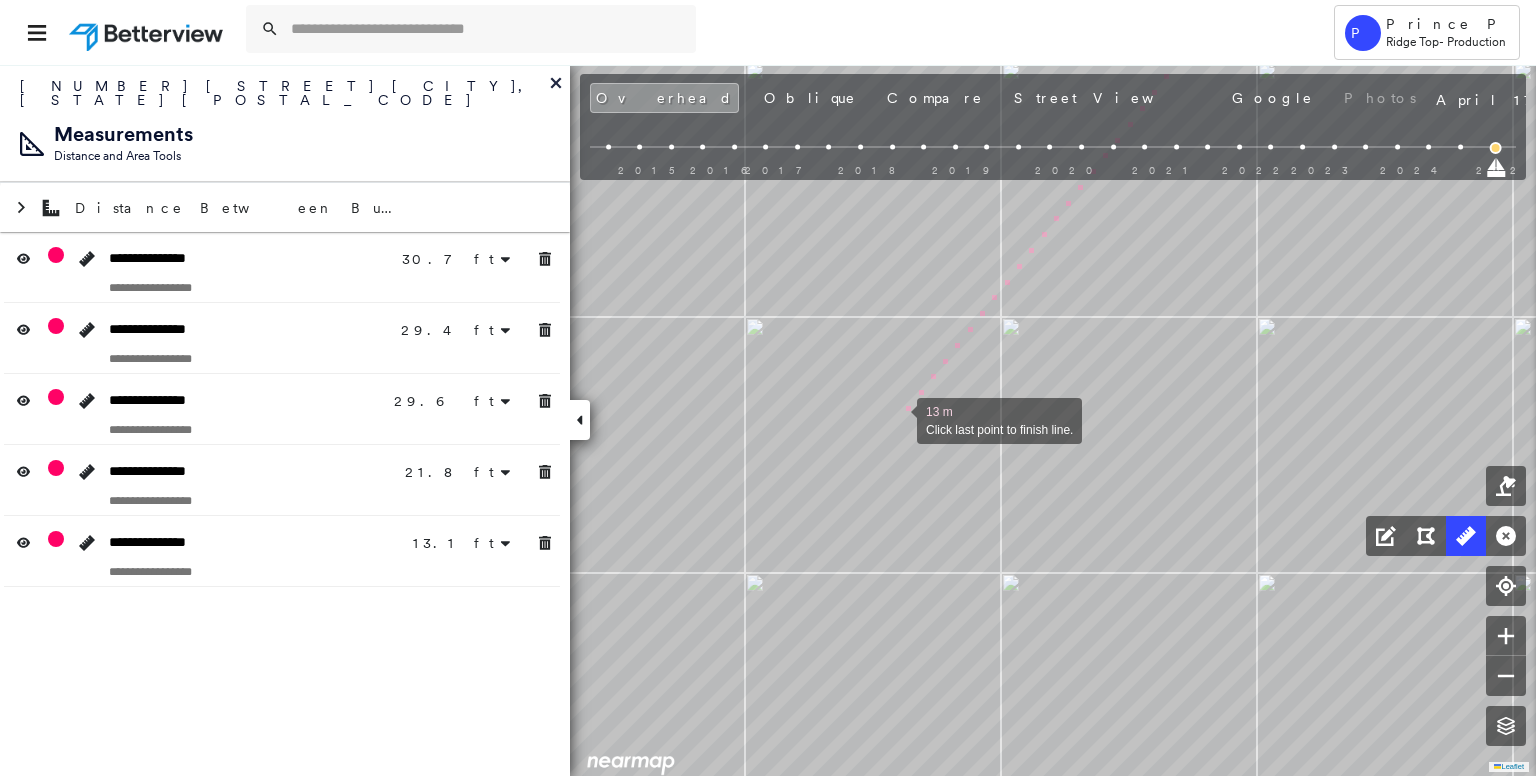 click at bounding box center [897, 419] 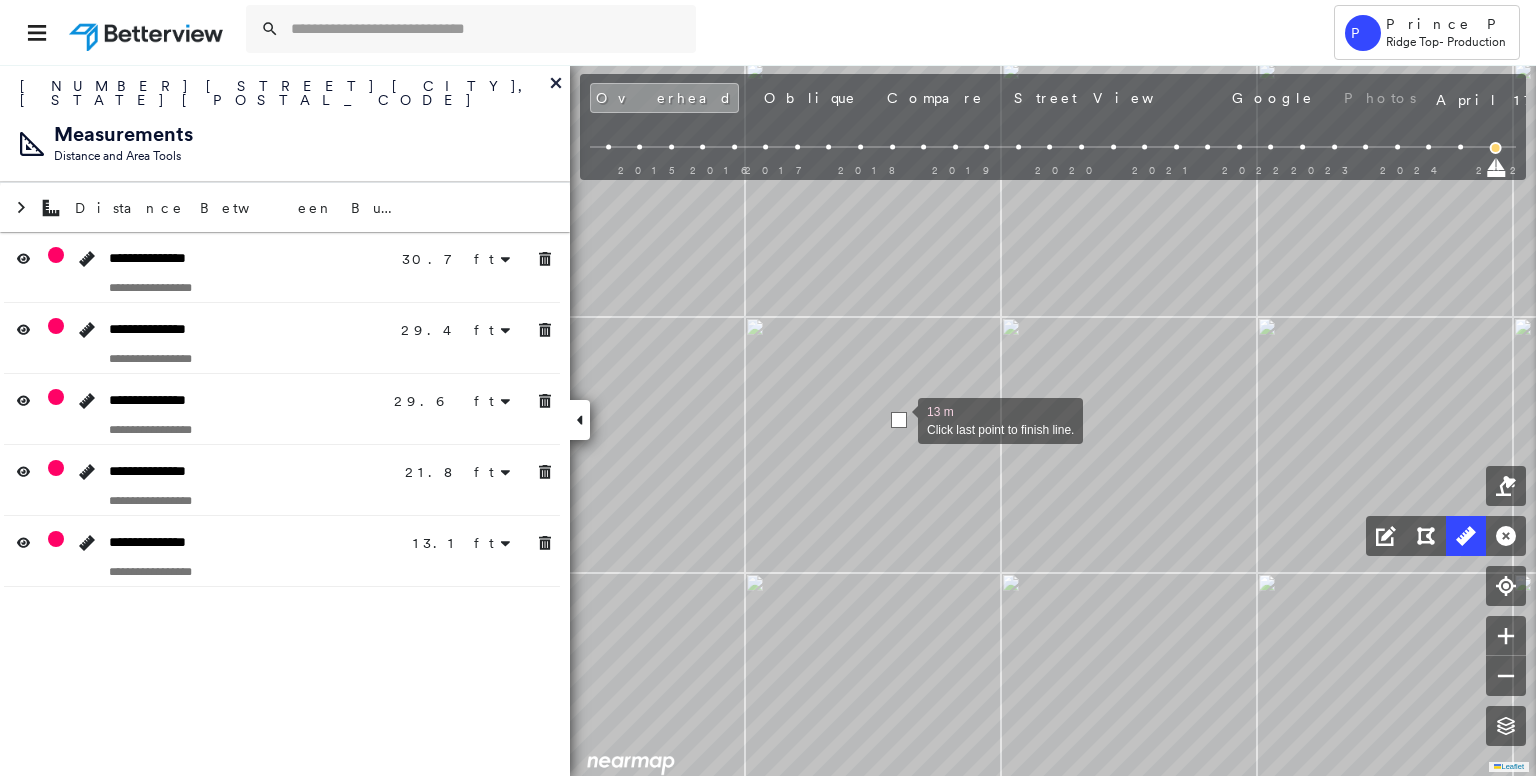 click at bounding box center (899, 420) 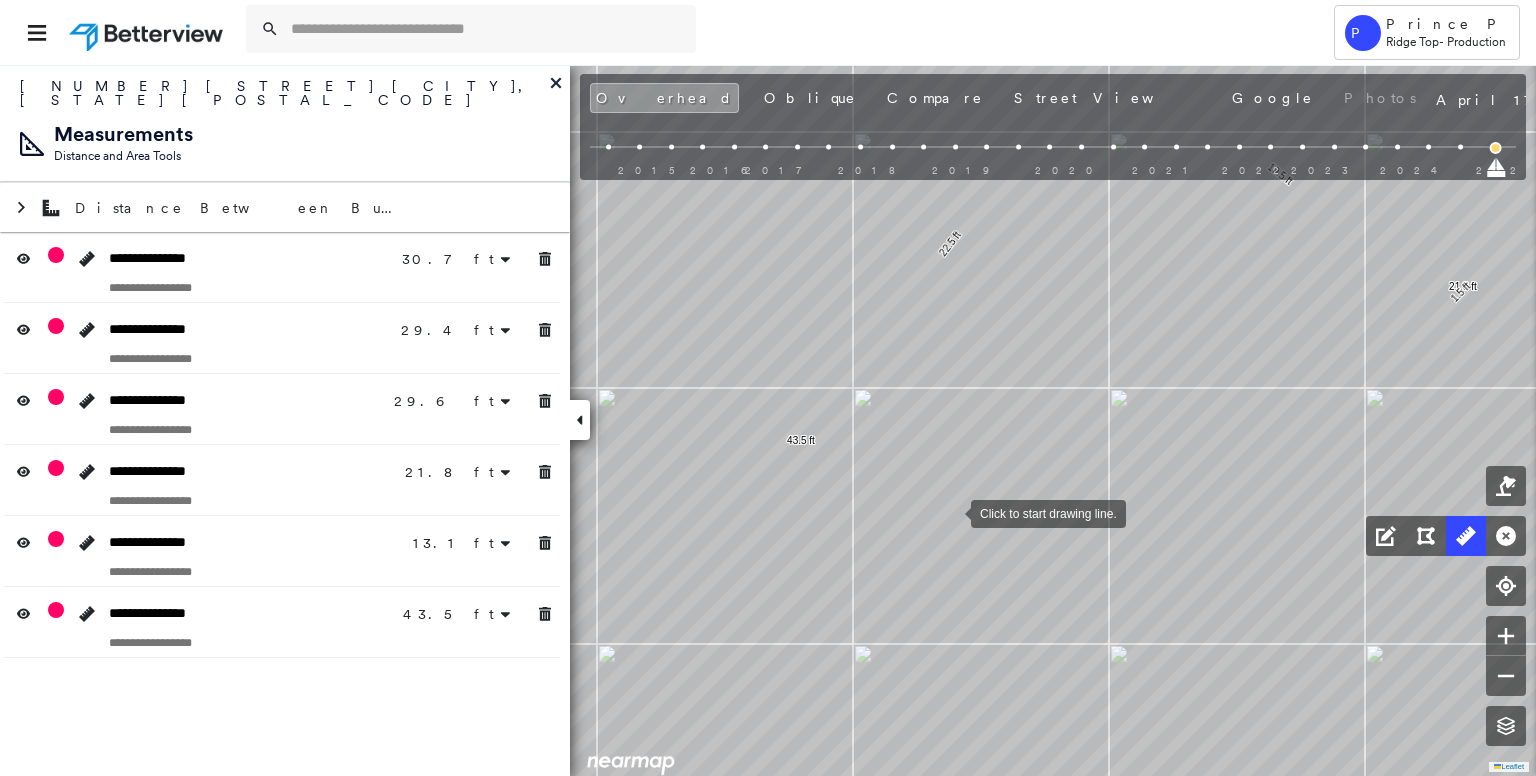 drag, startPoint x: 1031, startPoint y: 497, endPoint x: 948, endPoint y: 512, distance: 84.34453 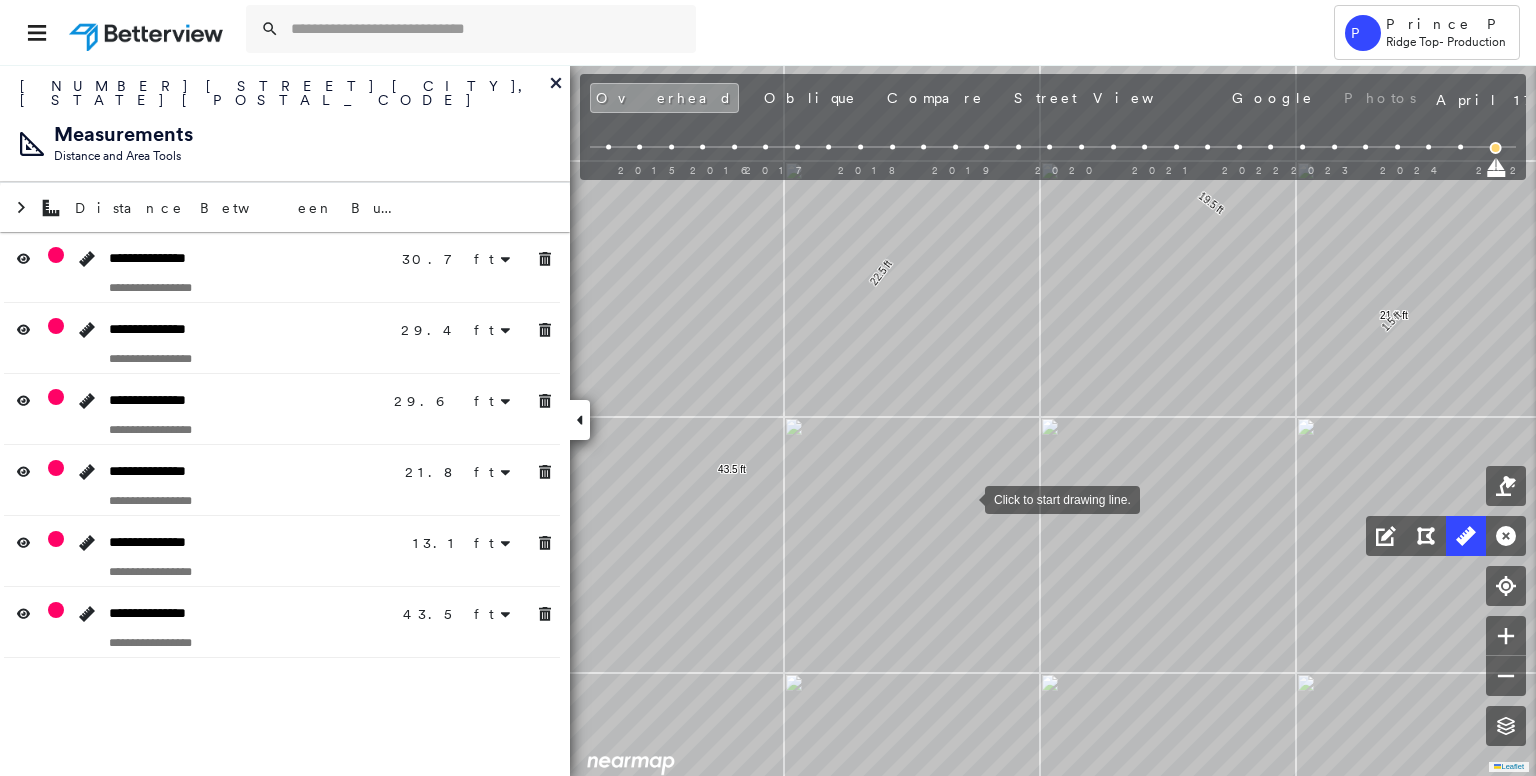 drag, startPoint x: 972, startPoint y: 495, endPoint x: 771, endPoint y: 538, distance: 205.54805 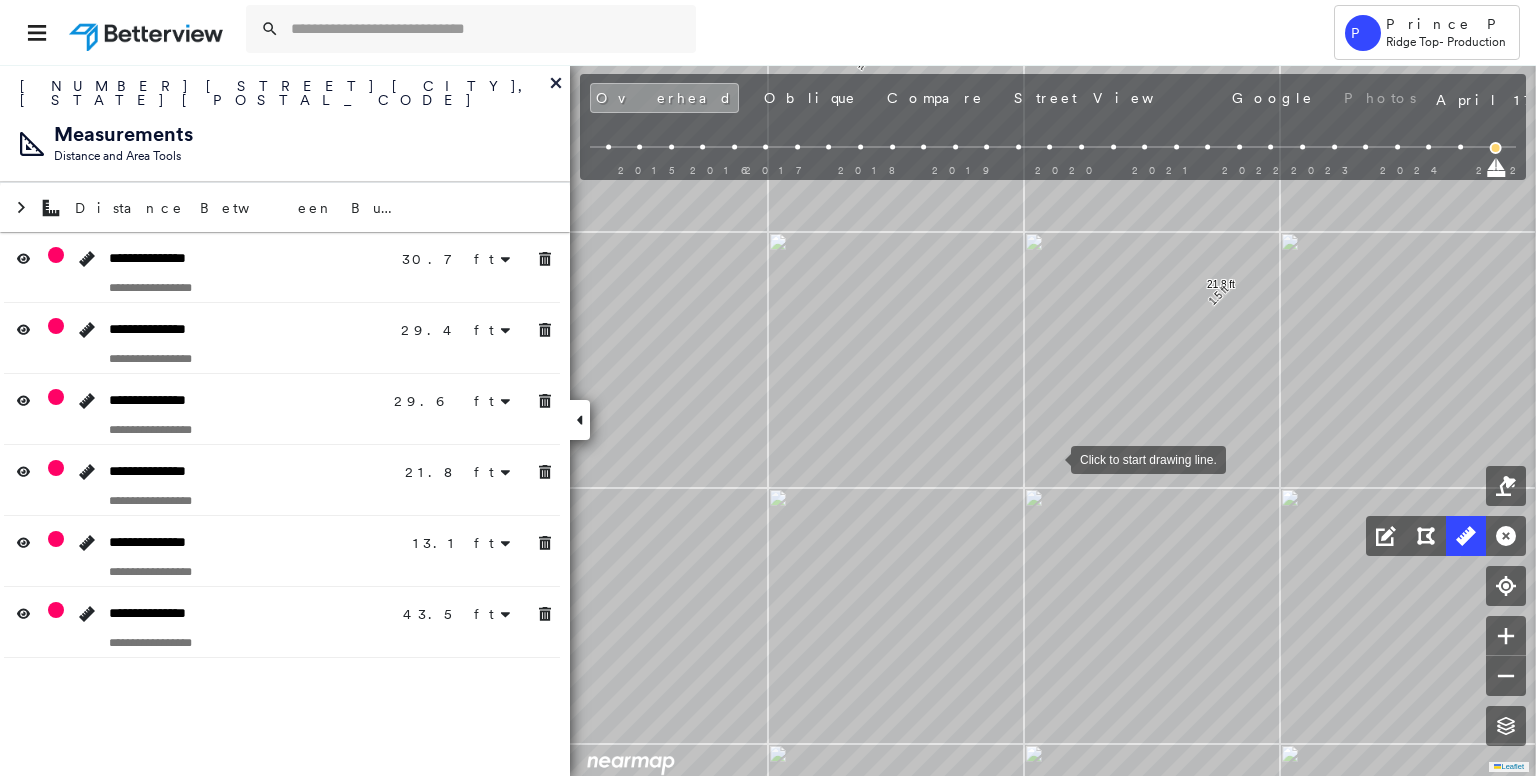 drag, startPoint x: 1051, startPoint y: 458, endPoint x: 1116, endPoint y: 614, distance: 169 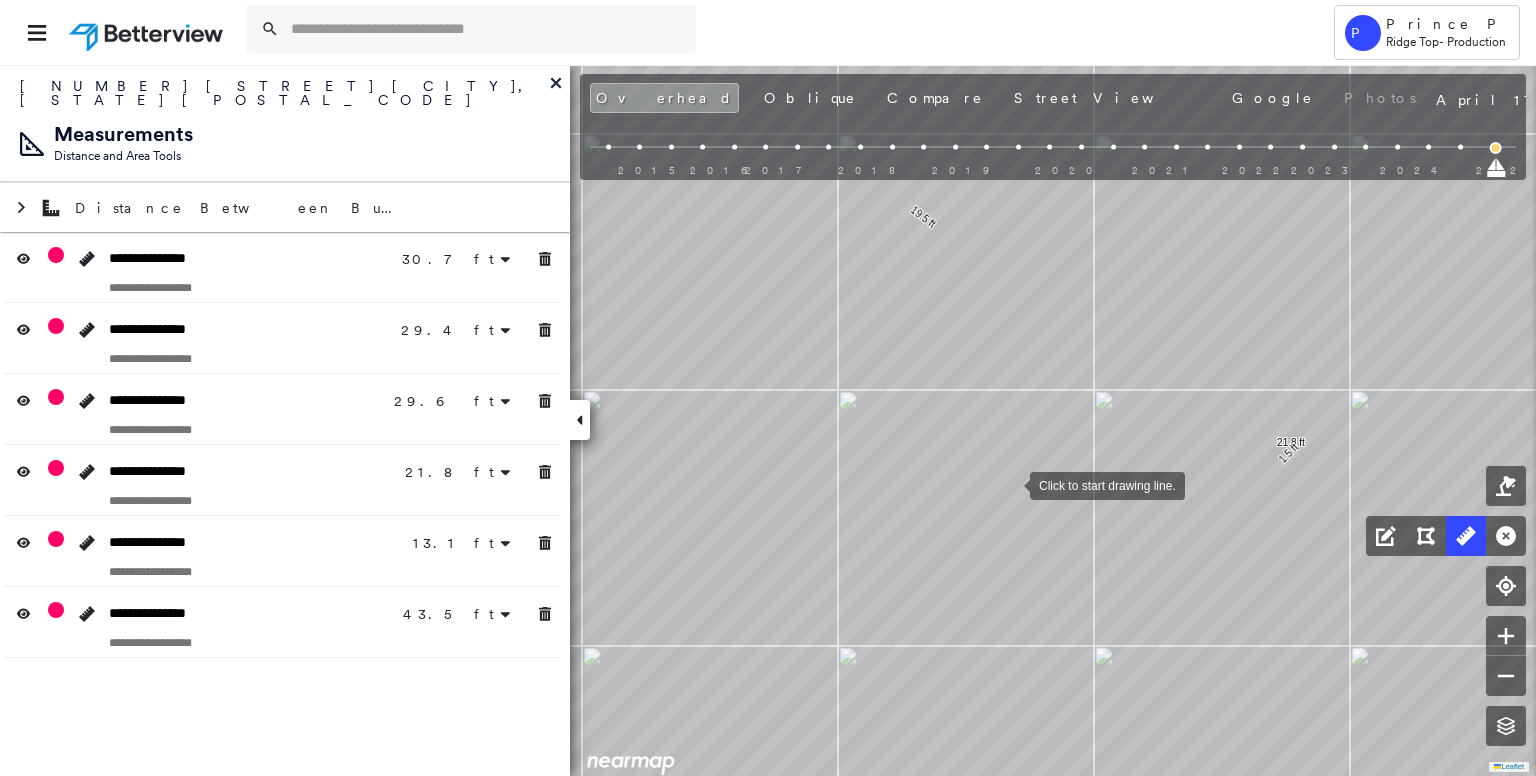 drag, startPoint x: 1205, startPoint y: 628, endPoint x: 1252, endPoint y: 671, distance: 63.702435 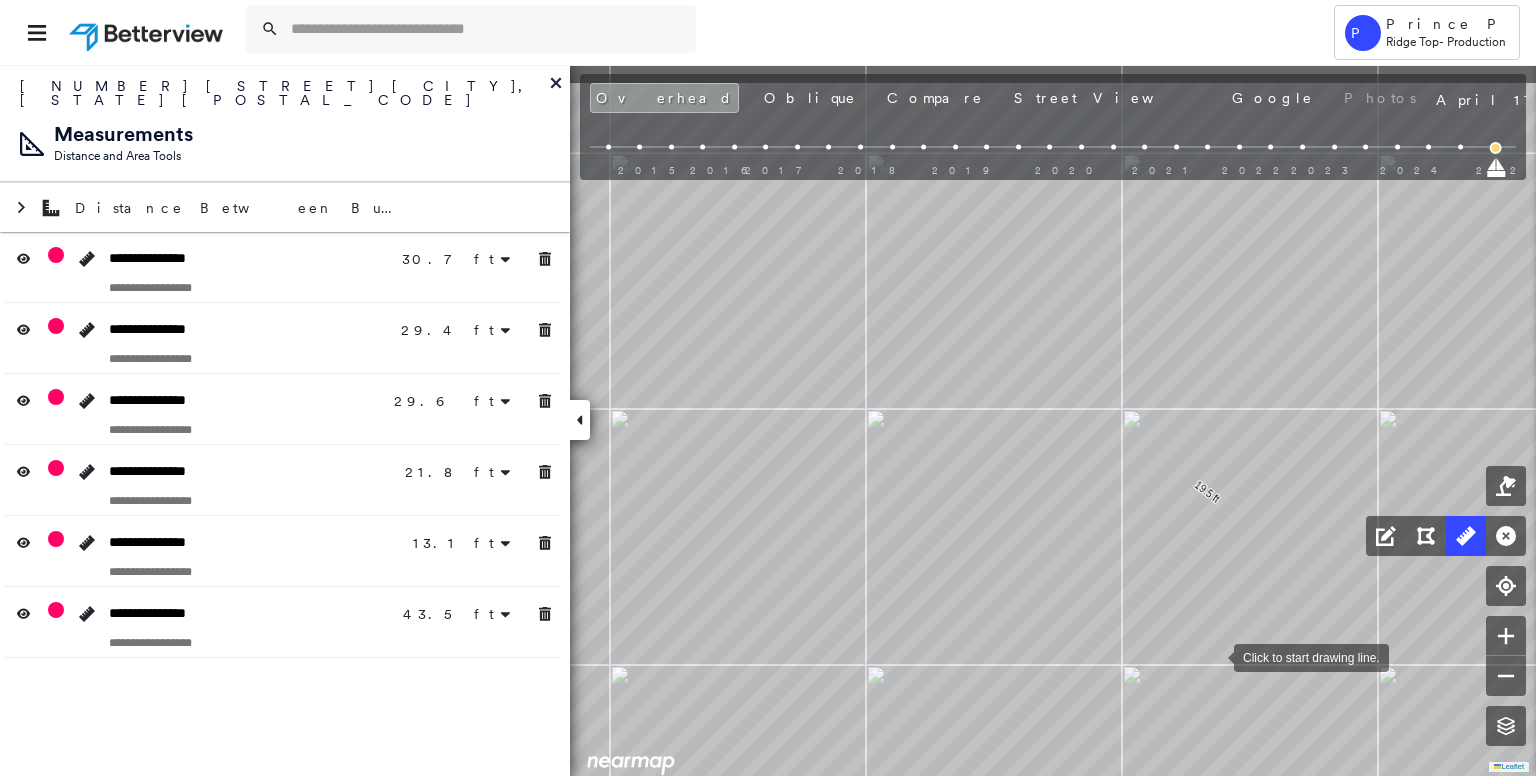 drag, startPoint x: 1211, startPoint y: 652, endPoint x: 1193, endPoint y: 660, distance: 19.697716 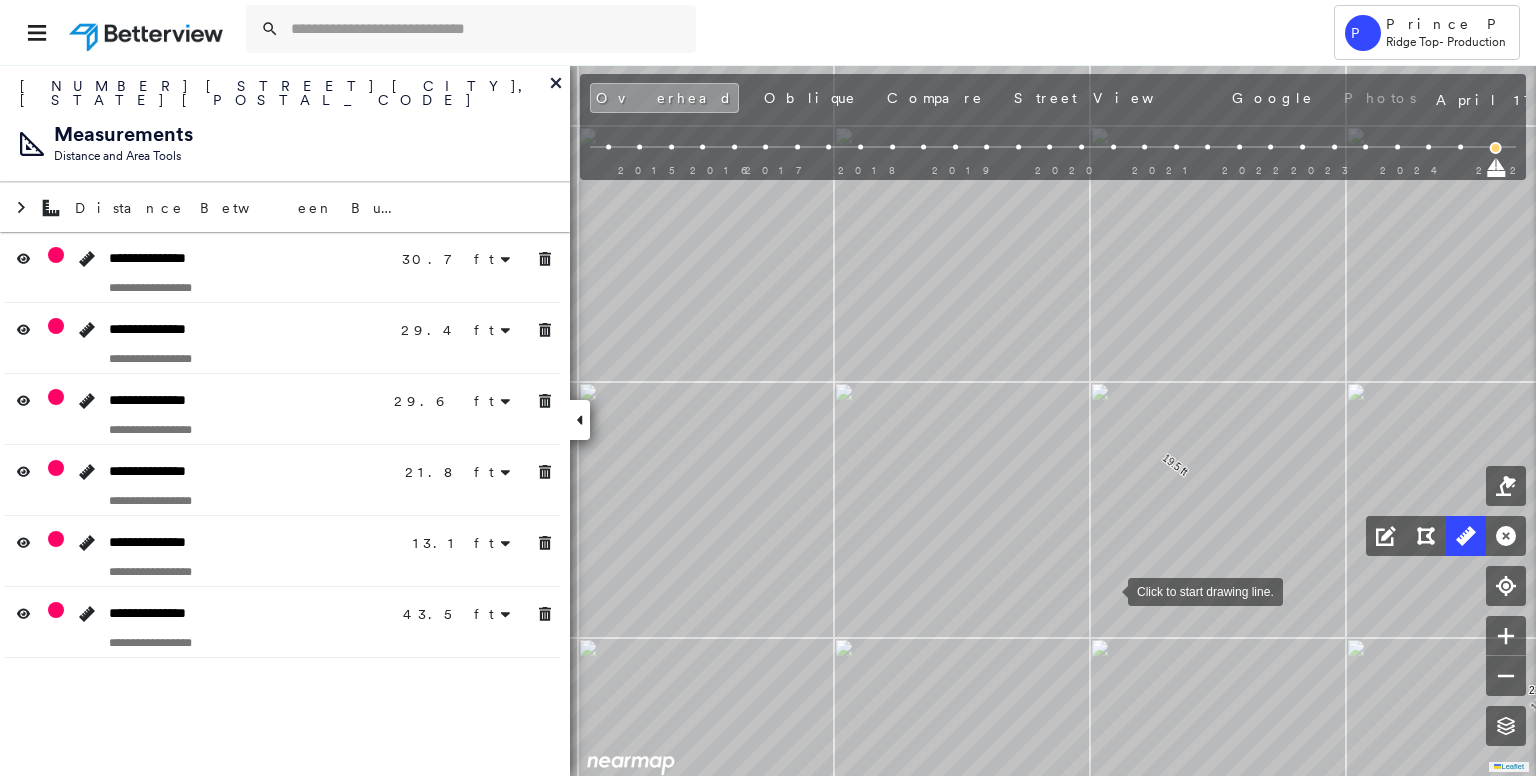 drag, startPoint x: 1116, startPoint y: 601, endPoint x: 1108, endPoint y: 581, distance: 21.540659 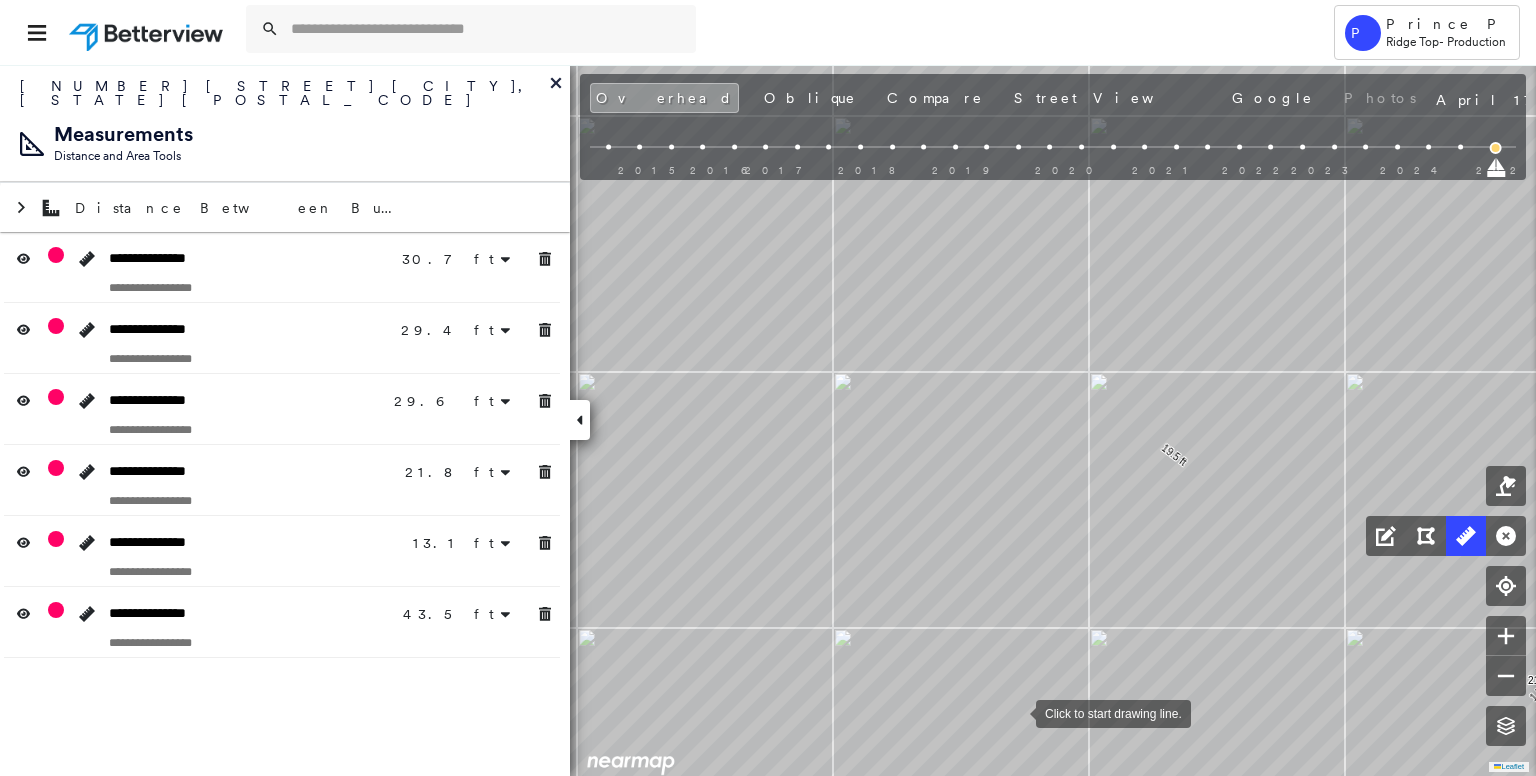 drag, startPoint x: 1016, startPoint y: 712, endPoint x: 1087, endPoint y: 526, distance: 199.09044 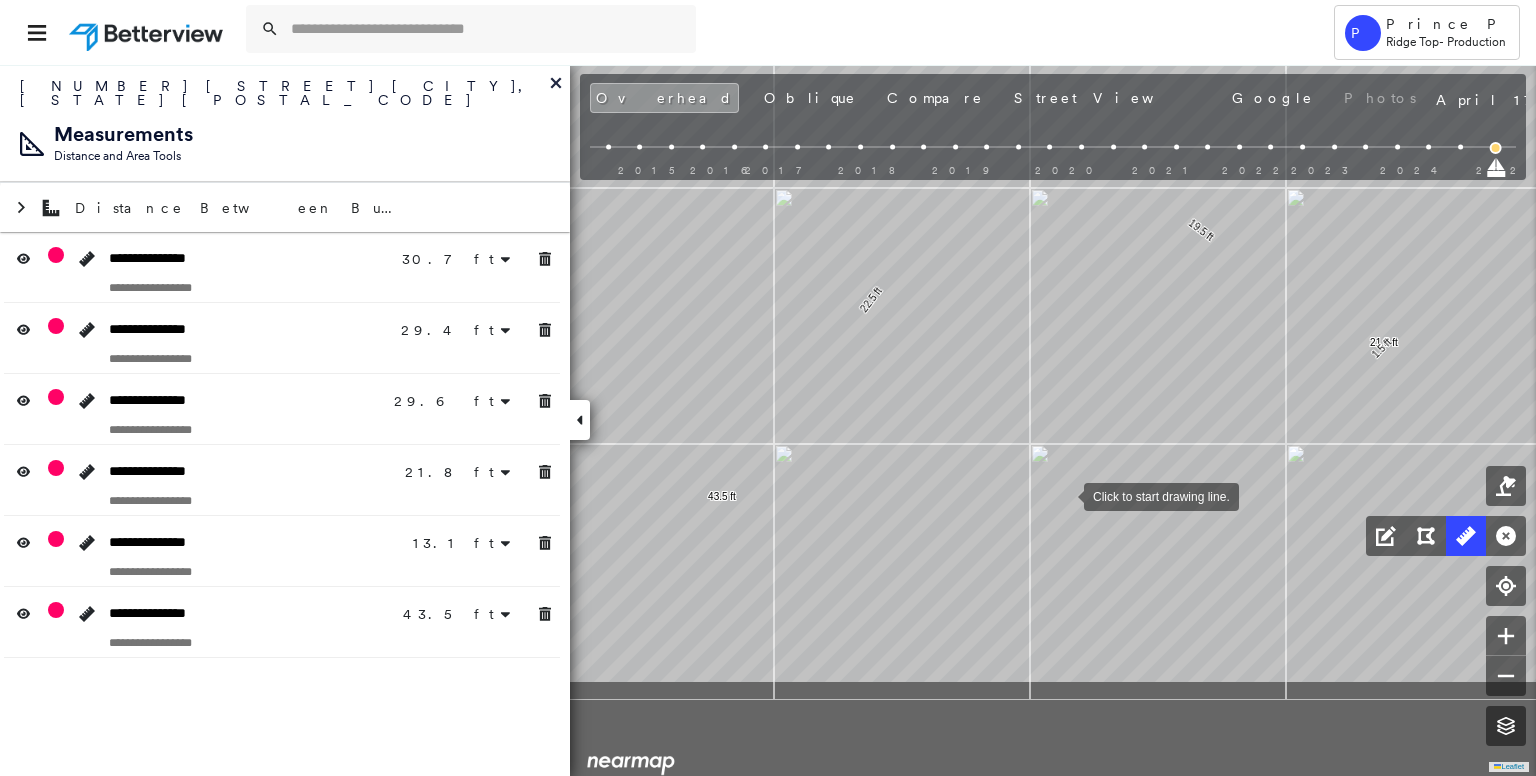 click on "30.7 ft 30.7 ft 29.4 ft 29.4 ft 29.6 ft 29.6 ft 21.8 ft 21.8 ft 13.1 ft 13.1 ft 1.5 ft 19.5 ft 22.5 ft 43.5 ft Click to start drawing line." at bounding box center (1543, -848) 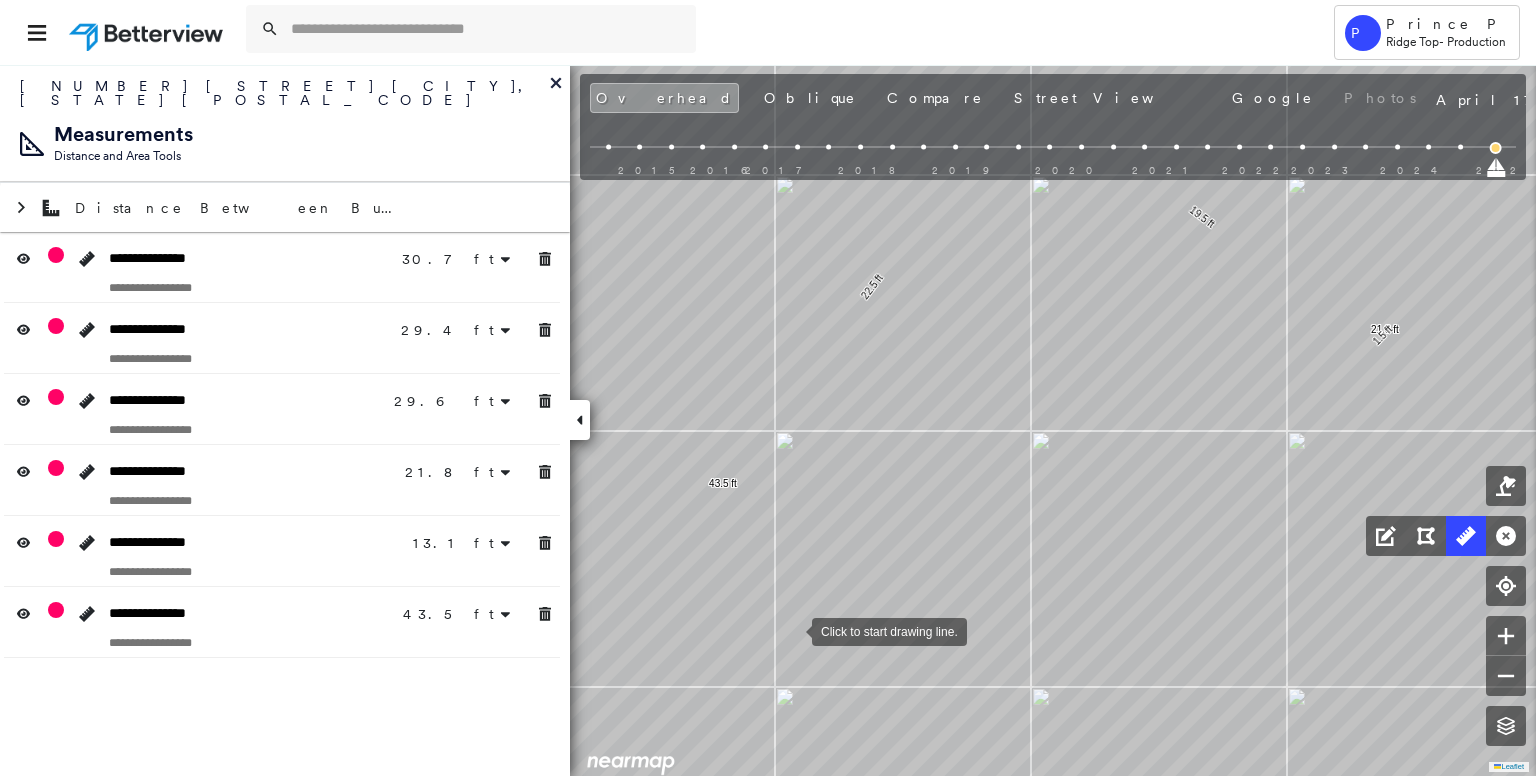 click at bounding box center [792, 630] 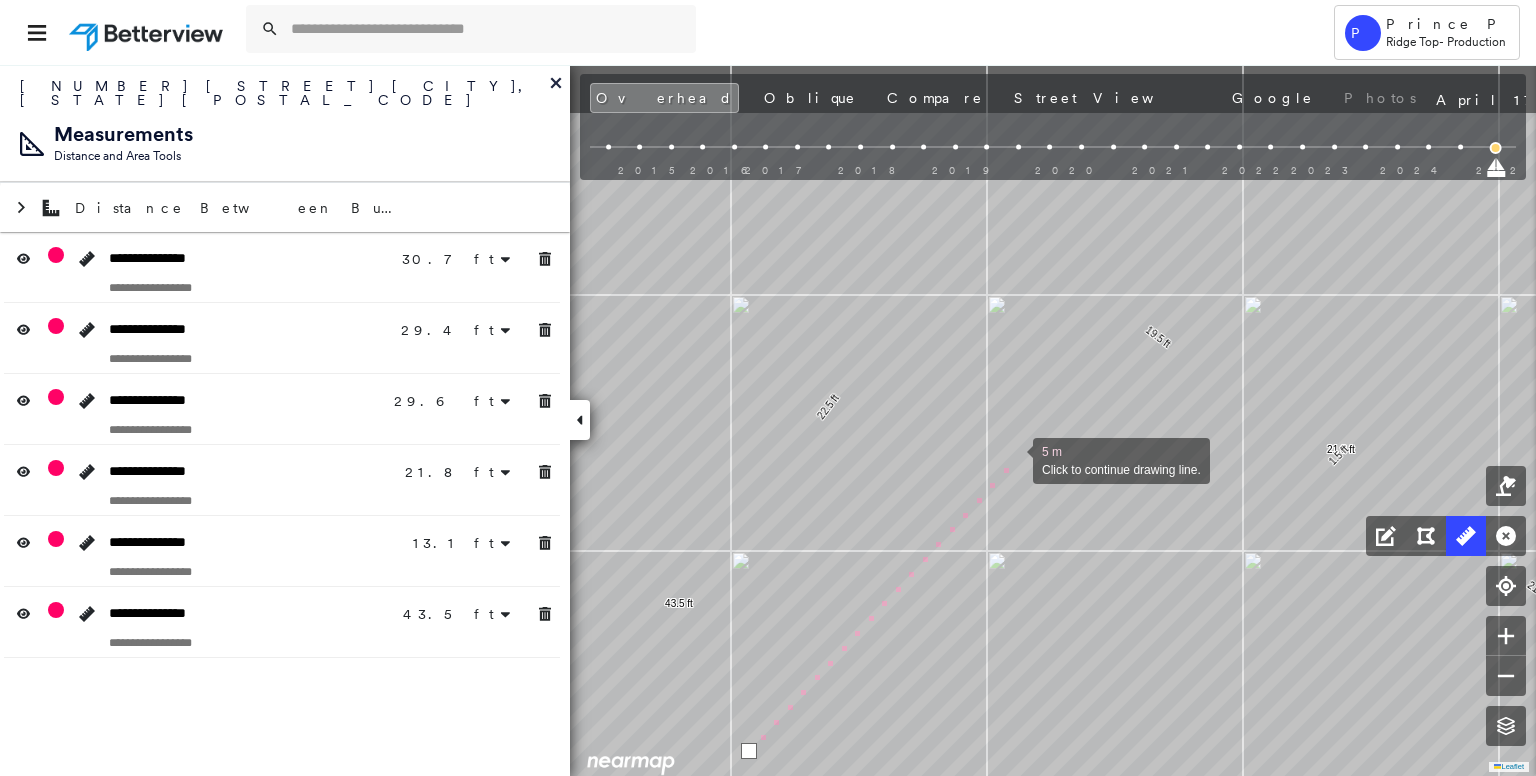 drag, startPoint x: 1061, startPoint y: 329, endPoint x: 1011, endPoint y: 453, distance: 133.70116 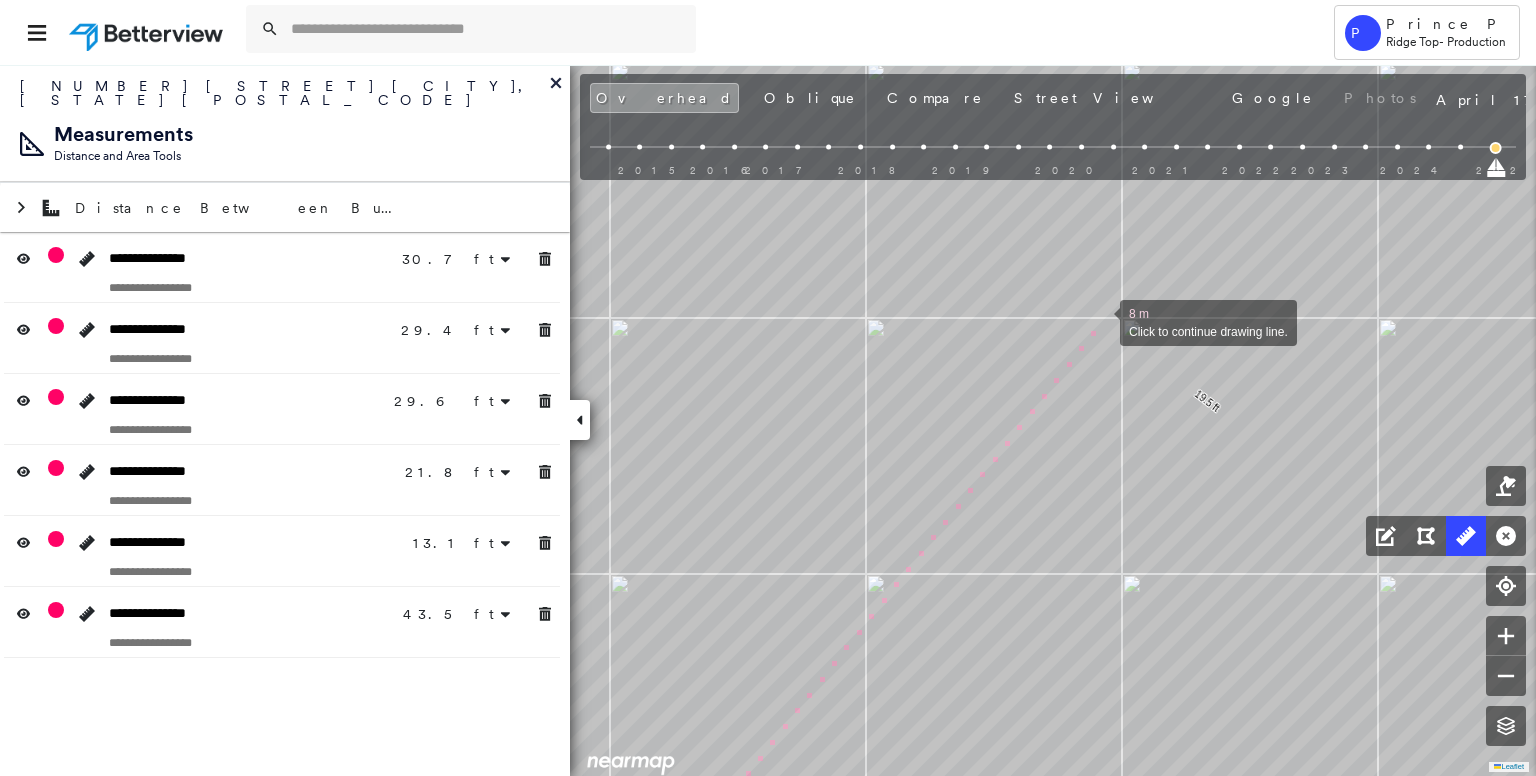 click at bounding box center (1100, 321) 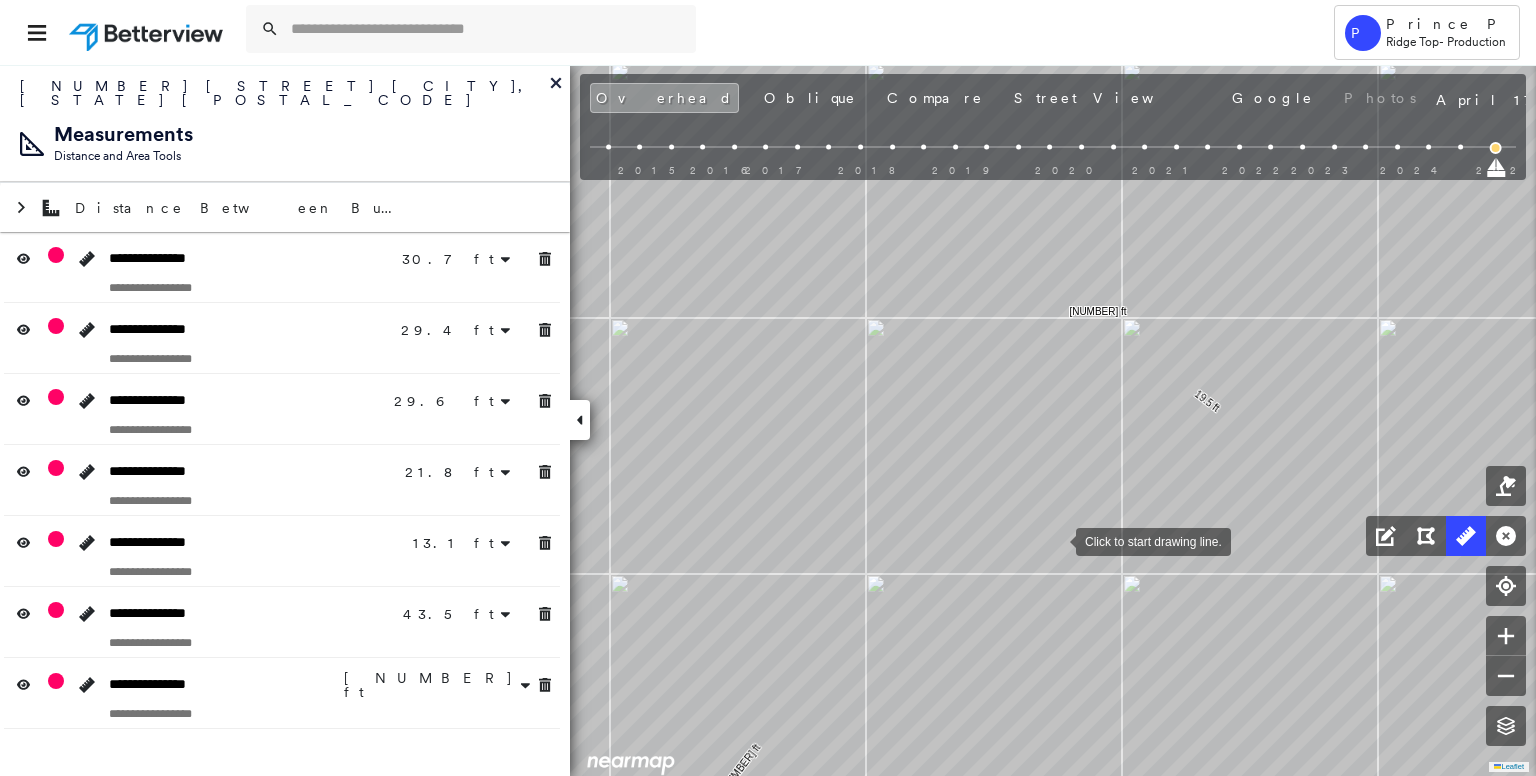 drag, startPoint x: 1116, startPoint y: 469, endPoint x: 1164, endPoint y: 415, distance: 72.249565 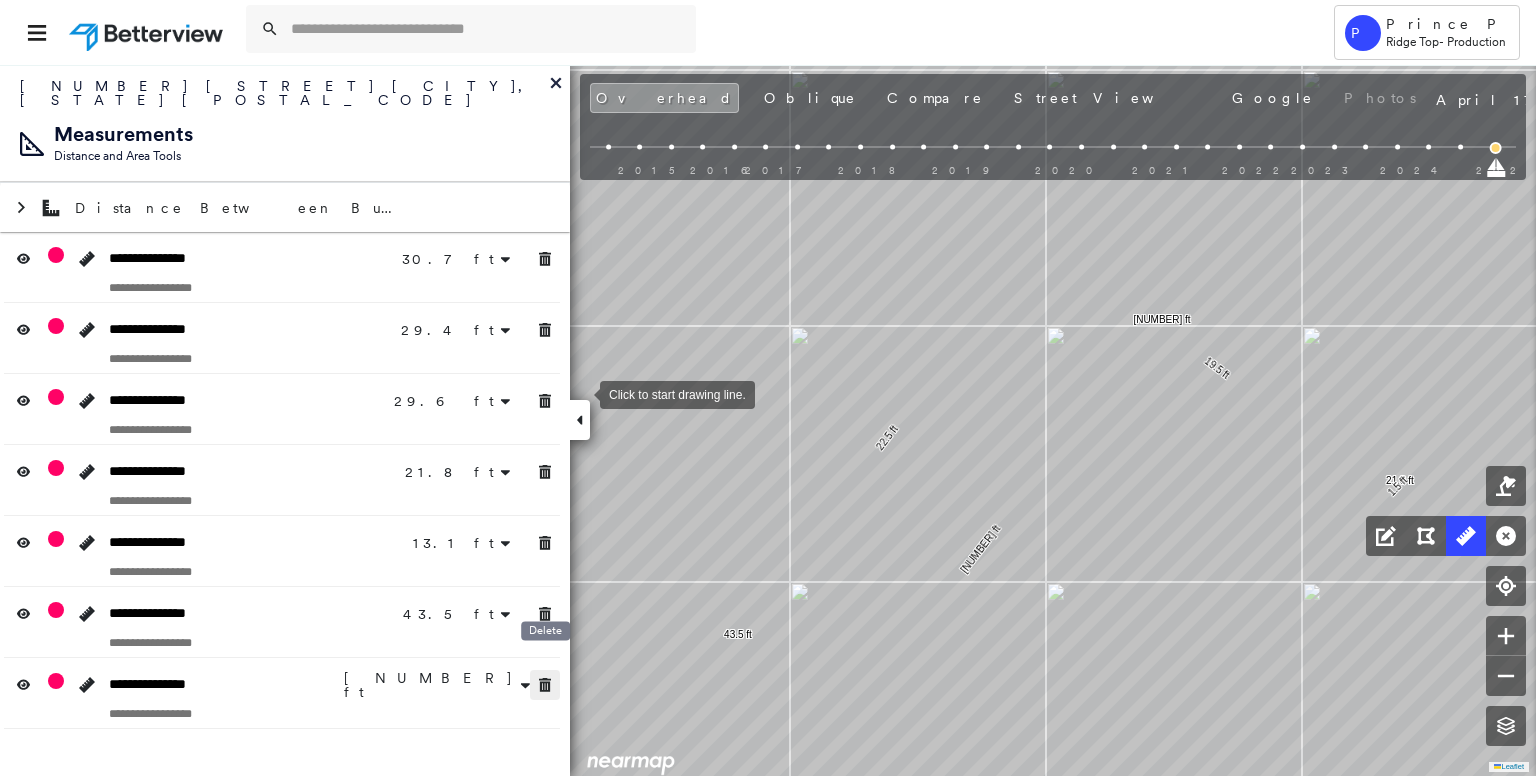 click at bounding box center [545, 685] 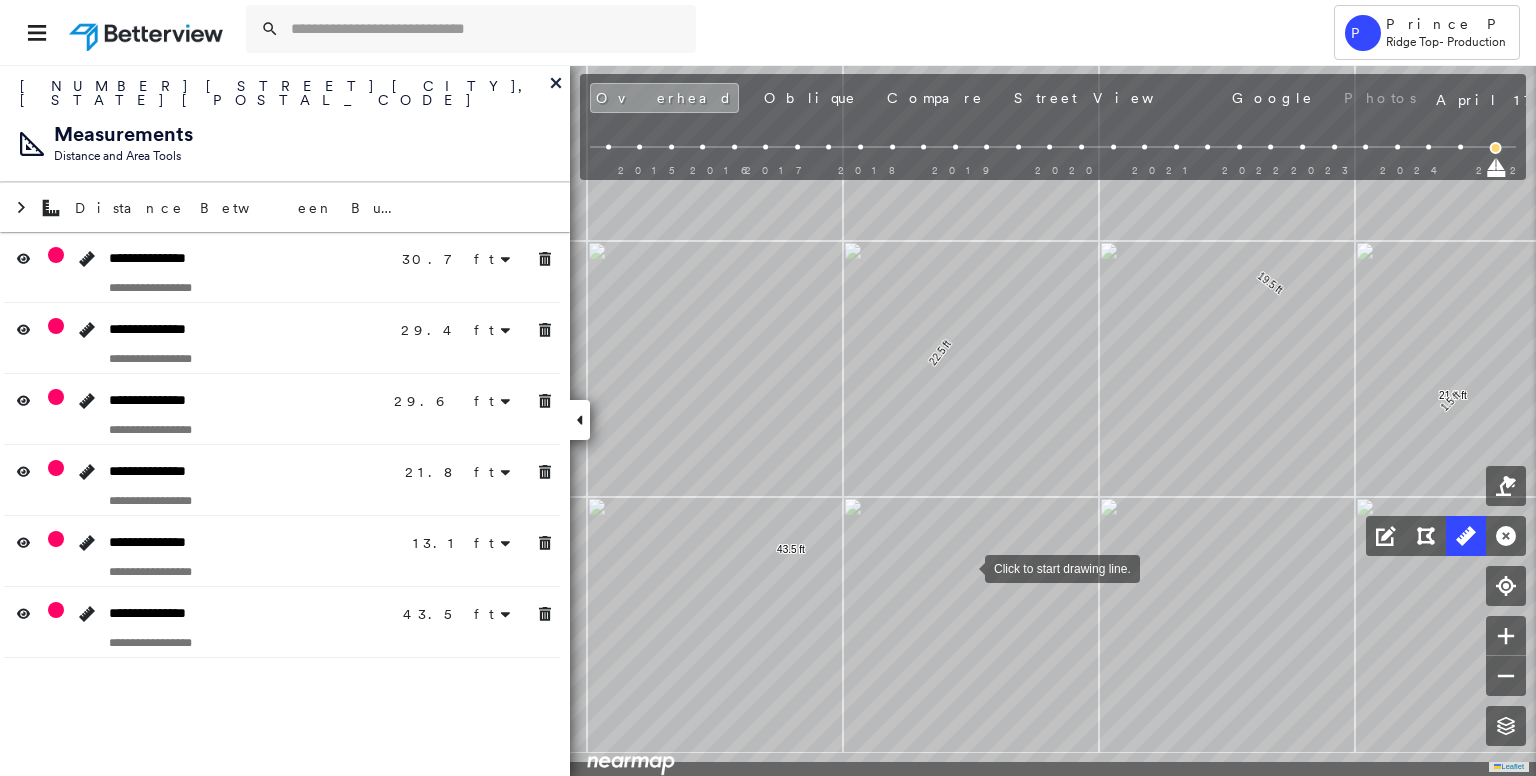 drag, startPoint x: 908, startPoint y: 657, endPoint x: 980, endPoint y: 535, distance: 141.66158 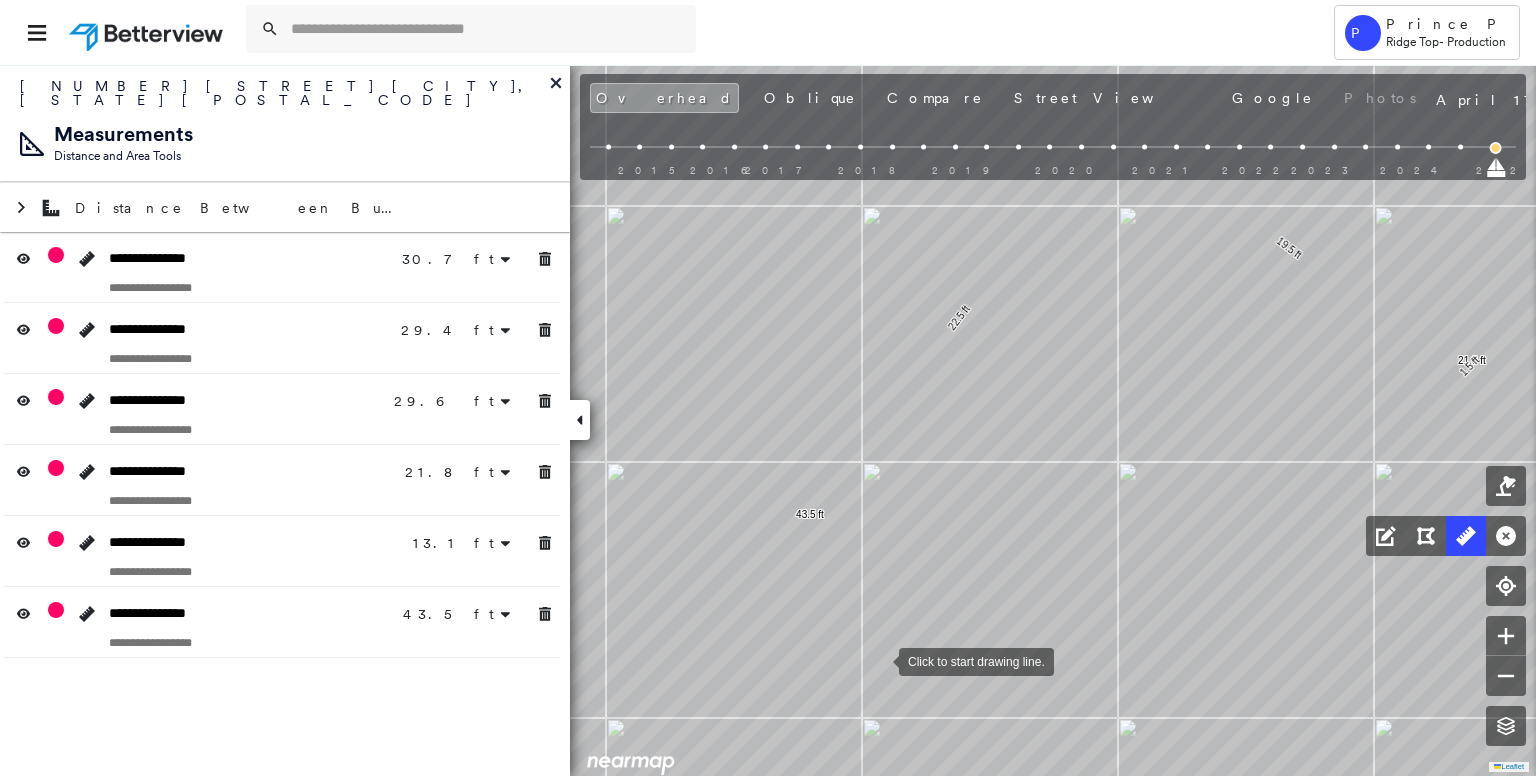 click at bounding box center [879, 660] 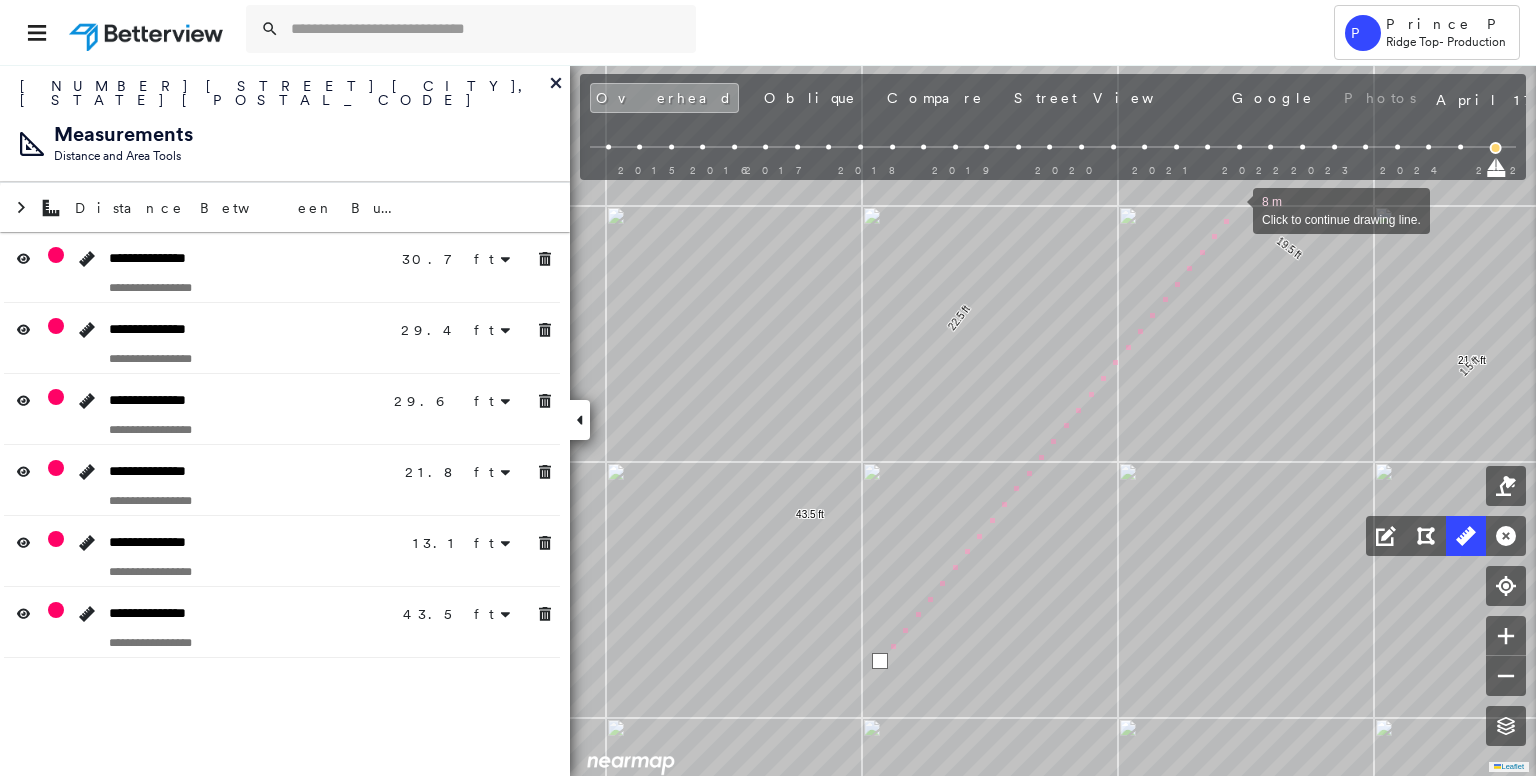 click at bounding box center [1233, 209] 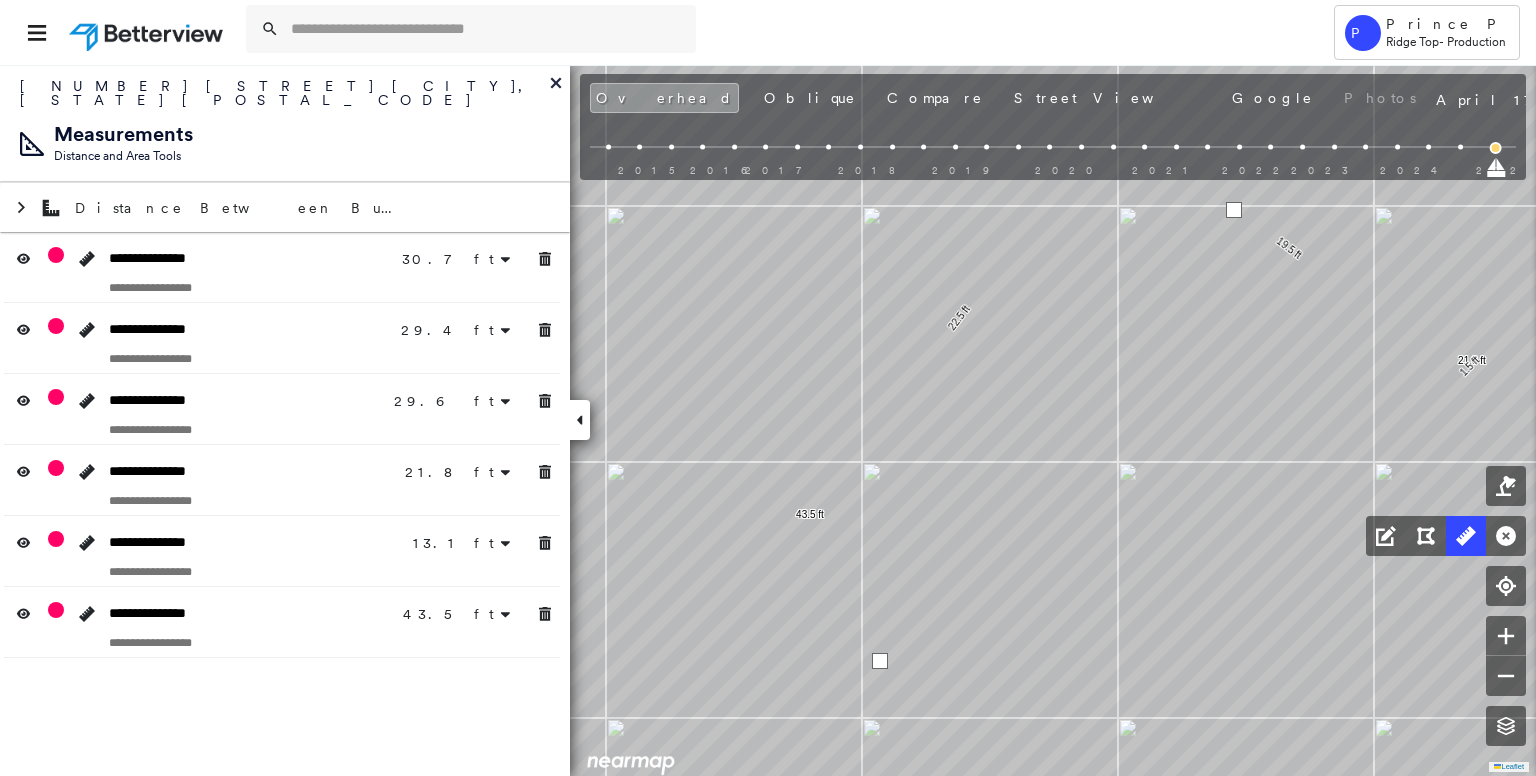 click at bounding box center (1234, 210) 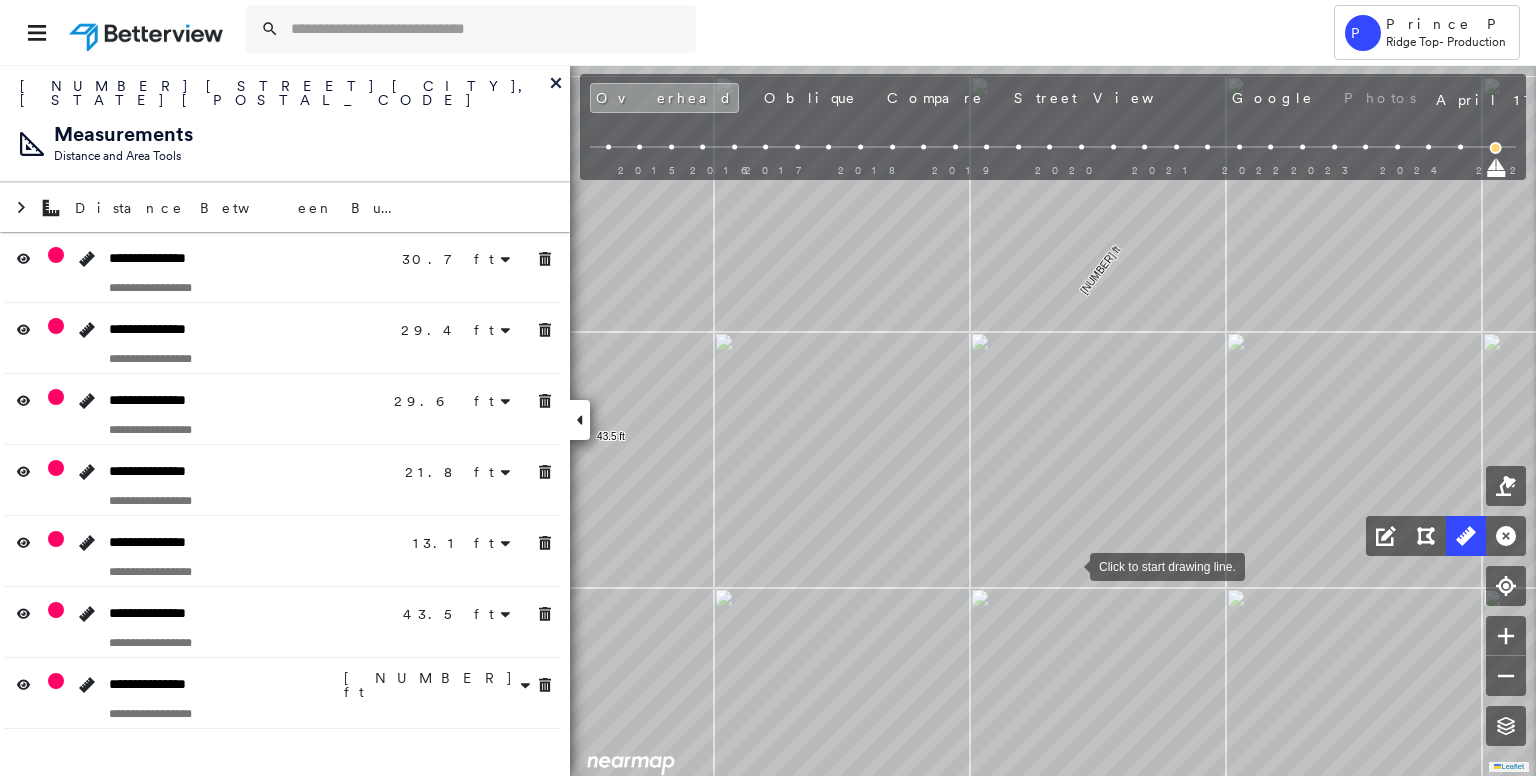 drag, startPoint x: 1080, startPoint y: 523, endPoint x: 1027, endPoint y: 630, distance: 119.40687 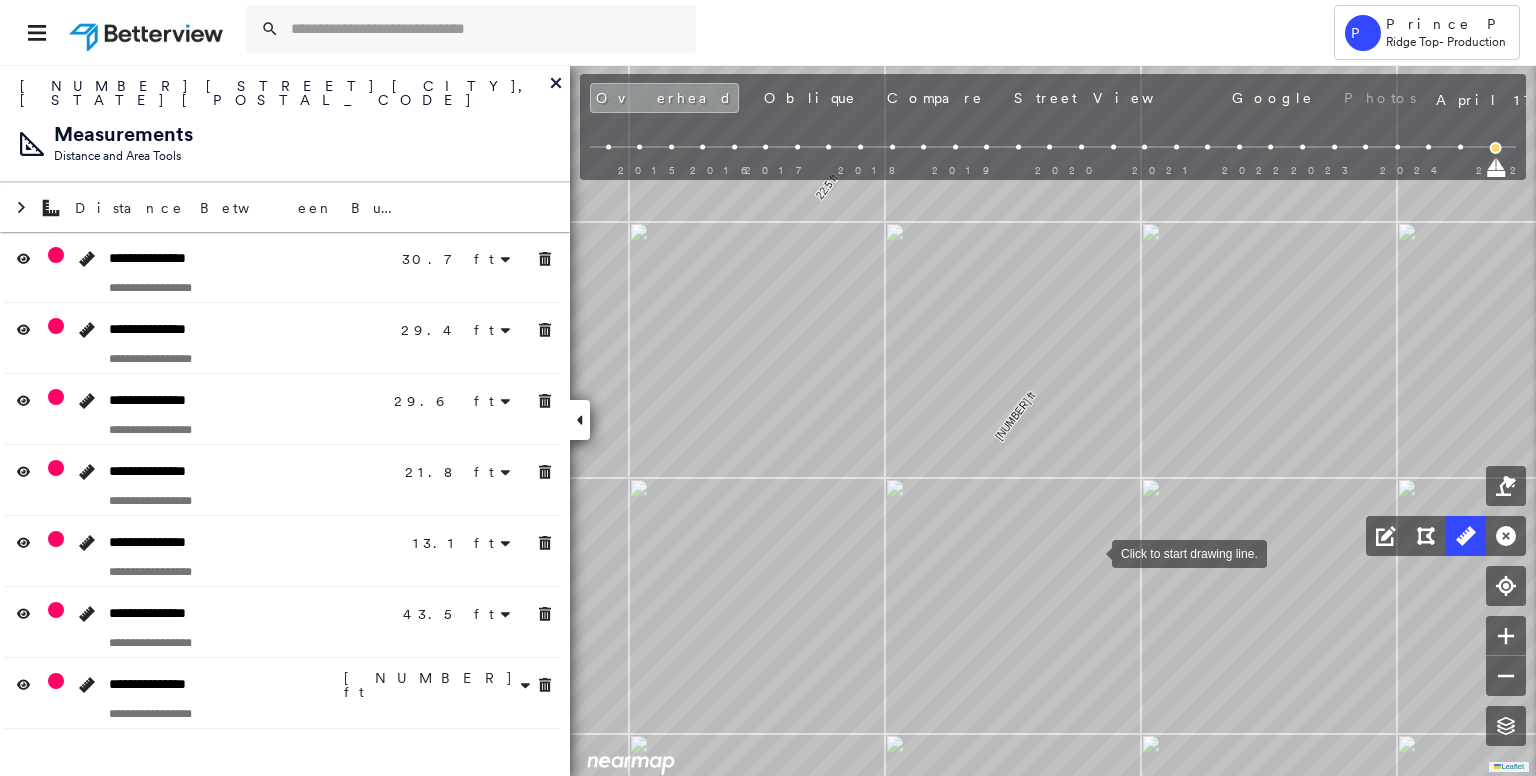 drag, startPoint x: 1105, startPoint y: 526, endPoint x: 1014, endPoint y: 655, distance: 157.86703 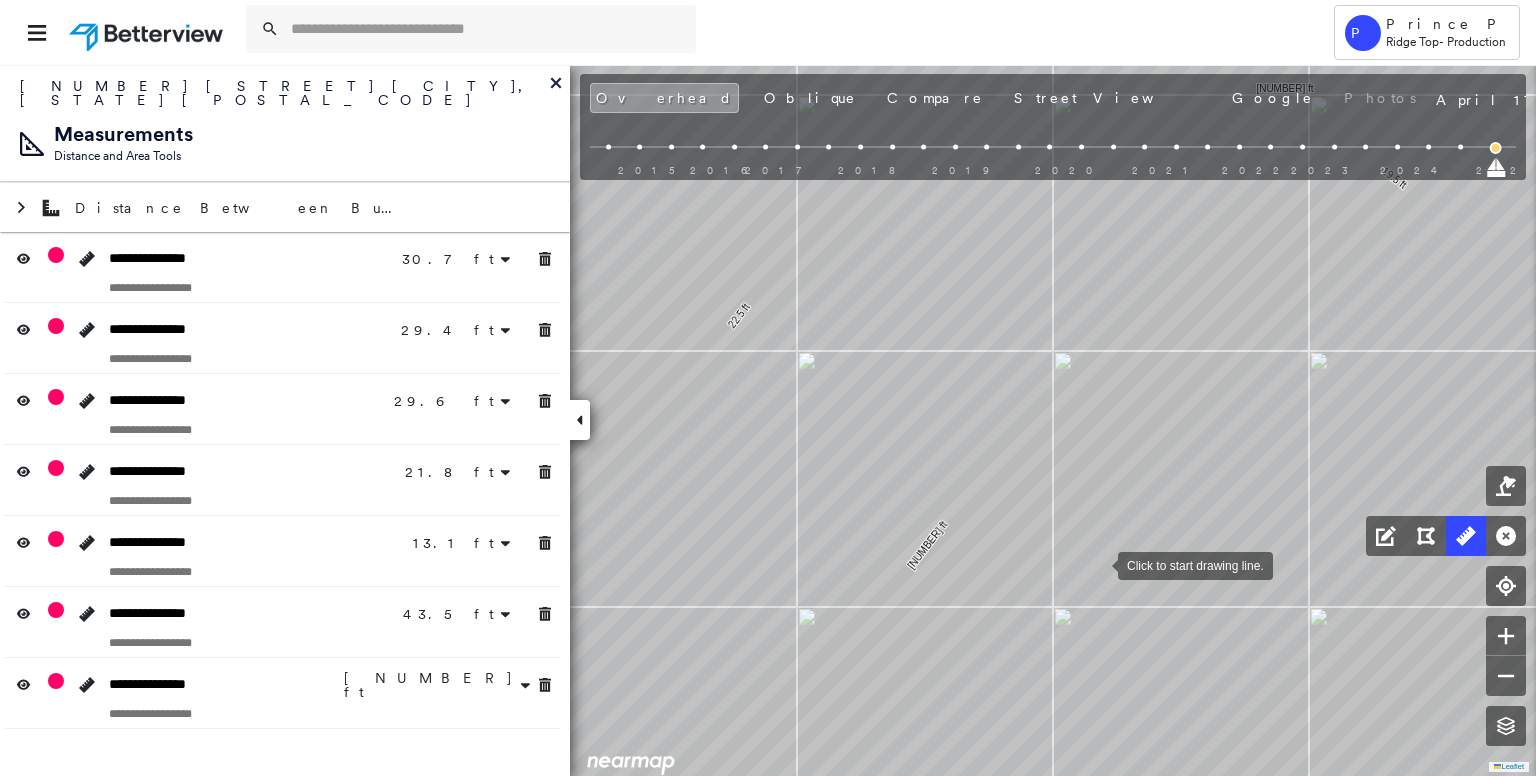 drag, startPoint x: 1102, startPoint y: 541, endPoint x: 1056, endPoint y: 633, distance: 102.85912 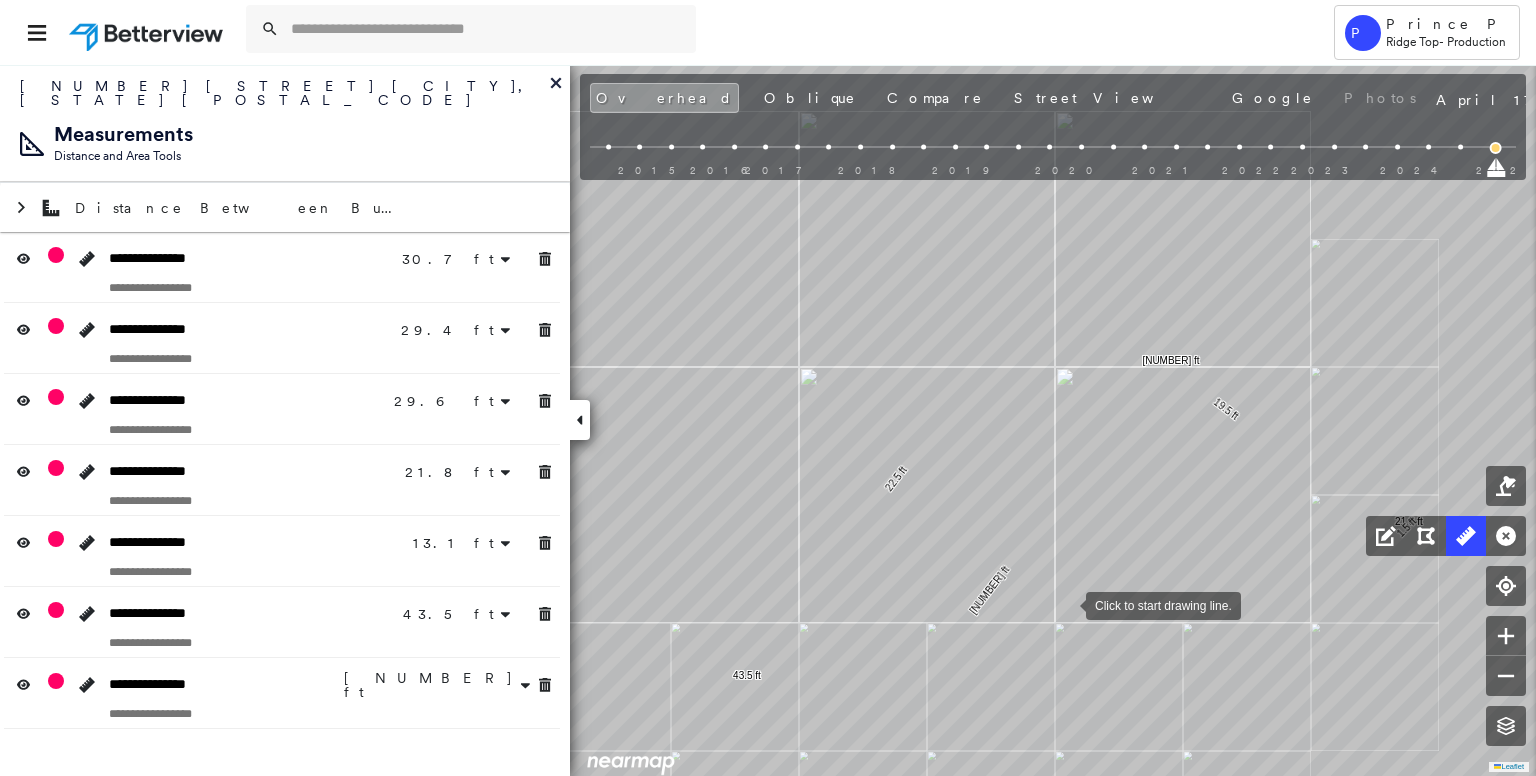 drag, startPoint x: 1052, startPoint y: 630, endPoint x: 1208, endPoint y: 365, distance: 307.50772 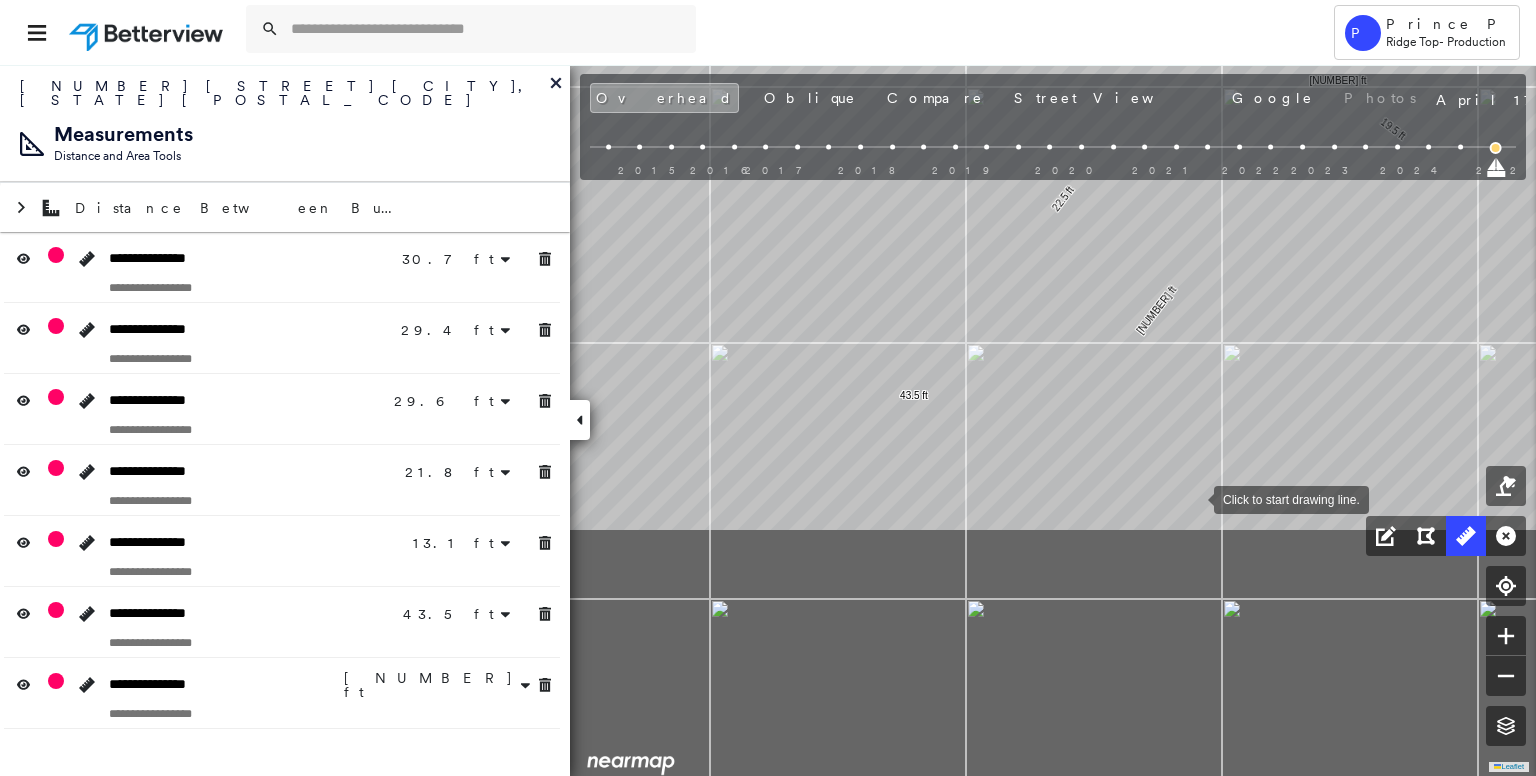 drag, startPoint x: 1194, startPoint y: 498, endPoint x: 1200, endPoint y: 434, distance: 64.28063 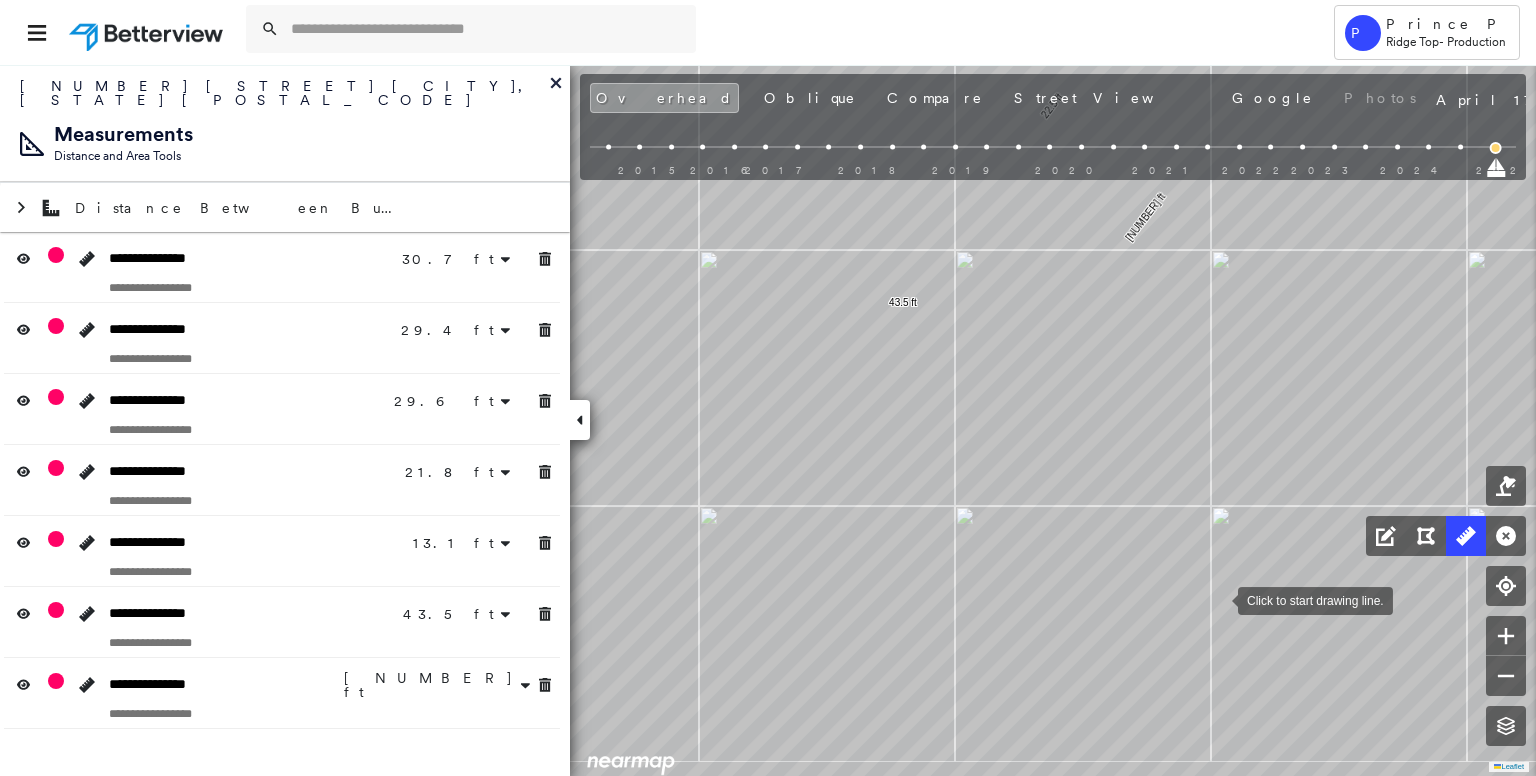drag, startPoint x: 1229, startPoint y: 620, endPoint x: 1216, endPoint y: 594, distance: 29.068884 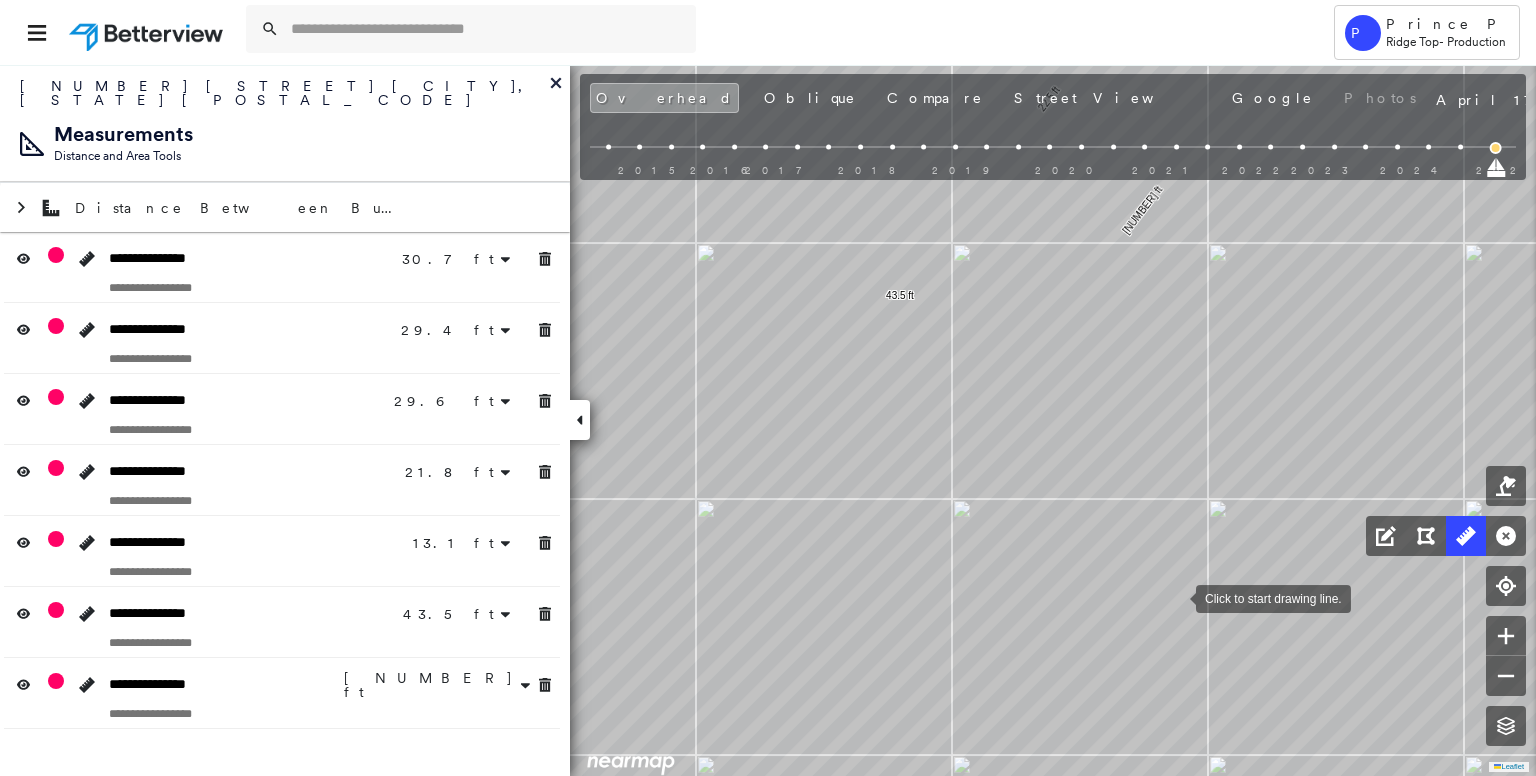click at bounding box center [1176, 597] 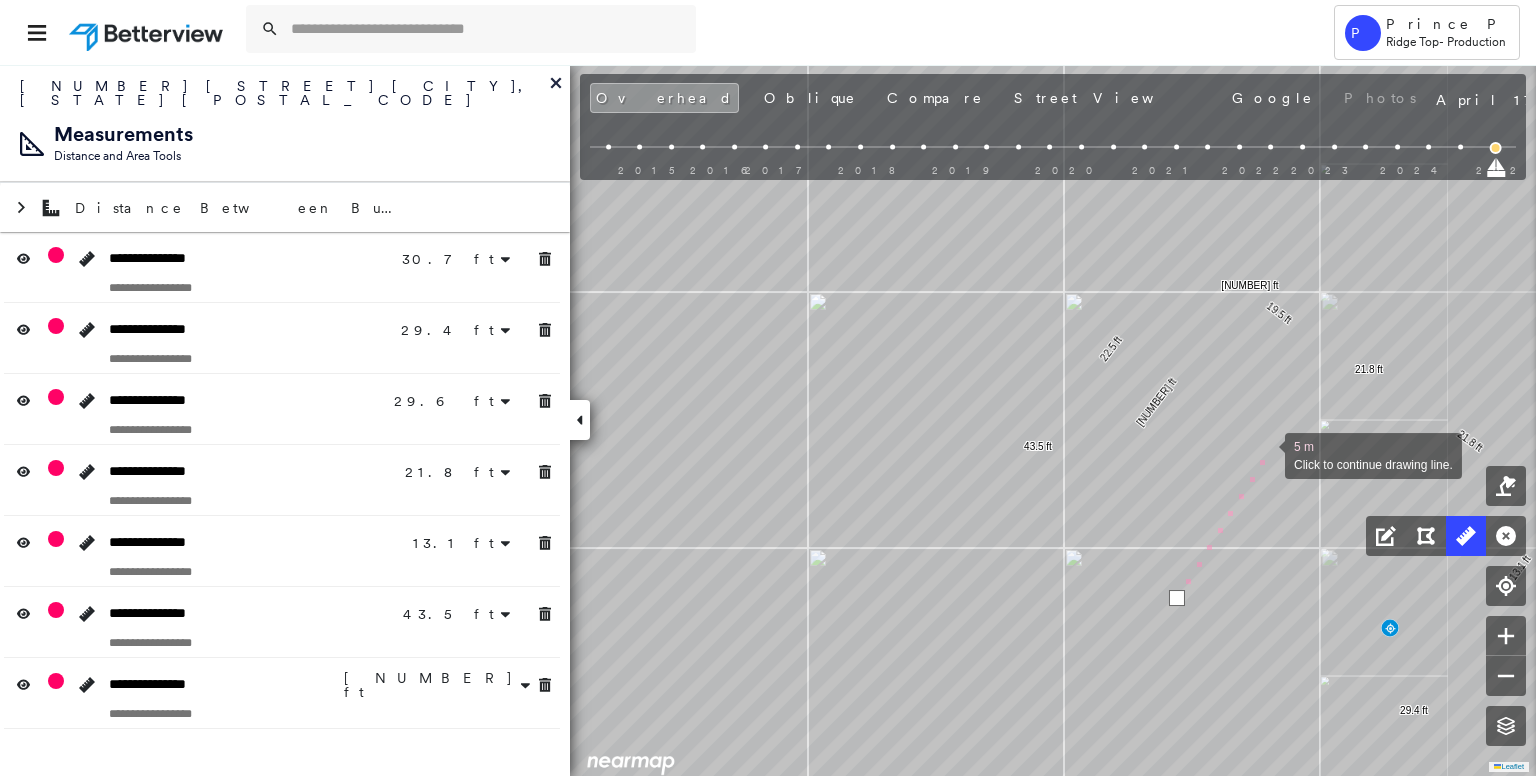 drag, startPoint x: 1265, startPoint y: 454, endPoint x: 1196, endPoint y: 546, distance: 115 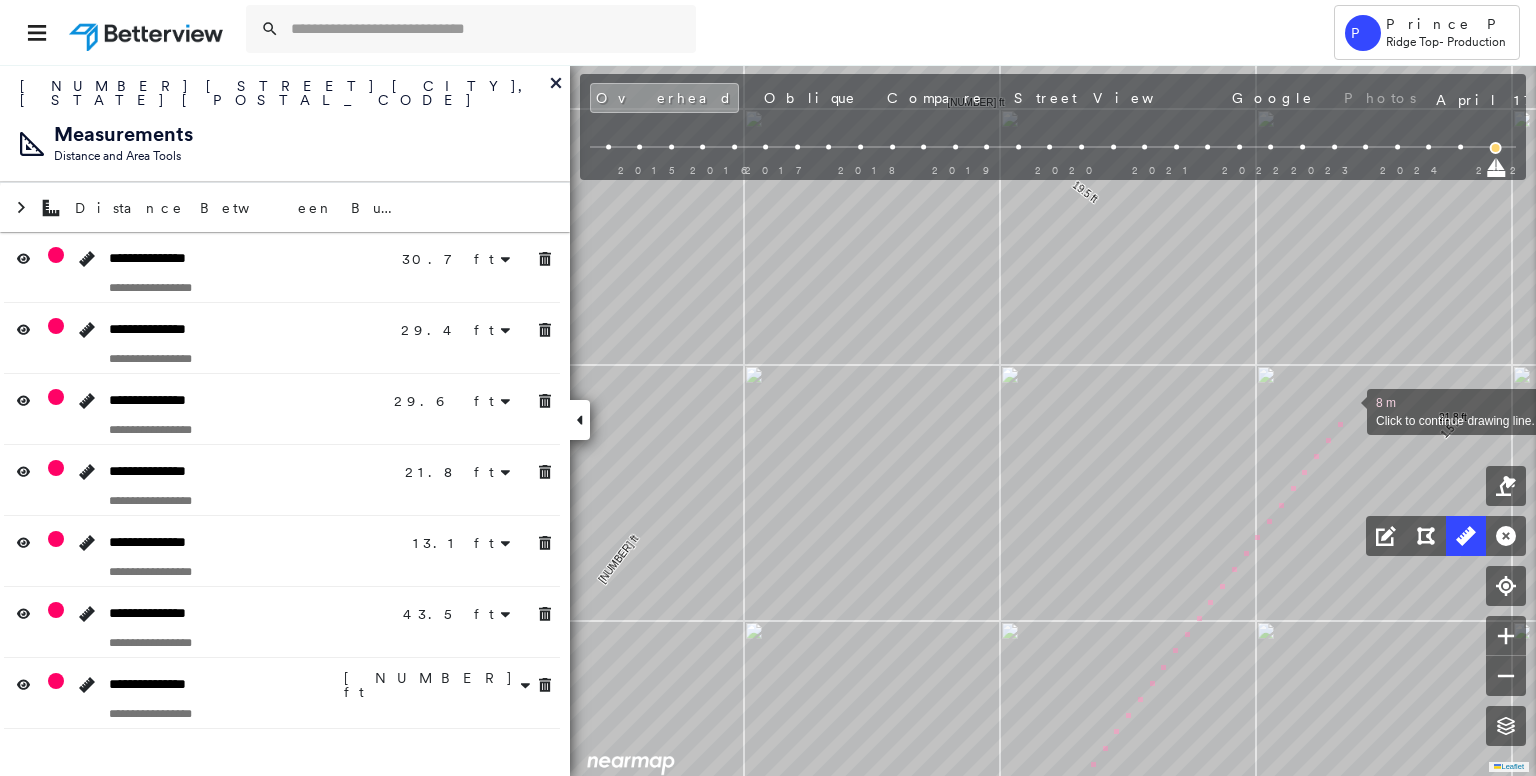 click at bounding box center [1347, 410] 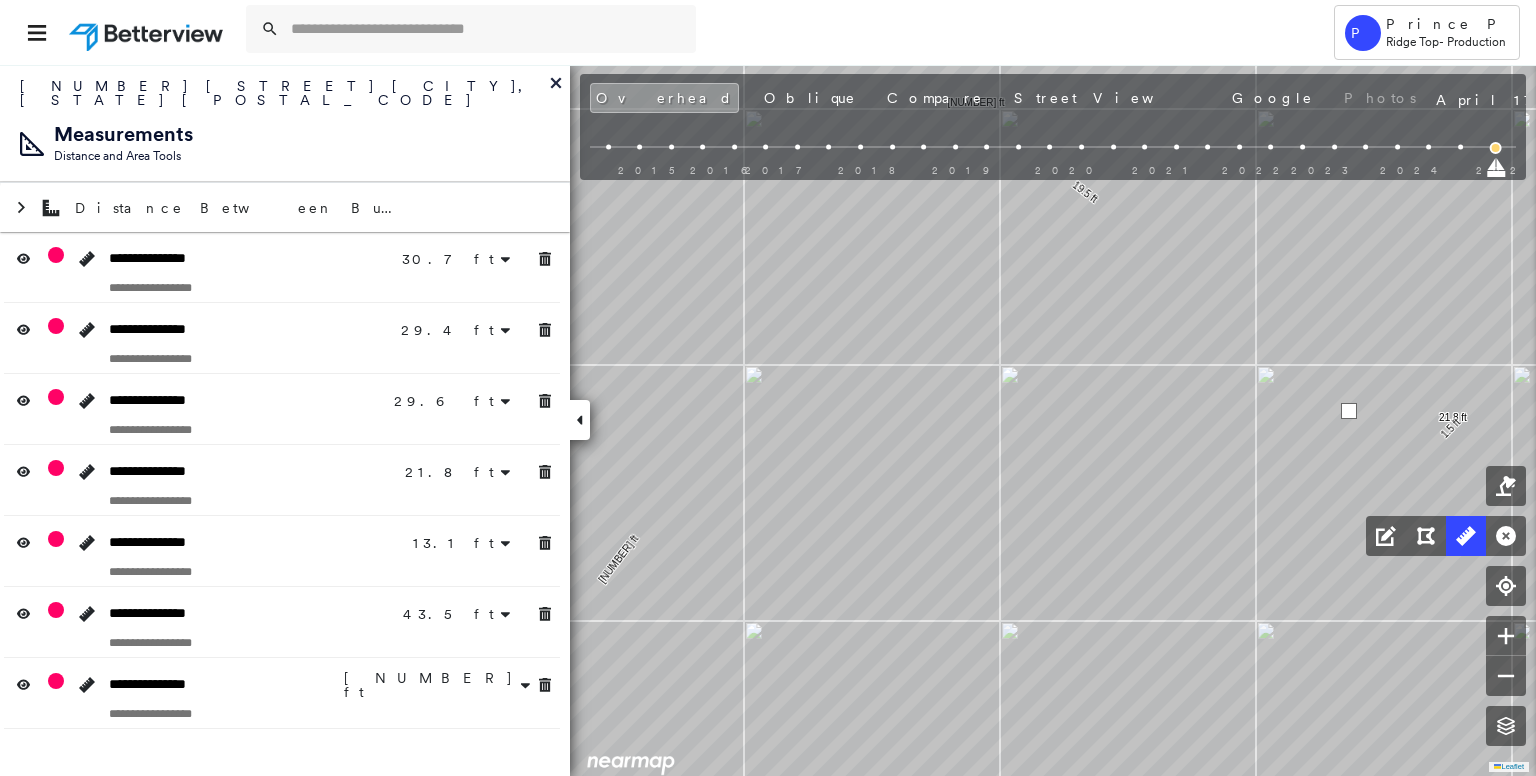 click at bounding box center (1349, 411) 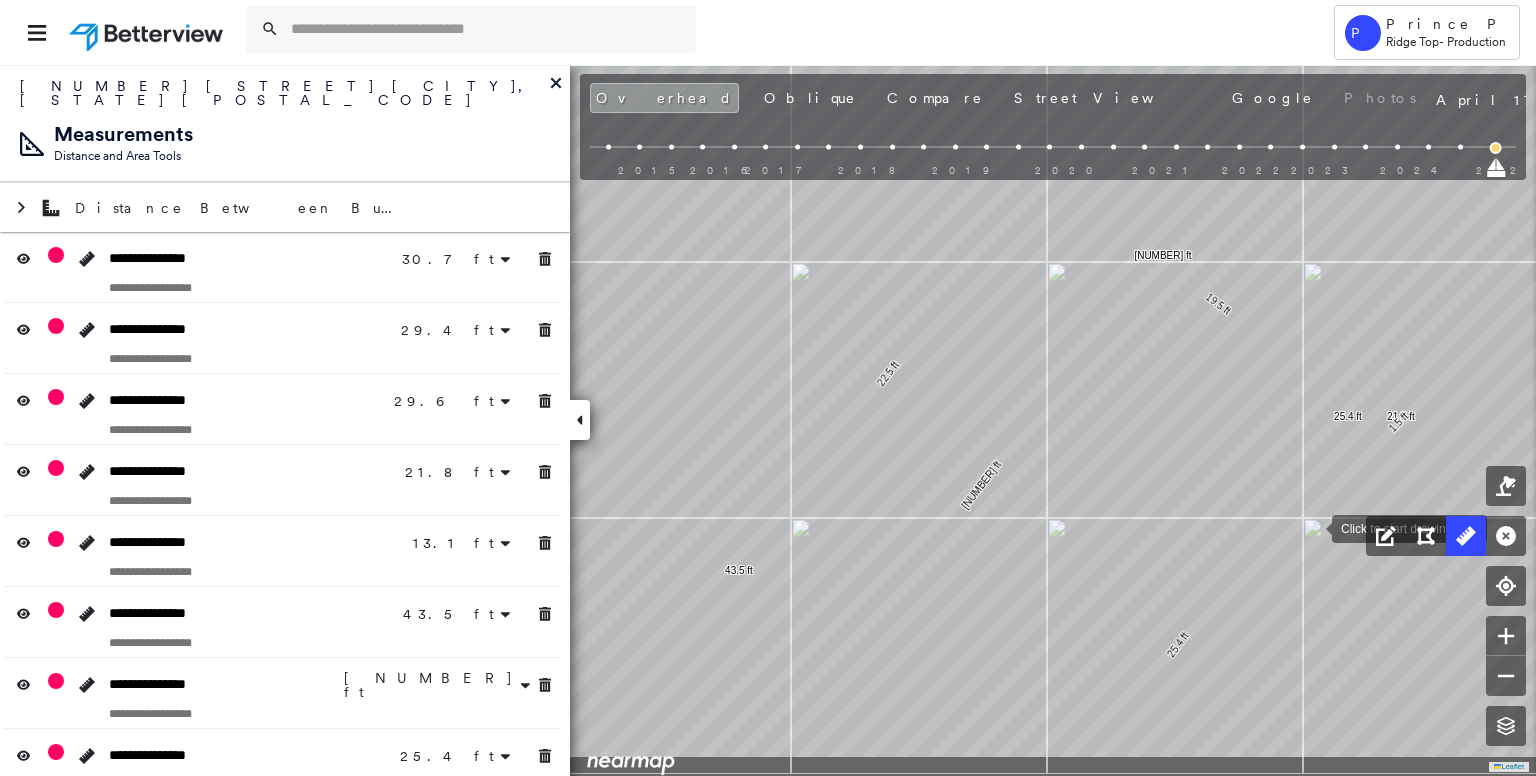 drag, startPoint x: 1277, startPoint y: 620, endPoint x: 1319, endPoint y: 510, distance: 117.74549 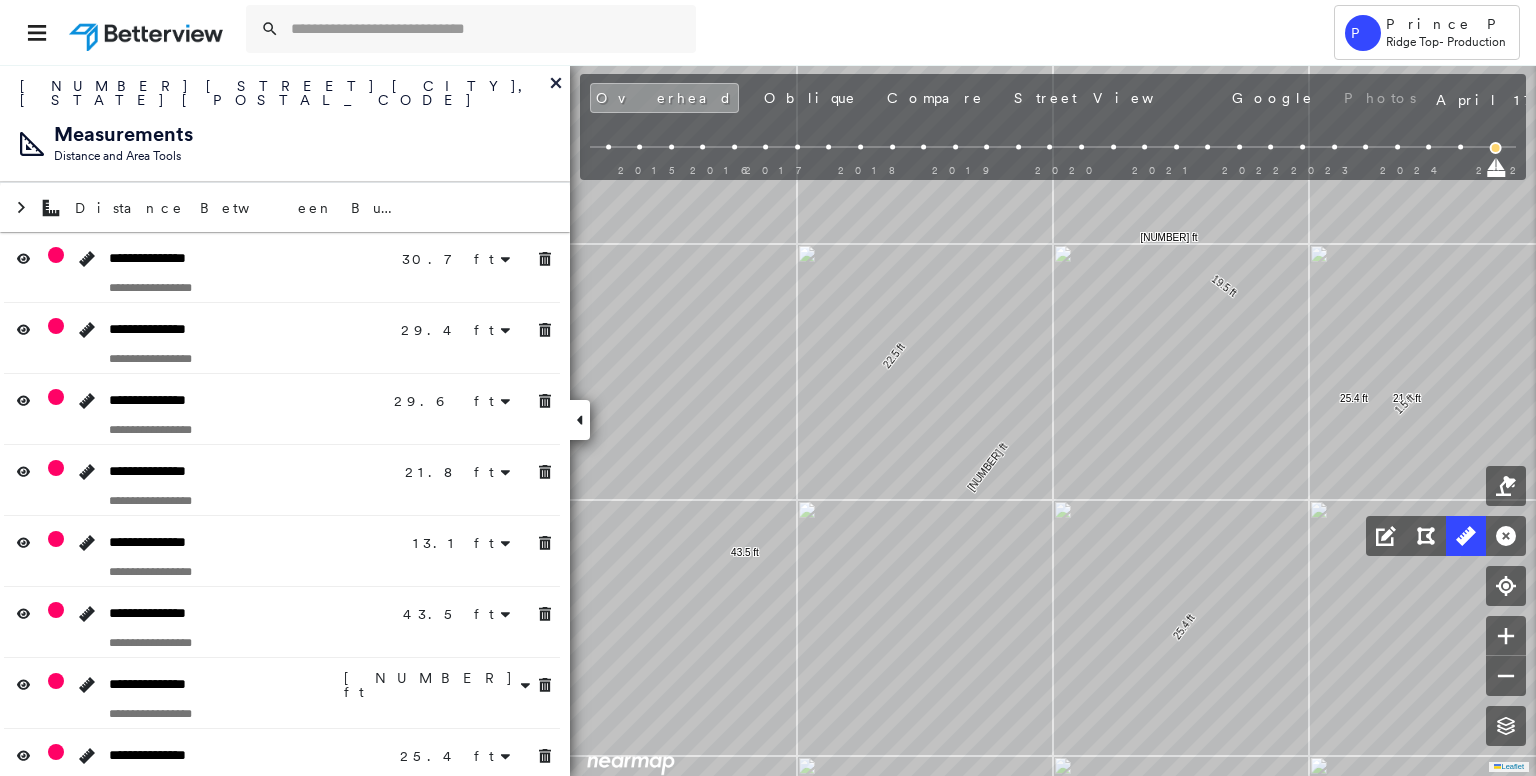 click on "25.4 ft" at bounding box center (470, 755) 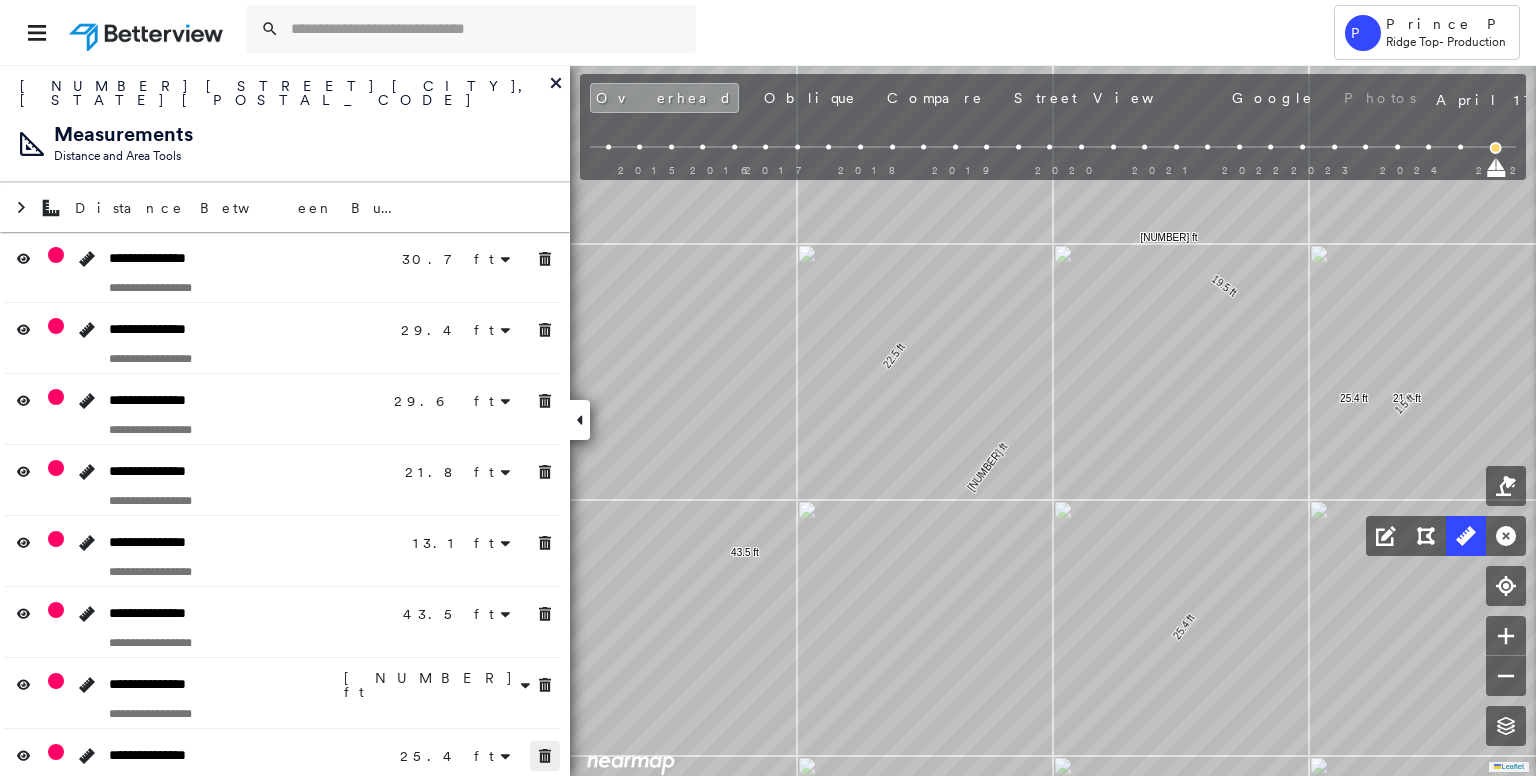click 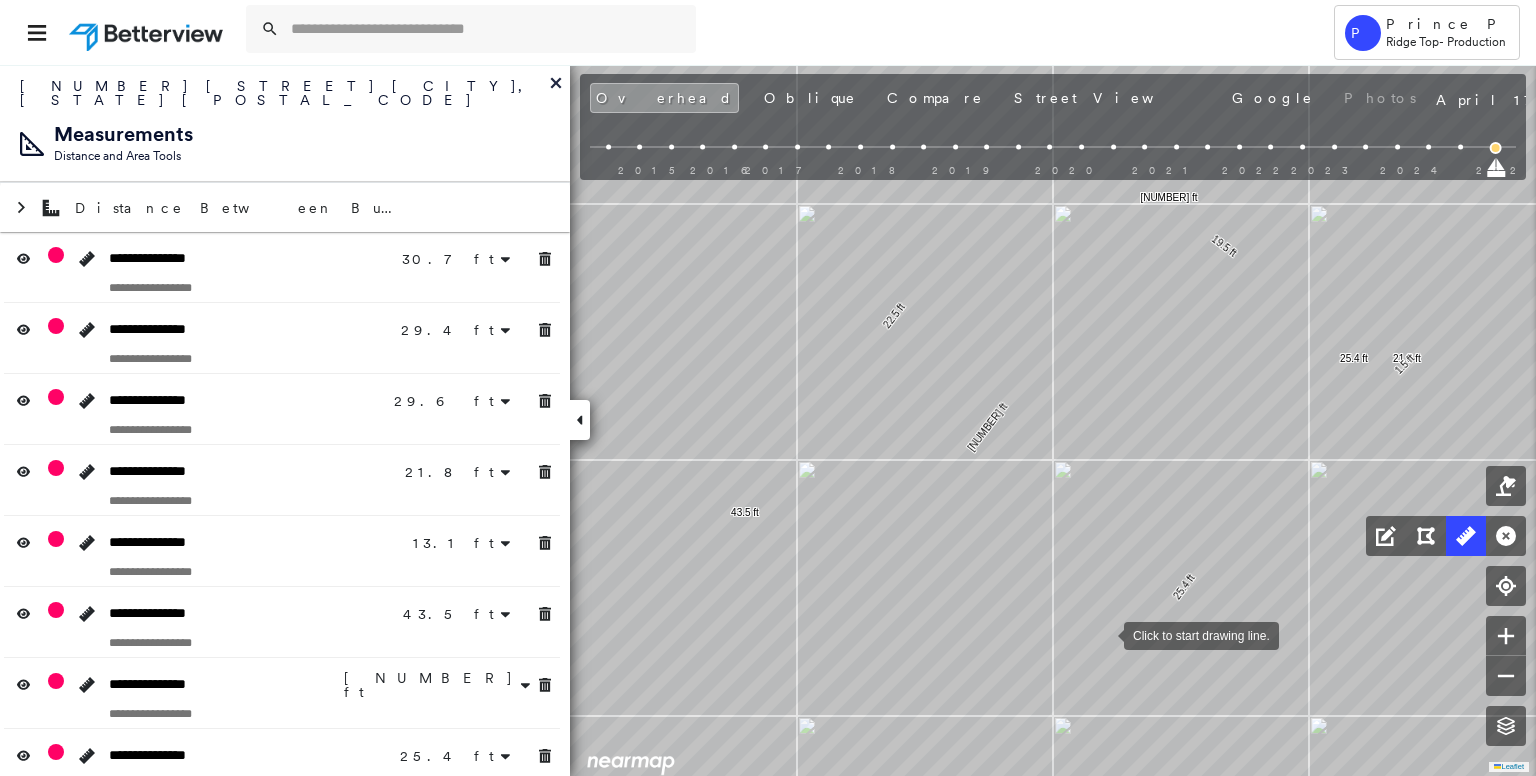 drag, startPoint x: 1104, startPoint y: 646, endPoint x: 1131, endPoint y: 479, distance: 169.16855 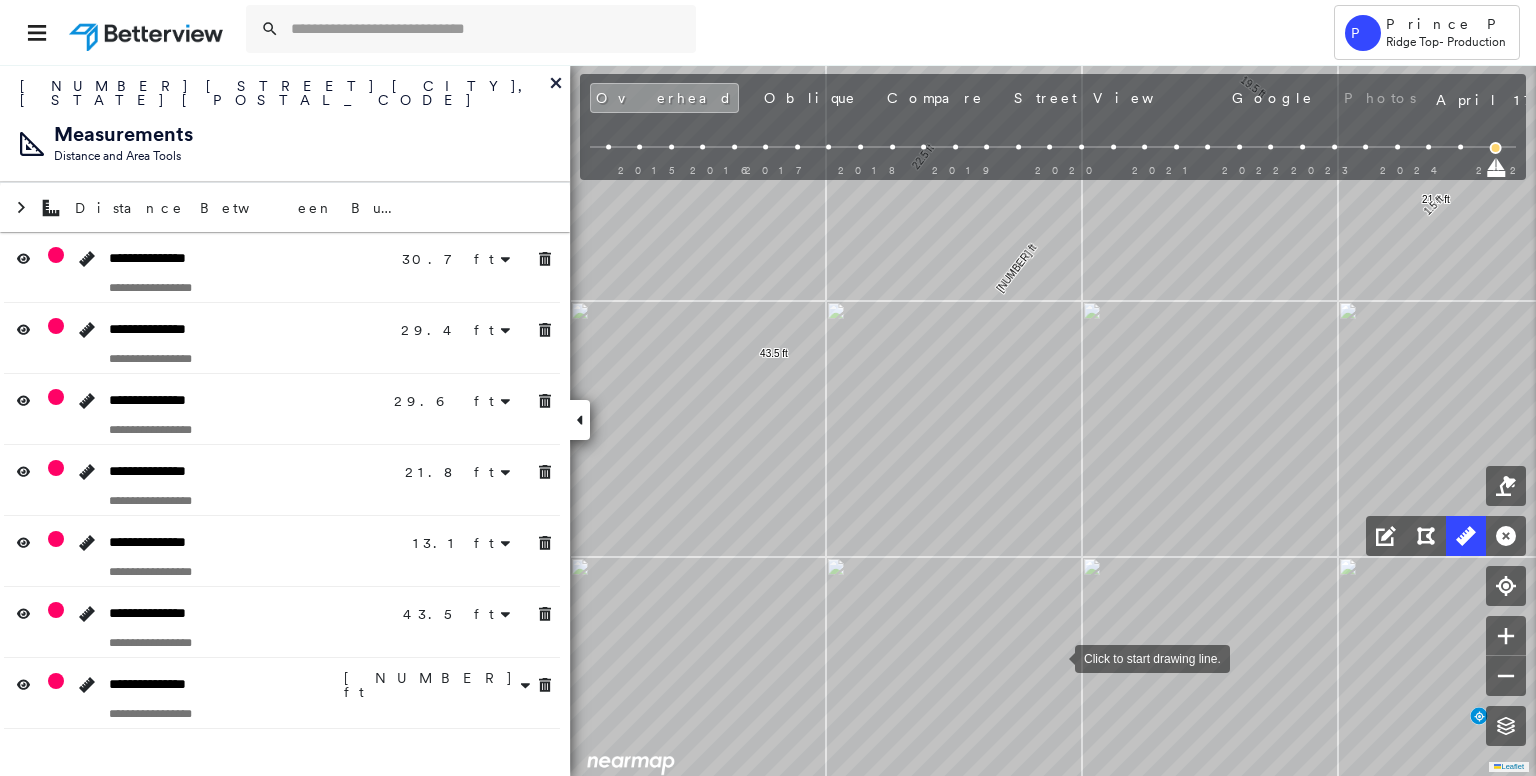 click at bounding box center (1055, 657) 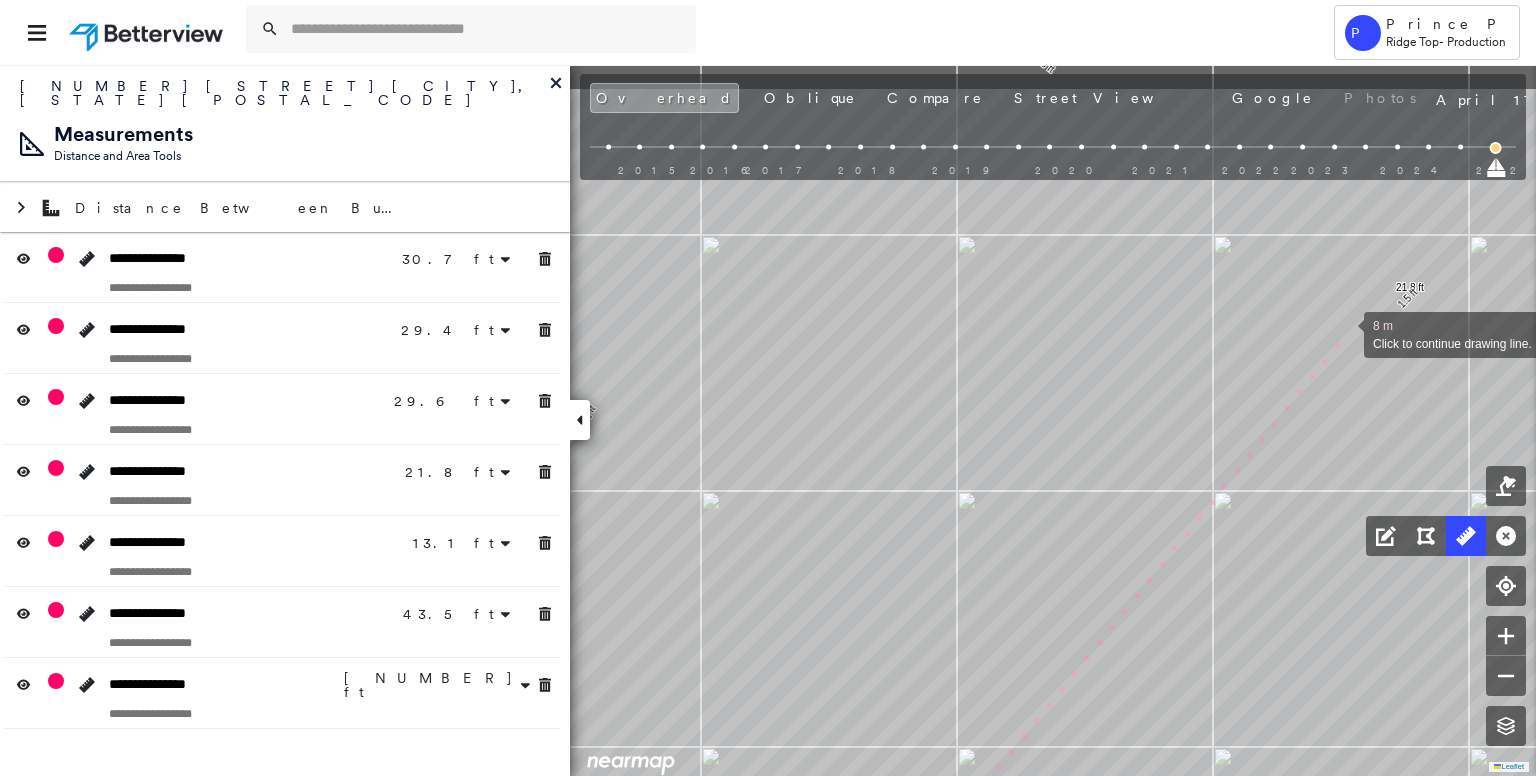drag, startPoint x: 1346, startPoint y: 329, endPoint x: 1340, endPoint y: 343, distance: 15.231546 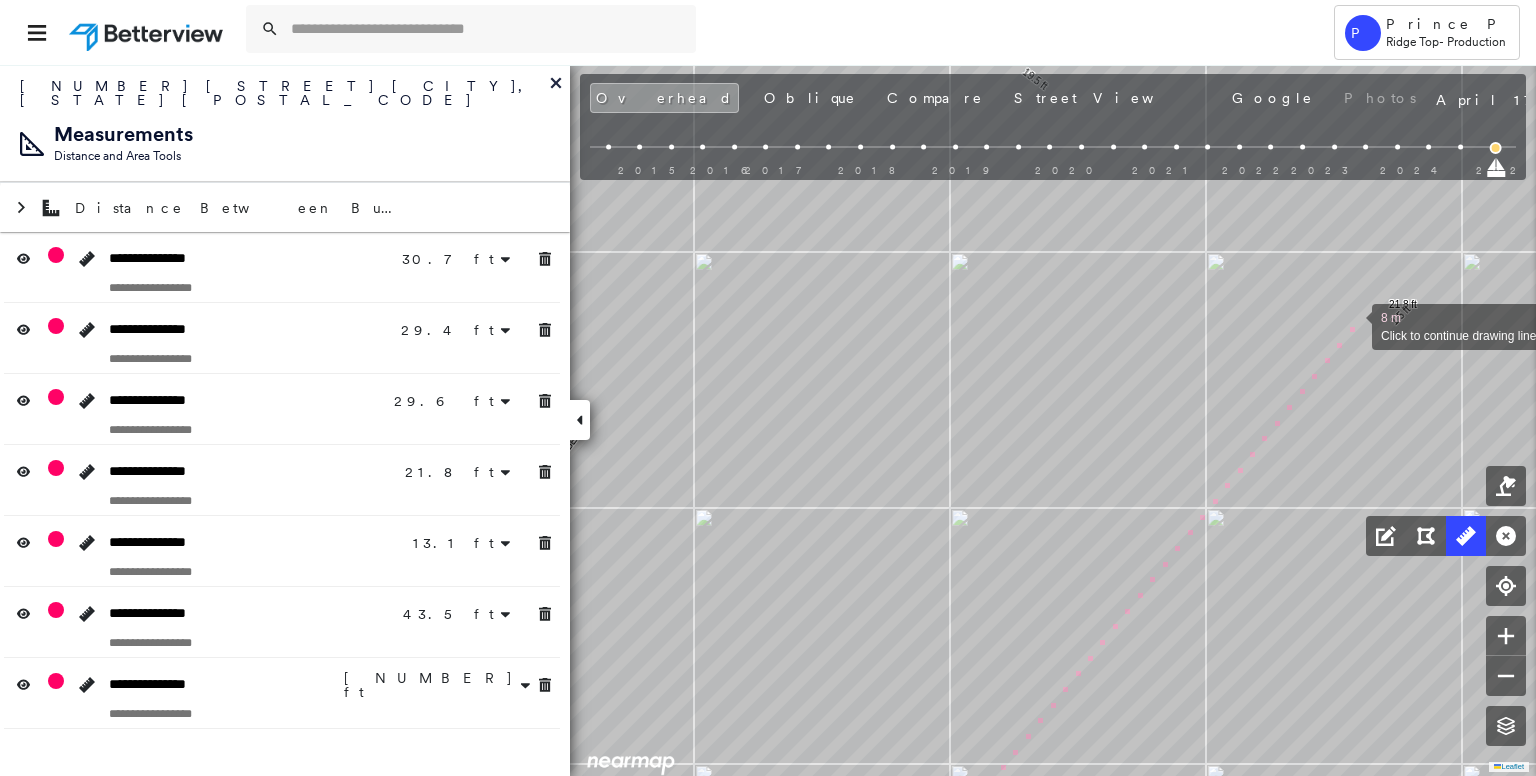 click at bounding box center [1352, 325] 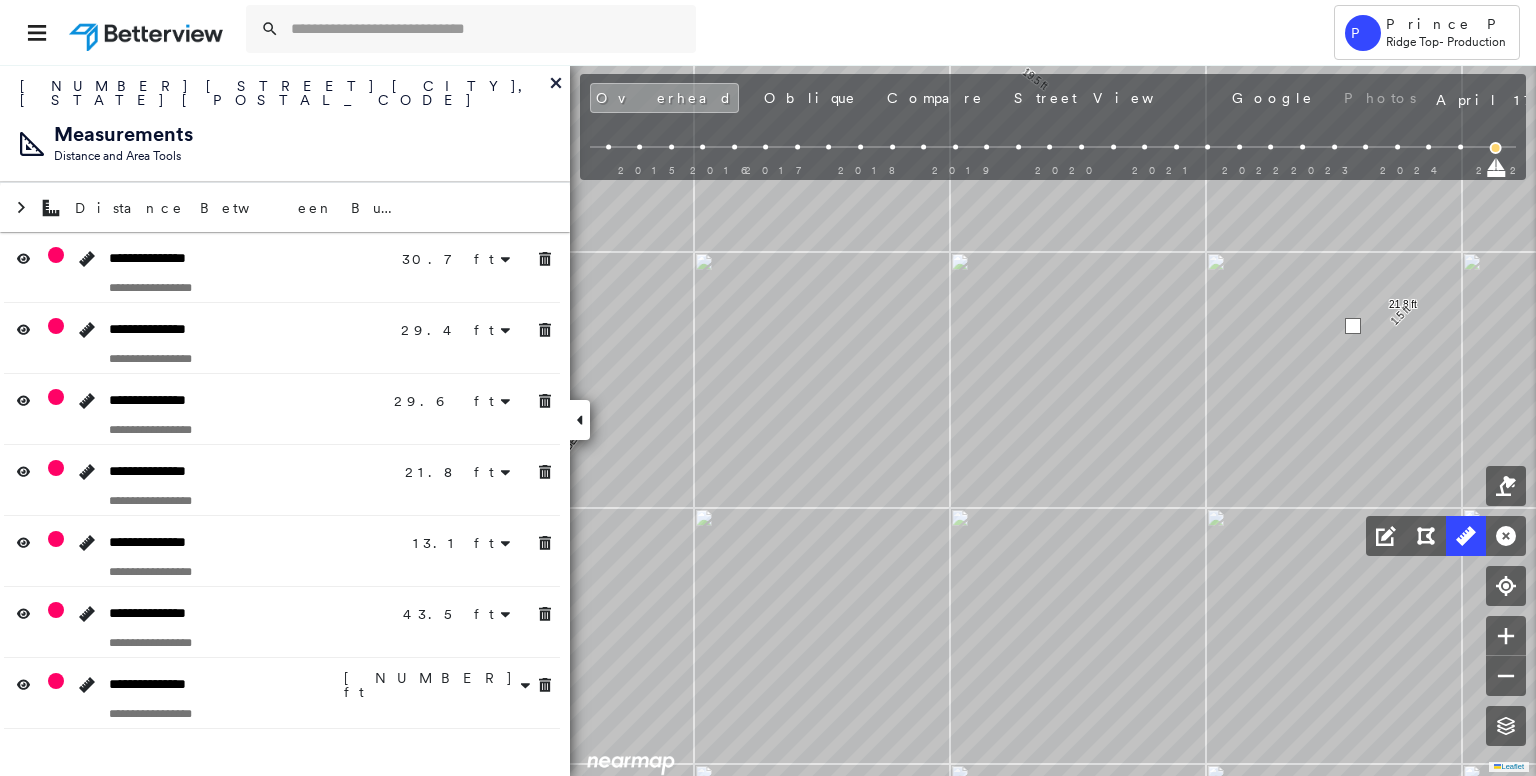 click at bounding box center [1353, 326] 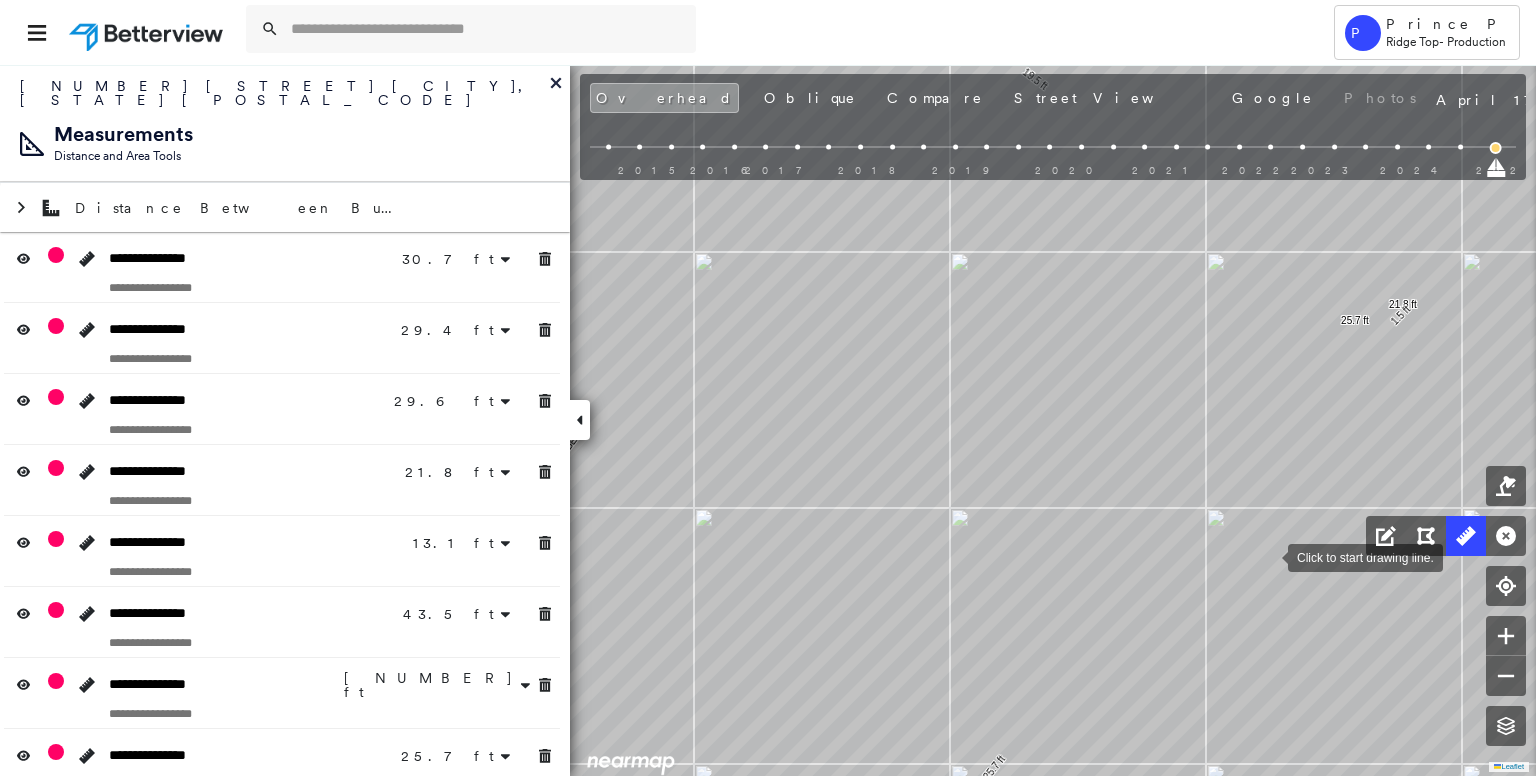 drag, startPoint x: 1268, startPoint y: 556, endPoint x: 1410, endPoint y: 388, distance: 219.97273 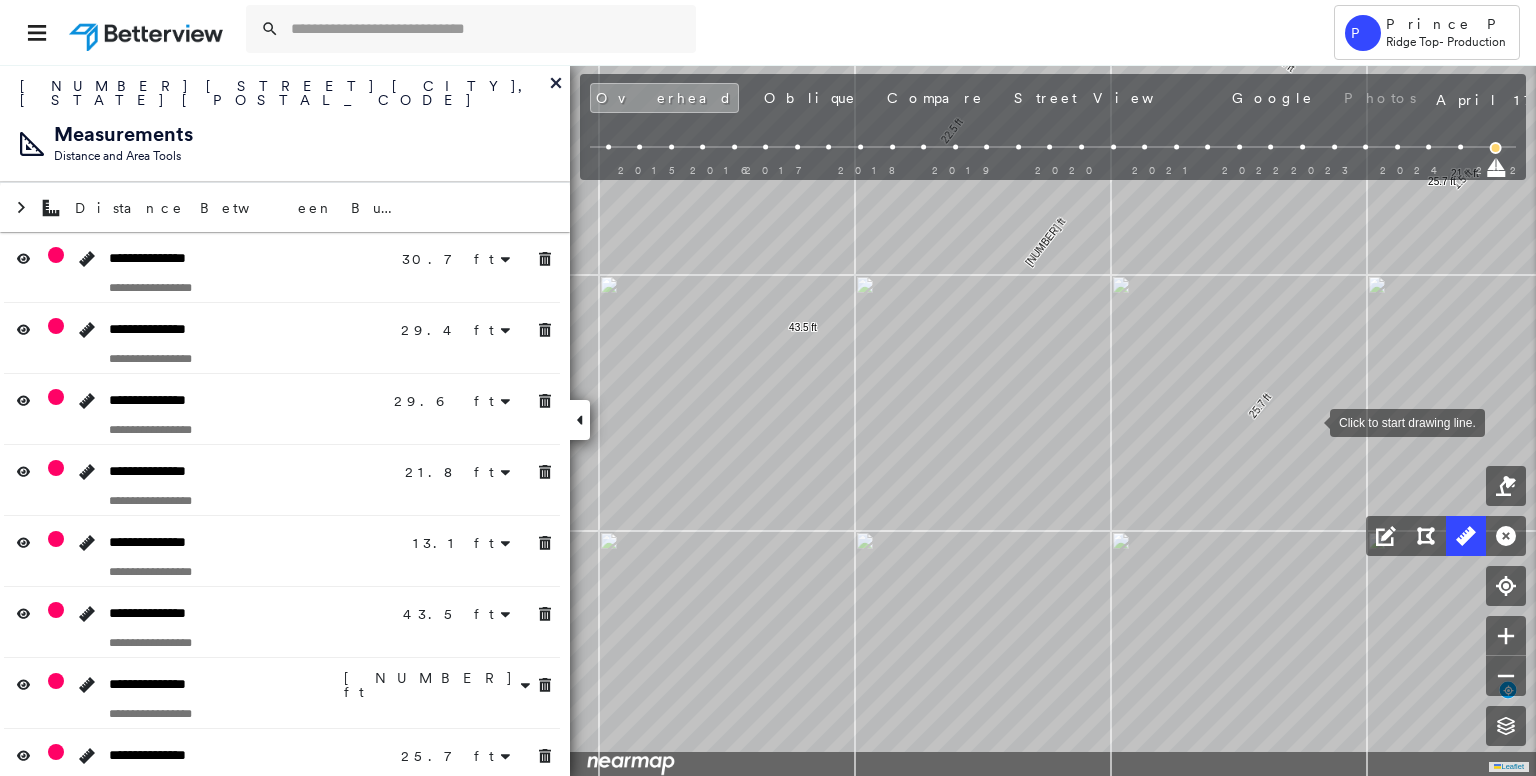 drag, startPoint x: 1312, startPoint y: 519, endPoint x: 1309, endPoint y: 413, distance: 106.04244 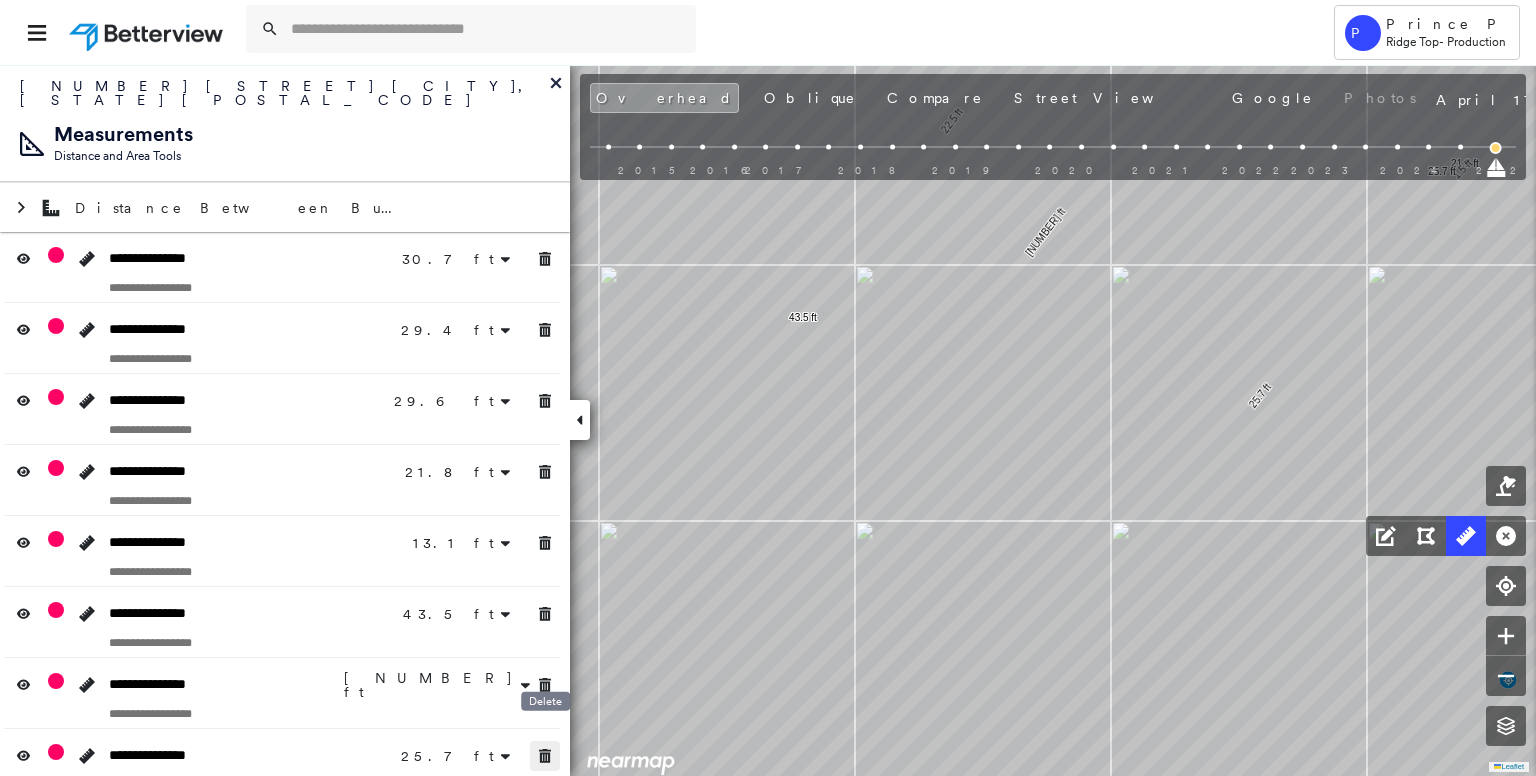 click 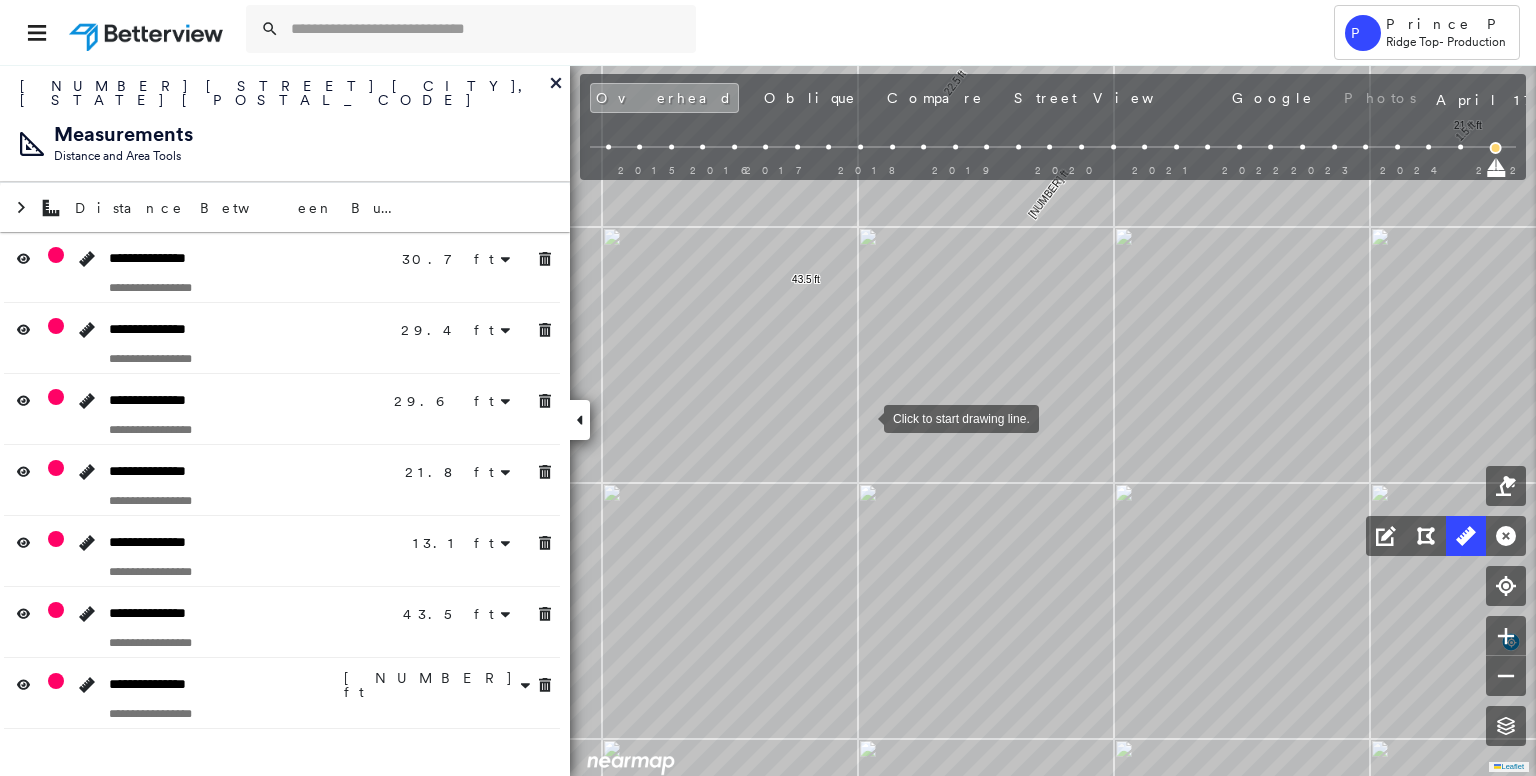 click at bounding box center [864, 417] 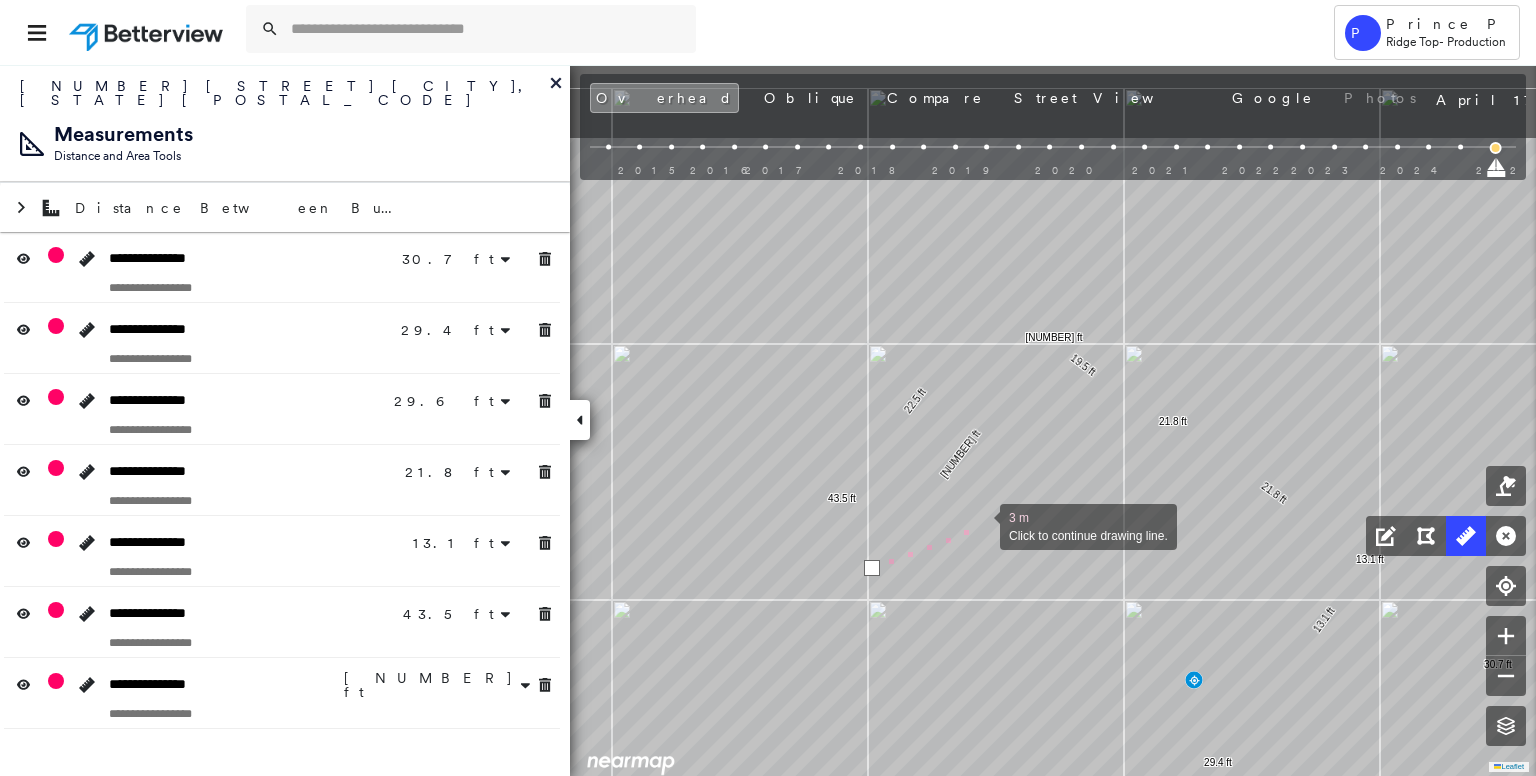 drag, startPoint x: 1020, startPoint y: 409, endPoint x: 976, endPoint y: 523, distance: 122.19656 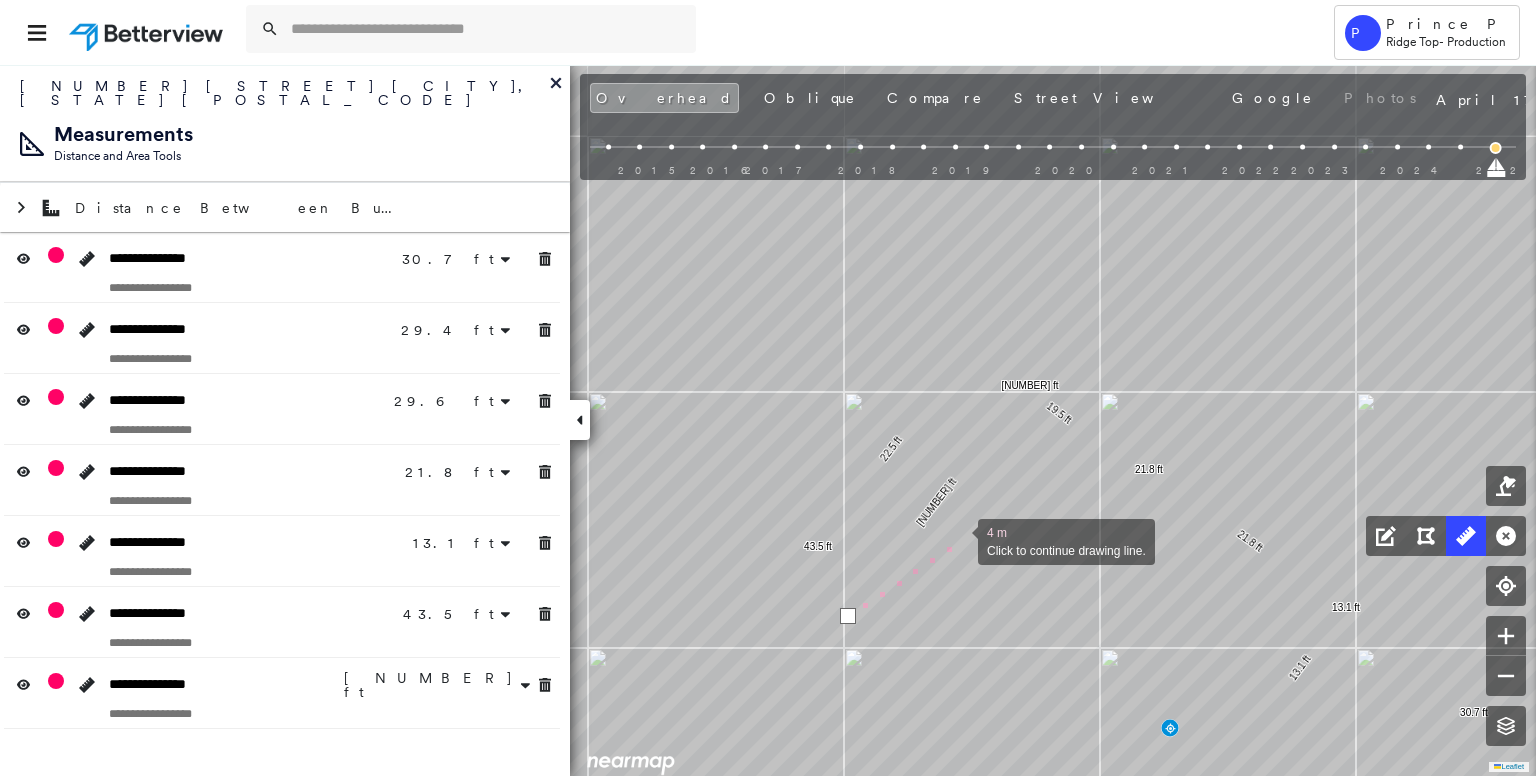 drag, startPoint x: 987, startPoint y: 483, endPoint x: 950, endPoint y: 541, distance: 68.7968 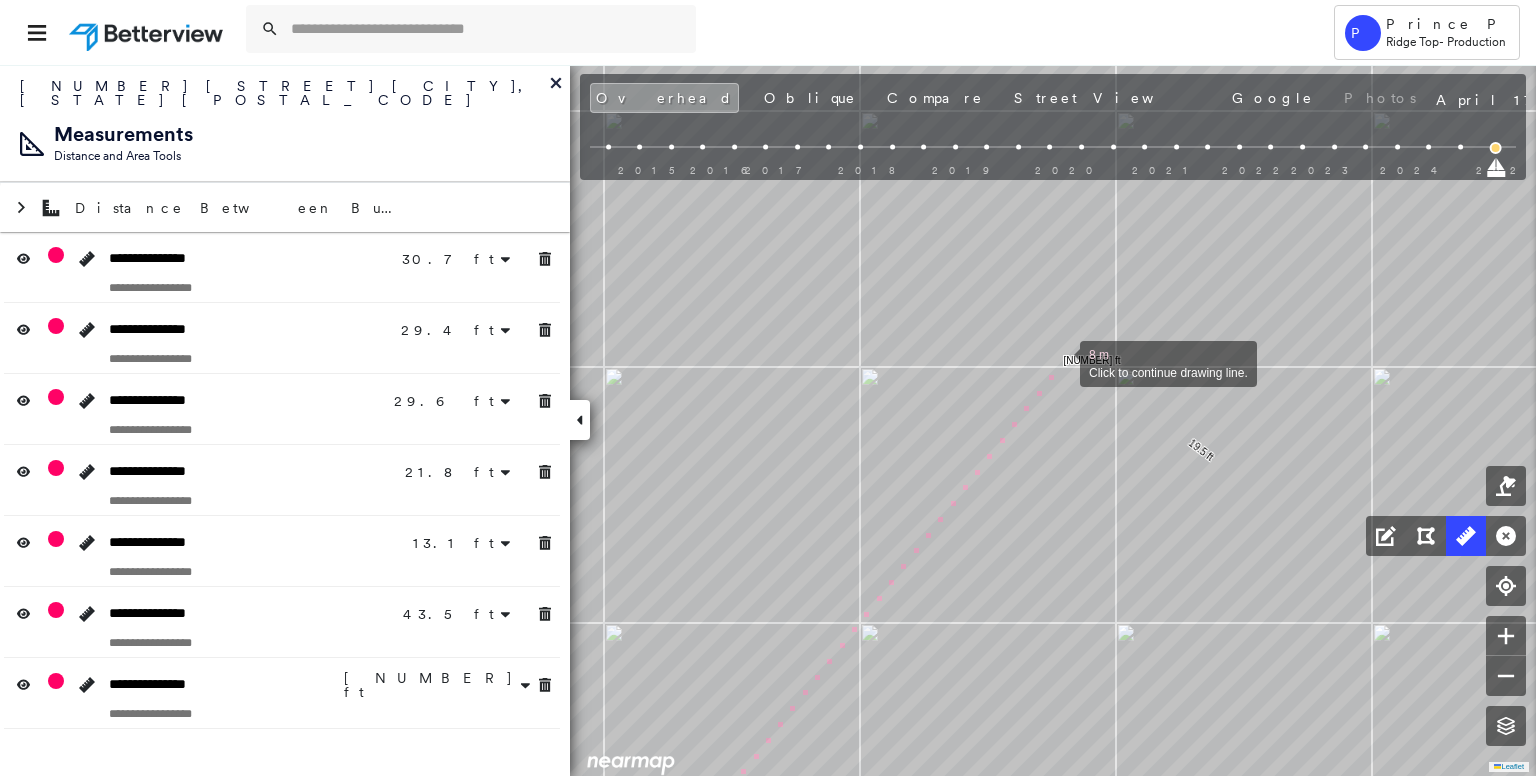 click at bounding box center (1060, 362) 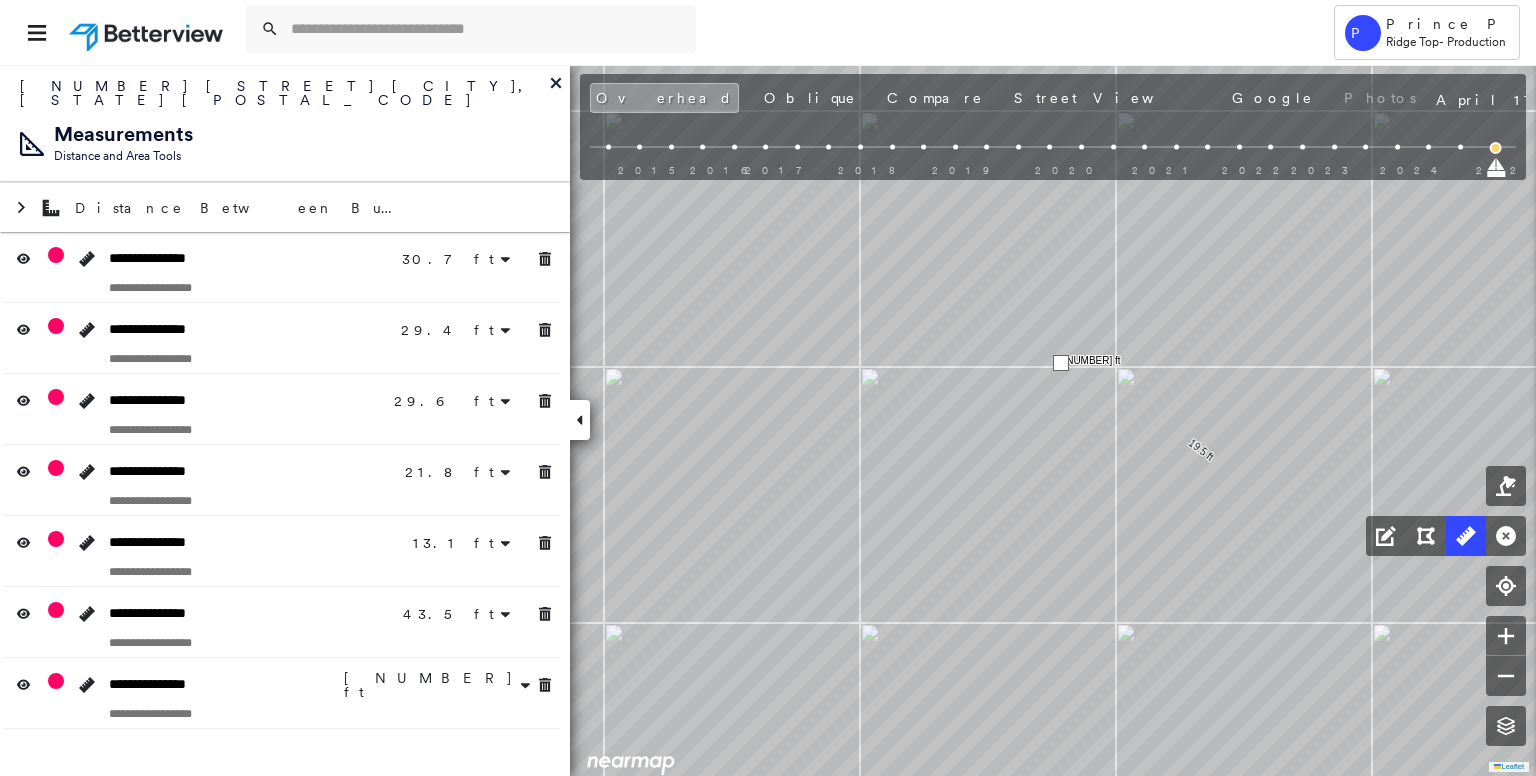 click at bounding box center (1061, 363) 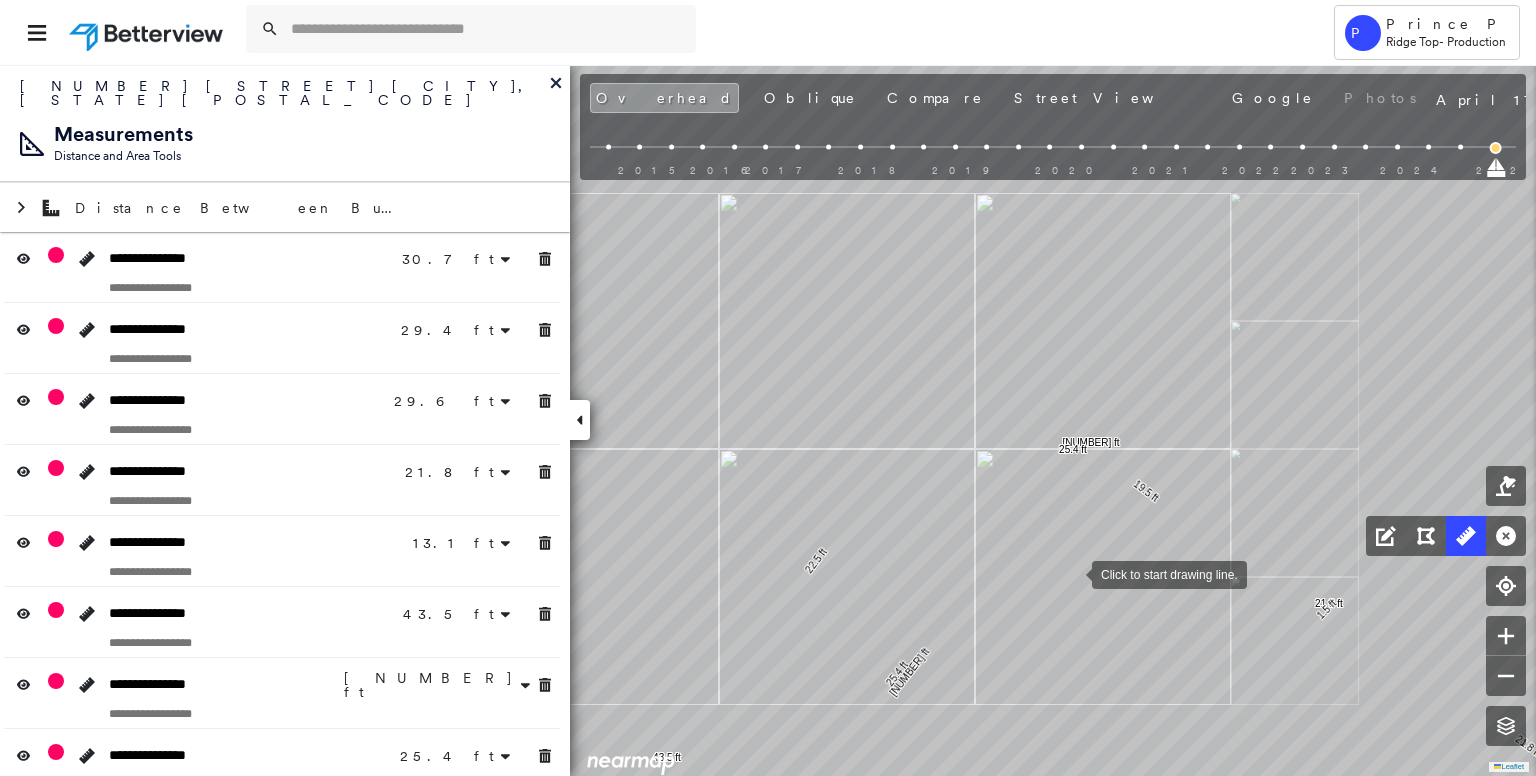 drag, startPoint x: 1072, startPoint y: 573, endPoint x: 1207, endPoint y: 380, distance: 235.52919 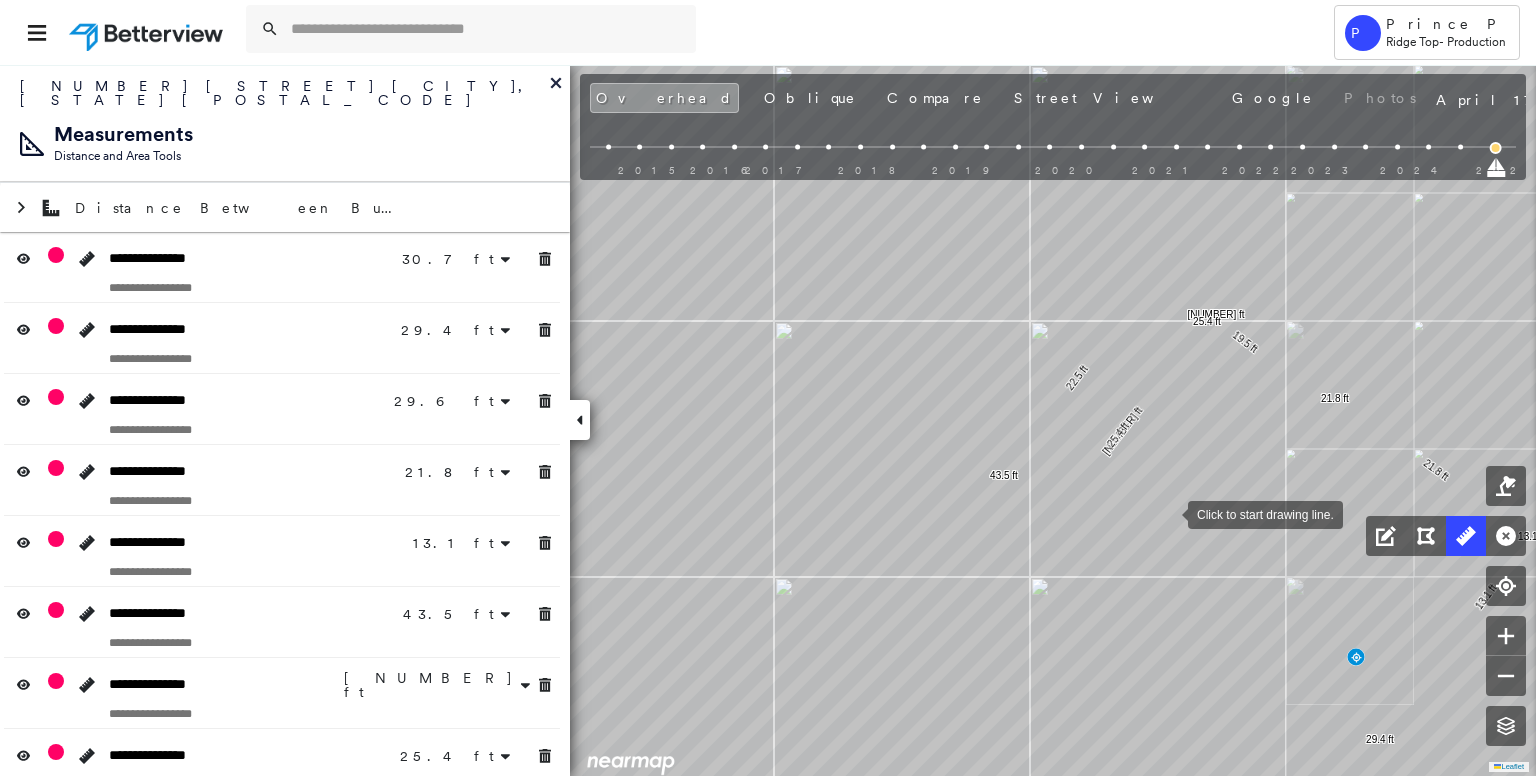 drag, startPoint x: 1172, startPoint y: 493, endPoint x: 1178, endPoint y: 474, distance: 19.924858 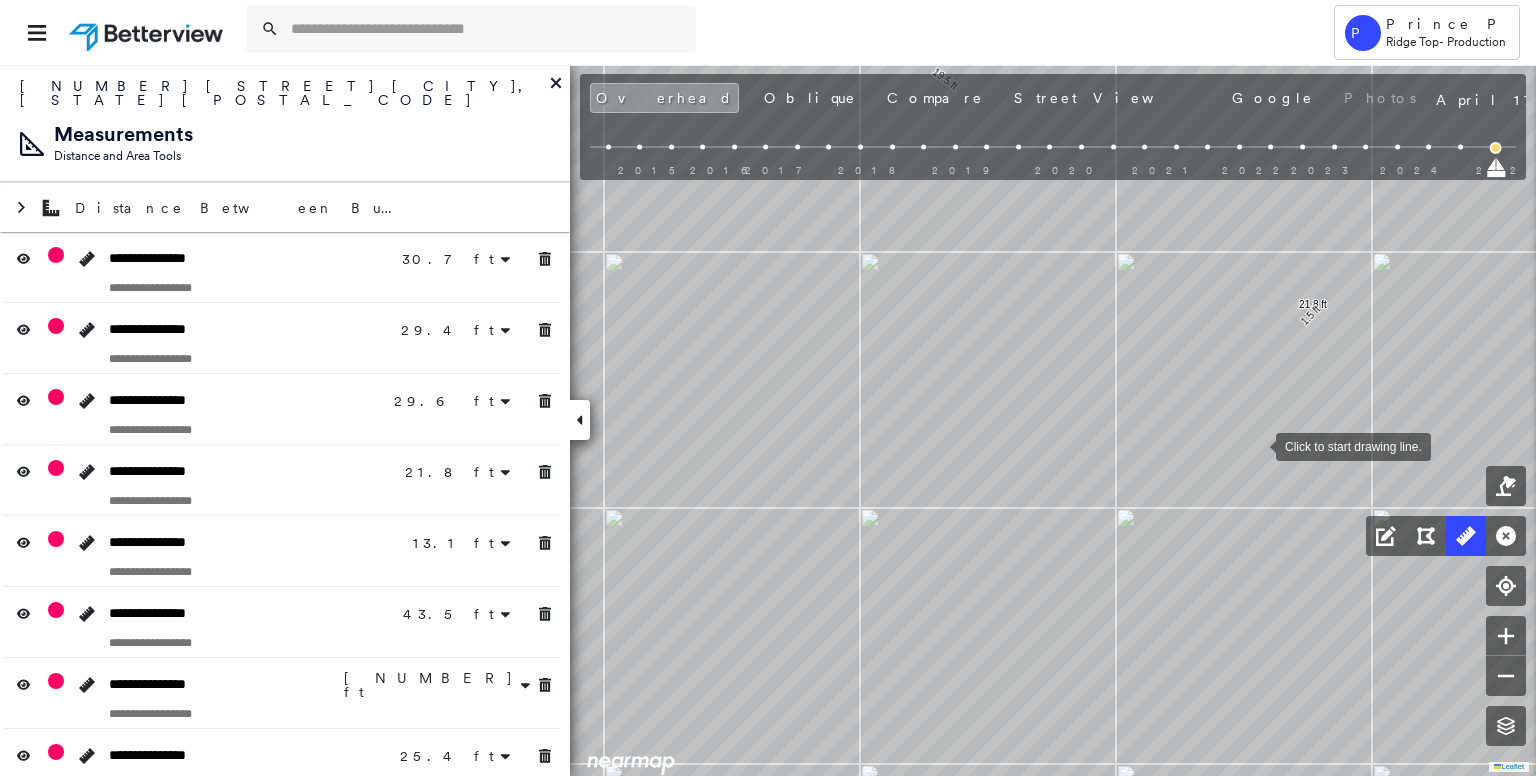 drag, startPoint x: 1392, startPoint y: 389, endPoint x: 1214, endPoint y: 469, distance: 195.15123 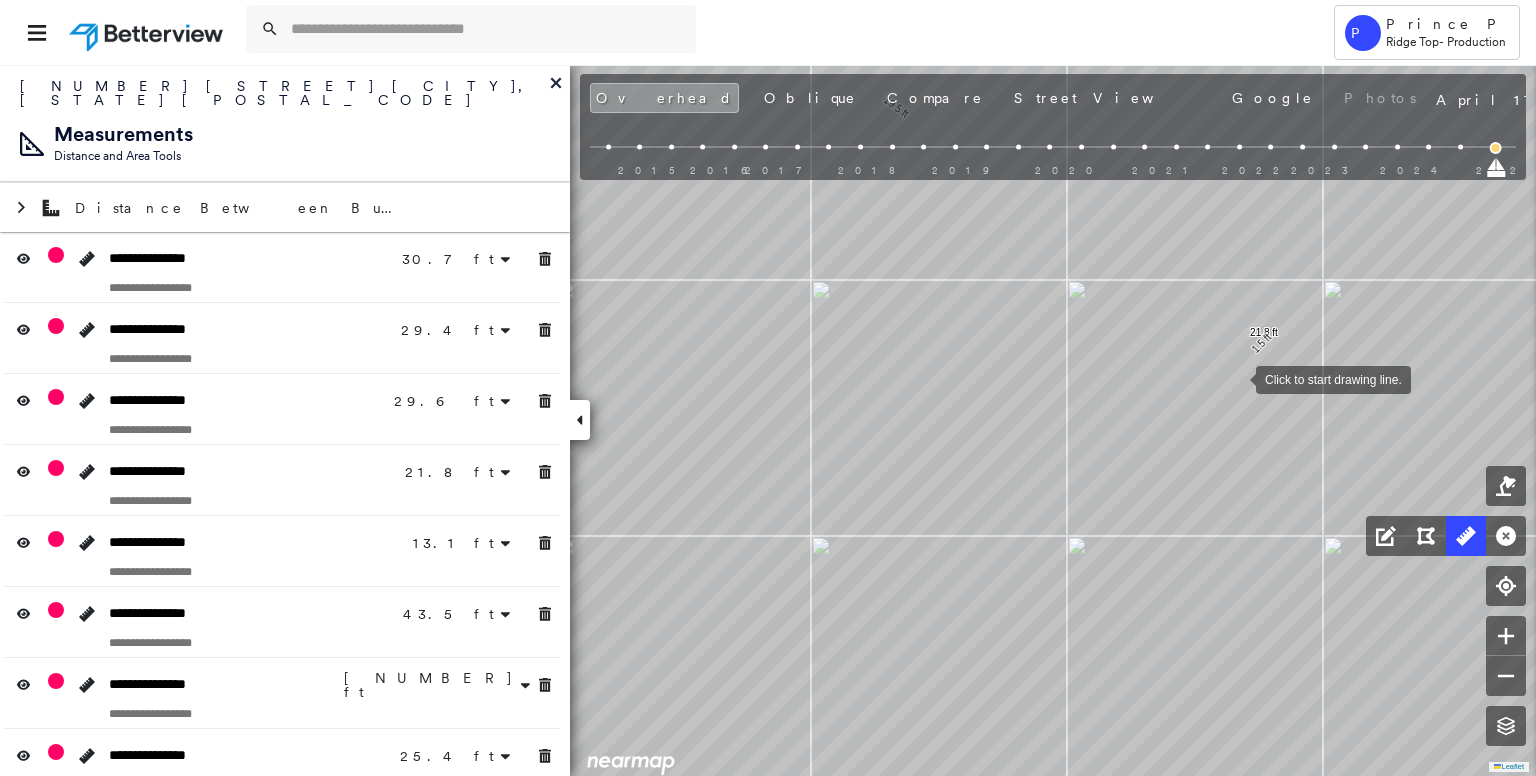 drag, startPoint x: 1236, startPoint y: 378, endPoint x: 1258, endPoint y: 345, distance: 39.661064 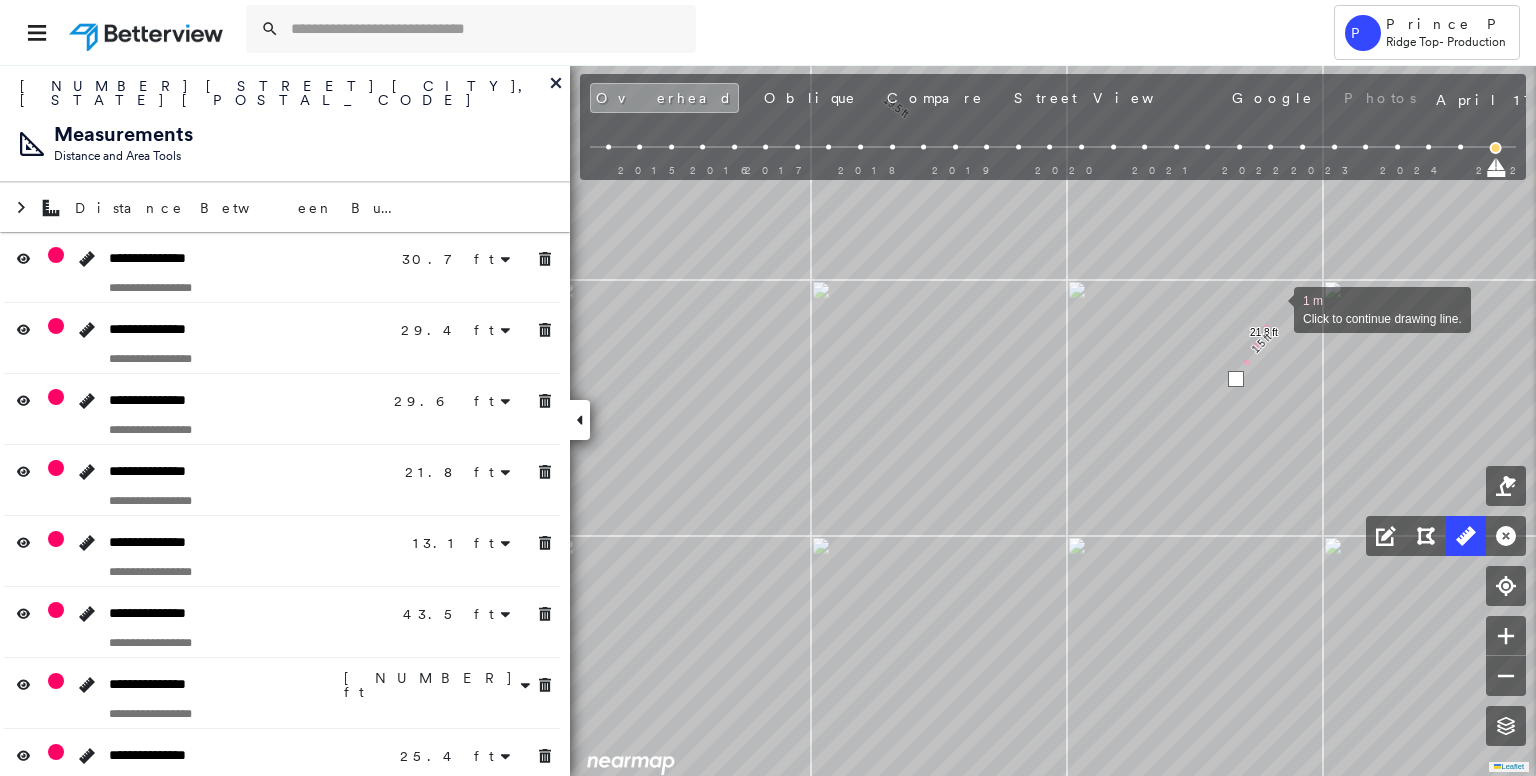 click at bounding box center (1274, 308) 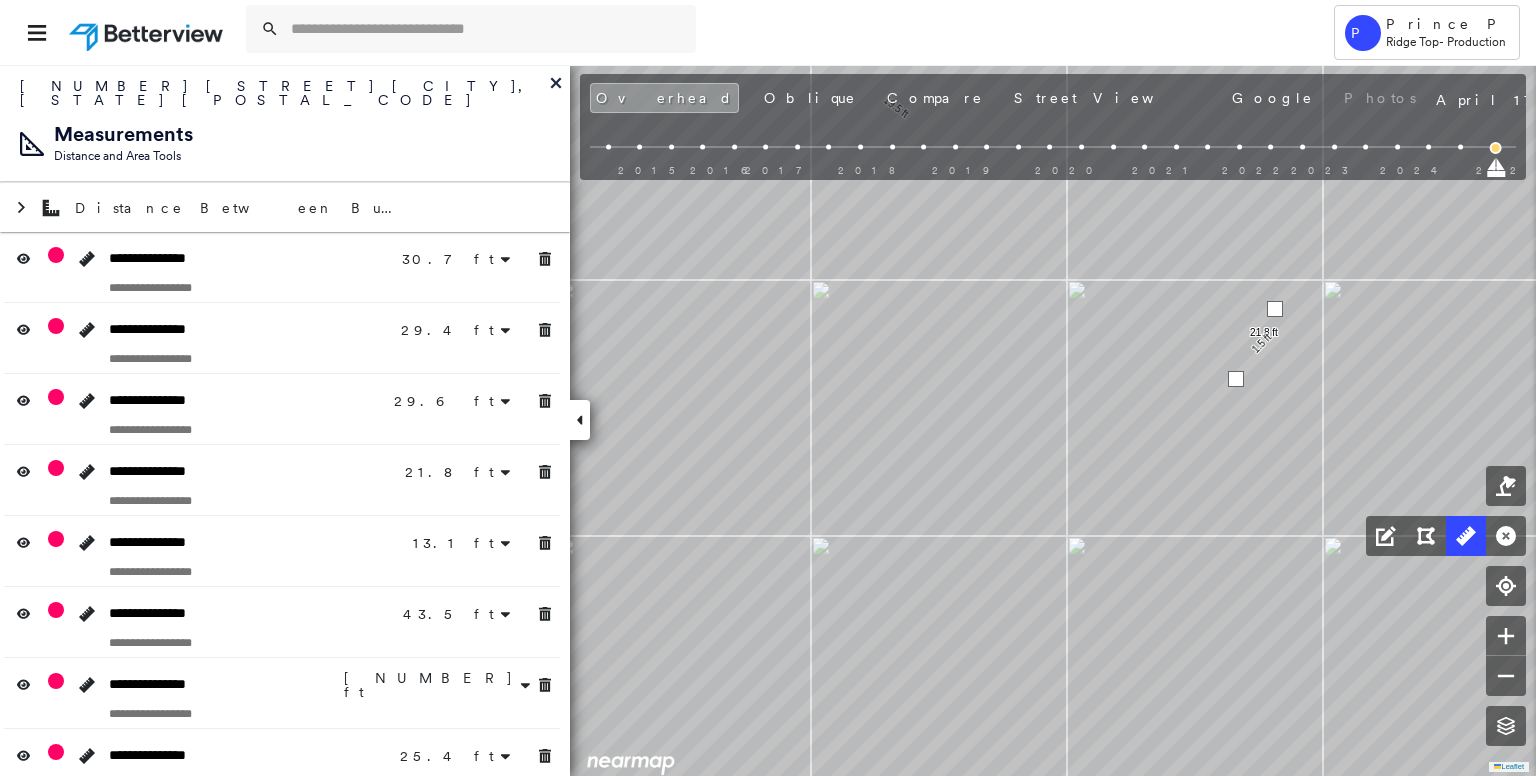 click at bounding box center [1275, 309] 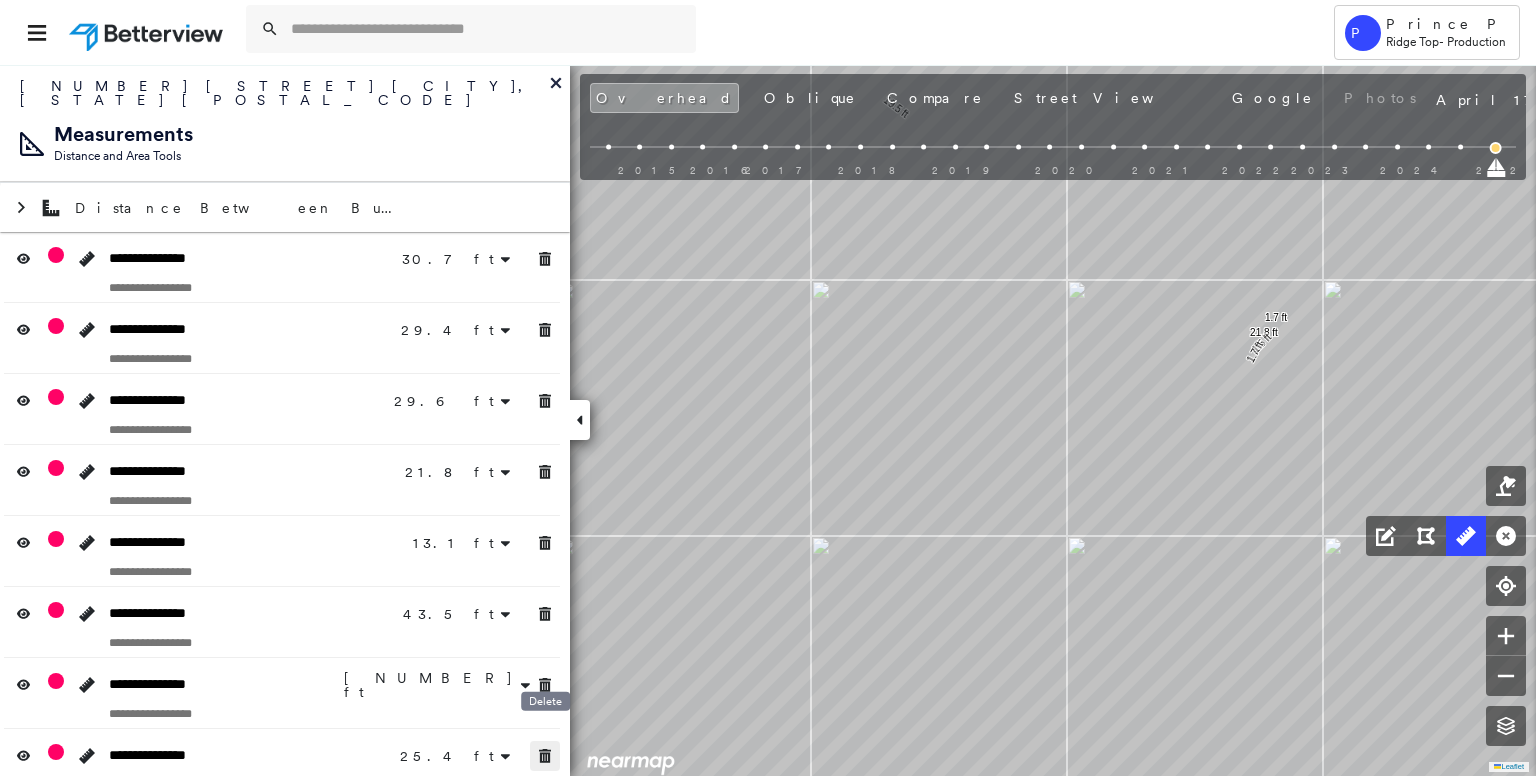 click 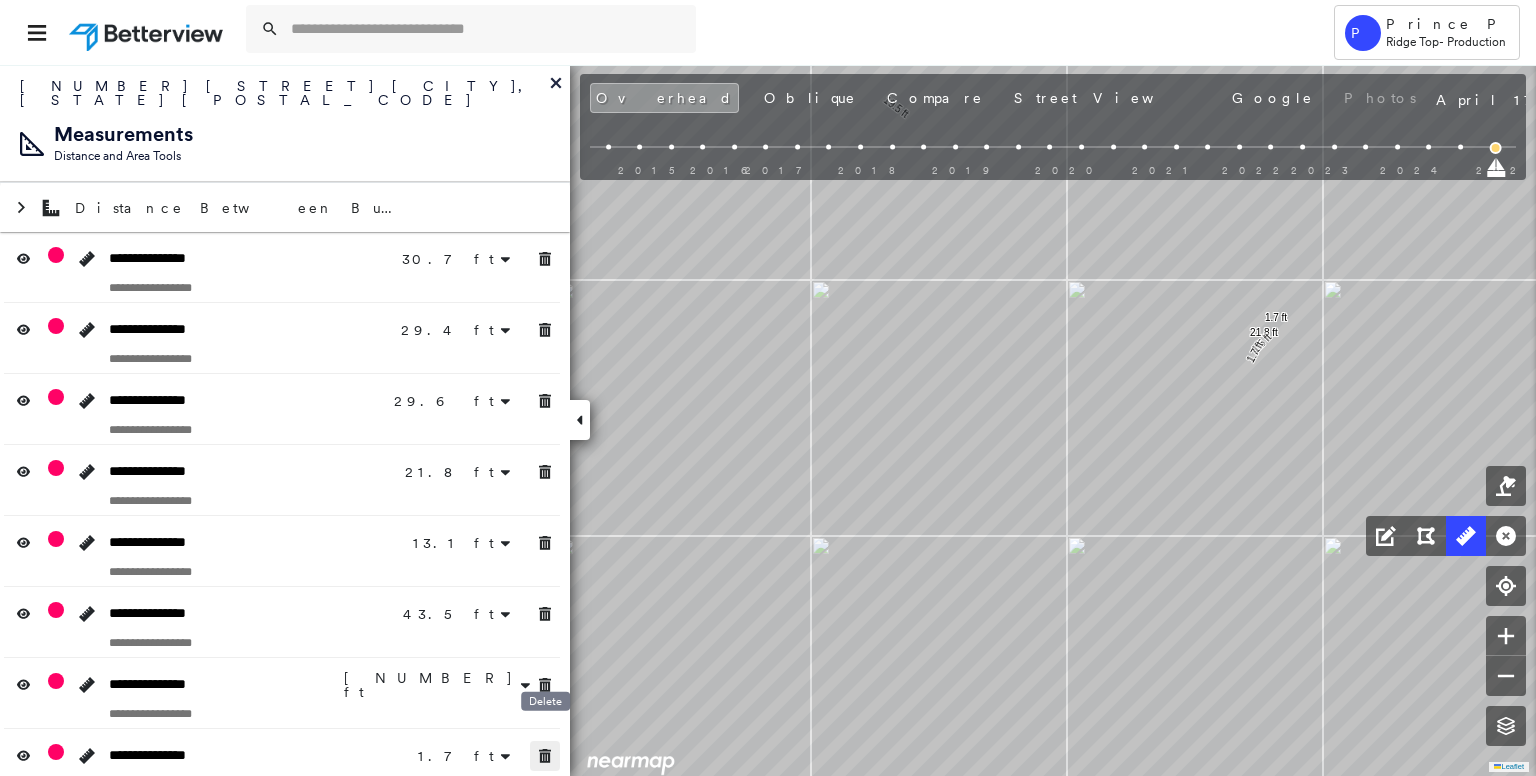 click 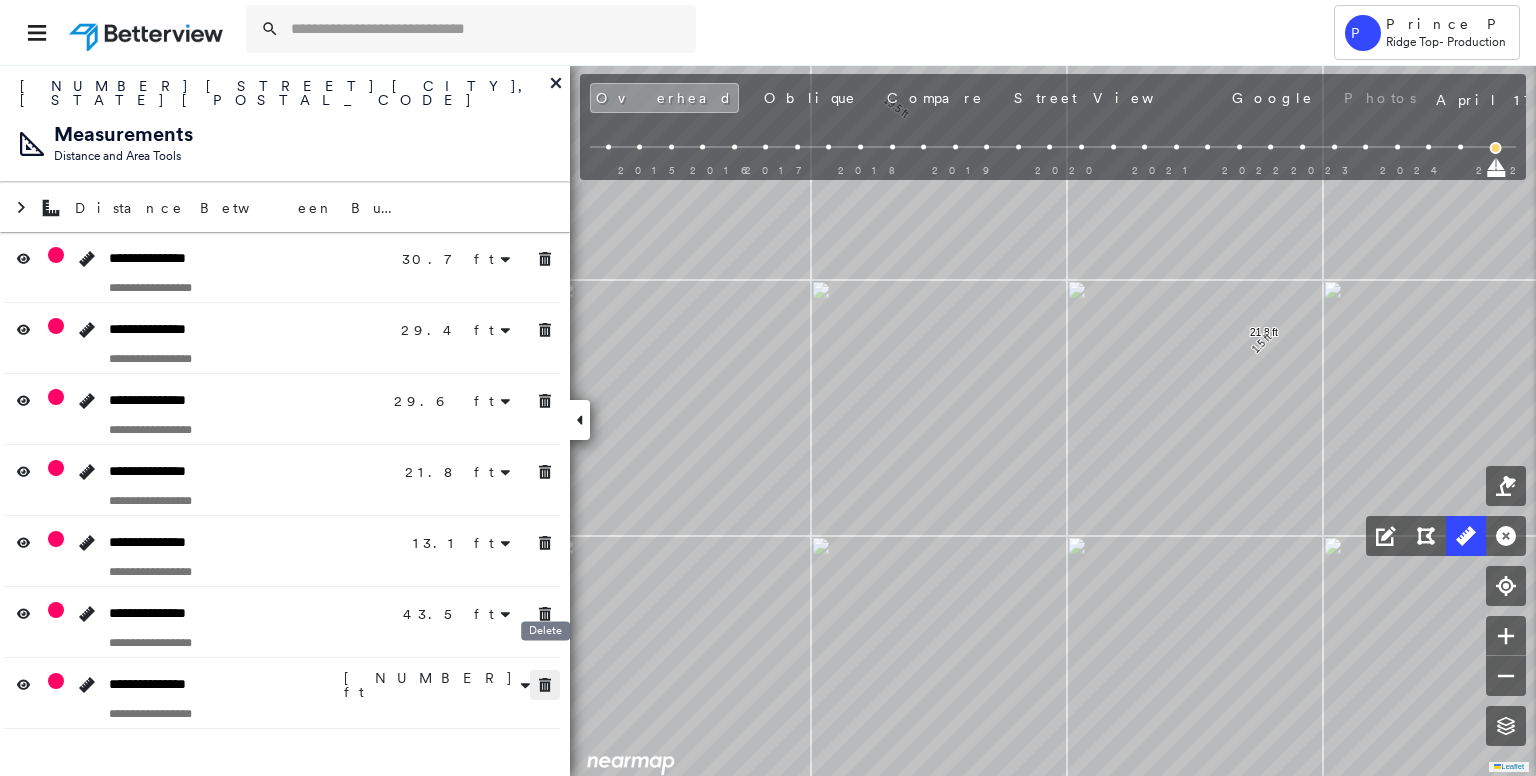 click at bounding box center (545, 685) 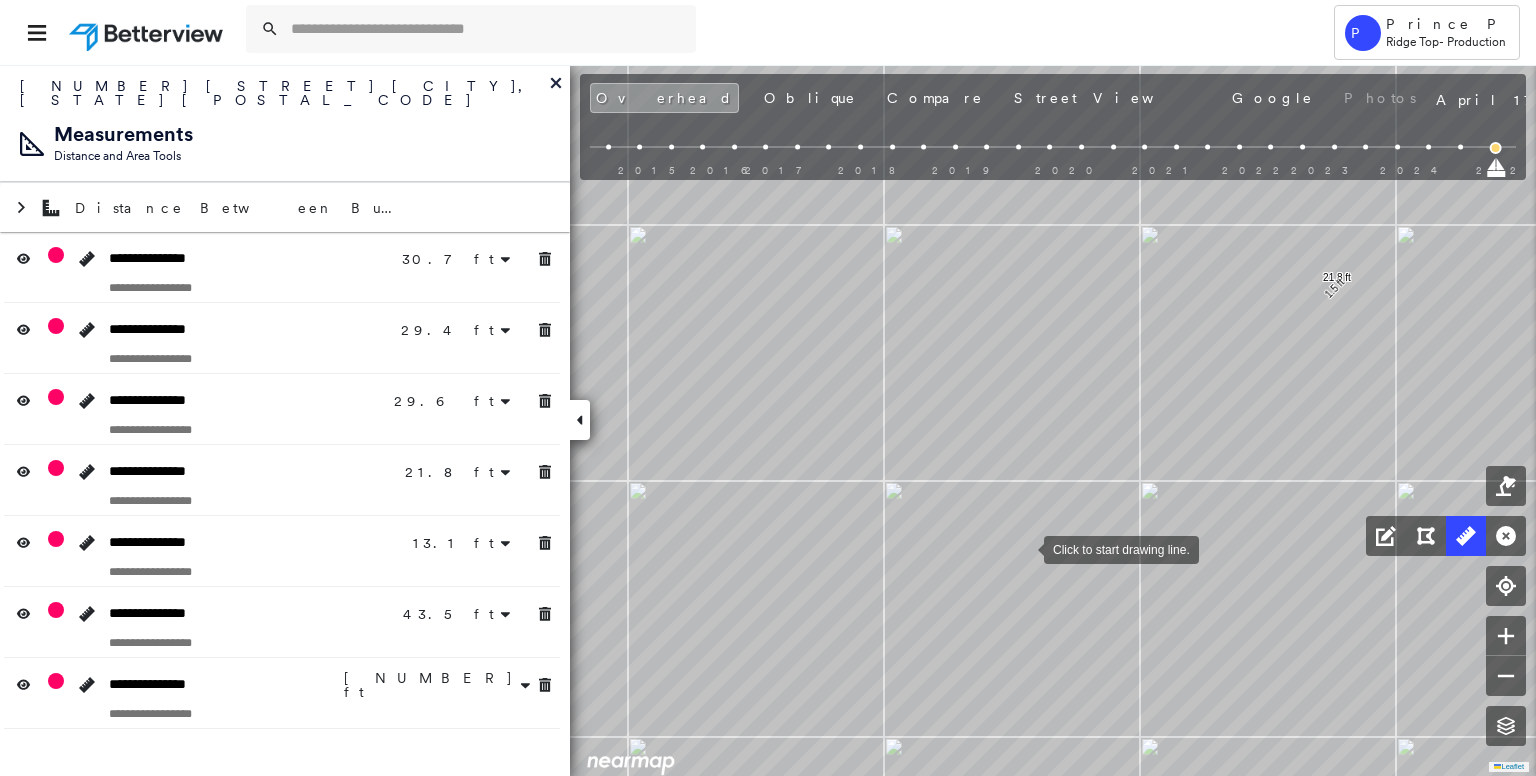 drag, startPoint x: 1015, startPoint y: 553, endPoint x: 1075, endPoint y: 509, distance: 74.404305 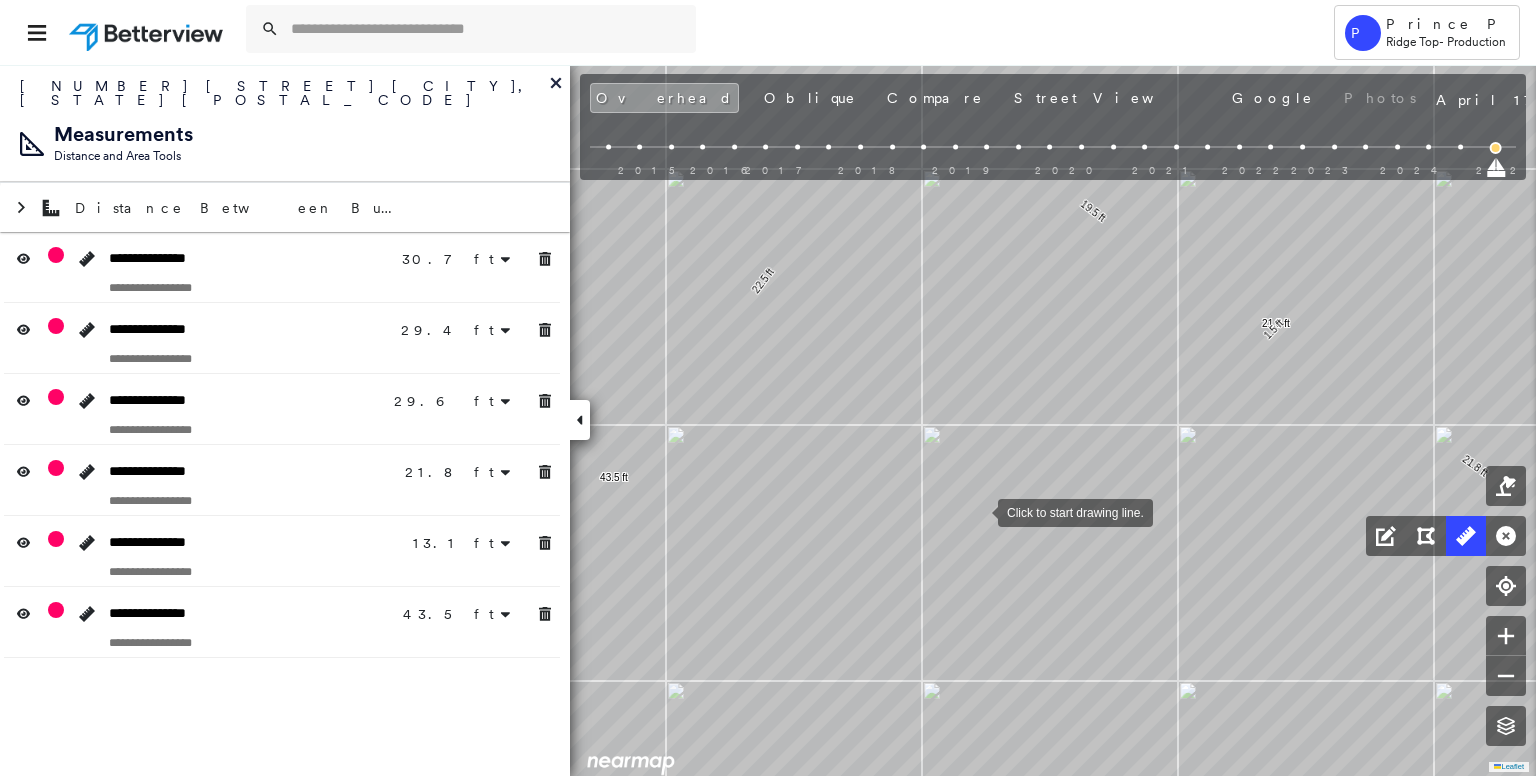 drag, startPoint x: 892, startPoint y: 573, endPoint x: 928, endPoint y: 557, distance: 39.39543 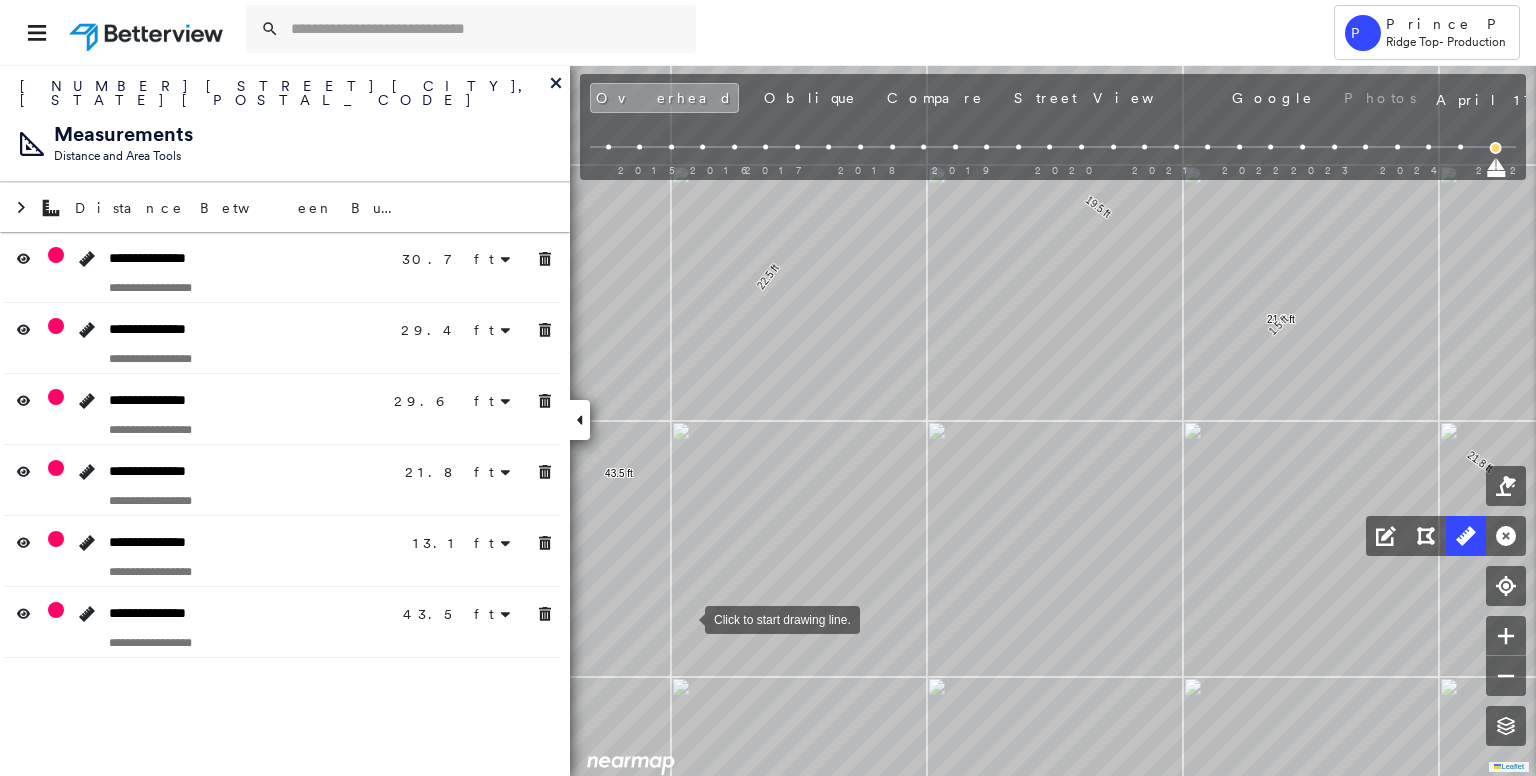 click at bounding box center [685, 618] 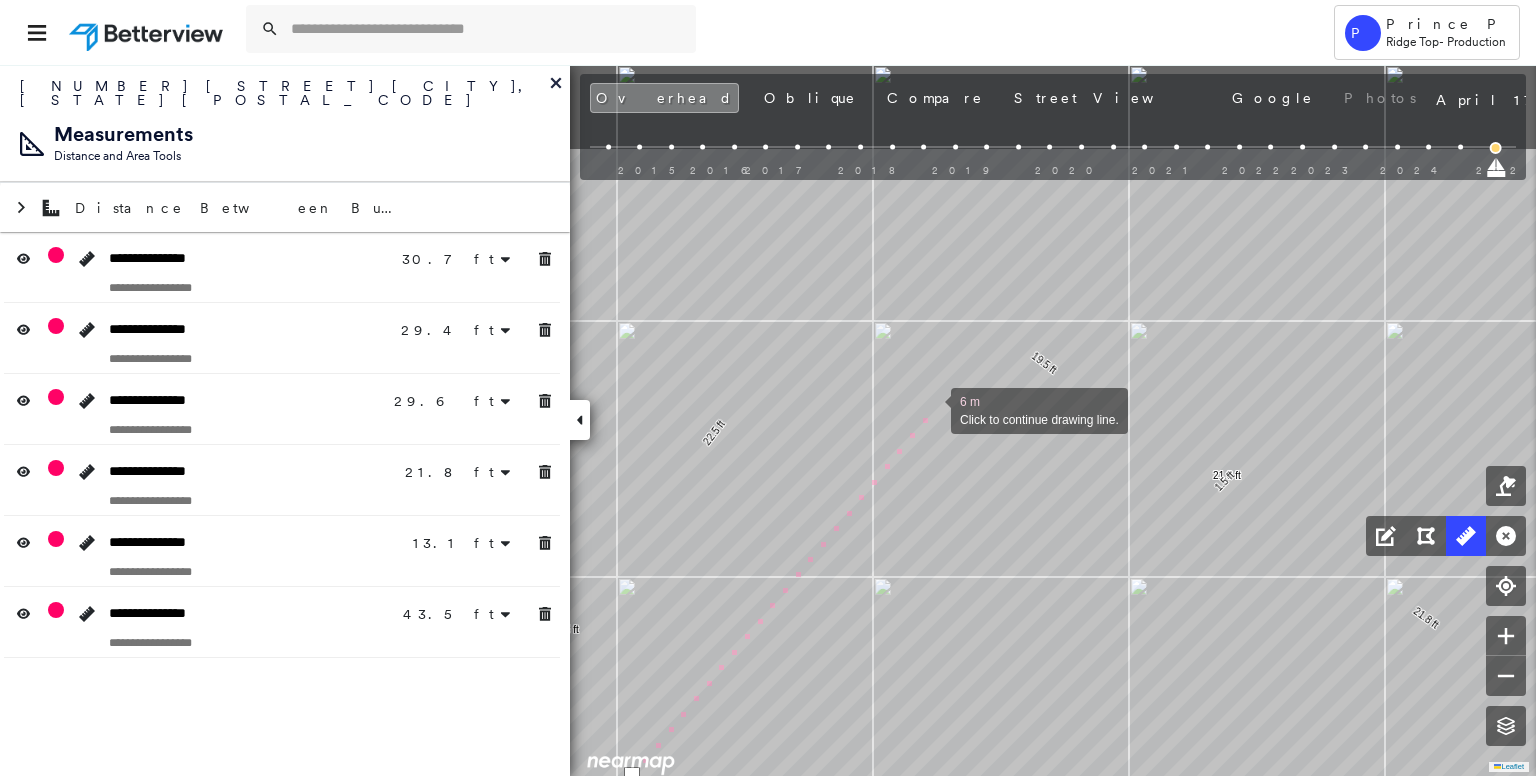 drag, startPoint x: 985, startPoint y: 252, endPoint x: 931, endPoint y: 408, distance: 165.0818 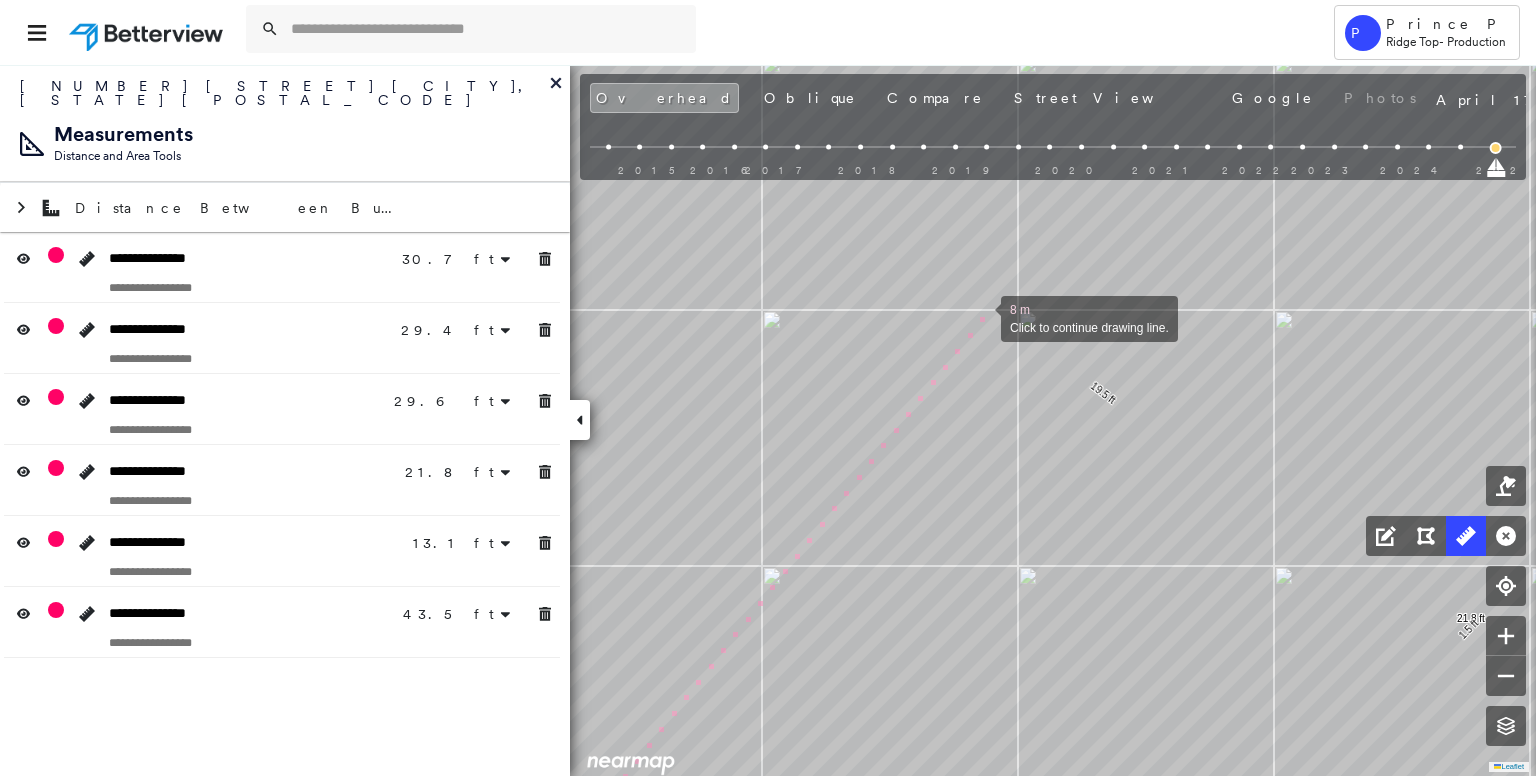 click at bounding box center [981, 317] 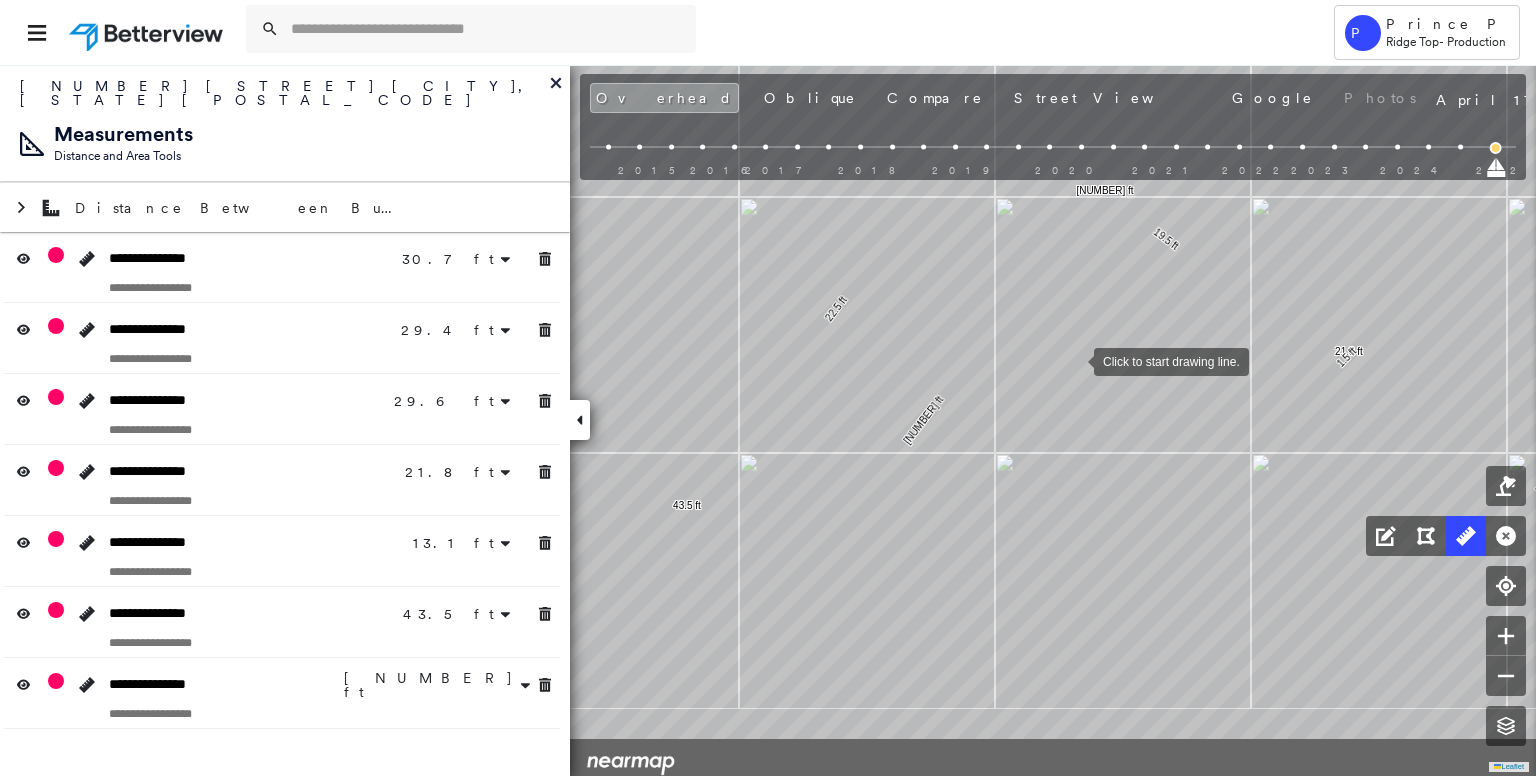 drag, startPoint x: 1023, startPoint y: 472, endPoint x: 1074, endPoint y: 357, distance: 125.80143 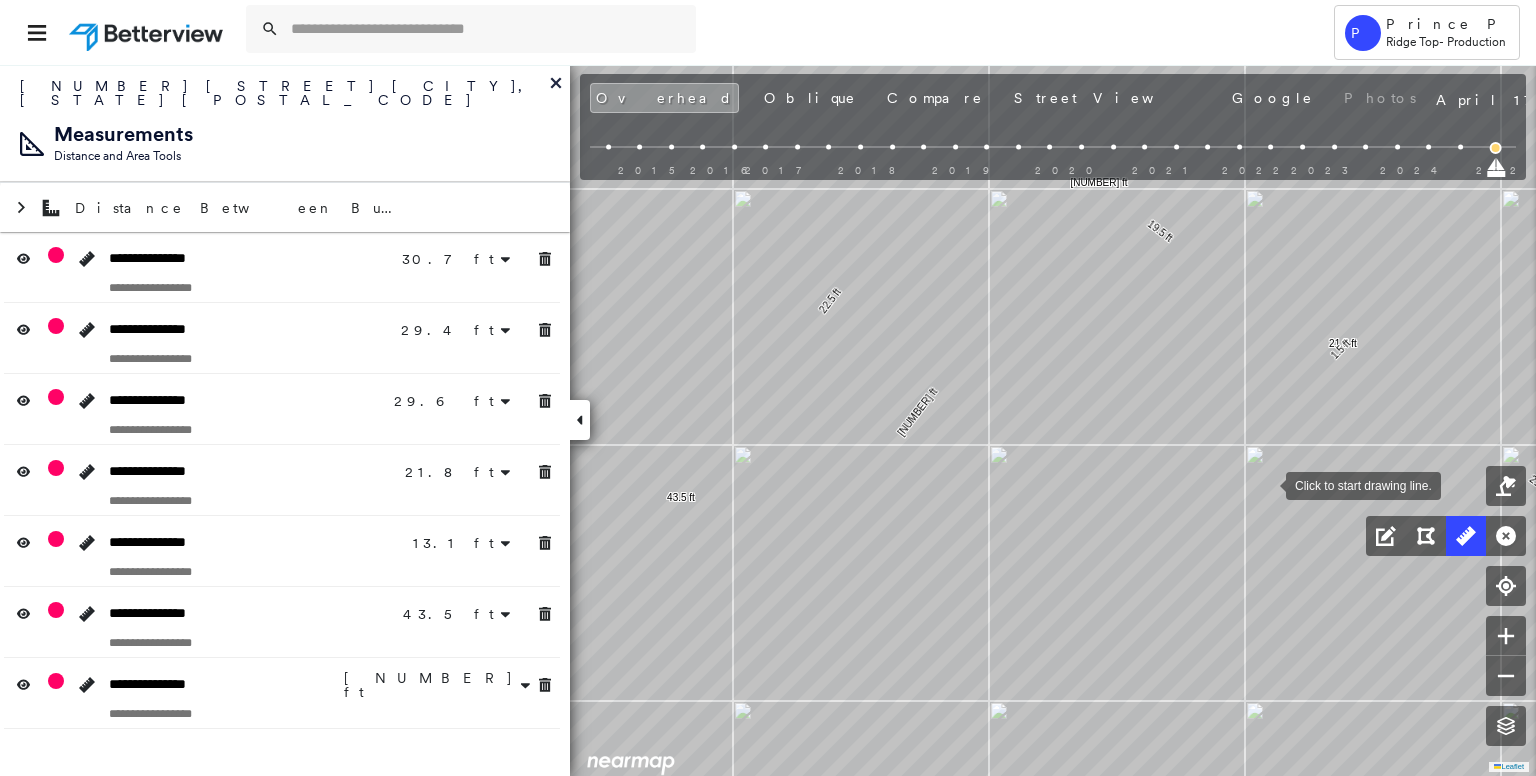 drag, startPoint x: 1276, startPoint y: 488, endPoint x: 1240, endPoint y: 465, distance: 42.72002 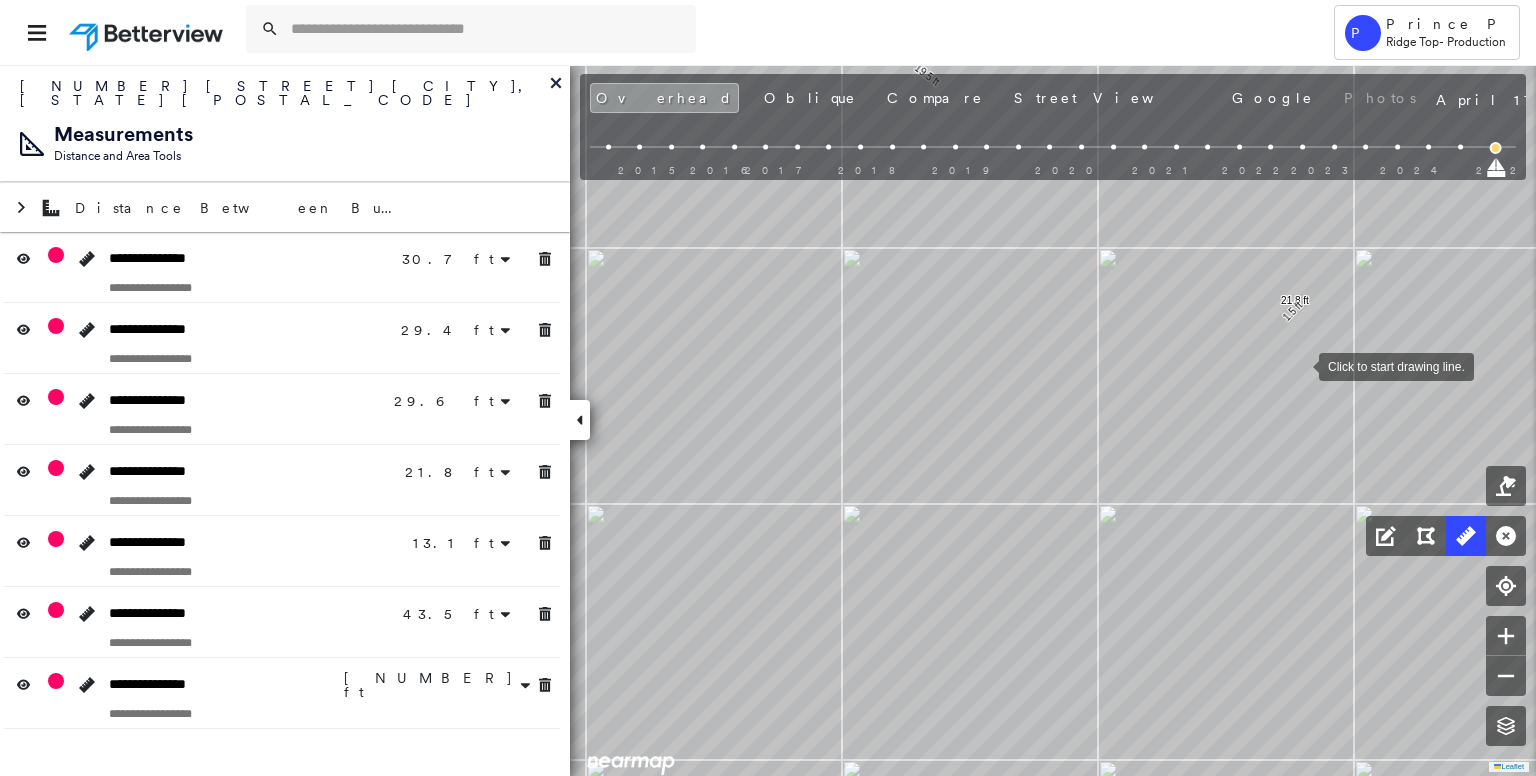 drag, startPoint x: 1314, startPoint y: 378, endPoint x: 1300, endPoint y: 364, distance: 19.79899 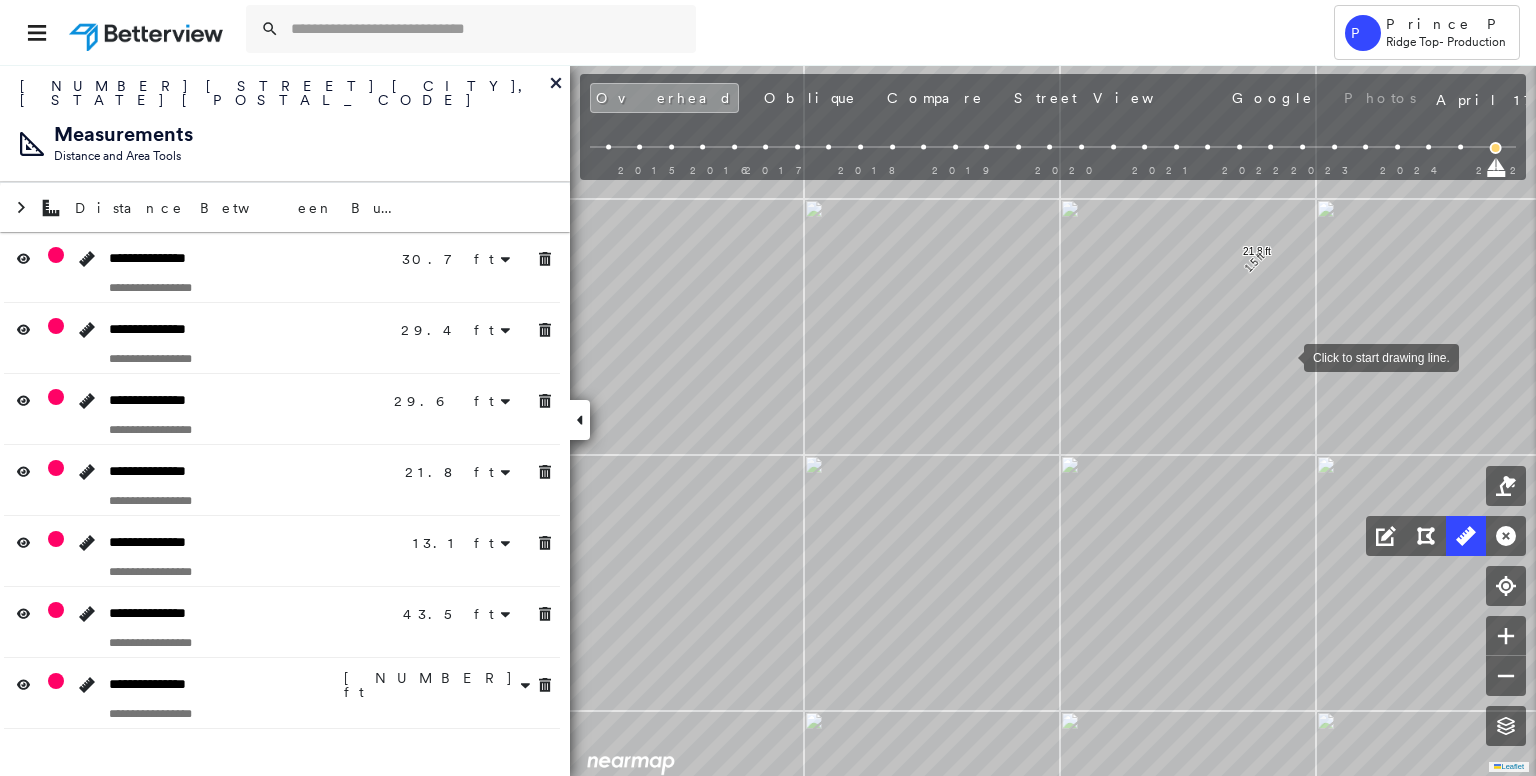 drag, startPoint x: 1287, startPoint y: 361, endPoint x: 1277, endPoint y: 341, distance: 22.36068 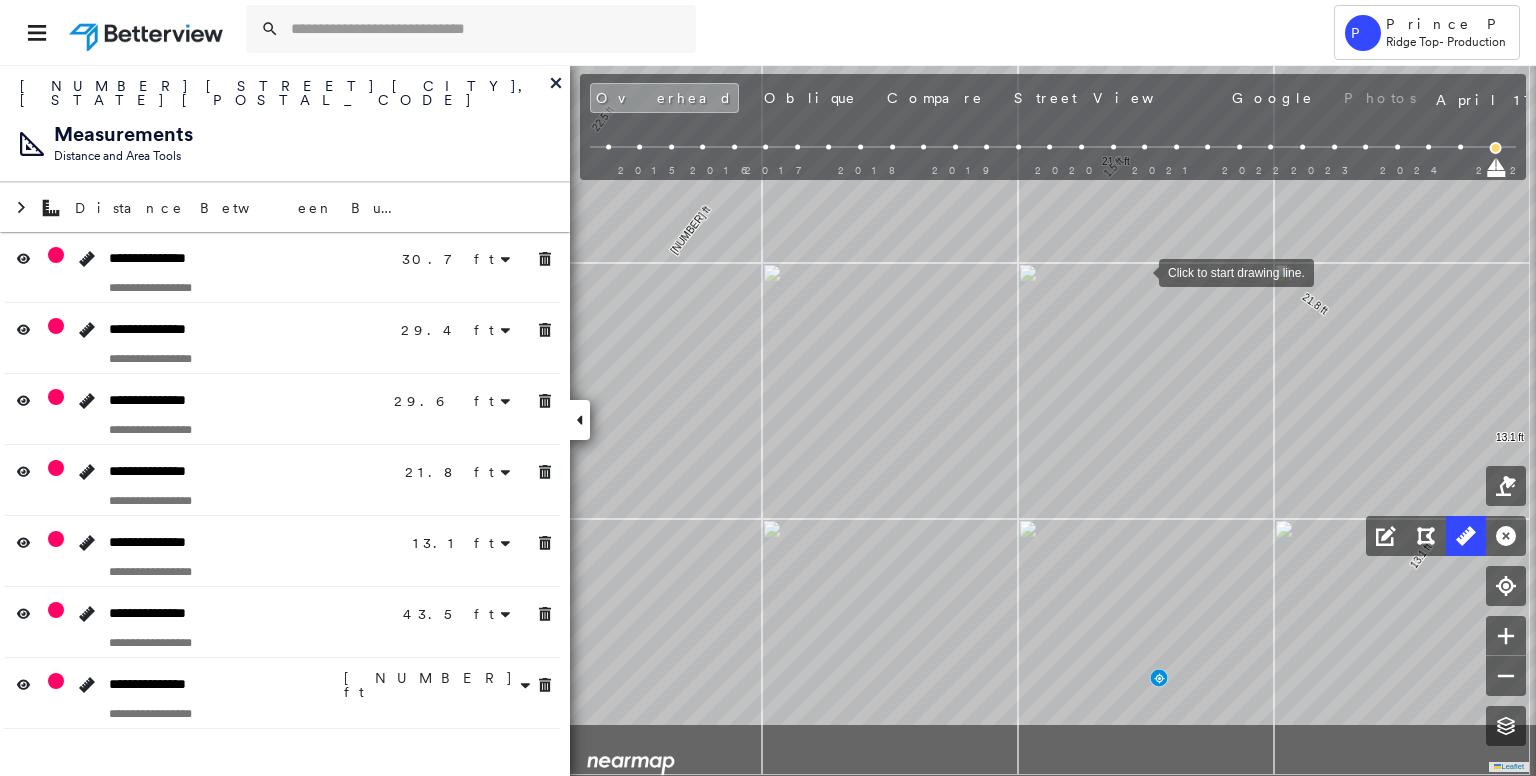 drag, startPoint x: 1284, startPoint y: 393, endPoint x: 1148, endPoint y: 265, distance: 186.76189 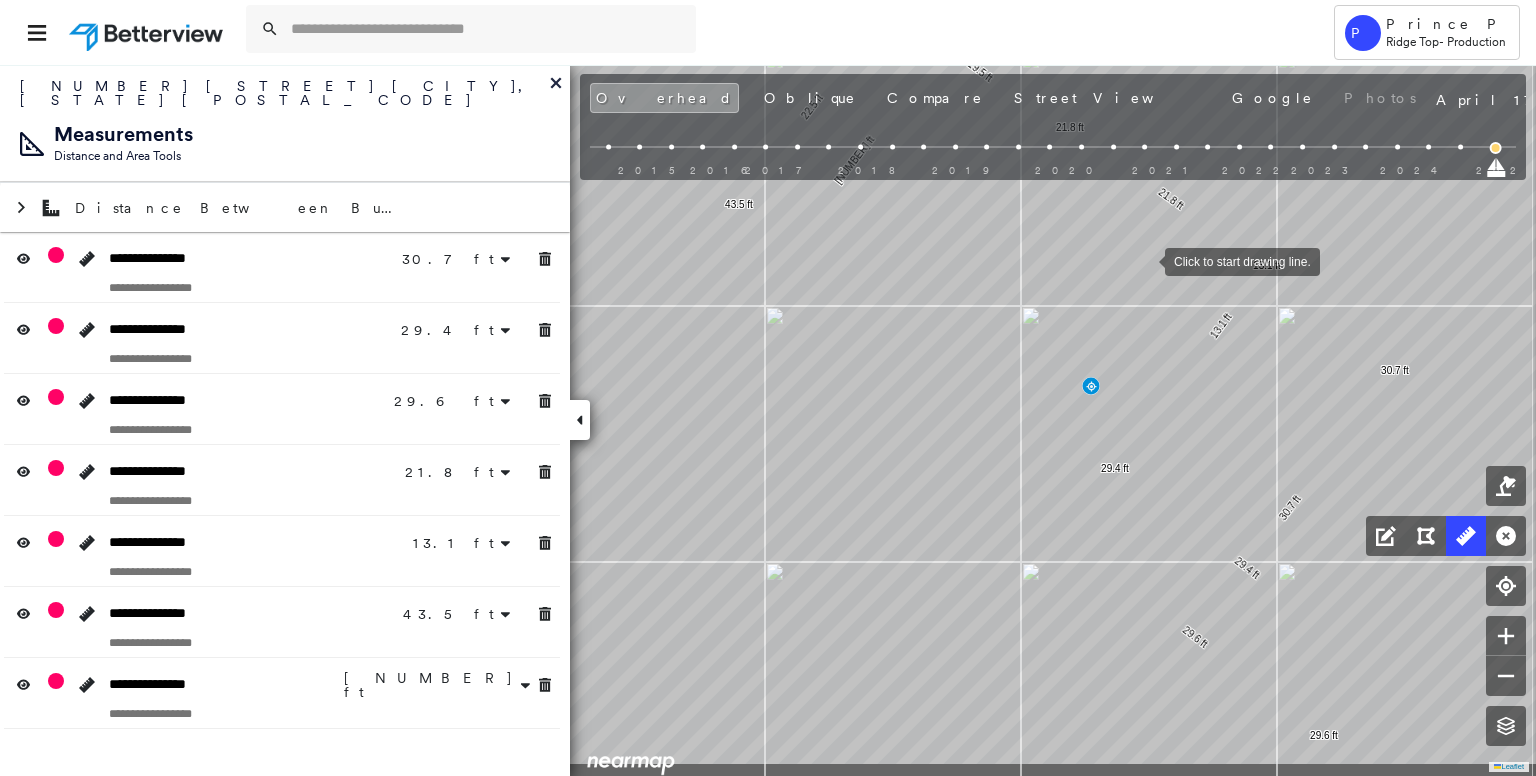 drag, startPoint x: 1211, startPoint y: 352, endPoint x: 1172, endPoint y: 269, distance: 91.706055 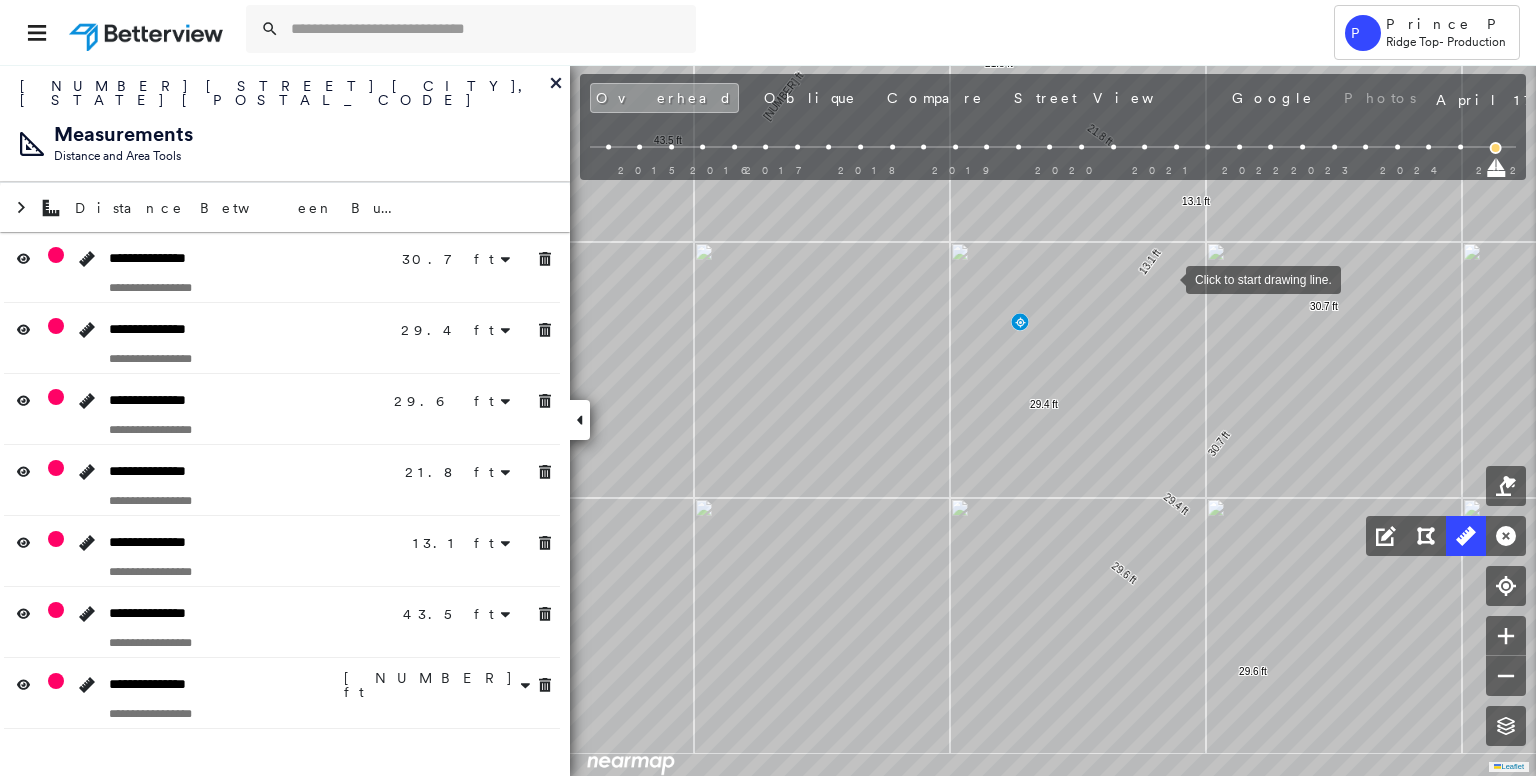 drag, startPoint x: 1228, startPoint y: 317, endPoint x: 1167, endPoint y: 281, distance: 70.83079 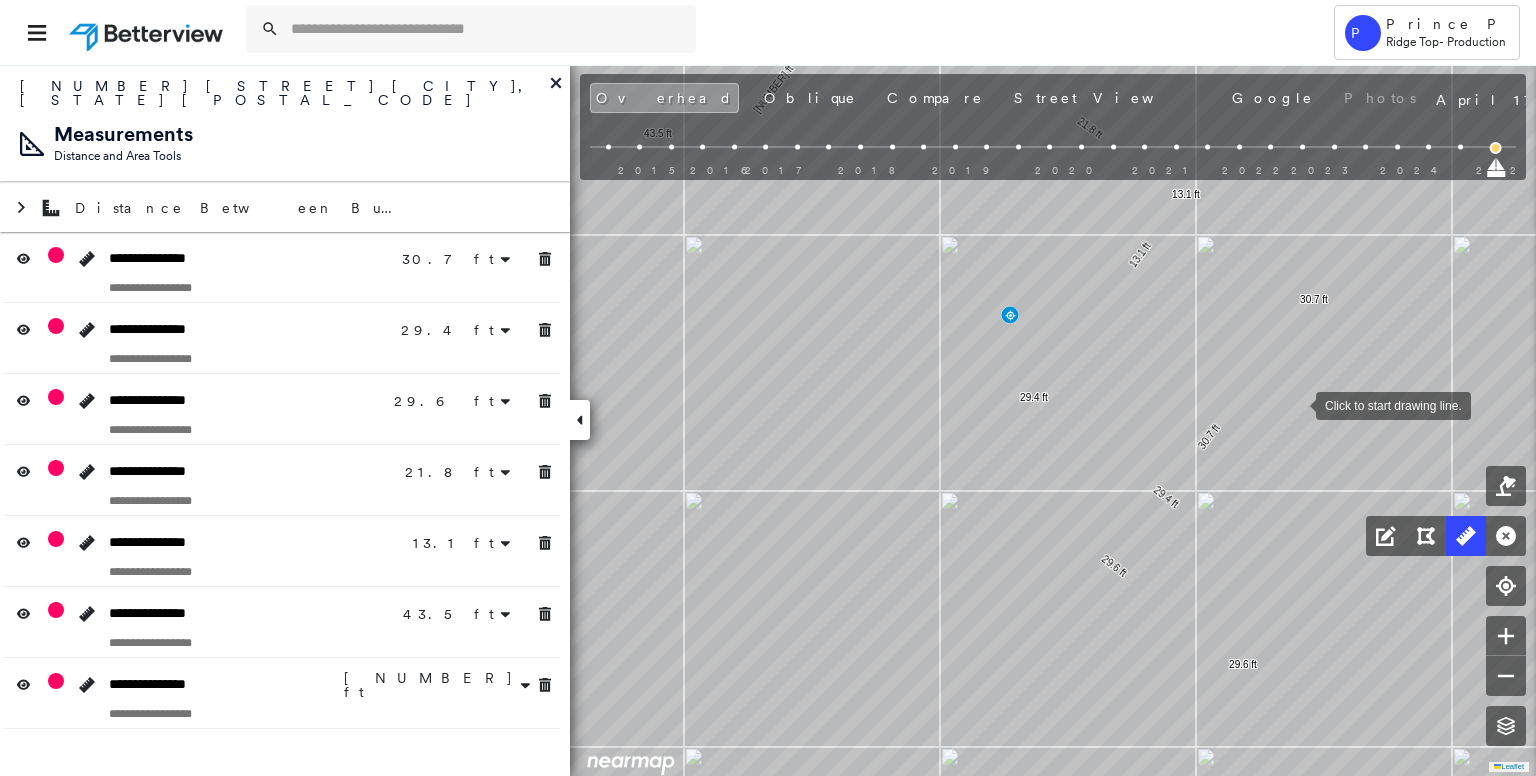 drag, startPoint x: 1298, startPoint y: 406, endPoint x: 1232, endPoint y: 325, distance: 104.48445 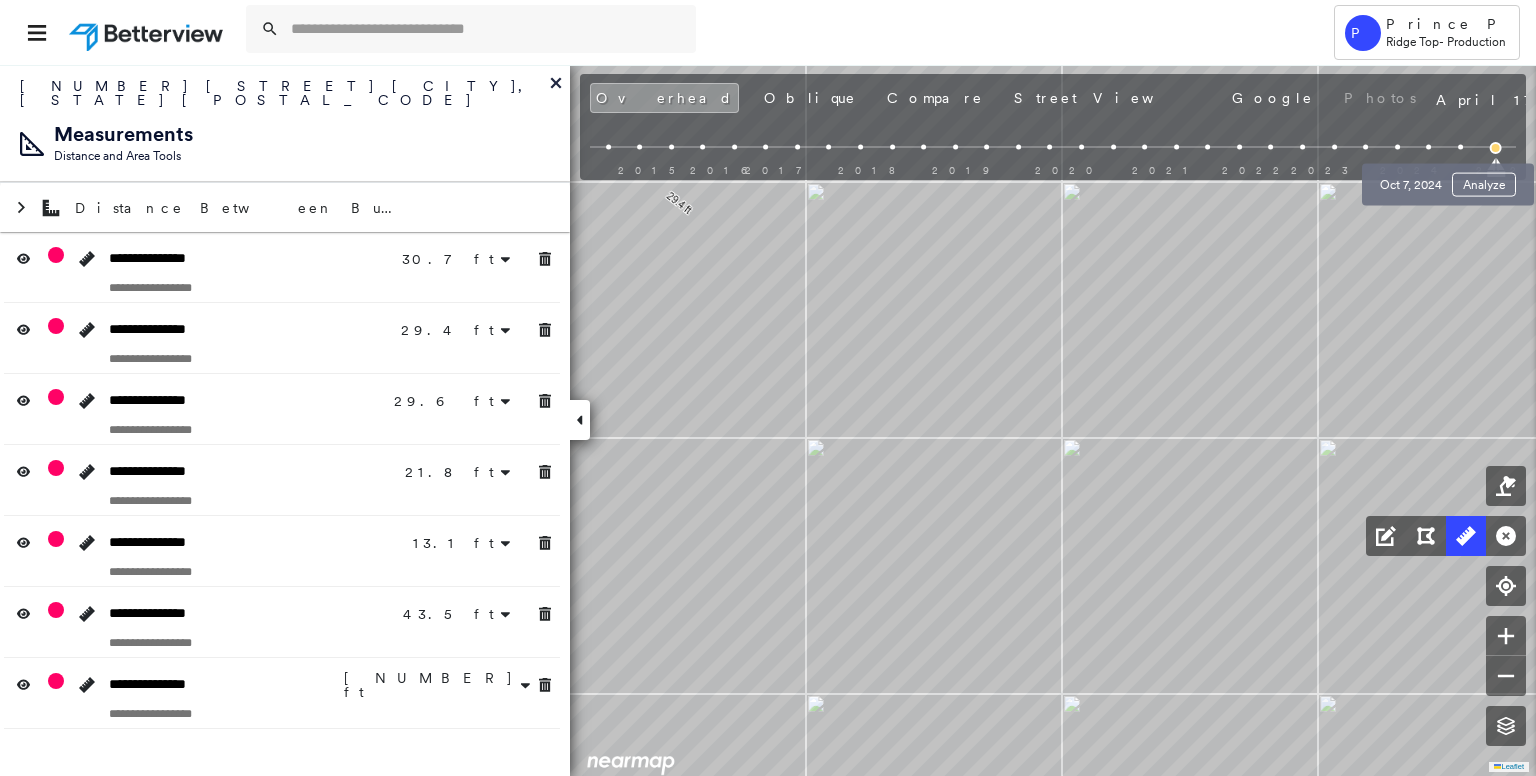 click at bounding box center (1460, 147) 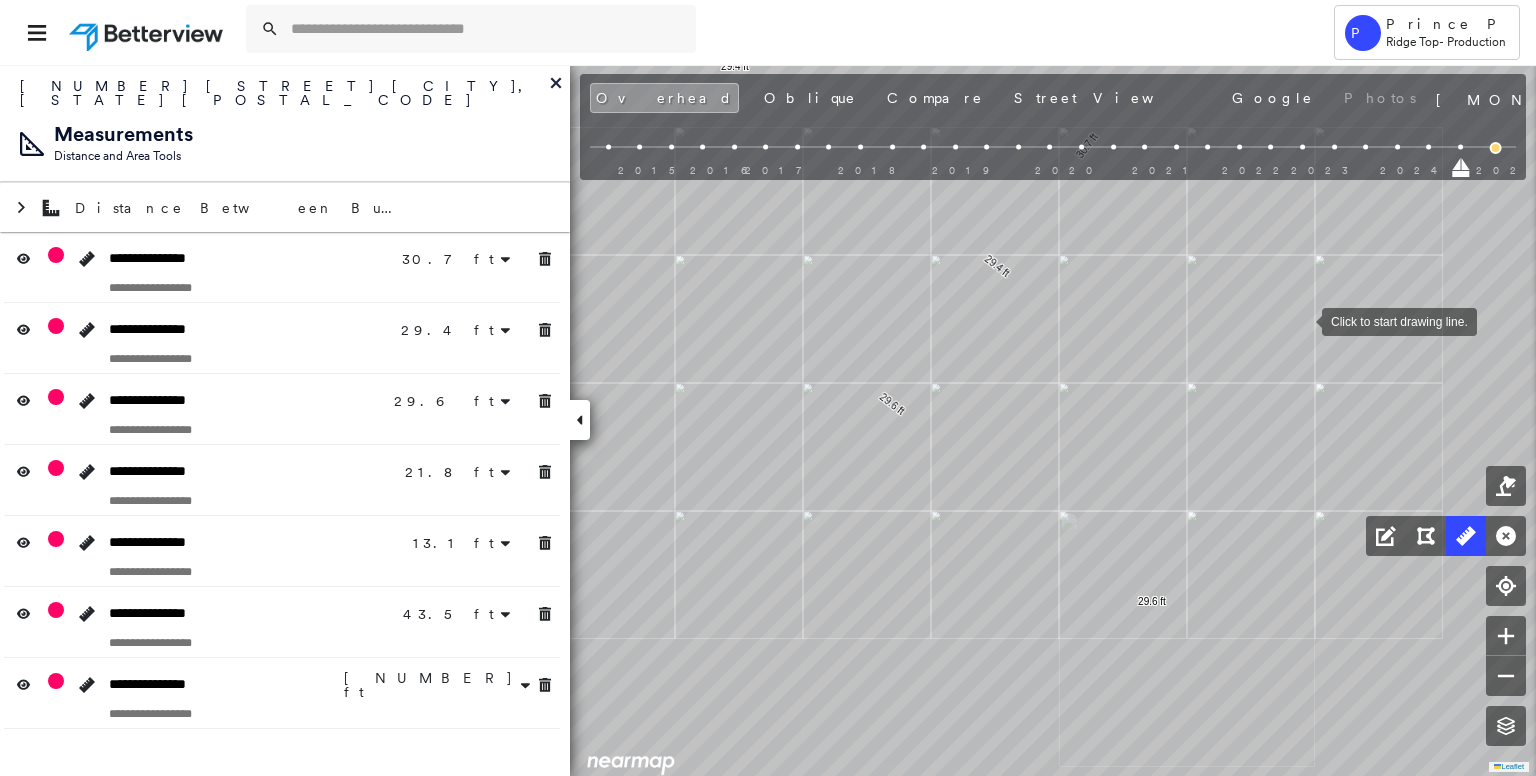 drag, startPoint x: 1302, startPoint y: 316, endPoint x: 1292, endPoint y: 375, distance: 59.841457 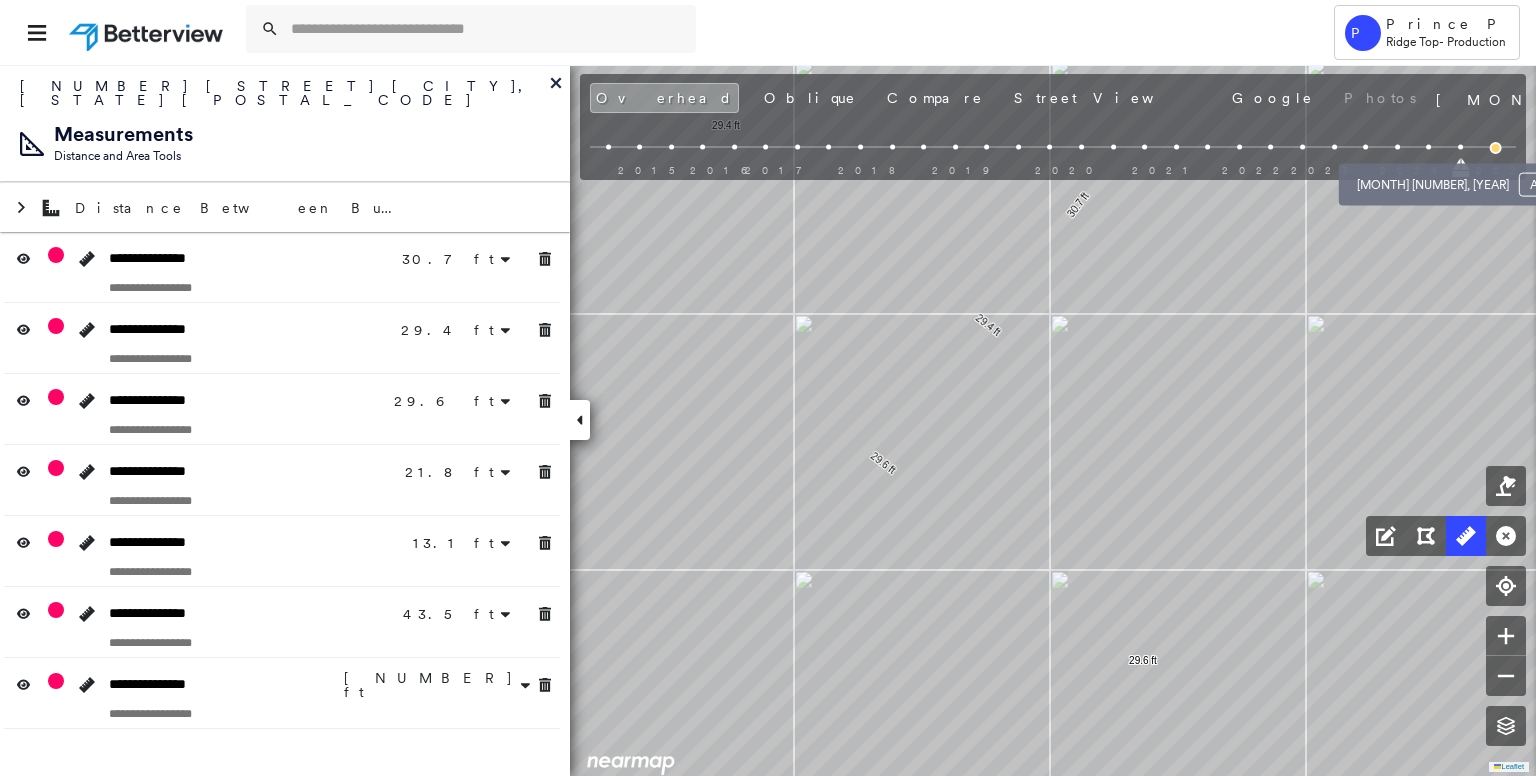 click at bounding box center [1428, 147] 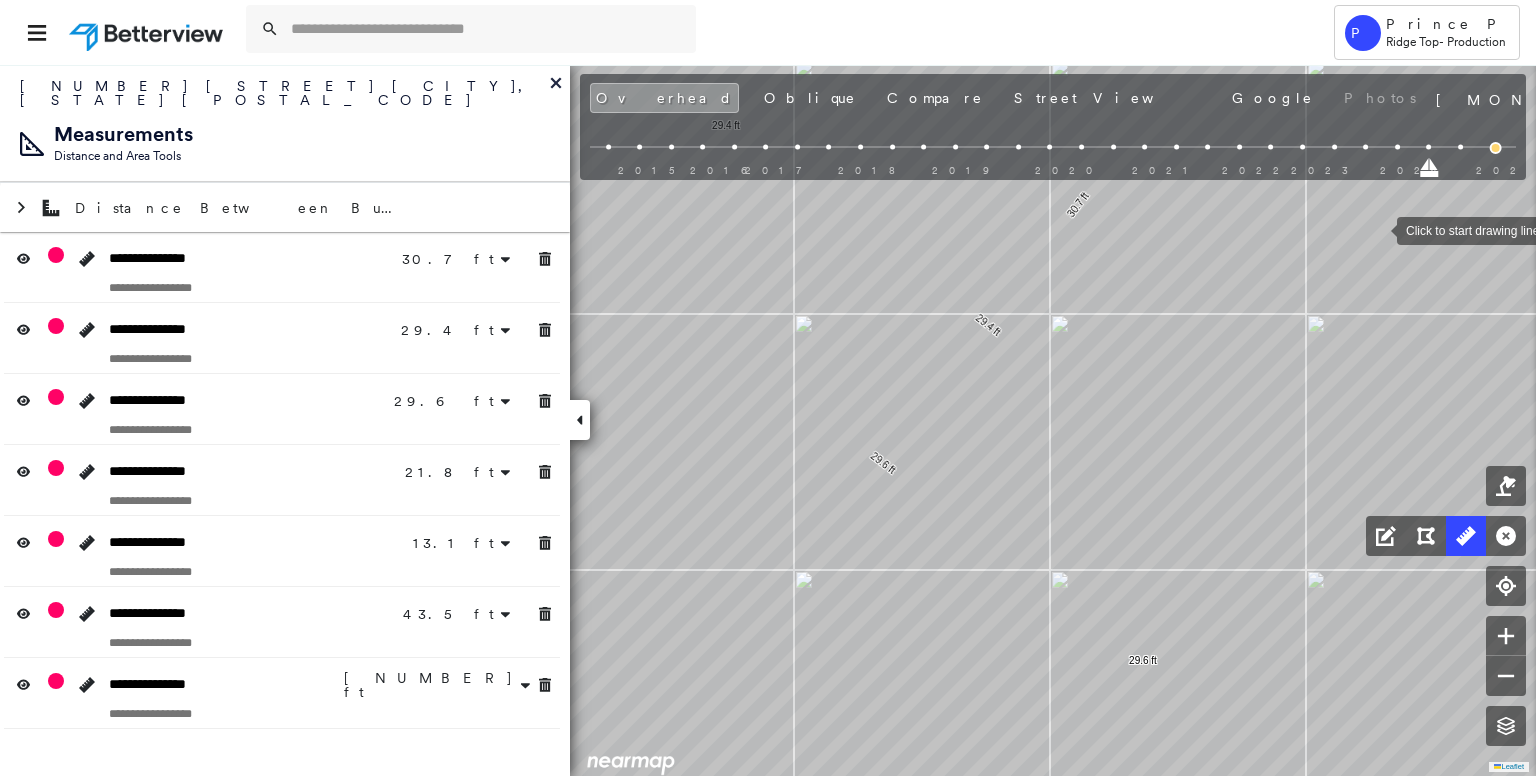 drag, startPoint x: 1377, startPoint y: 229, endPoint x: 1296, endPoint y: 373, distance: 165.21803 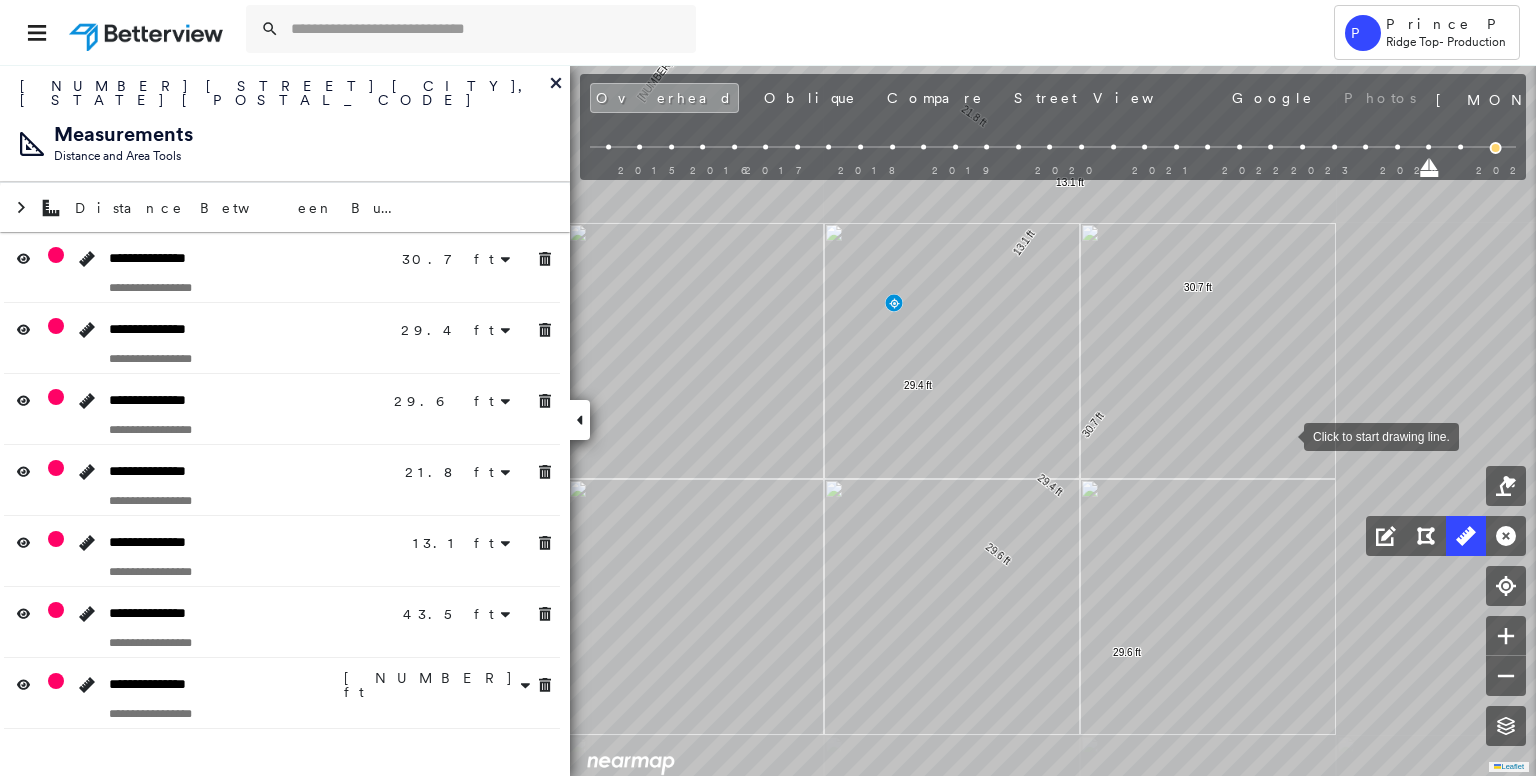 drag, startPoint x: 1338, startPoint y: 365, endPoint x: 1264, endPoint y: 435, distance: 101.862656 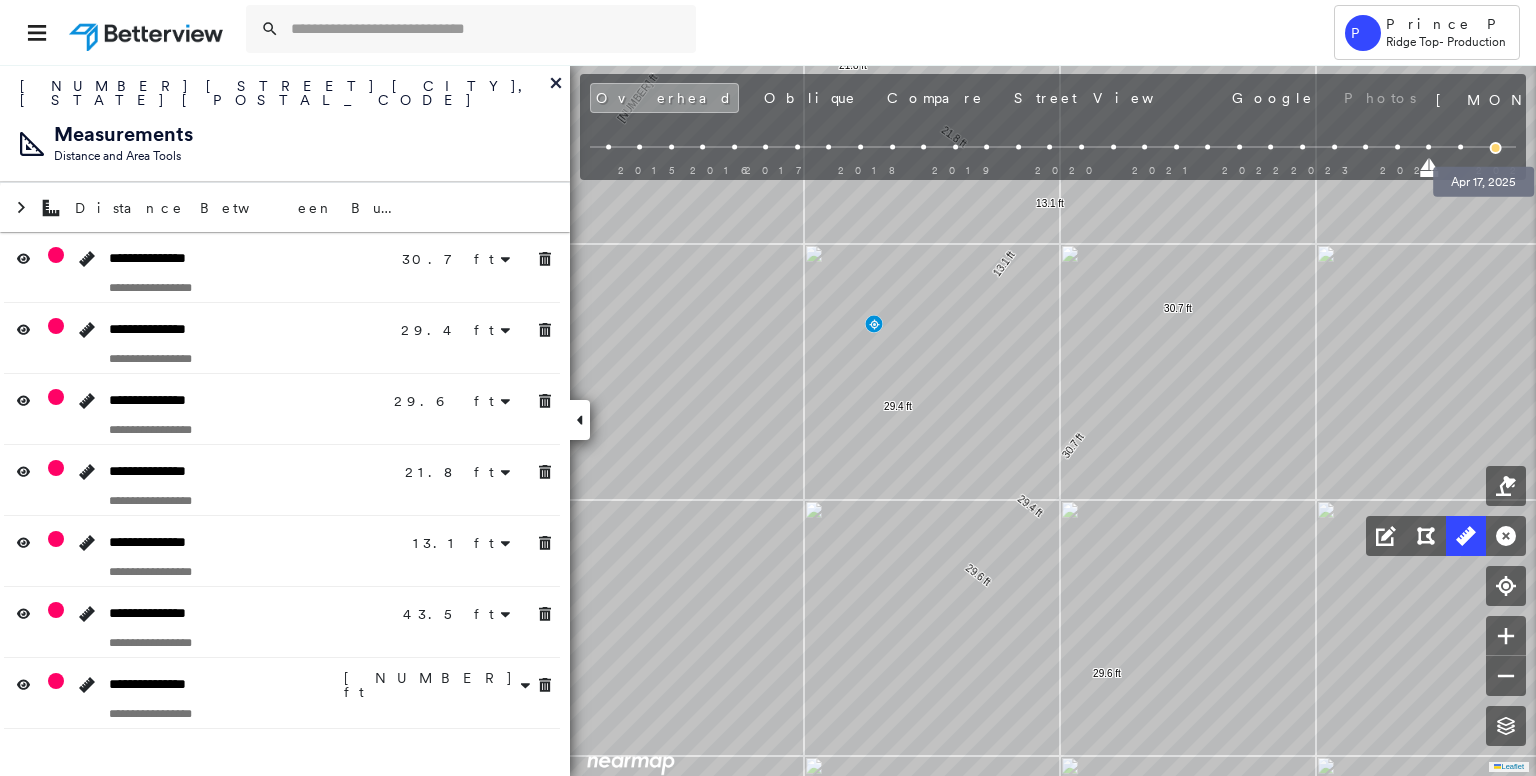 click at bounding box center (1496, 148) 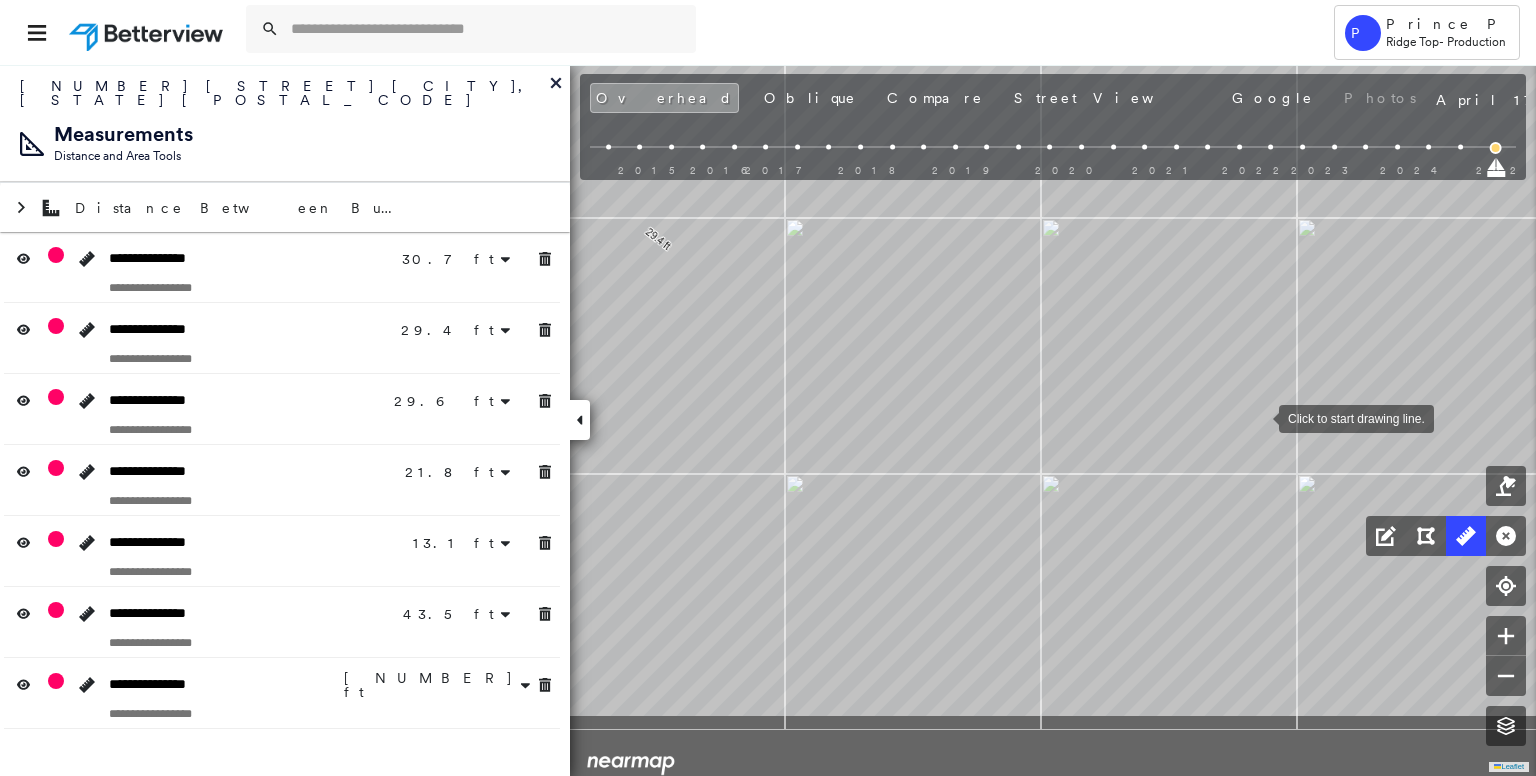drag, startPoint x: 1223, startPoint y: 476, endPoint x: 1278, endPoint y: 389, distance: 102.92716 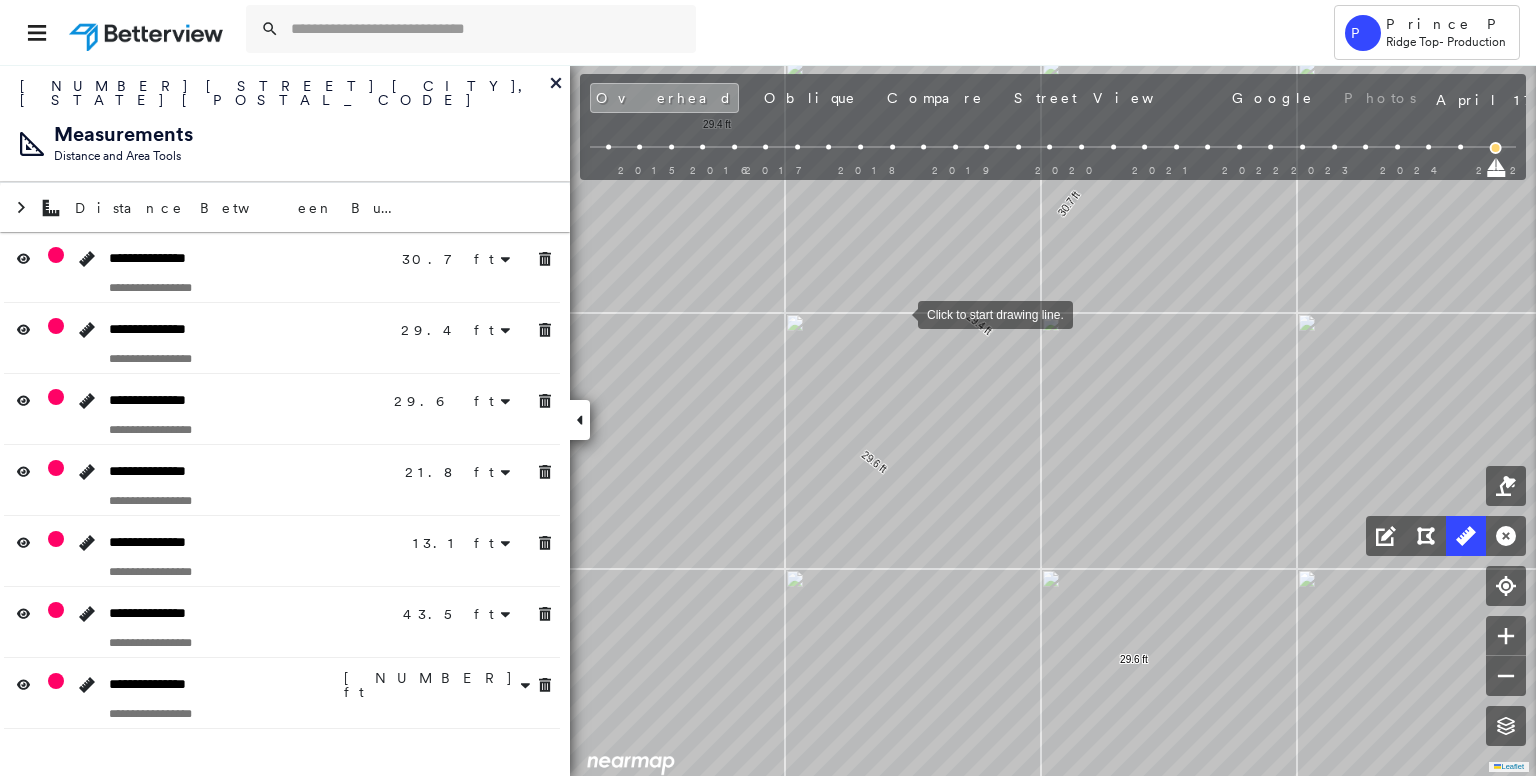 drag, startPoint x: 916, startPoint y: 294, endPoint x: 872, endPoint y: 329, distance: 56.22277 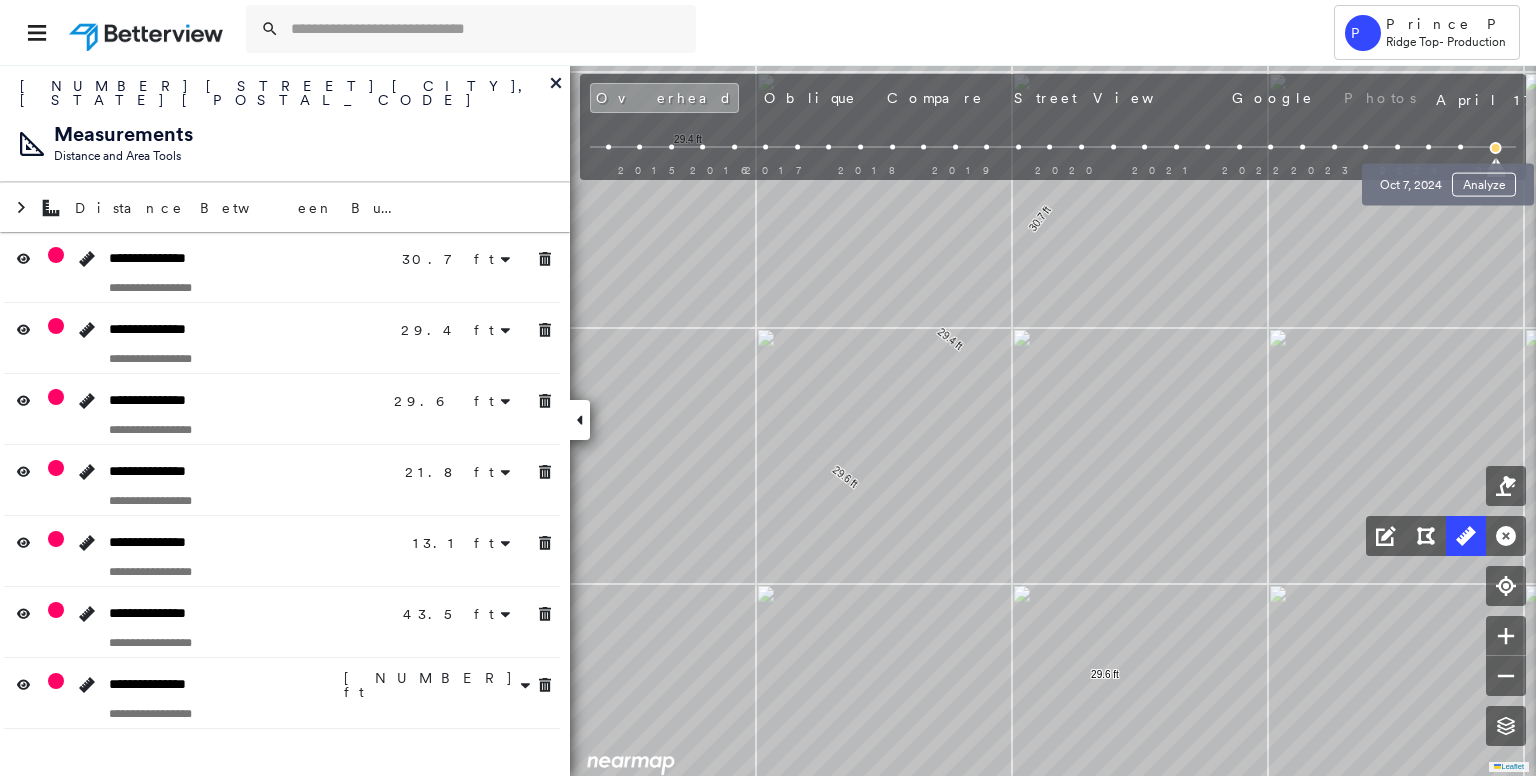click at bounding box center [1460, 147] 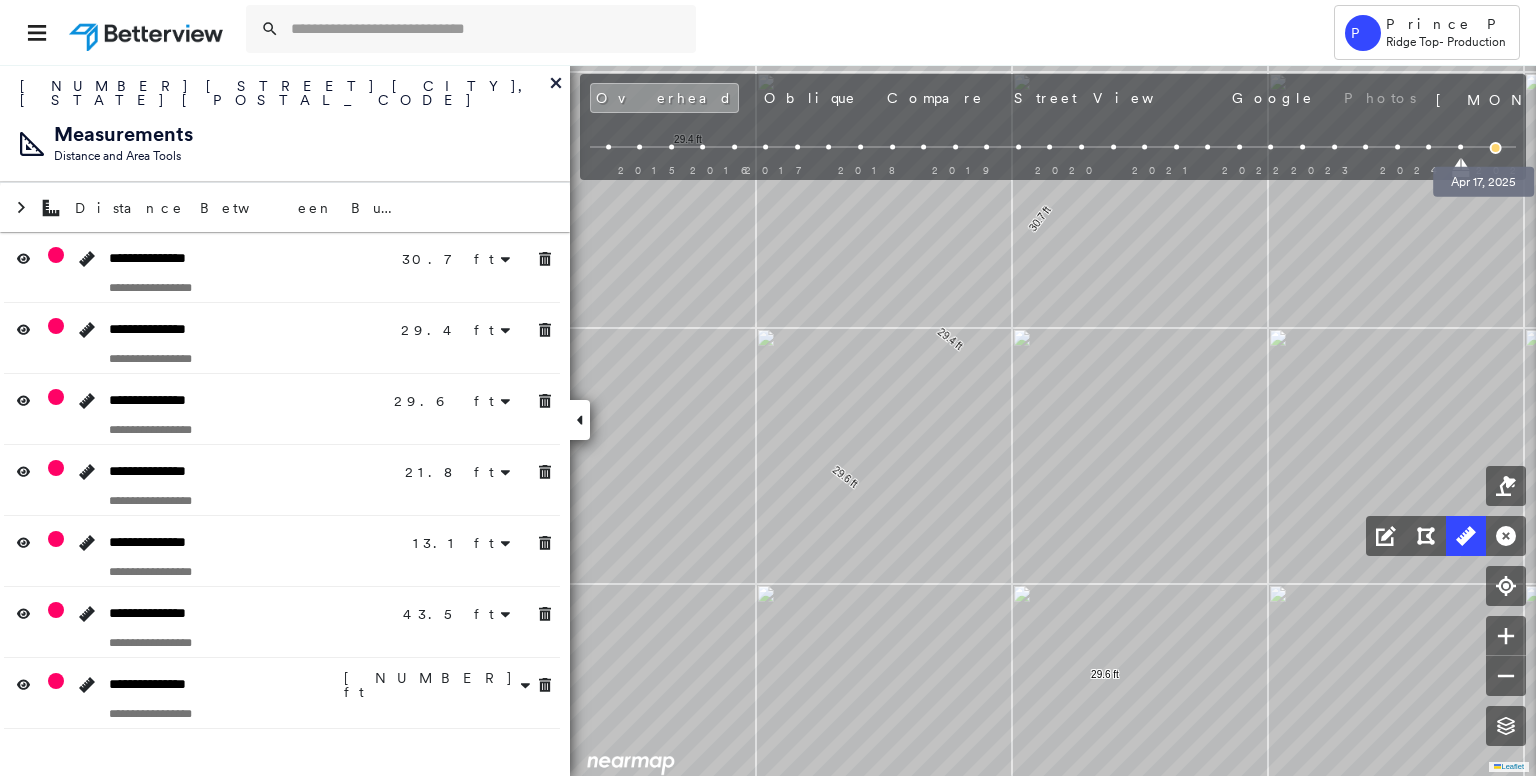 click at bounding box center [1496, 148] 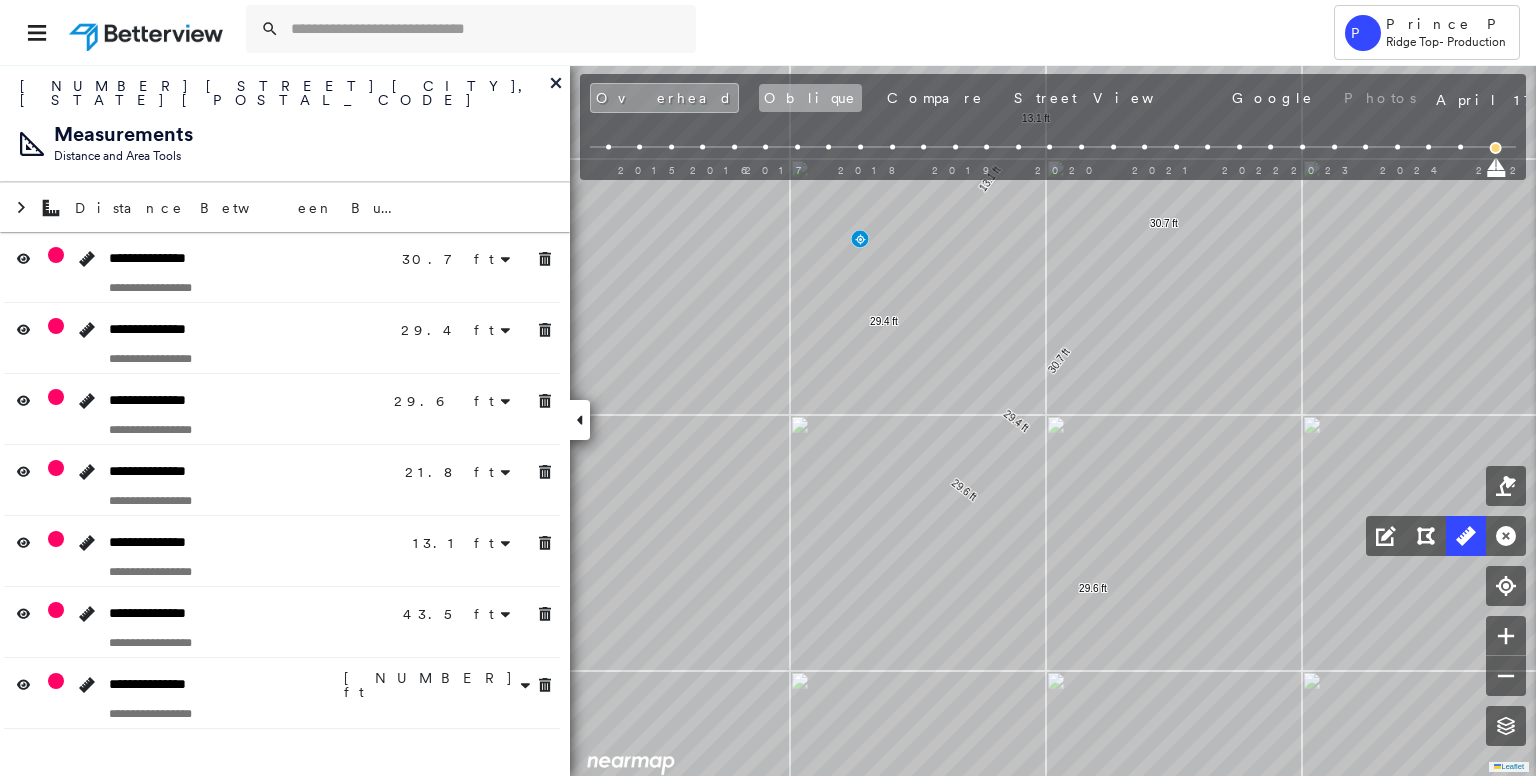 click on "Oblique" at bounding box center (810, 98) 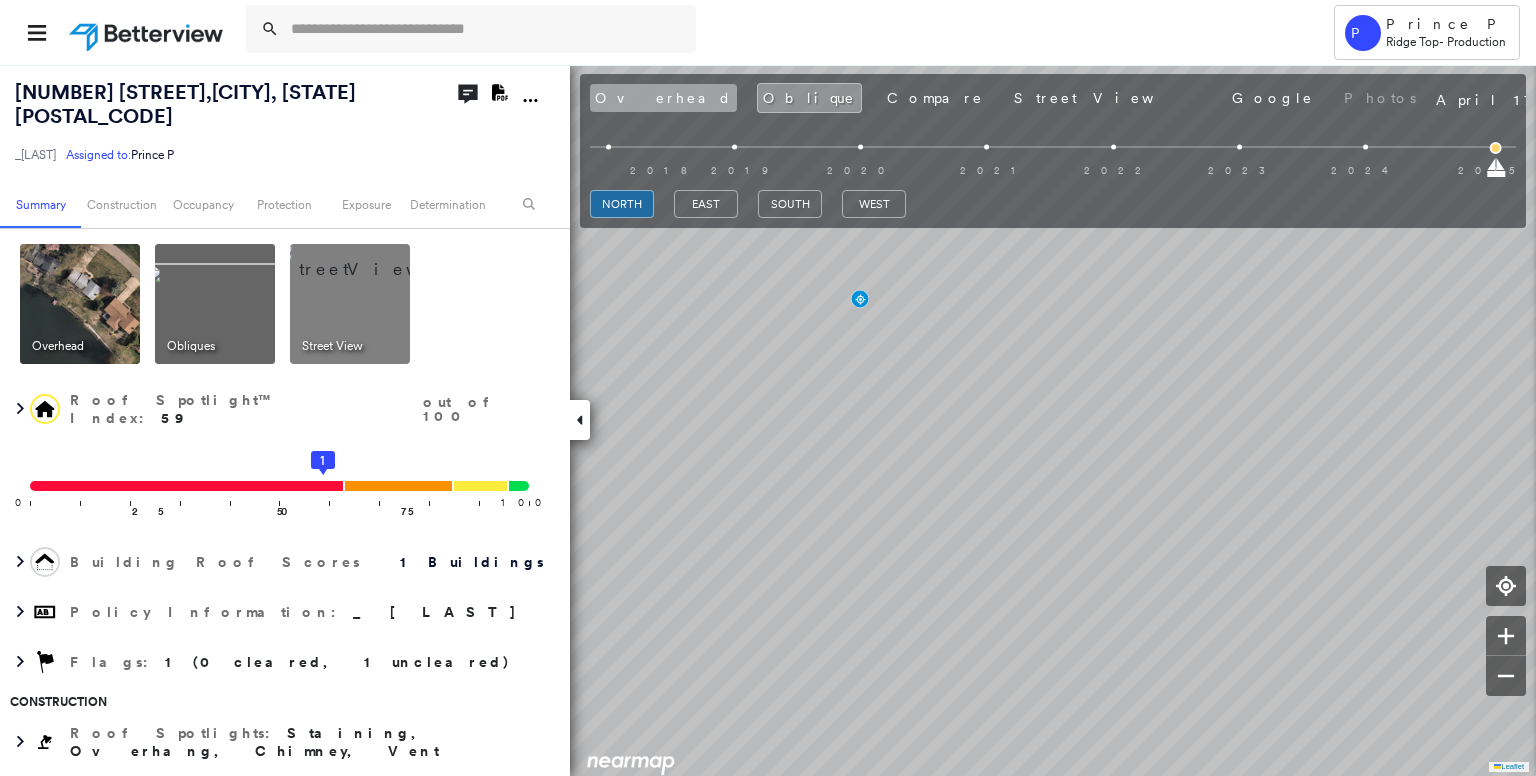 click on "Overhead" at bounding box center (663, 98) 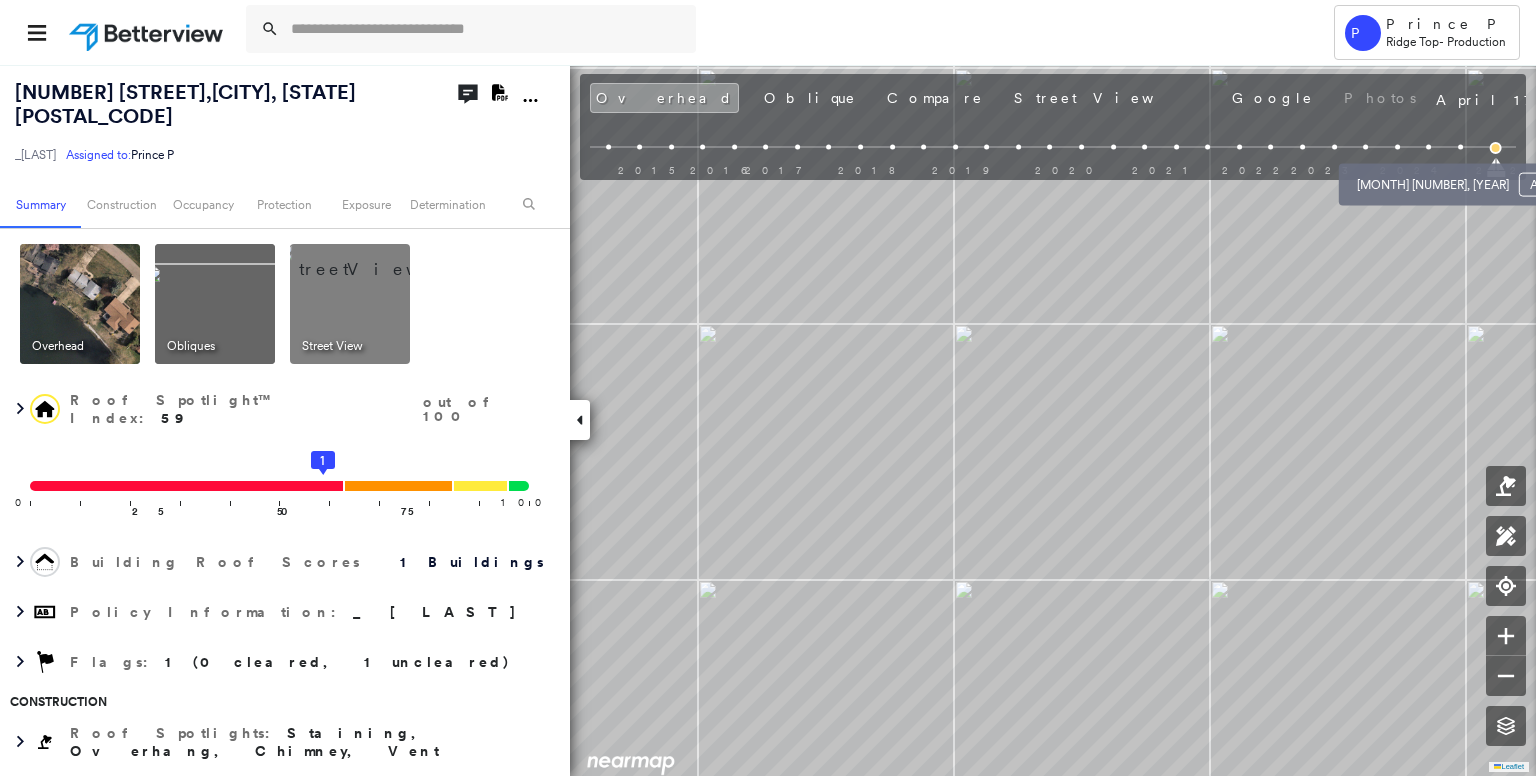 click on "May 31, 2024 Analyze" at bounding box center (1470, 179) 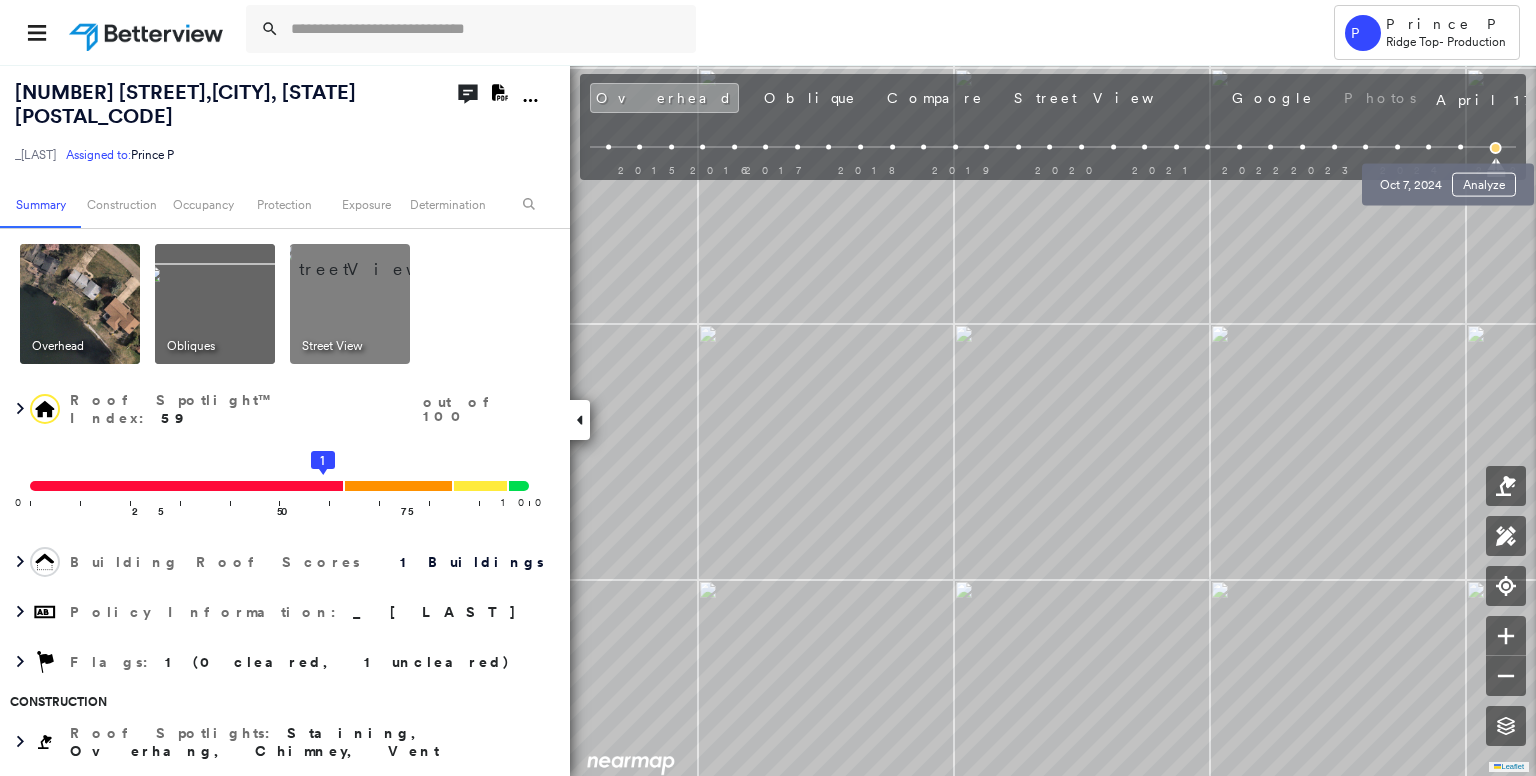 click at bounding box center (1460, 147) 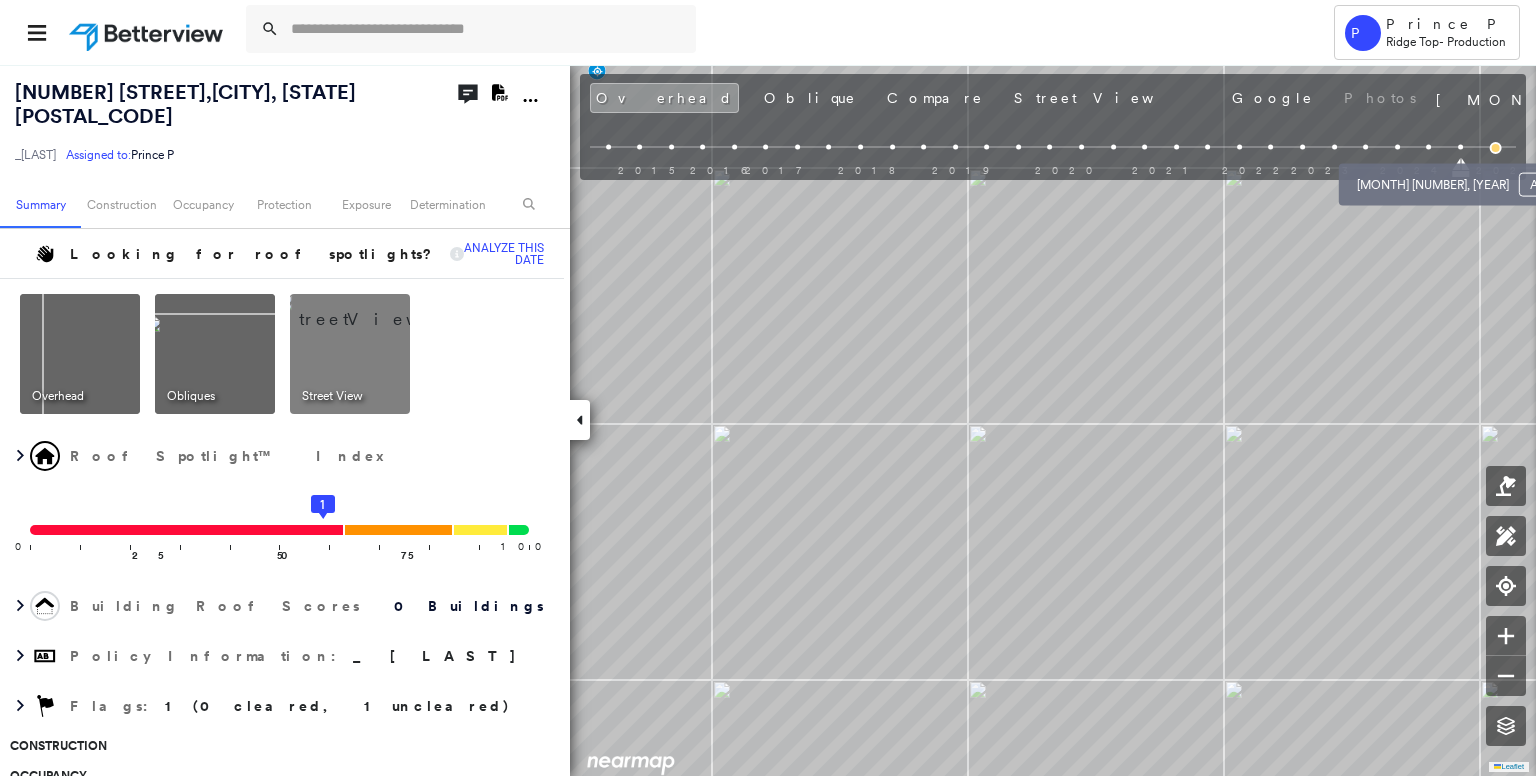 click at bounding box center [1428, 147] 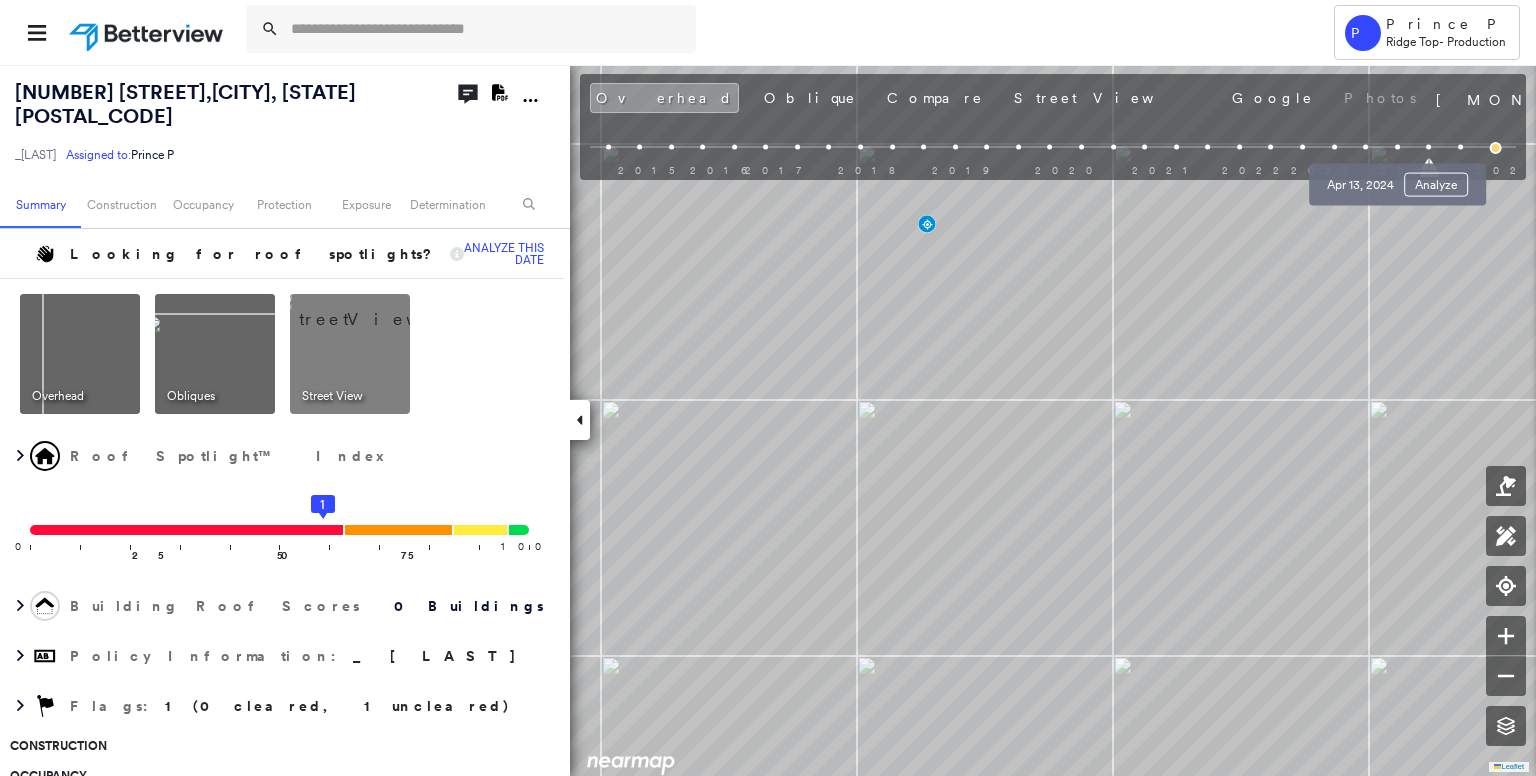 click on "Tower P Prince P Ridge Top  -   Production 13332 Terry Dr ,  Shelby Township, MI 48315 781275_Kelly Assigned to:  Prince P Assigned to:  Prince P 781275_Kelly Assigned to:  Prince P Open Comments Download PDF Report Summary Construction Occupancy Protection Exposure Determination Looking for roof spotlights? Analyze this date Overhead Obliques Street View Roof Spotlight™ Index 0 100 25 50 75 1 Building Roof Scores 0 Buildings Policy Information :  781275_Kelly Flags :  1 (0 cleared, 1 uncleared) Construction Occupancy Protection Exposure Determination Flags :  1 (0 cleared, 1 uncleared) Uncleared Flags (1) Cleared Flags  (0) Betterview Property Flagged 08/05/25 Clear Action Taken New Entry History Quote/New Business Terms & Conditions Added ACV Endorsement Added Cosmetic Endorsement Inspection/Loss Control Report Information Added to Inspection Survey Onsite Inspection Ordered Determined No Inspection Needed General Used Report to Further Agent/Insured Discussion Reject/Decline - New Business Save Renewal" at bounding box center (768, 388) 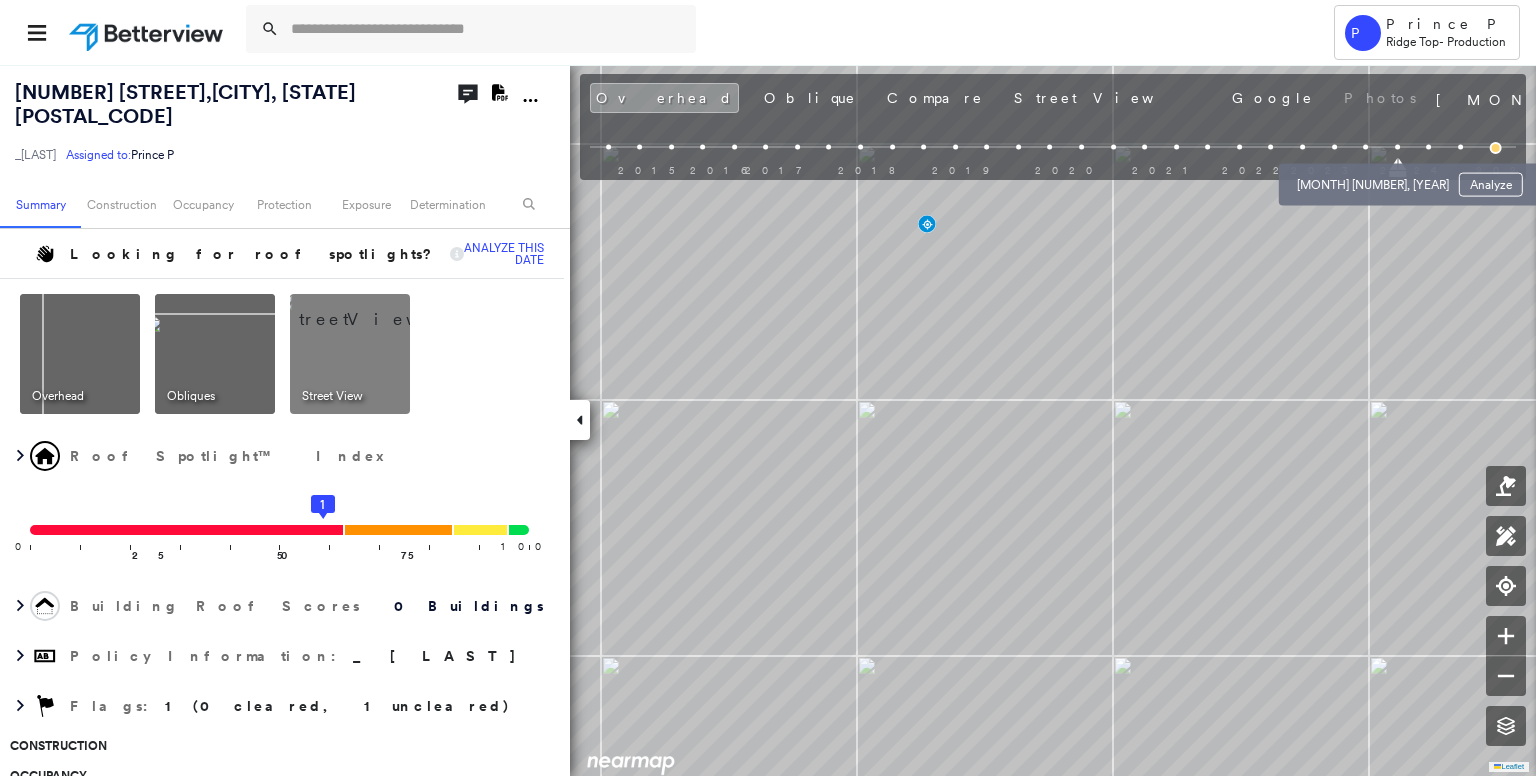 click at bounding box center (1365, 147) 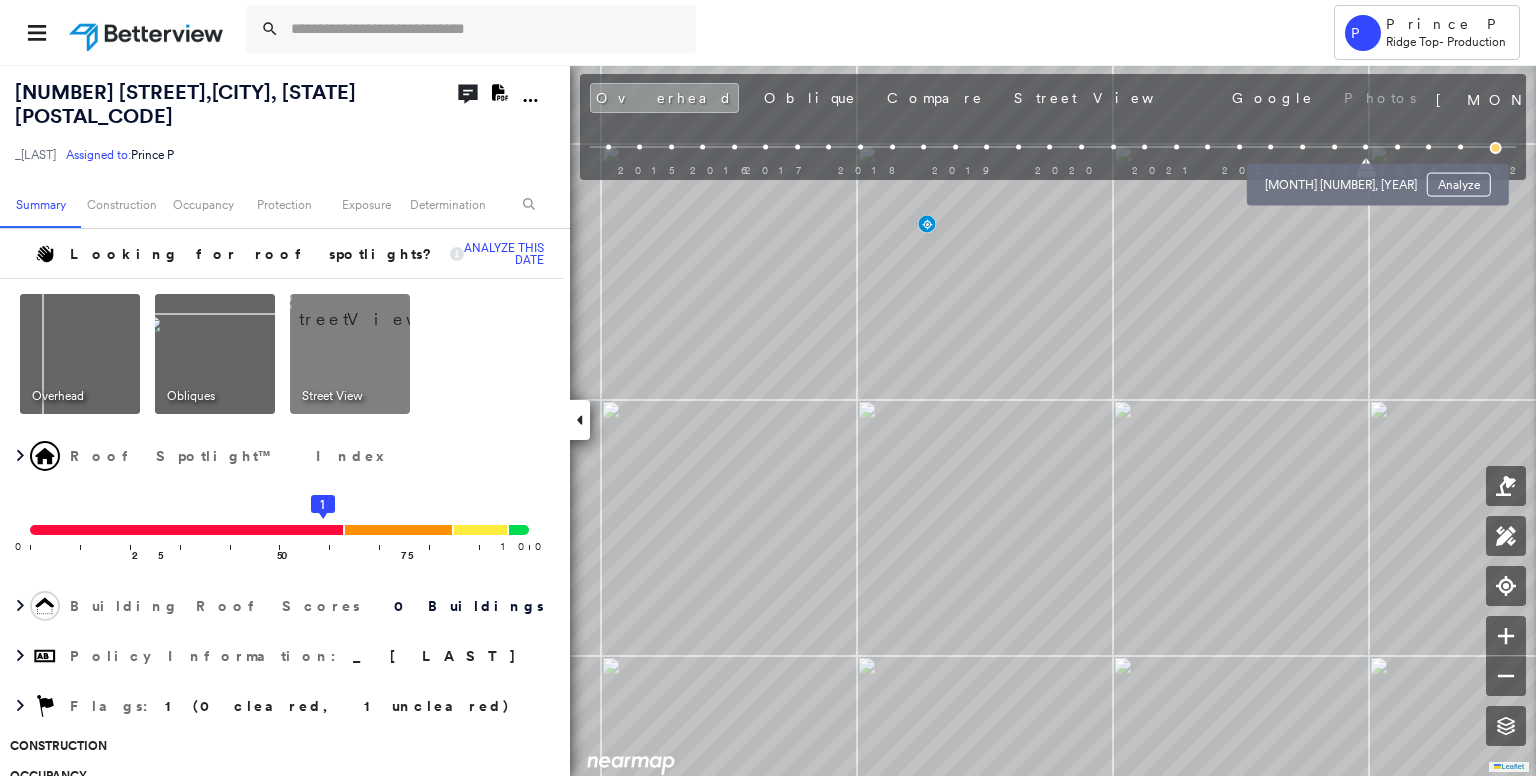 click at bounding box center (1334, 147) 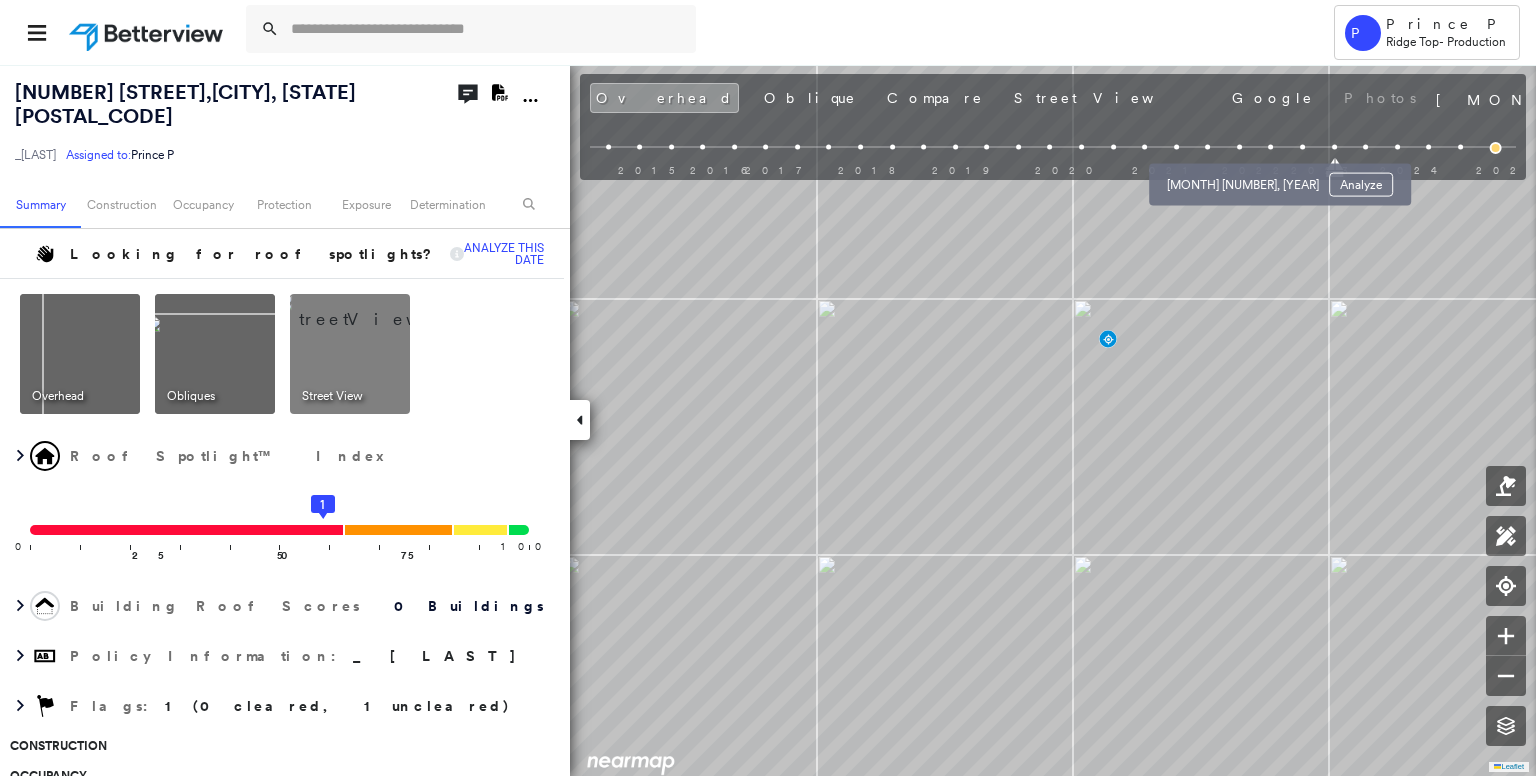 click at bounding box center (1239, 147) 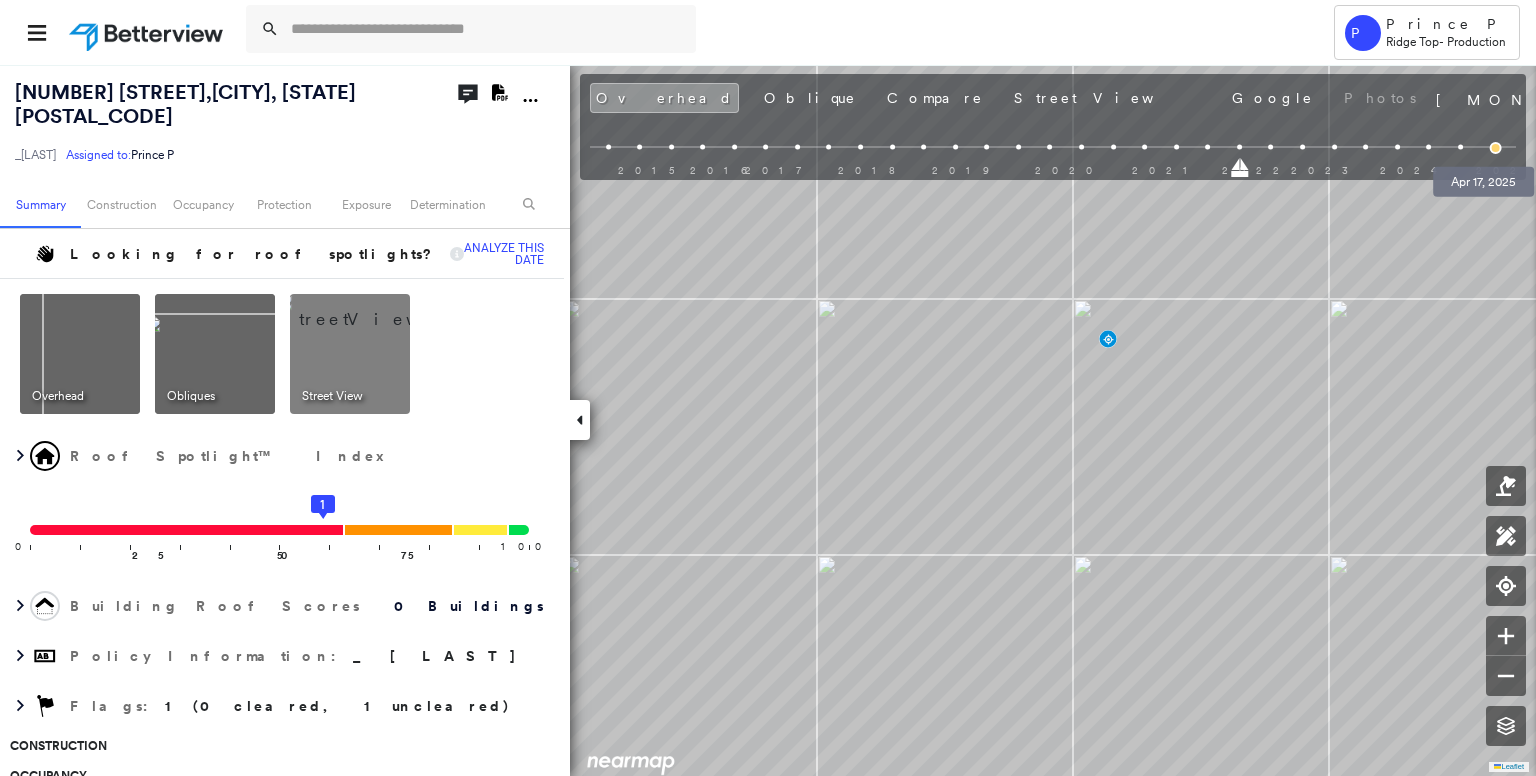 click at bounding box center (1496, 148) 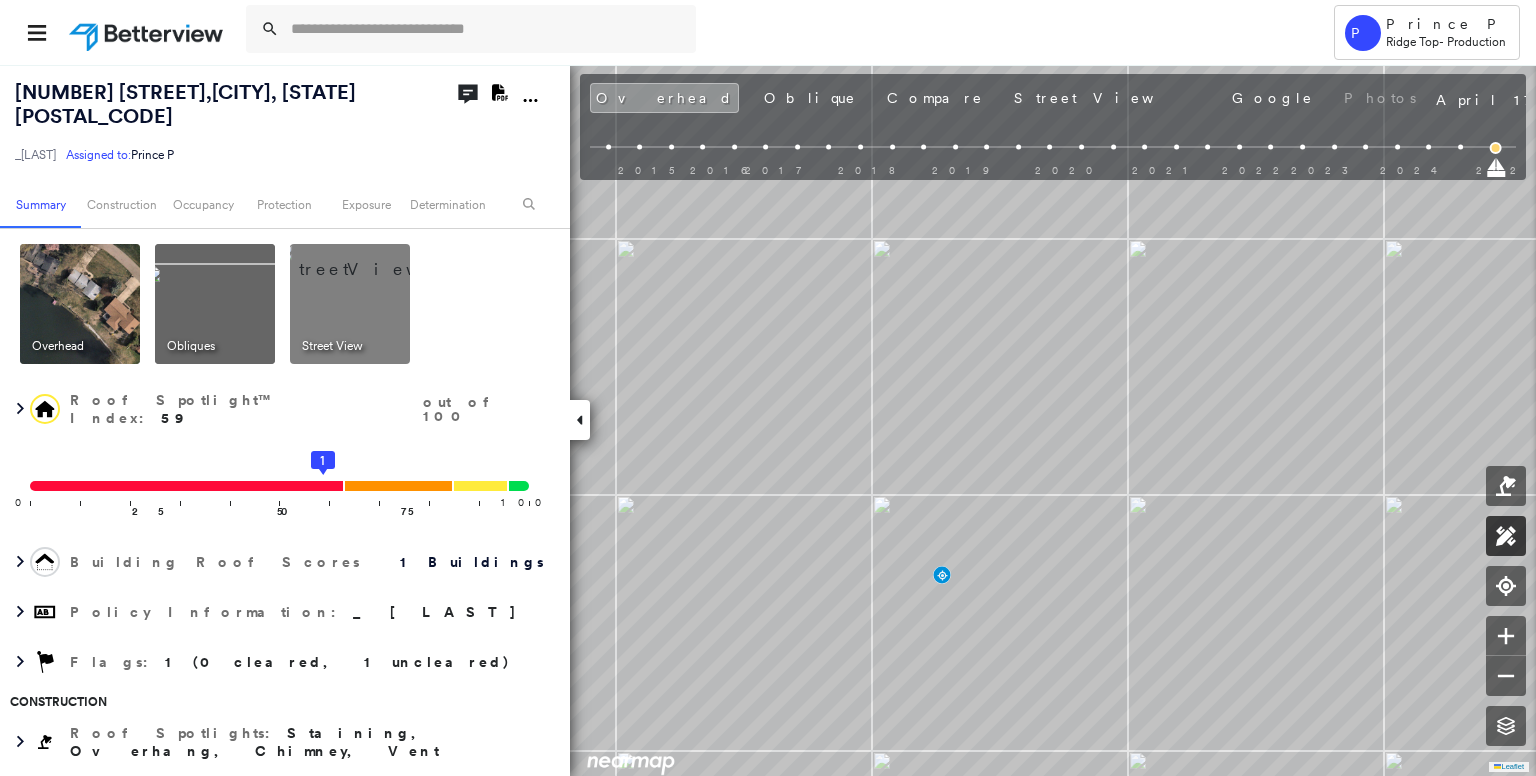 click at bounding box center [1506, 536] 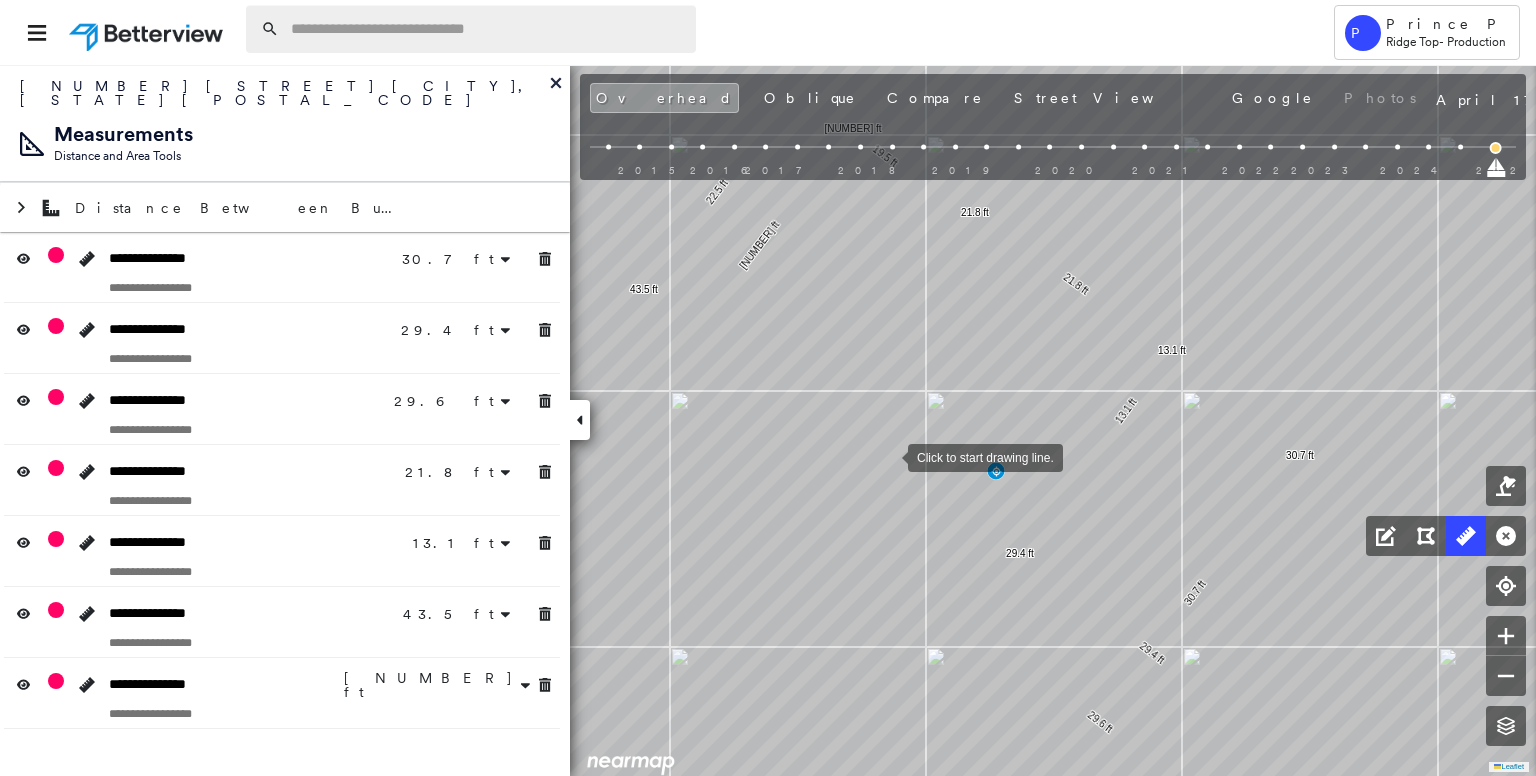 click at bounding box center (487, 29) 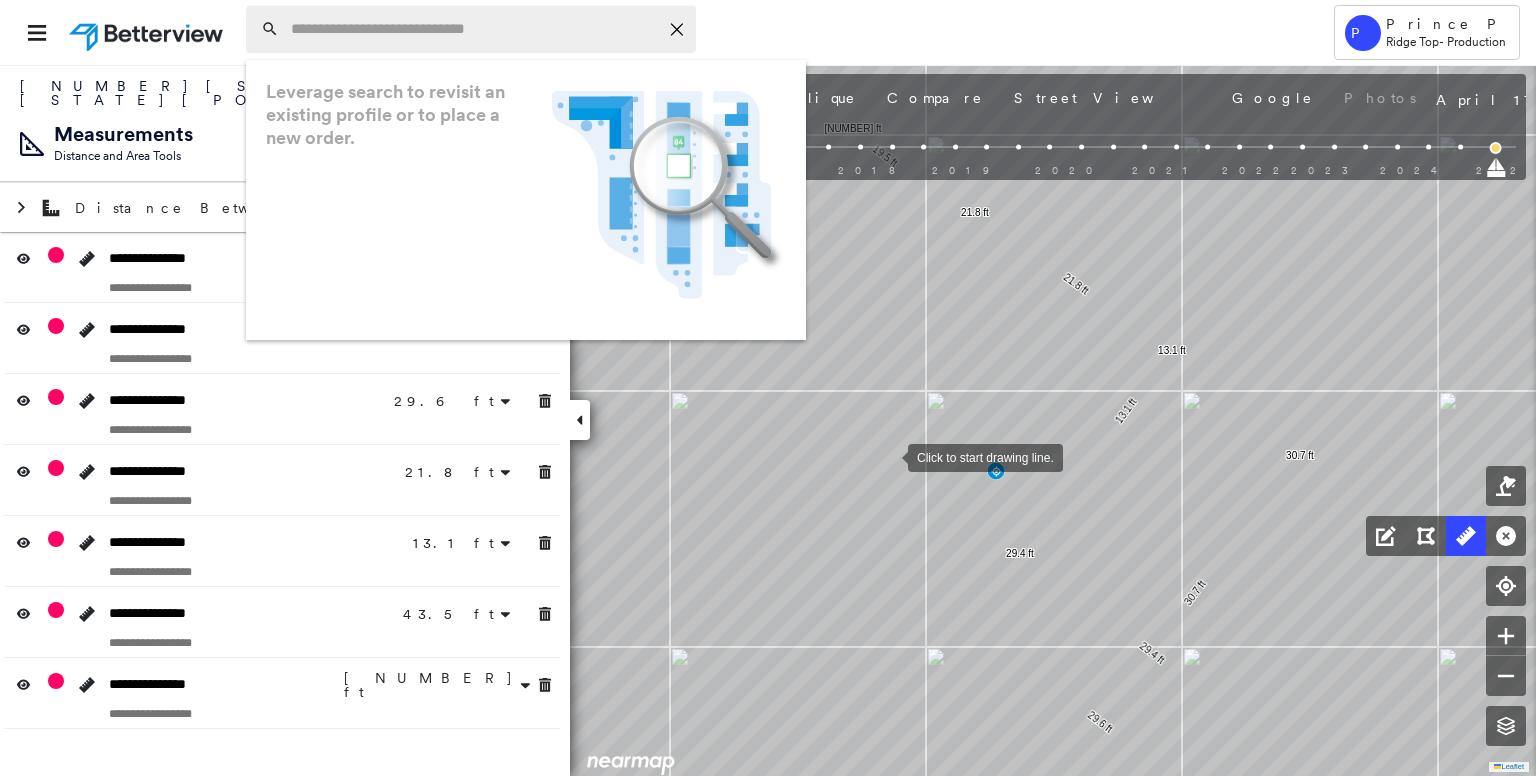 paste on "**********" 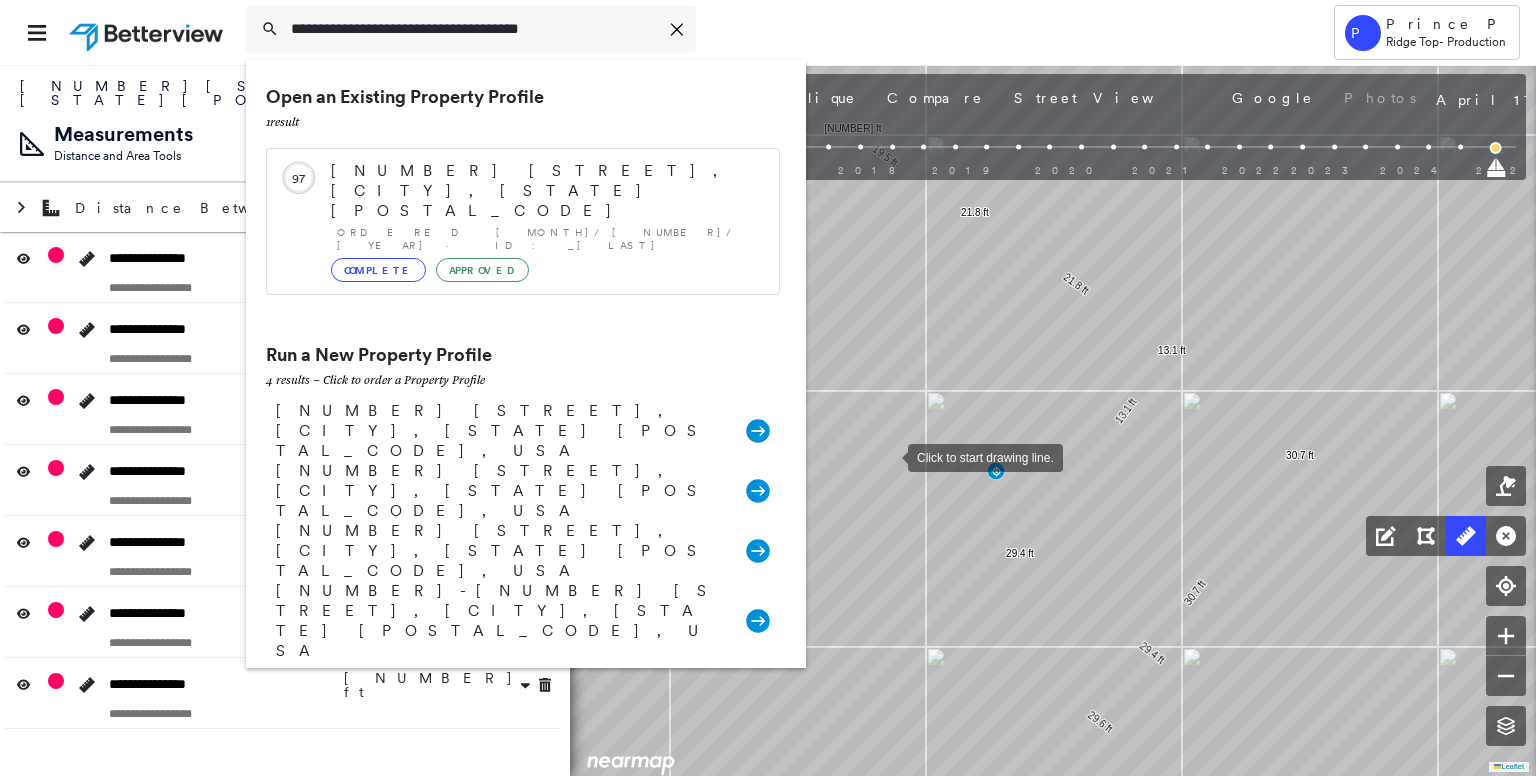 type on "**********" 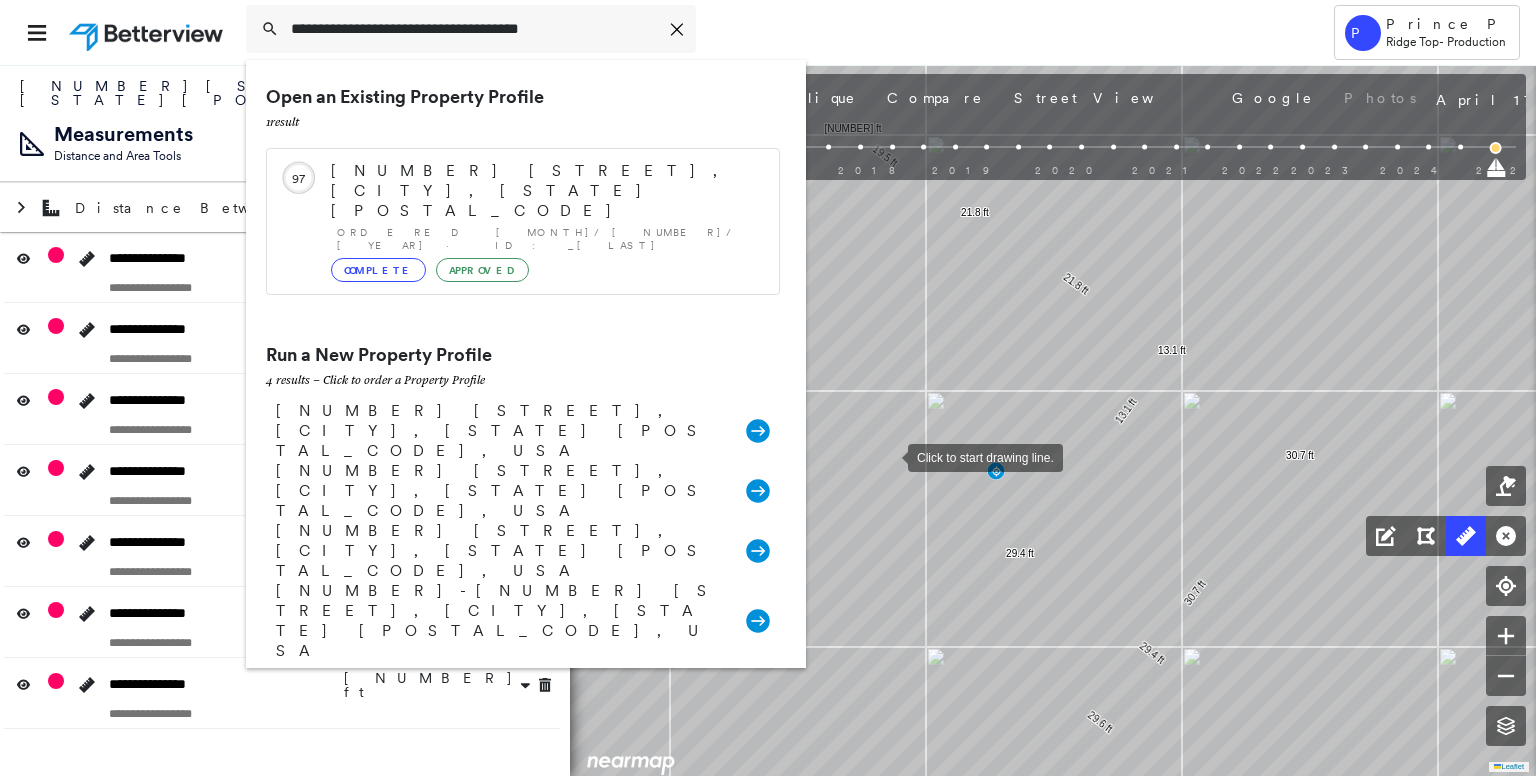 click on "Open an Existing Property Profile 1  result Circled Text Icon 97 102 Enchanted Forest Dr, Wylie, TX 75098 Ordered 03/28/25 · ID: 750343_Sigaran Complete Approved   Run a New Property Profile 4 results - Click to order a Property Profile 1002 Sandia Peak Ct, Wylie, TX 75098, USA Group Created with Sketch. 1402 S Ballard Ave, Wylie, TX 75098, USA Group Created with Sketch. 1002 Sandia Peak Ct, Wylie, TX 75098, USA Group Created with Sketch. 1411-1339 S Ballard Ave, Wylie, TX 75098, USA Group Created with Sketch." at bounding box center (526, 364) 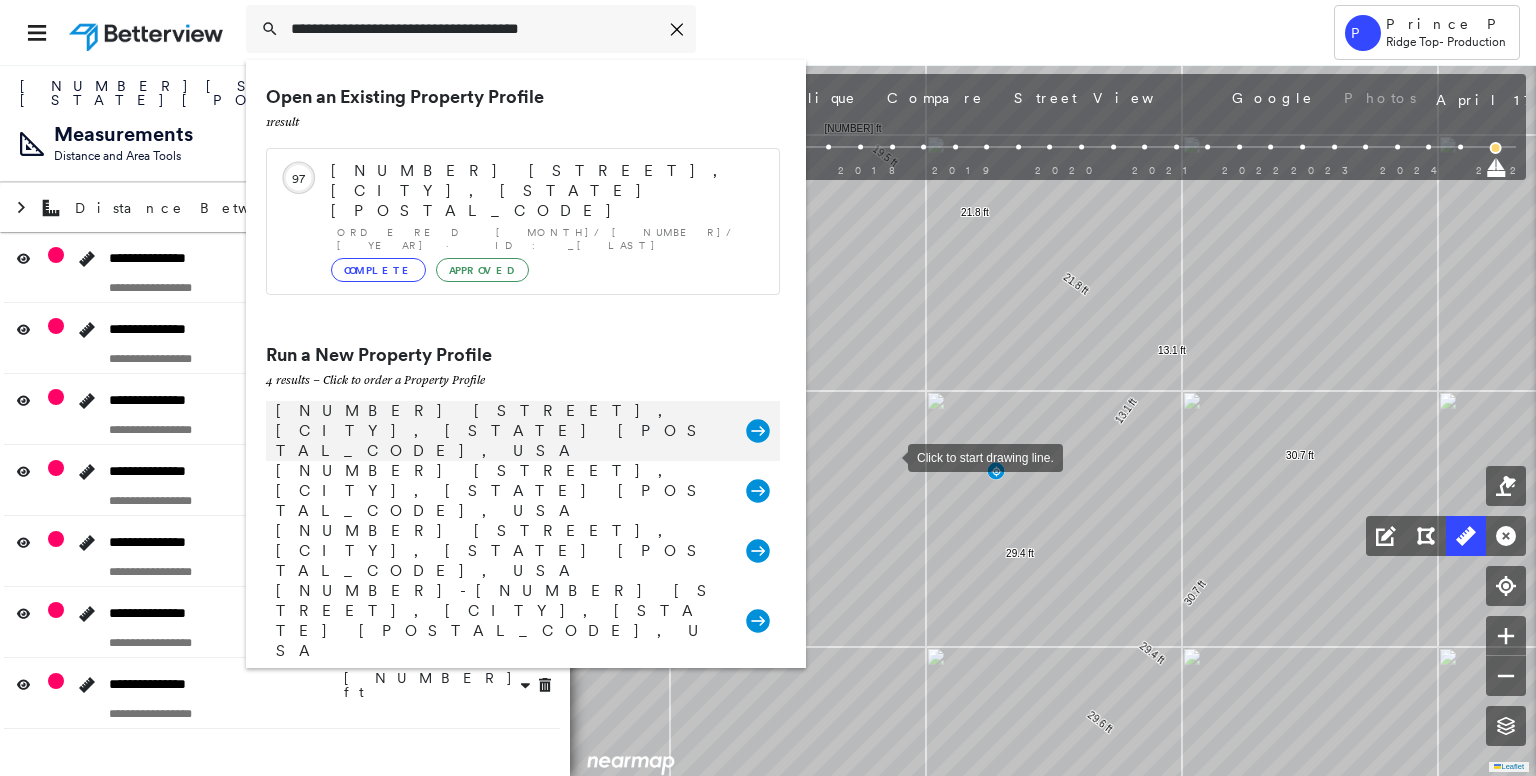 click 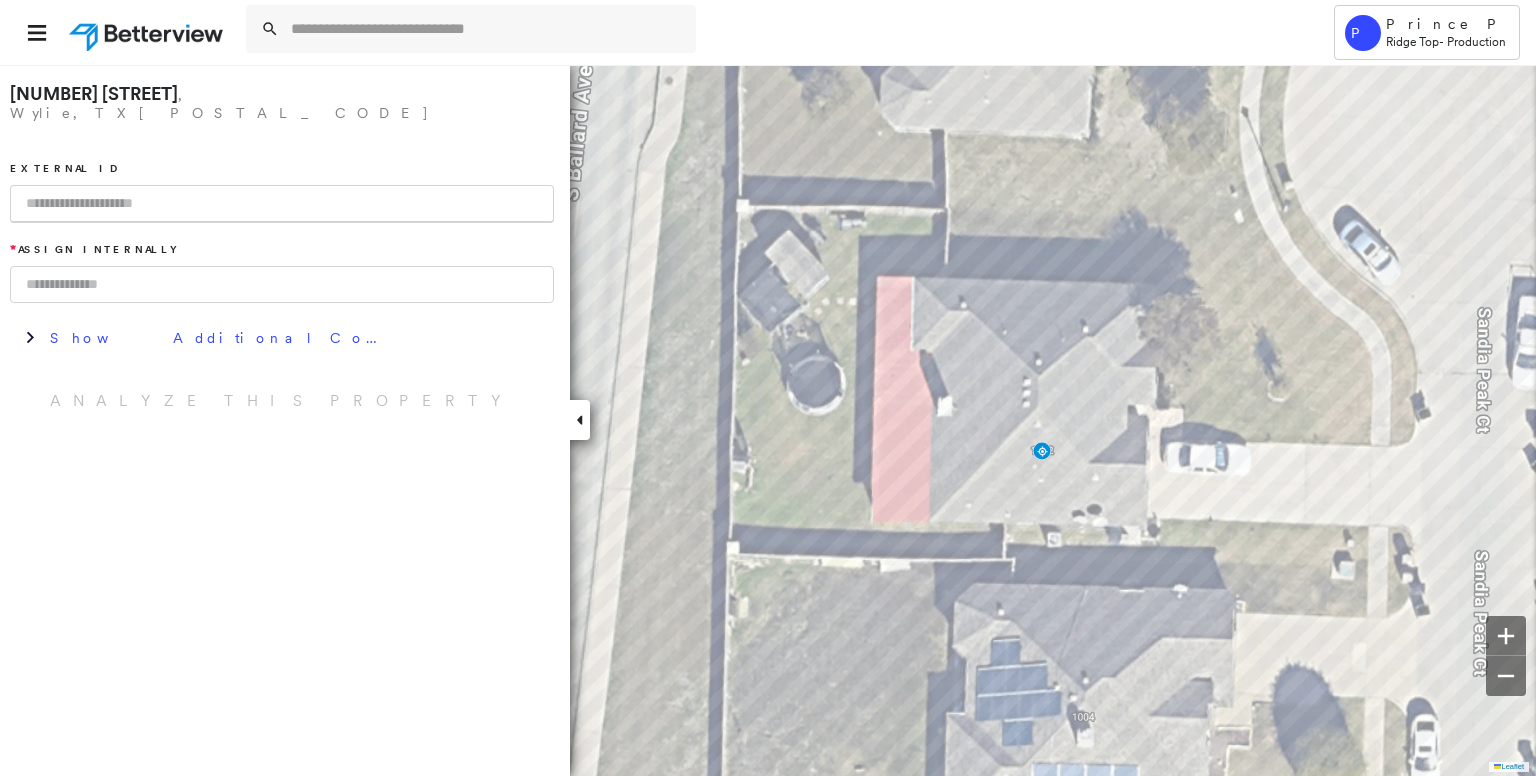 click at bounding box center (282, 204) 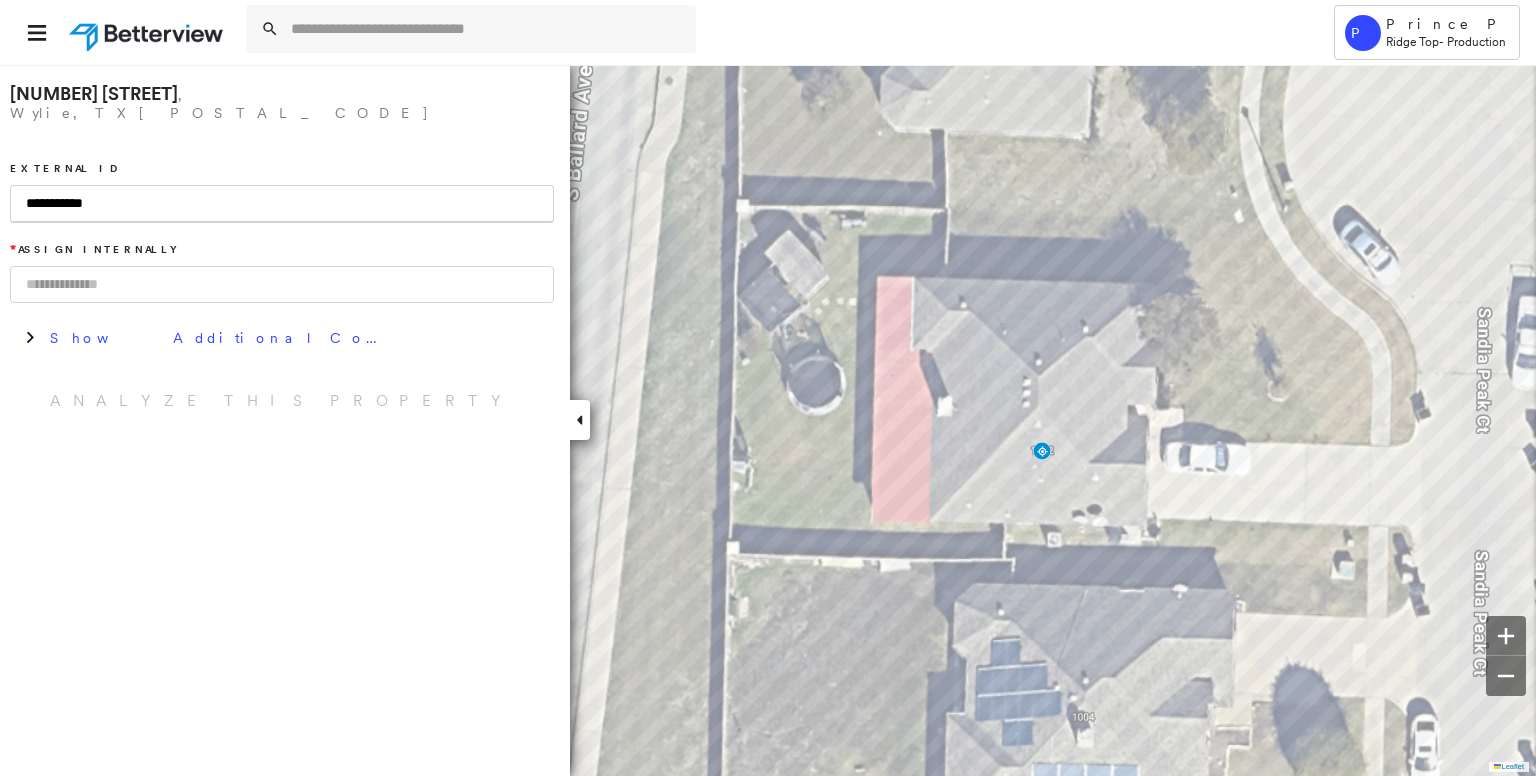 type on "**********" 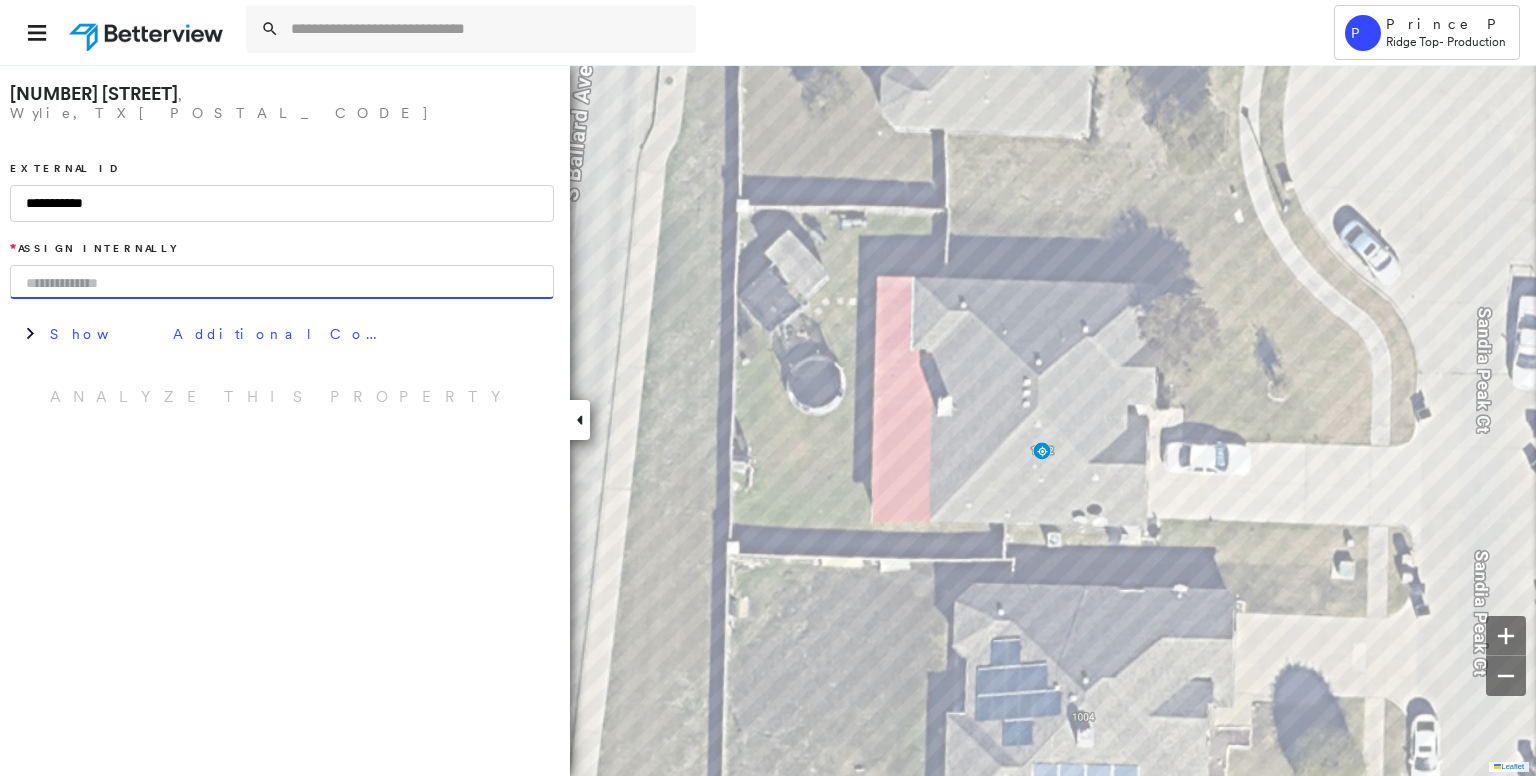 click at bounding box center (282, 282) 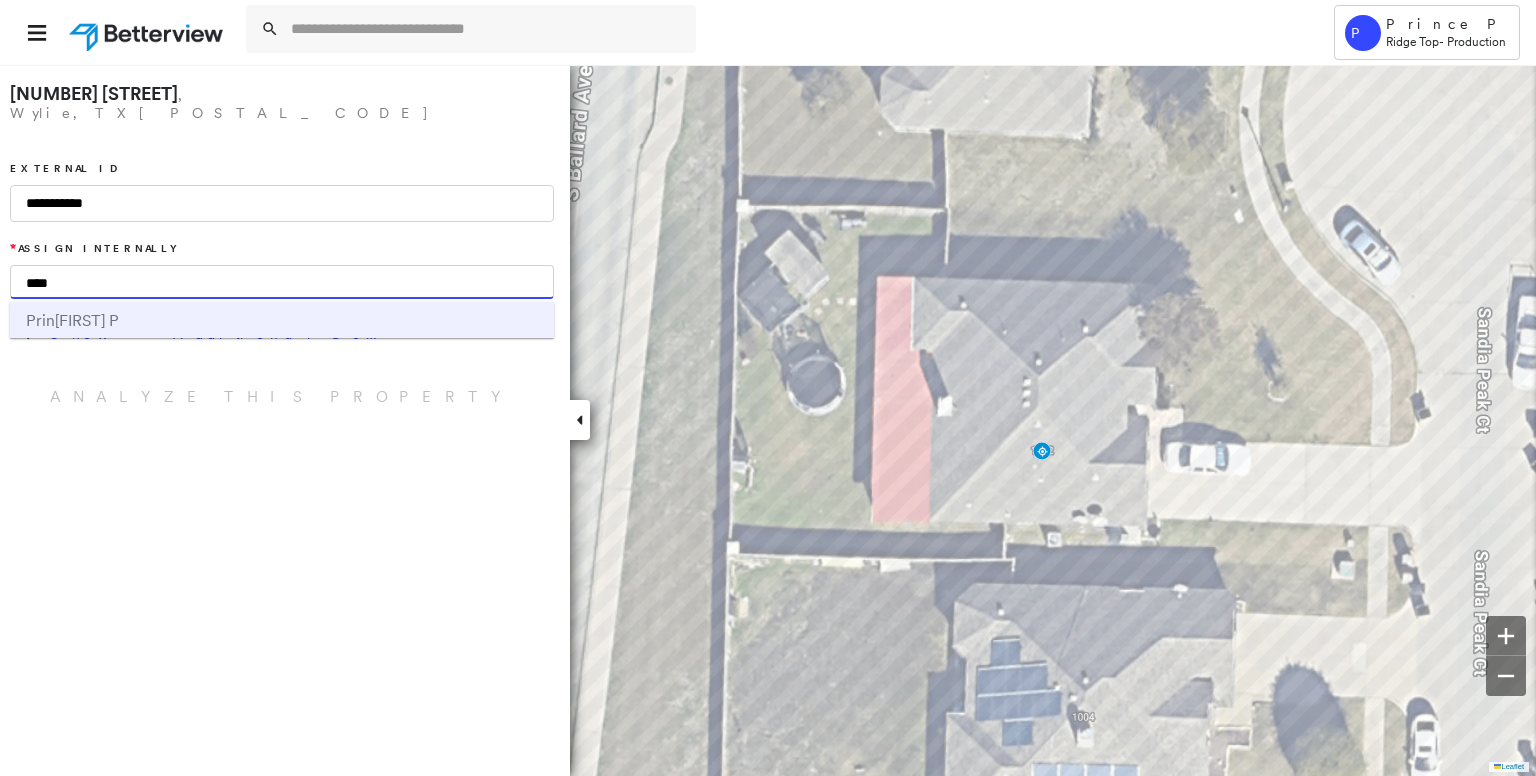 type on "****" 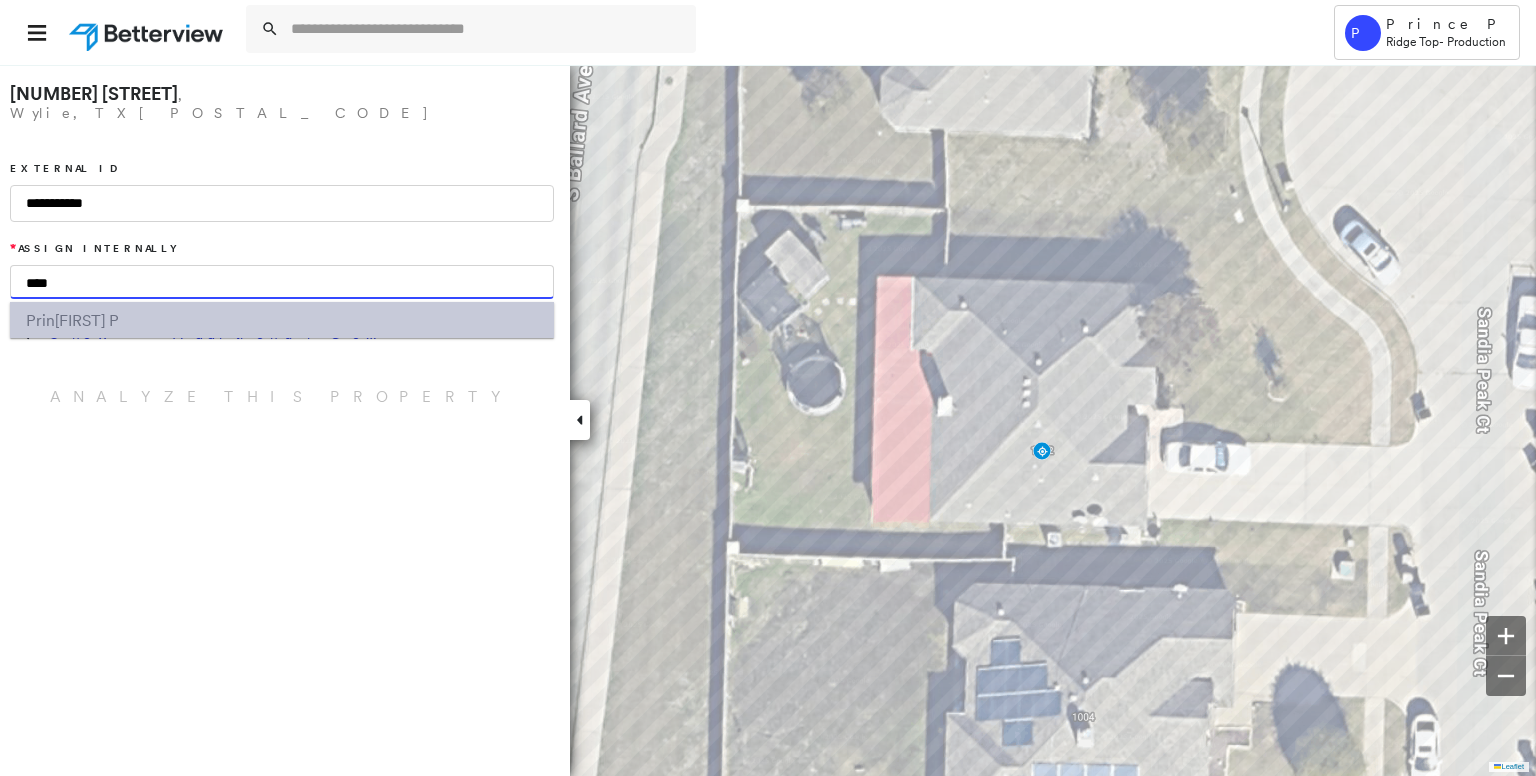 click on "Prin ce P" at bounding box center [282, 320] 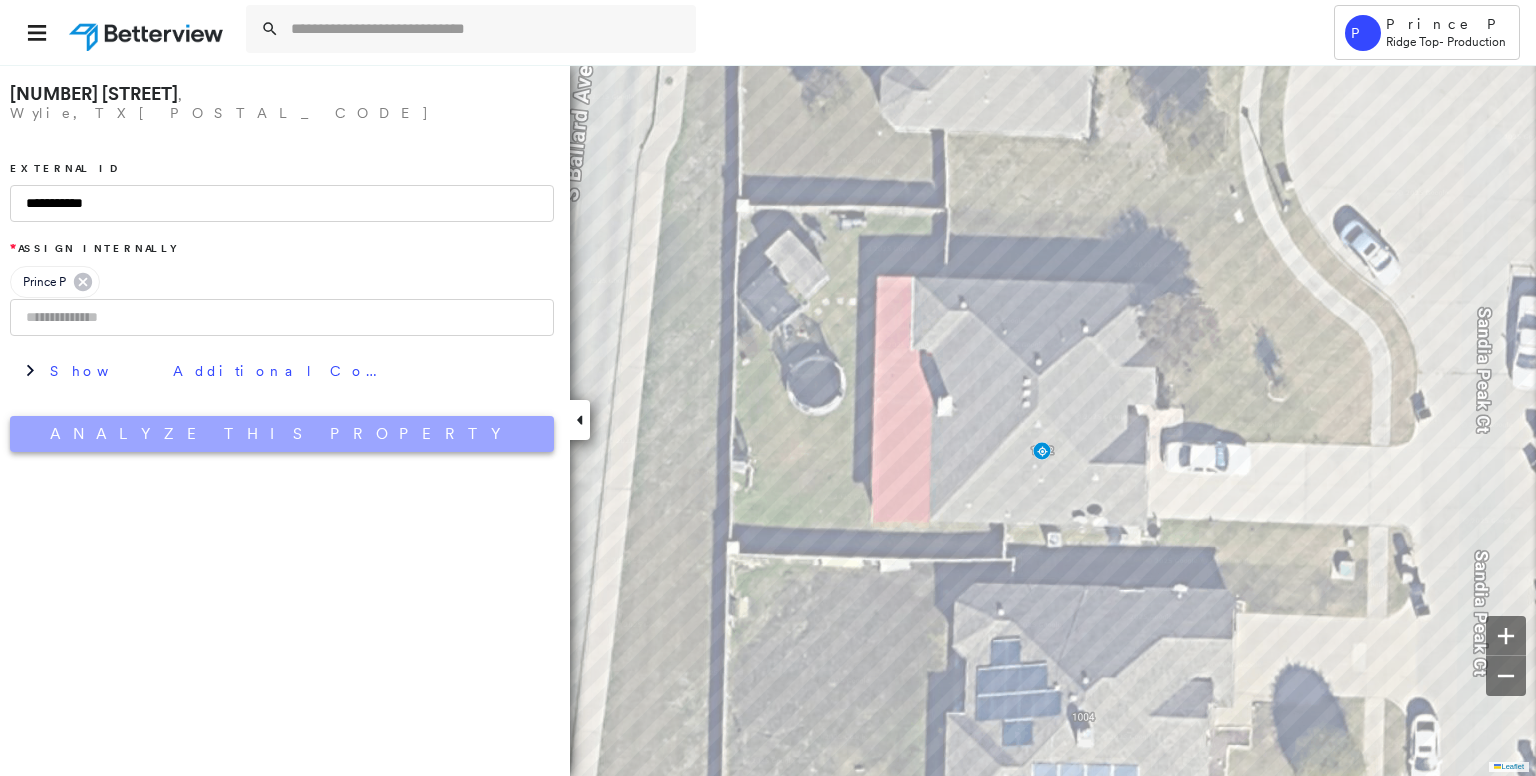 click on "Analyze This Property" at bounding box center [282, 434] 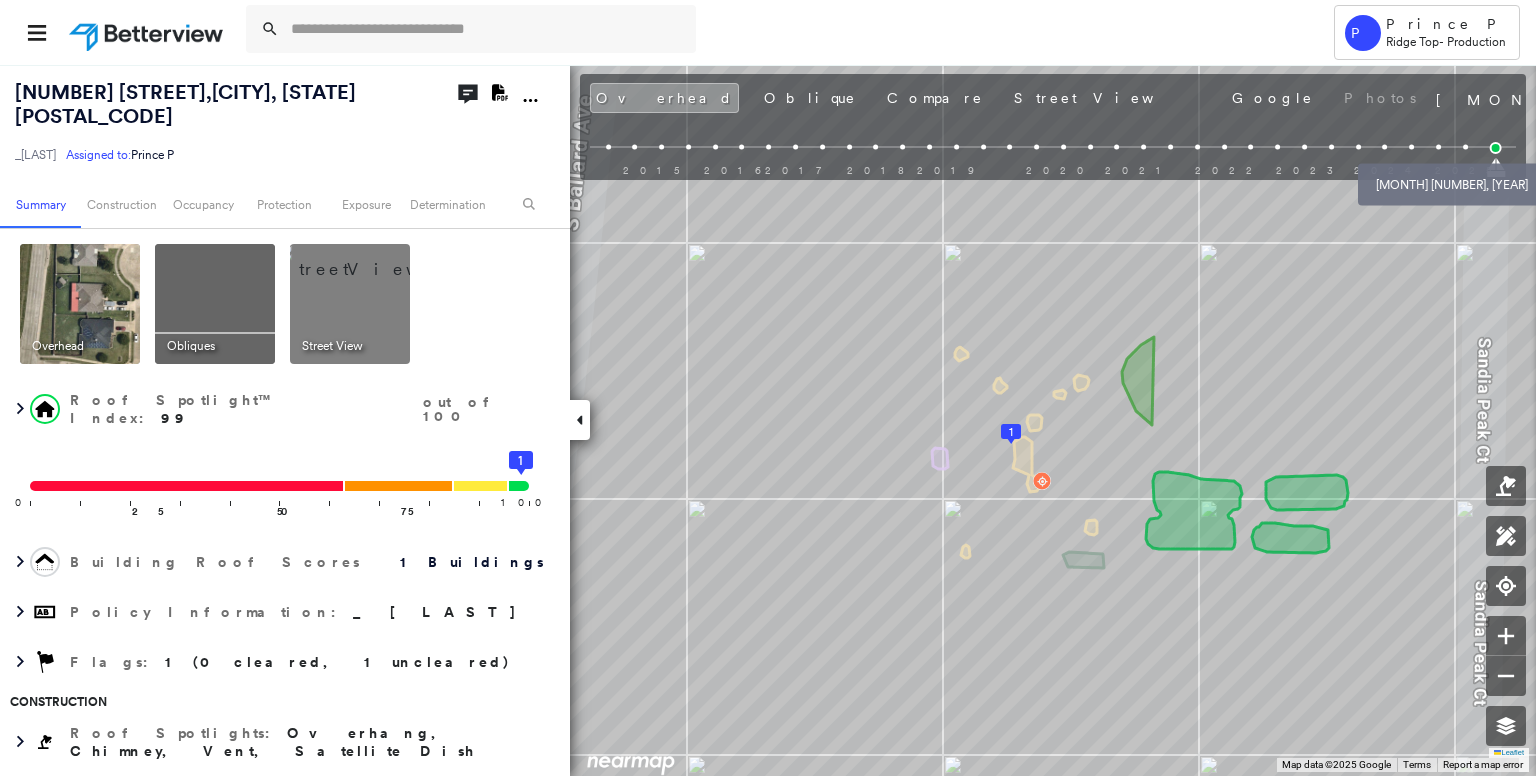 click at bounding box center (1465, 147) 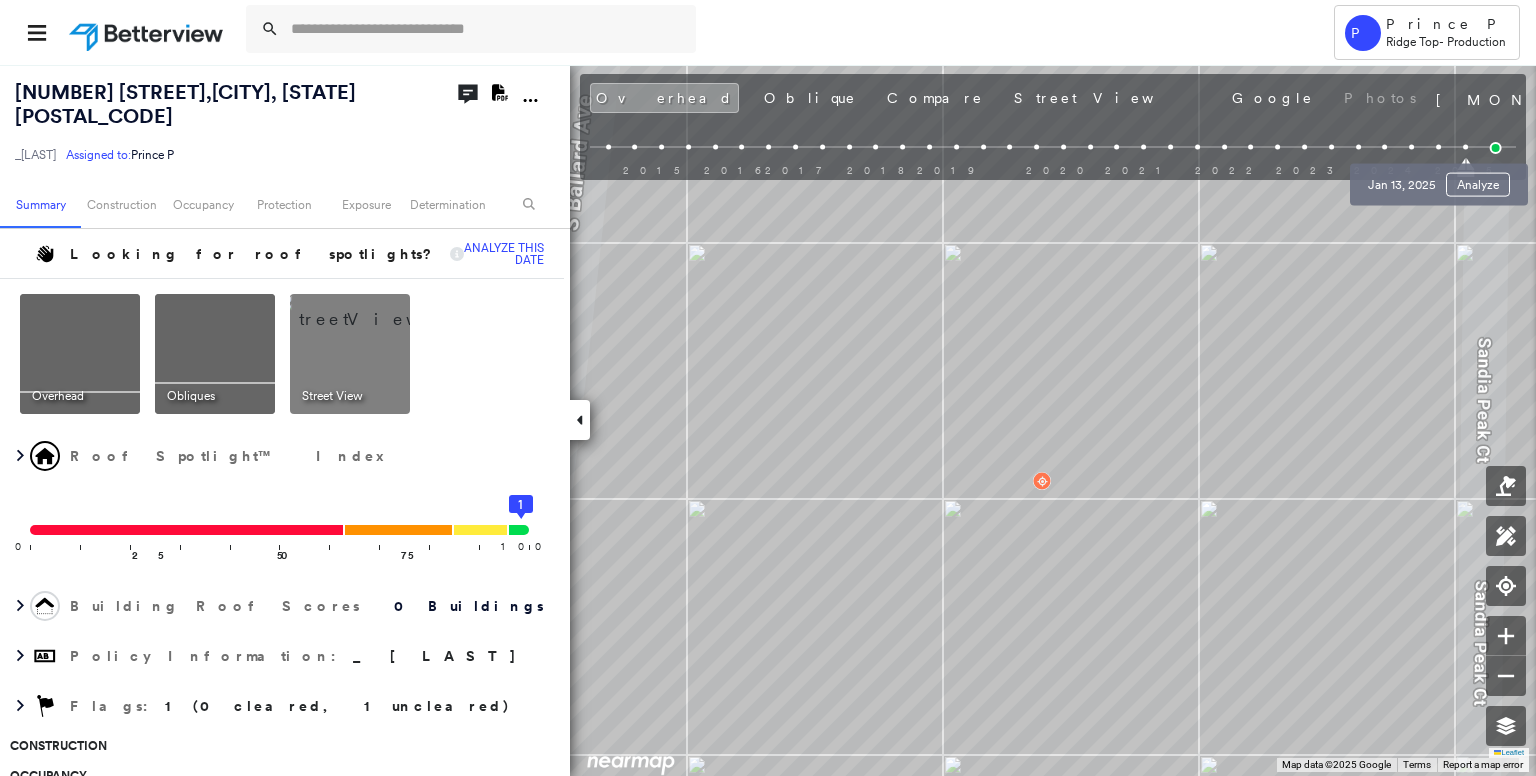 click on "Jan 13, 2025 Analyze" at bounding box center (1439, 179) 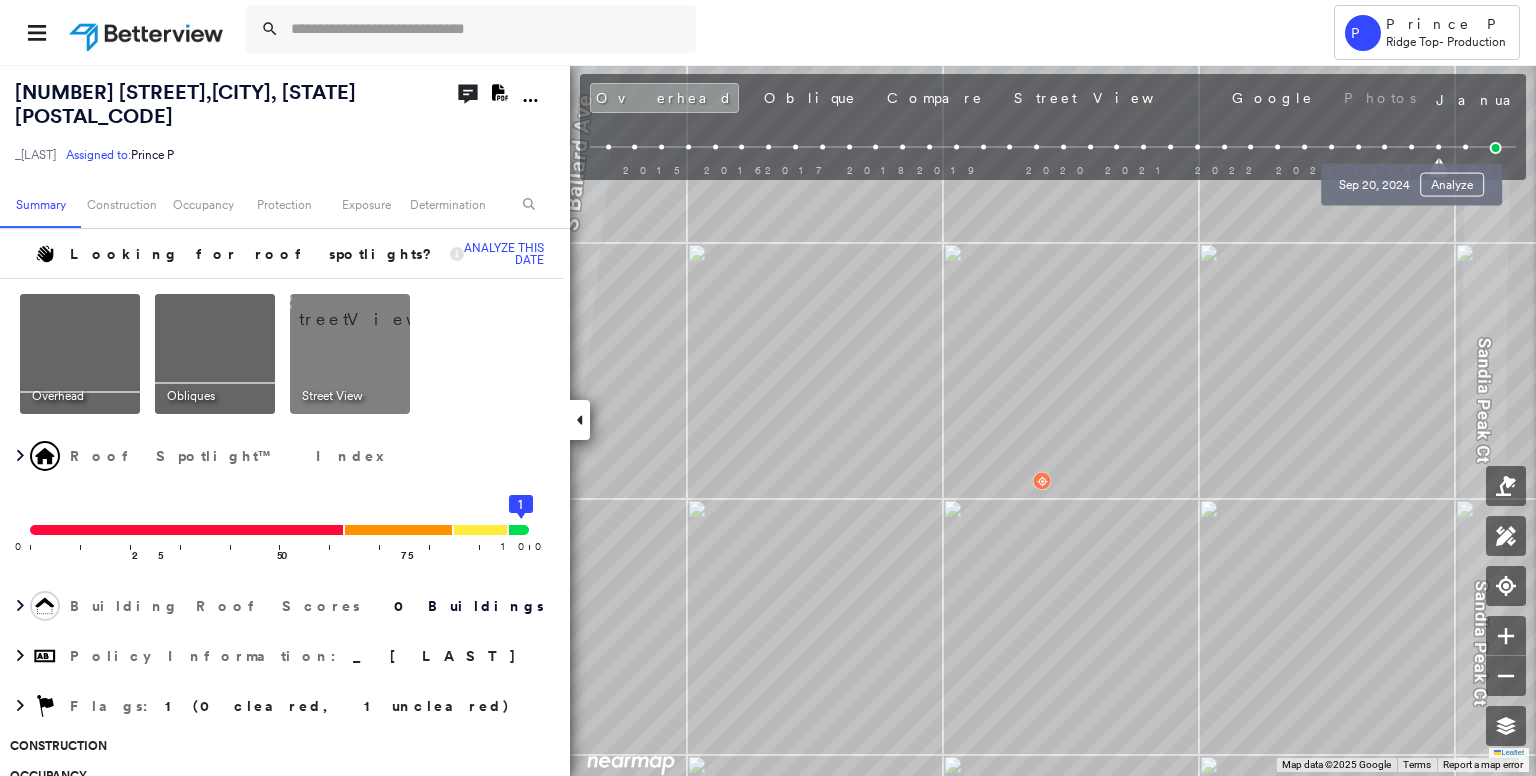 click at bounding box center (1411, 147) 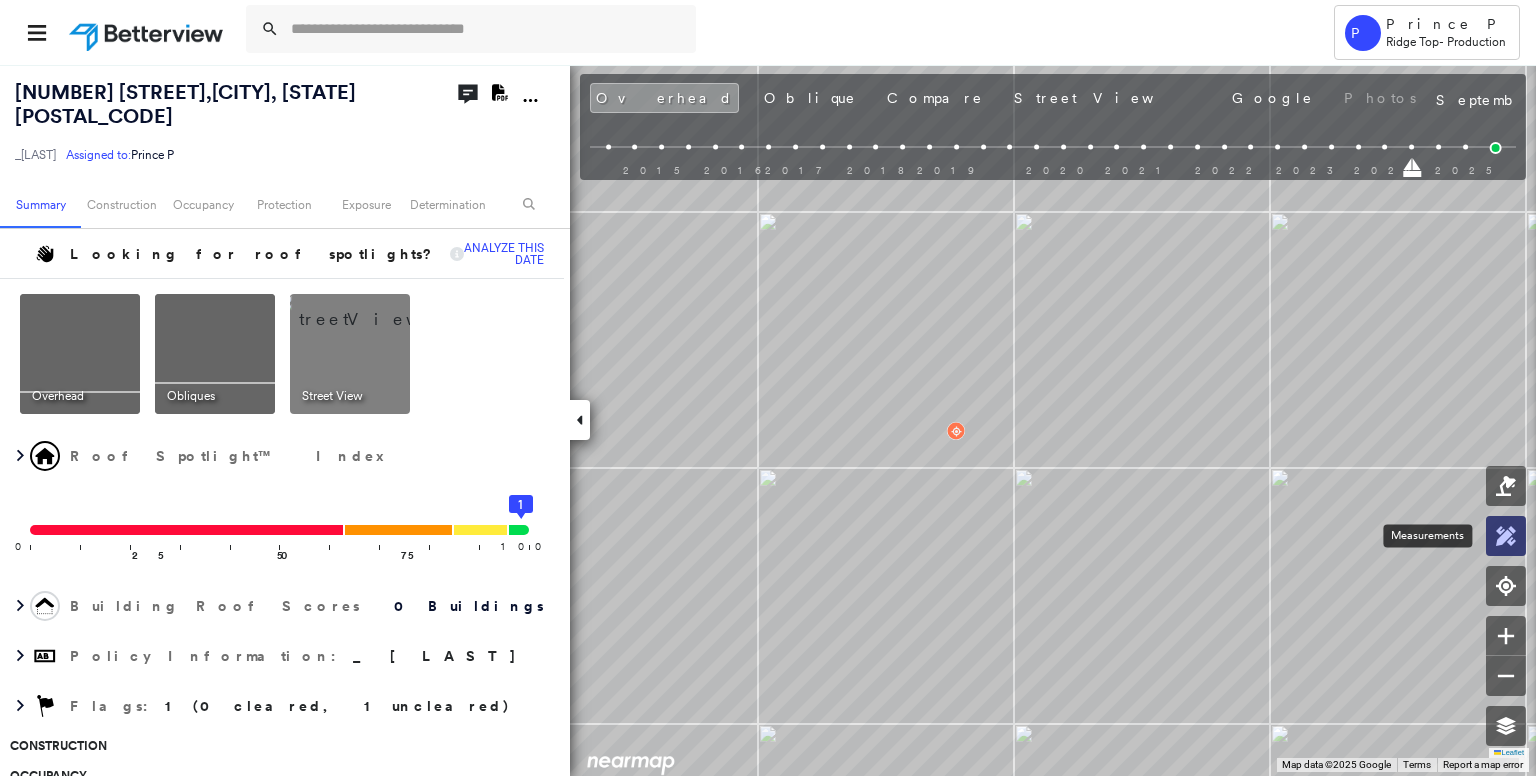 click at bounding box center (1506, 536) 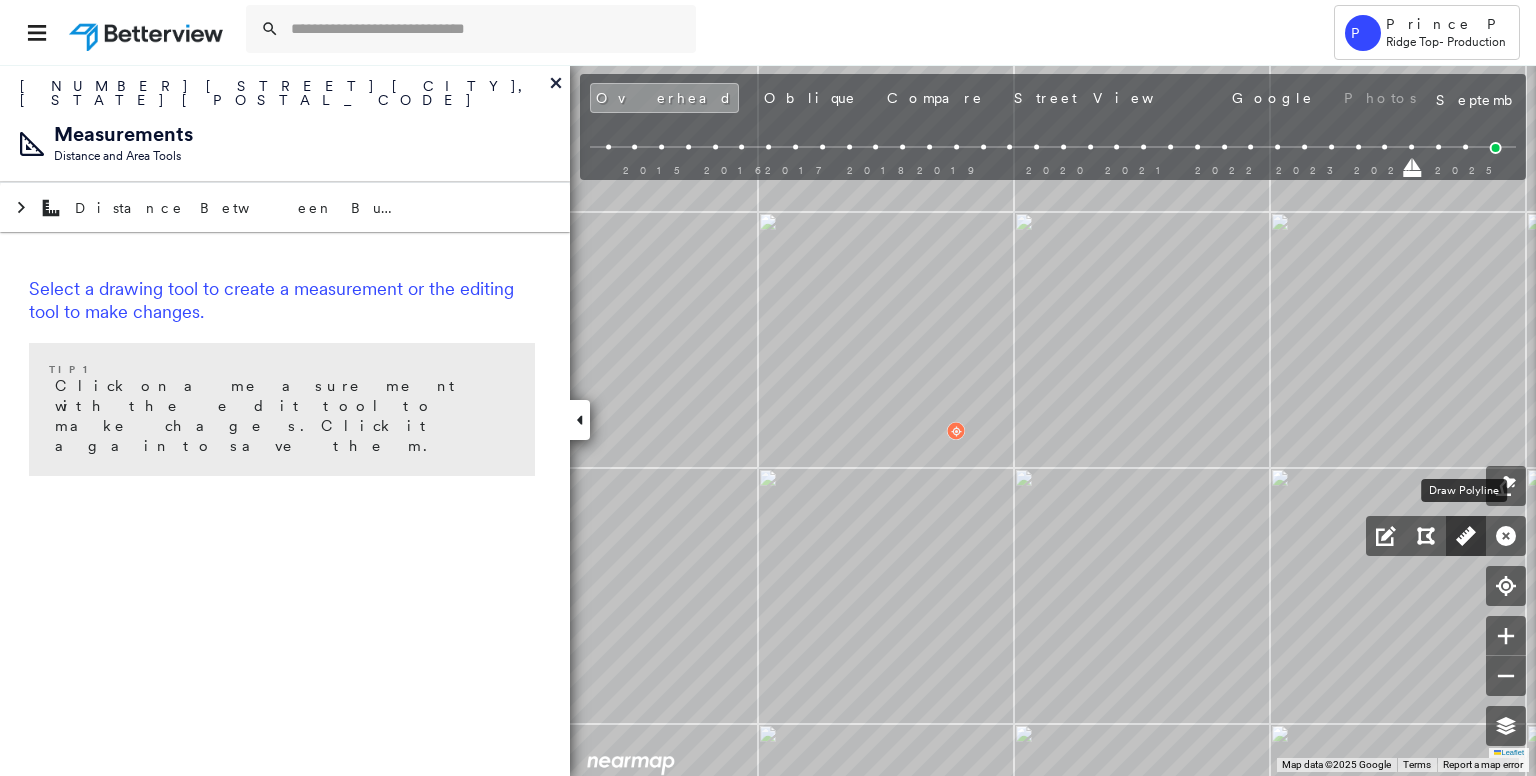 click 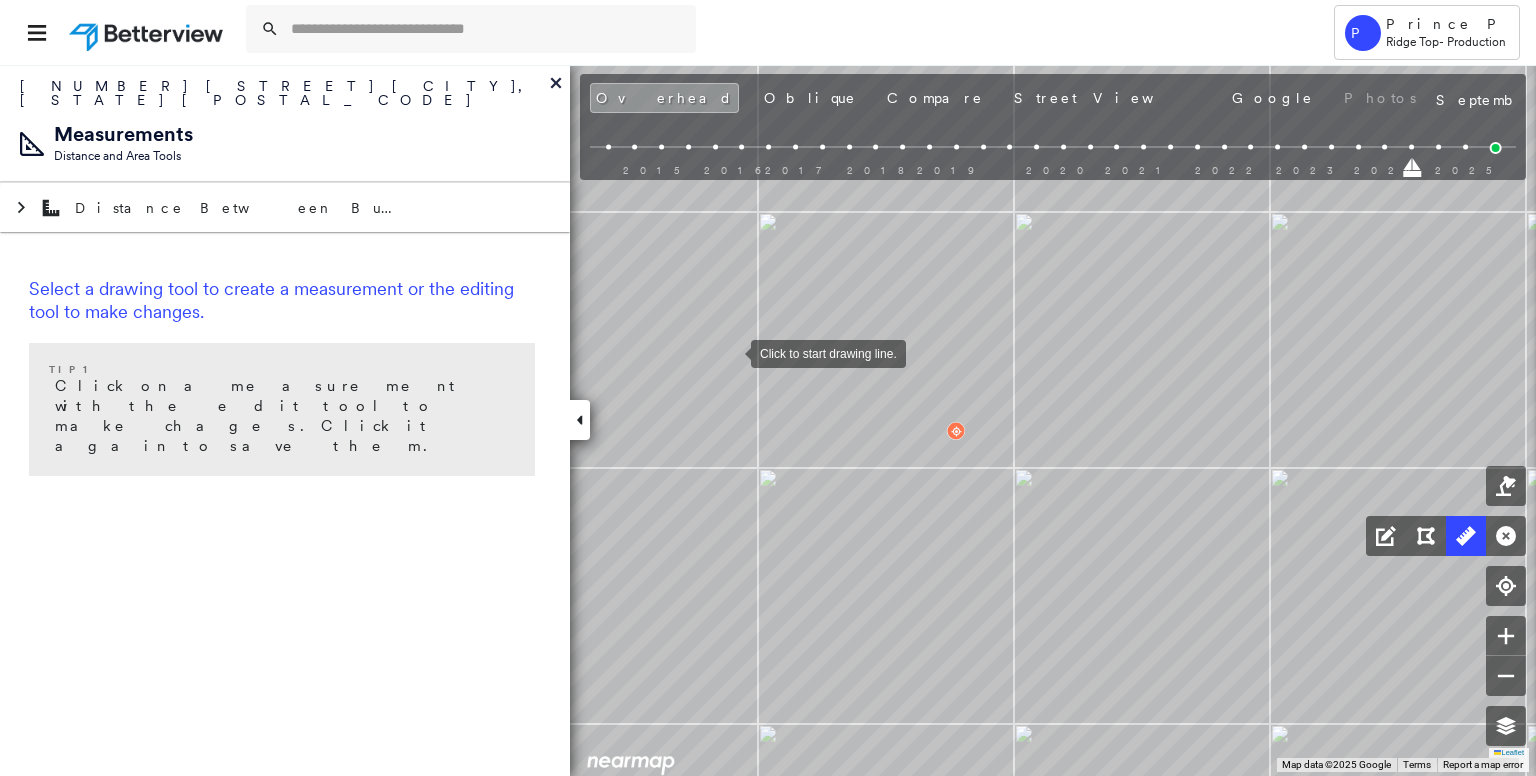 click at bounding box center (731, 352) 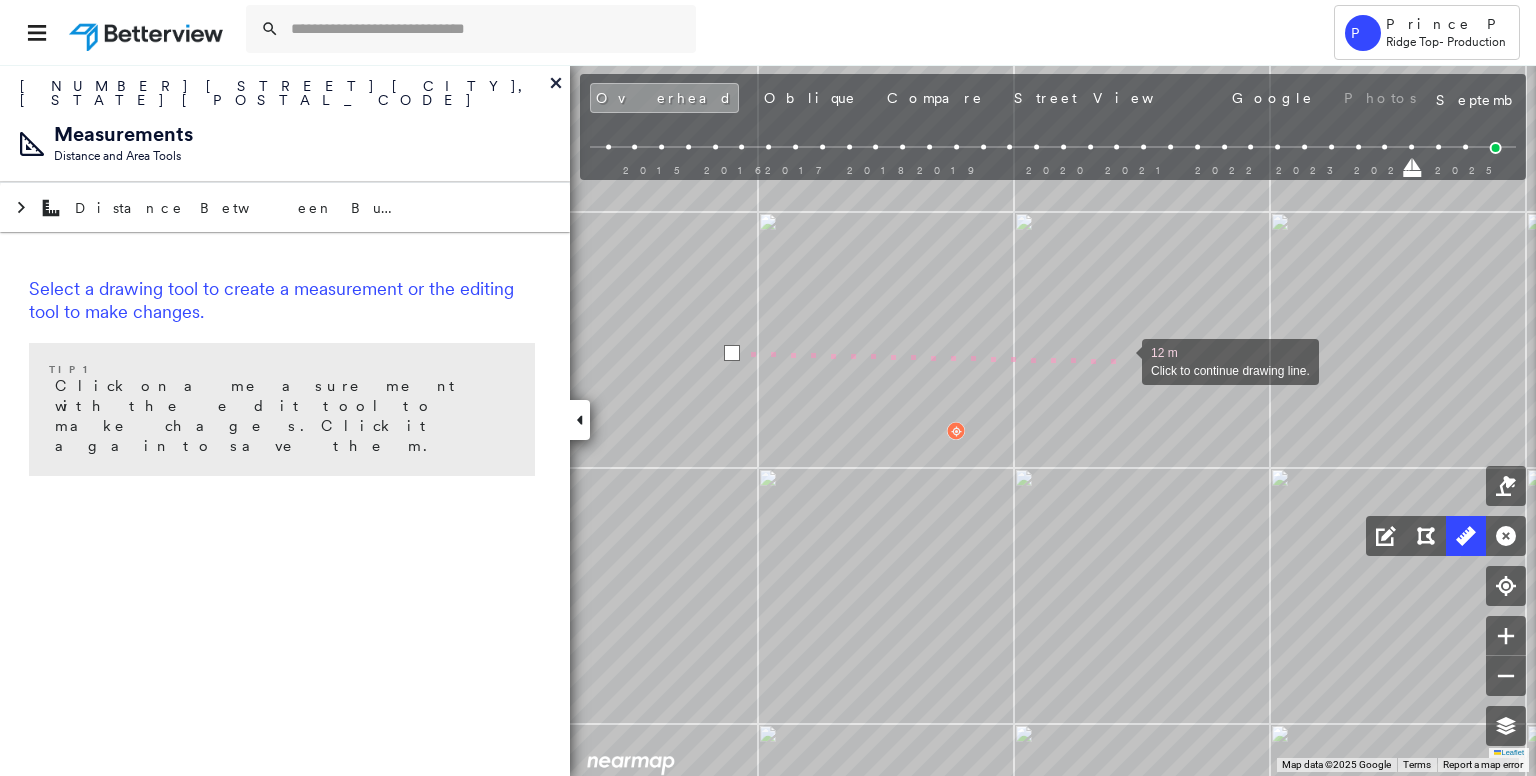 click at bounding box center (1122, 360) 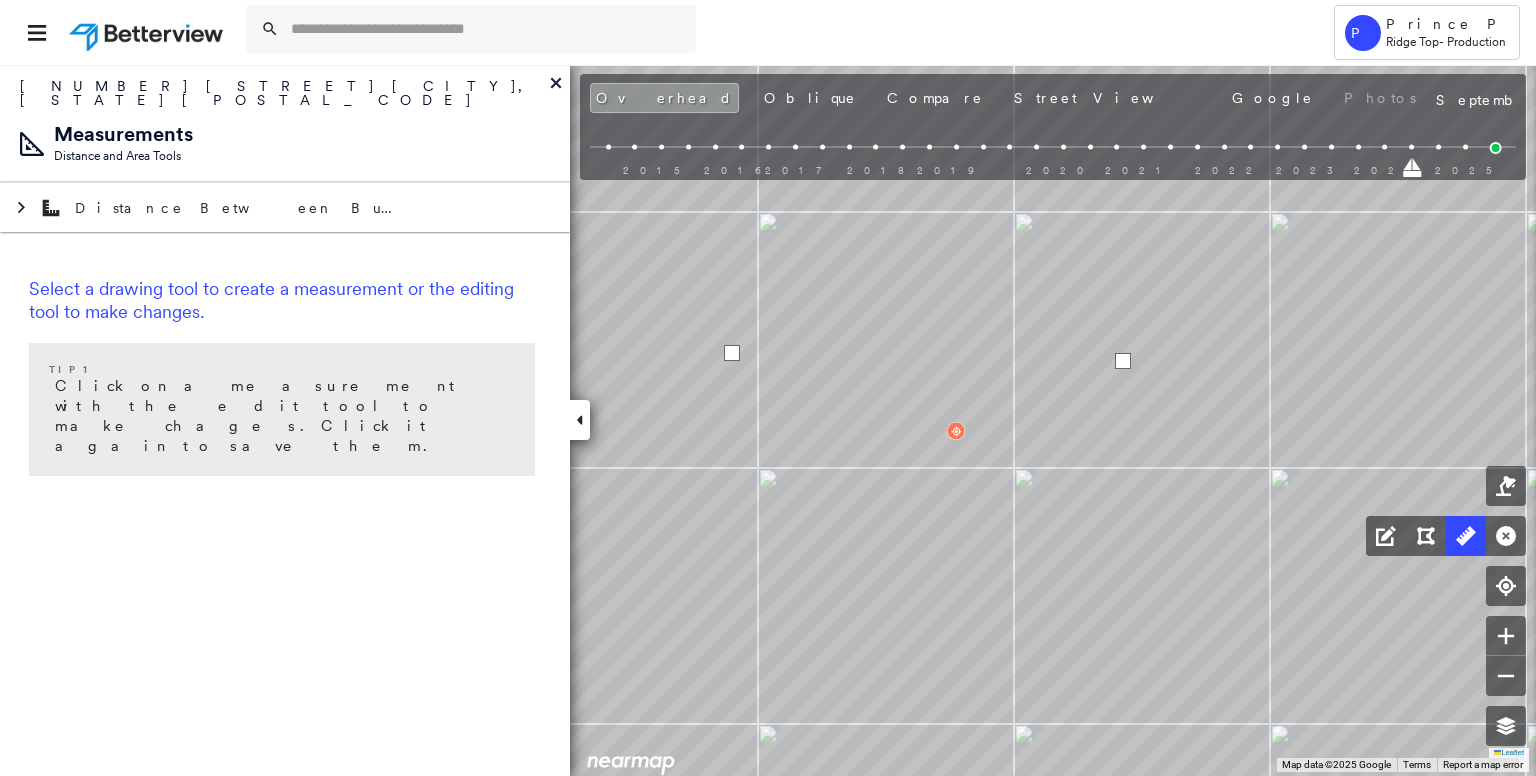 click at bounding box center [1123, 361] 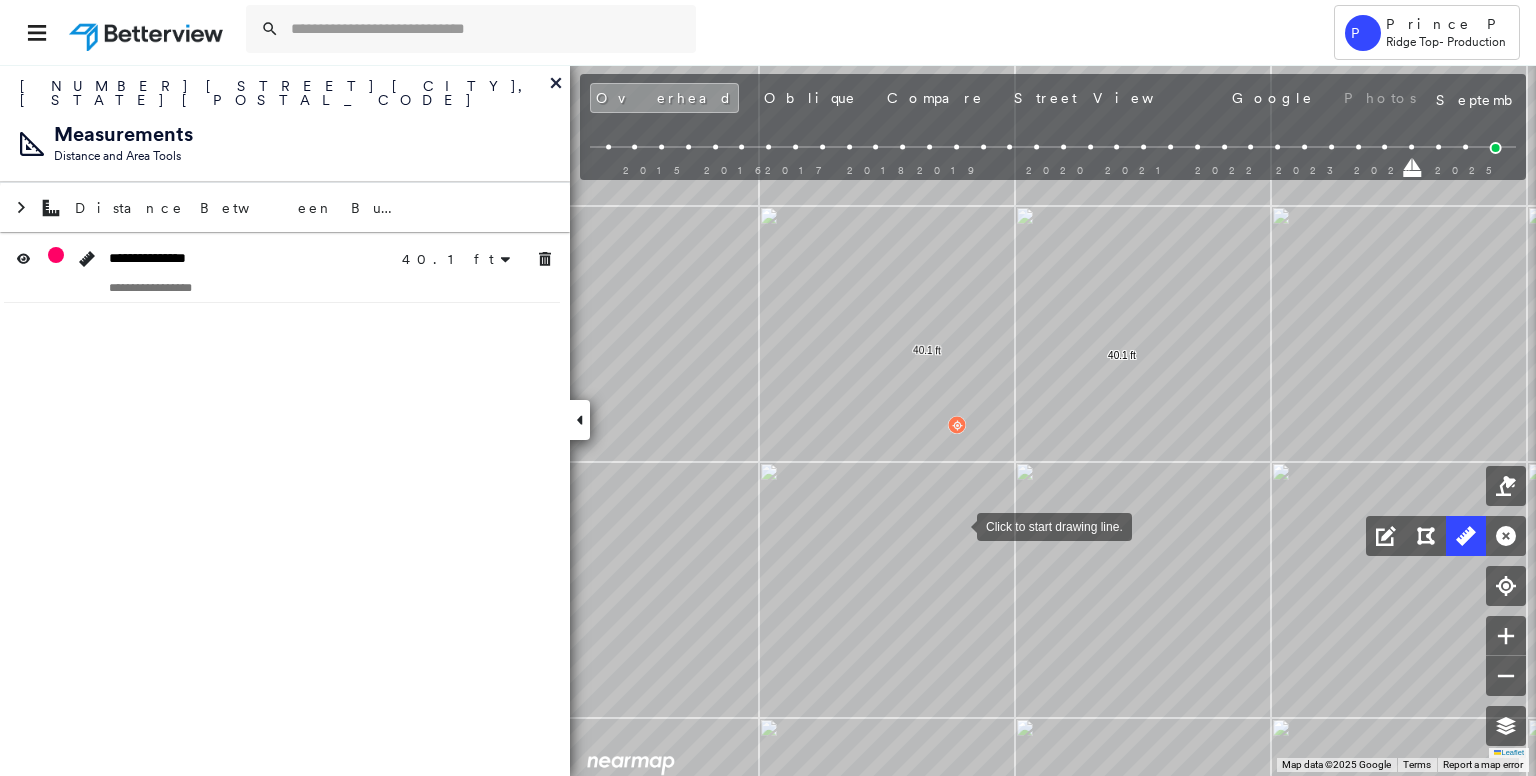 drag, startPoint x: 956, startPoint y: 533, endPoint x: 974, endPoint y: 478, distance: 57.870544 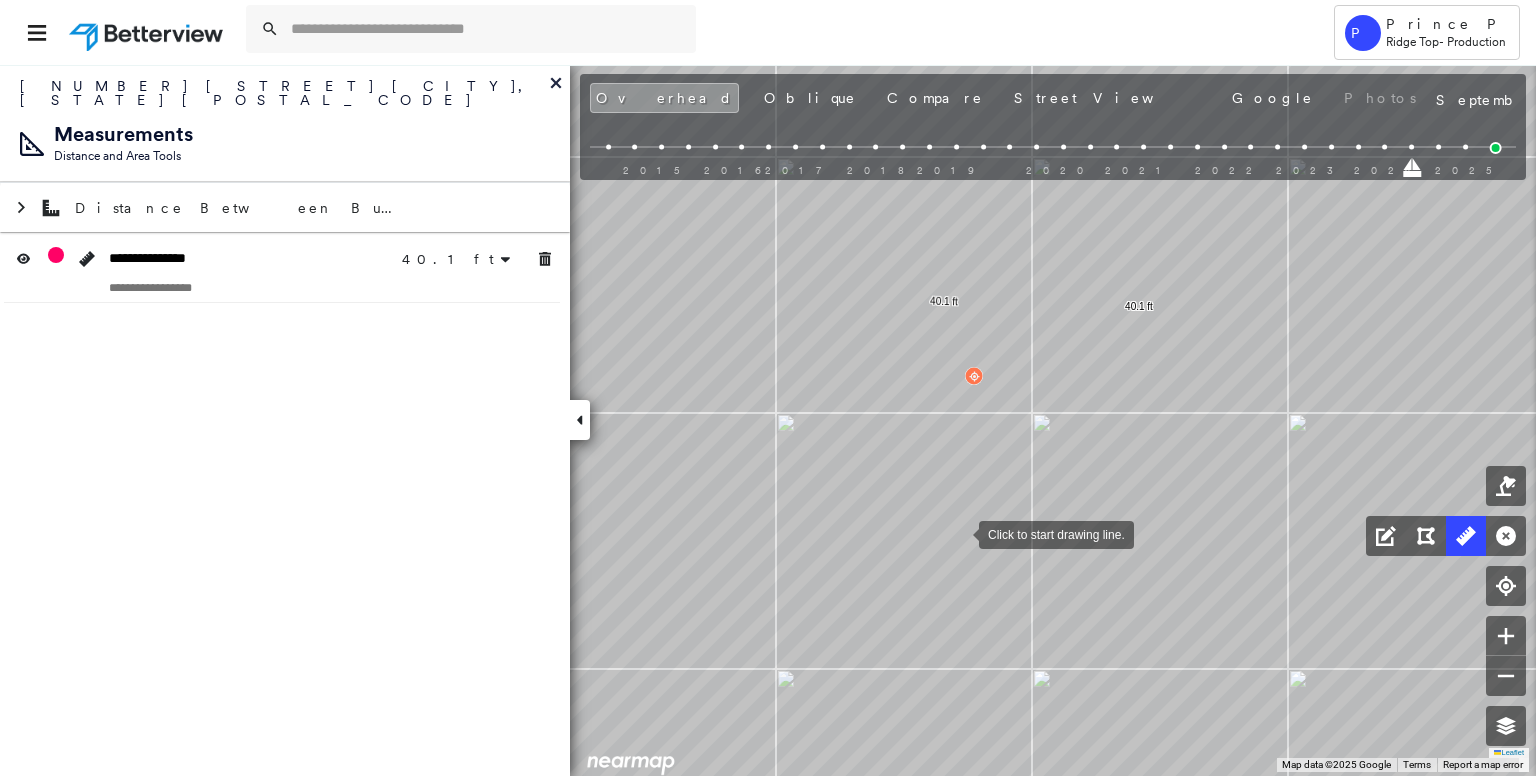 click at bounding box center [959, 533] 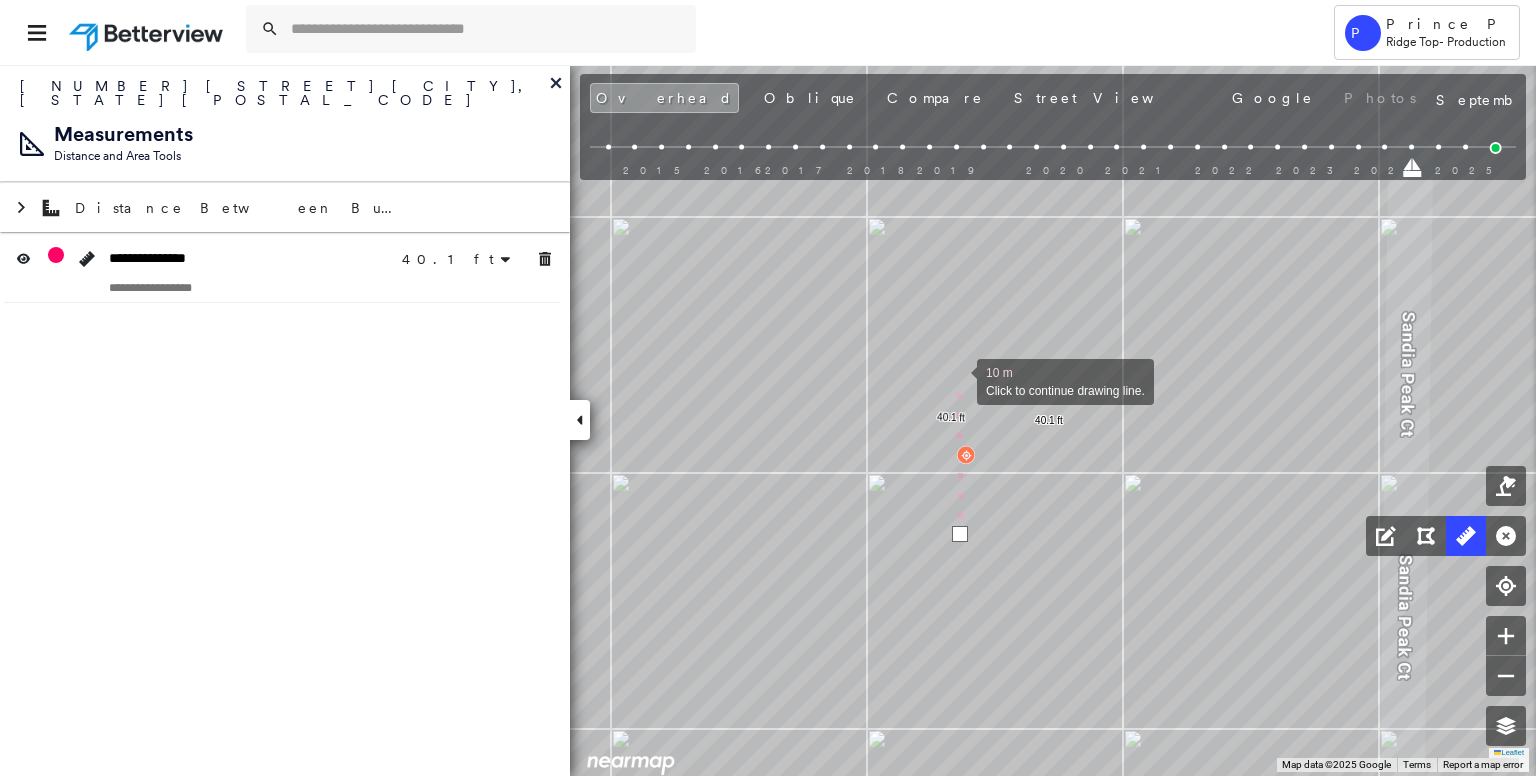 drag, startPoint x: 957, startPoint y: 380, endPoint x: 963, endPoint y: 431, distance: 51.351727 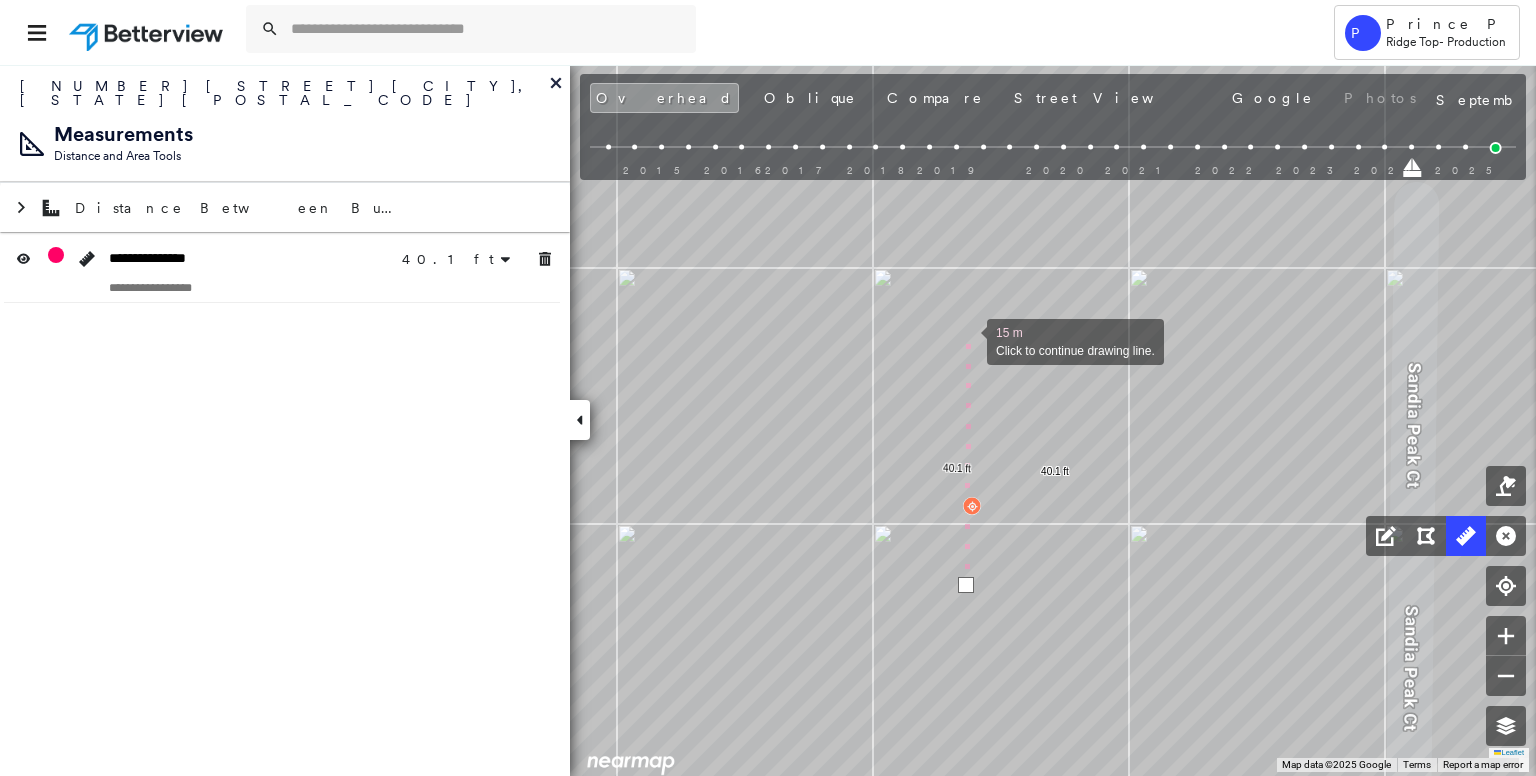 click at bounding box center [967, 340] 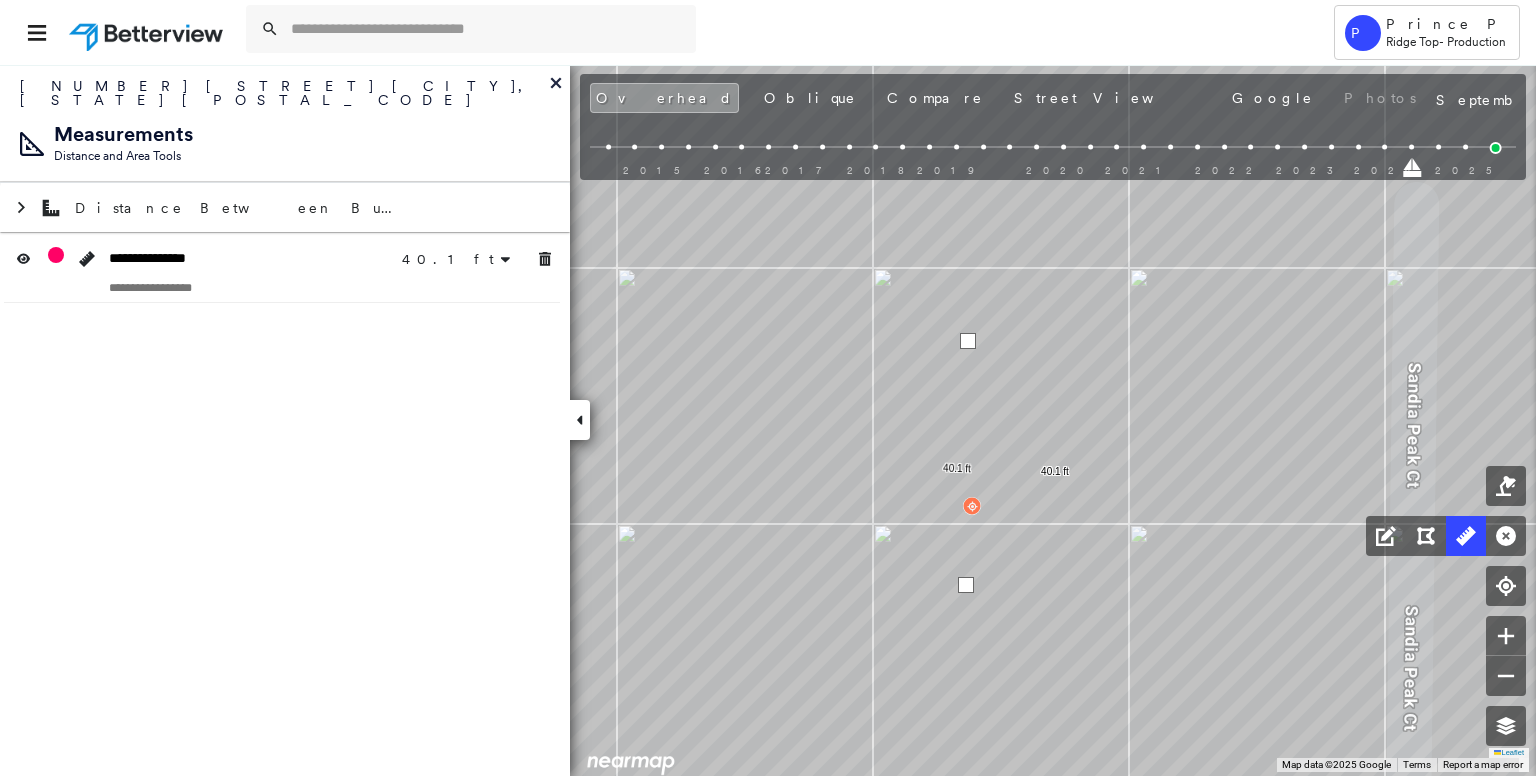 click at bounding box center [968, 341] 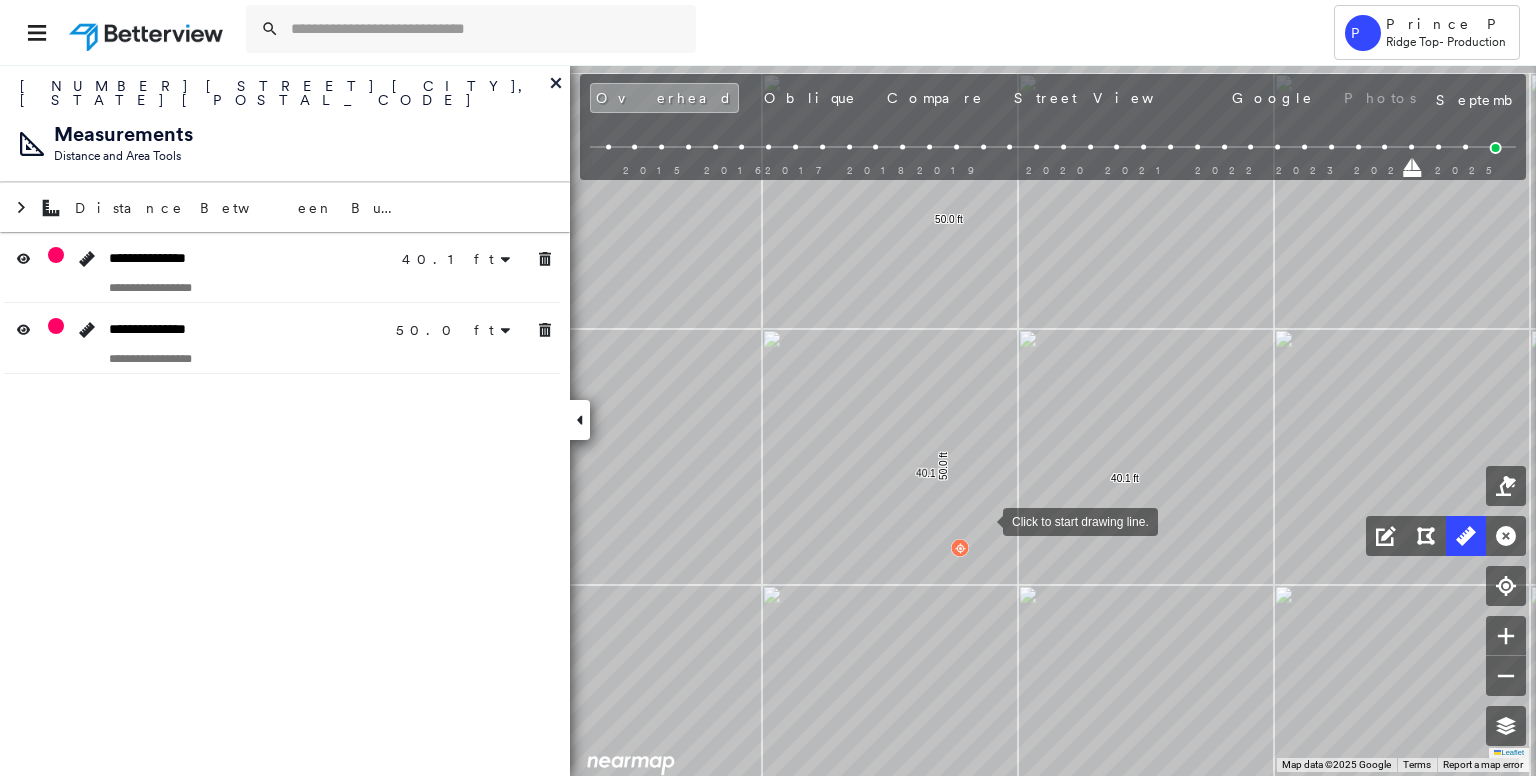 drag, startPoint x: 983, startPoint y: 490, endPoint x: 978, endPoint y: 527, distance: 37.336308 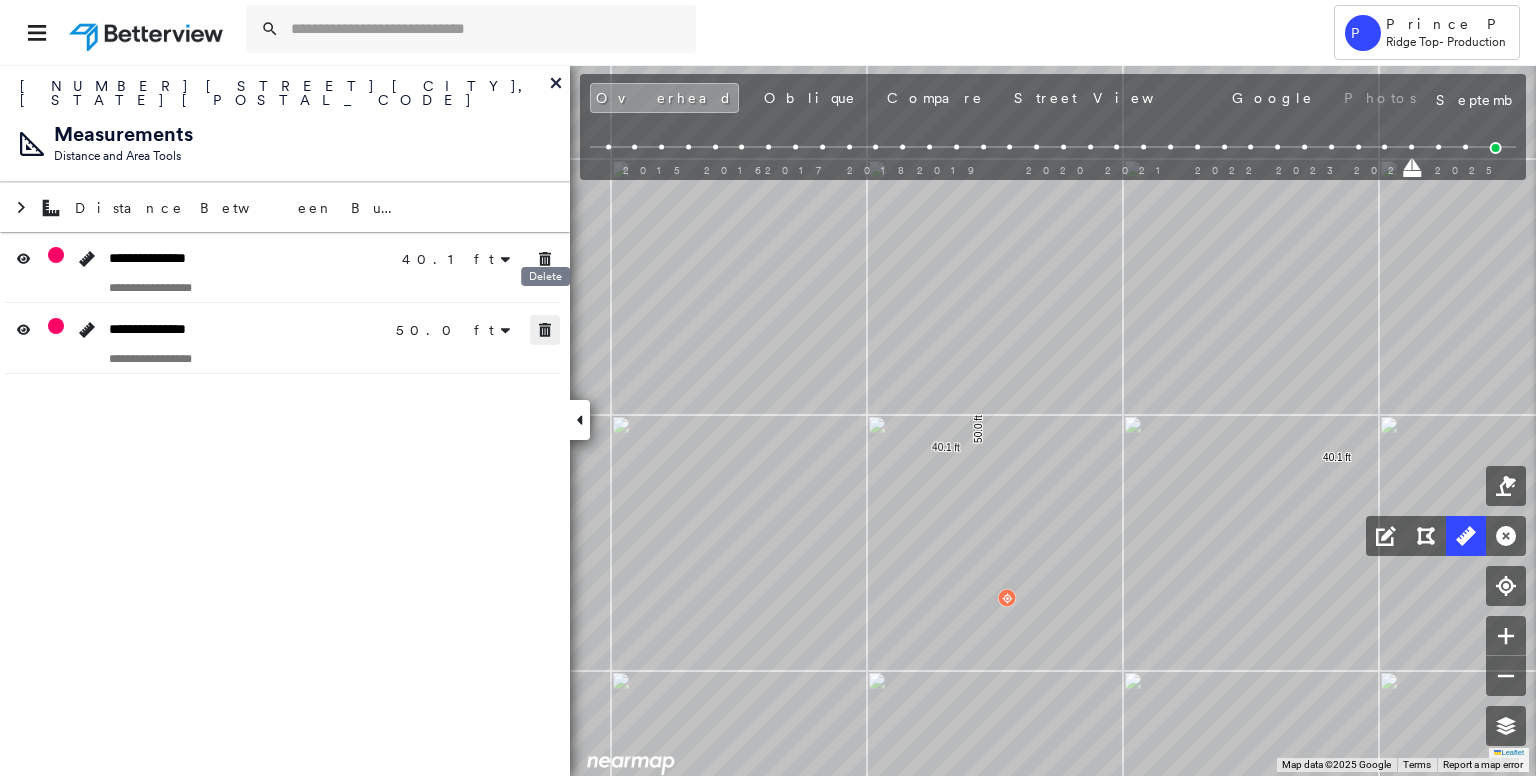click at bounding box center (545, 330) 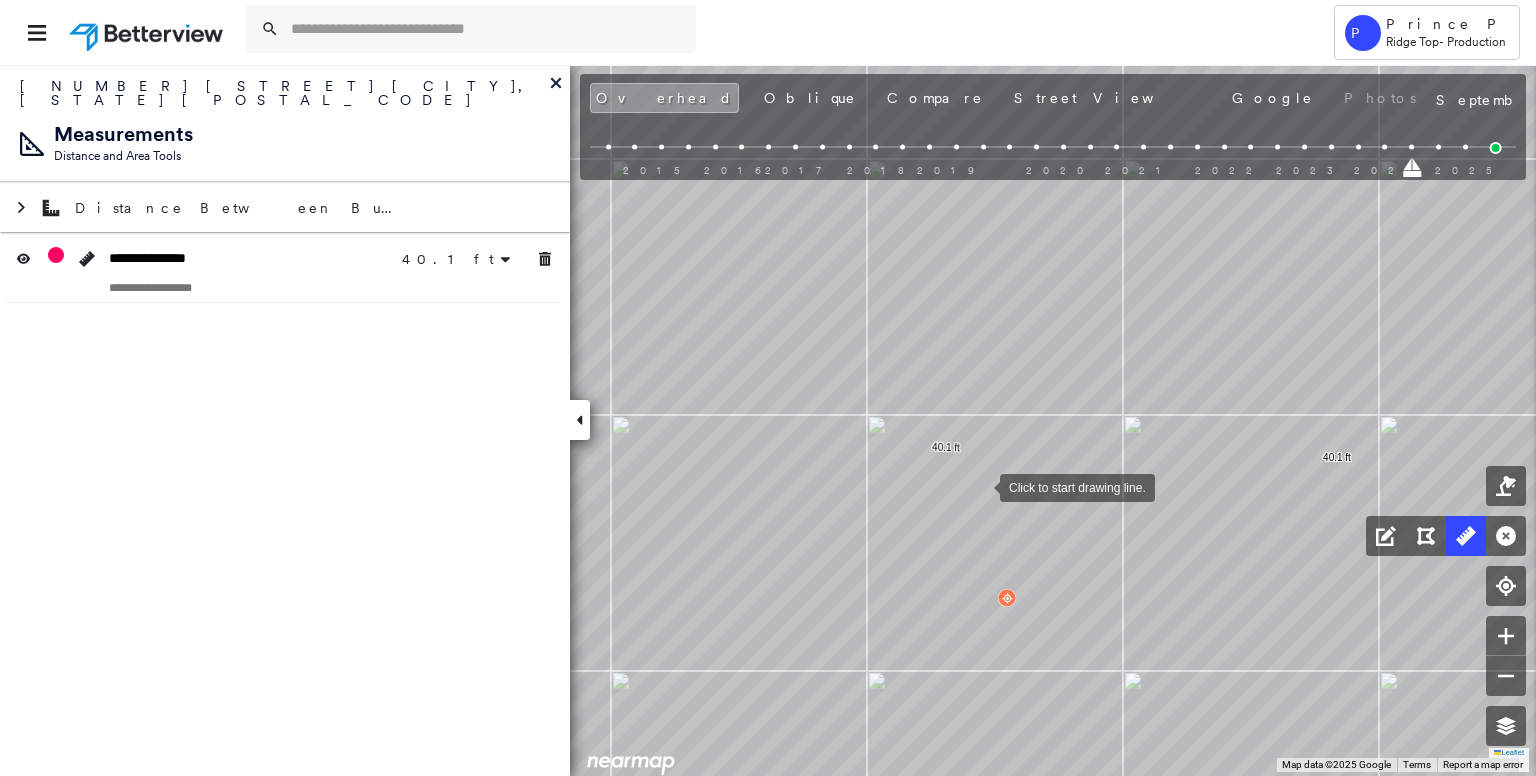 click at bounding box center (980, 486) 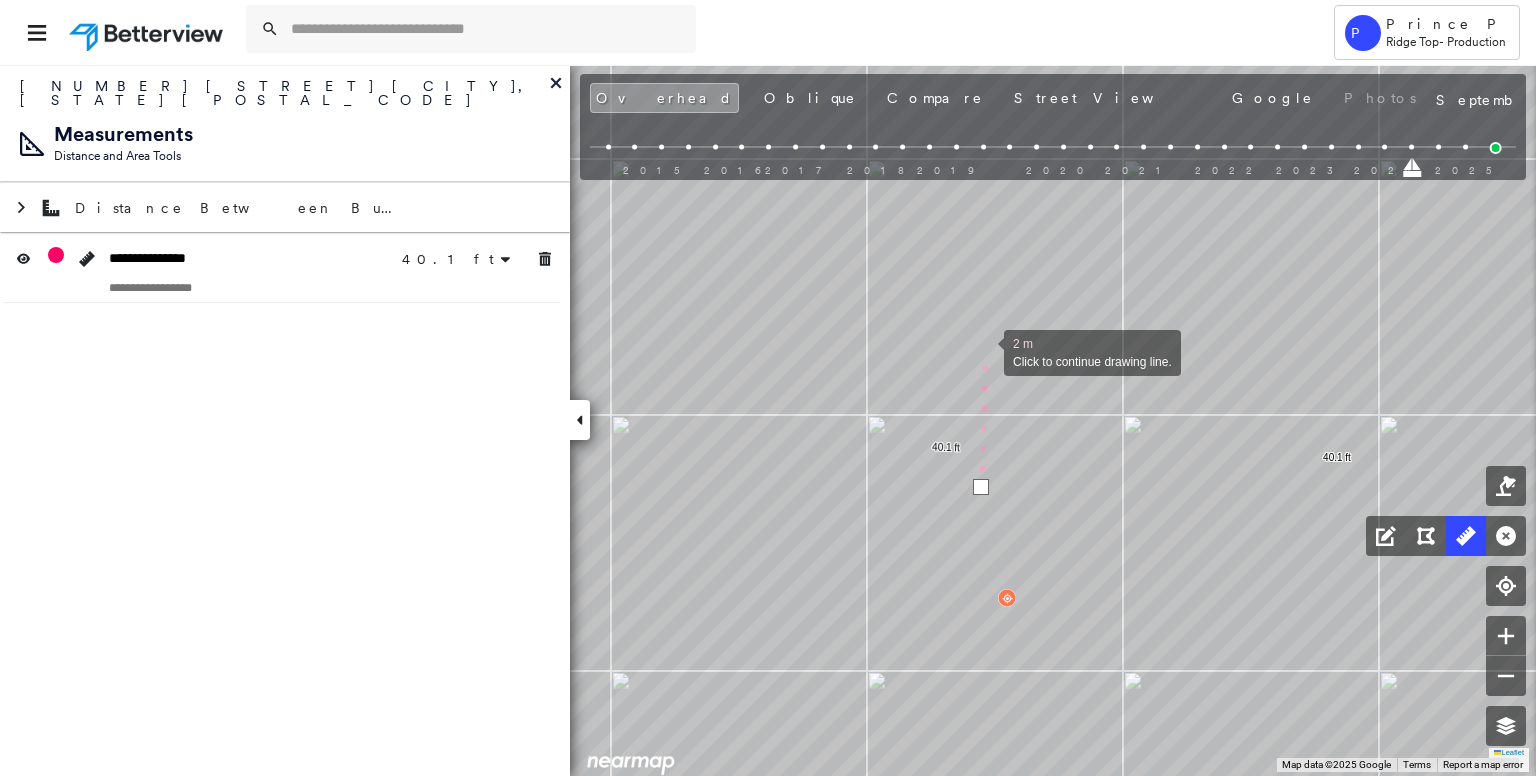 click at bounding box center [984, 351] 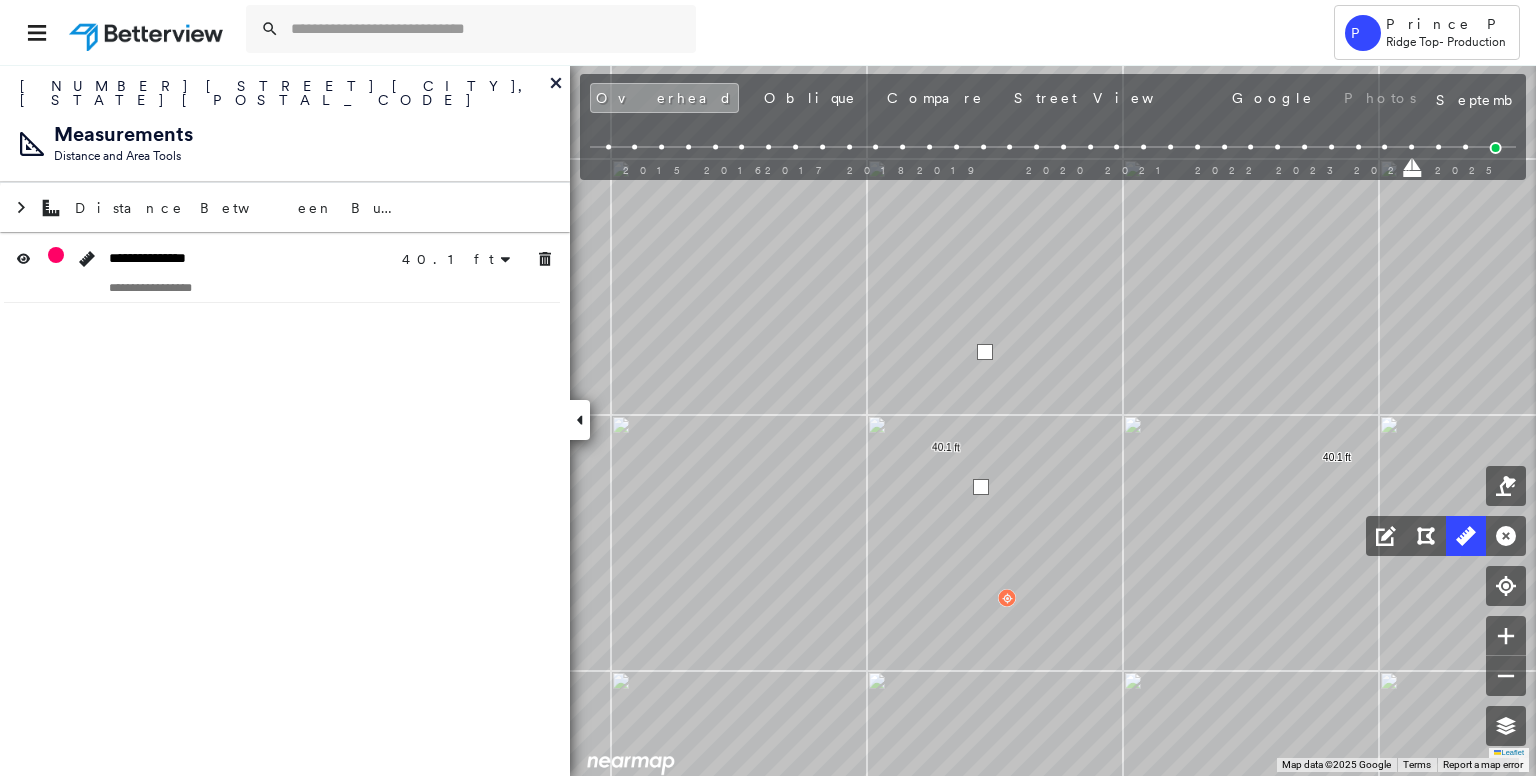 click at bounding box center (985, 352) 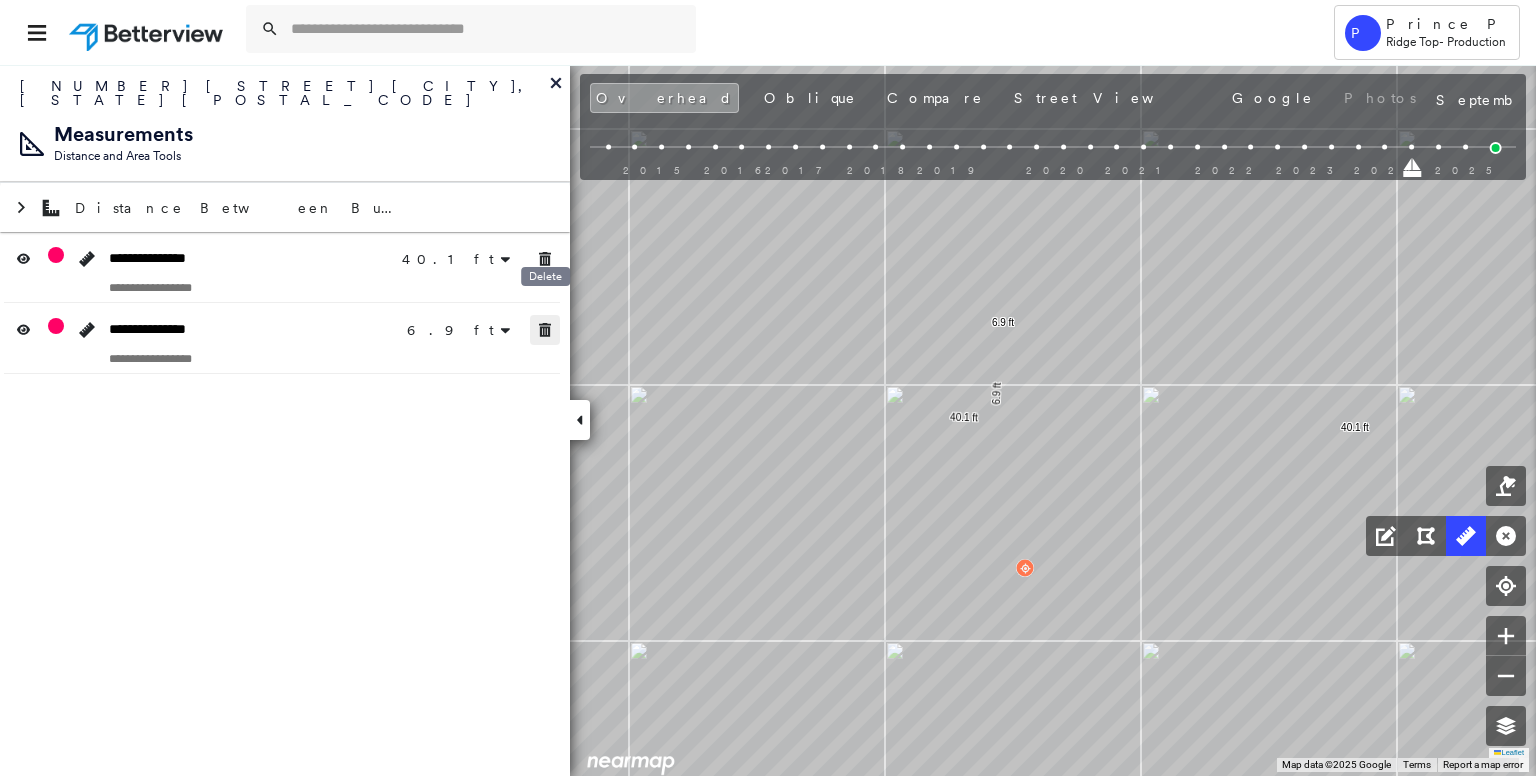 click 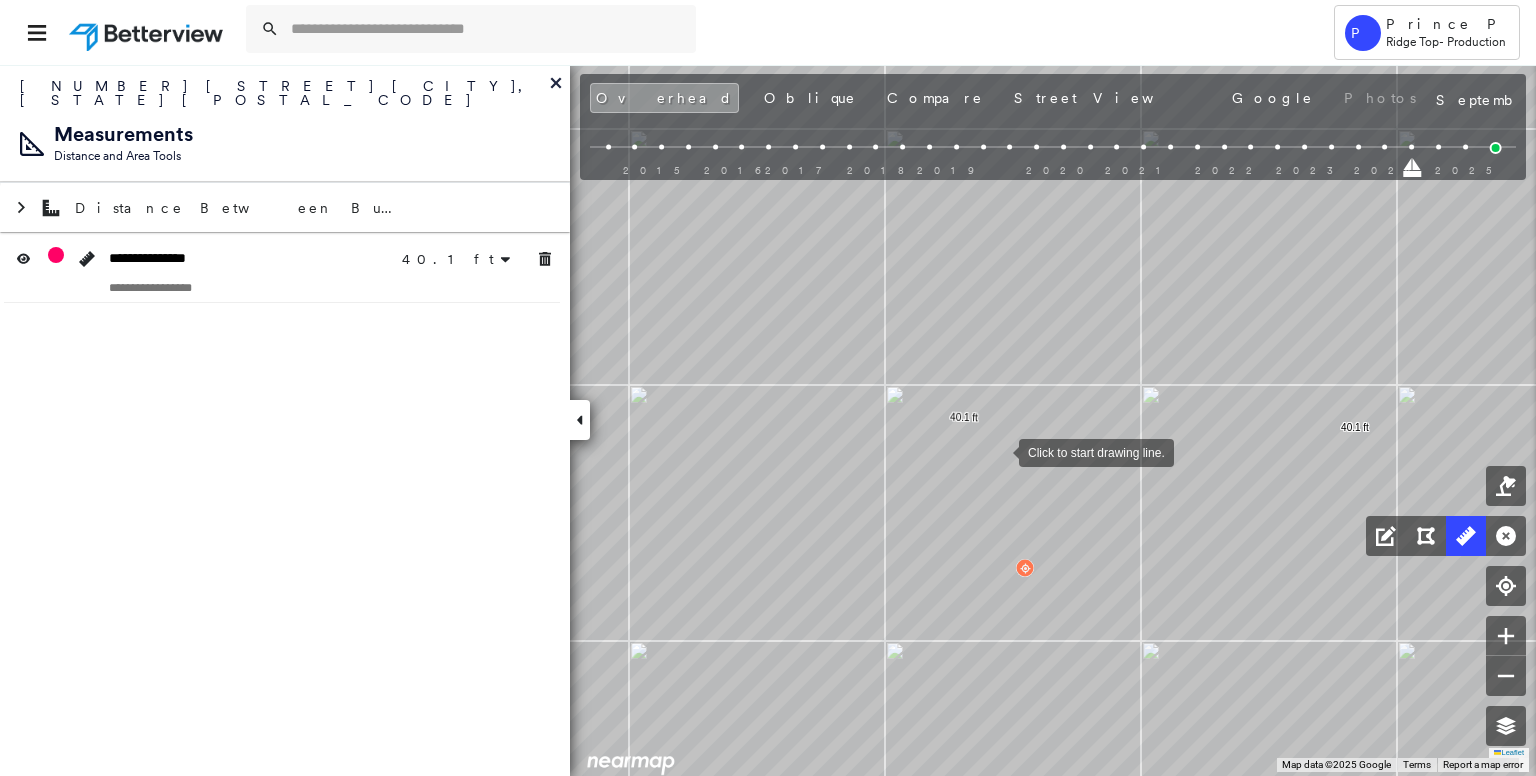click at bounding box center [999, 451] 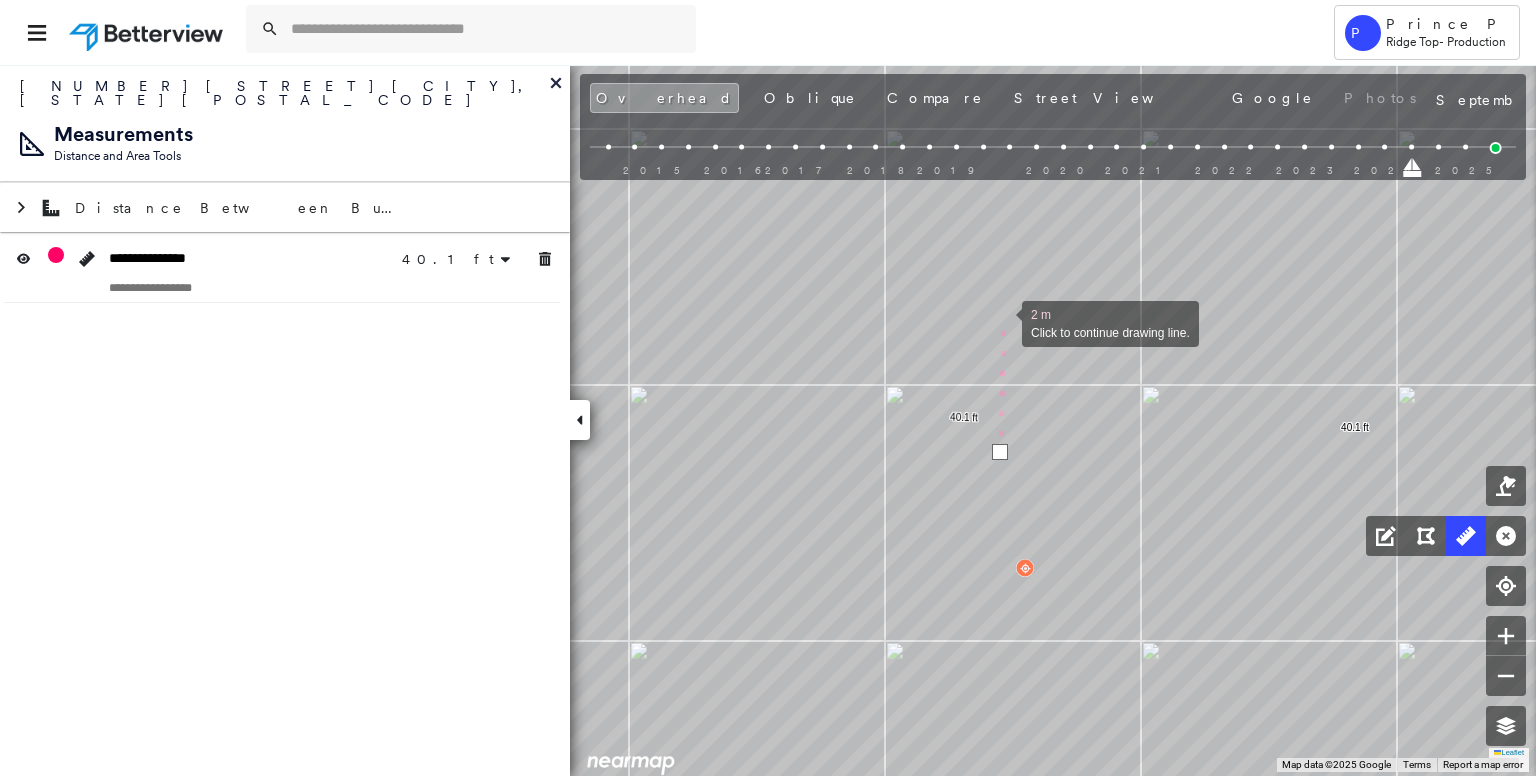 click at bounding box center (1002, 322) 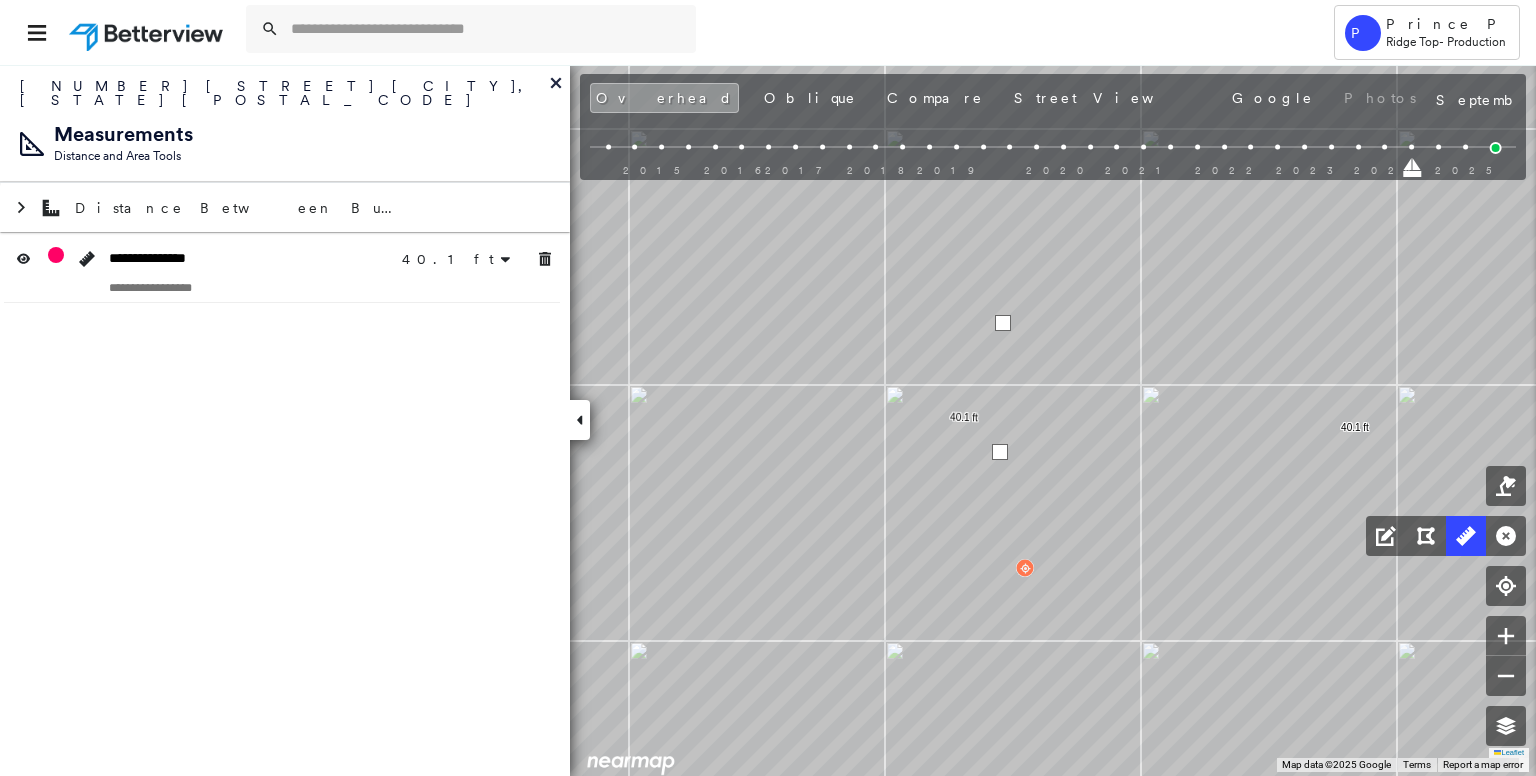 click at bounding box center [1003, 323] 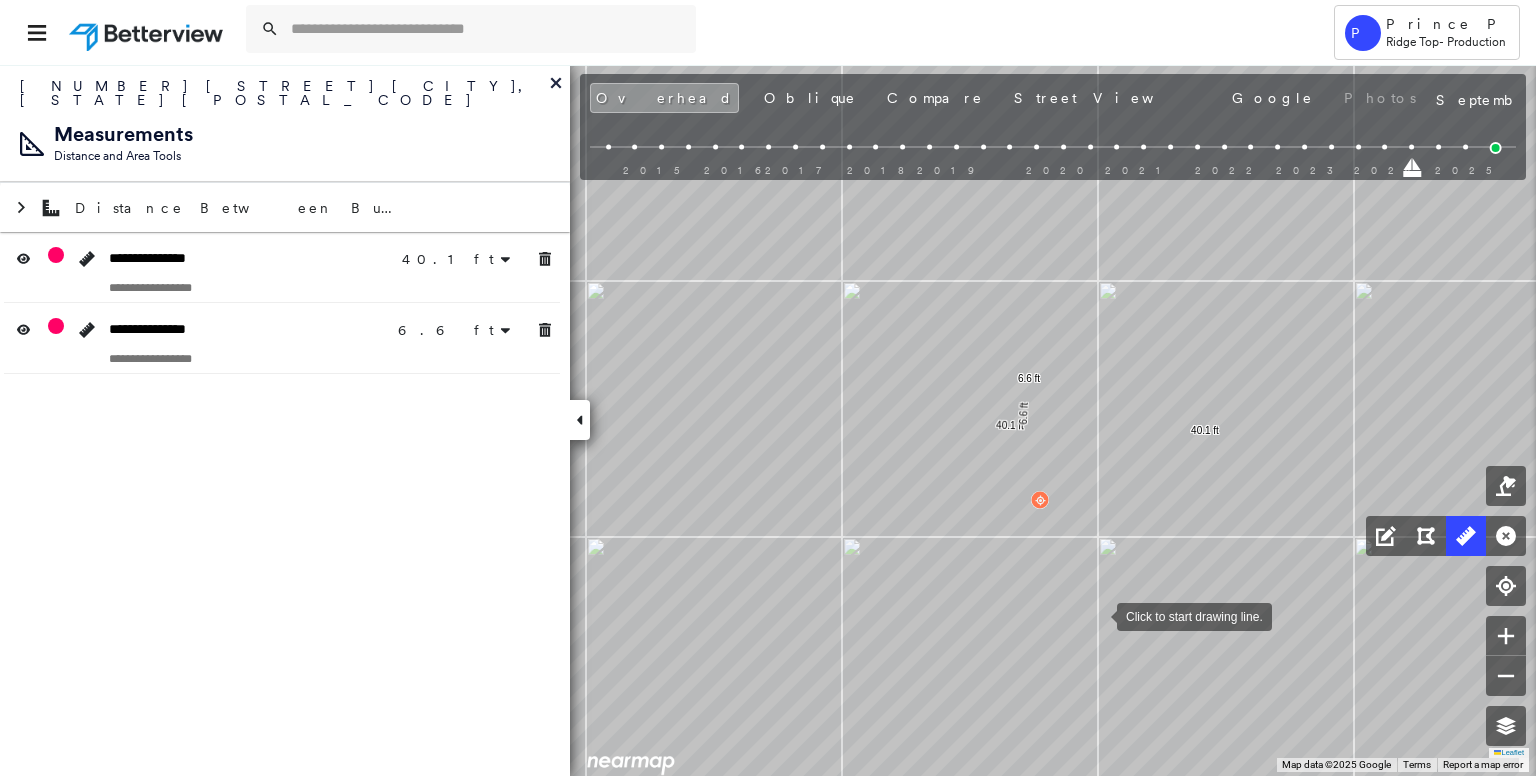 drag, startPoint x: 1172, startPoint y: 649, endPoint x: 1098, endPoint y: 615, distance: 81.437096 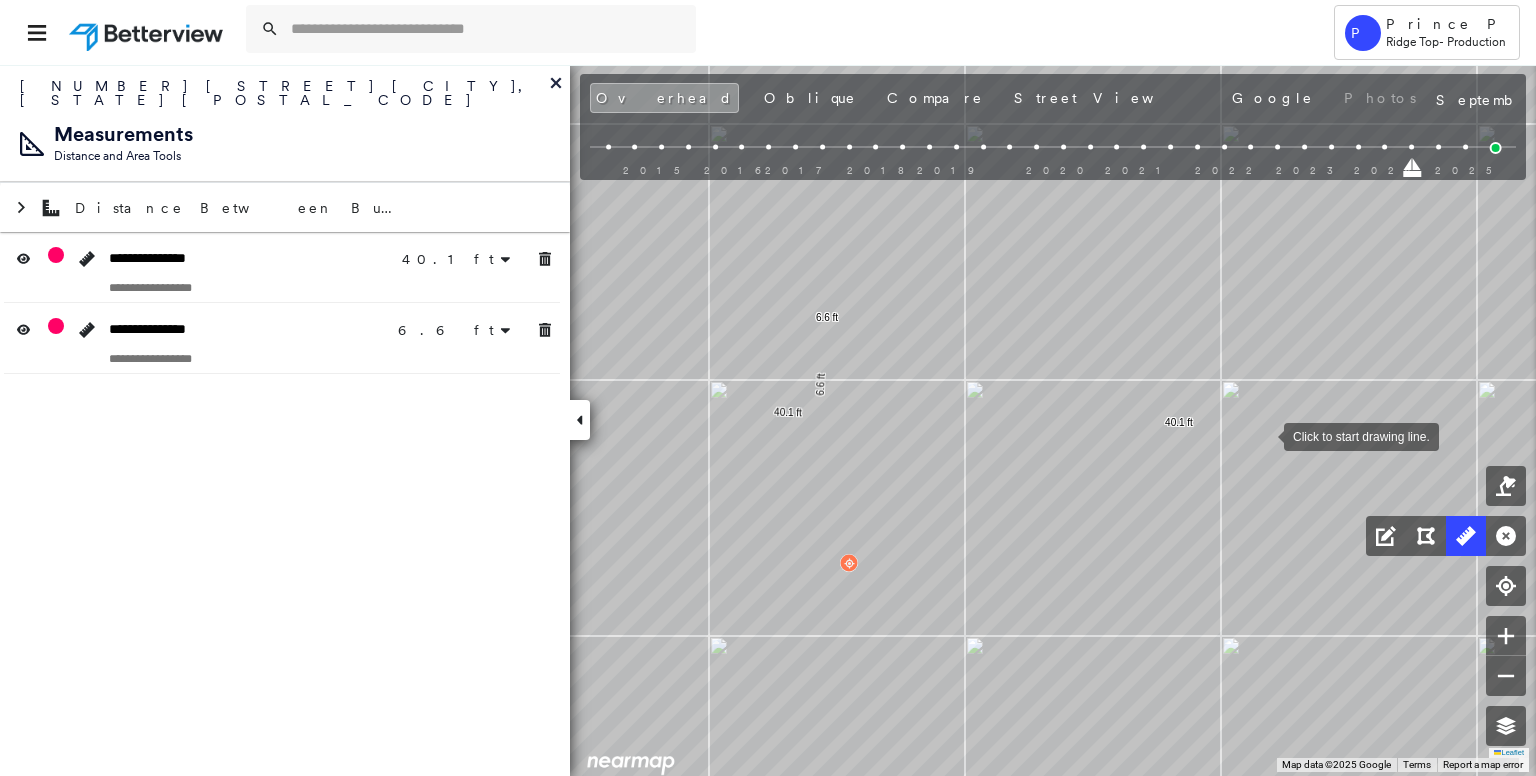 click at bounding box center [1264, 435] 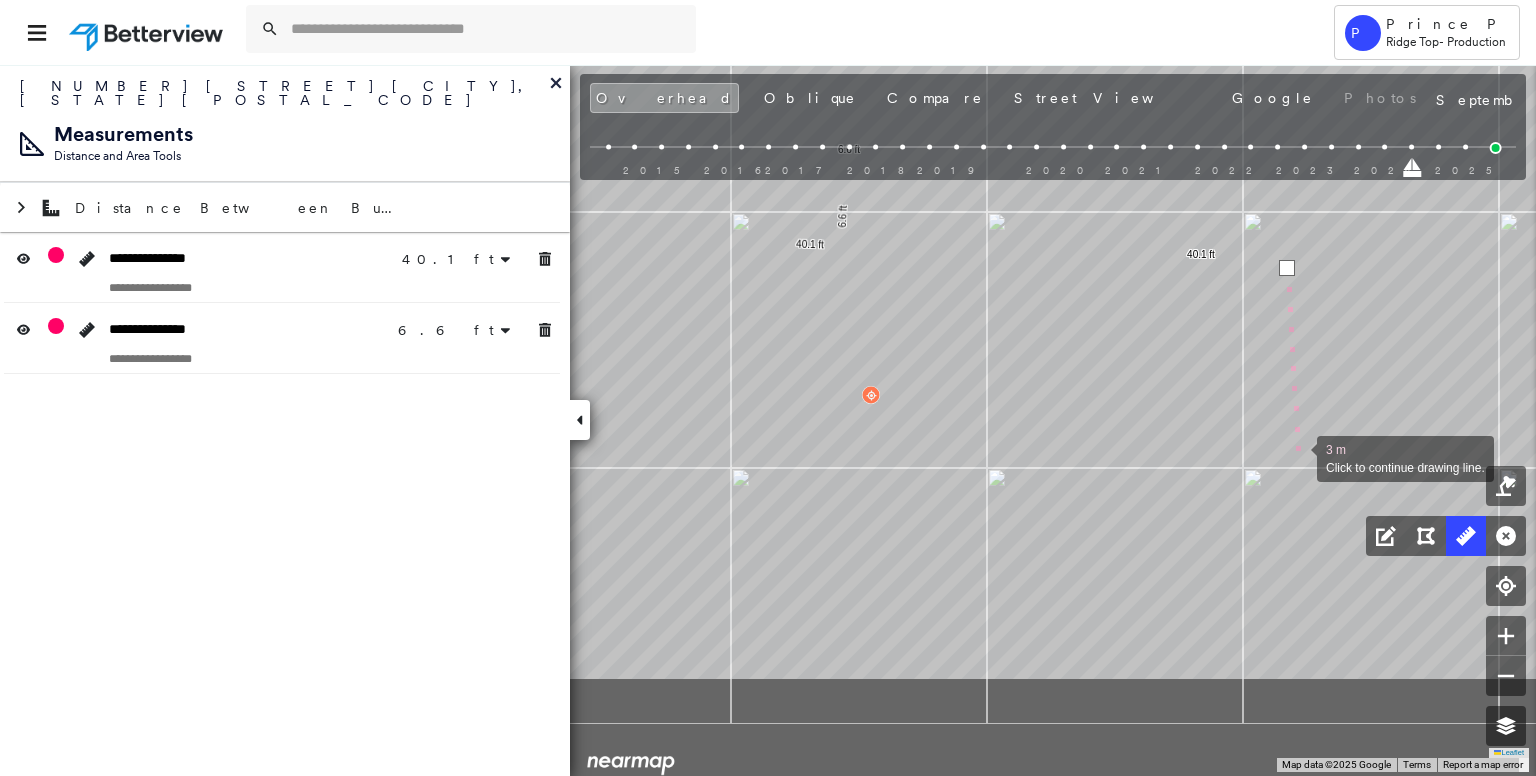 drag, startPoint x: 1274, startPoint y: 633, endPoint x: 1304, endPoint y: 449, distance: 186.42961 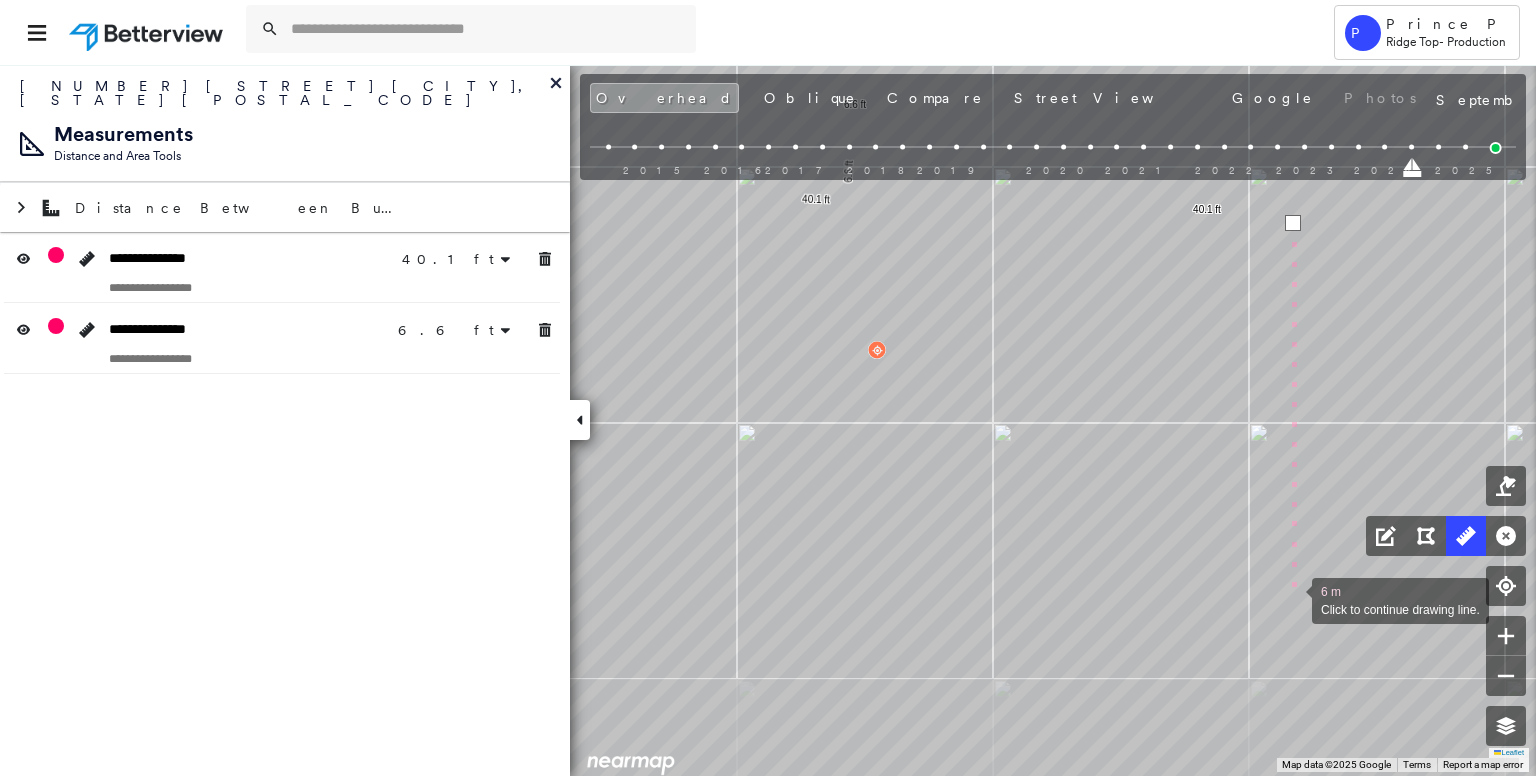 drag, startPoint x: 1292, startPoint y: 599, endPoint x: 1292, endPoint y: 558, distance: 41 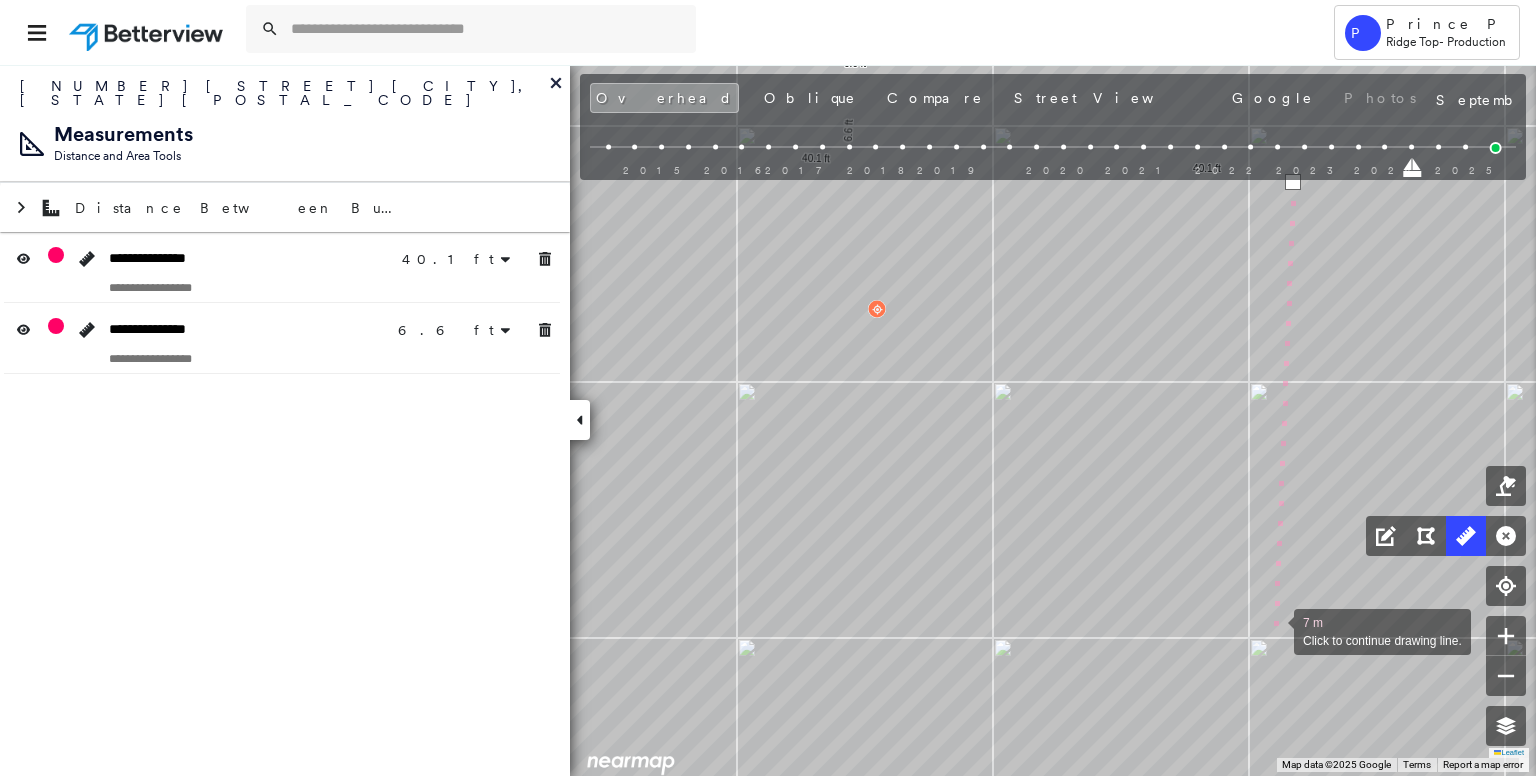 click at bounding box center [1274, 630] 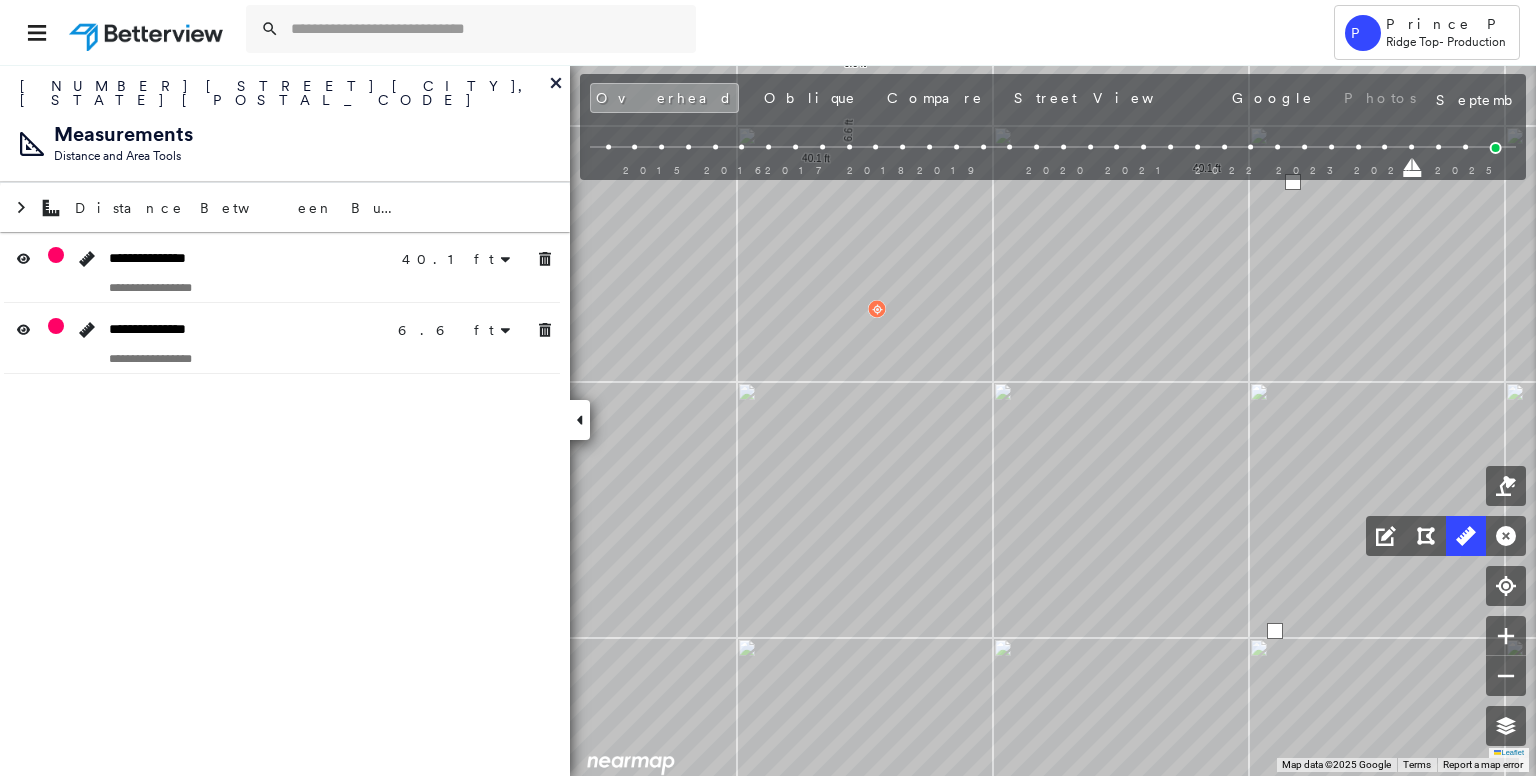 click at bounding box center [1275, 631] 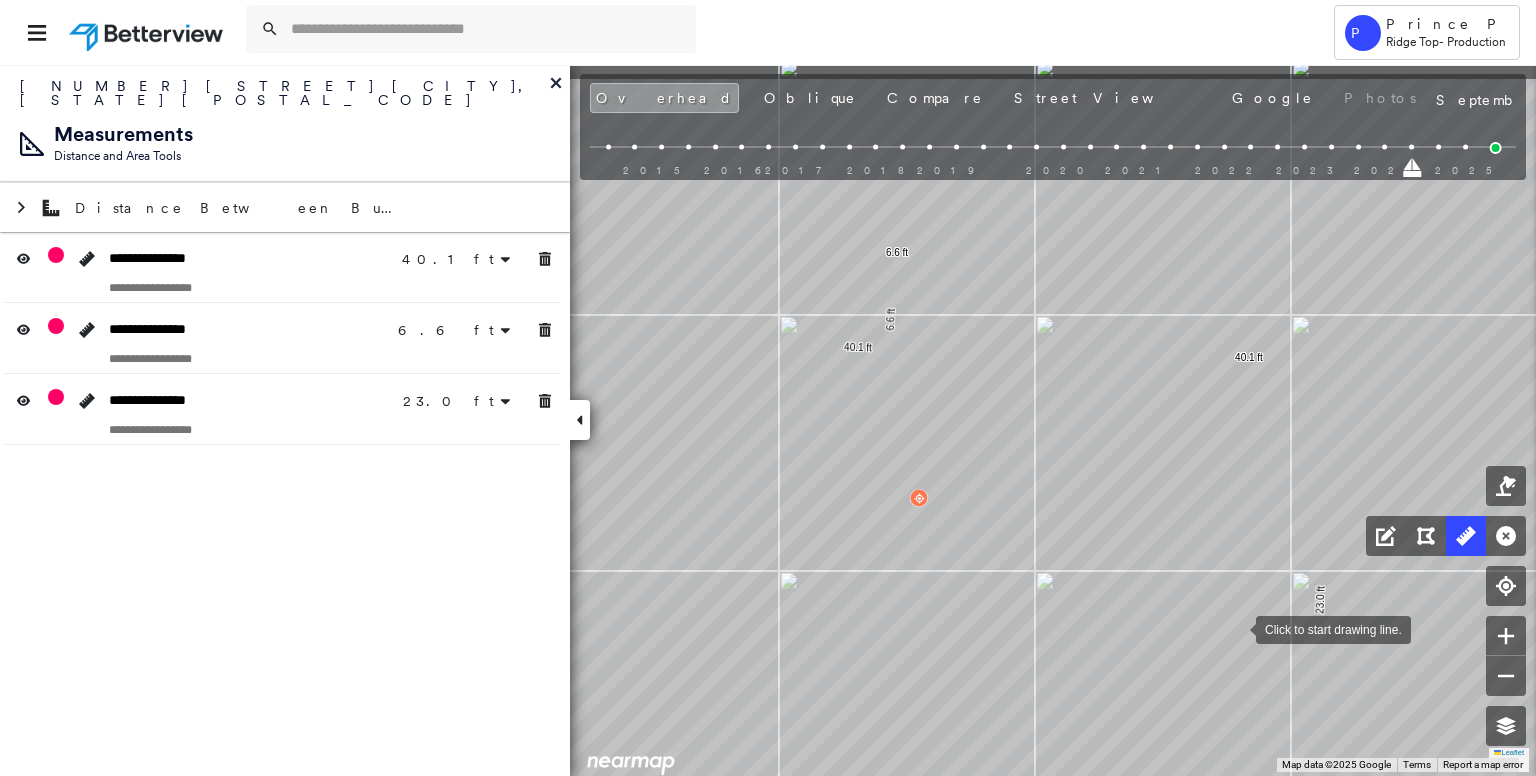 drag, startPoint x: 1237, startPoint y: 621, endPoint x: 1224, endPoint y: 705, distance: 85 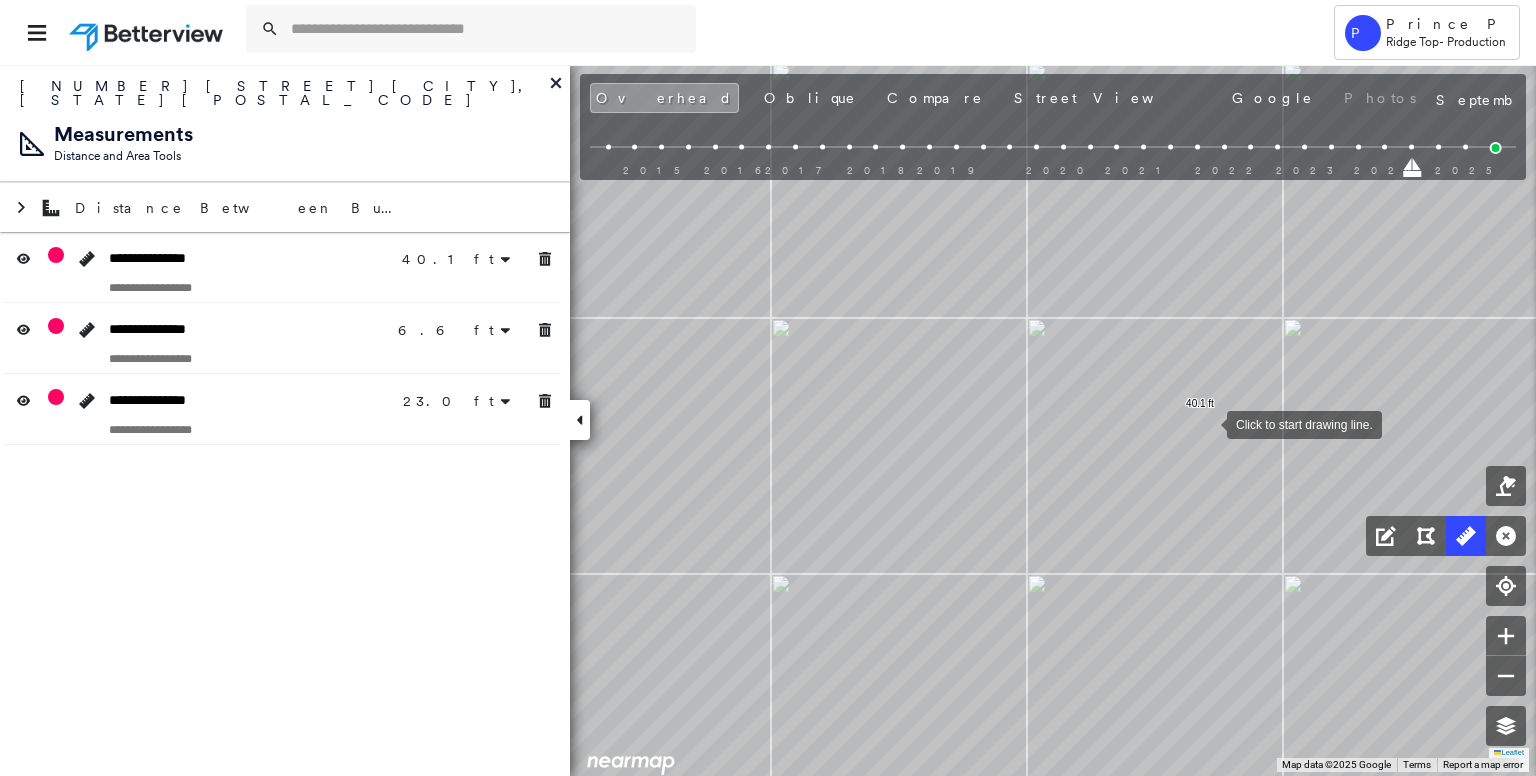 click at bounding box center (1207, 423) 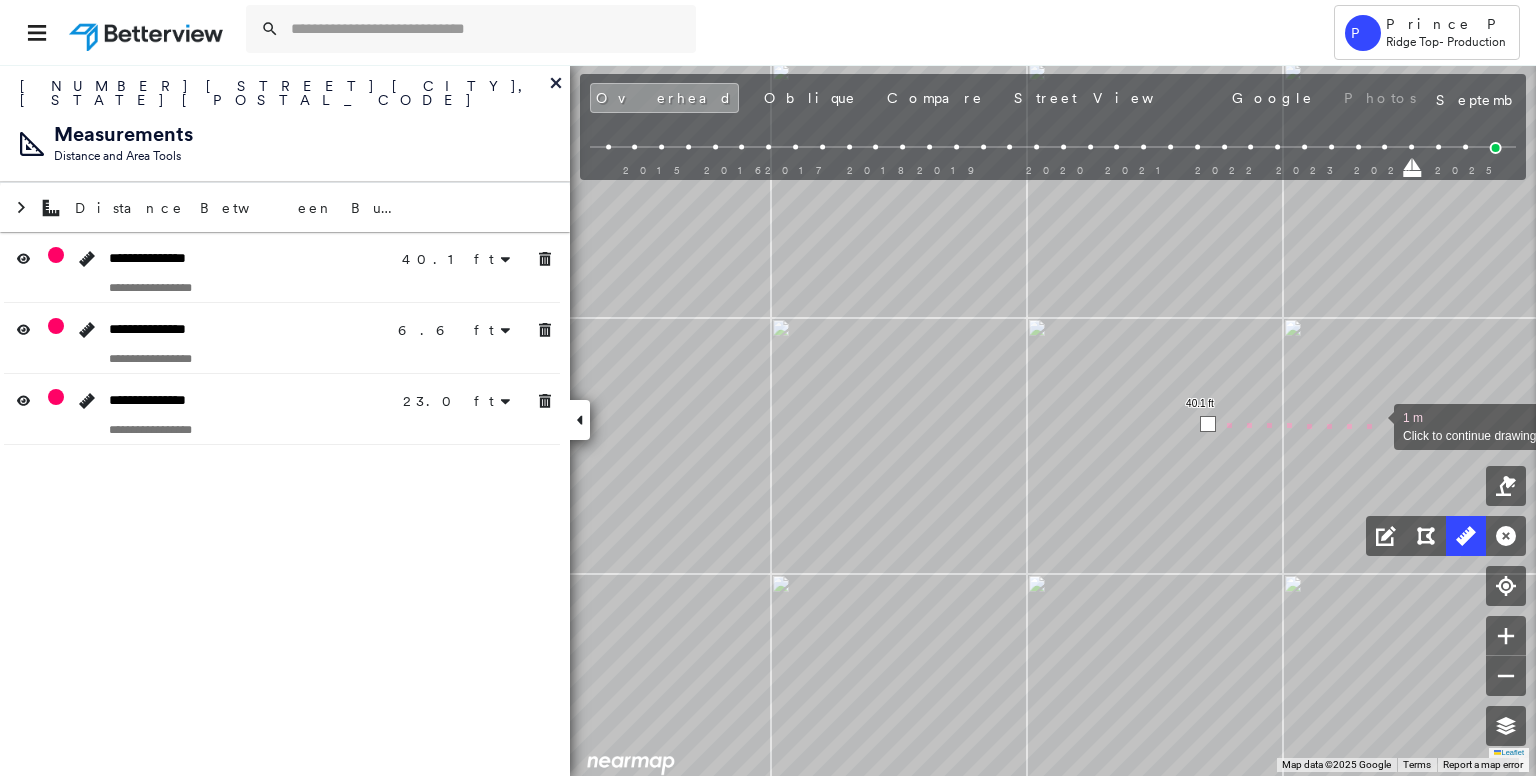 click at bounding box center [1374, 425] 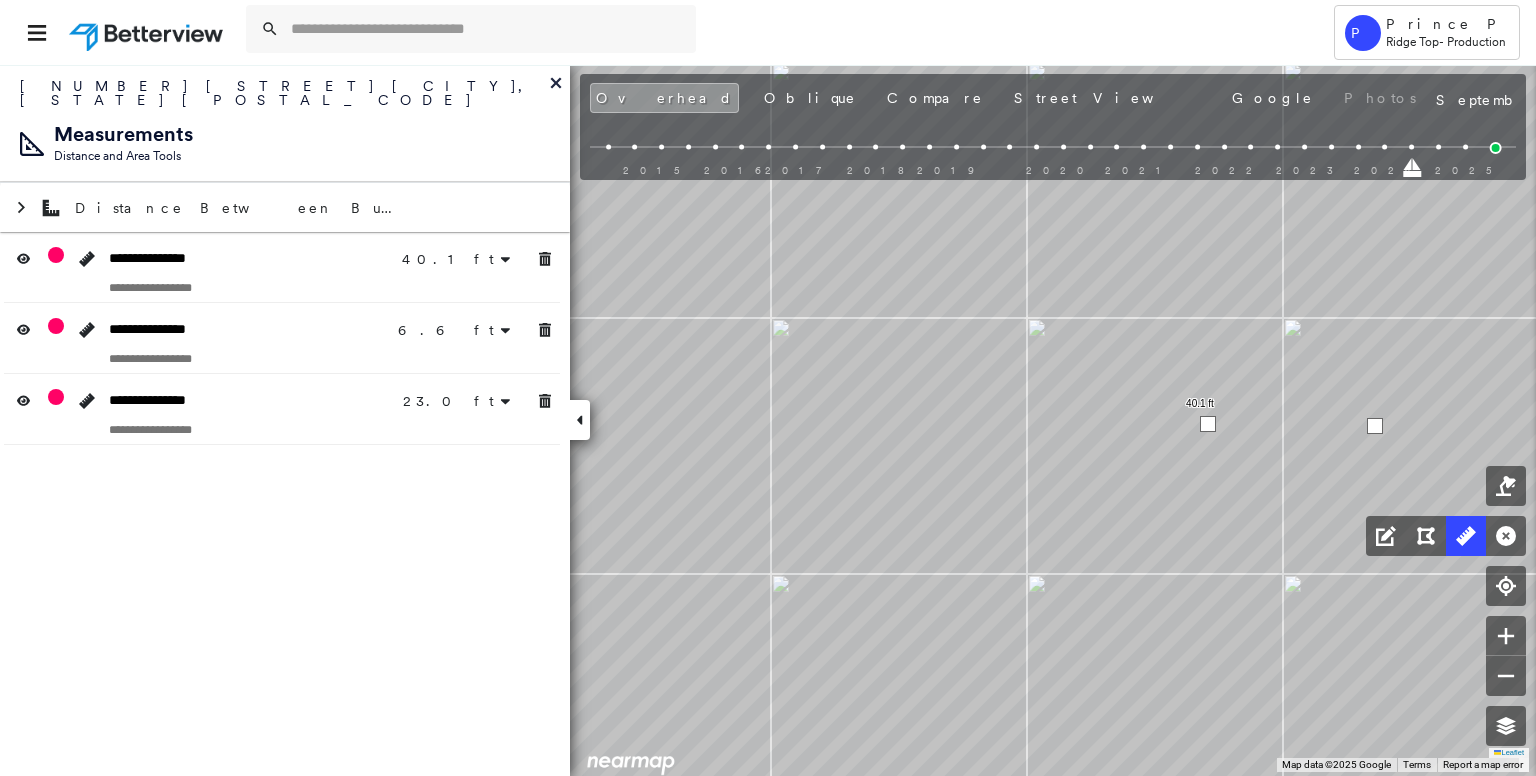 click at bounding box center (1375, 426) 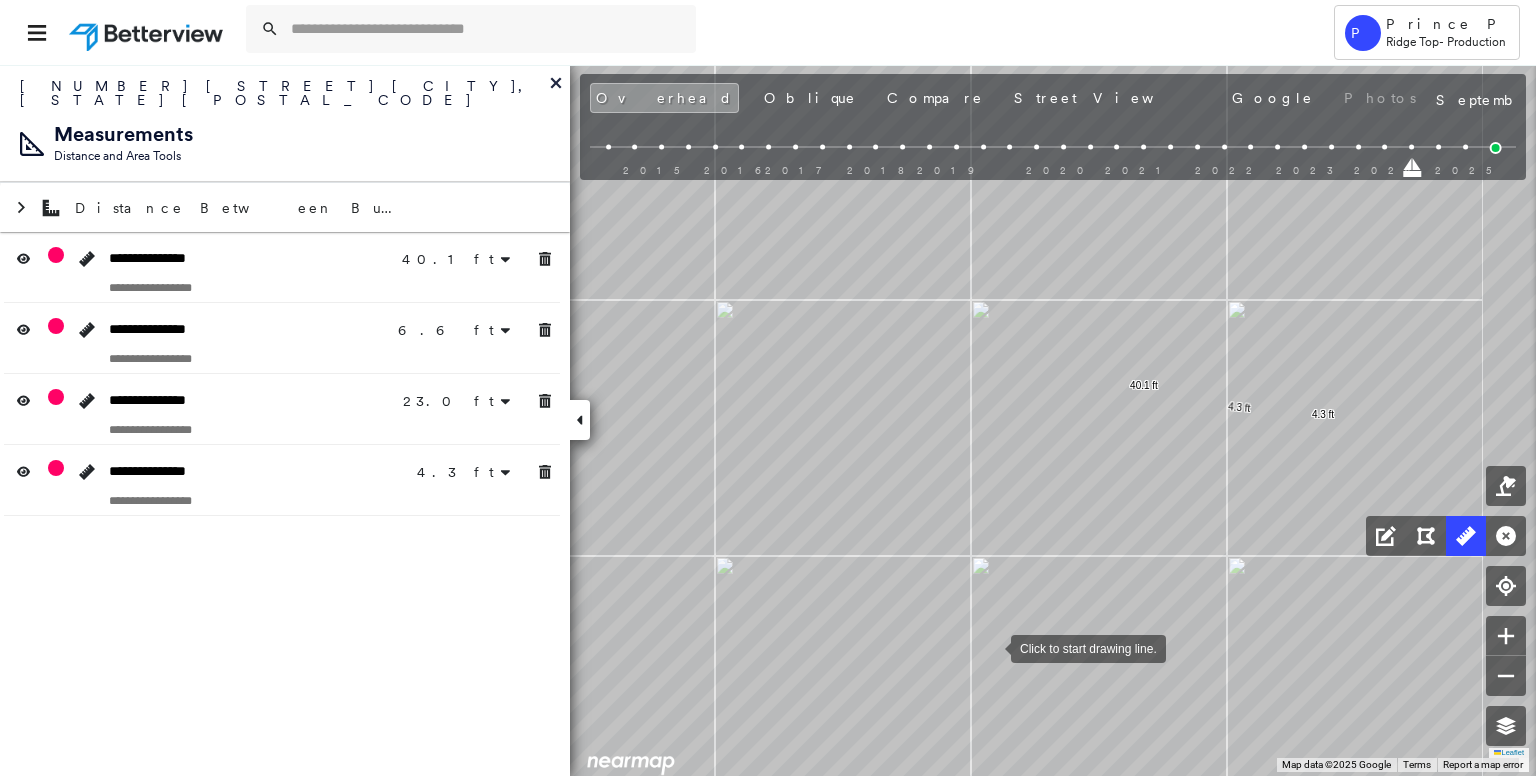 drag, startPoint x: 1049, startPoint y: 665, endPoint x: 993, endPoint y: 647, distance: 58.821766 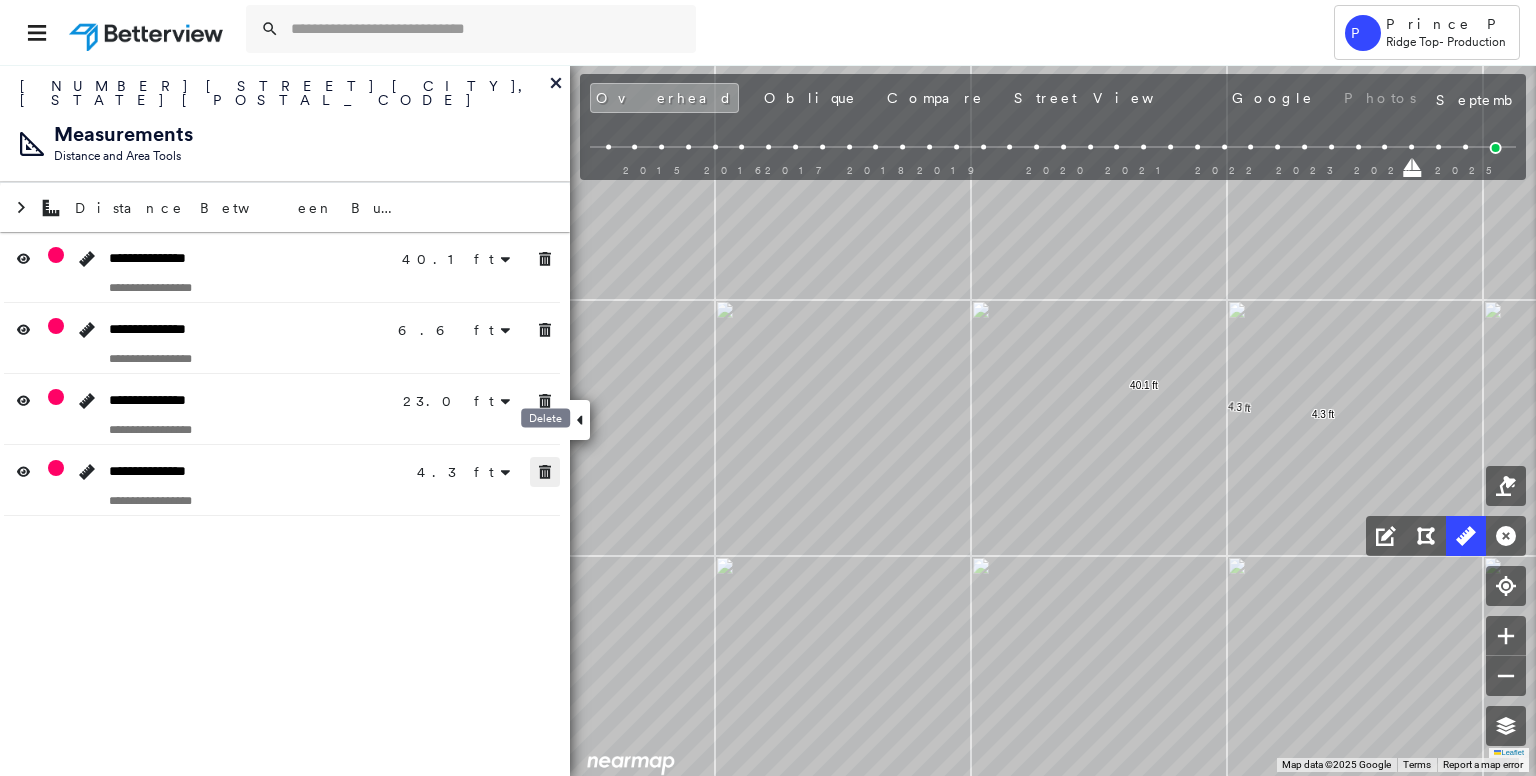 click 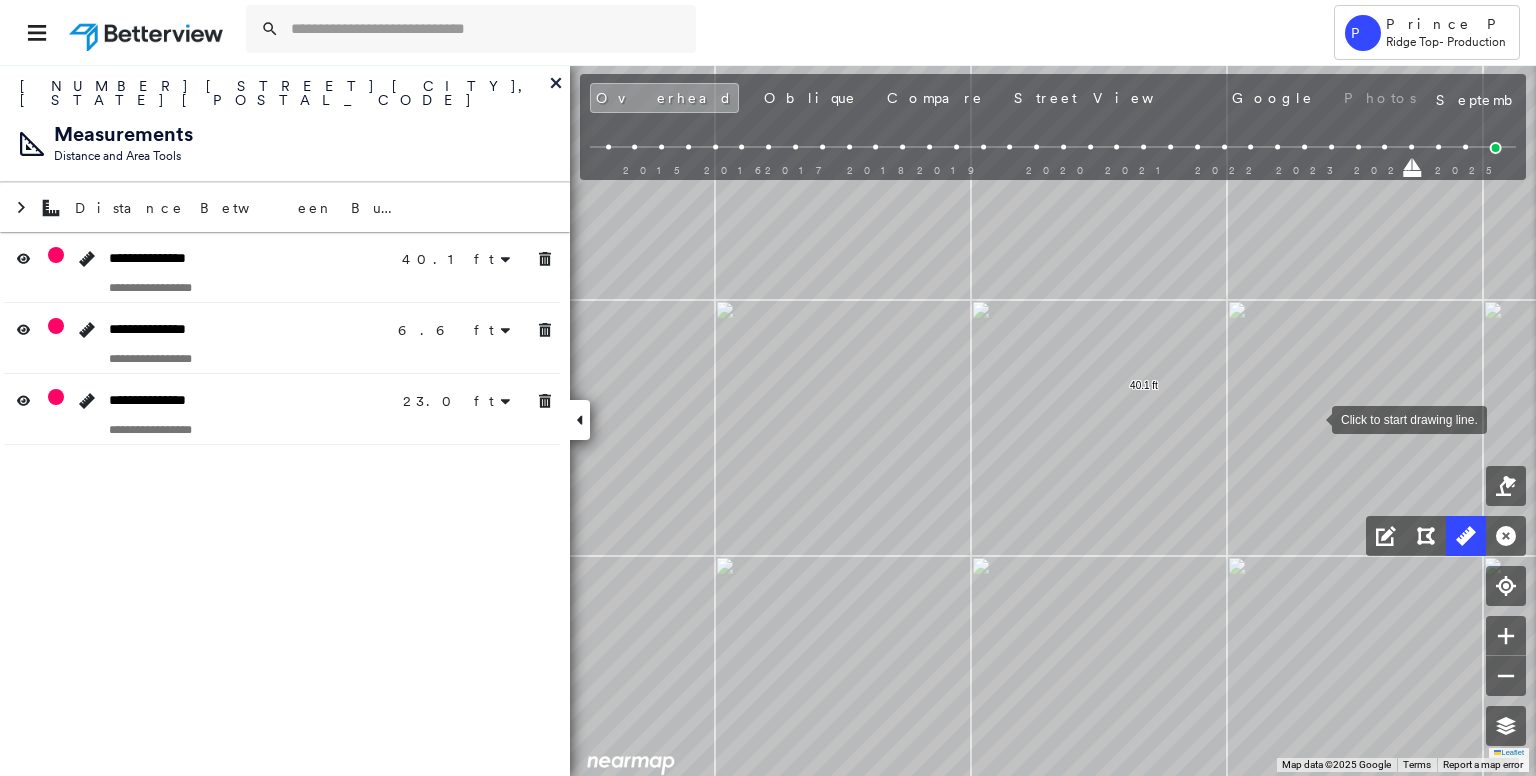 click at bounding box center (1312, 418) 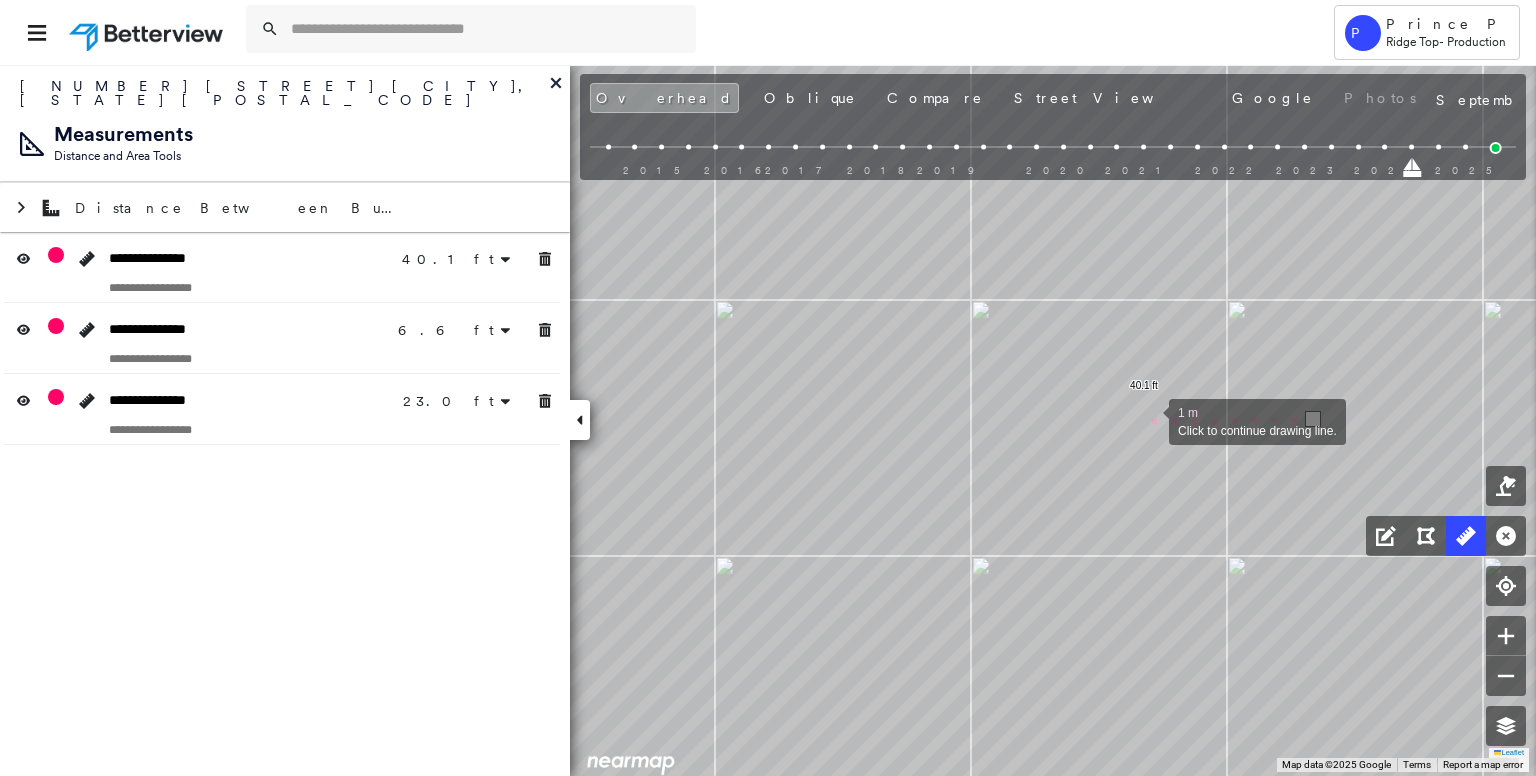 click at bounding box center (1149, 420) 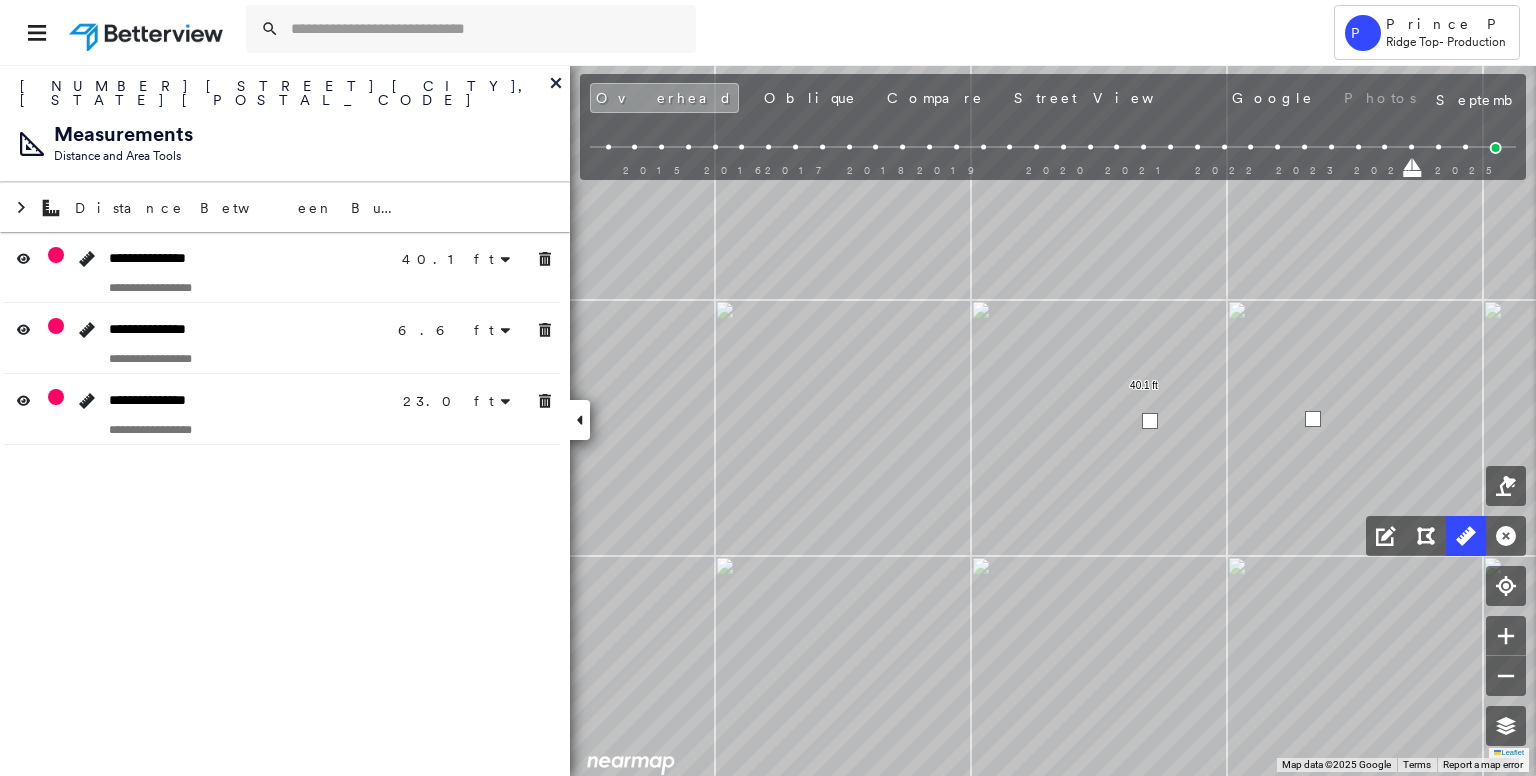 click at bounding box center (1150, 421) 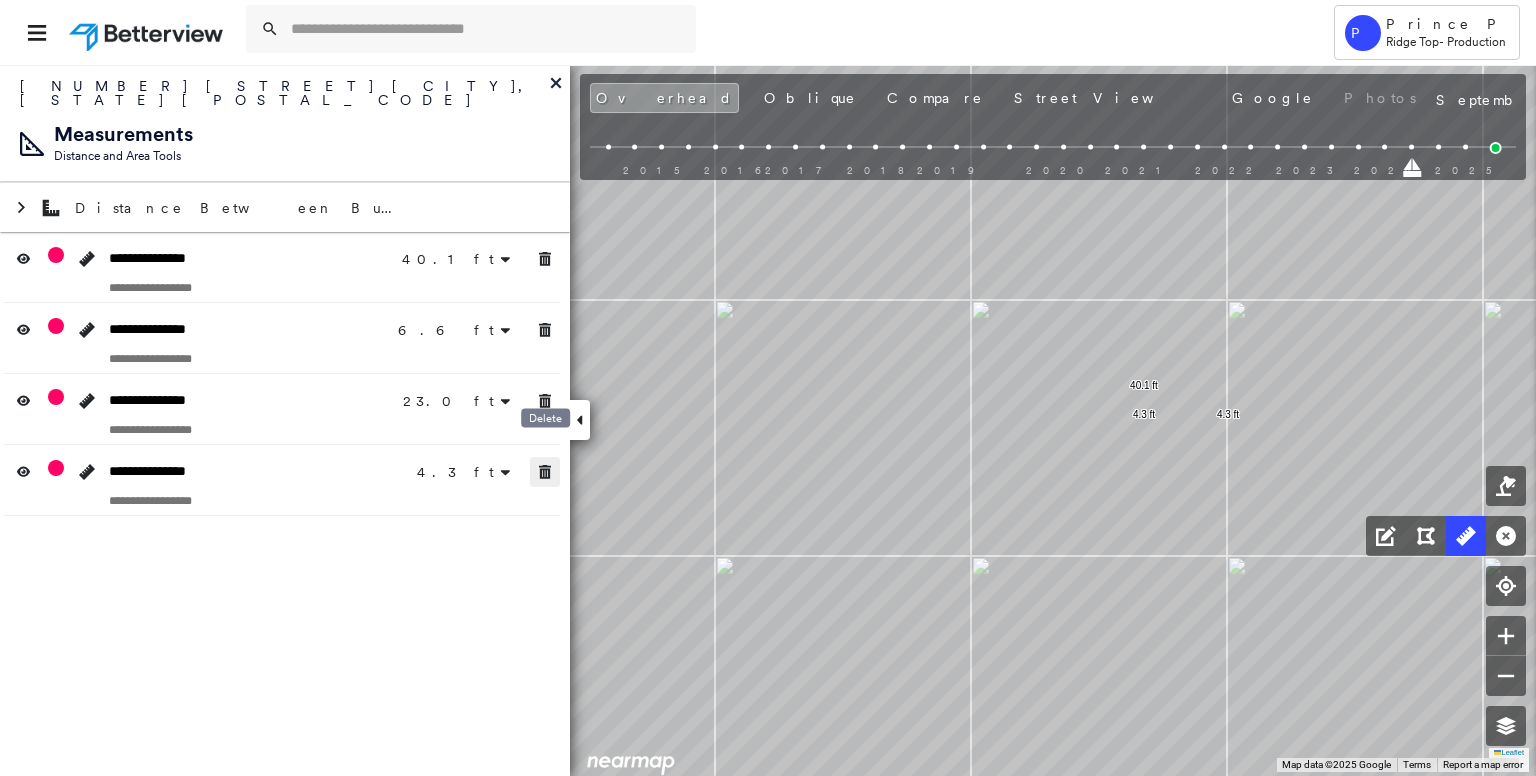click 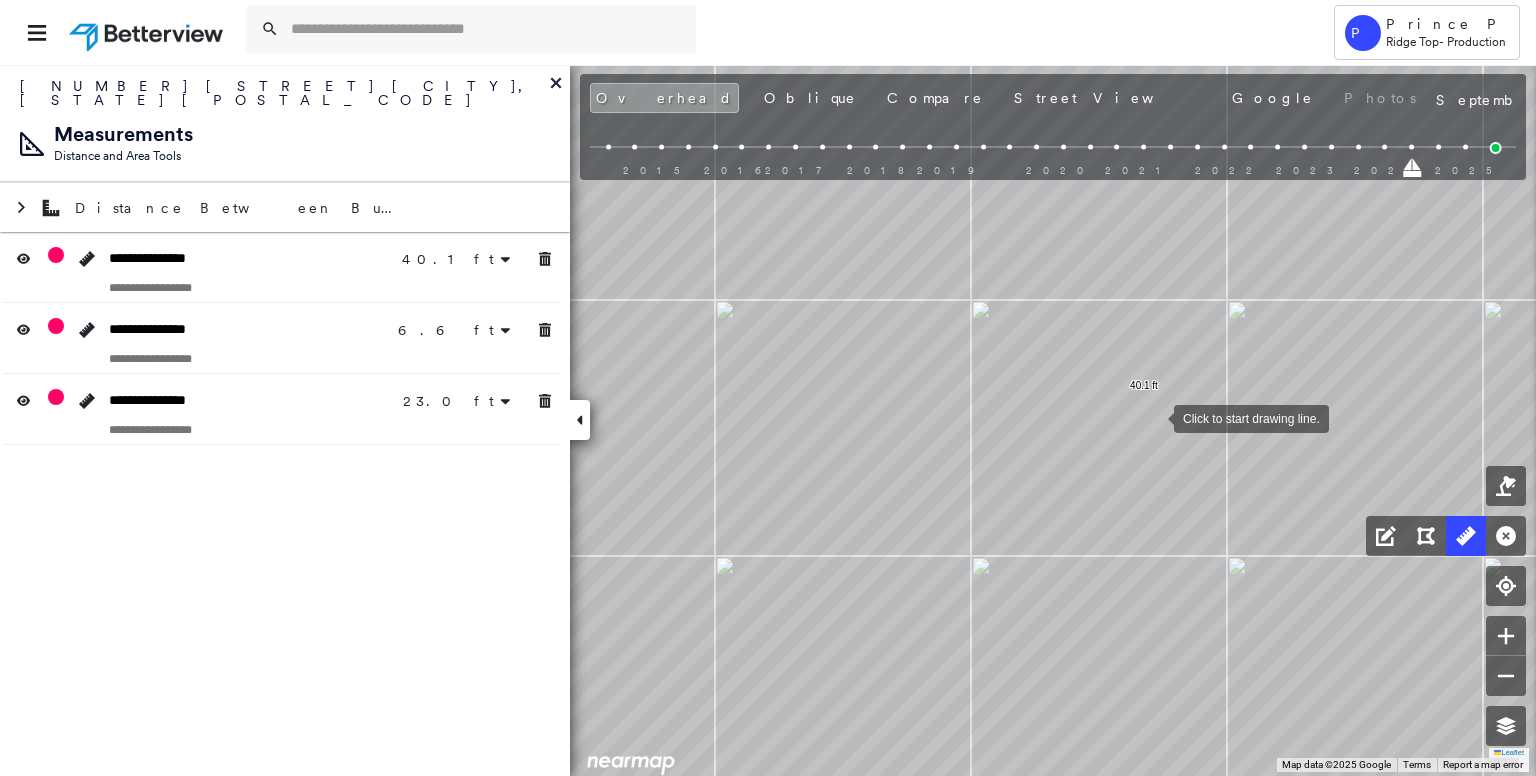 click at bounding box center (1154, 417) 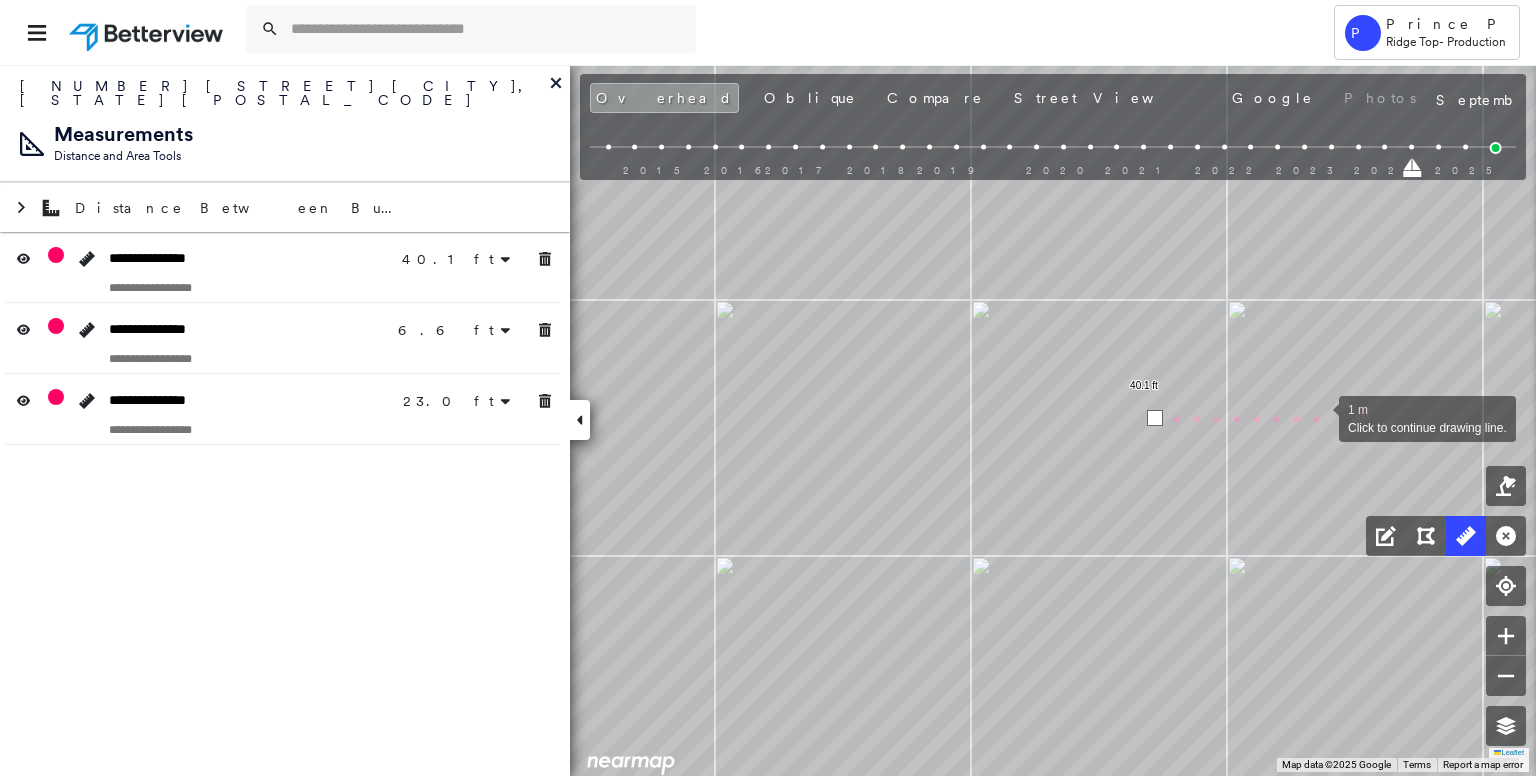 click at bounding box center (1319, 417) 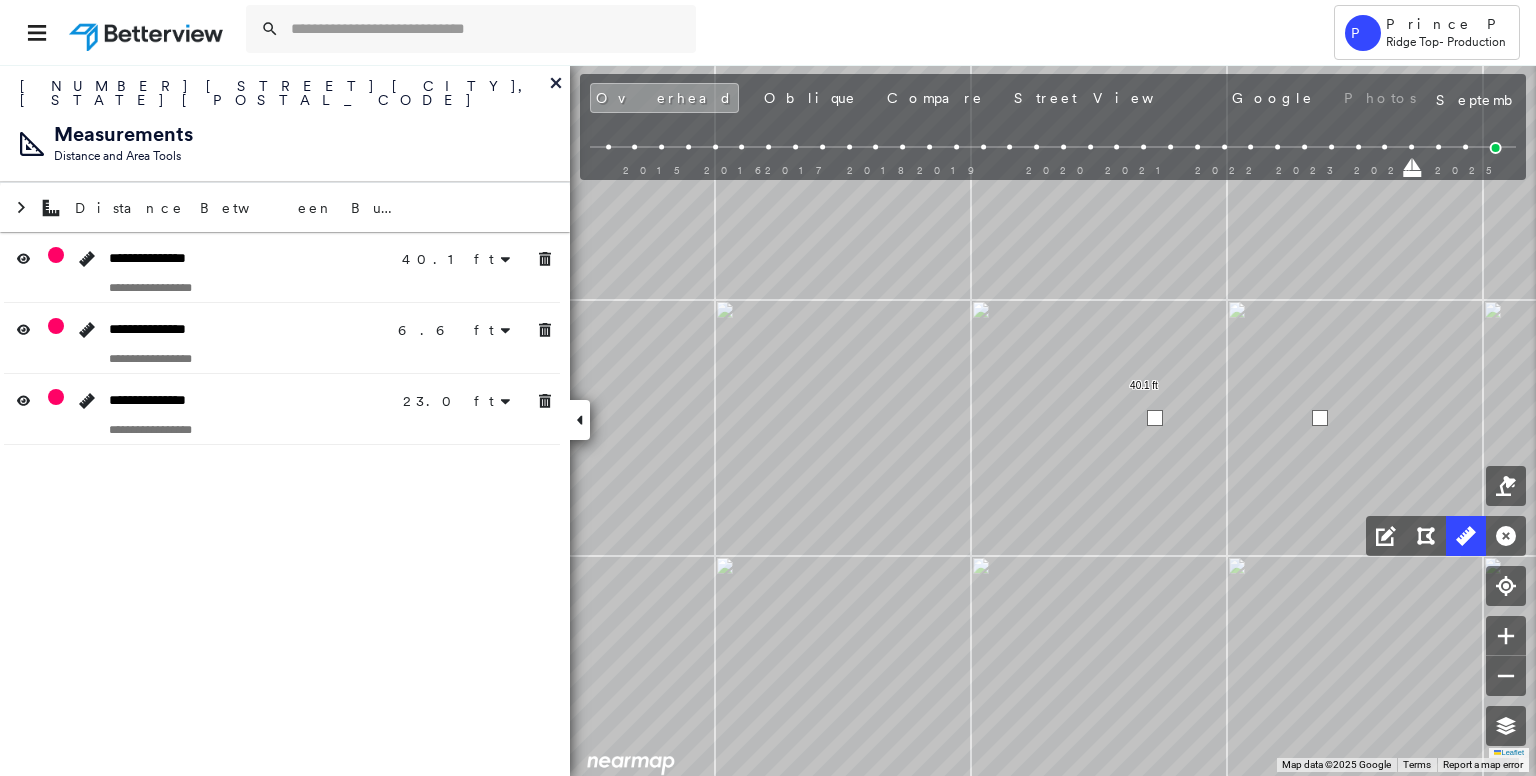 click at bounding box center (1320, 418) 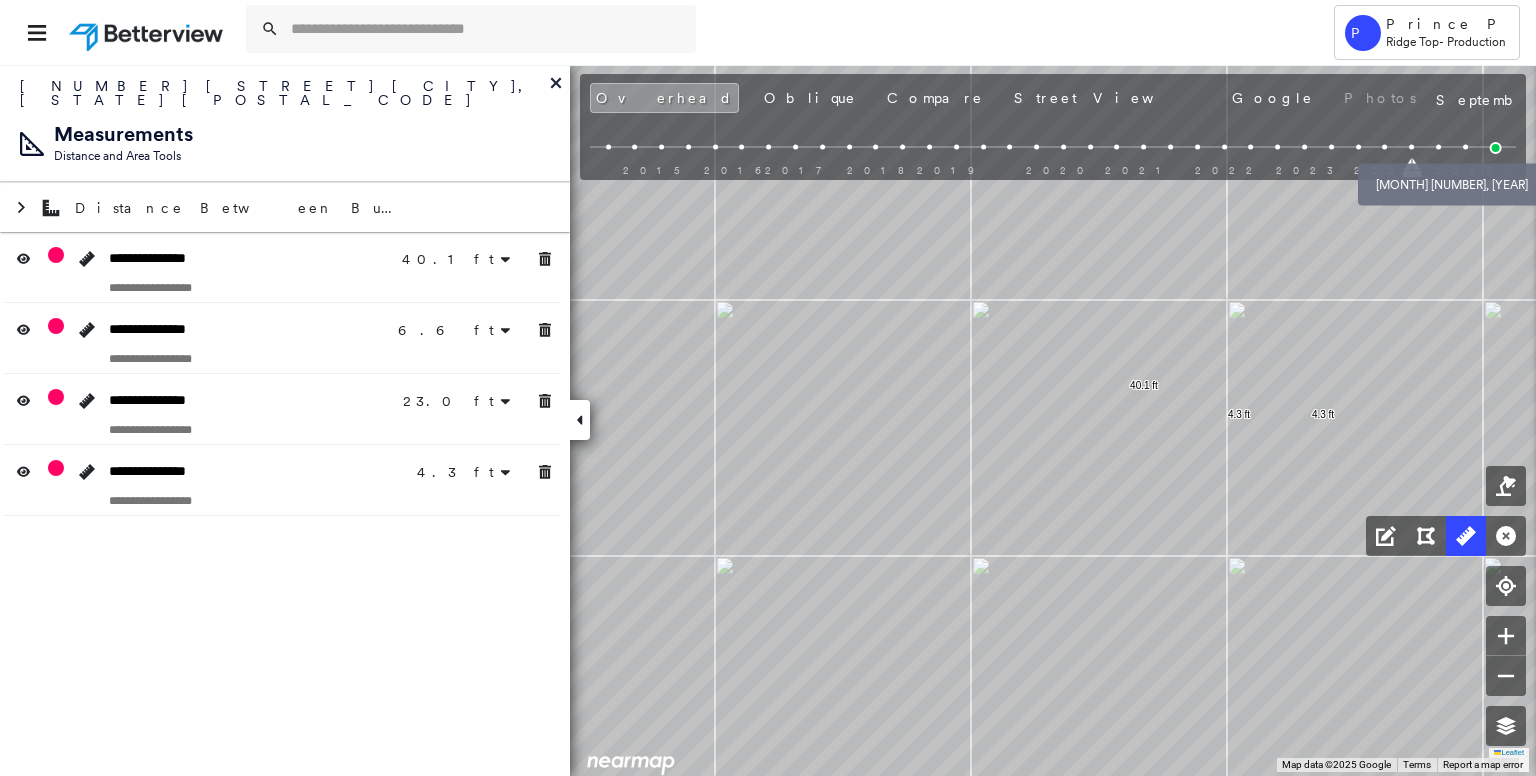 click at bounding box center (1465, 147) 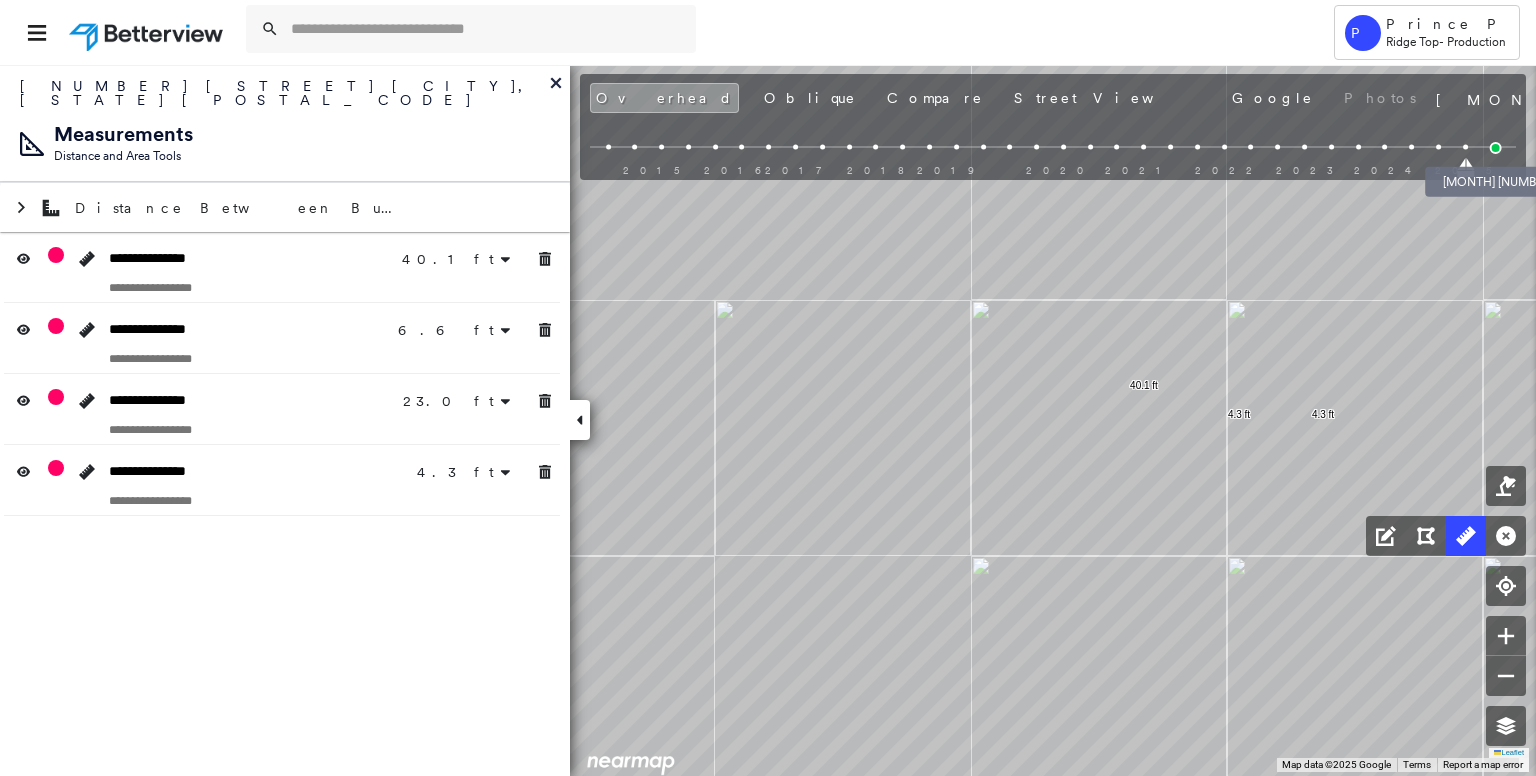 click at bounding box center (1496, 148) 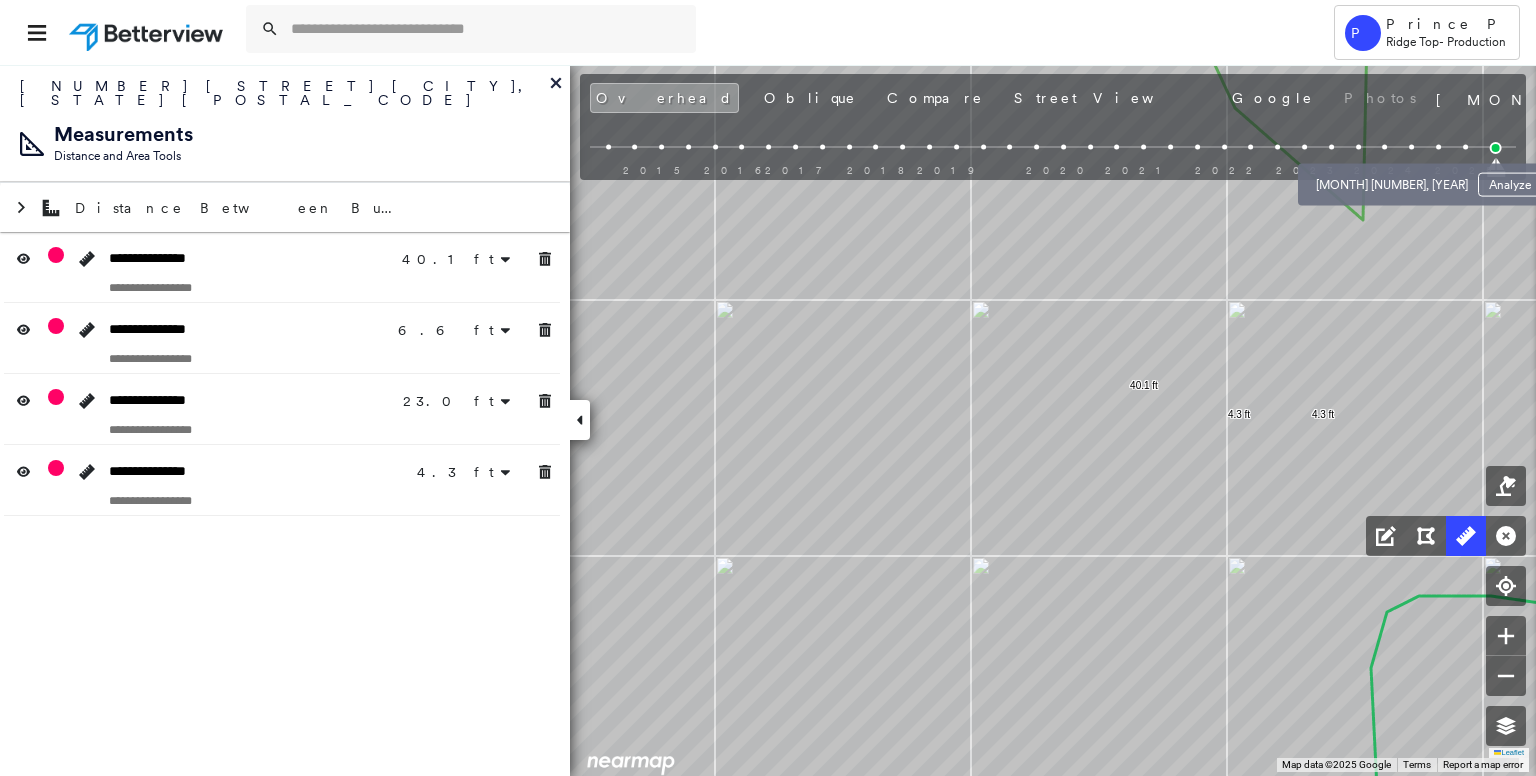 click at bounding box center [1384, 147] 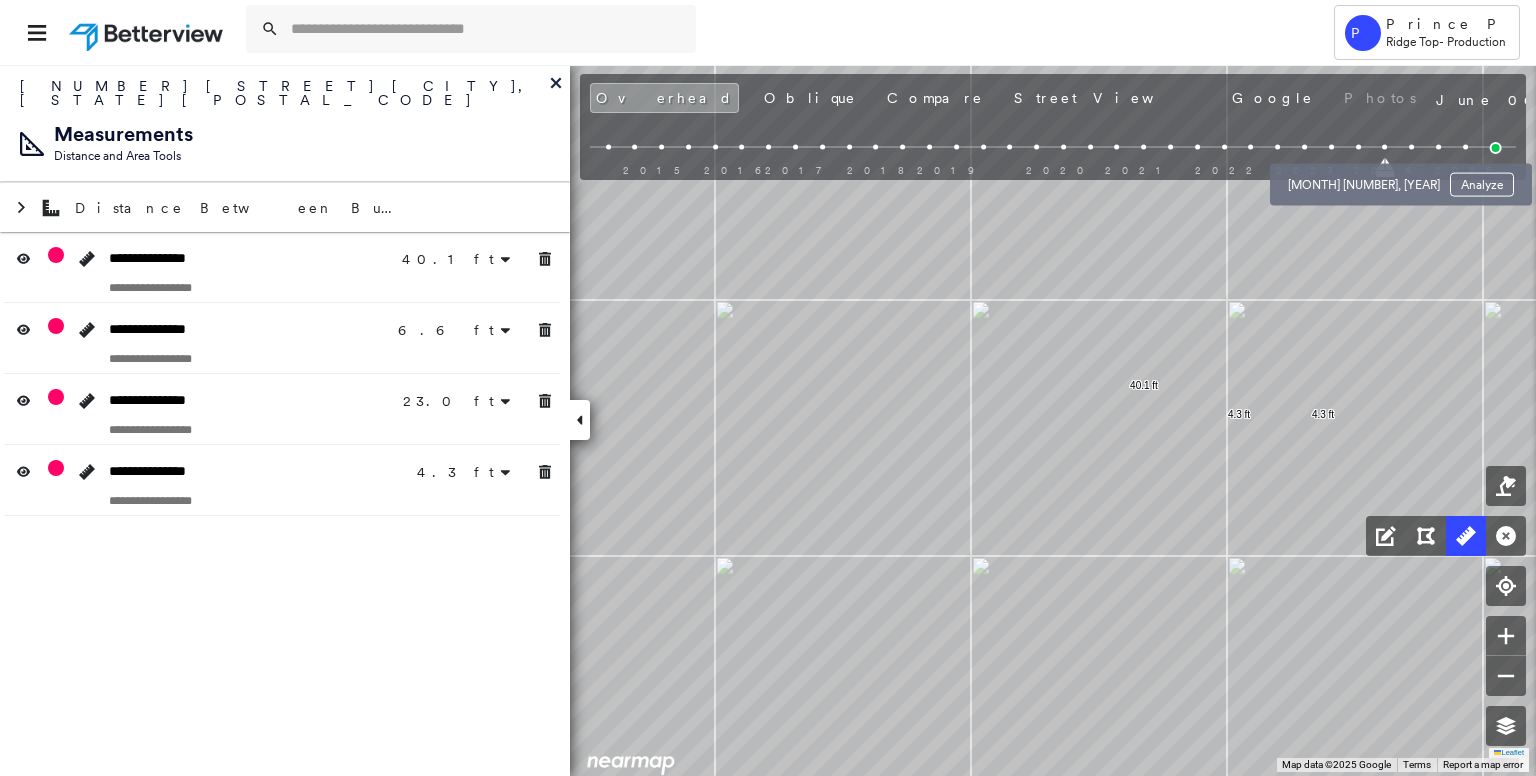 click at bounding box center (1358, 147) 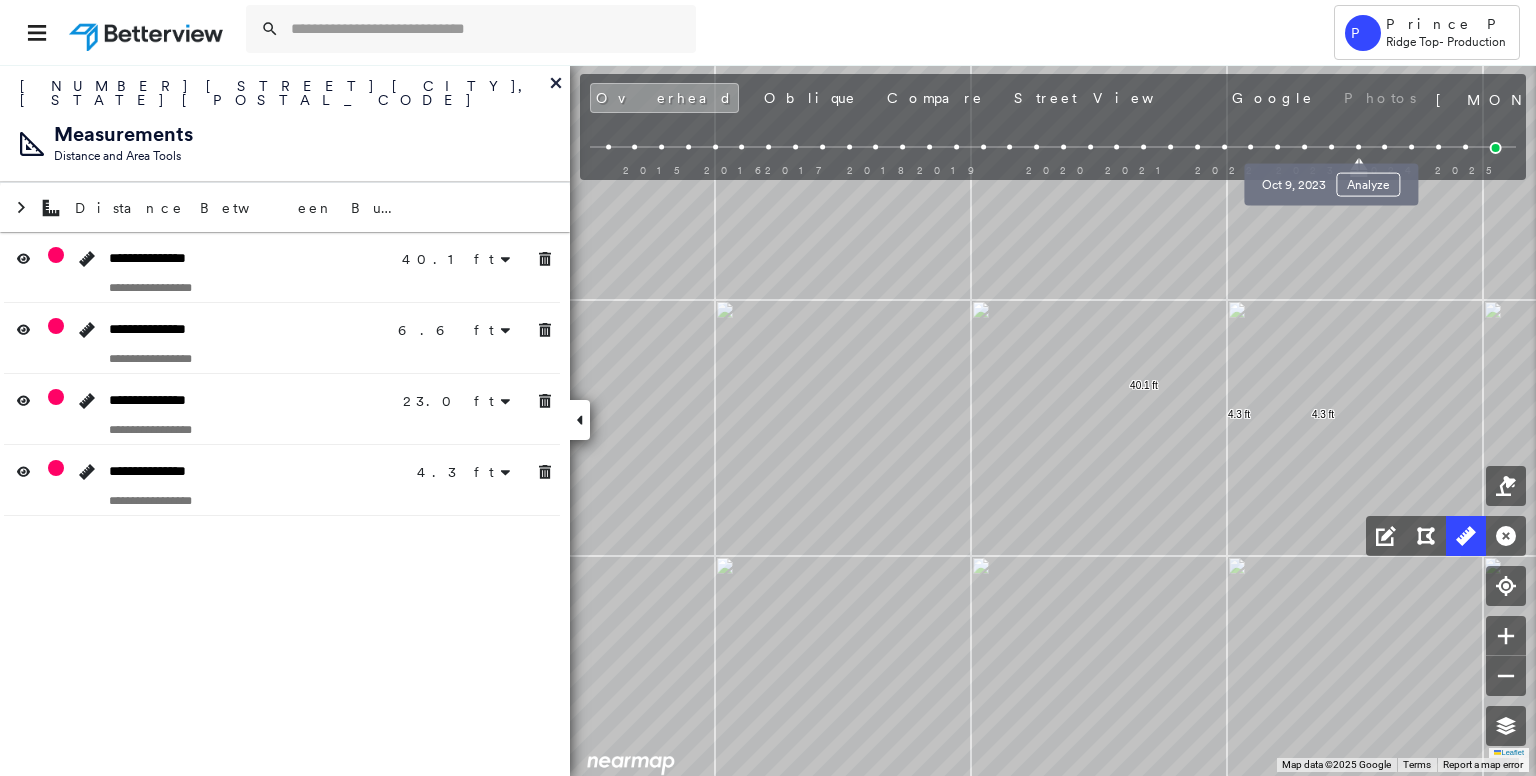 click at bounding box center [1331, 147] 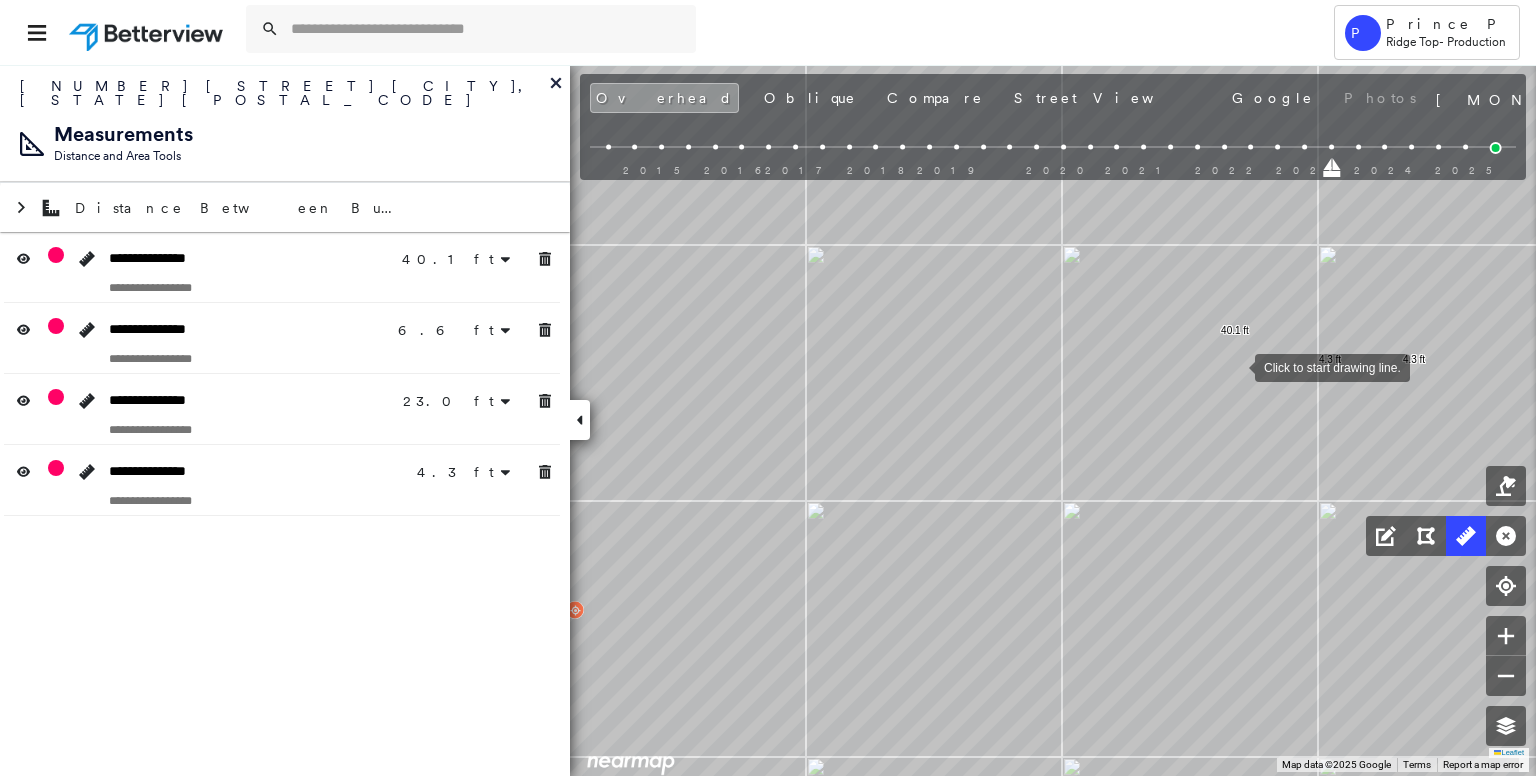 click at bounding box center [1235, 366] 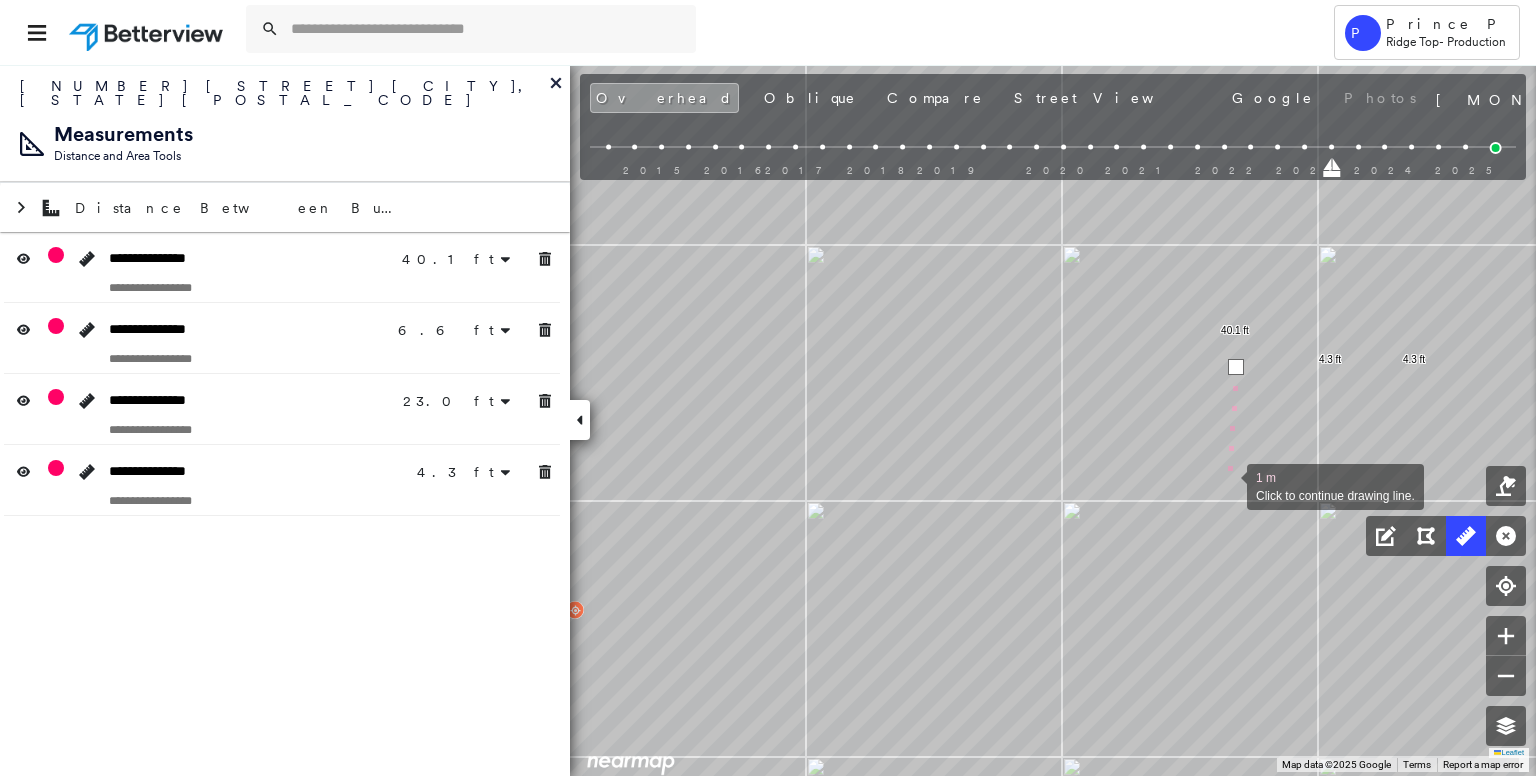 click at bounding box center (1227, 485) 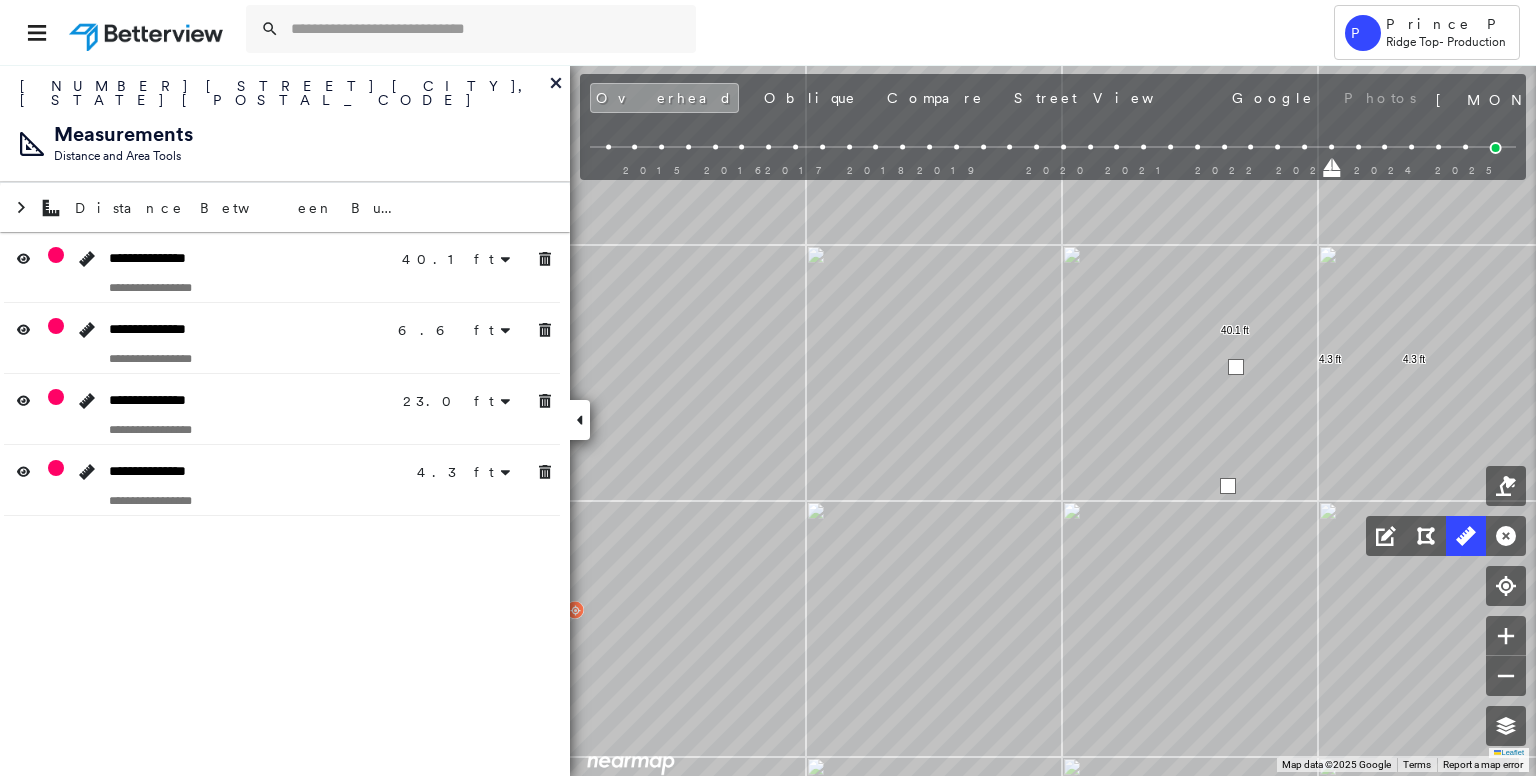 click at bounding box center [1228, 486] 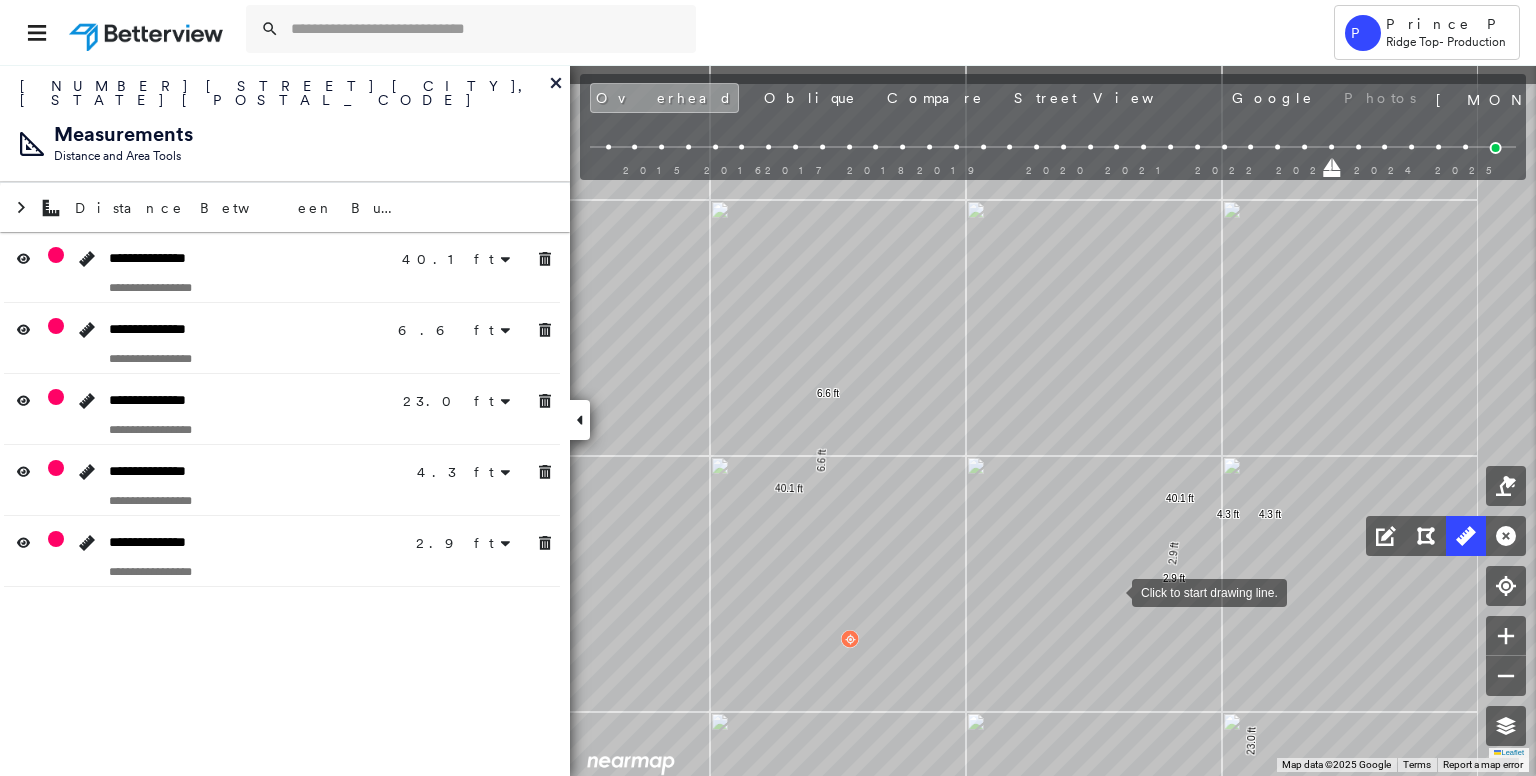drag, startPoint x: 1228, startPoint y: 497, endPoint x: 1114, endPoint y: 588, distance: 145.86638 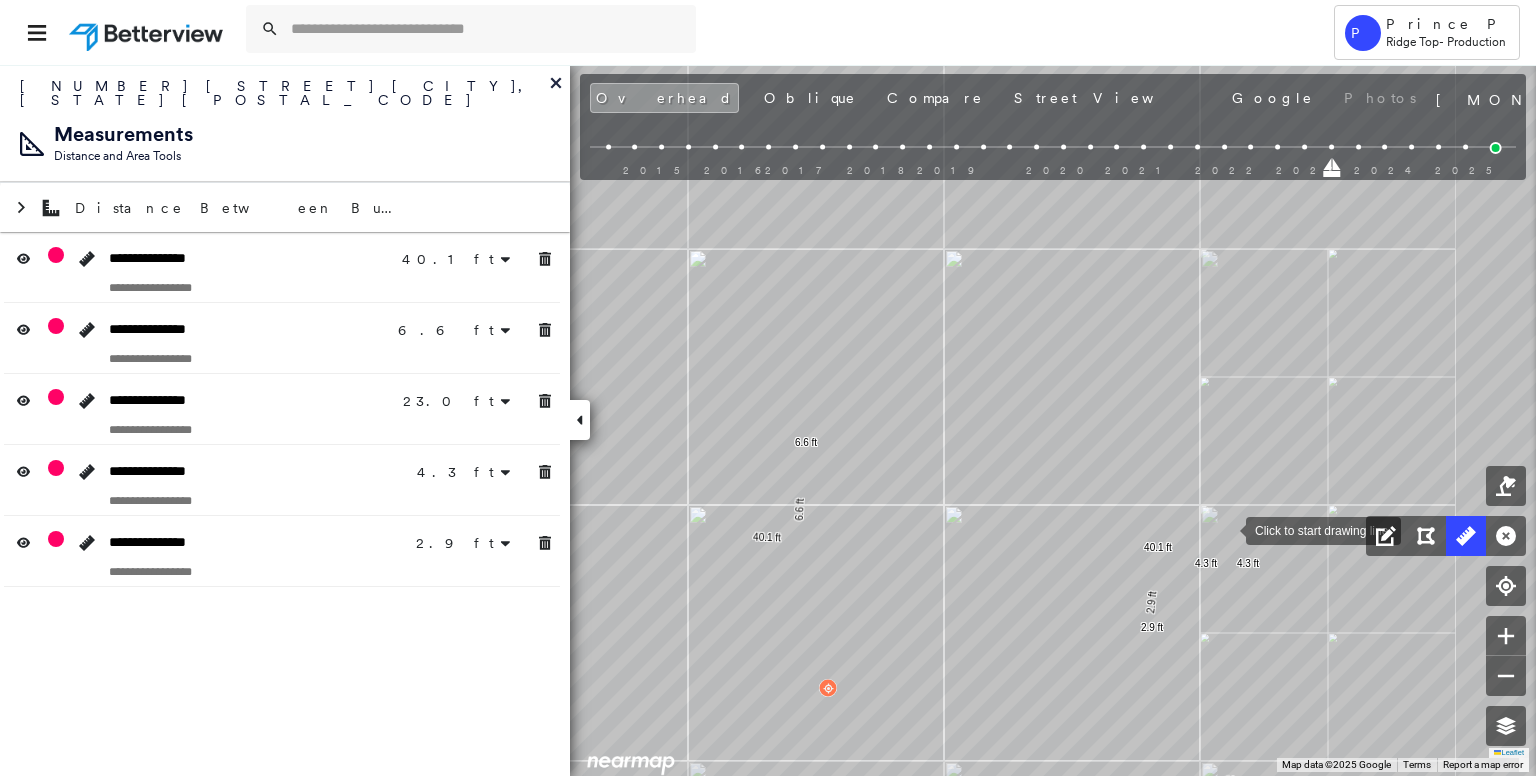 drag, startPoint x: 1318, startPoint y: 470, endPoint x: 1192, endPoint y: 557, distance: 153.1176 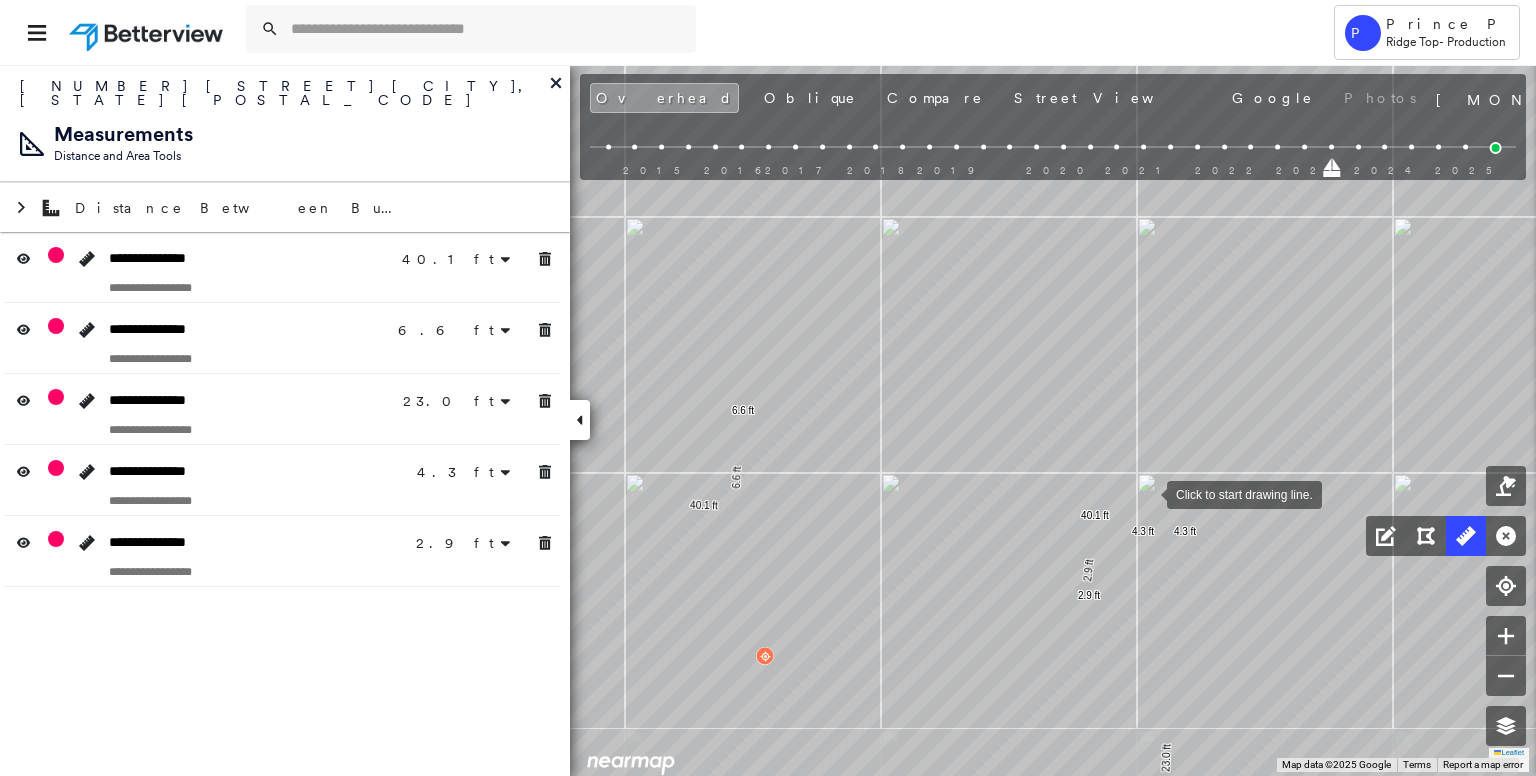 click at bounding box center (1147, 493) 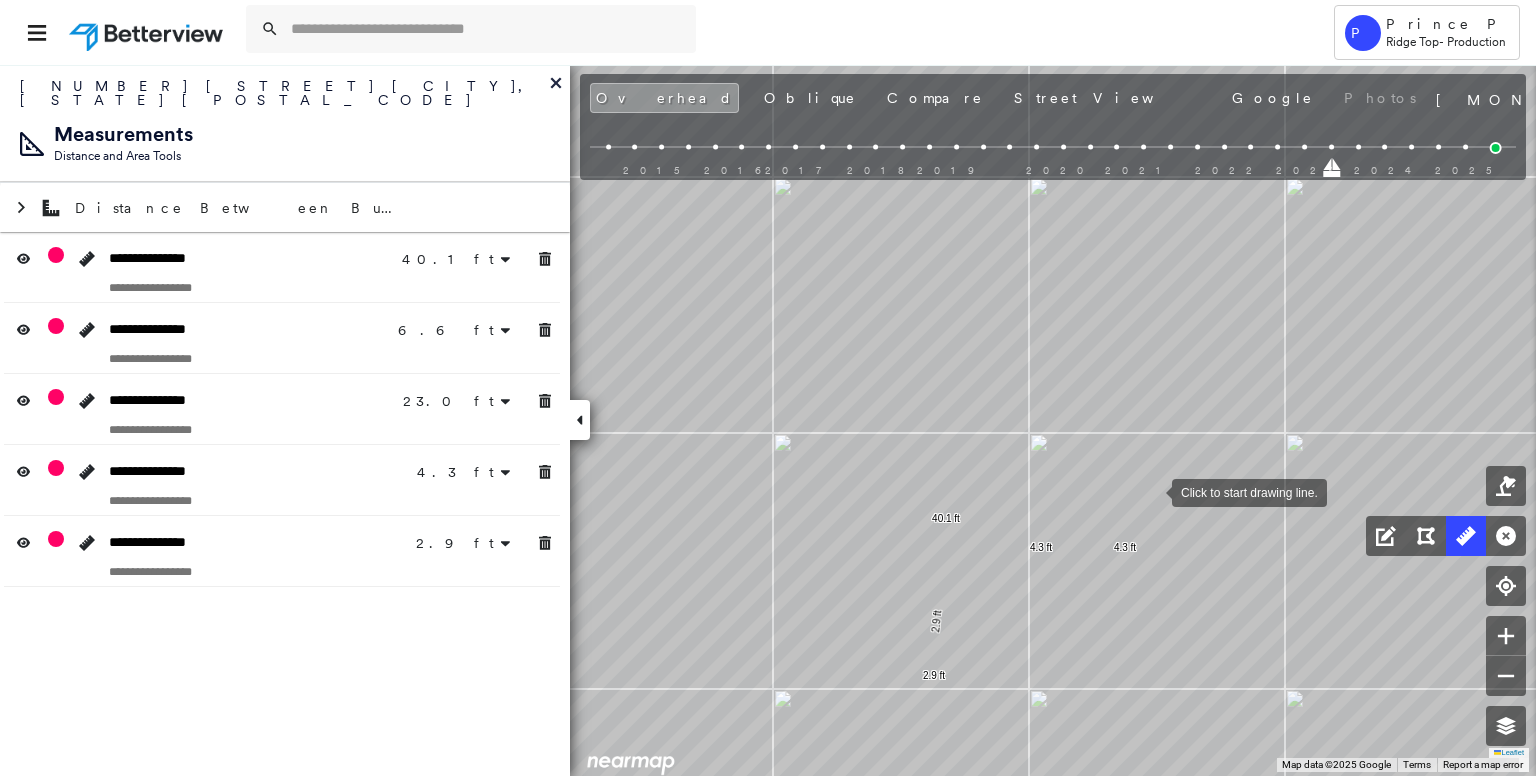 click at bounding box center (1152, 491) 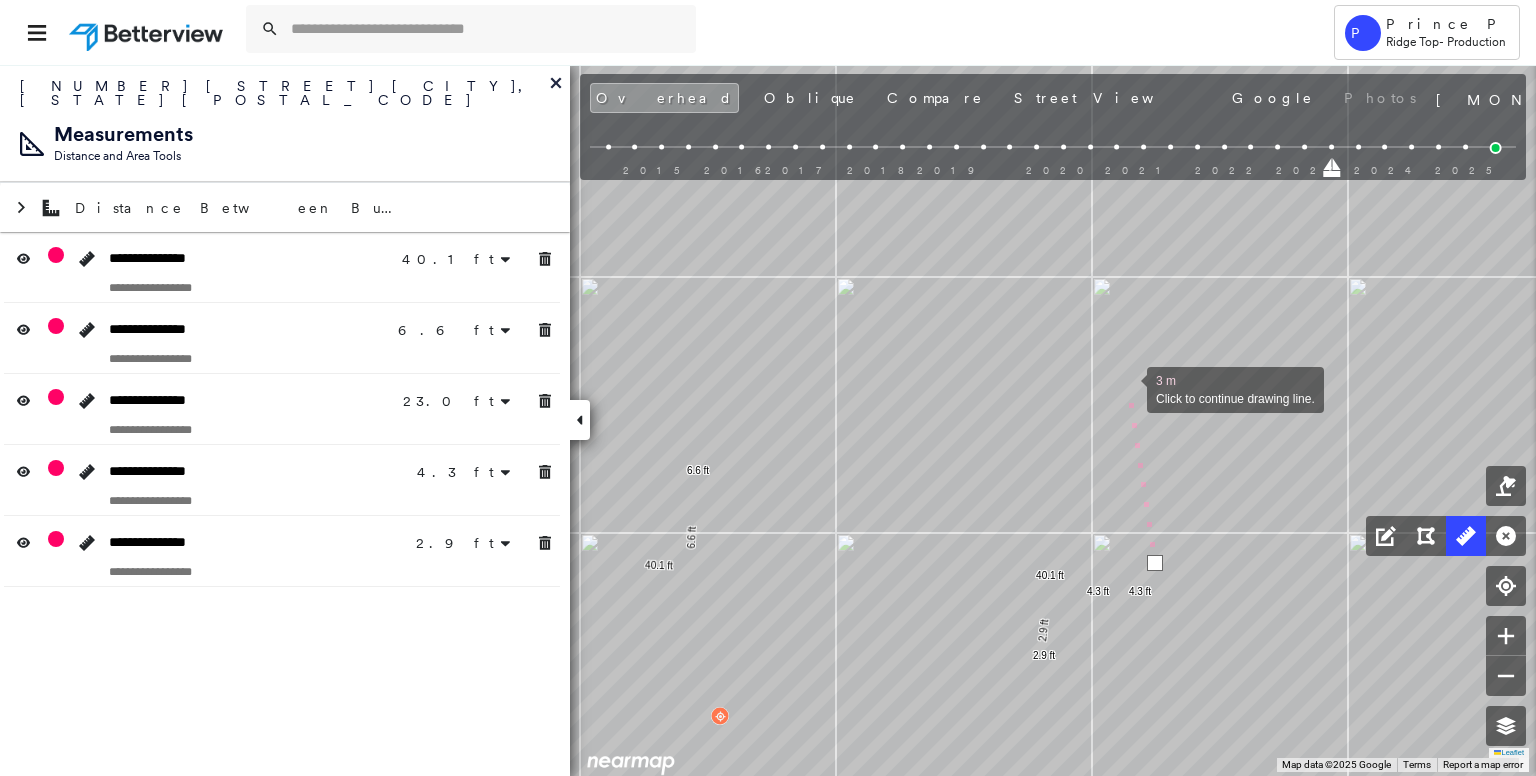 drag, startPoint x: 1125, startPoint y: 309, endPoint x: 1126, endPoint y: 460, distance: 151.00331 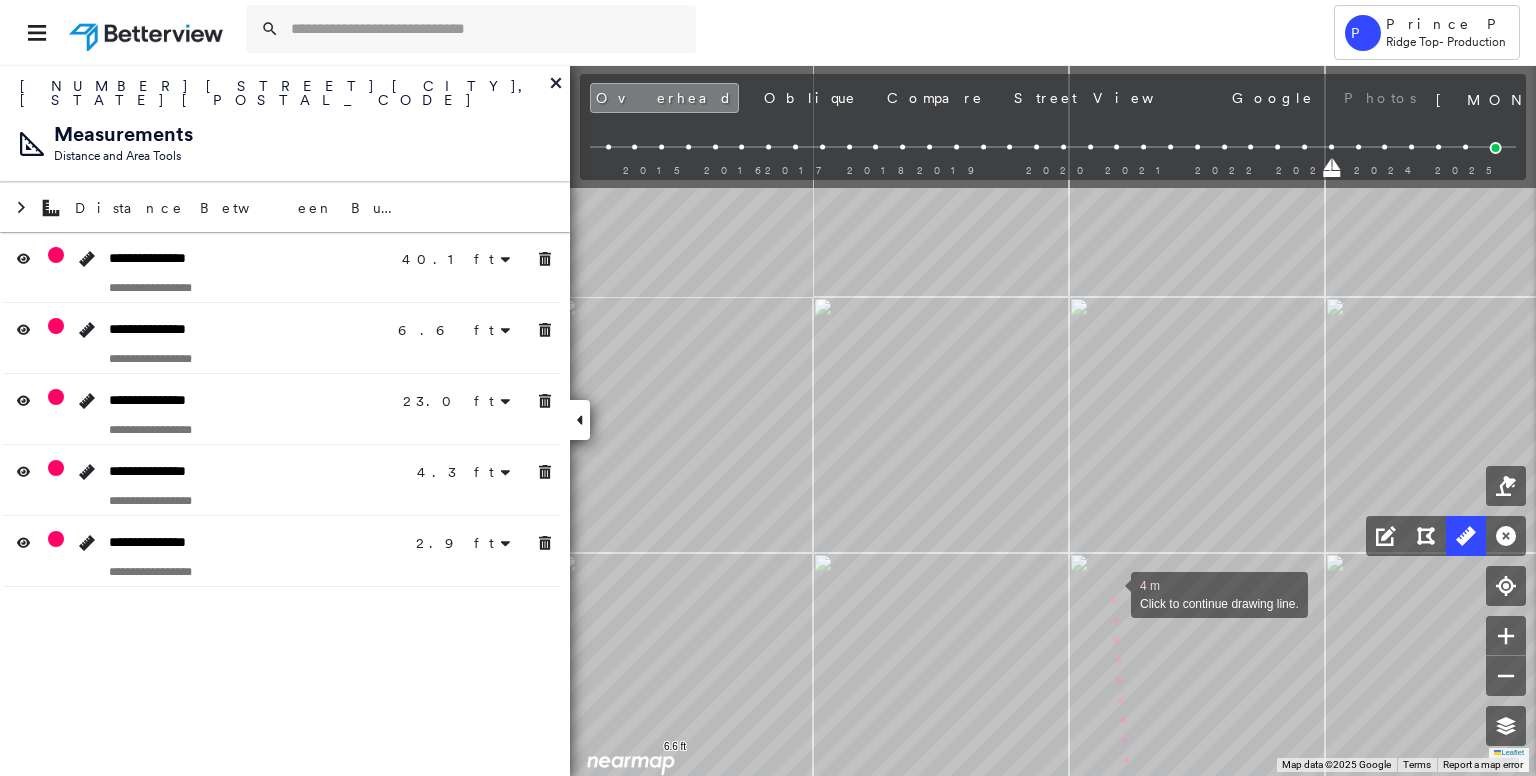 drag, startPoint x: 1135, startPoint y: 397, endPoint x: 1144, endPoint y: 440, distance: 43.931767 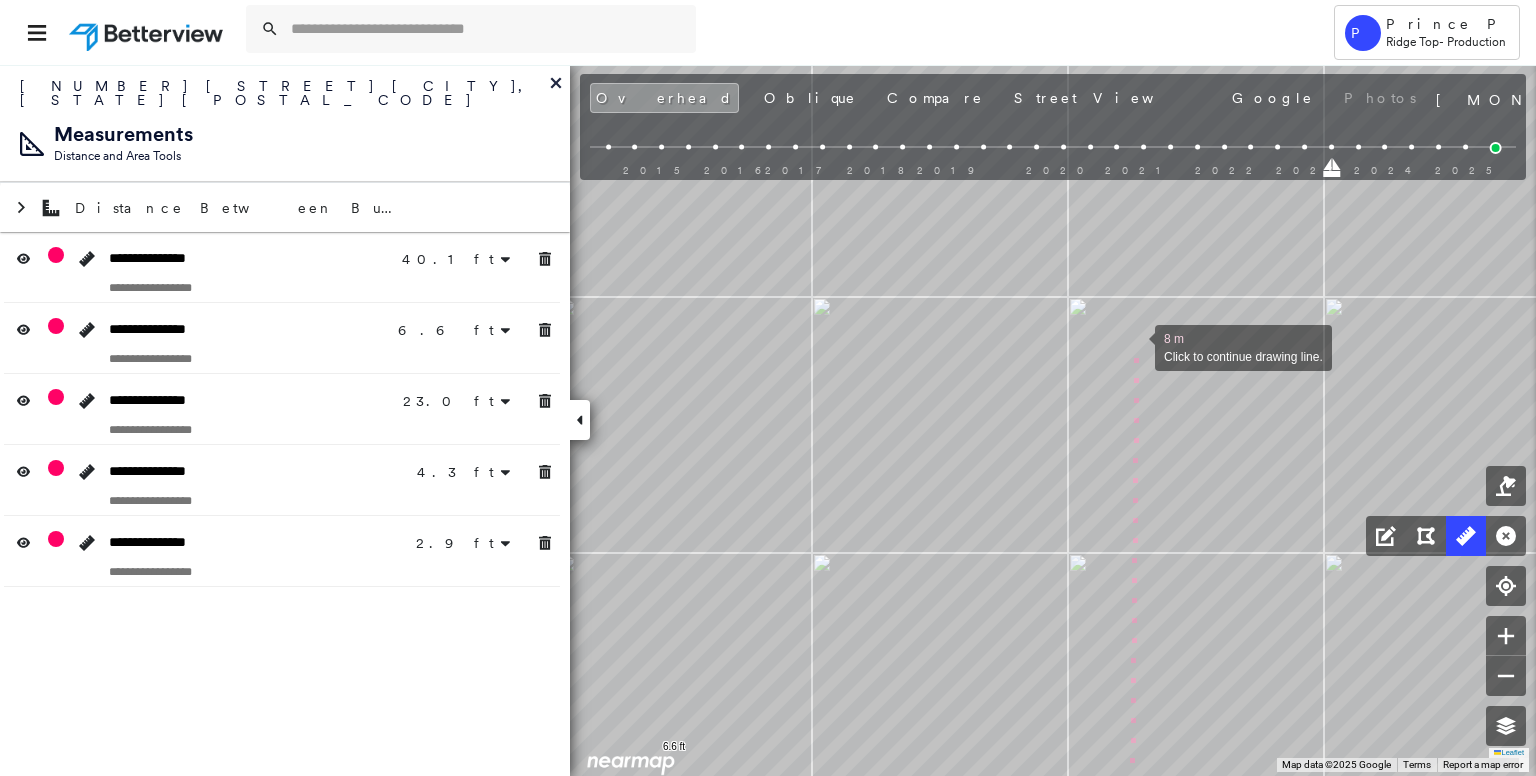 click at bounding box center [1135, 346] 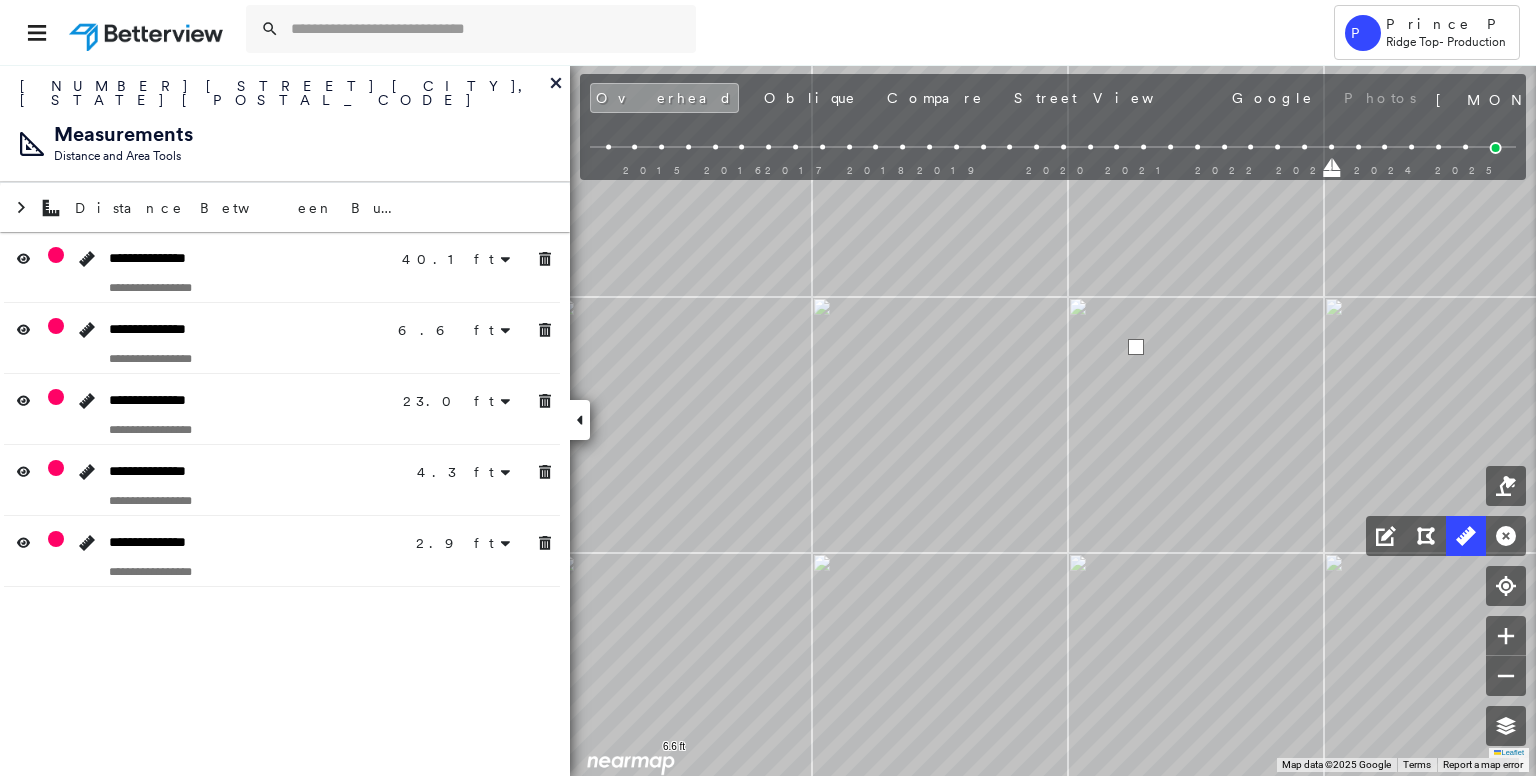 click at bounding box center (1136, 347) 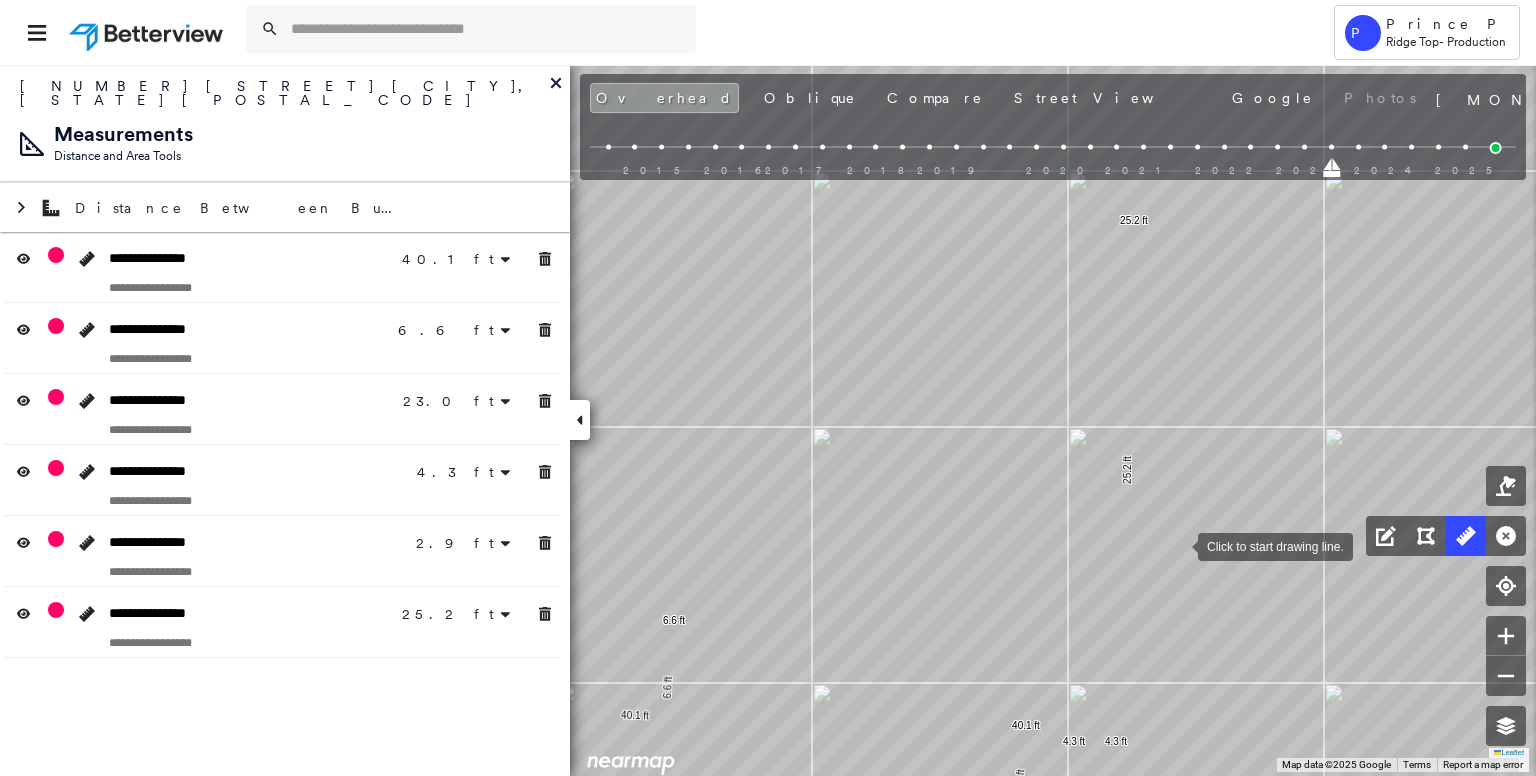 drag, startPoint x: 1179, startPoint y: 615, endPoint x: 1181, endPoint y: 490, distance: 125.016 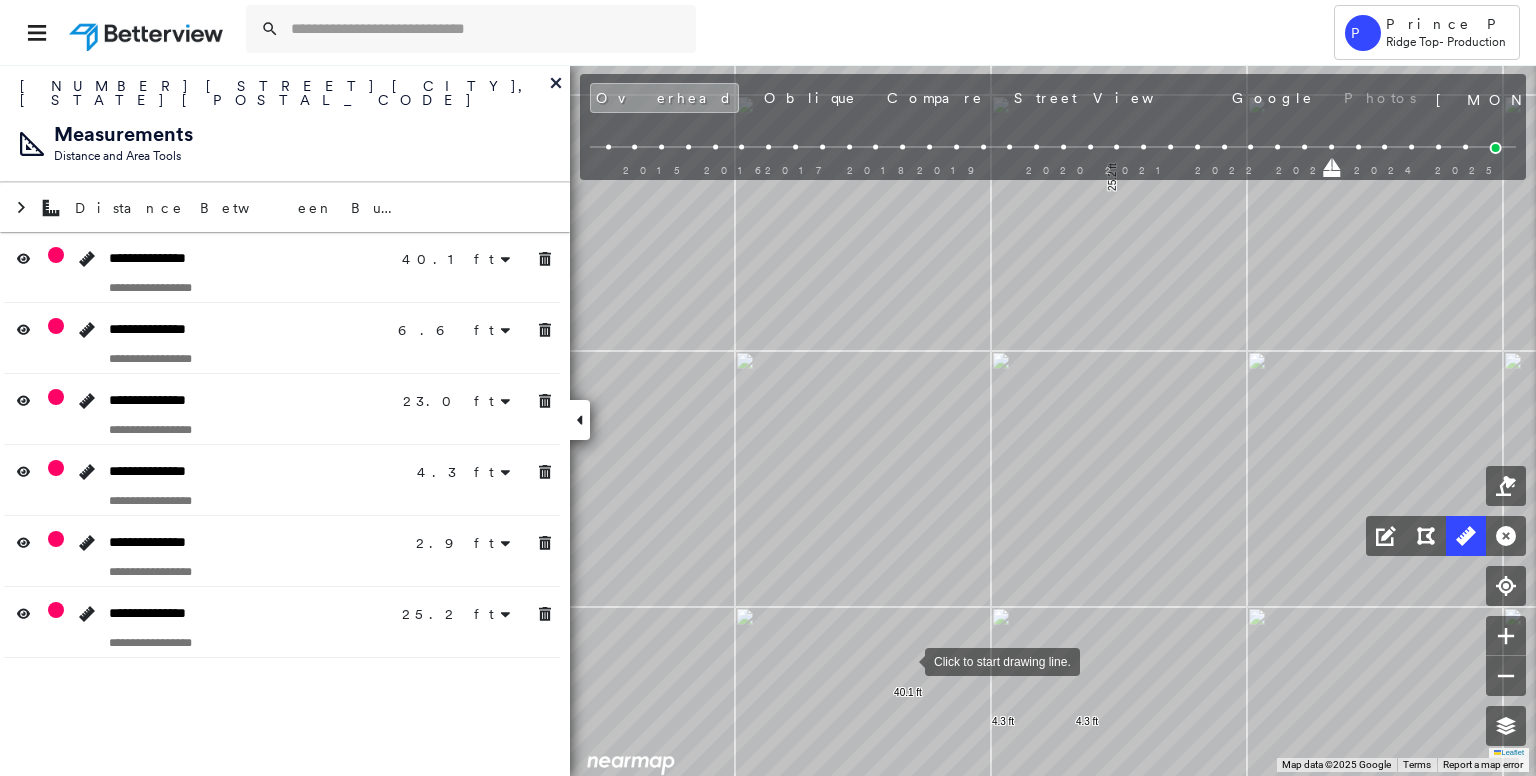 click at bounding box center [905, 660] 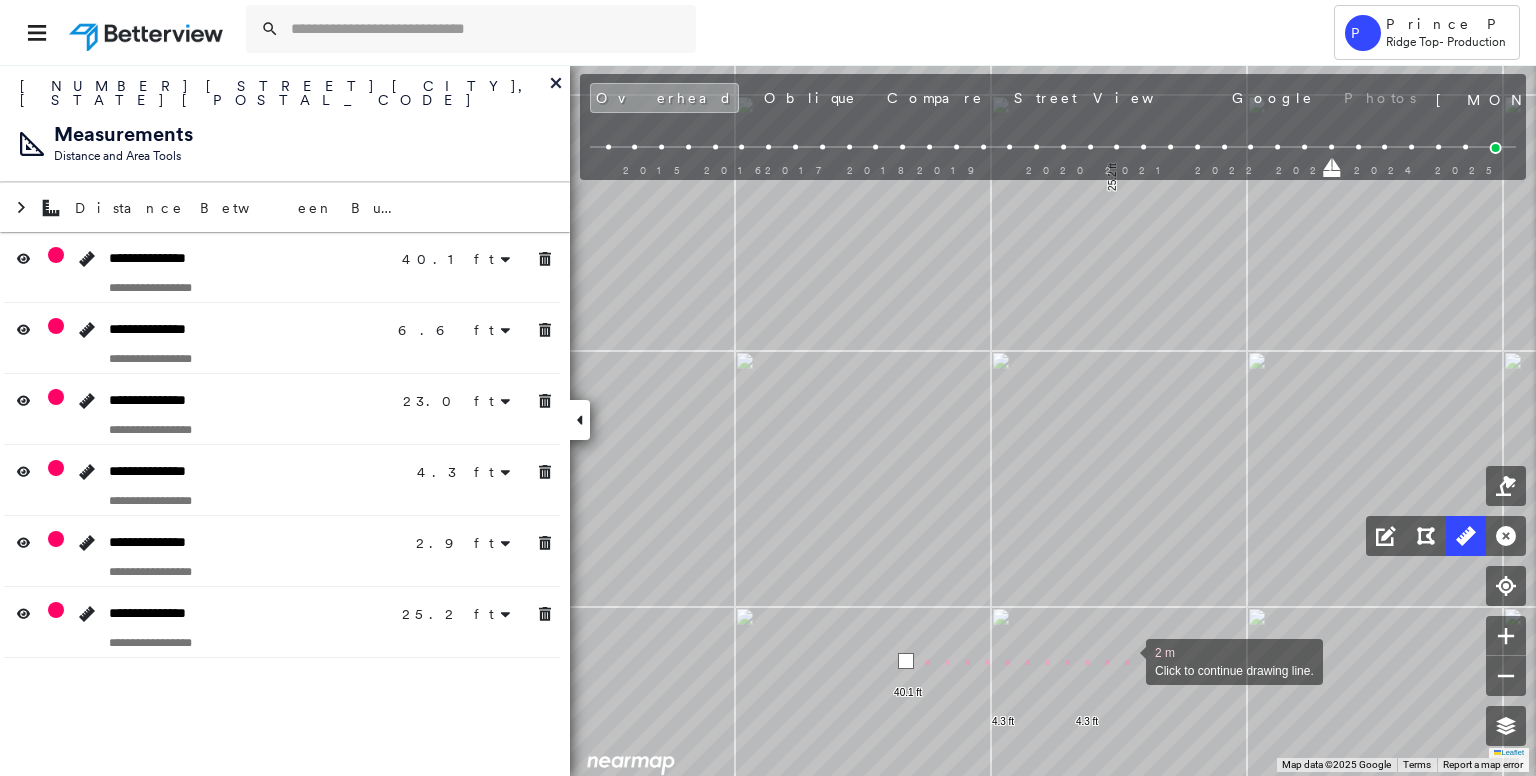 click at bounding box center [1126, 660] 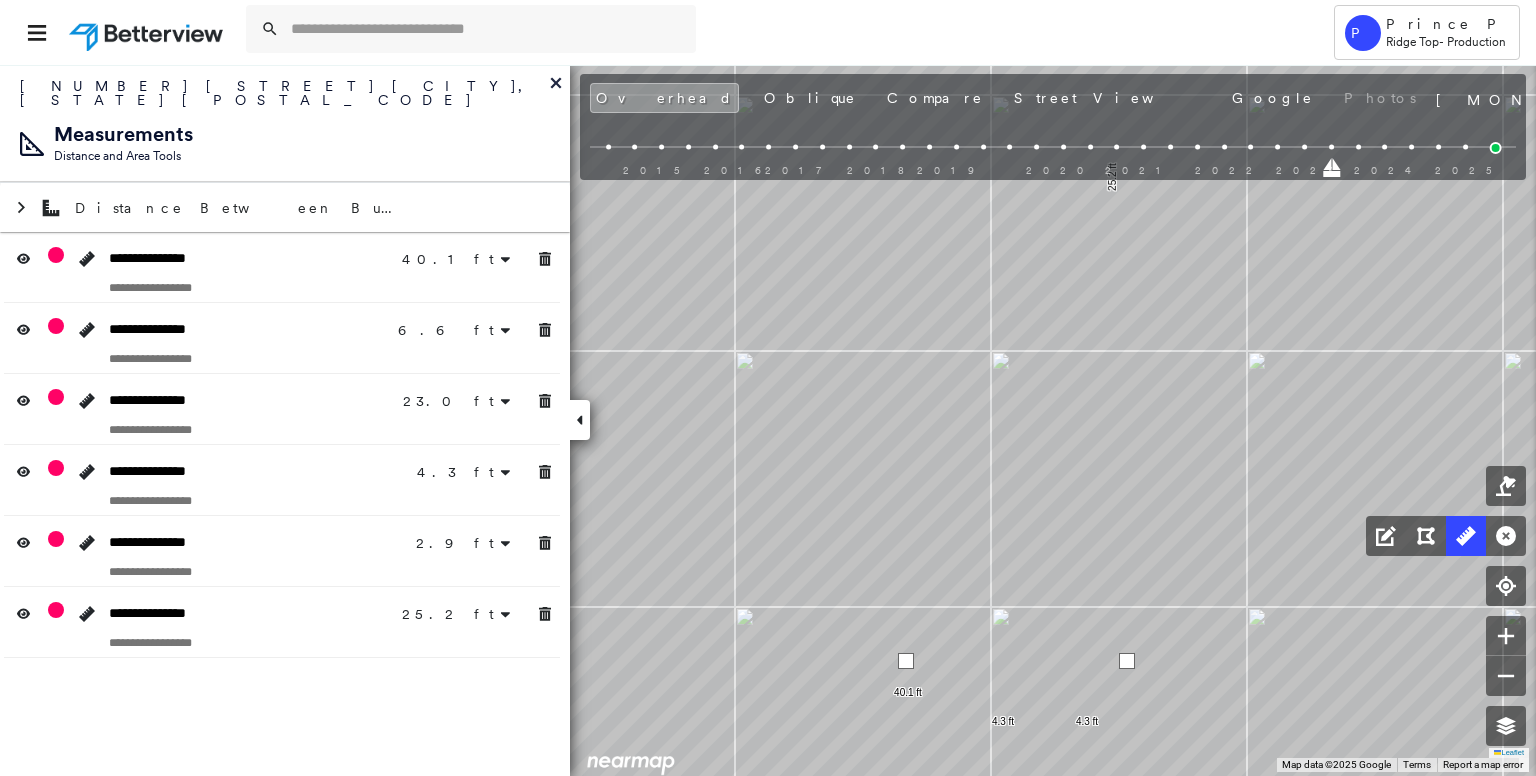 click at bounding box center [1127, 661] 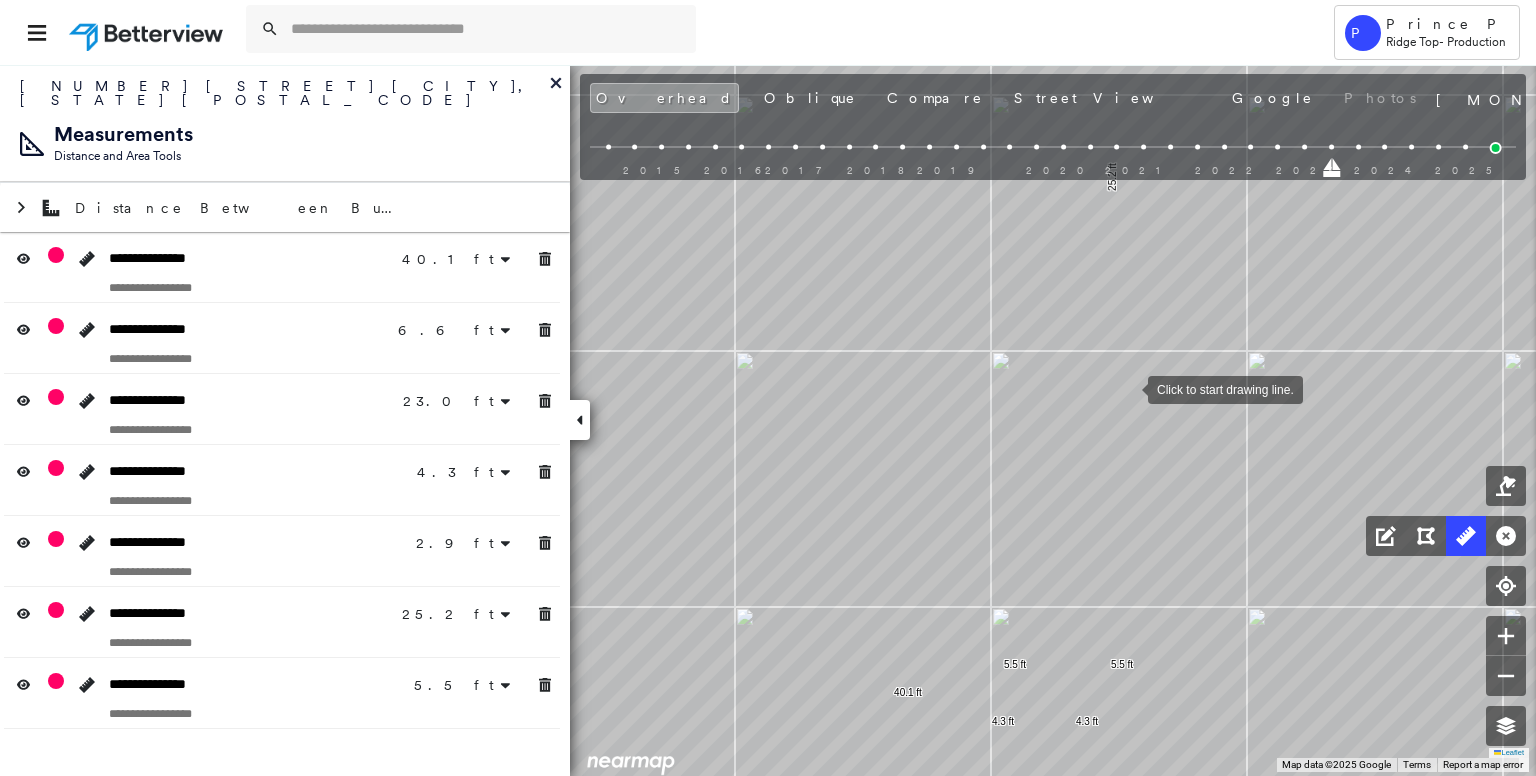 click at bounding box center (1128, 388) 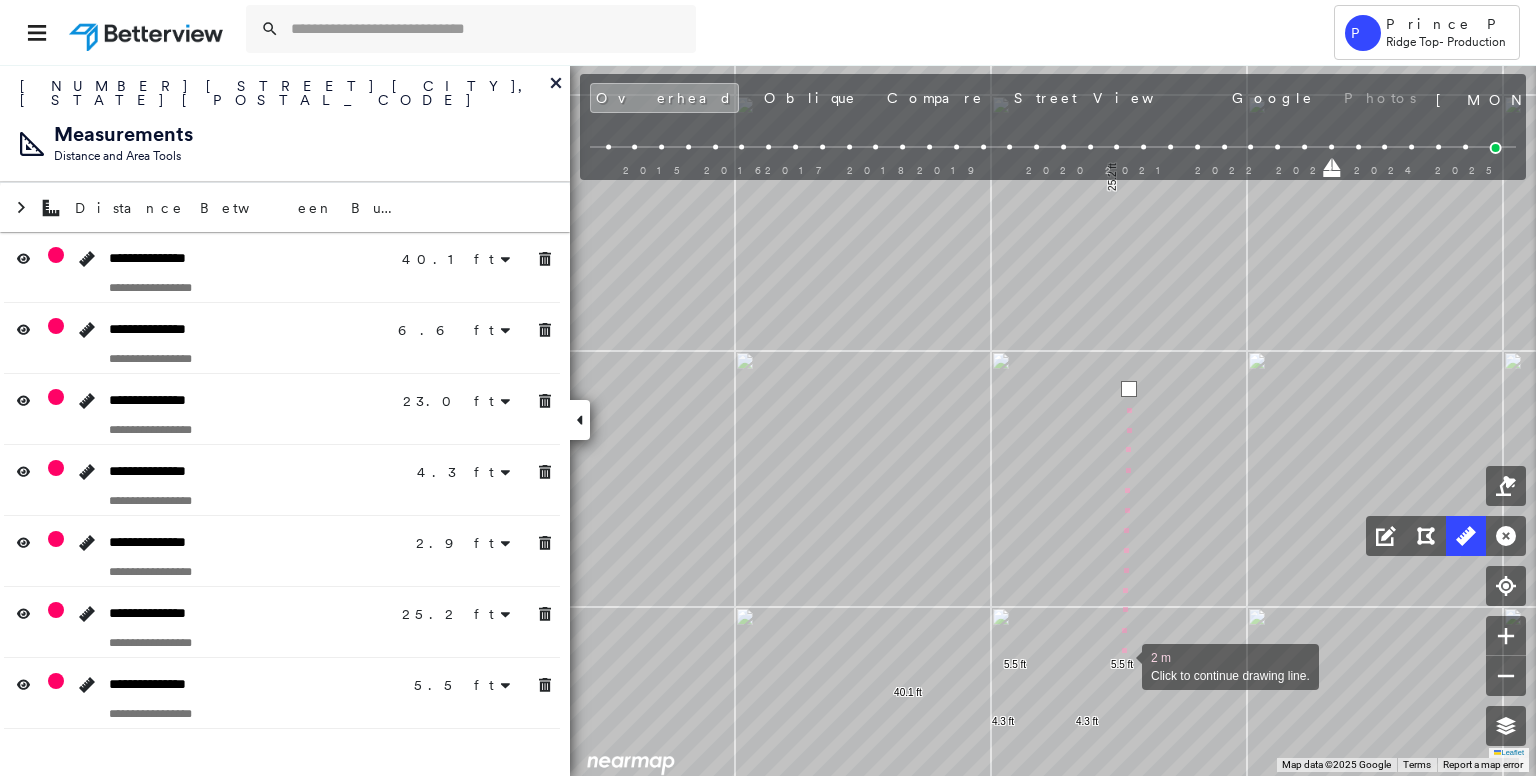 click at bounding box center [1122, 665] 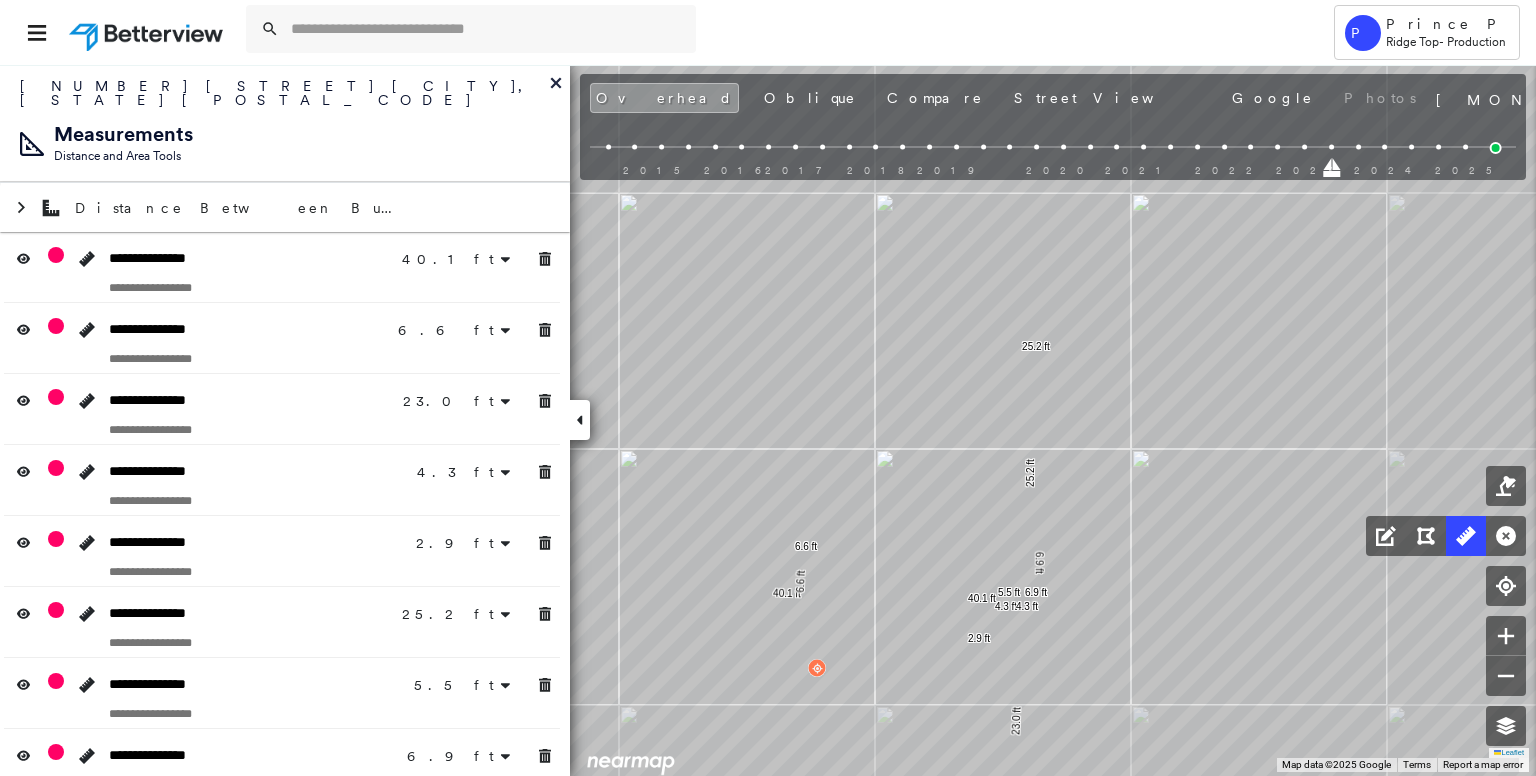 drag, startPoint x: 998, startPoint y: 451, endPoint x: 1001, endPoint y: 524, distance: 73.061615 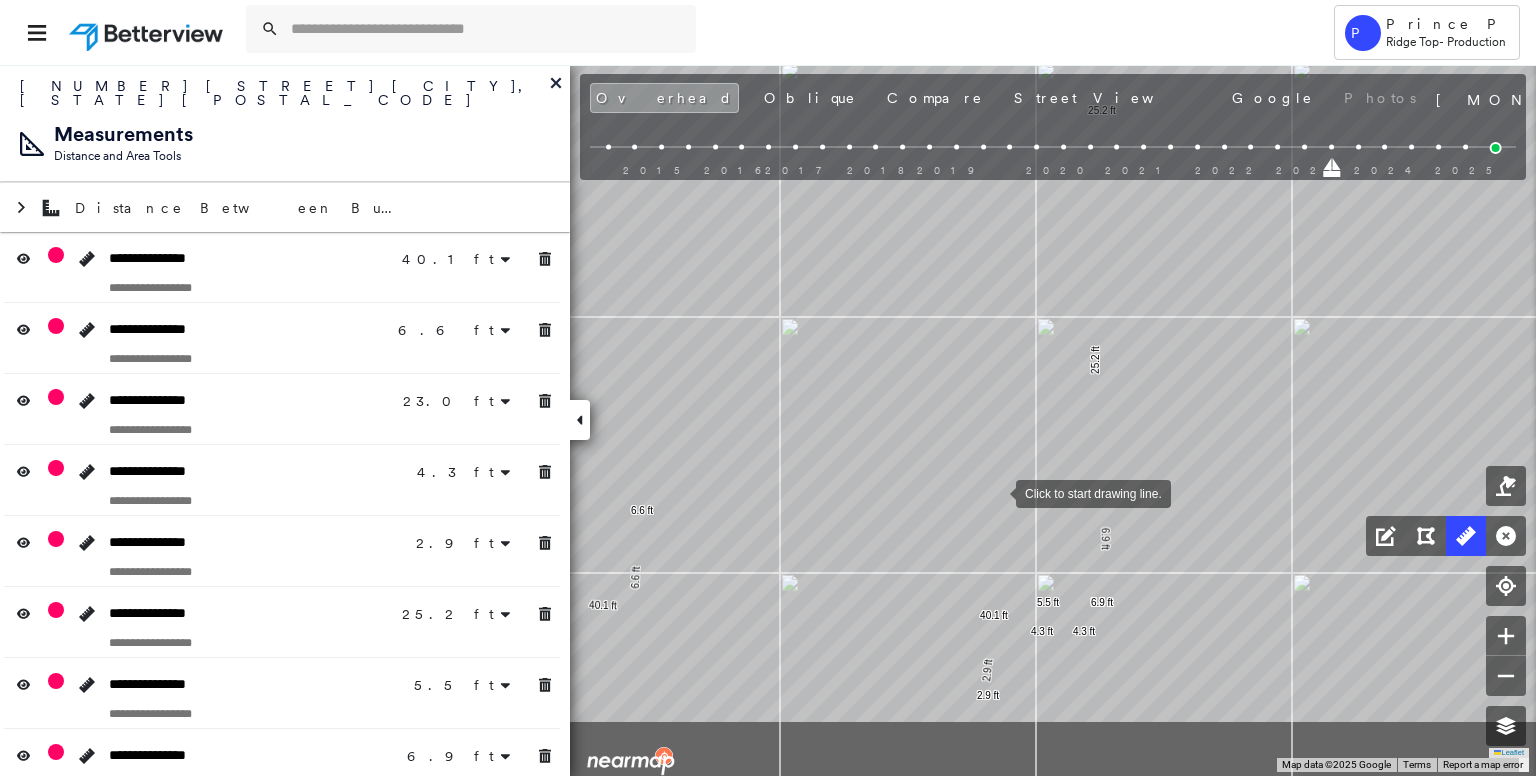 drag, startPoint x: 967, startPoint y: 618, endPoint x: 998, endPoint y: 484, distance: 137.53908 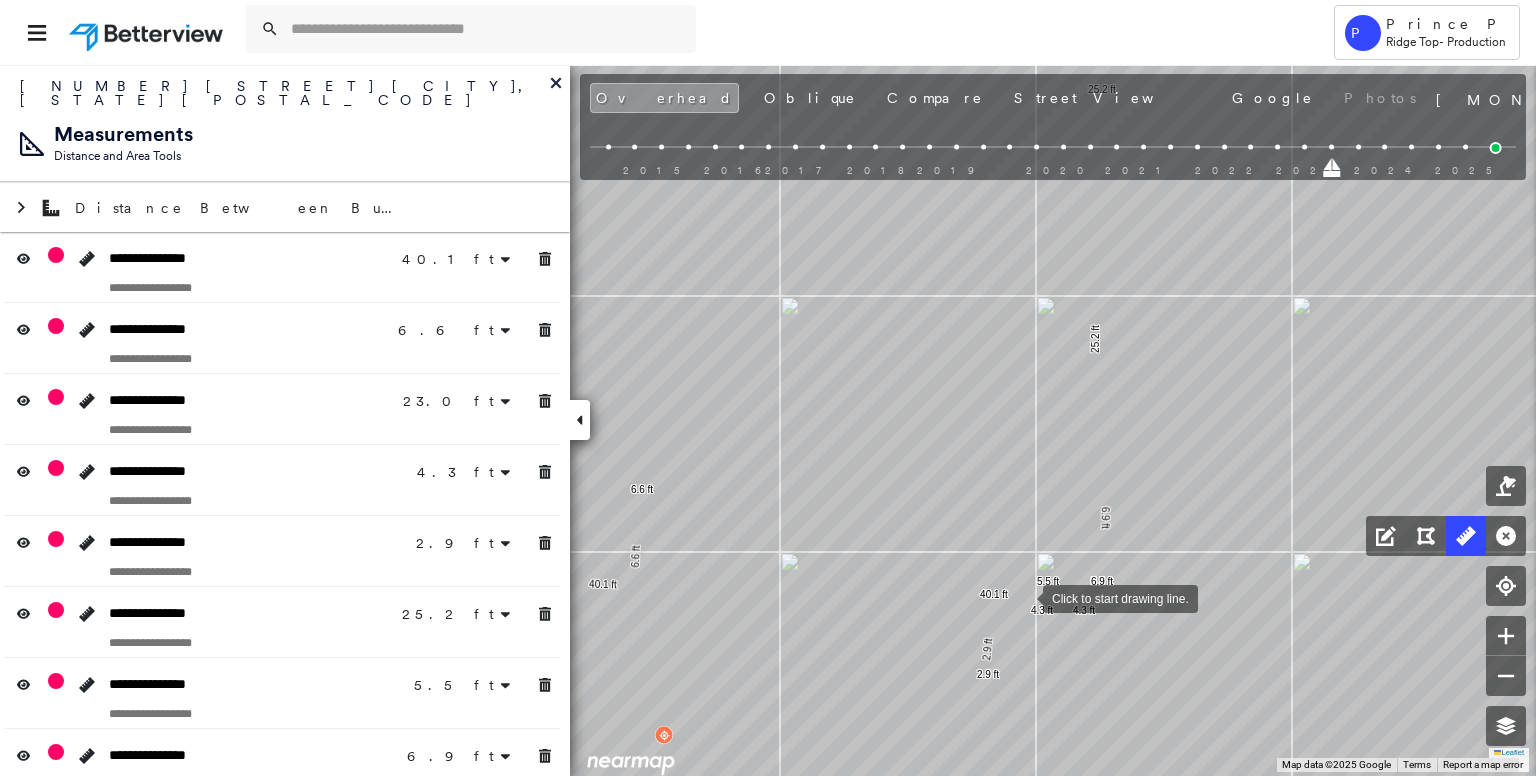 drag, startPoint x: 1023, startPoint y: 603, endPoint x: 1023, endPoint y: 545, distance: 58 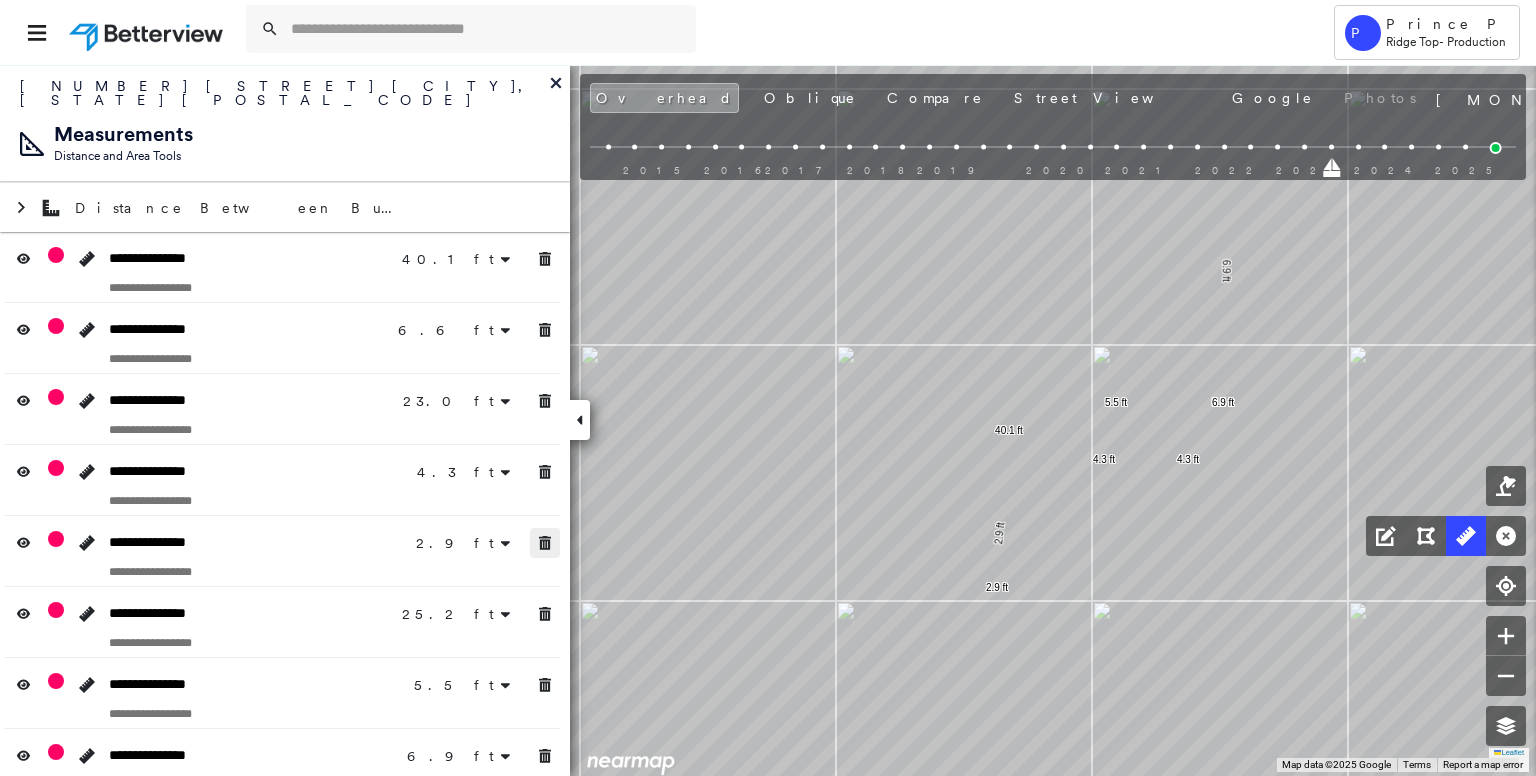 click at bounding box center (545, 543) 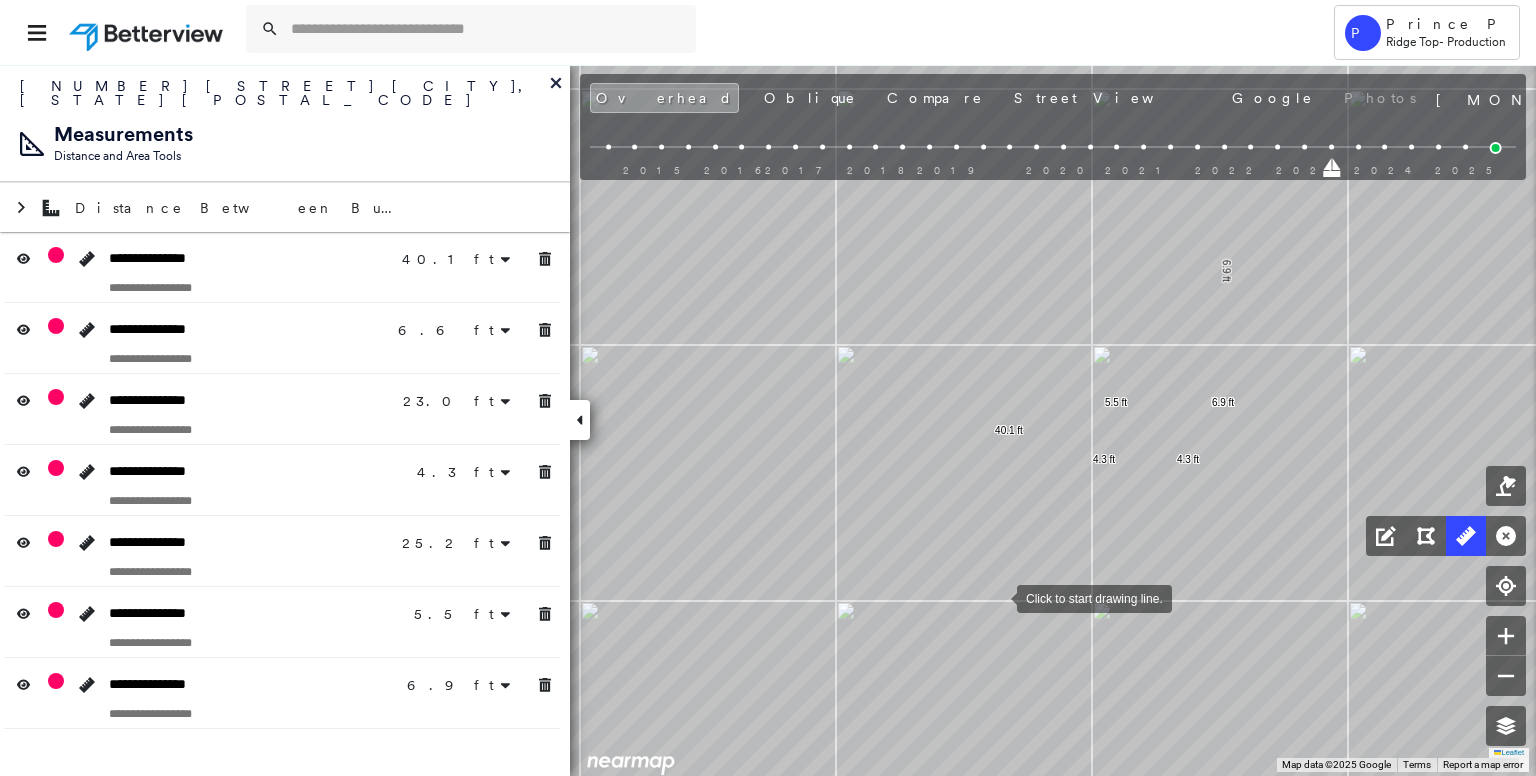 click at bounding box center [997, 597] 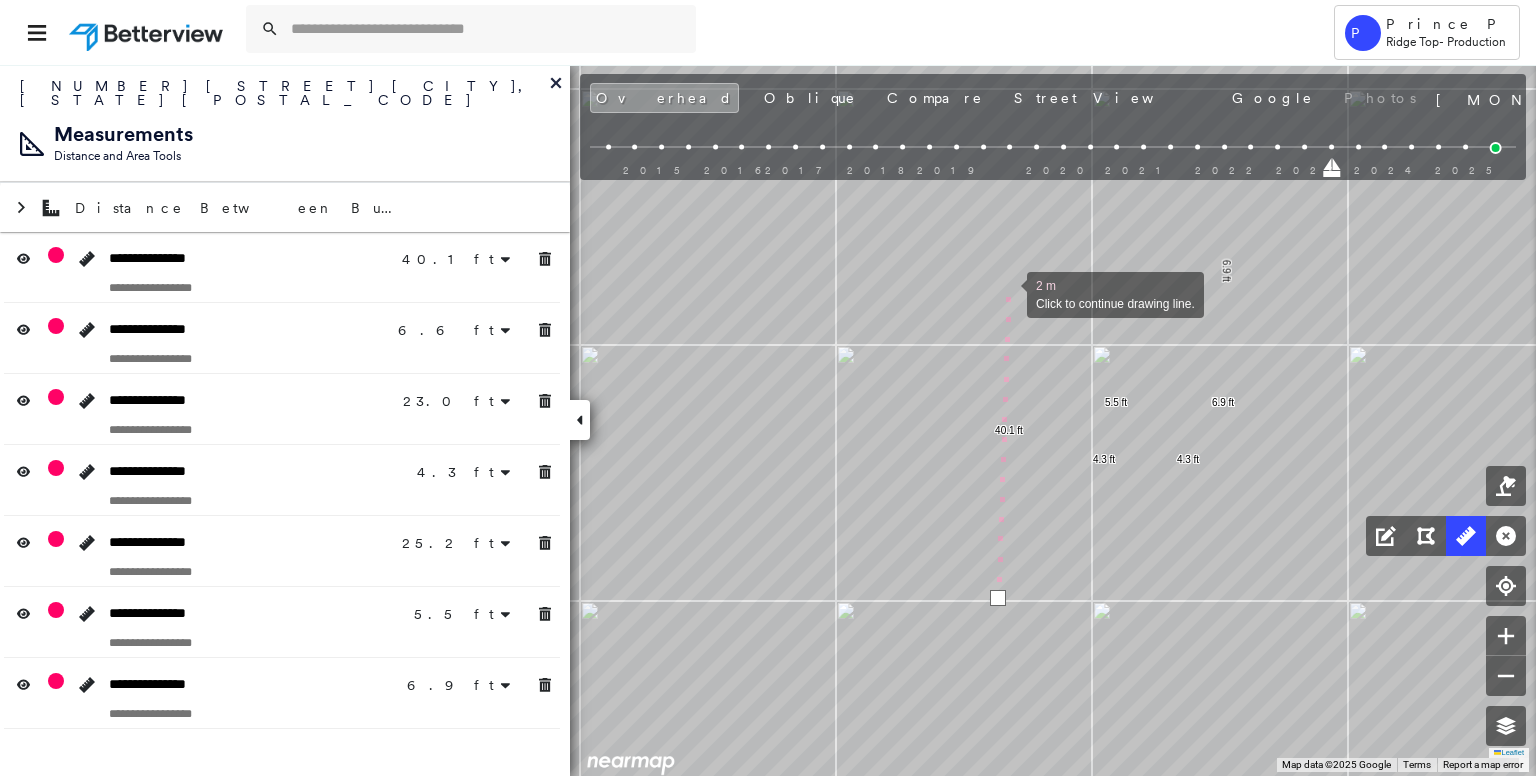 click at bounding box center (1007, 293) 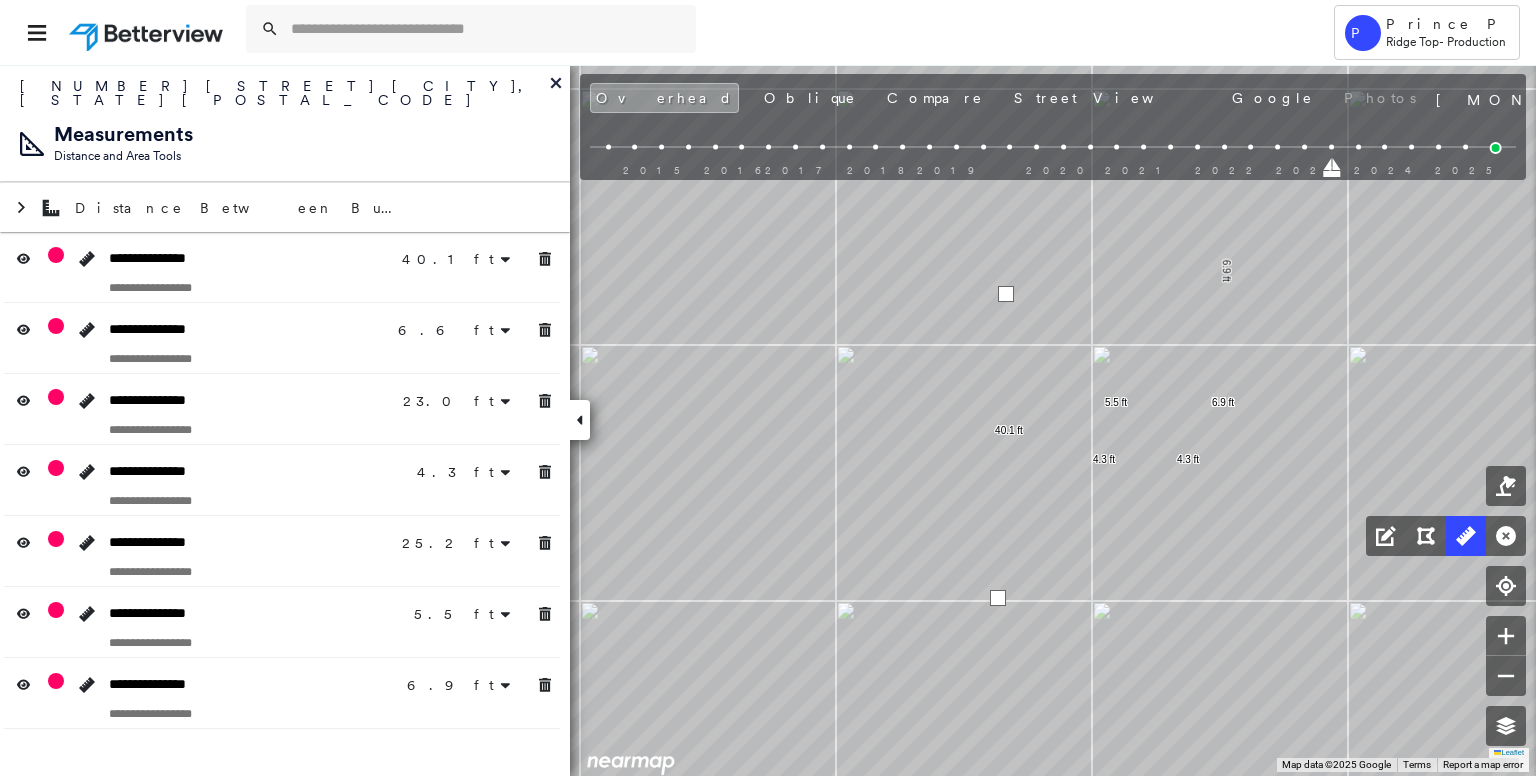 click at bounding box center (1006, 294) 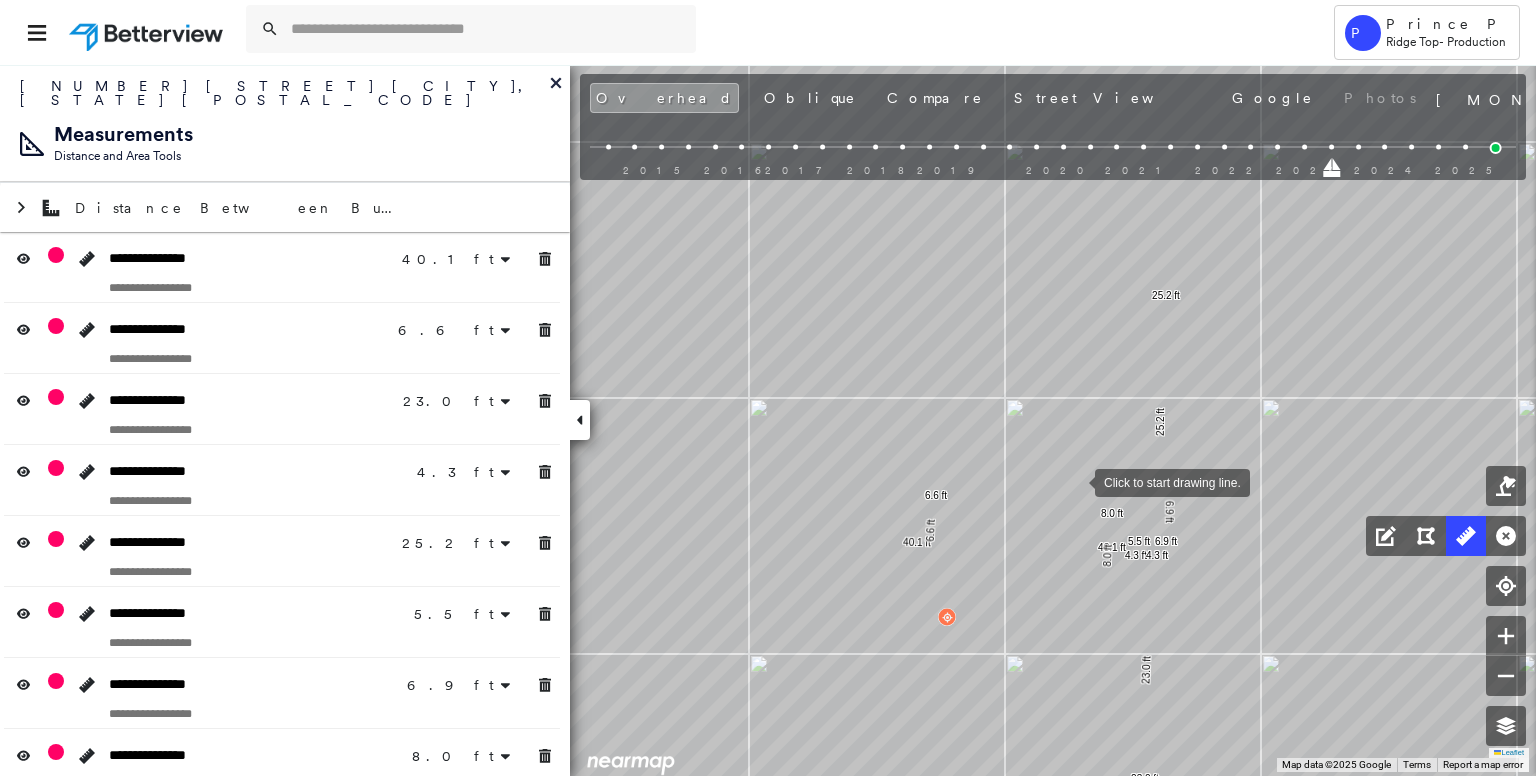 drag, startPoint x: 1093, startPoint y: 528, endPoint x: 1059, endPoint y: 369, distance: 162.59459 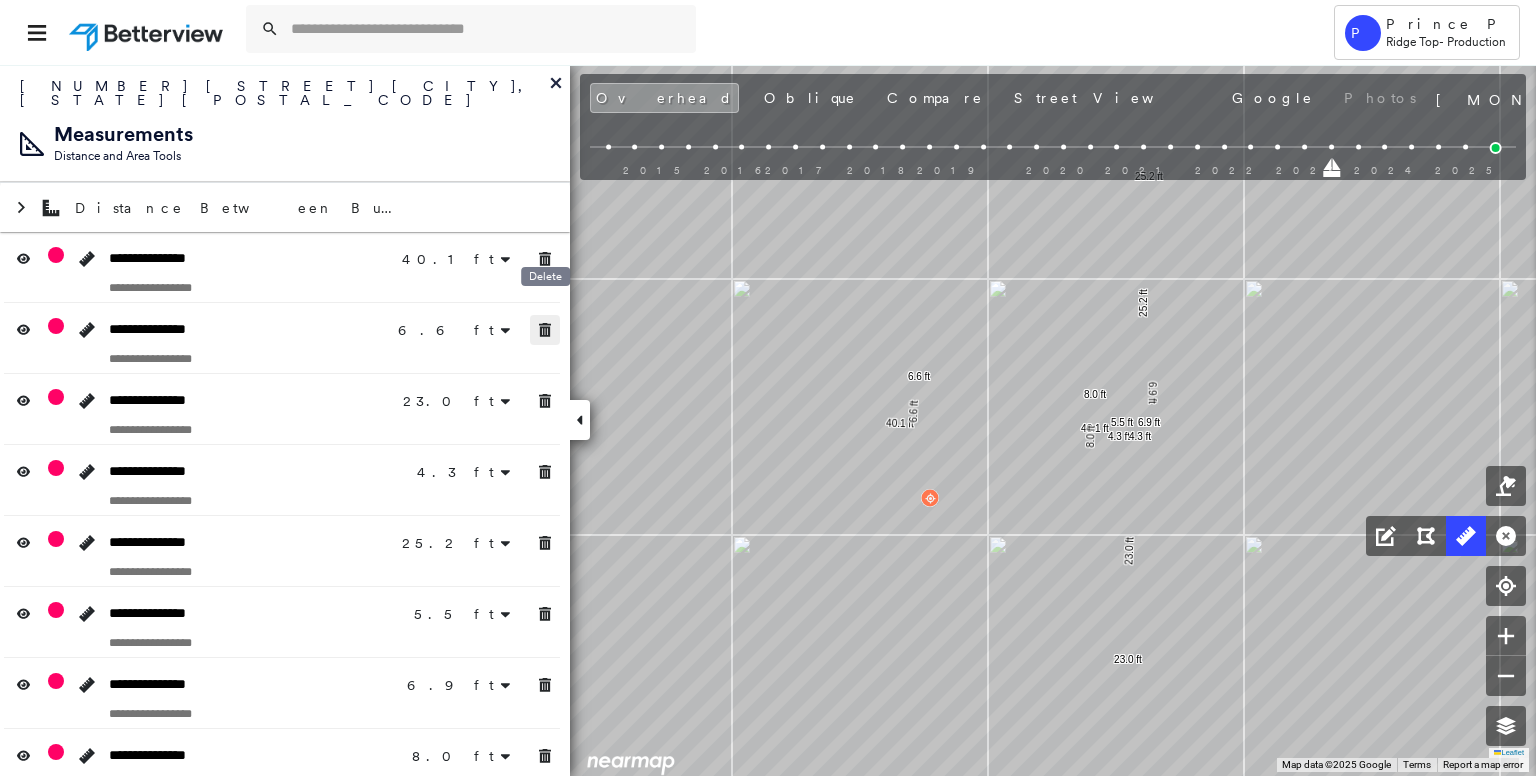 click 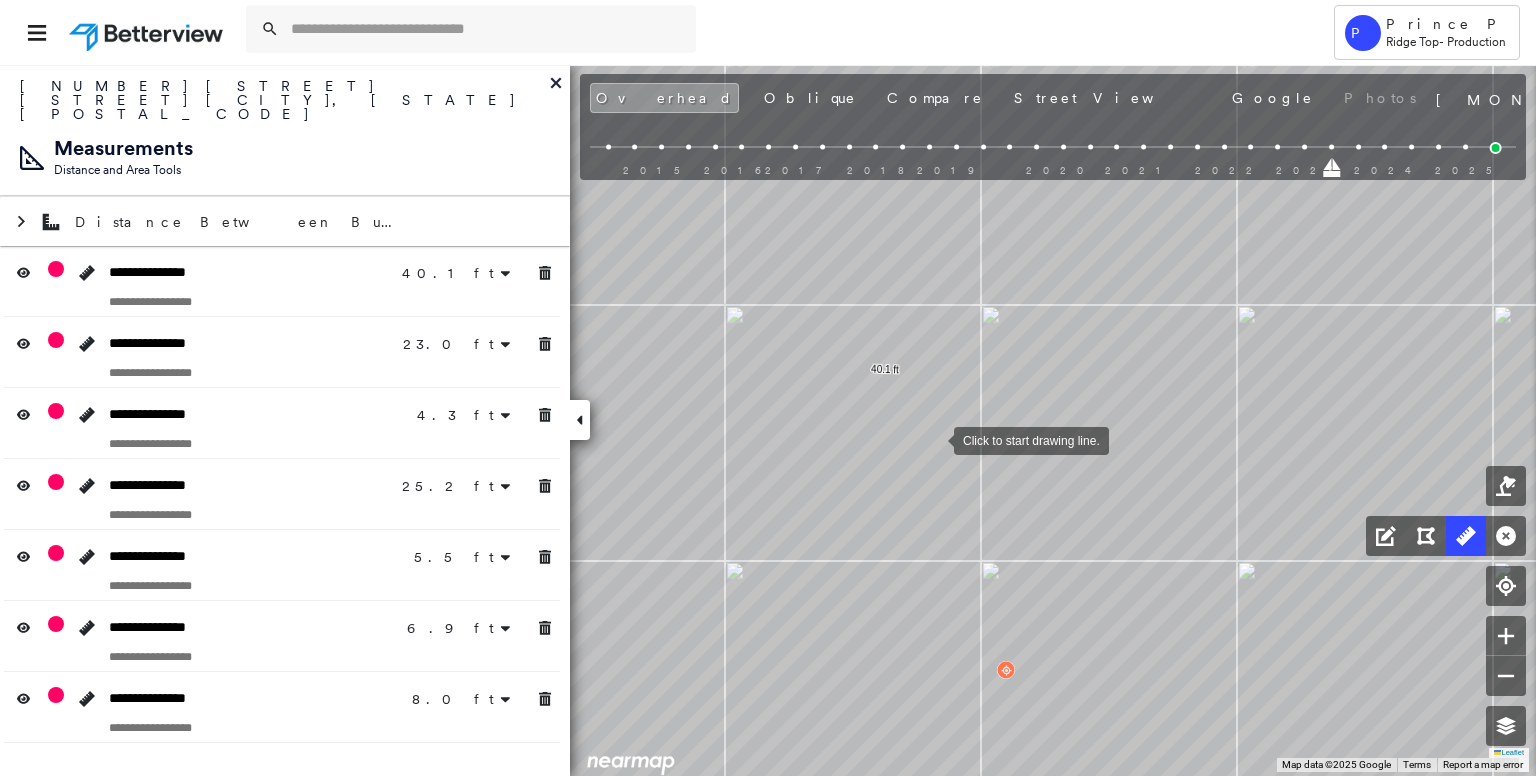 scroll, scrollTop: 0, scrollLeft: 0, axis: both 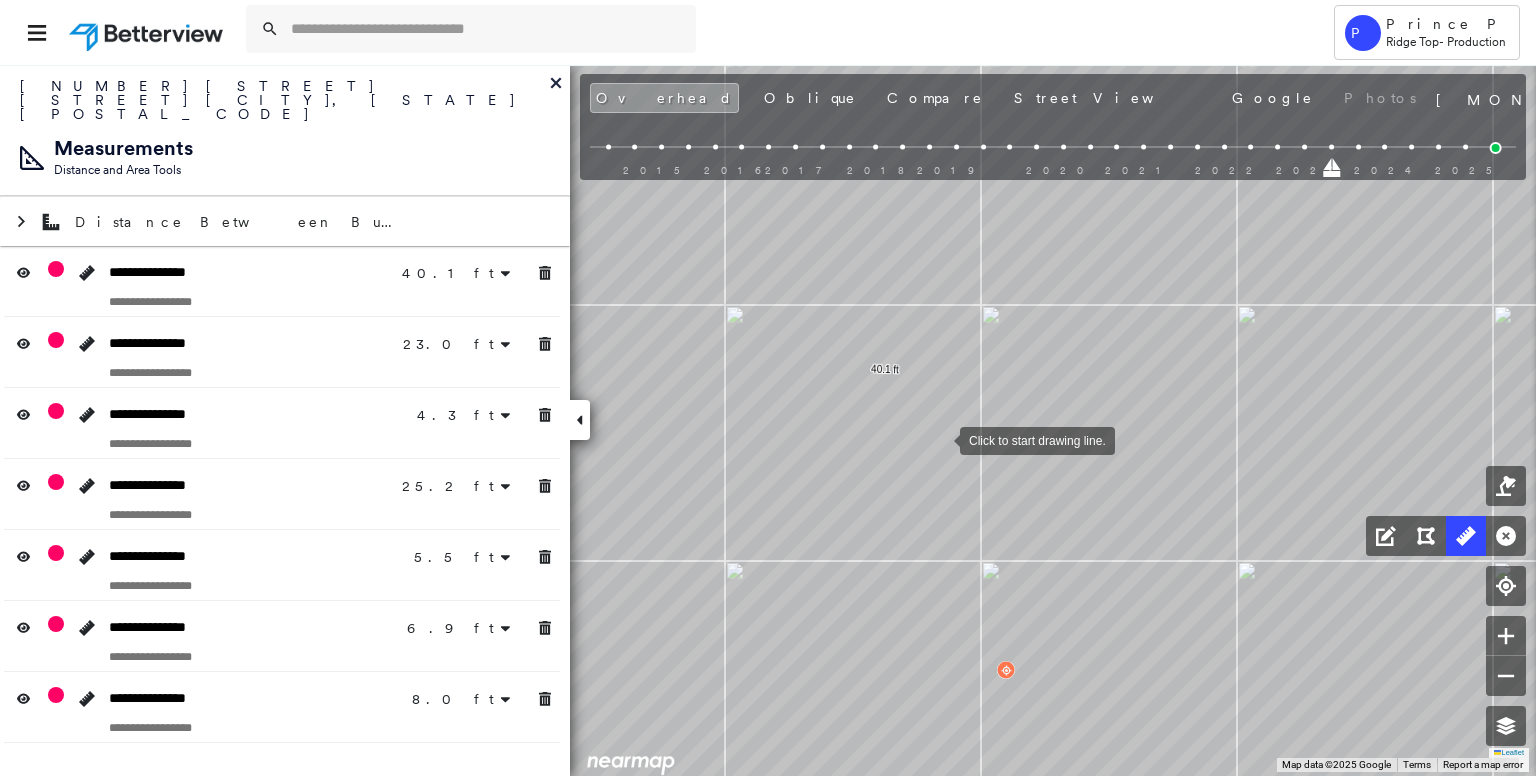 click at bounding box center (940, 439) 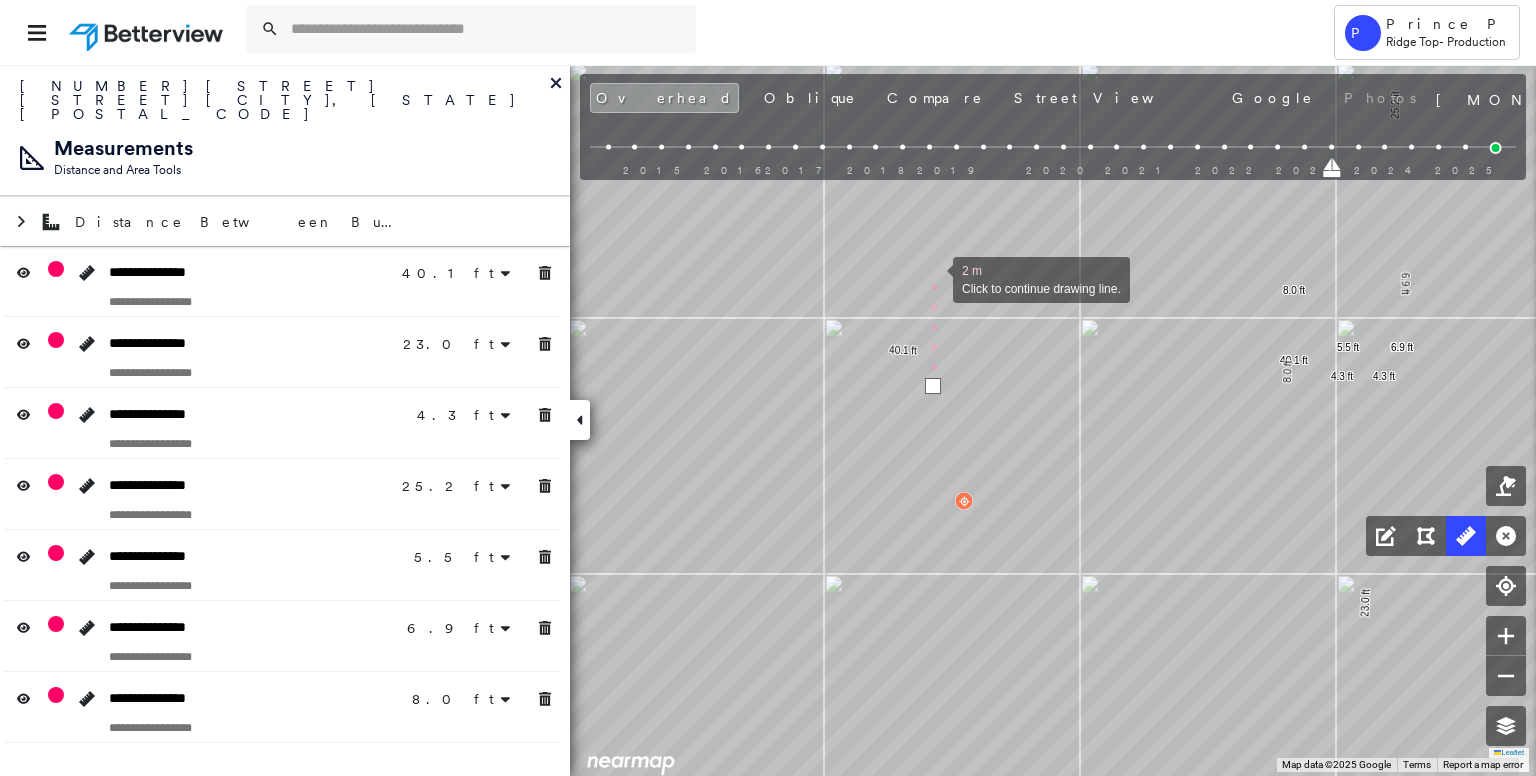 drag, startPoint x: 940, startPoint y: 210, endPoint x: 933, endPoint y: 277, distance: 67.36468 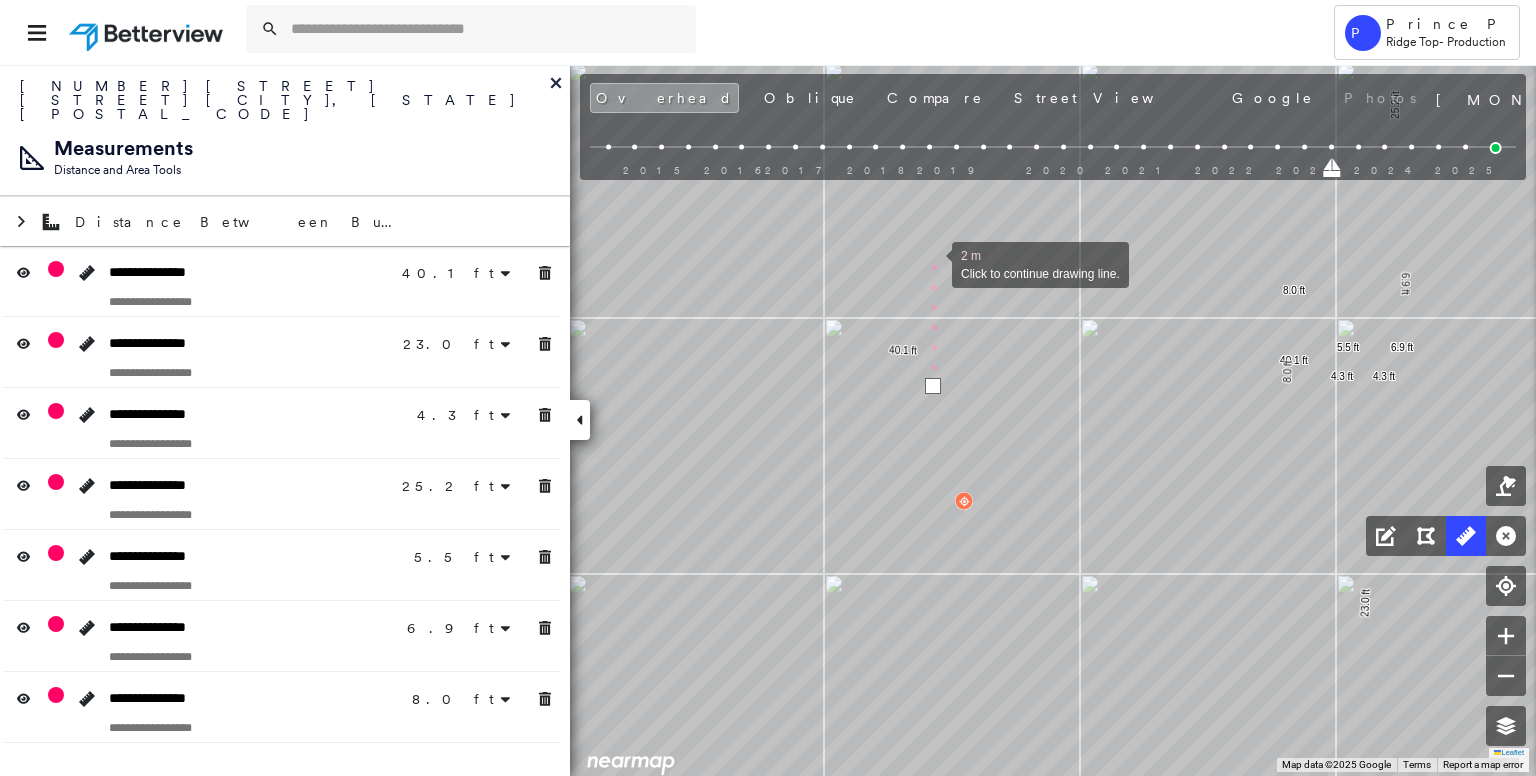 click at bounding box center [932, 263] 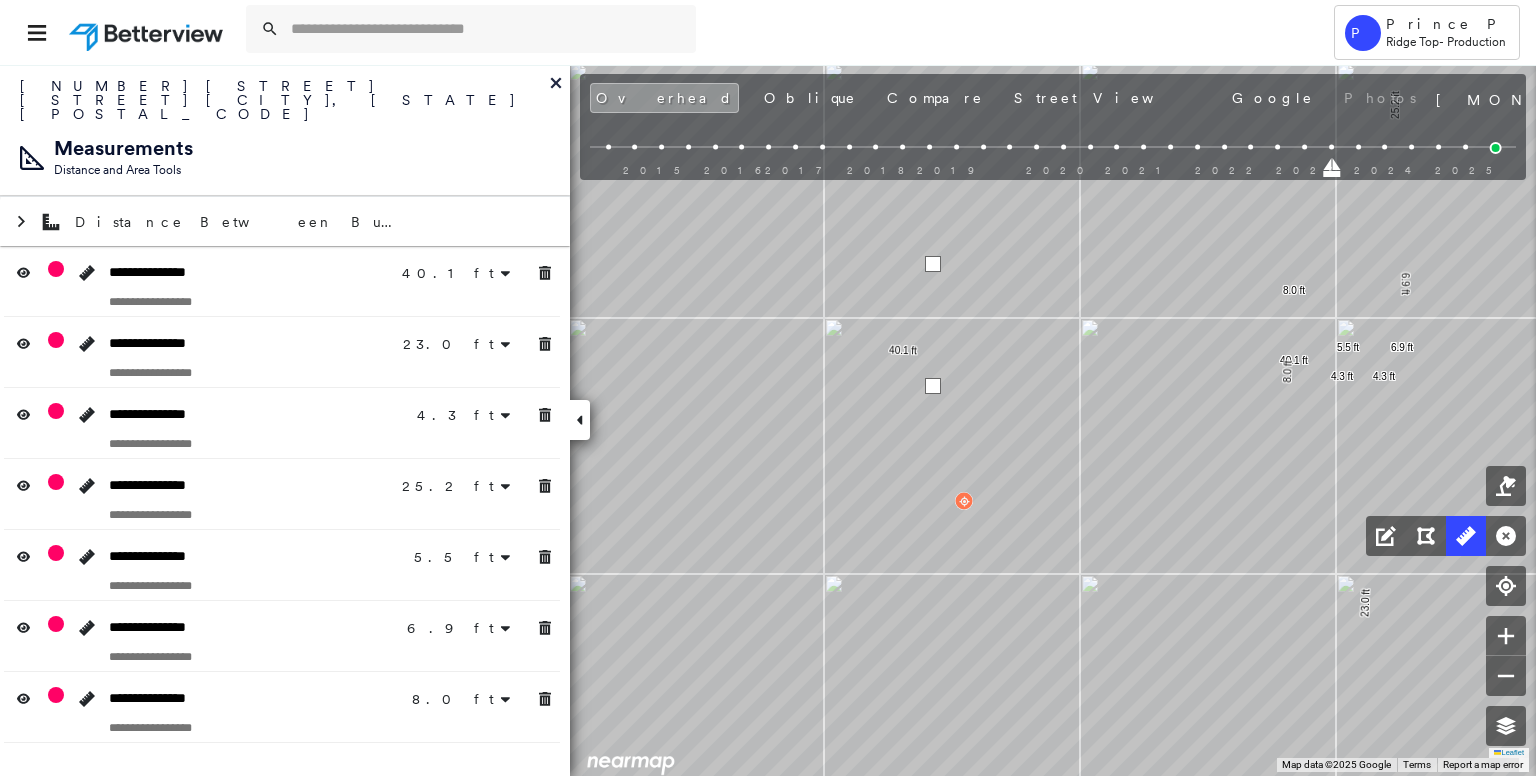 click at bounding box center (933, 264) 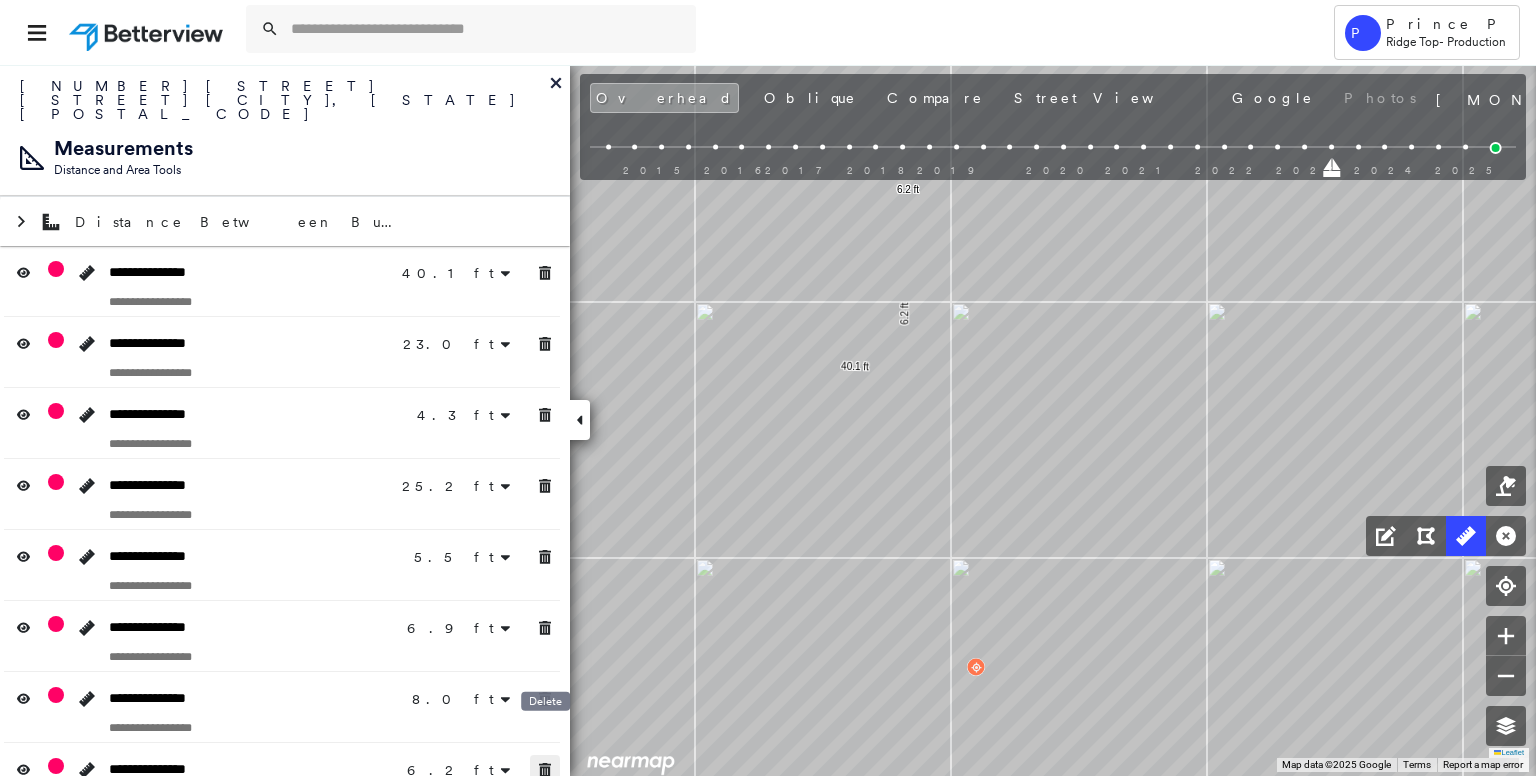 click at bounding box center (545, 770) 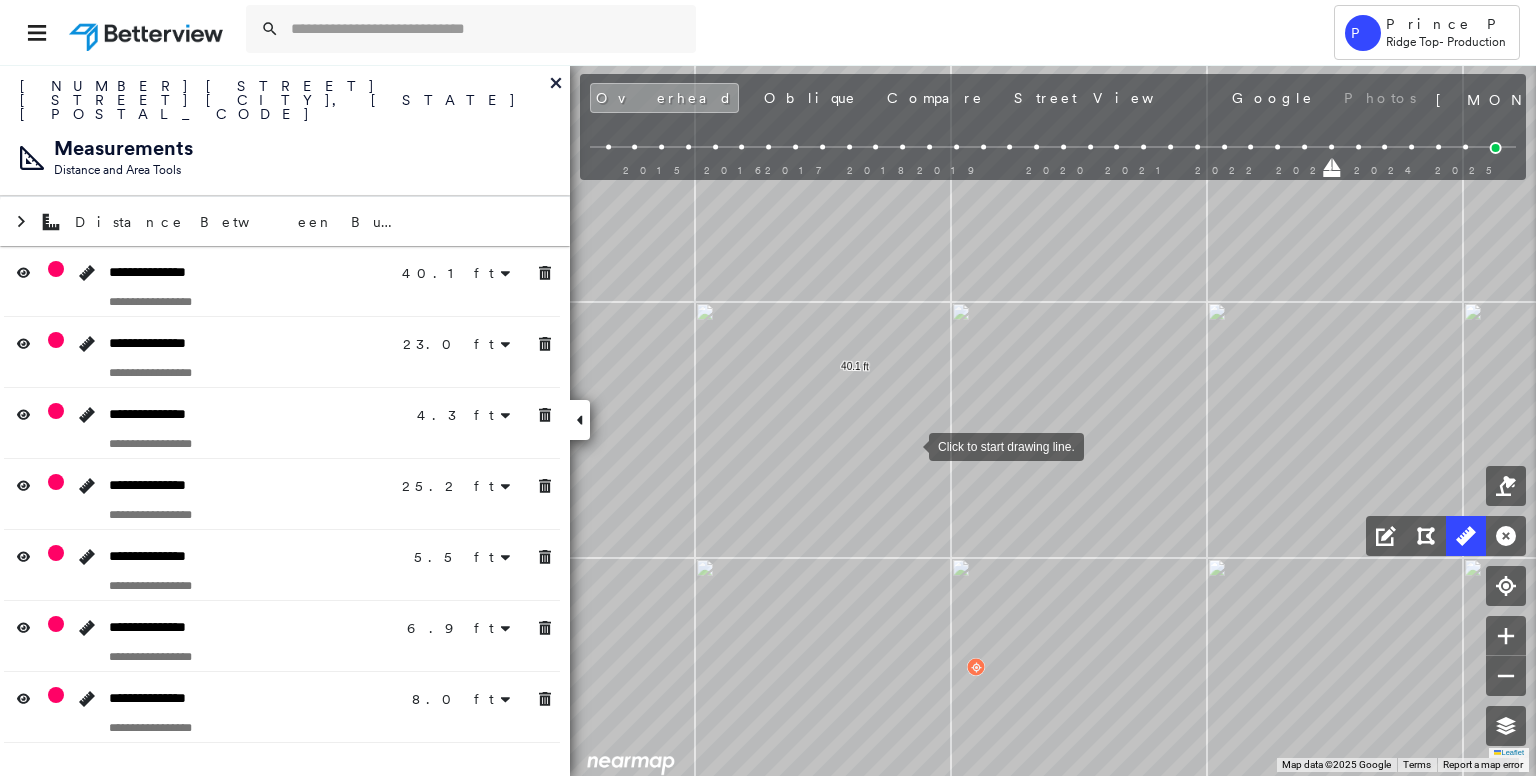 click at bounding box center (909, 445) 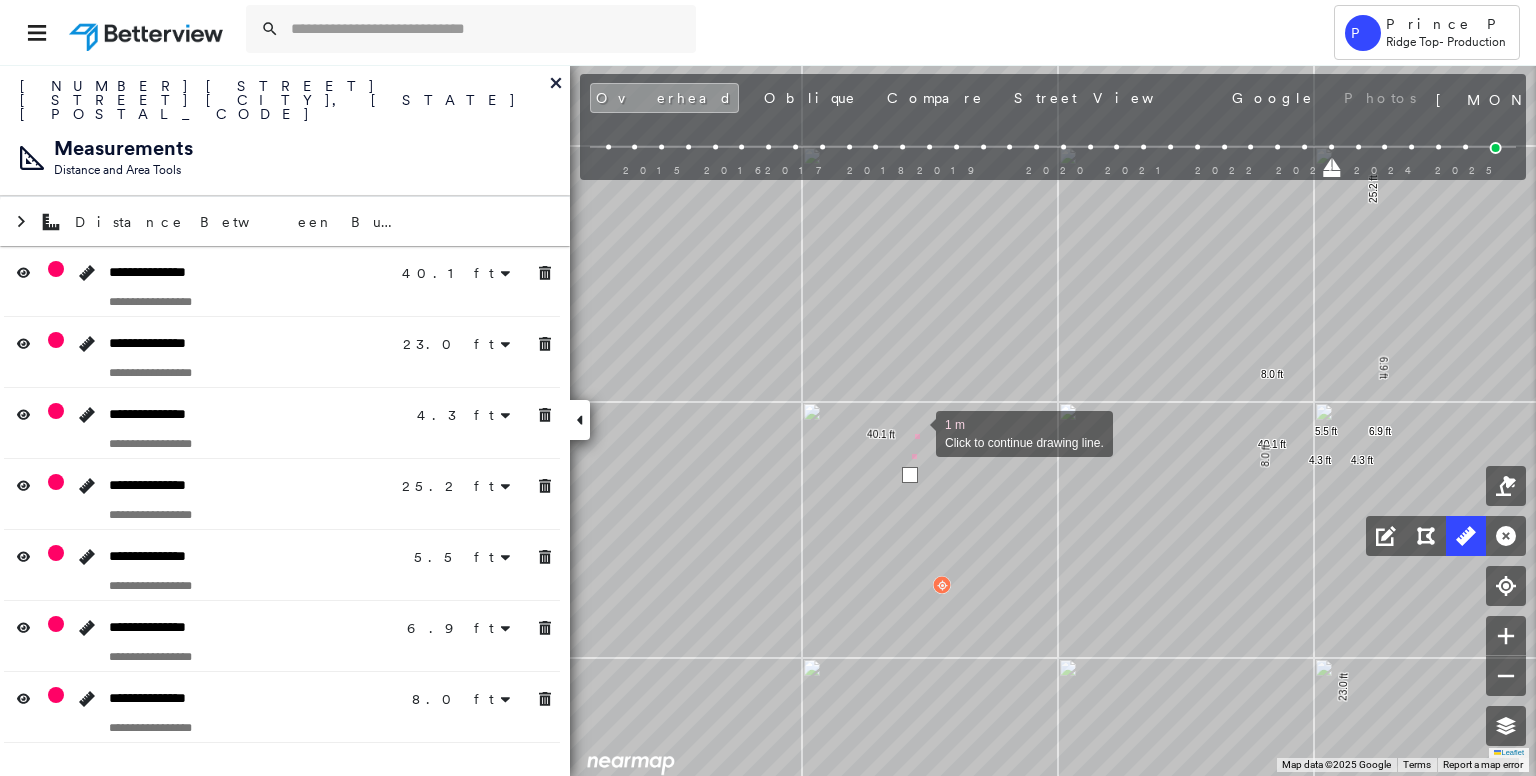 drag, startPoint x: 912, startPoint y: 423, endPoint x: 916, endPoint y: 435, distance: 12.649111 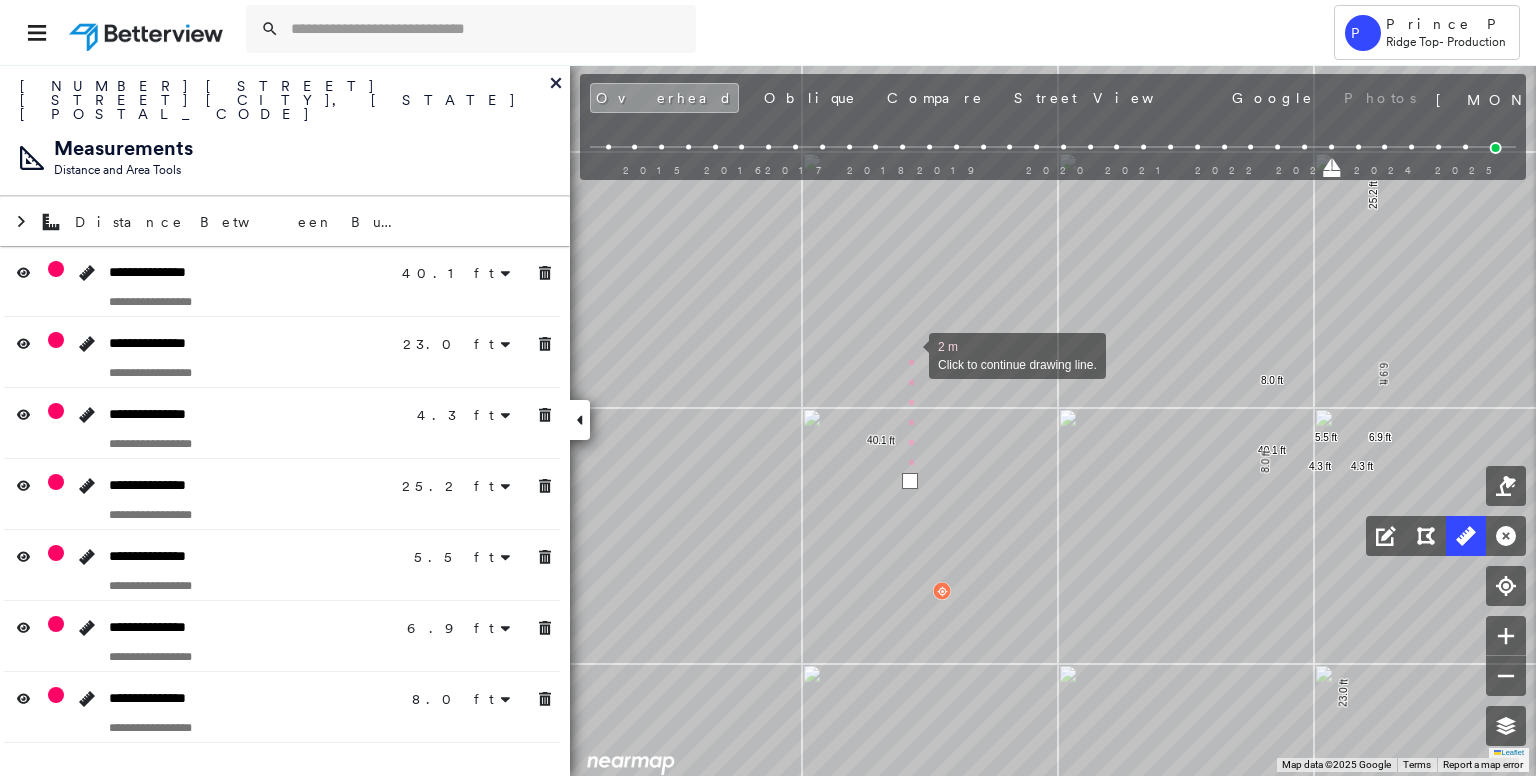 click at bounding box center (909, 354) 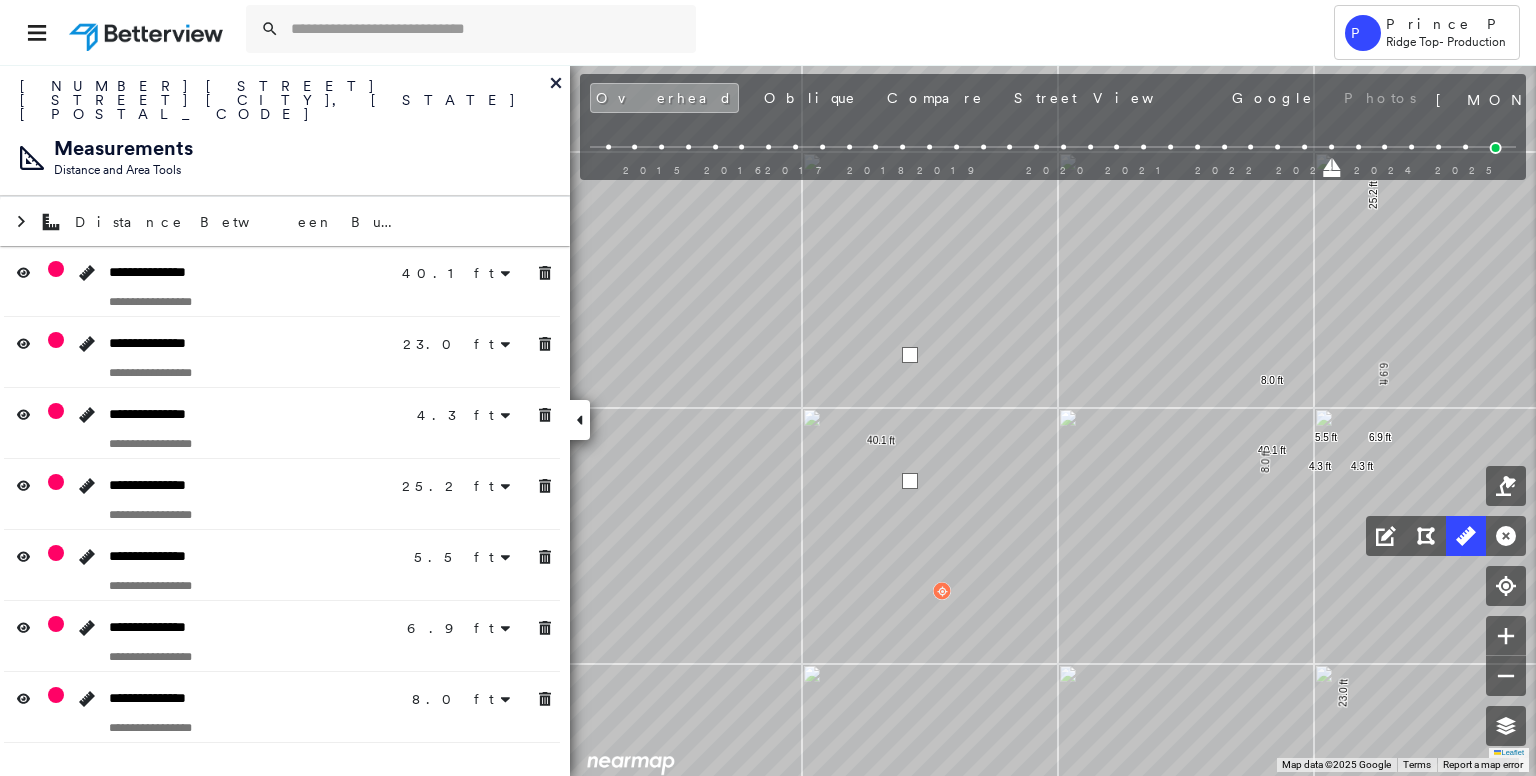 click at bounding box center [910, 355] 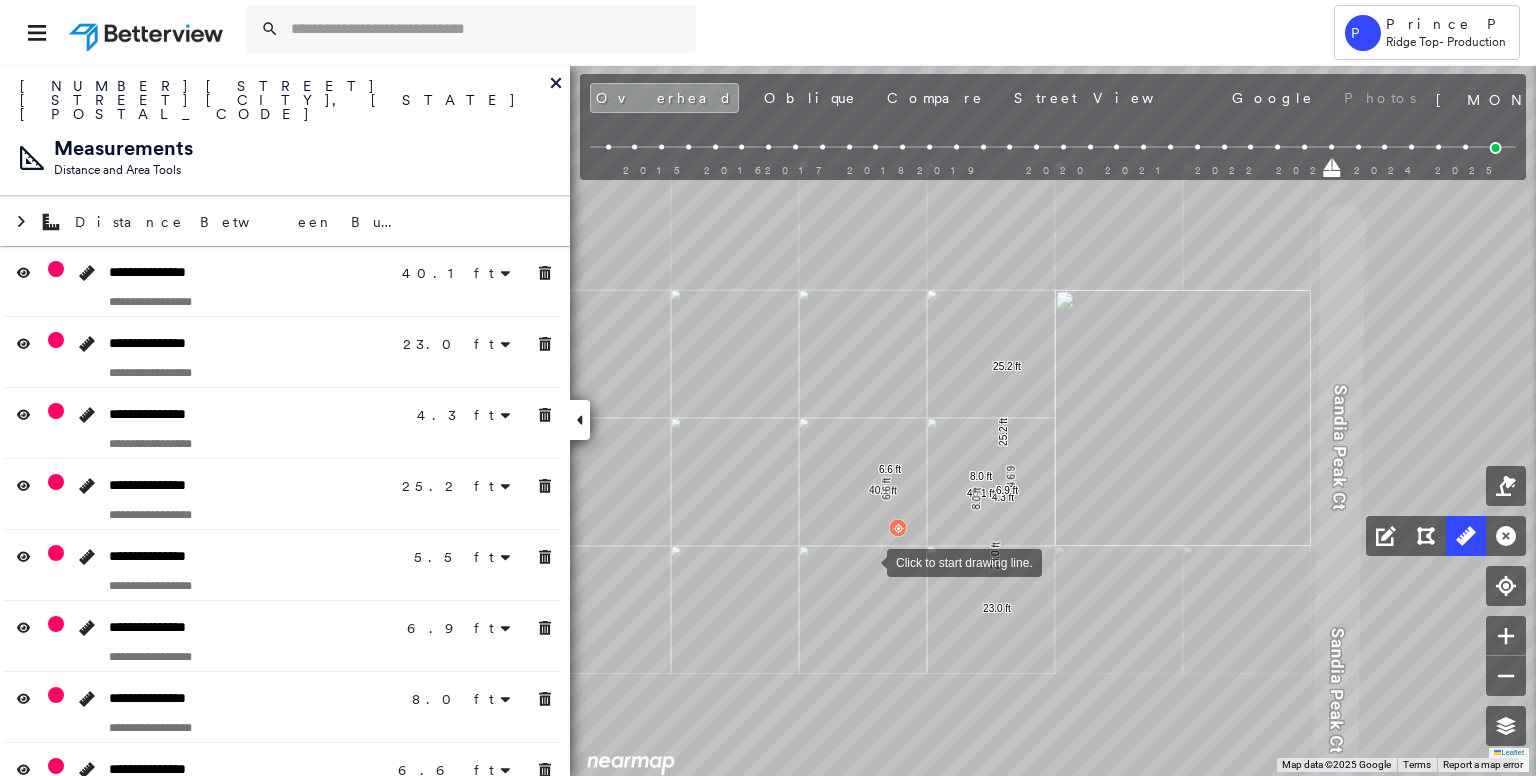 click at bounding box center [867, 561] 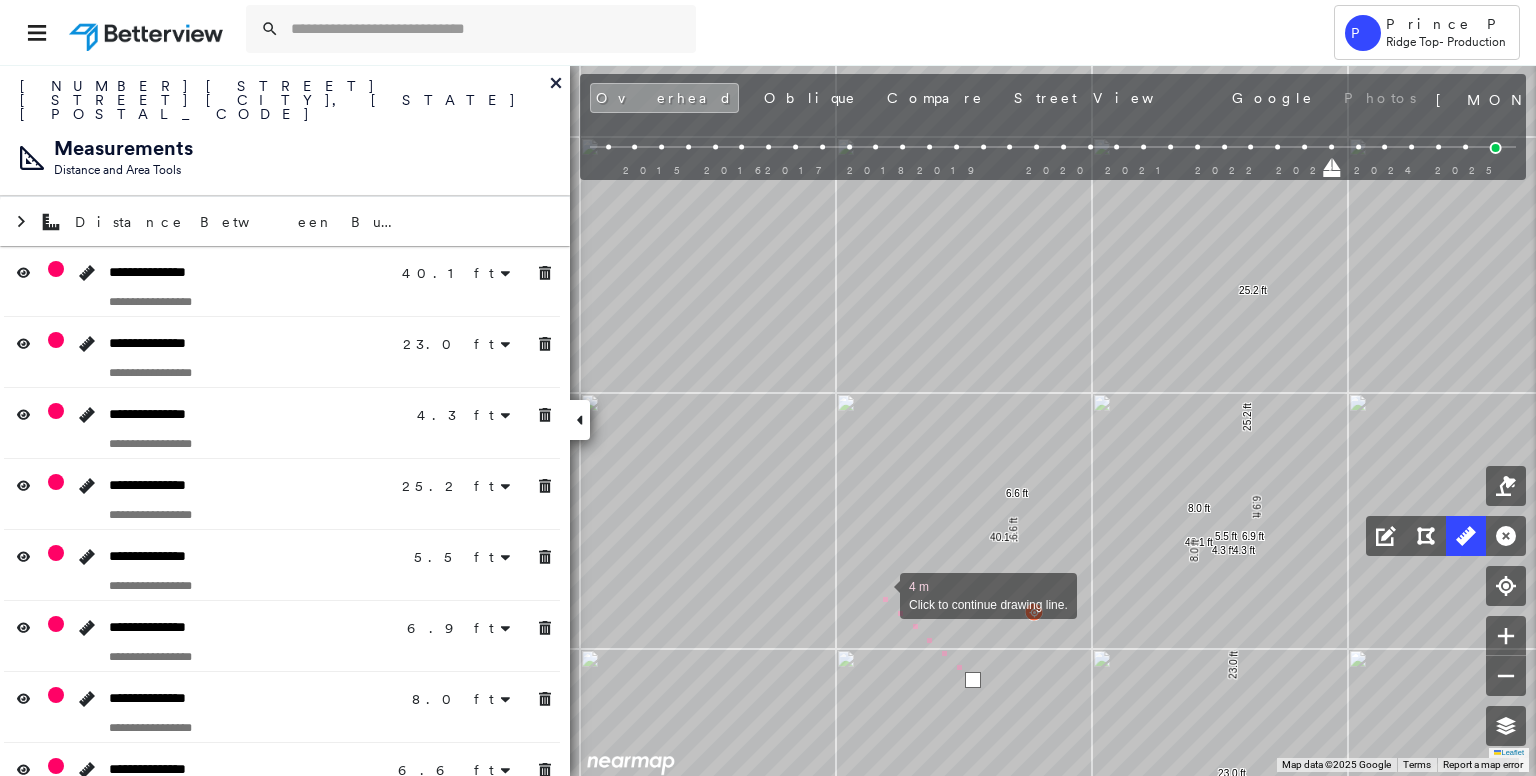 click at bounding box center [880, 594] 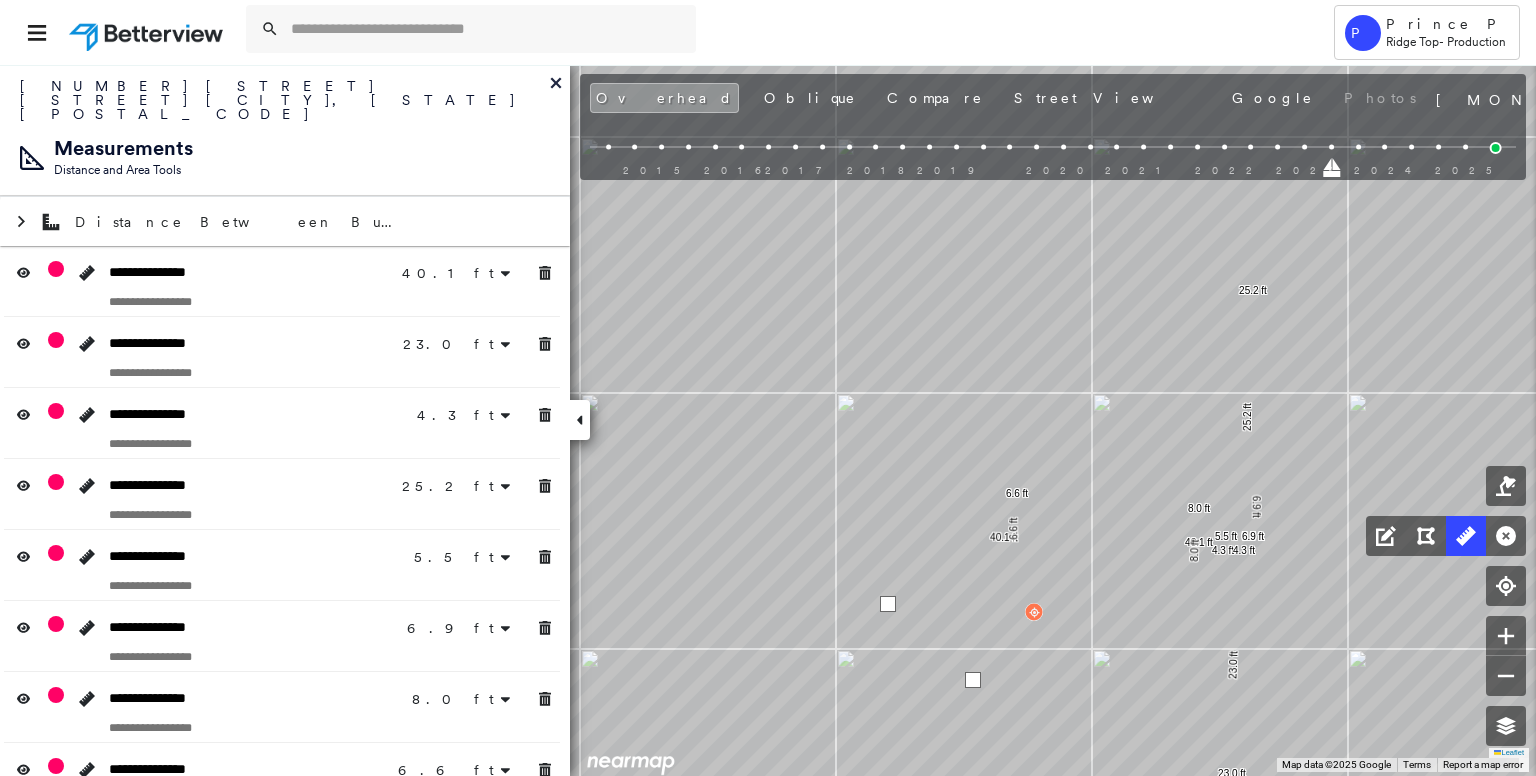 click at bounding box center (888, 604) 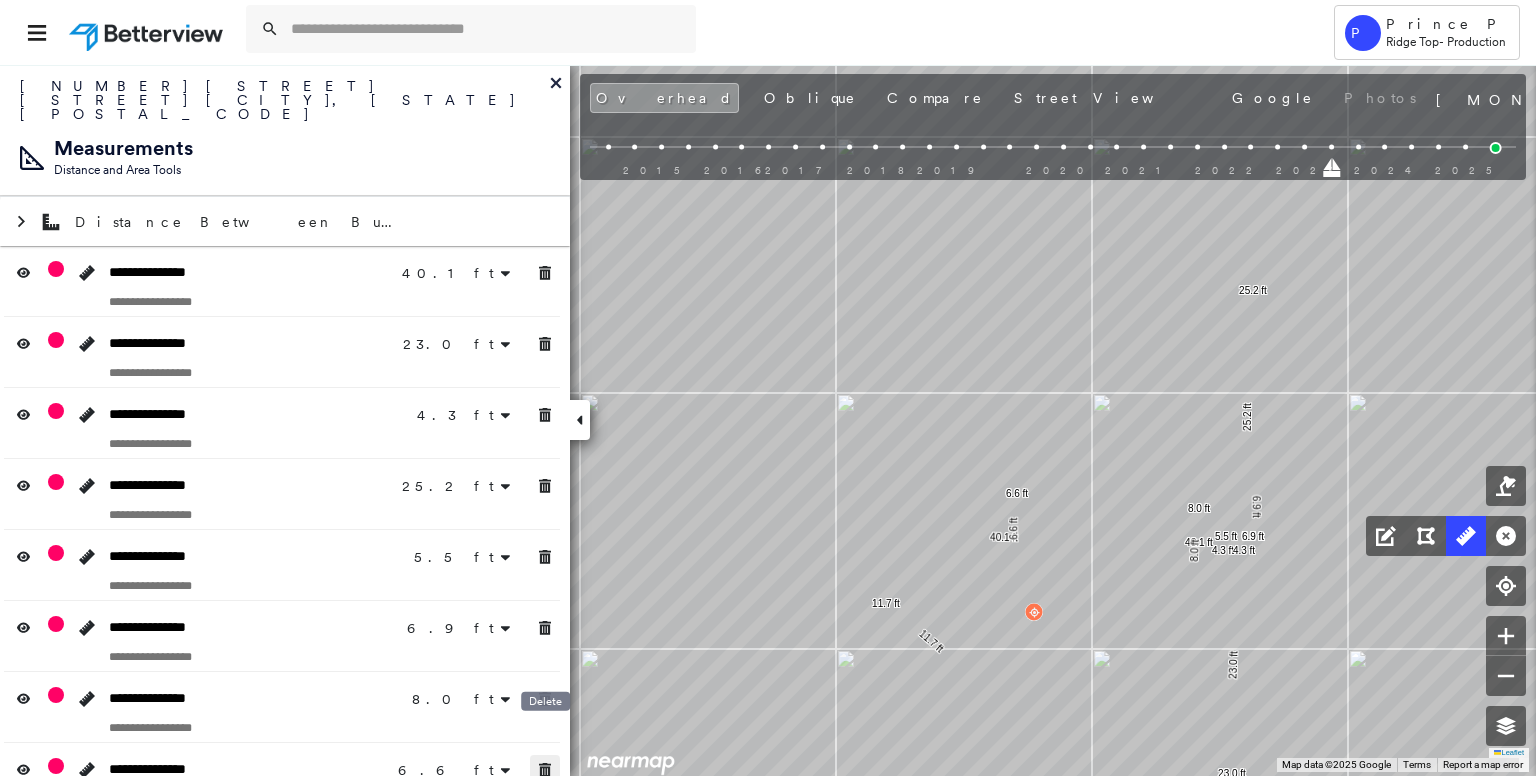 click 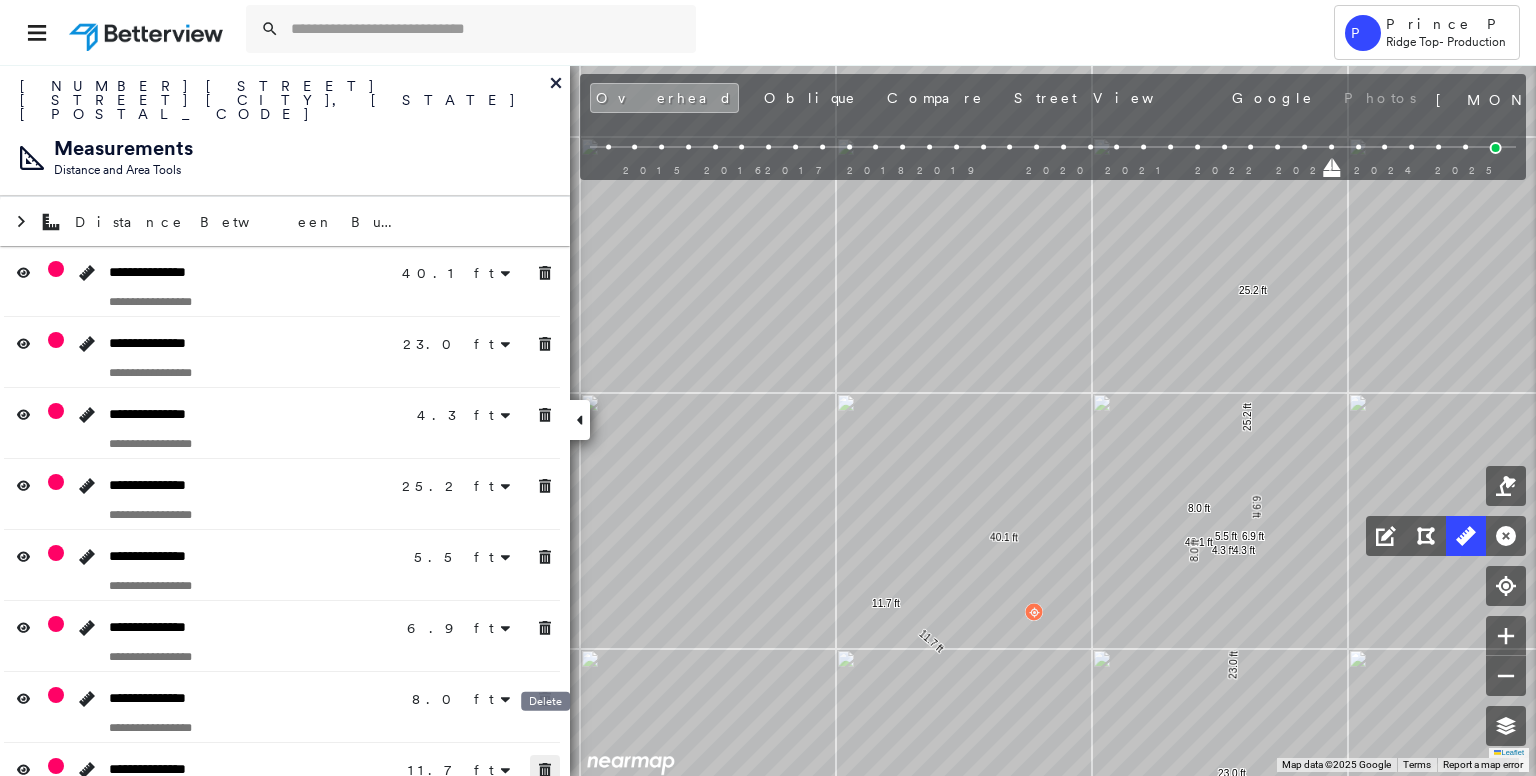 click 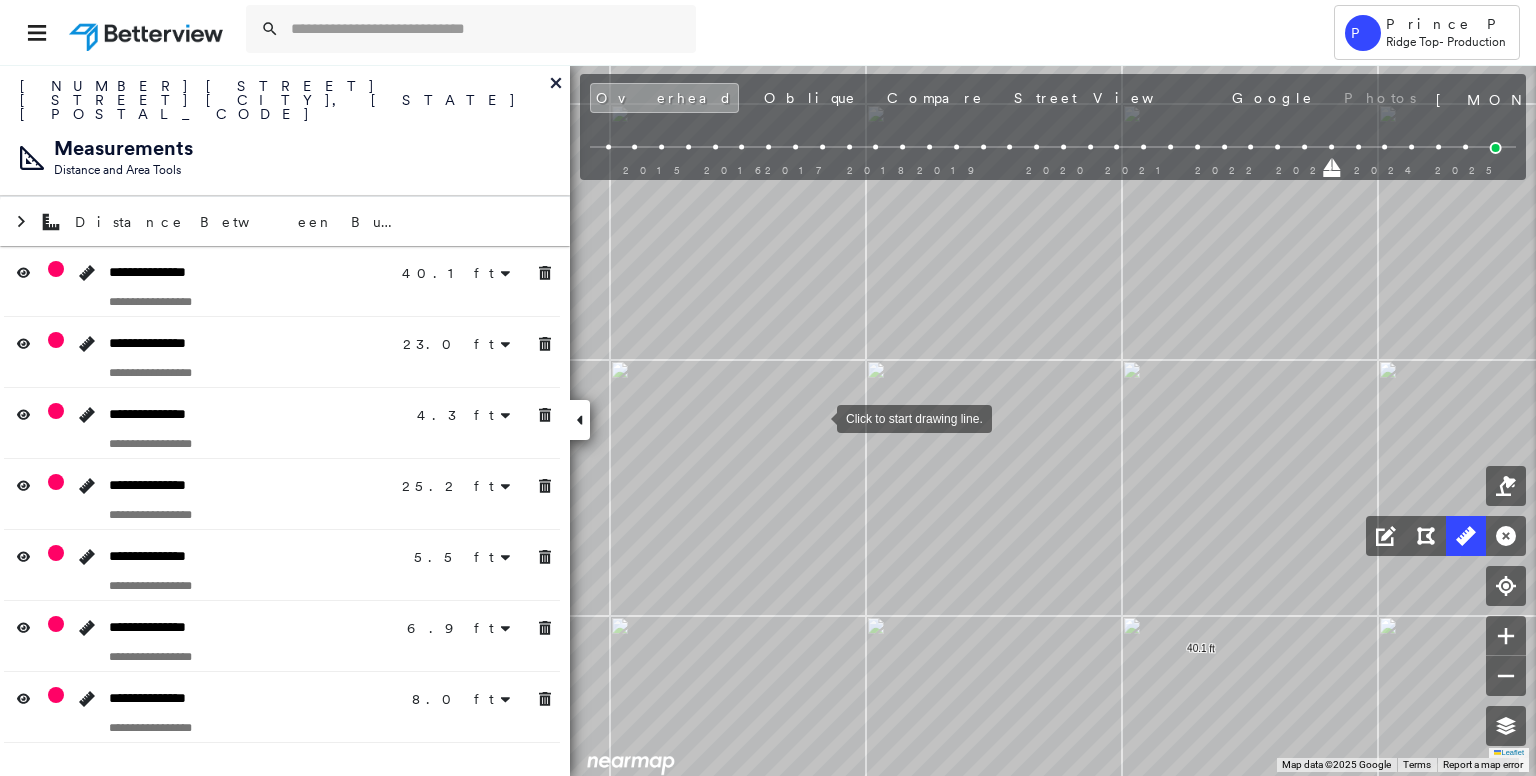 click at bounding box center [817, 417] 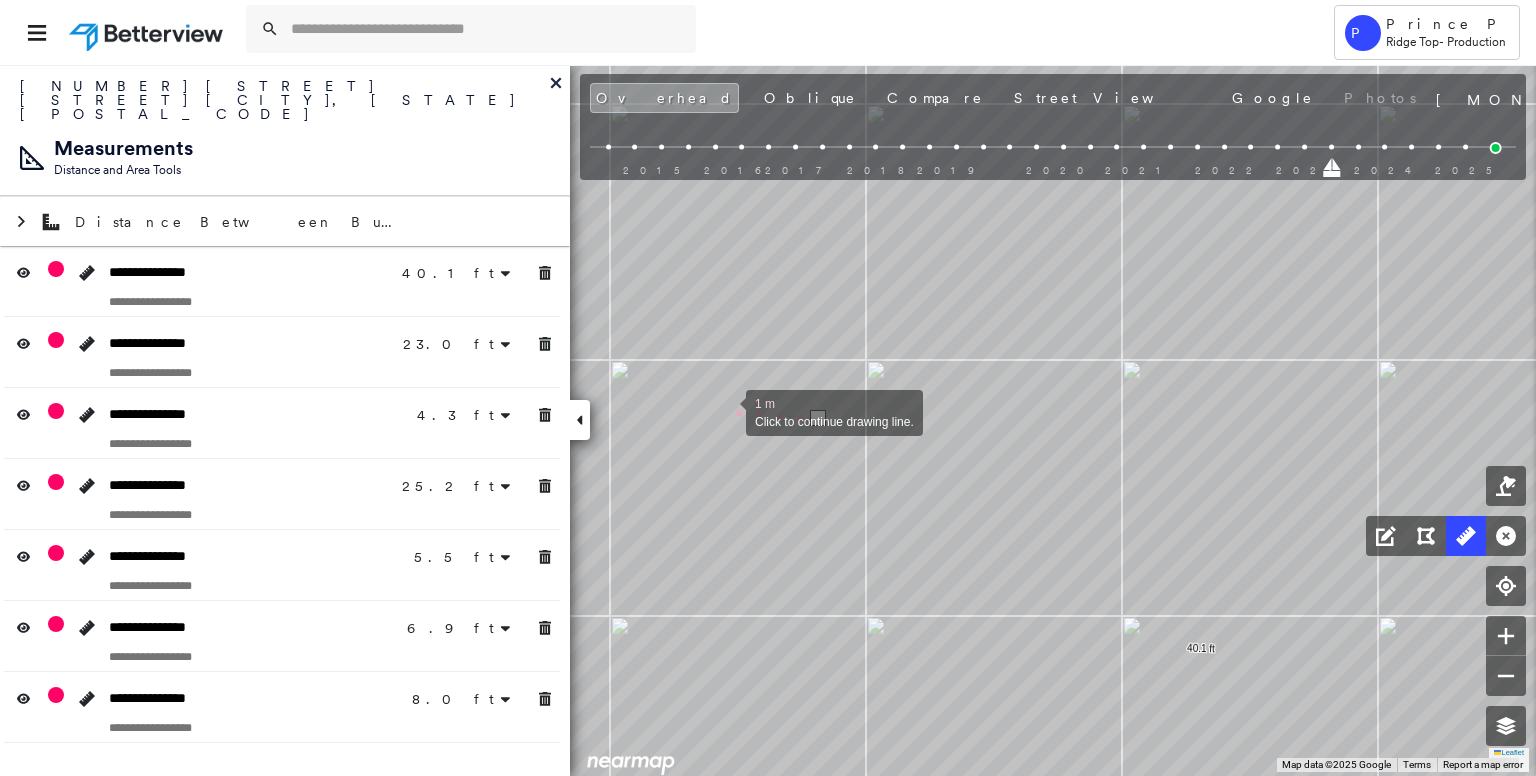 click at bounding box center [726, 411] 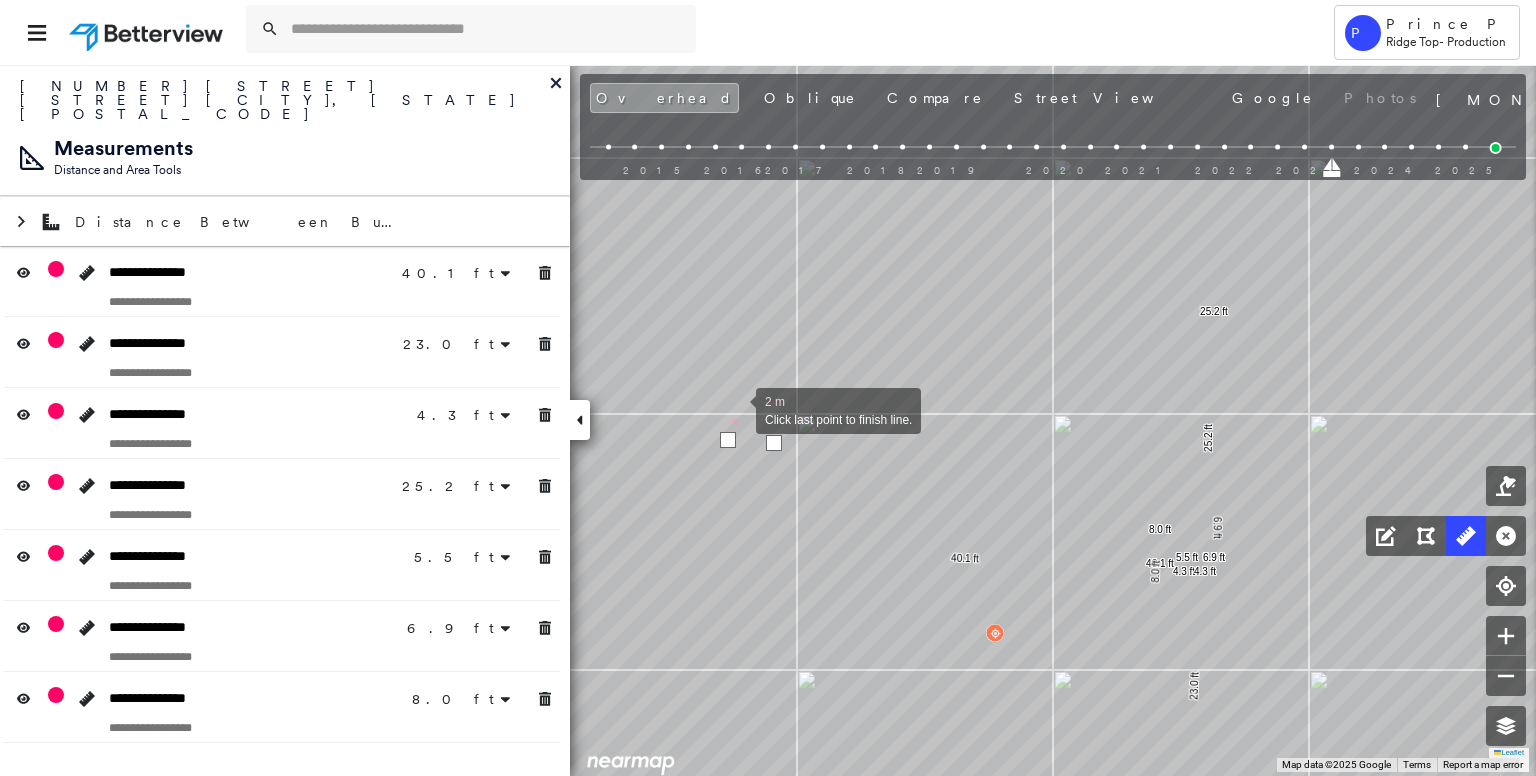 drag, startPoint x: 735, startPoint y: 377, endPoint x: 734, endPoint y: 452, distance: 75.00667 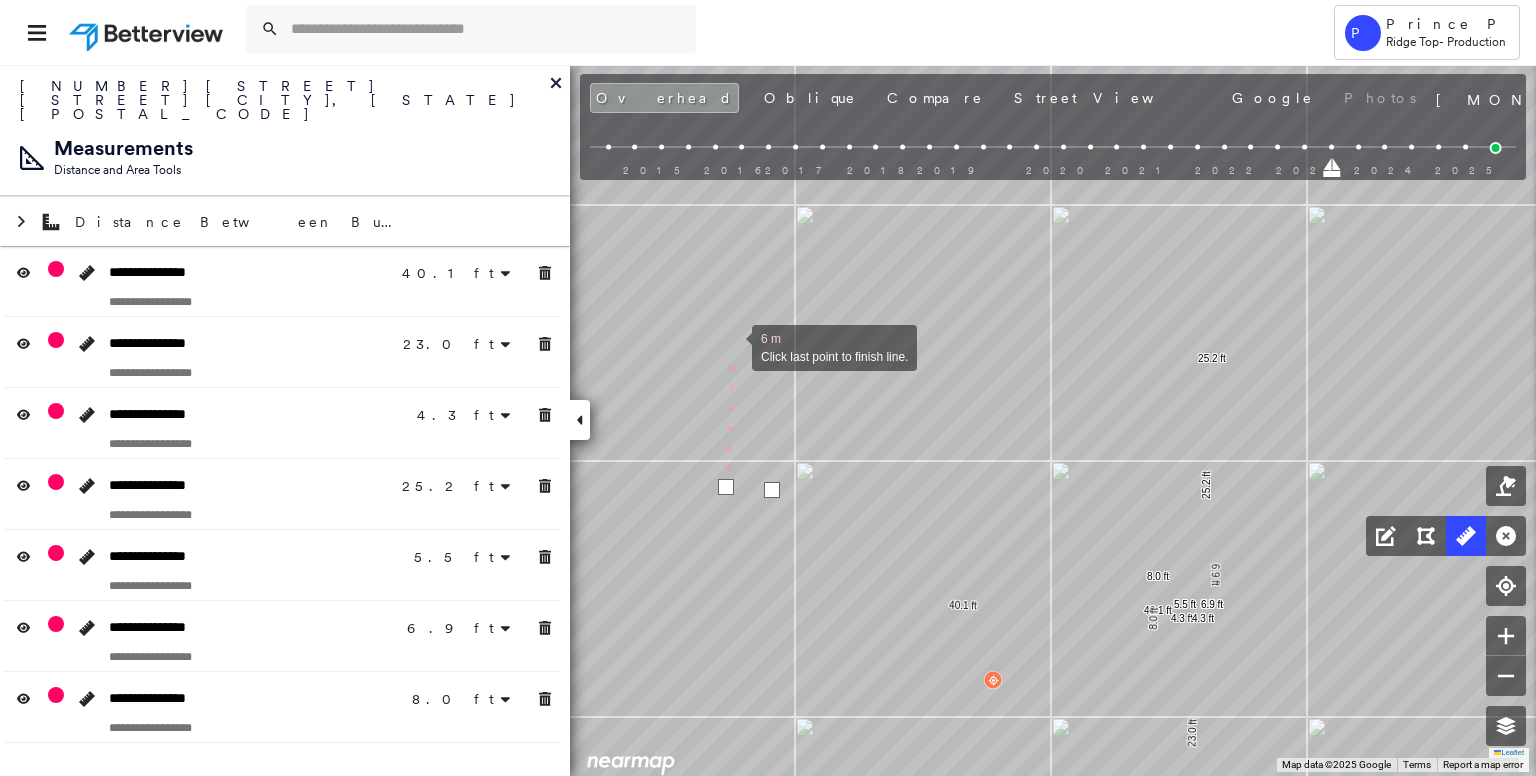 click at bounding box center [732, 346] 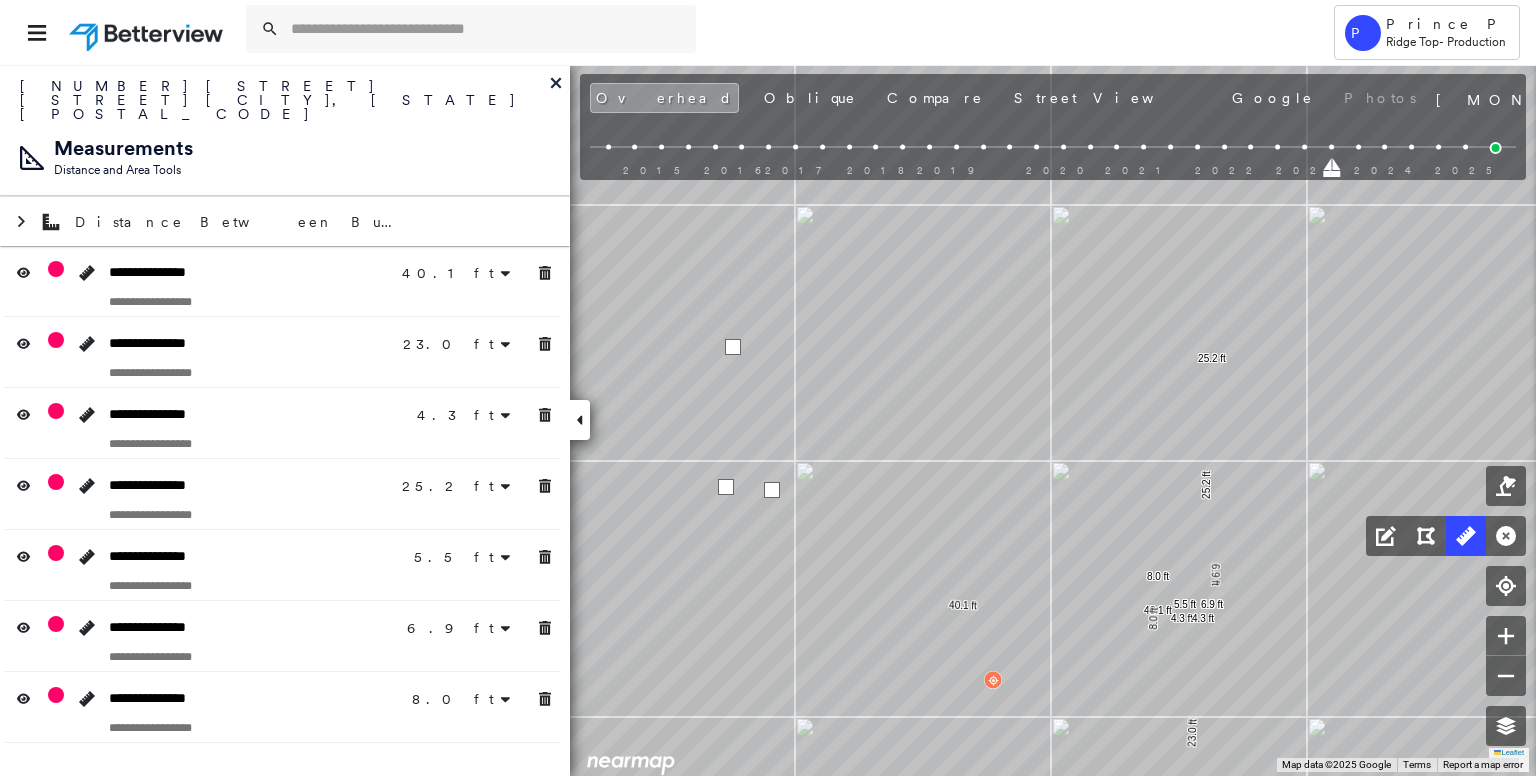 click at bounding box center [733, 347] 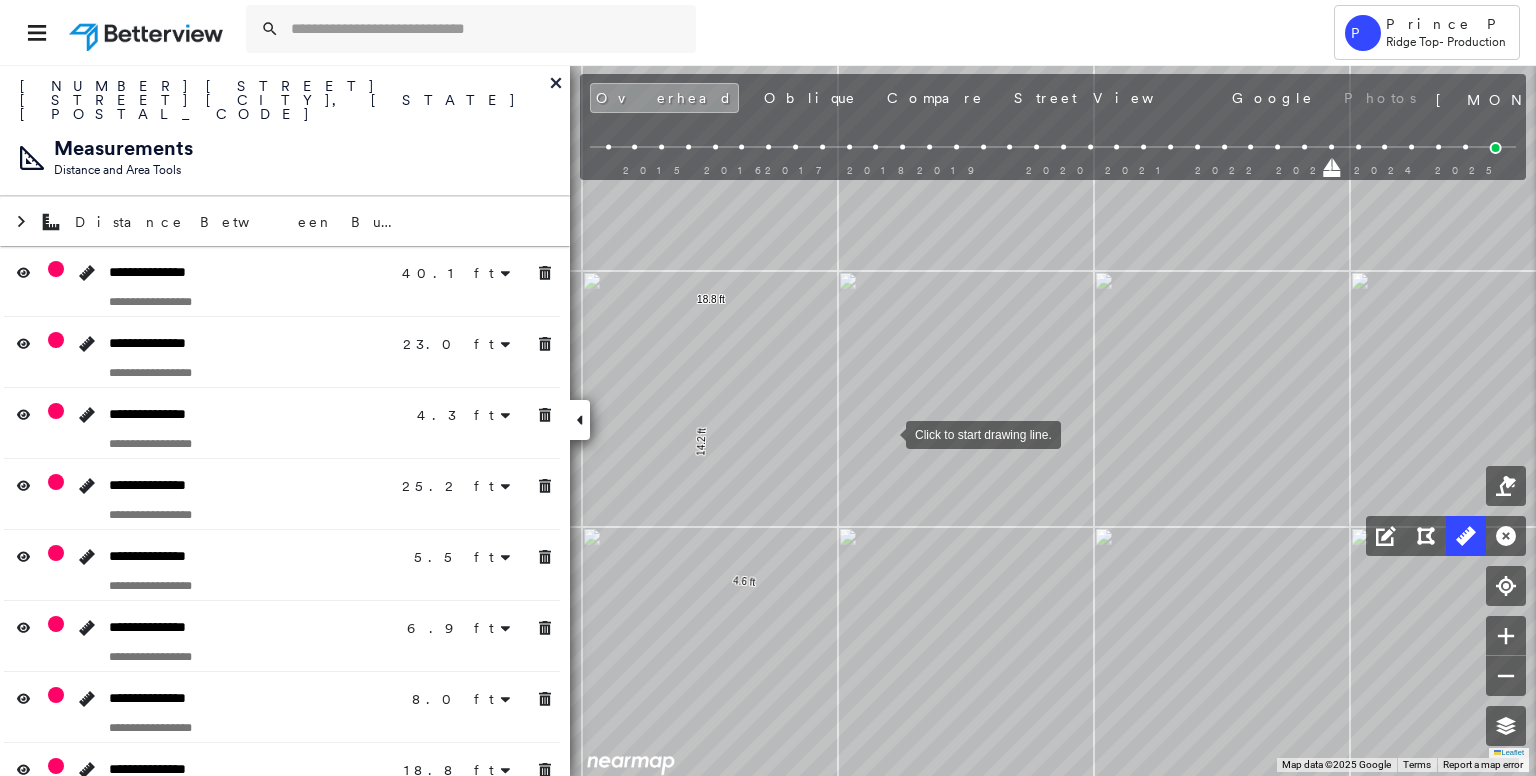 drag, startPoint x: 816, startPoint y: 415, endPoint x: 896, endPoint y: 433, distance: 82 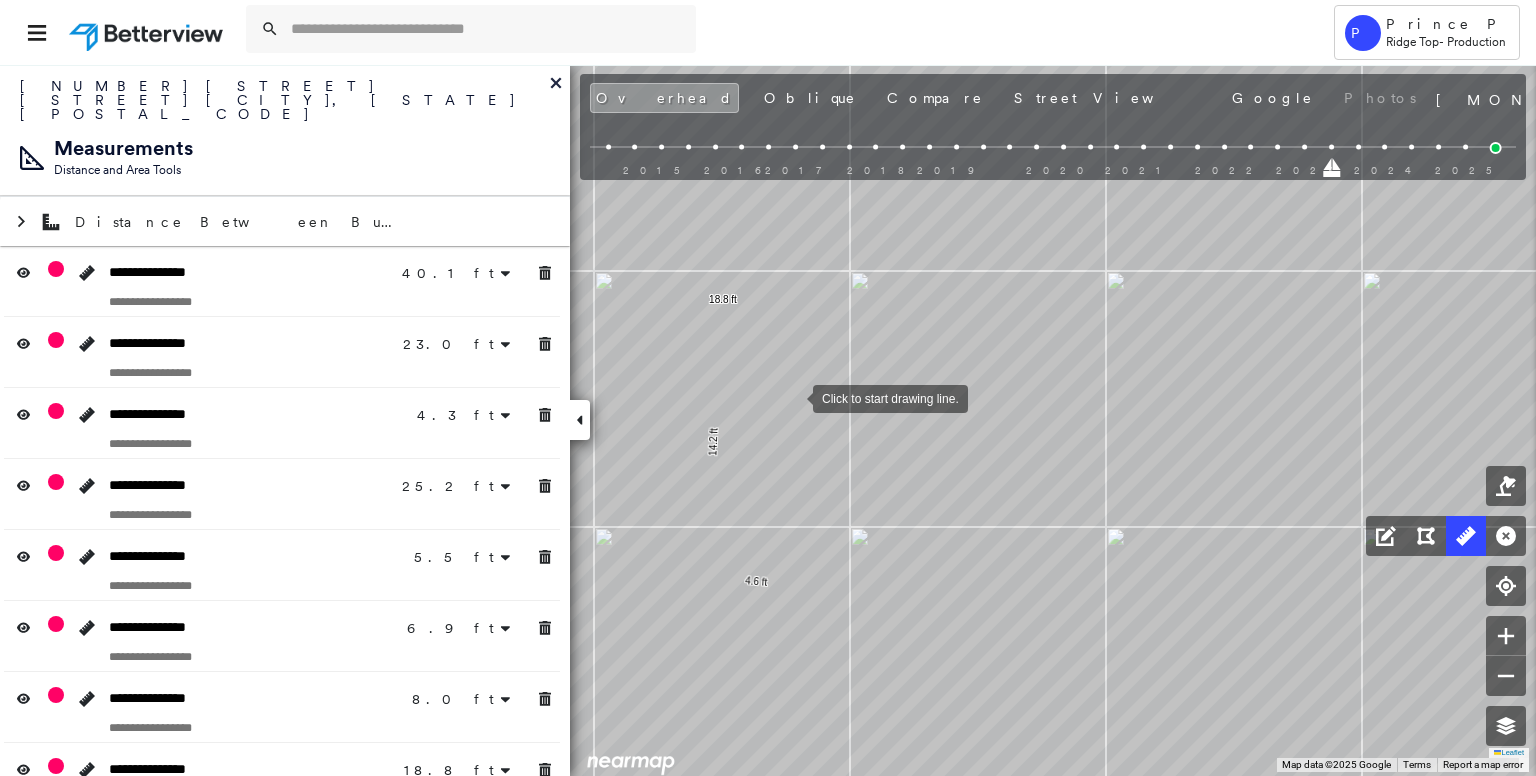 drag, startPoint x: 793, startPoint y: 397, endPoint x: 834, endPoint y: 447, distance: 64.66065 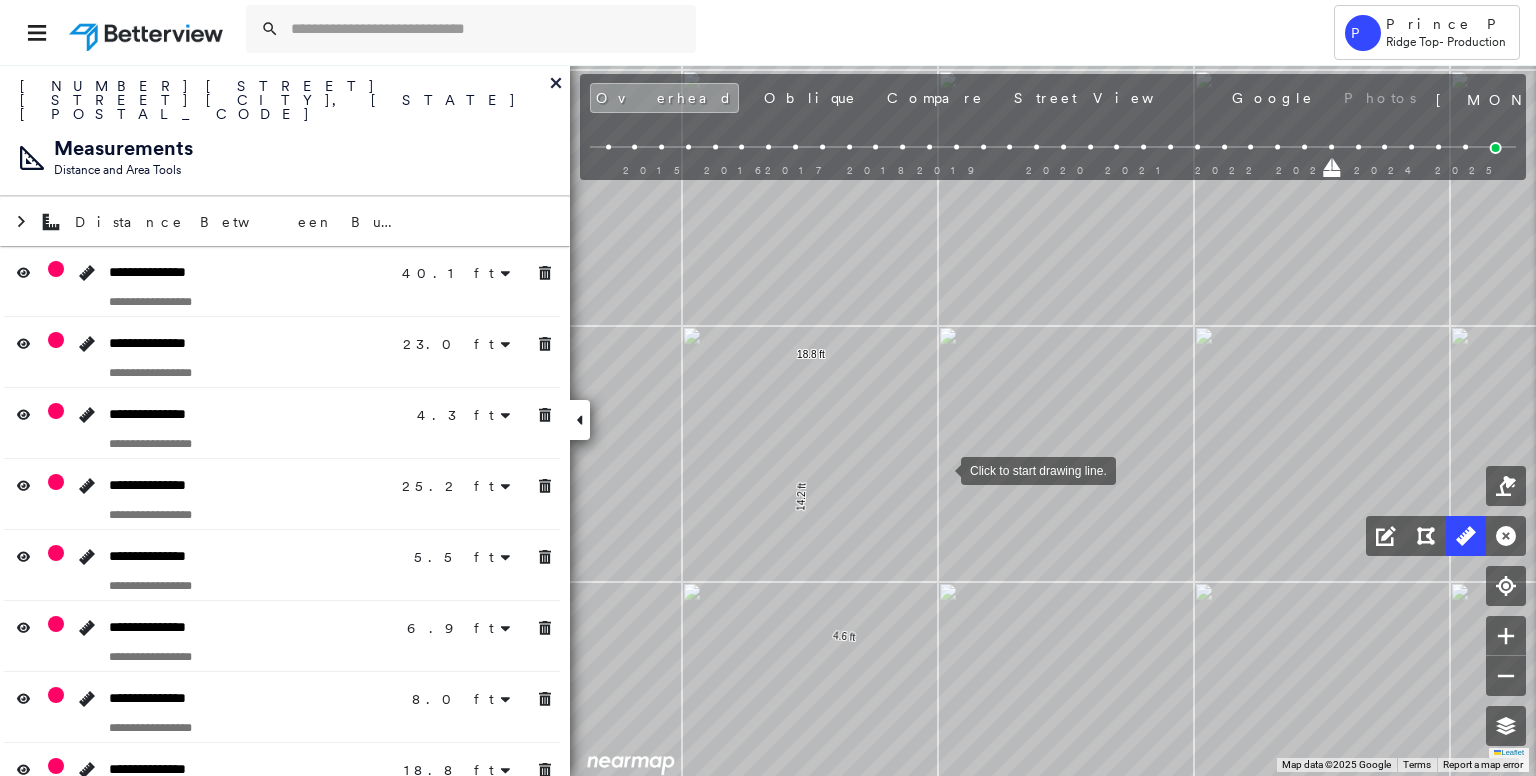 drag, startPoint x: 941, startPoint y: 473, endPoint x: 947, endPoint y: 225, distance: 248.07257 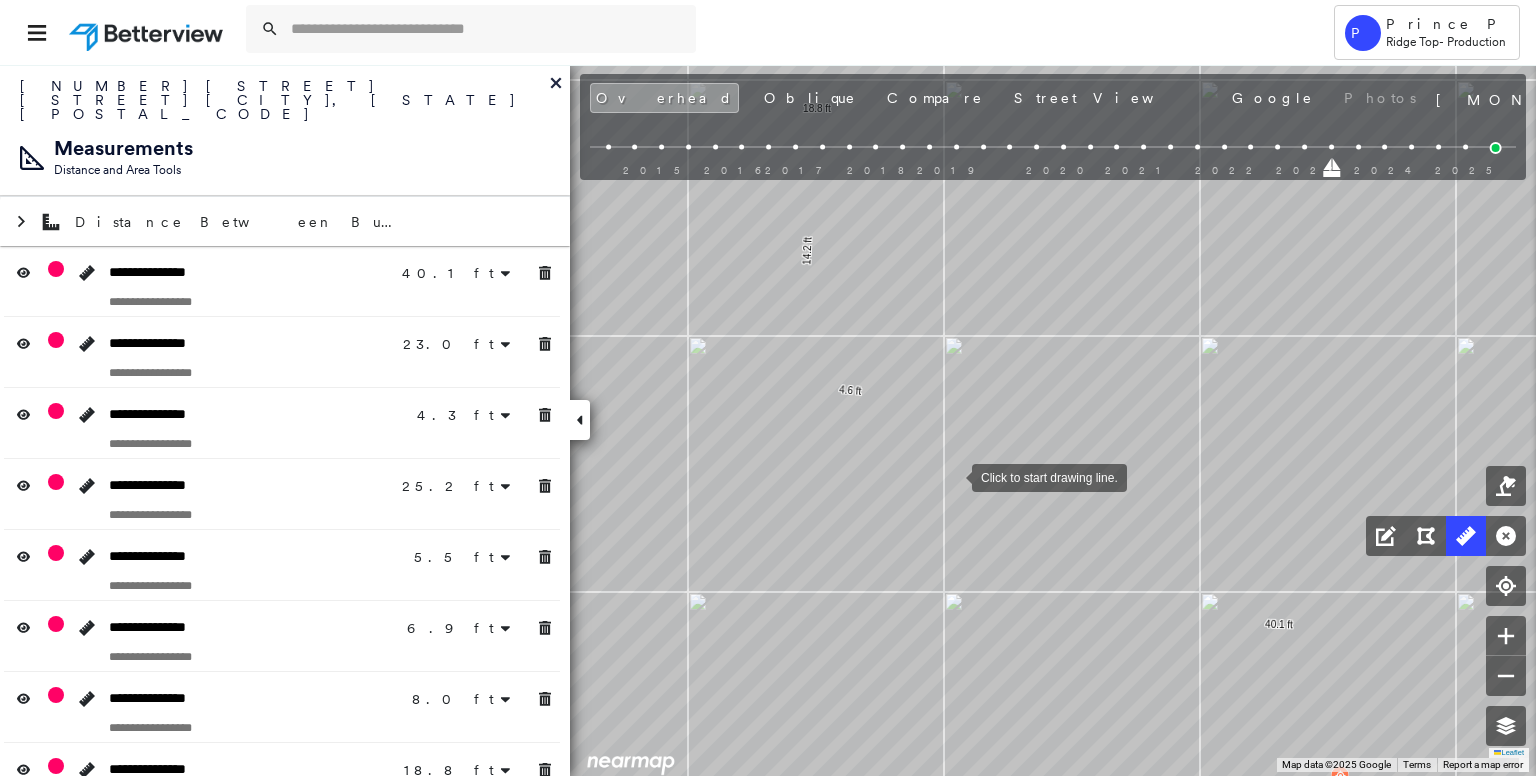 drag, startPoint x: 952, startPoint y: 473, endPoint x: 977, endPoint y: 209, distance: 265.18106 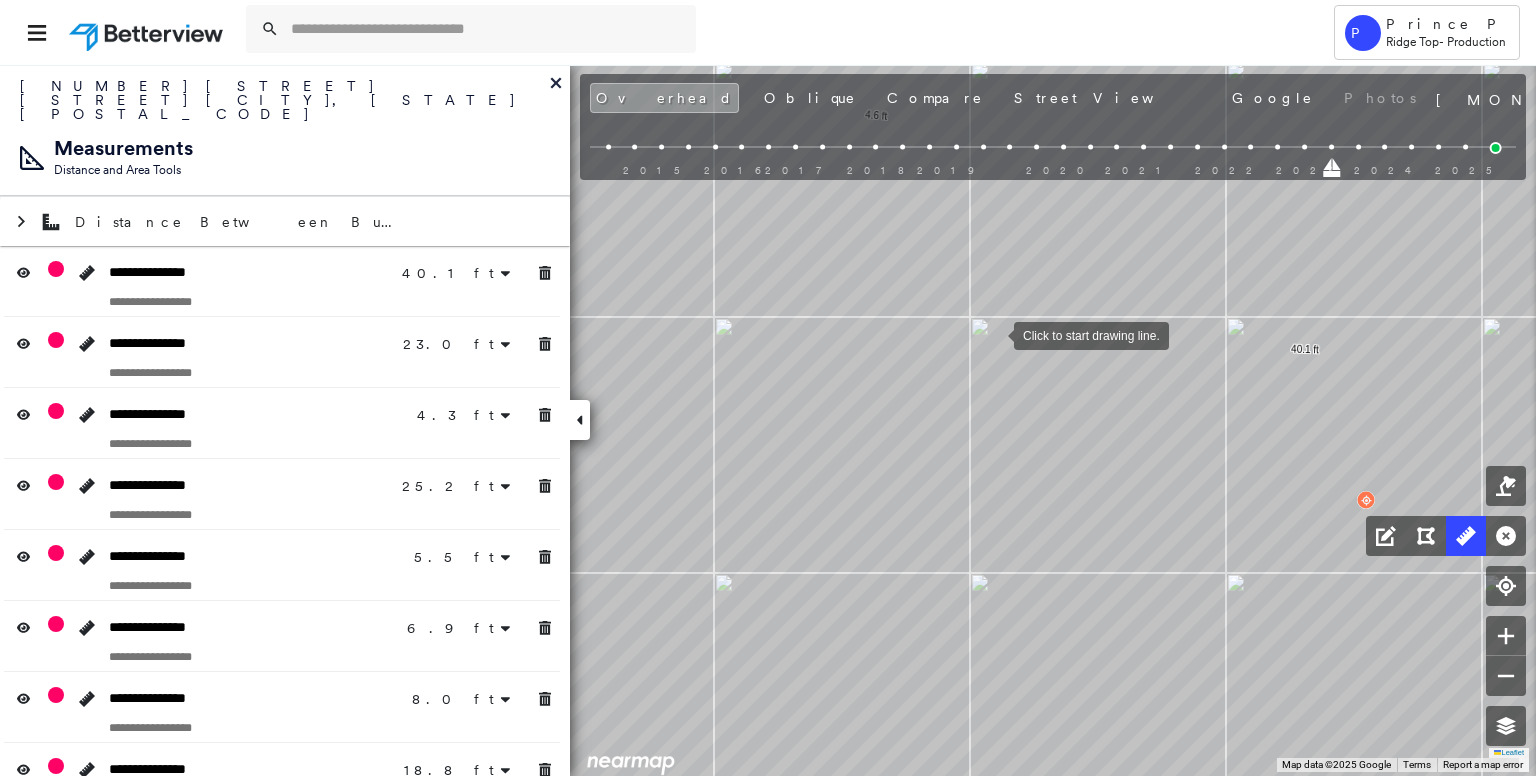 click at bounding box center [994, 334] 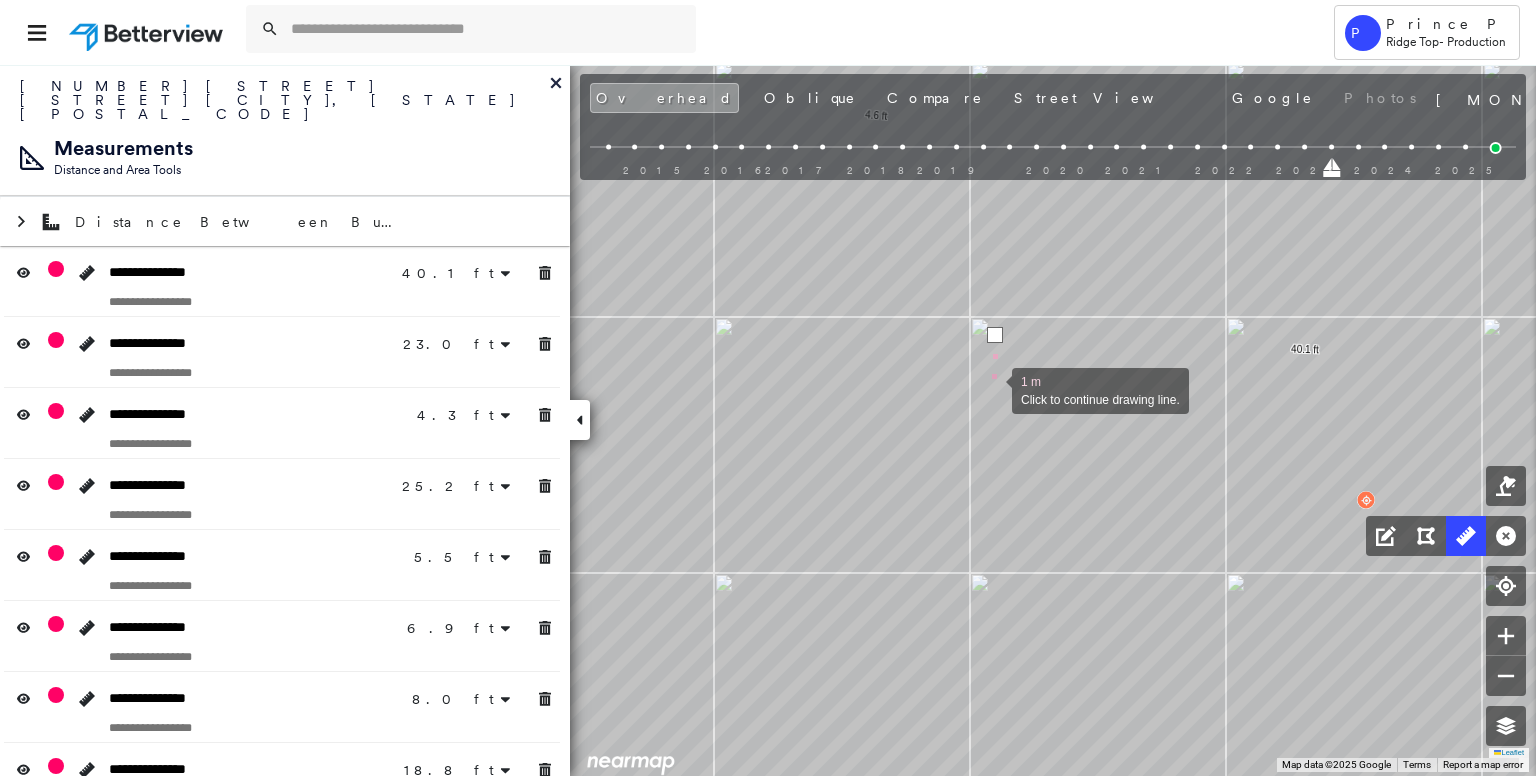 click at bounding box center (992, 389) 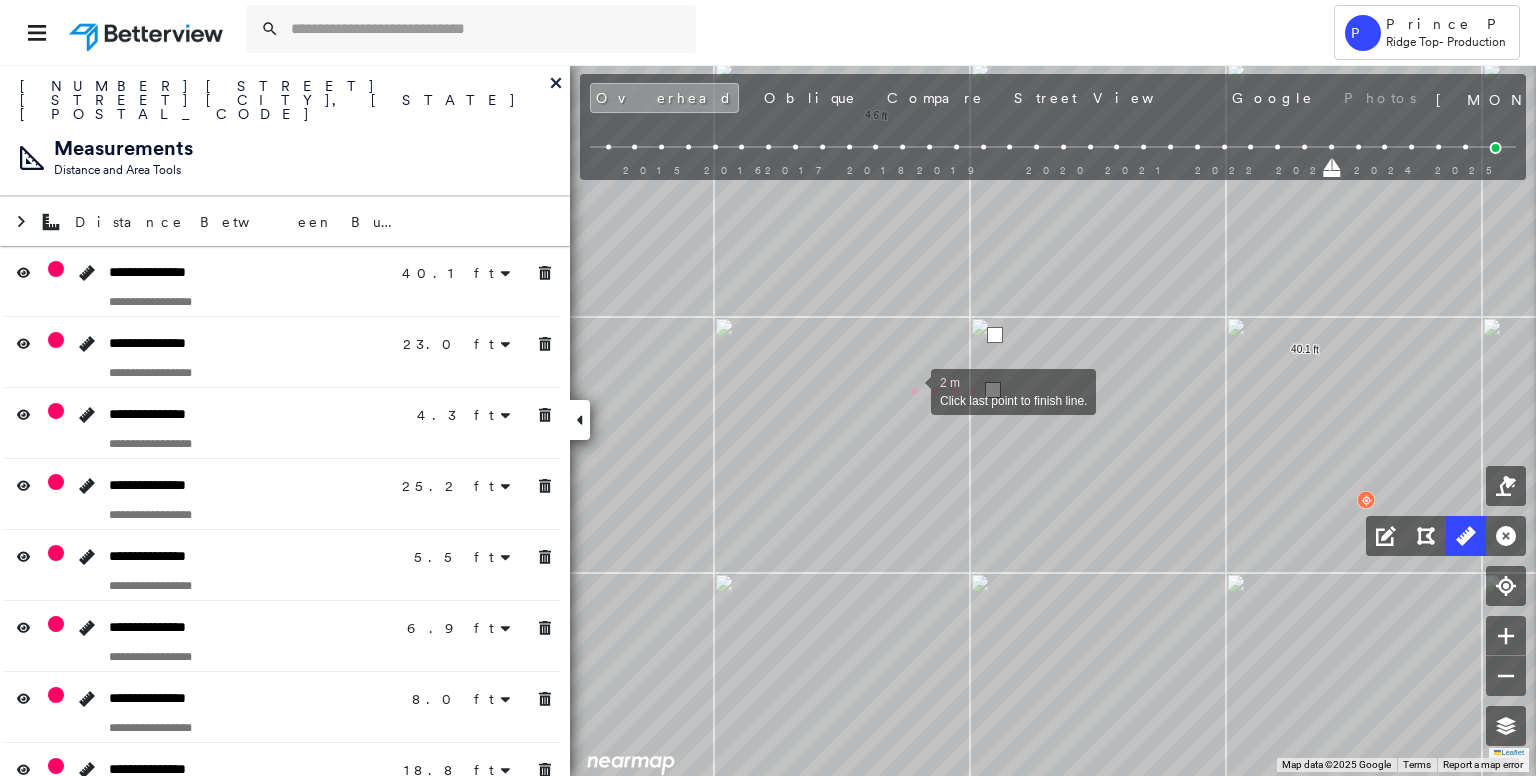 click at bounding box center (911, 390) 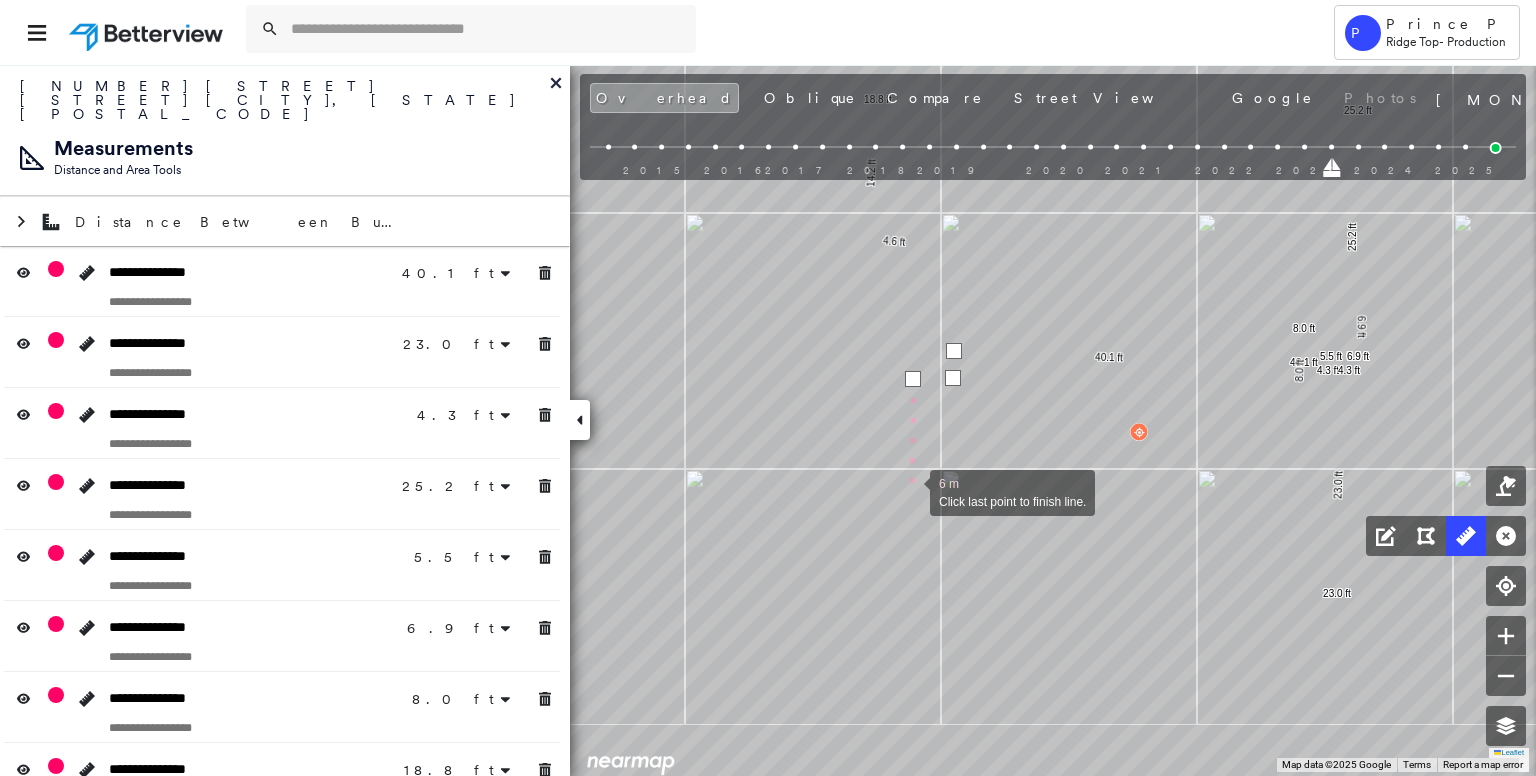 drag, startPoint x: 904, startPoint y: 513, endPoint x: 918, endPoint y: 428, distance: 86.145226 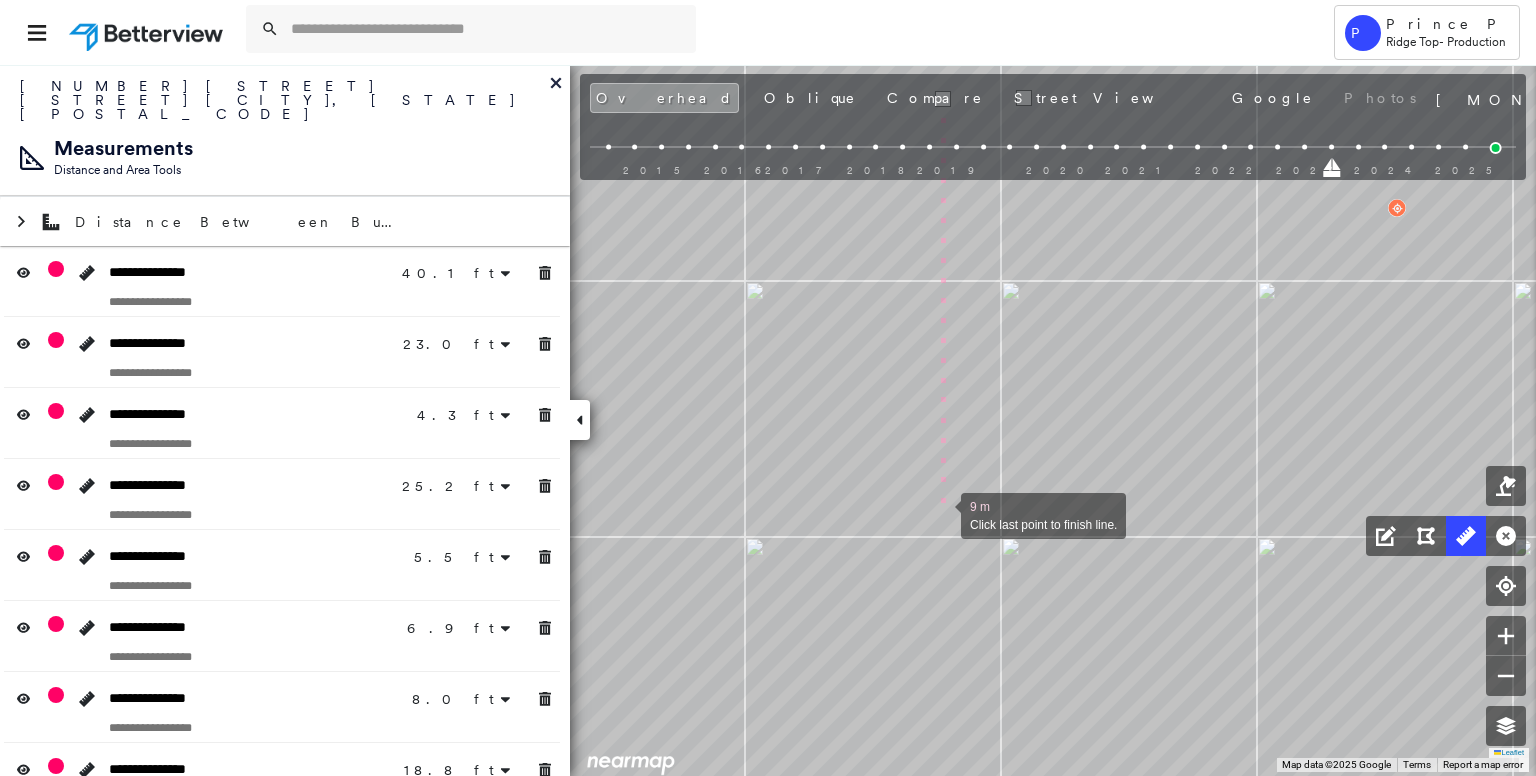 click at bounding box center [941, 514] 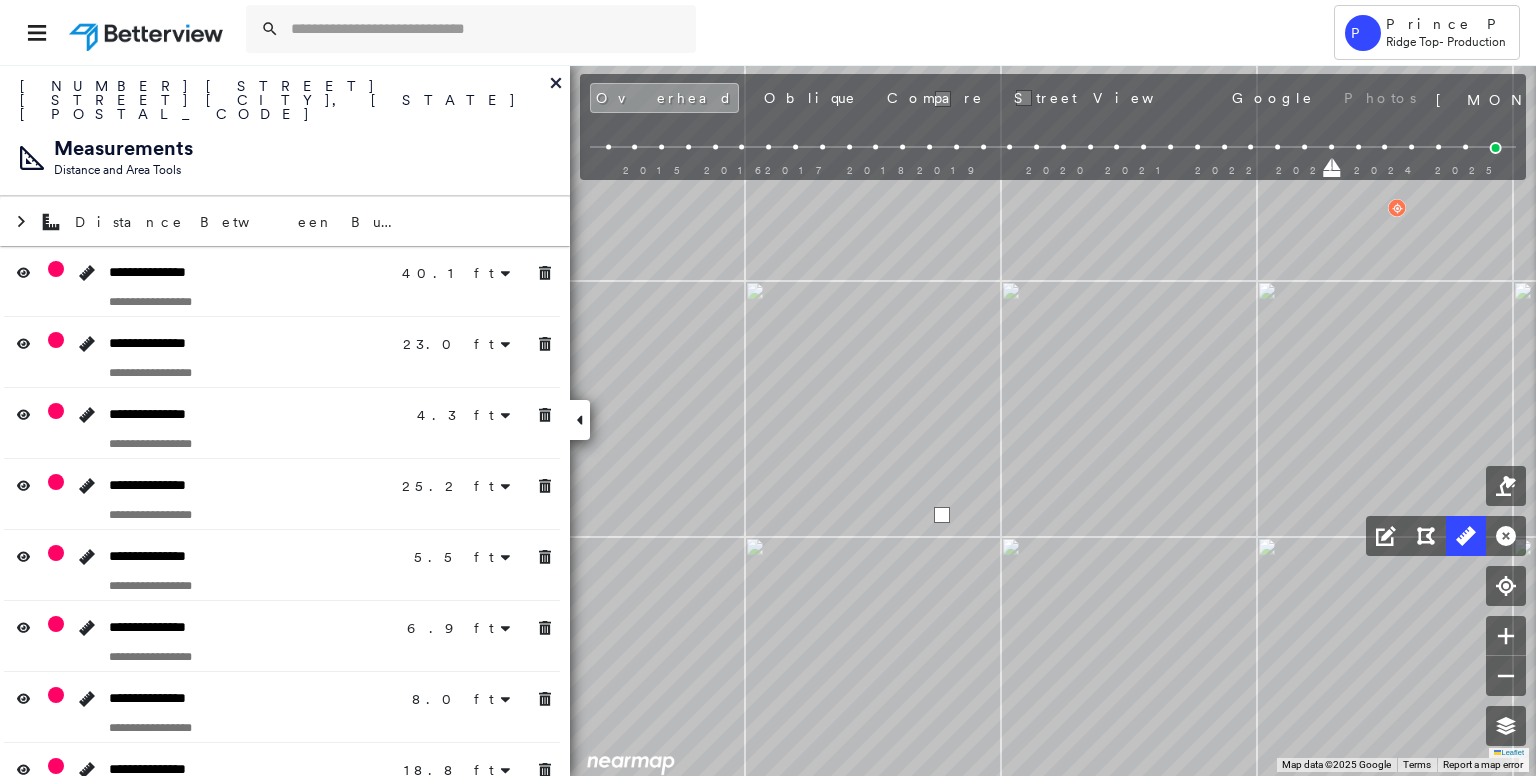 click at bounding box center [942, 515] 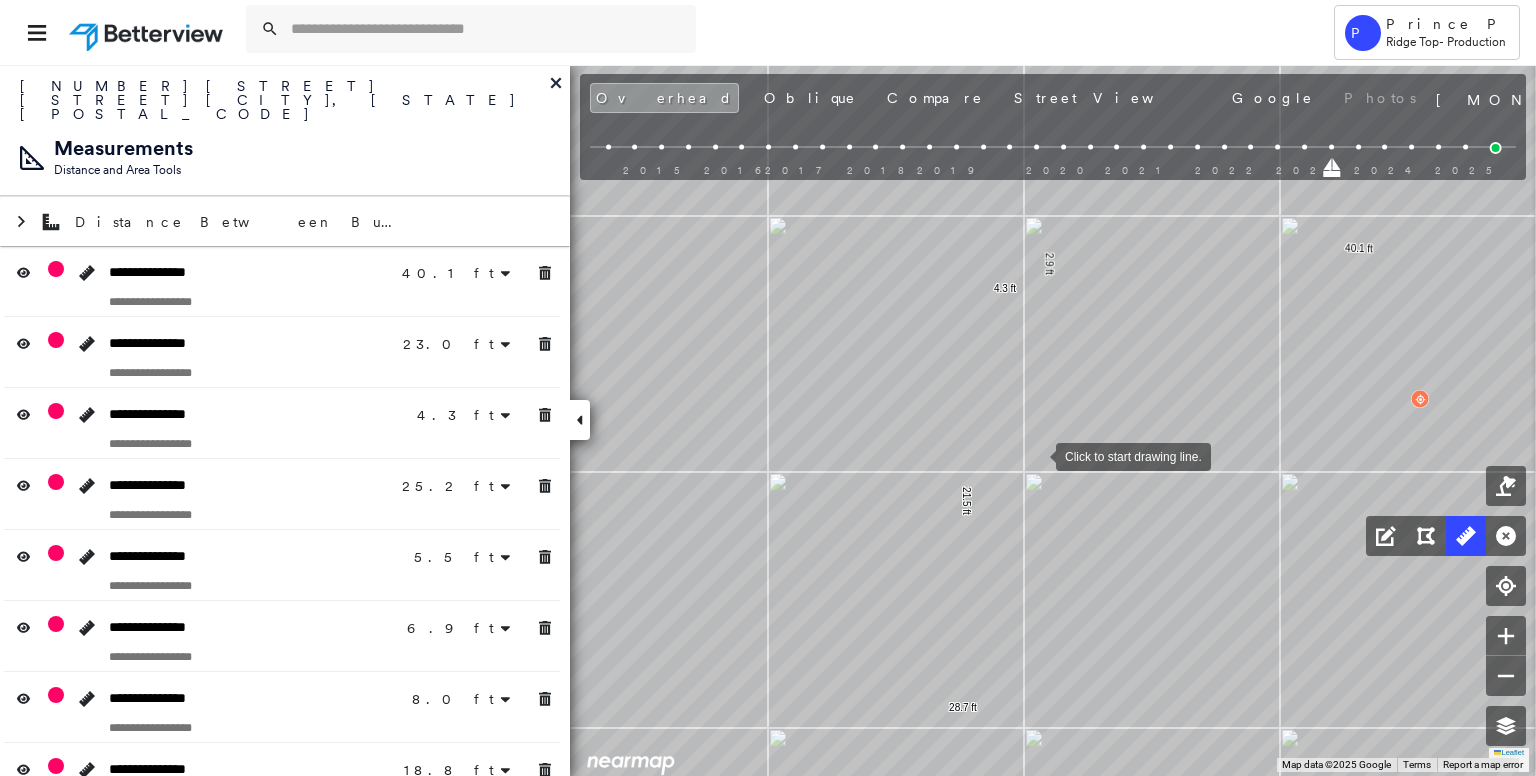 drag, startPoint x: 990, startPoint y: 422, endPoint x: 1063, endPoint y: 459, distance: 81.84131 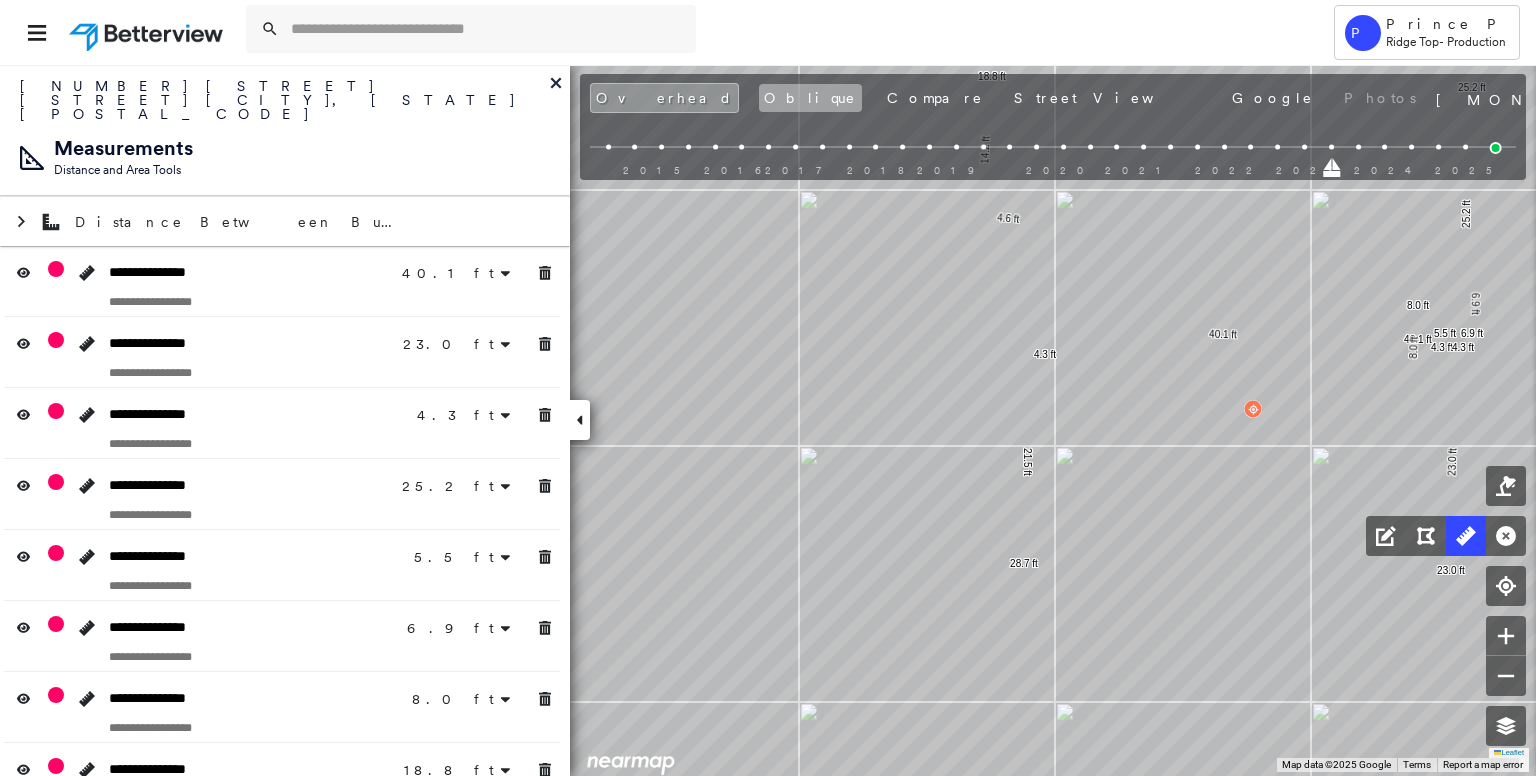 click on "Oblique" at bounding box center [810, 98] 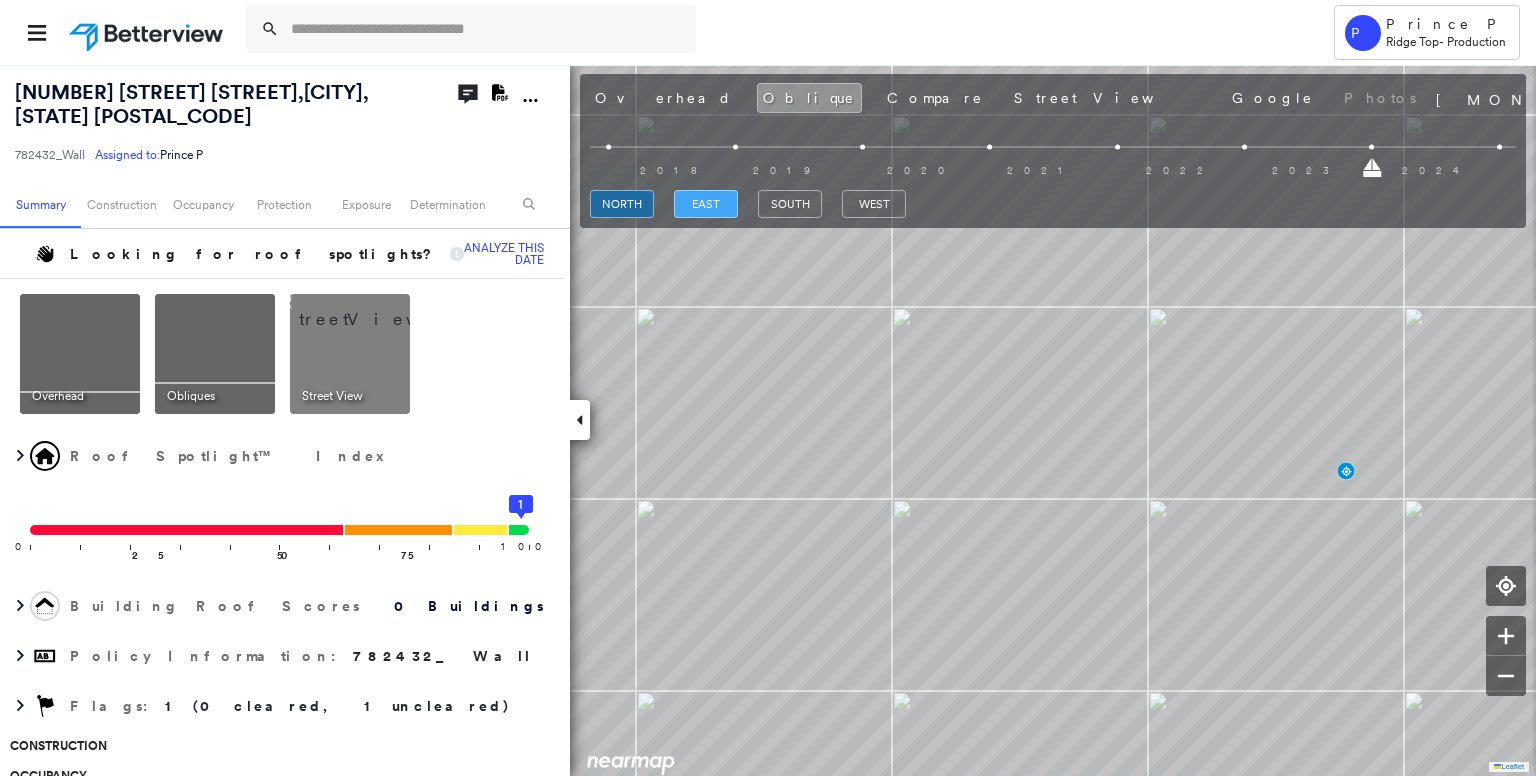 click on "east" at bounding box center (706, 204) 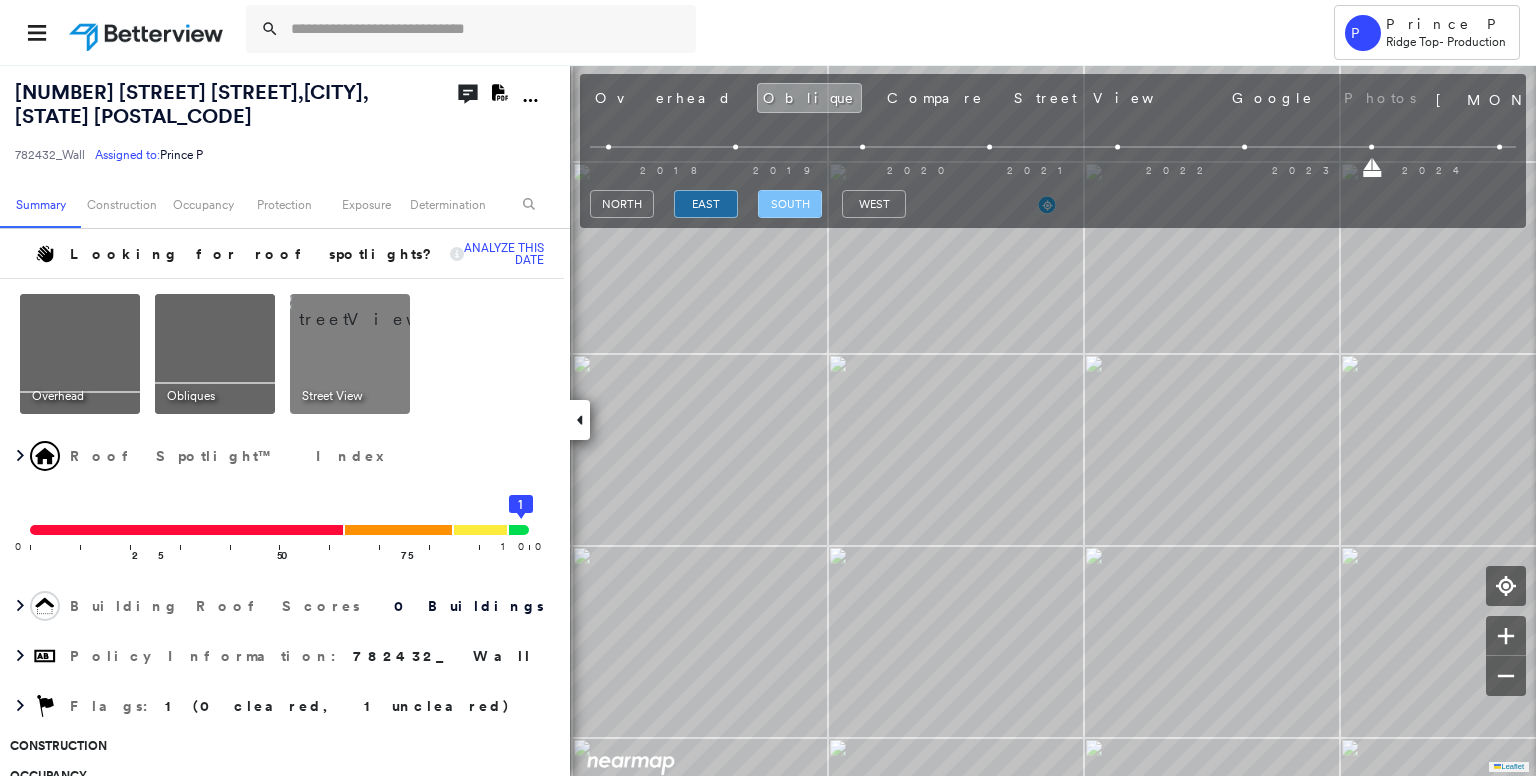 click on "south" at bounding box center [790, 204] 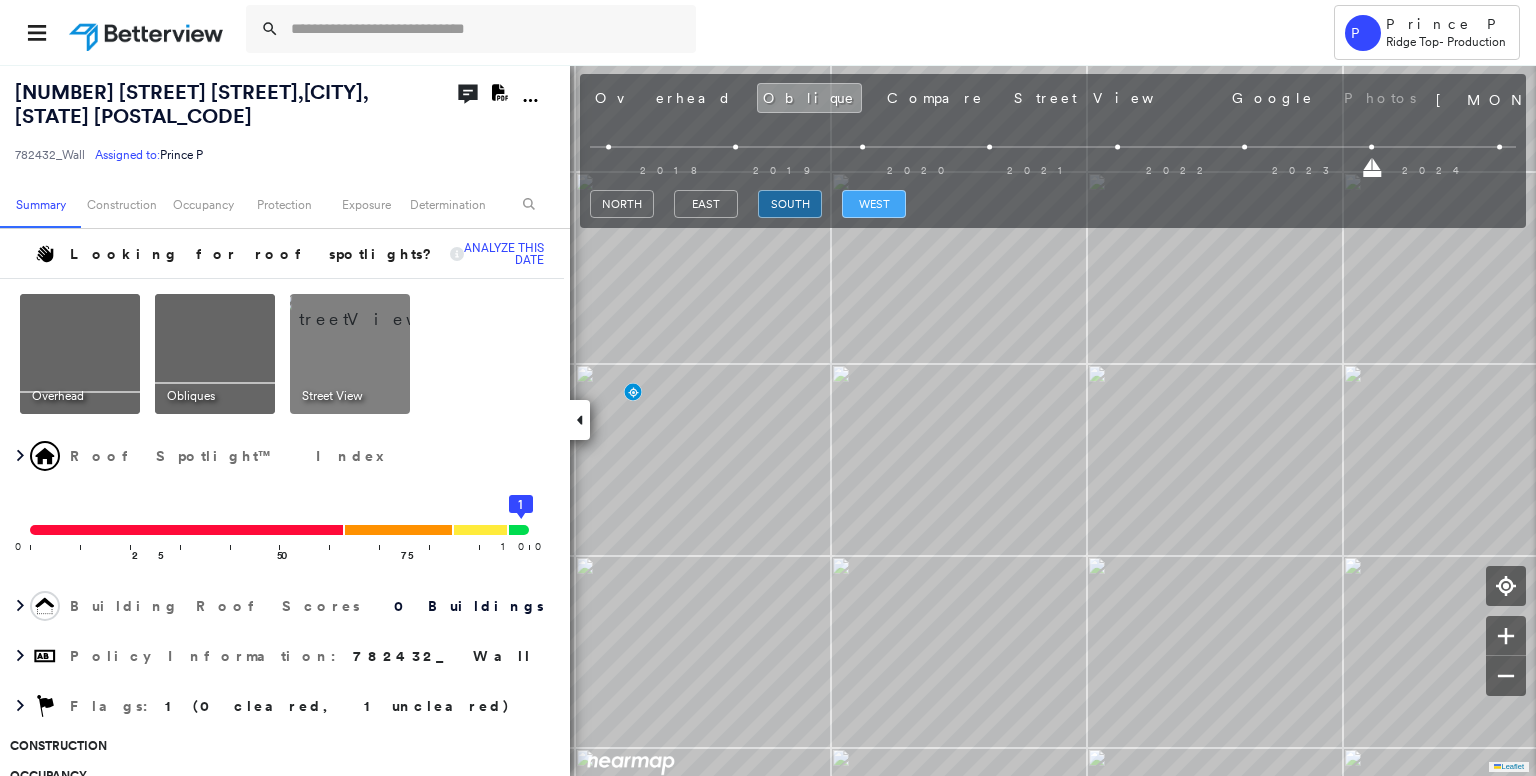 click on "west" at bounding box center [874, 204] 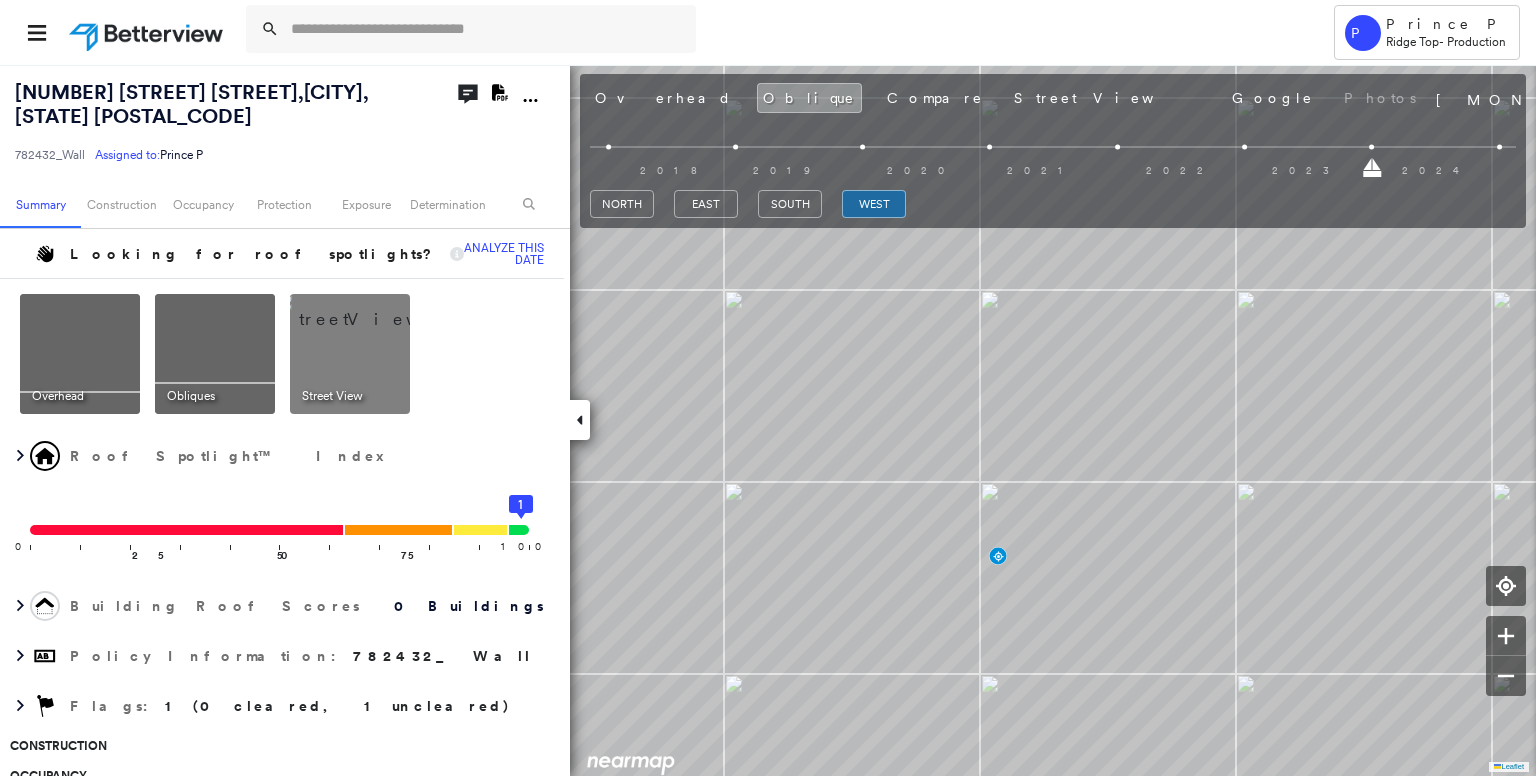 click on "Overhead Oblique Compare Street View Google Photos" at bounding box center (1005, 98) 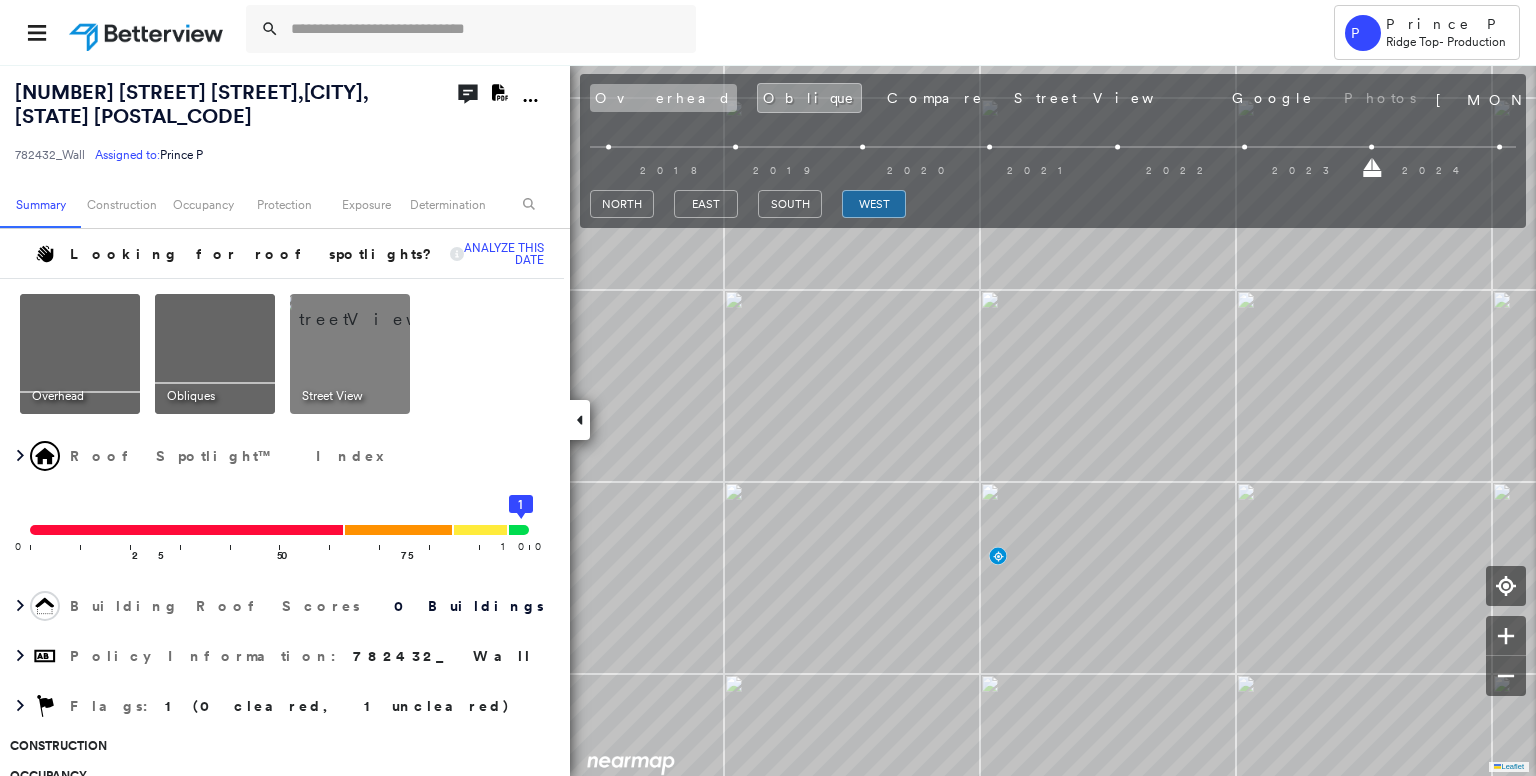 click on "Overhead" at bounding box center [663, 98] 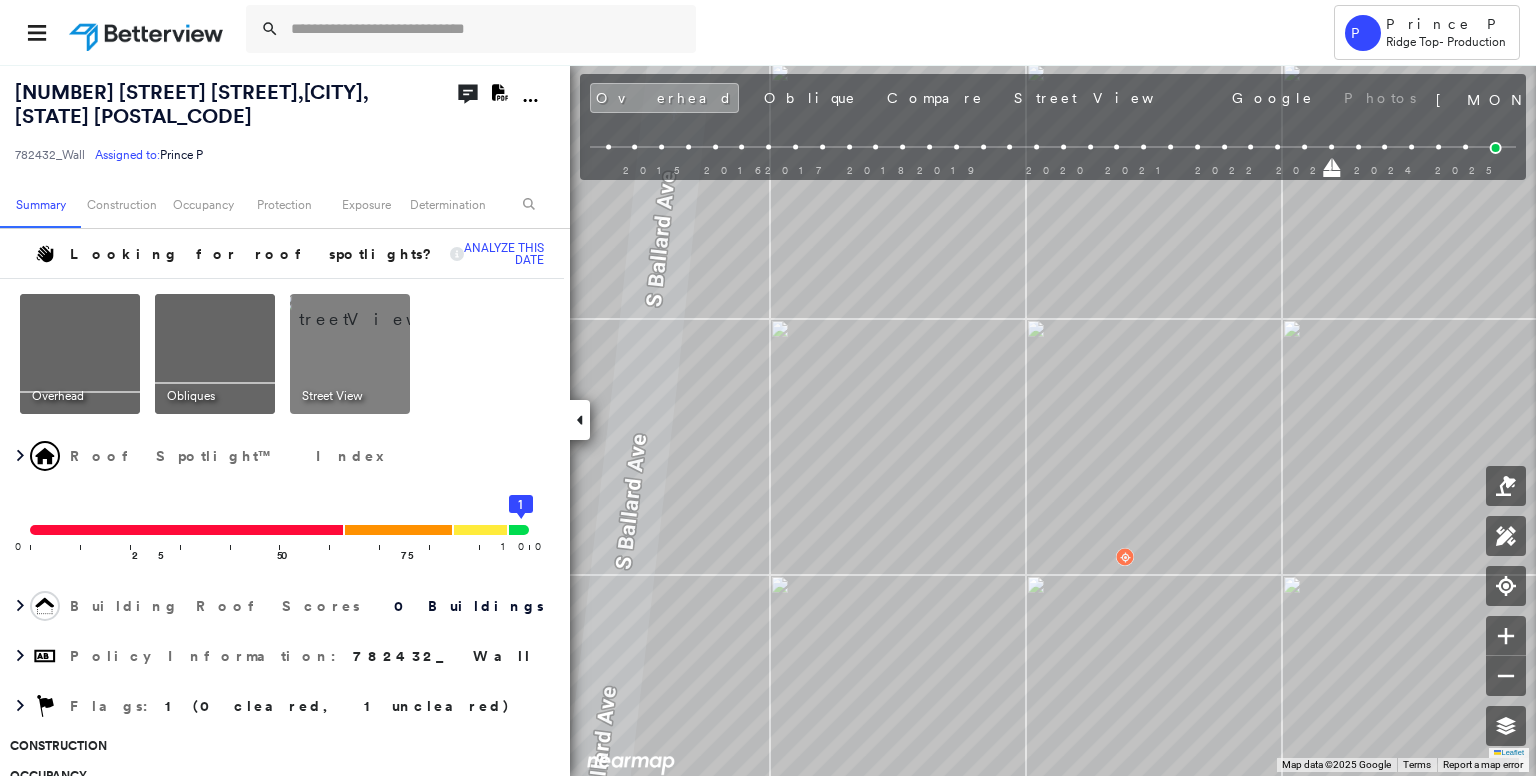 type 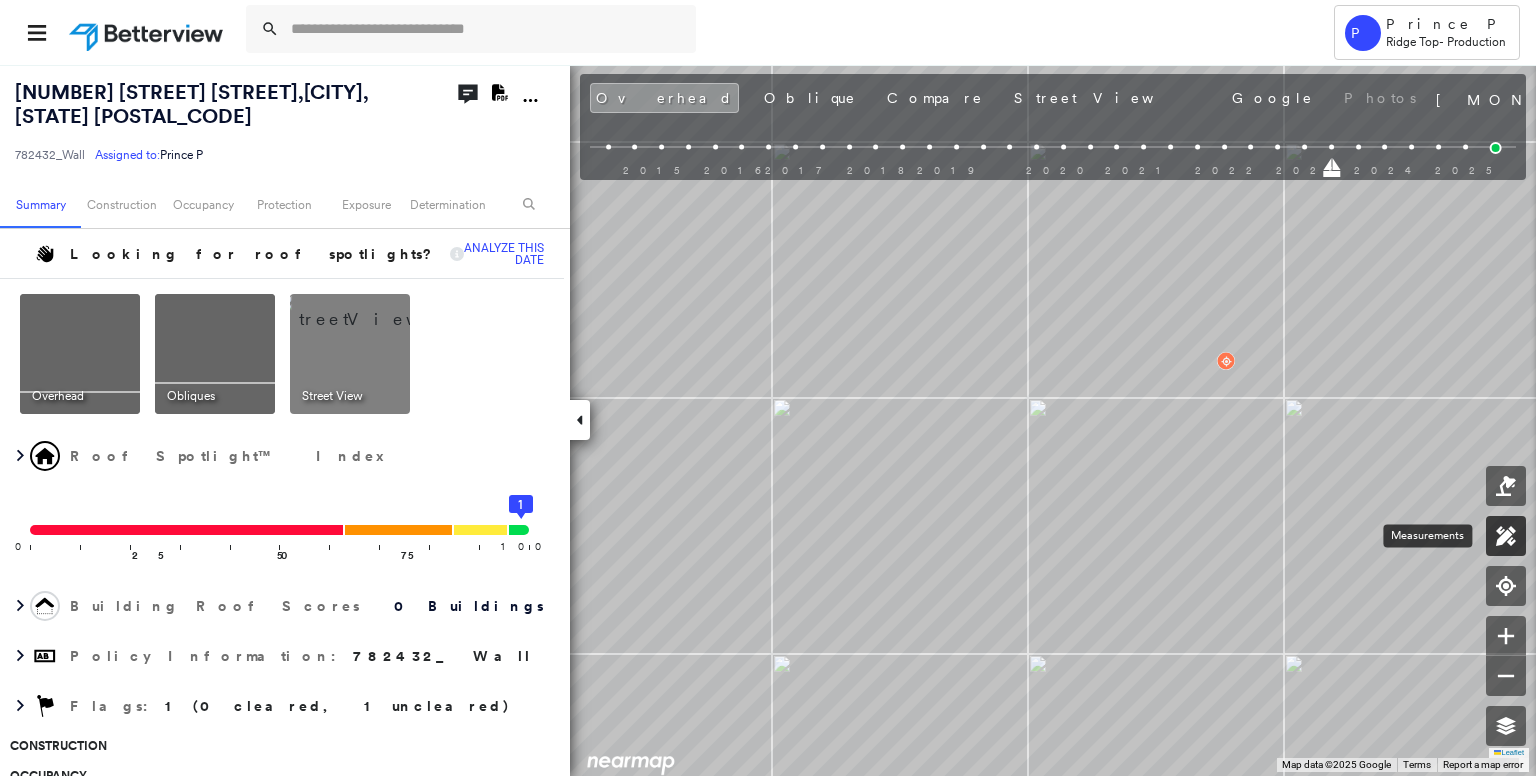 click at bounding box center (1506, 536) 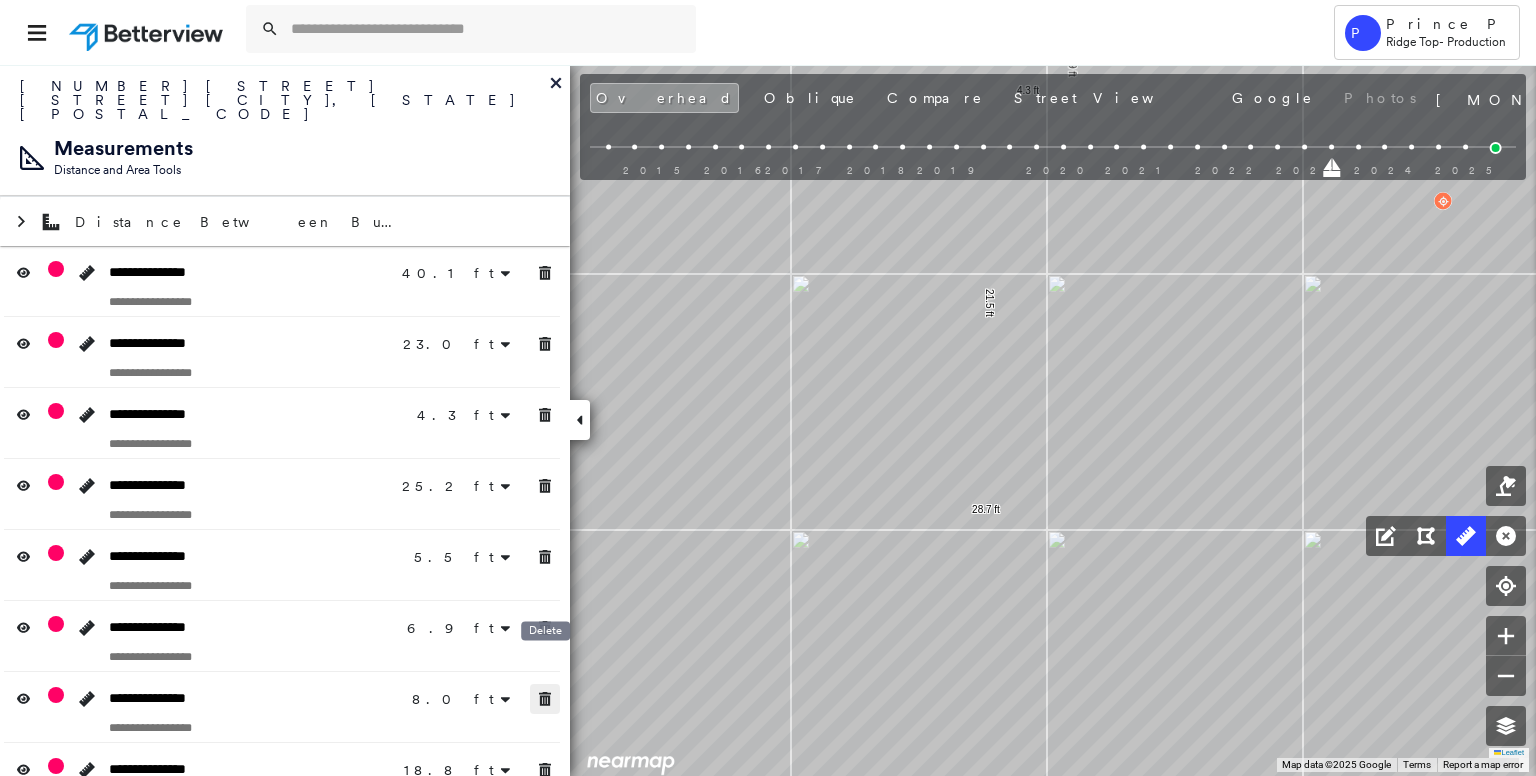 click at bounding box center (545, 699) 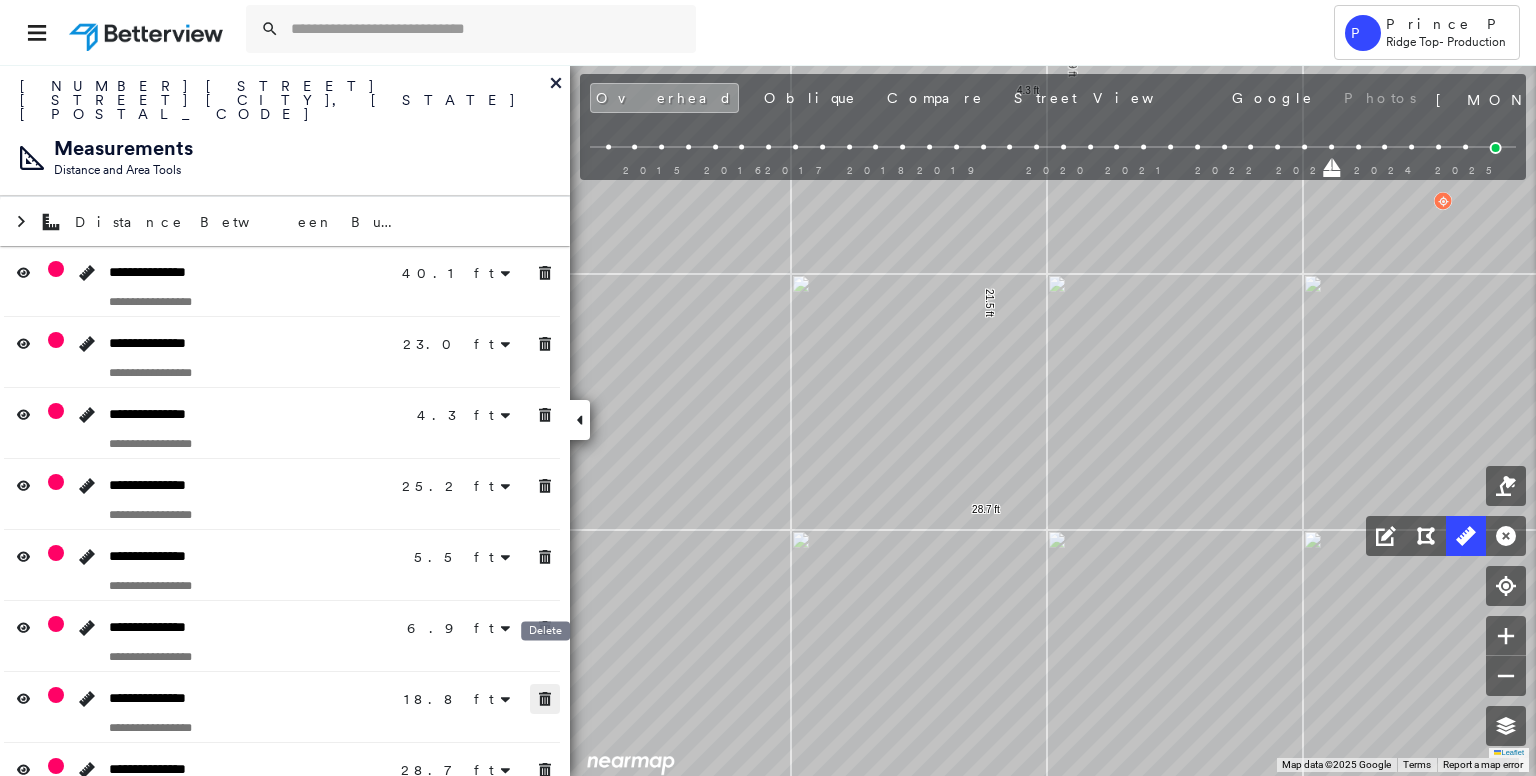 click 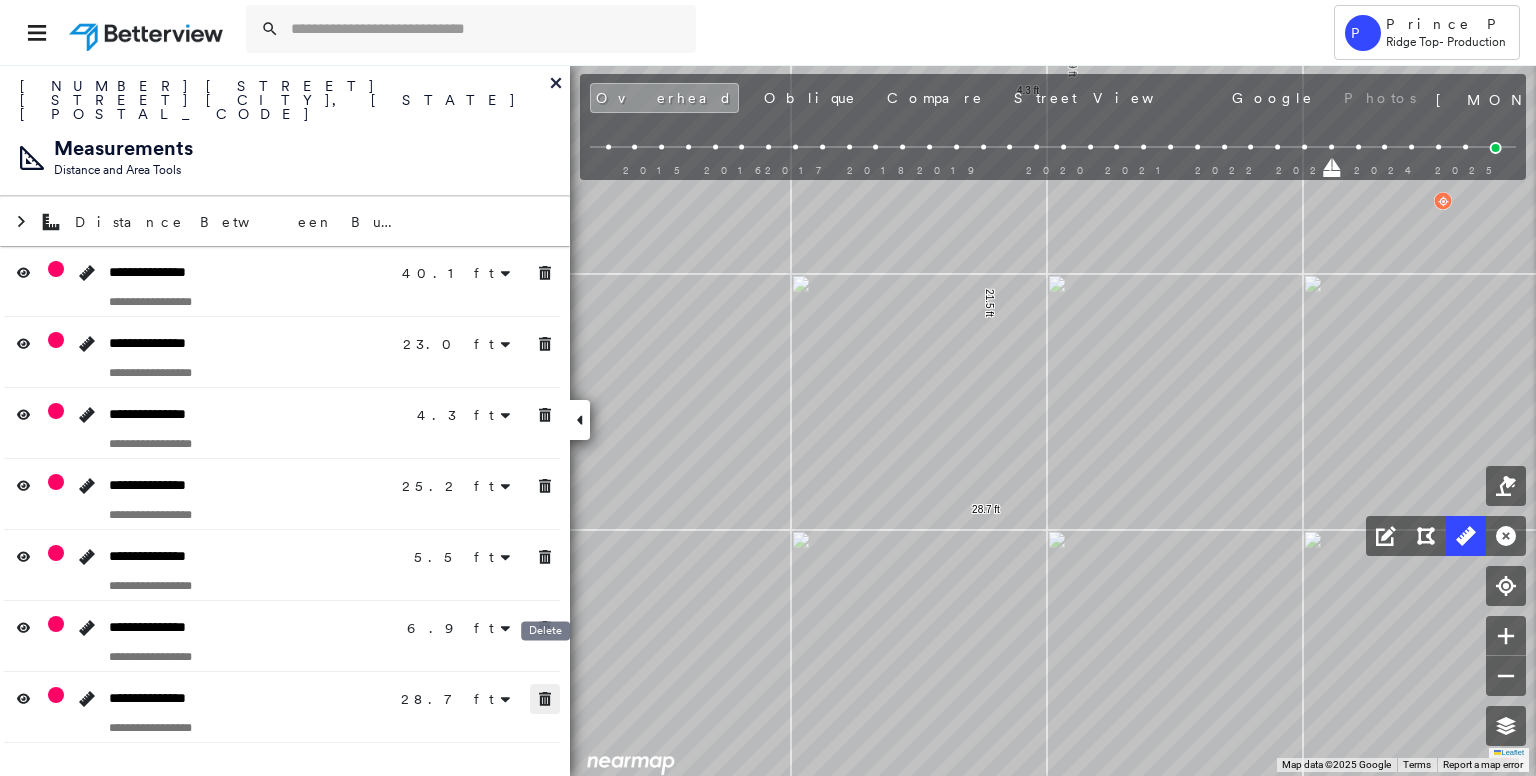 click 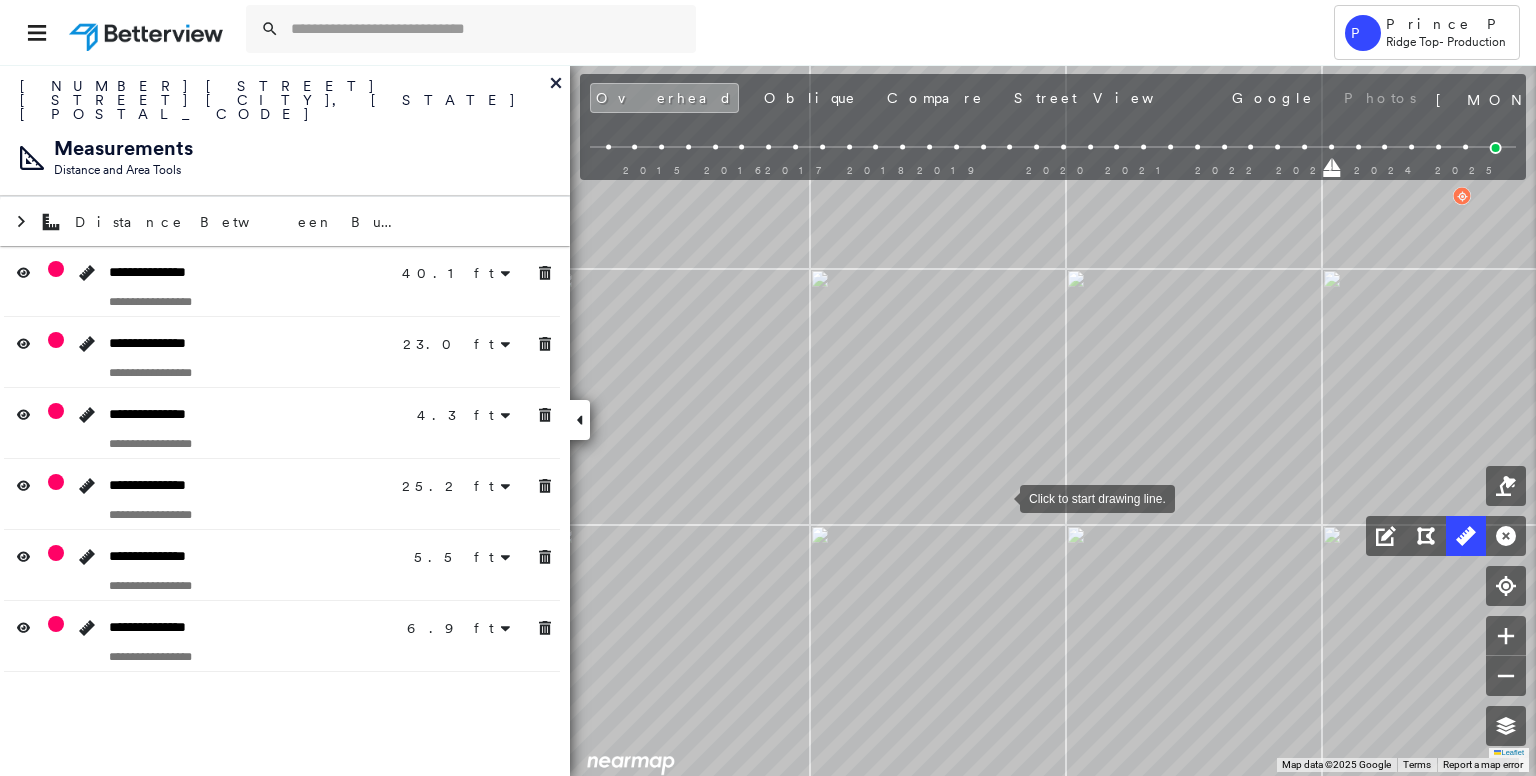 click at bounding box center [1000, 497] 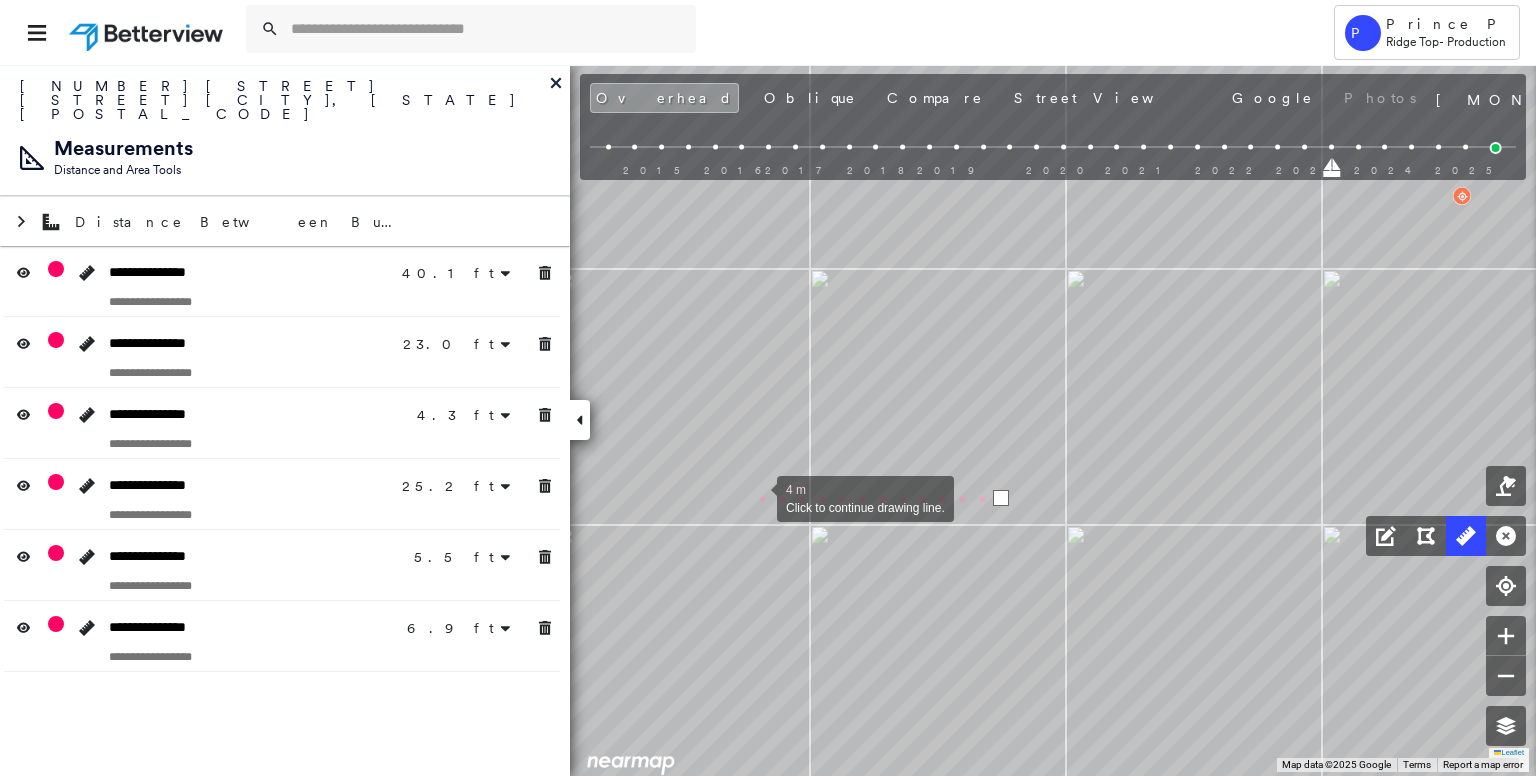 click at bounding box center [757, 497] 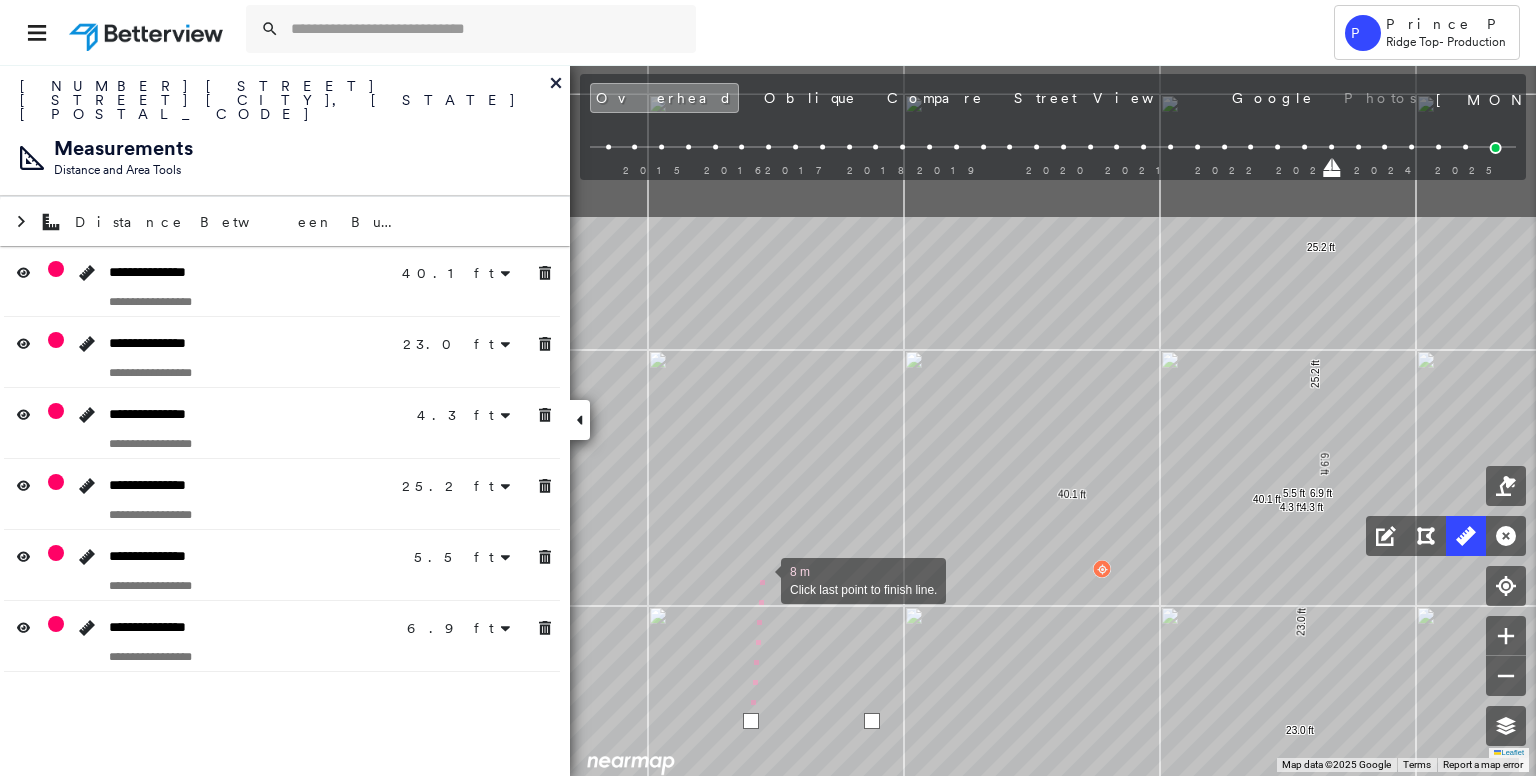 drag, startPoint x: 769, startPoint y: 353, endPoint x: 754, endPoint y: 485, distance: 132.84953 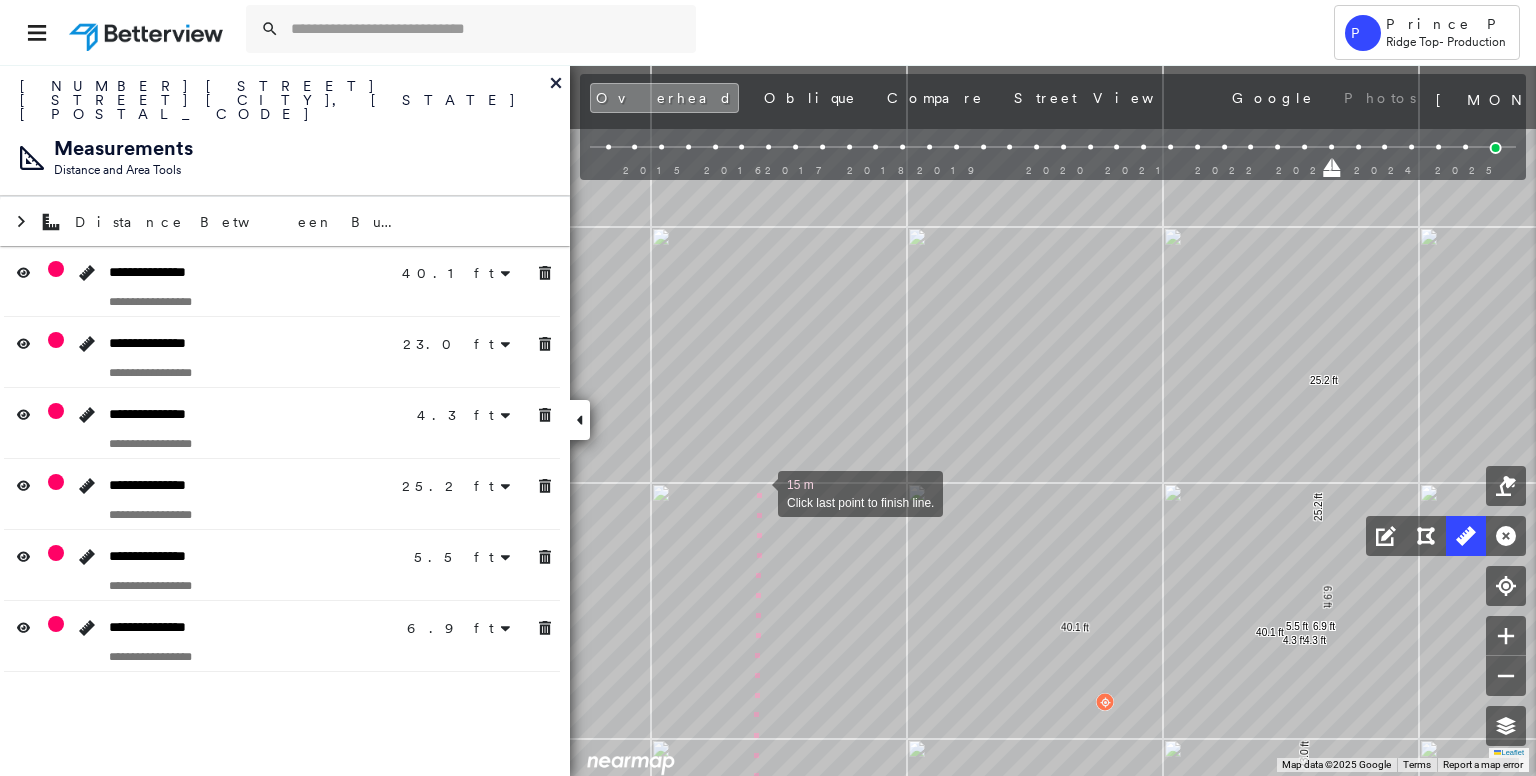 drag, startPoint x: 755, startPoint y: 353, endPoint x: 760, endPoint y: 510, distance: 157.0796 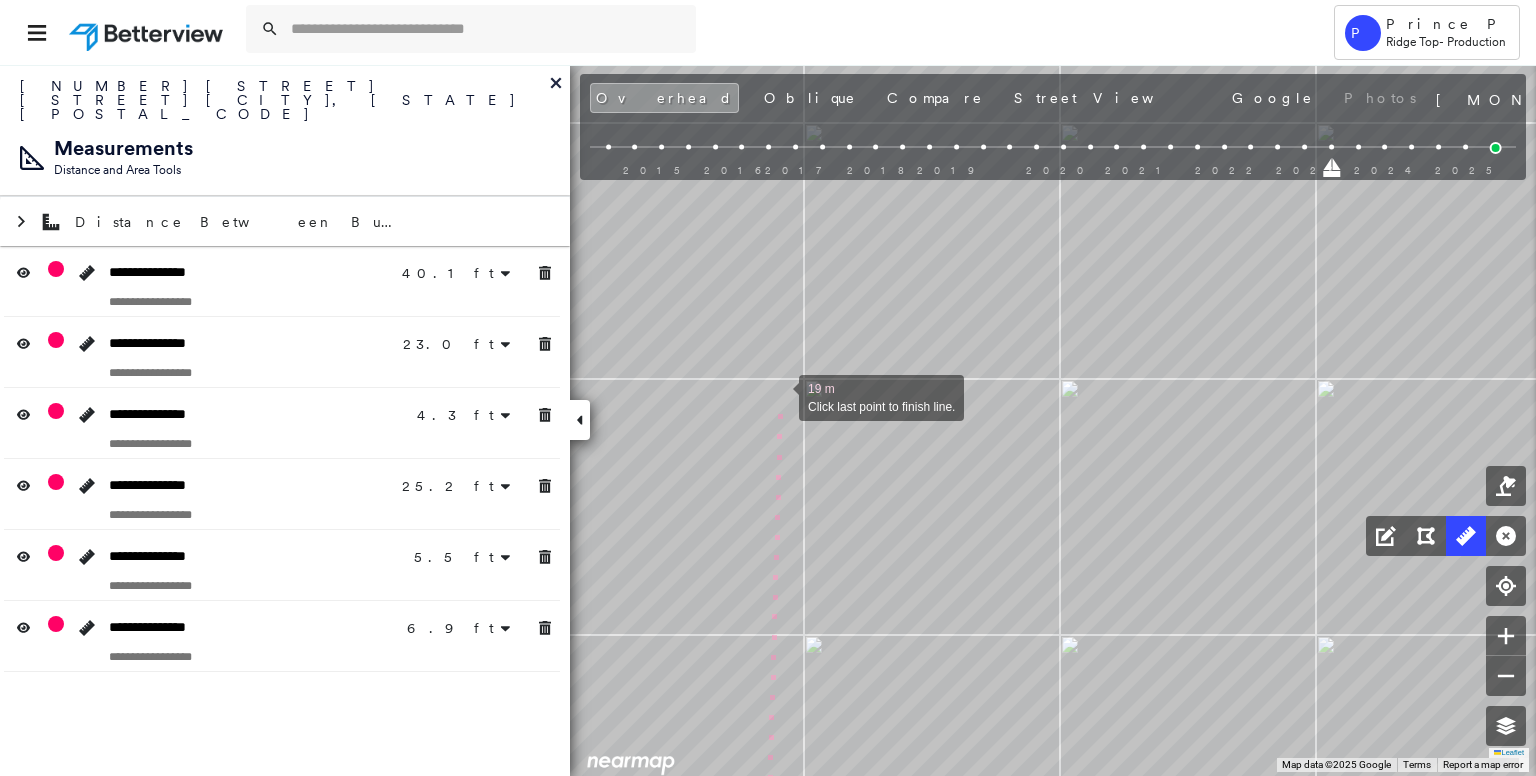 click at bounding box center [779, 396] 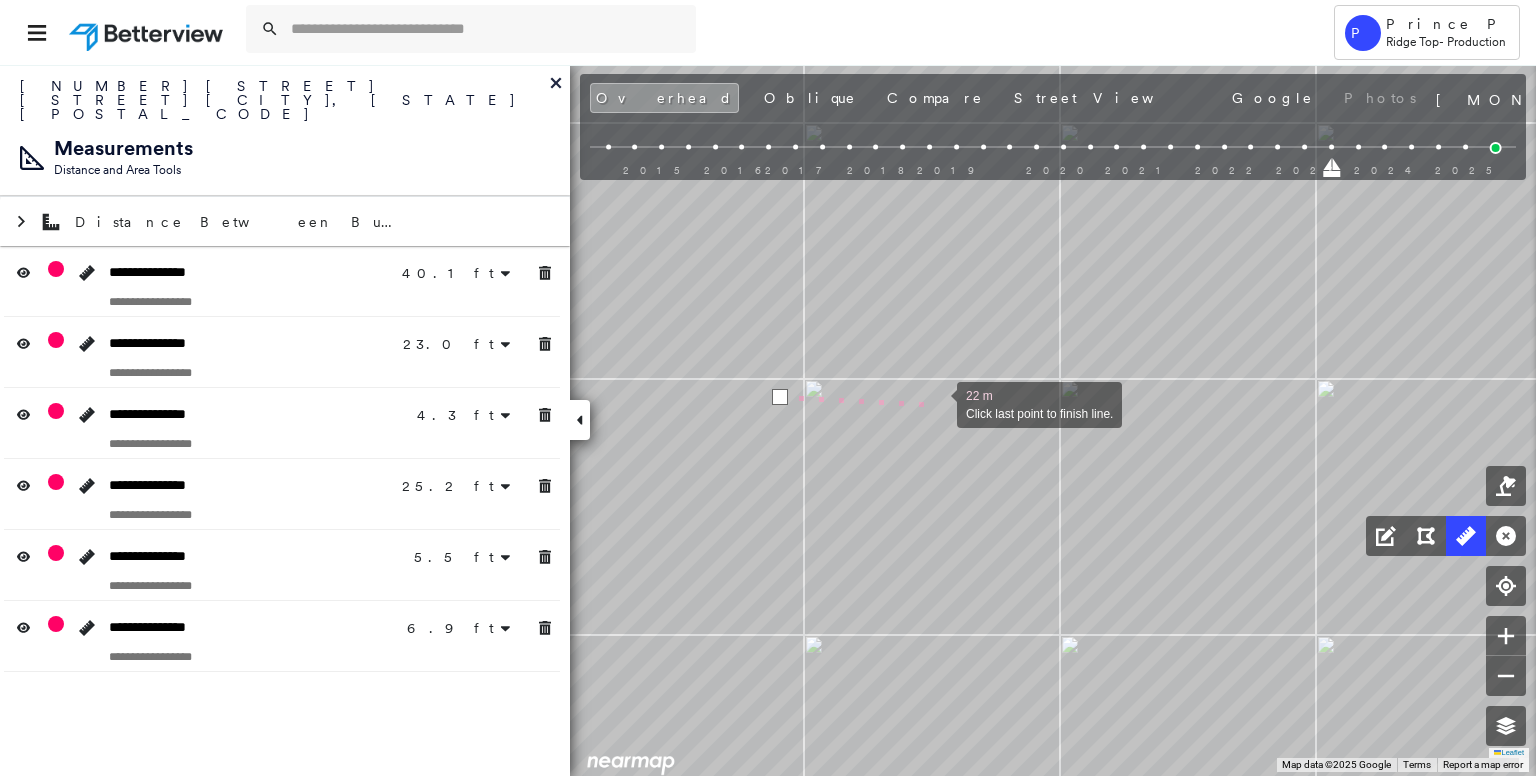 click at bounding box center (937, 403) 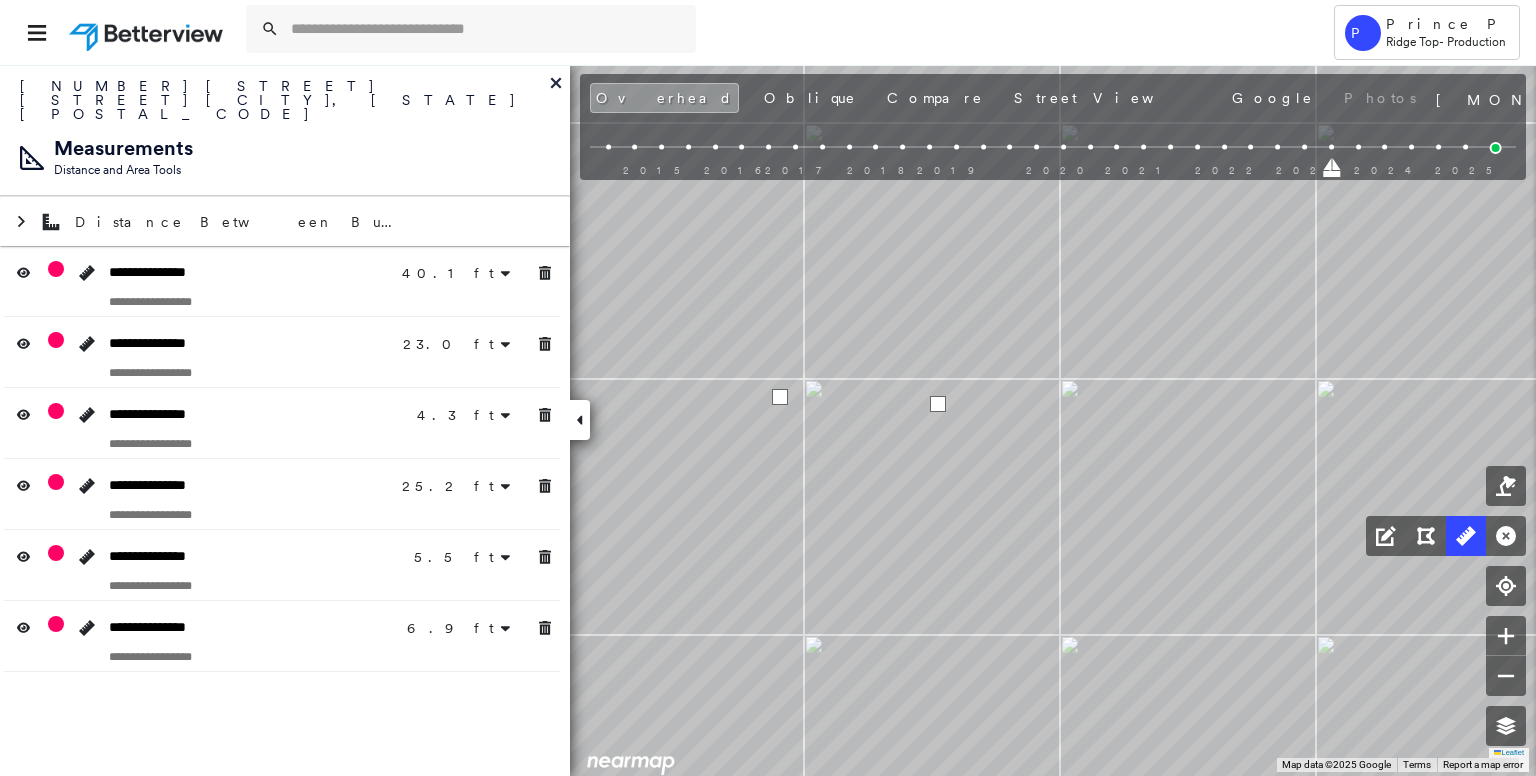 click at bounding box center [938, 404] 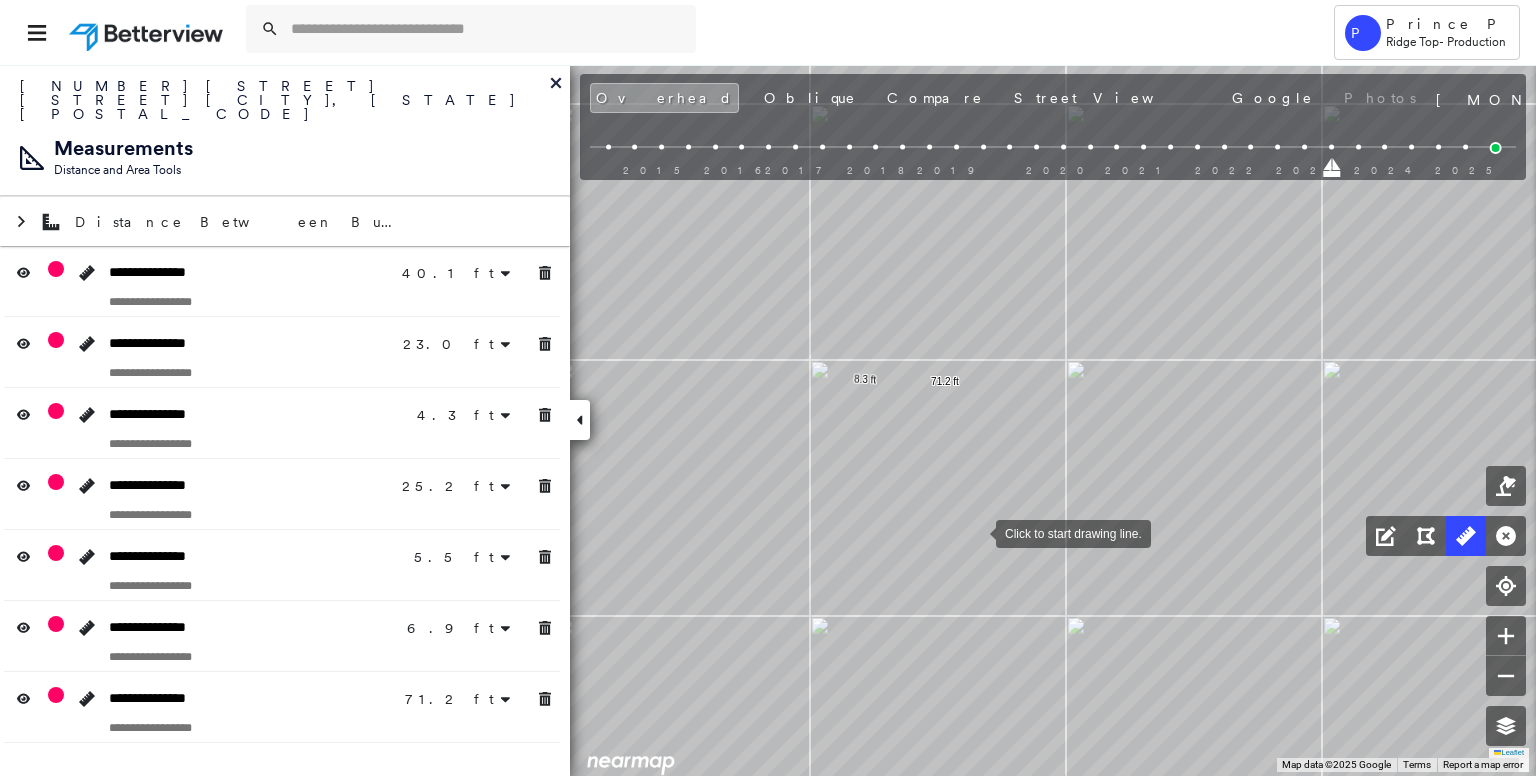 drag, startPoint x: 975, startPoint y: 537, endPoint x: 1024, endPoint y: 367, distance: 176.92088 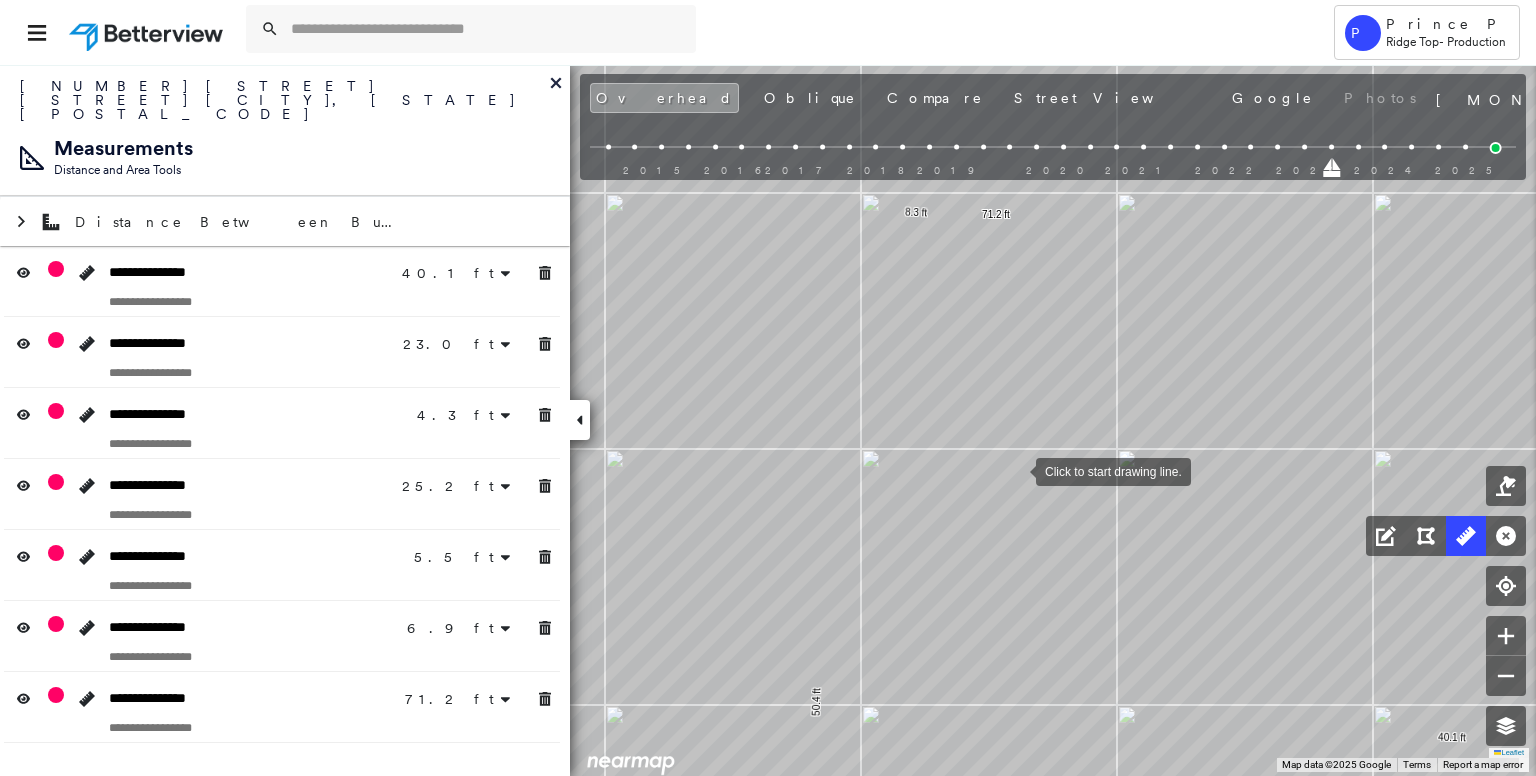 drag, startPoint x: 1016, startPoint y: 470, endPoint x: 1044, endPoint y: 303, distance: 169.33104 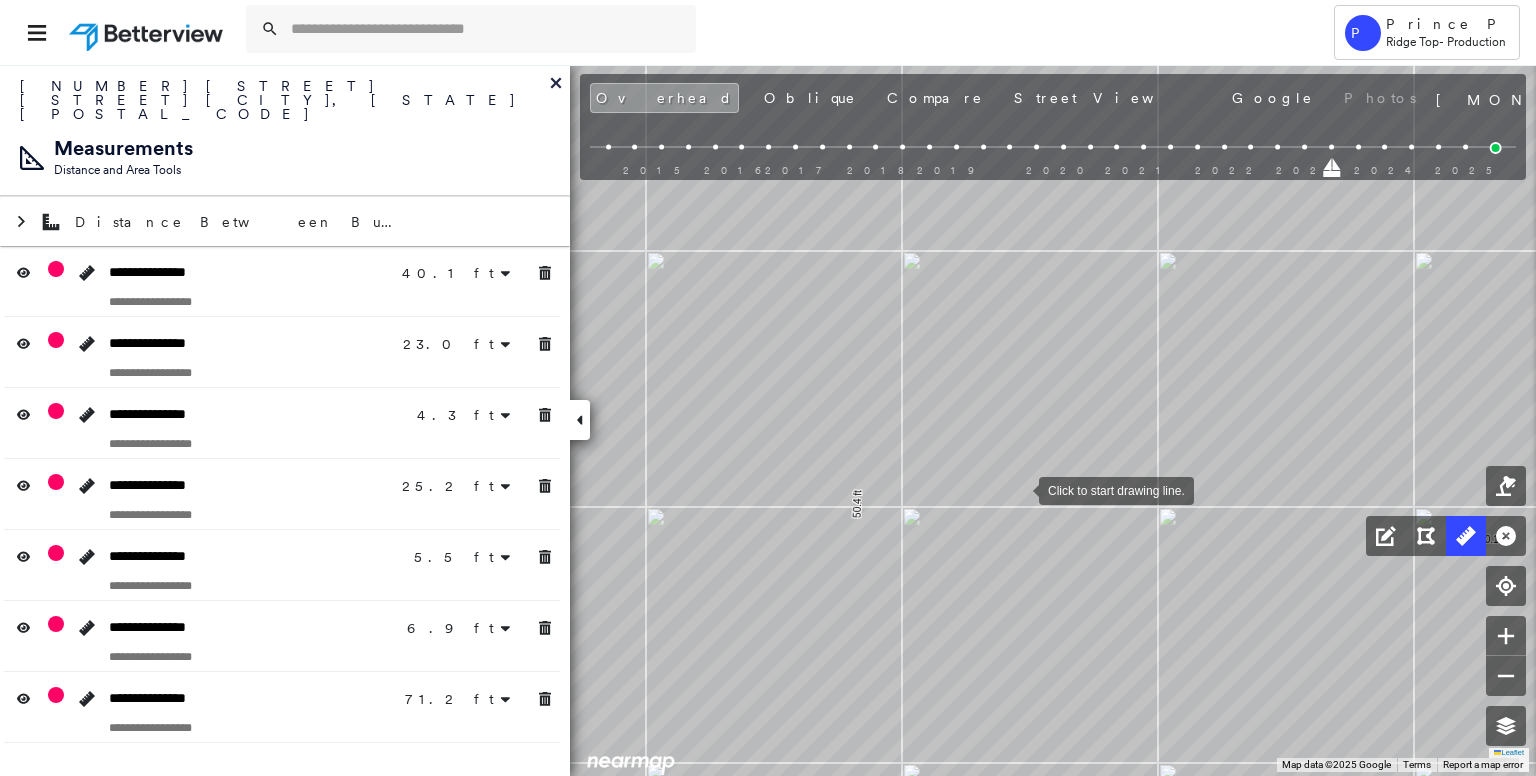 drag, startPoint x: 1020, startPoint y: 489, endPoint x: 1028, endPoint y: 271, distance: 218.14674 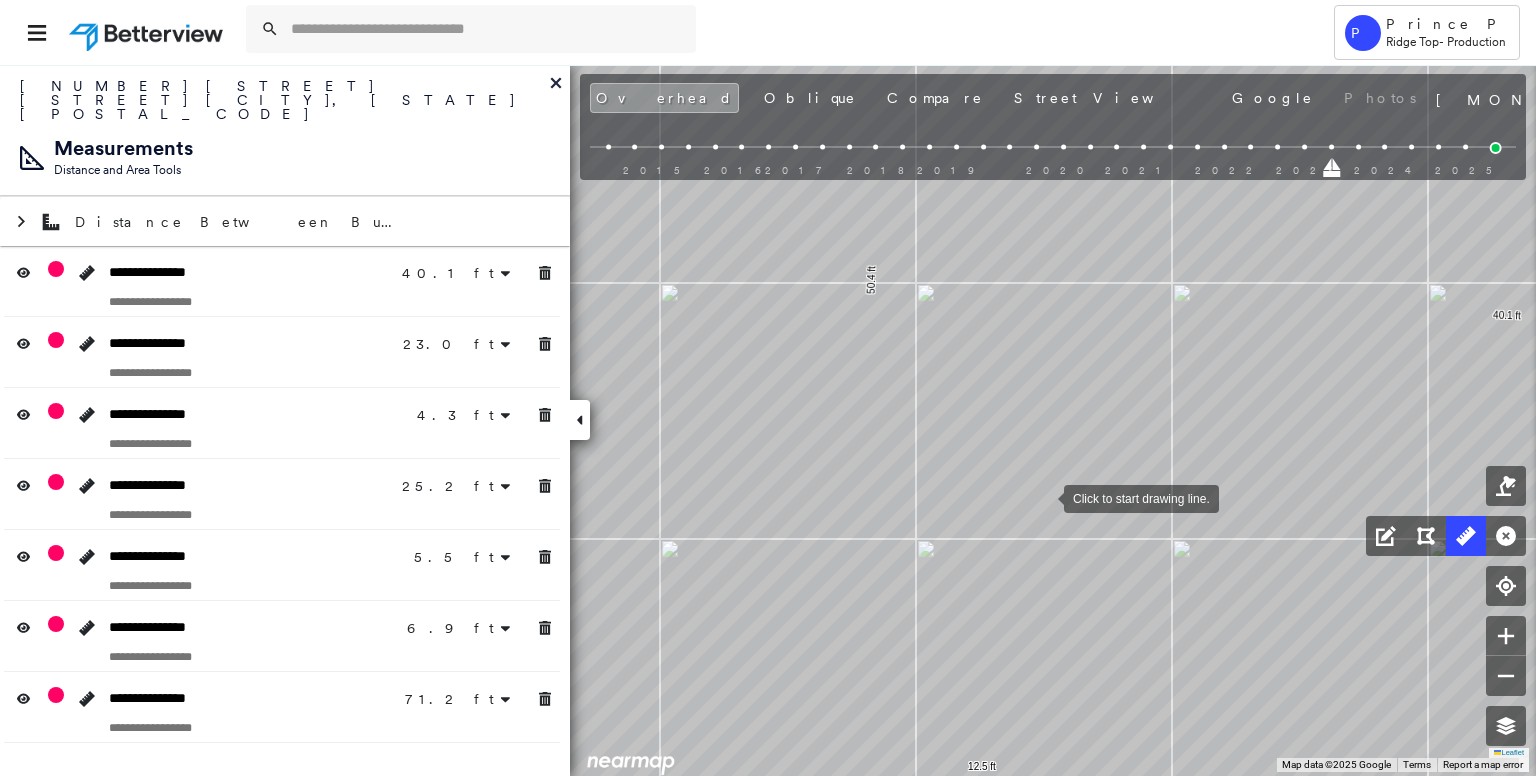 drag, startPoint x: 1044, startPoint y: 497, endPoint x: 1068, endPoint y: 260, distance: 238.2121 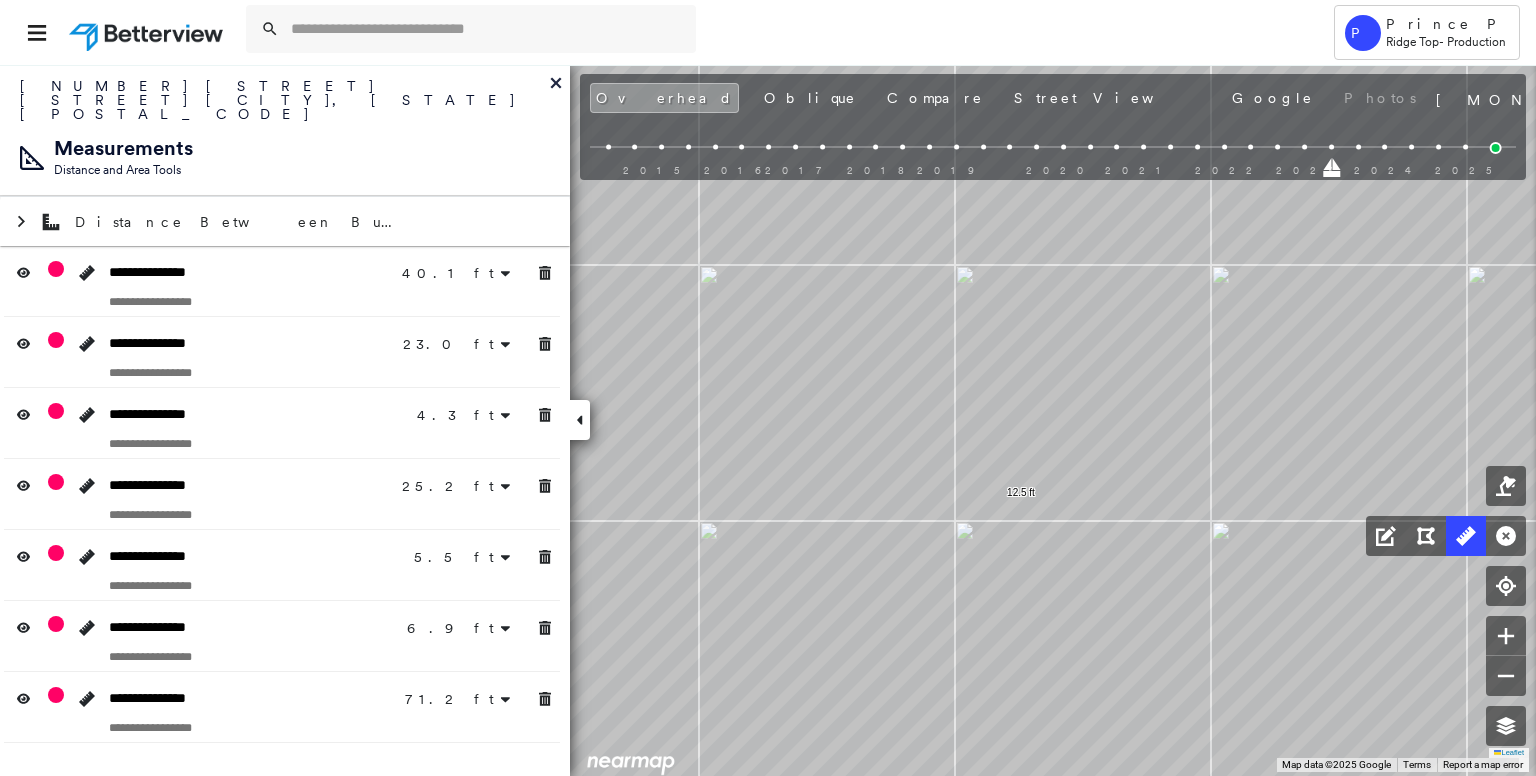 click on "Oblique" at bounding box center (810, 98) 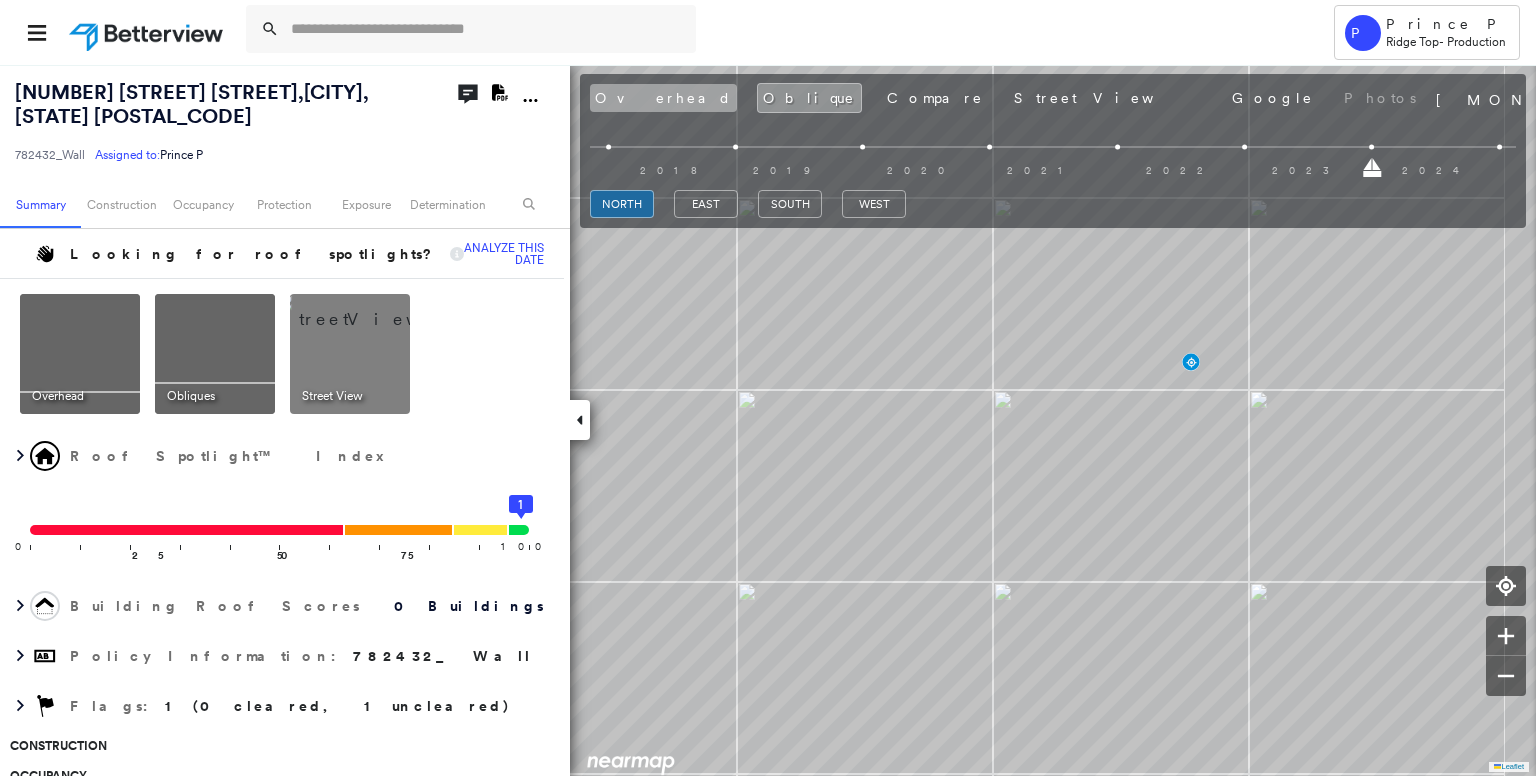 click on "Overhead" at bounding box center (663, 98) 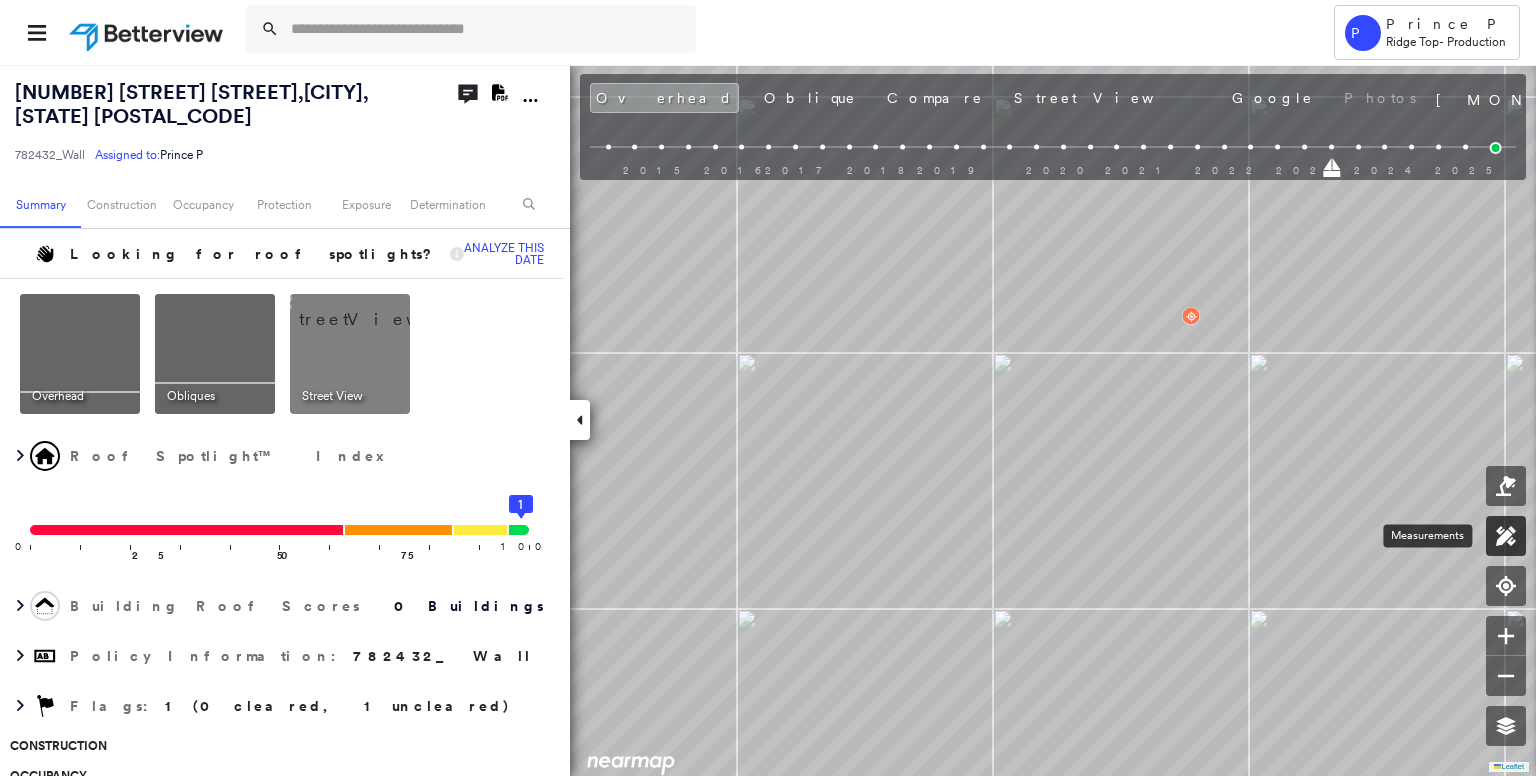 click at bounding box center [1506, 536] 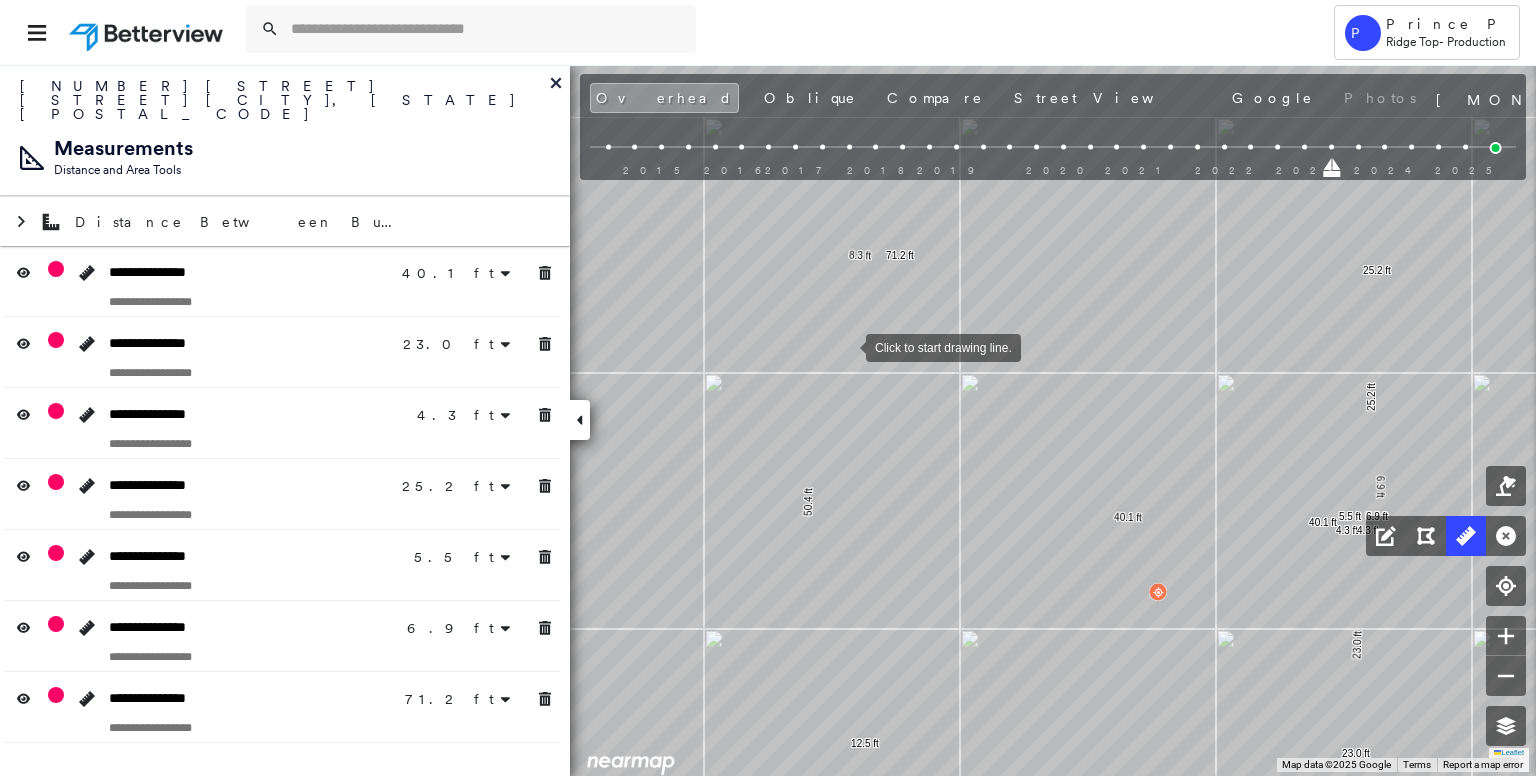 drag, startPoint x: 846, startPoint y: 334, endPoint x: 835, endPoint y: 353, distance: 21.954498 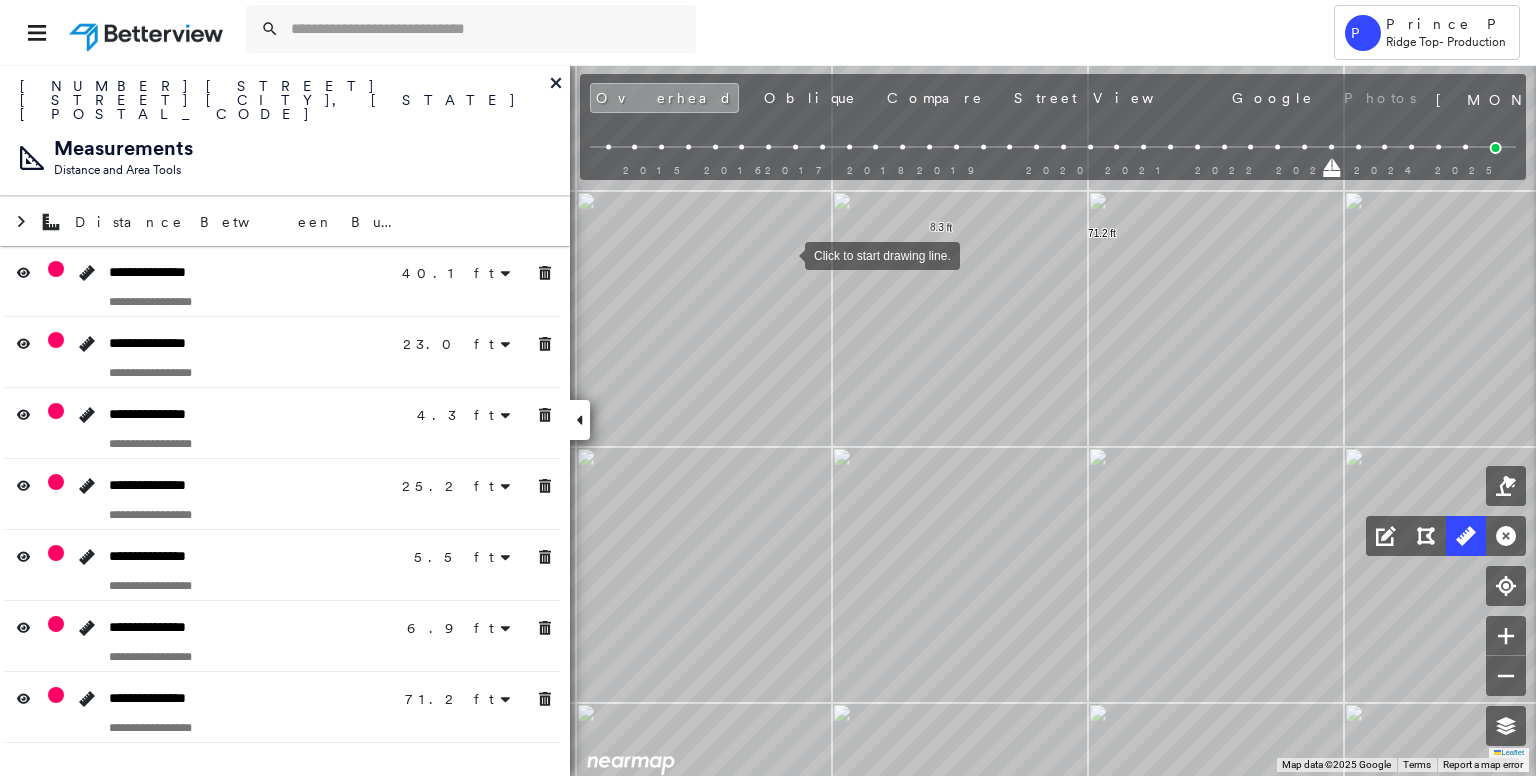 click at bounding box center (785, 254) 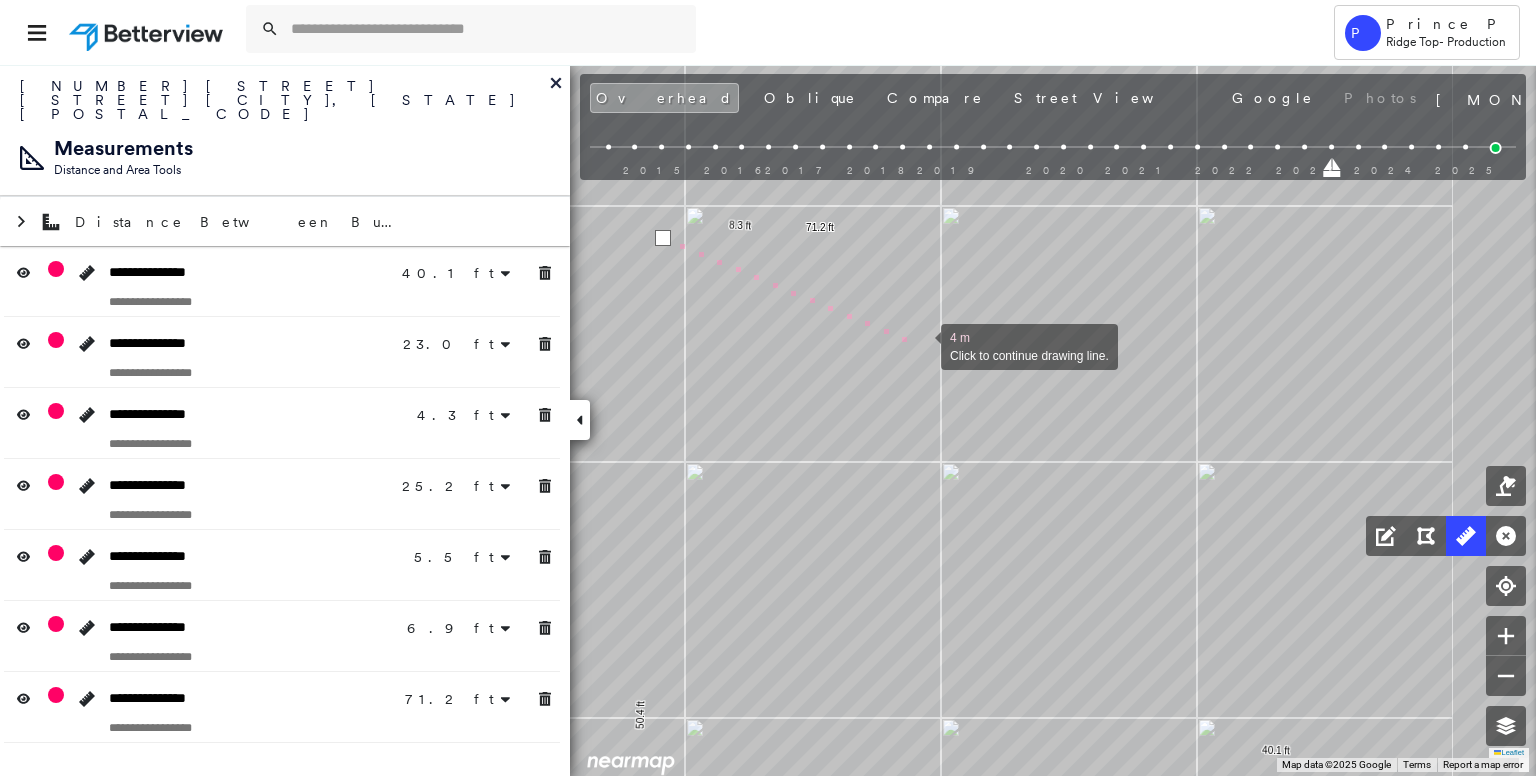 drag, startPoint x: 1047, startPoint y: 367, endPoint x: 918, endPoint y: 345, distance: 130.86252 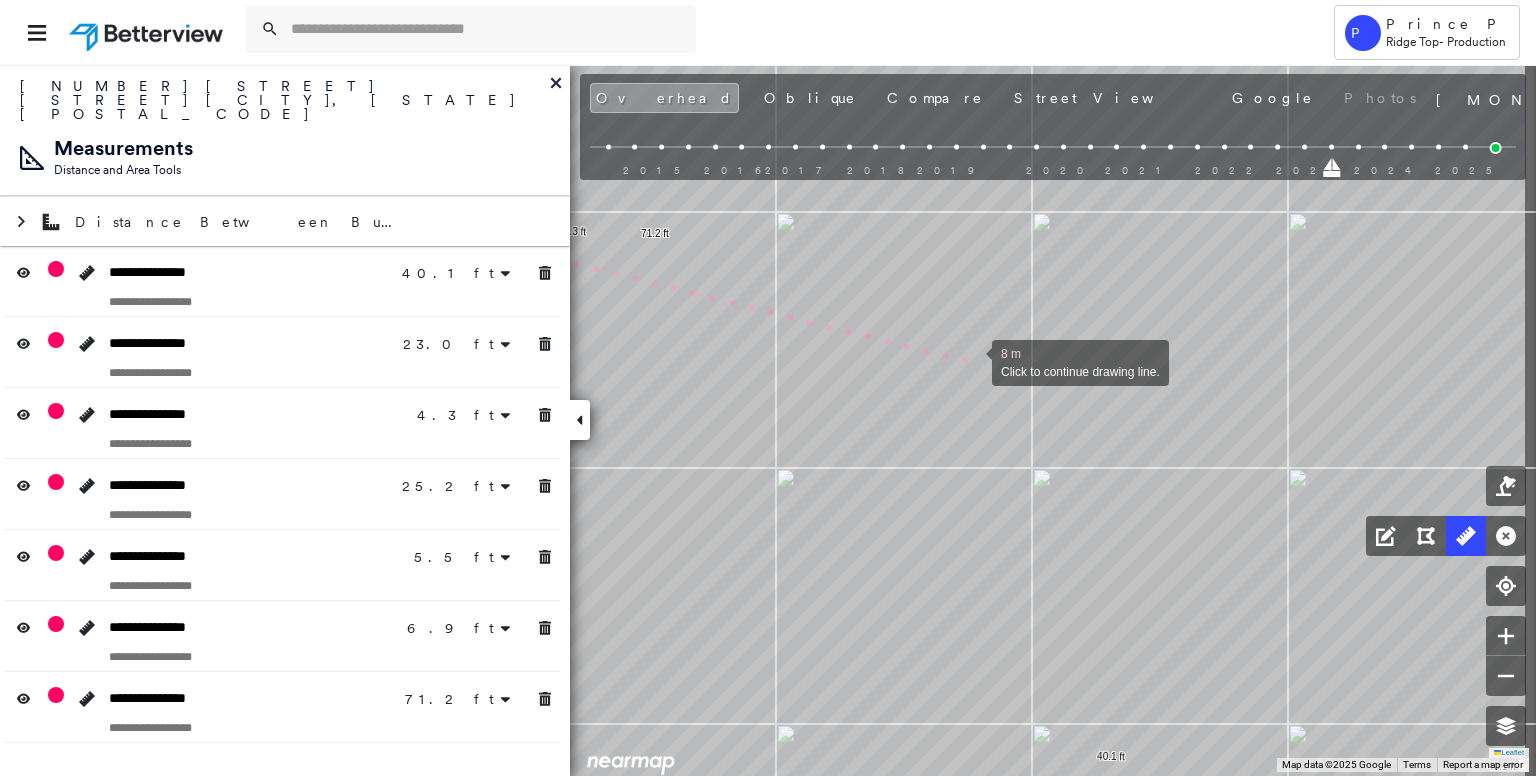drag, startPoint x: 1150, startPoint y: 355, endPoint x: 905, endPoint y: 365, distance: 245.204 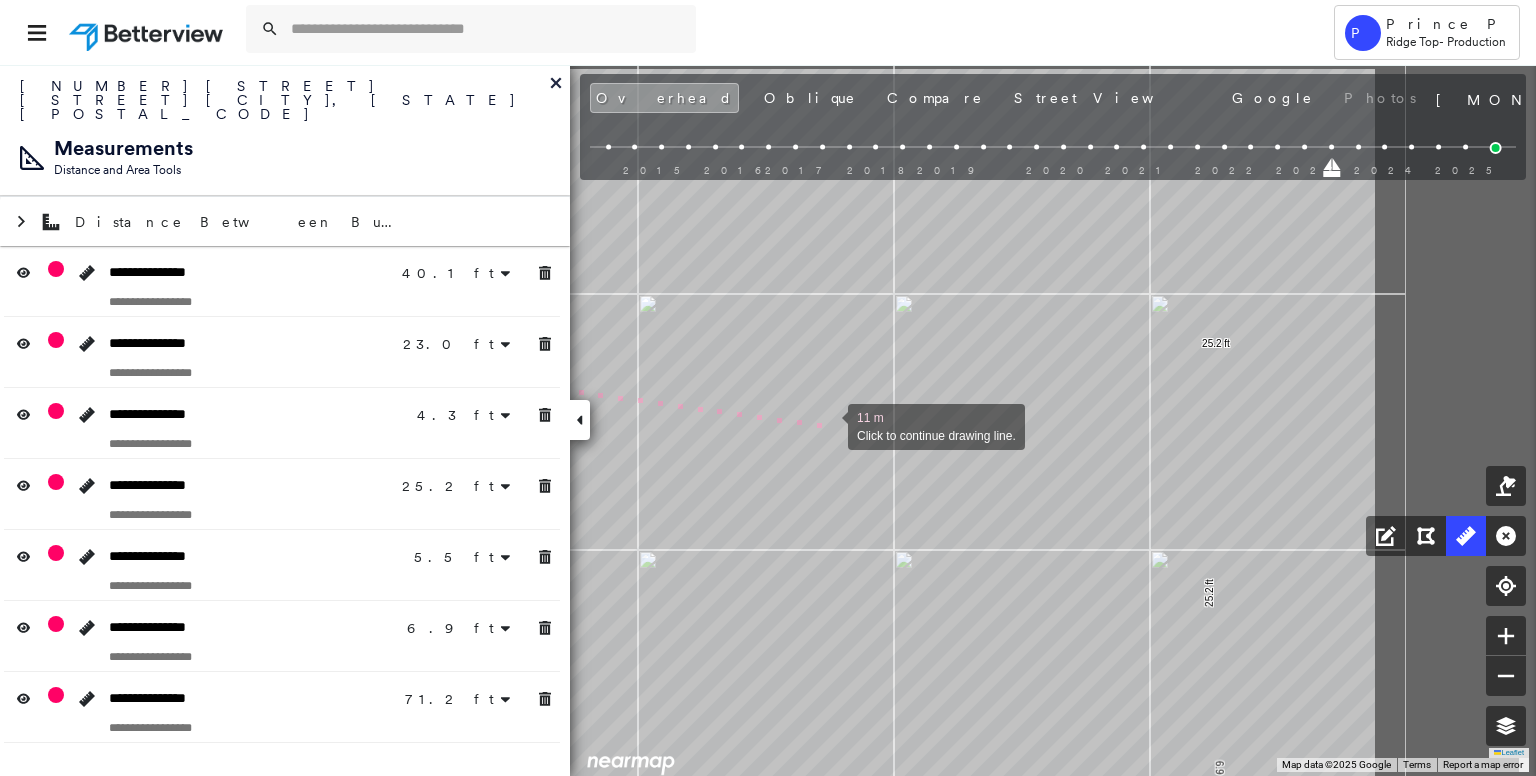 drag, startPoint x: 1146, startPoint y: 345, endPoint x: 844, endPoint y: 413, distance: 309.56097 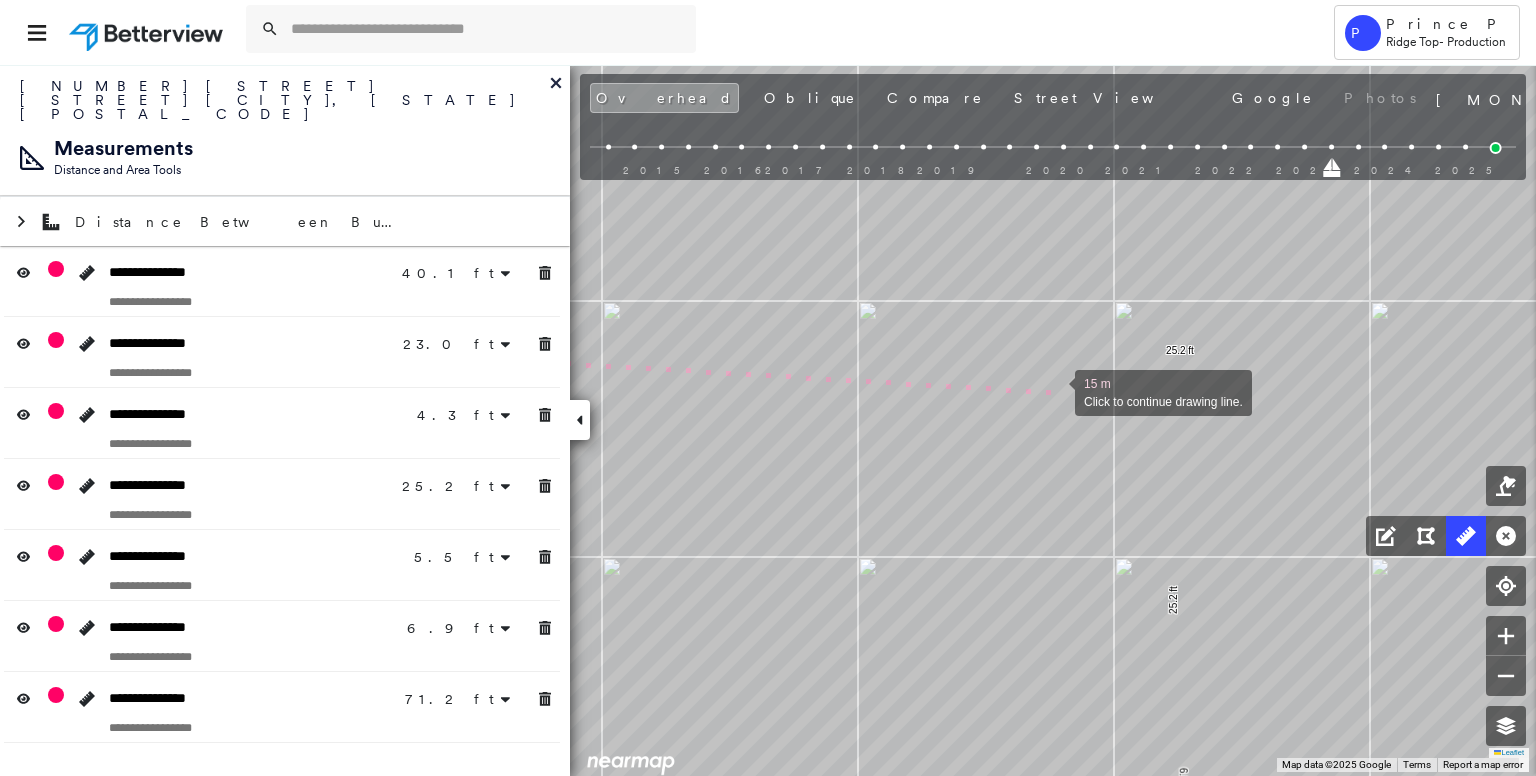 drag, startPoint x: 1092, startPoint y: 385, endPoint x: 968, endPoint y: 390, distance: 124.10077 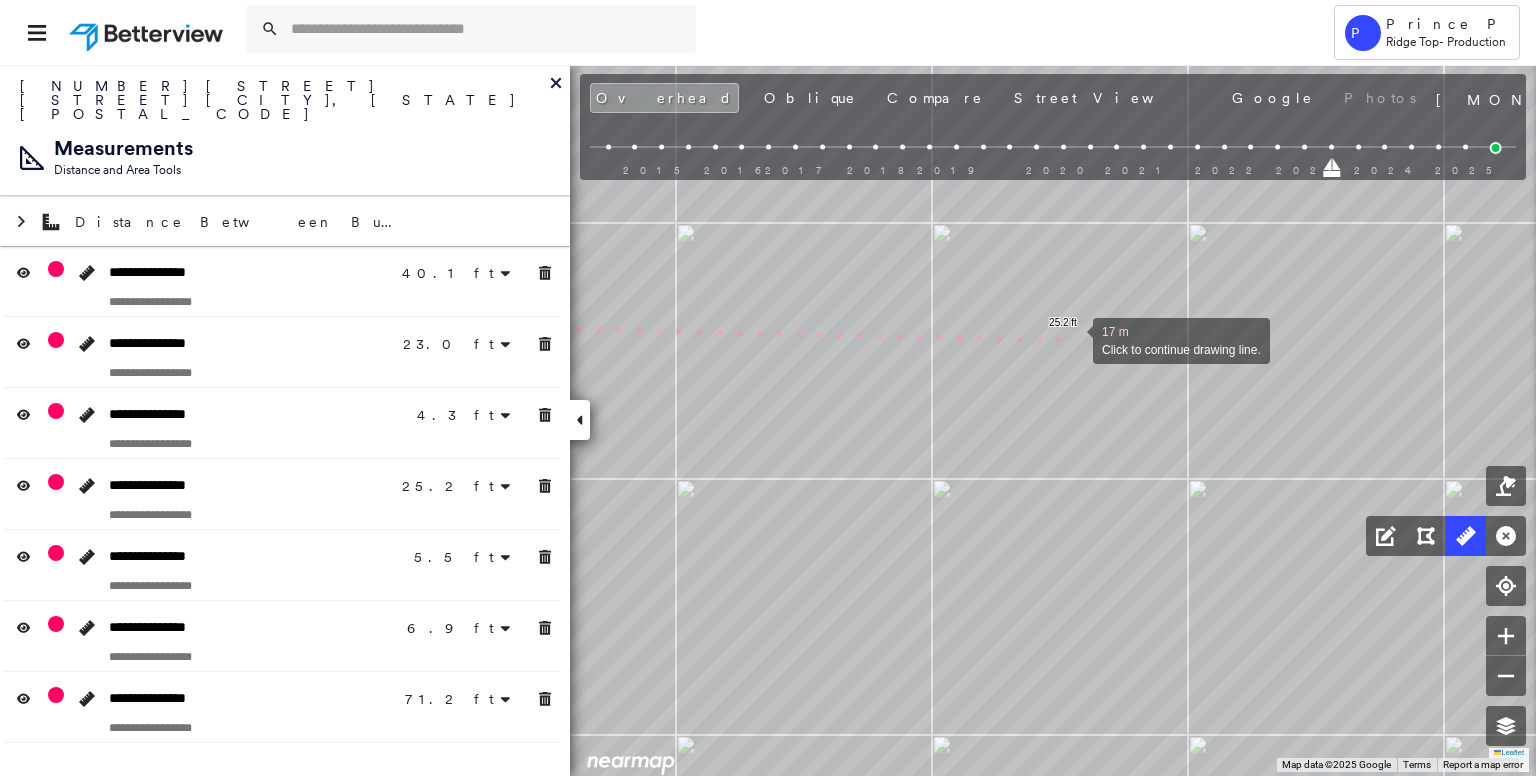 click at bounding box center [1073, 339] 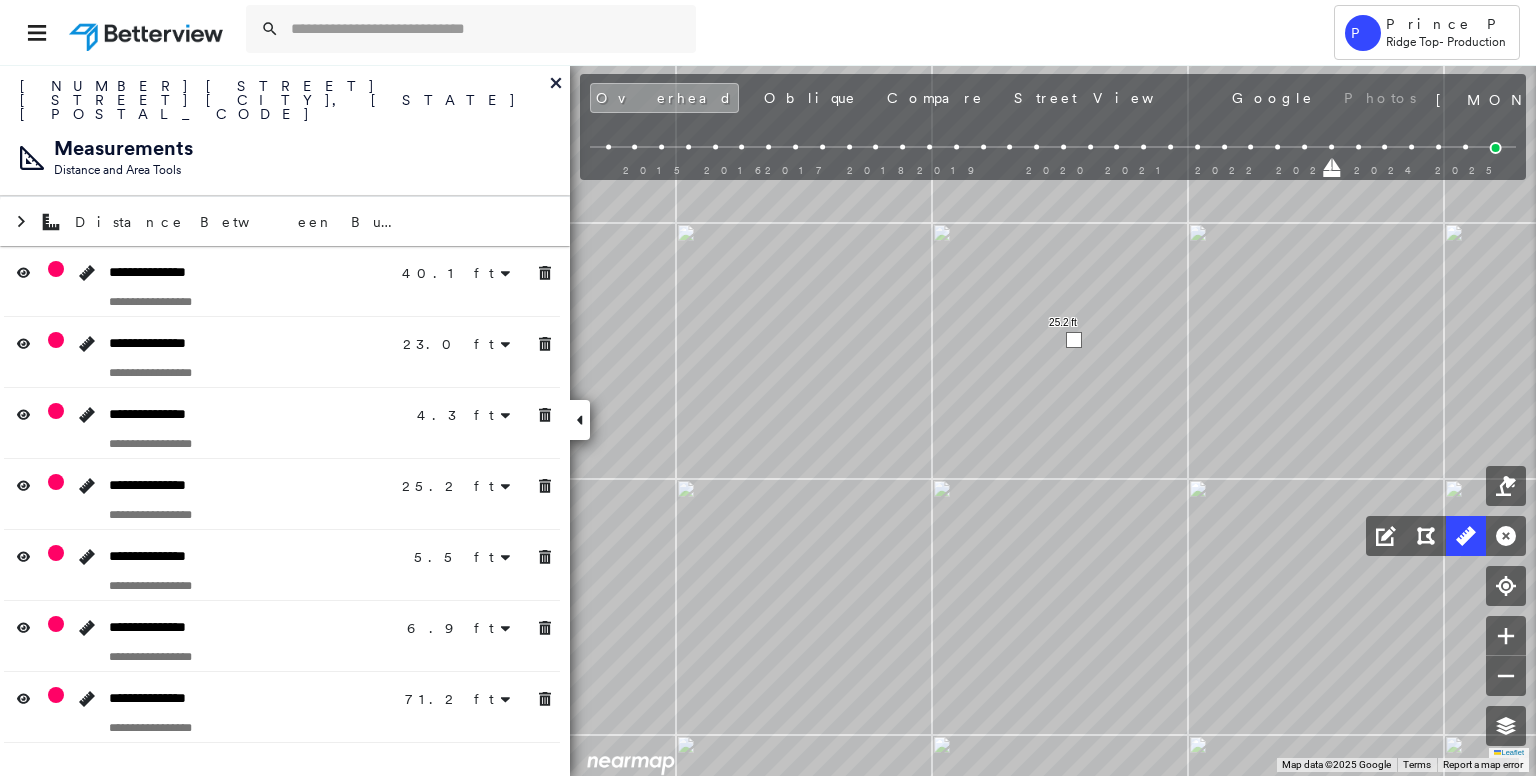 click at bounding box center [1074, 340] 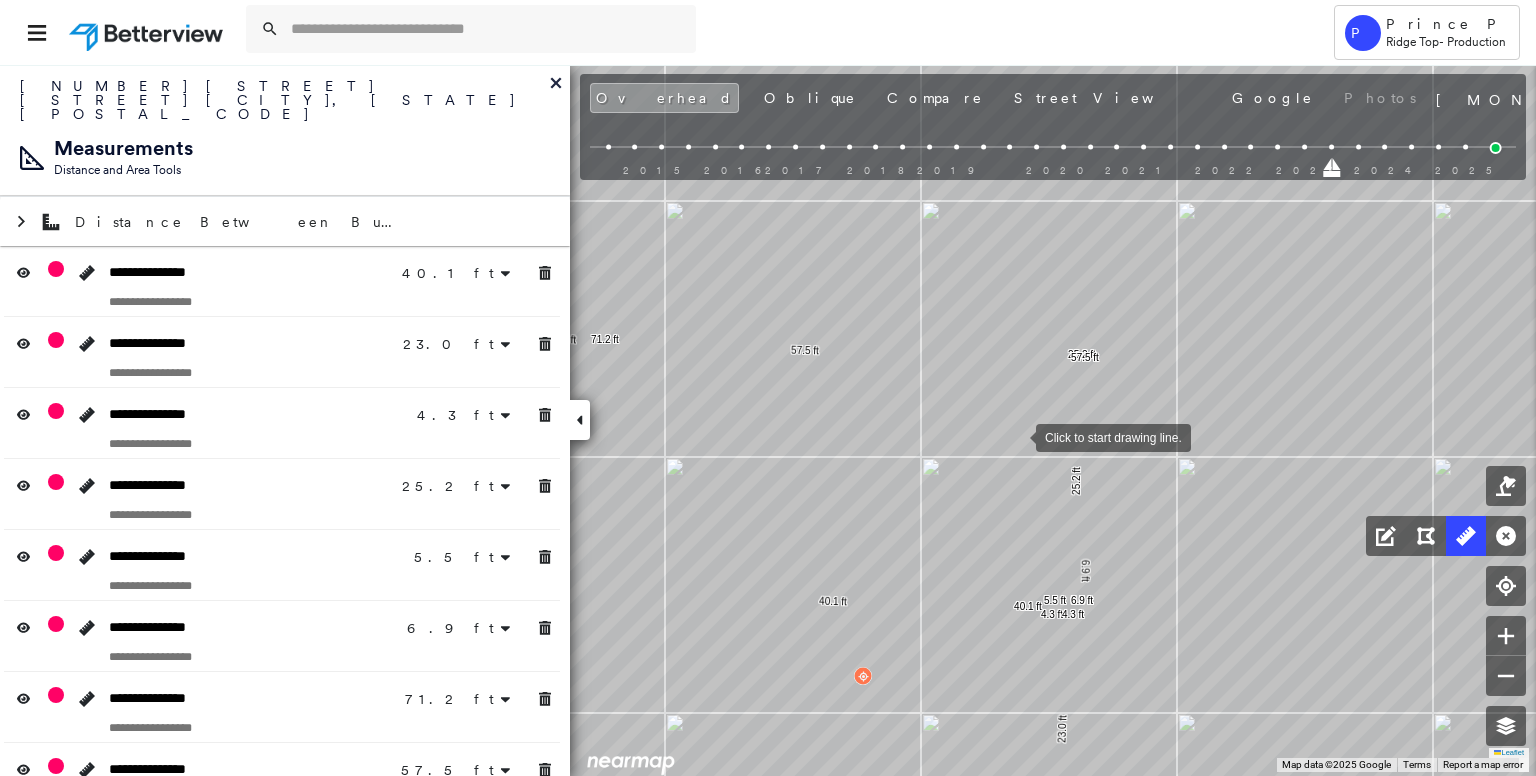 drag, startPoint x: 998, startPoint y: 432, endPoint x: 1123, endPoint y: 452, distance: 126.58989 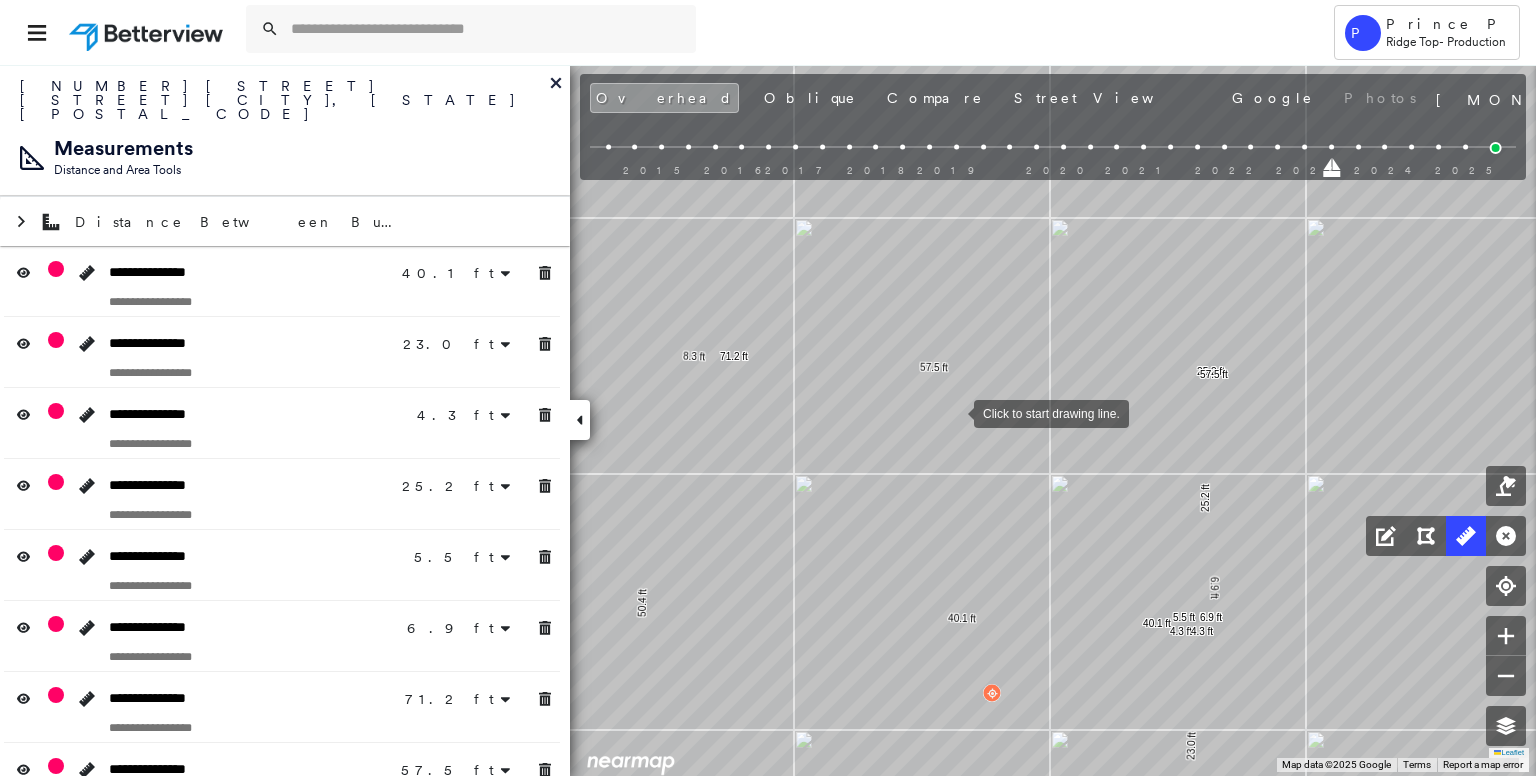 drag, startPoint x: 936, startPoint y: 412, endPoint x: 952, endPoint y: 412, distance: 16 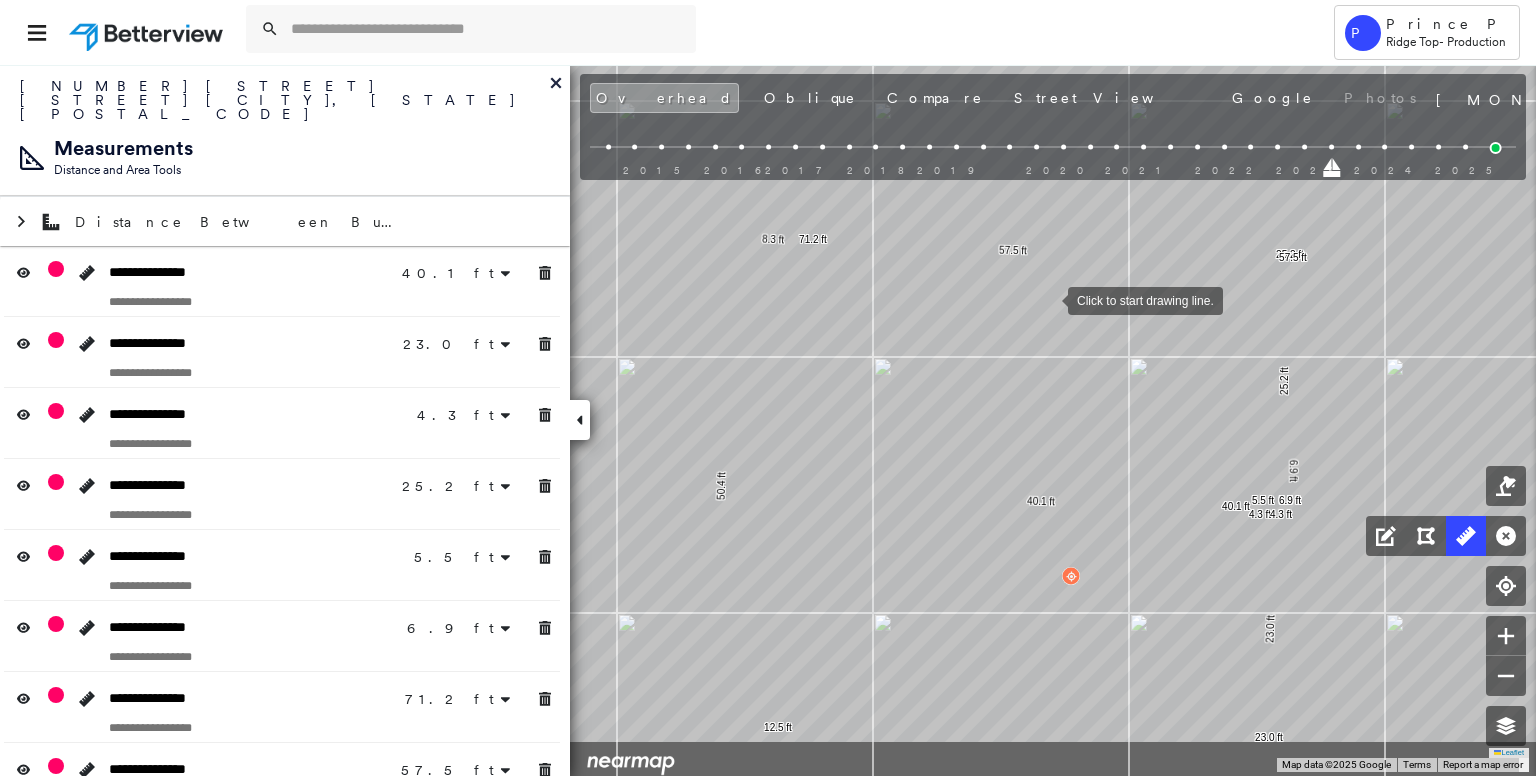 drag, startPoint x: 1028, startPoint y: 405, endPoint x: 1056, endPoint y: 281, distance: 127.12199 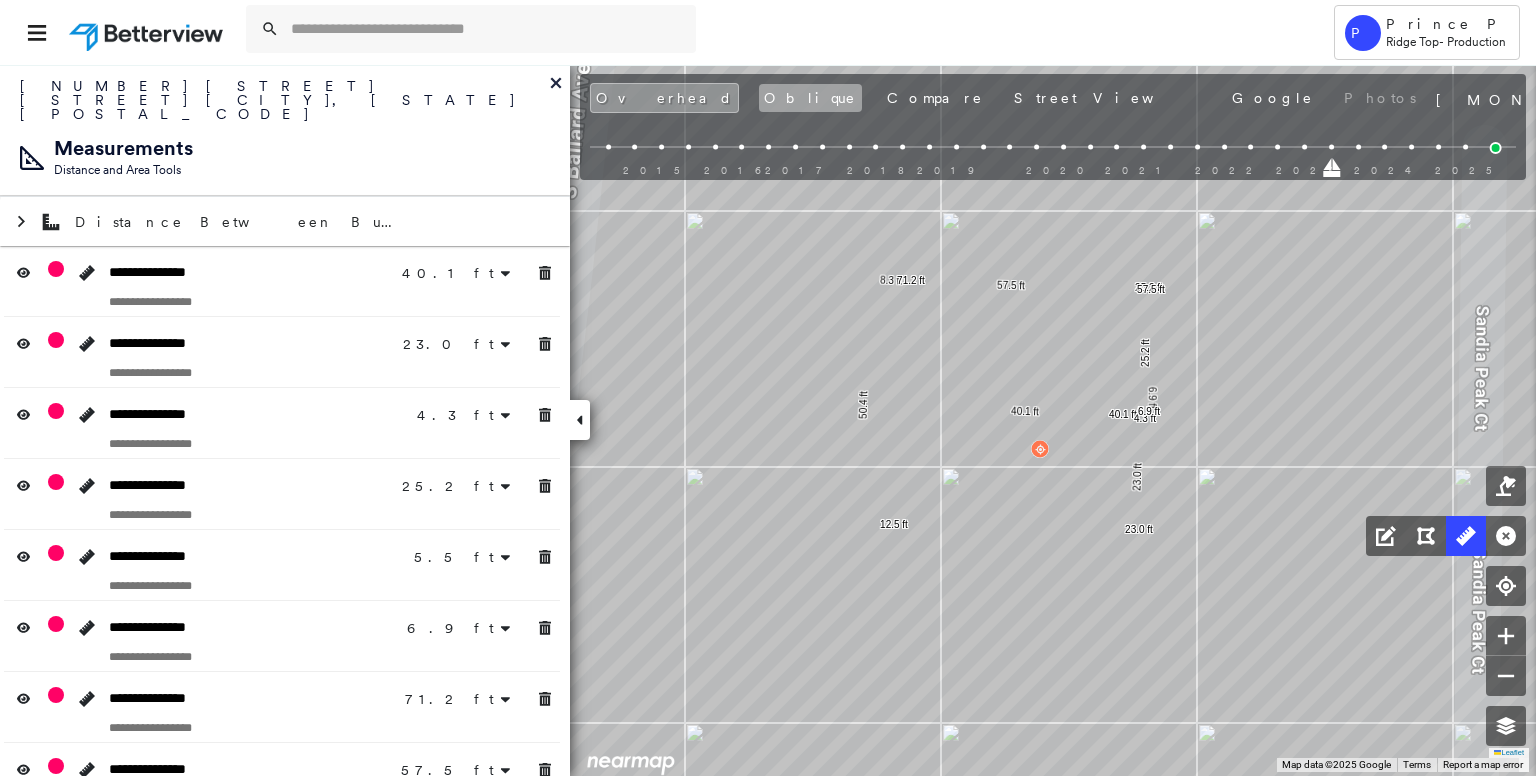 click on "Oblique" at bounding box center (810, 98) 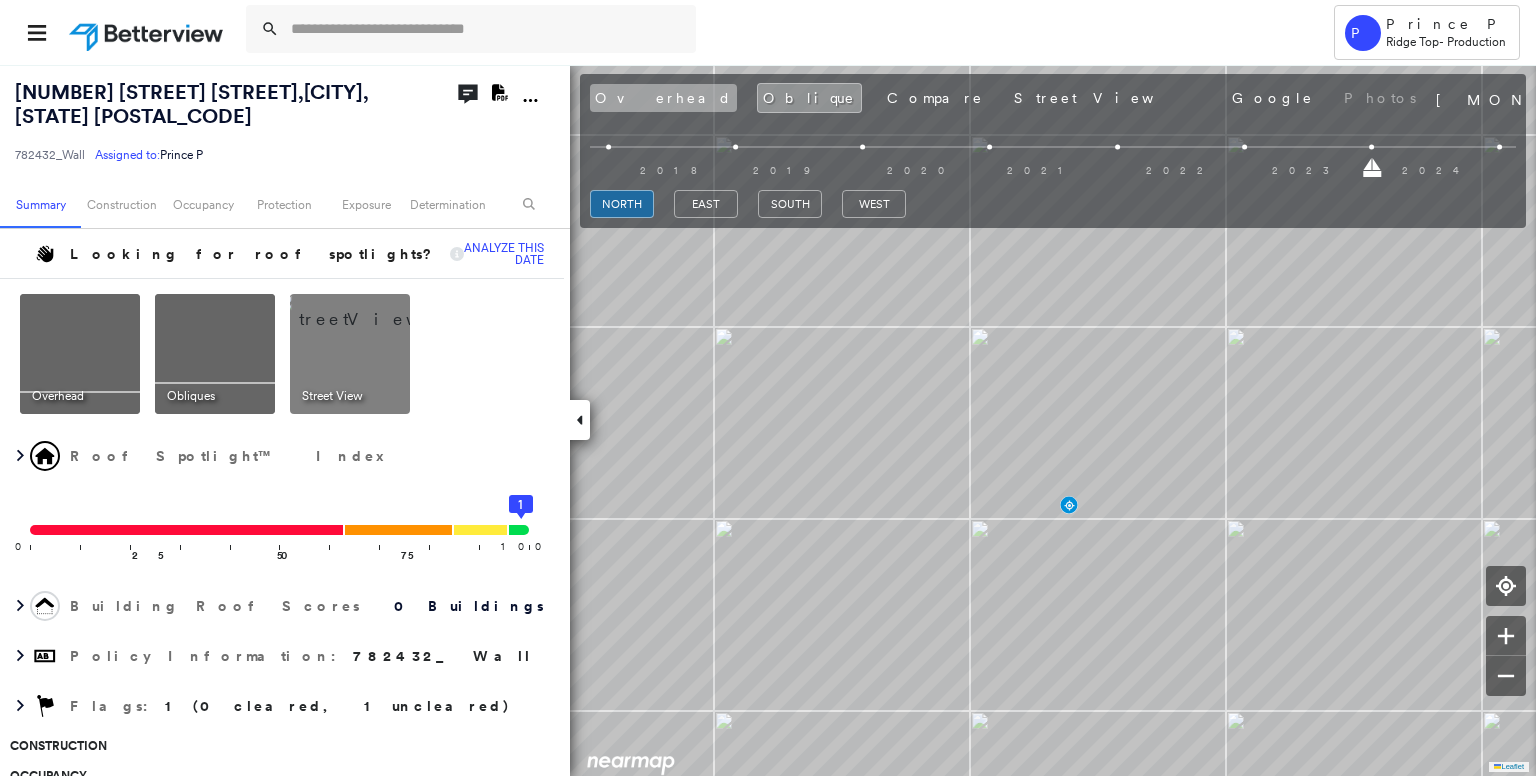 click on "Overhead" at bounding box center (663, 98) 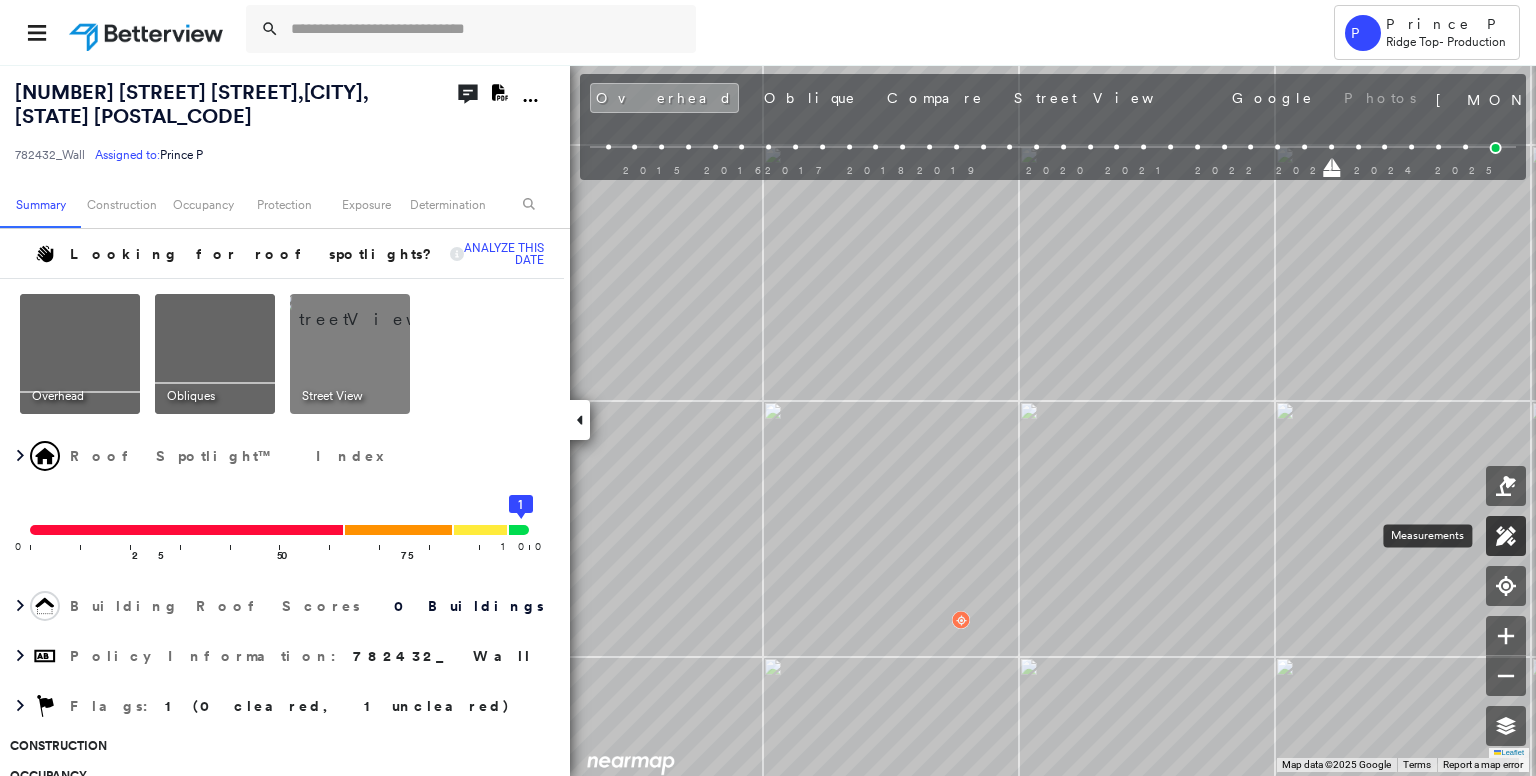 click at bounding box center (1506, 536) 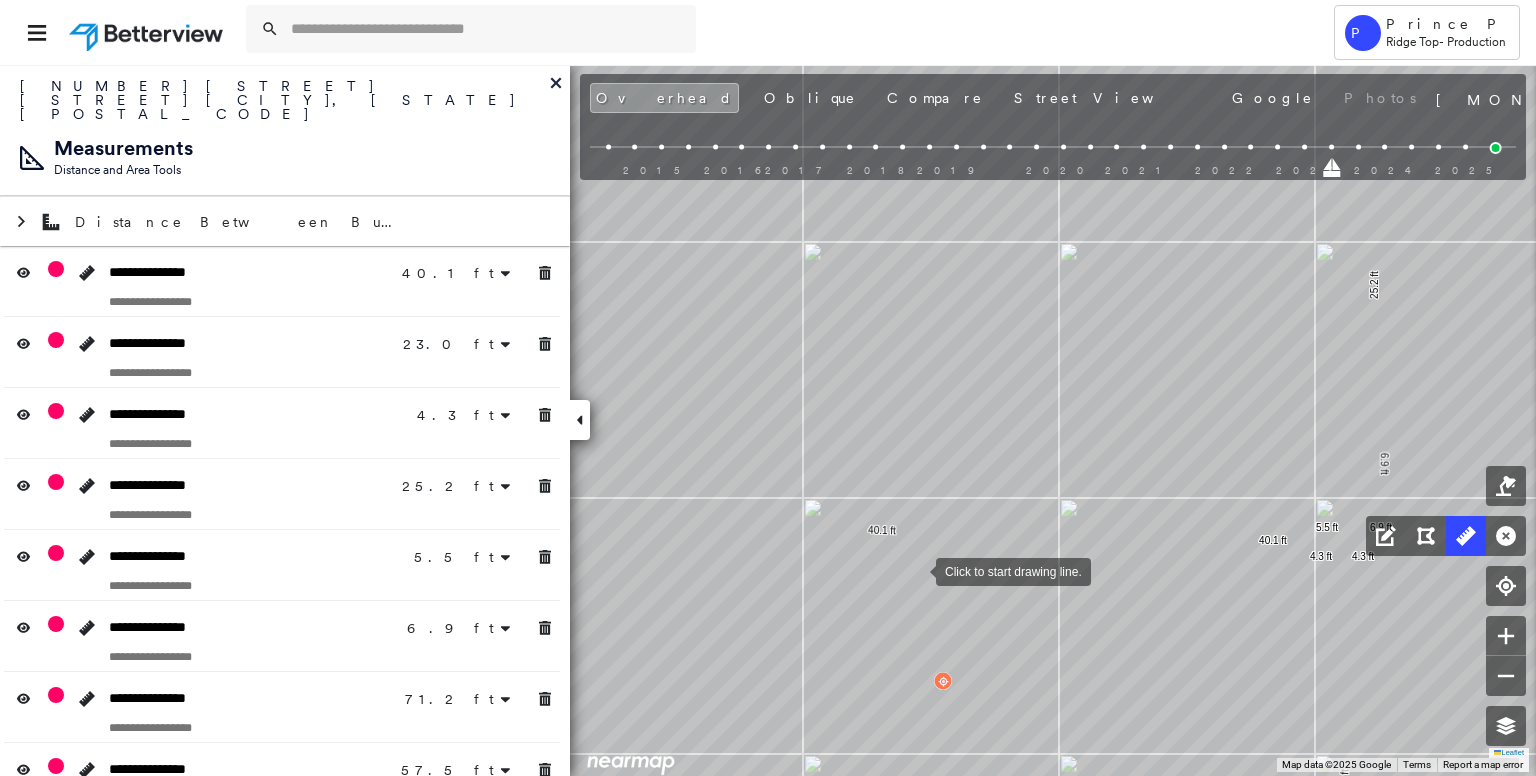 click at bounding box center (916, 570) 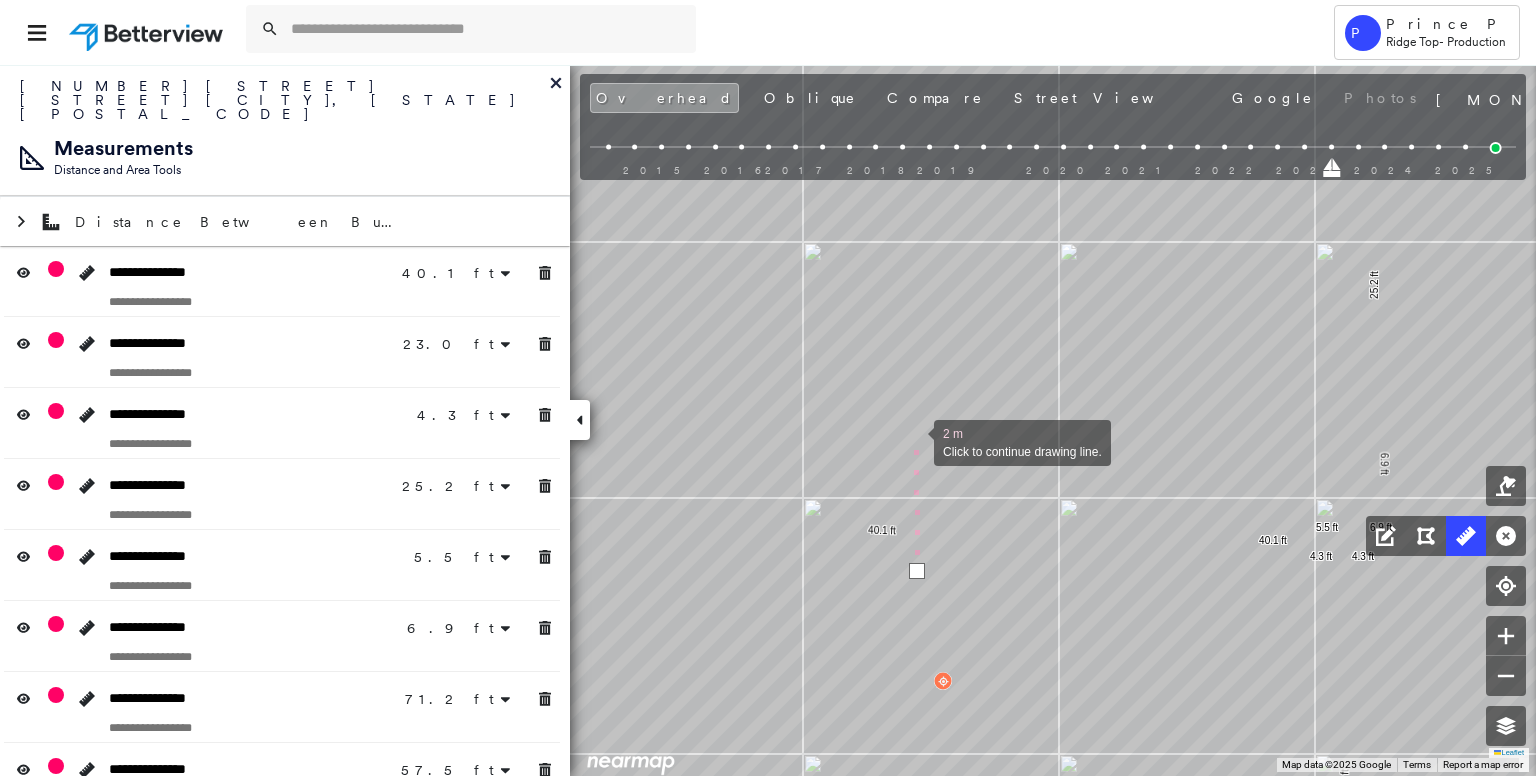 click at bounding box center (914, 441) 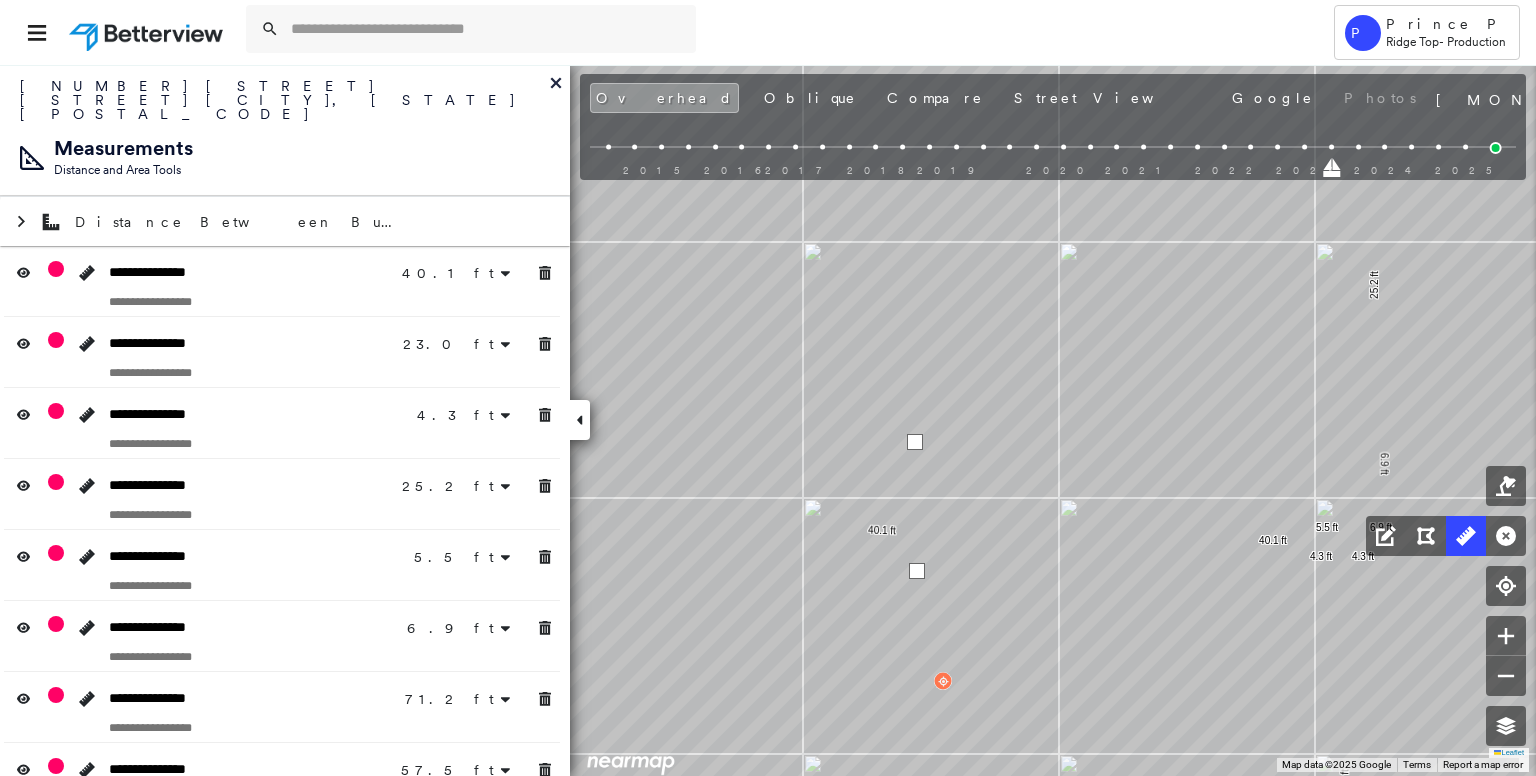 click at bounding box center (915, 442) 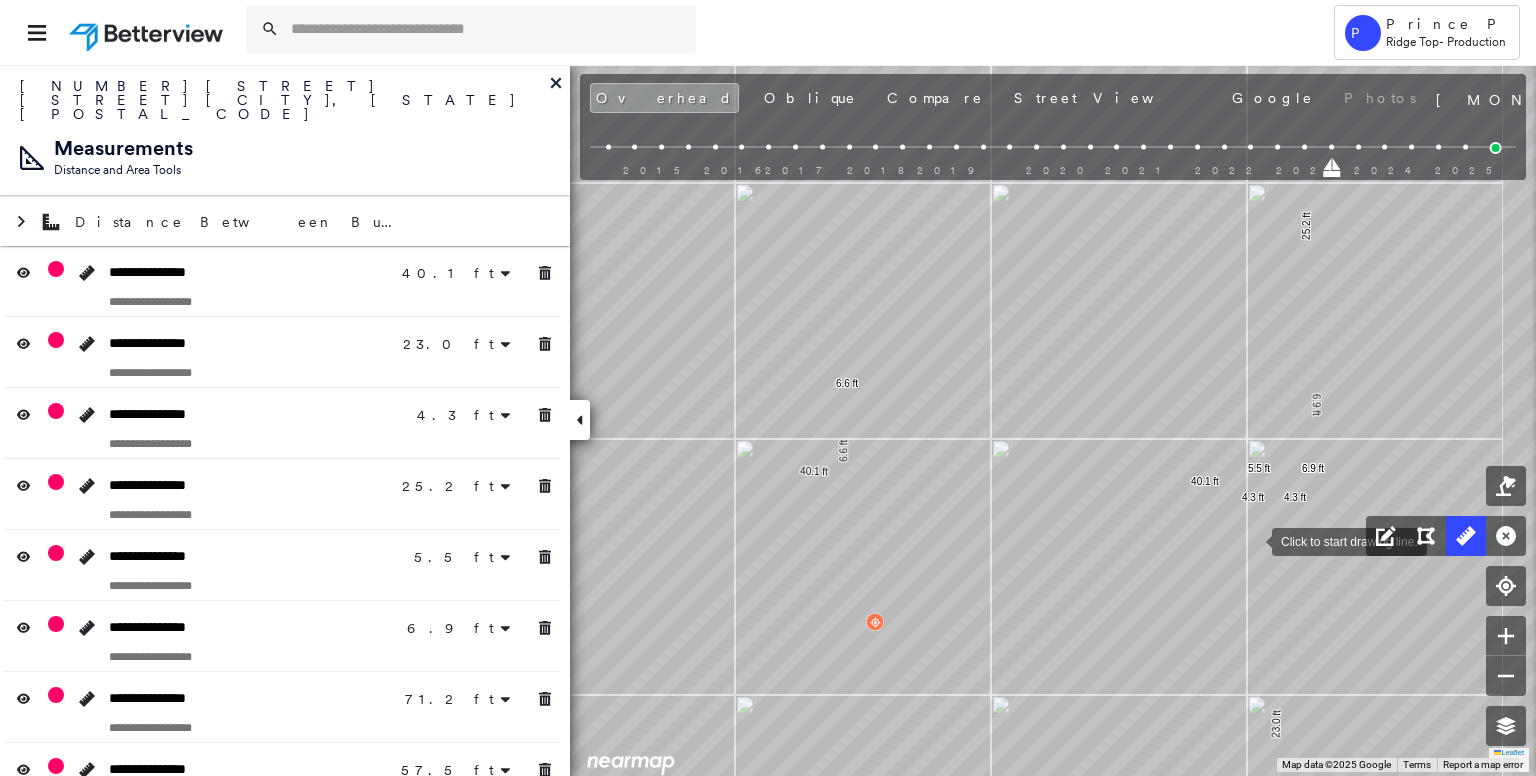 drag, startPoint x: 1287, startPoint y: 575, endPoint x: 1252, endPoint y: 531, distance: 56.22277 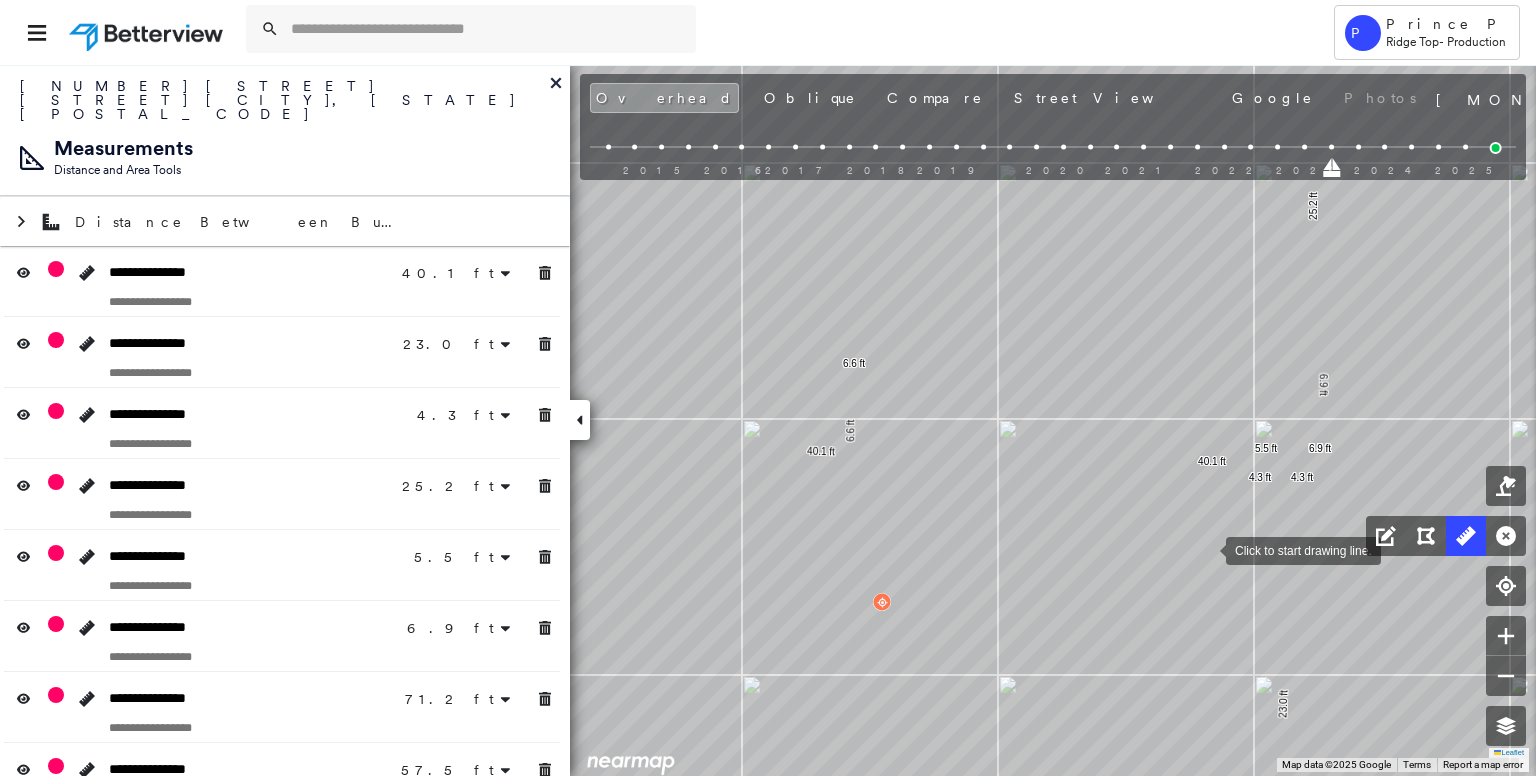 drag, startPoint x: 1206, startPoint y: 549, endPoint x: 1205, endPoint y: 537, distance: 12.0415945 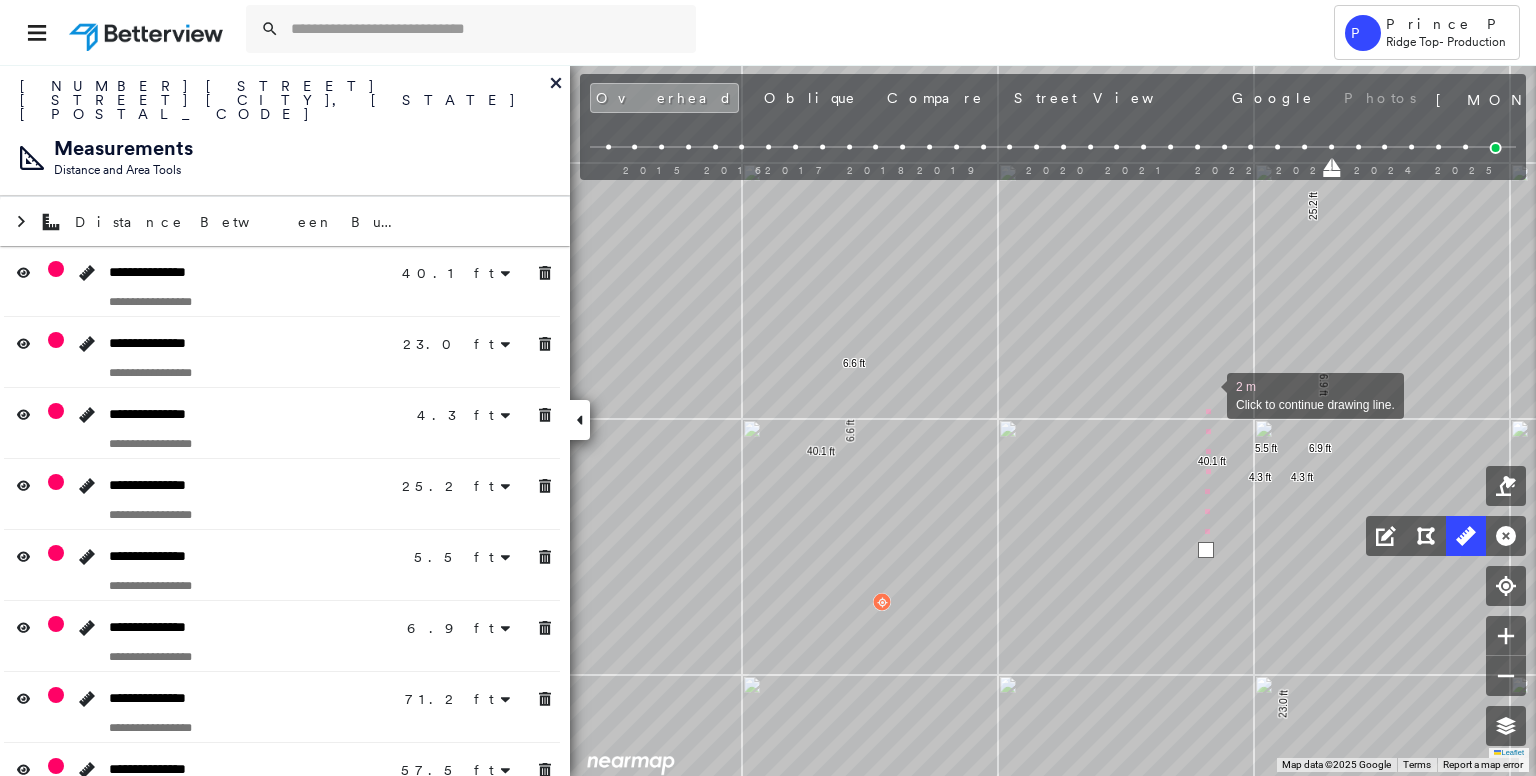 click at bounding box center (1207, 394) 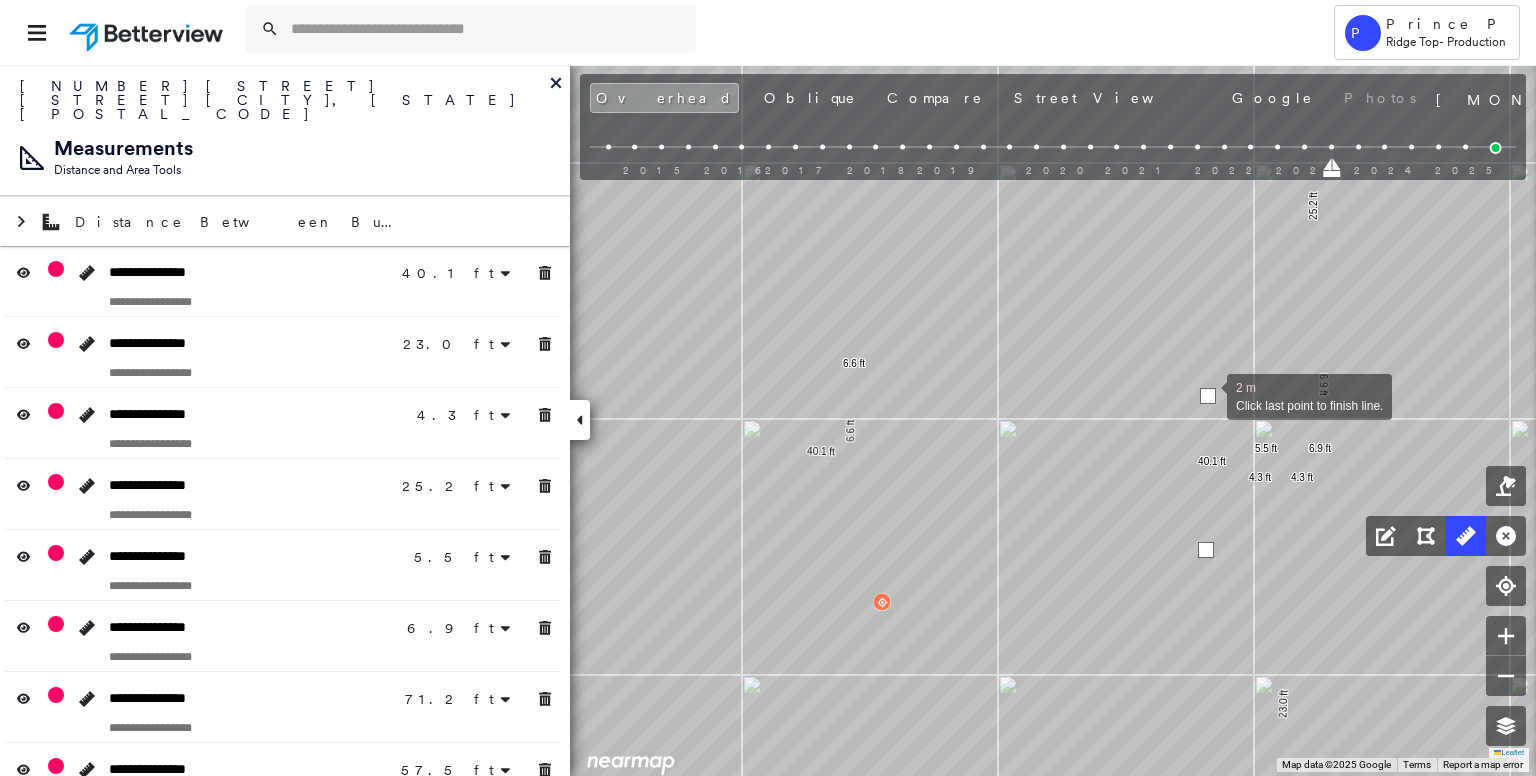 click at bounding box center (1208, 396) 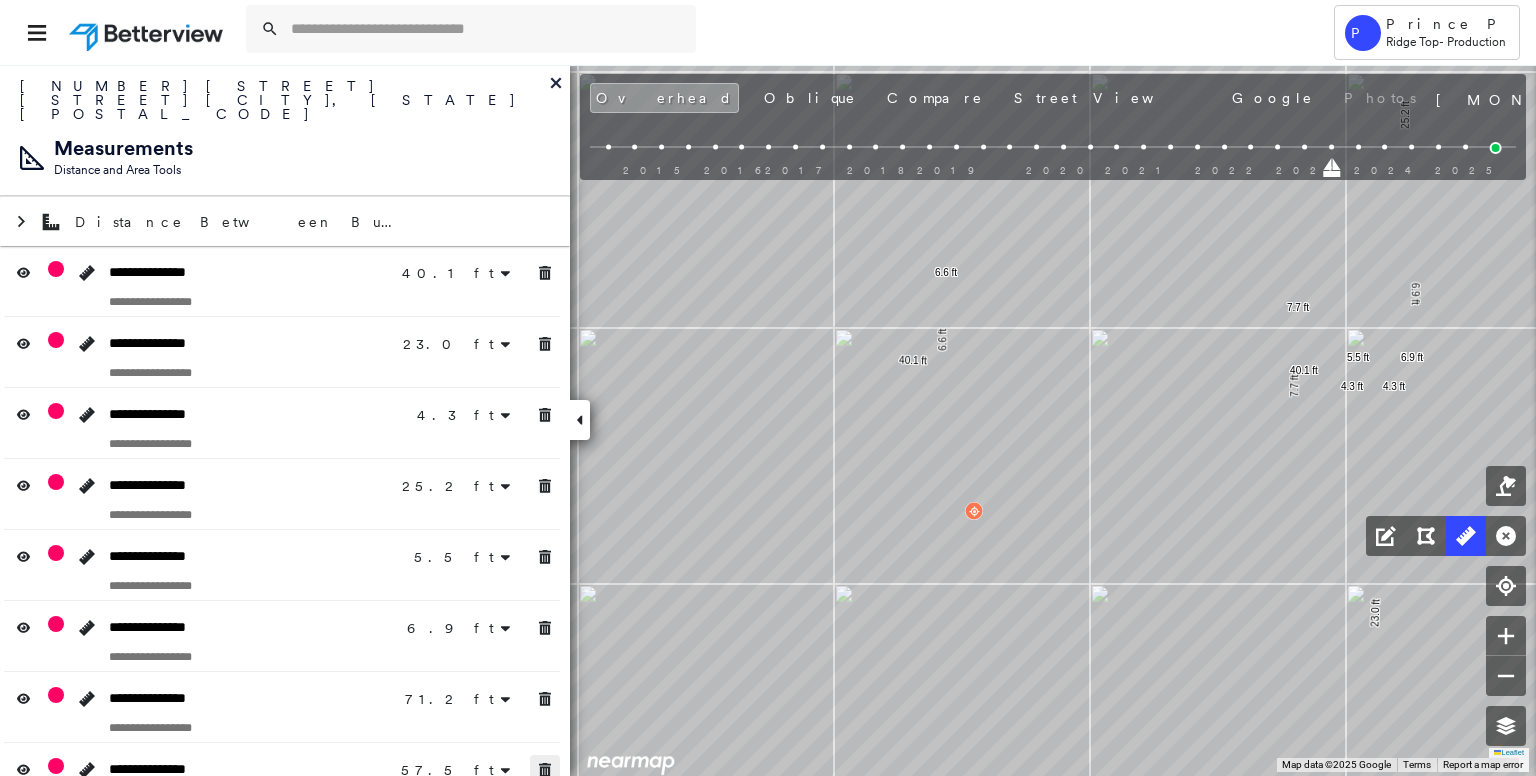 click 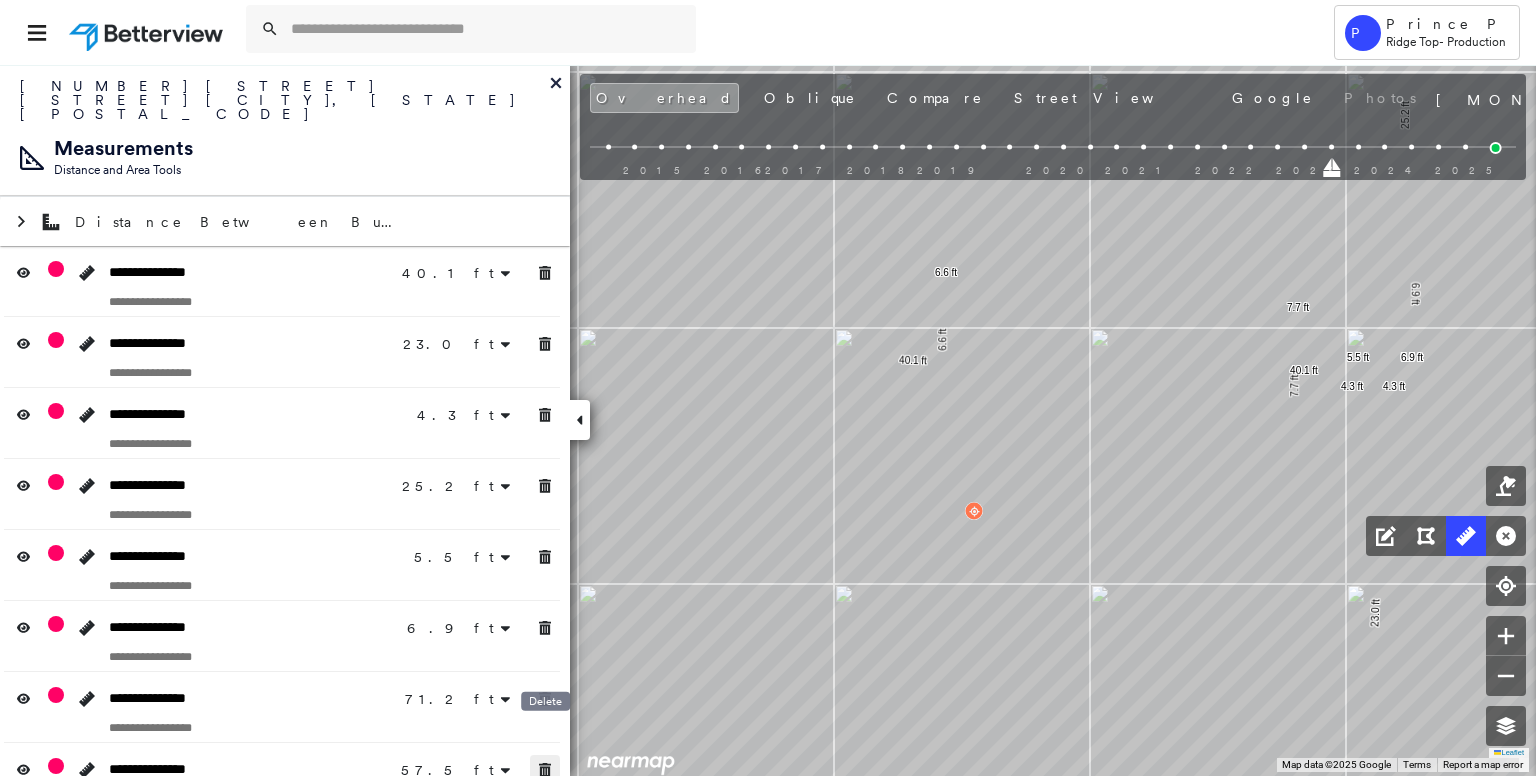 click 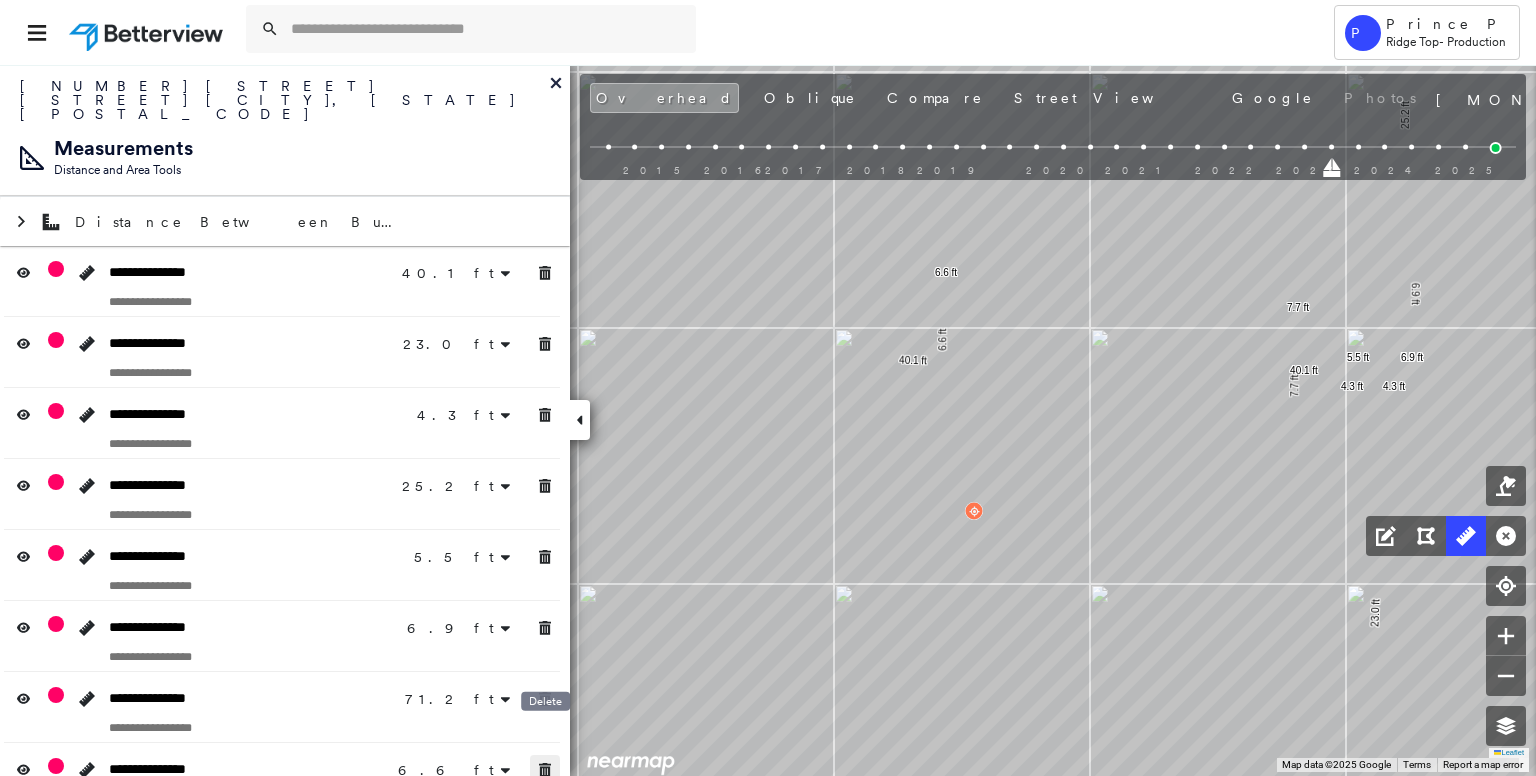 click 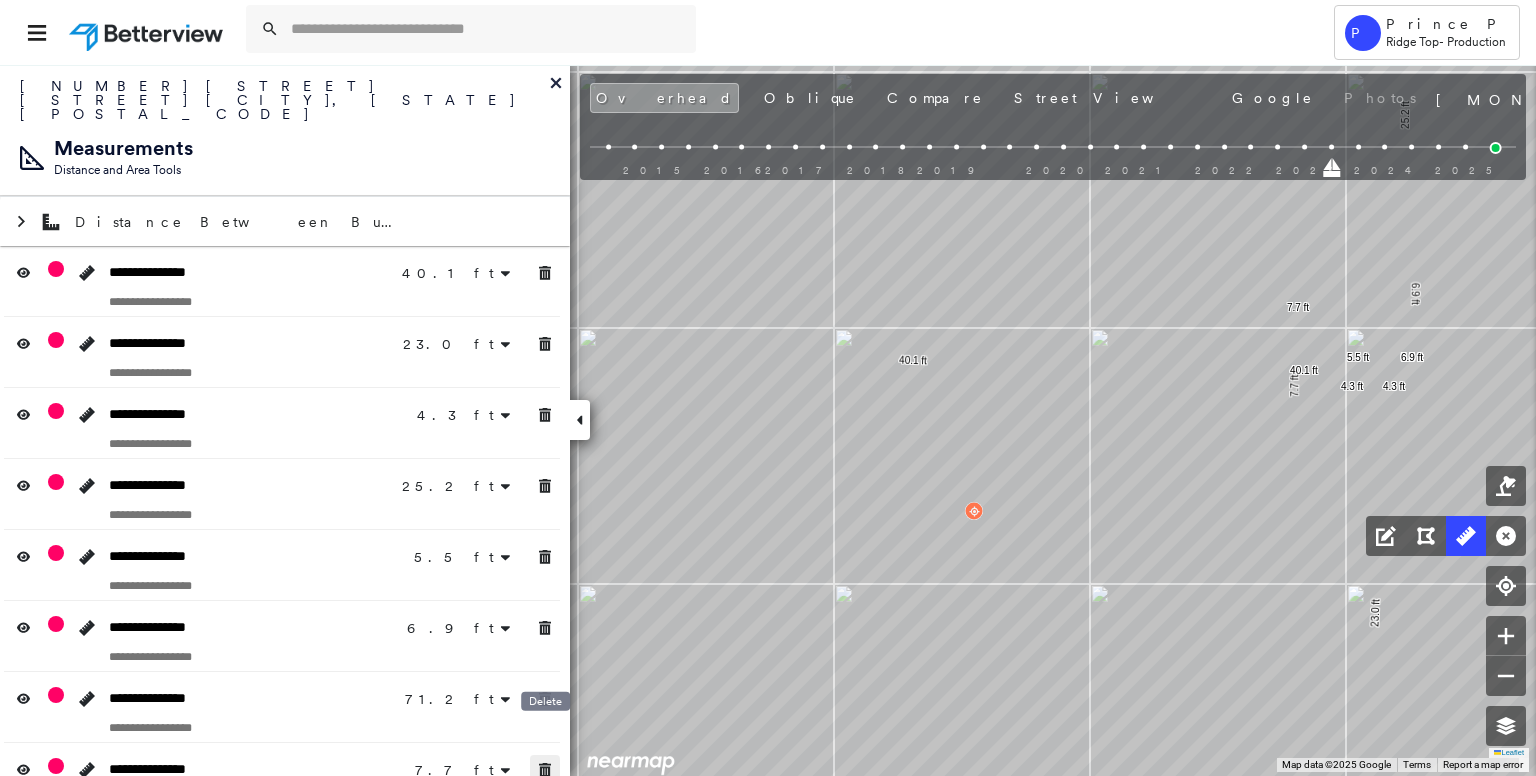 click 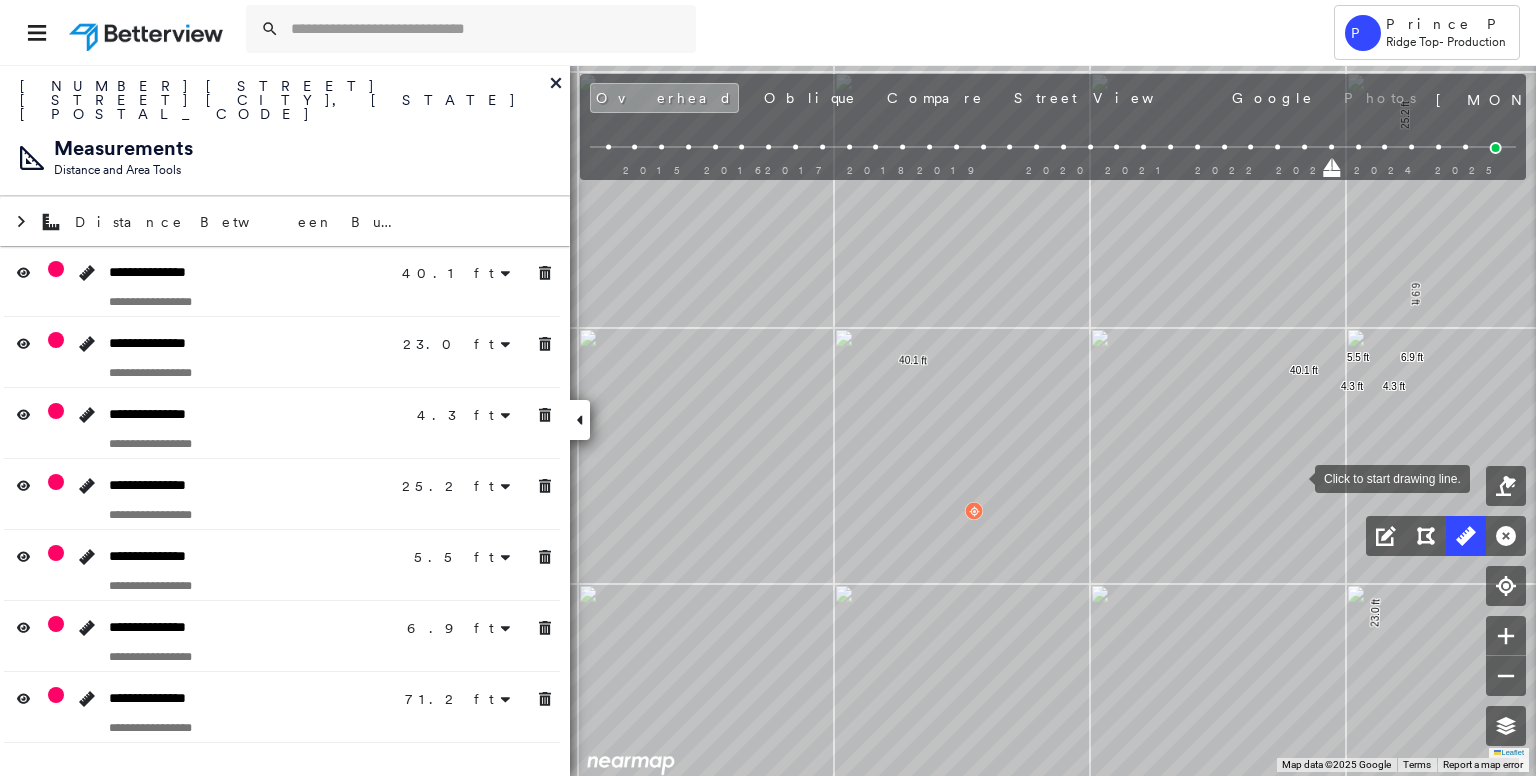 click at bounding box center [1295, 477] 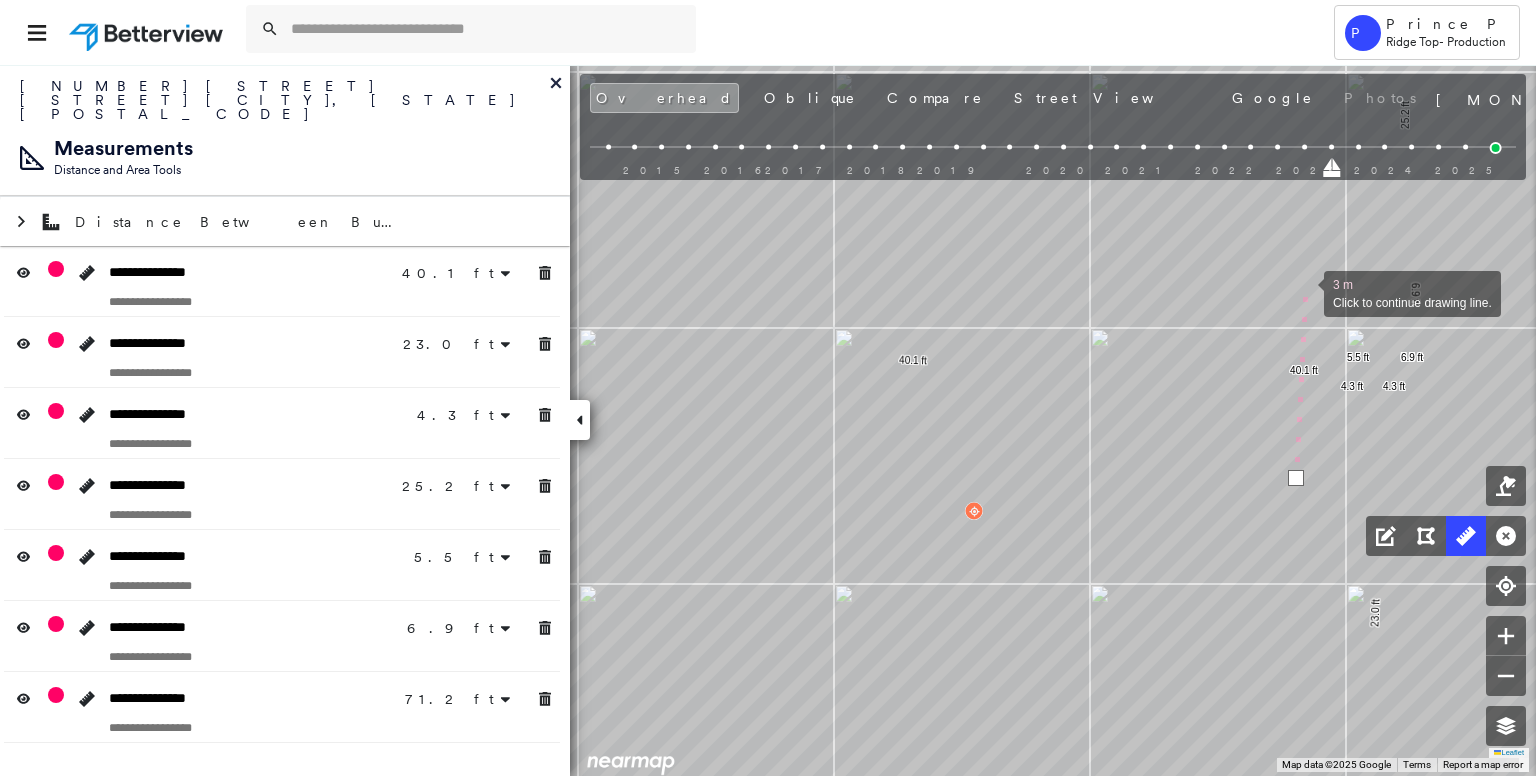 click at bounding box center [1304, 292] 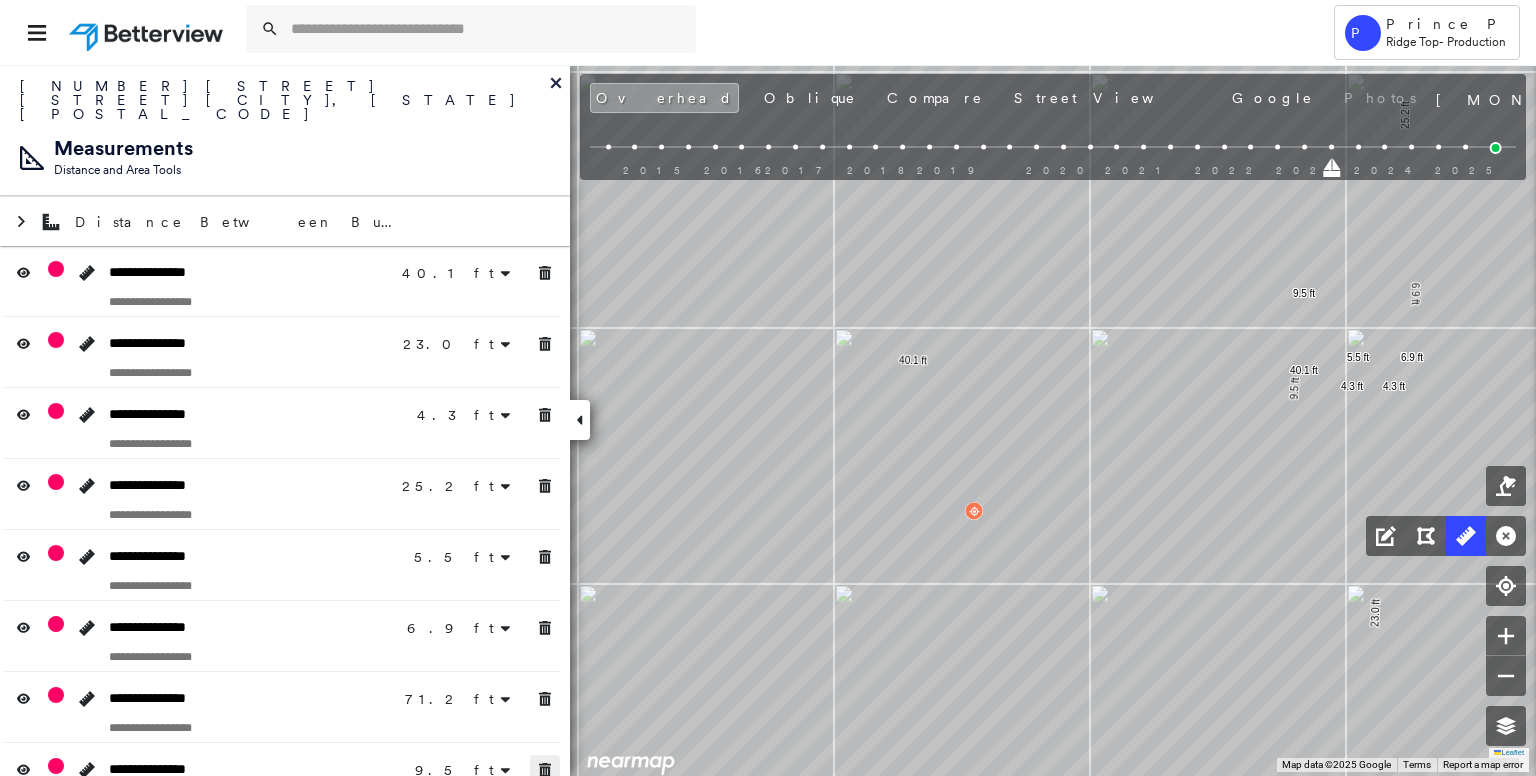 click at bounding box center [545, 770] 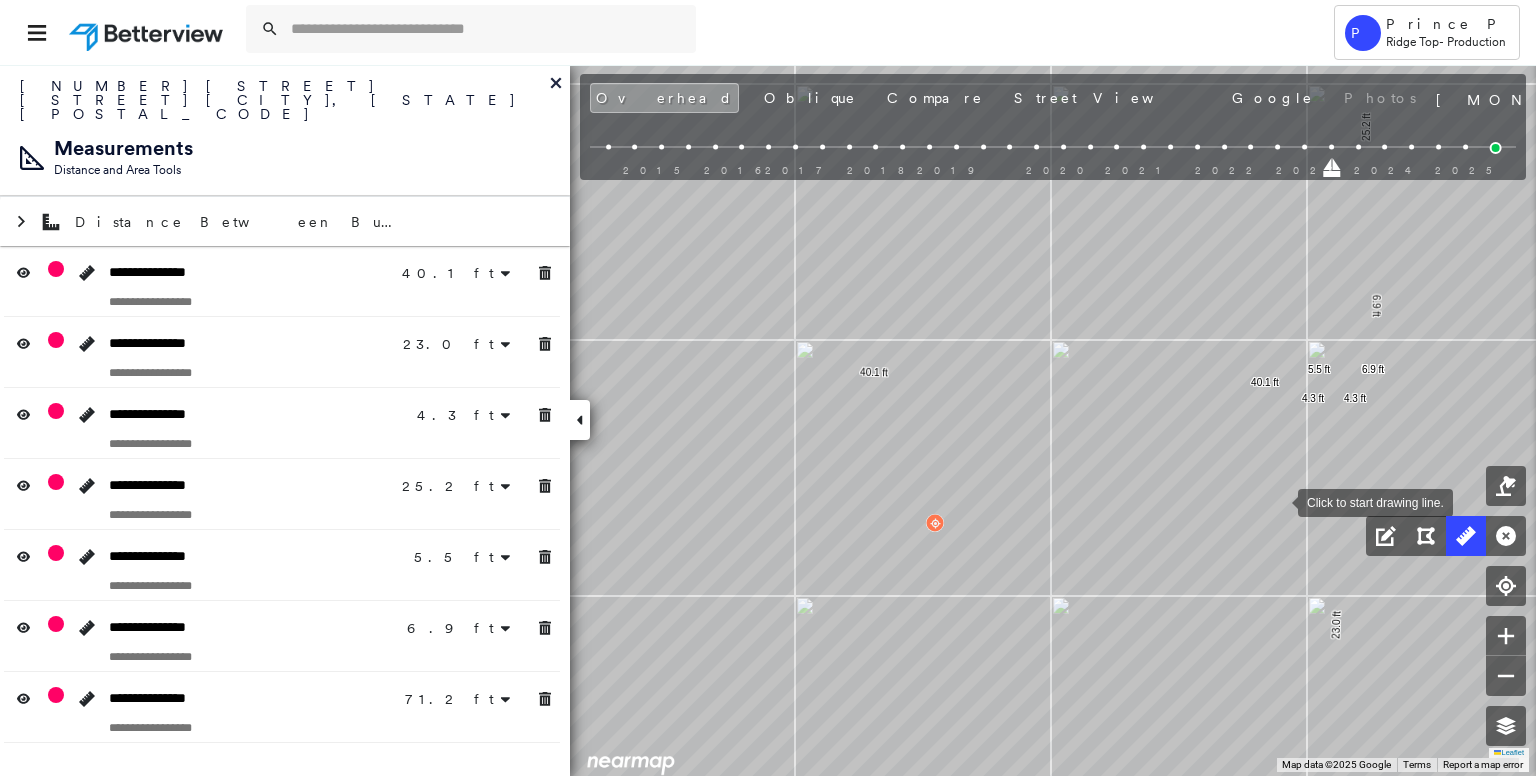 drag, startPoint x: 1318, startPoint y: 487, endPoint x: 1267, endPoint y: 501, distance: 52.886673 